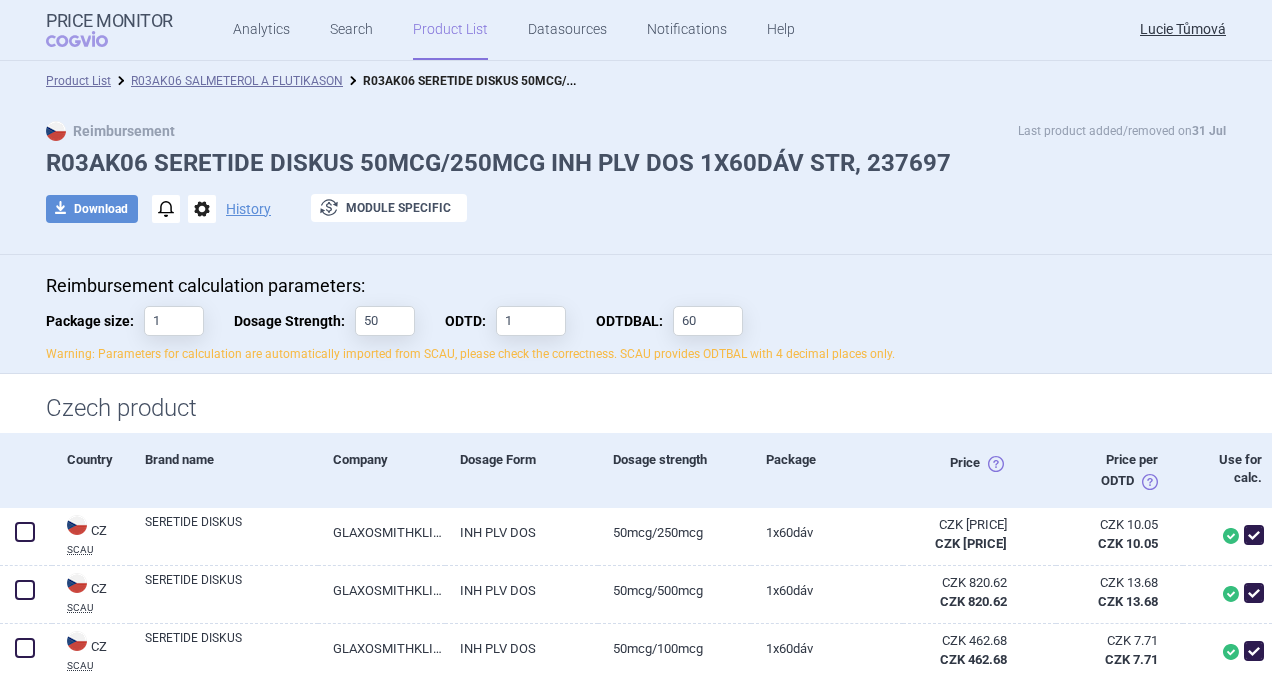 scroll, scrollTop: 0, scrollLeft: 0, axis: both 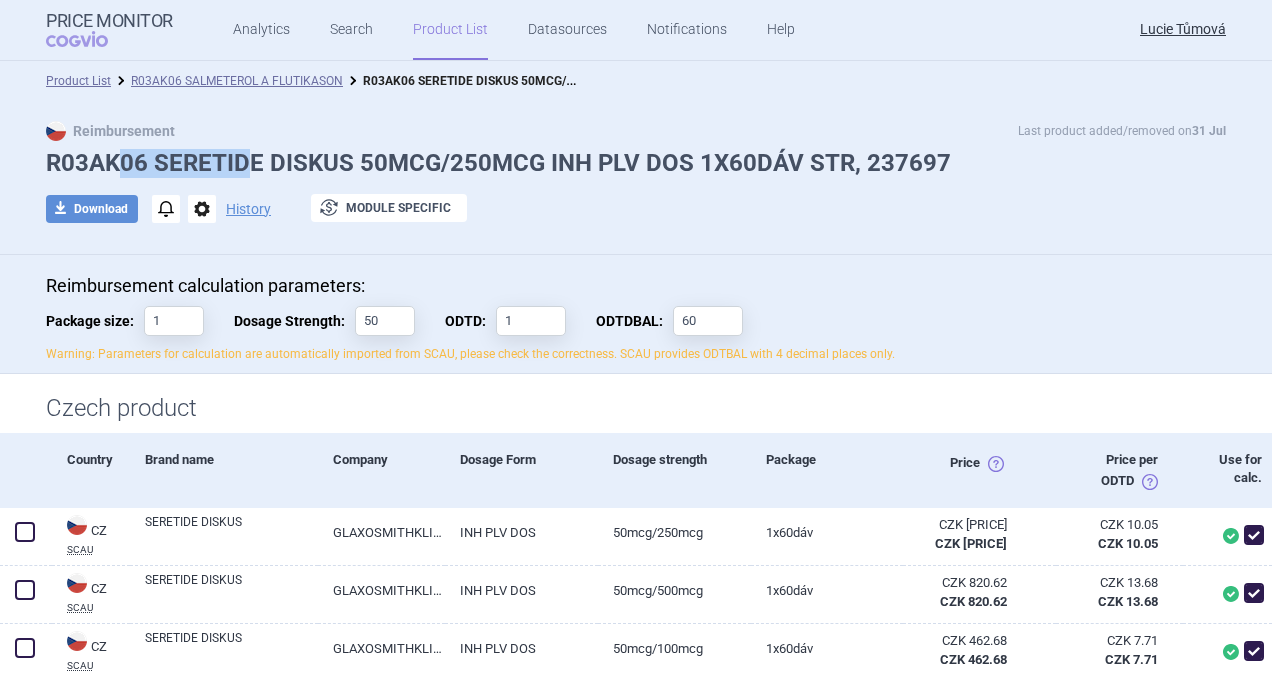 drag, startPoint x: 114, startPoint y: 147, endPoint x: 242, endPoint y: 177, distance: 131.46863 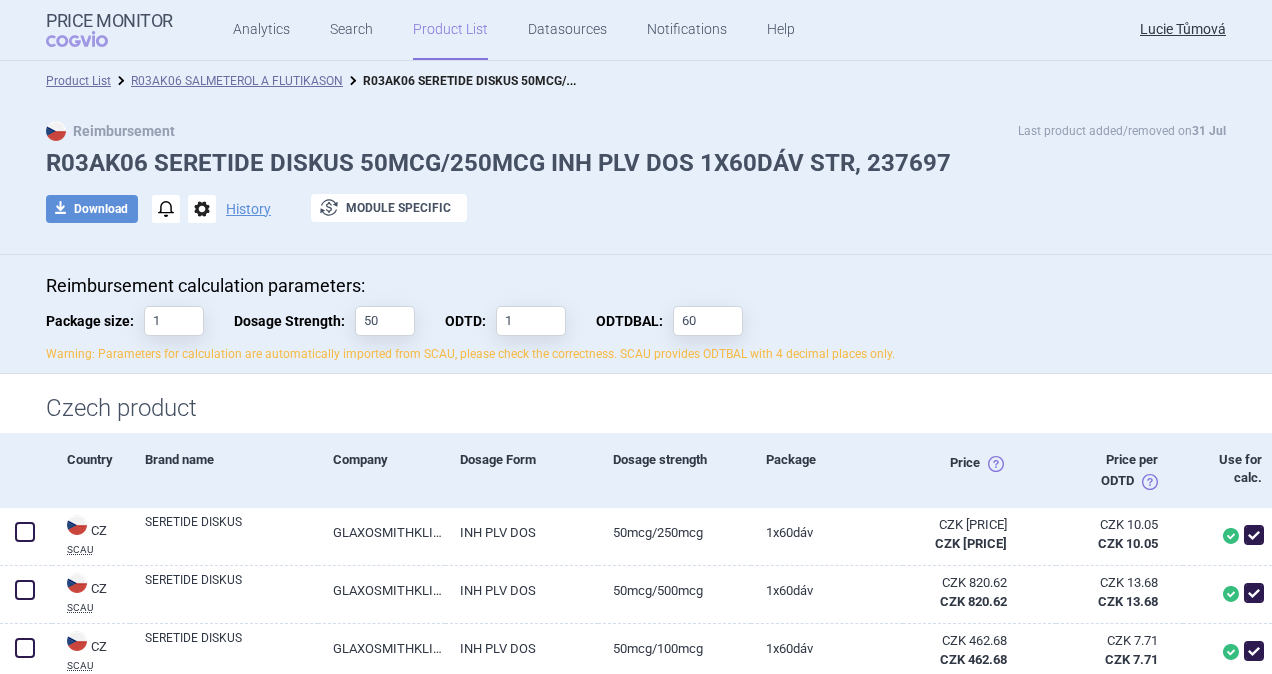 click on "Reimbursement Last product added/removed on [DATE]" at bounding box center (636, 131) 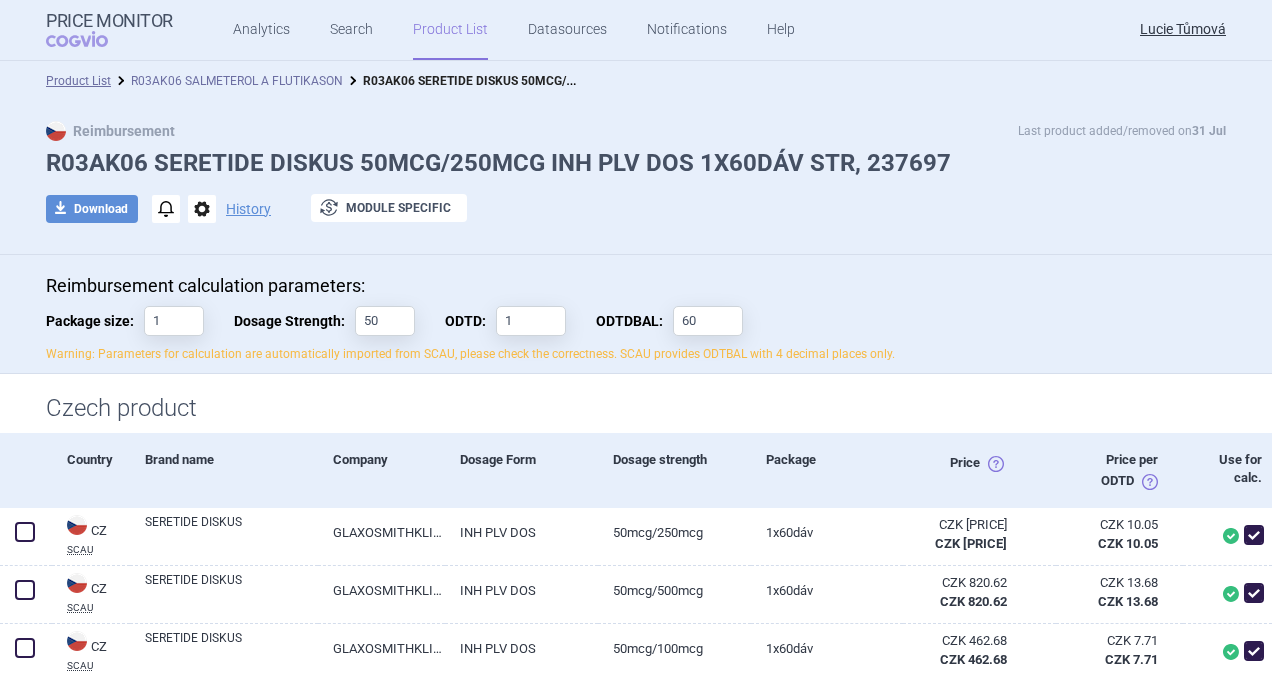 click on "R03AK06 SALMETEROL A FLUTIKASON" at bounding box center (237, 81) 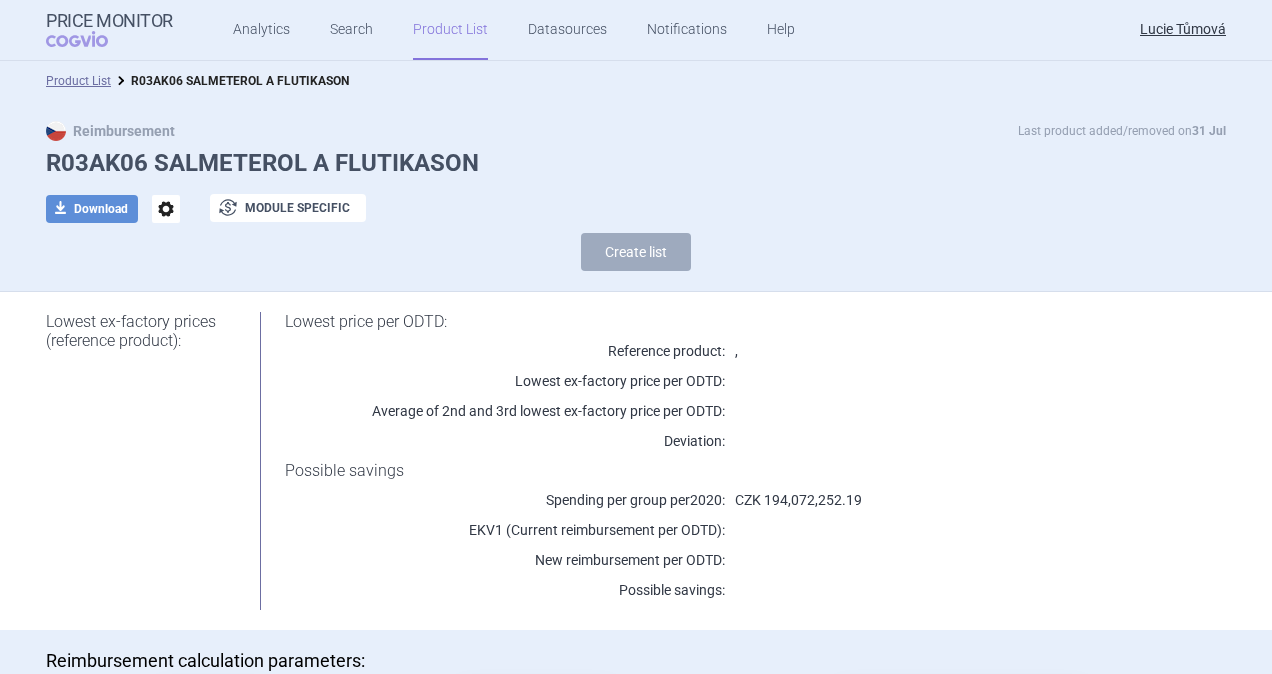 select on "2020-02-01" 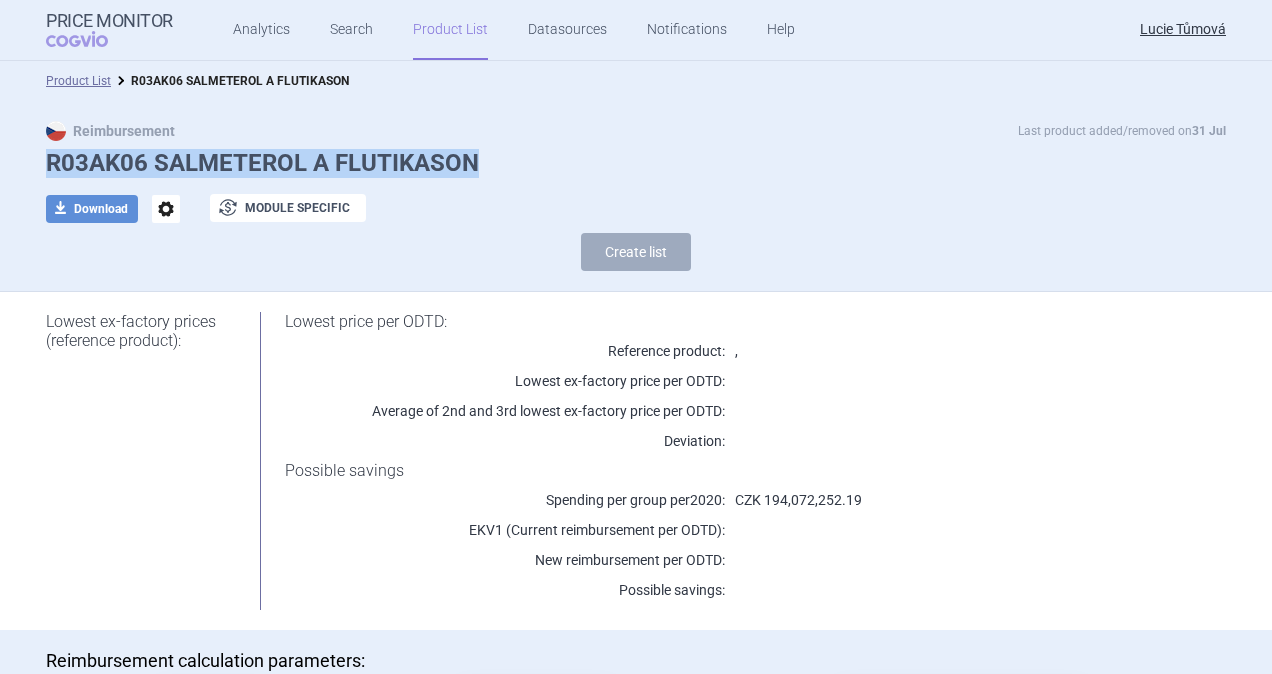 drag, startPoint x: 502, startPoint y: 163, endPoint x: 30, endPoint y: 143, distance: 472.42355 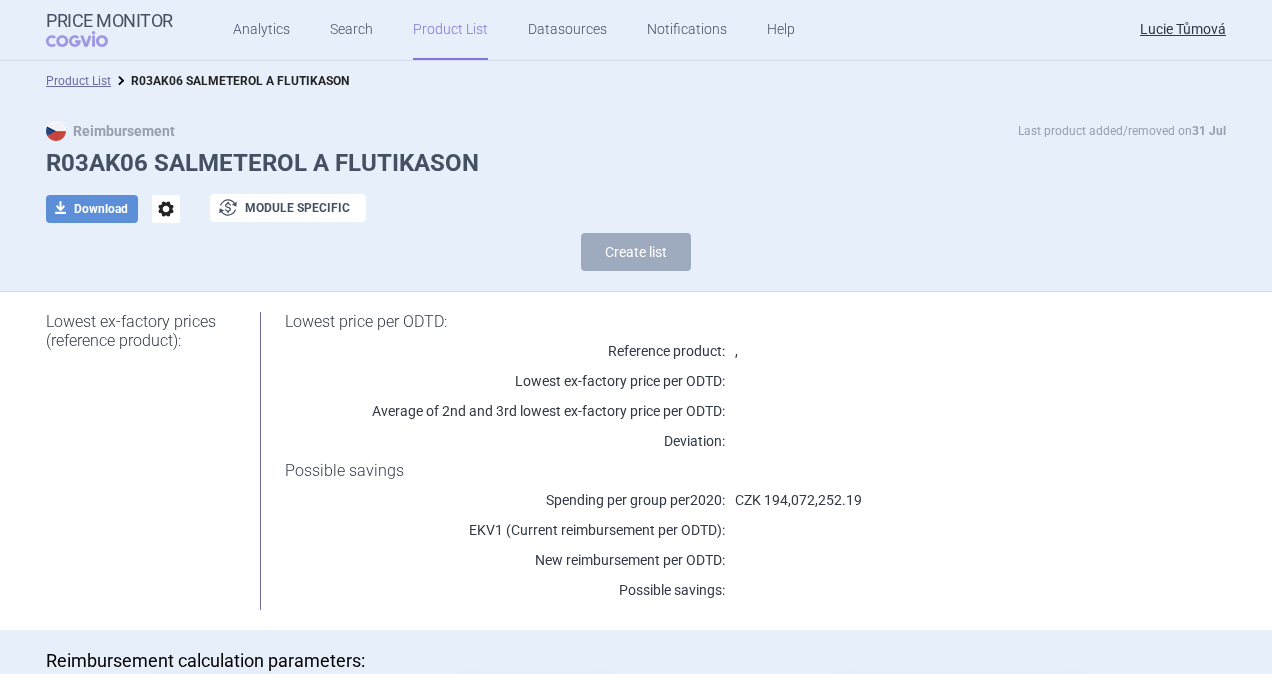 click on "Reimbursement calculation parameters: Reference date: × Reference basket valid: Since [DATE] Since [DATE] Possible savings groups: [CODE]" at bounding box center [636, 697] 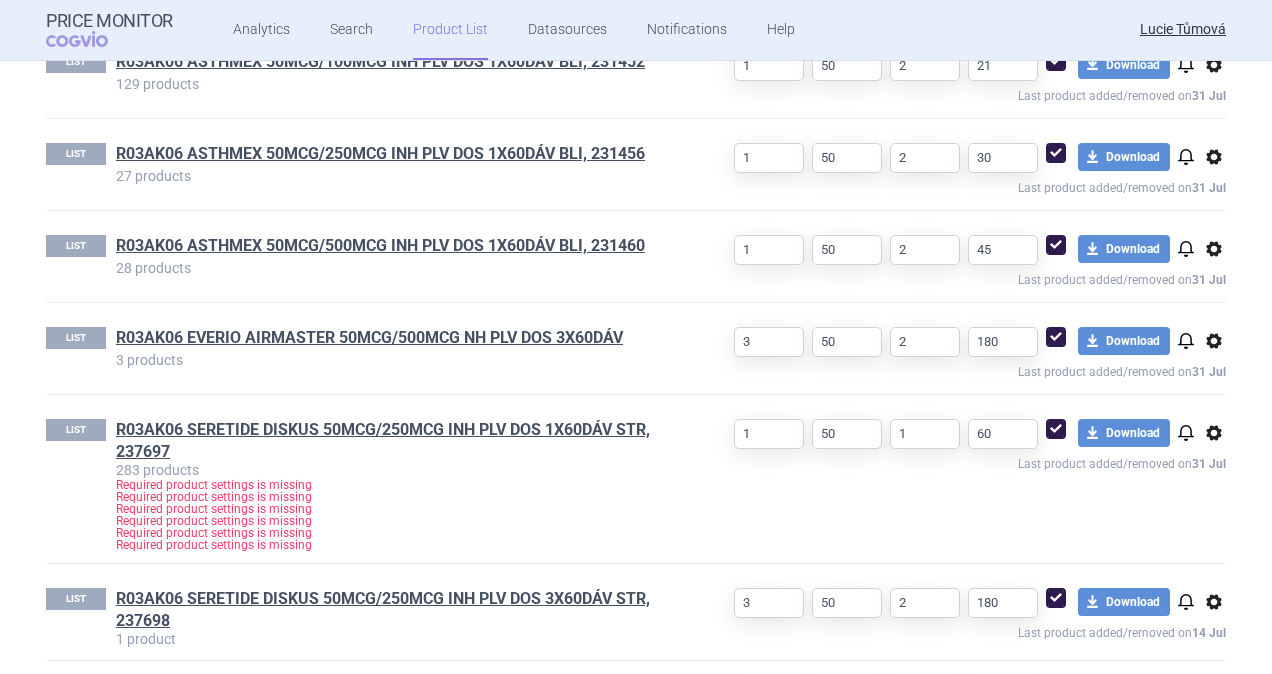 scroll, scrollTop: 1033, scrollLeft: 0, axis: vertical 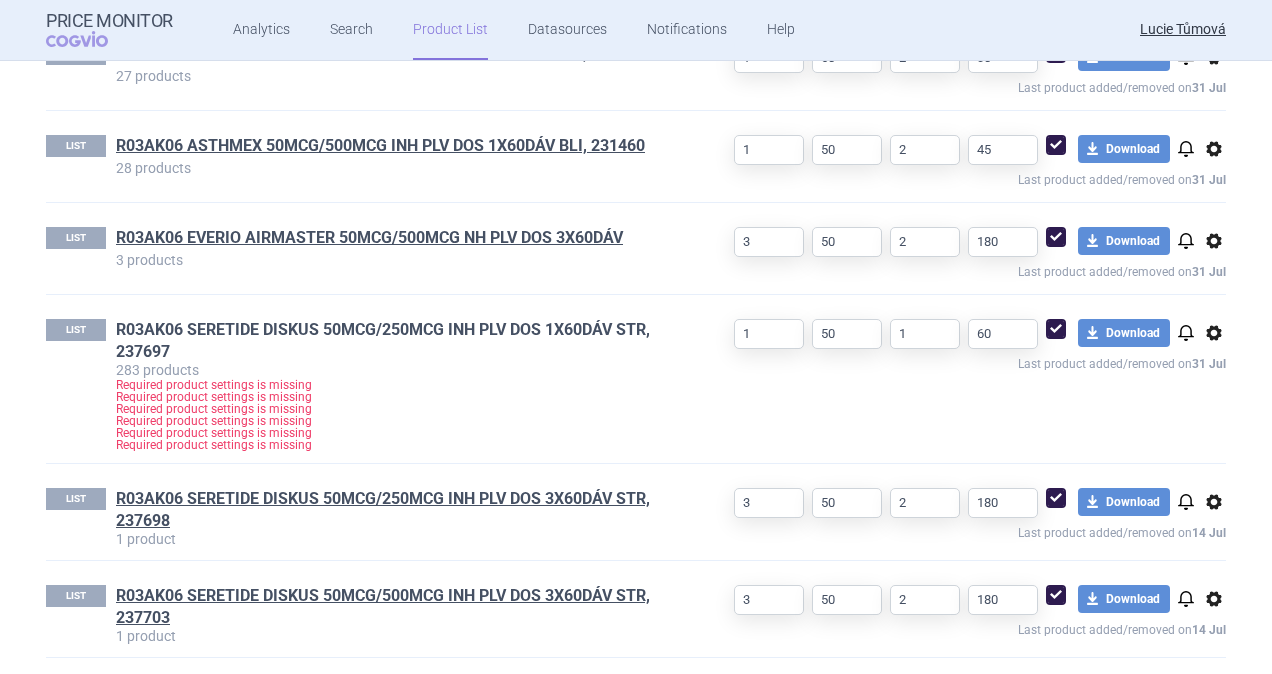 click on "R03AK06 SERETIDE DISKUS 50MCG/250MCG INH PLV DOS 1X60DÁV STR, 237697" at bounding box center [393, 341] 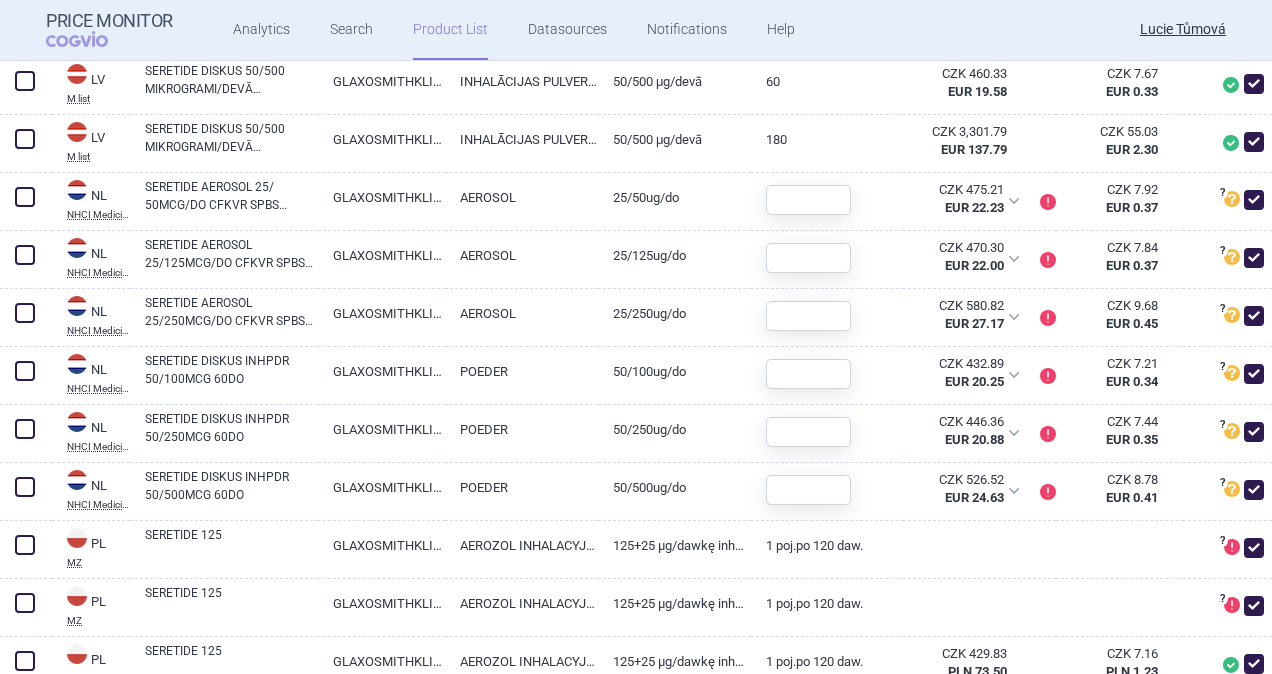 scroll, scrollTop: 8400, scrollLeft: 0, axis: vertical 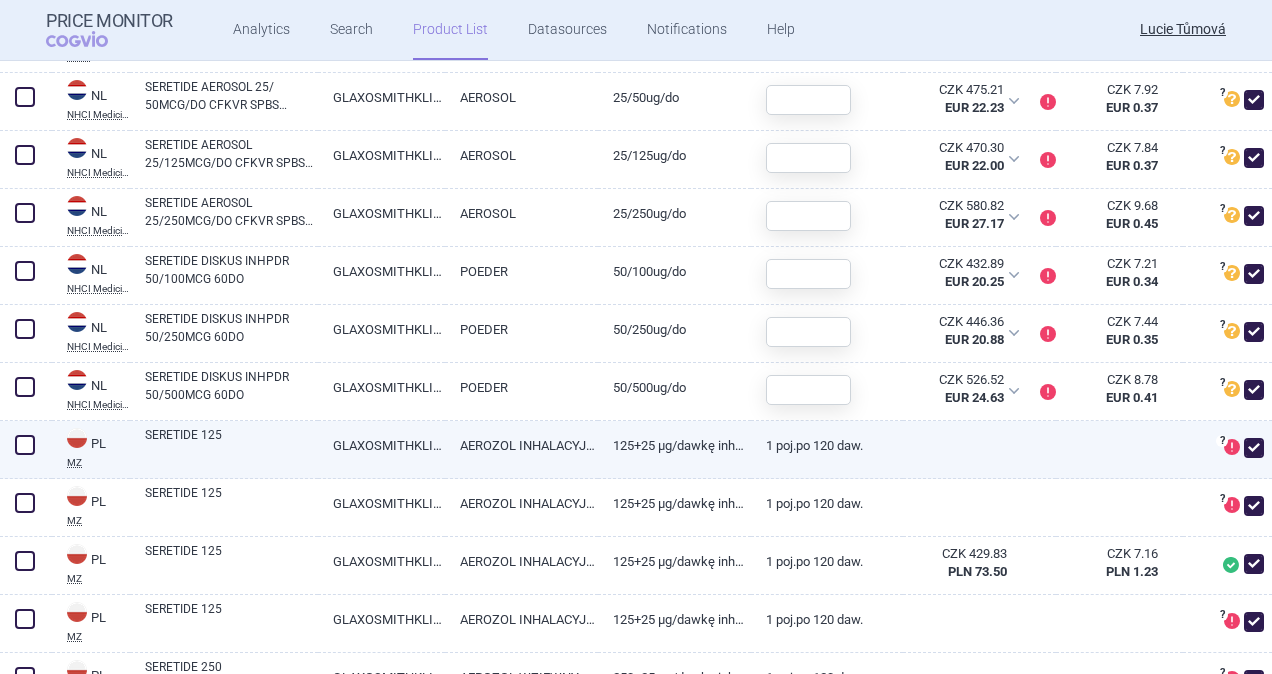 click at bounding box center (25, 445) 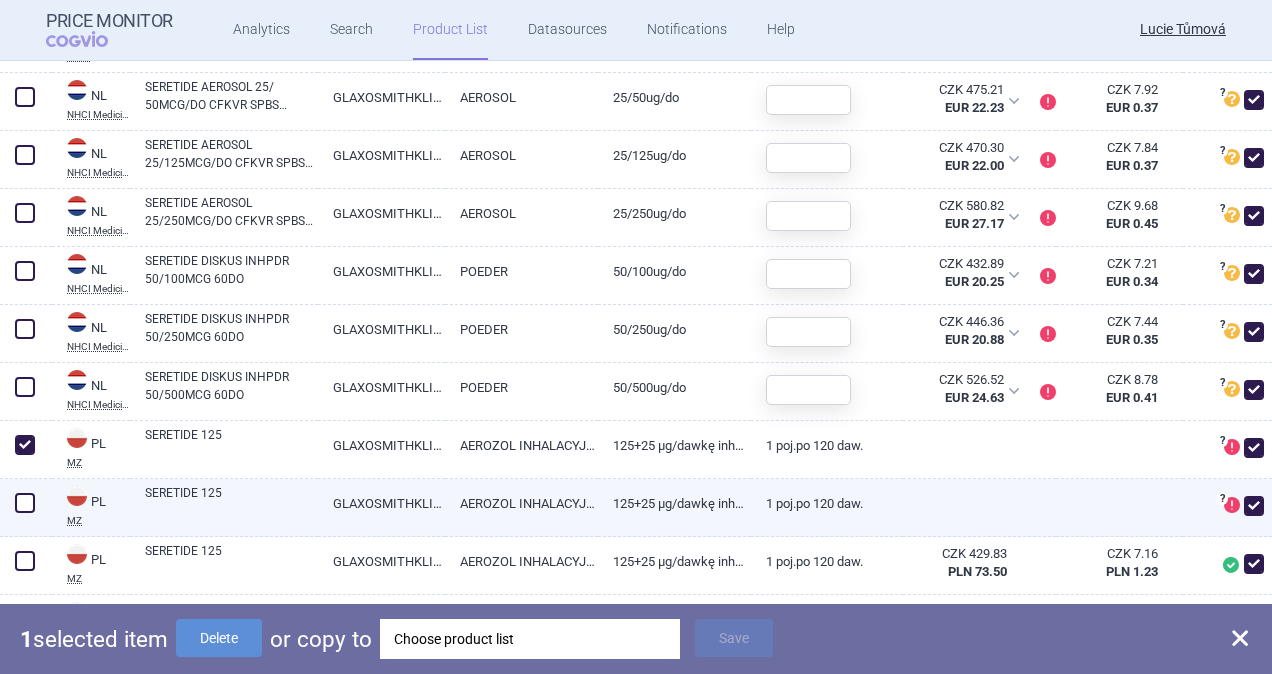 click at bounding box center [26, 508] 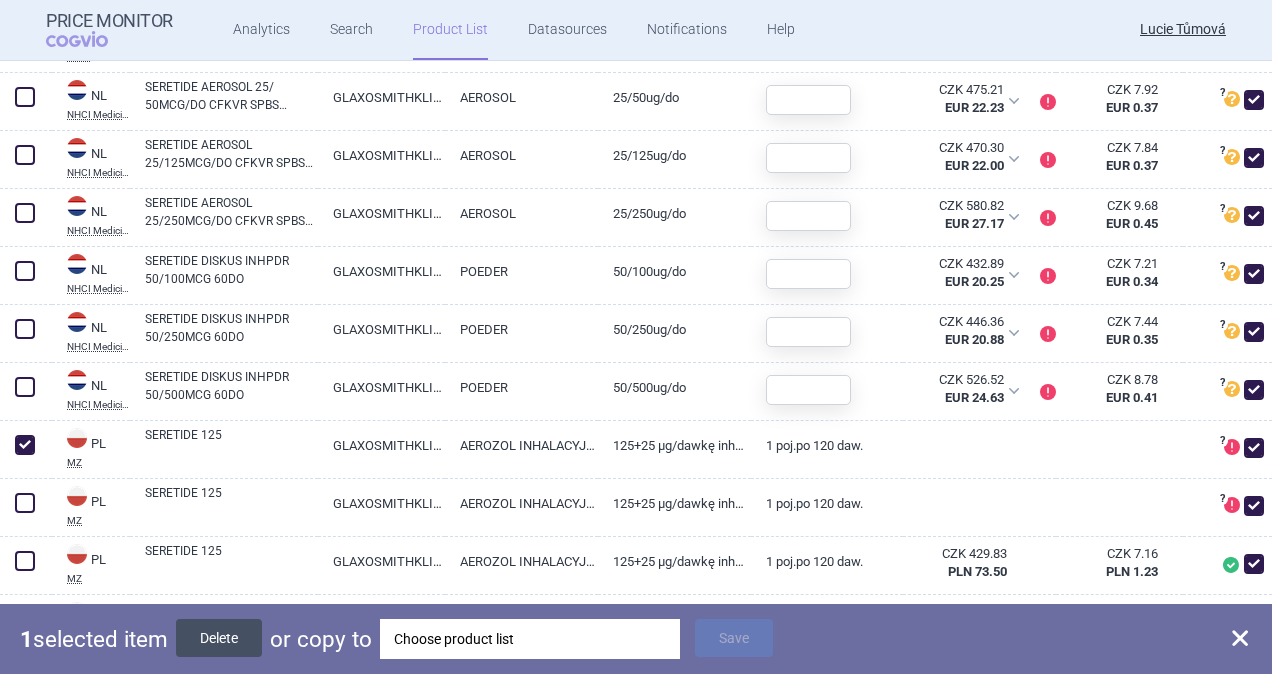 click on "Delete" at bounding box center [219, 638] 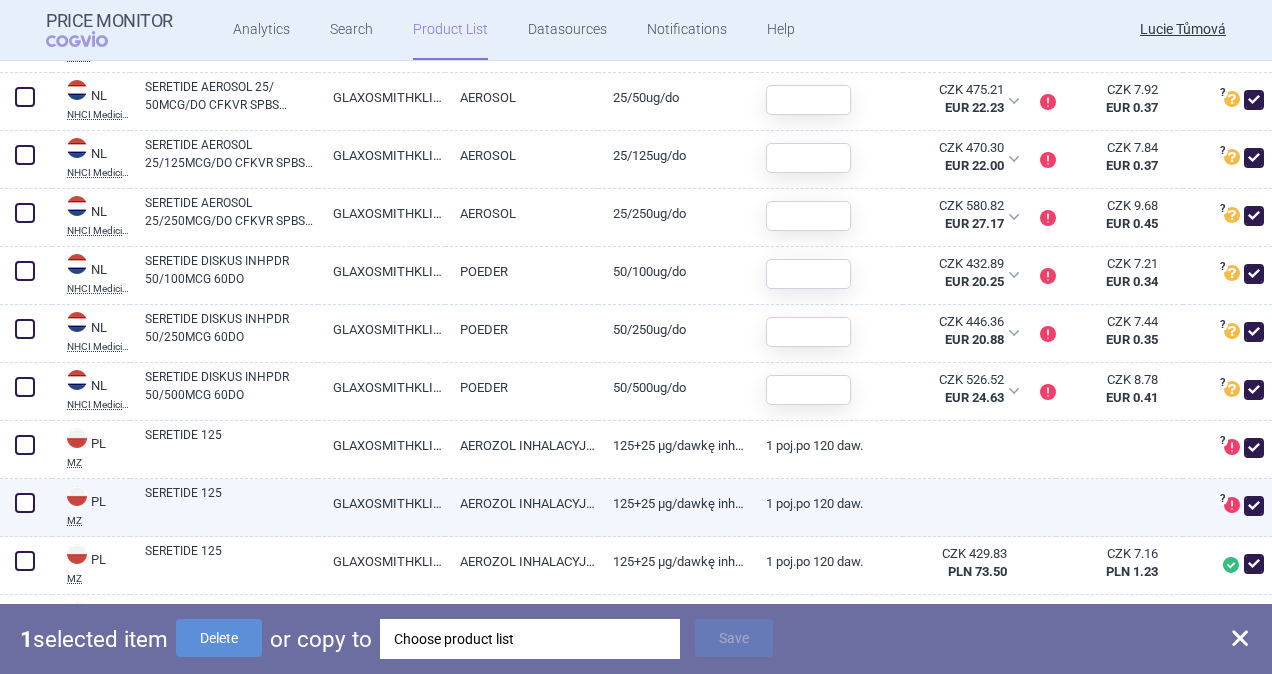 checkbox on "false" 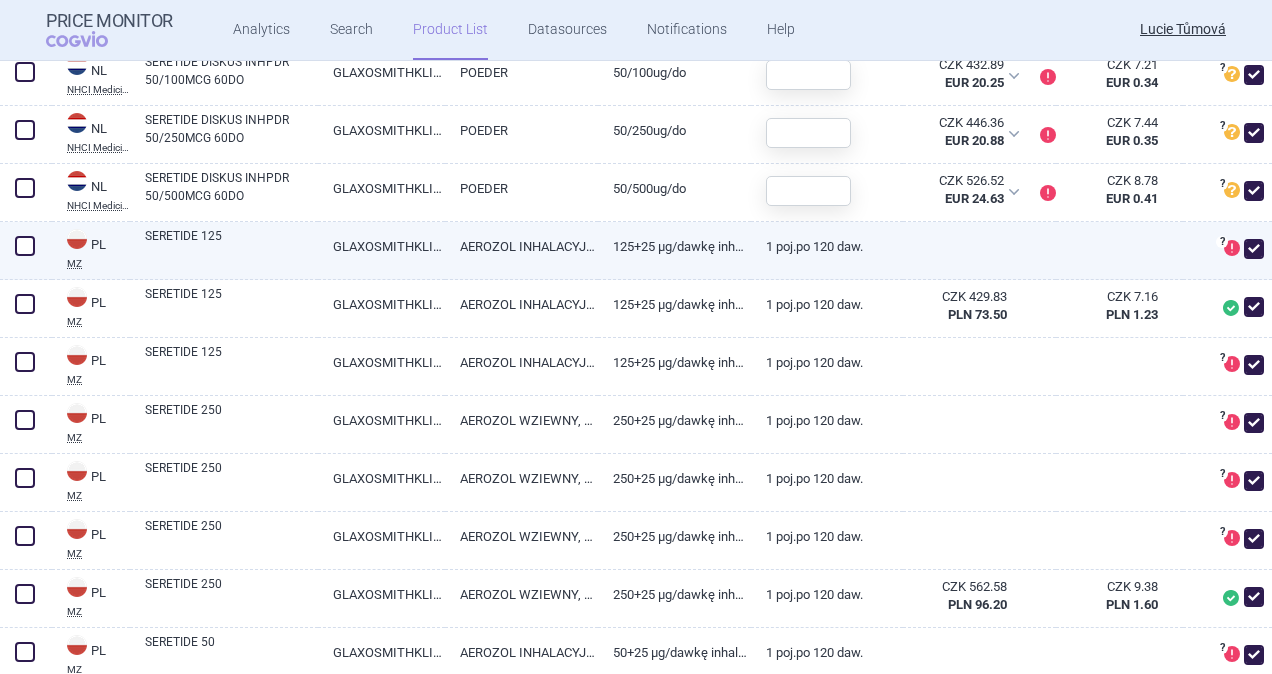 scroll, scrollTop: 8600, scrollLeft: 0, axis: vertical 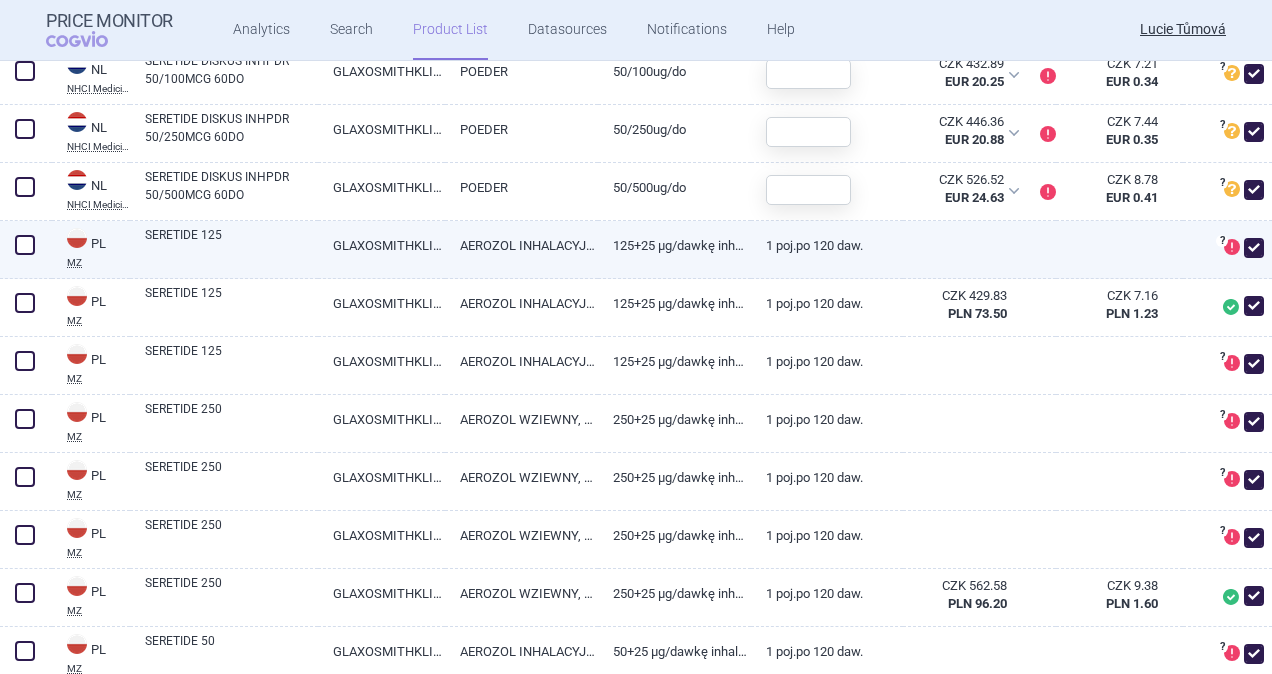 click at bounding box center (25, 245) 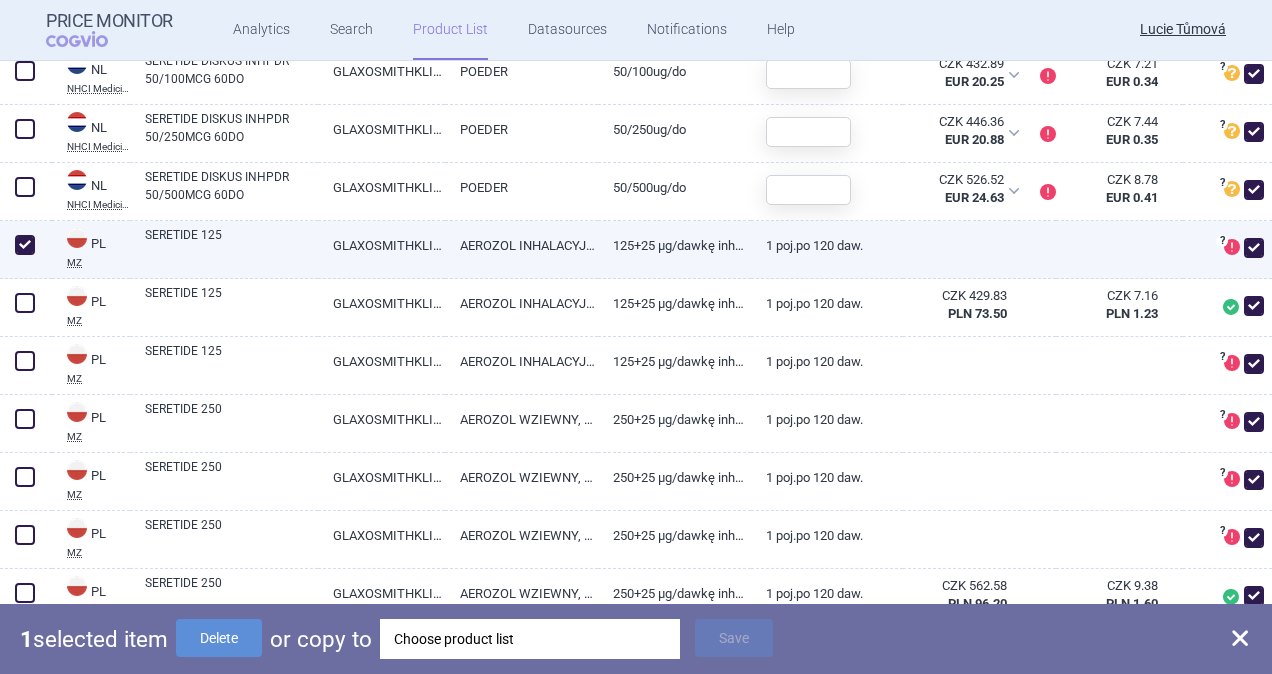 checkbox on "true" 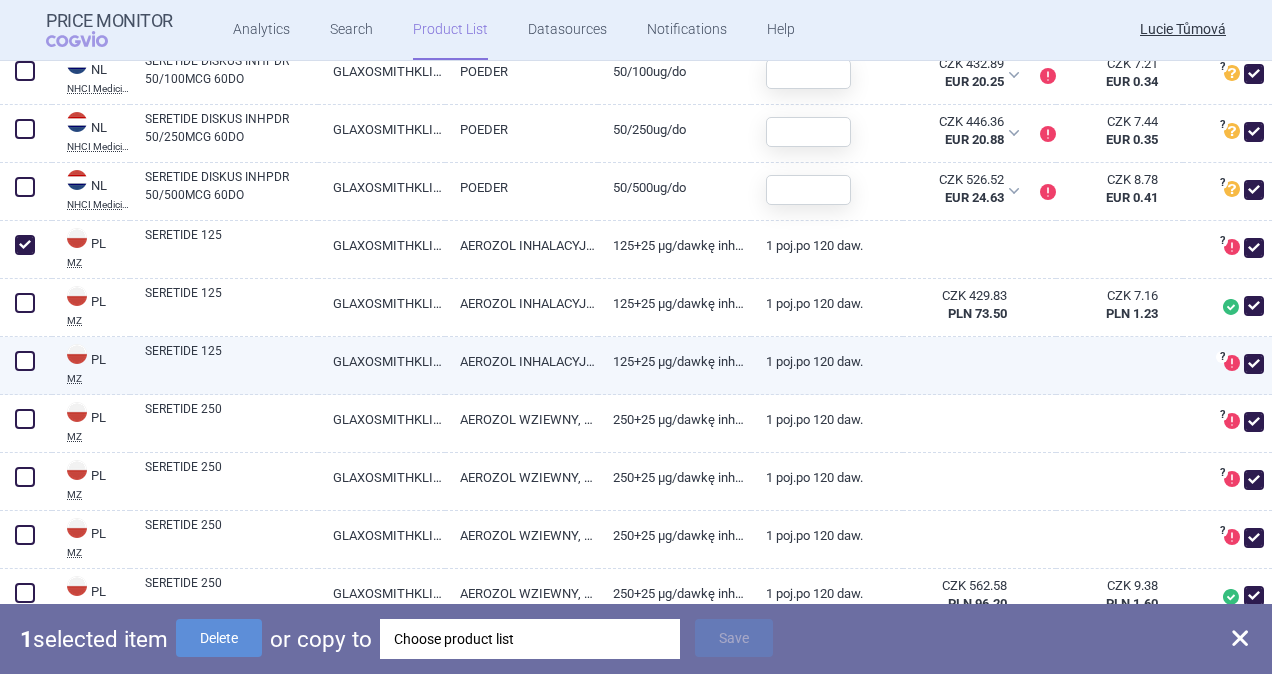 click at bounding box center (25, 361) 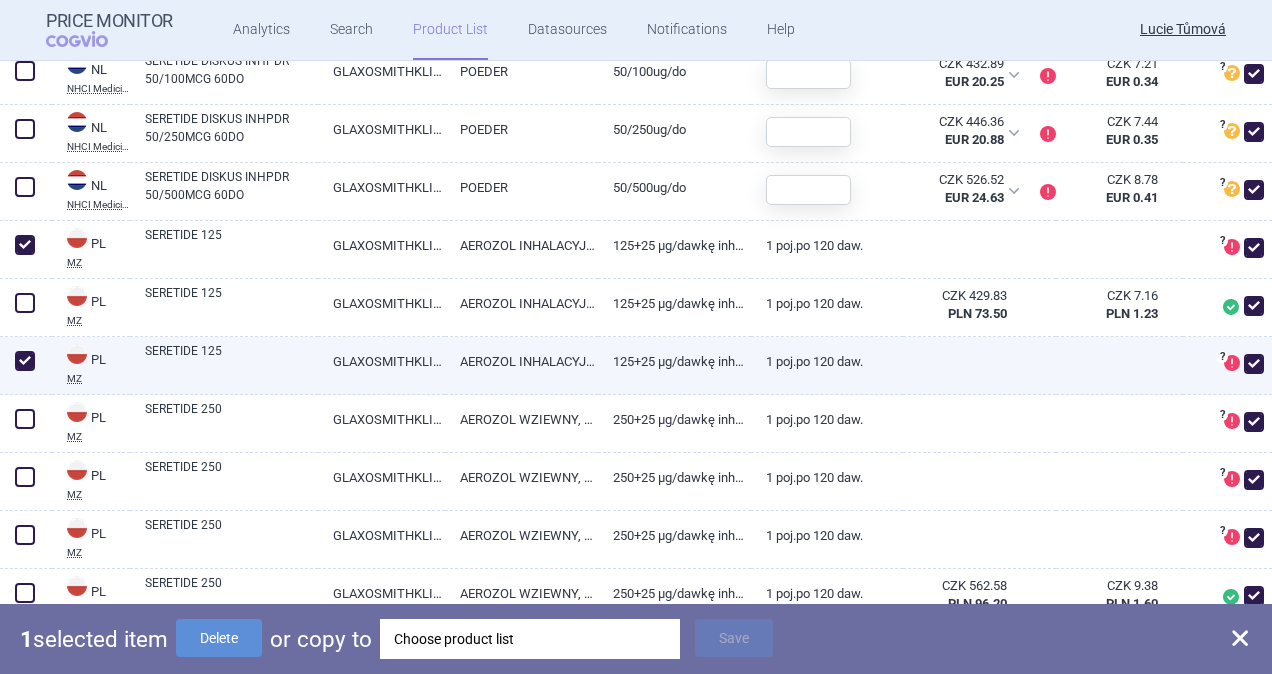 checkbox on "true" 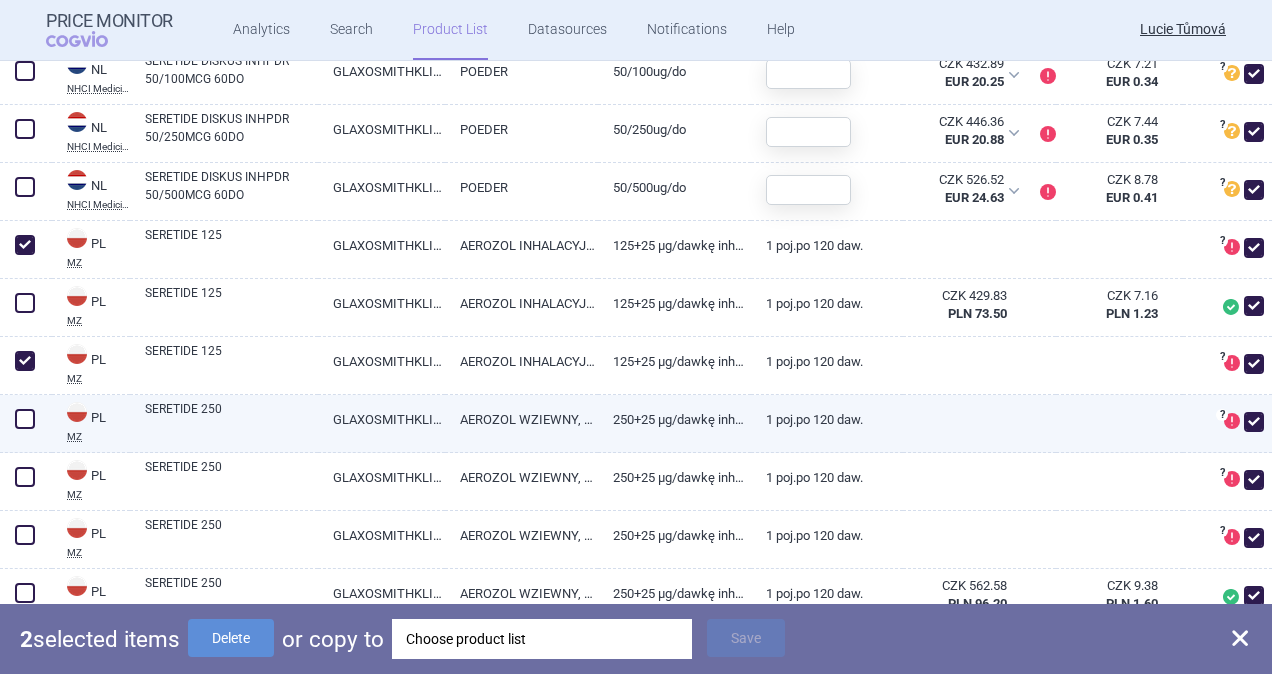 click at bounding box center [25, 419] 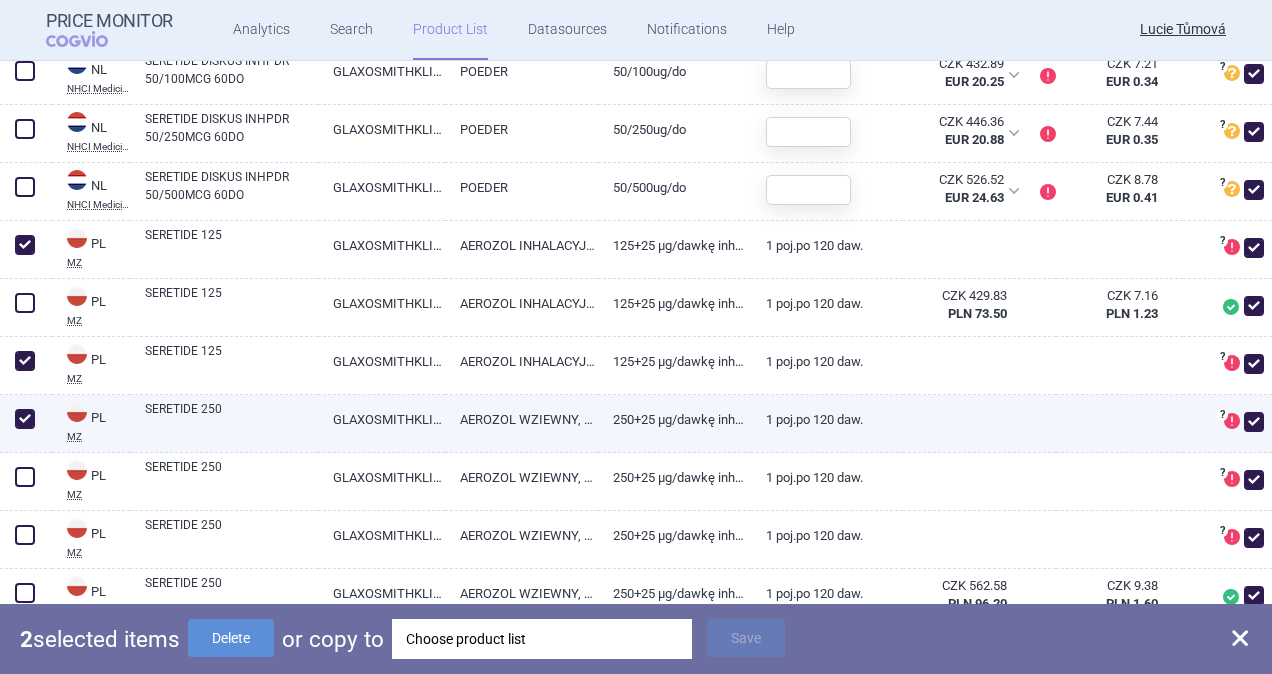 checkbox on "true" 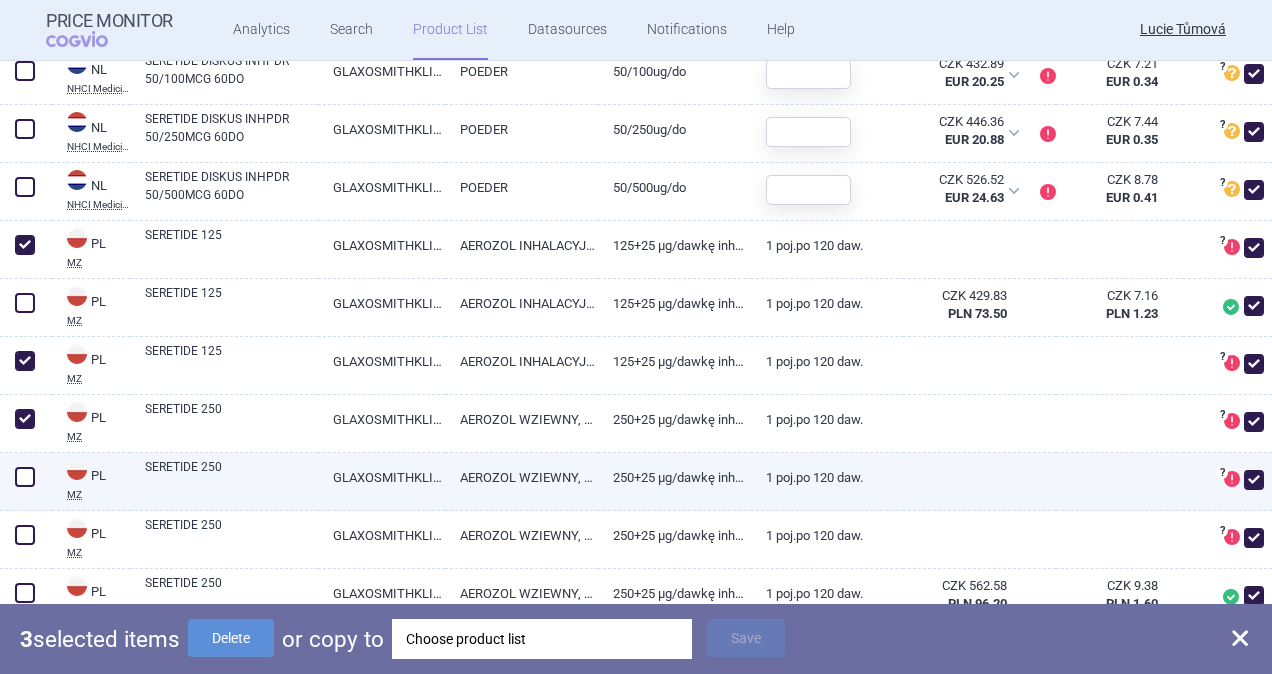 drag, startPoint x: 37, startPoint y: 468, endPoint x: 42, endPoint y: 506, distance: 38.327538 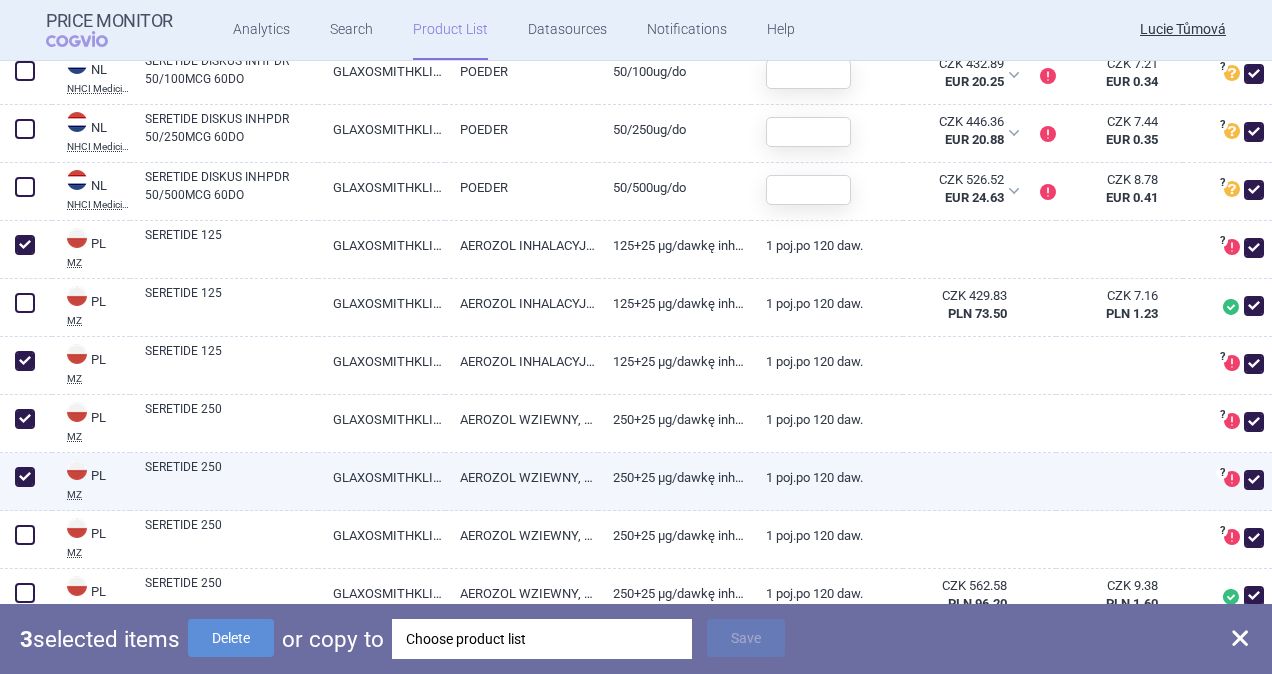 checkbox on "true" 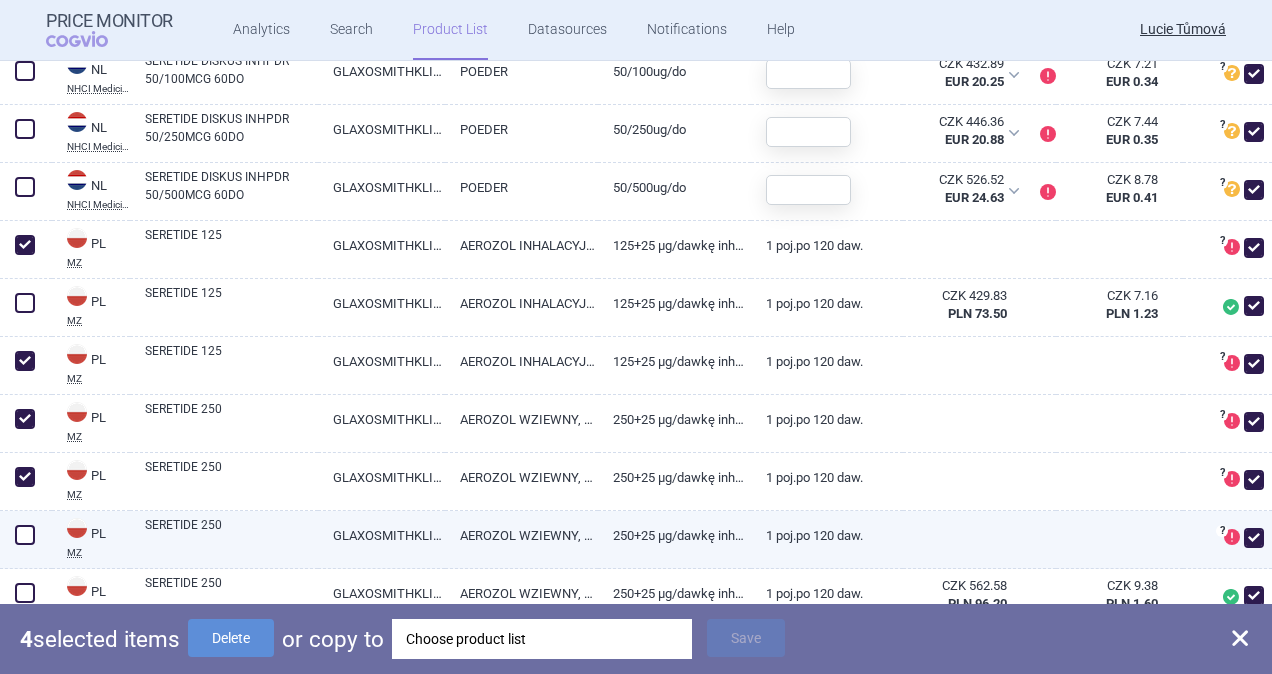 click at bounding box center [26, 540] 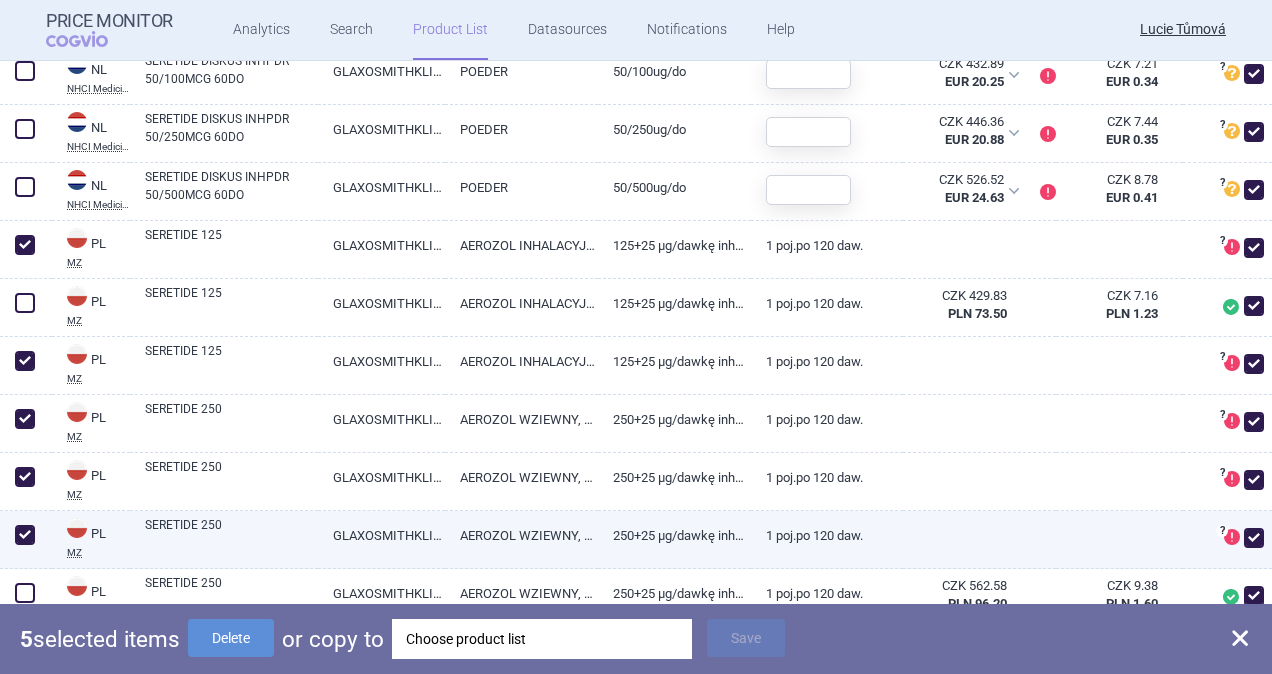 checkbox on "true" 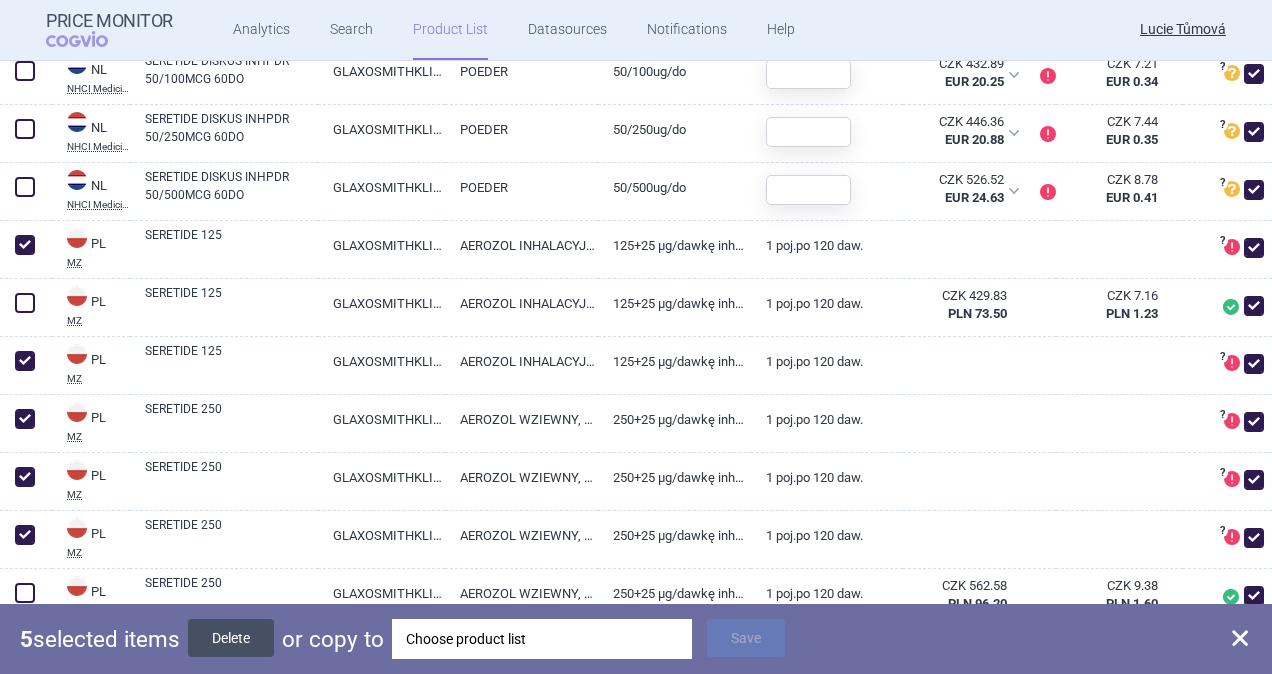 click on "Delete" at bounding box center (231, 638) 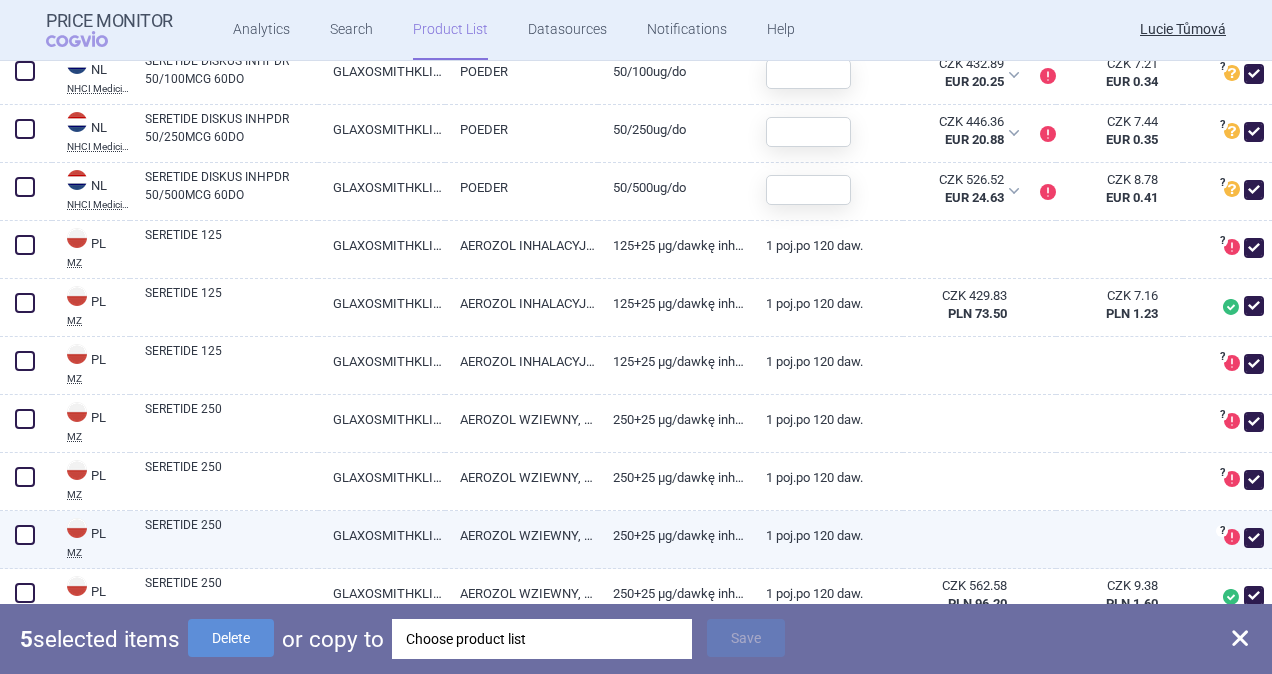 checkbox on "false" 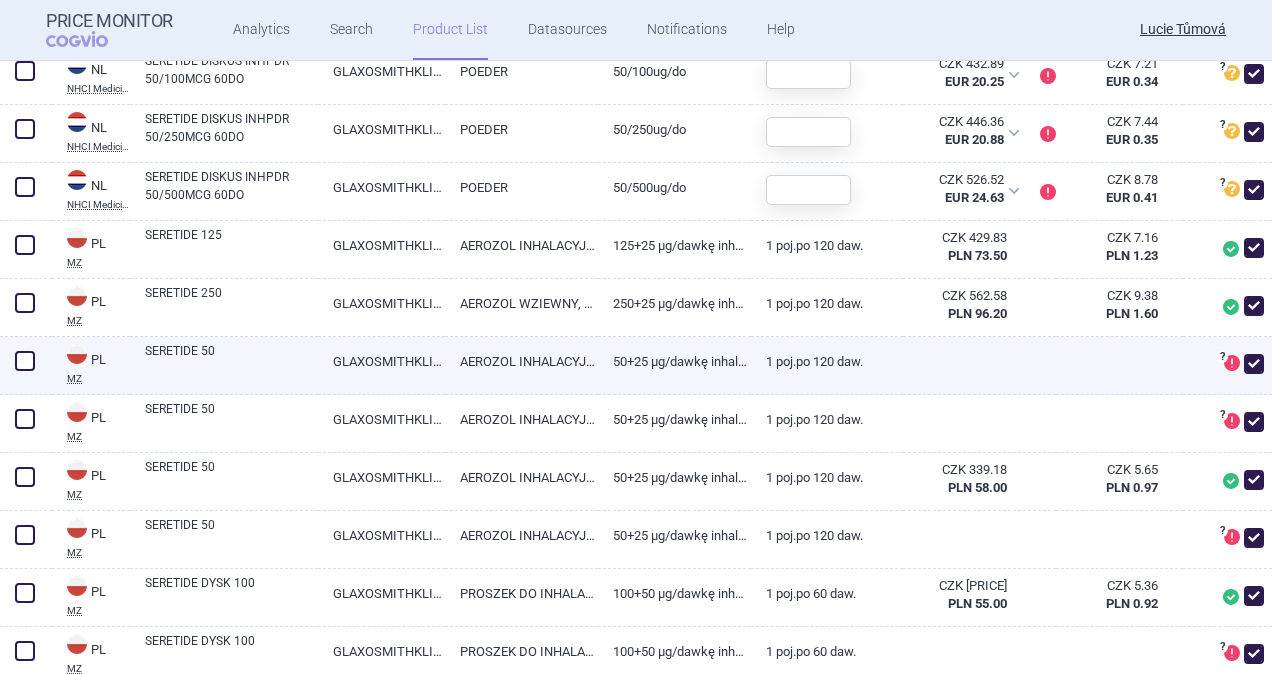 click at bounding box center [25, 361] 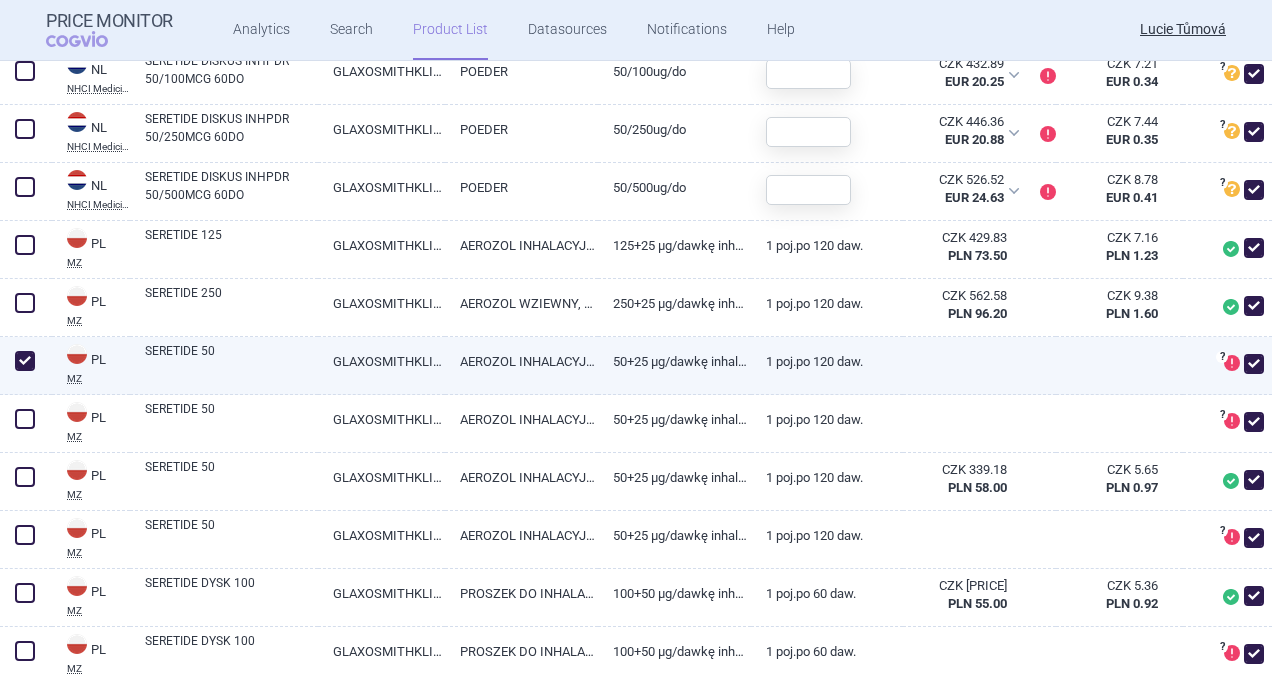checkbox on "true" 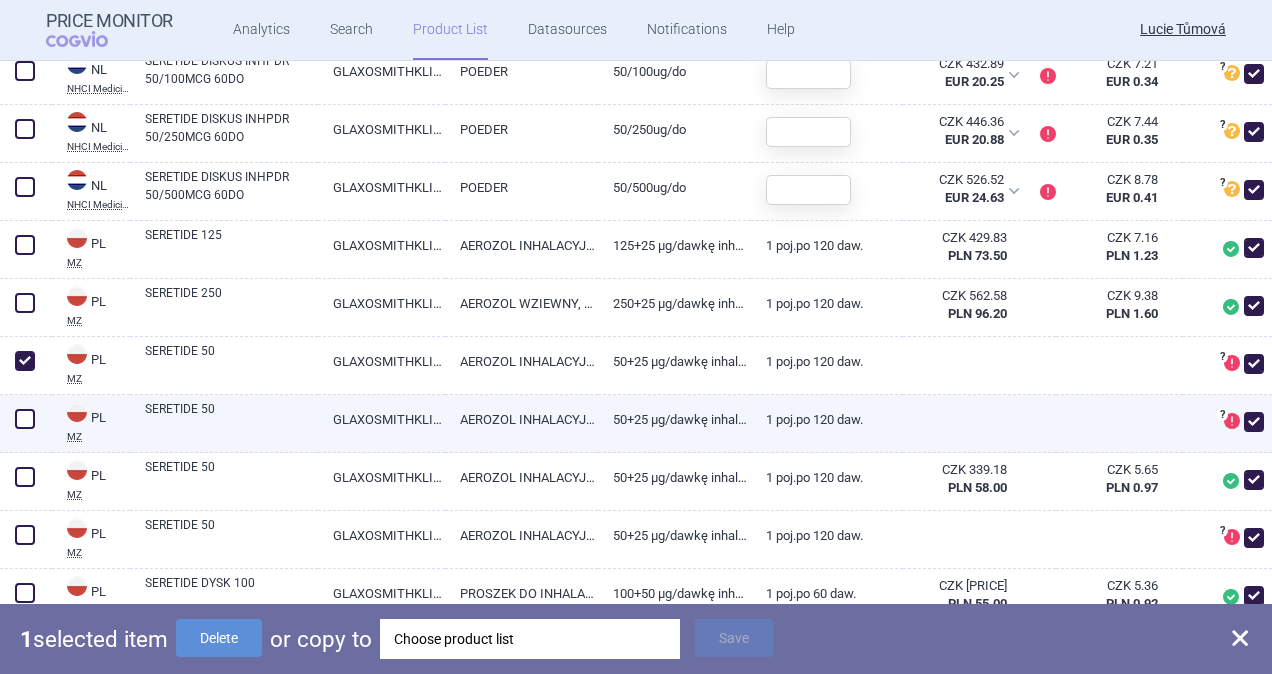 drag, startPoint x: 20, startPoint y: 413, endPoint x: 37, endPoint y: 426, distance: 21.400934 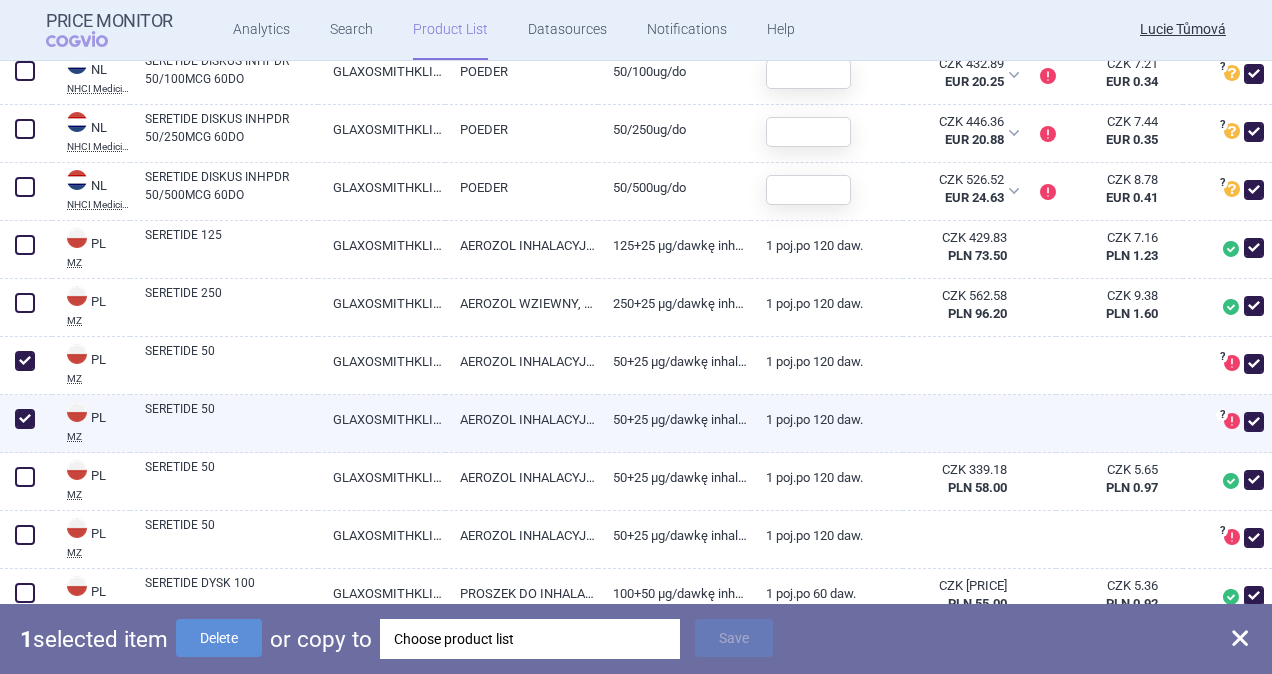 checkbox on "true" 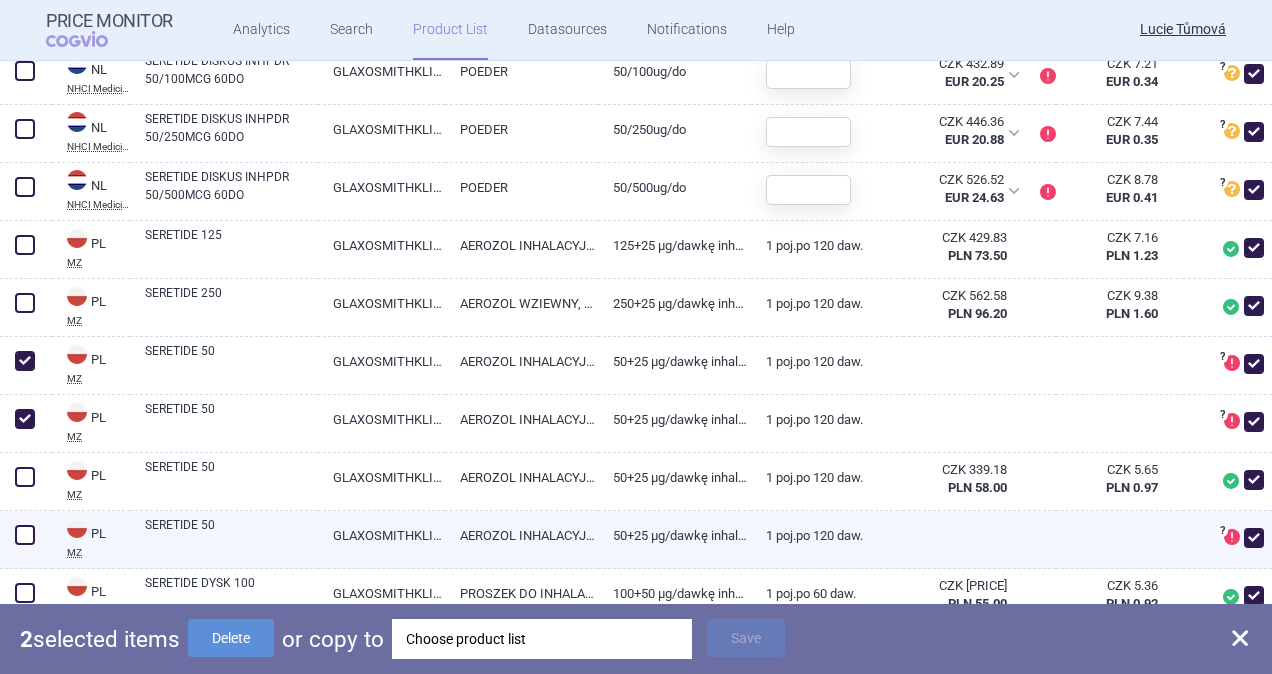 click at bounding box center (26, 540) 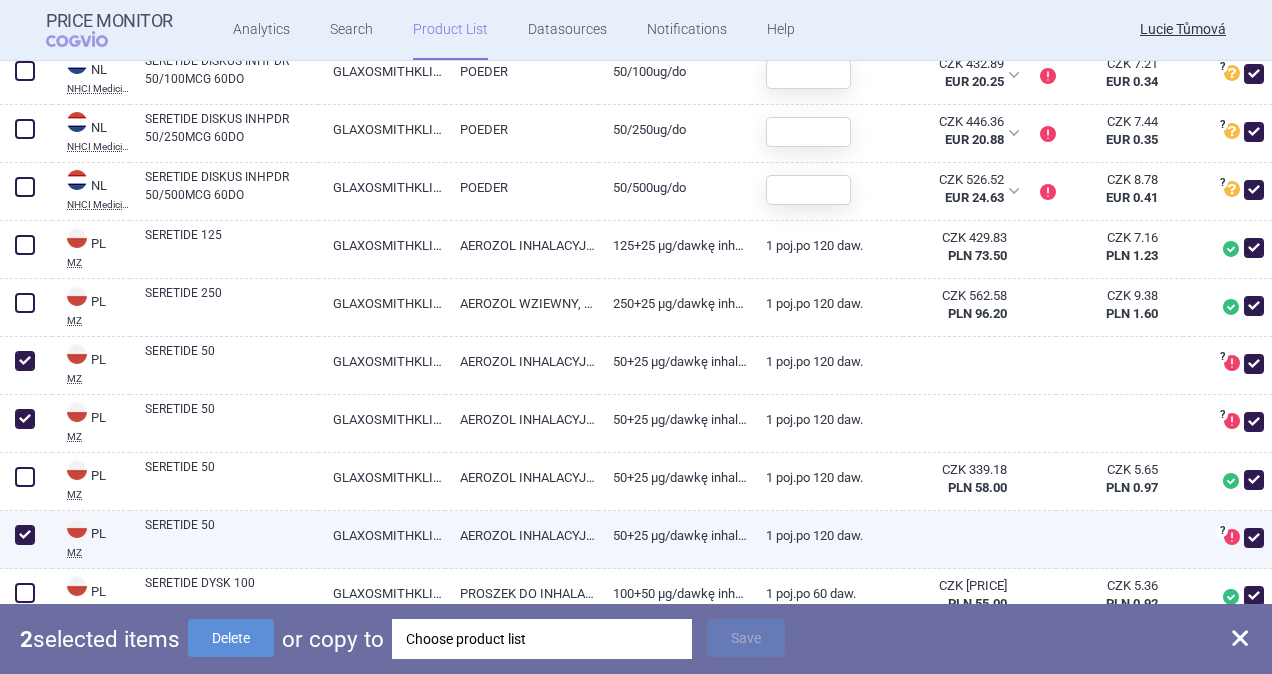 checkbox on "true" 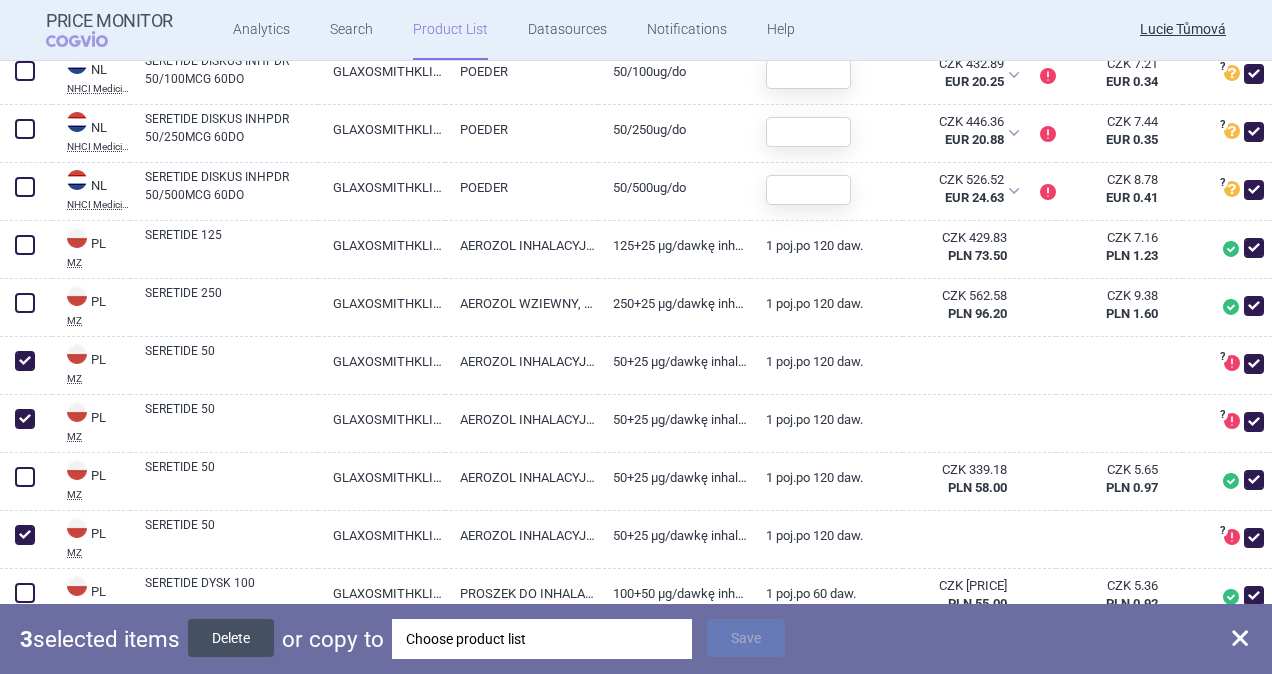 click on "Delete" at bounding box center [231, 638] 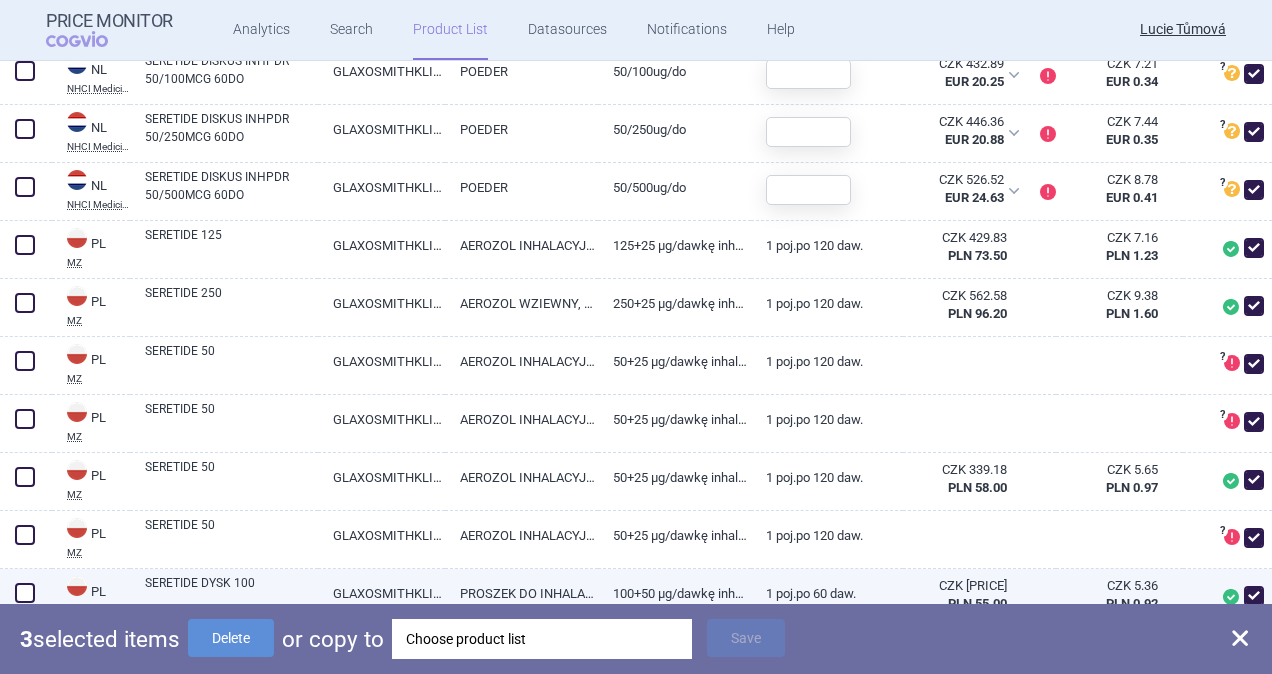 checkbox on "false" 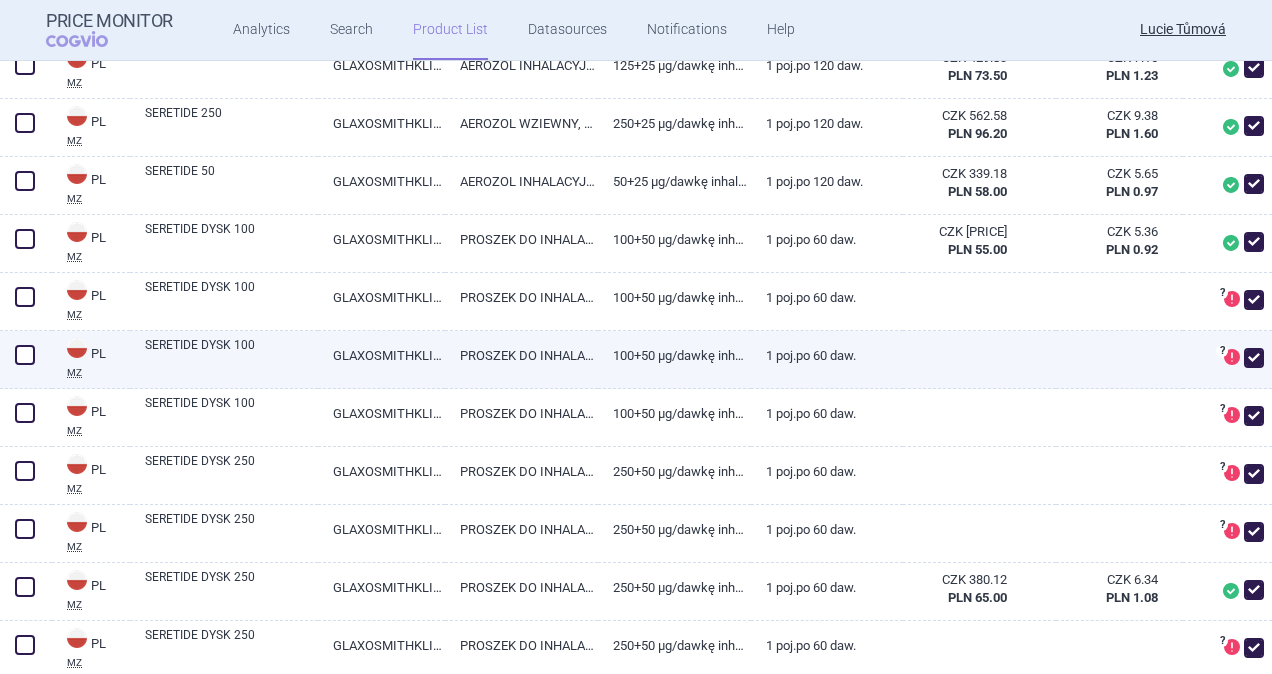 scroll, scrollTop: 8800, scrollLeft: 0, axis: vertical 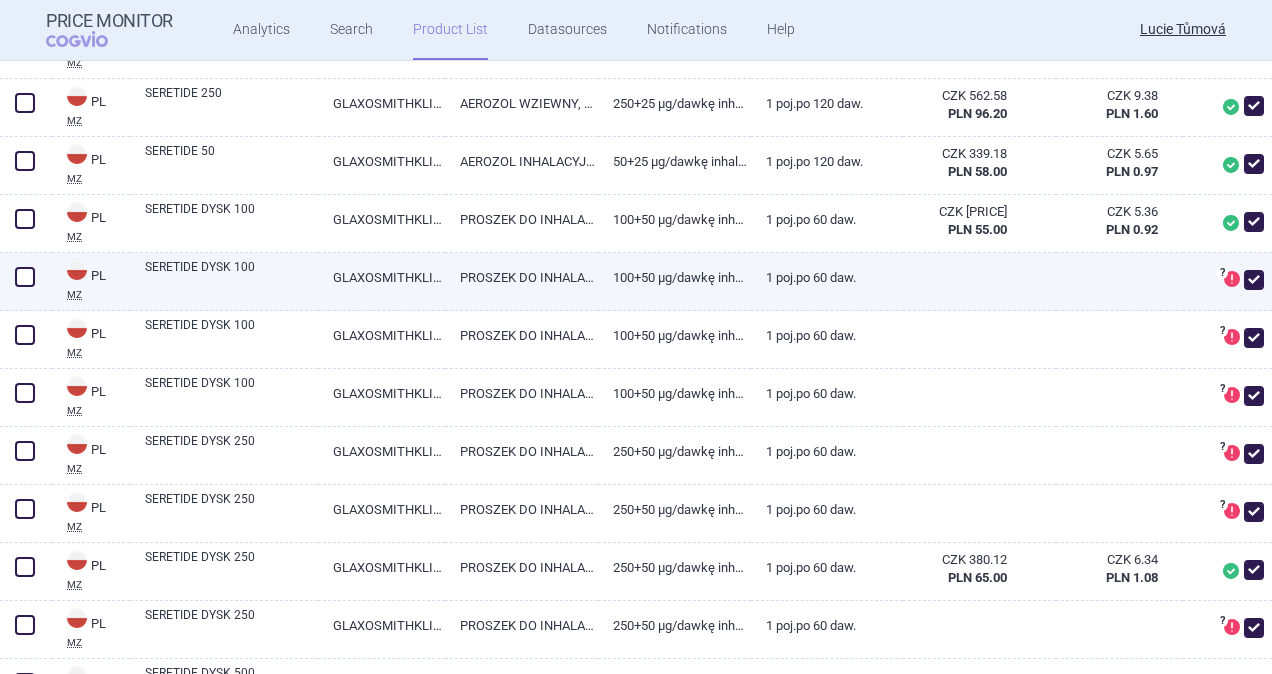 click at bounding box center [25, 277] 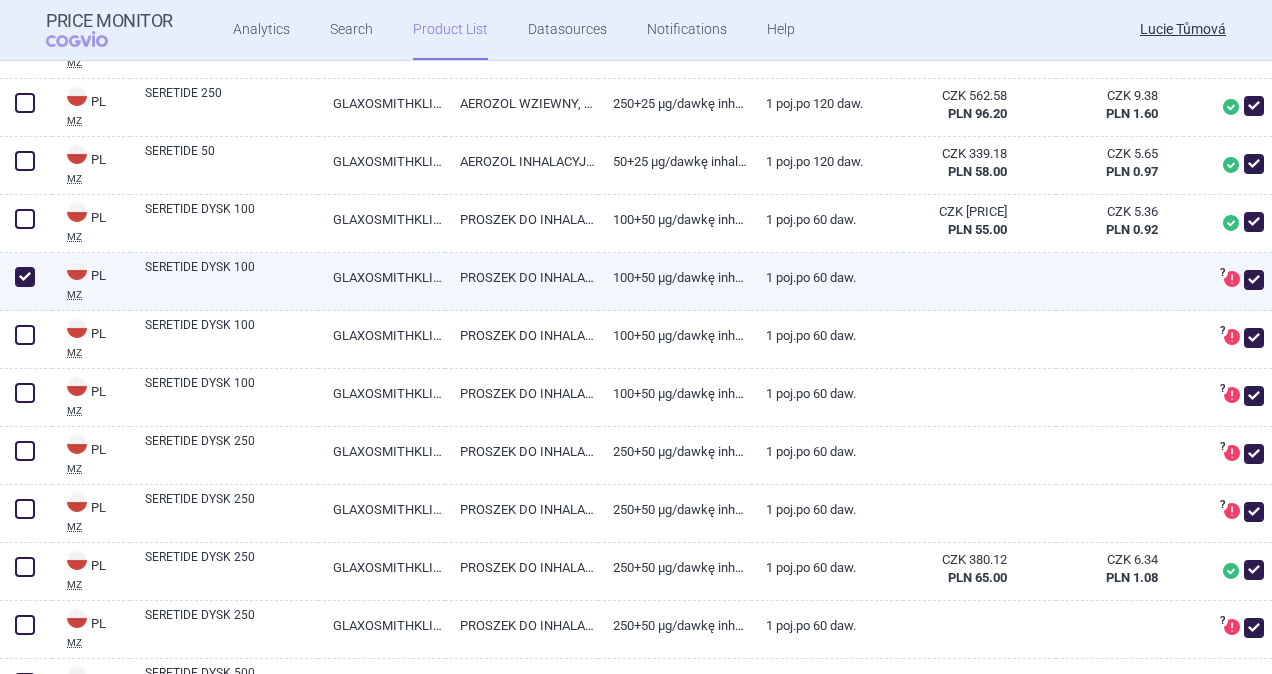 checkbox on "true" 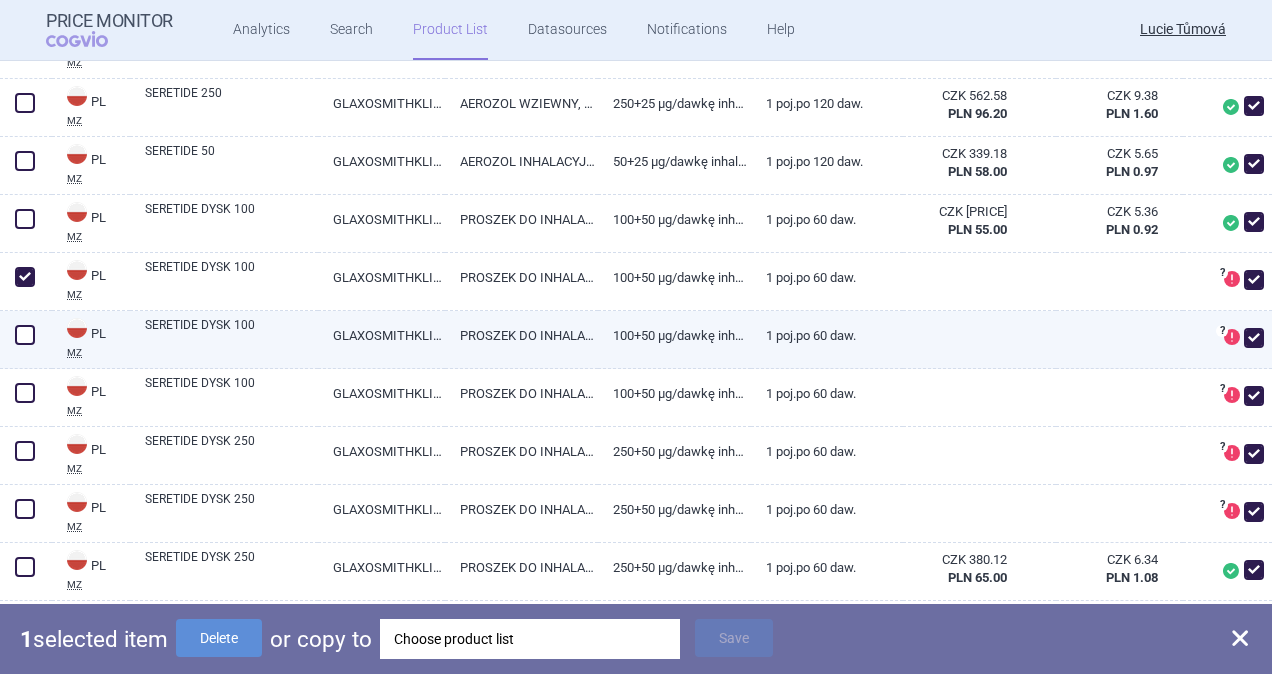 click at bounding box center [25, 335] 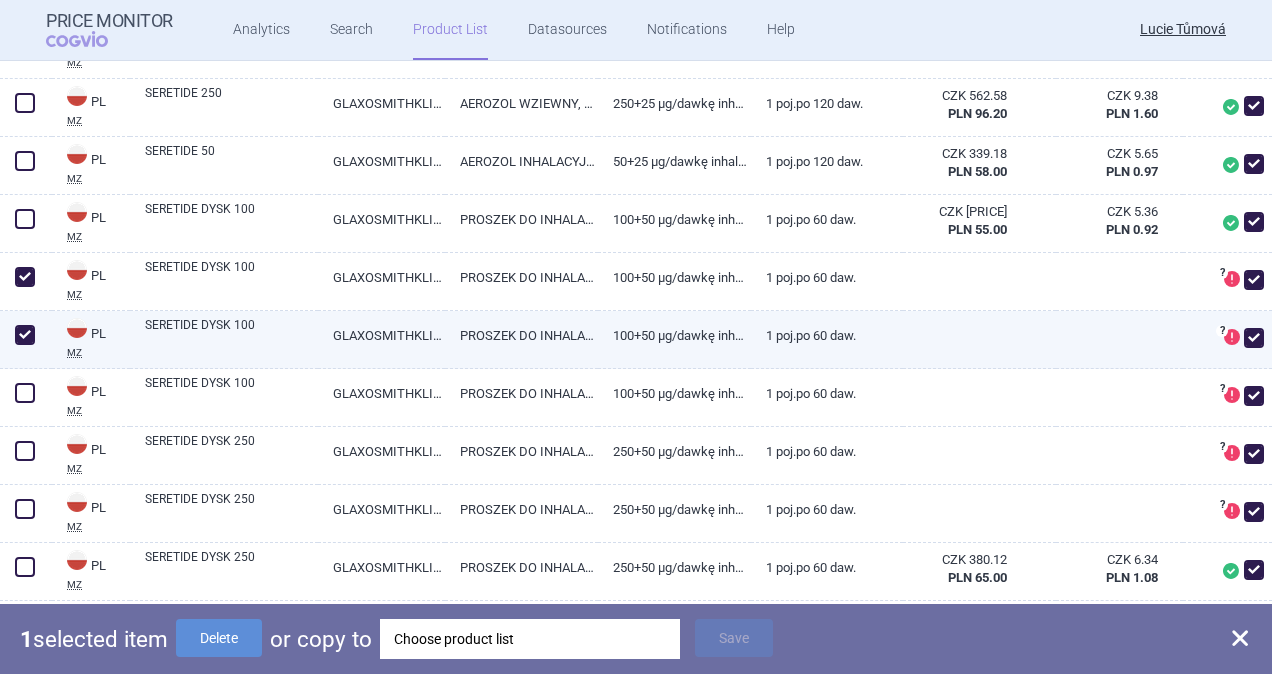 checkbox on "true" 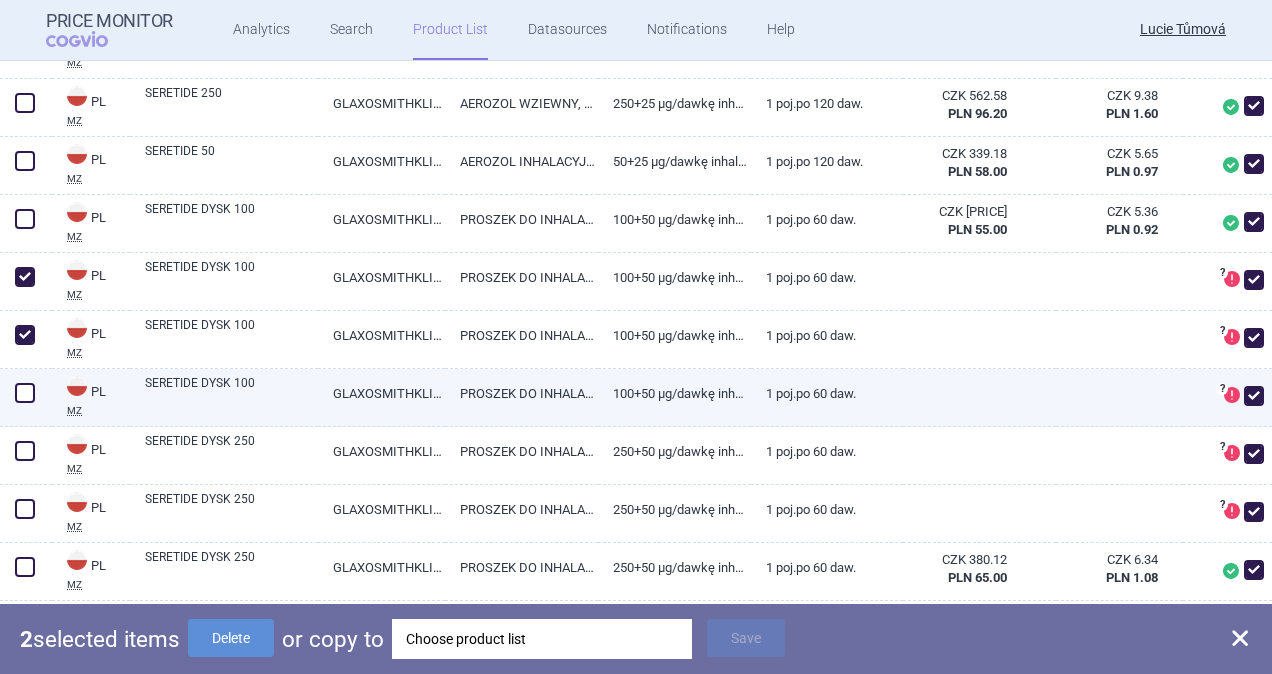 click at bounding box center (25, 393) 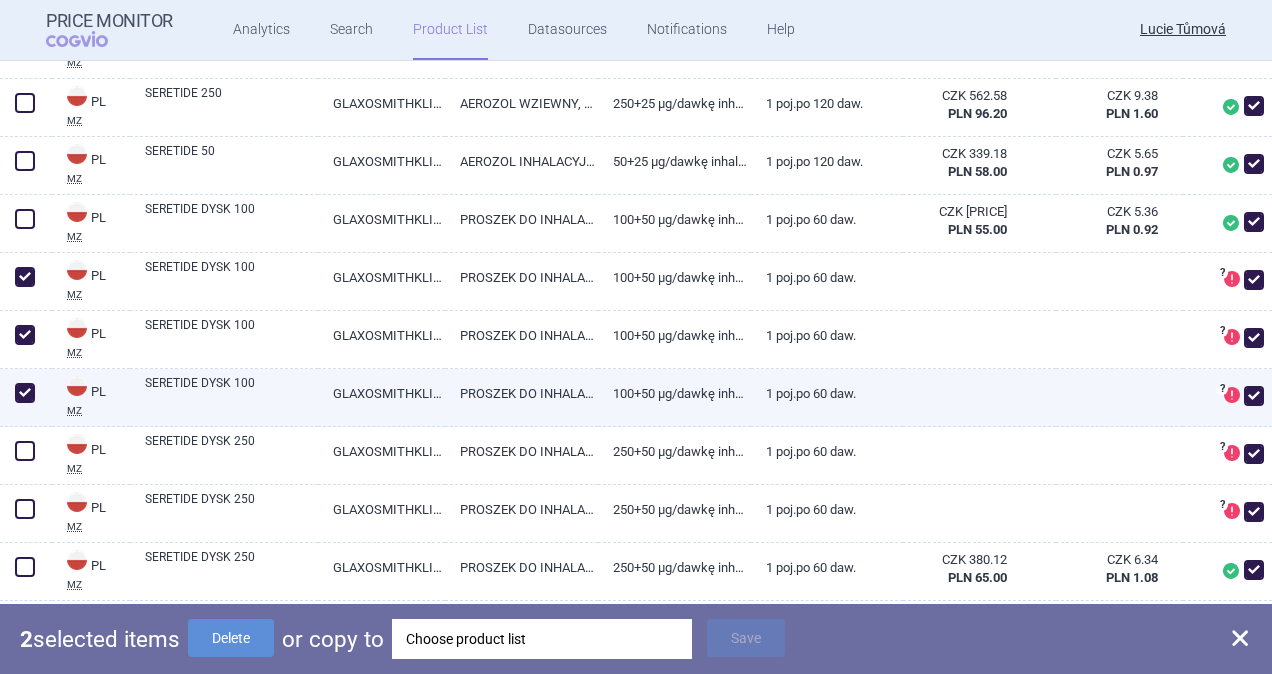 checkbox on "true" 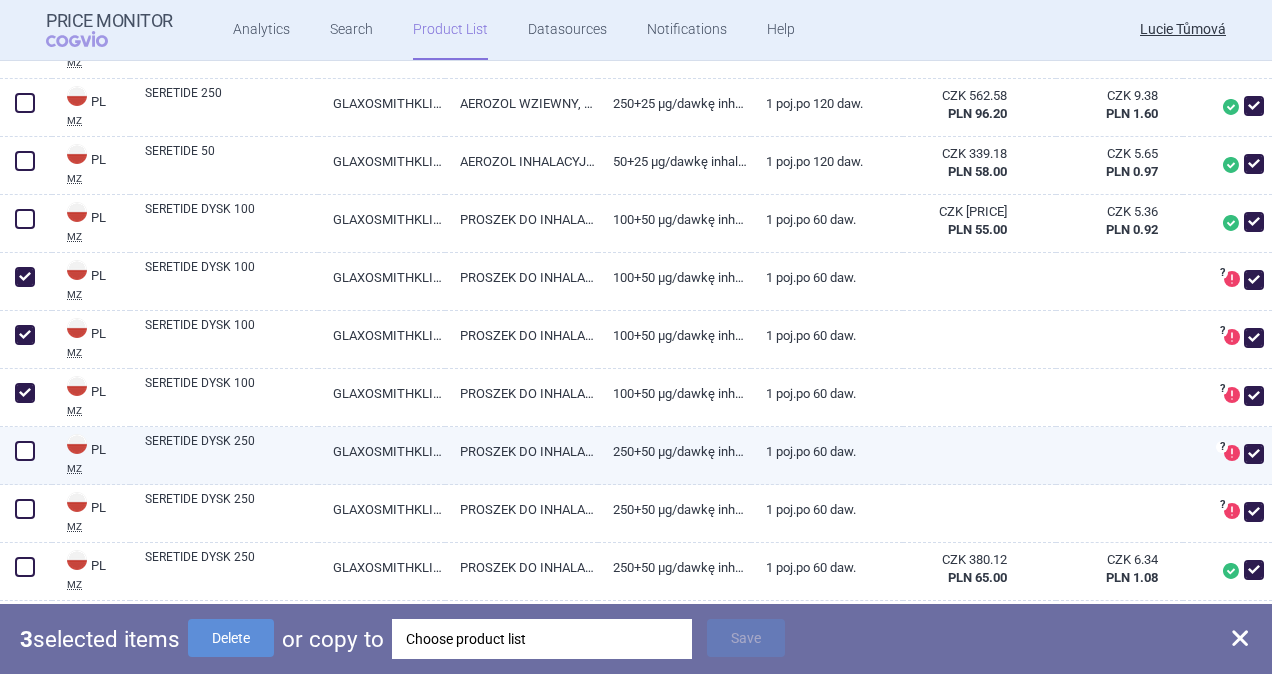 click at bounding box center [25, 451] 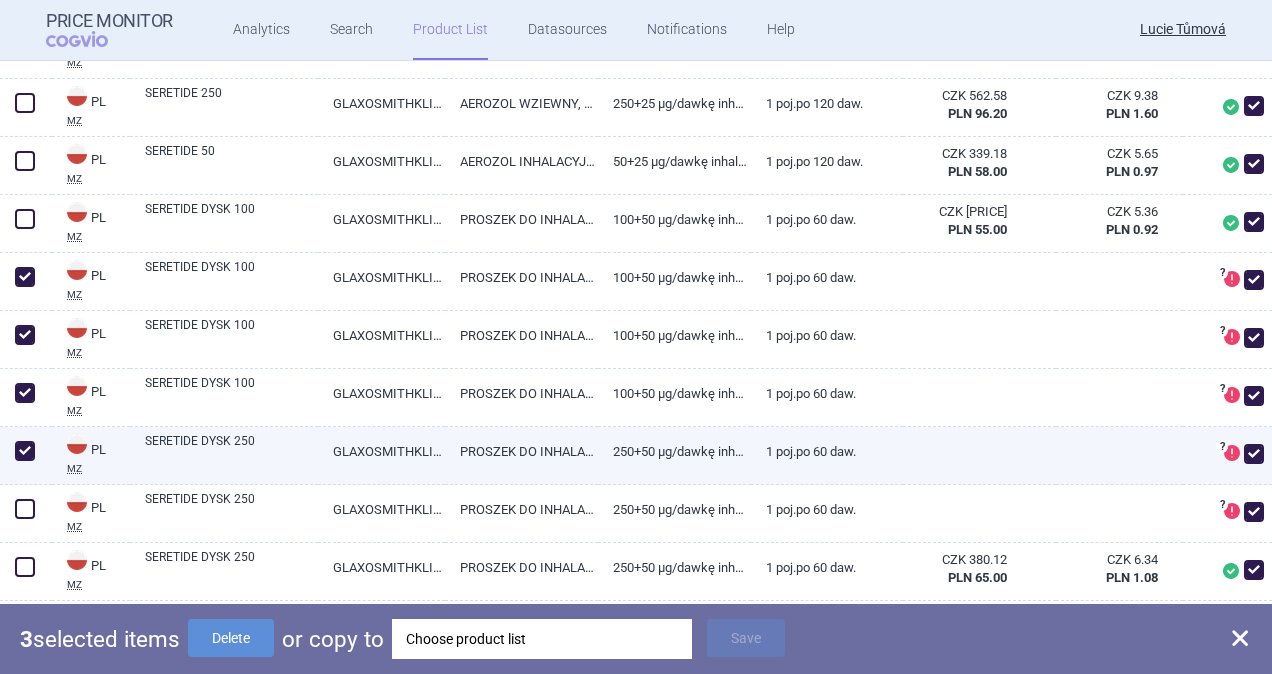 checkbox on "true" 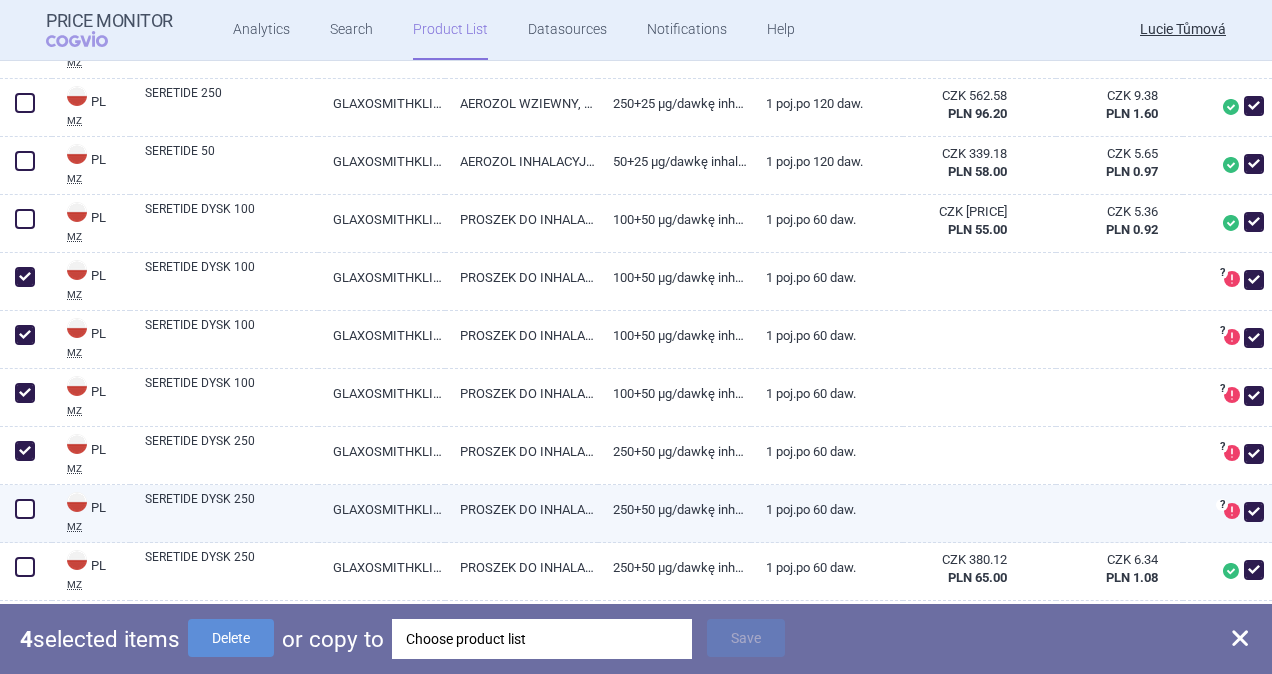 click at bounding box center (25, 509) 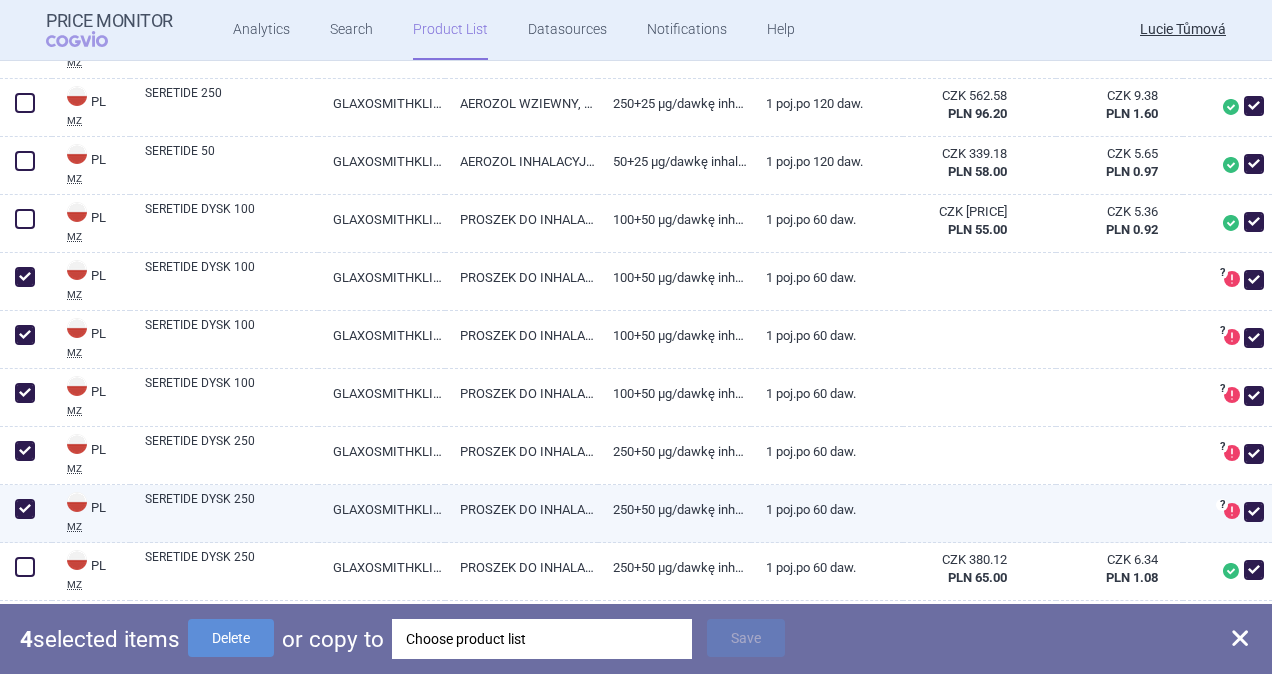 checkbox on "true" 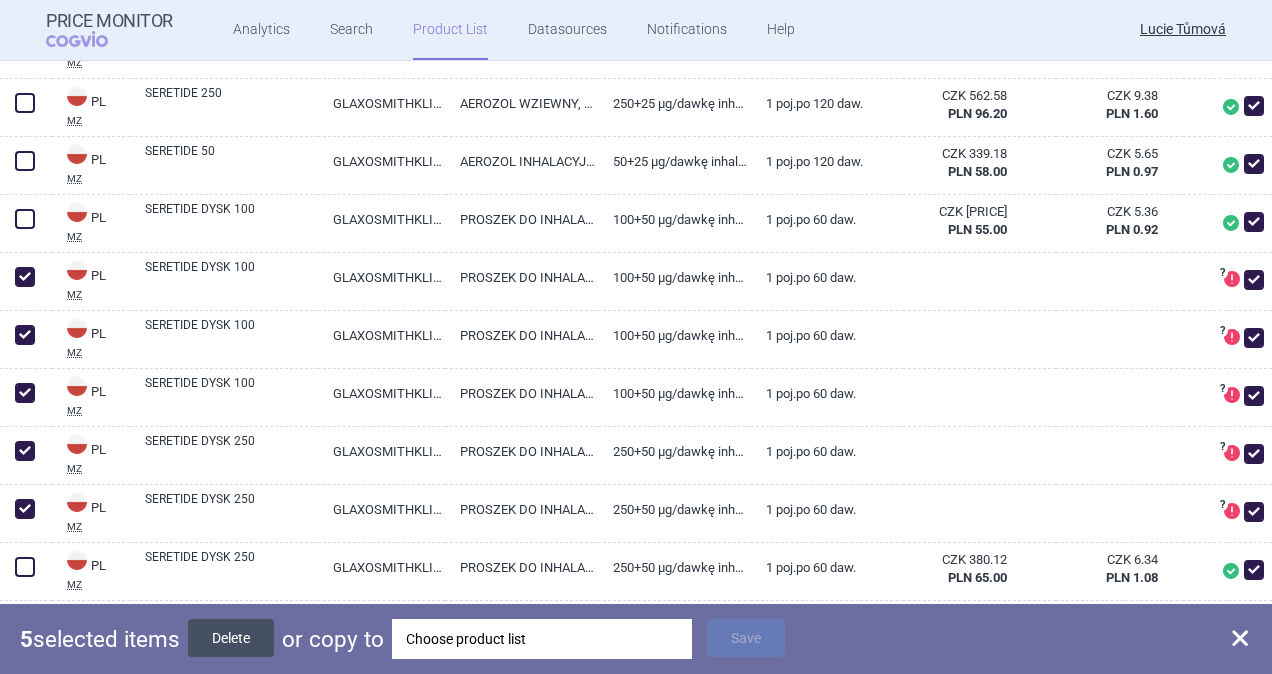 click on "Delete" at bounding box center [231, 638] 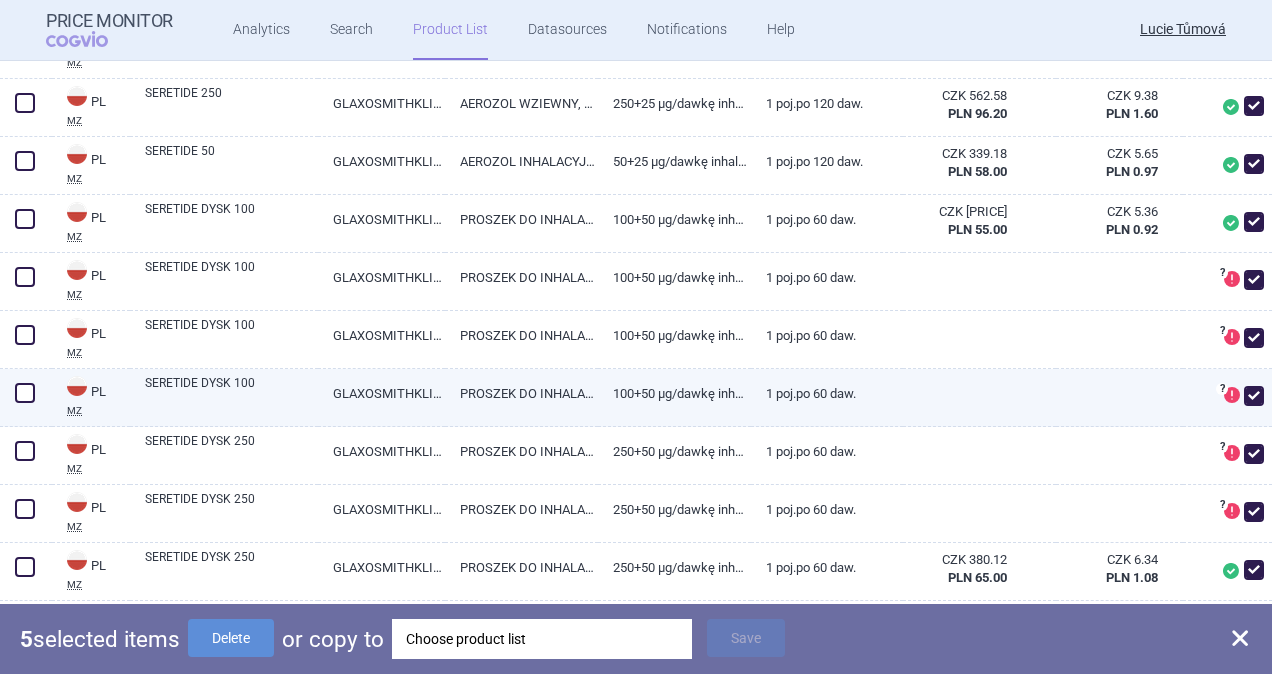 checkbox on "false" 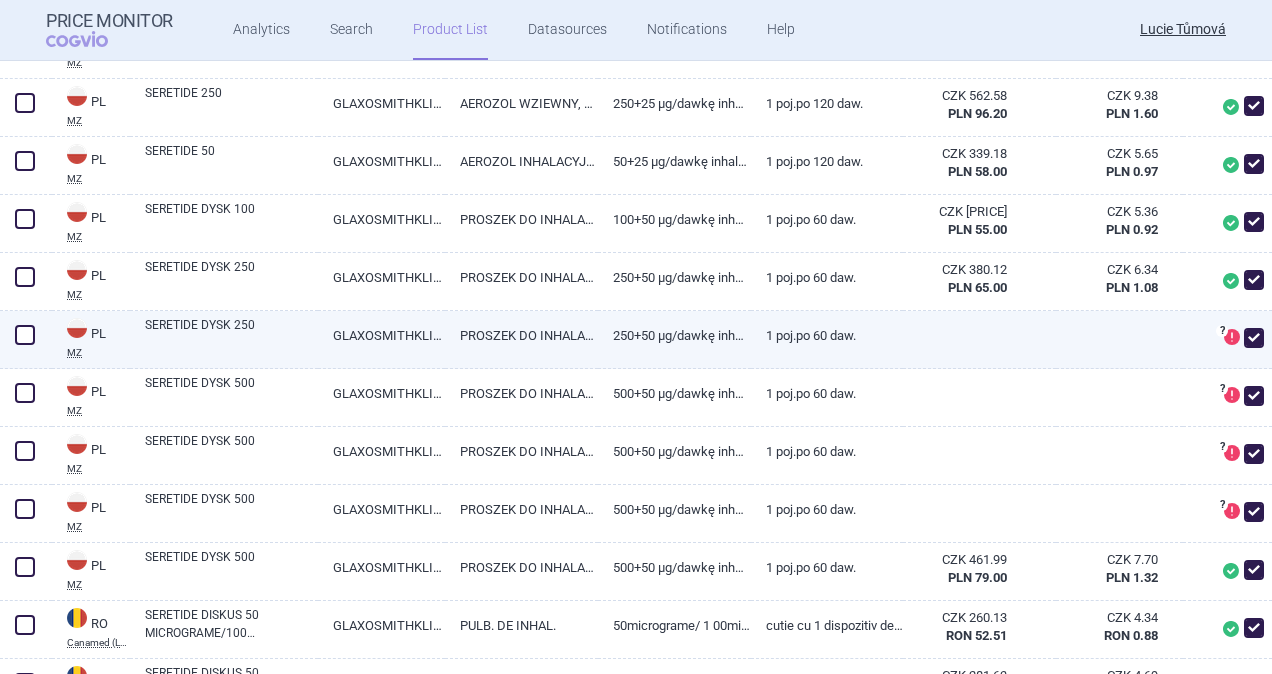 click at bounding box center [25, 335] 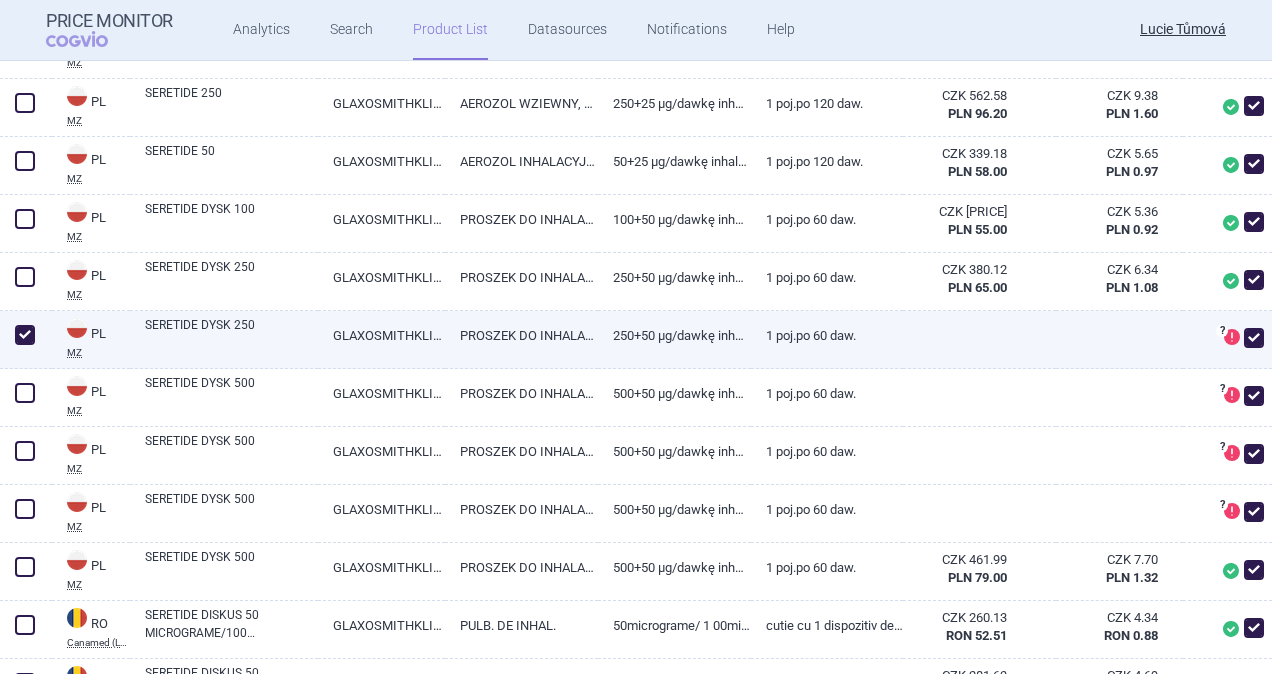 checkbox on "true" 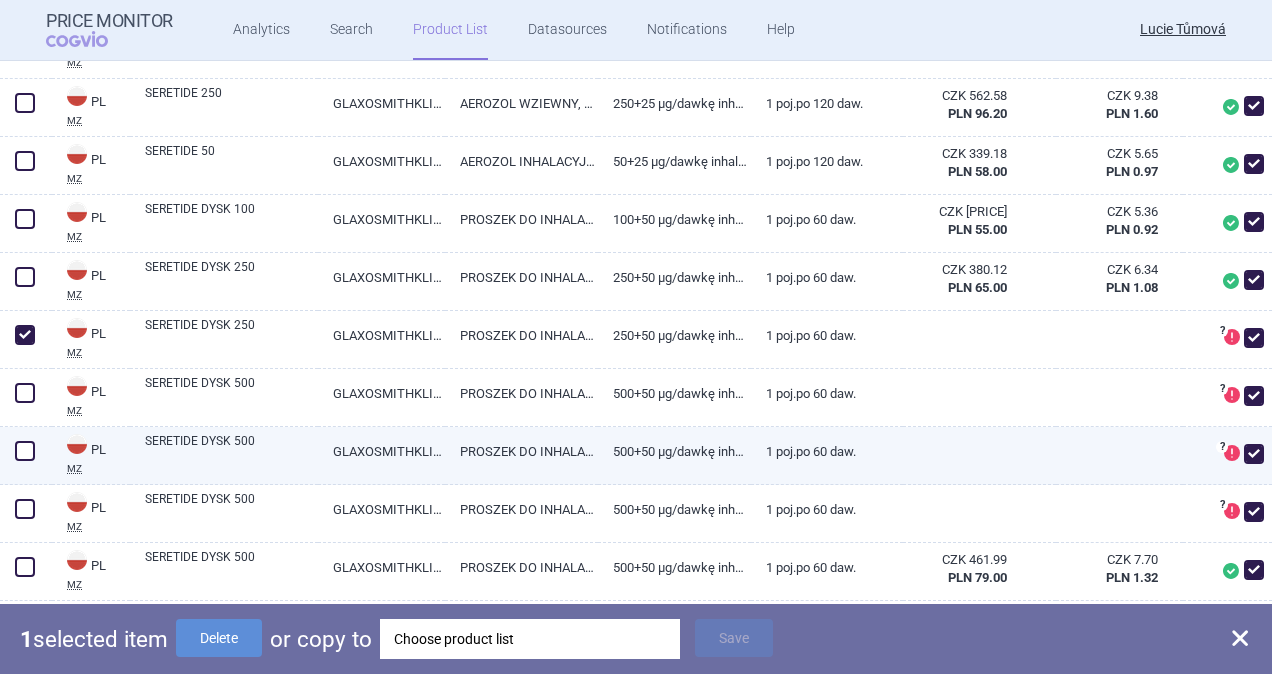 drag, startPoint x: 23, startPoint y: 389, endPoint x: 53, endPoint y: 440, distance: 59.16925 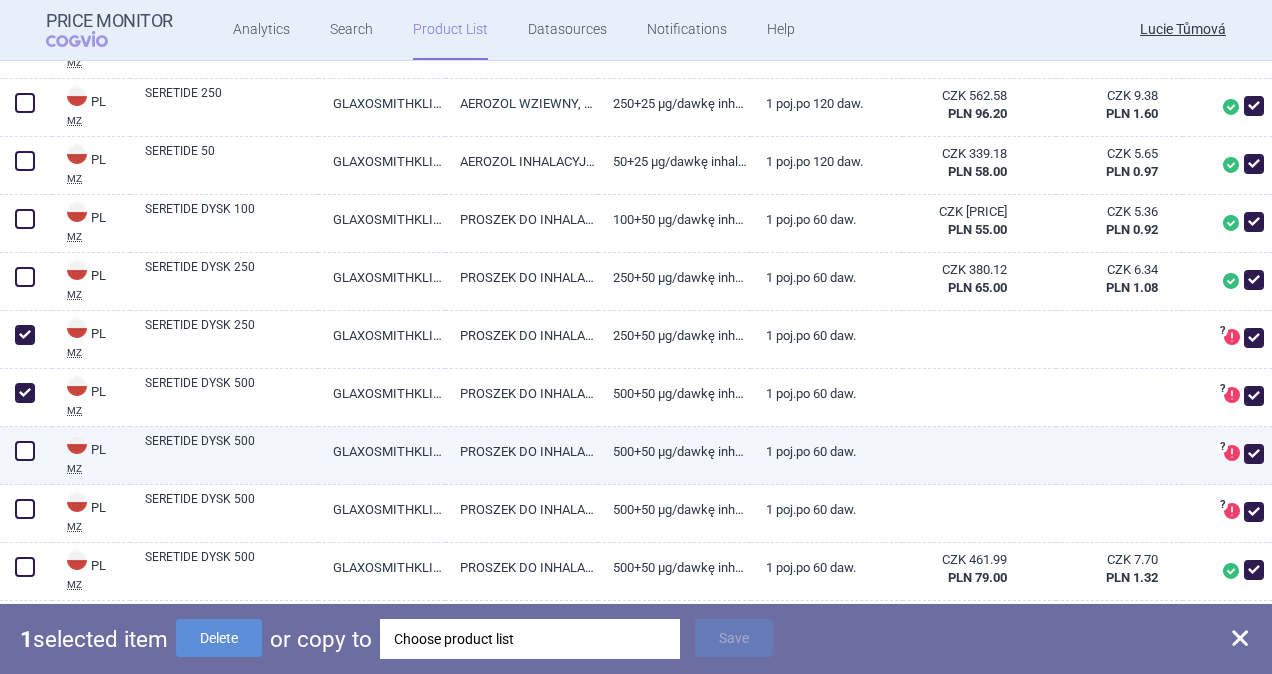 checkbox on "true" 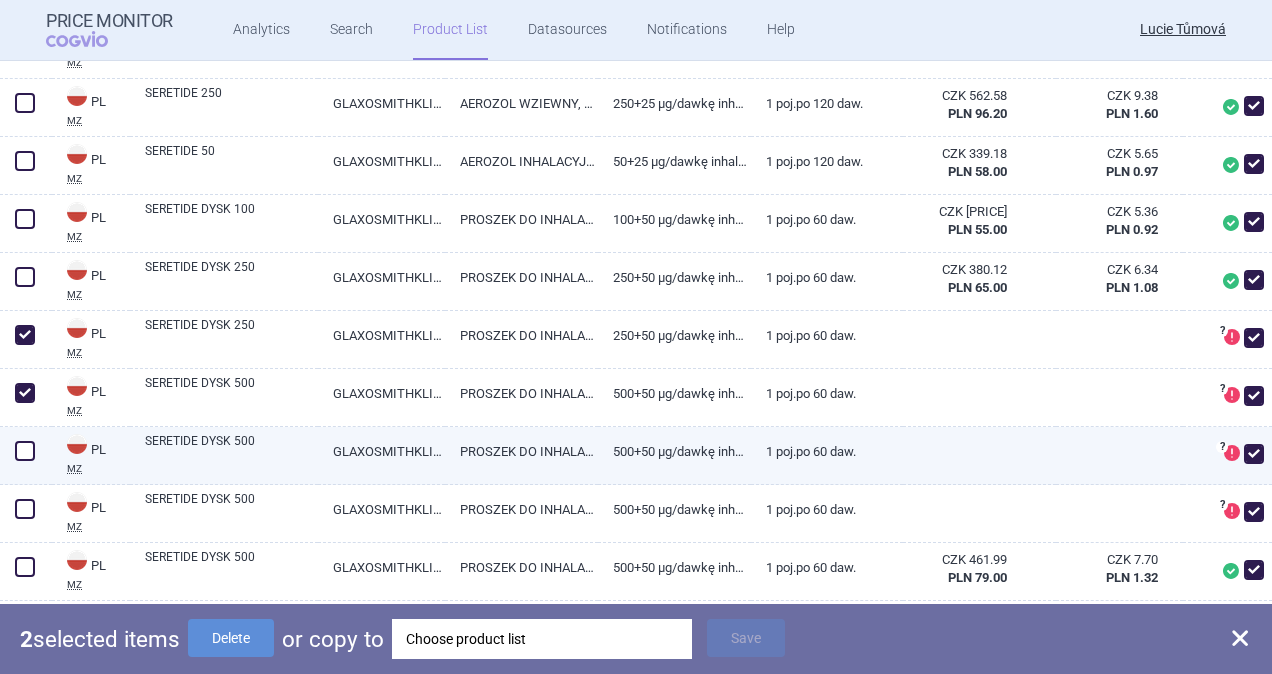 click at bounding box center [25, 451] 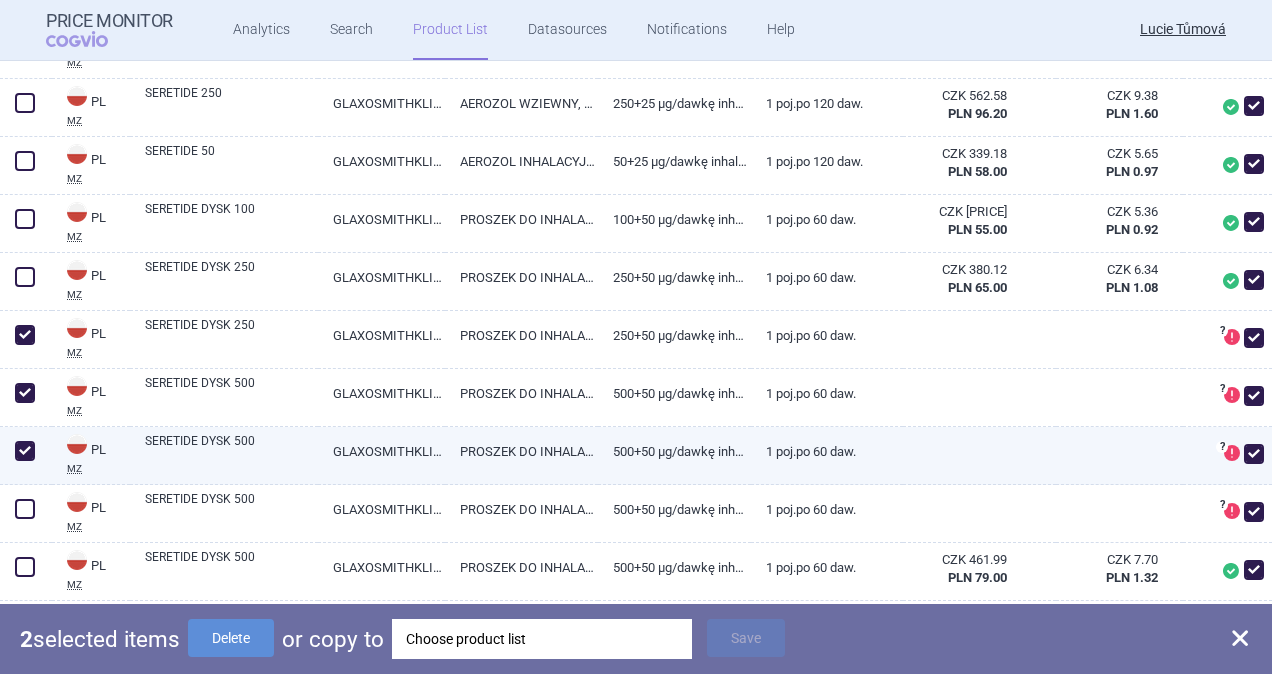 checkbox on "true" 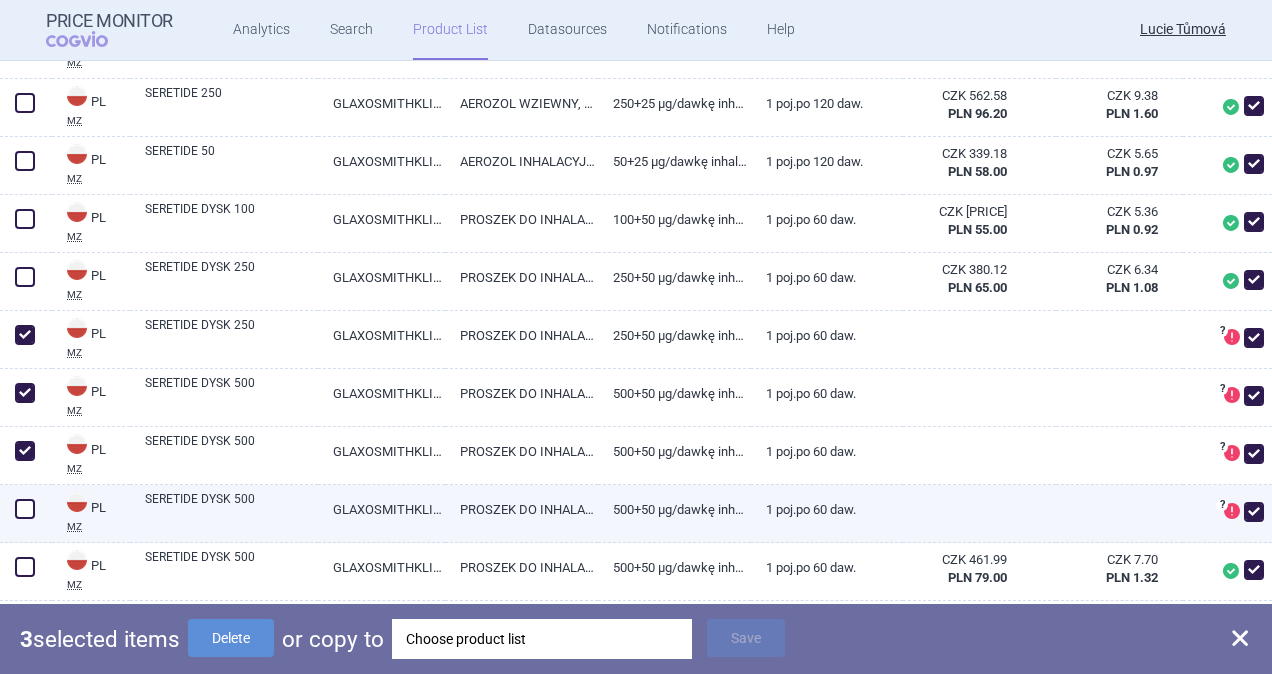 click at bounding box center (25, 509) 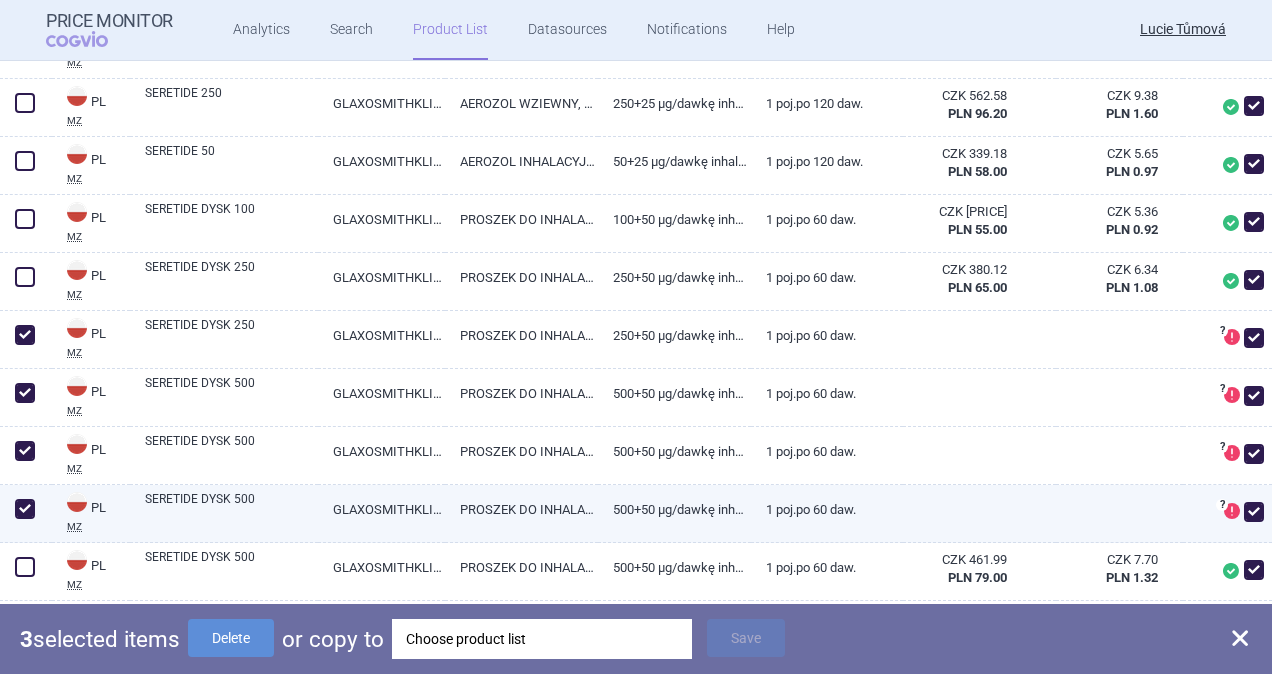 checkbox on "true" 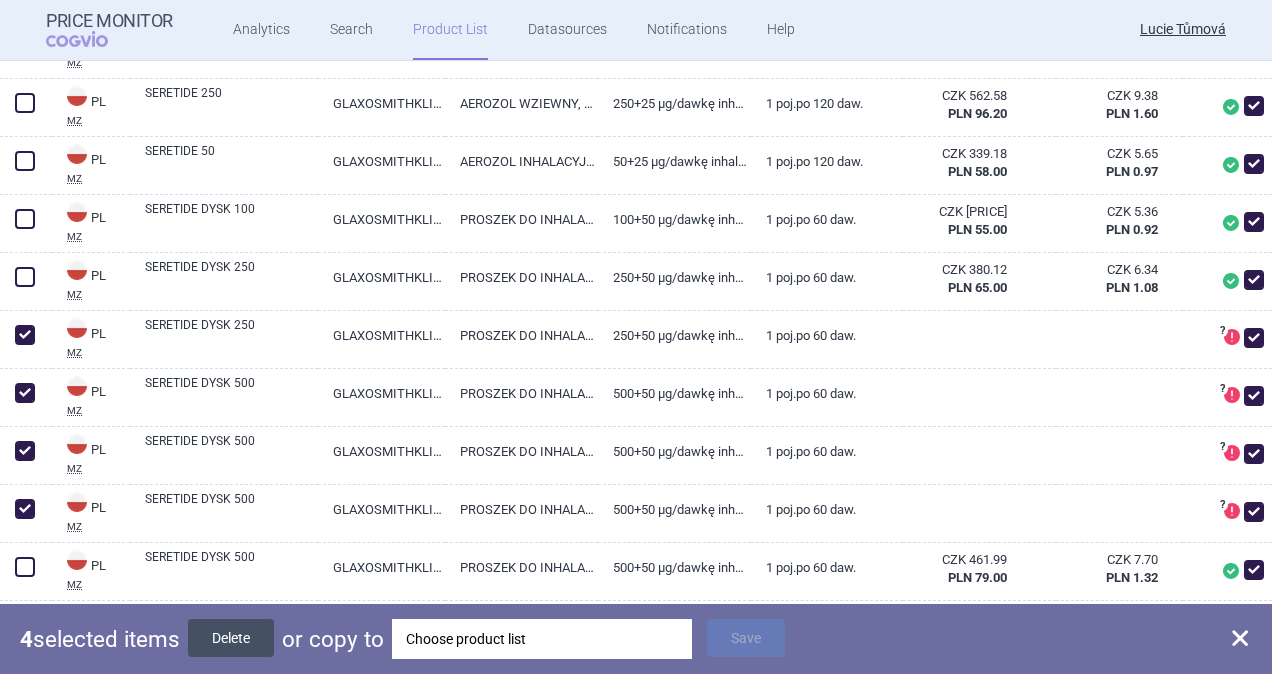 click on "Delete" at bounding box center [231, 638] 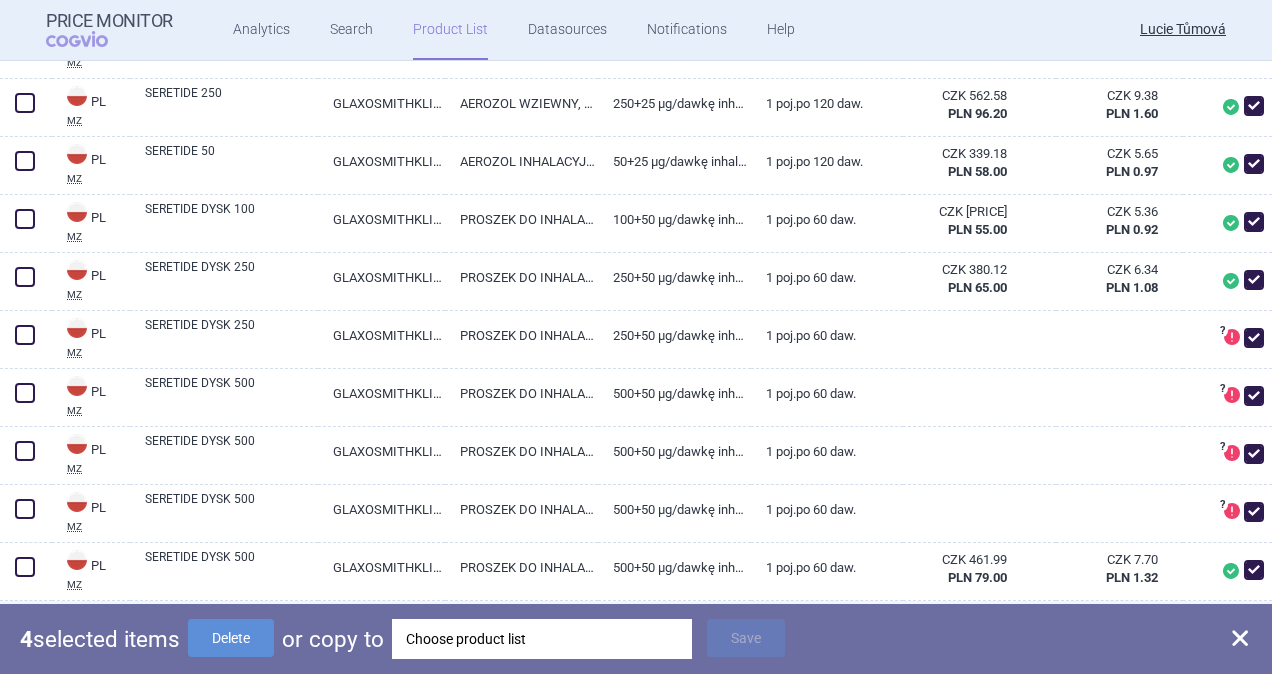 checkbox on "false" 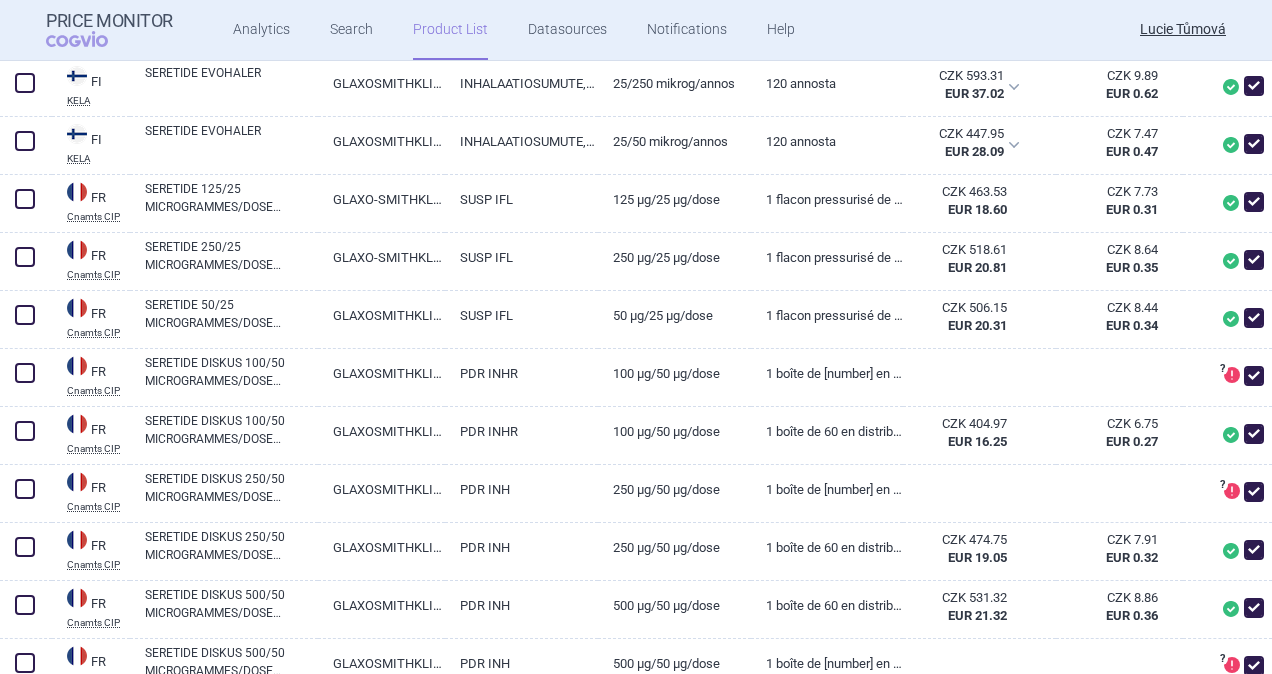 scroll, scrollTop: 4510, scrollLeft: 0, axis: vertical 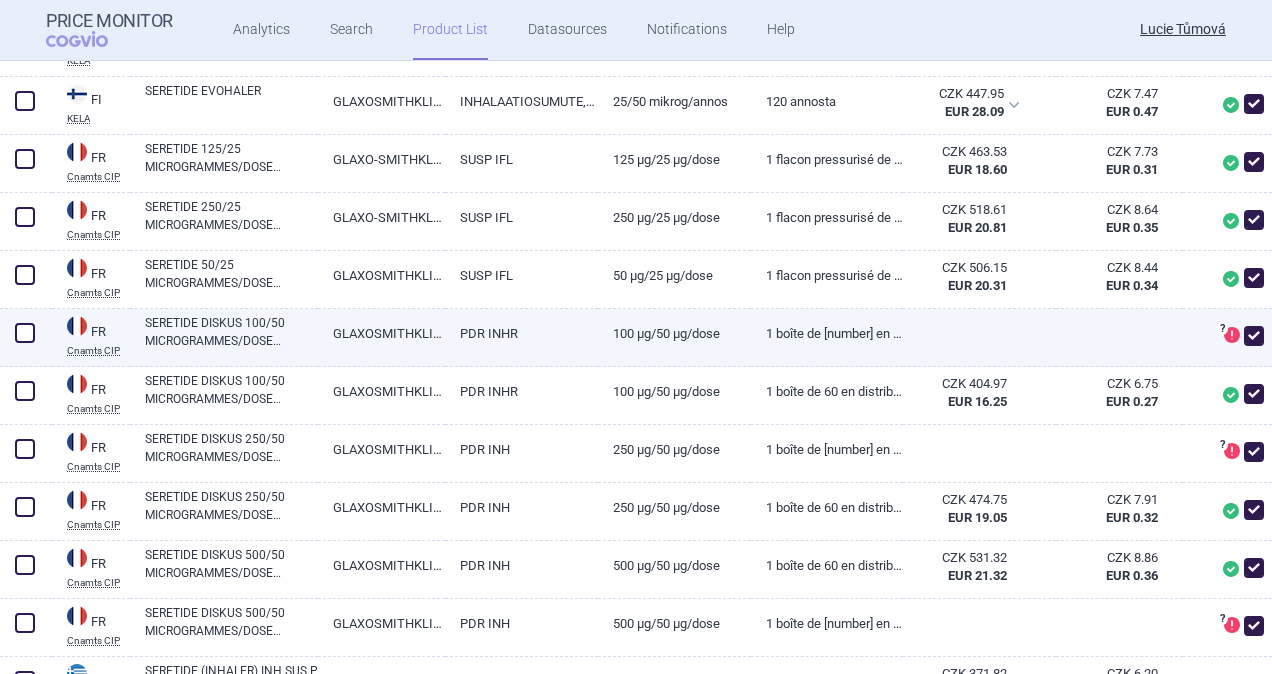 click at bounding box center [25, 333] 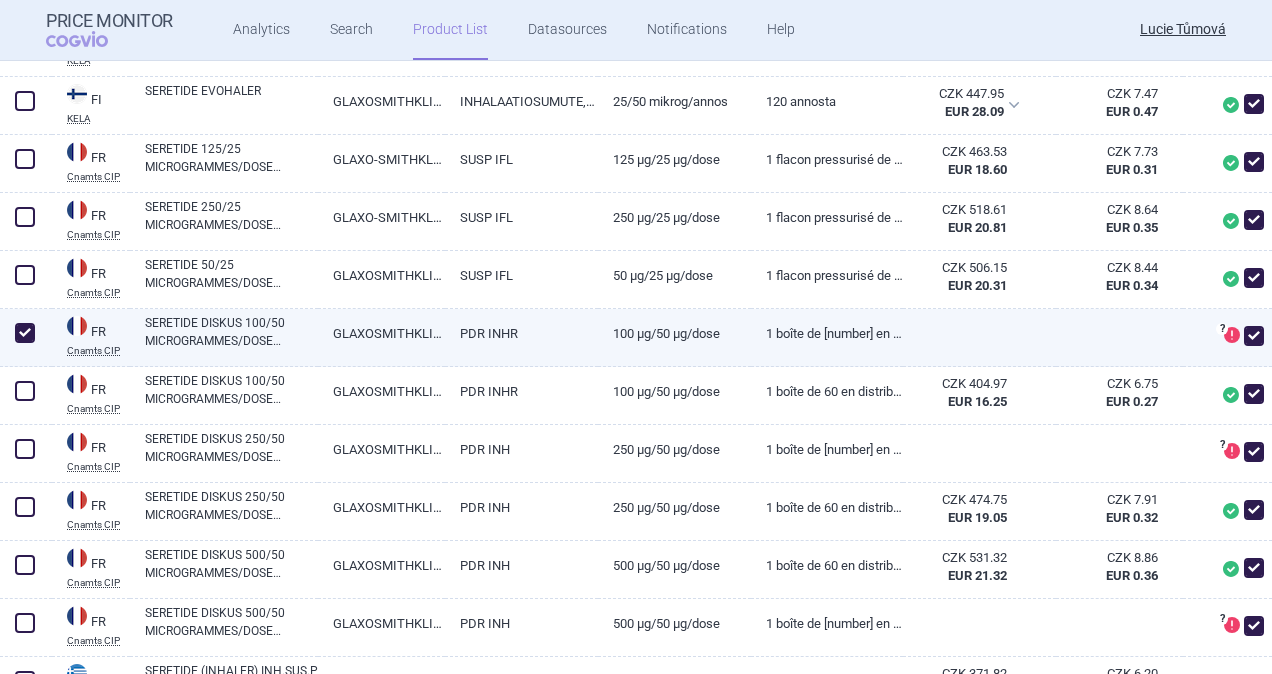 checkbox on "true" 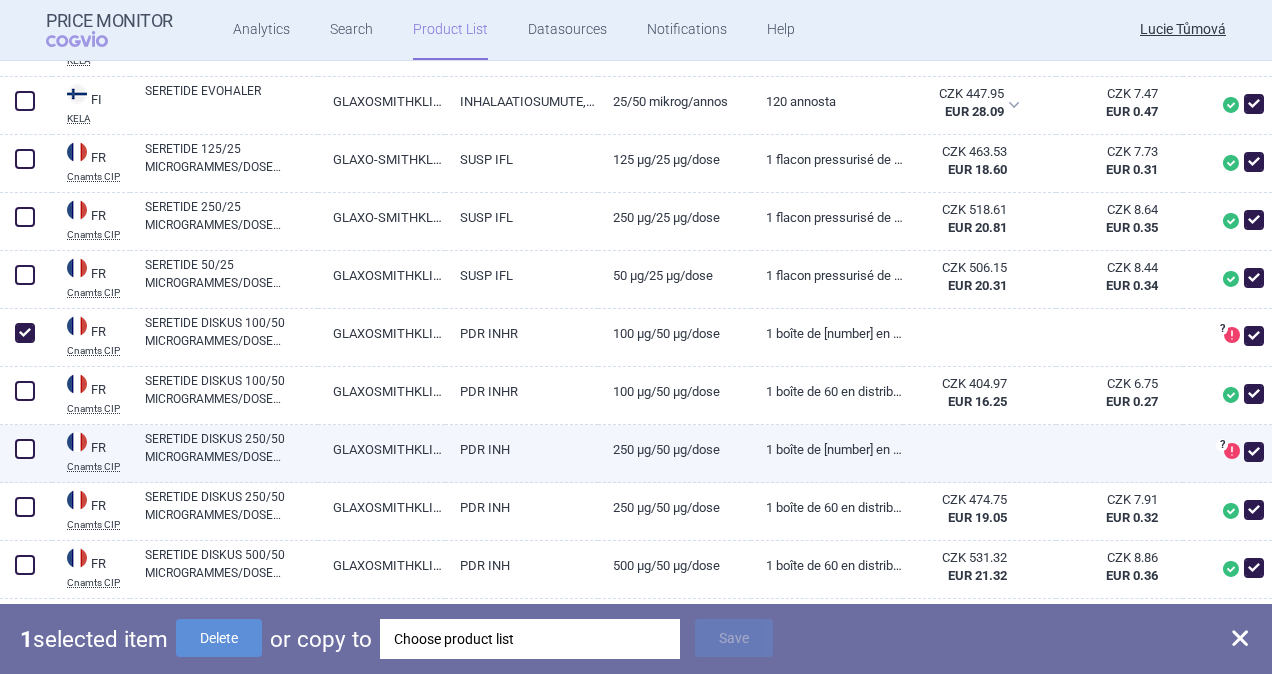 click at bounding box center [25, 449] 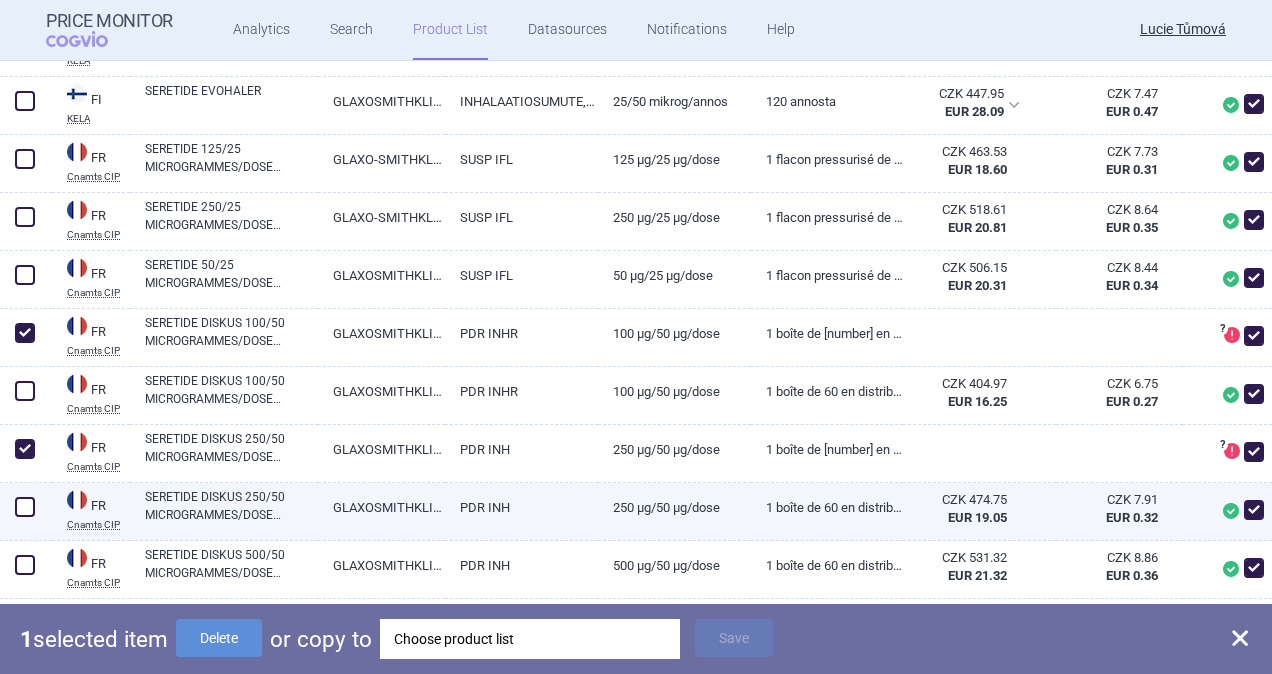 checkbox on "true" 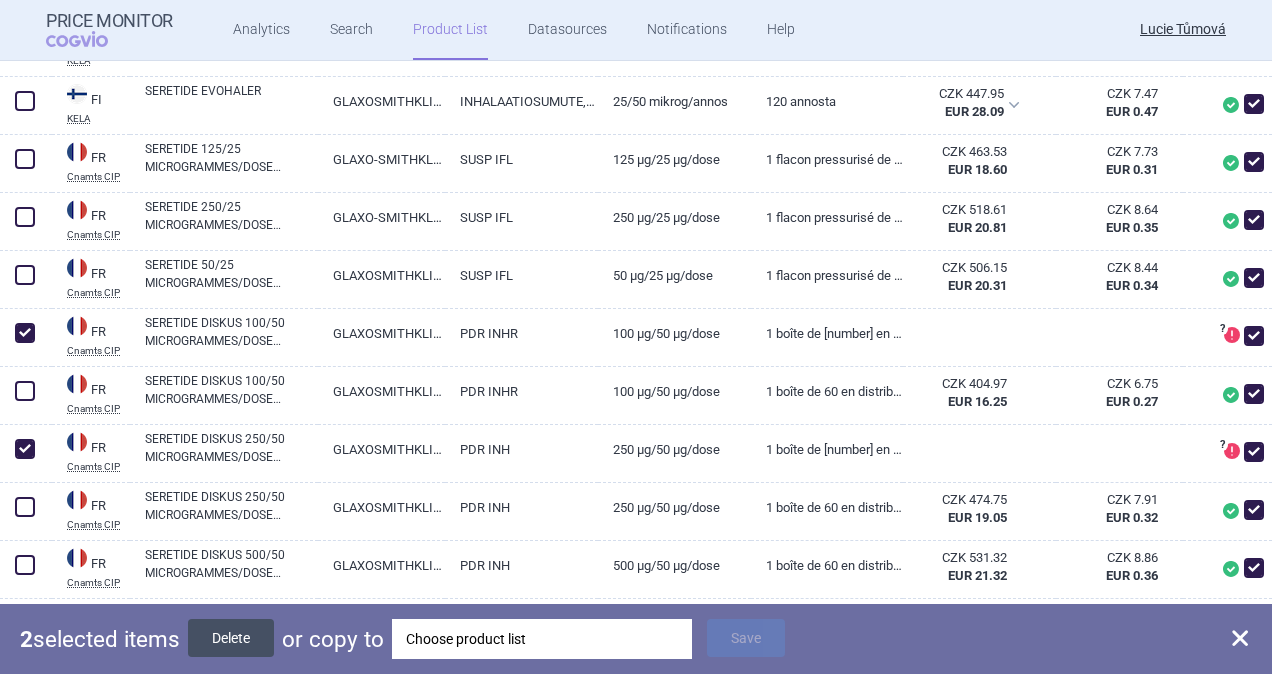 click on "Delete" at bounding box center (231, 638) 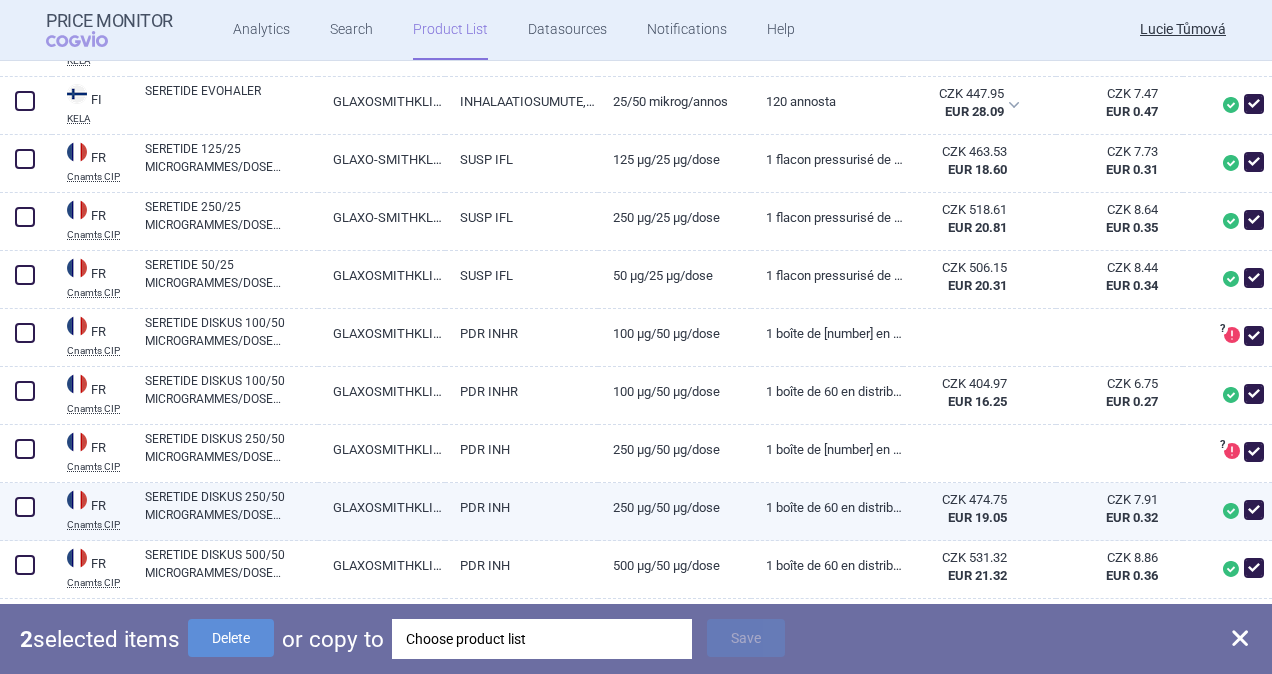 checkbox on "false" 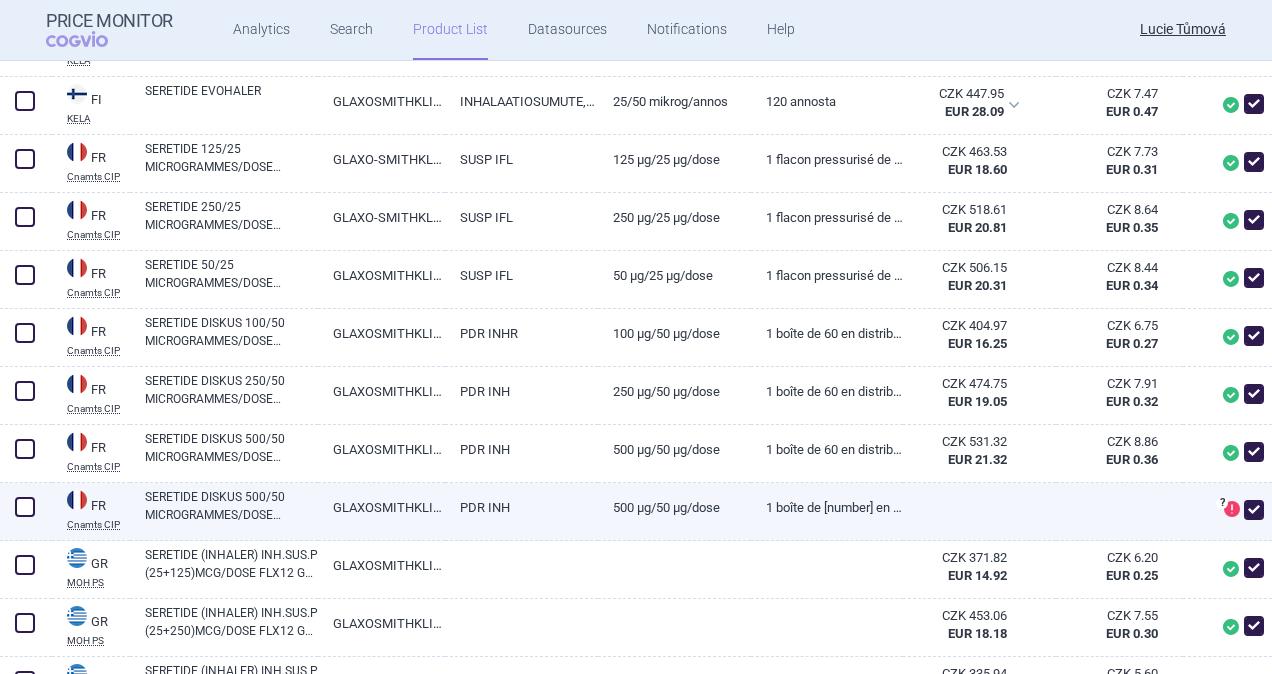 click at bounding box center (25, 507) 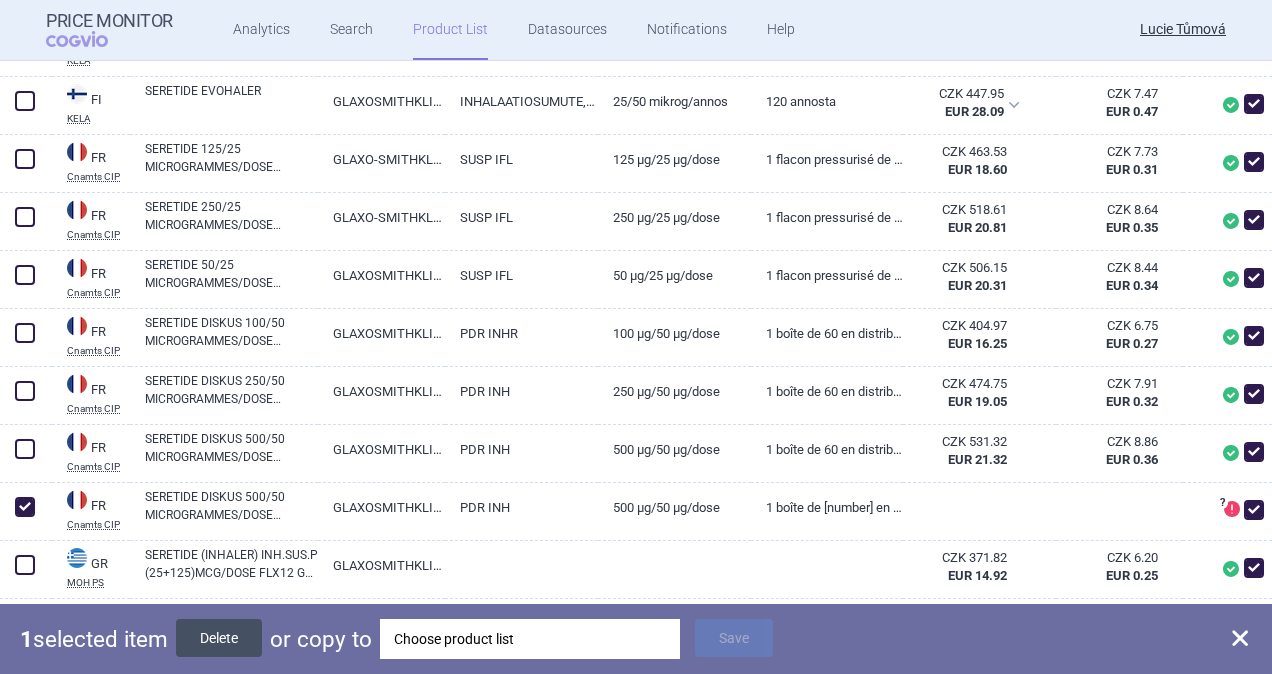click on "Delete" at bounding box center (219, 638) 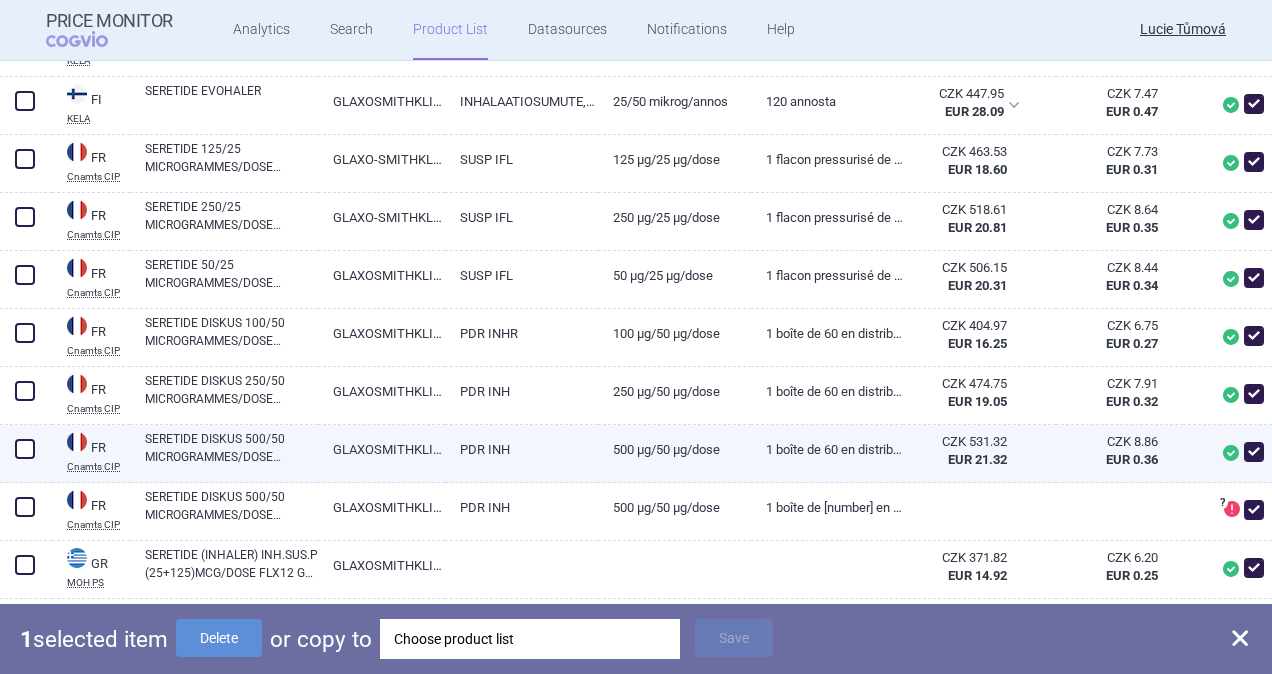 checkbox on "false" 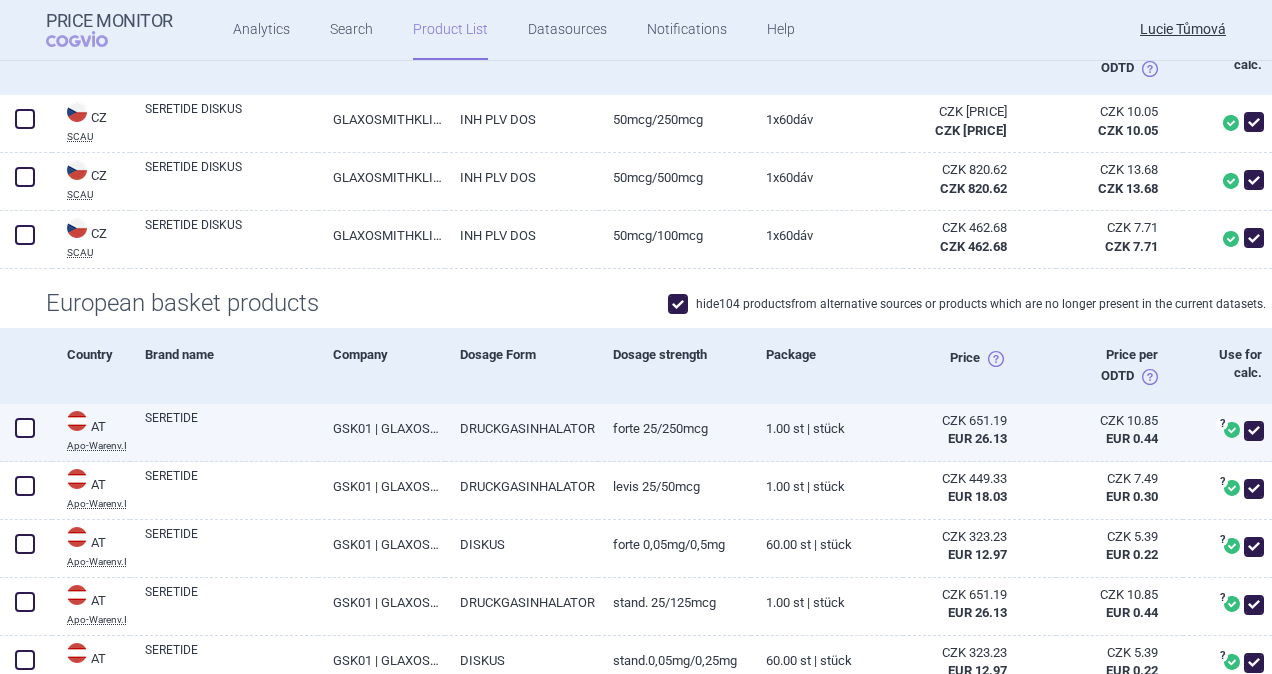 scroll, scrollTop: 510, scrollLeft: 0, axis: vertical 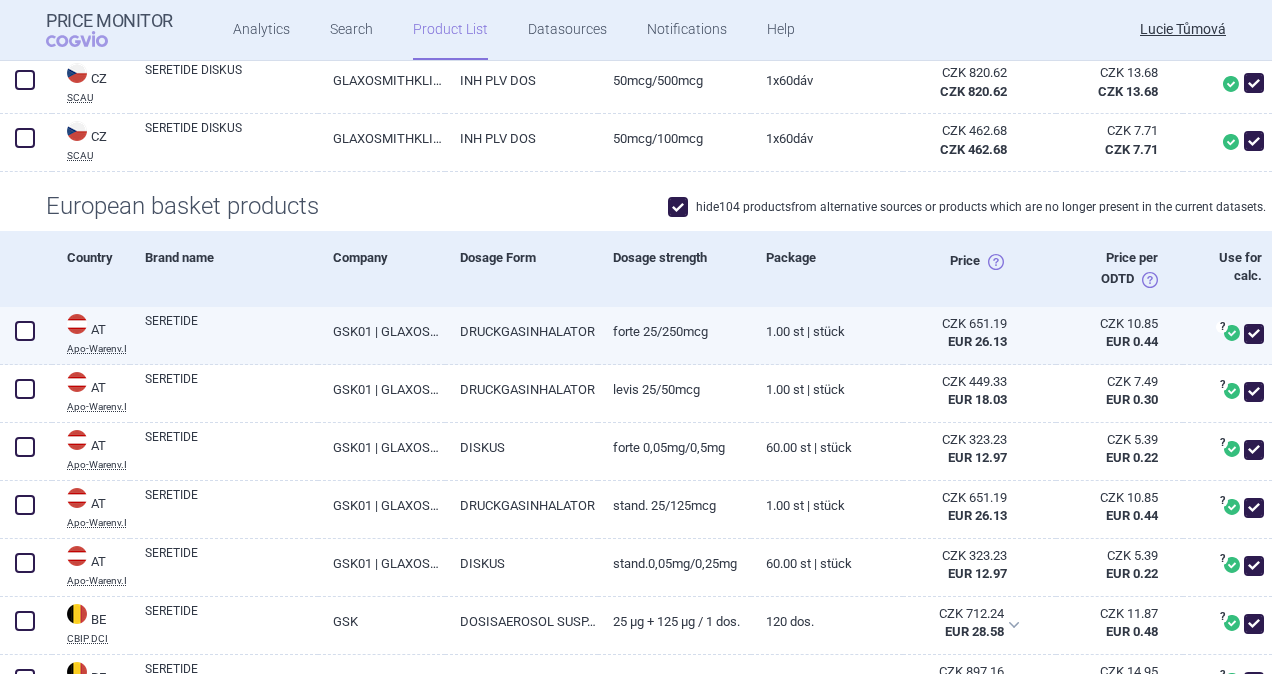 click at bounding box center (25, 331) 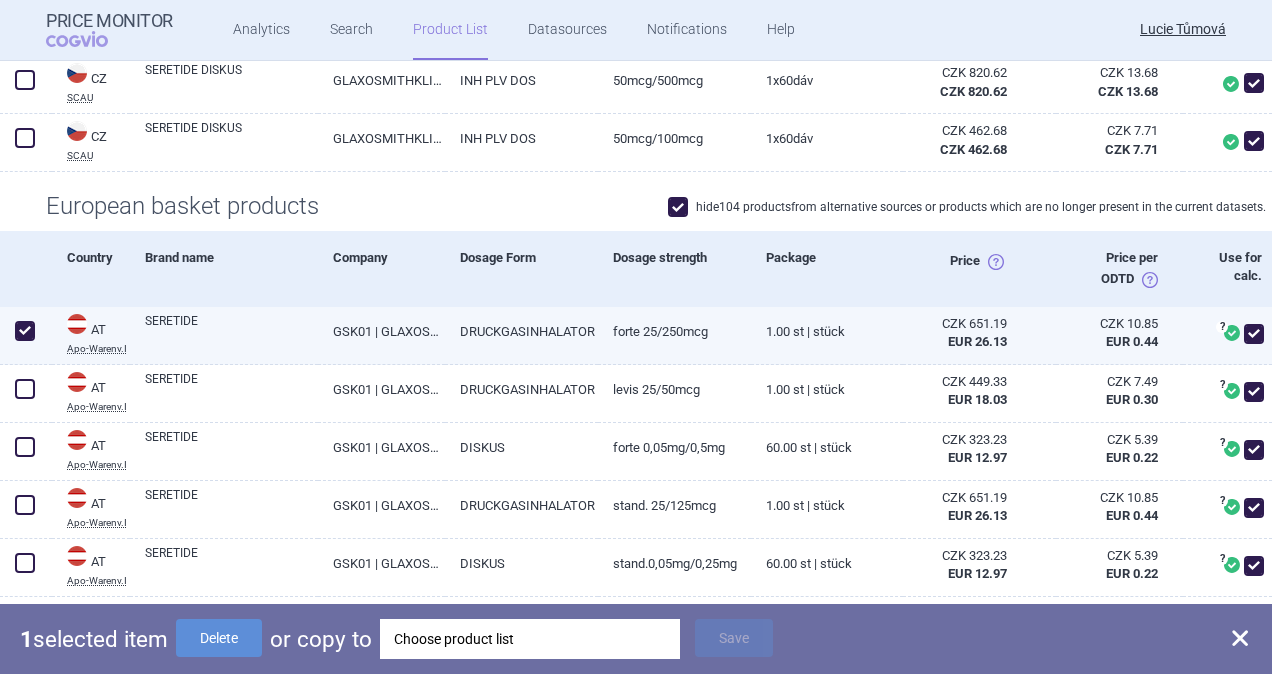 click at bounding box center (25, 331) 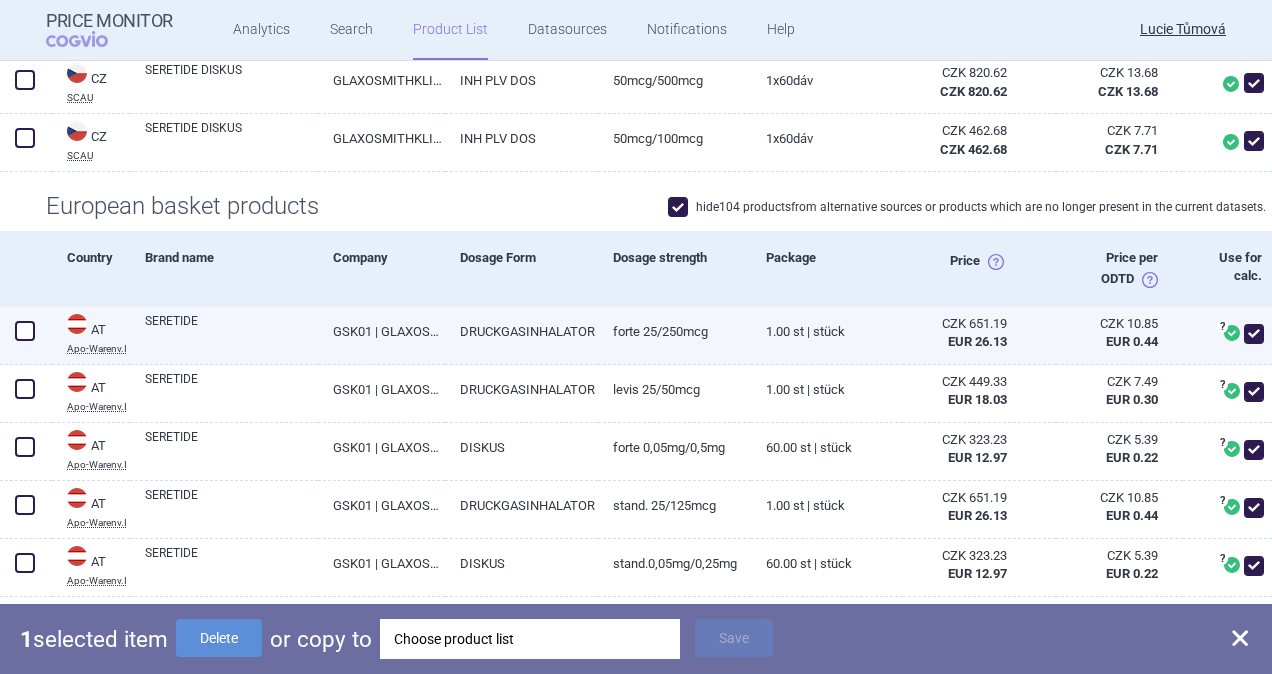 checkbox on "false" 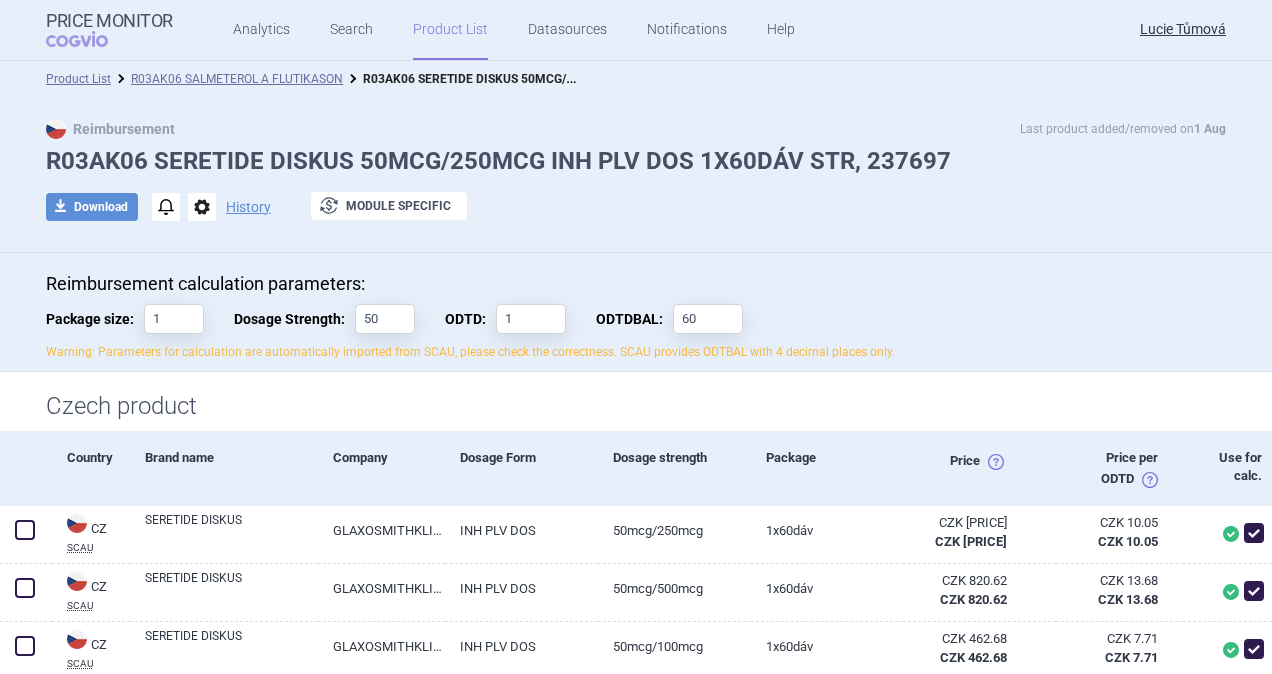 scroll, scrollTop: 0, scrollLeft: 0, axis: both 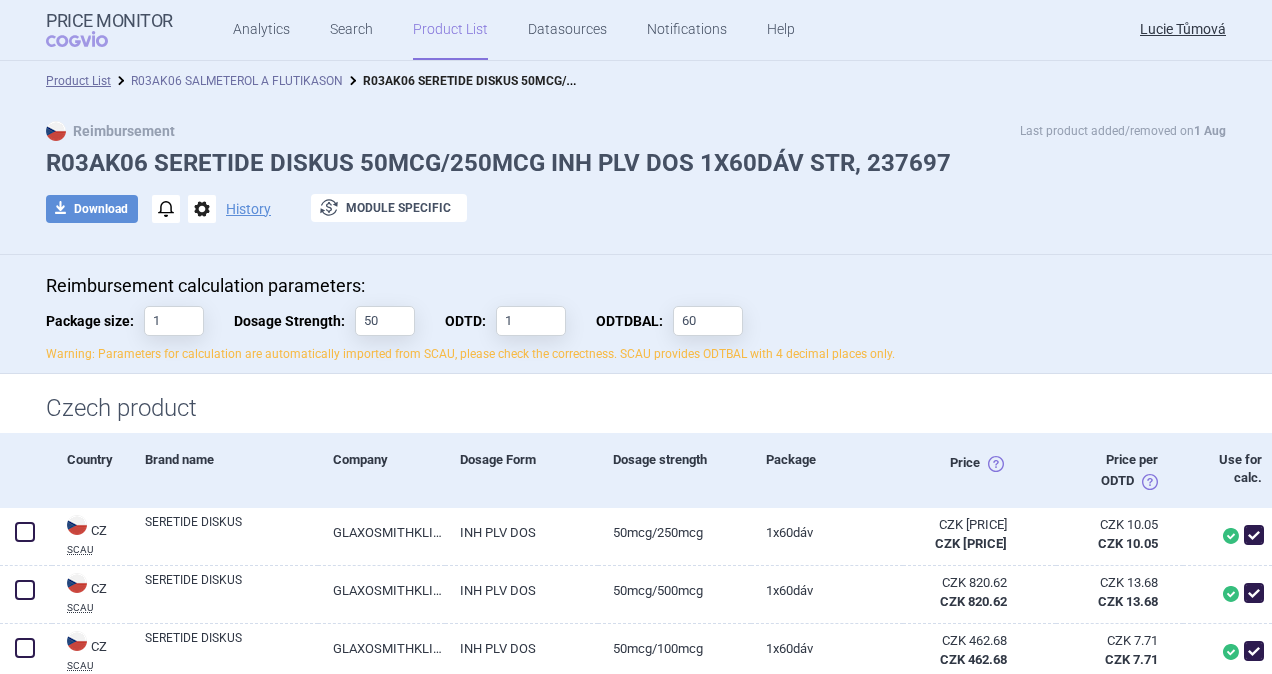 click on "R03AK06 SALMETEROL A FLUTIKASON" at bounding box center (237, 81) 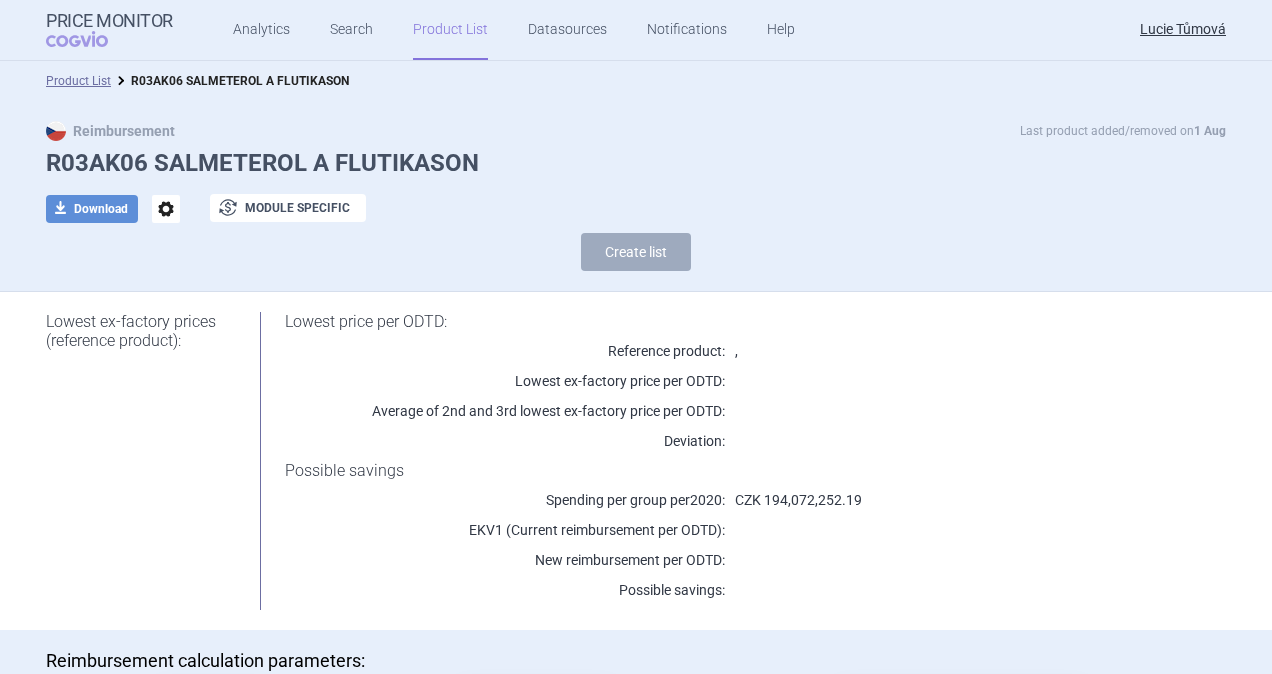 select on "2020-02-01" 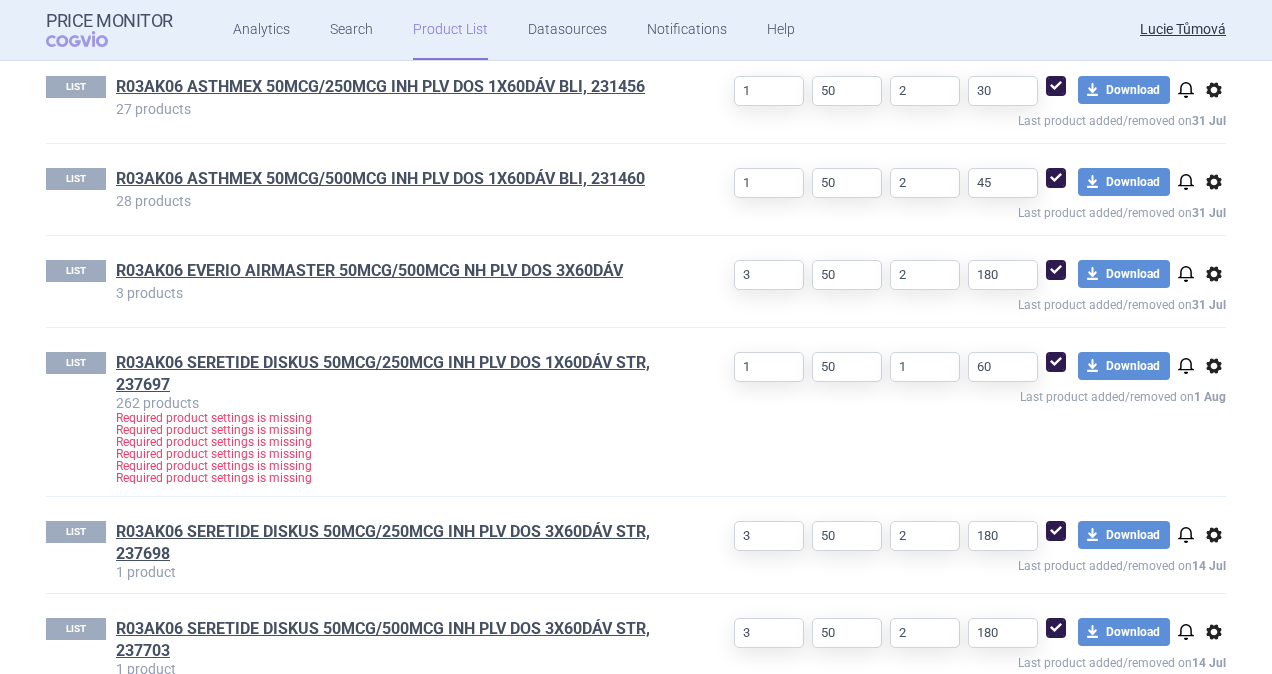 scroll, scrollTop: 1033, scrollLeft: 0, axis: vertical 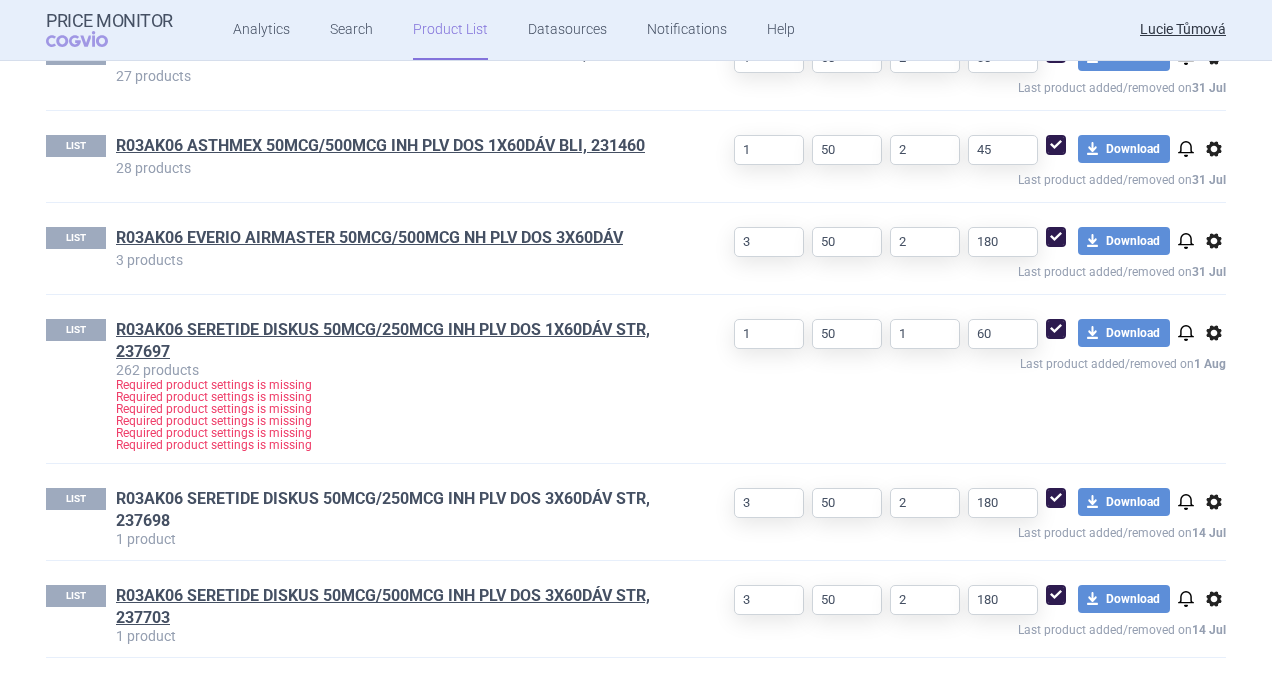 click on "R03AK06 SERETIDE DISKUS 50MCG/250MCG INH PLV DOS 3X60DÁV STR, 237698" at bounding box center (393, 510) 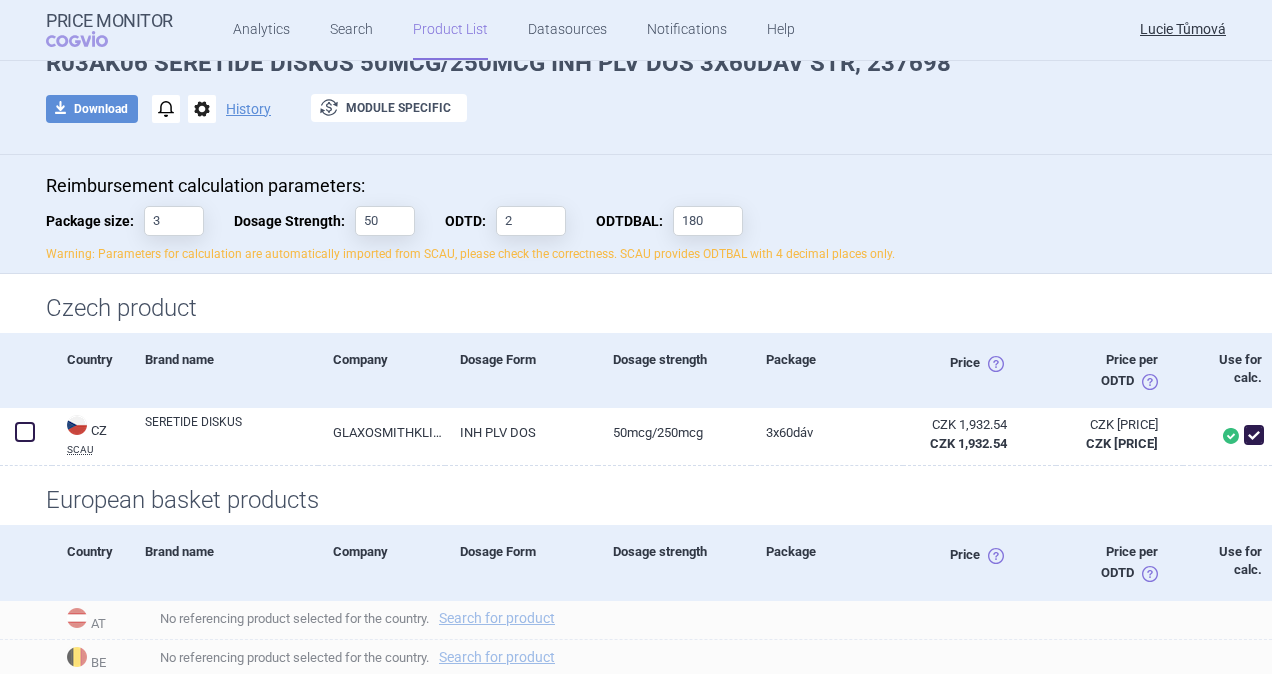 scroll, scrollTop: 0, scrollLeft: 0, axis: both 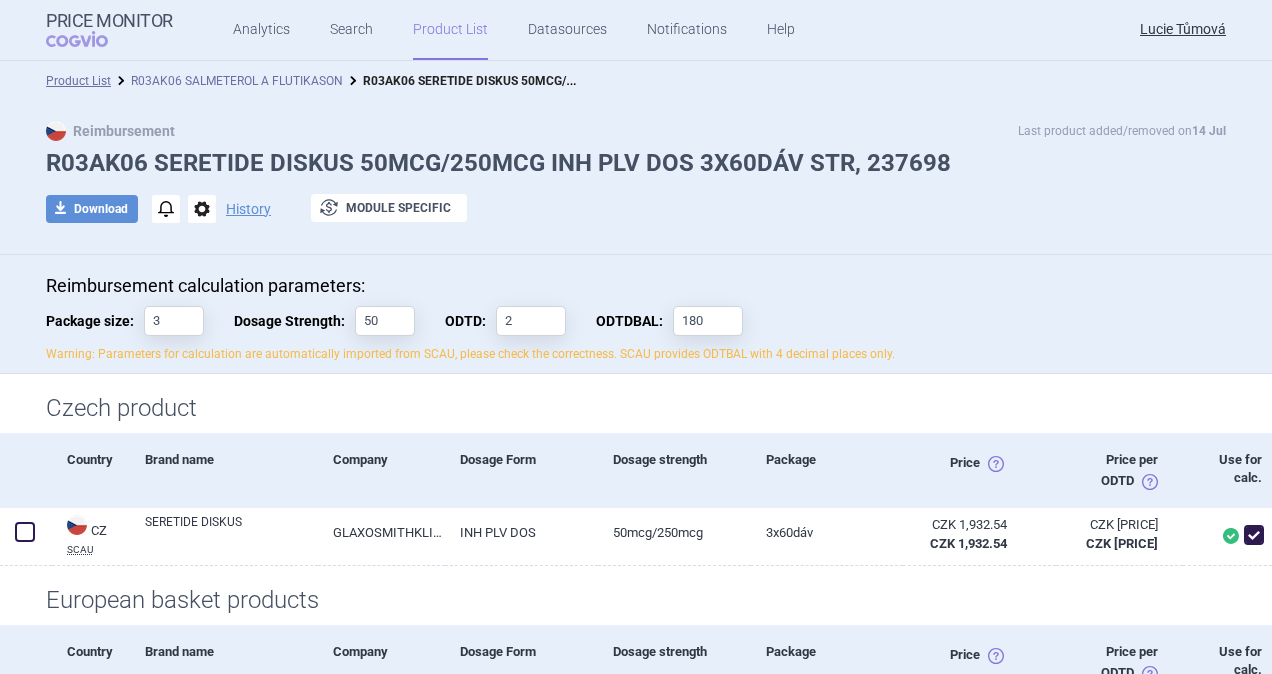 click on "R03AK06 SALMETEROL A FLUTIKASON" at bounding box center (237, 81) 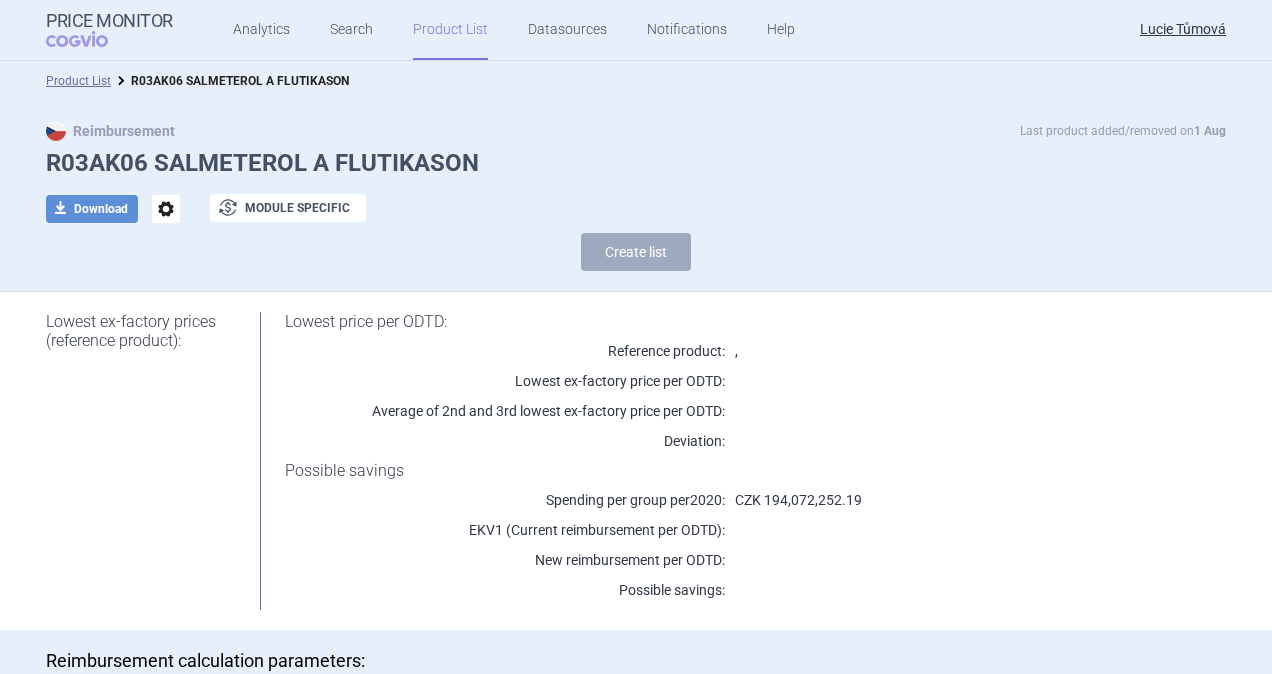 select on "2020-02-01" 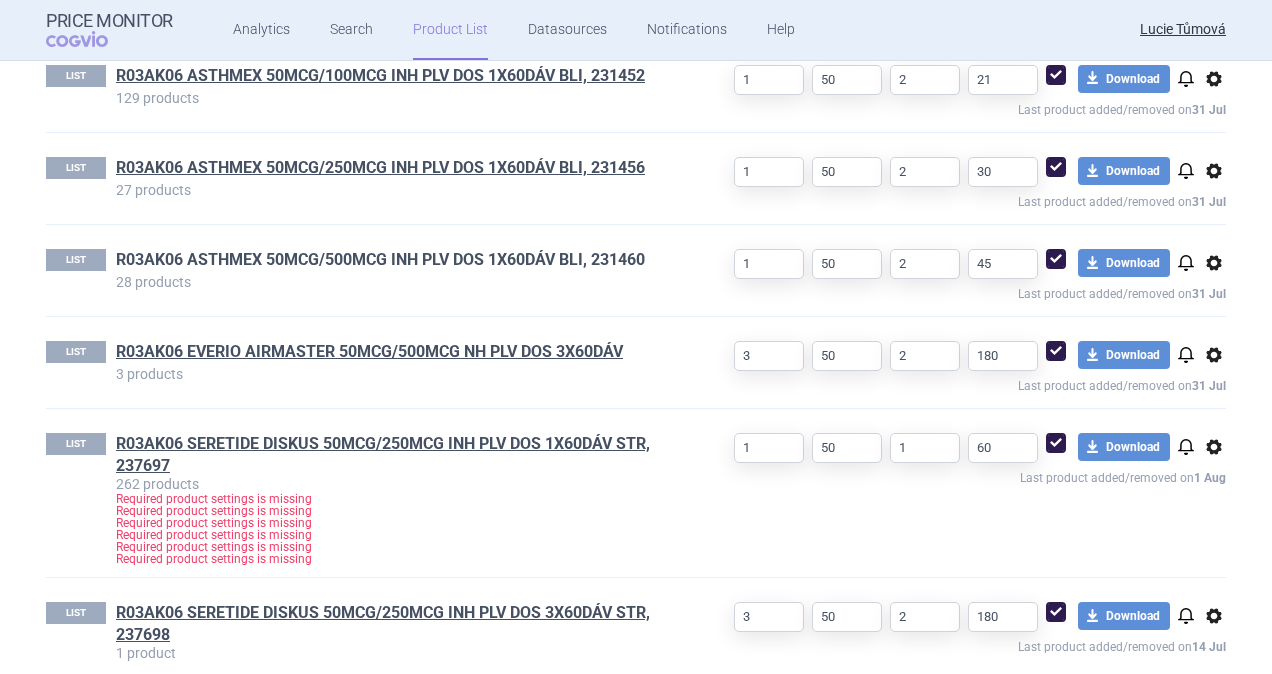 scroll, scrollTop: 1033, scrollLeft: 0, axis: vertical 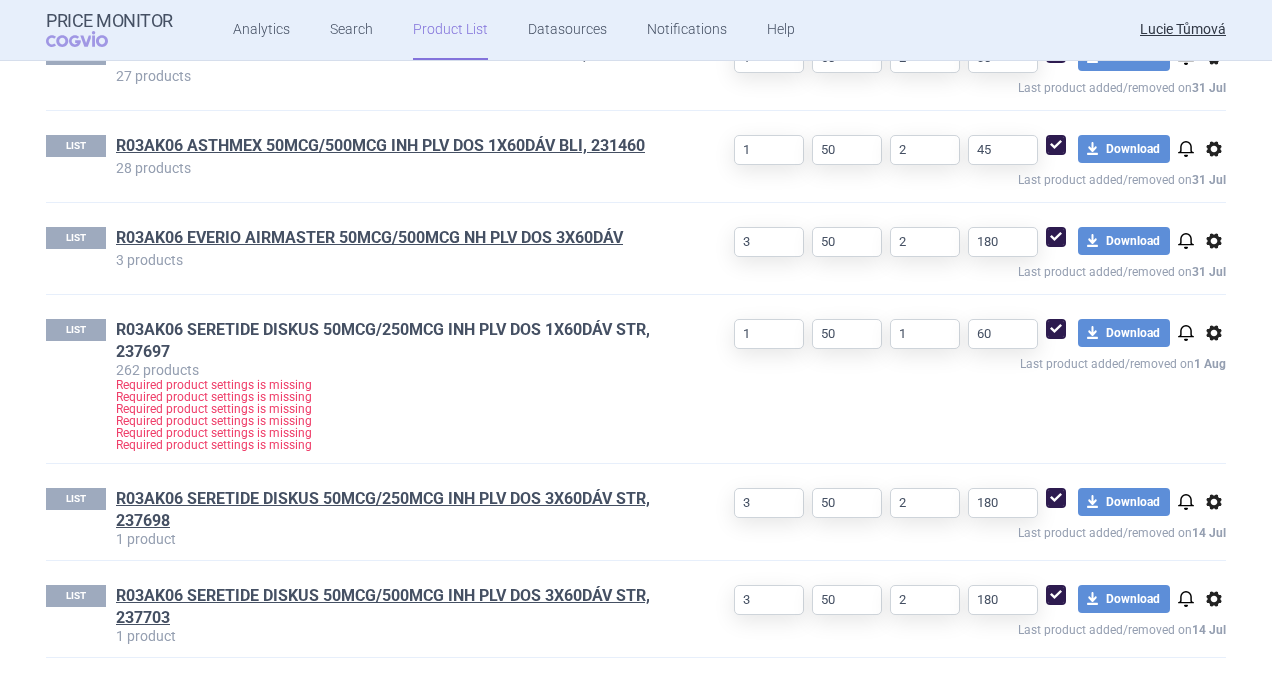 click on "R03AK06 SERETIDE DISKUS 50MCG/250MCG INH PLV DOS 1X60DÁV STR, 237697" at bounding box center (393, 341) 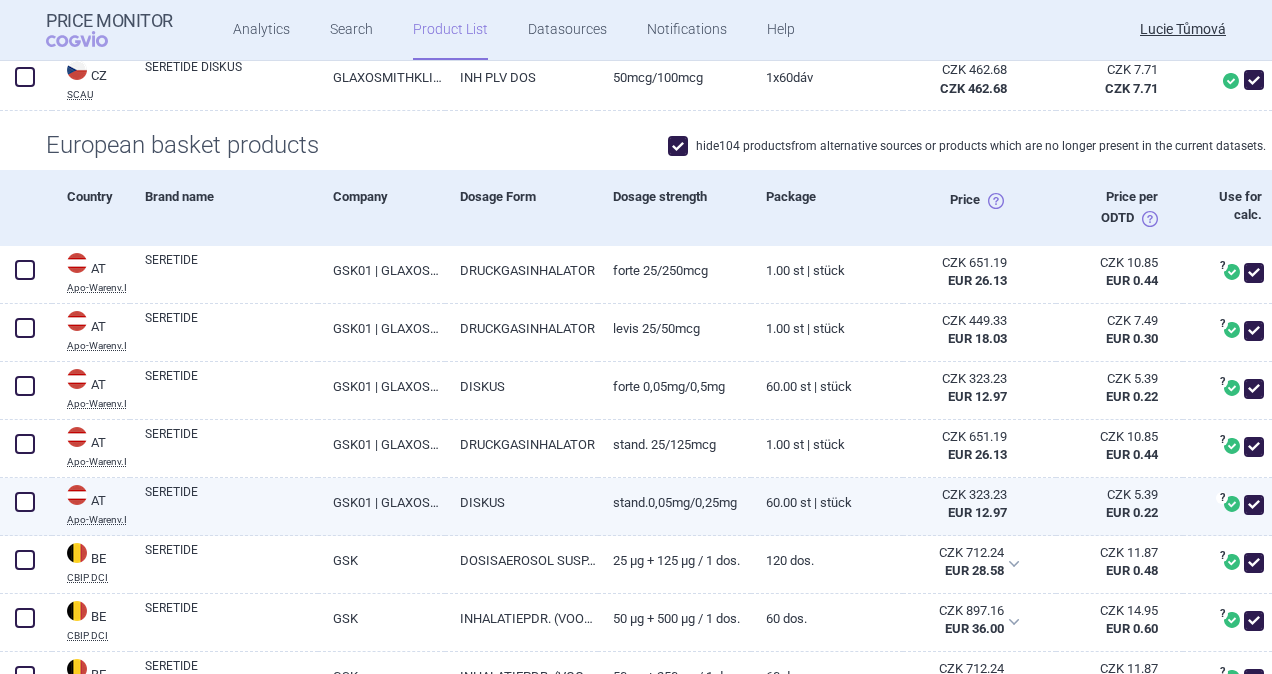 scroll, scrollTop: 600, scrollLeft: 0, axis: vertical 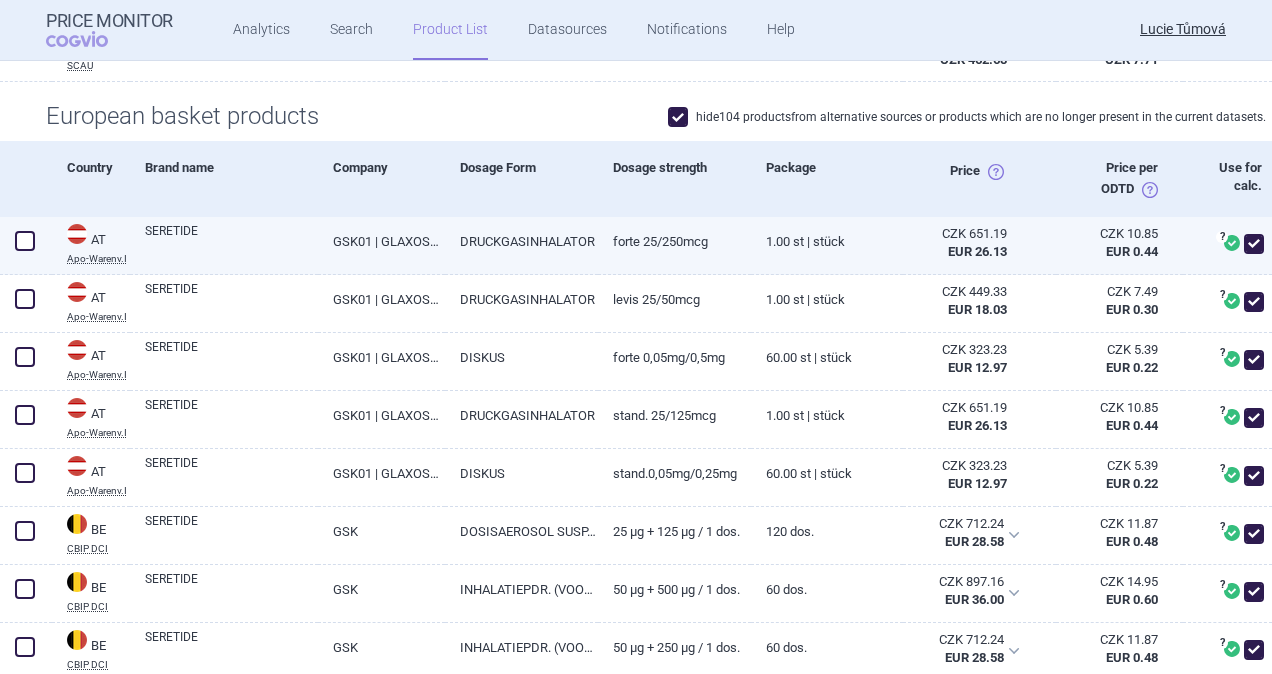 click at bounding box center (25, 241) 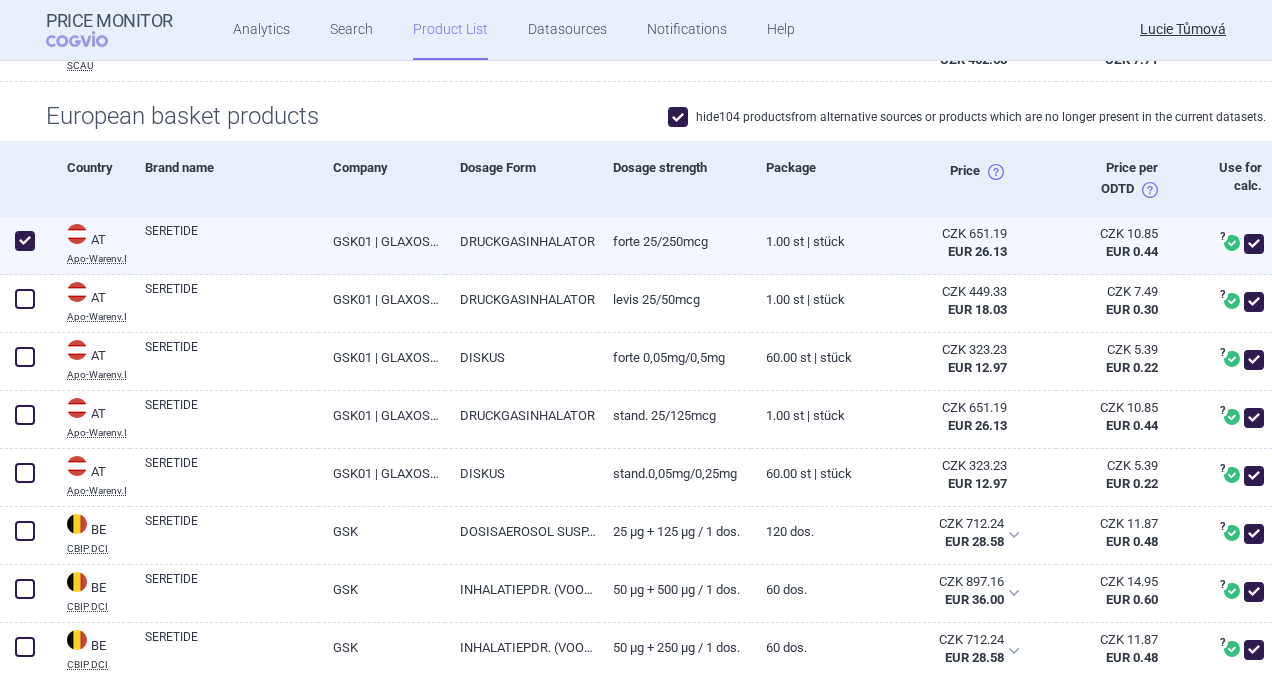 checkbox on "true" 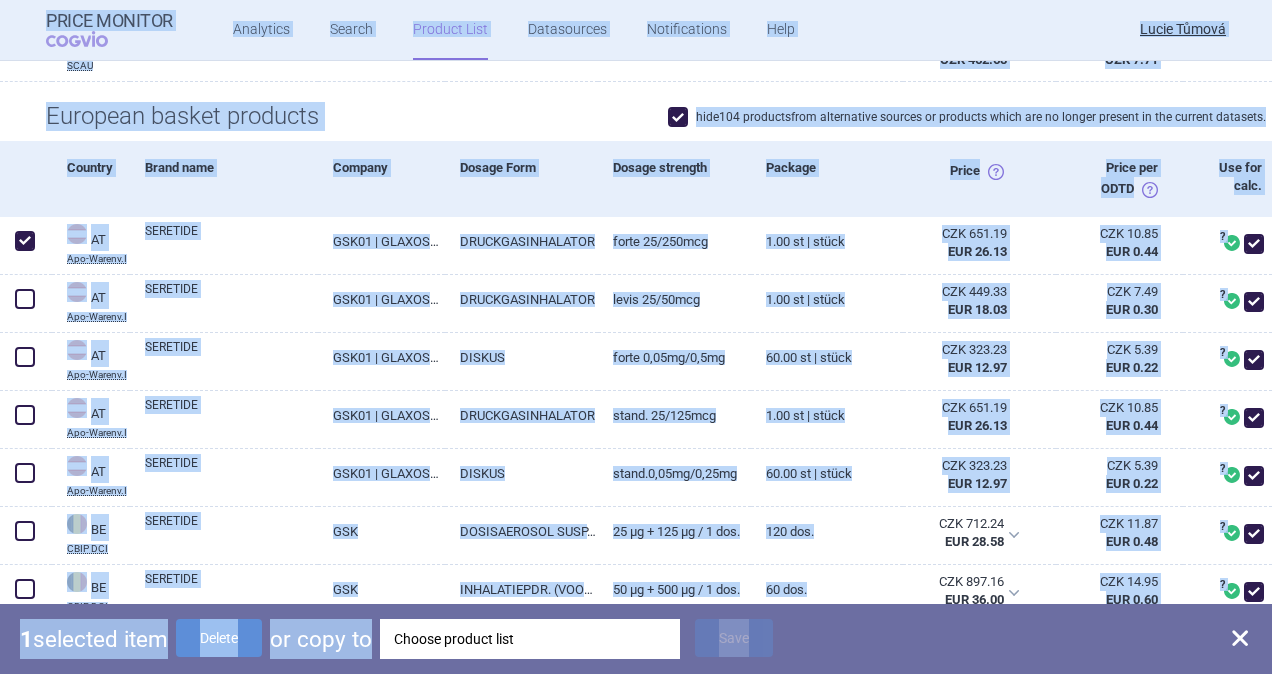 click on "European basket products hide 104 products from alternative sources or products which are no longer present in the current datasets." at bounding box center (636, 111) 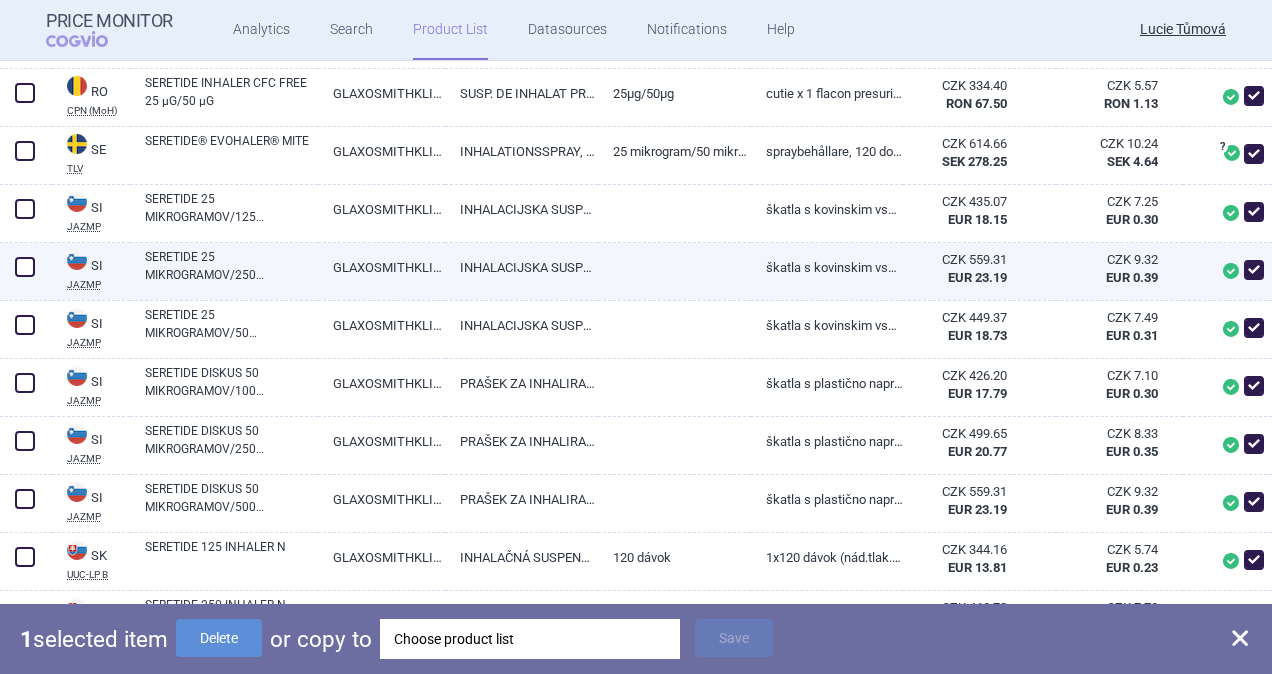 scroll, scrollTop: 9336, scrollLeft: 0, axis: vertical 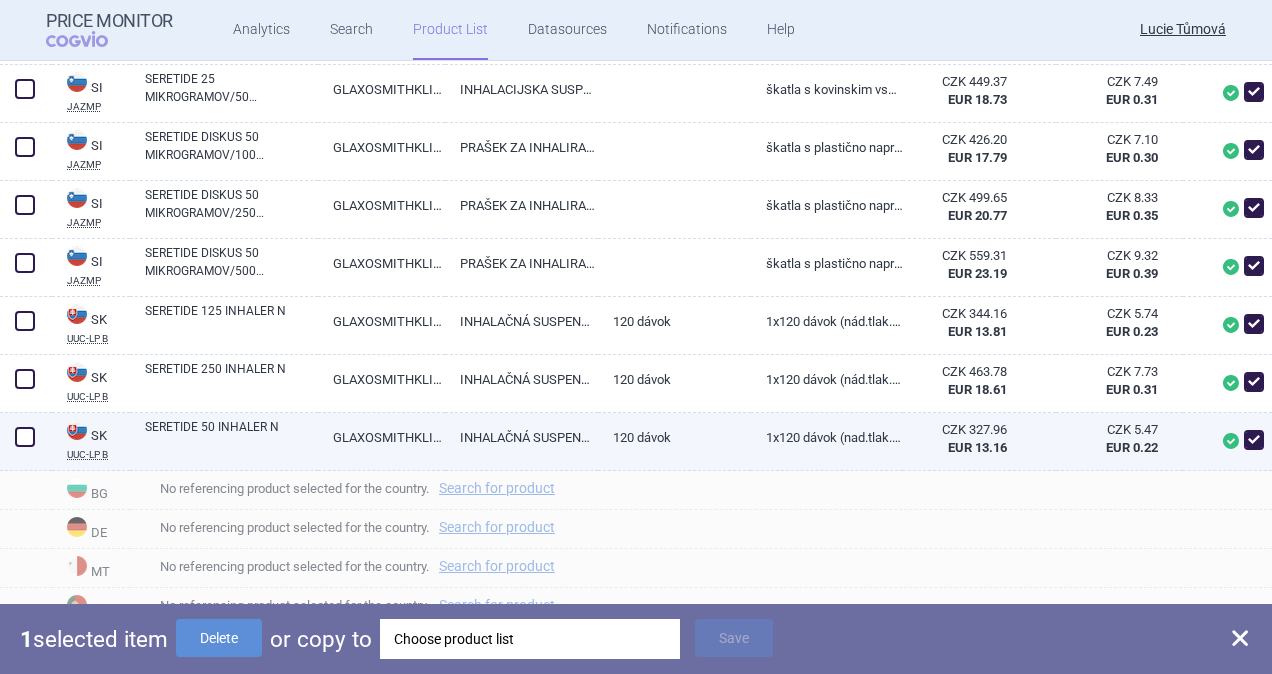 click at bounding box center (25, 437) 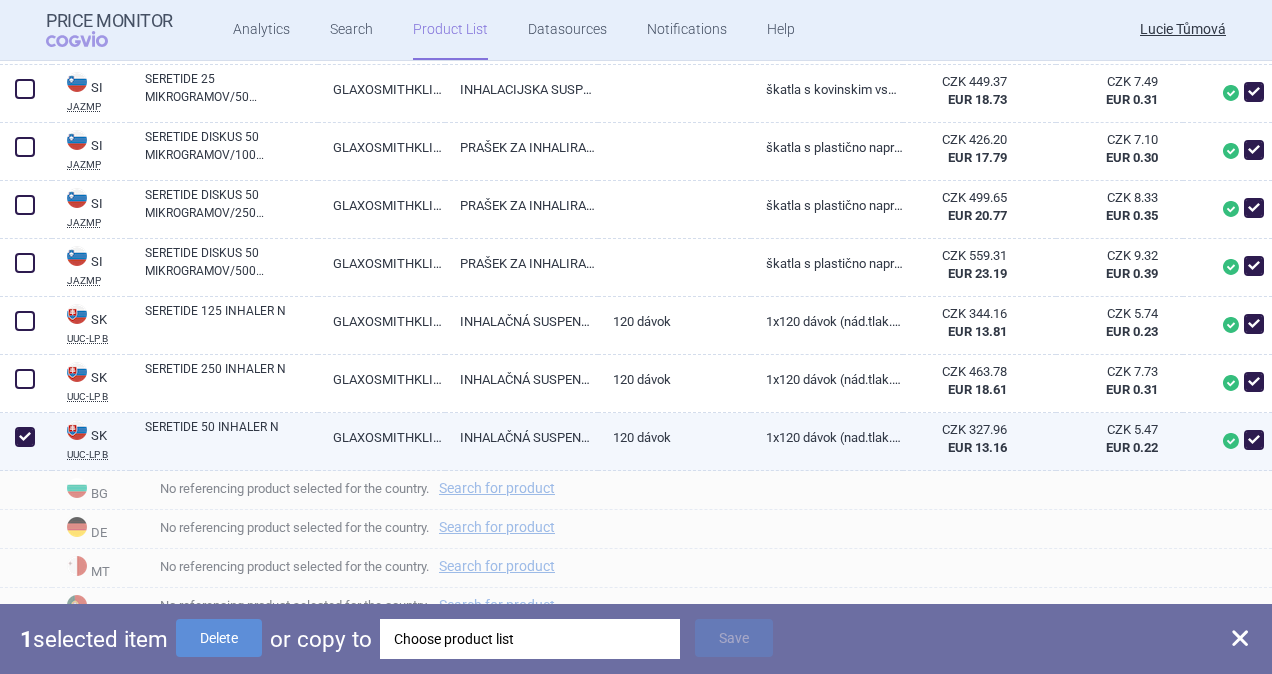checkbox on "true" 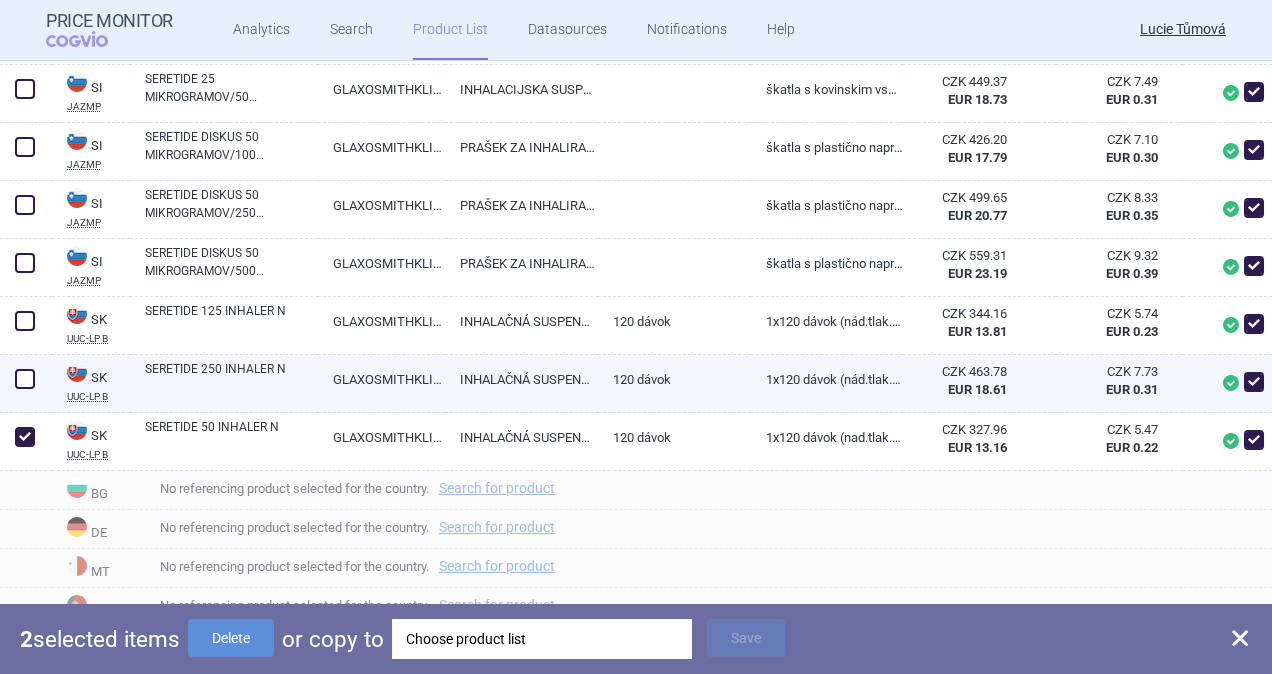 click at bounding box center [25, 379] 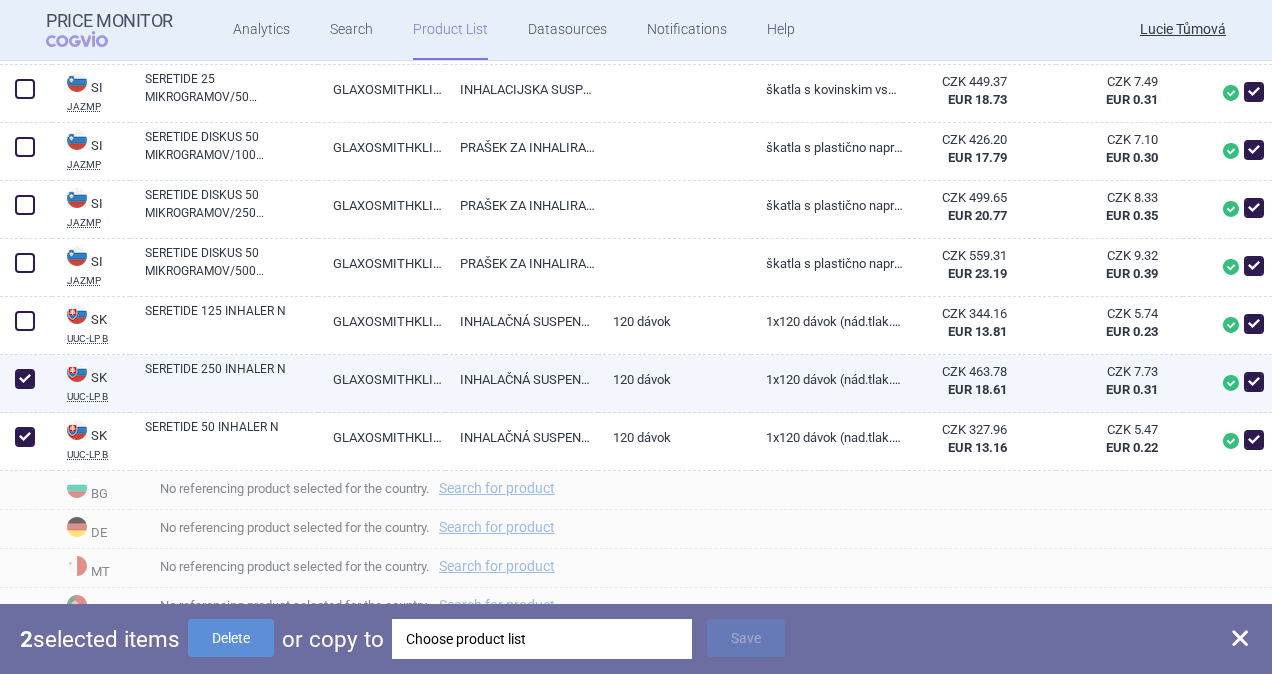 checkbox on "true" 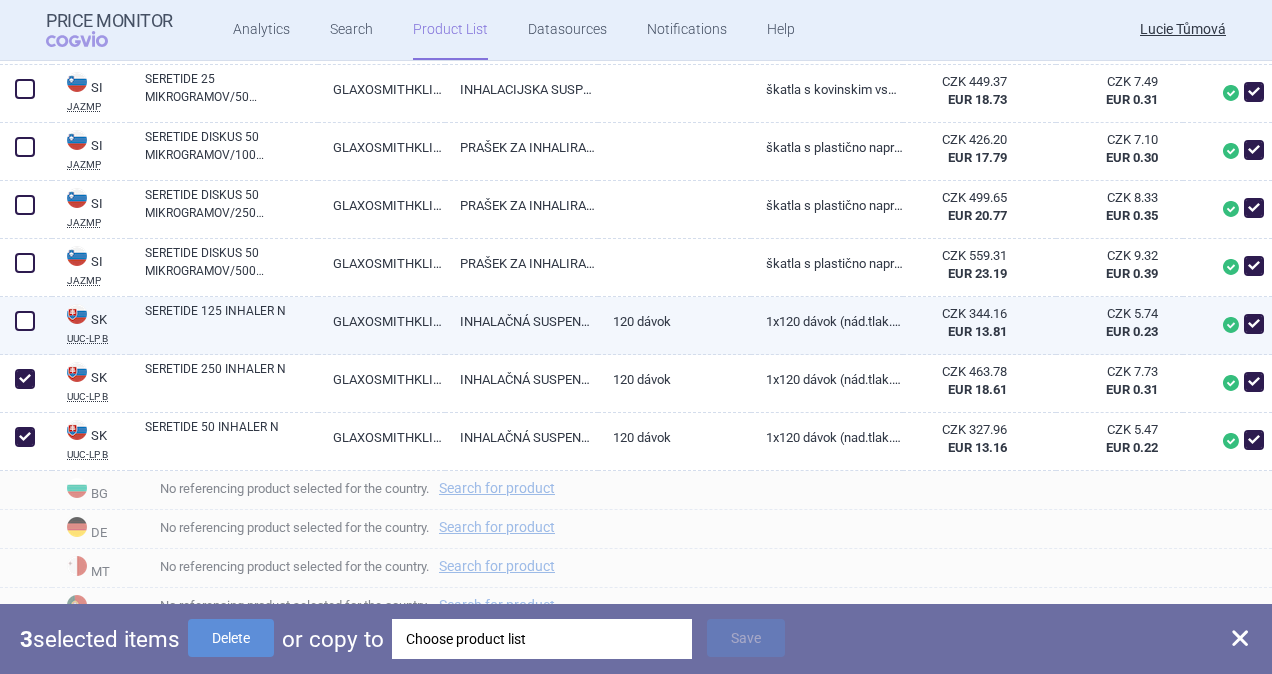 click at bounding box center (25, 321) 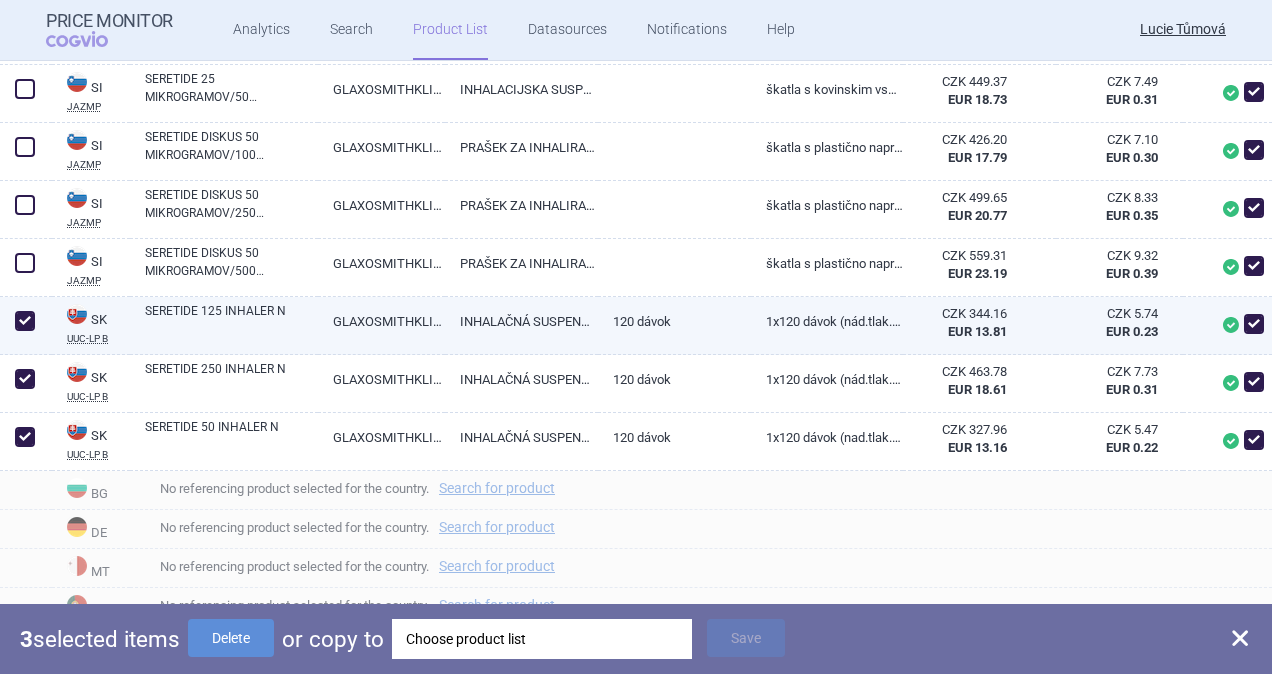 checkbox on "true" 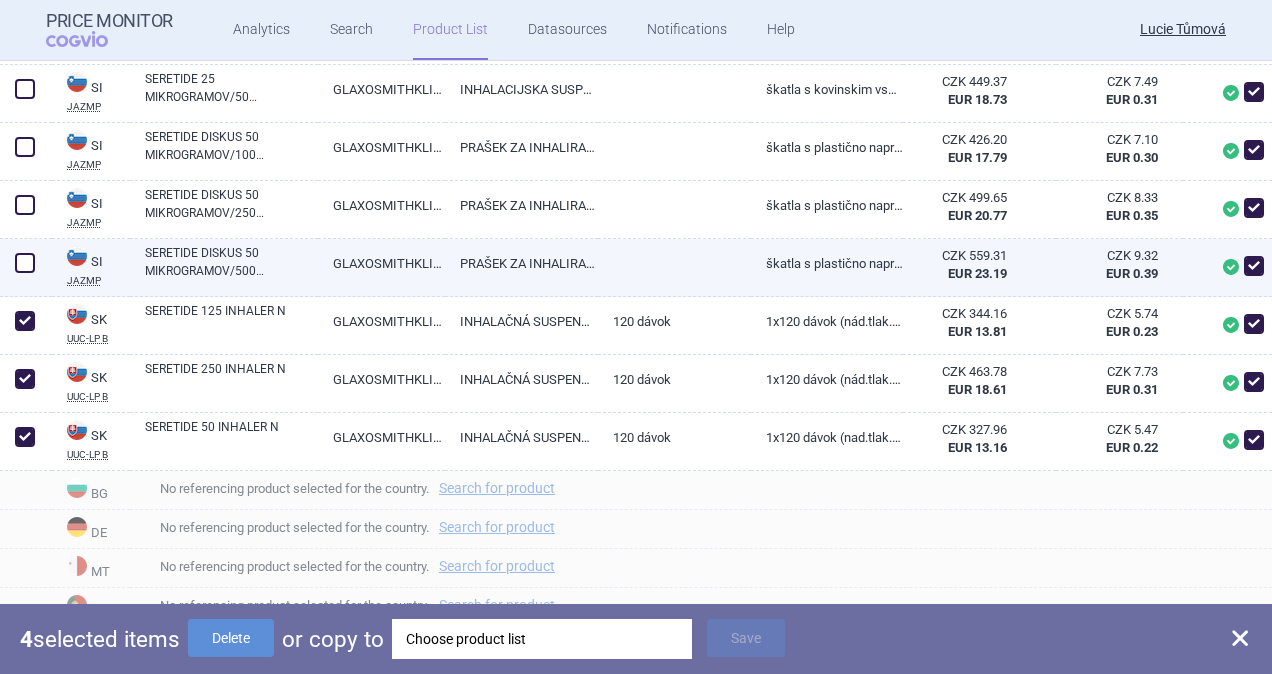 click at bounding box center (25, 263) 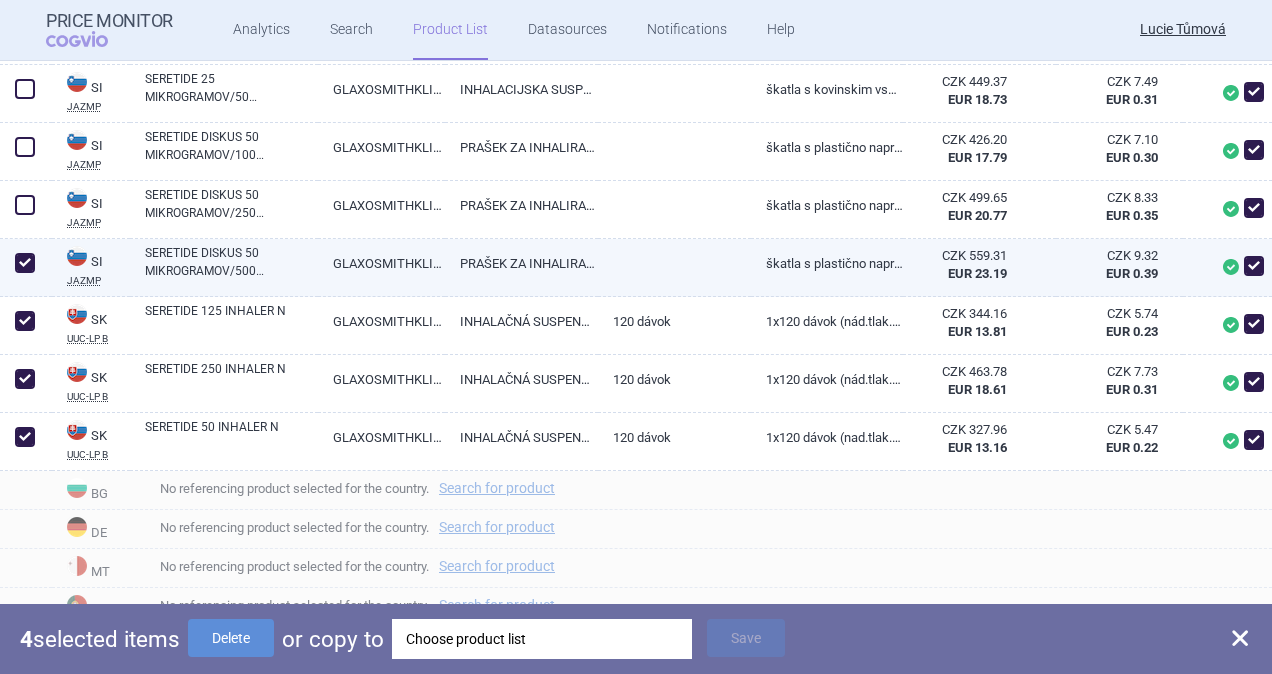 checkbox on "true" 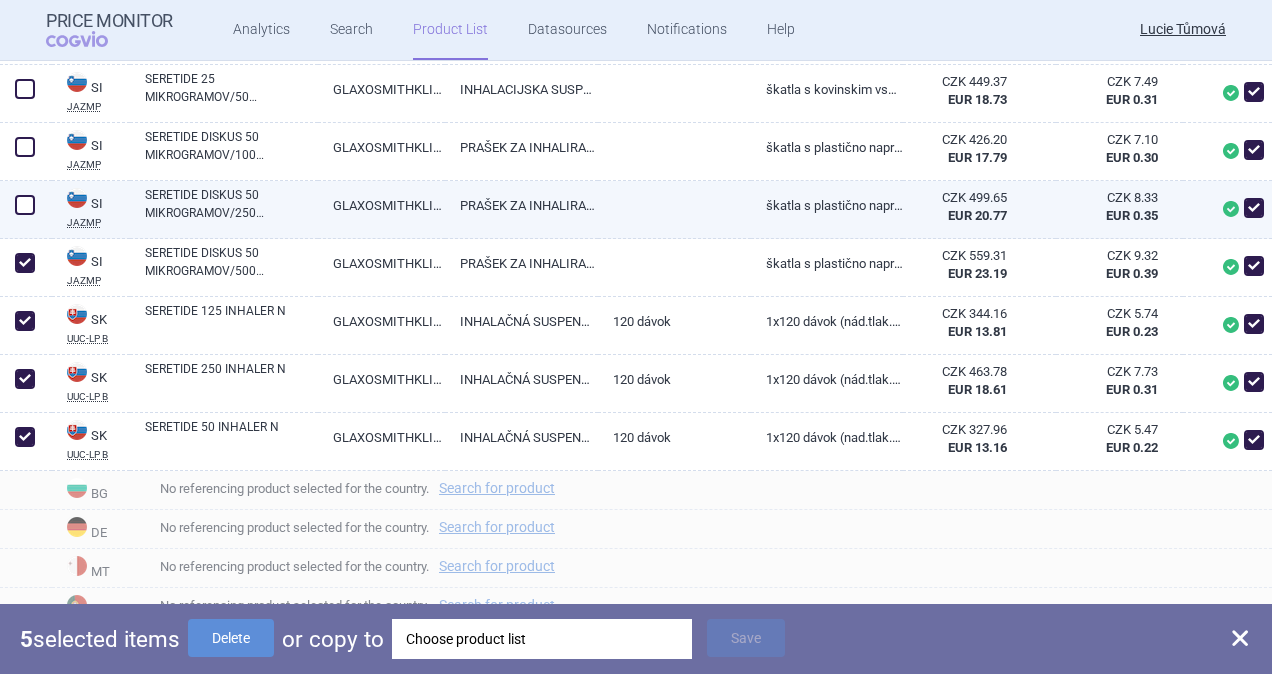 click at bounding box center [25, 205] 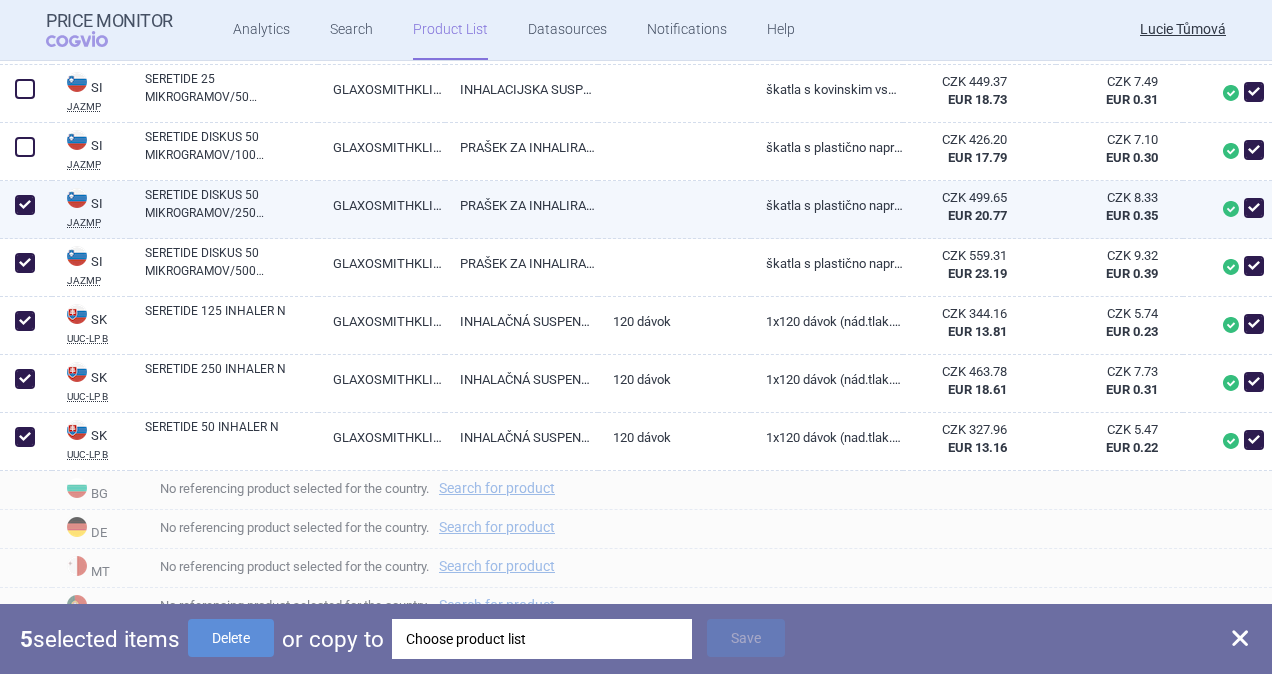 checkbox on "true" 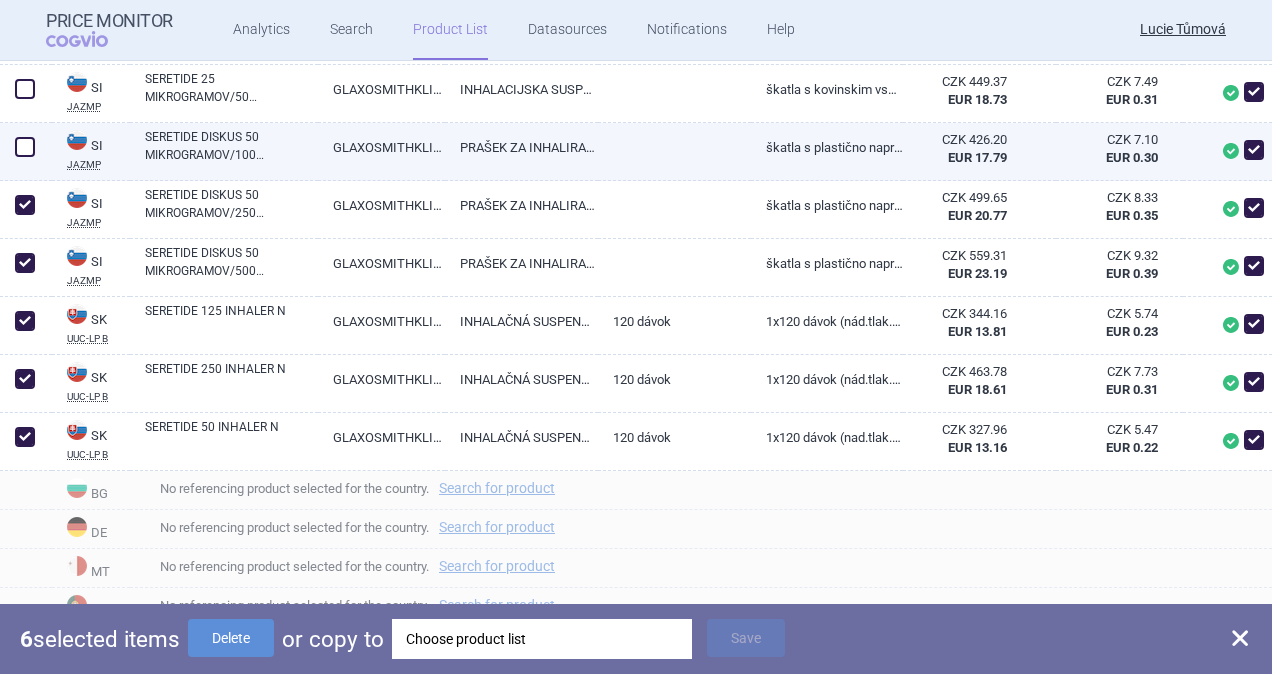 click at bounding box center [25, 147] 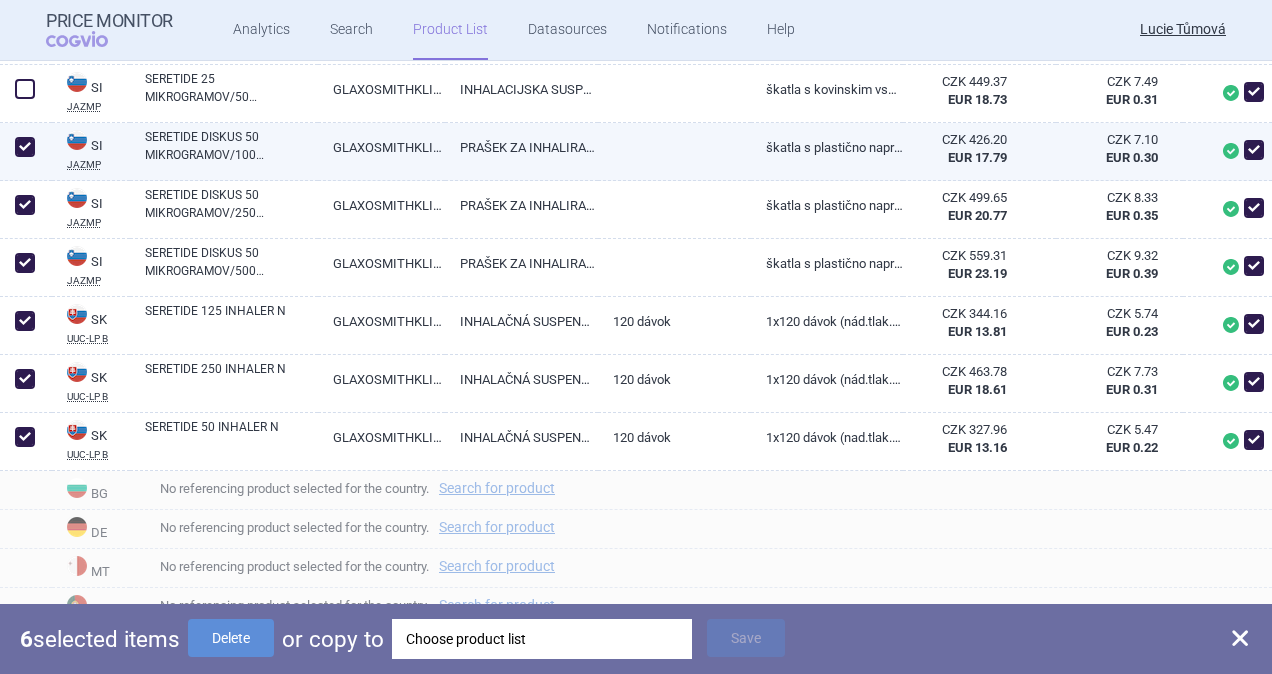 checkbox on "true" 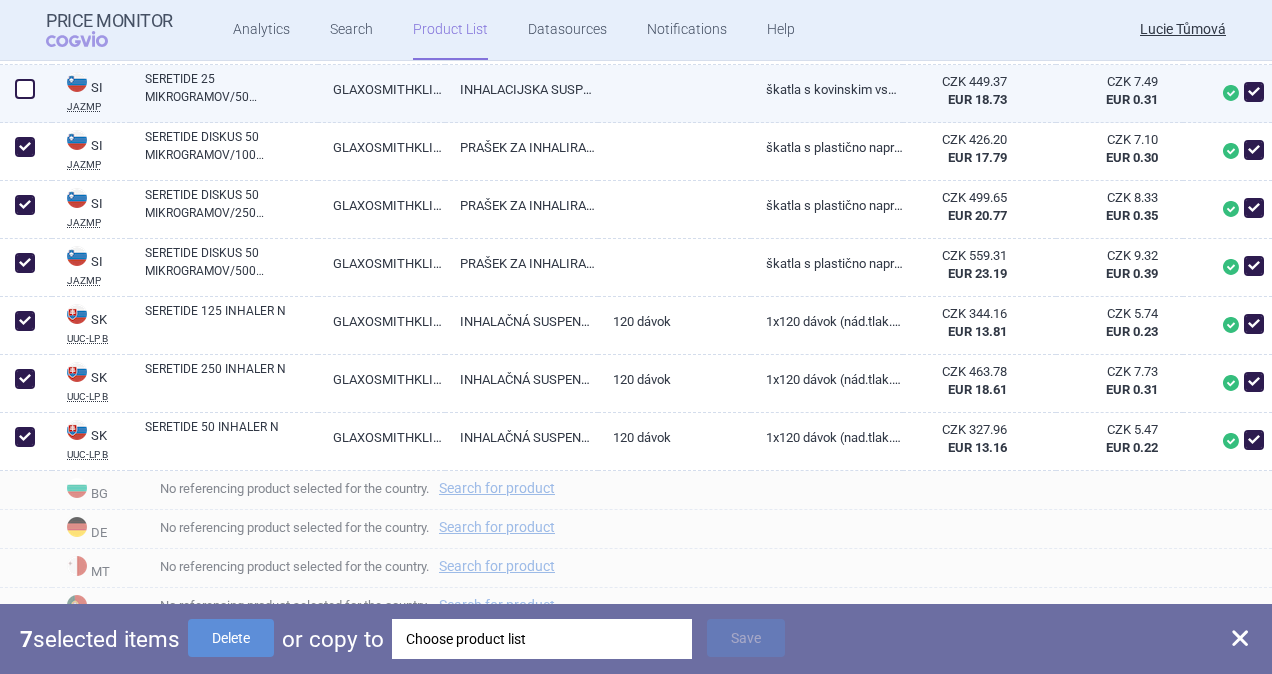 click at bounding box center (25, 89) 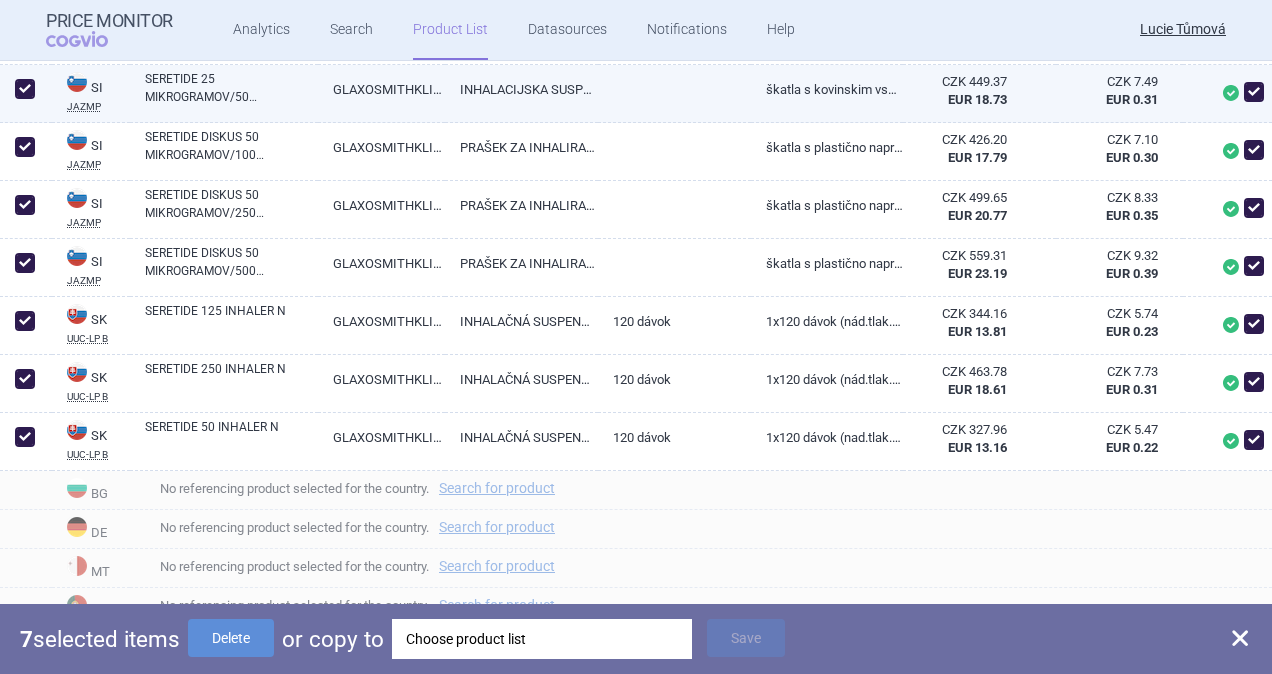 checkbox on "true" 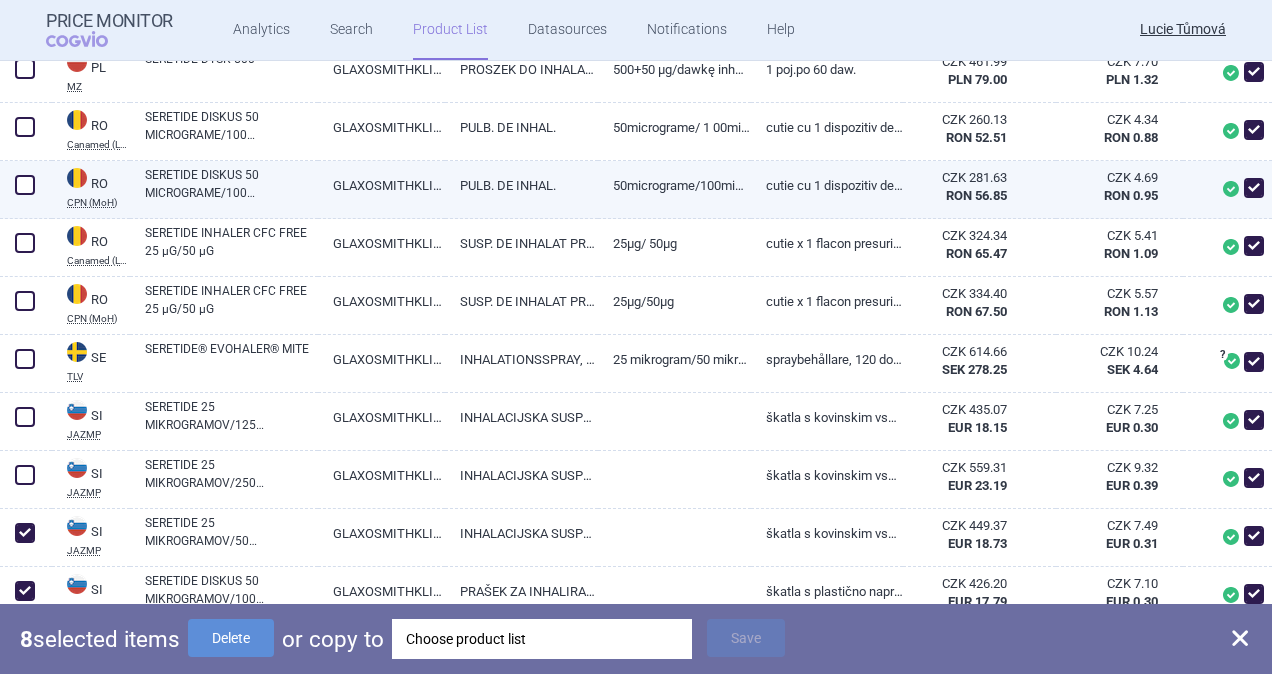 scroll, scrollTop: 8836, scrollLeft: 0, axis: vertical 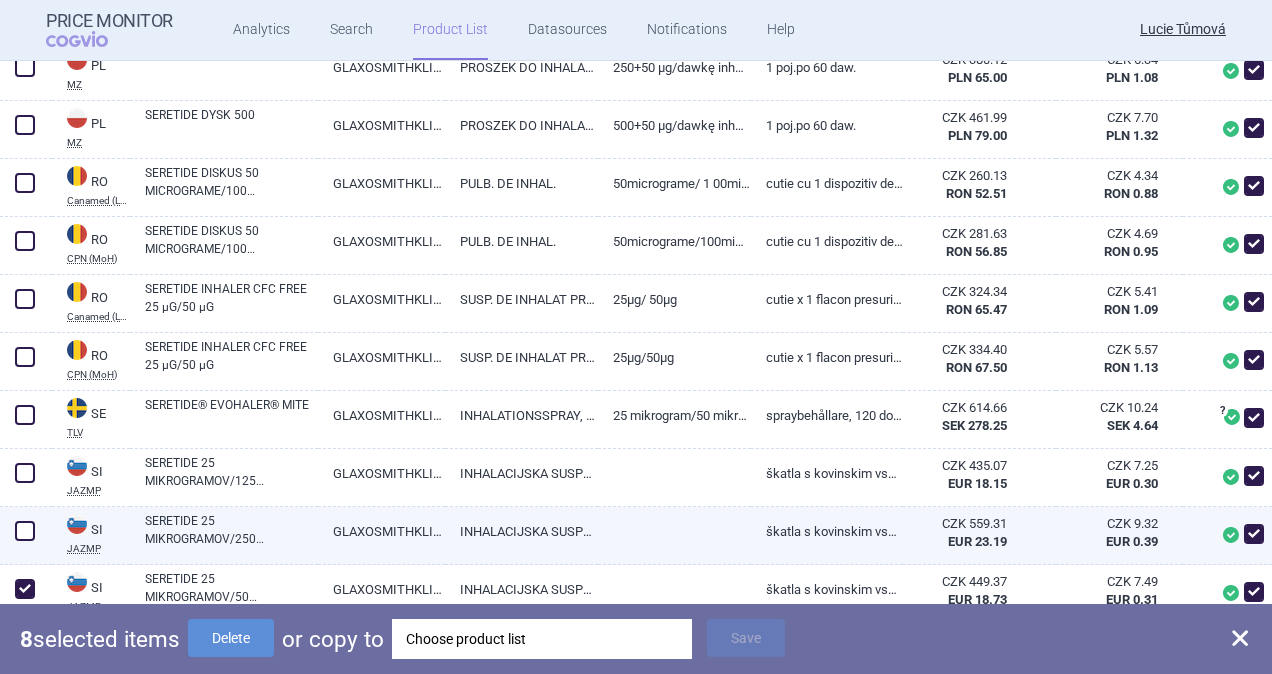 click at bounding box center (25, 531) 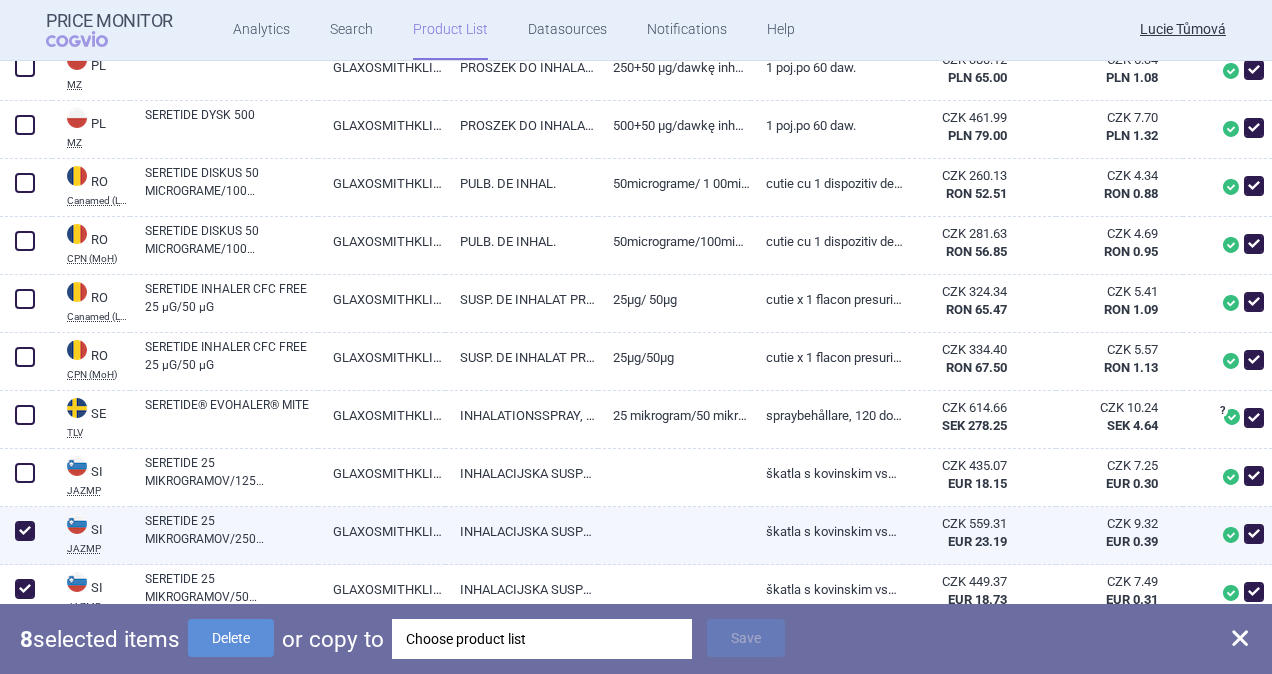 checkbox on "true" 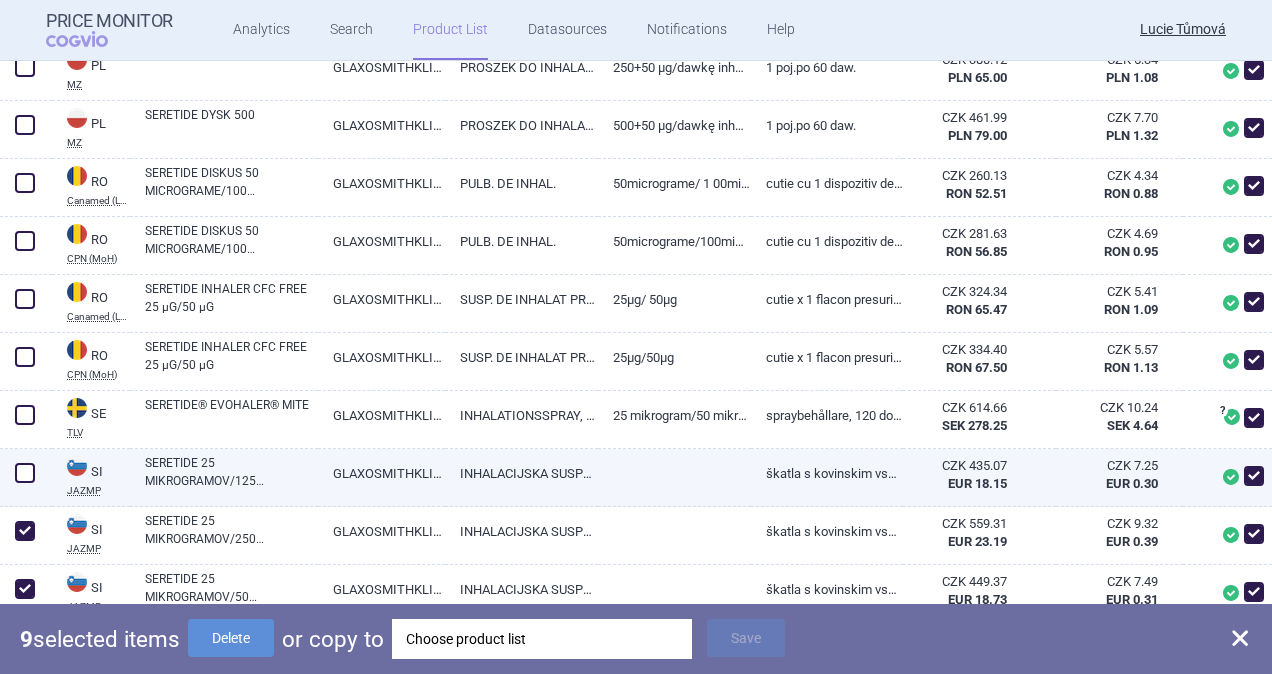 click at bounding box center (25, 473) 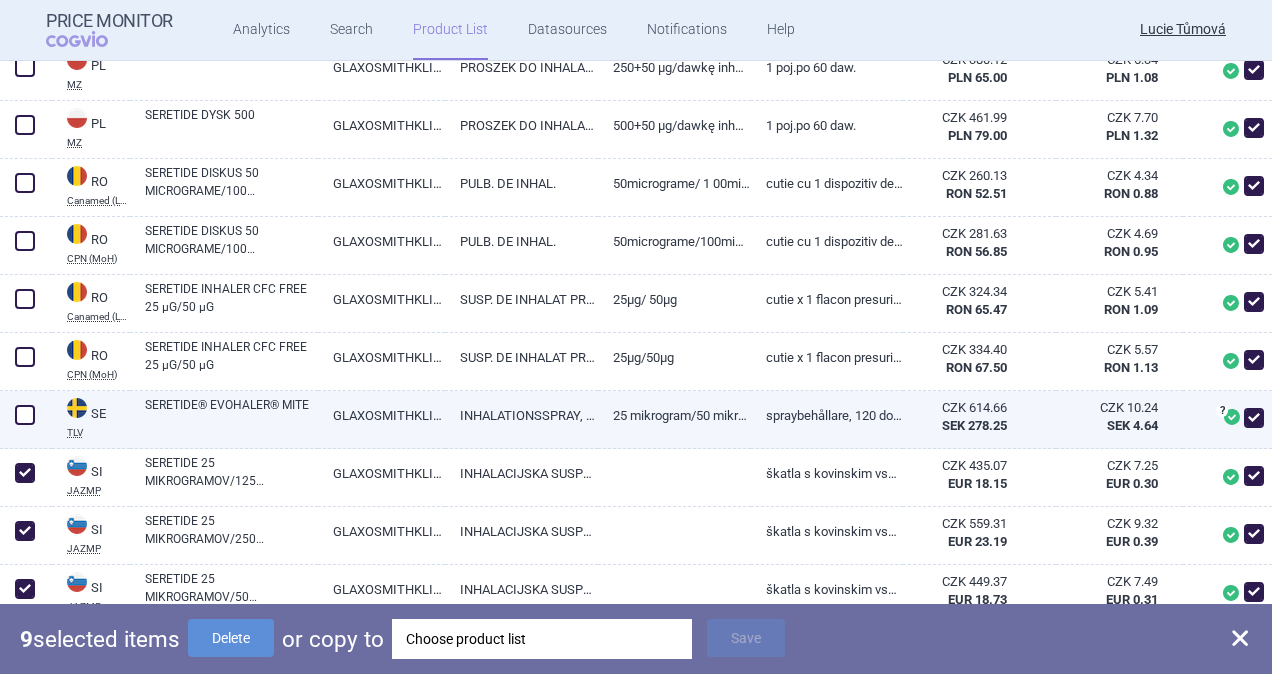 checkbox on "true" 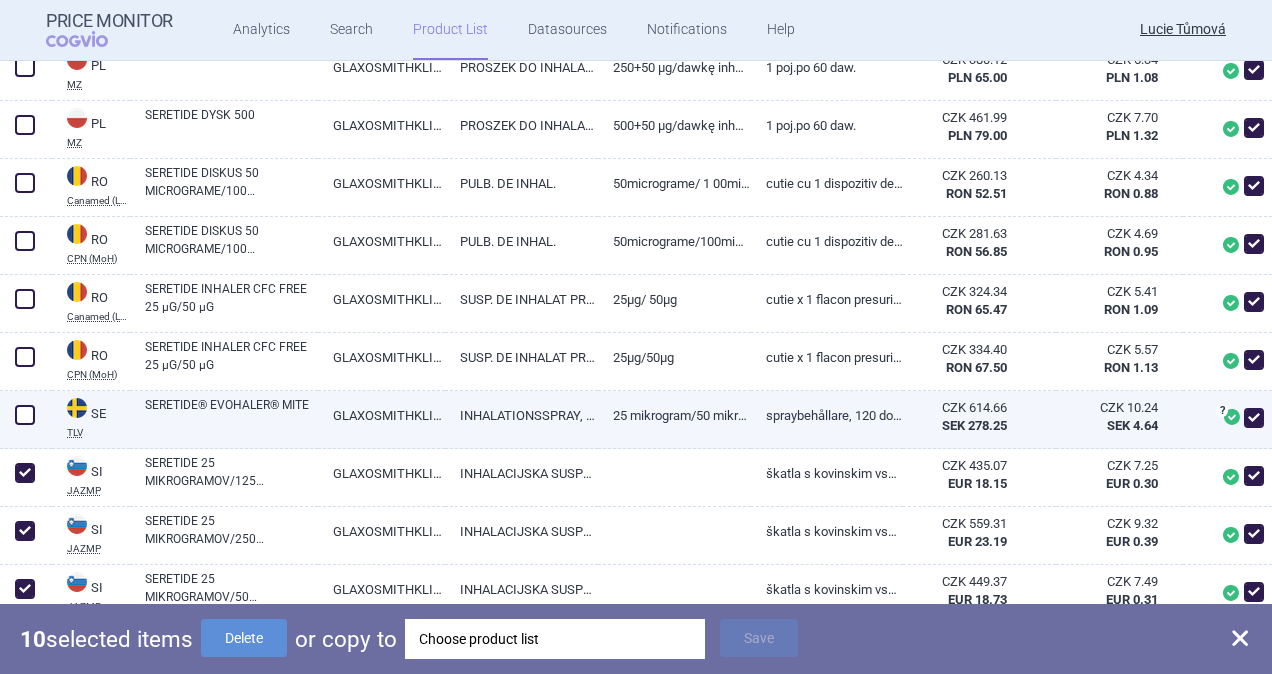 click at bounding box center (25, 415) 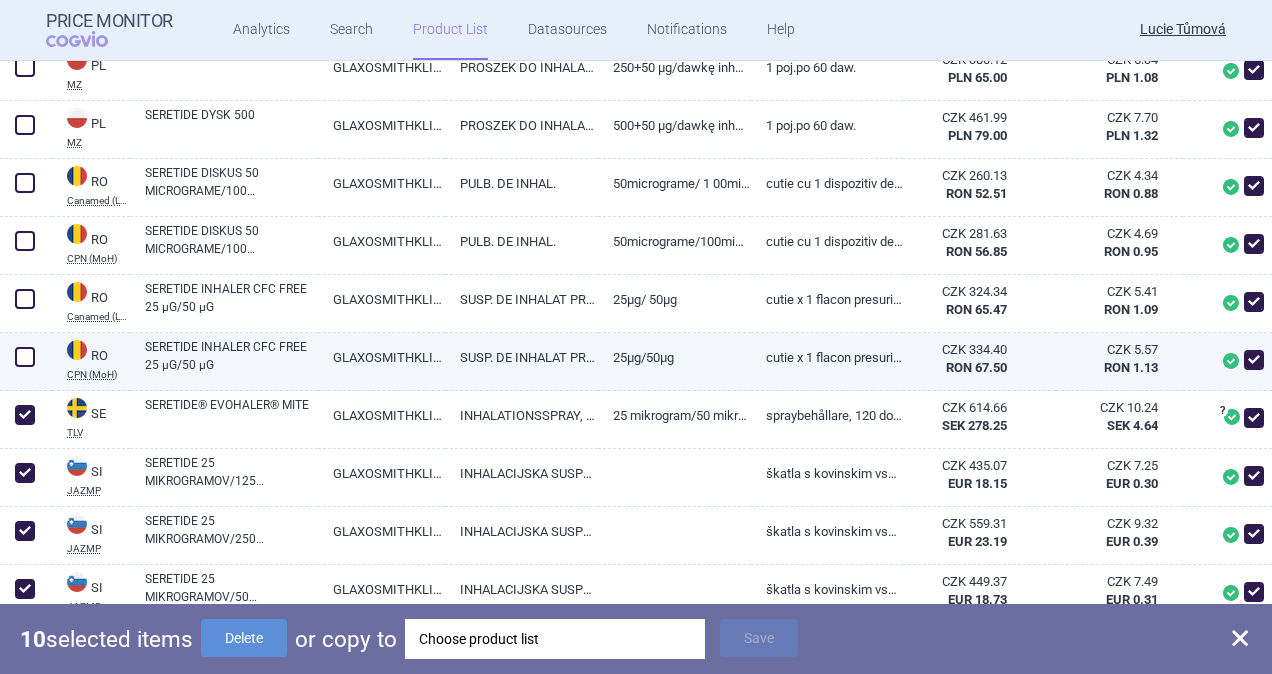 checkbox on "true" 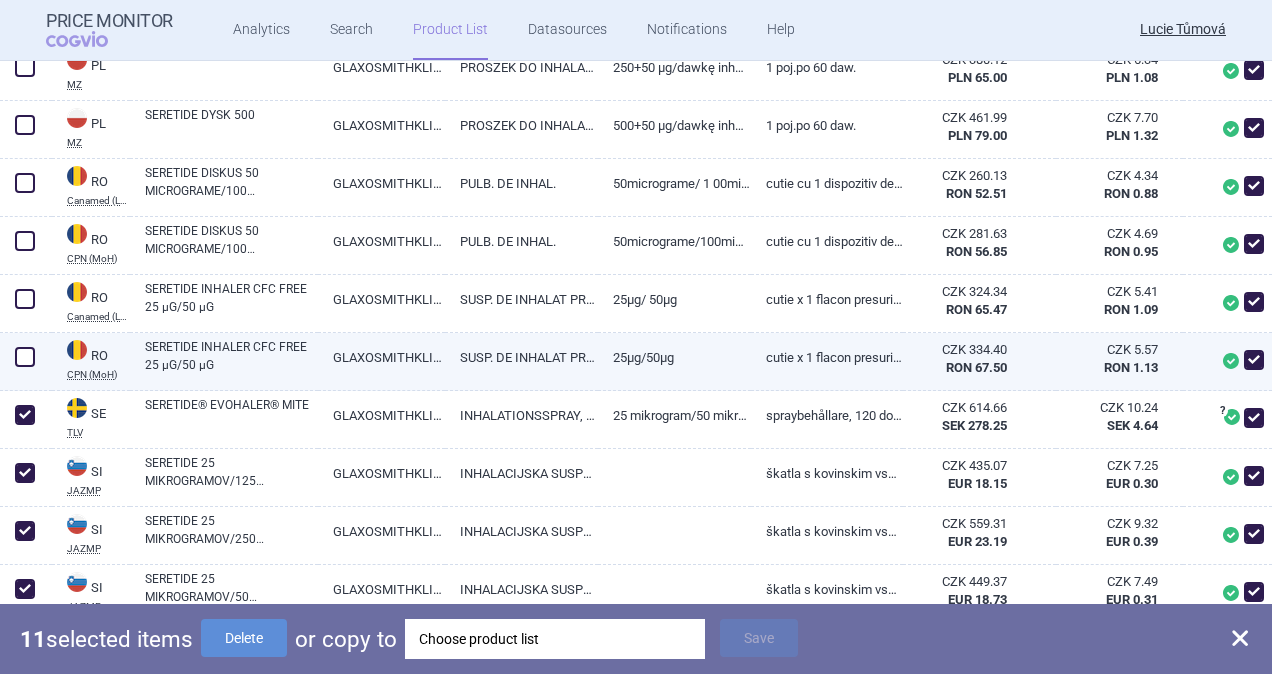 click at bounding box center (25, 357) 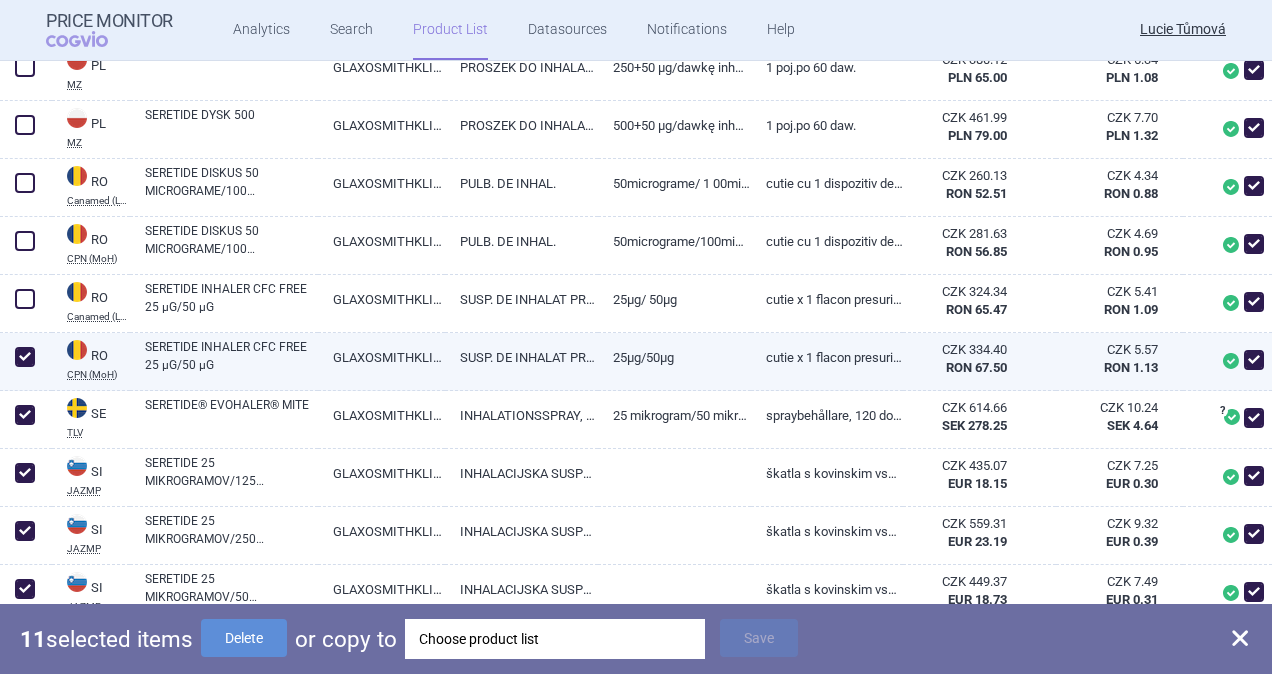 checkbox on "true" 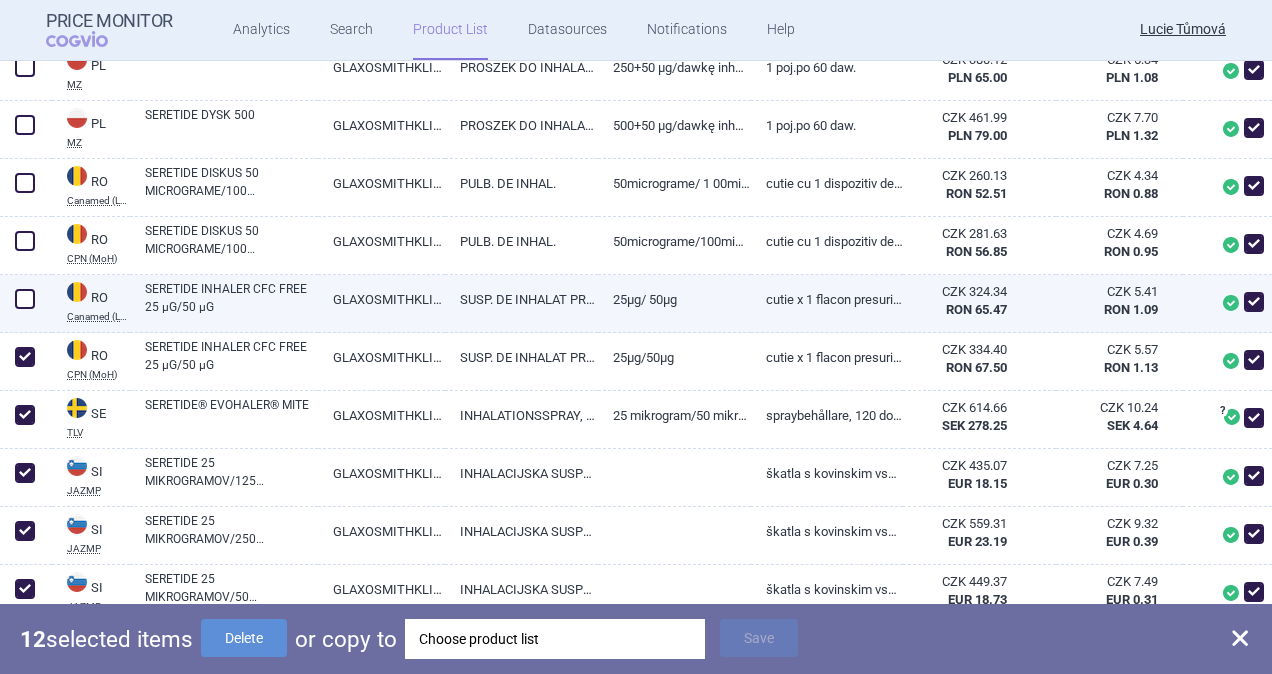 click at bounding box center (25, 299) 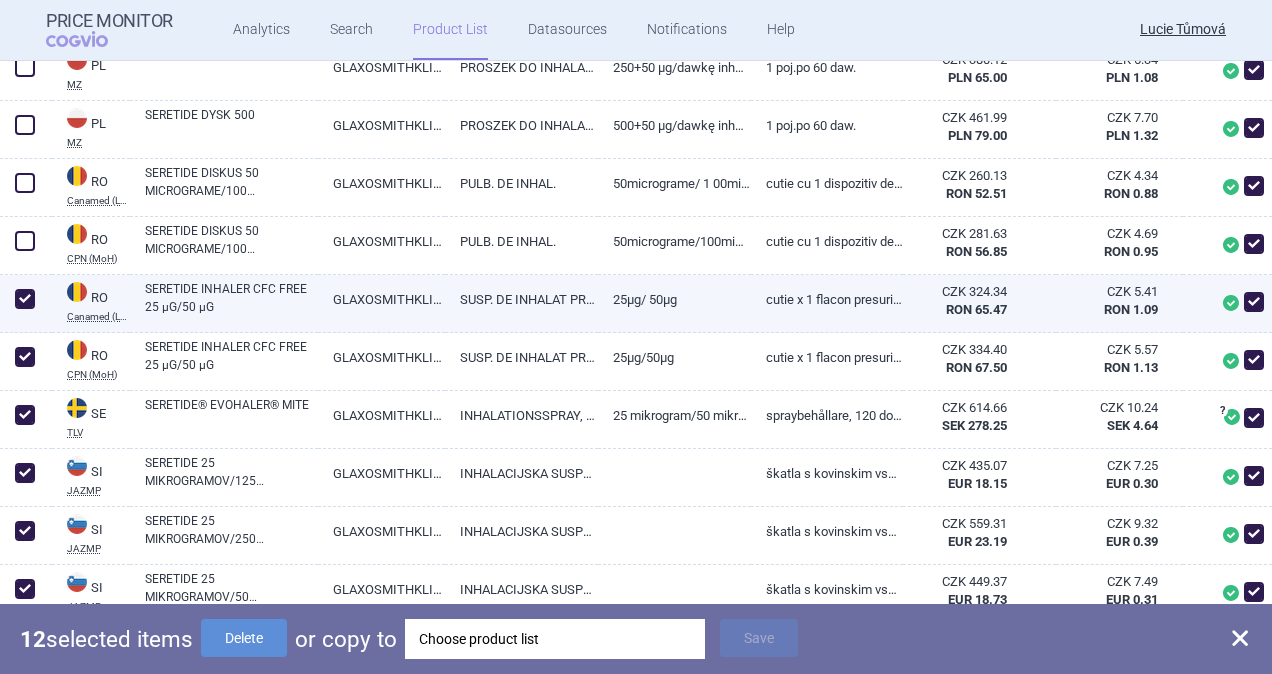 checkbox on "true" 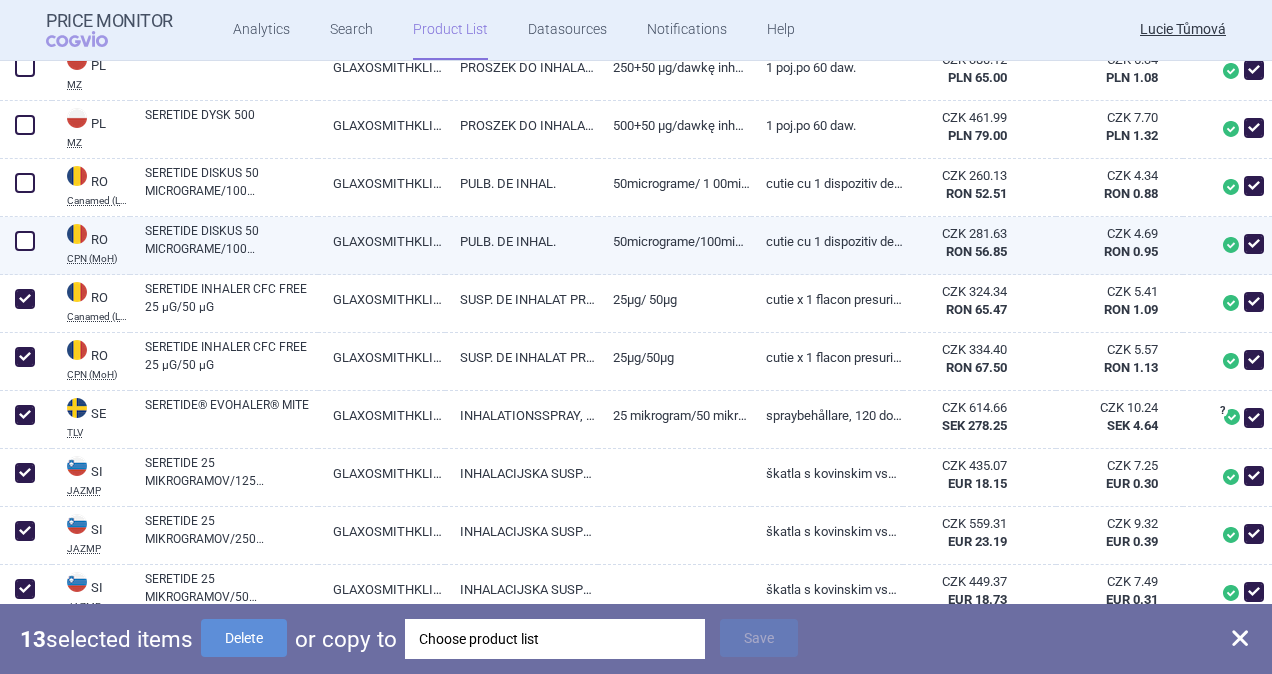 click at bounding box center [25, 241] 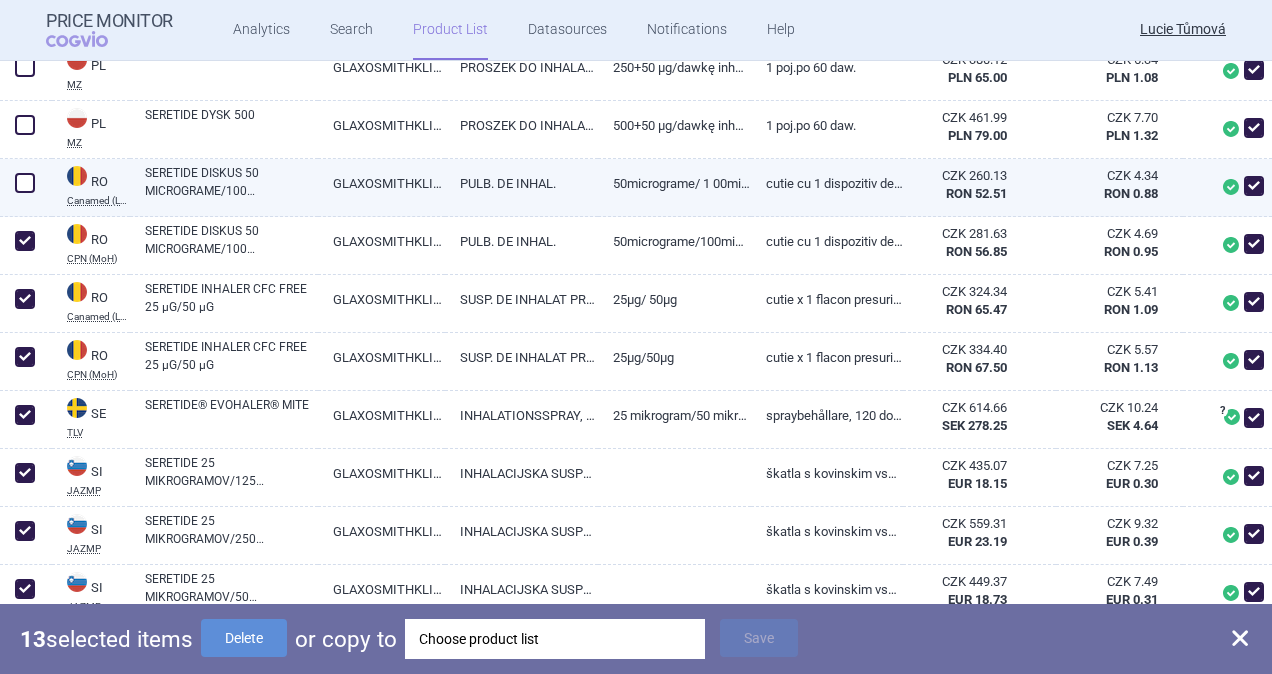 checkbox on "true" 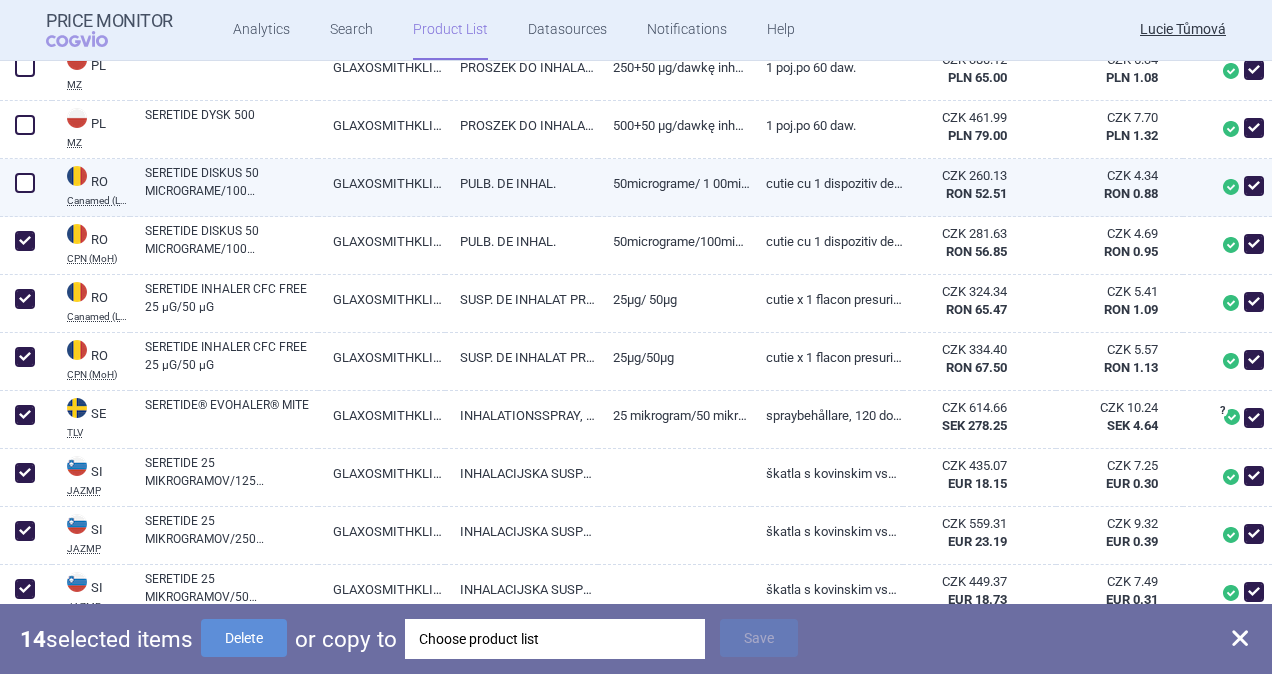 click at bounding box center [25, 183] 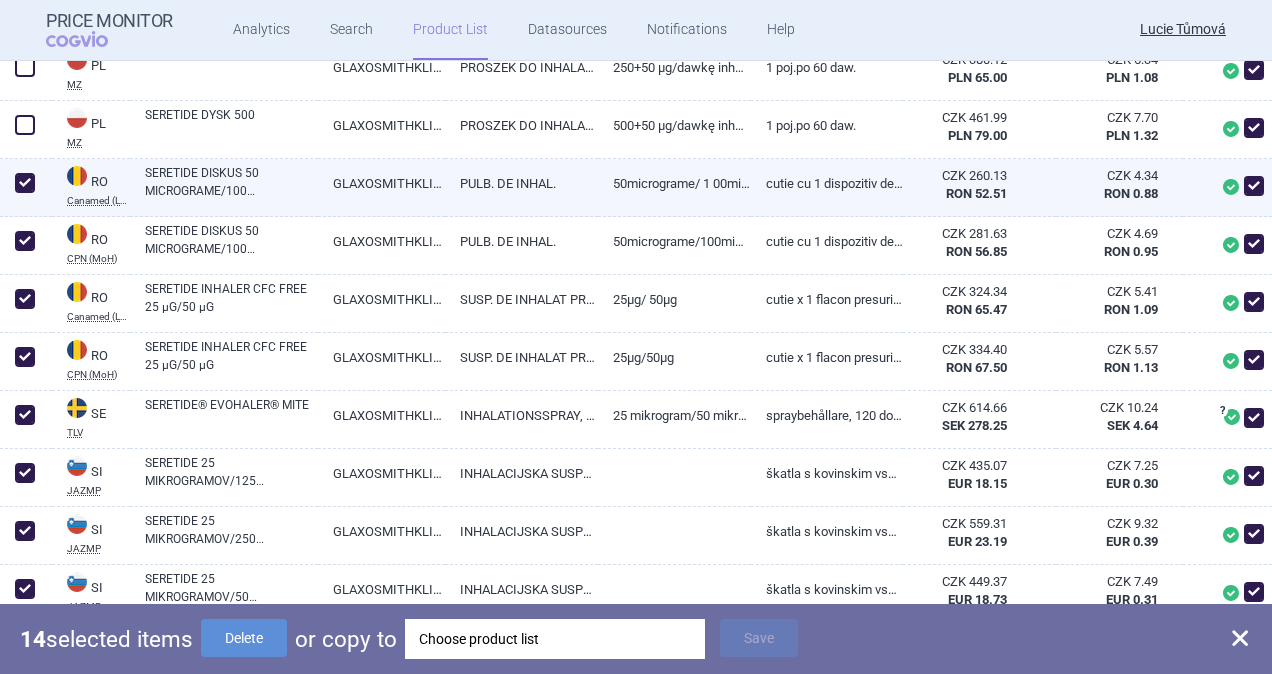 checkbox on "true" 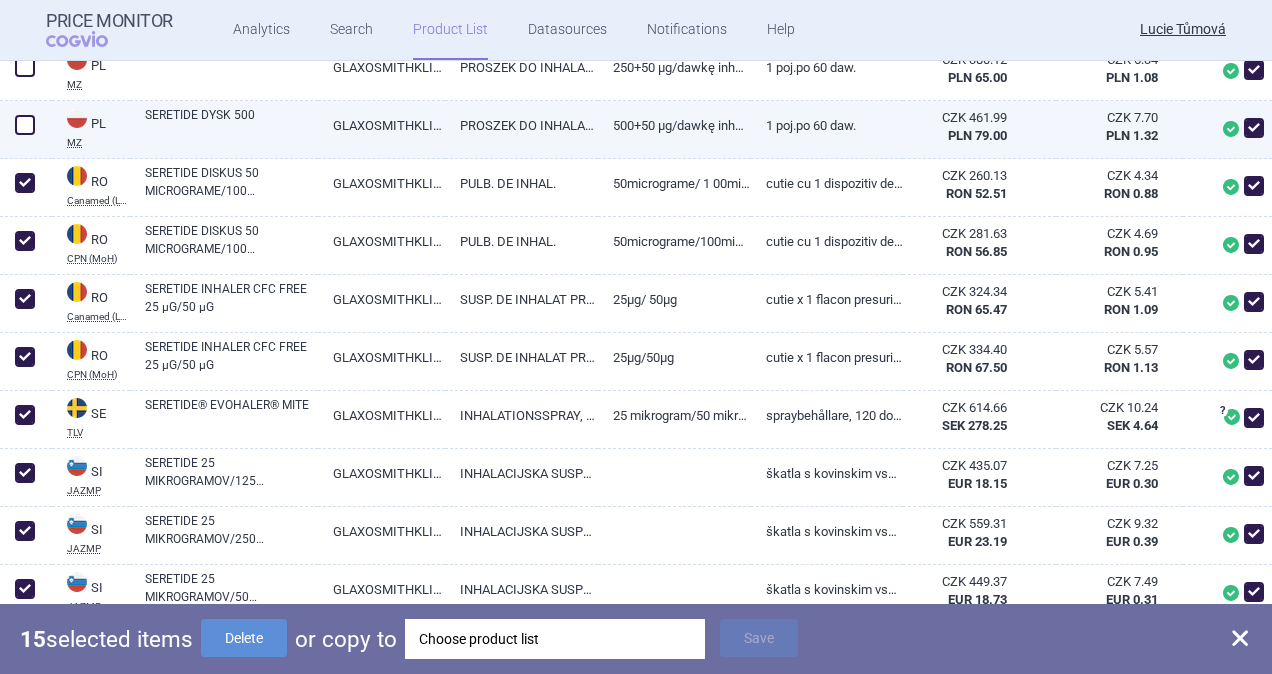click at bounding box center [25, 125] 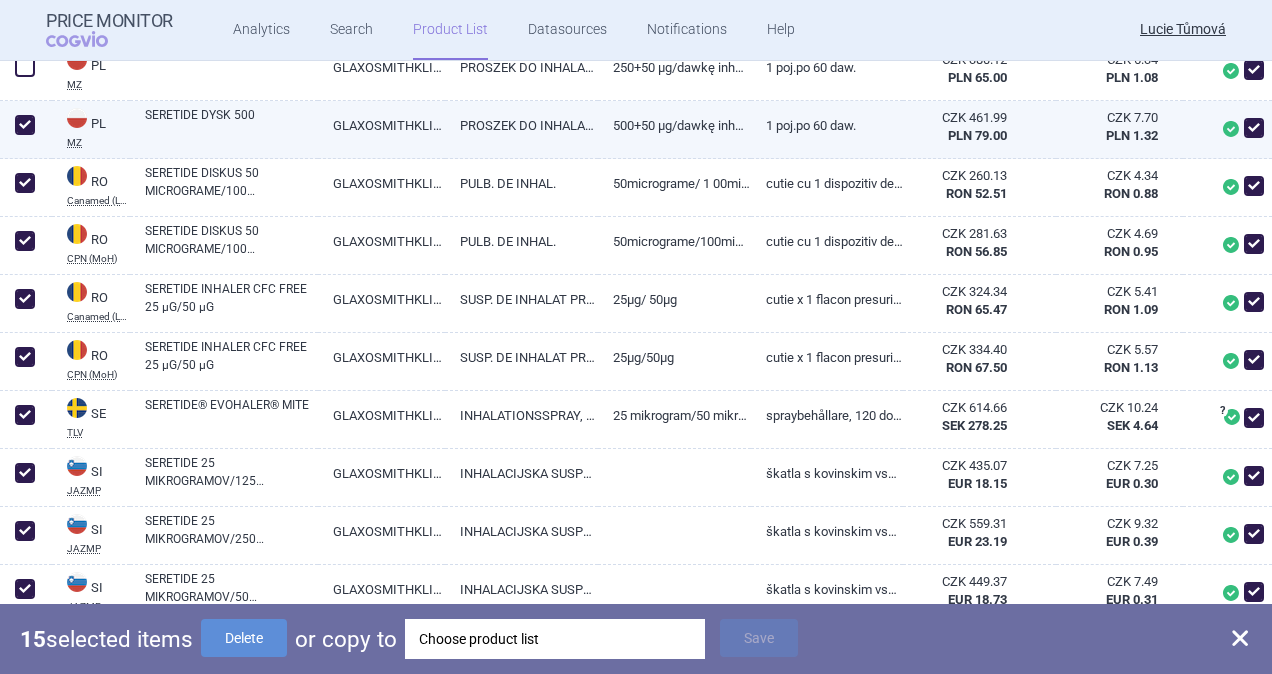 checkbox on "true" 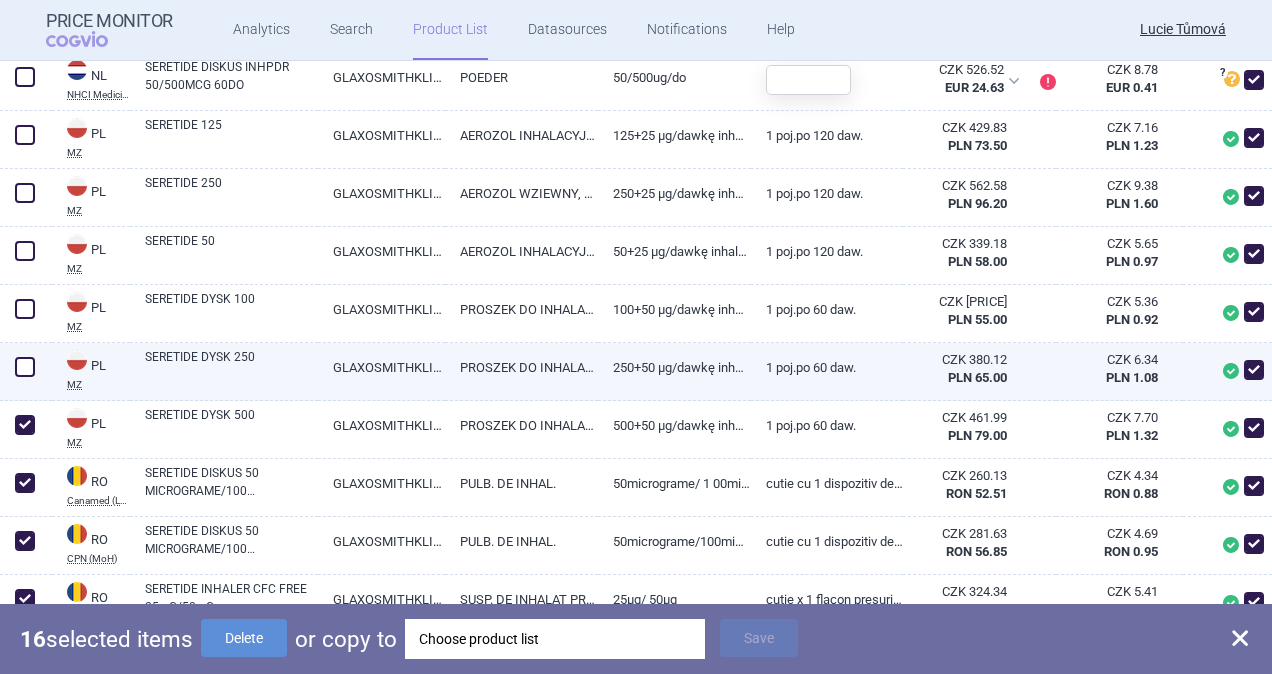 scroll, scrollTop: 8336, scrollLeft: 0, axis: vertical 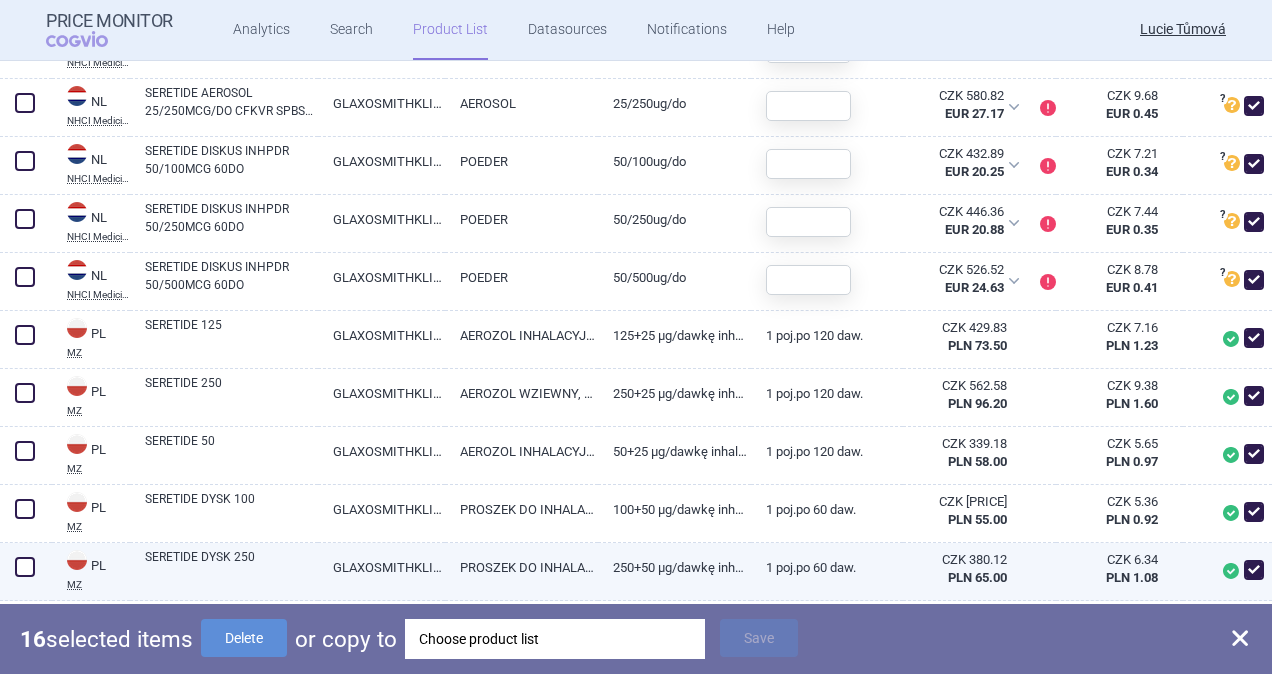 click at bounding box center (25, 567) 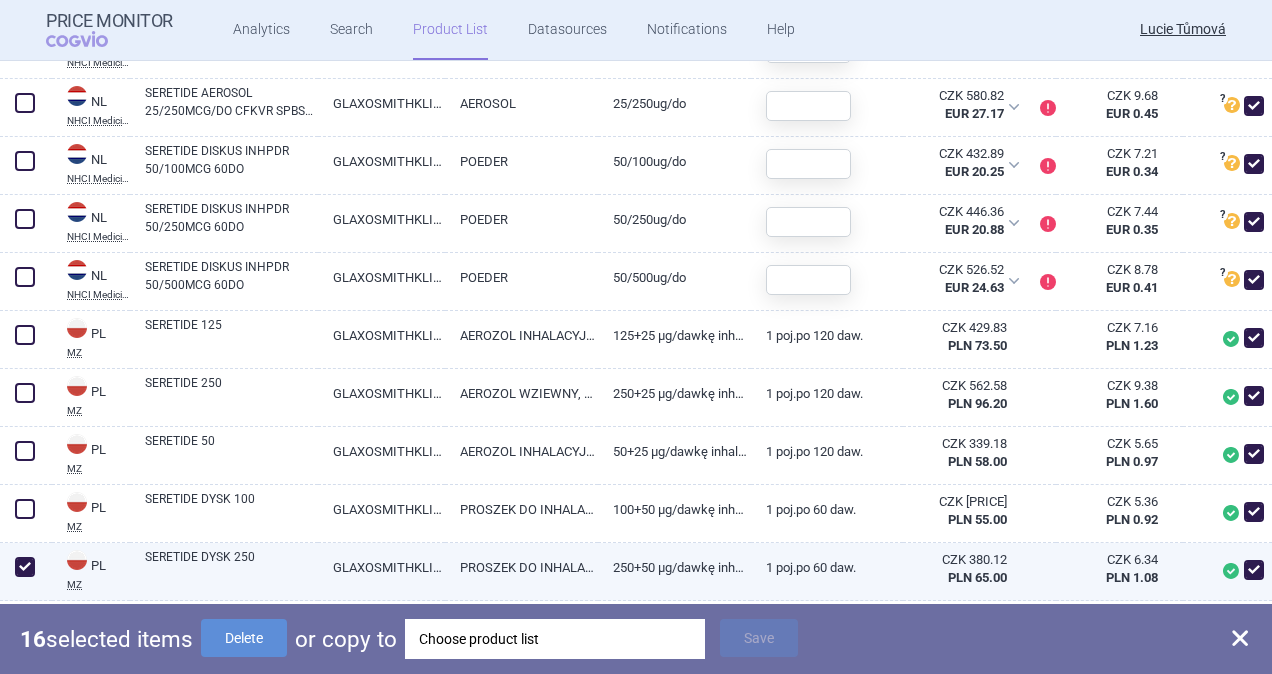 checkbox on "true" 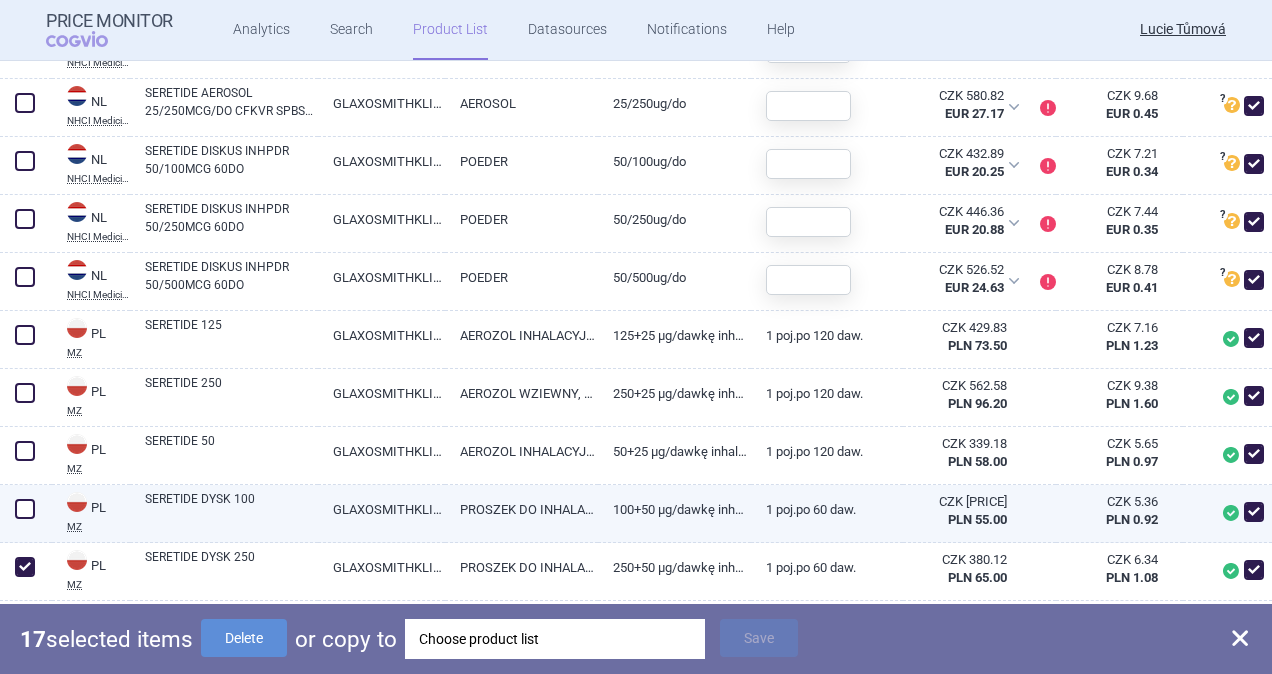 click at bounding box center (25, 509) 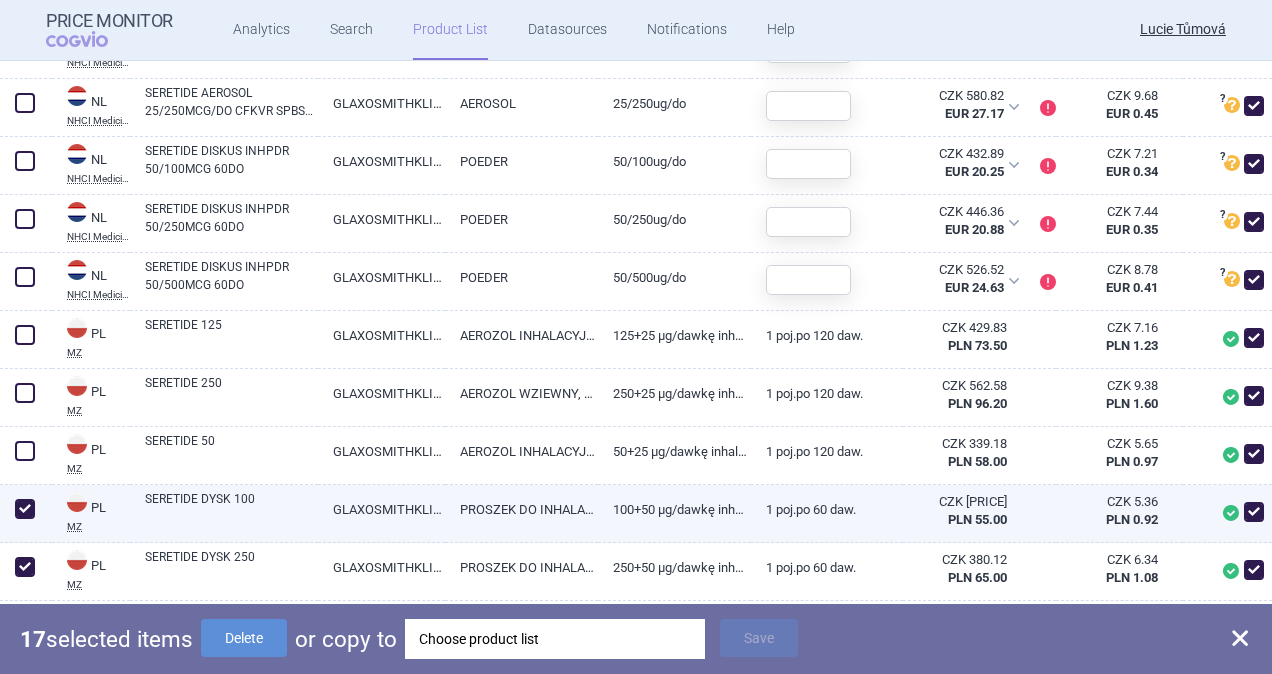 checkbox on "true" 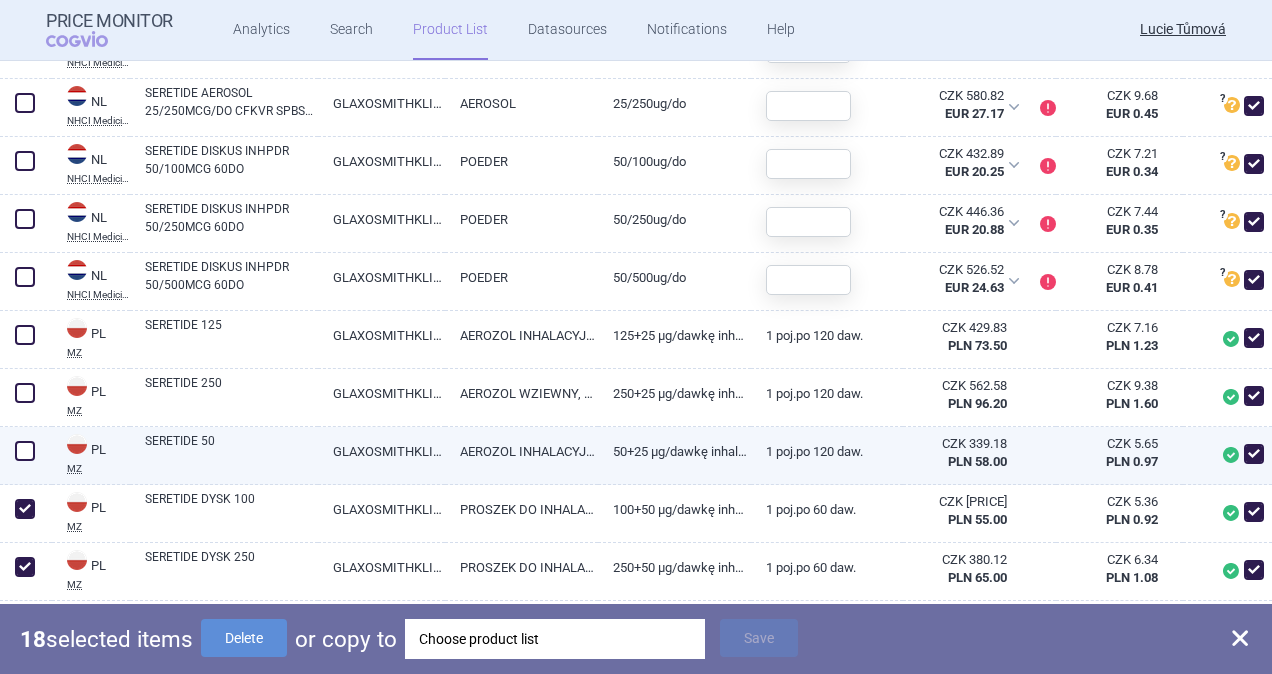 click at bounding box center (25, 451) 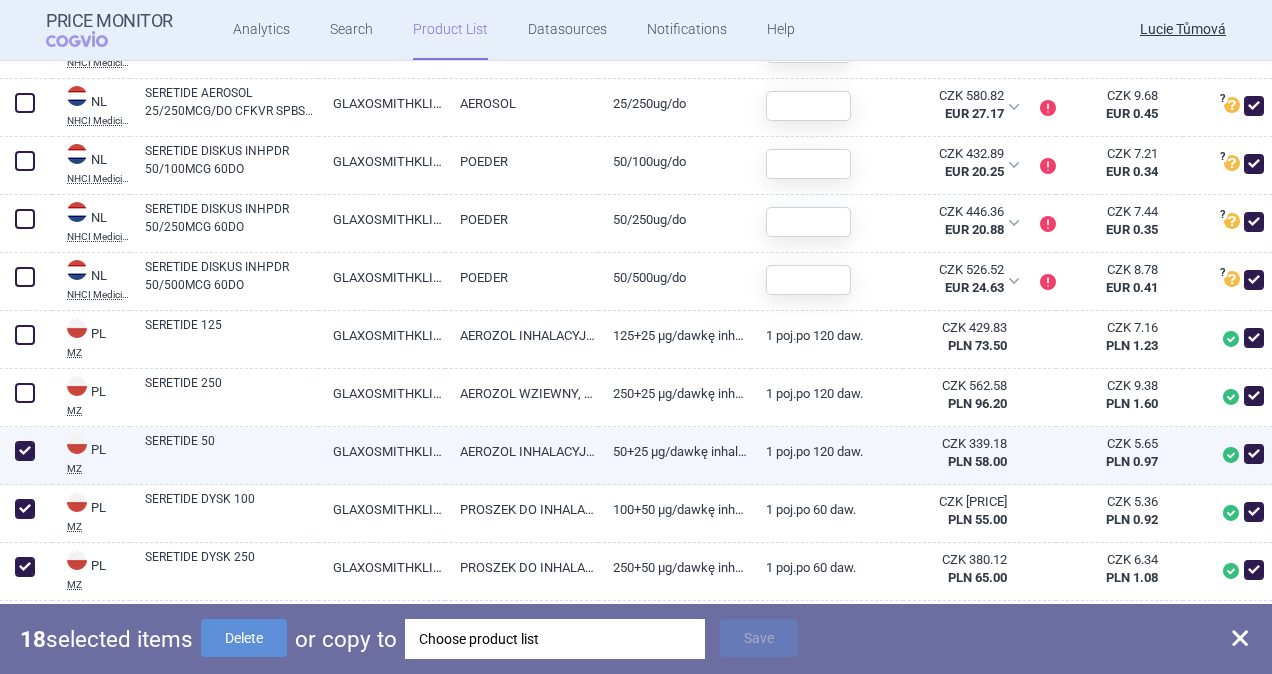 checkbox on "true" 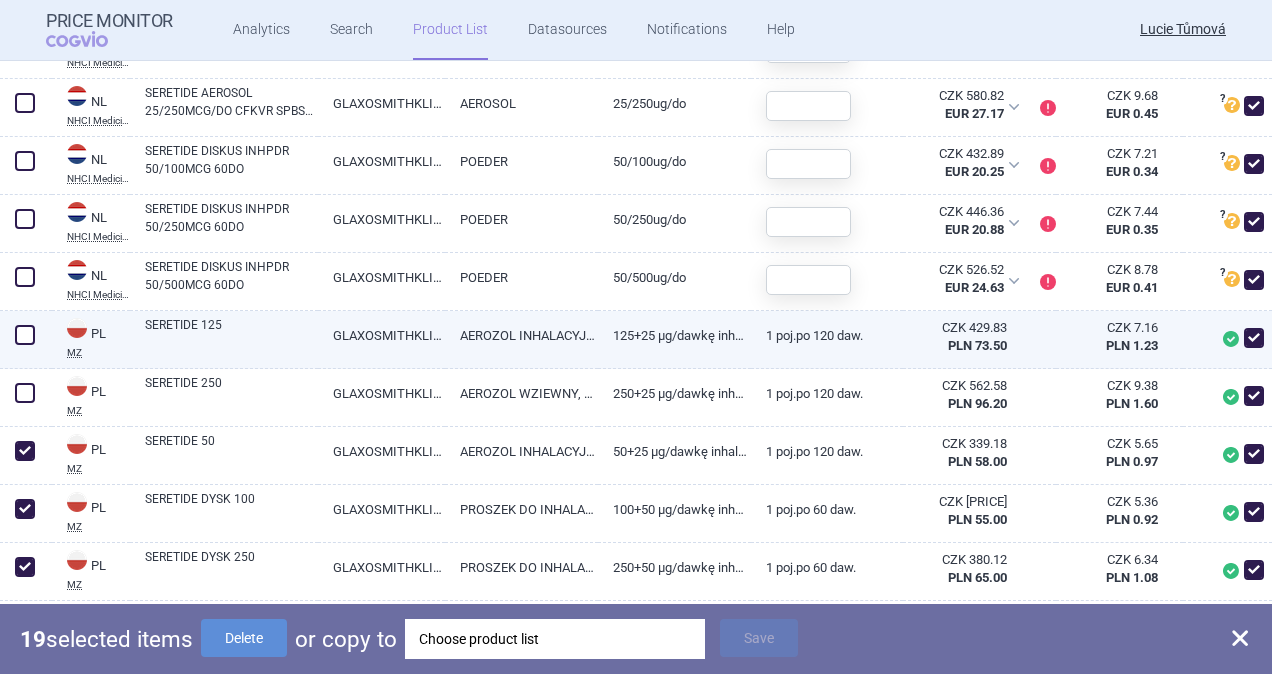 drag, startPoint x: 30, startPoint y: 381, endPoint x: 29, endPoint y: 346, distance: 35.014282 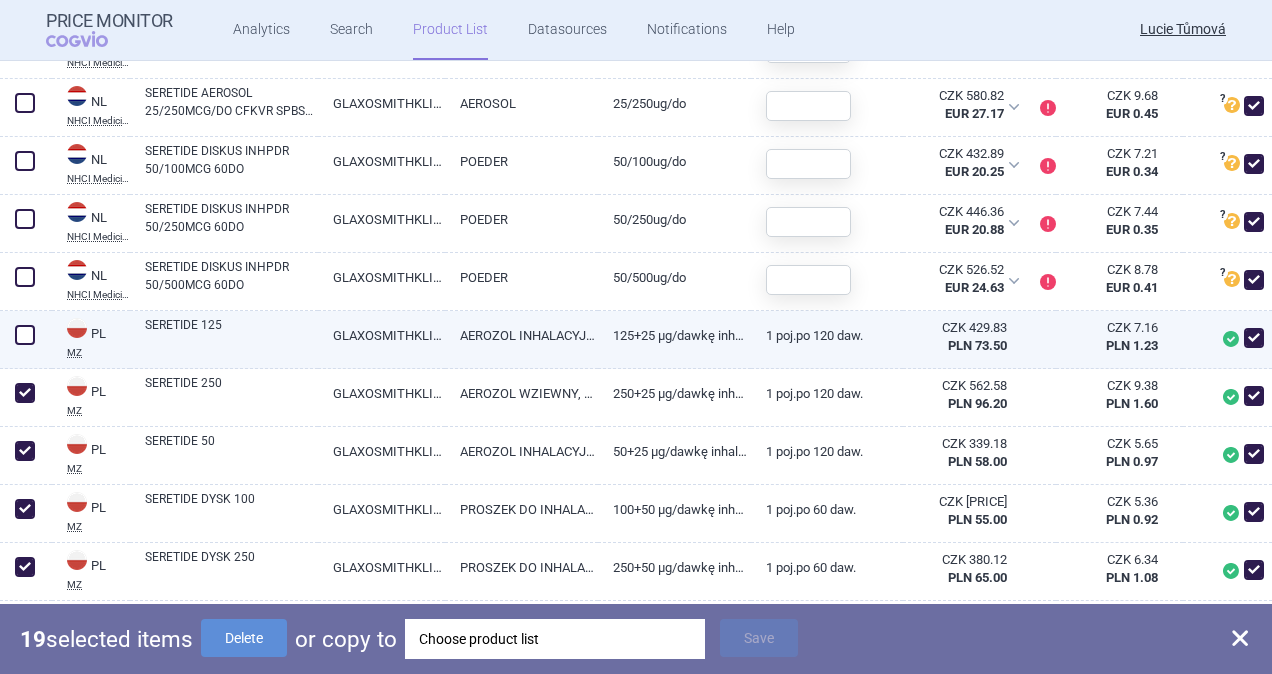 checkbox on "true" 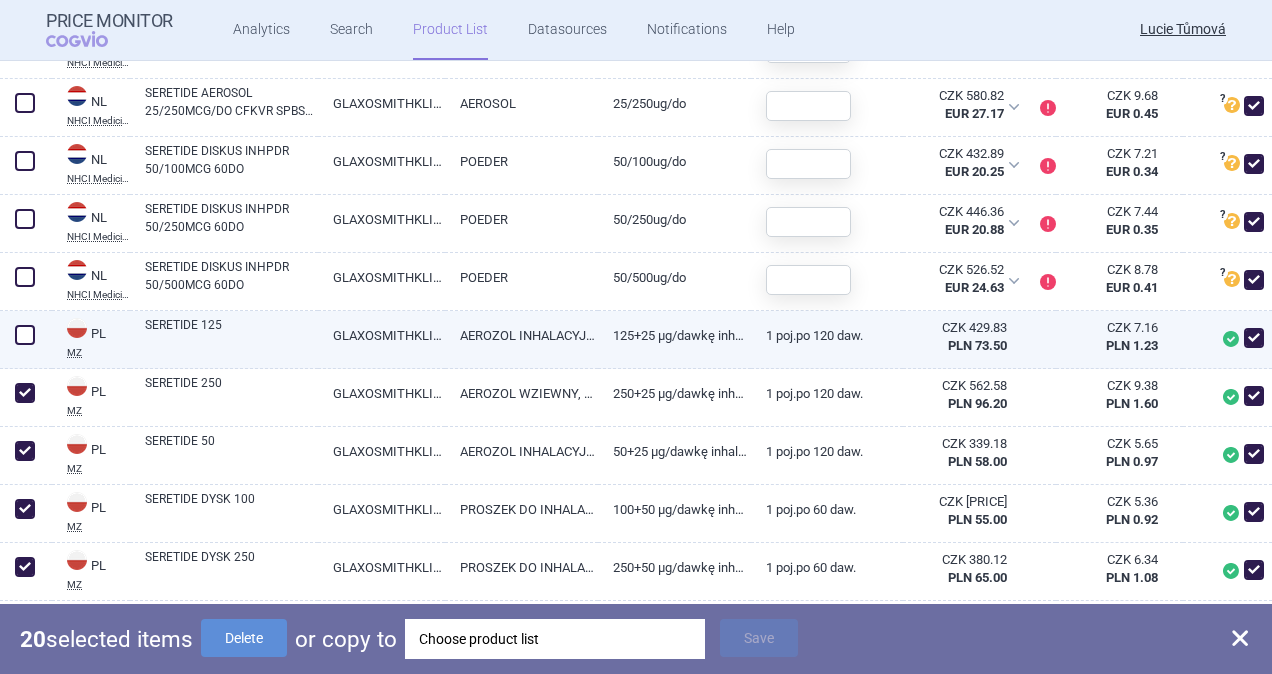 click at bounding box center (25, 335) 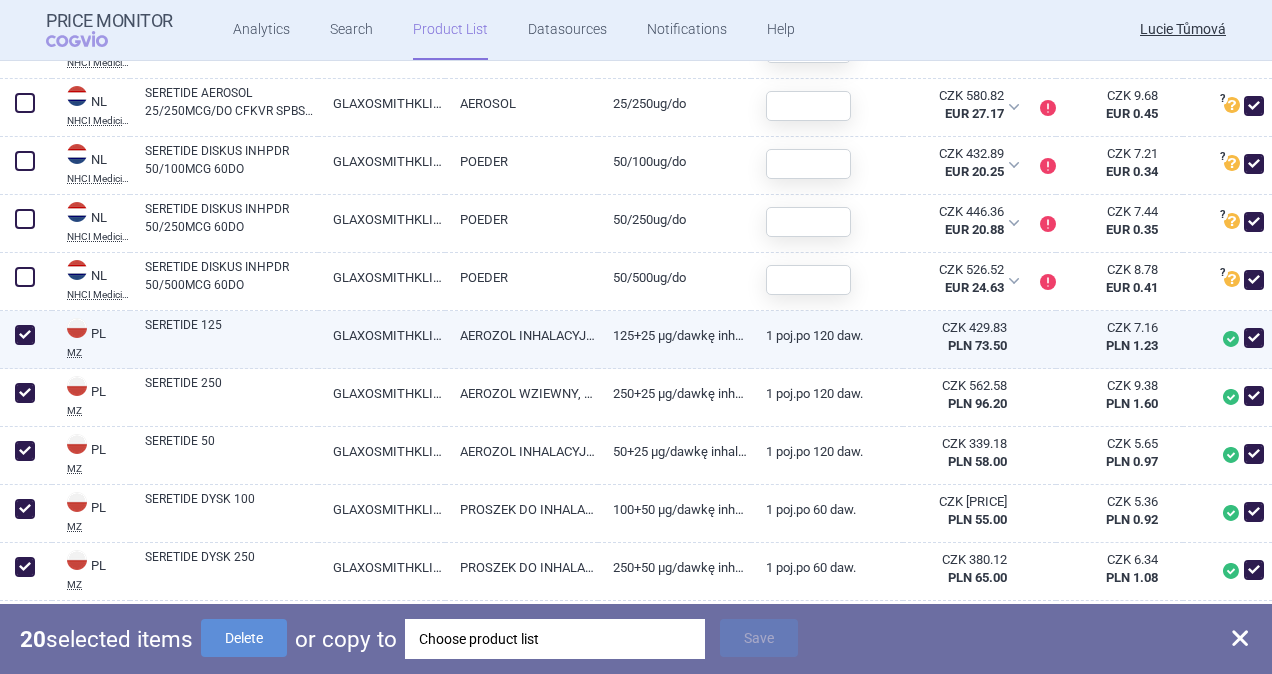 checkbox on "true" 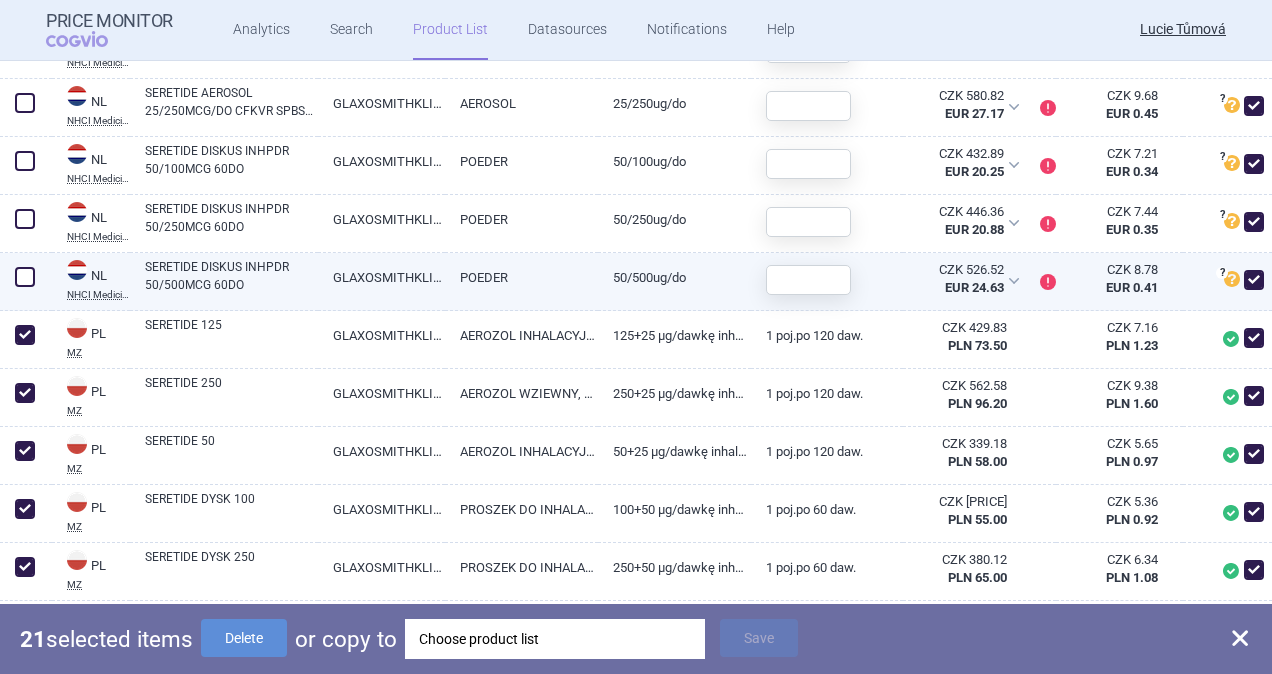 click at bounding box center [25, 277] 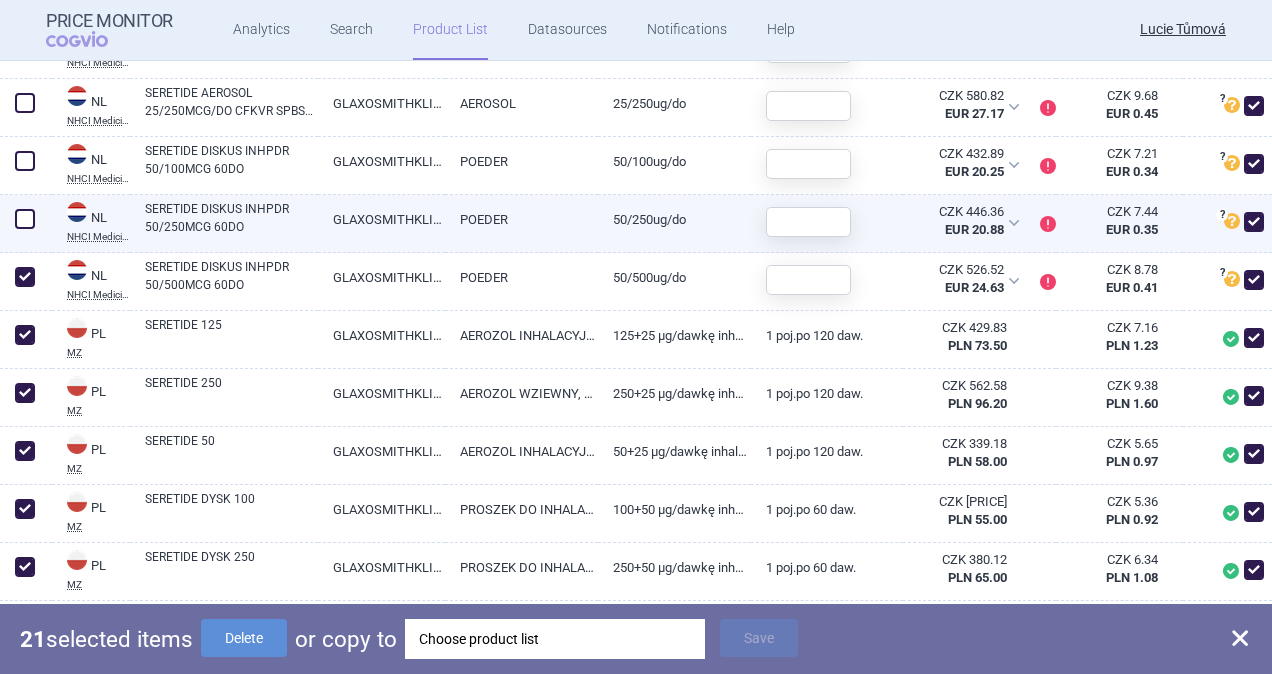 checkbox on "true" 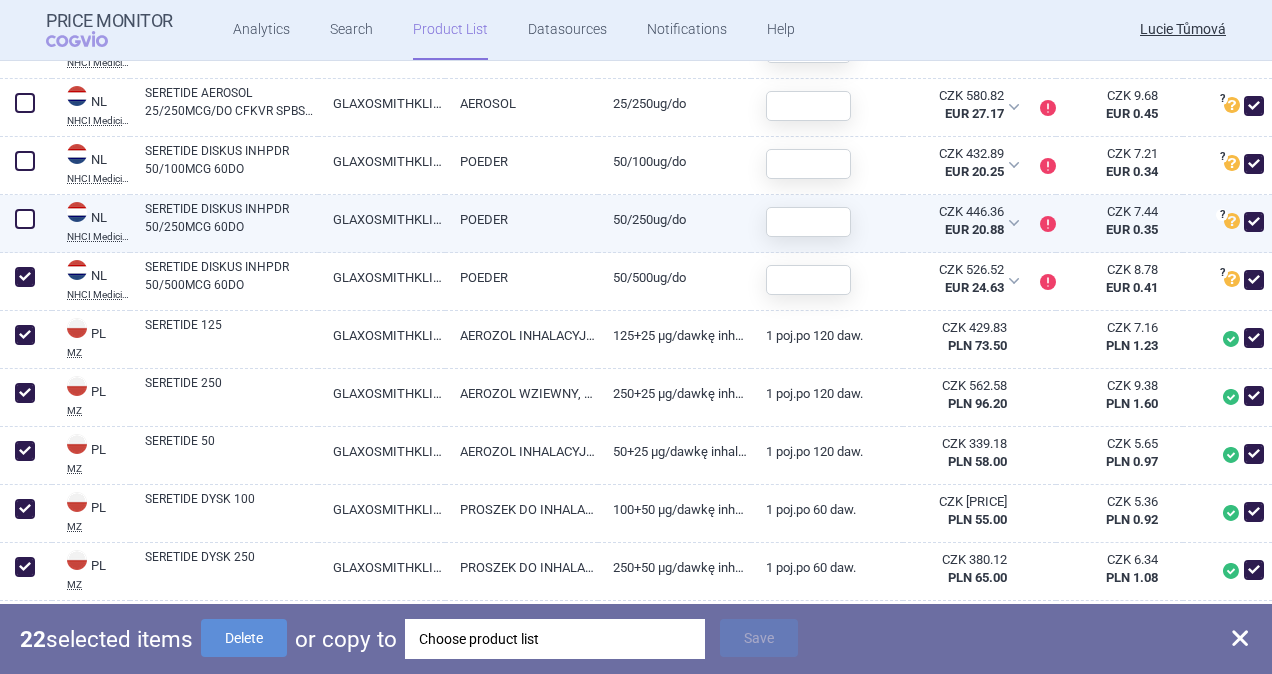 click at bounding box center [25, 219] 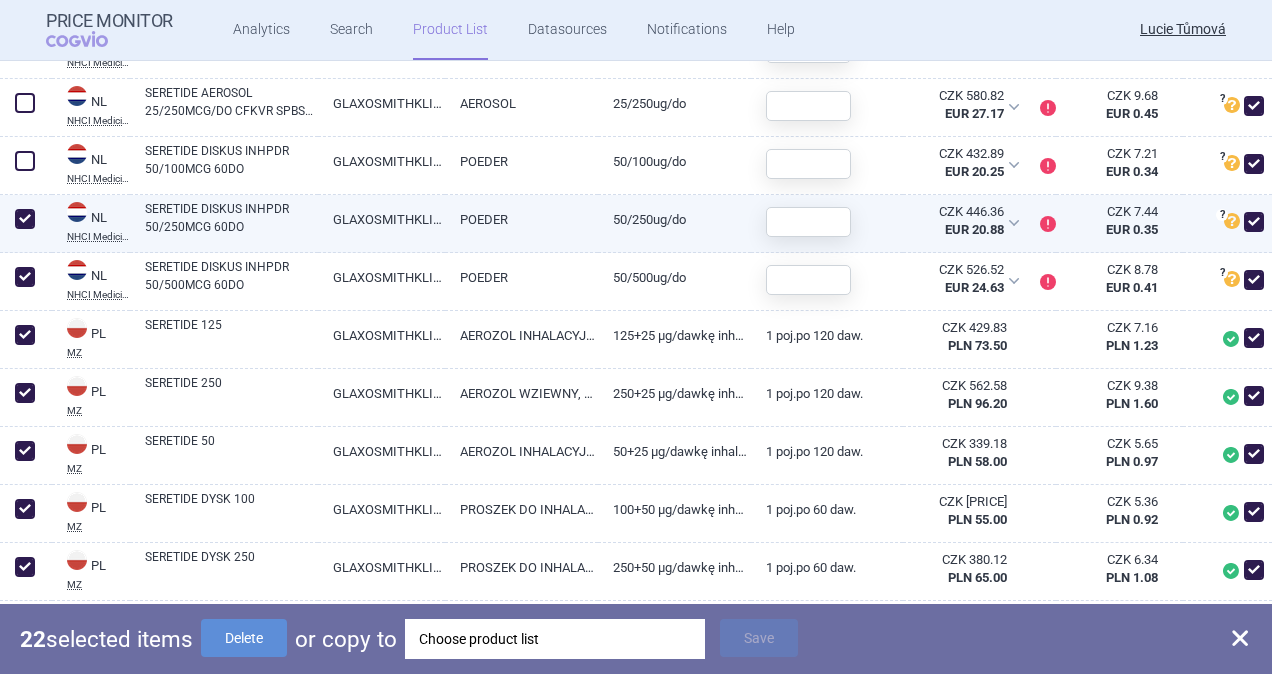 checkbox on "true" 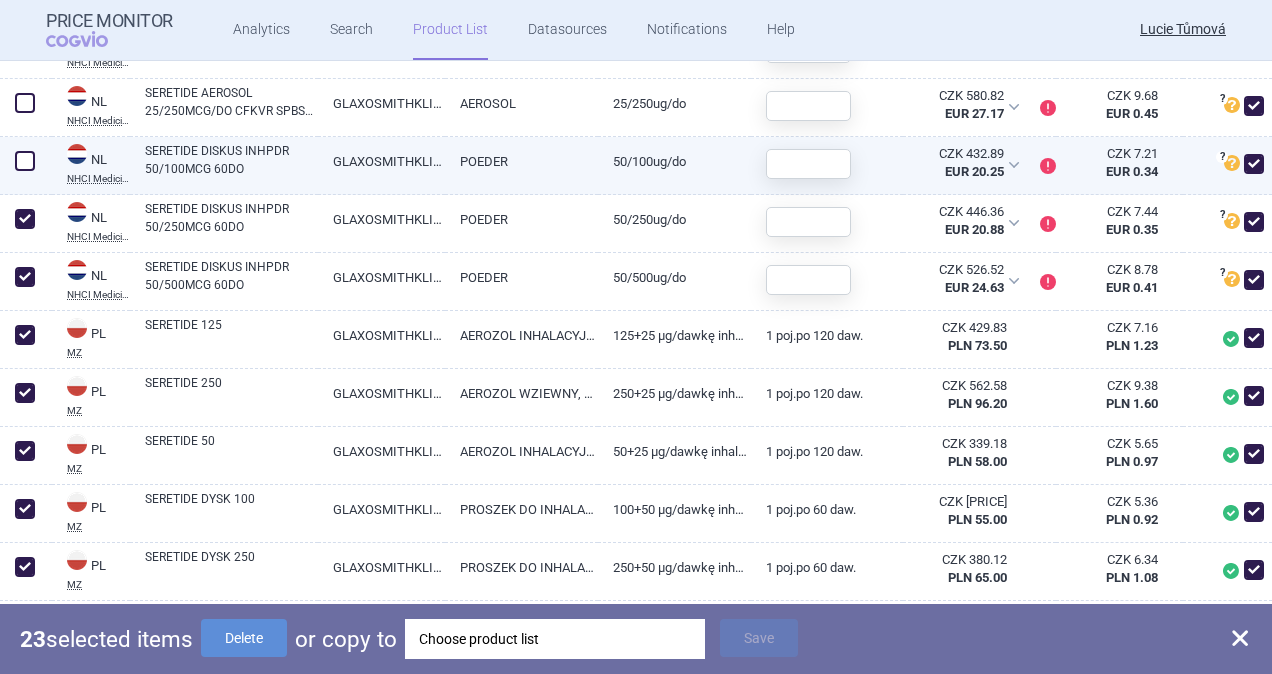 click at bounding box center [25, 161] 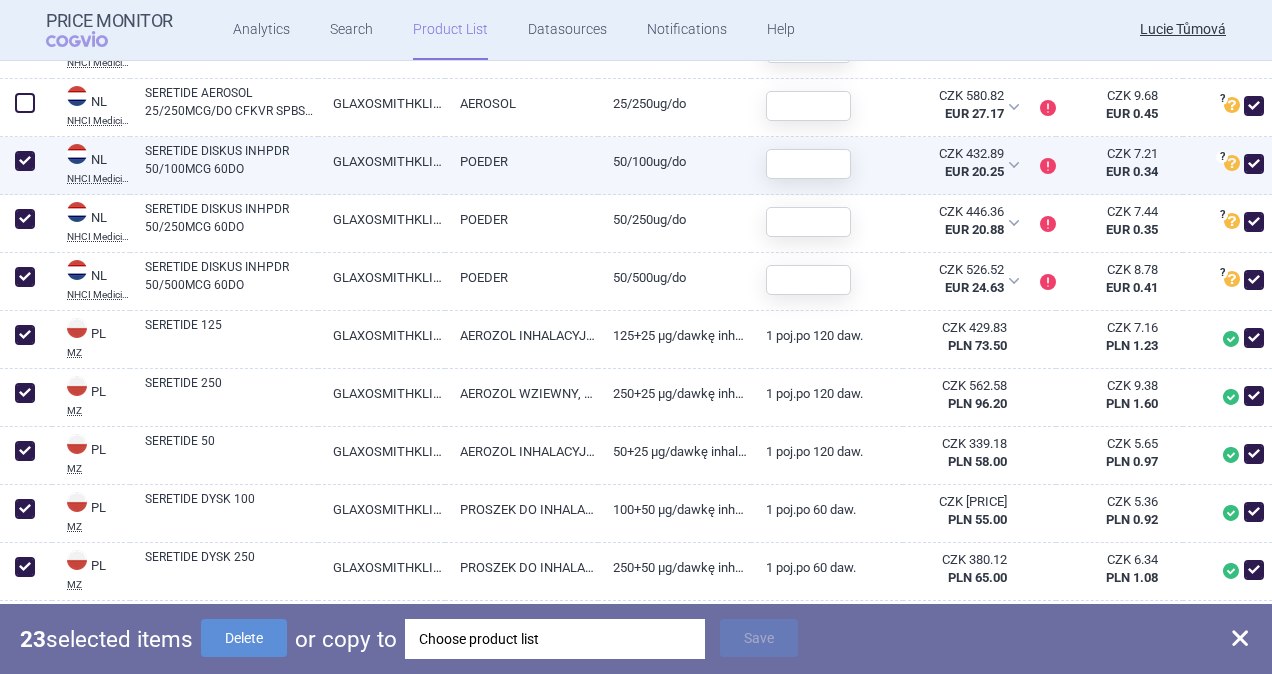 checkbox on "true" 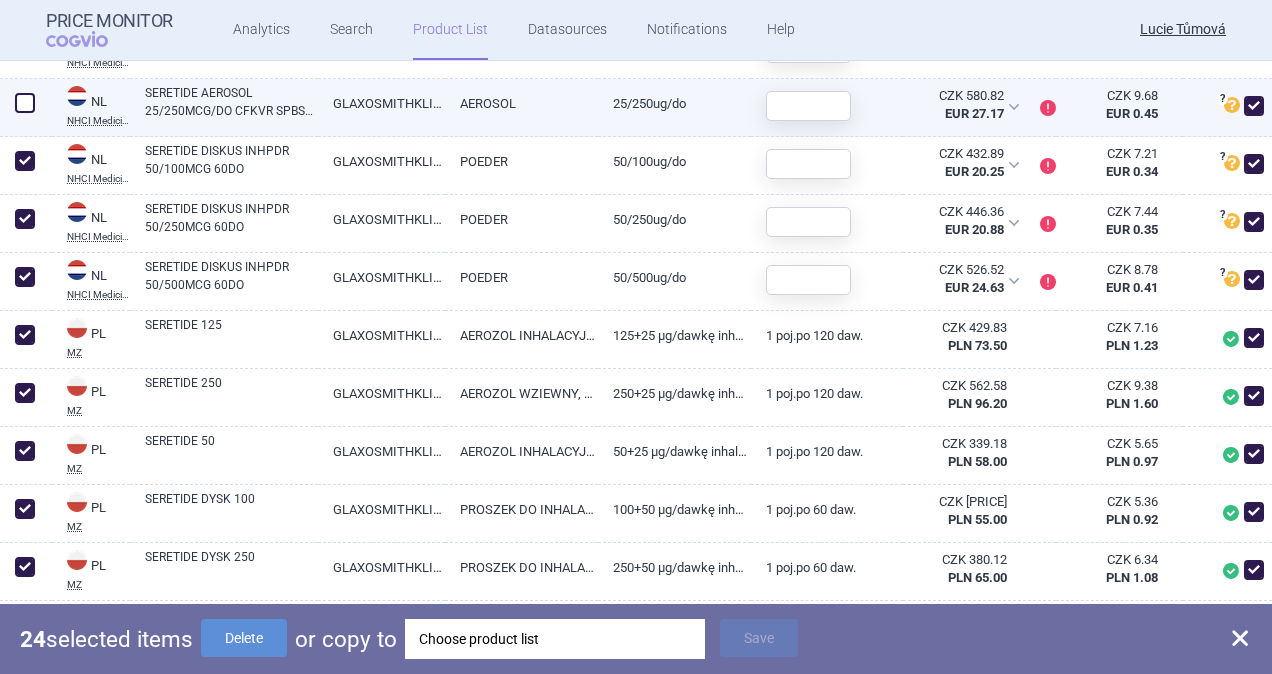 click at bounding box center [25, 103] 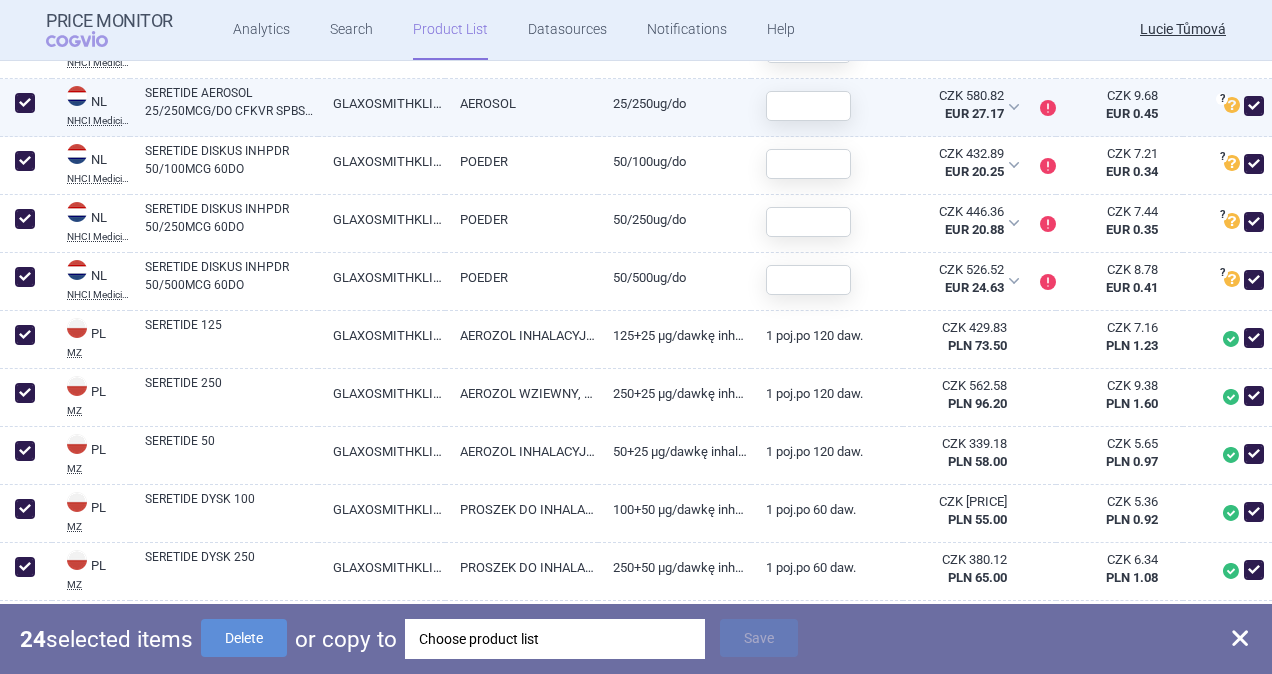 checkbox on "true" 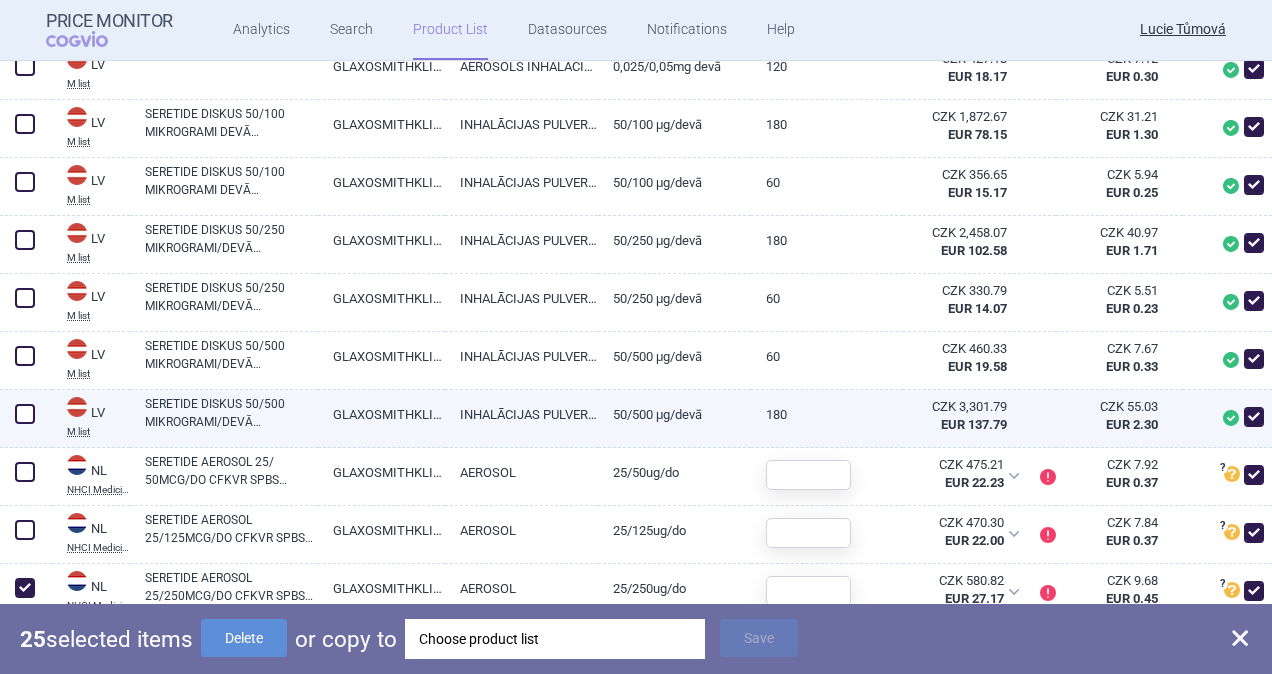 scroll, scrollTop: 7836, scrollLeft: 0, axis: vertical 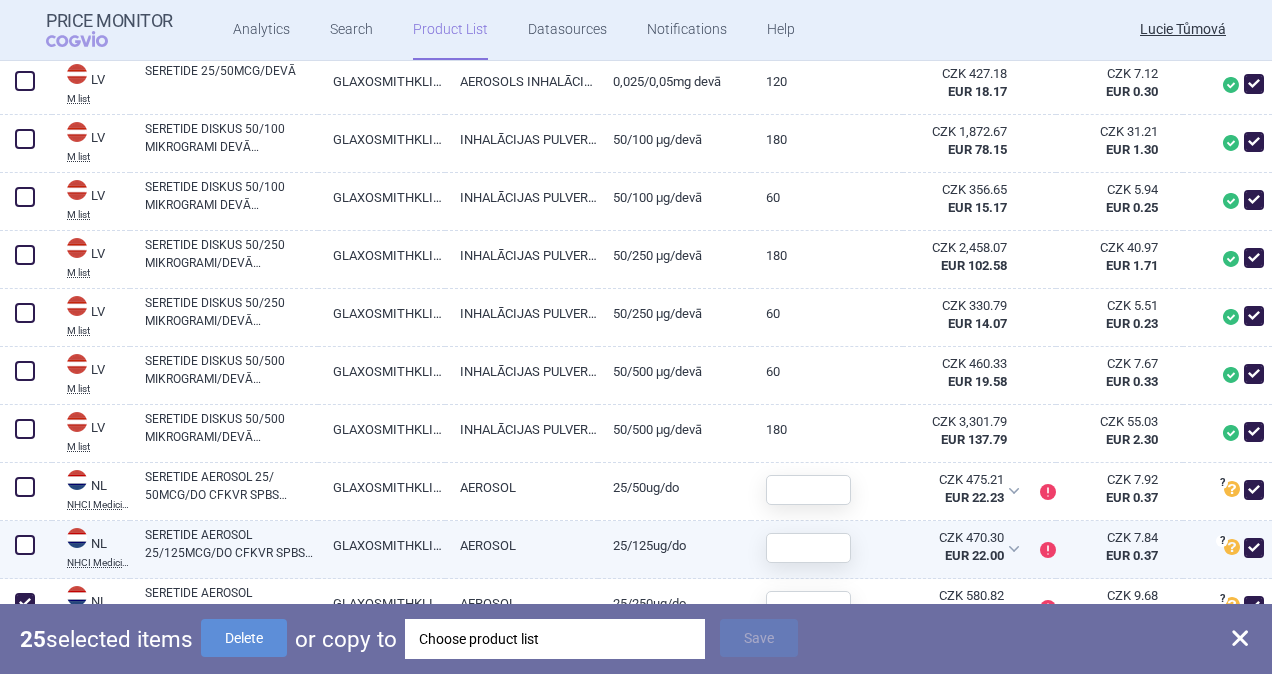 click at bounding box center [26, 550] 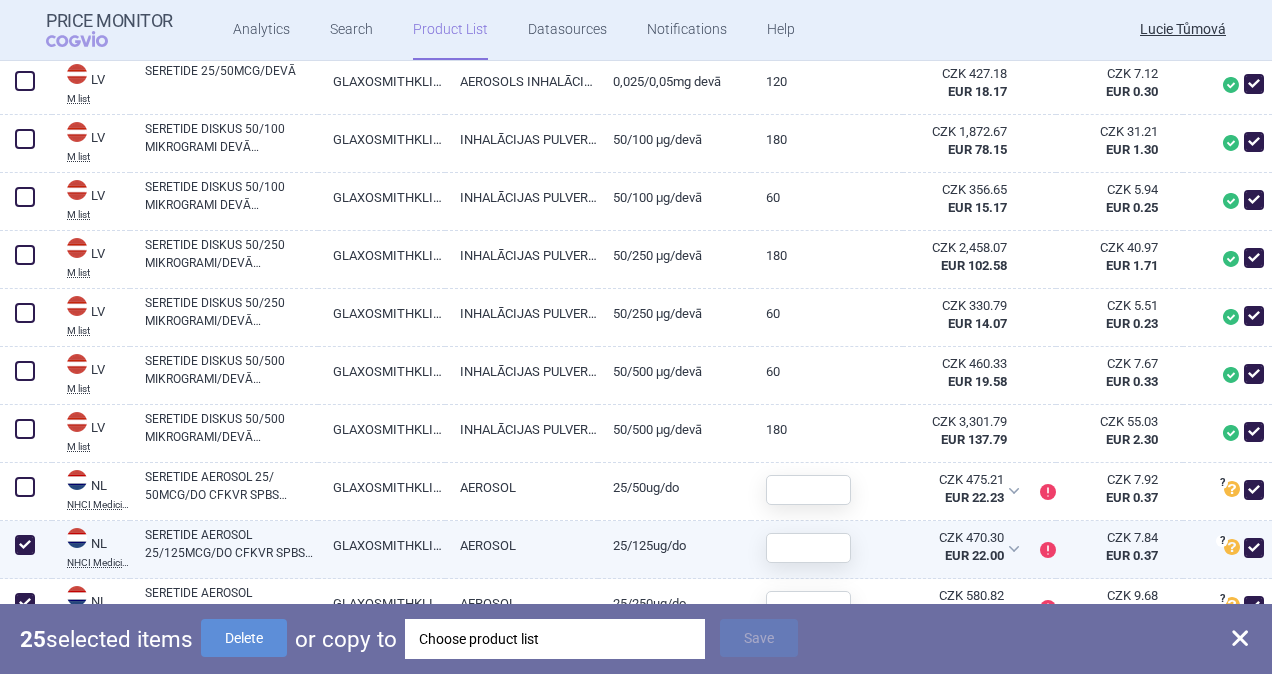 checkbox on "true" 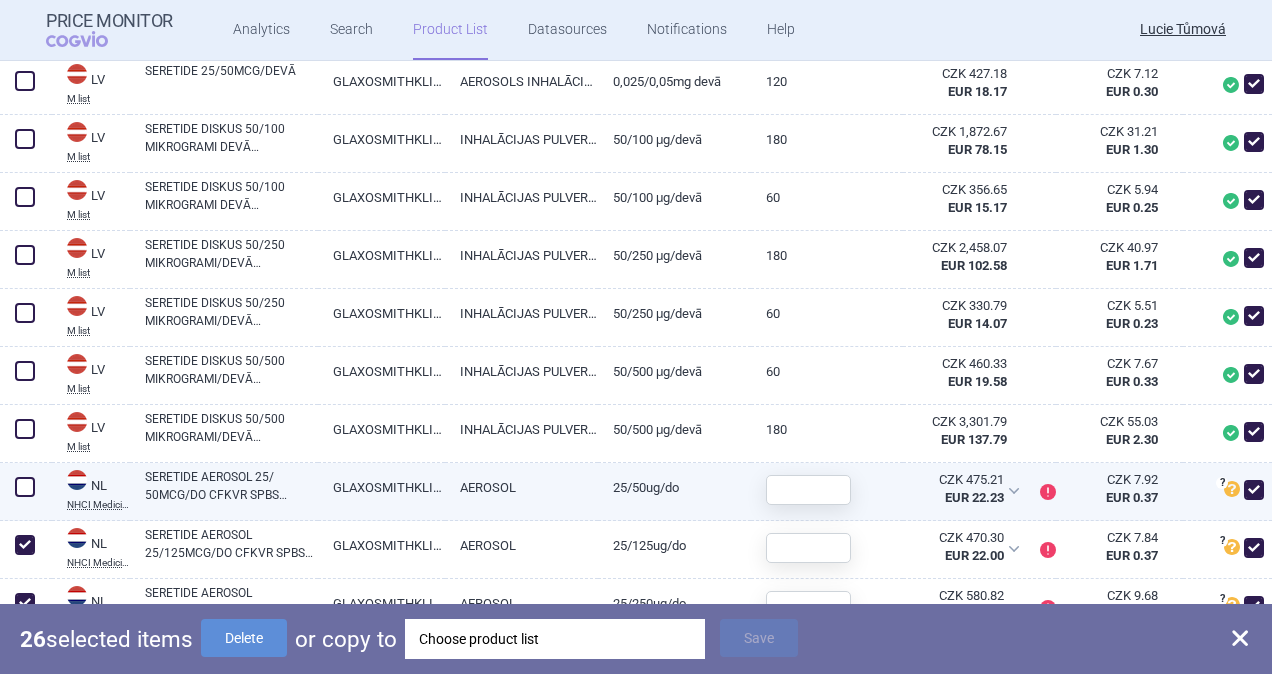 click at bounding box center [25, 487] 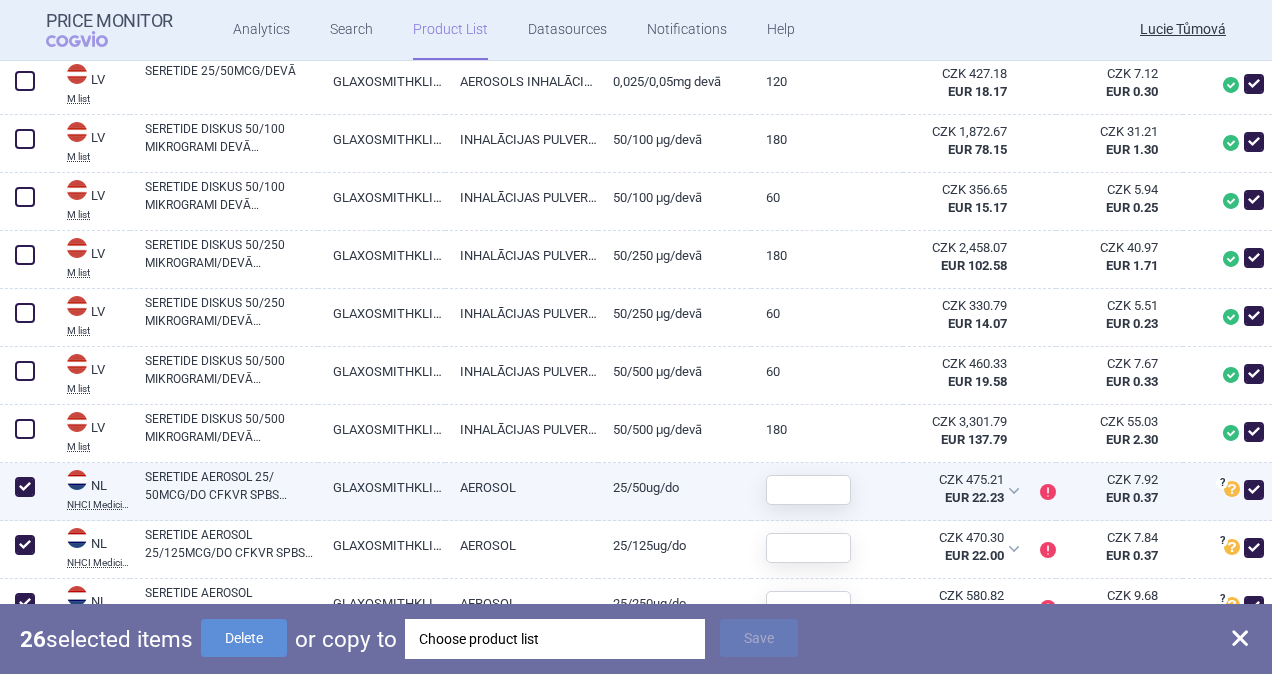 checkbox on "true" 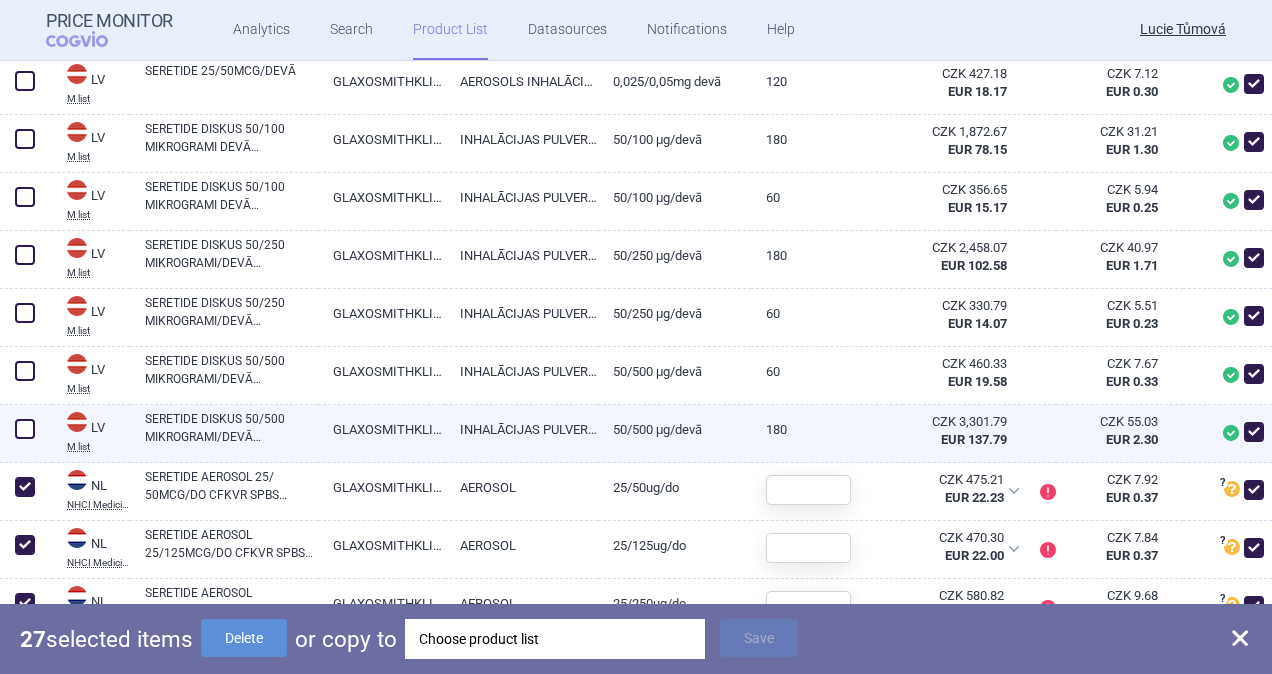 click at bounding box center [25, 429] 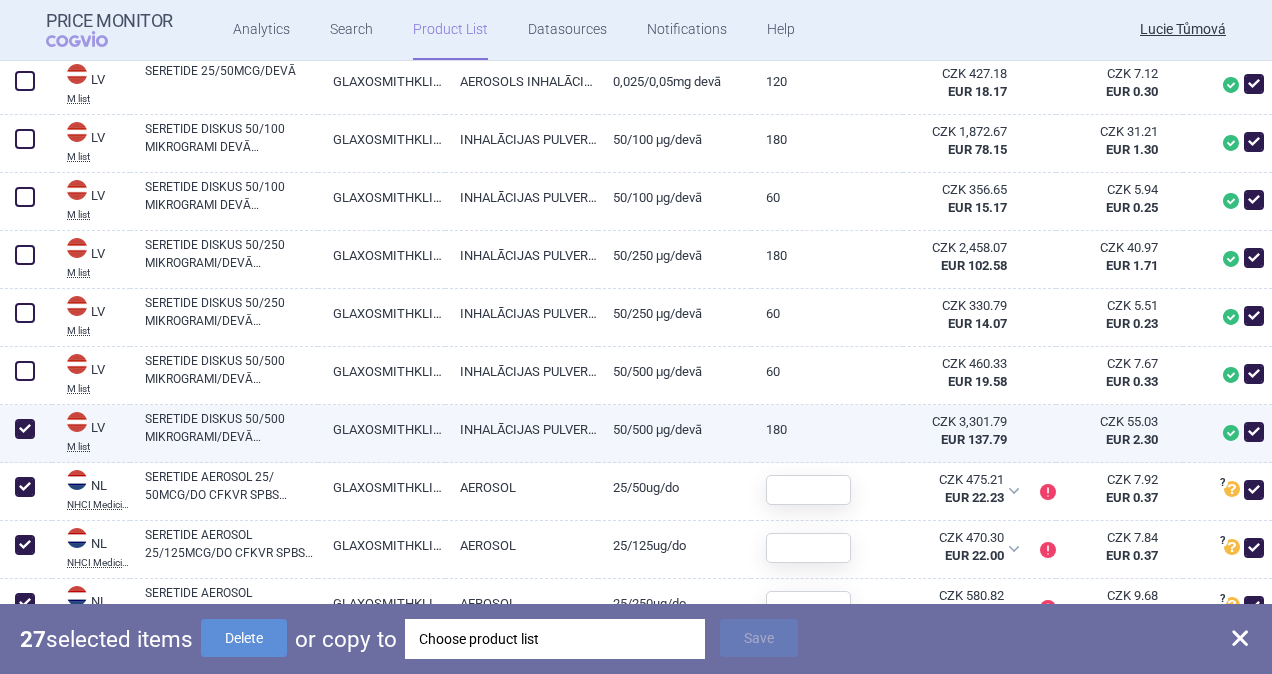 checkbox on "true" 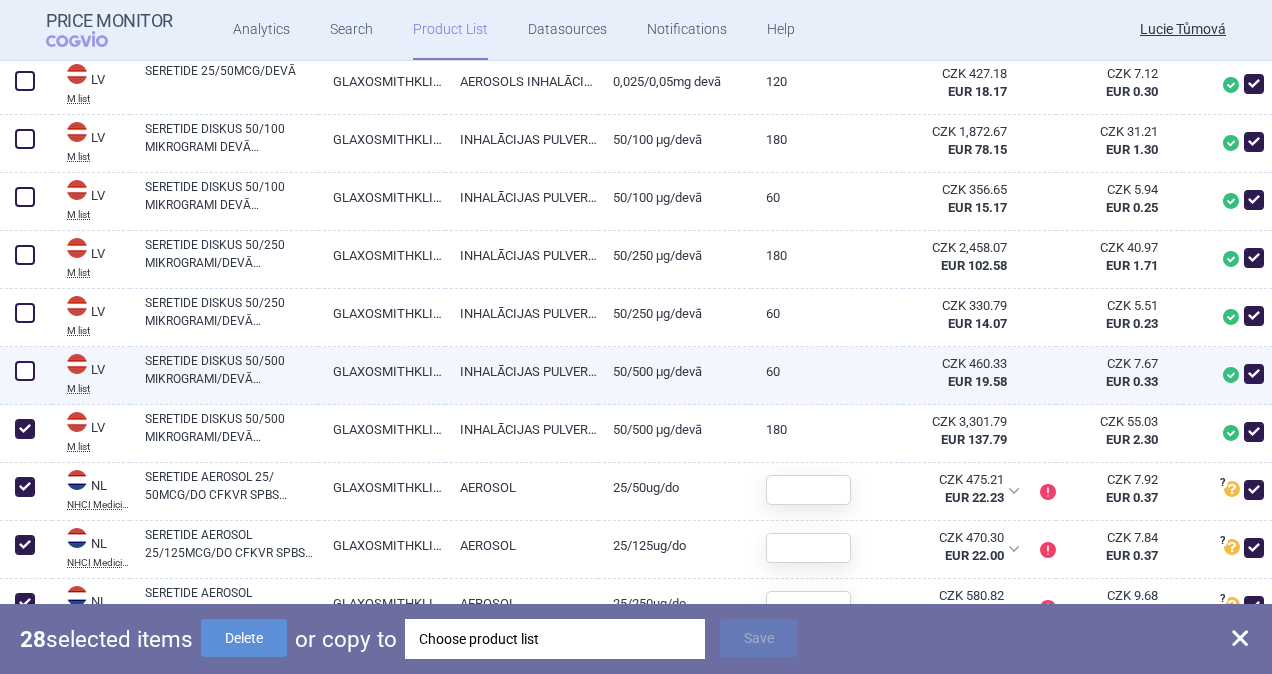 click at bounding box center [25, 371] 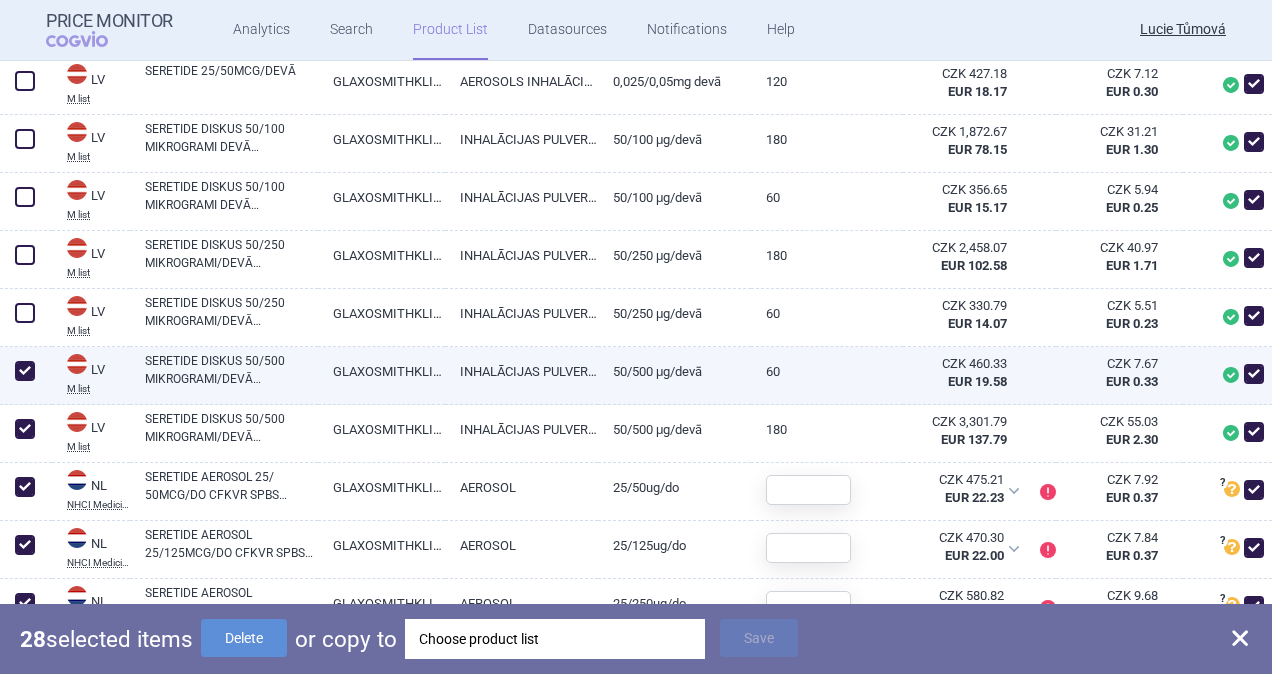 checkbox on "true" 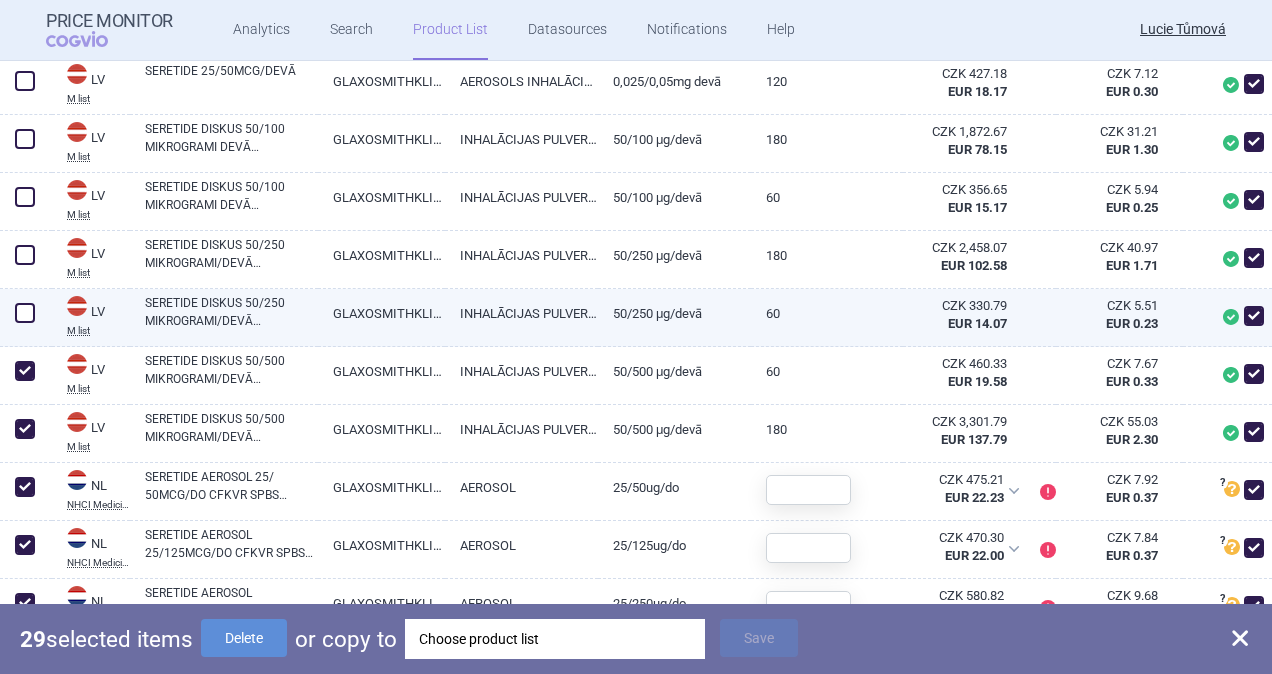 click at bounding box center (25, 313) 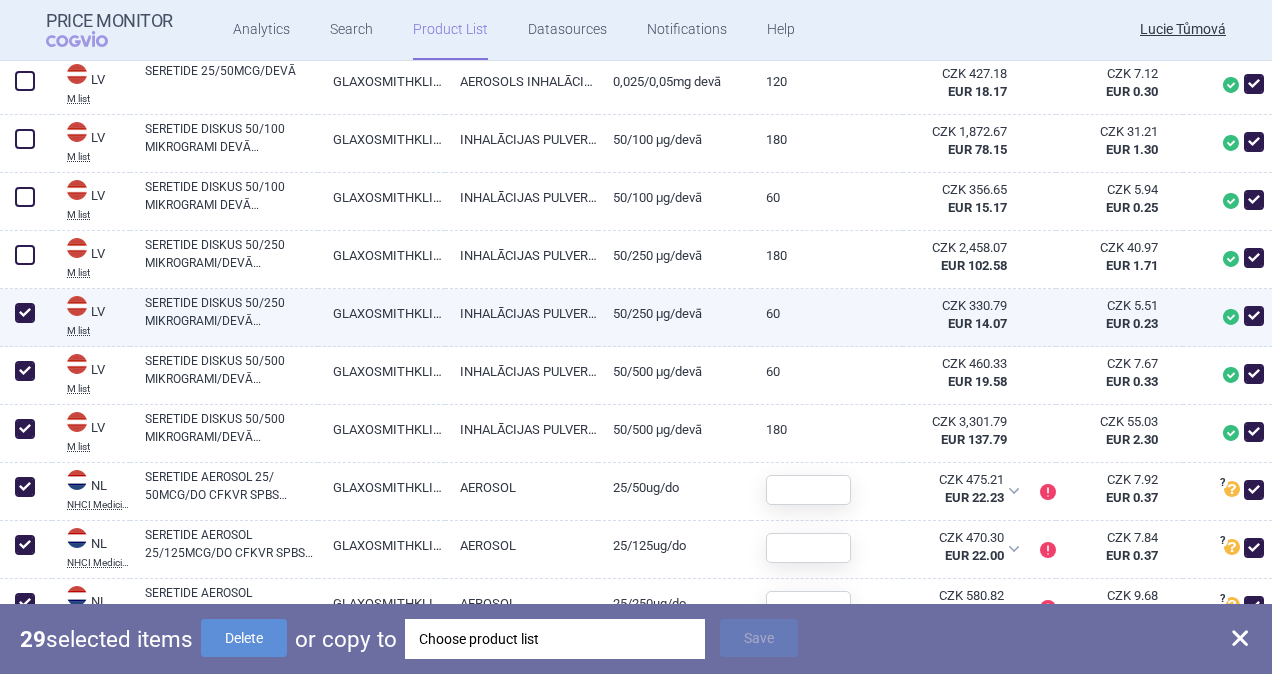 checkbox on "true" 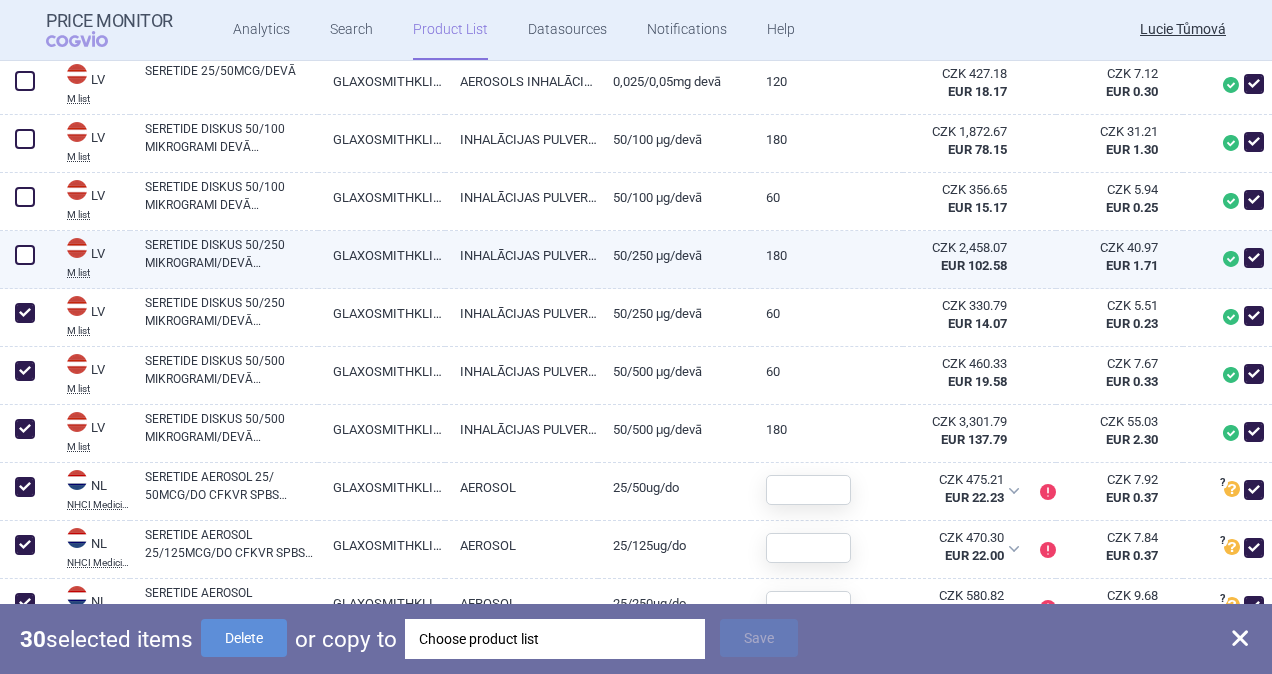 click at bounding box center (25, 255) 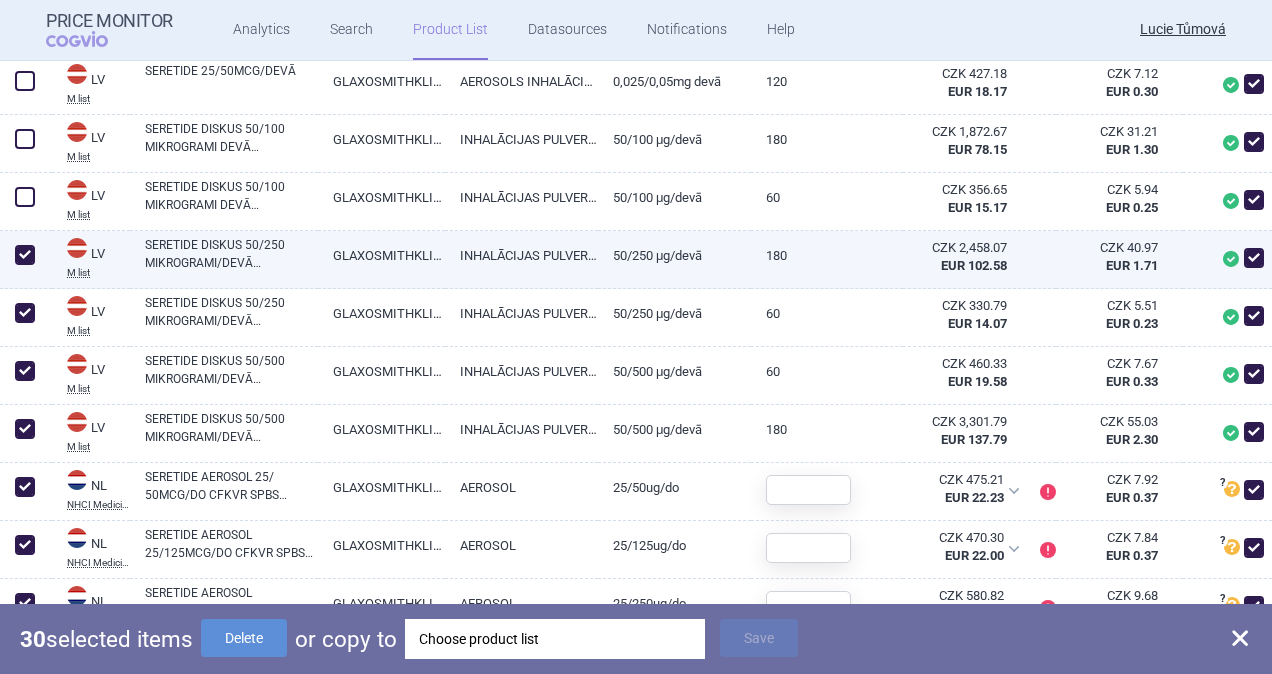 checkbox on "true" 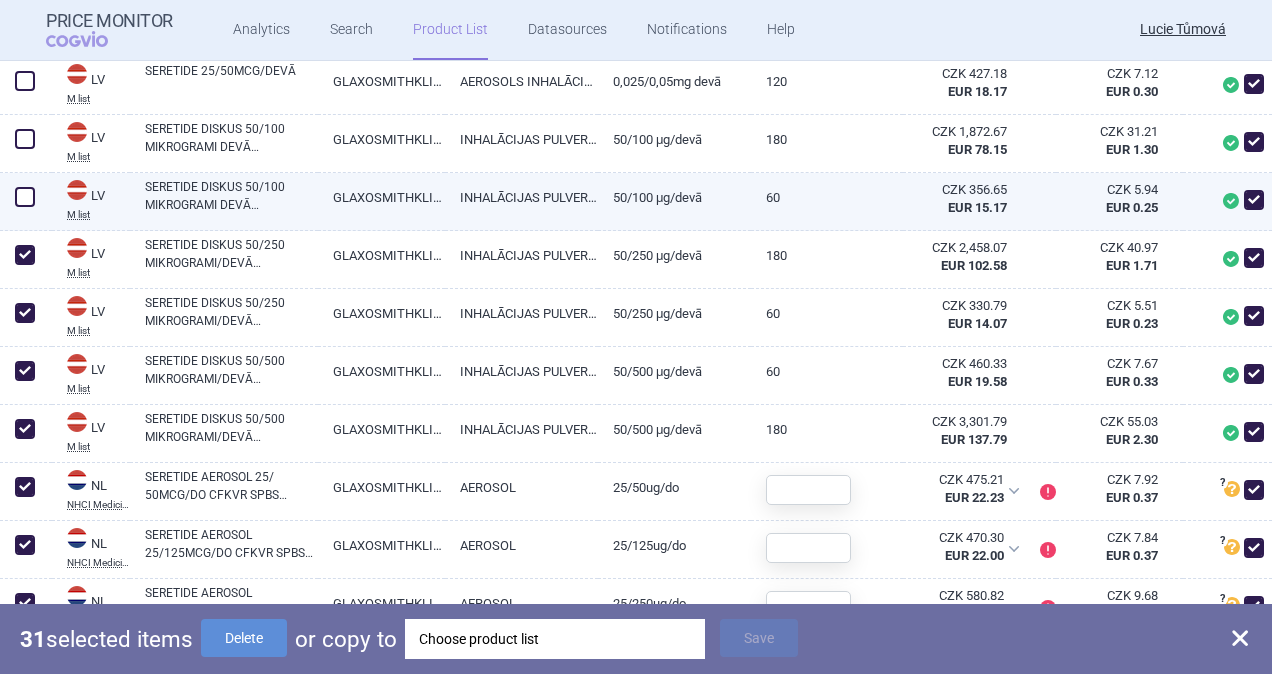 click at bounding box center (25, 197) 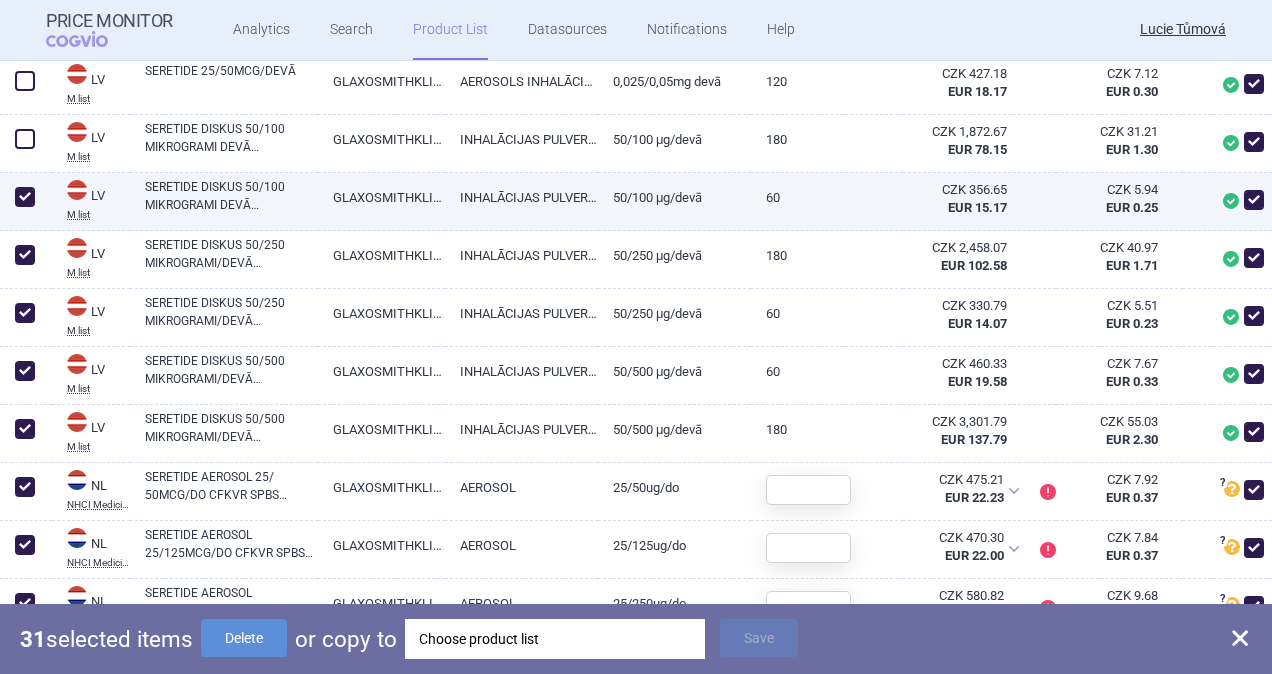 checkbox on "true" 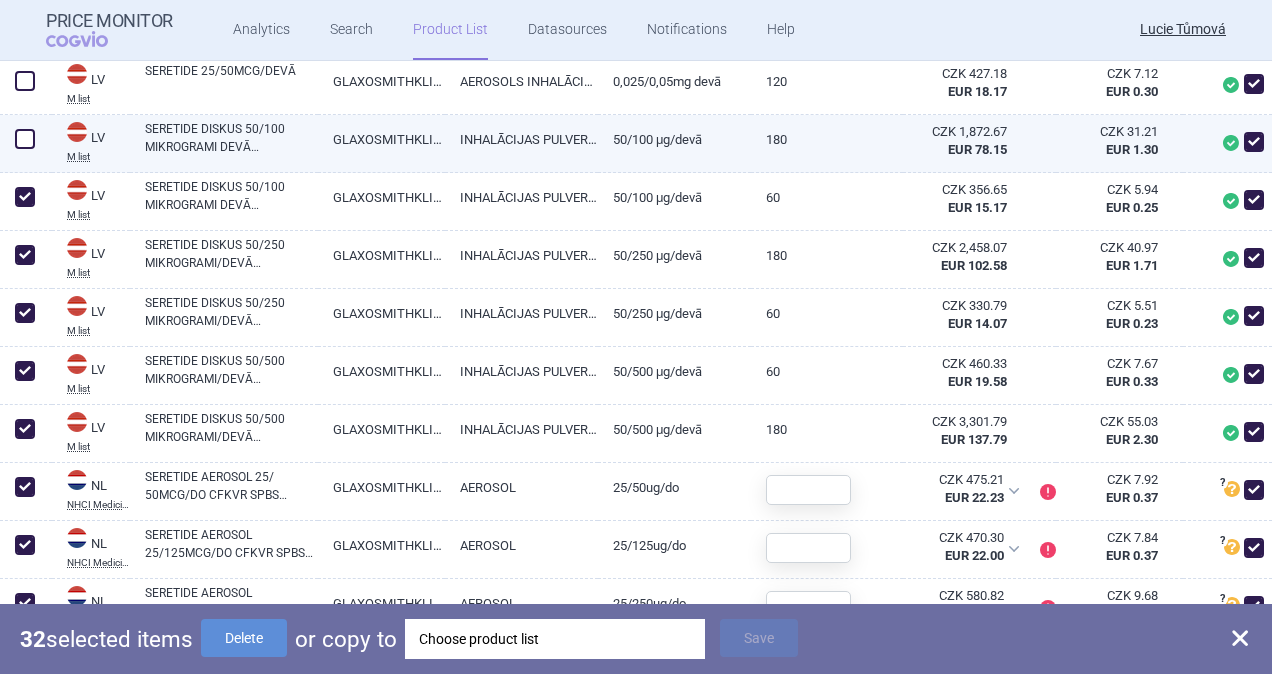 click at bounding box center [25, 139] 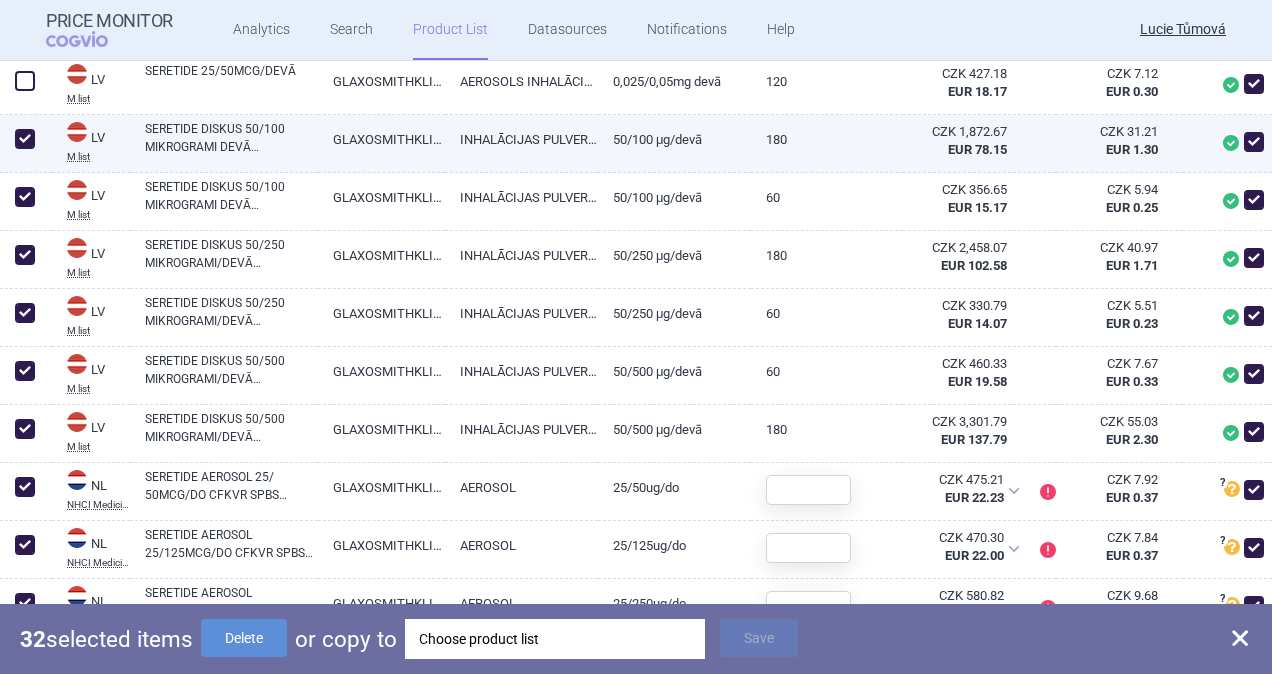 checkbox on "true" 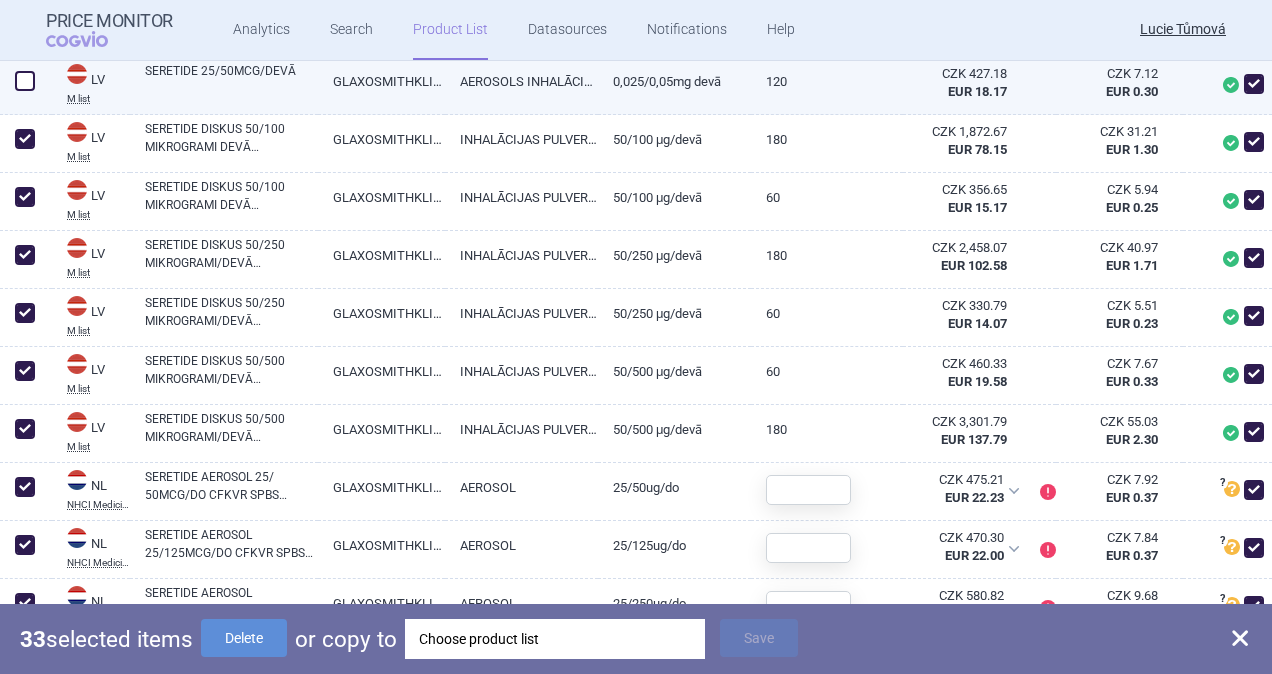 click at bounding box center [25, 81] 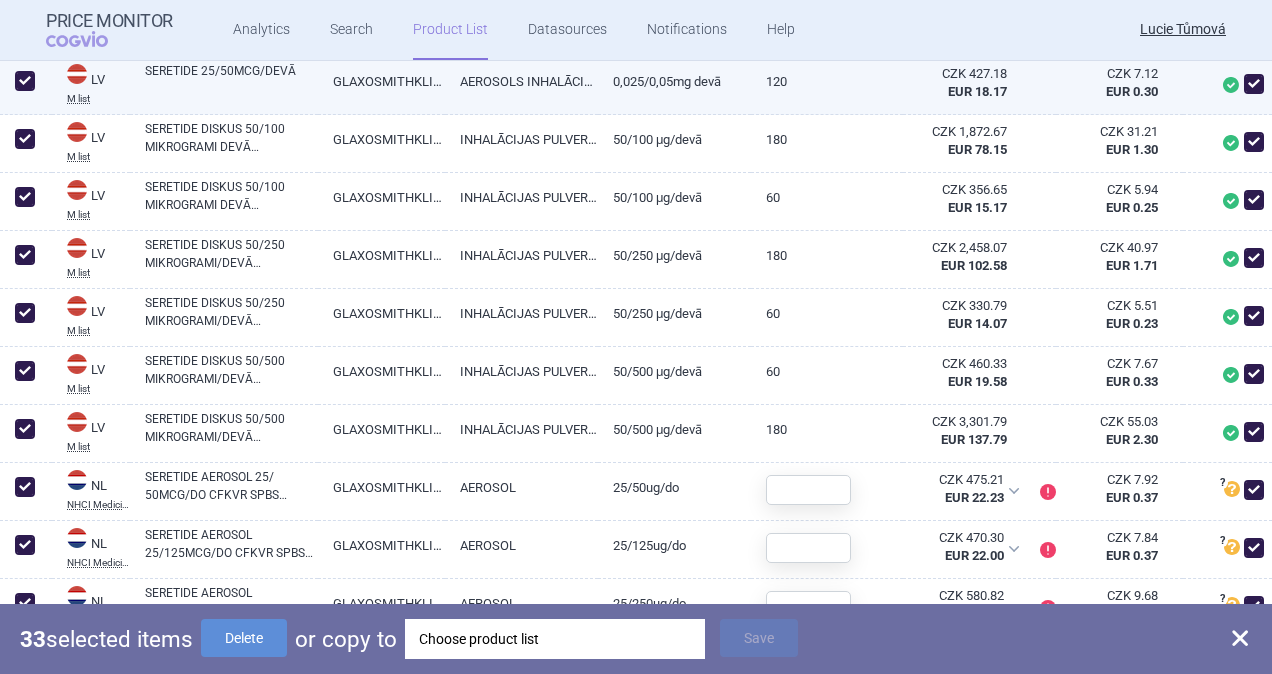 checkbox on "true" 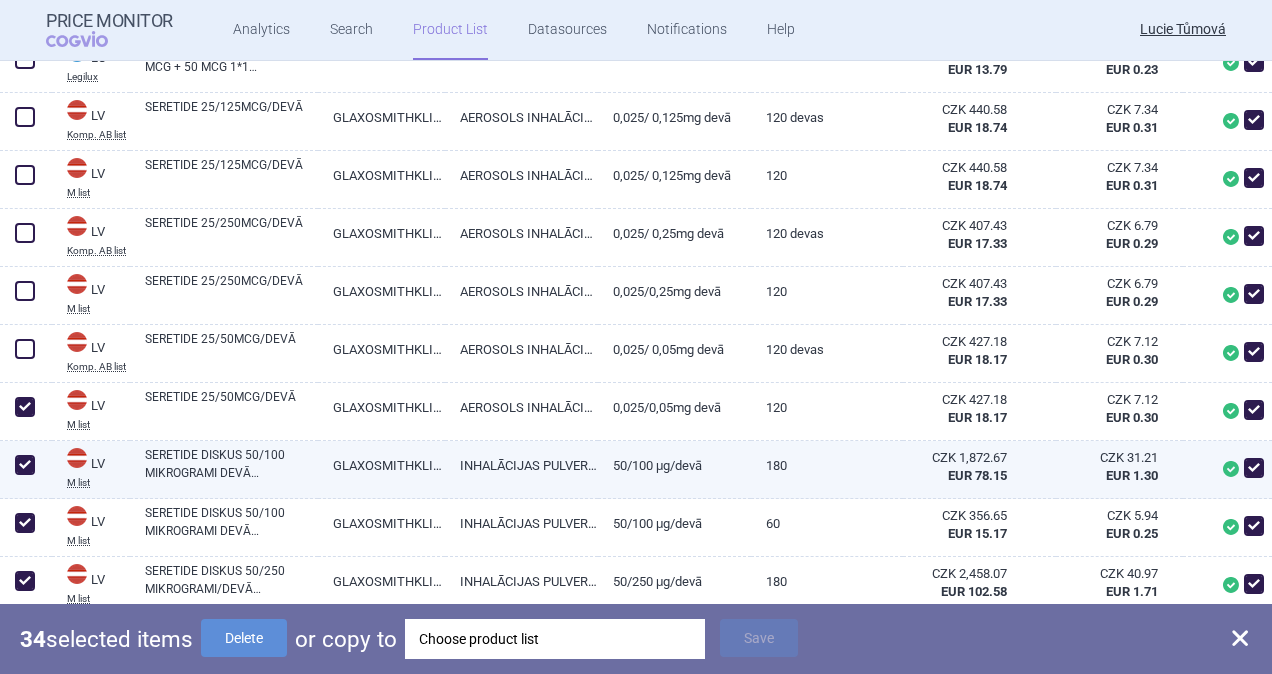 scroll, scrollTop: 7436, scrollLeft: 0, axis: vertical 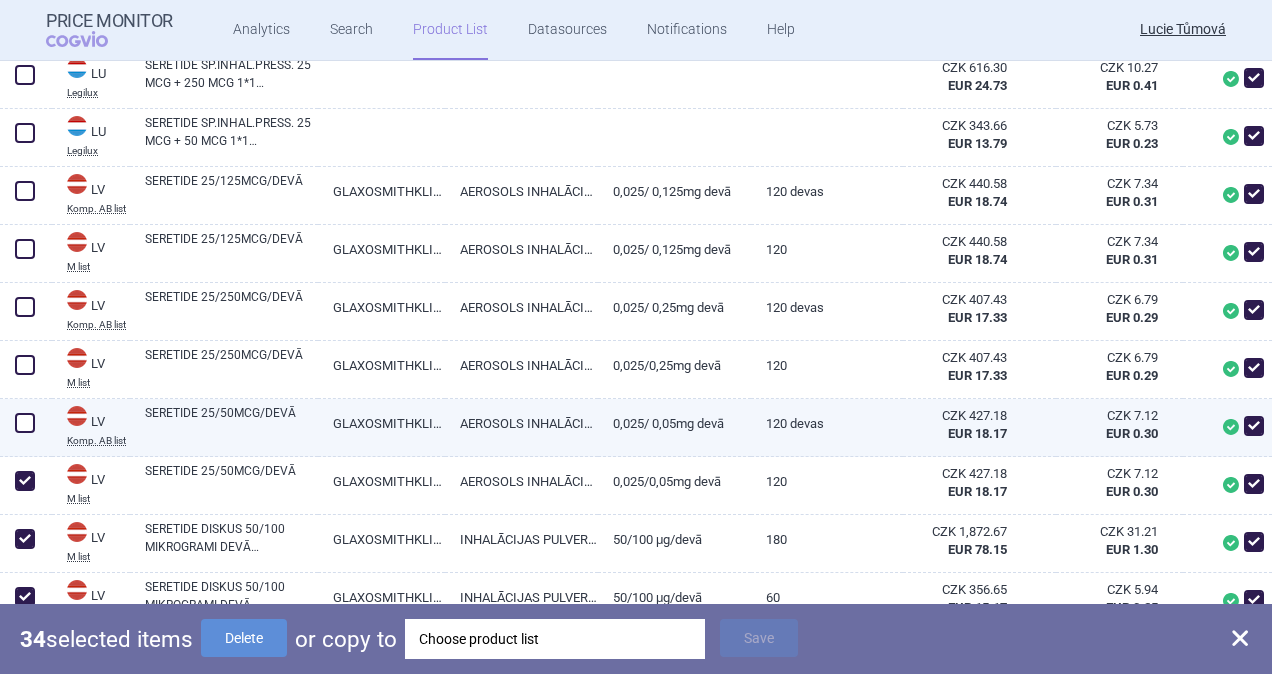 click at bounding box center (25, 423) 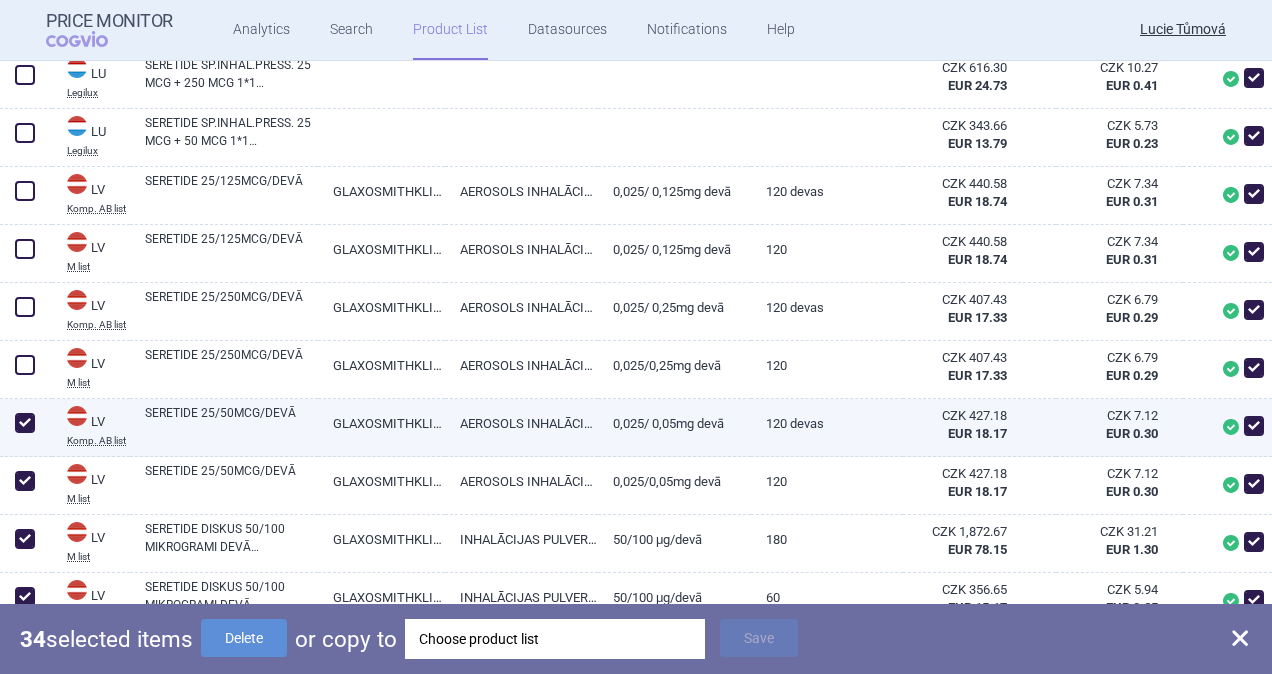 checkbox on "true" 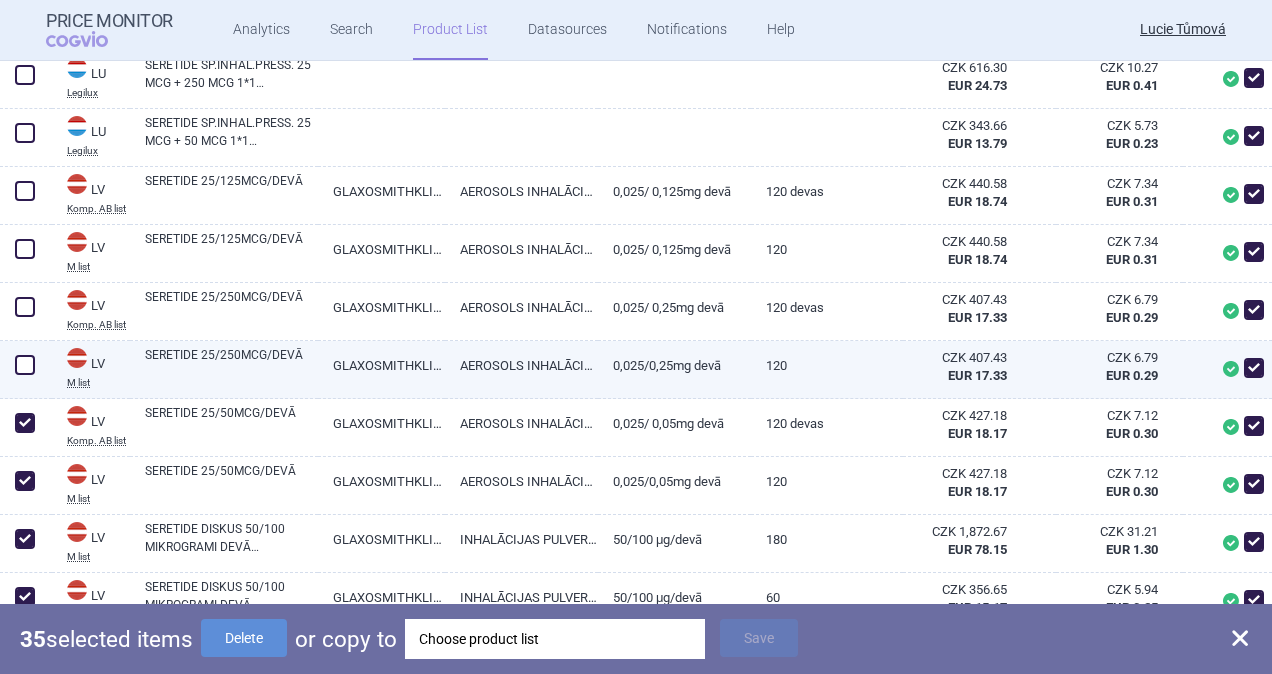 click at bounding box center [25, 365] 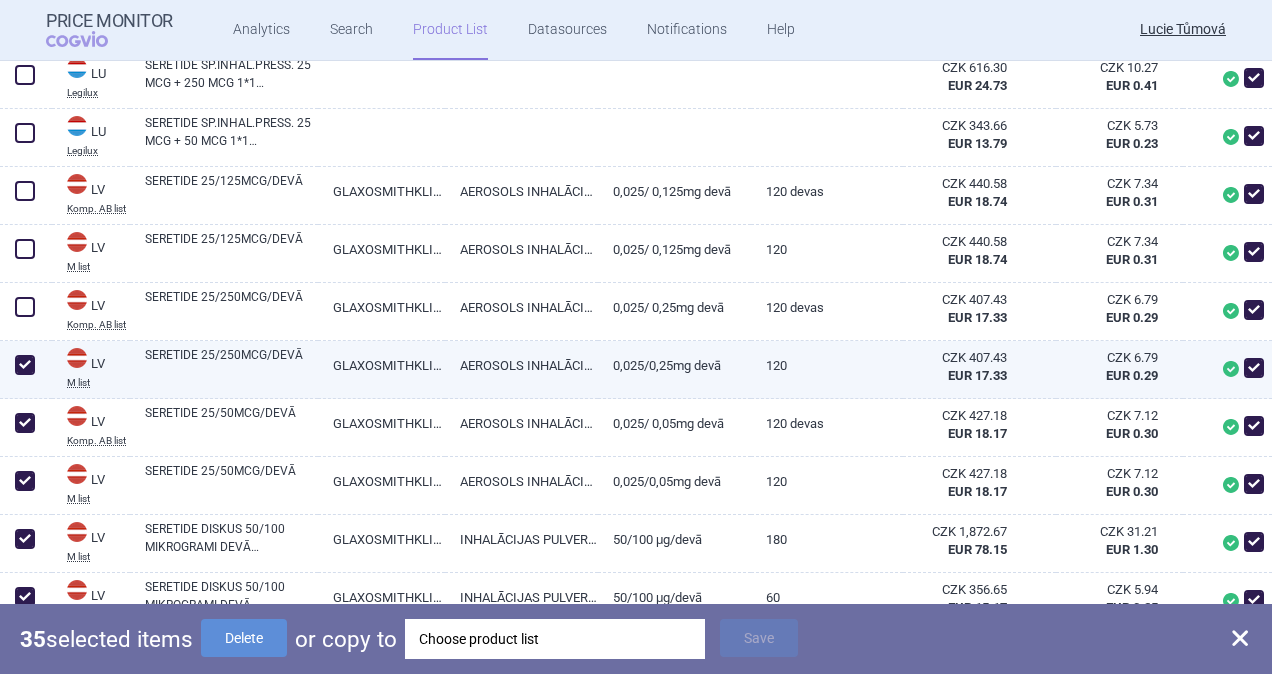 checkbox on "true" 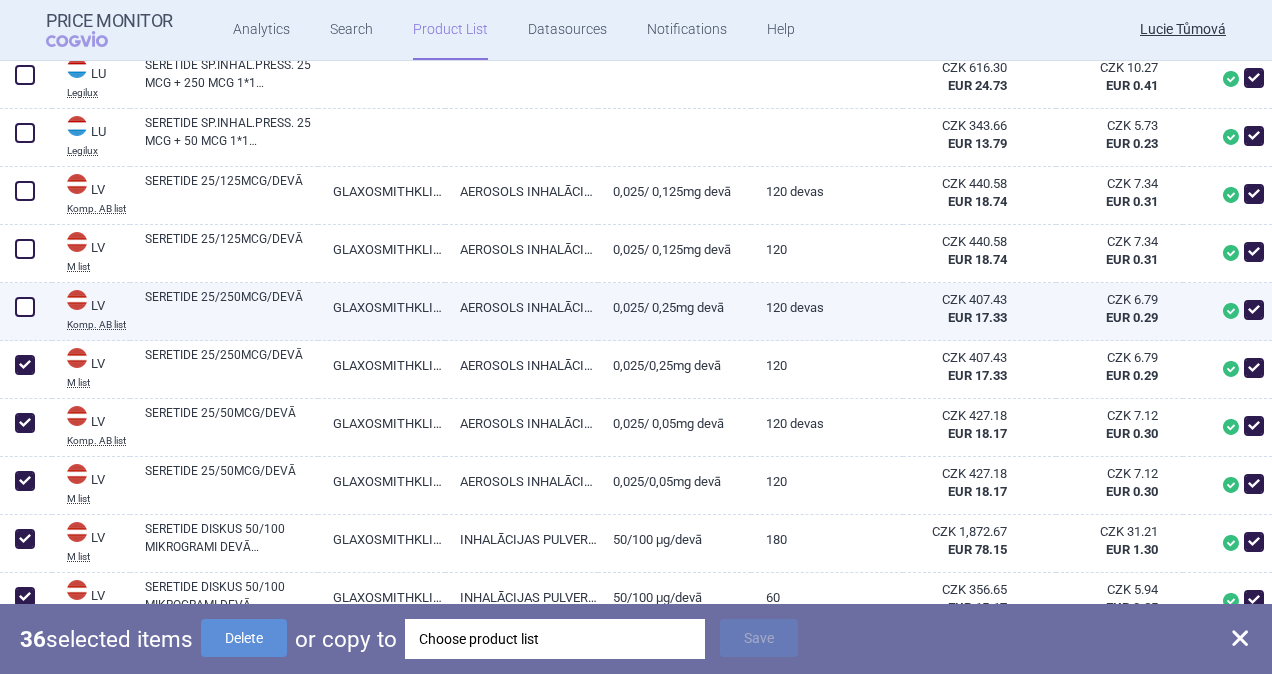 click at bounding box center (25, 307) 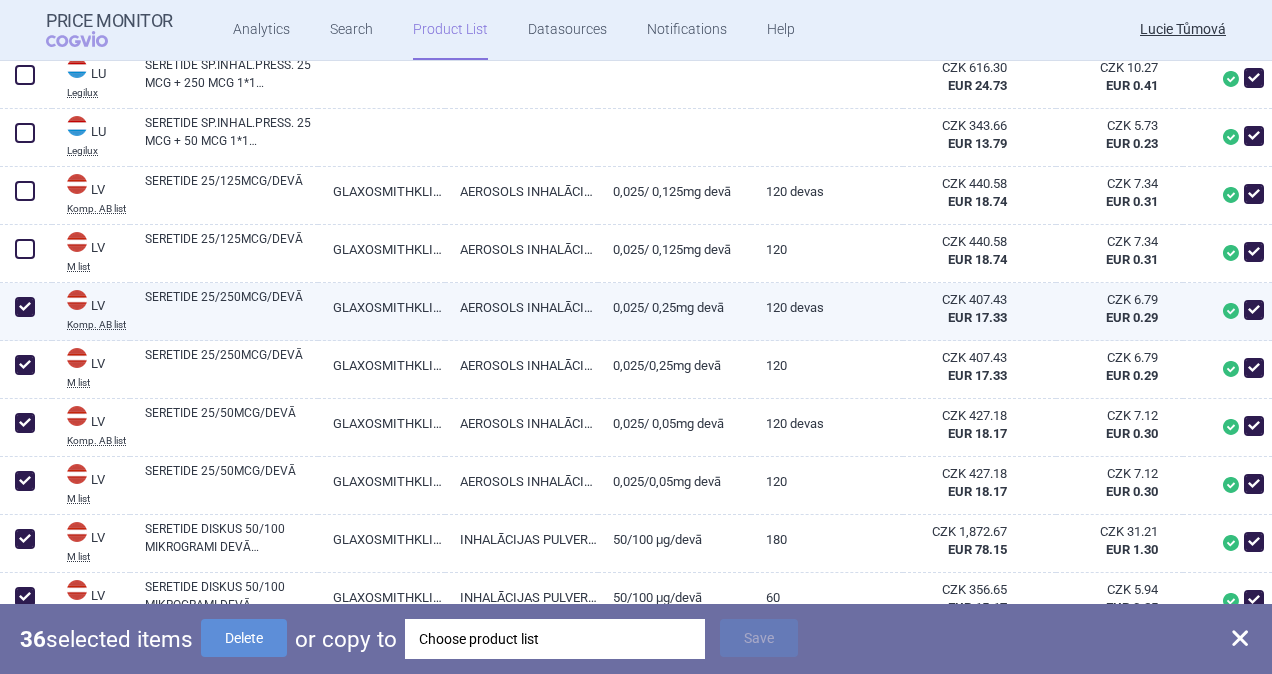 checkbox on "true" 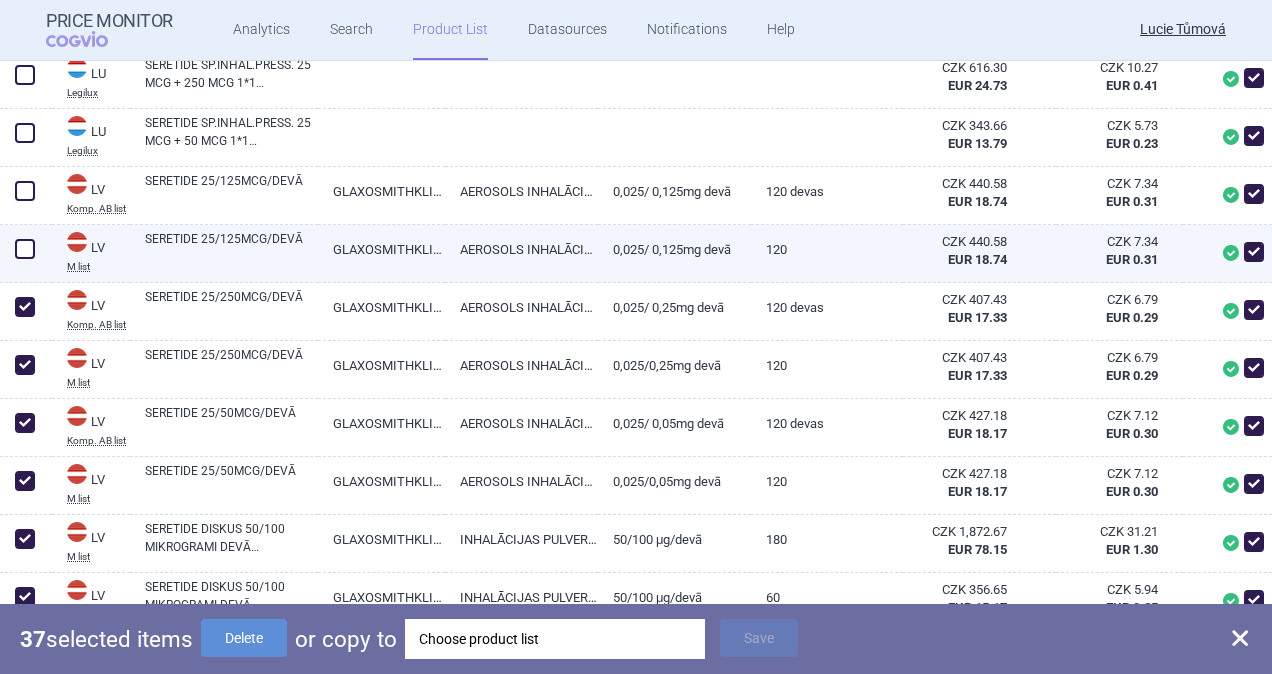 click at bounding box center [25, 249] 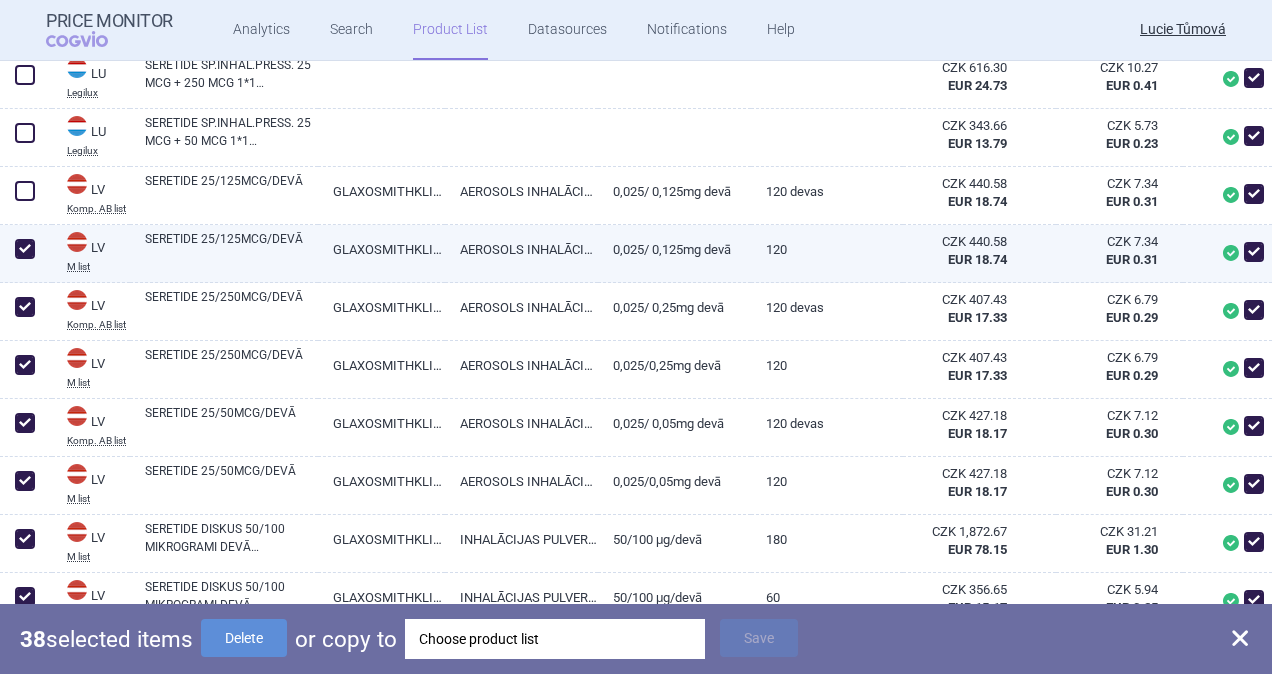 checkbox on "true" 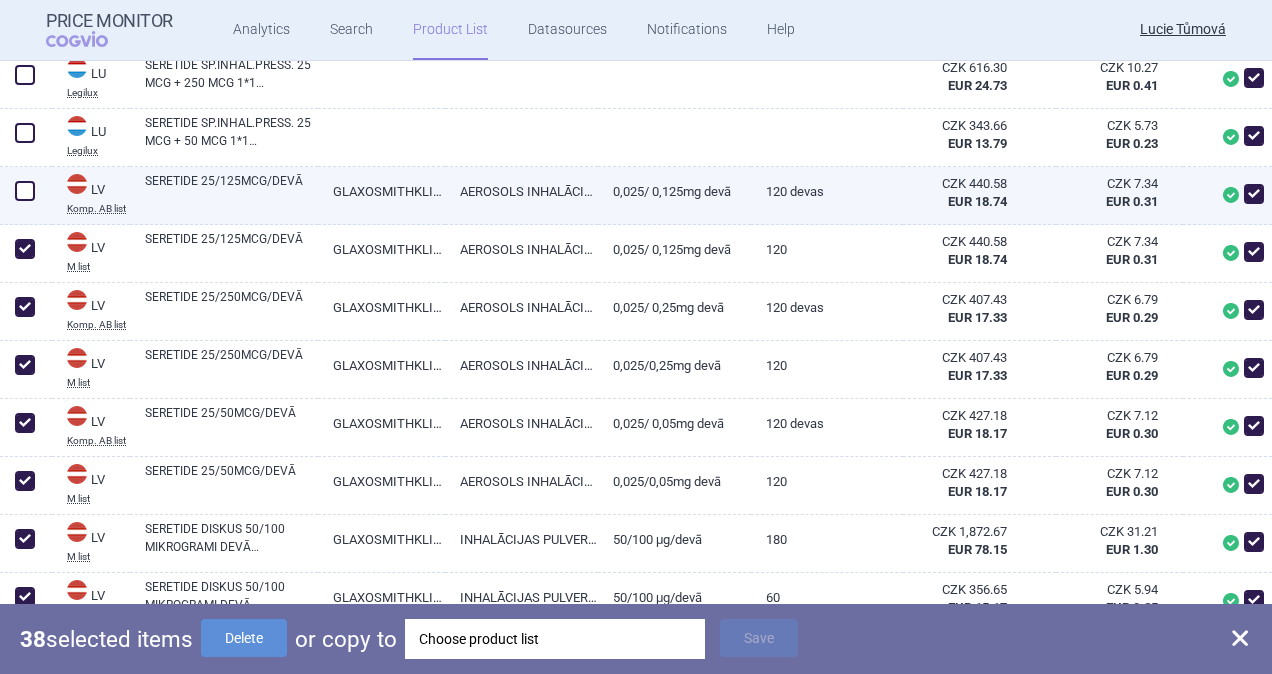 click at bounding box center [25, 191] 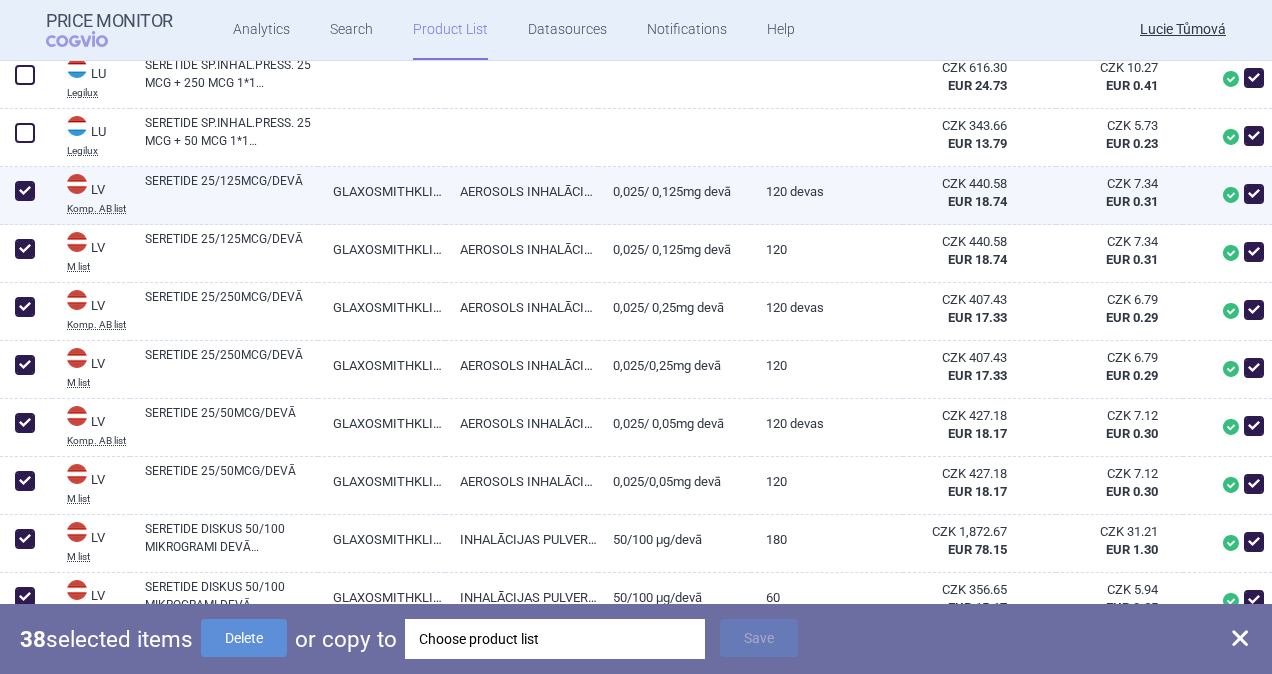 checkbox on "true" 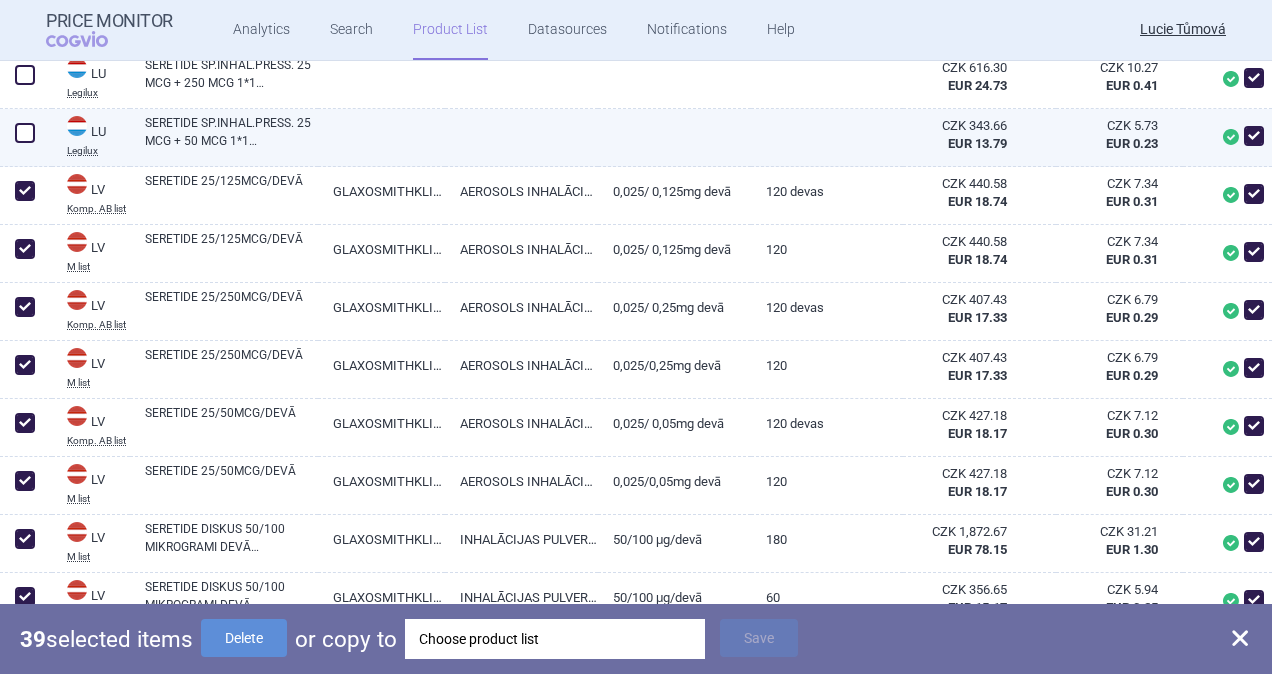 click at bounding box center (25, 133) 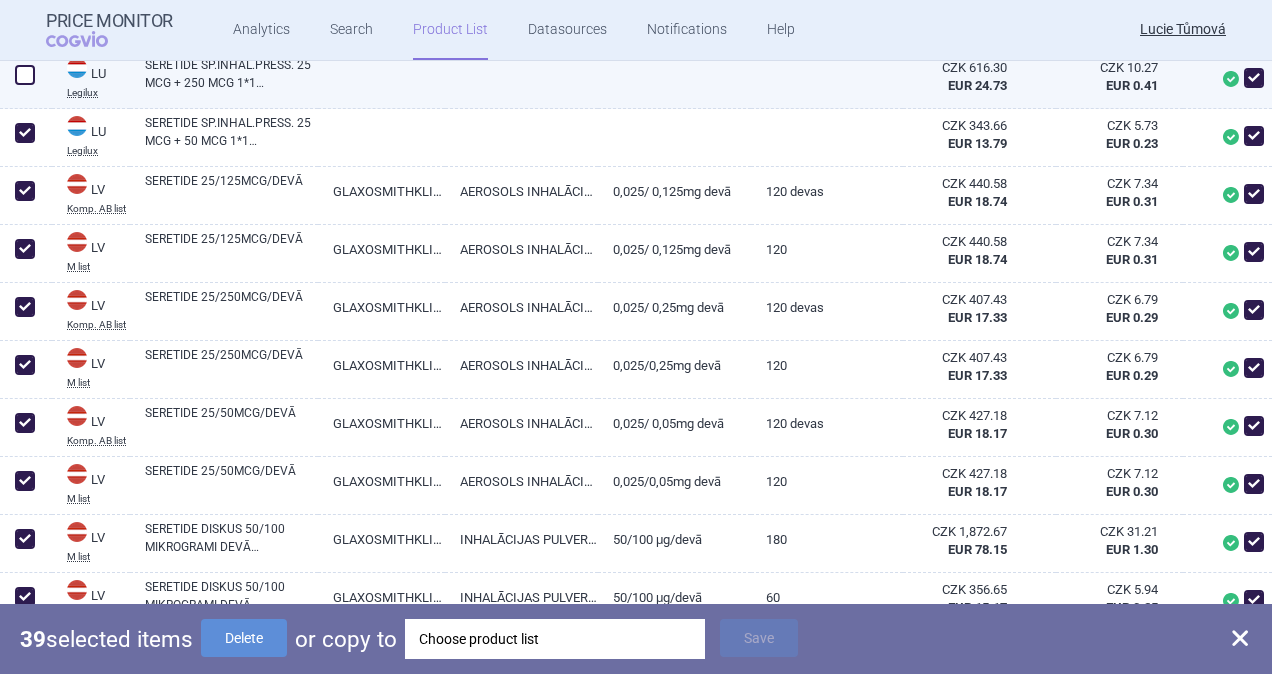 checkbox on "true" 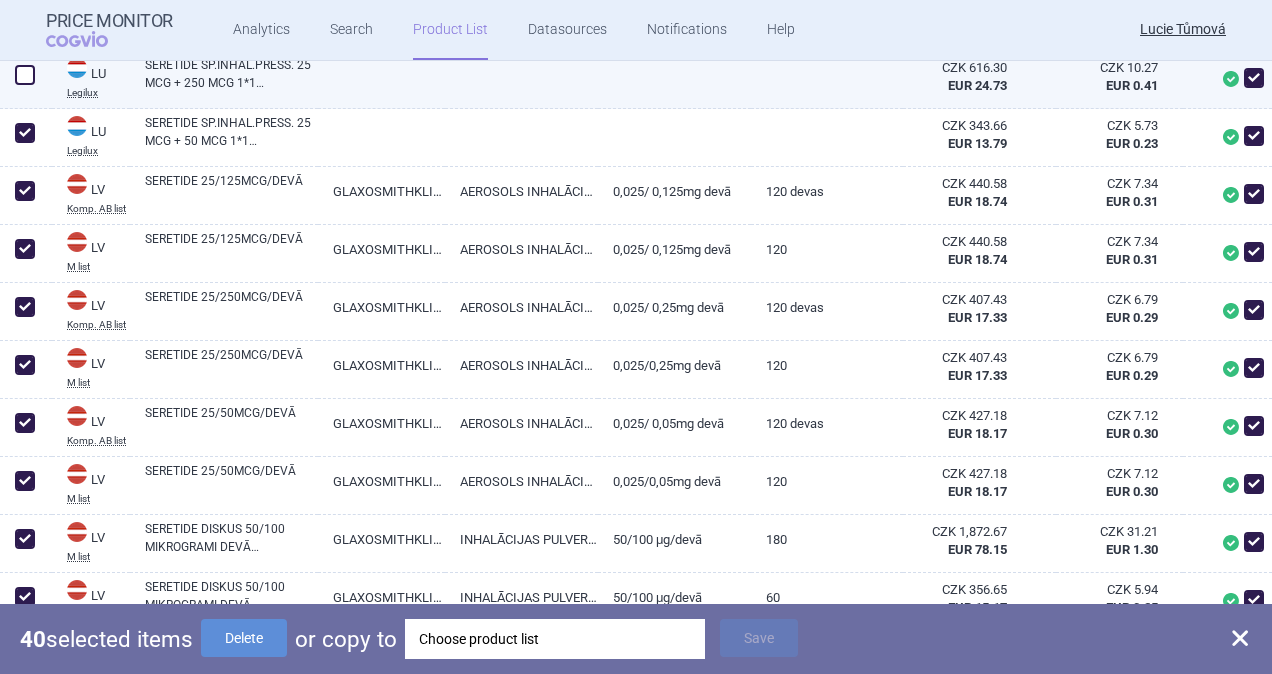 click at bounding box center [25, 75] 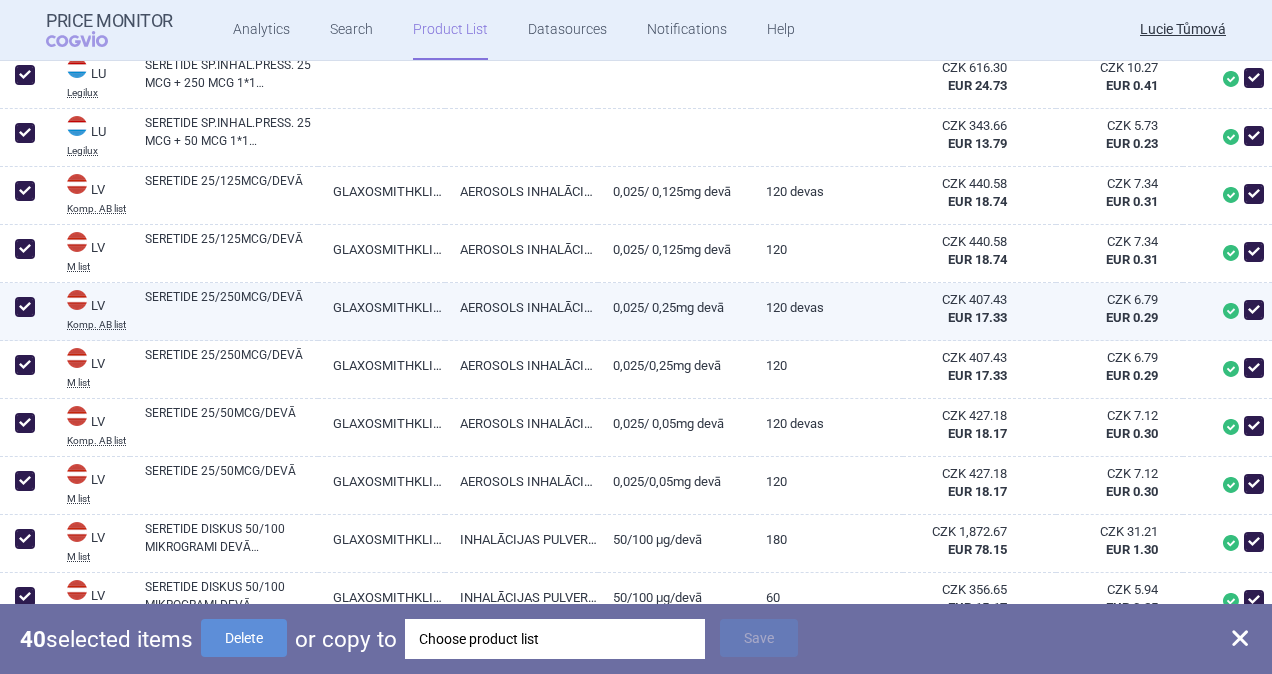 checkbox on "true" 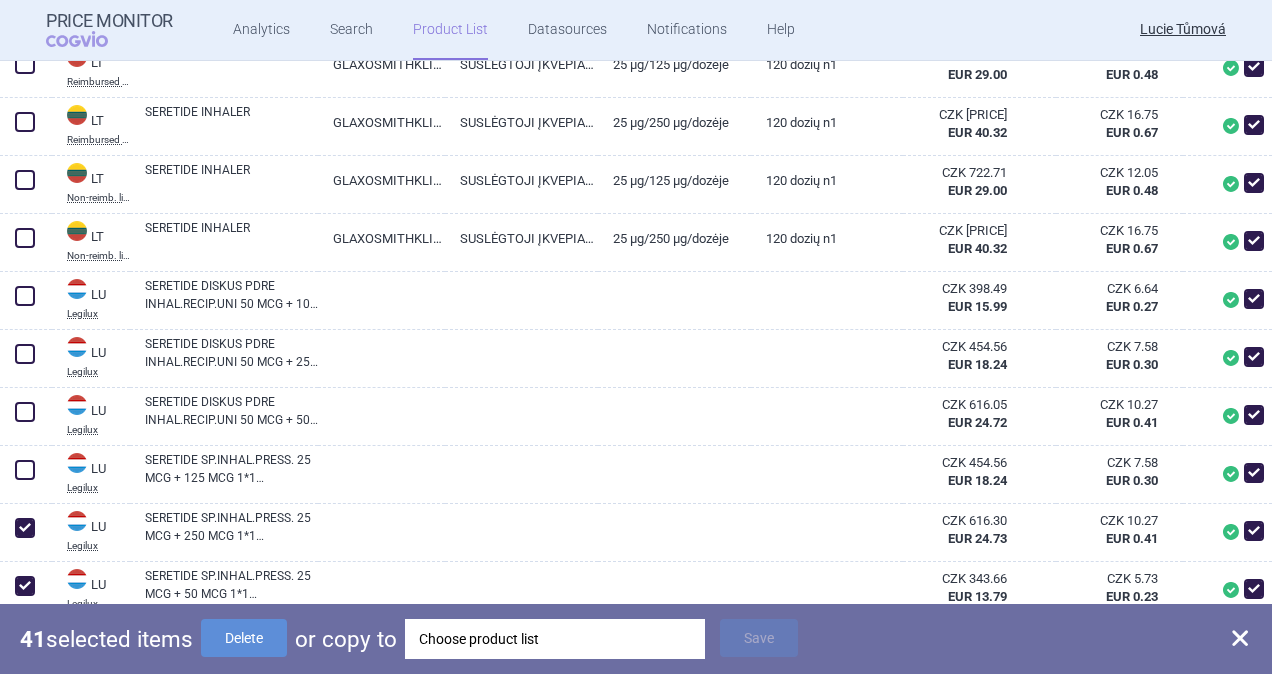 scroll, scrollTop: 6936, scrollLeft: 0, axis: vertical 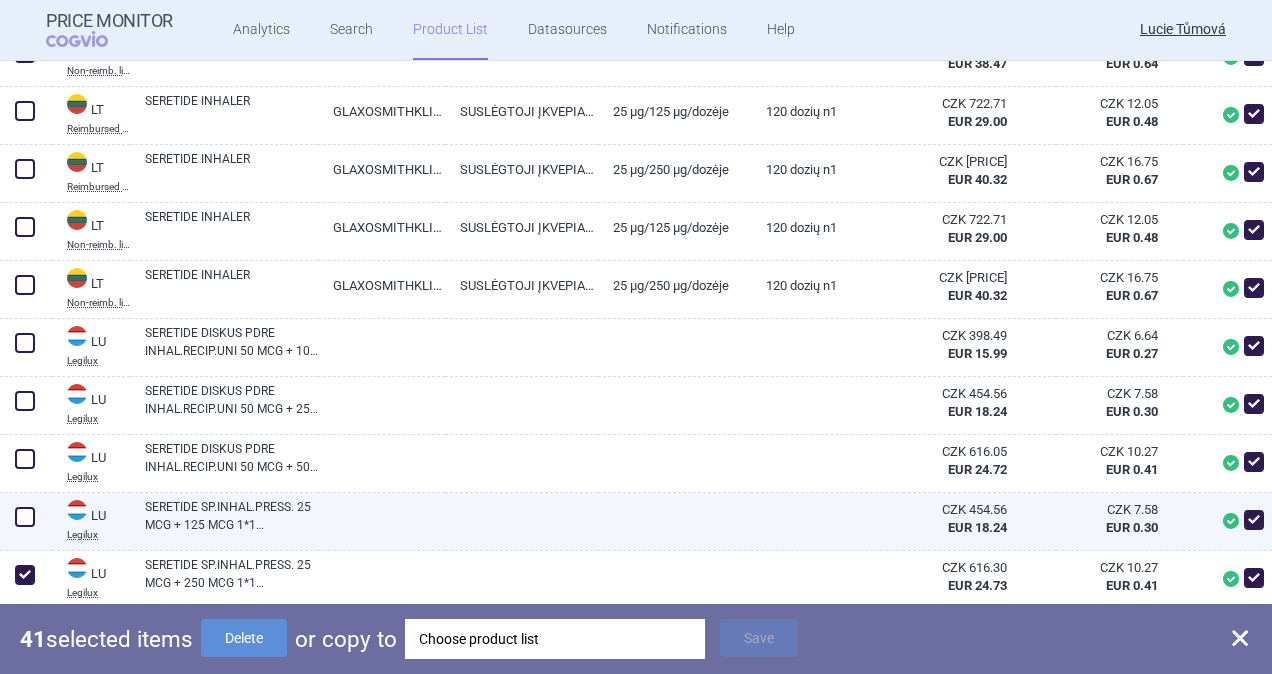 click at bounding box center [25, 517] 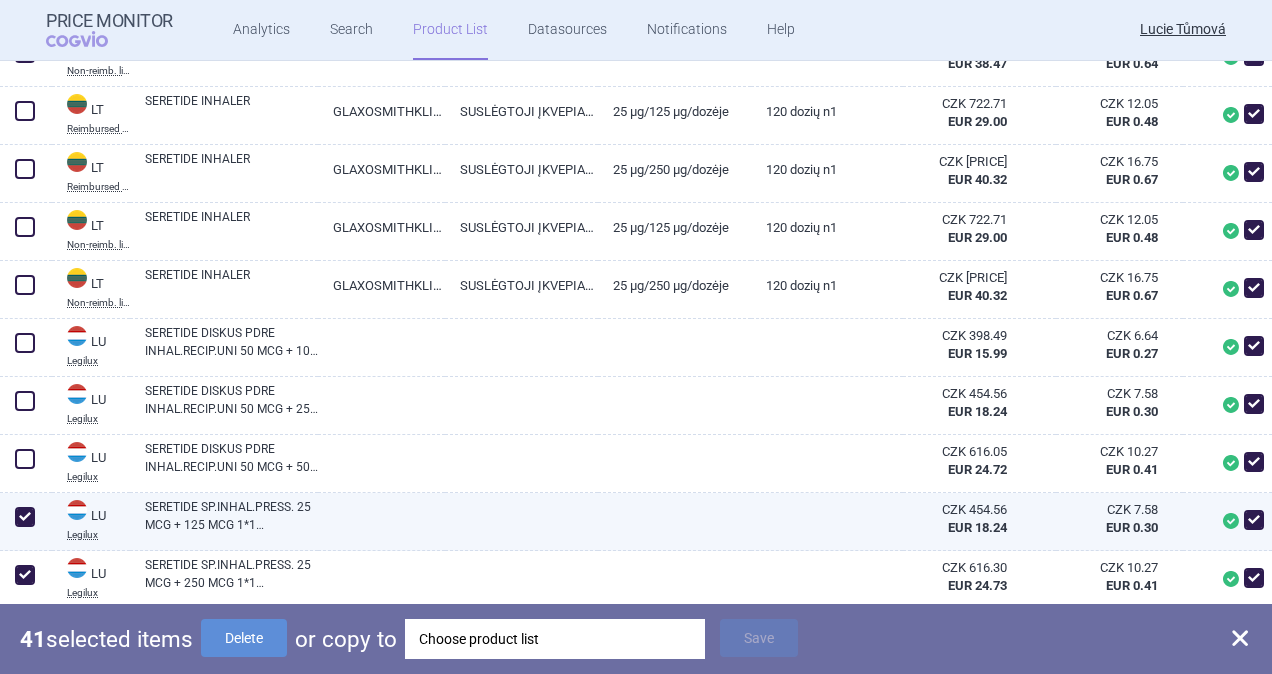 checkbox on "true" 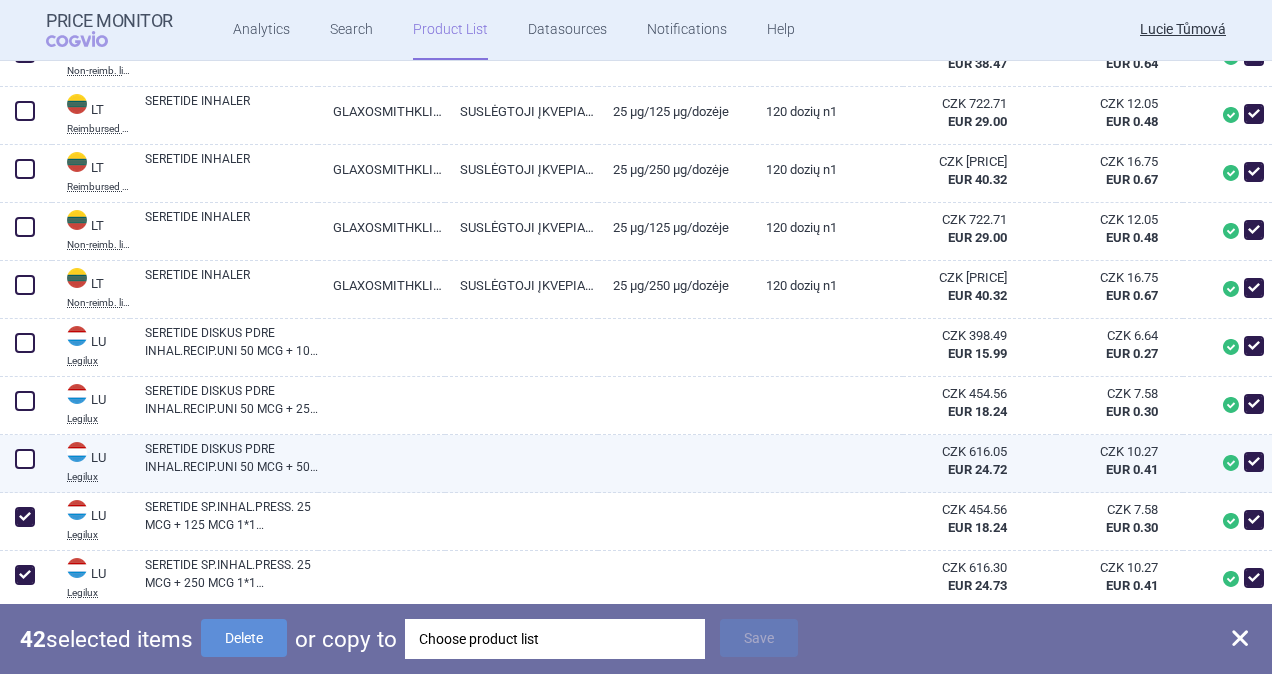 click at bounding box center [25, 459] 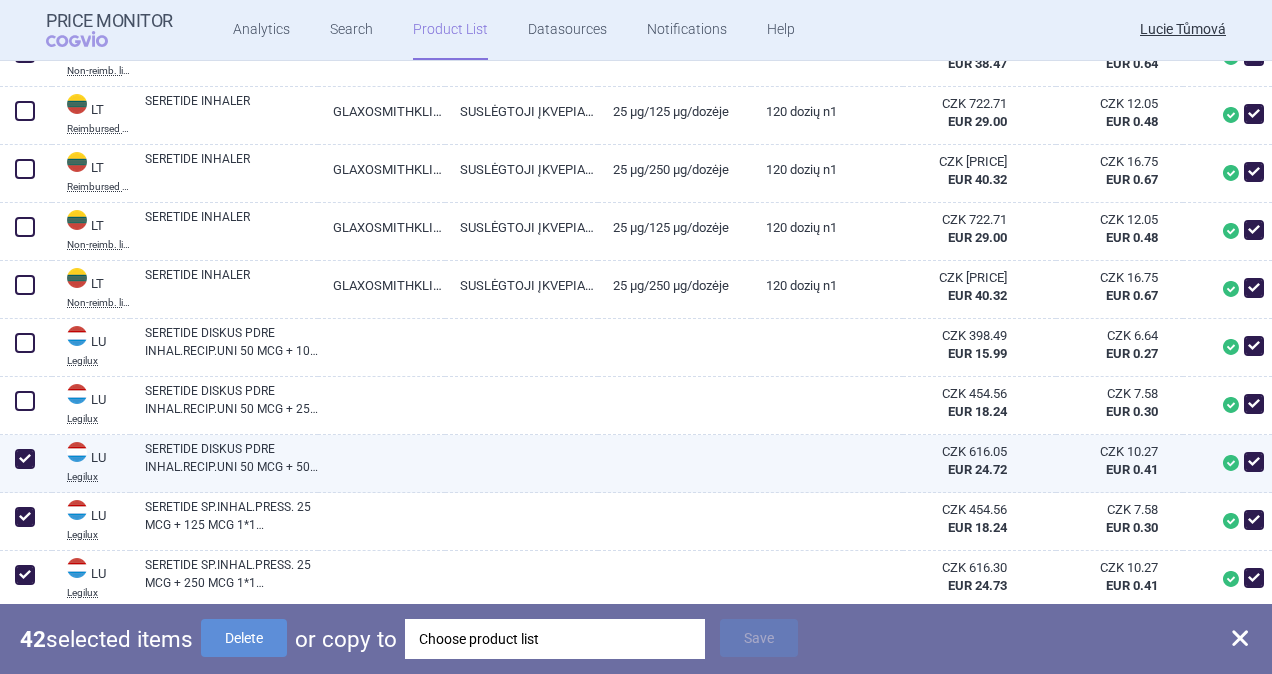 checkbox on "true" 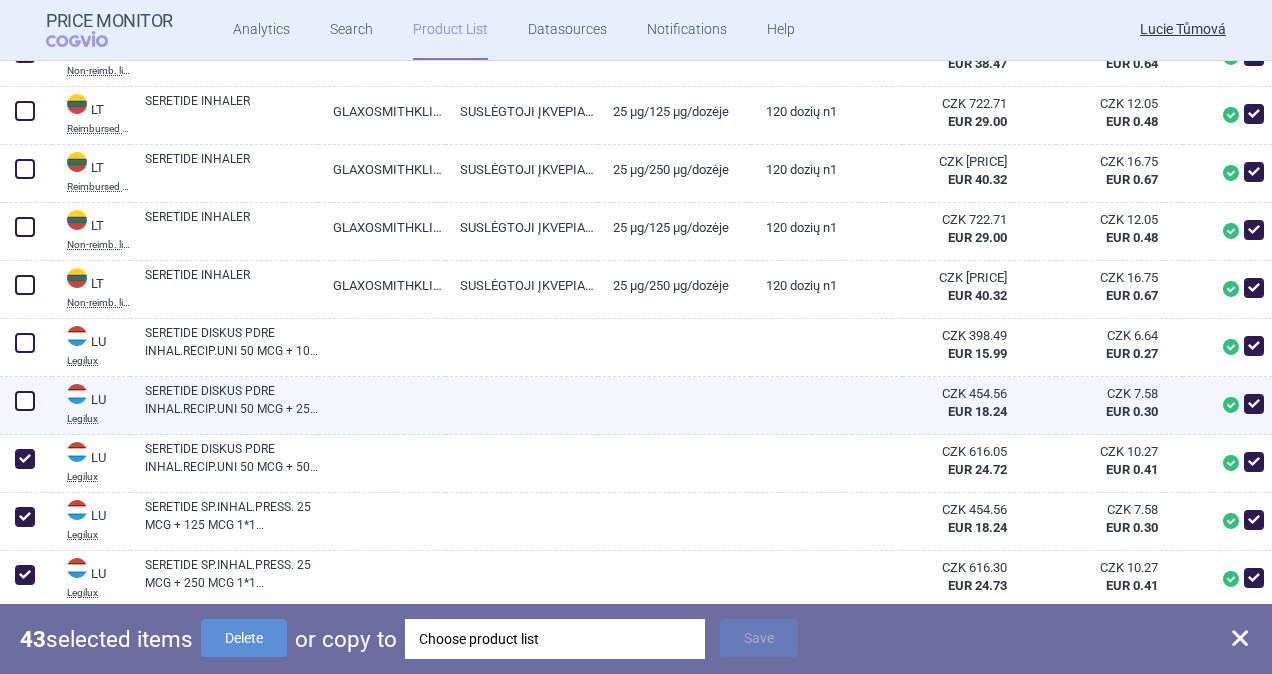 click at bounding box center [25, 401] 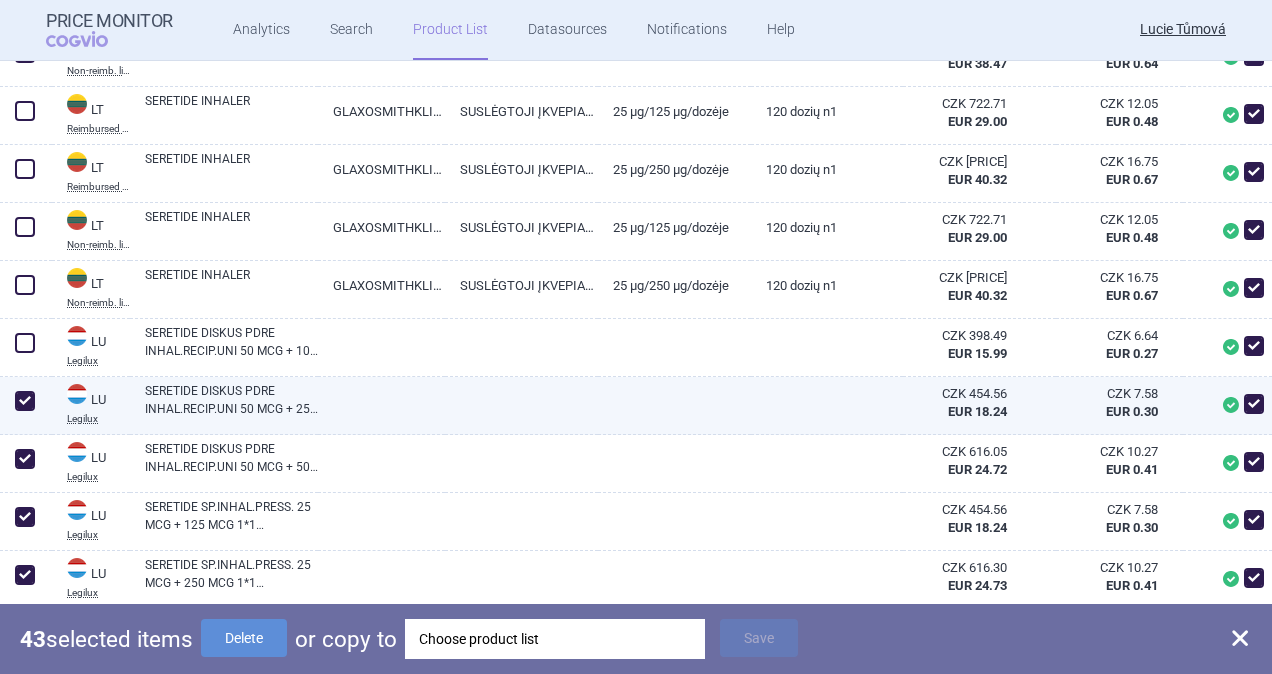 checkbox on "true" 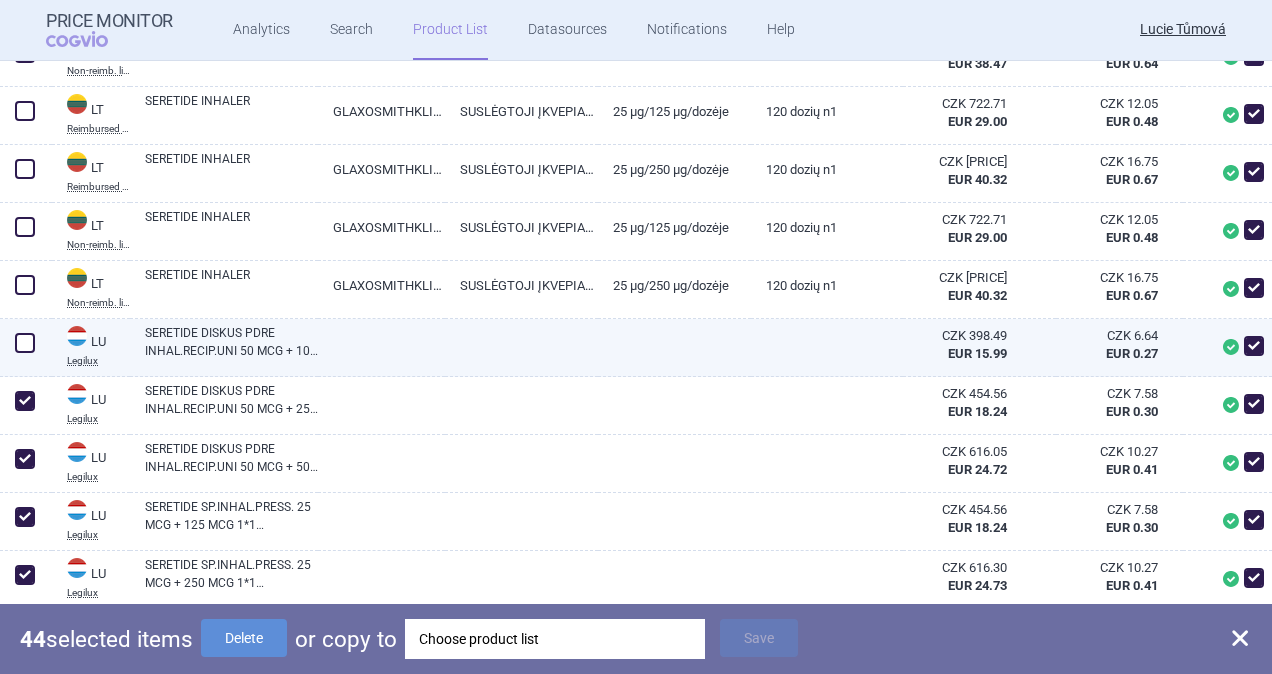 click at bounding box center [25, 343] 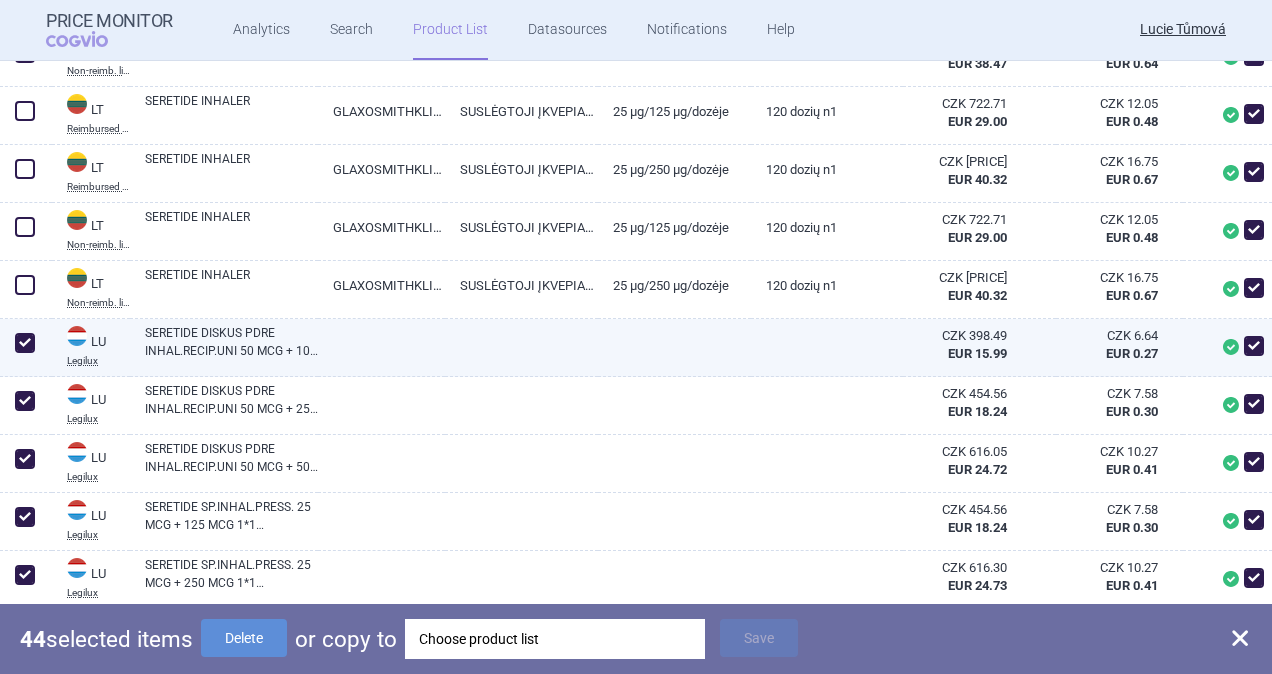 checkbox on "true" 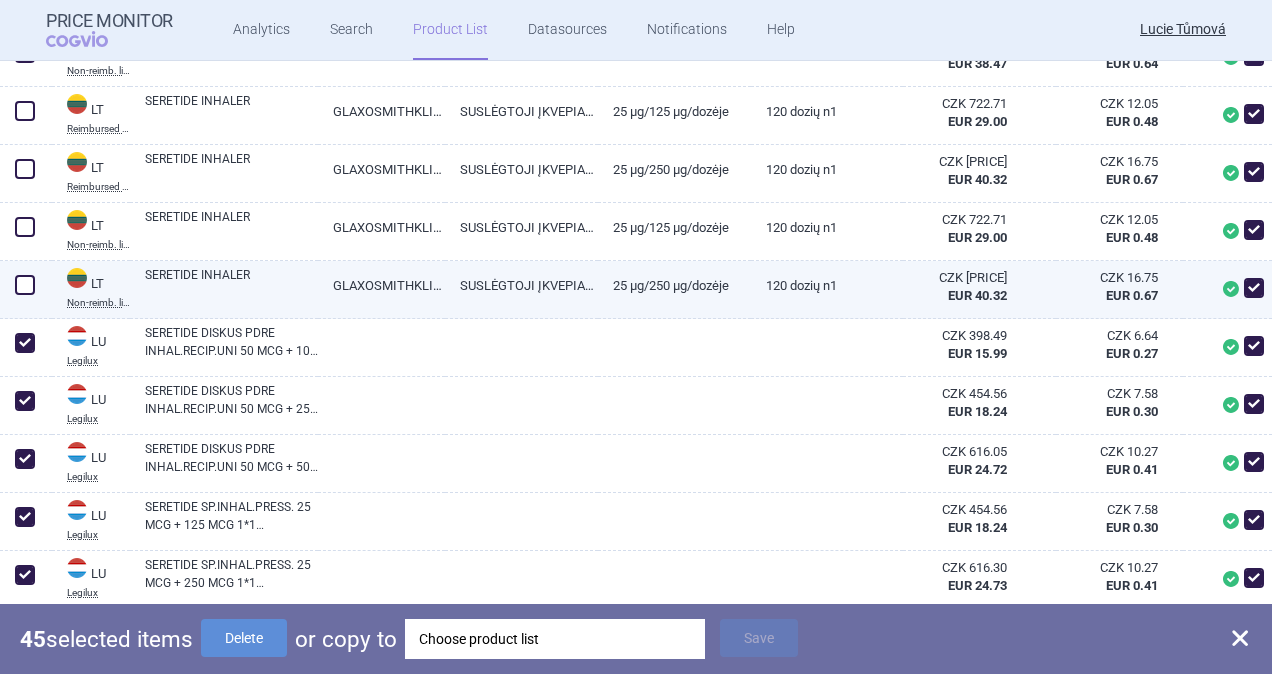 click at bounding box center [25, 285] 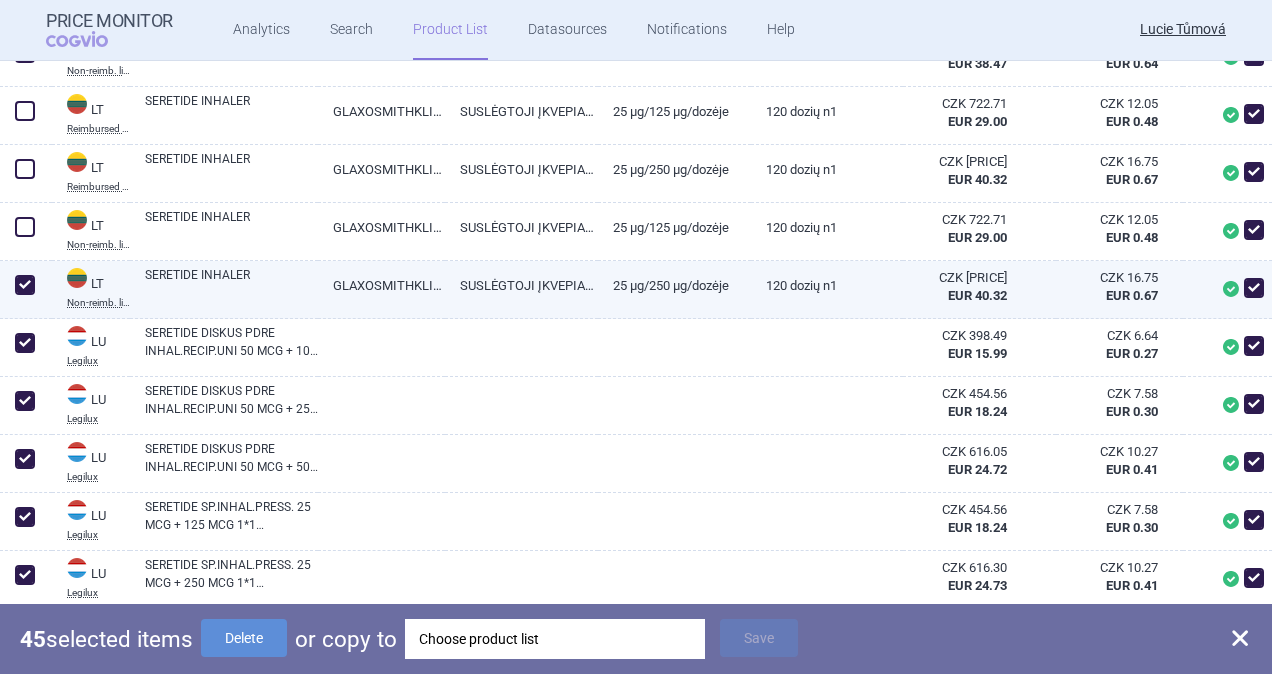 checkbox on "true" 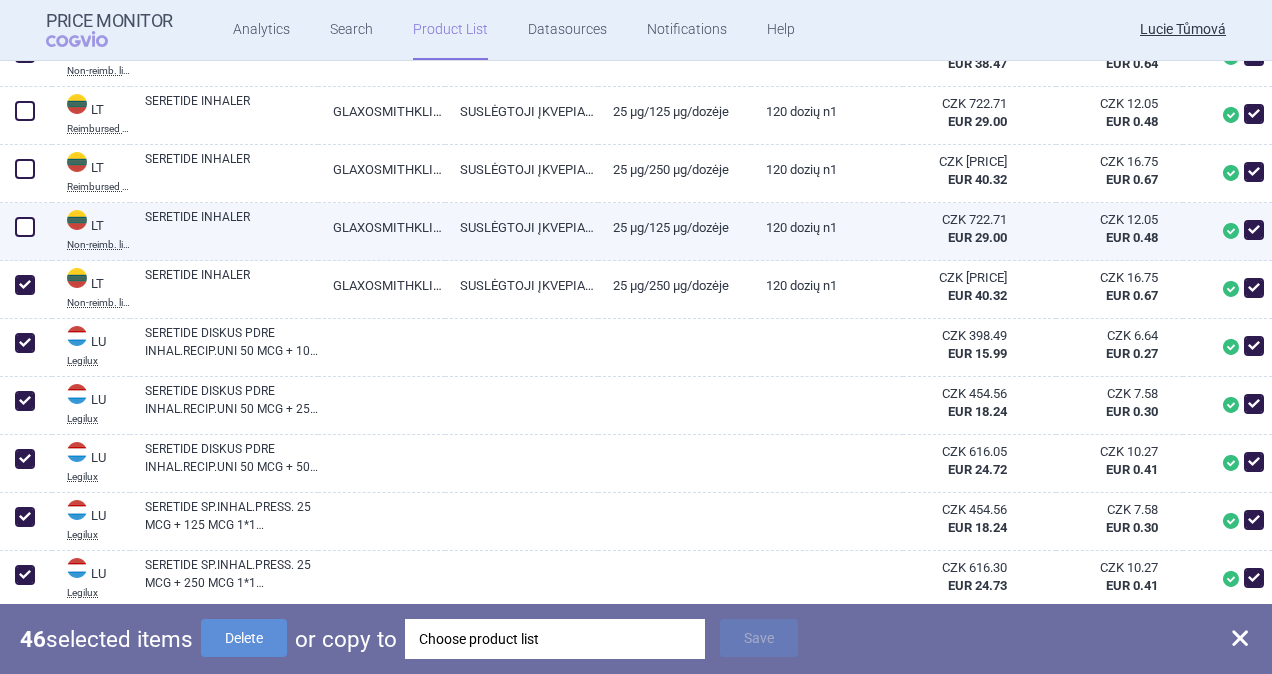 click at bounding box center (25, 227) 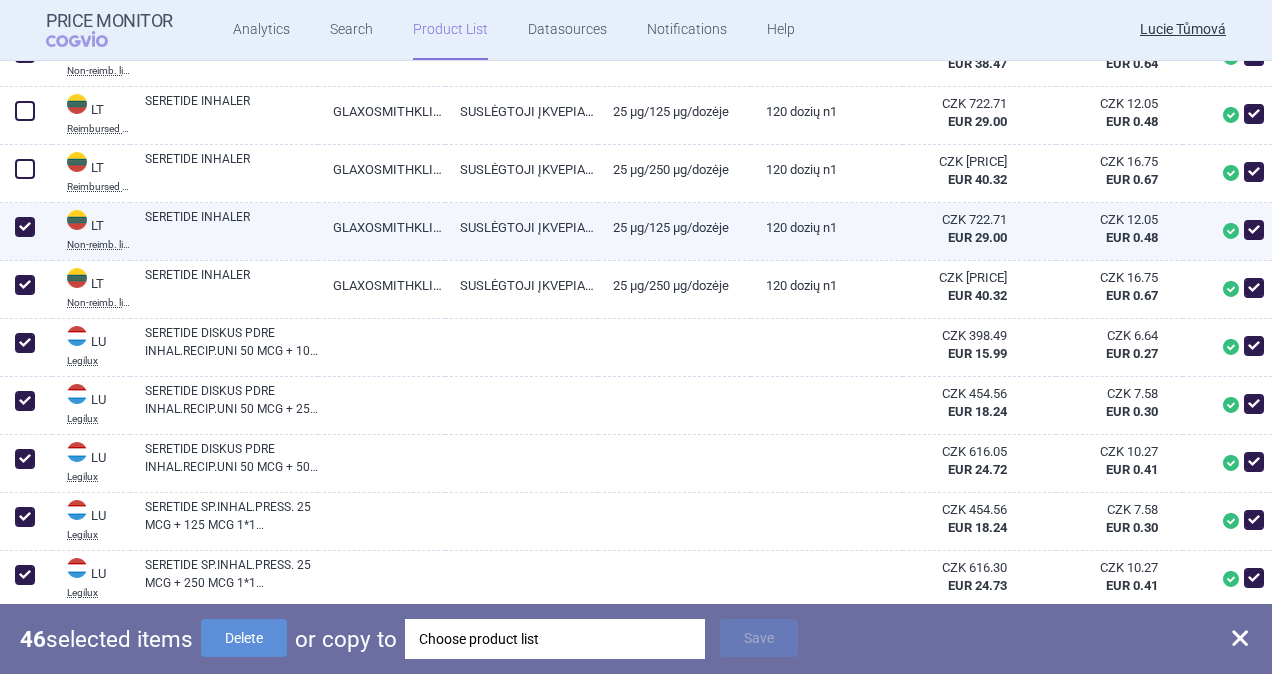 checkbox on "true" 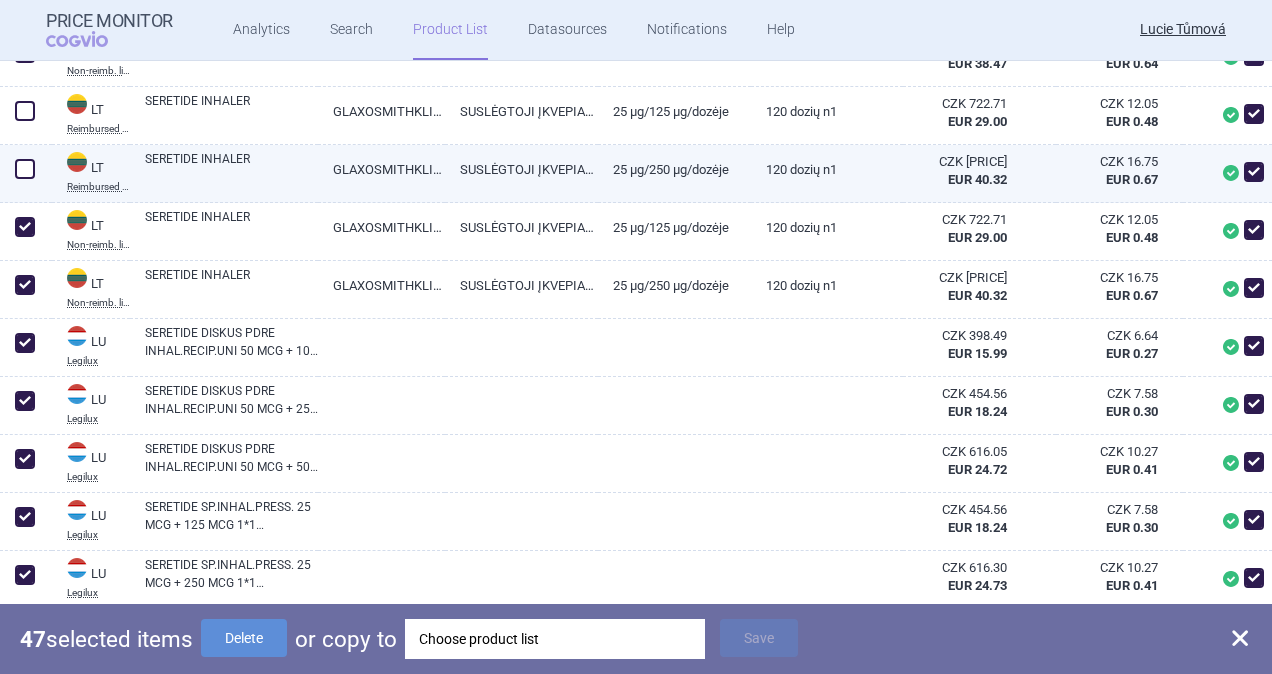click at bounding box center (25, 169) 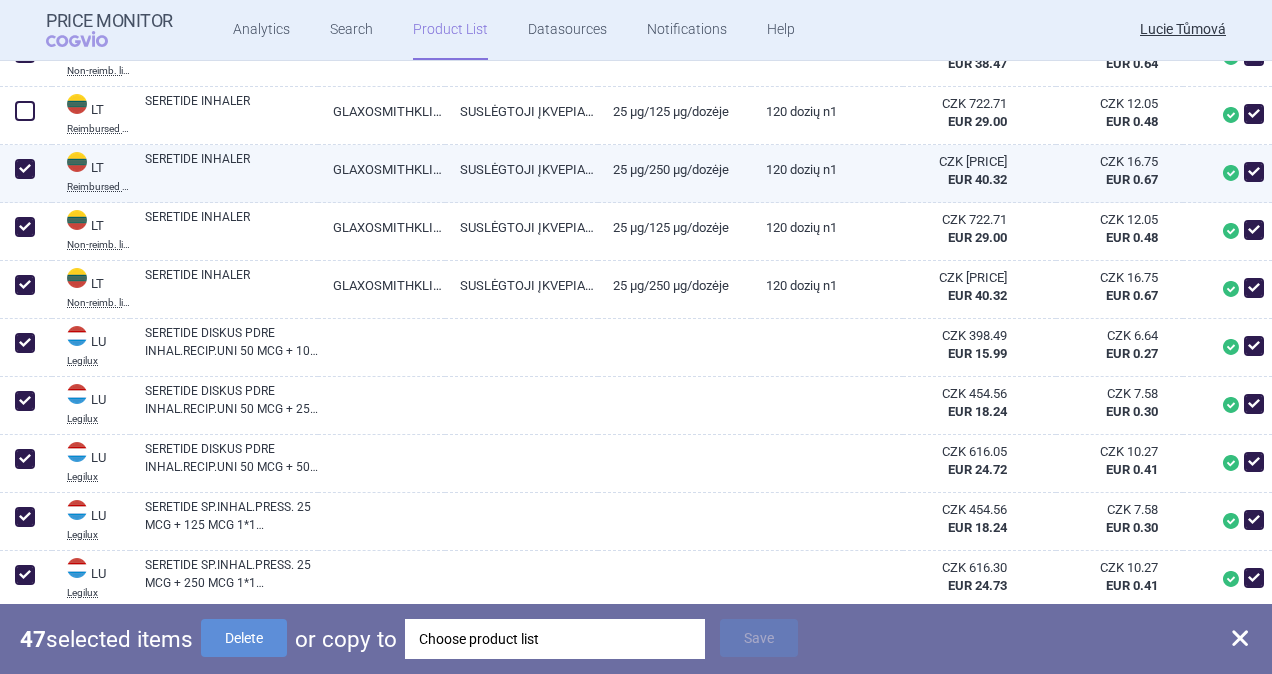 checkbox on "true" 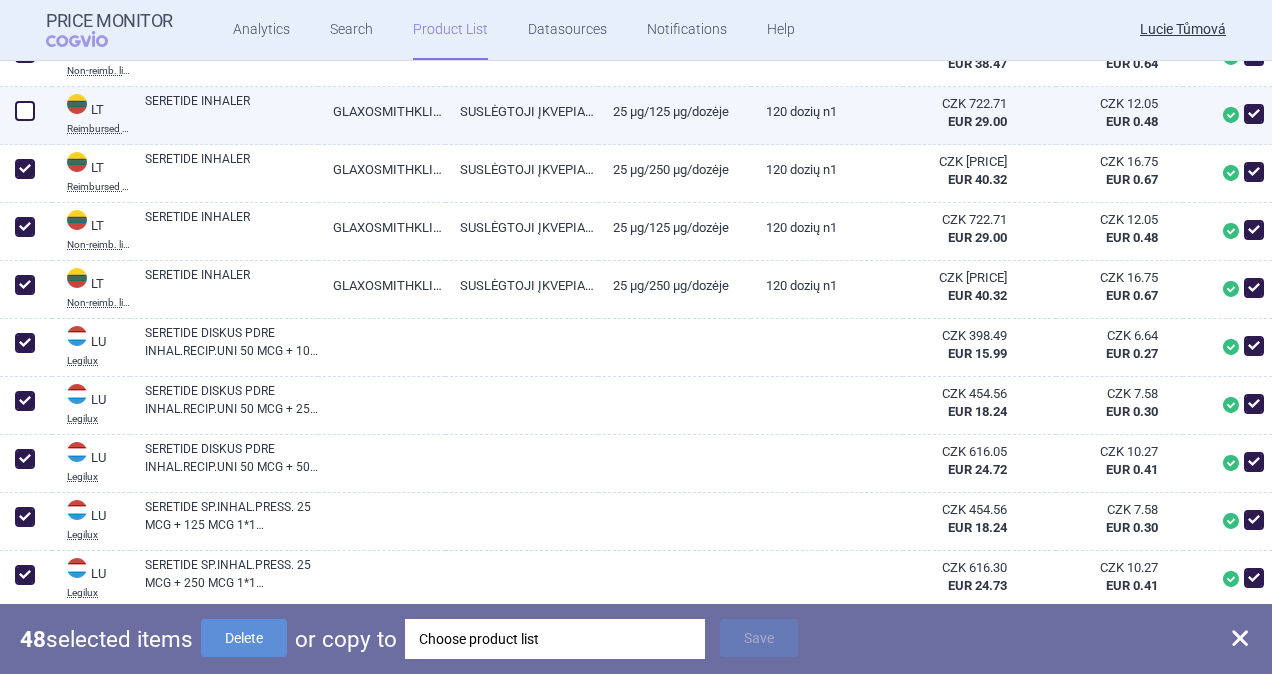 click at bounding box center [25, 111] 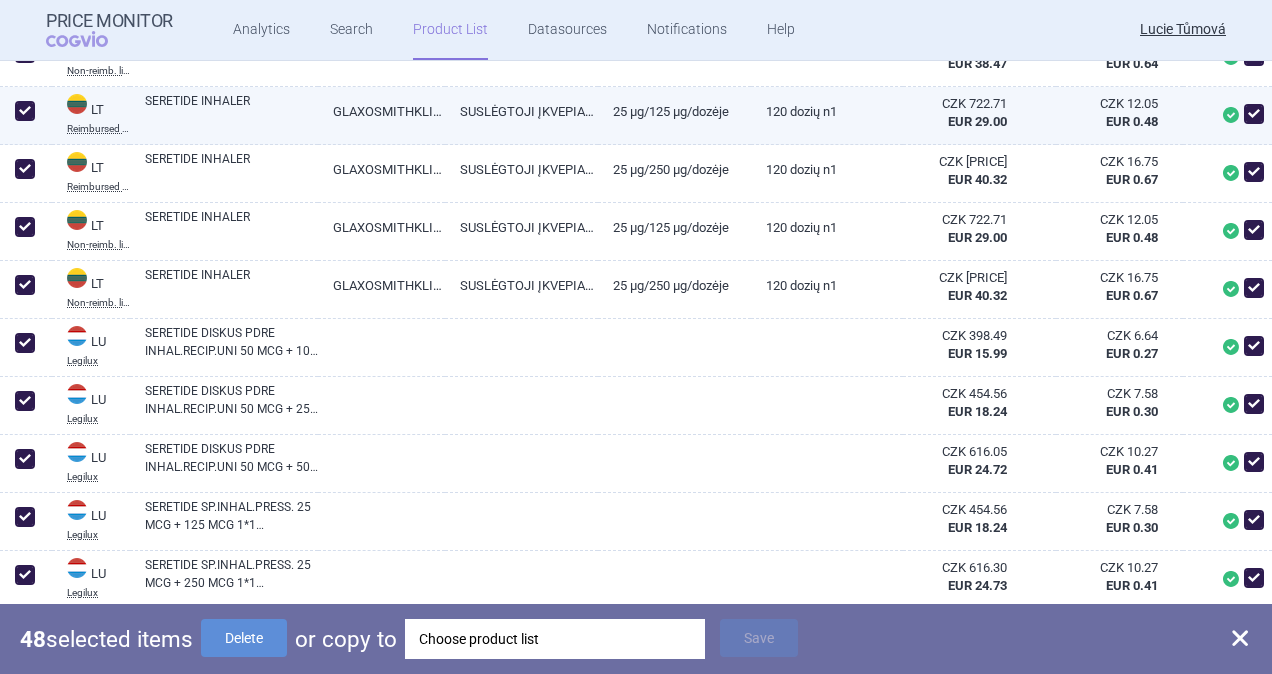 checkbox on "true" 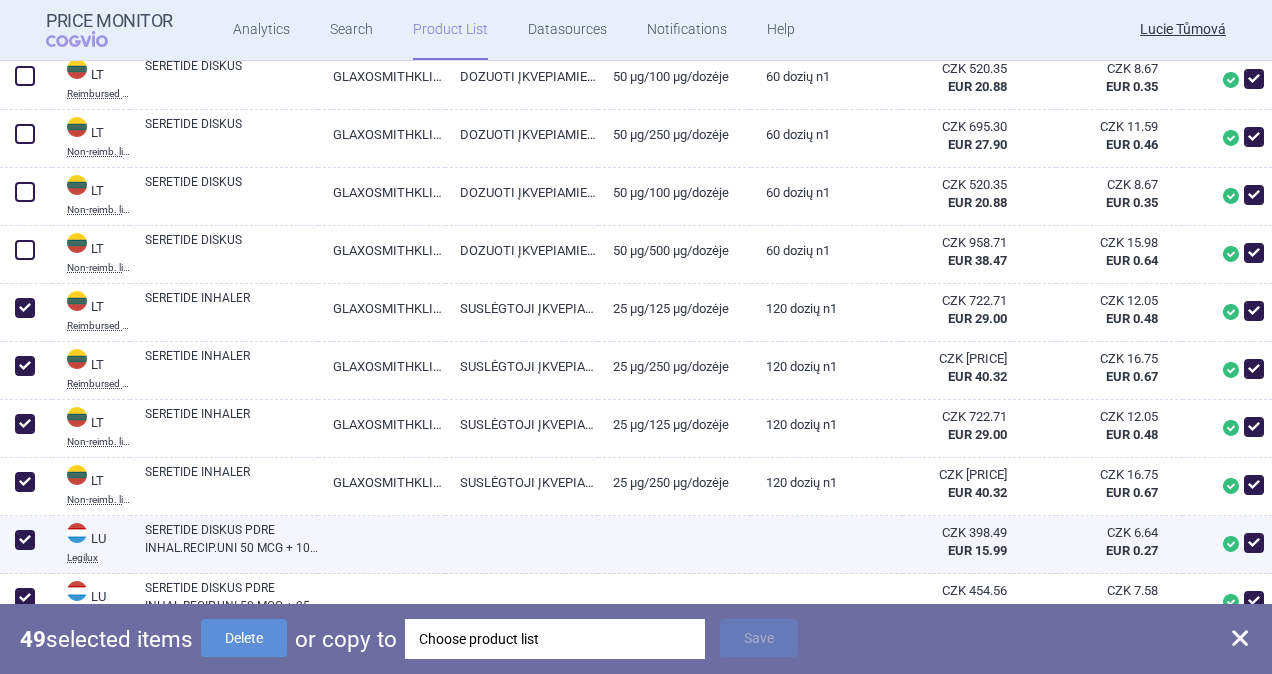 scroll, scrollTop: 6536, scrollLeft: 0, axis: vertical 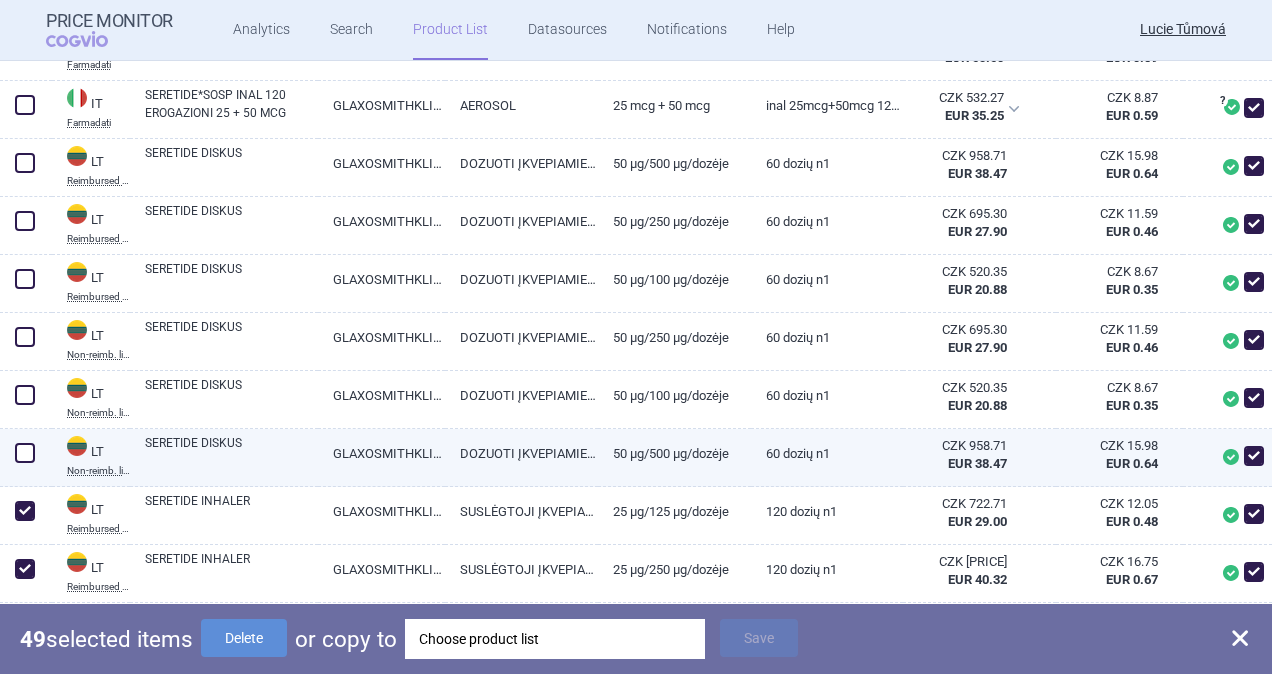 click at bounding box center [25, 453] 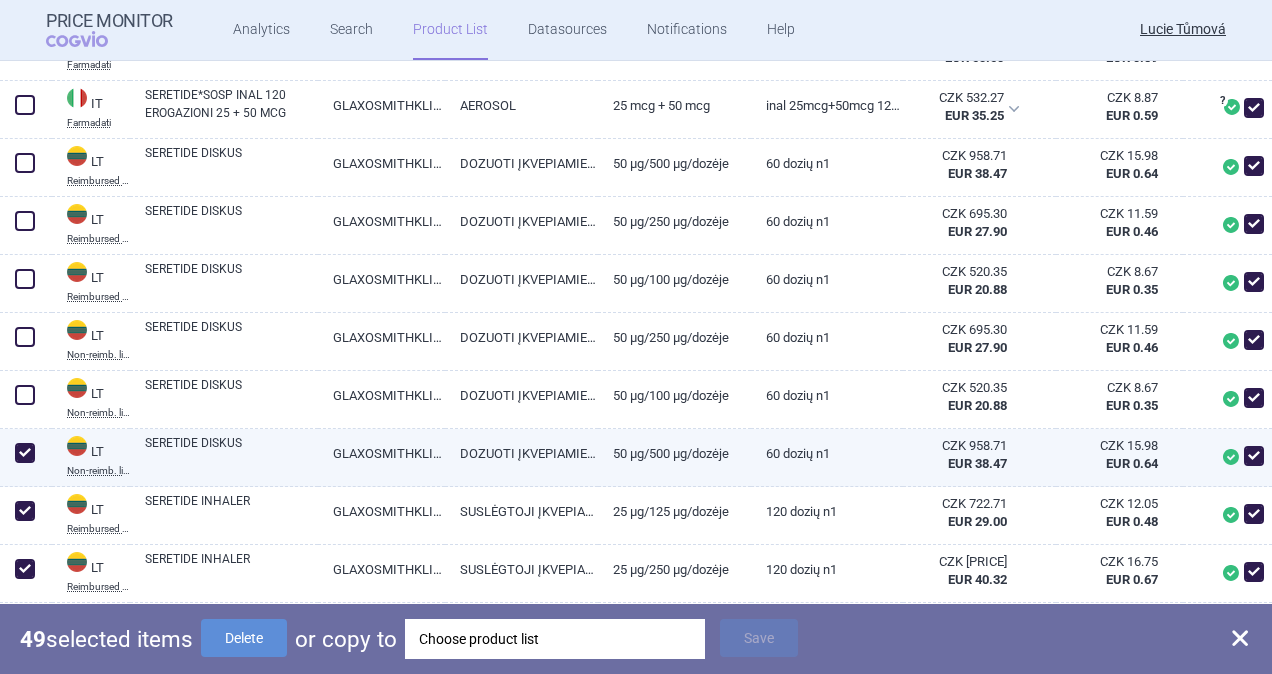 checkbox on "true" 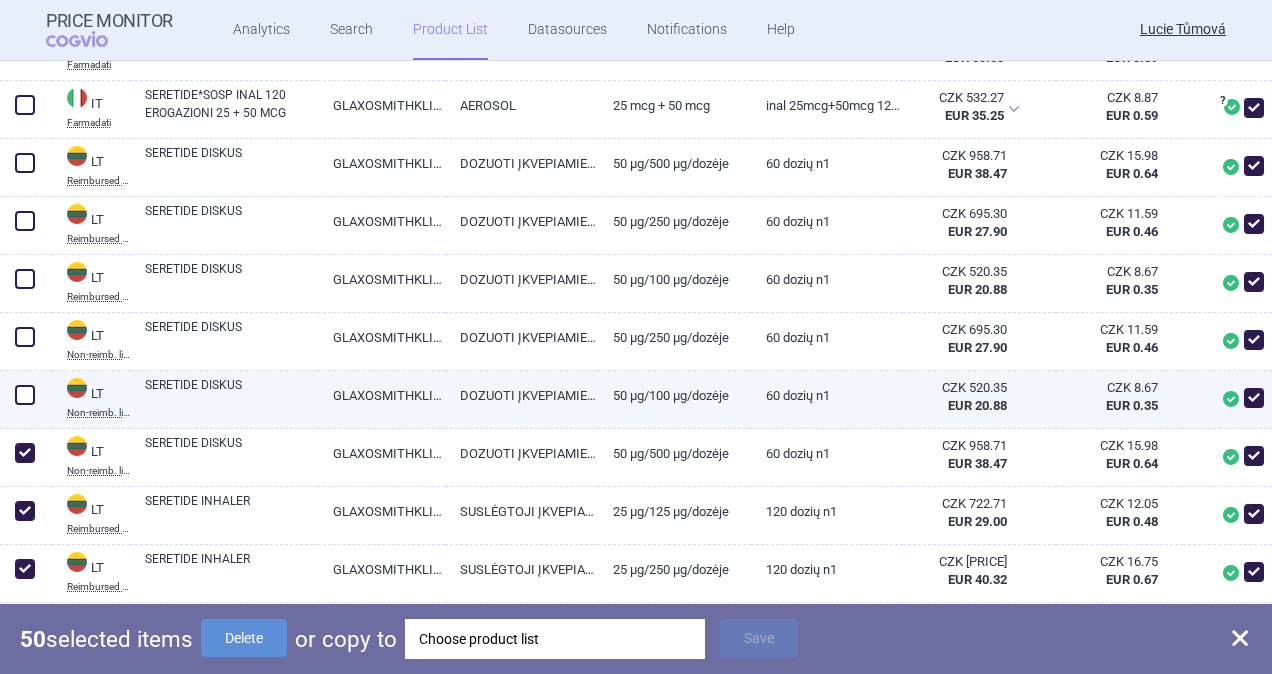 click at bounding box center (25, 395) 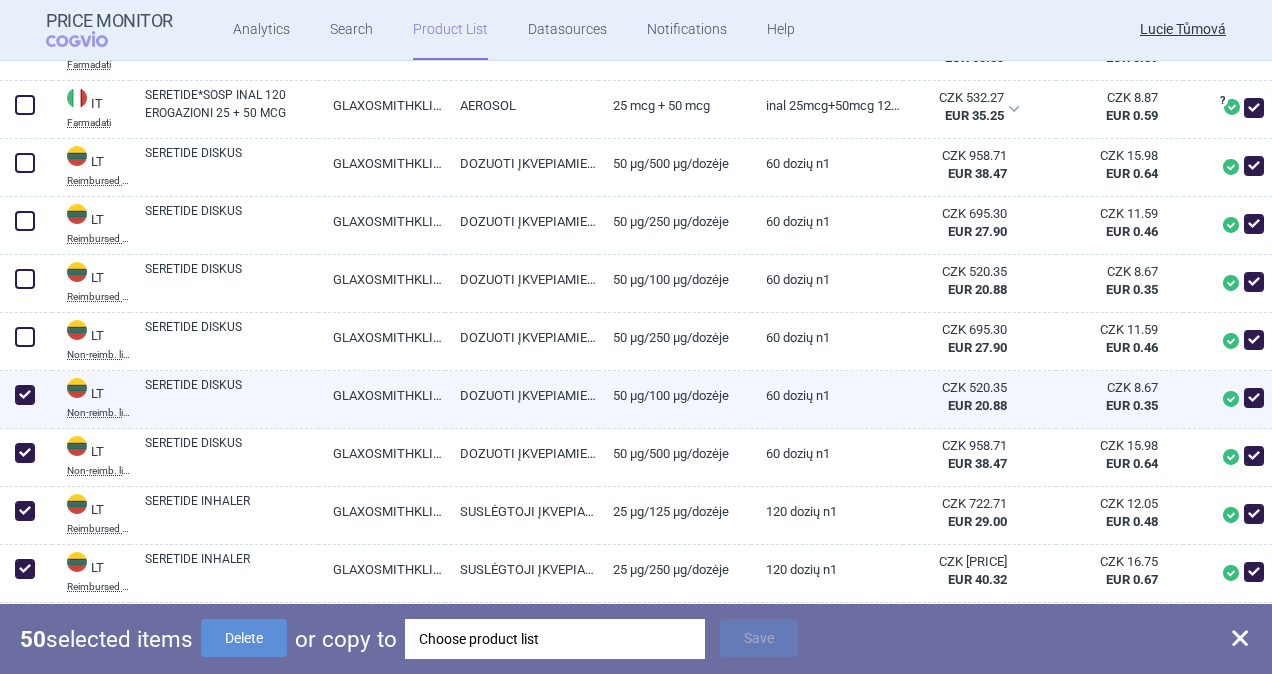 checkbox on "true" 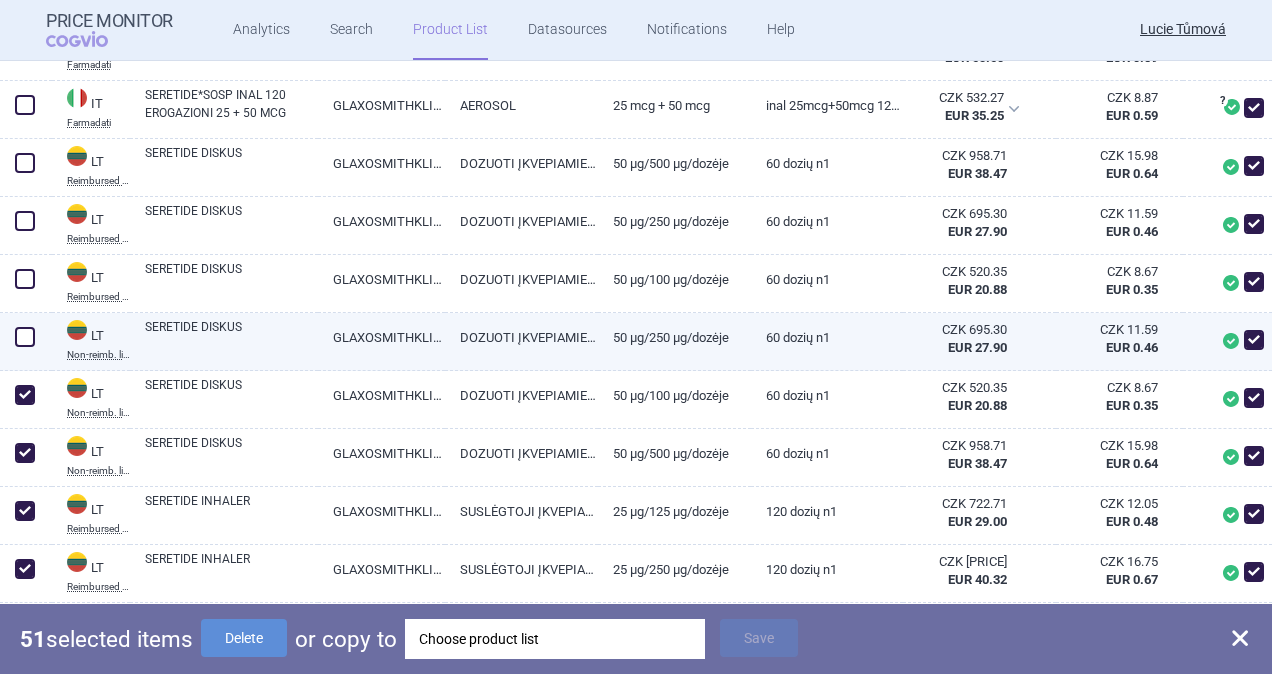 click at bounding box center [26, 342] 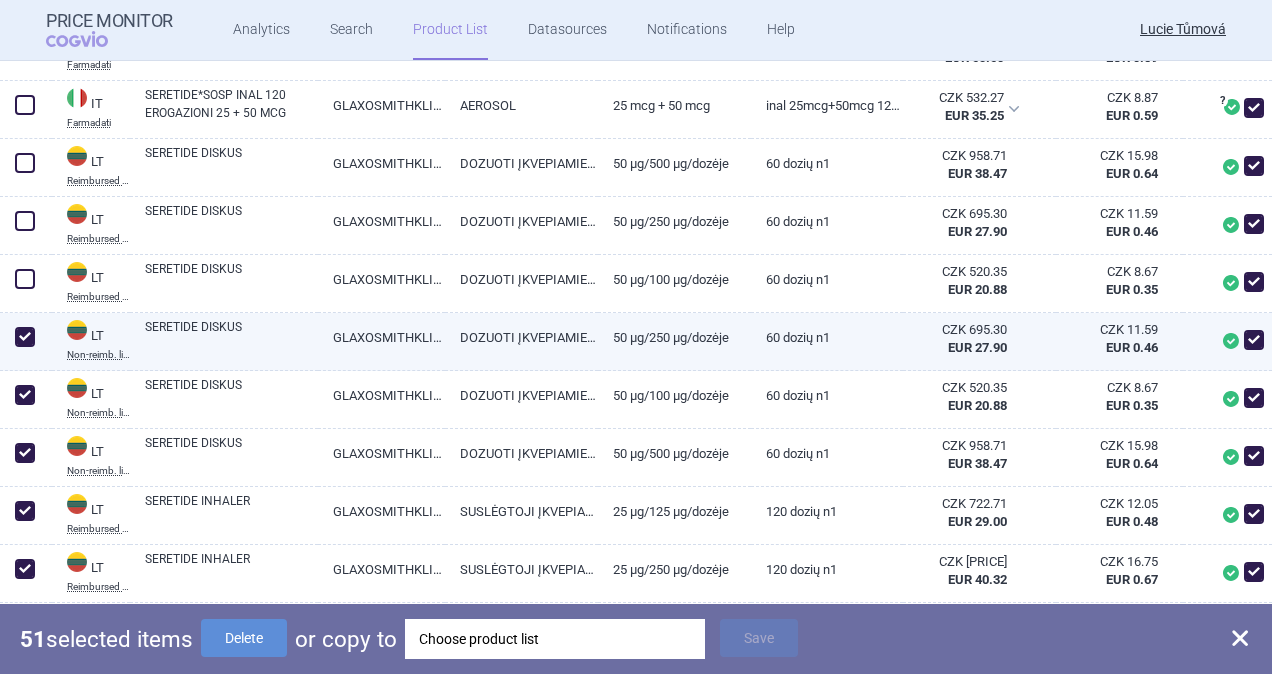 checkbox on "true" 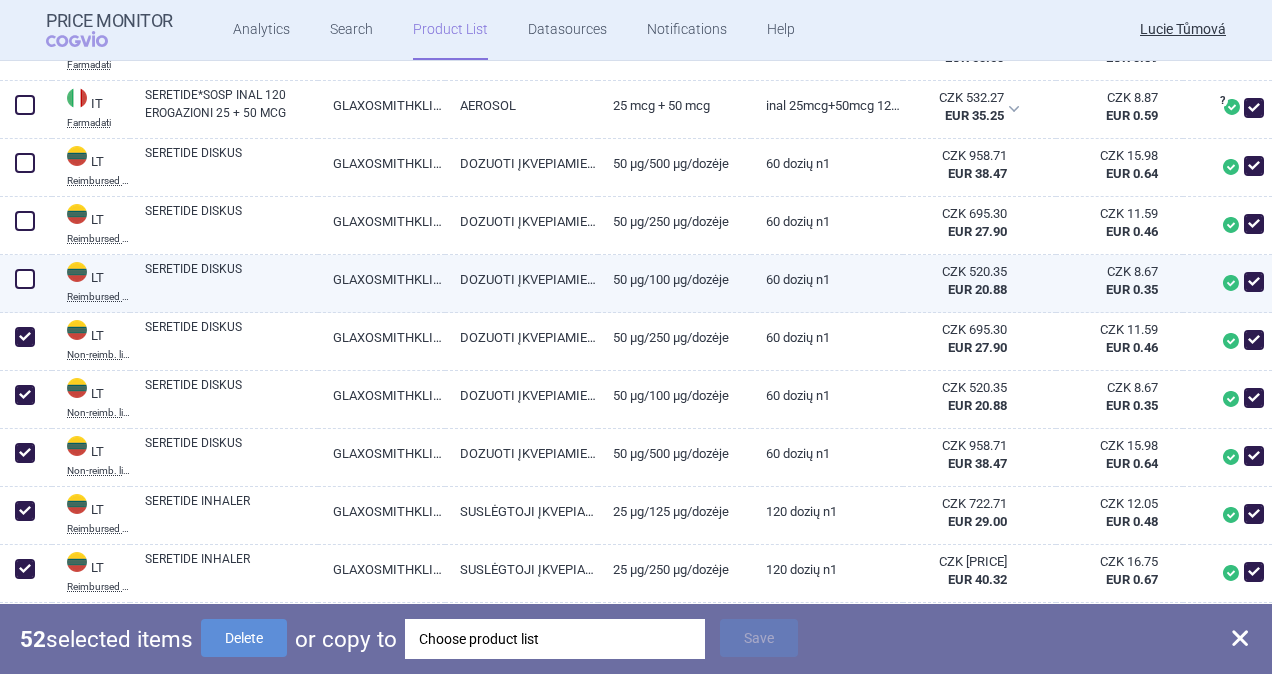 click at bounding box center [25, 279] 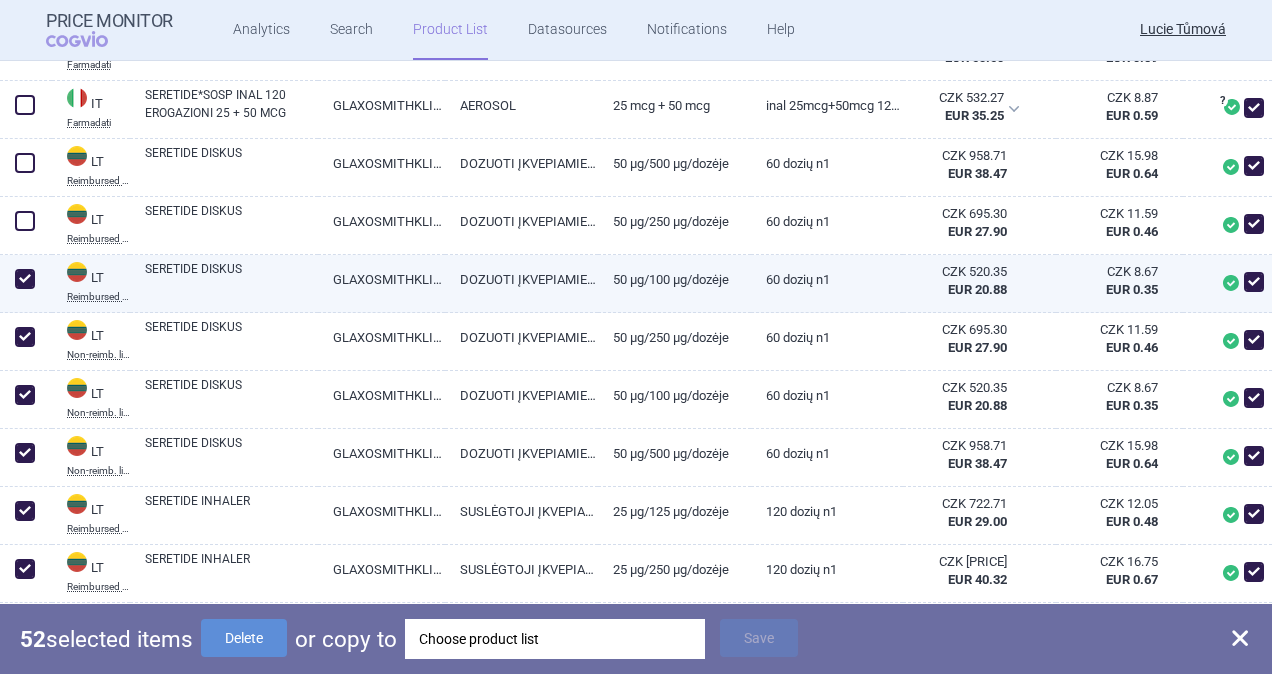 checkbox on "true" 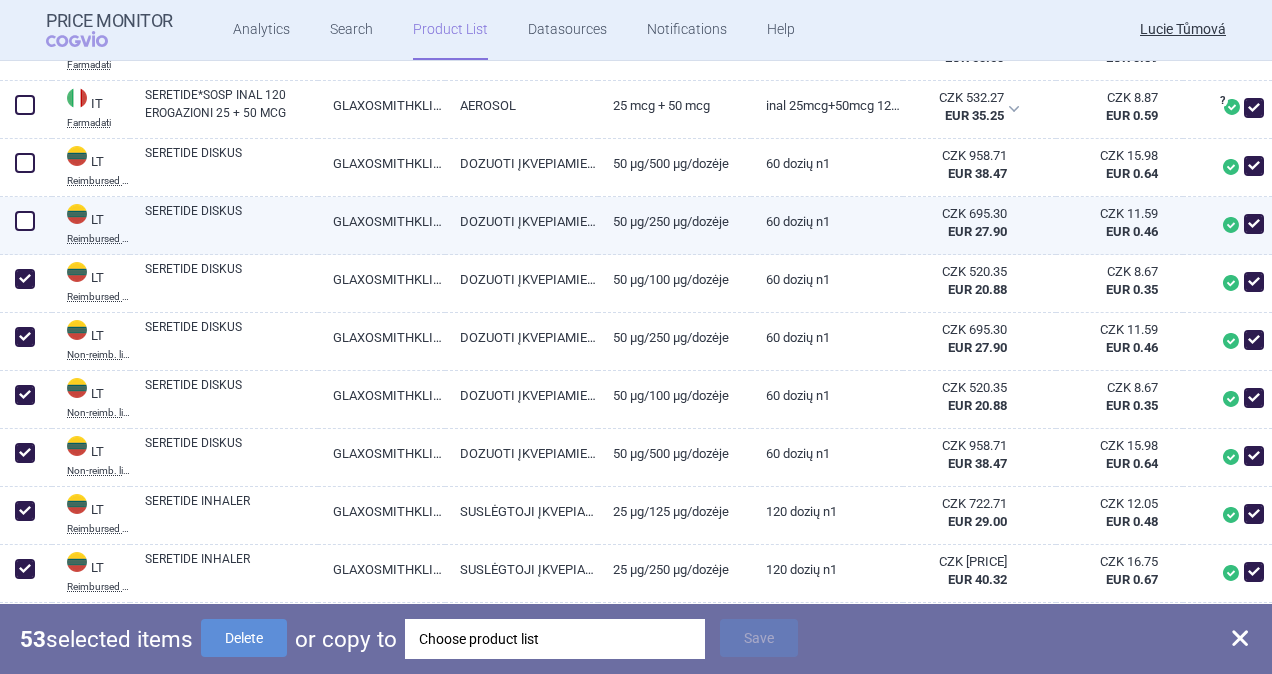 click at bounding box center (25, 221) 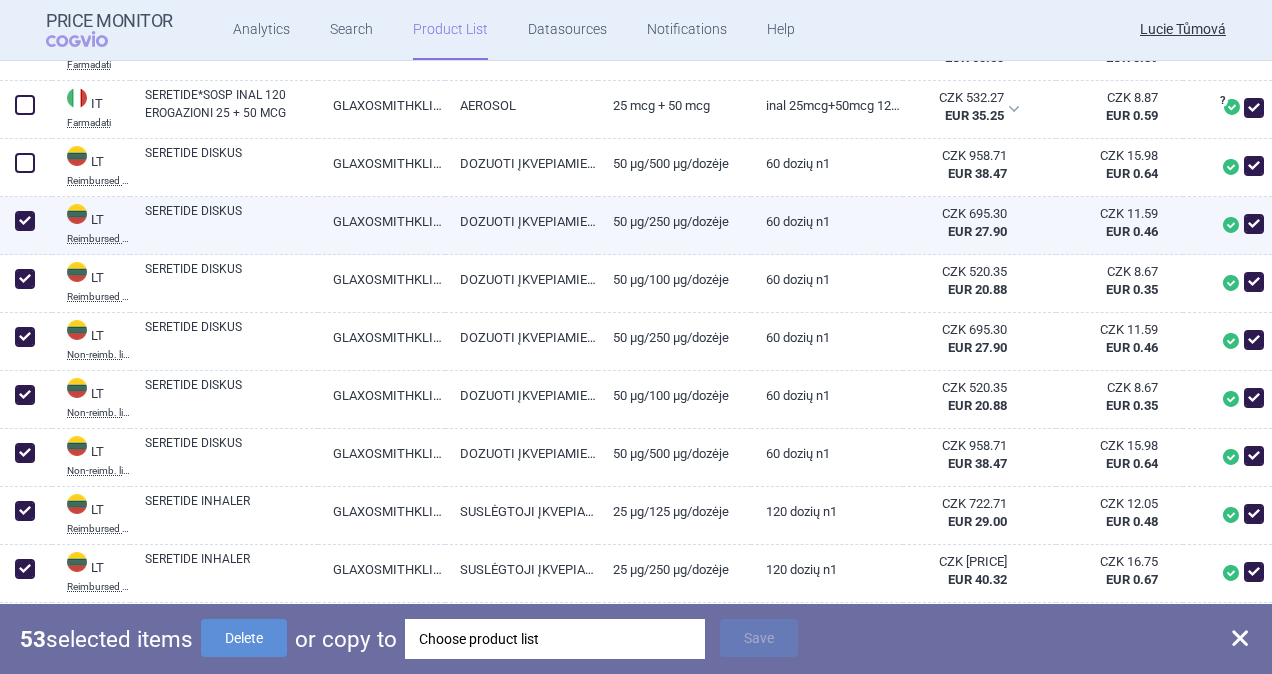 checkbox on "true" 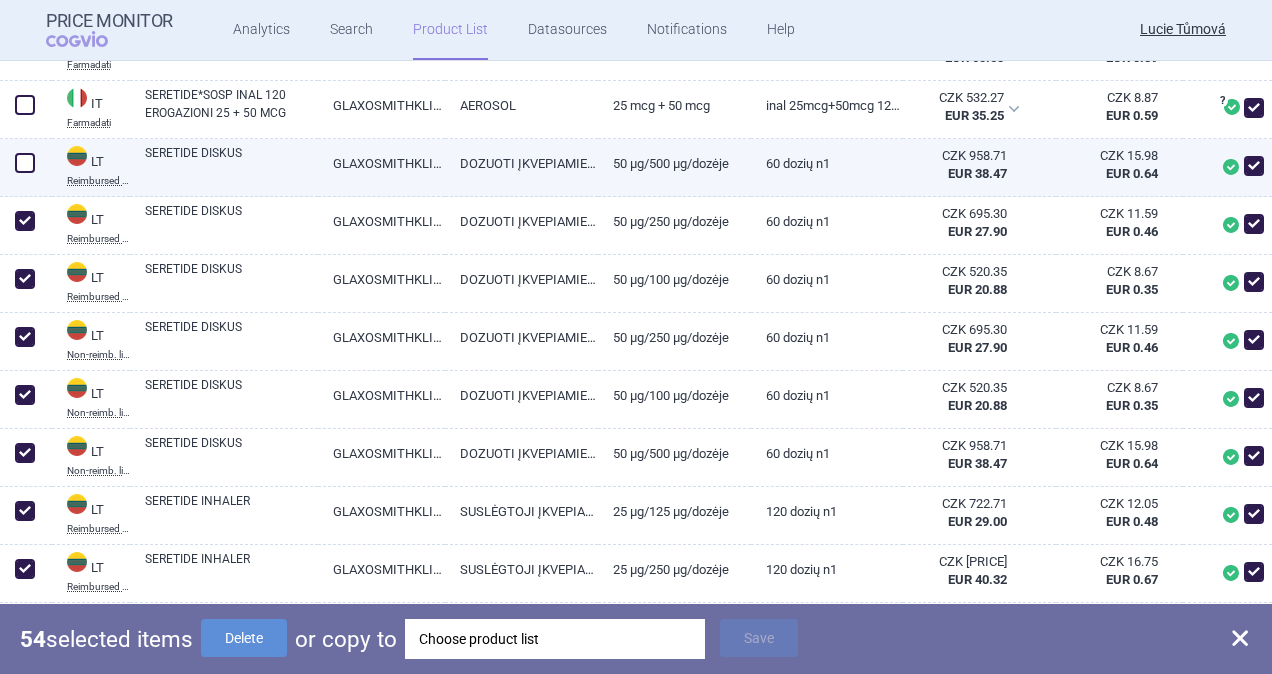 click at bounding box center (25, 163) 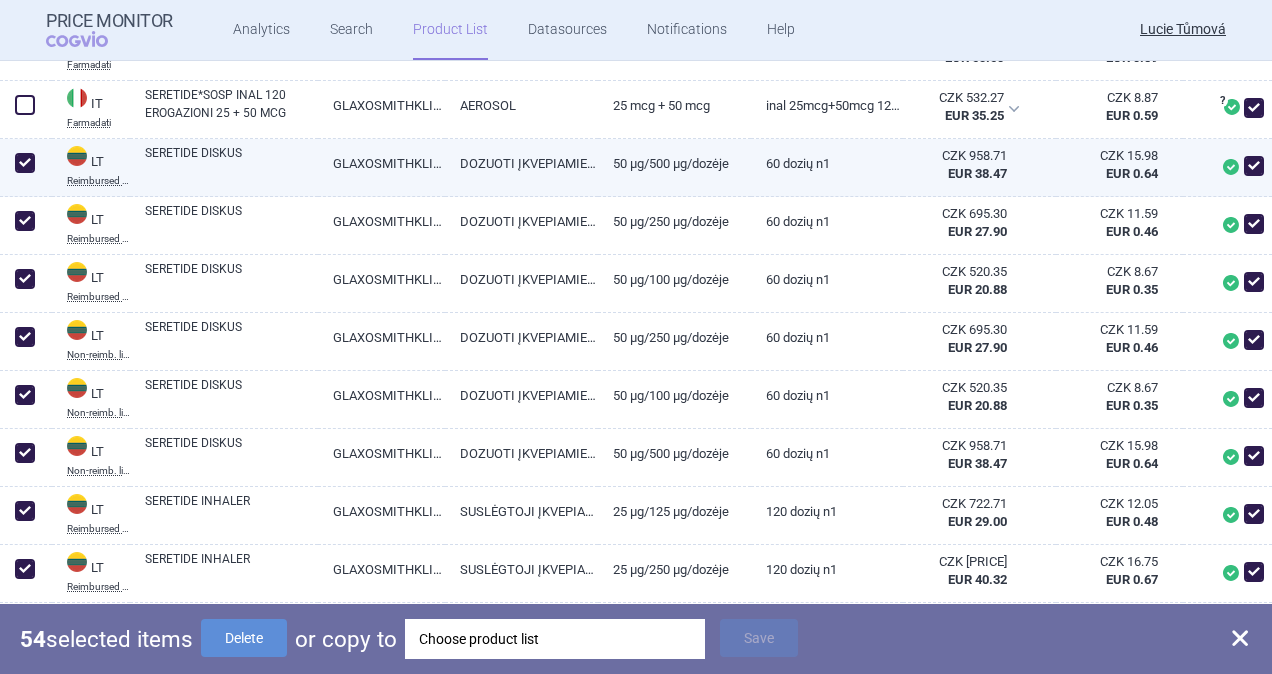 checkbox on "true" 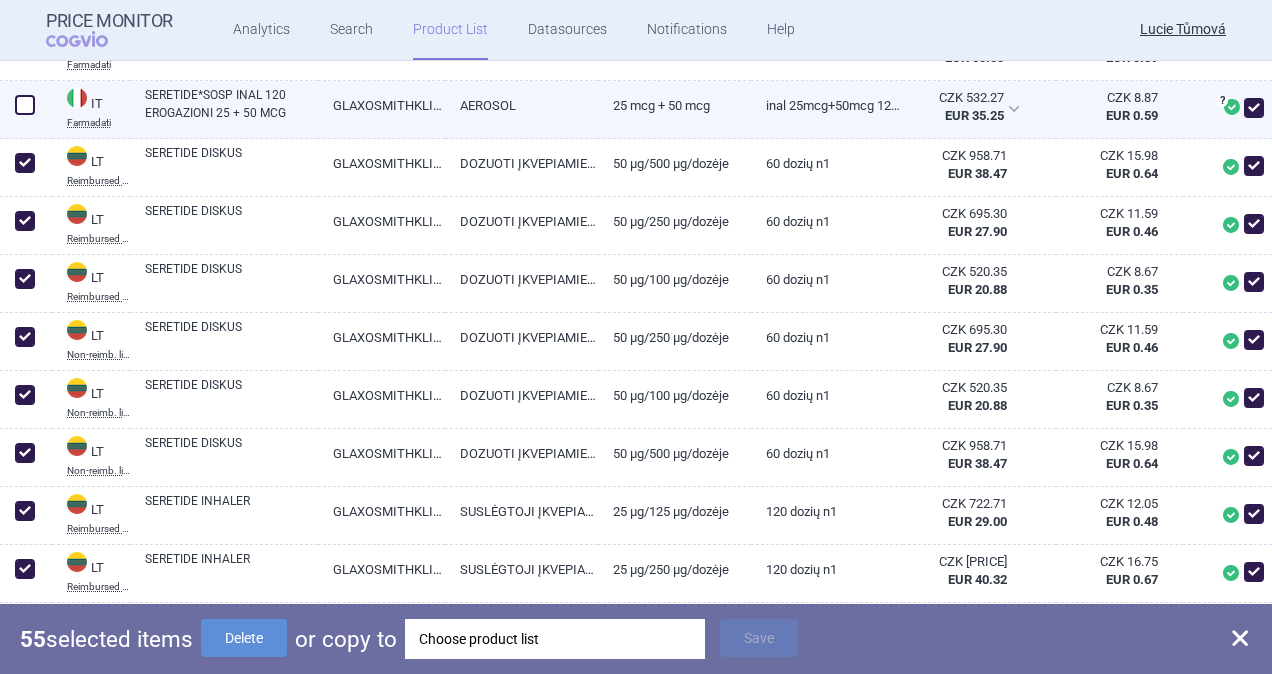 click at bounding box center (25, 105) 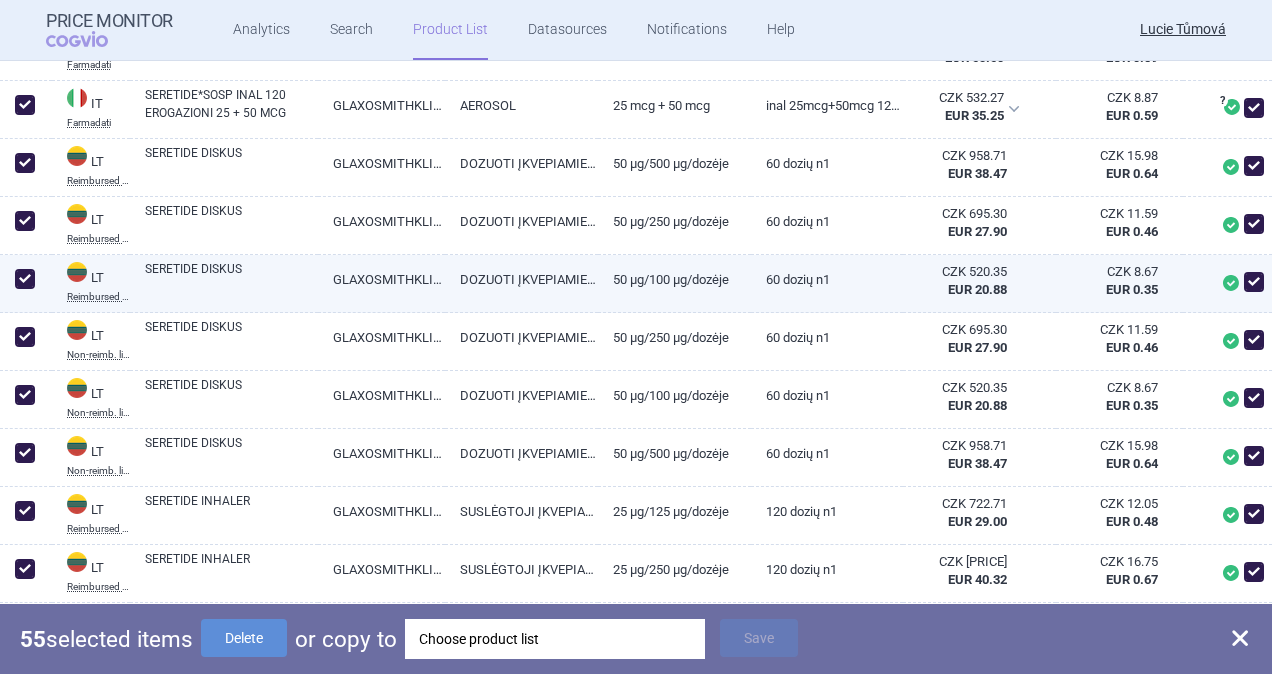 checkbox on "true" 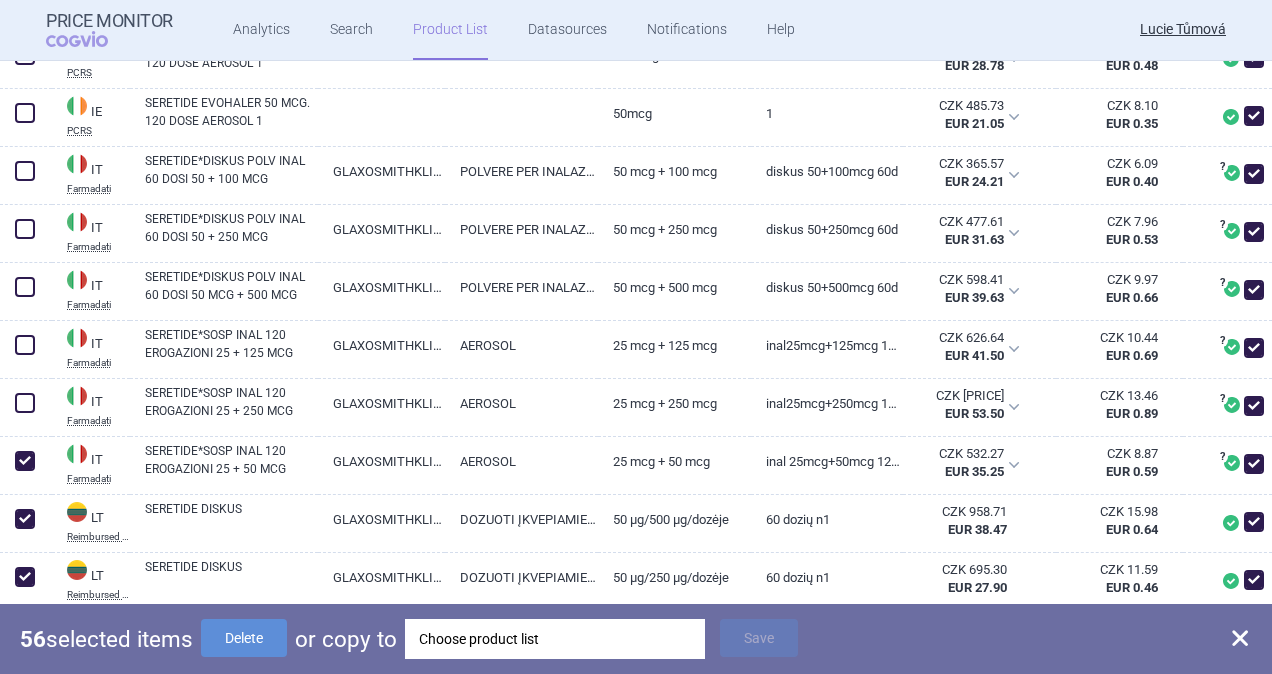 scroll, scrollTop: 6136, scrollLeft: 0, axis: vertical 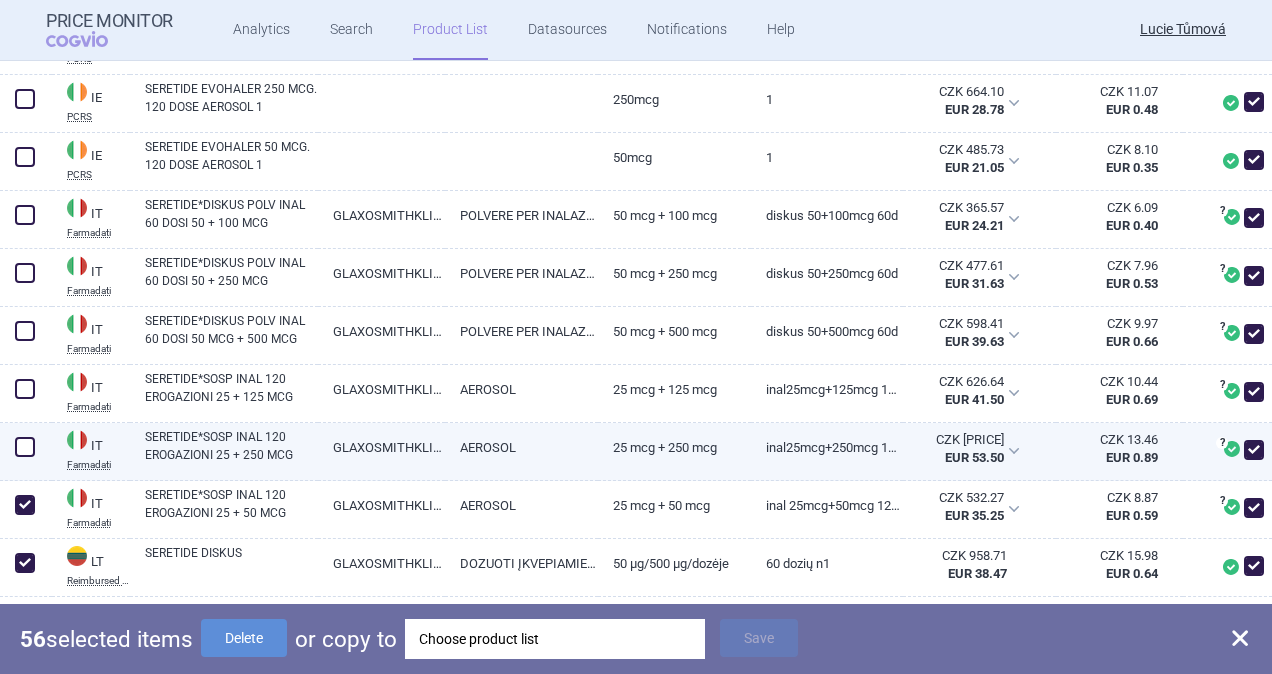click at bounding box center (25, 447) 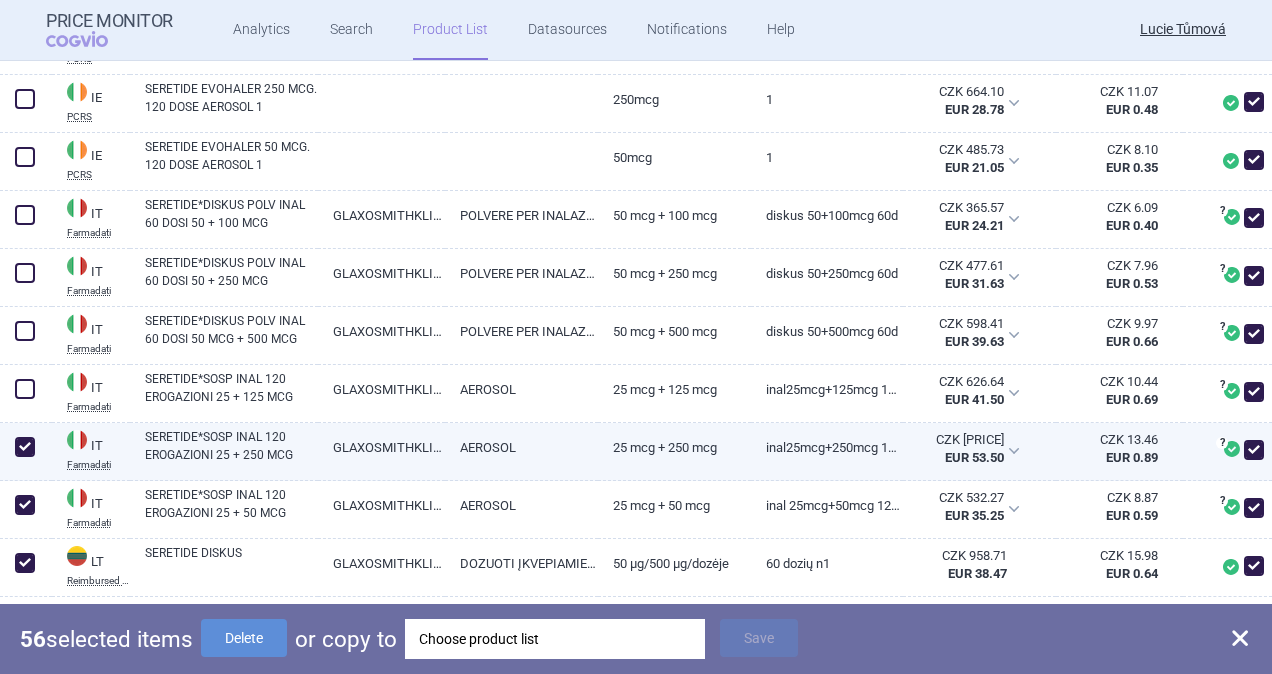 checkbox on "true" 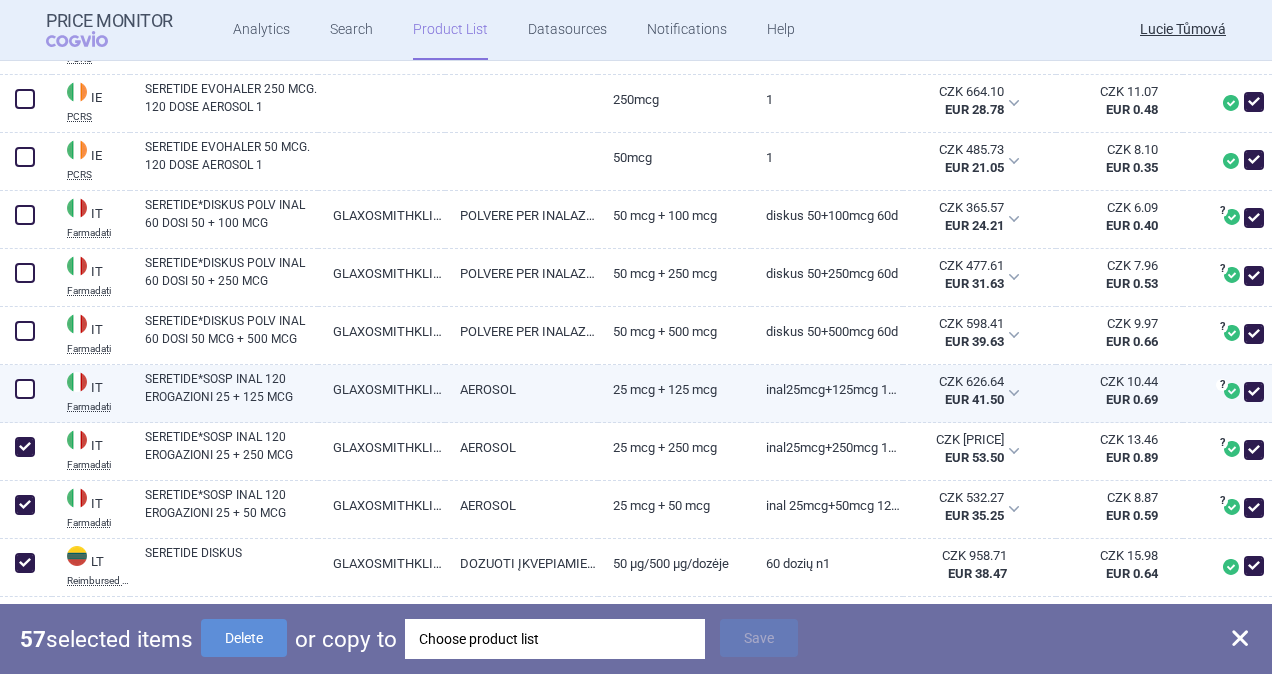 click at bounding box center [25, 389] 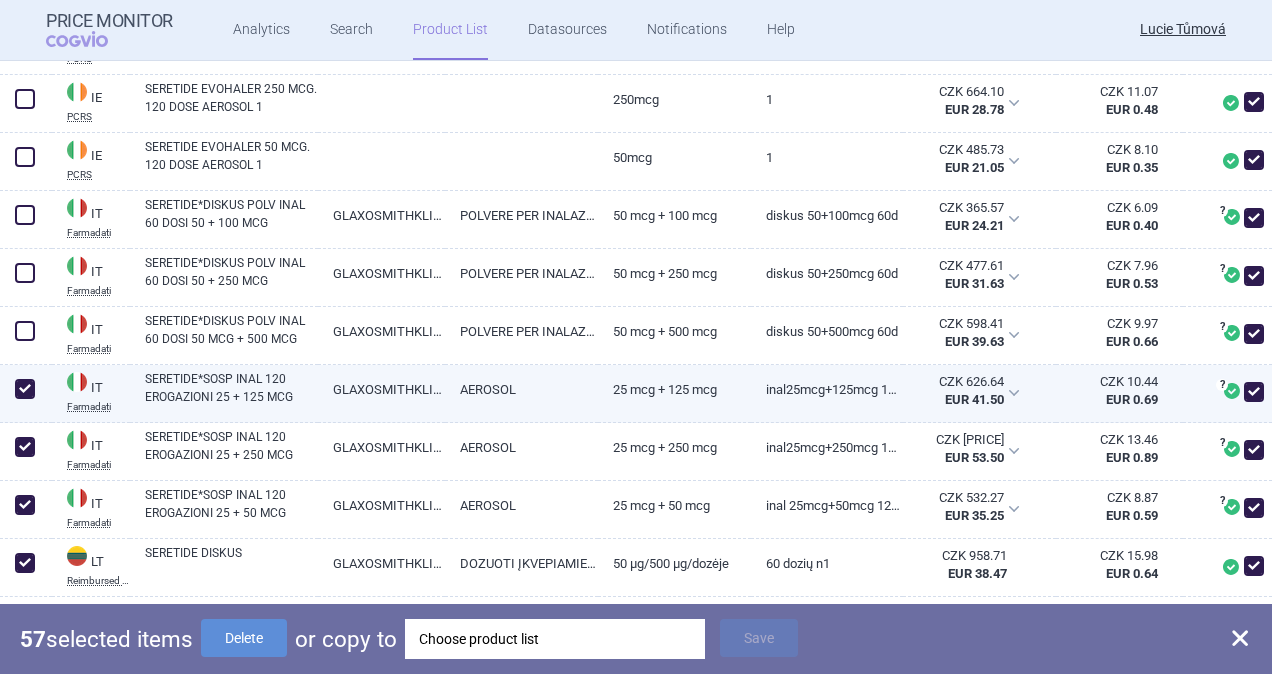 checkbox on "true" 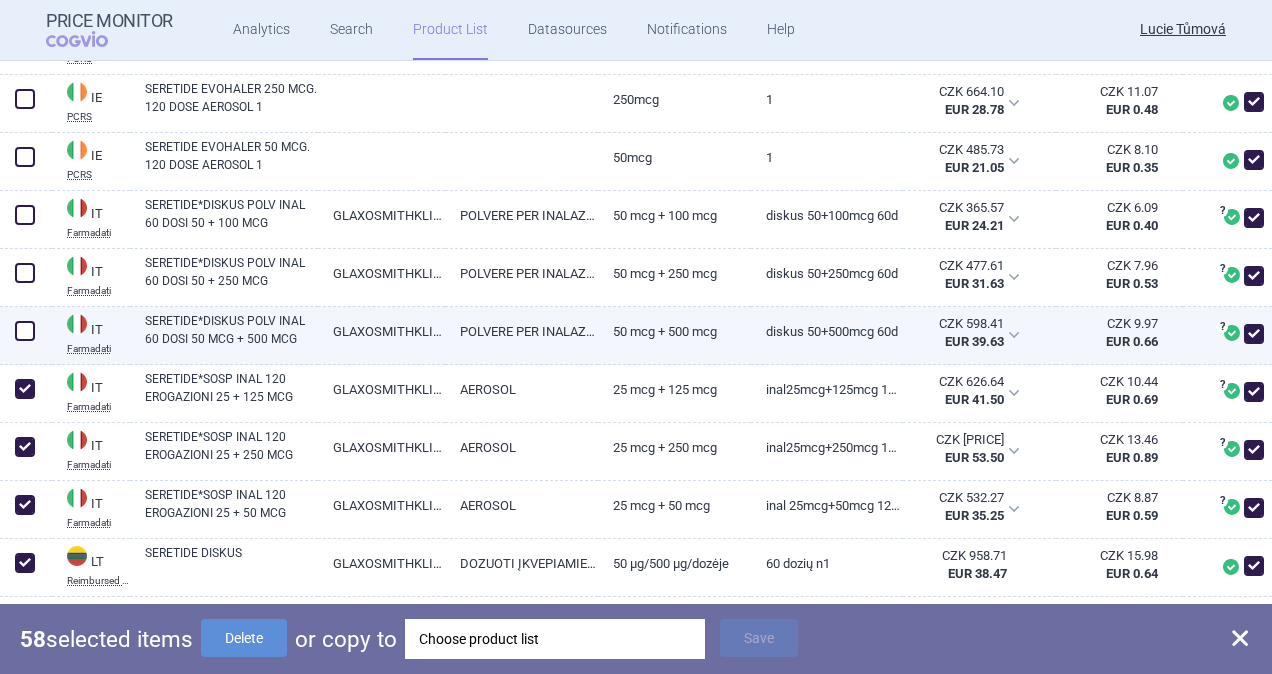 click at bounding box center [25, 331] 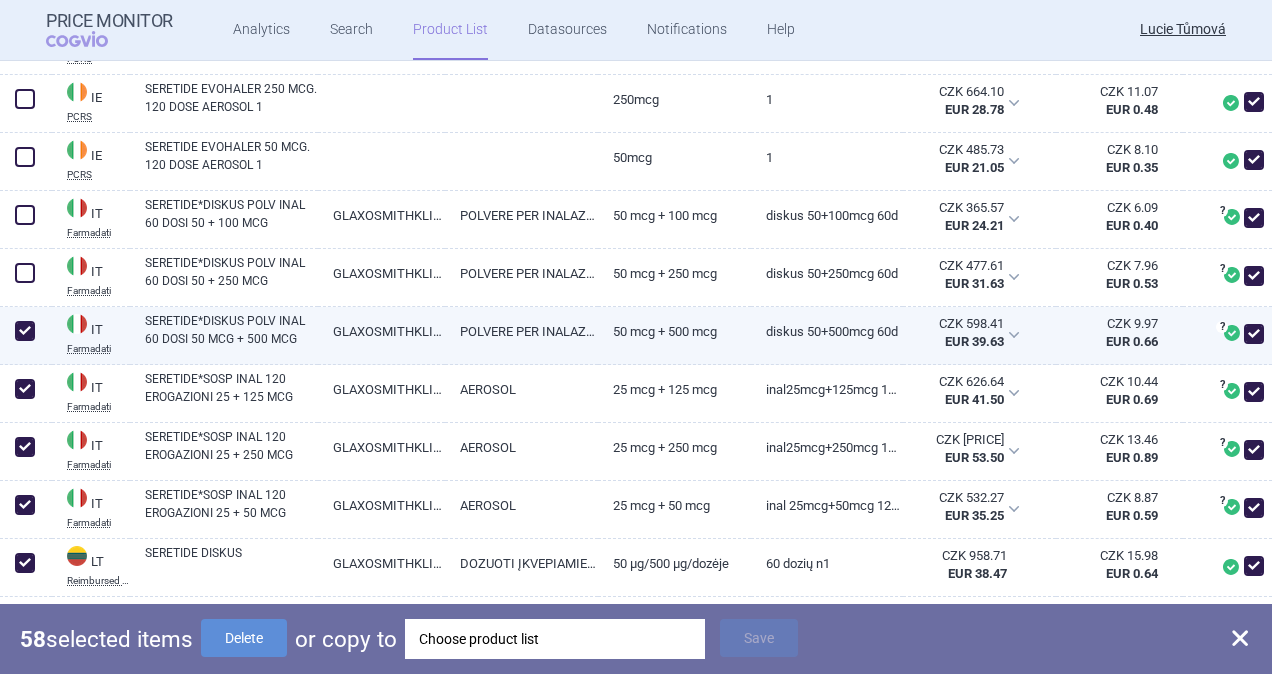 checkbox on "true" 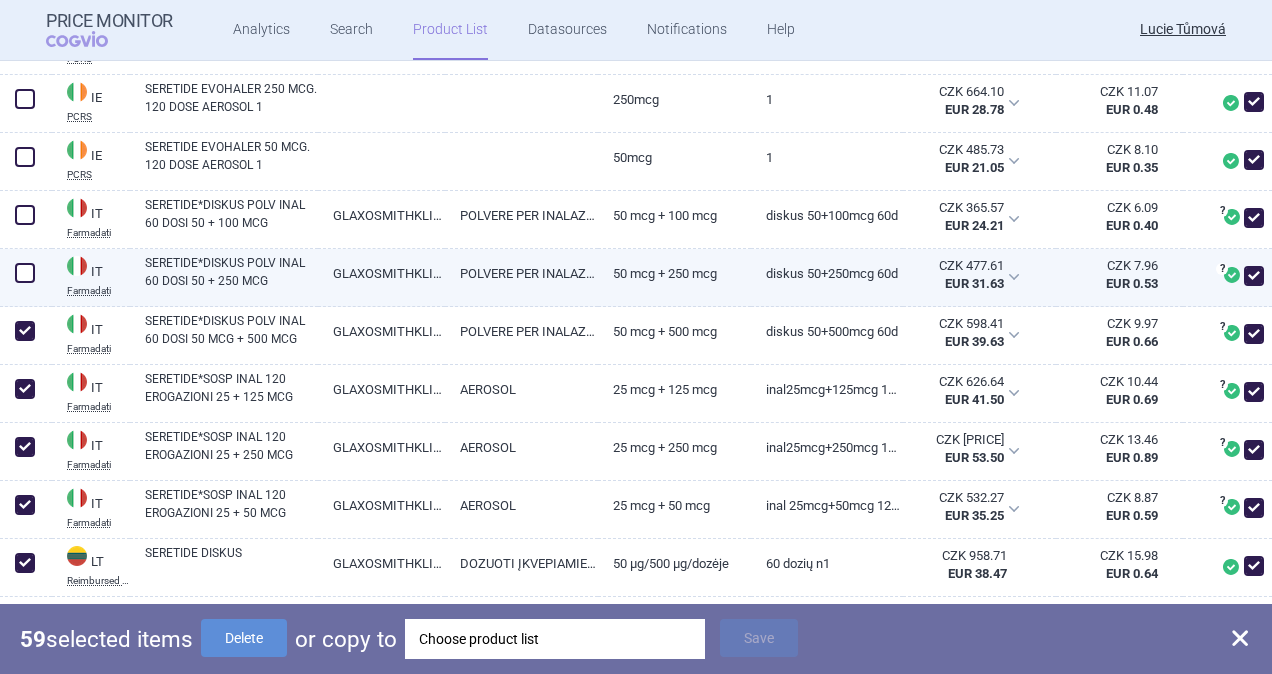 click at bounding box center [25, 273] 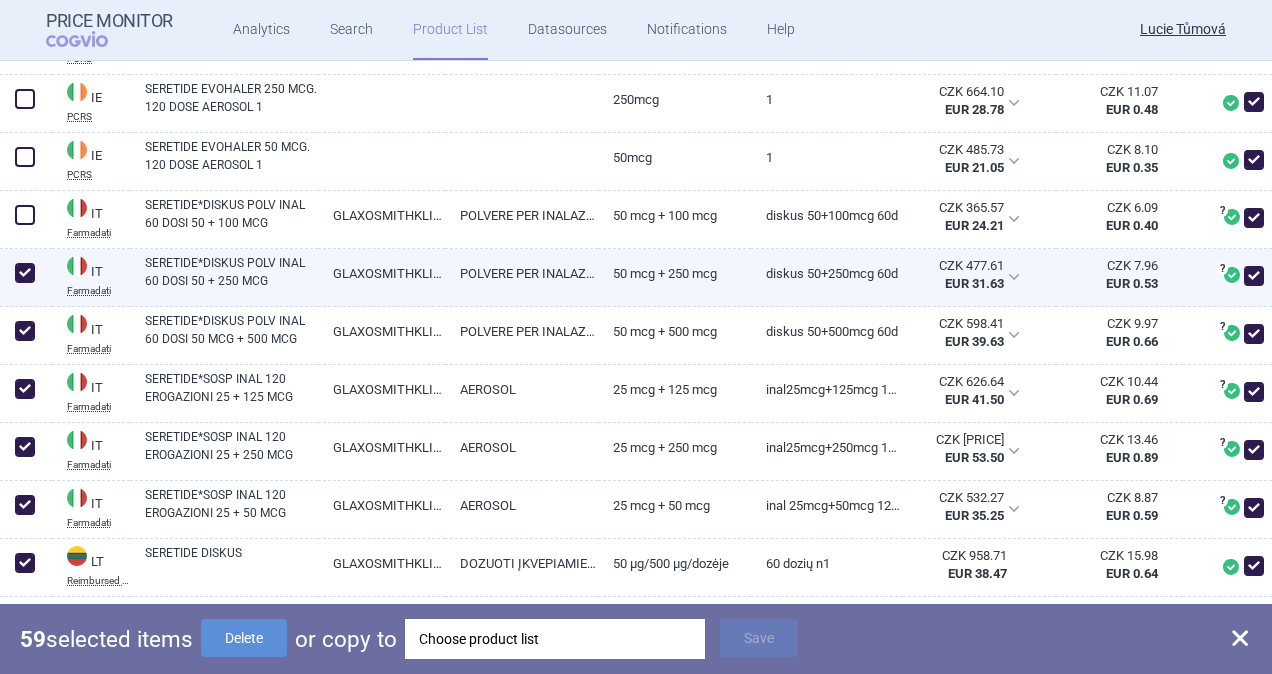 checkbox on "true" 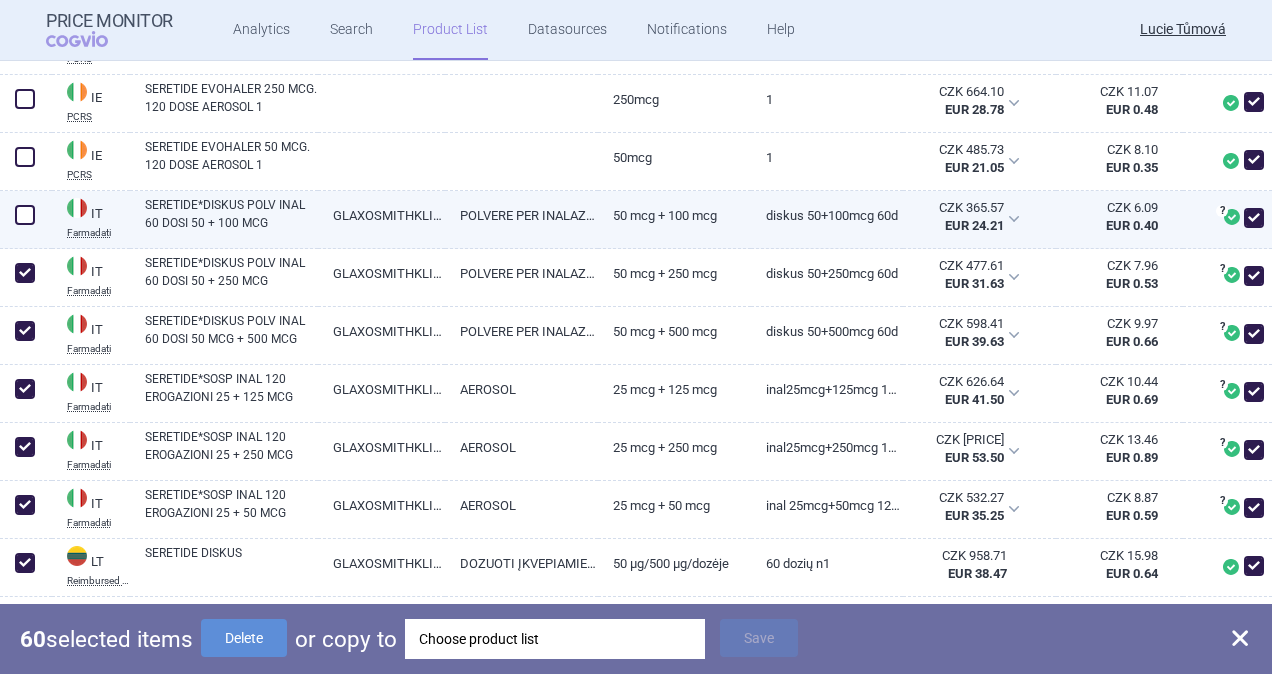 click at bounding box center [25, 215] 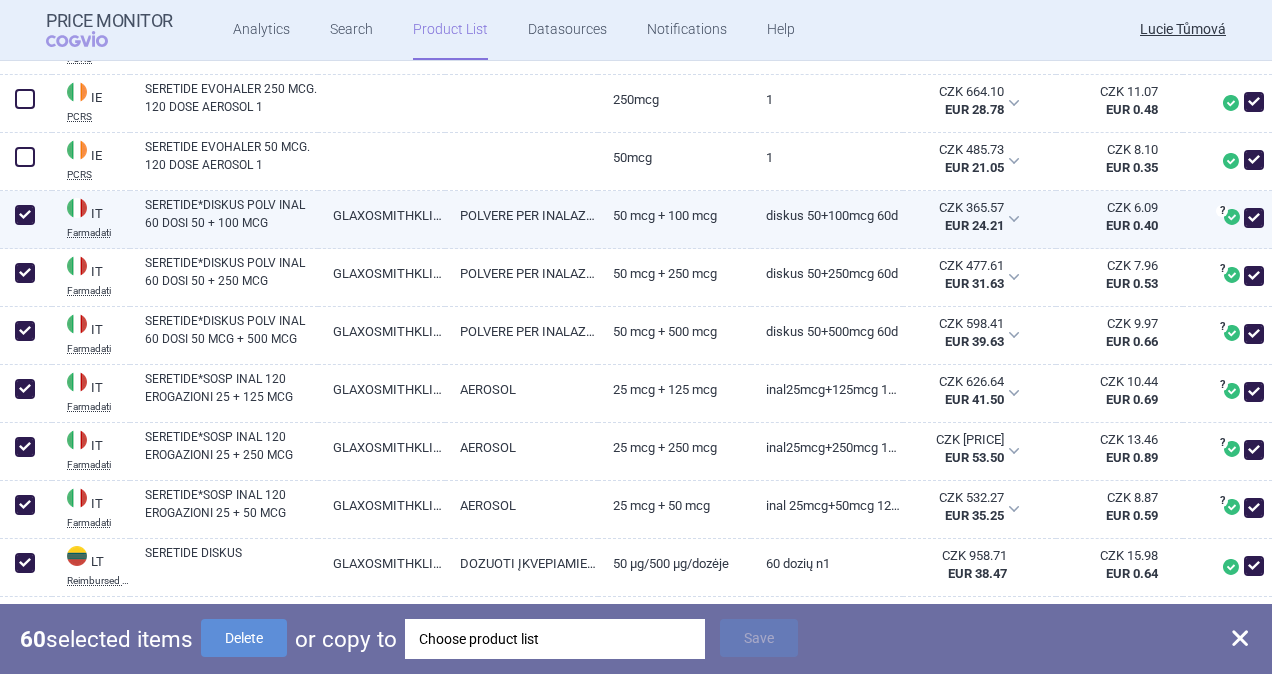 checkbox on "true" 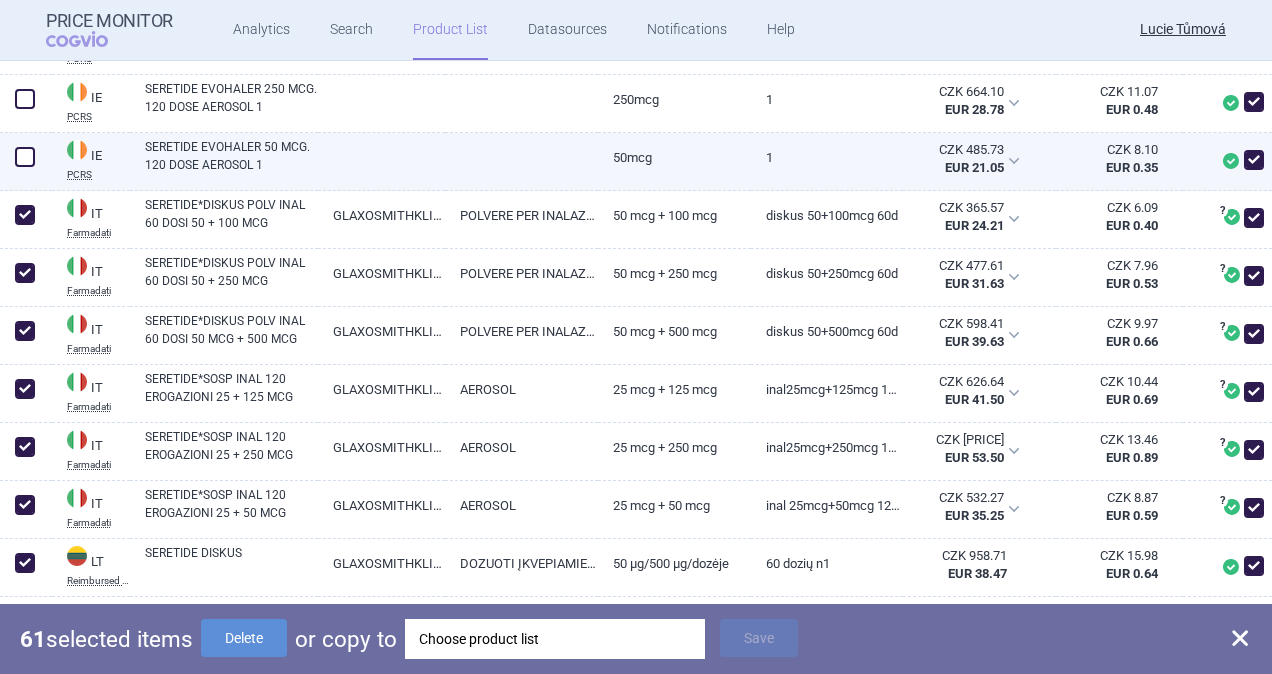 click at bounding box center (25, 157) 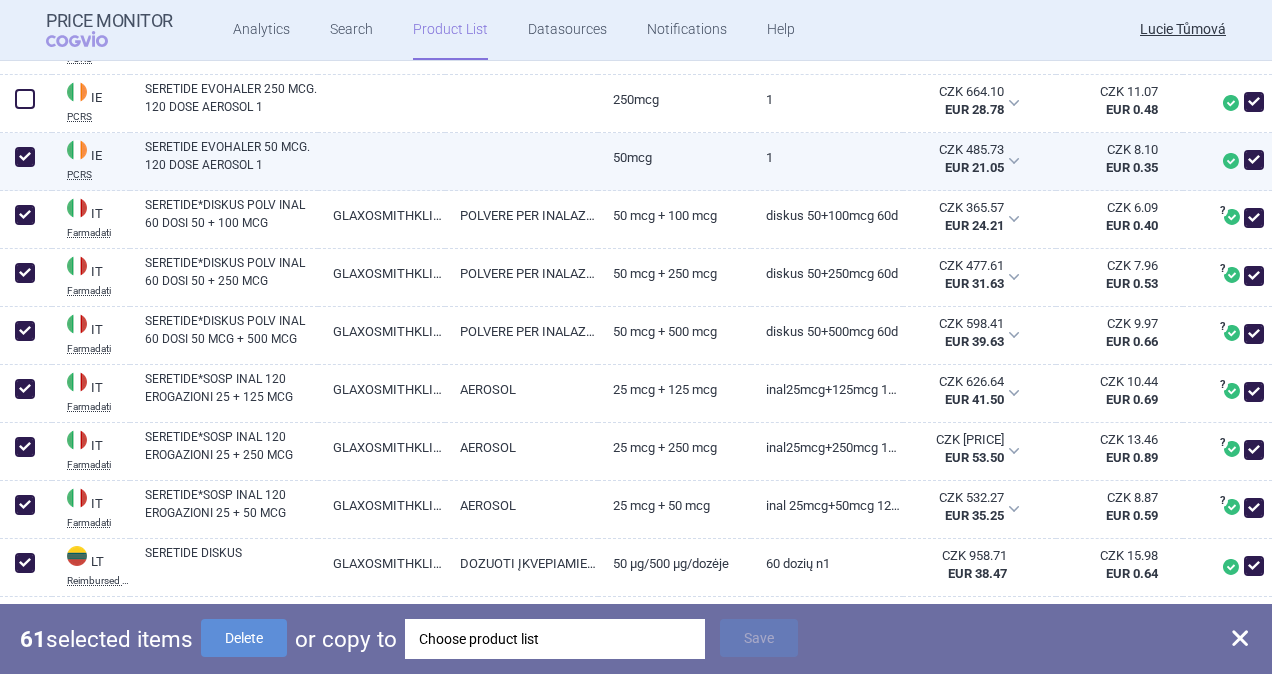 checkbox on "true" 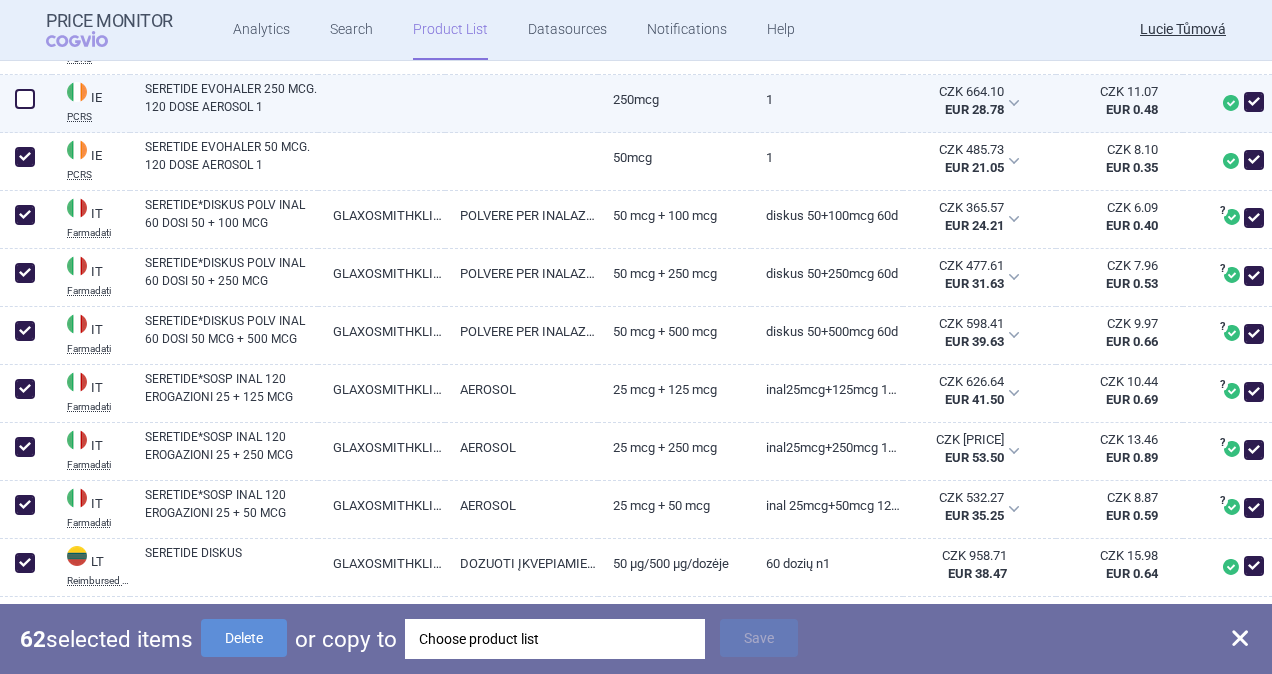 click at bounding box center (25, 99) 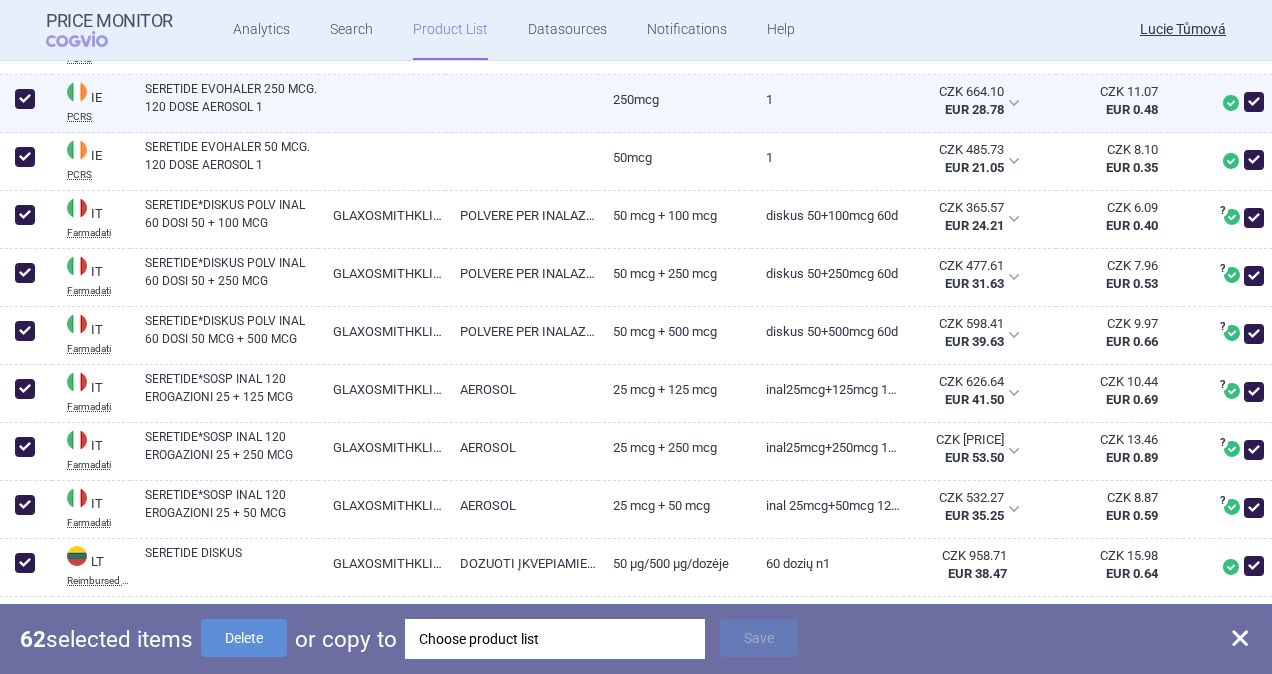 checkbox on "true" 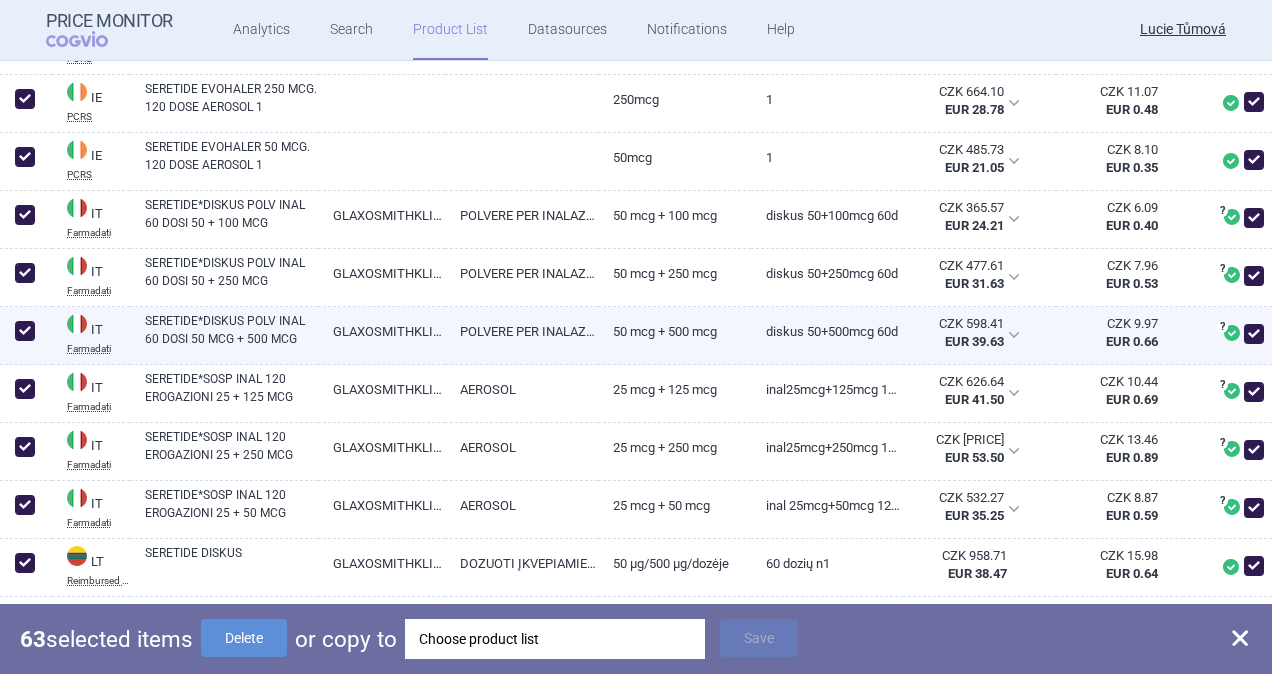 scroll, scrollTop: 5736, scrollLeft: 0, axis: vertical 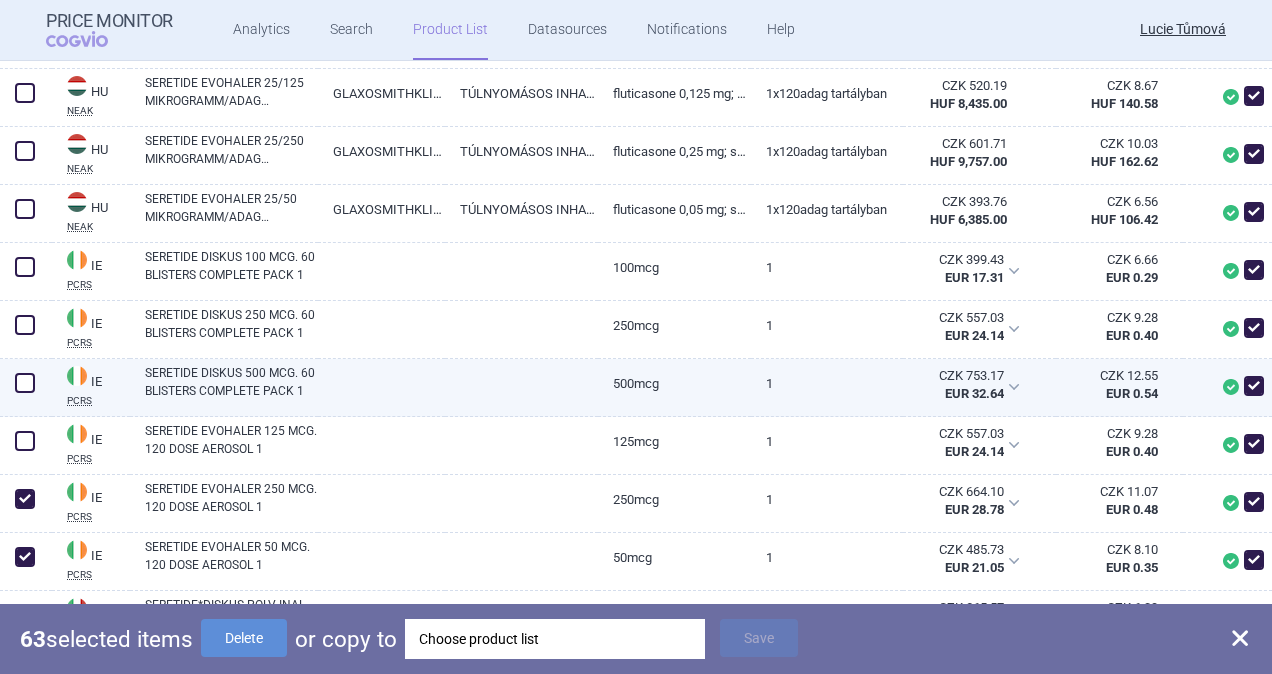 drag, startPoint x: 29, startPoint y: 439, endPoint x: 32, endPoint y: 382, distance: 57.07889 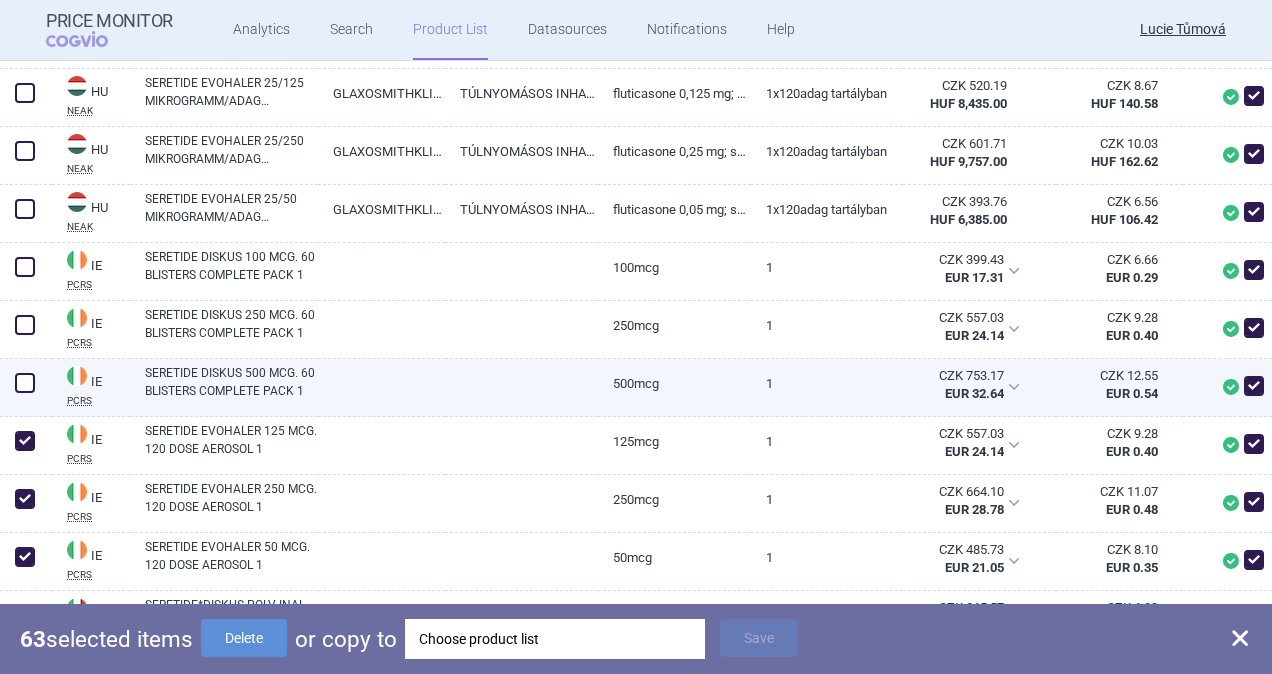 checkbox on "true" 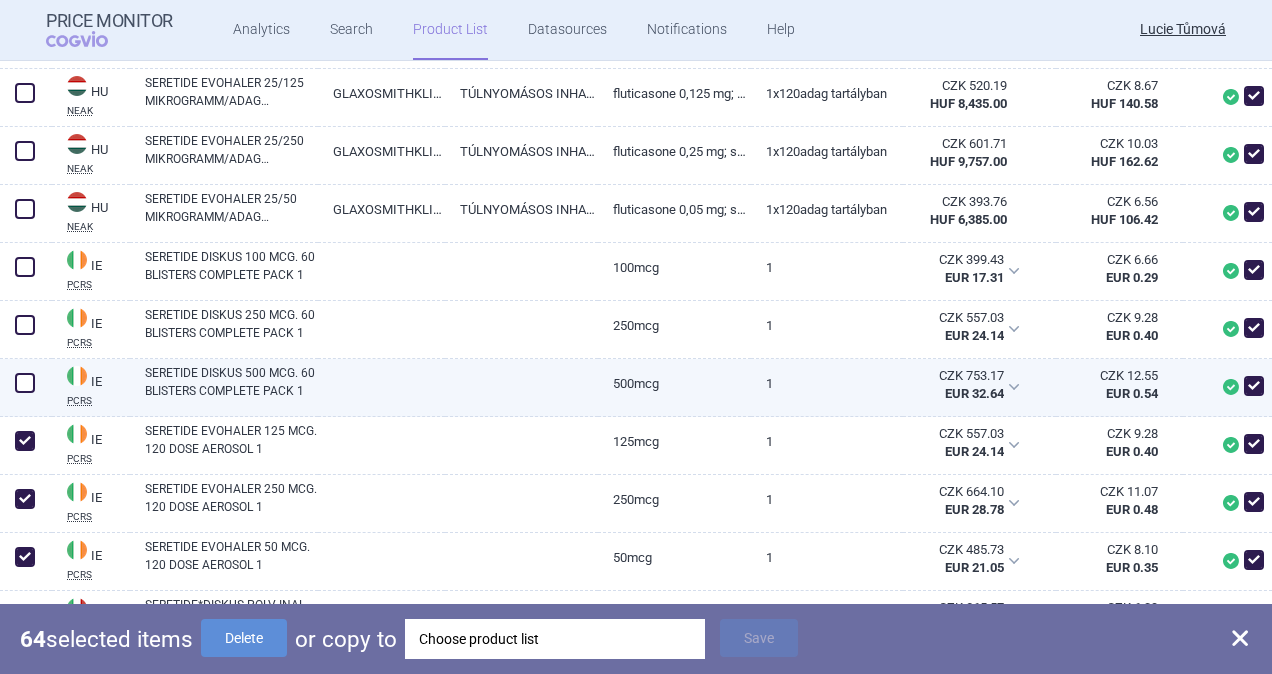 click at bounding box center [25, 383] 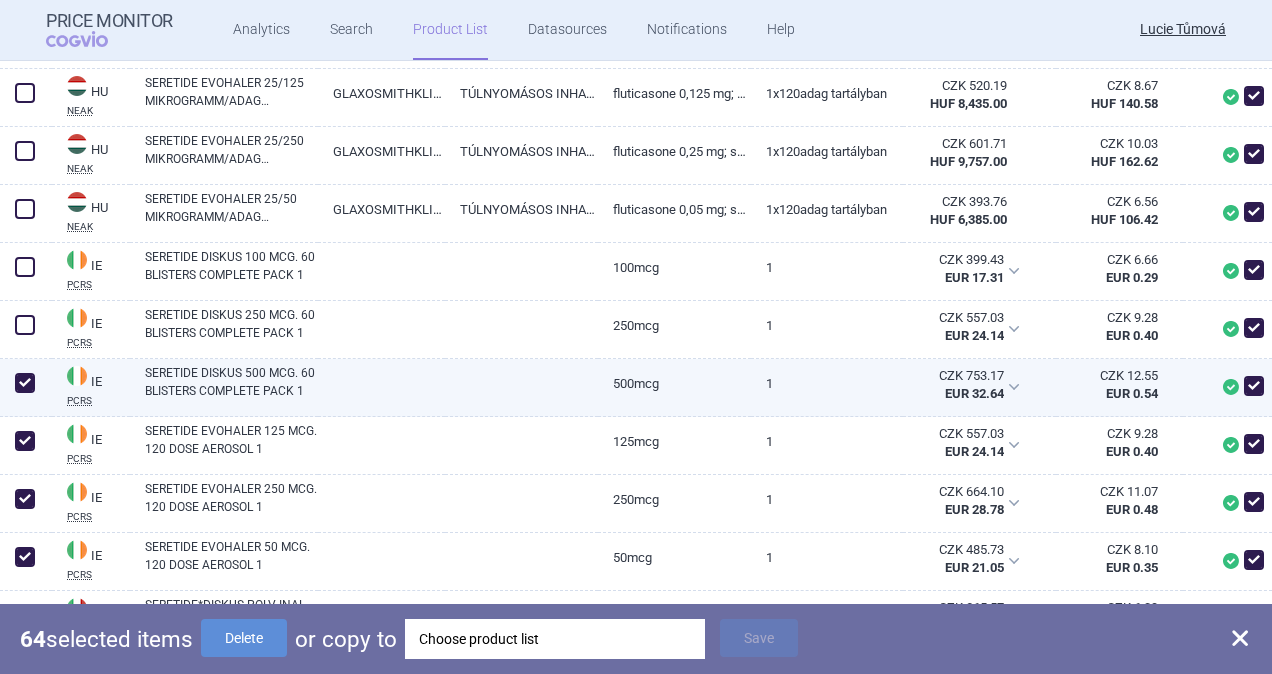 checkbox on "true" 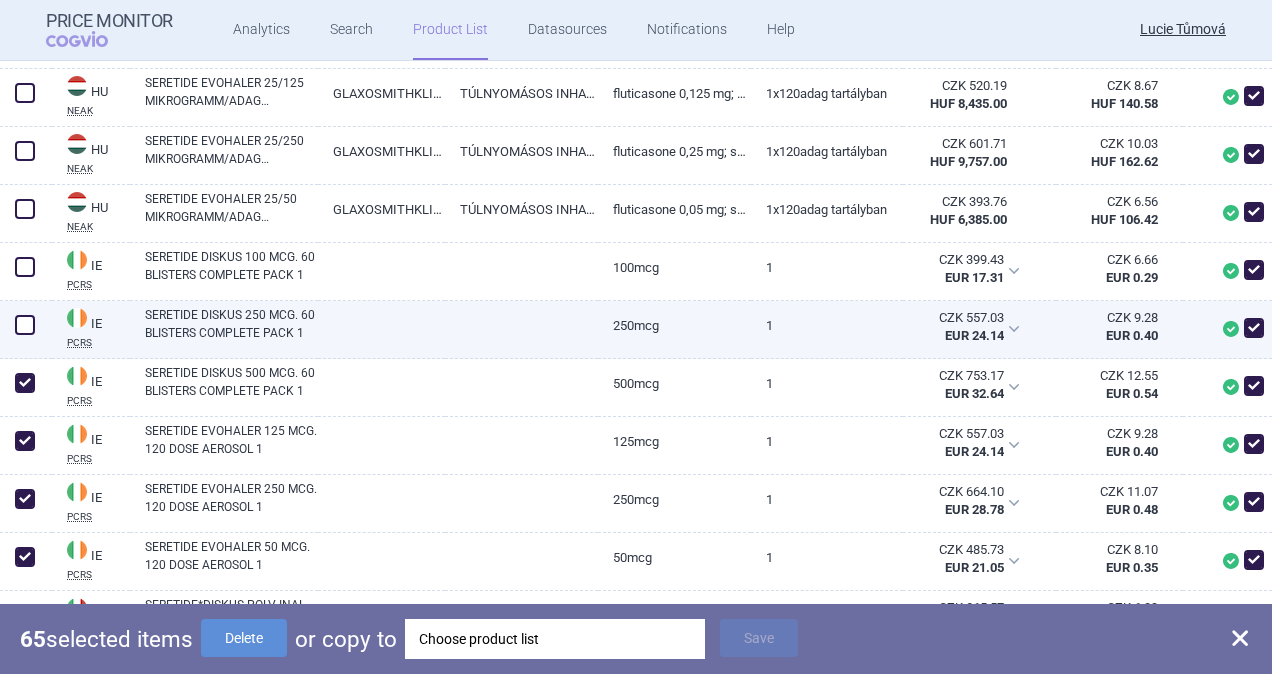drag, startPoint x: 27, startPoint y: 326, endPoint x: 26, endPoint y: 302, distance: 24.020824 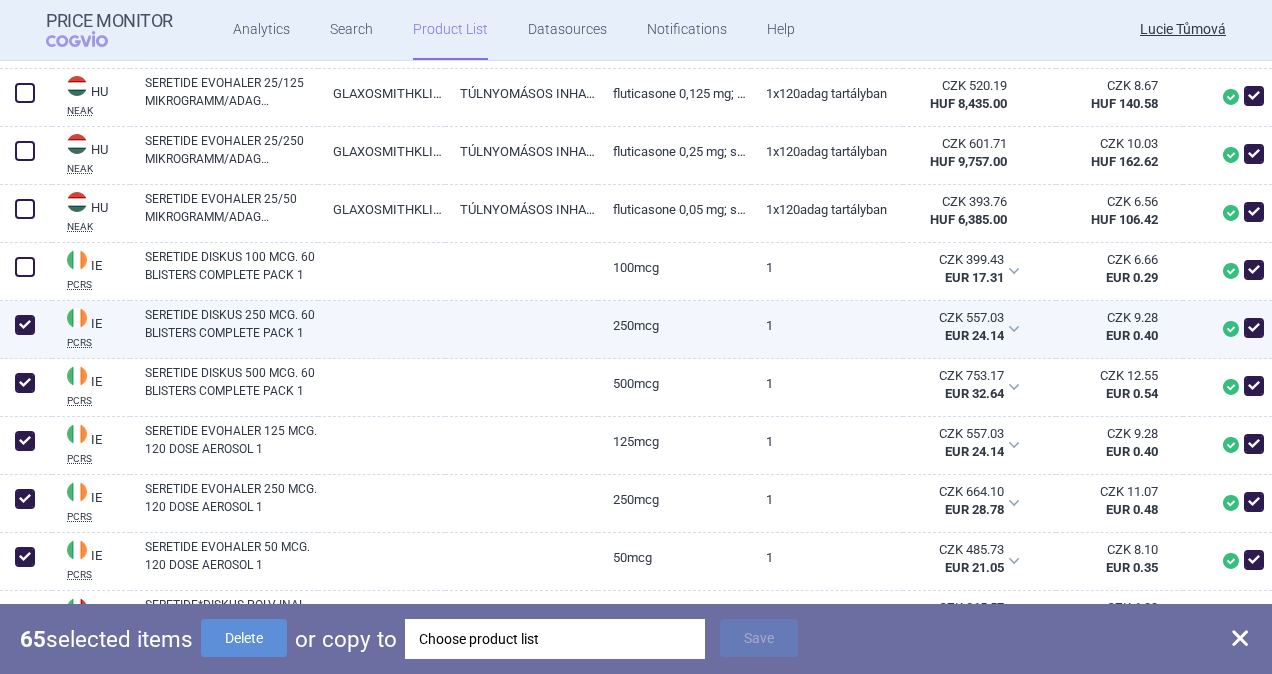 checkbox on "true" 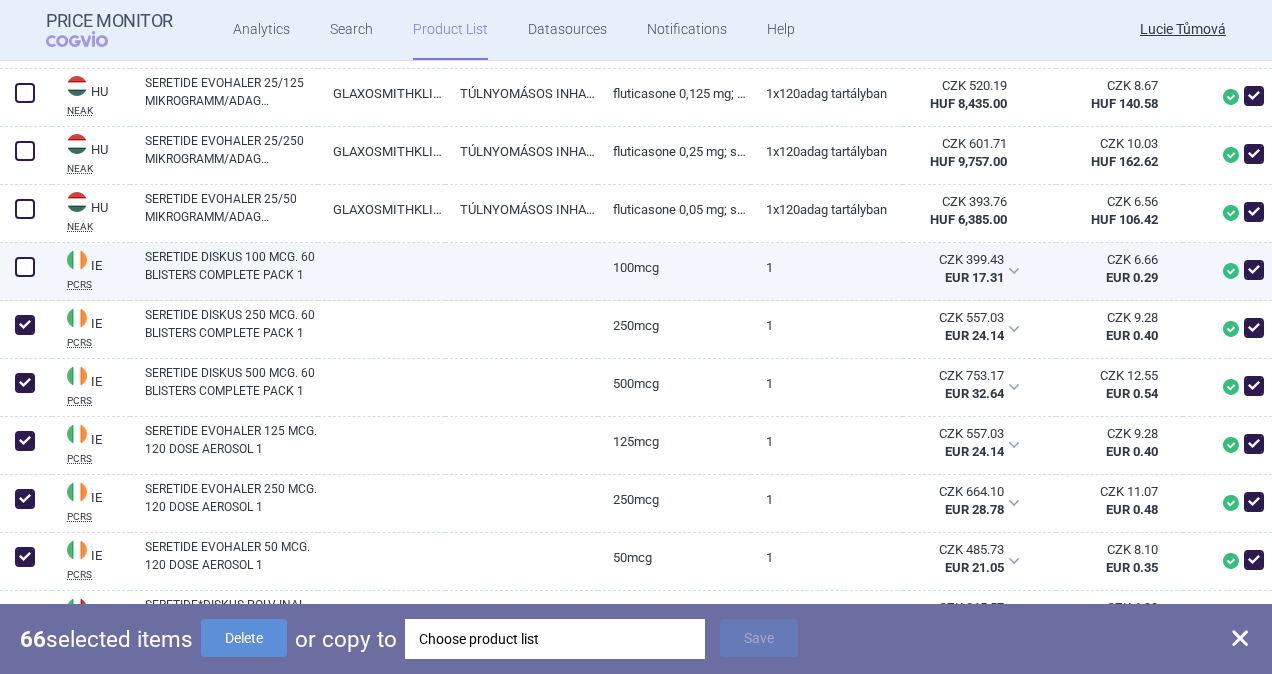 click at bounding box center [25, 267] 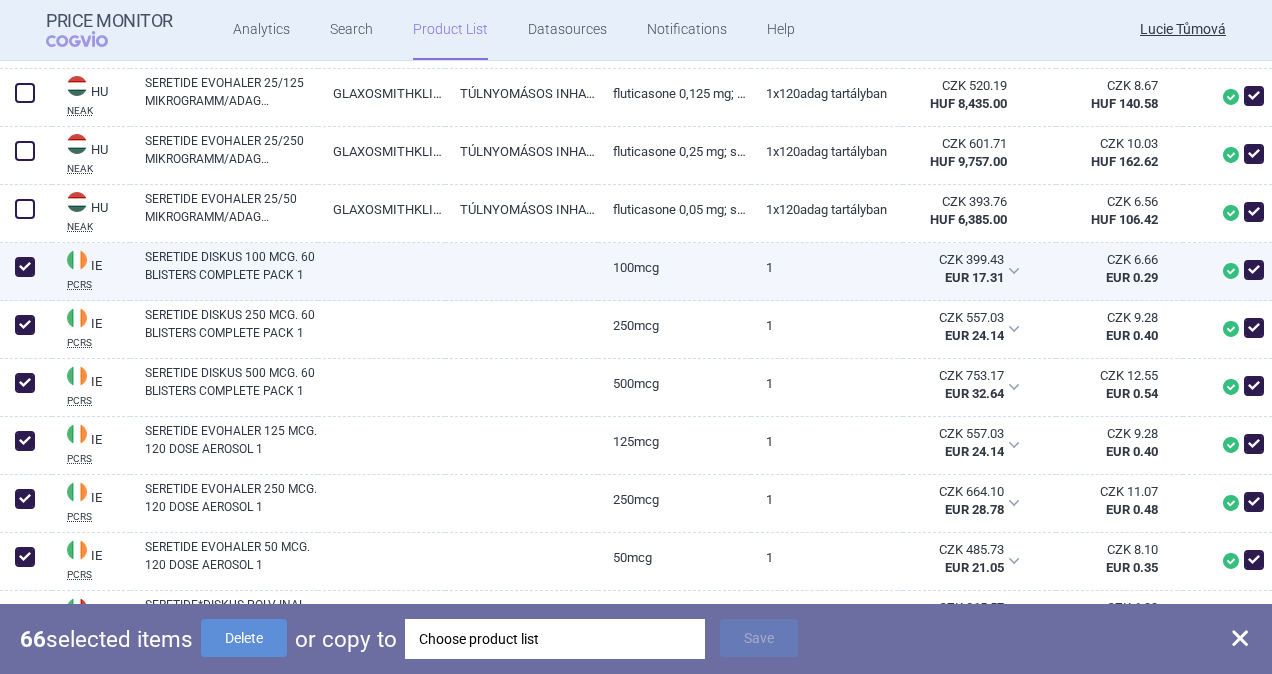 checkbox on "true" 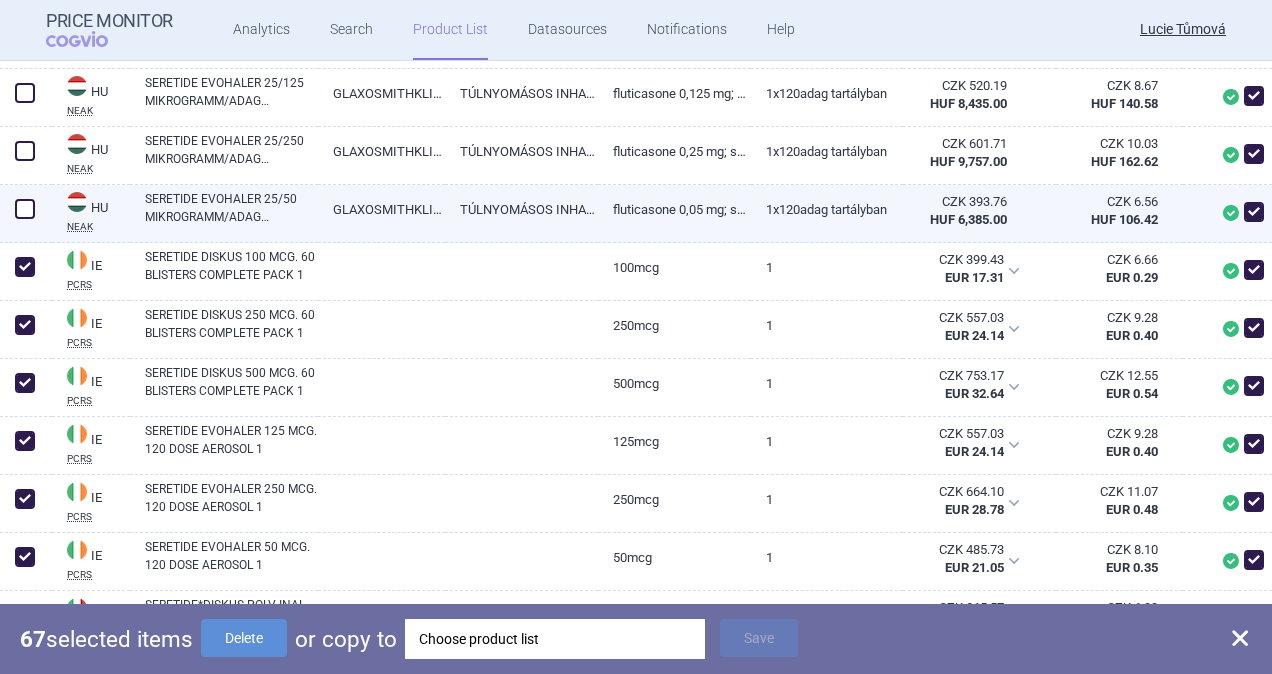 click at bounding box center [25, 209] 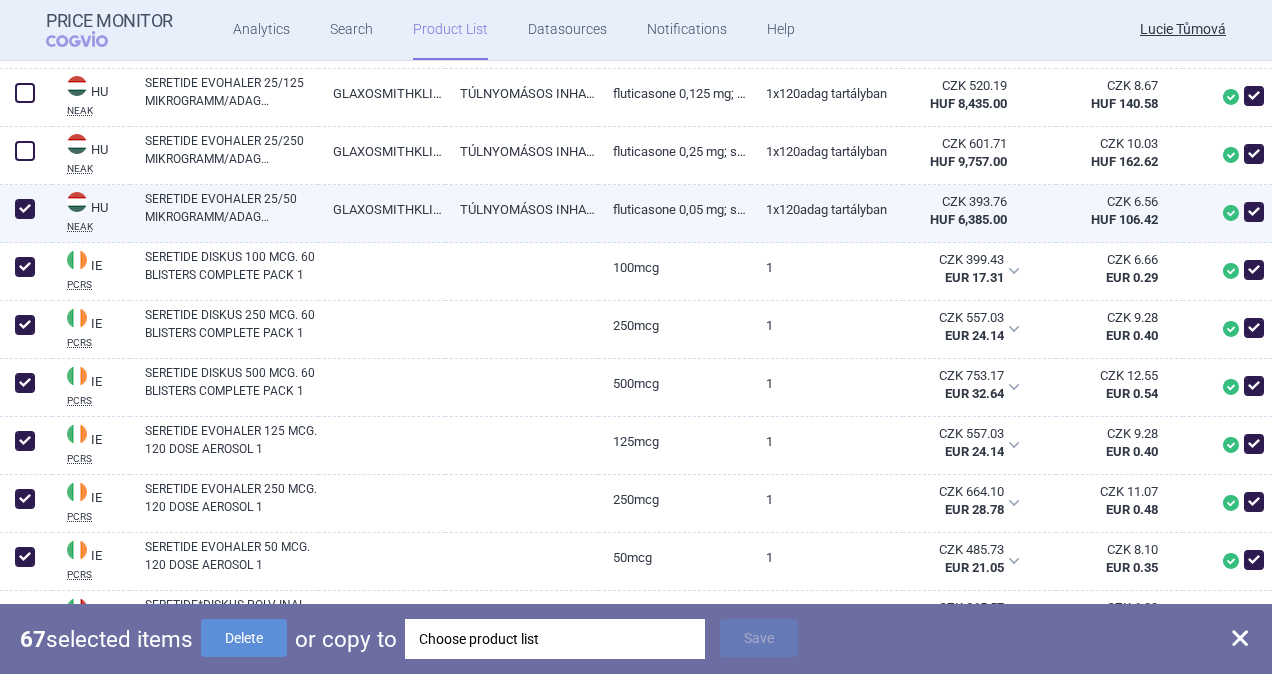 checkbox on "true" 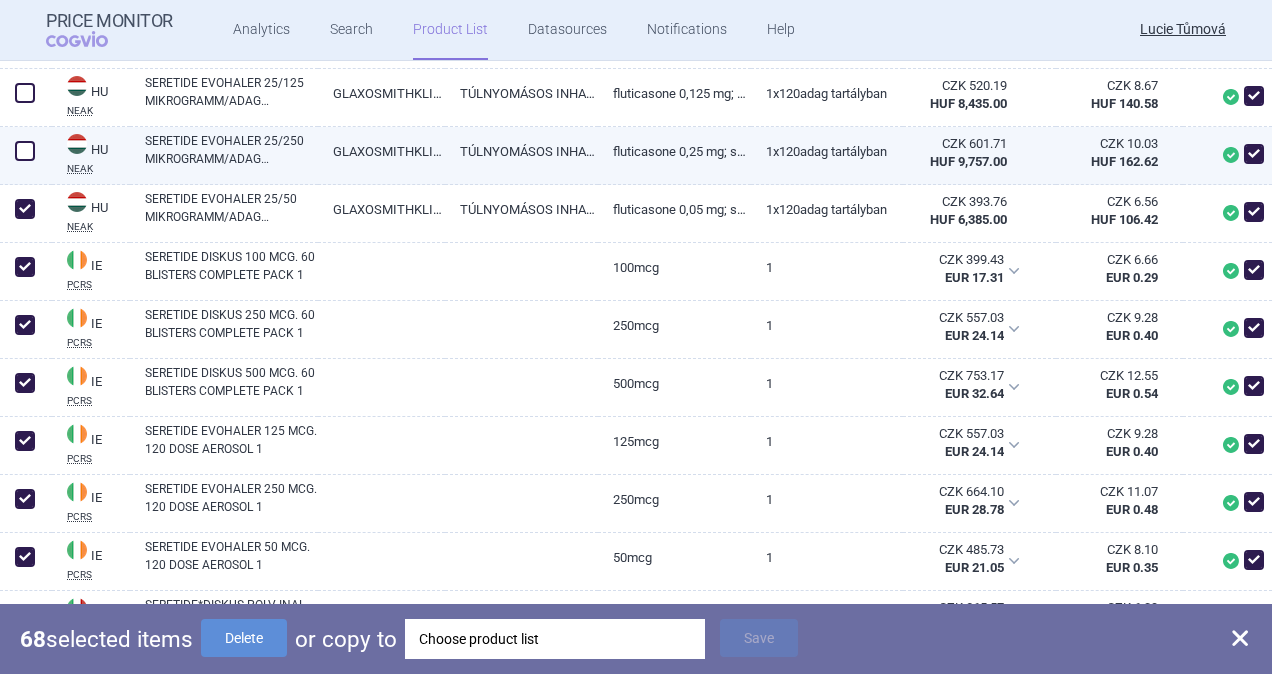 click at bounding box center (25, 151) 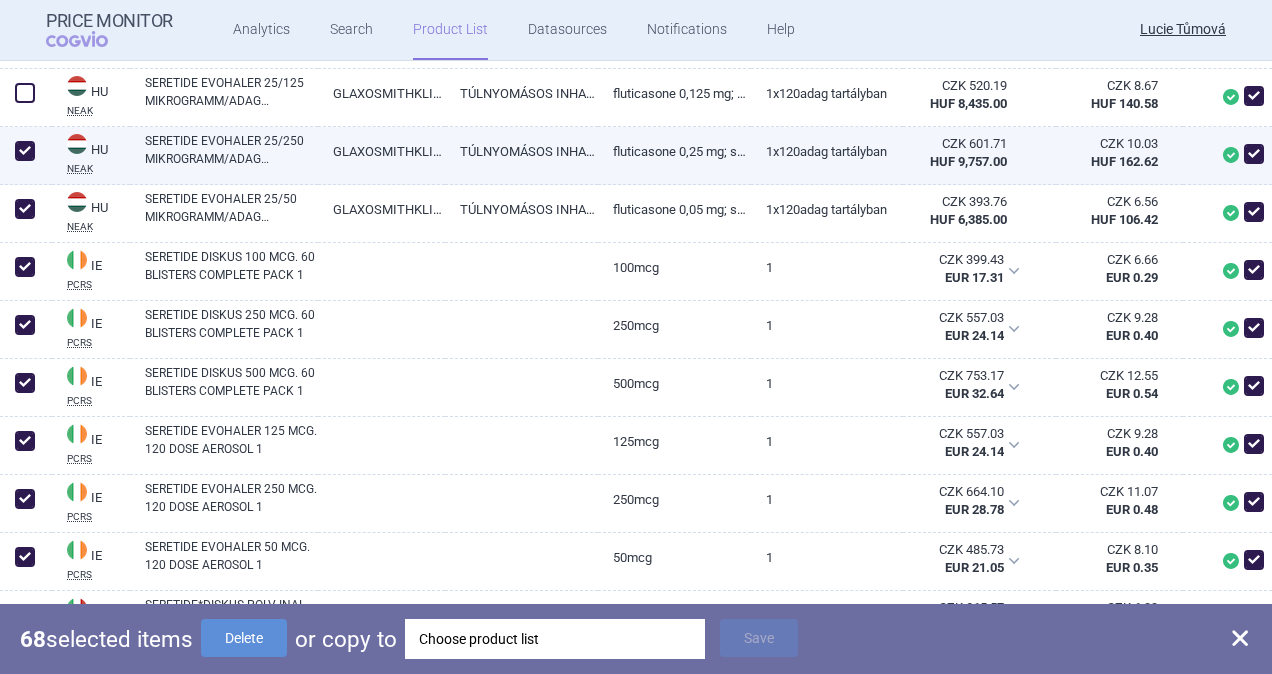 checkbox on "true" 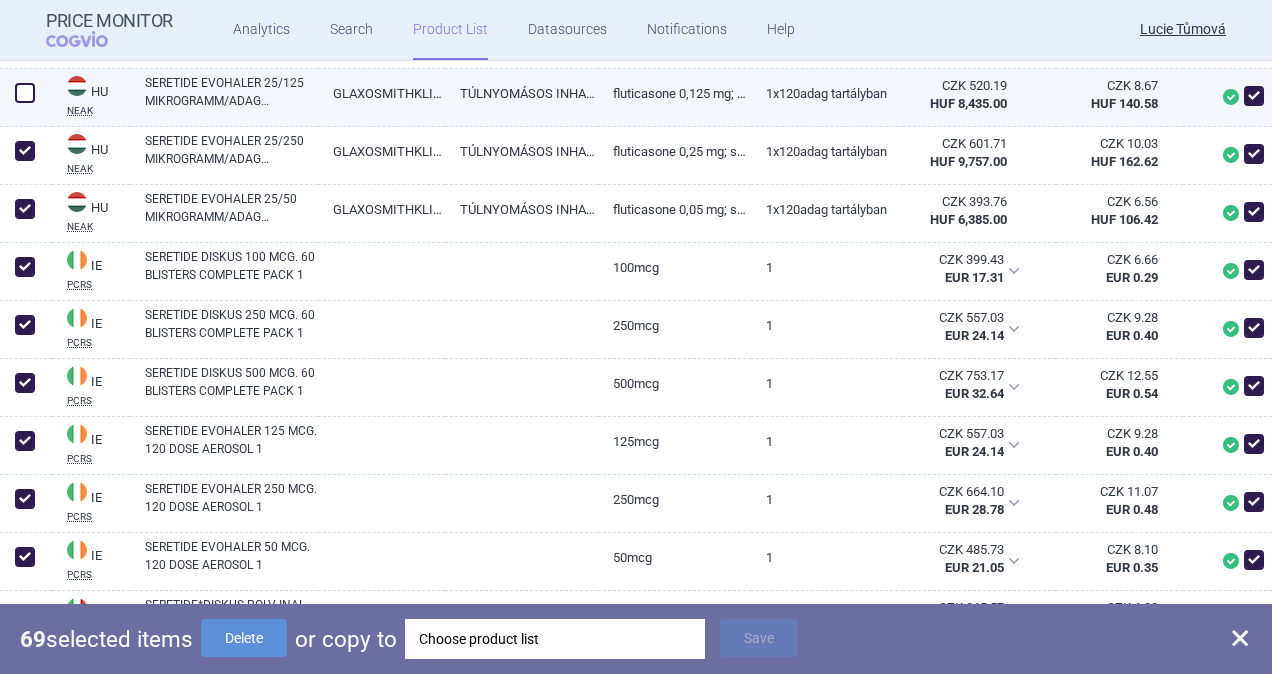 click at bounding box center (25, 93) 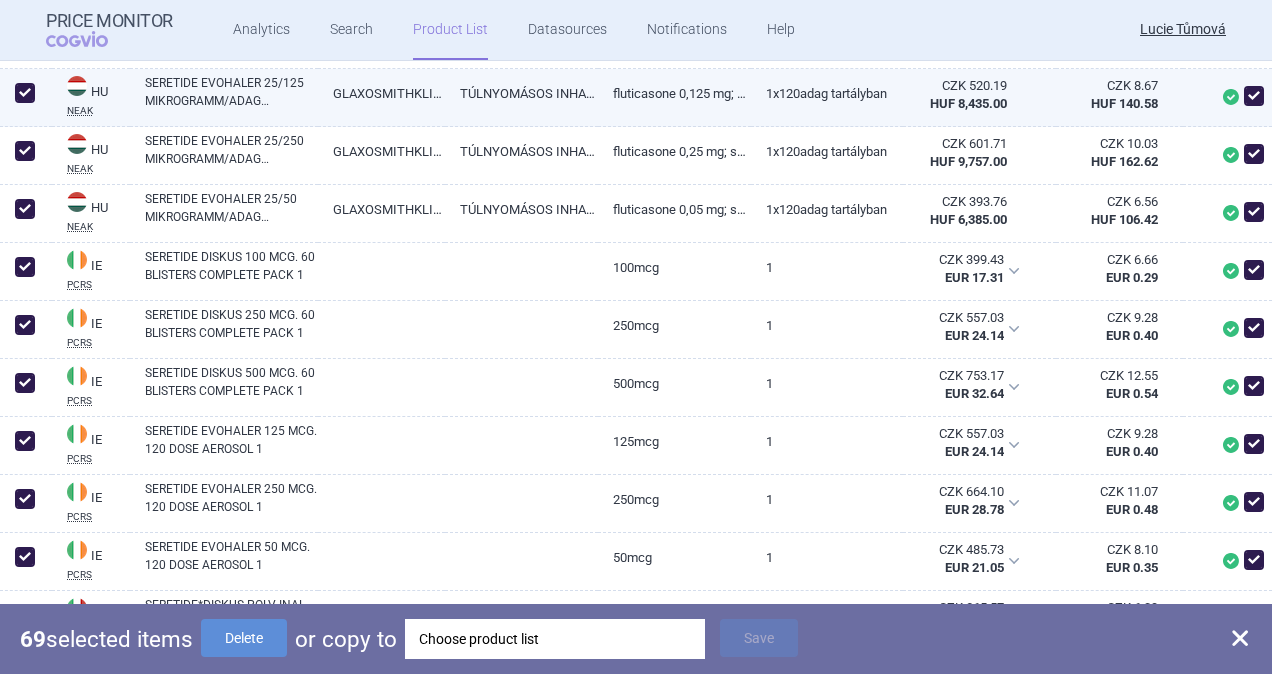 checkbox on "true" 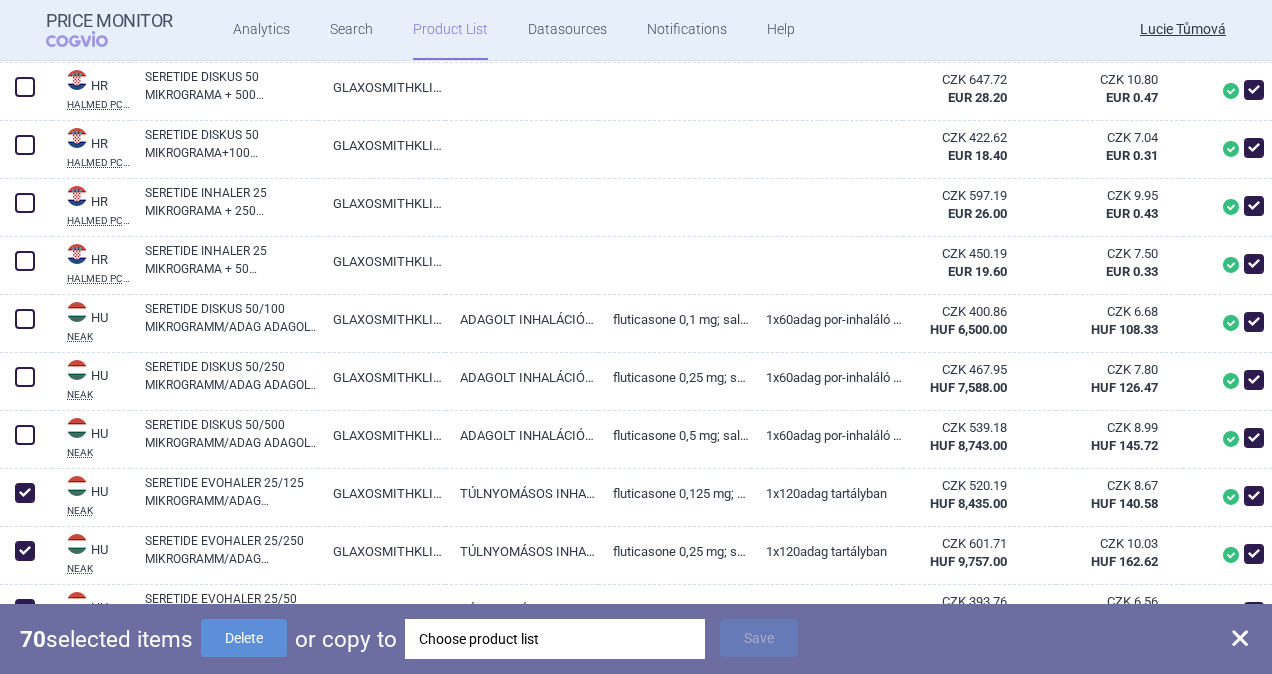 scroll, scrollTop: 5236, scrollLeft: 0, axis: vertical 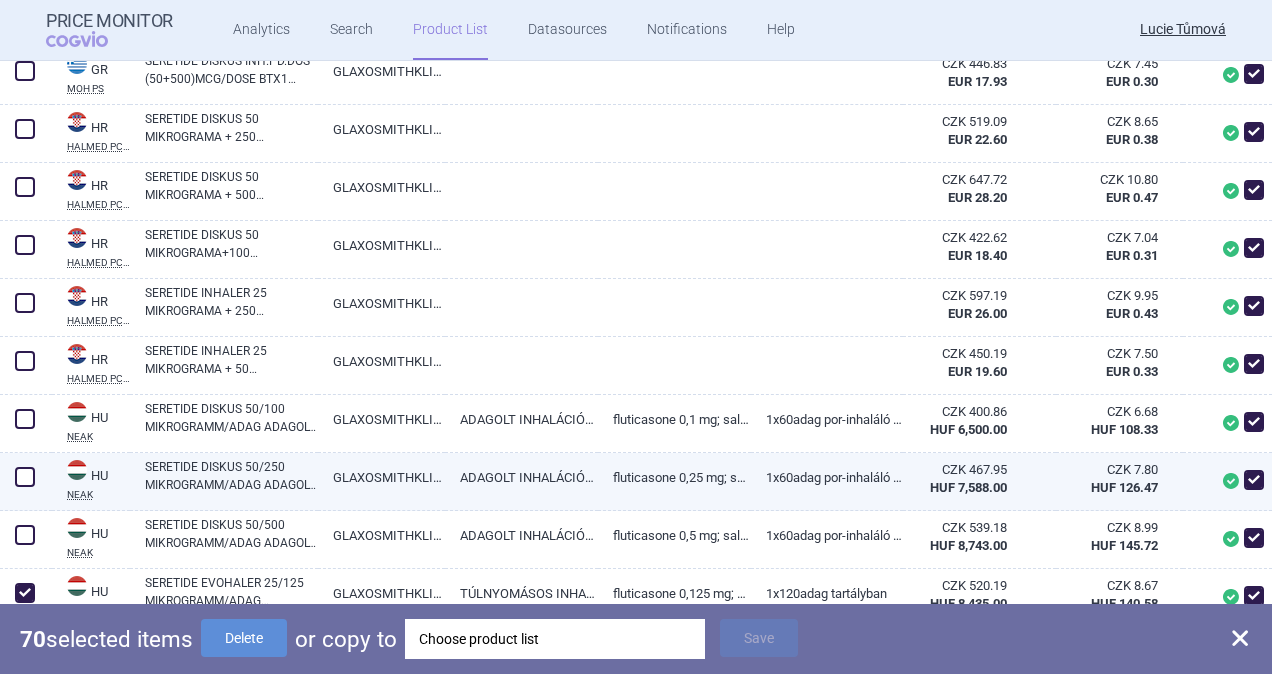 drag, startPoint x: 33, startPoint y: 527, endPoint x: 36, endPoint y: 473, distance: 54.08327 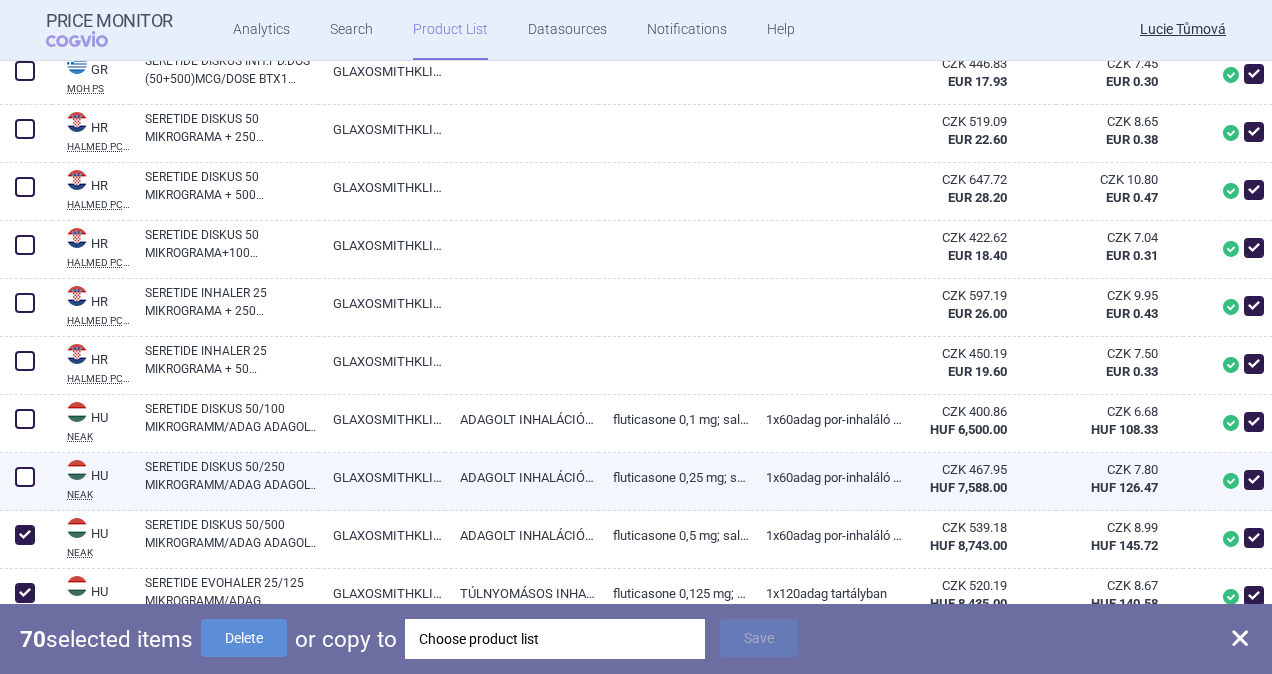 checkbox on "true" 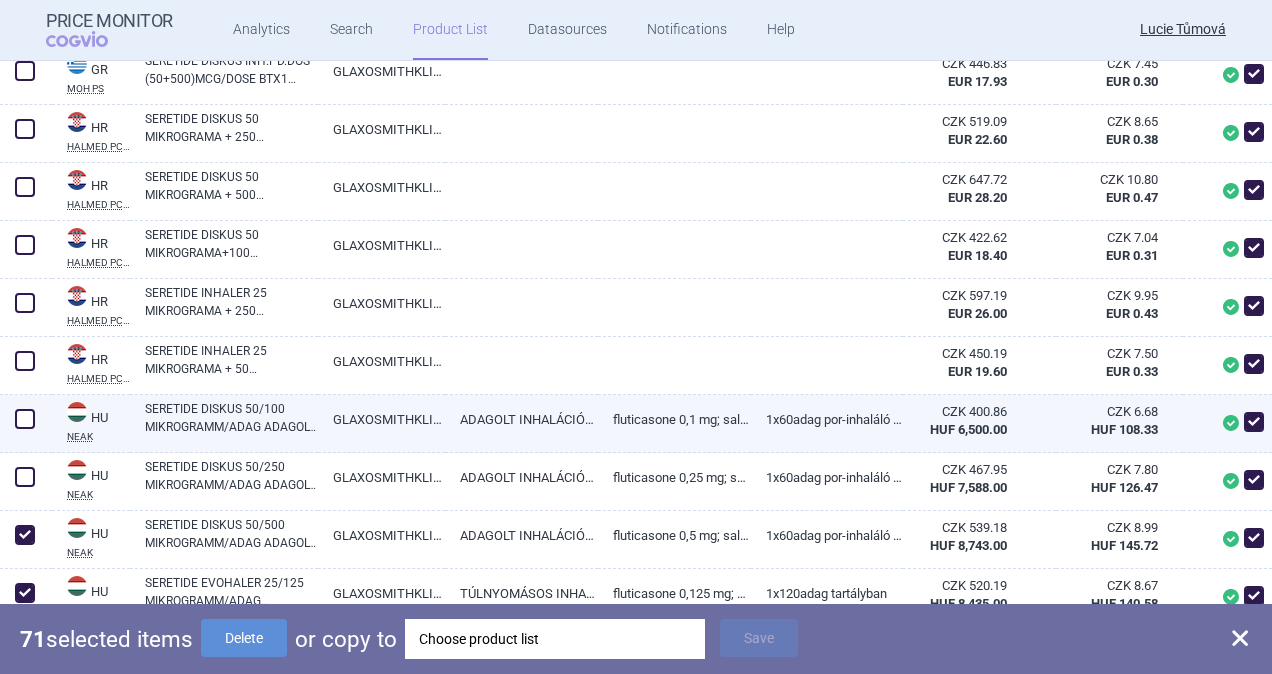 drag, startPoint x: 30, startPoint y: 471, endPoint x: 28, endPoint y: 424, distance: 47.042534 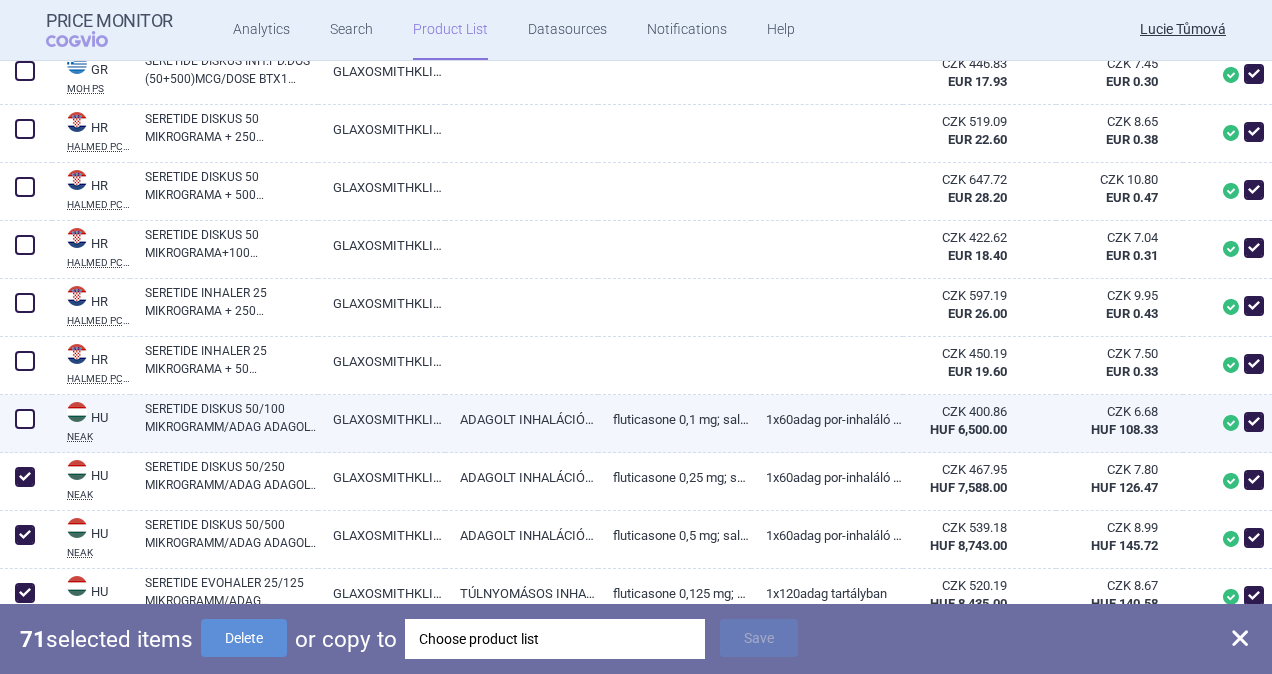 checkbox on "true" 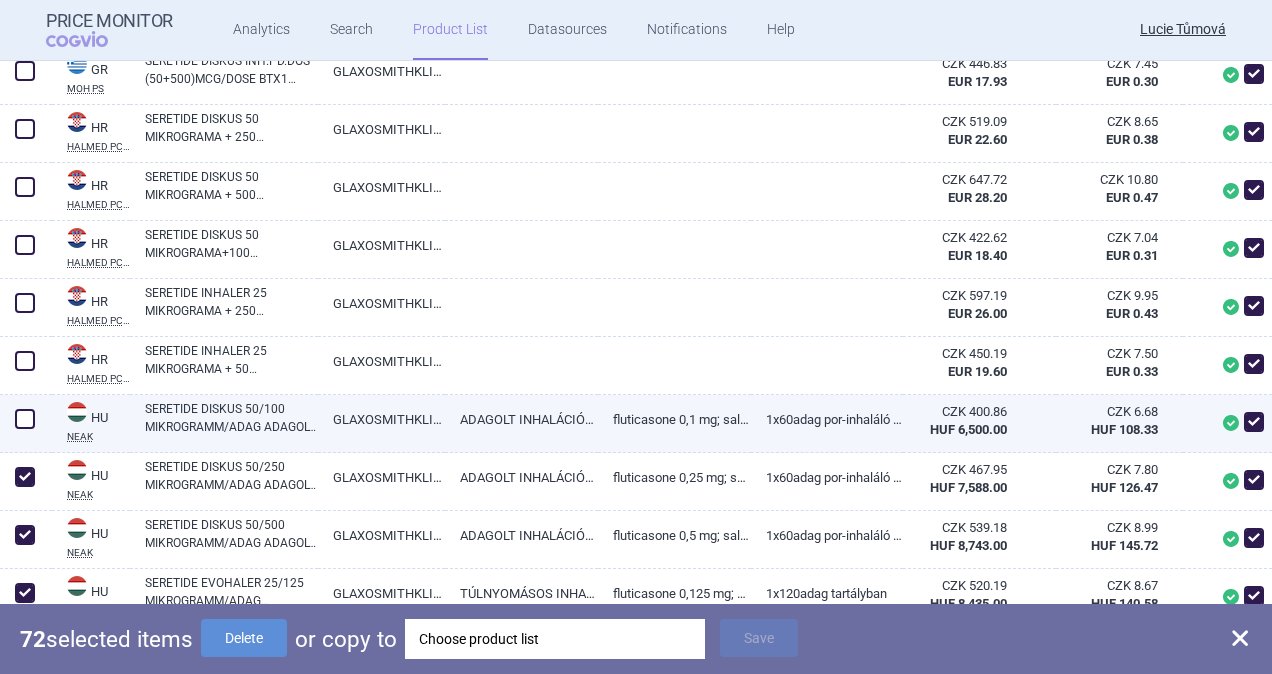 click at bounding box center [25, 419] 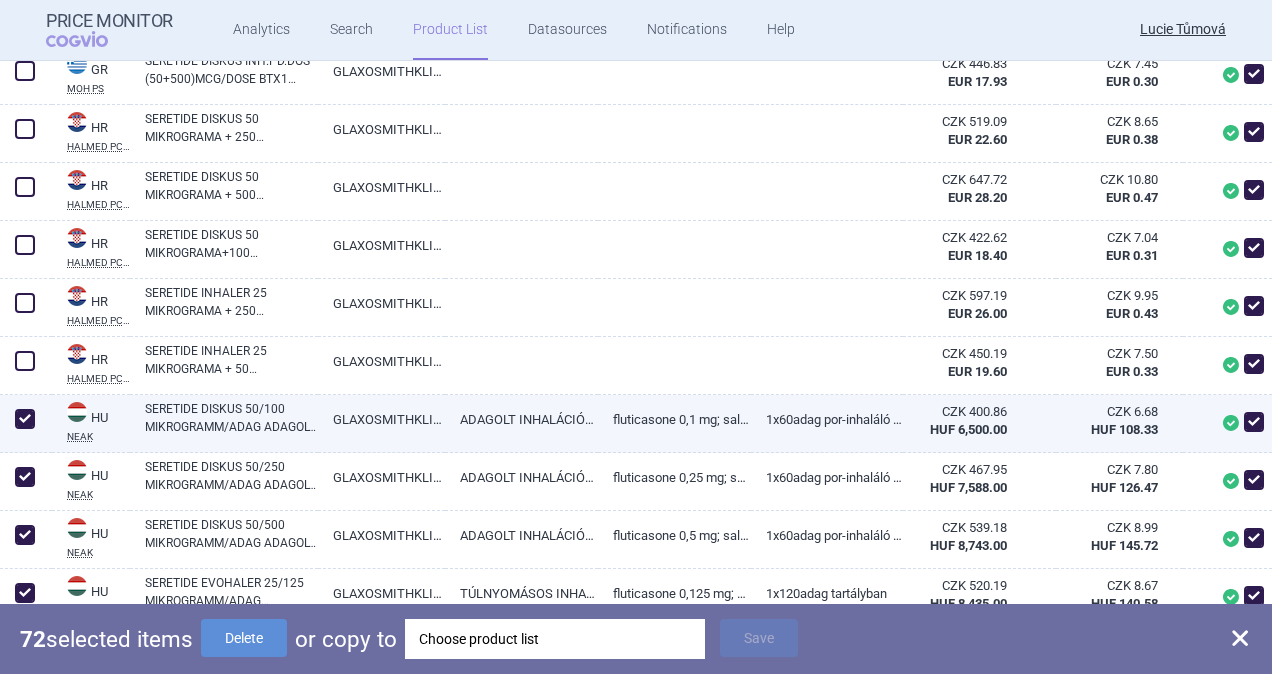 checkbox on "true" 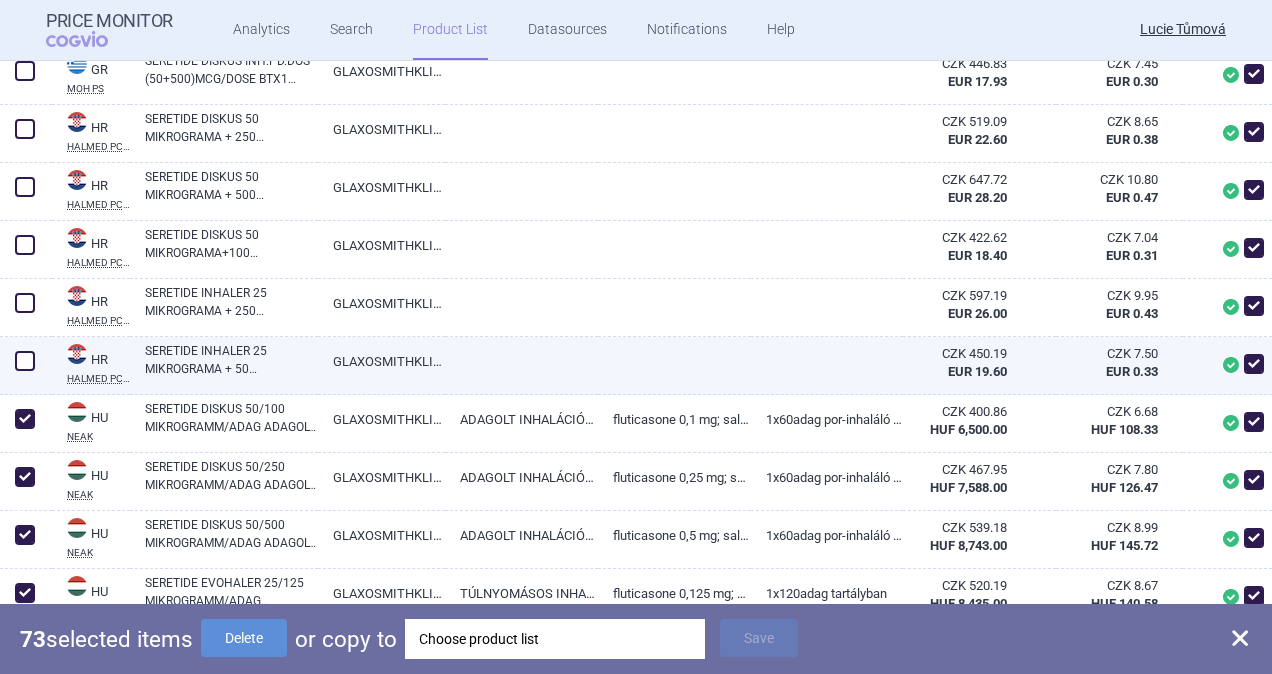 click at bounding box center [25, 361] 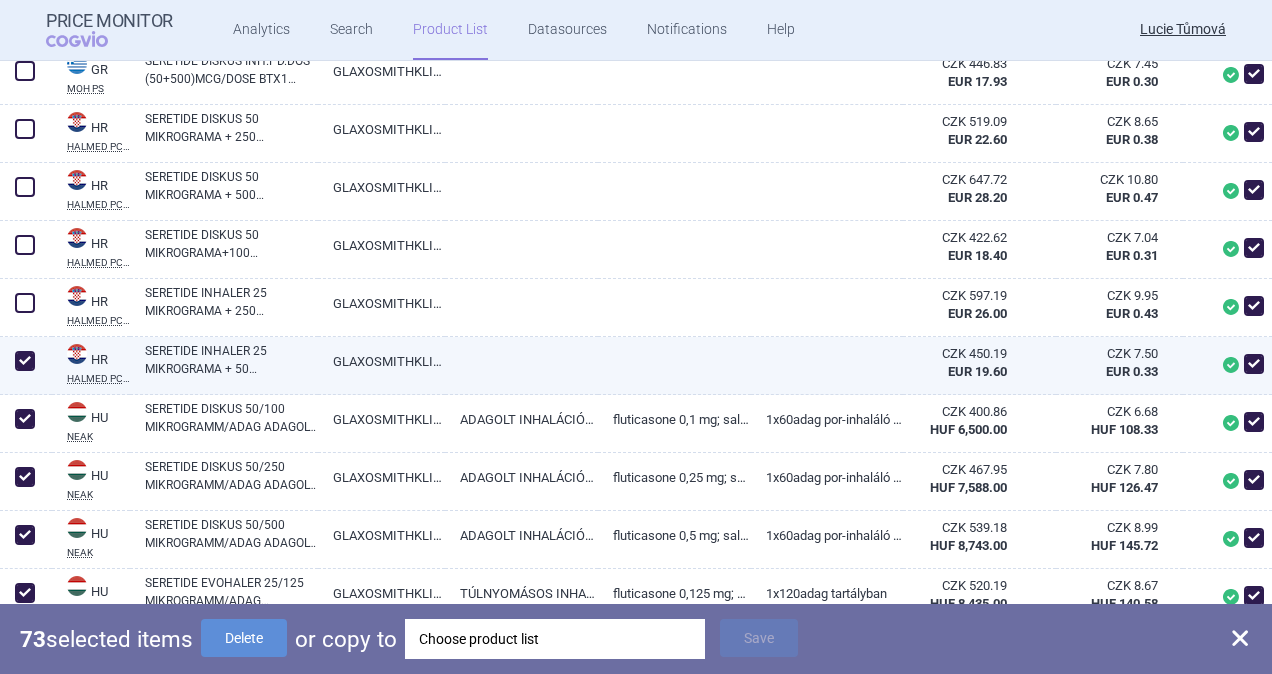 checkbox on "true" 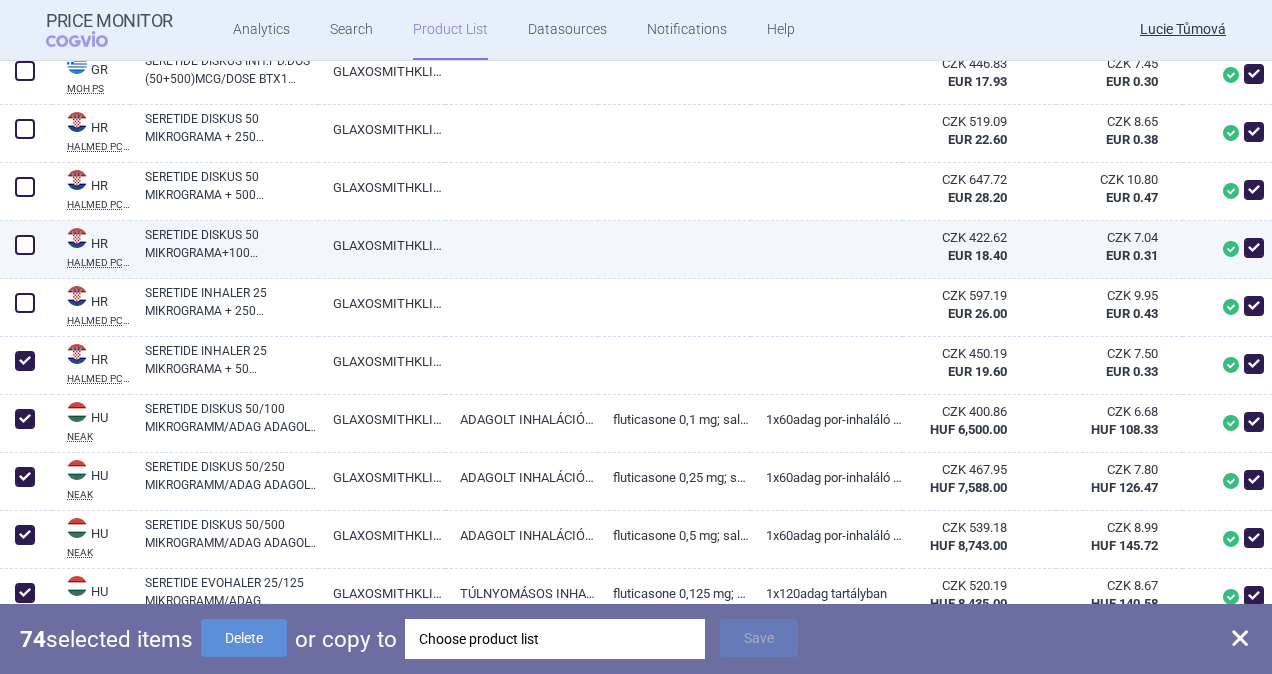 drag, startPoint x: 22, startPoint y: 304, endPoint x: 17, endPoint y: 264, distance: 40.311287 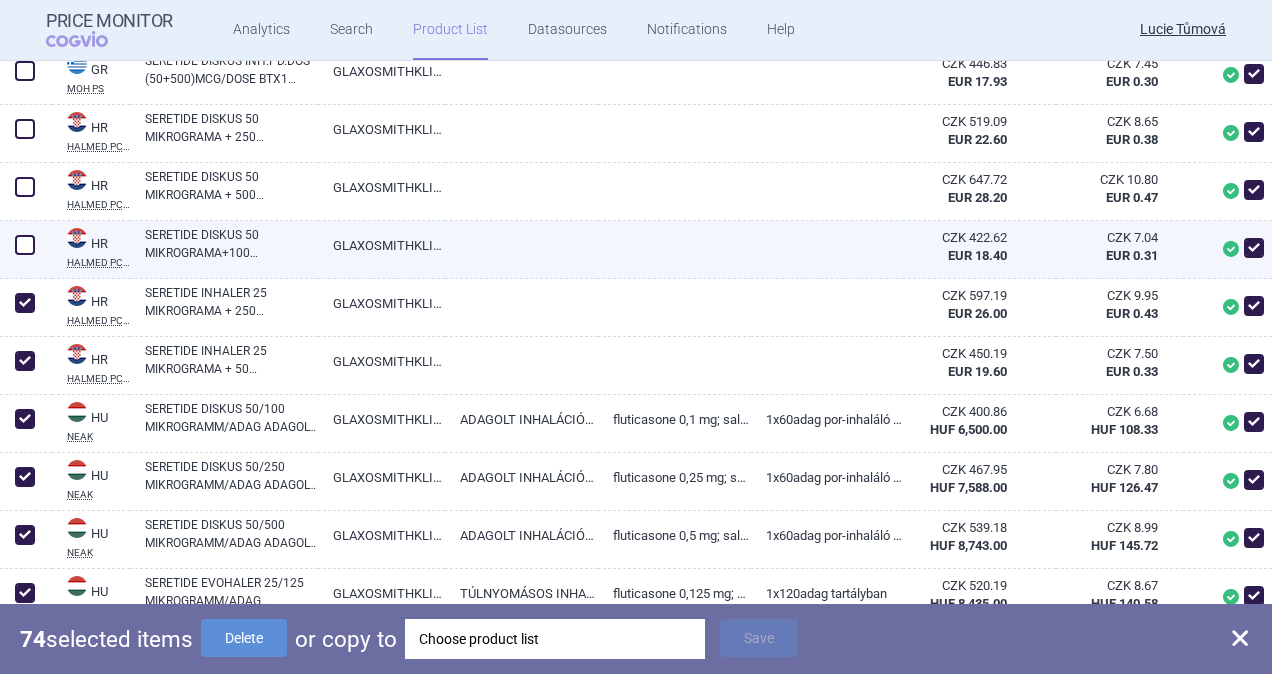 checkbox on "true" 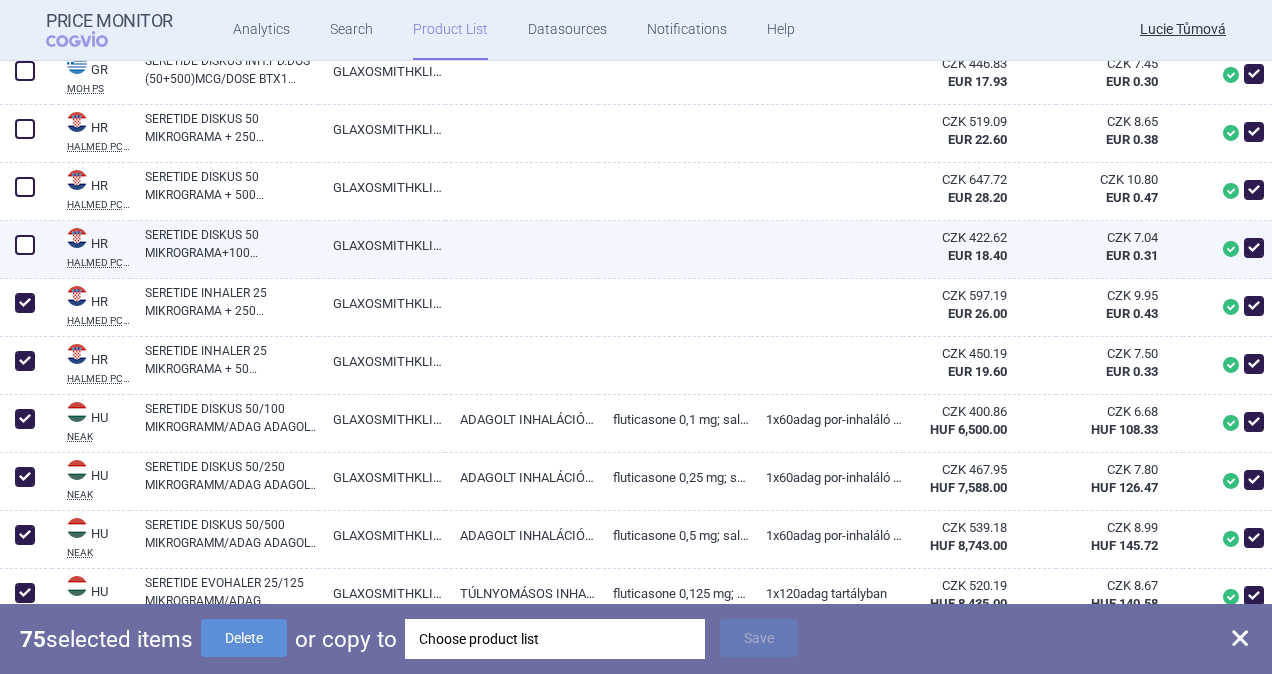 click at bounding box center [25, 245] 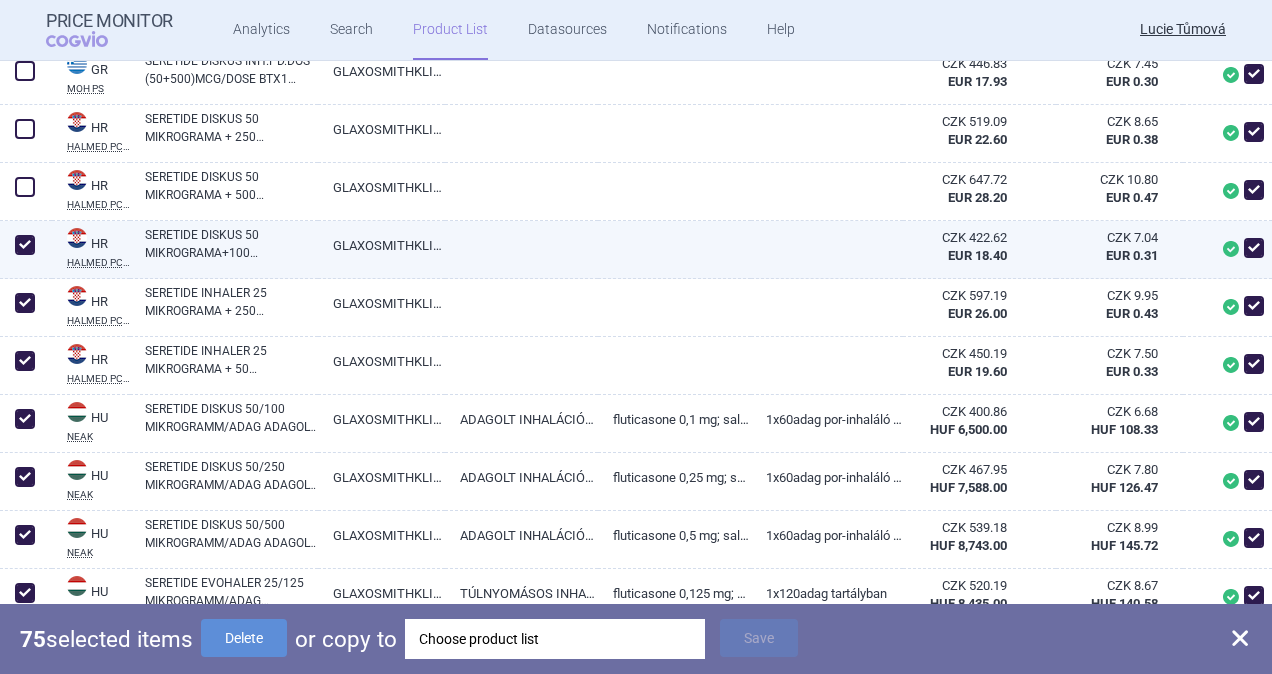 checkbox on "true" 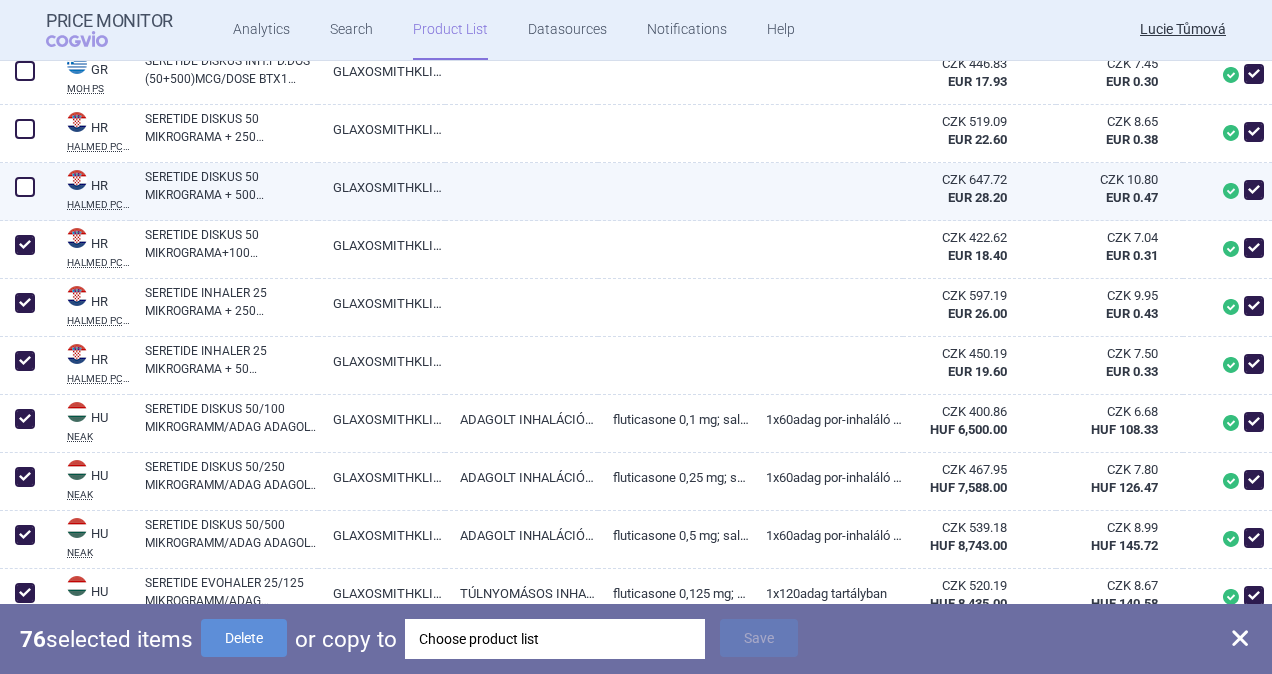 click at bounding box center [25, 187] 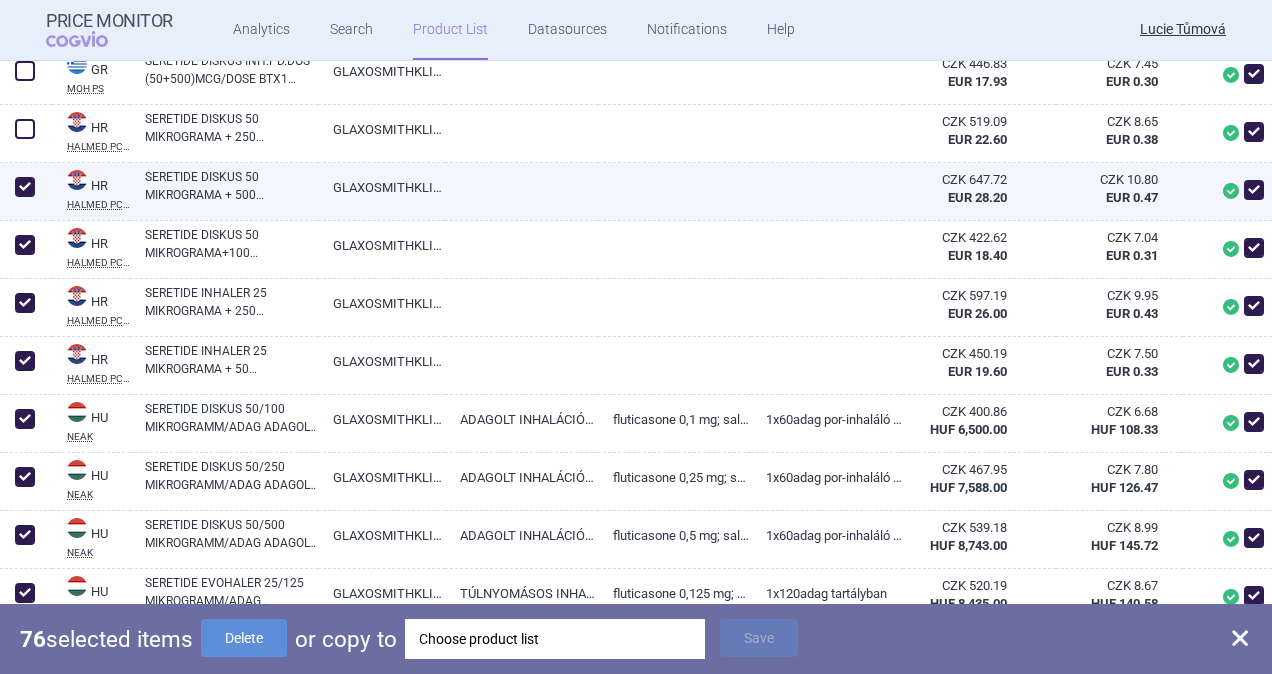checkbox on "true" 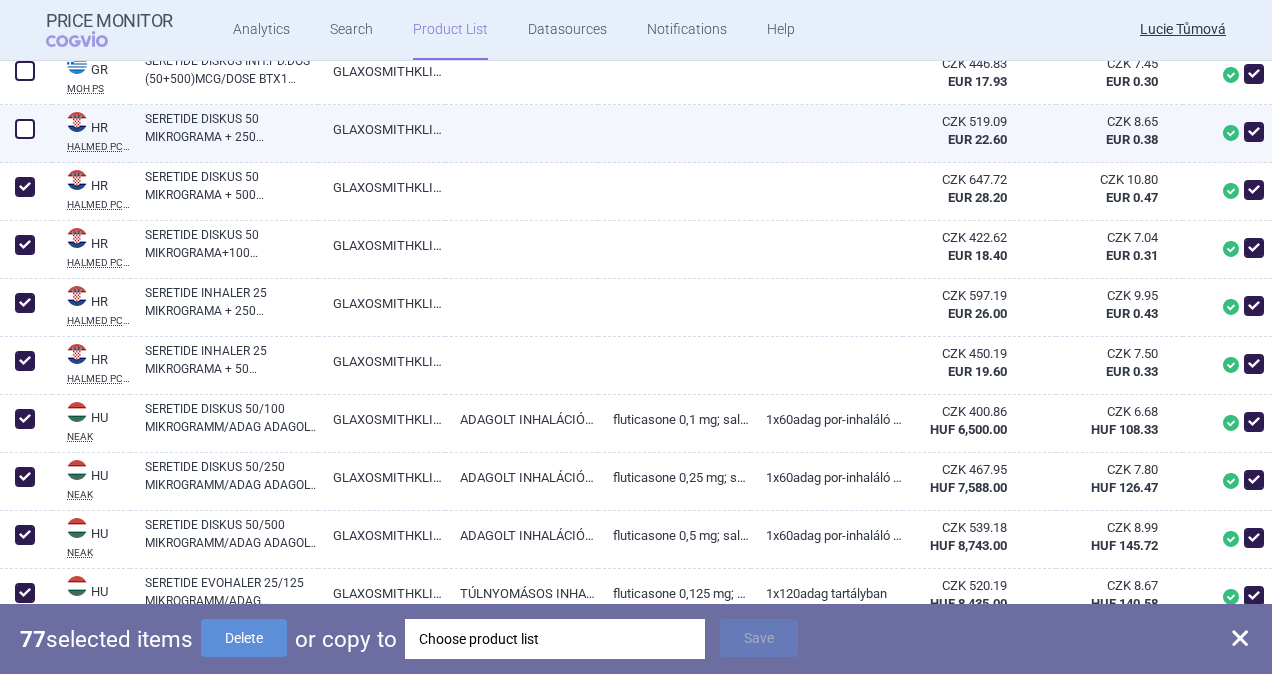 click at bounding box center (25, 129) 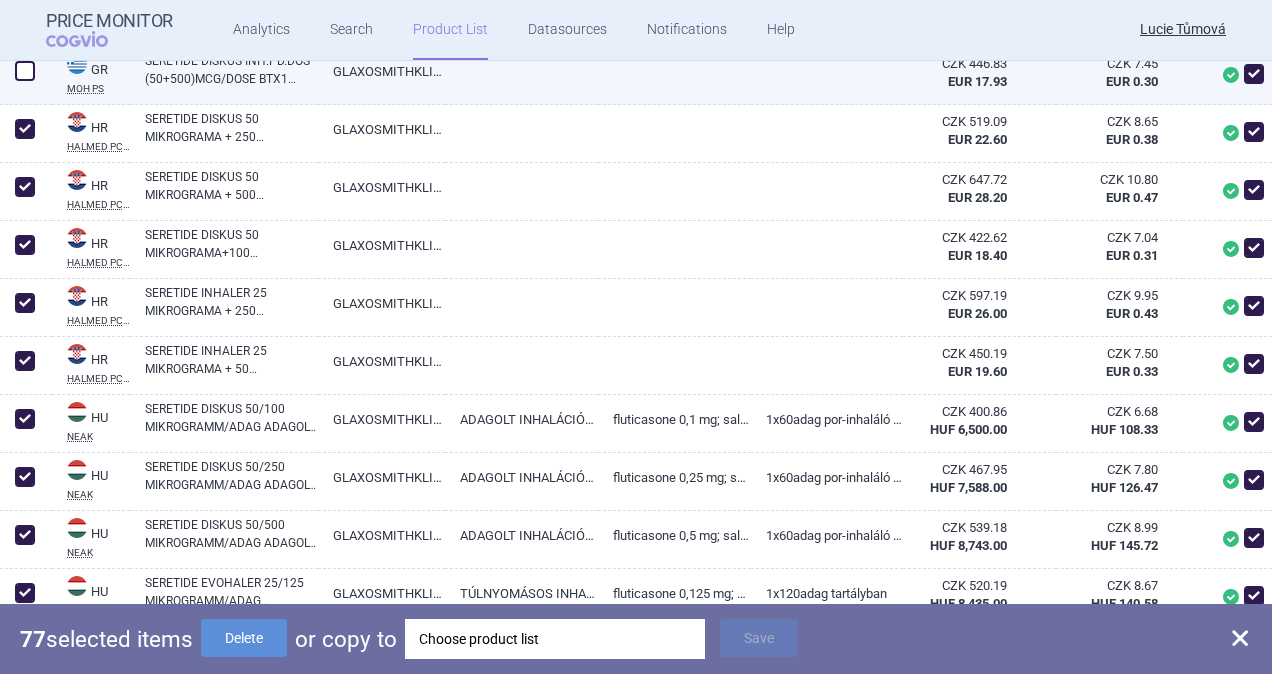 checkbox on "true" 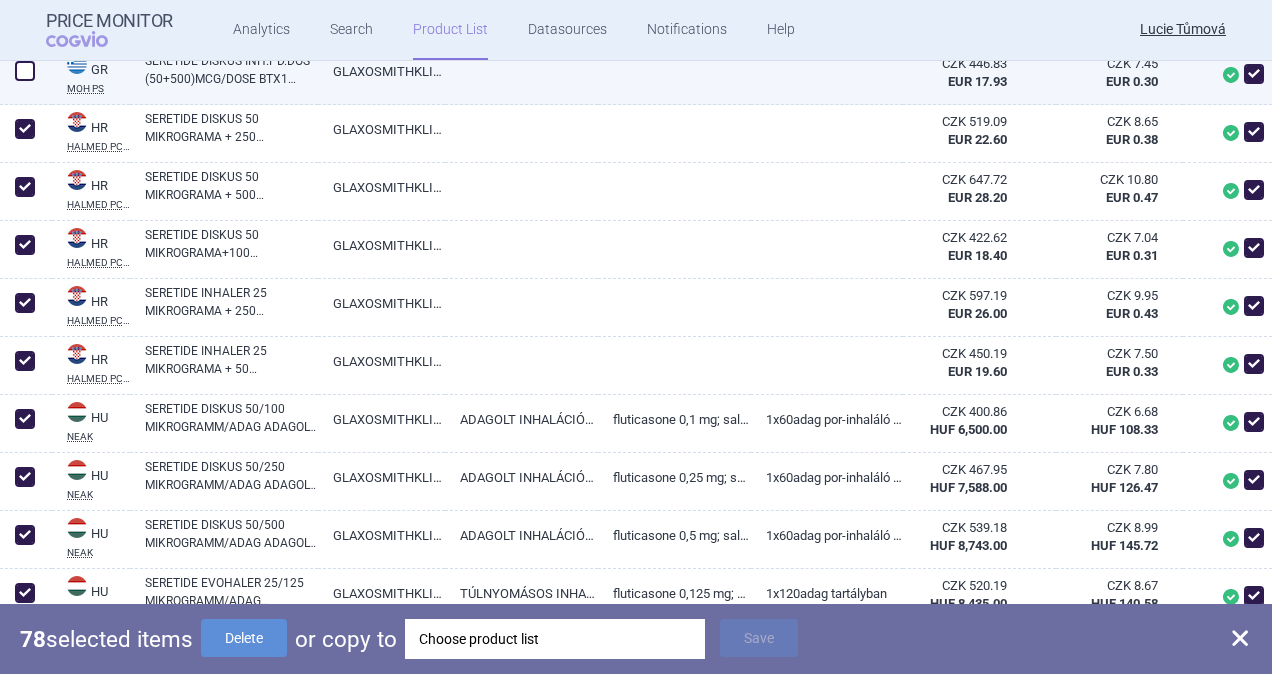 click at bounding box center (25, 71) 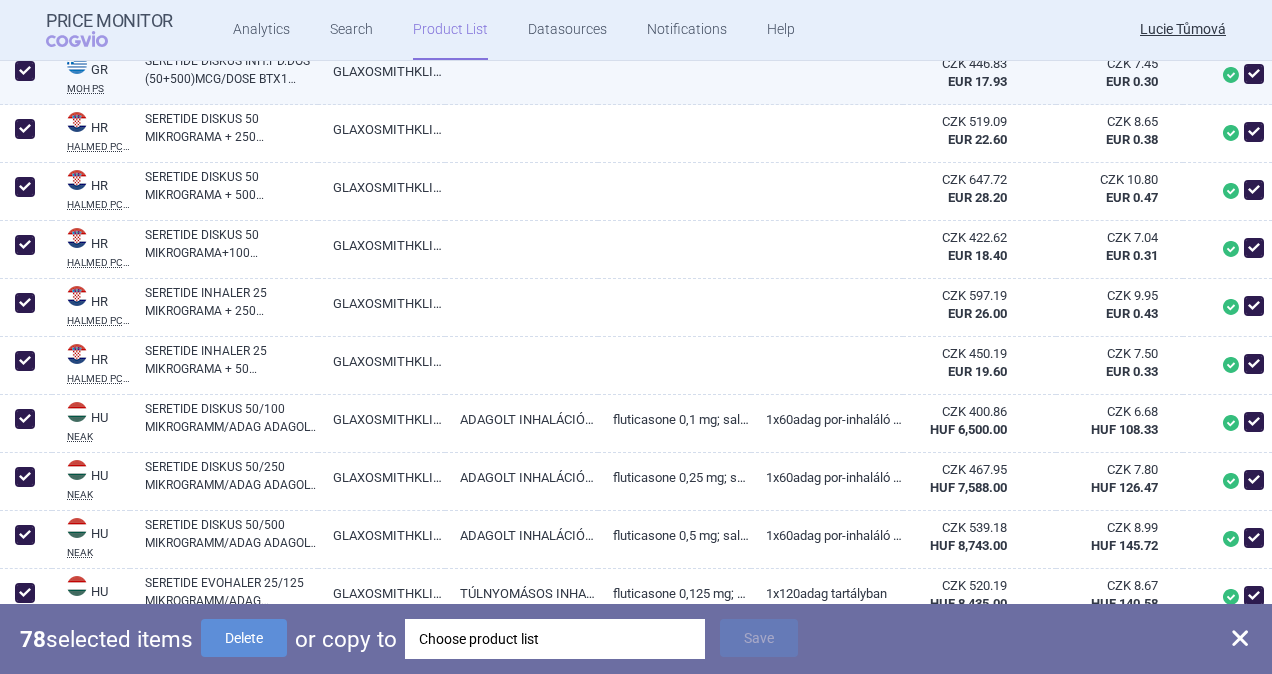 checkbox on "true" 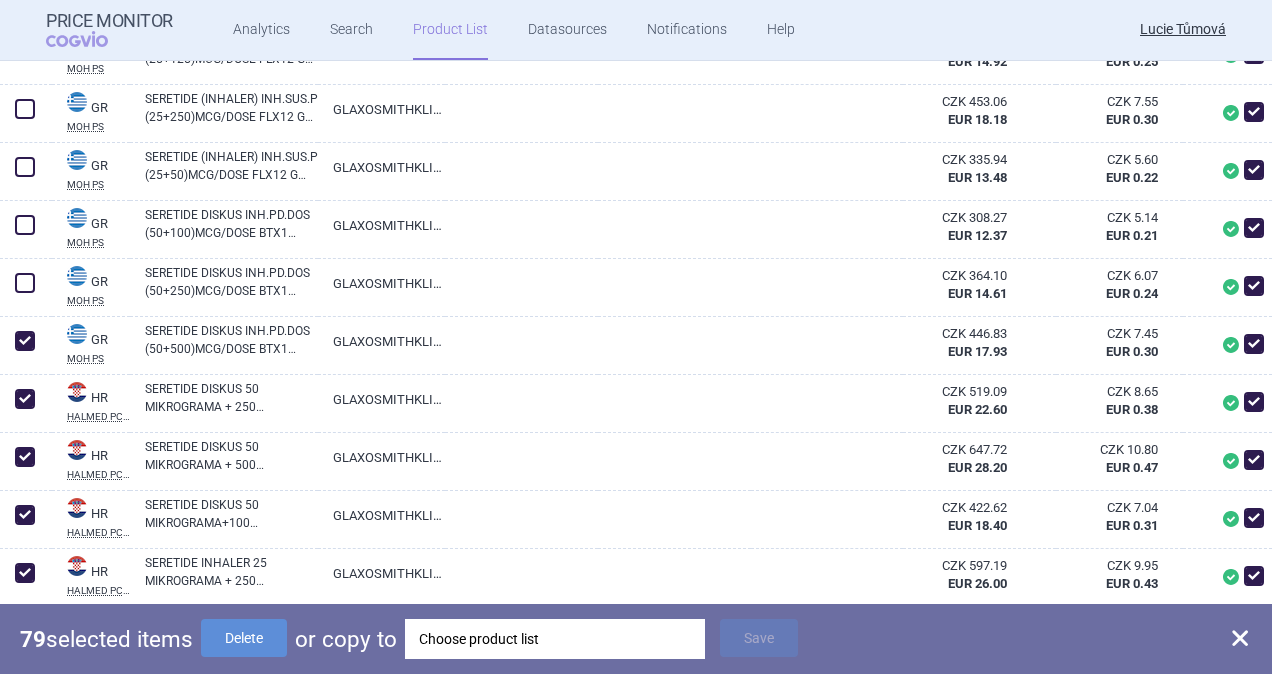 scroll, scrollTop: 4936, scrollLeft: 0, axis: vertical 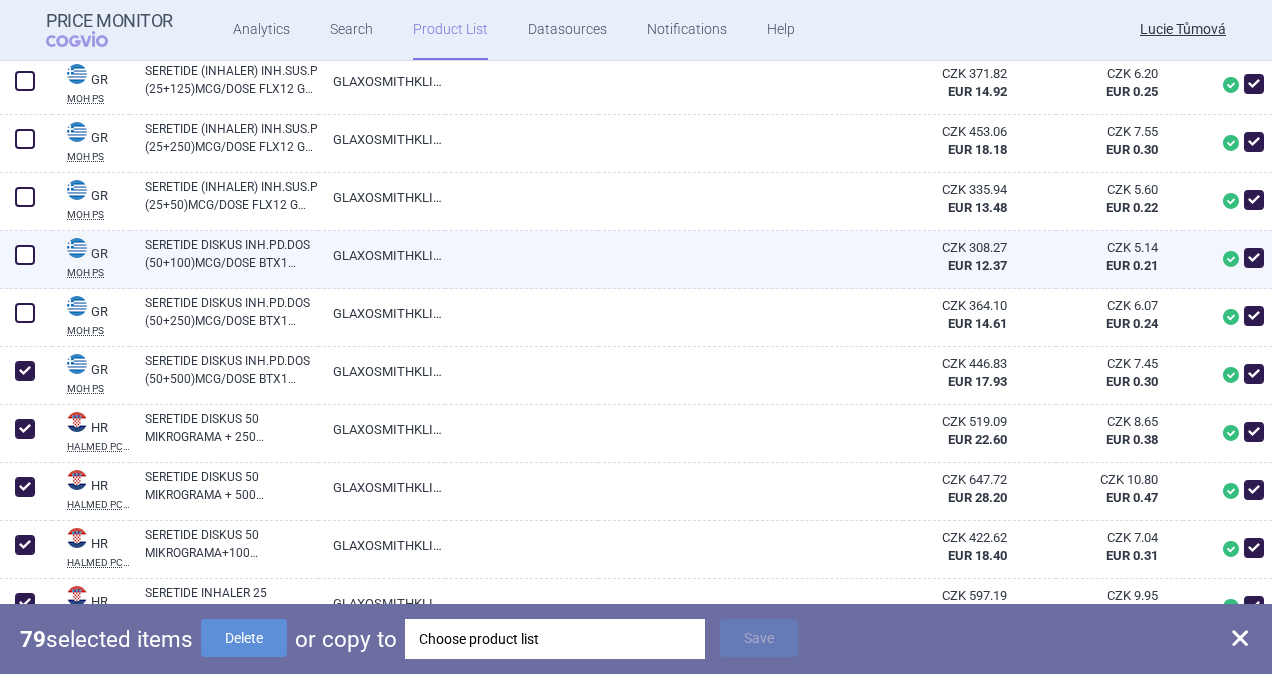 drag, startPoint x: 39, startPoint y: 312, endPoint x: 30, endPoint y: 256, distance: 56.718605 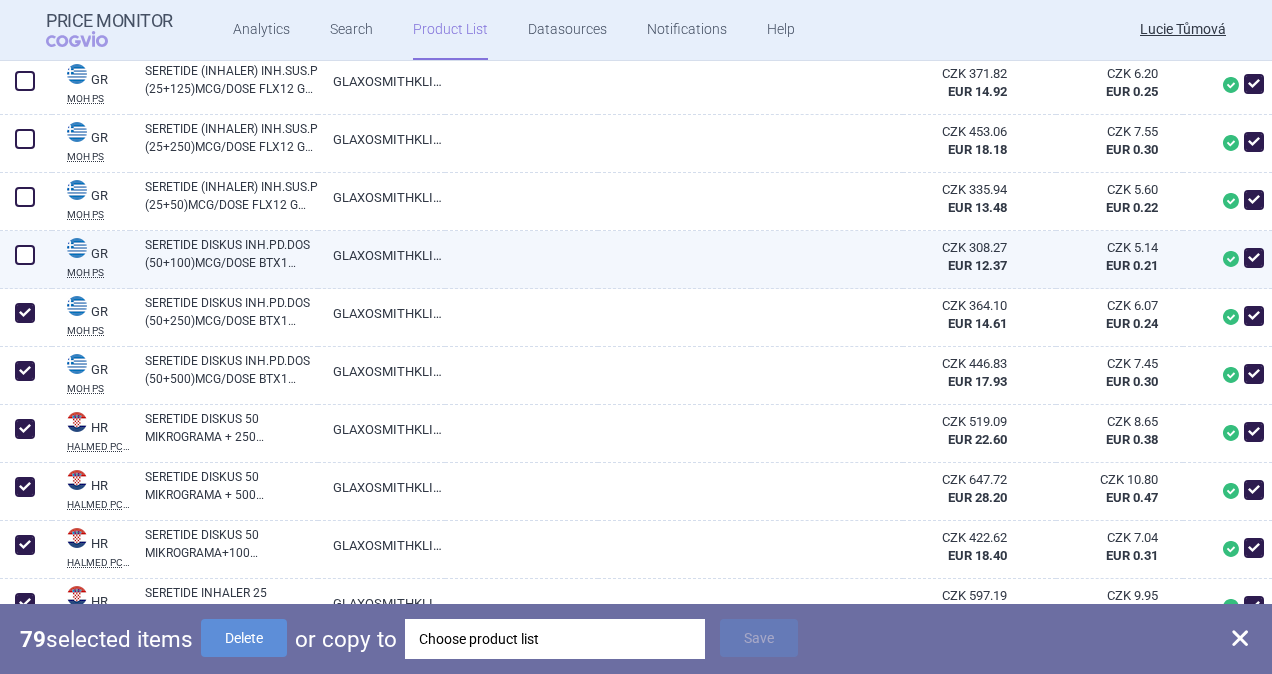 checkbox on "true" 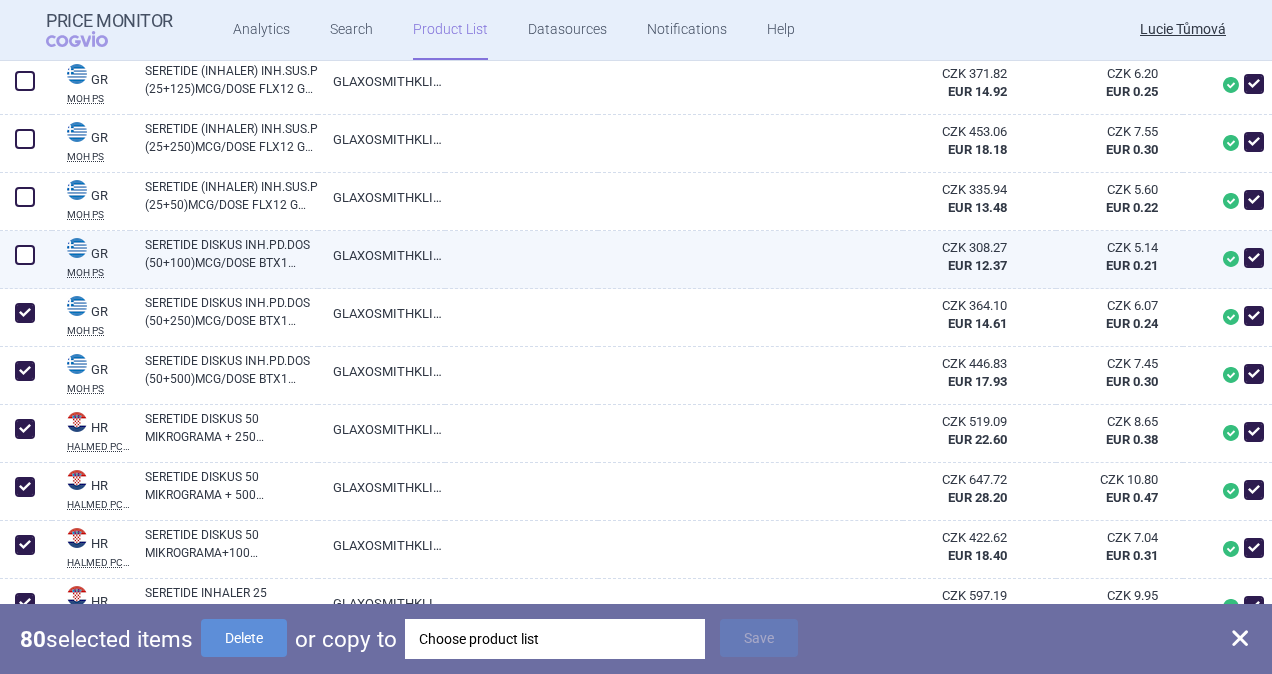 click at bounding box center [25, 255] 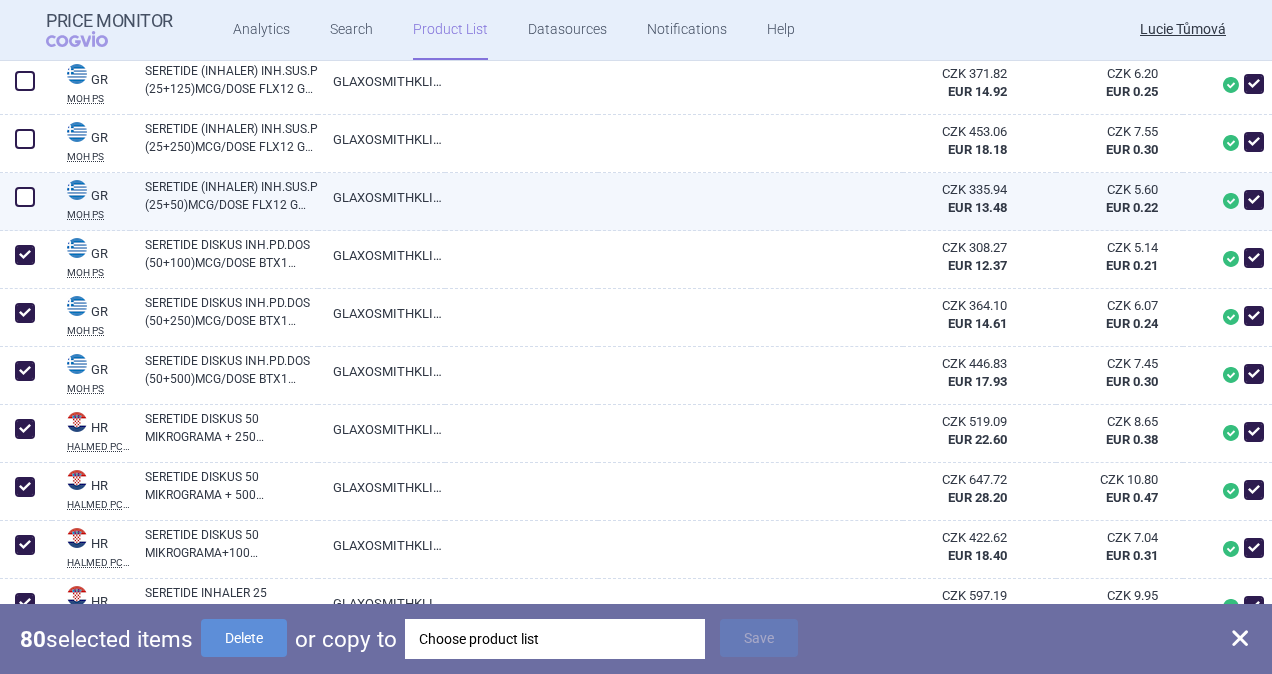 checkbox on "true" 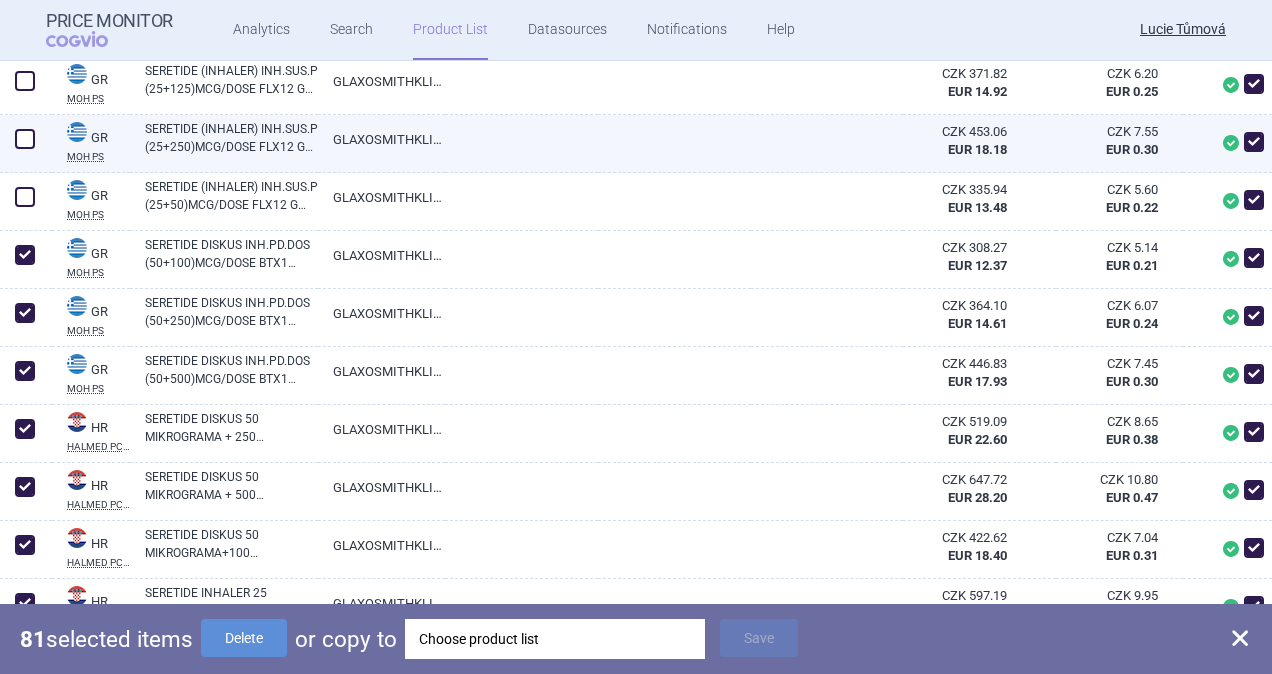 drag, startPoint x: 27, startPoint y: 185, endPoint x: 30, endPoint y: 132, distance: 53.08484 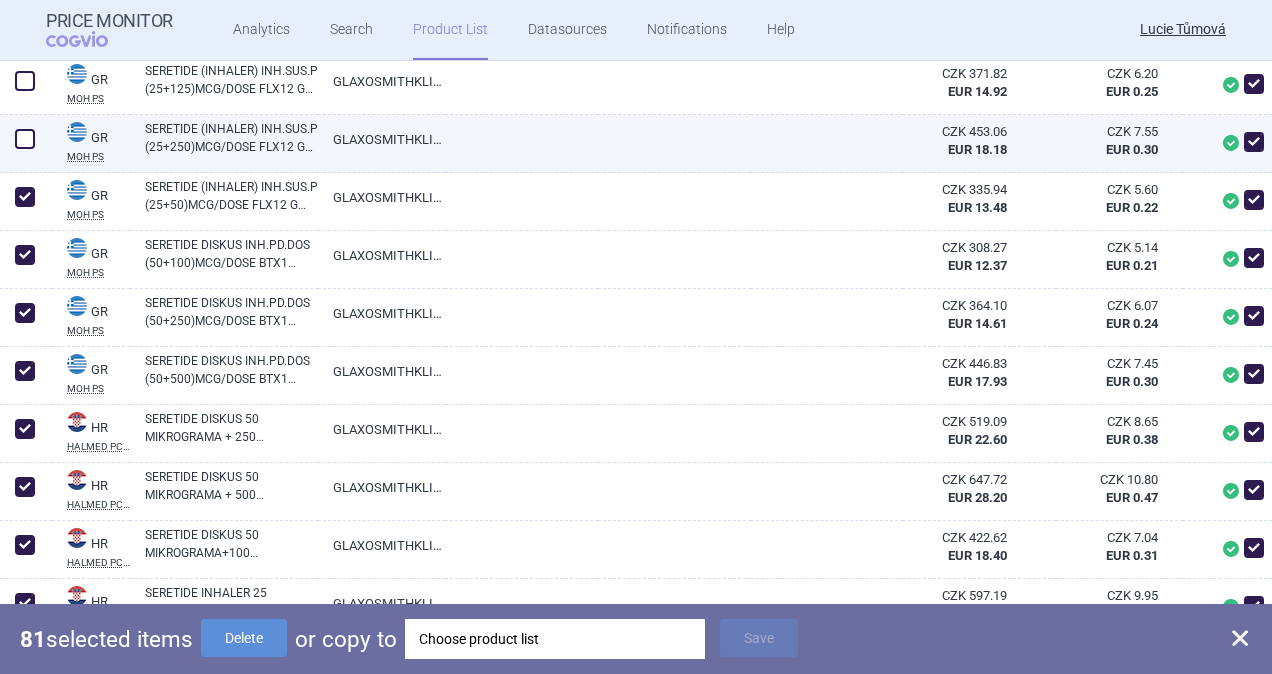 checkbox on "true" 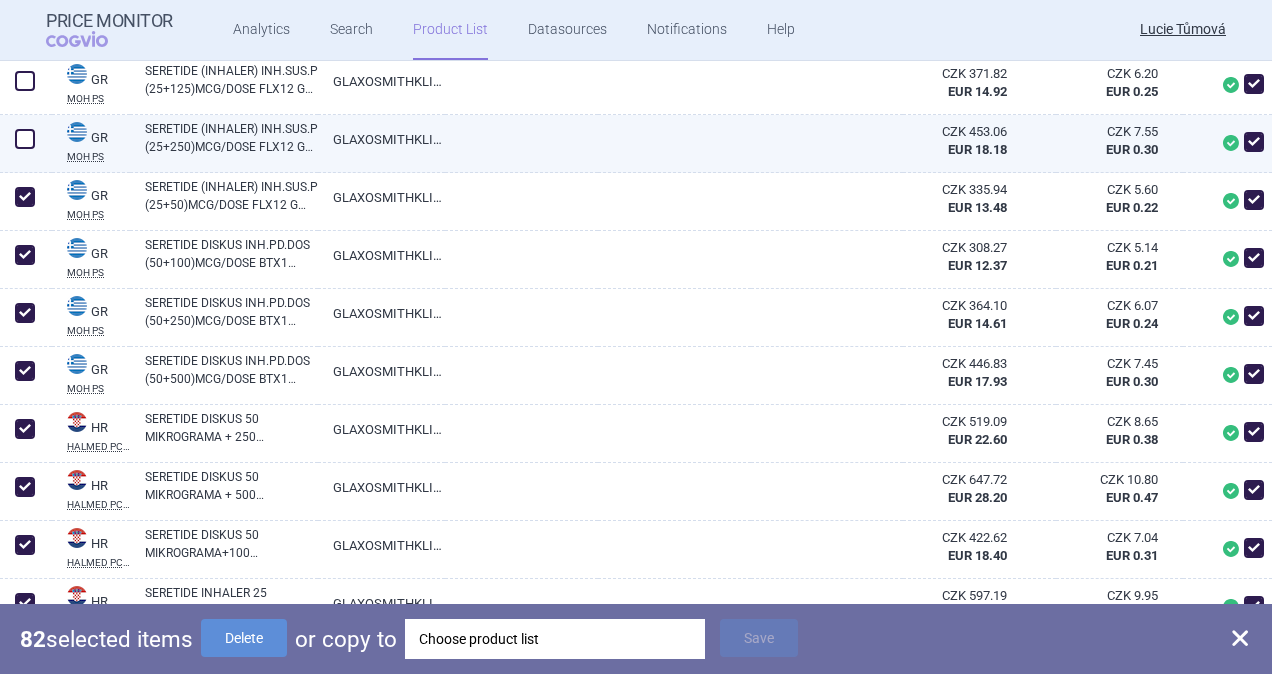 click at bounding box center (25, 139) 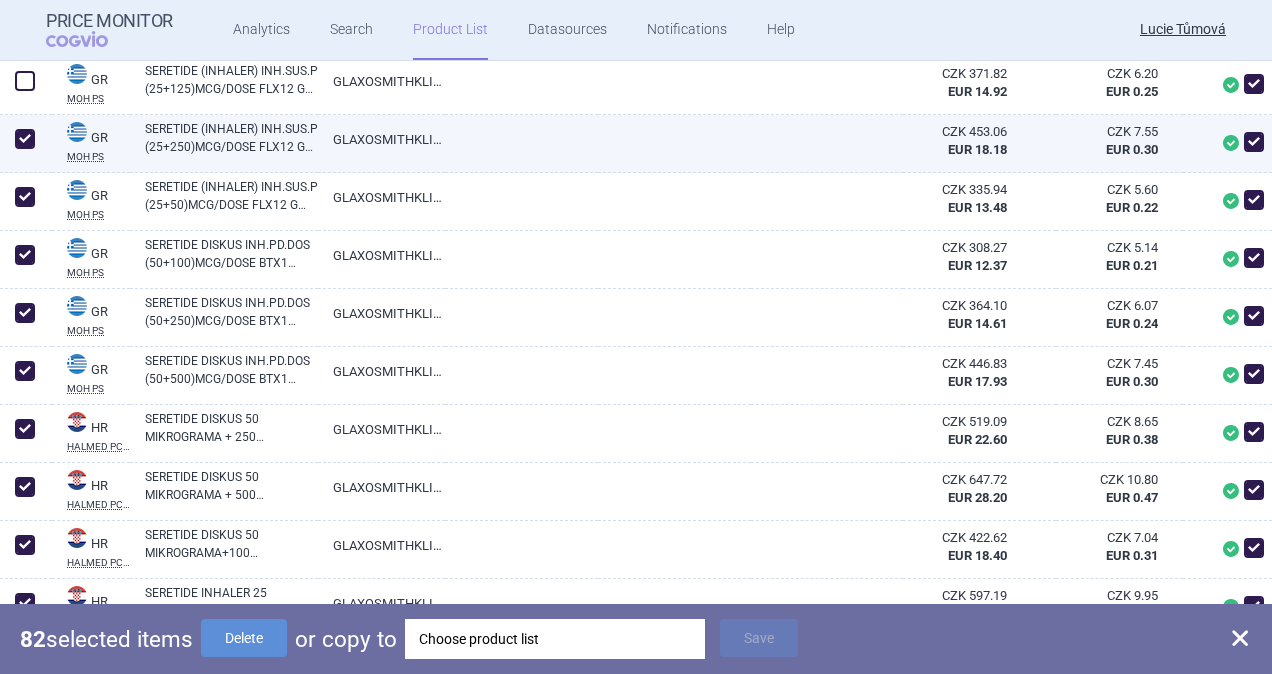 checkbox on "true" 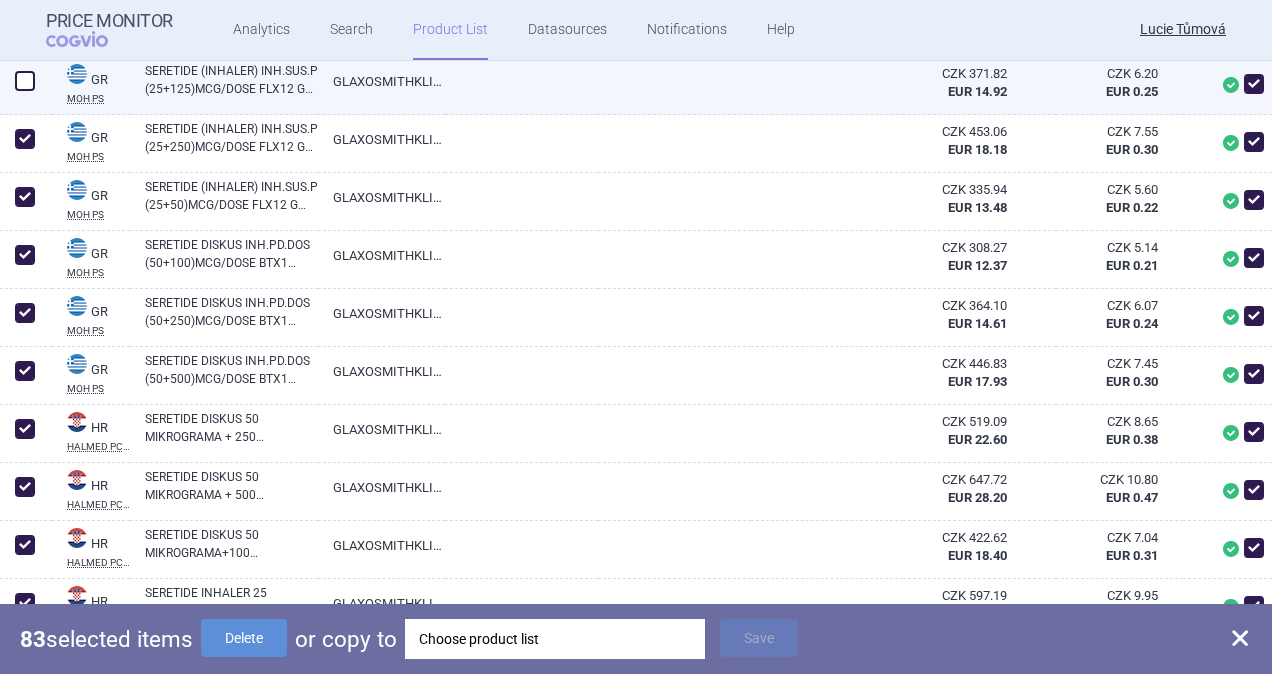 click at bounding box center (25, 81) 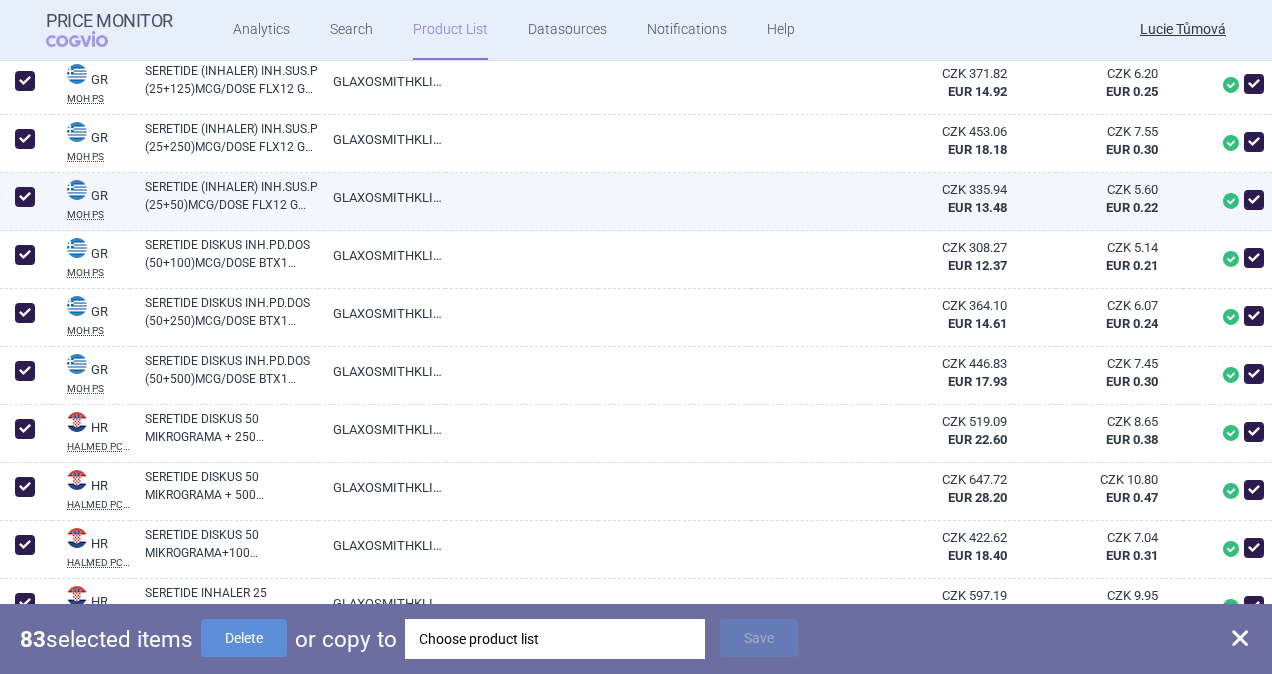 checkbox on "true" 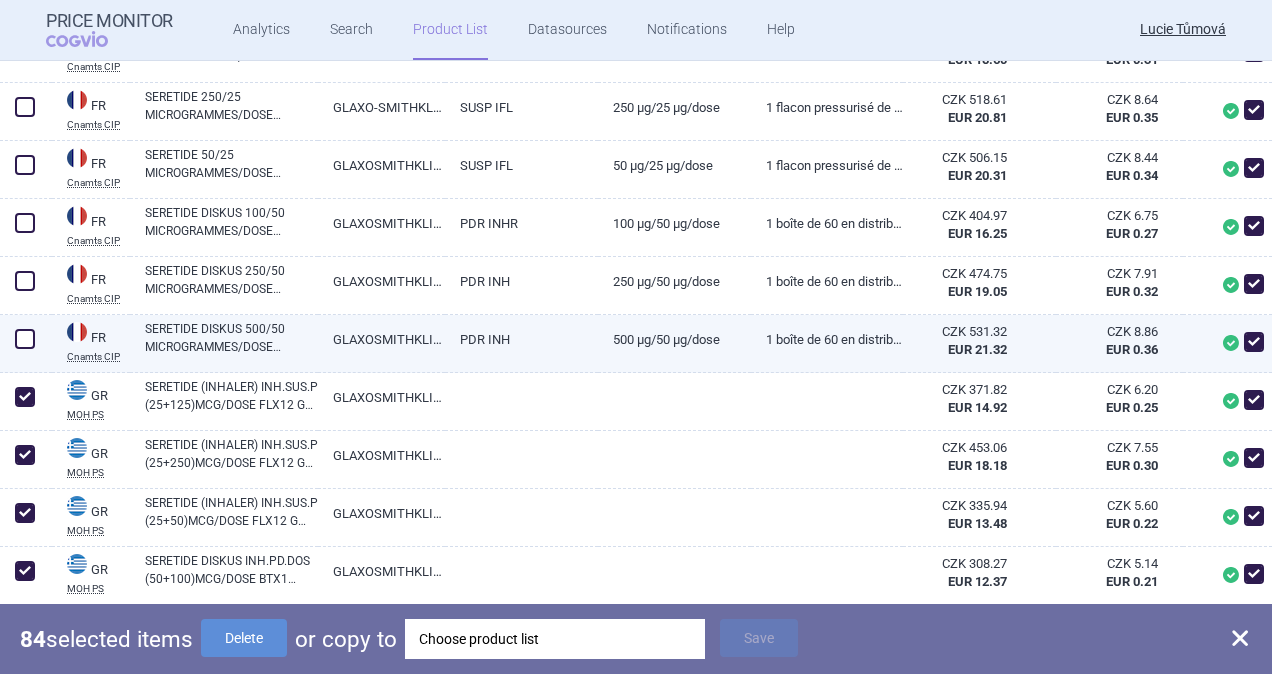 scroll, scrollTop: 4536, scrollLeft: 0, axis: vertical 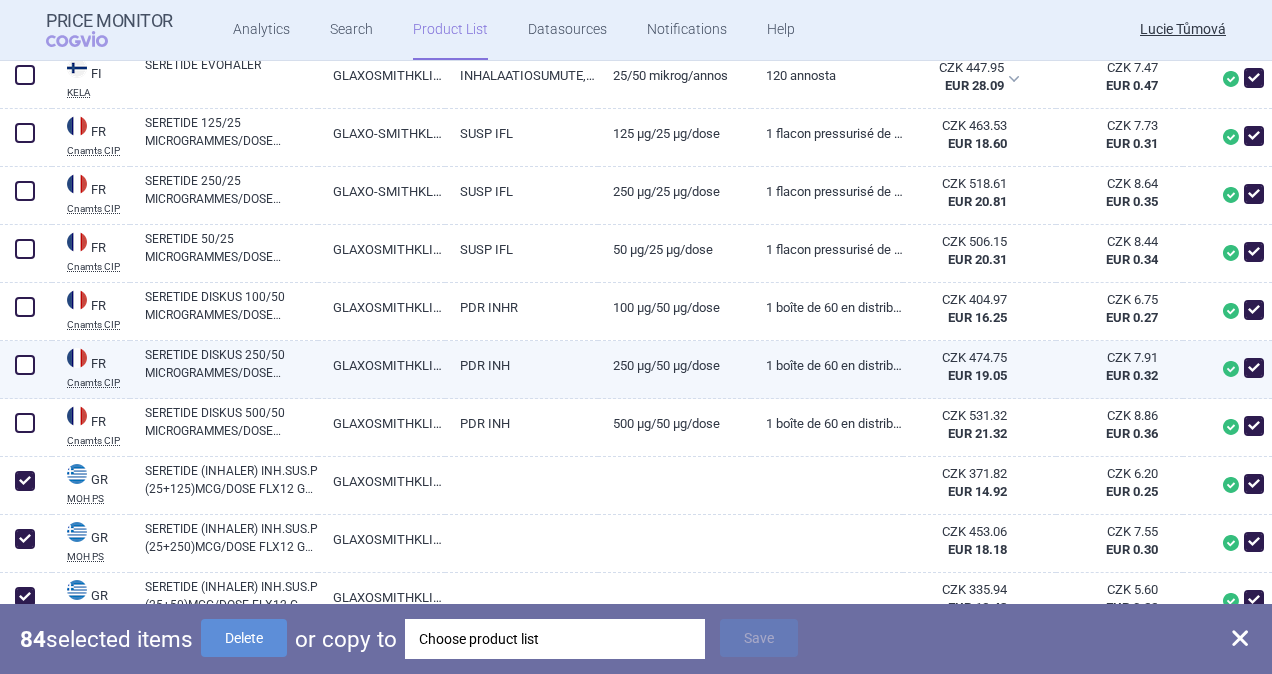 drag, startPoint x: 25, startPoint y: 415, endPoint x: 25, endPoint y: 395, distance: 20 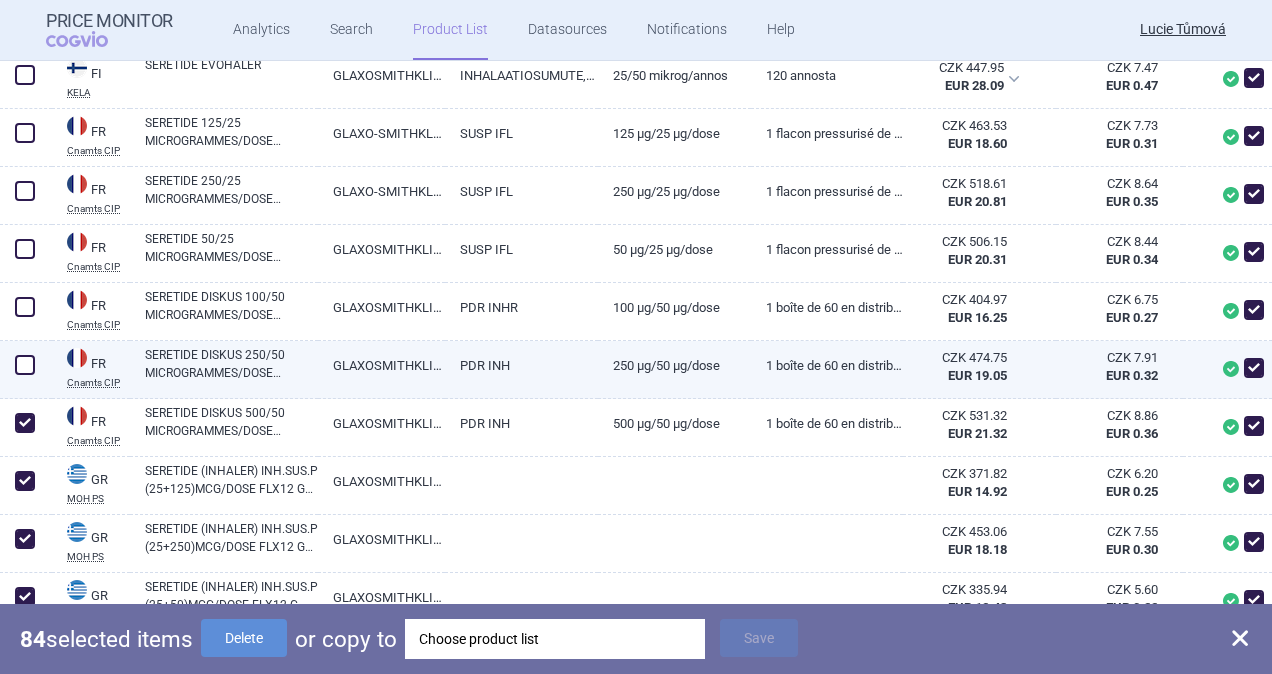 checkbox on "true" 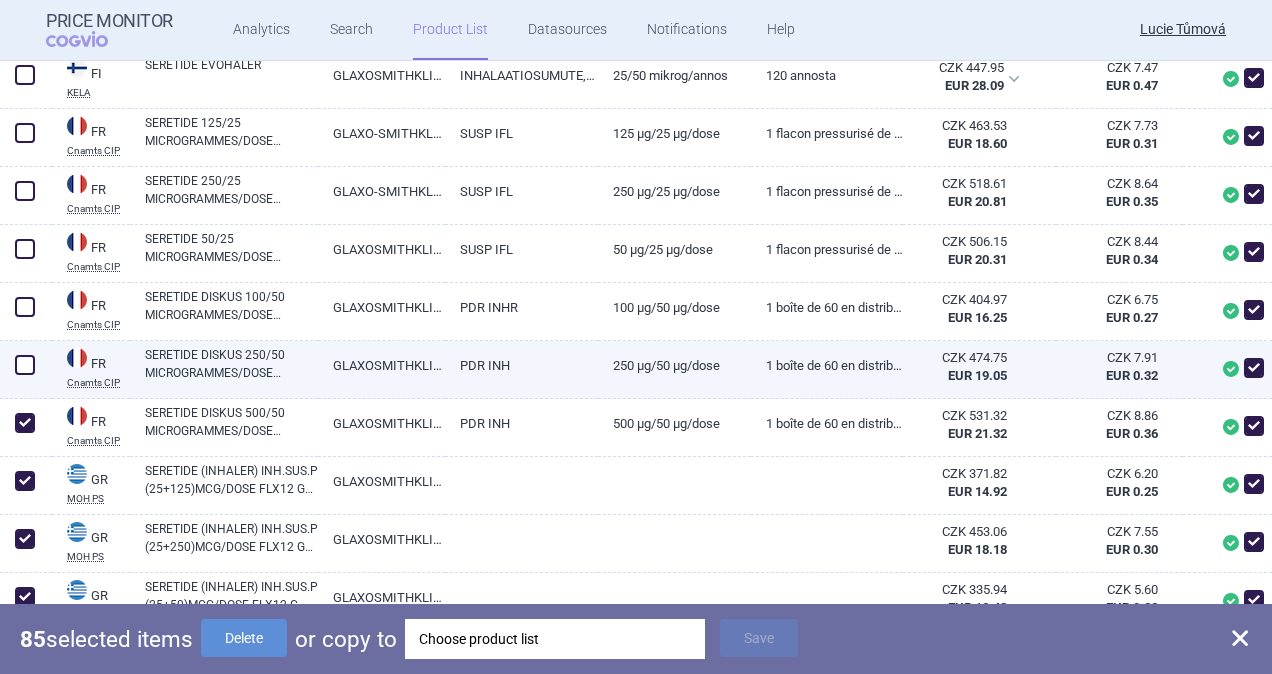 drag, startPoint x: 22, startPoint y: 360, endPoint x: 42, endPoint y: 310, distance: 53.851646 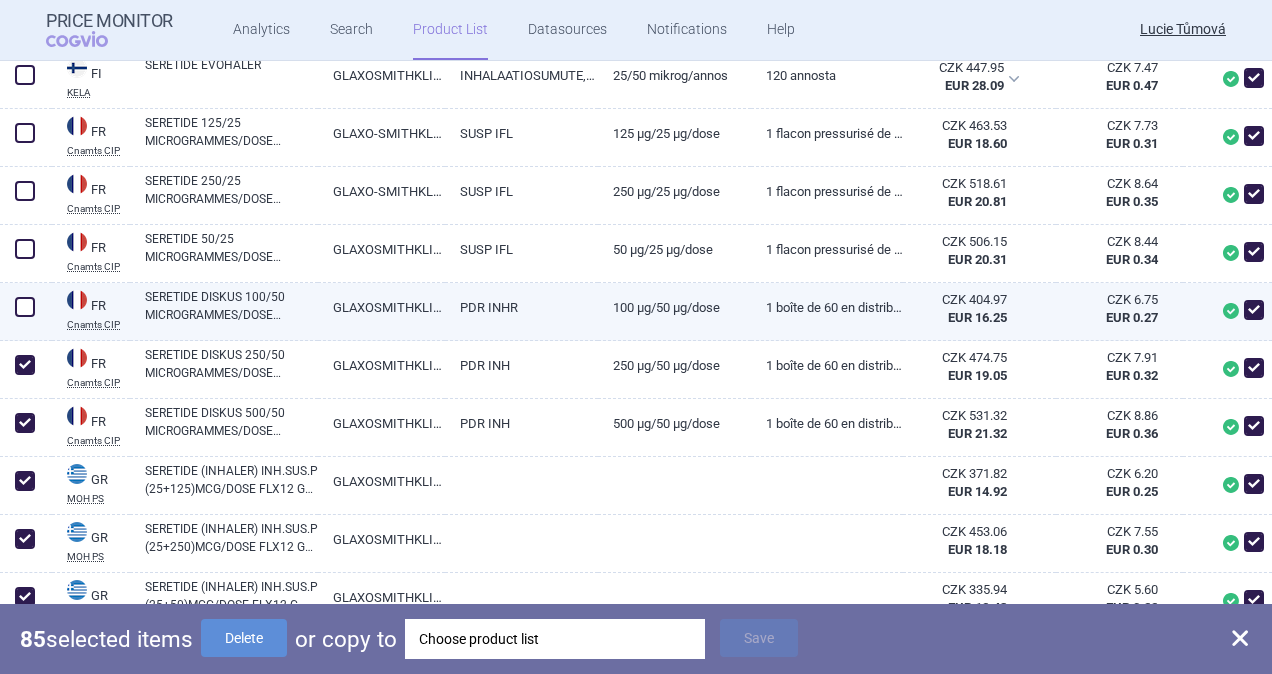 checkbox on "true" 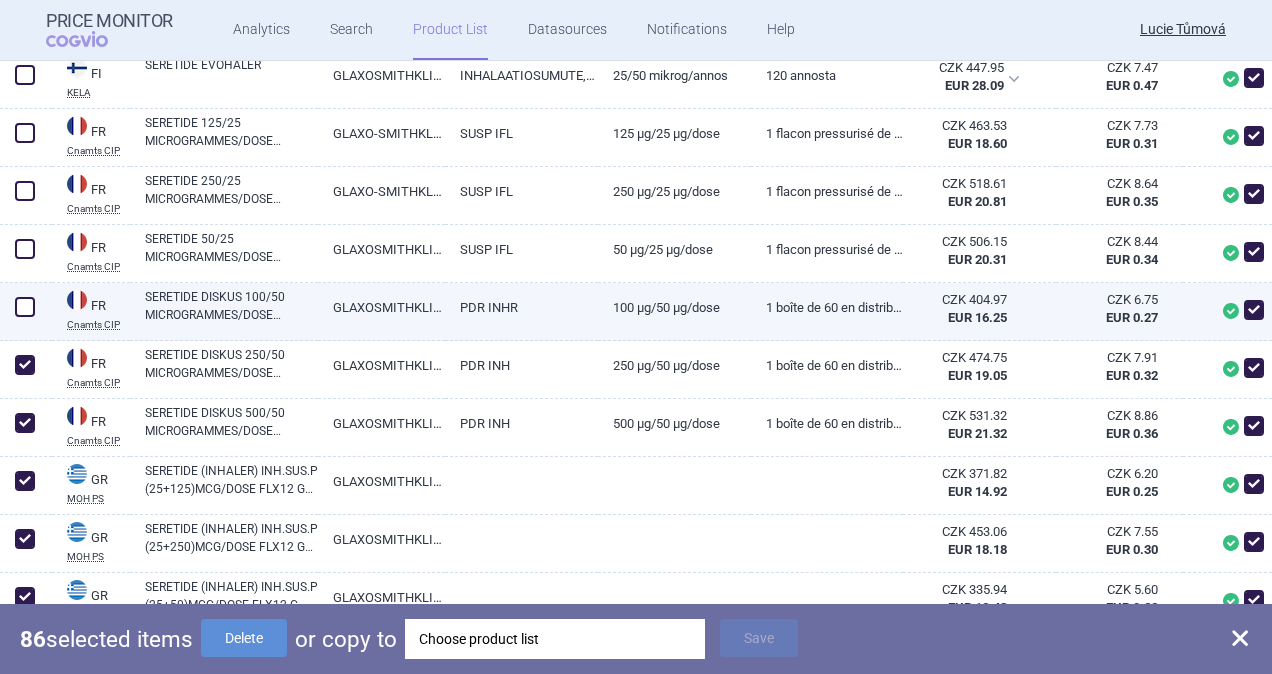click at bounding box center [25, 307] 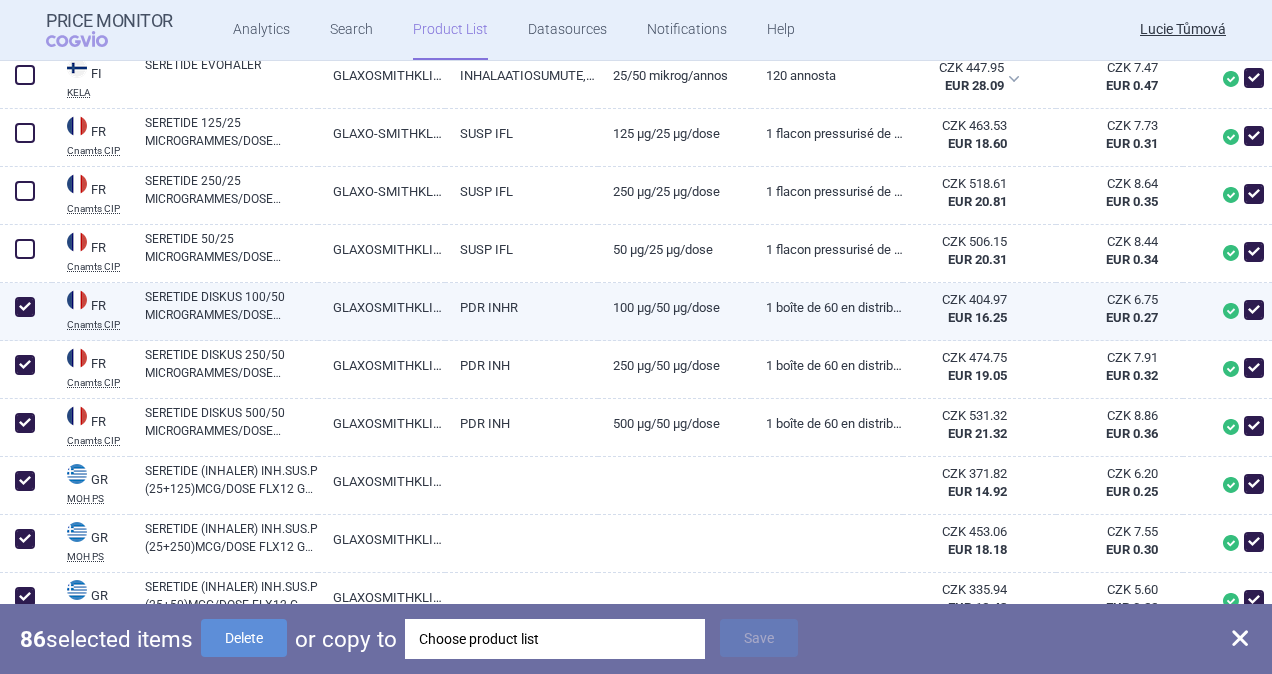 checkbox on "true" 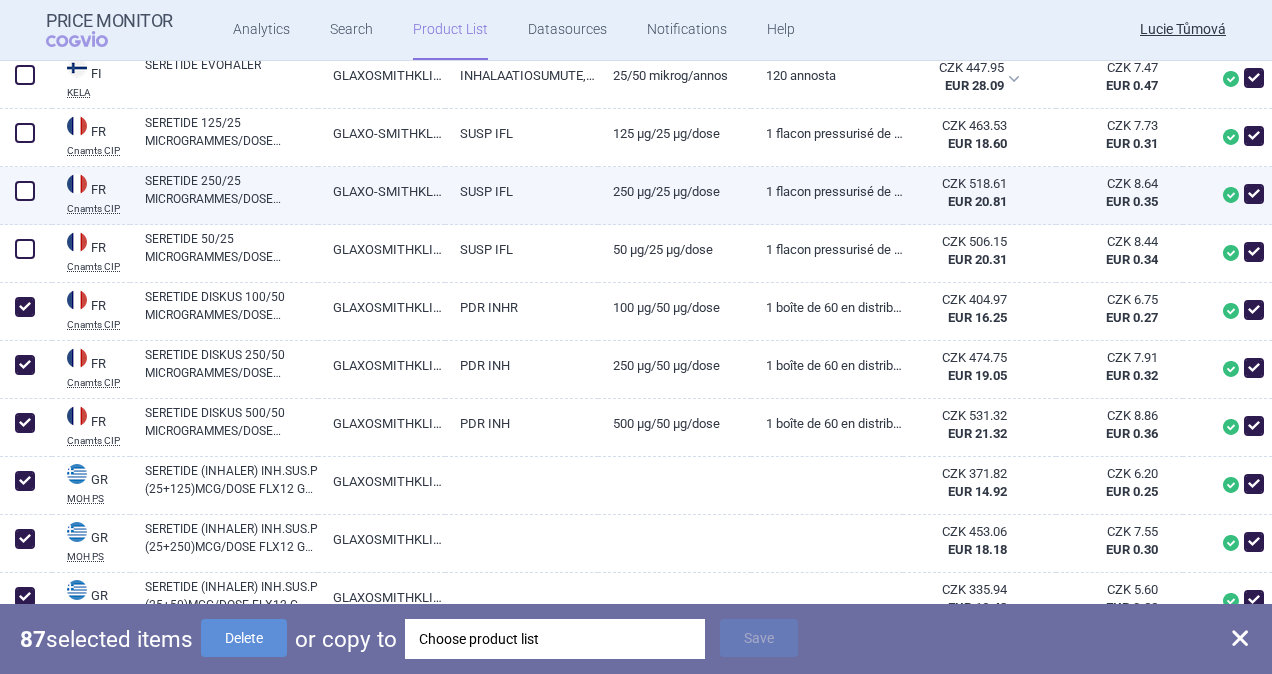 drag, startPoint x: 23, startPoint y: 241, endPoint x: 22, endPoint y: 208, distance: 33.01515 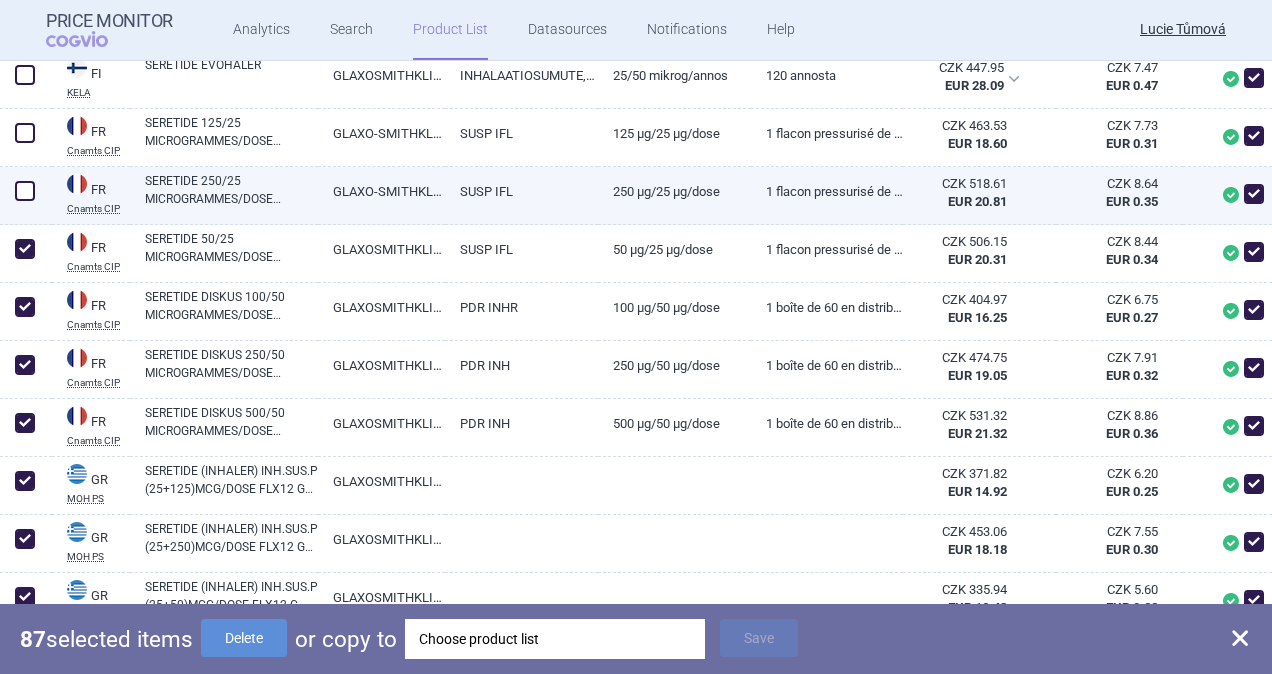checkbox on "true" 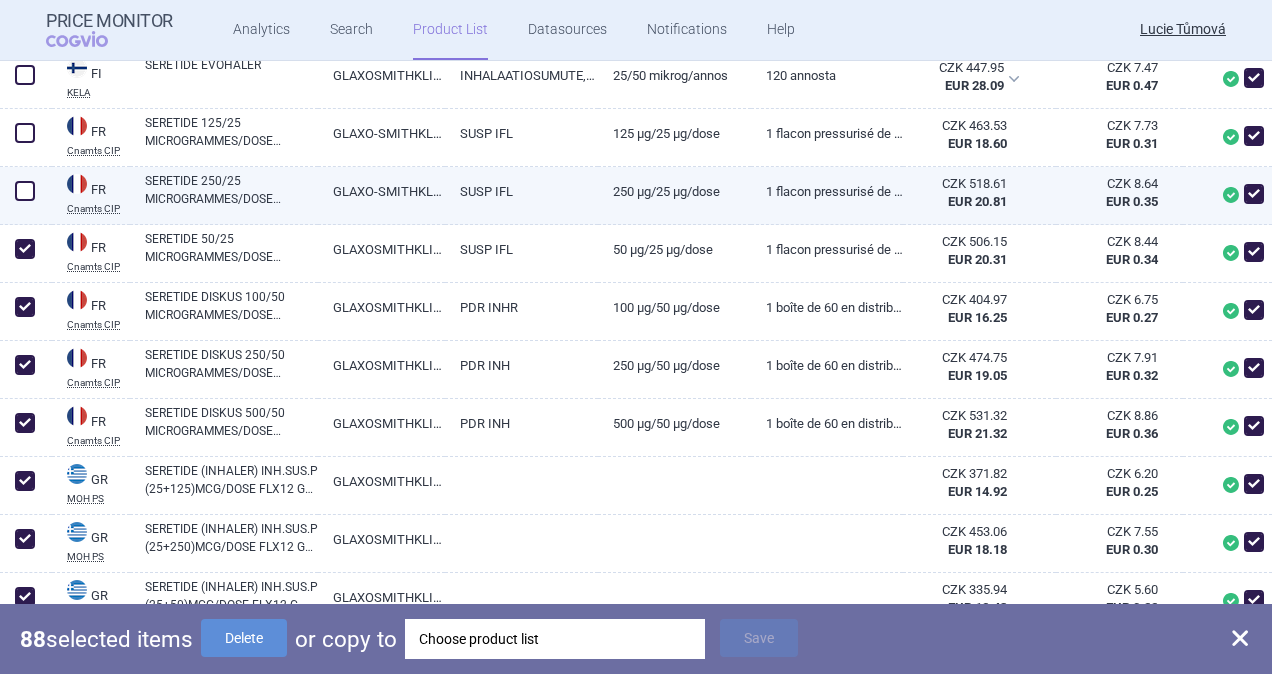 click at bounding box center (25, 191) 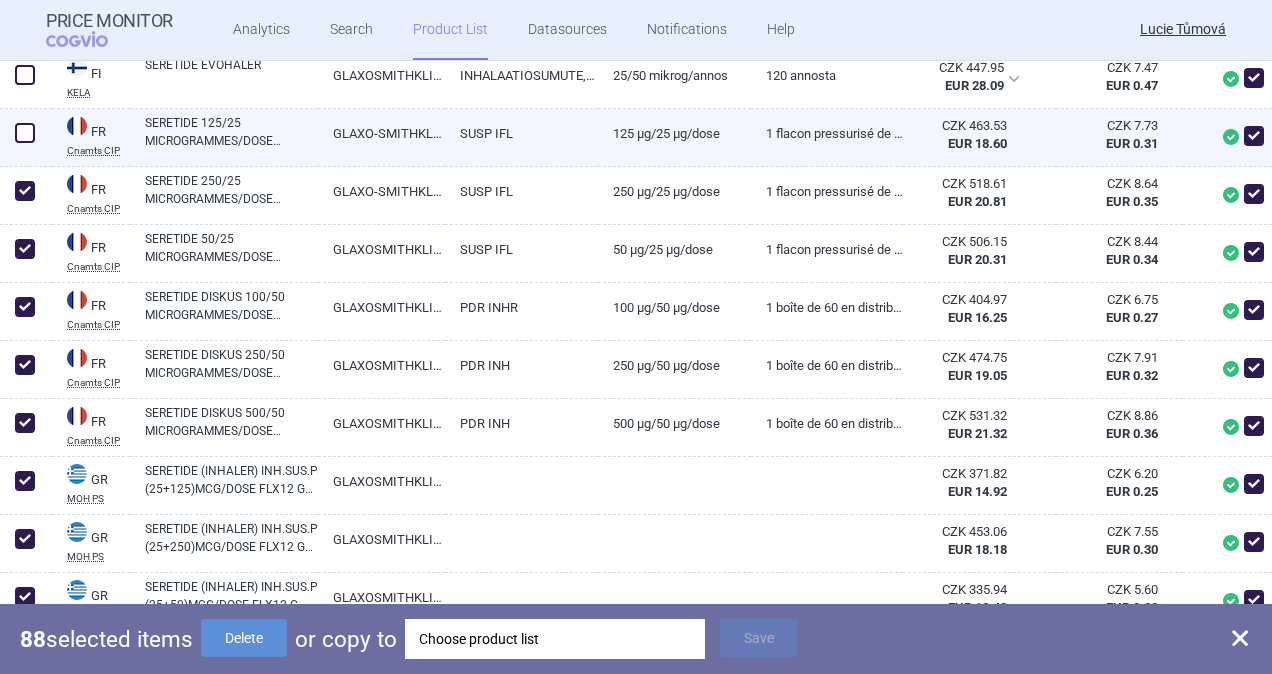 checkbox on "true" 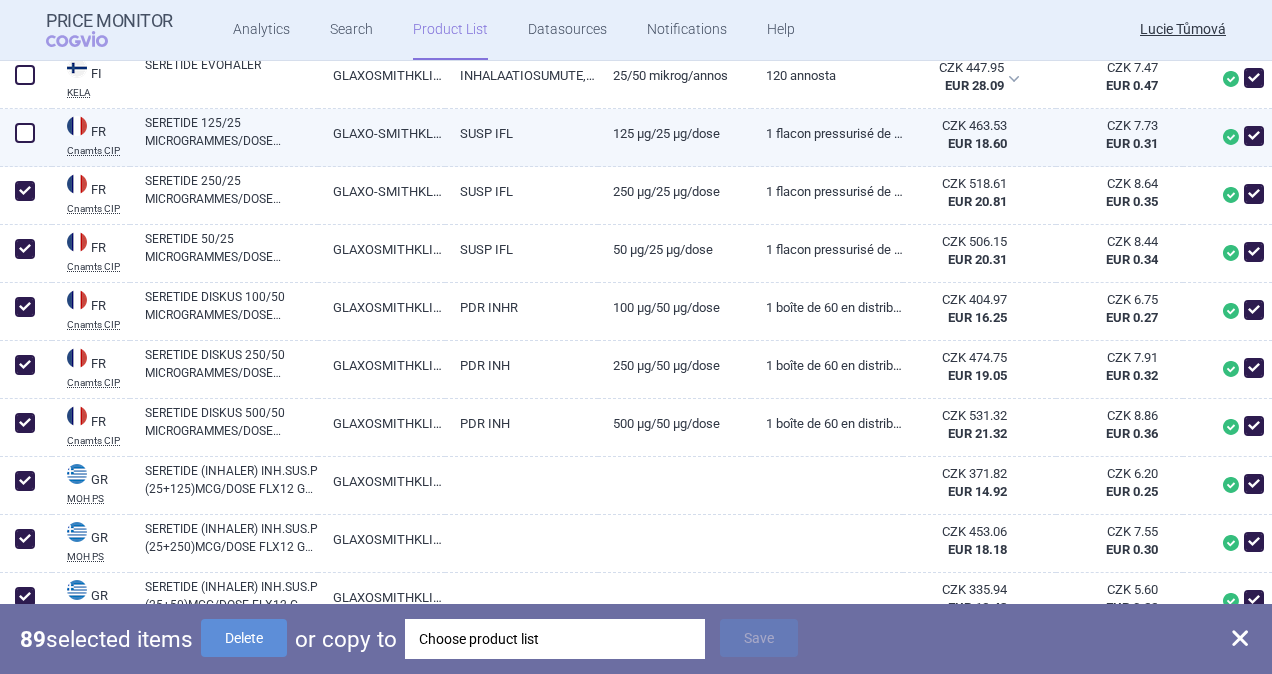 click at bounding box center [25, 133] 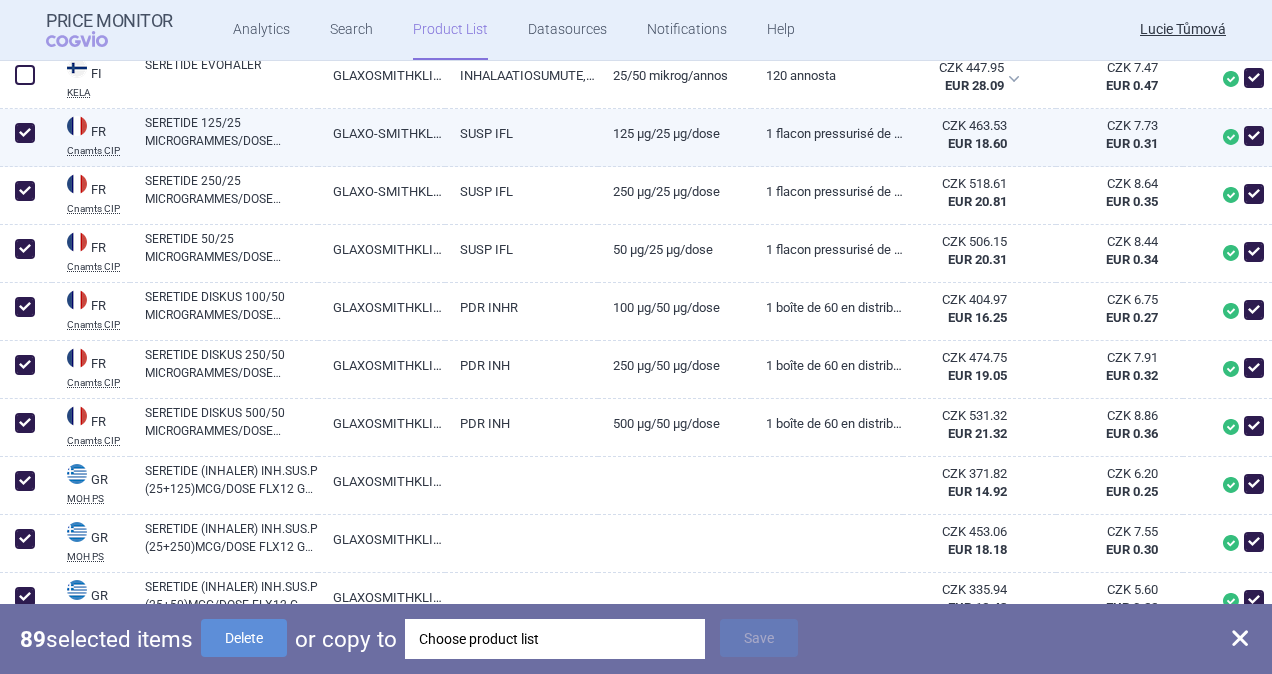 checkbox on "true" 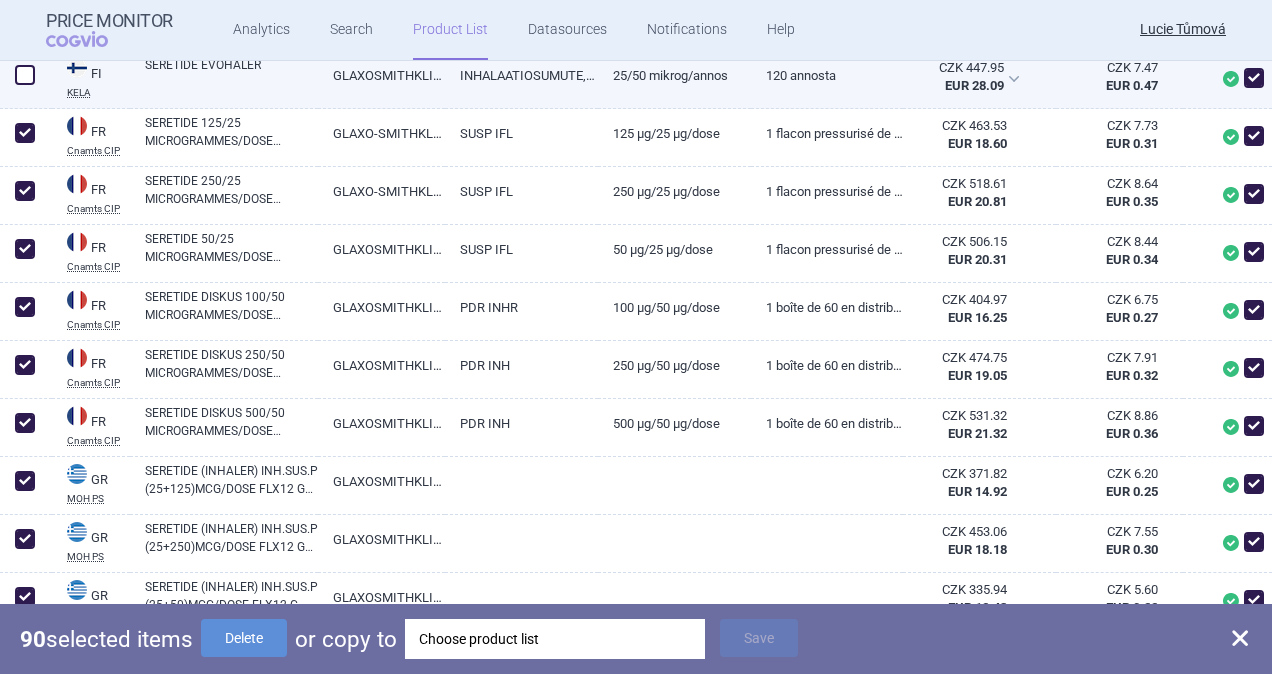 click at bounding box center [25, 75] 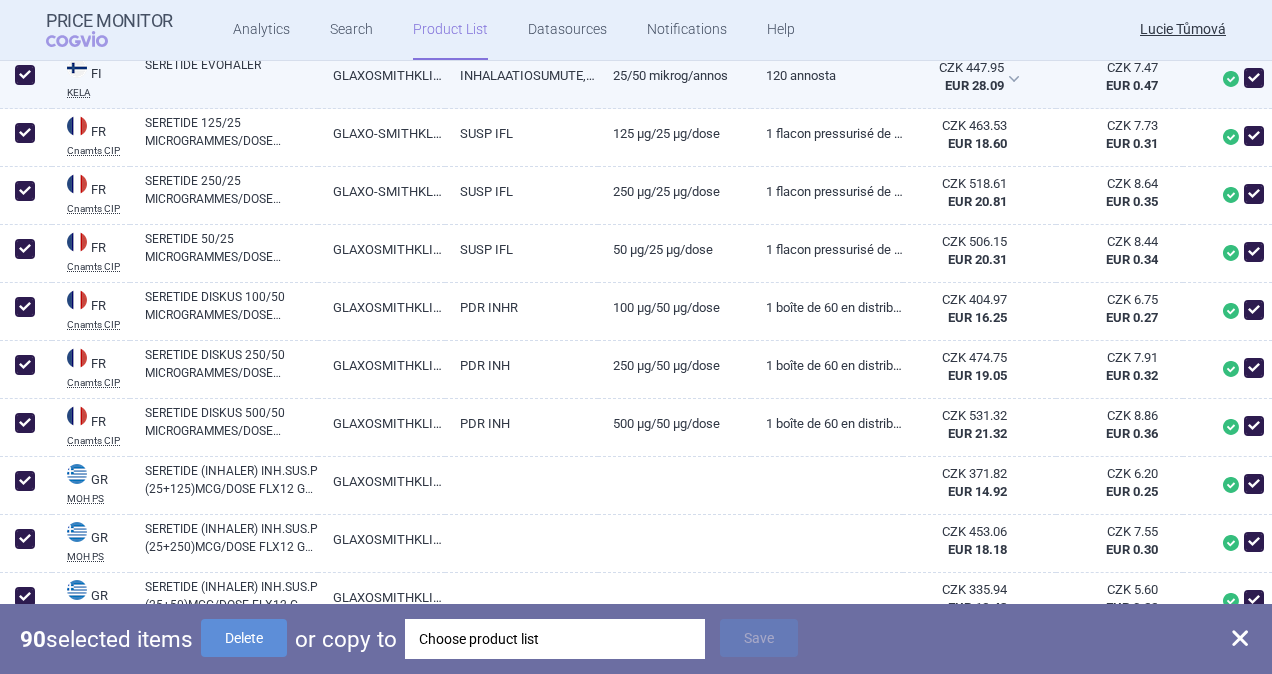 checkbox on "true" 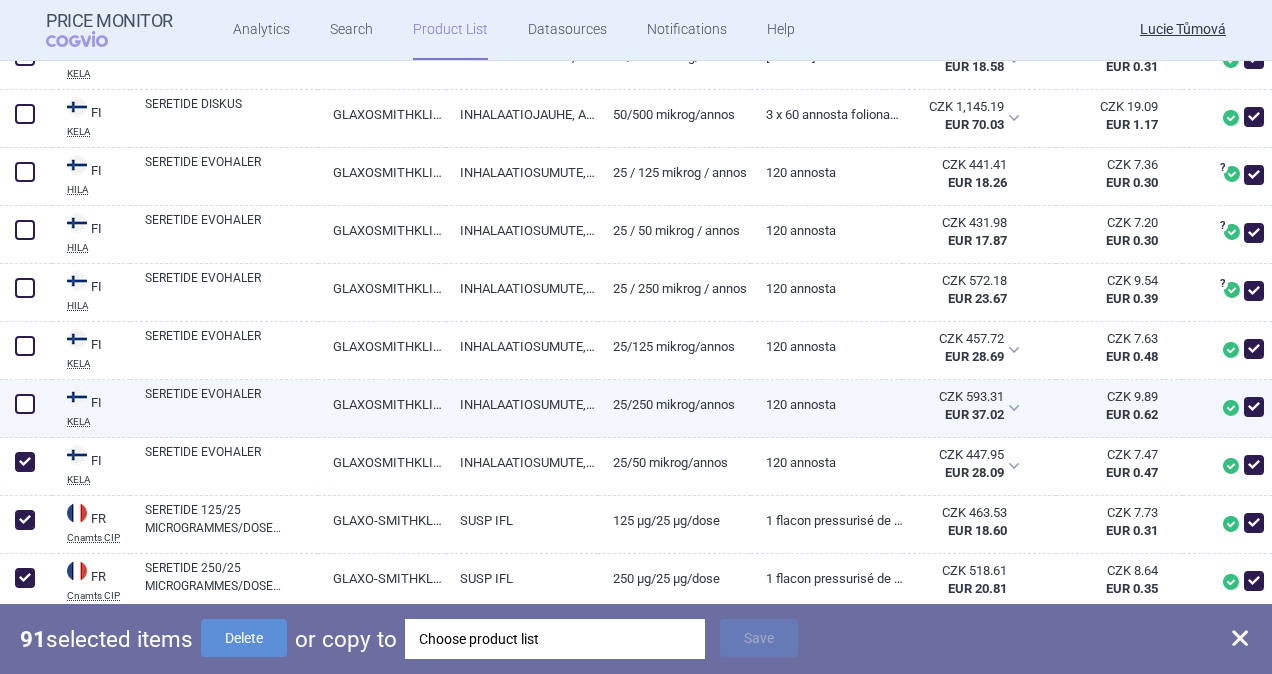 scroll, scrollTop: 4136, scrollLeft: 0, axis: vertical 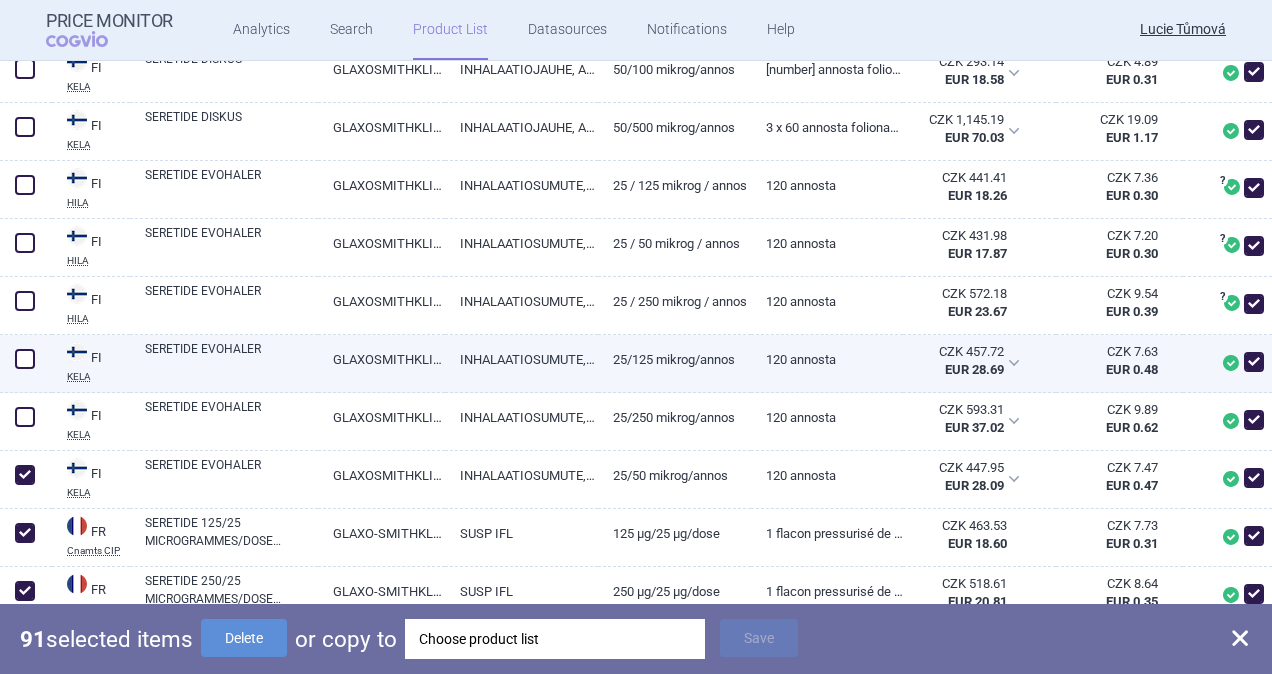 drag, startPoint x: 26, startPoint y: 413, endPoint x: 28, endPoint y: 372, distance: 41.04875 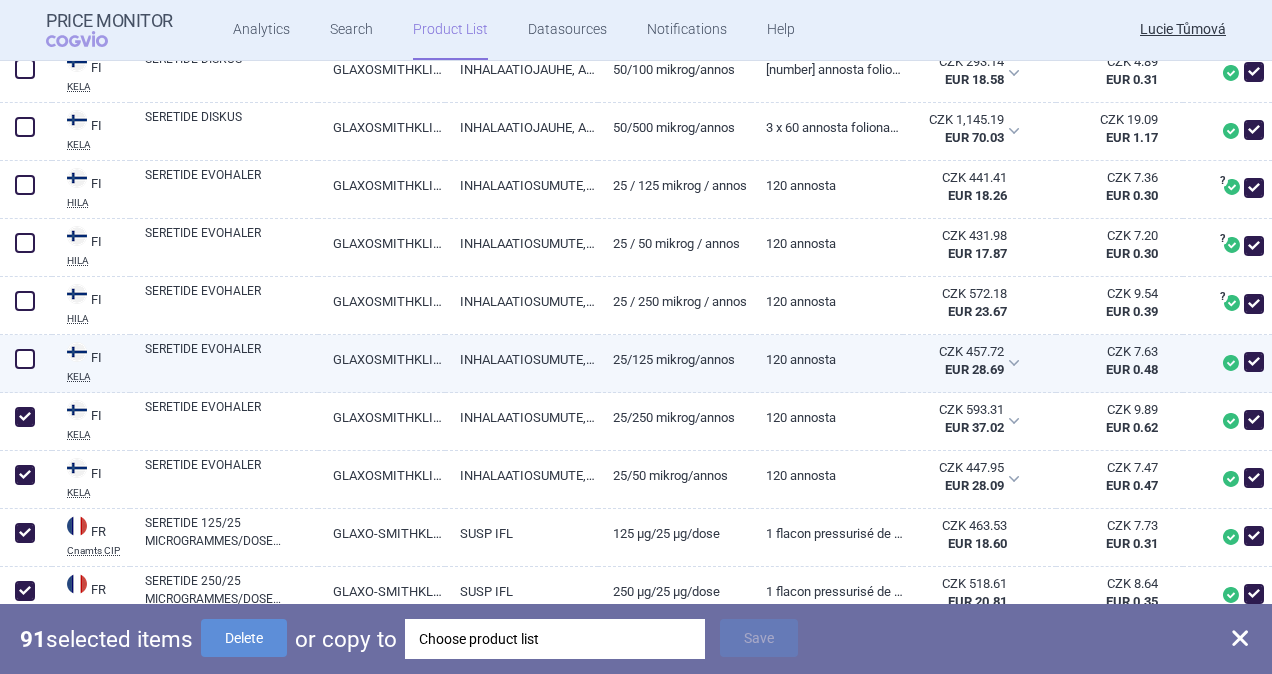 checkbox on "true" 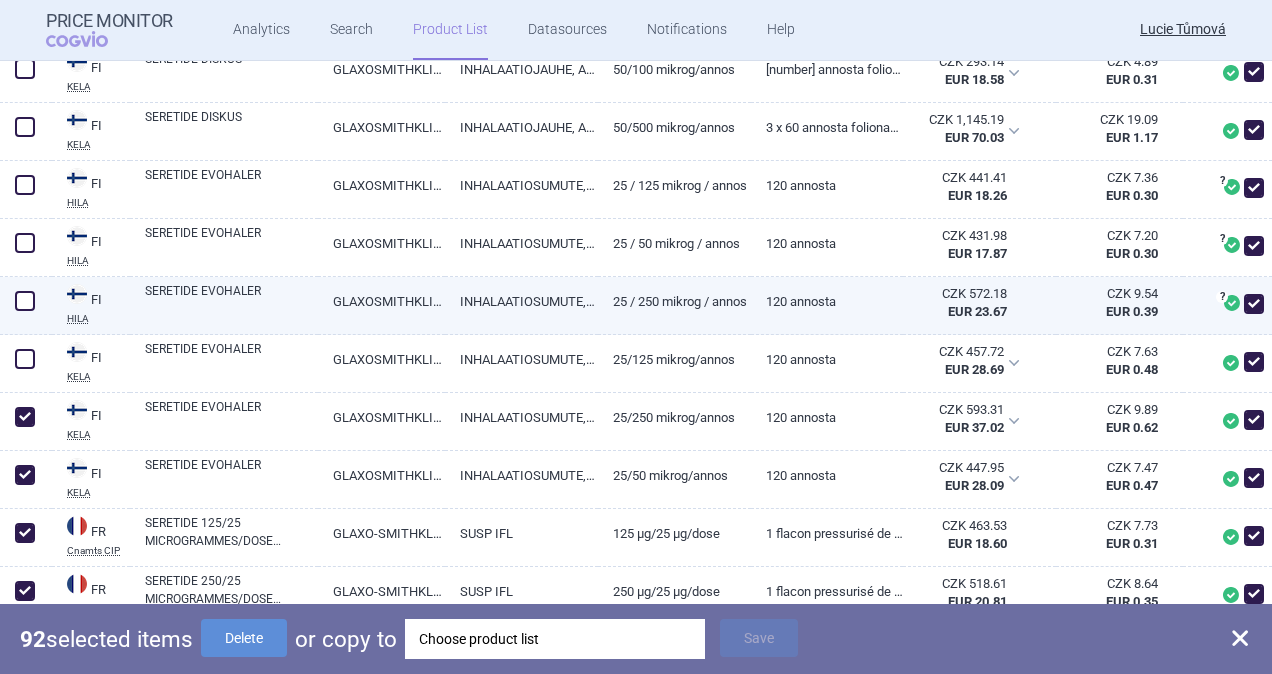 drag, startPoint x: 24, startPoint y: 359, endPoint x: 24, endPoint y: 296, distance: 63 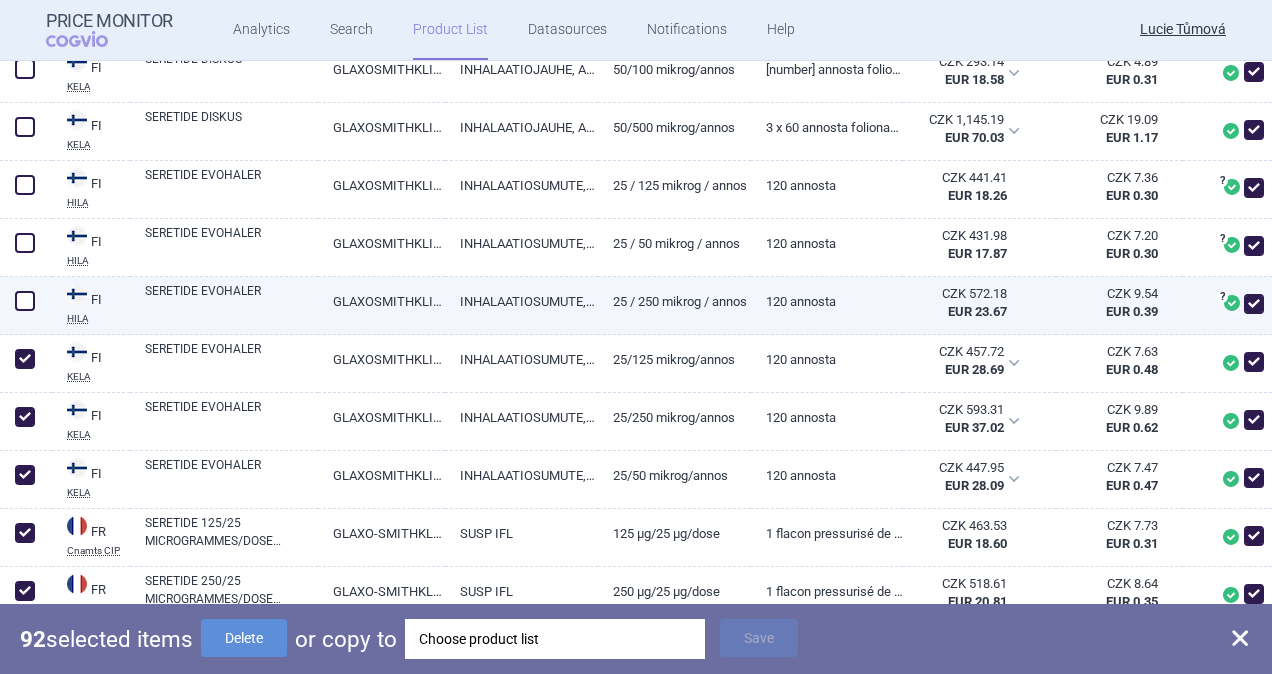 checkbox on "true" 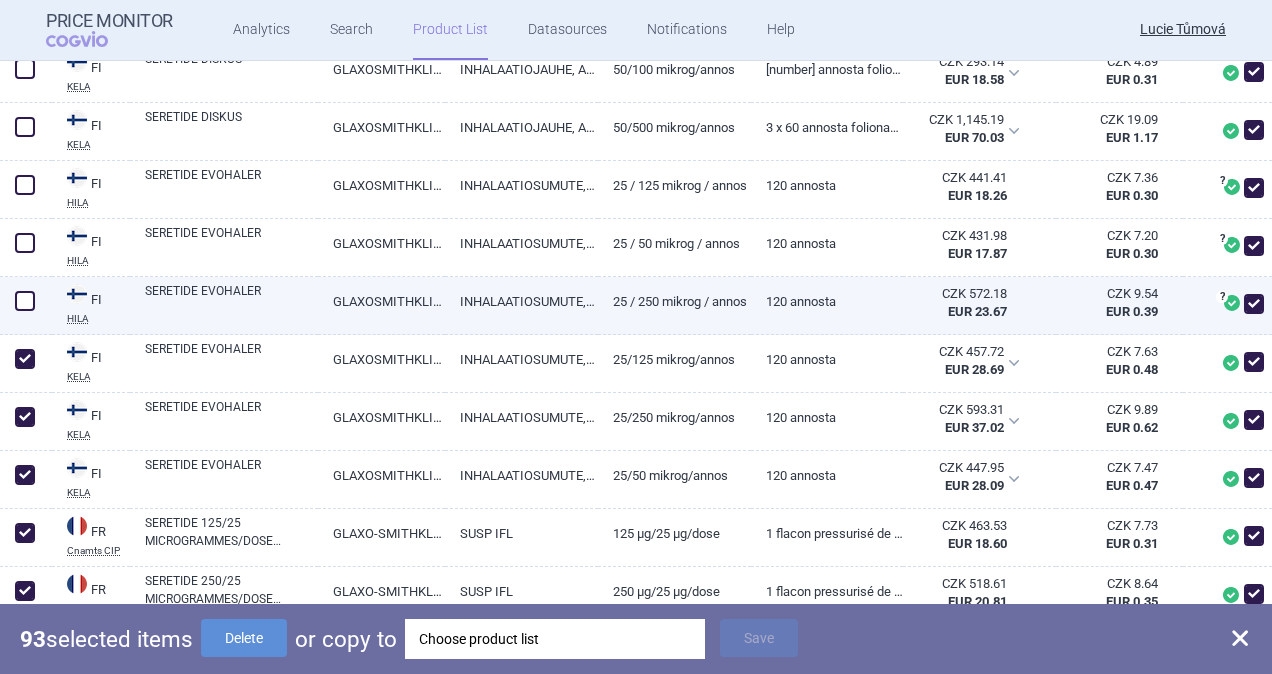 click at bounding box center [25, 301] 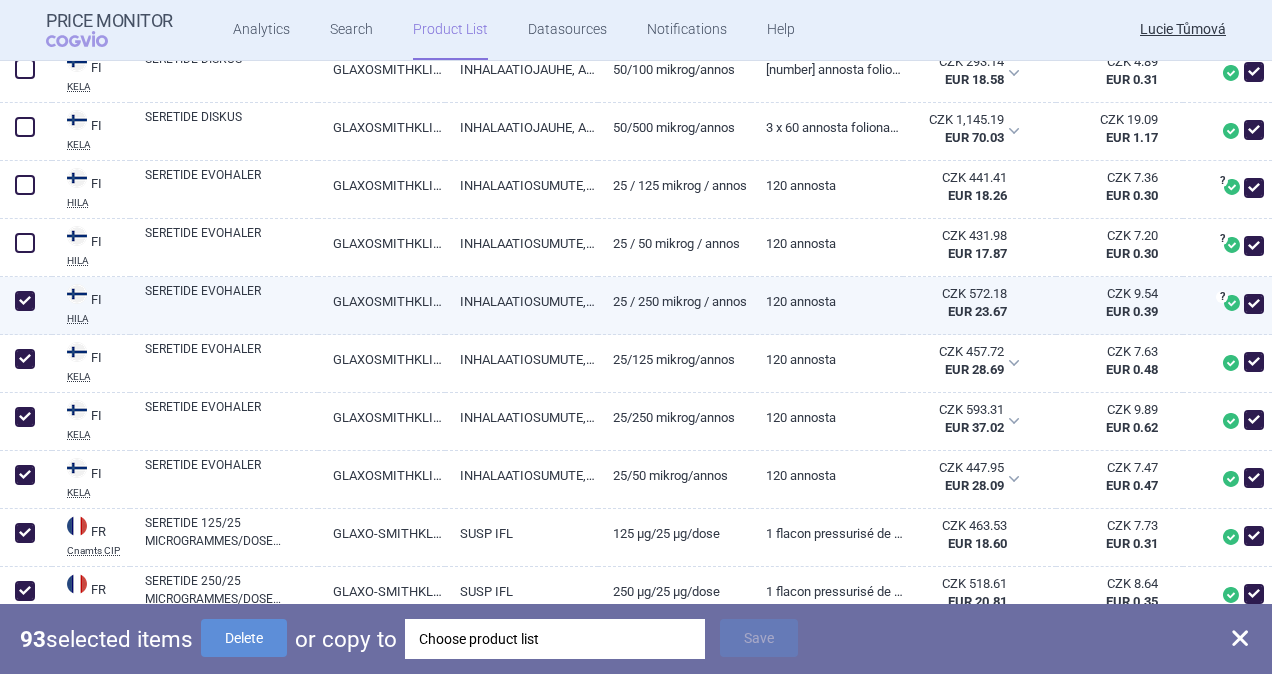 checkbox on "true" 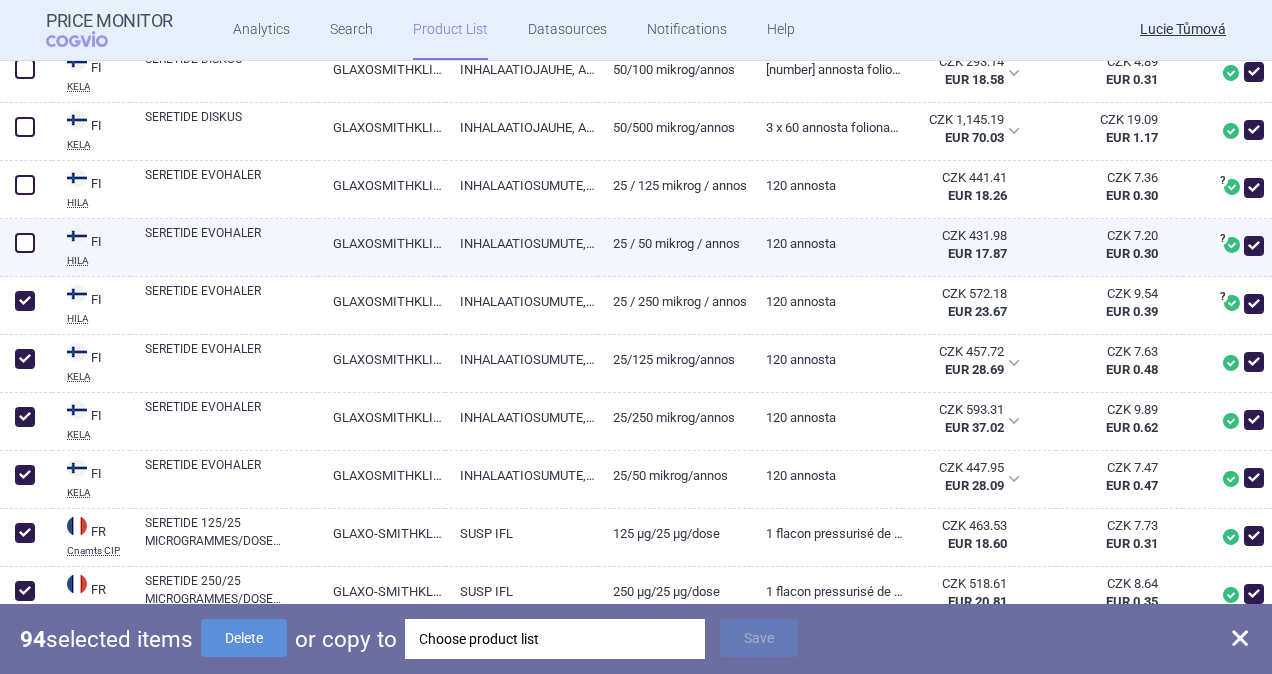 click at bounding box center [25, 243] 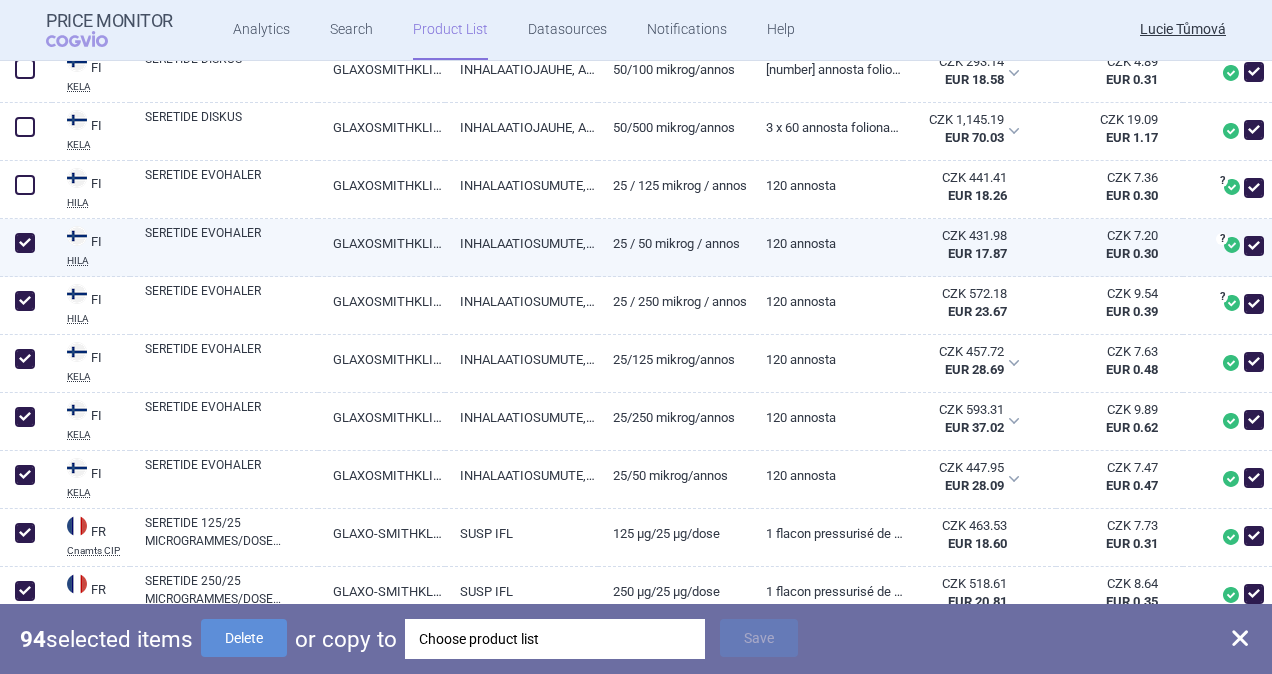checkbox on "true" 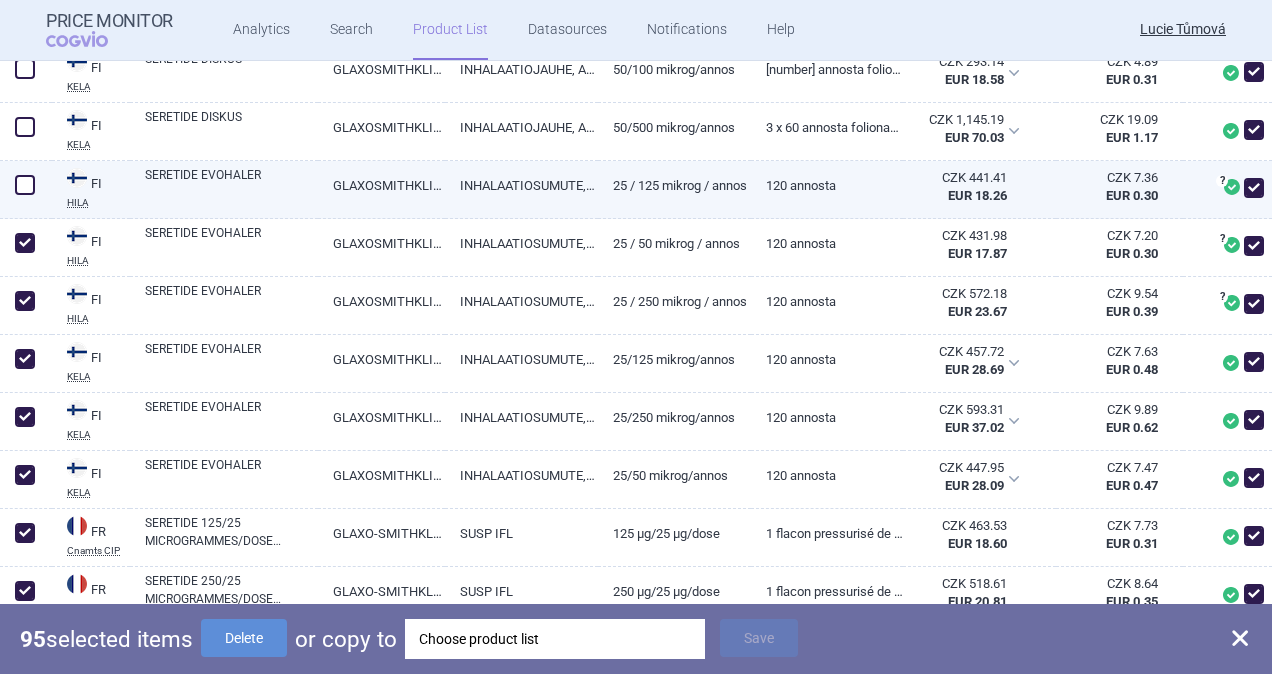 click at bounding box center (25, 185) 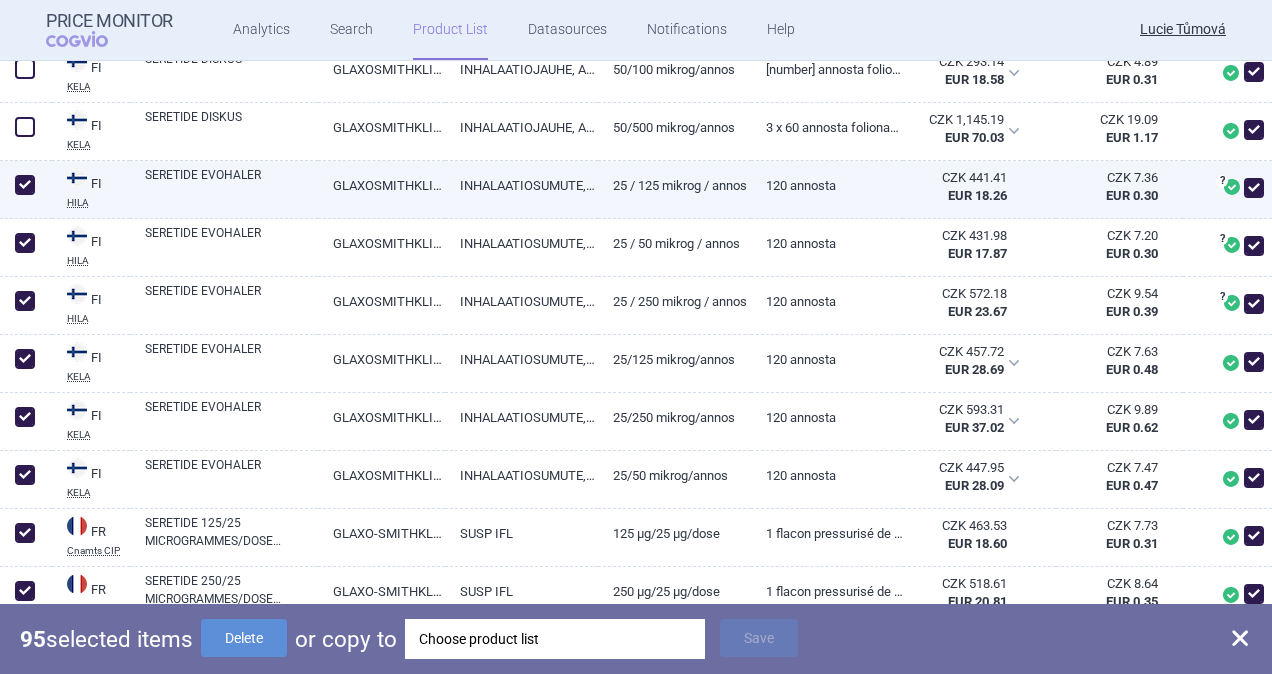 checkbox on "true" 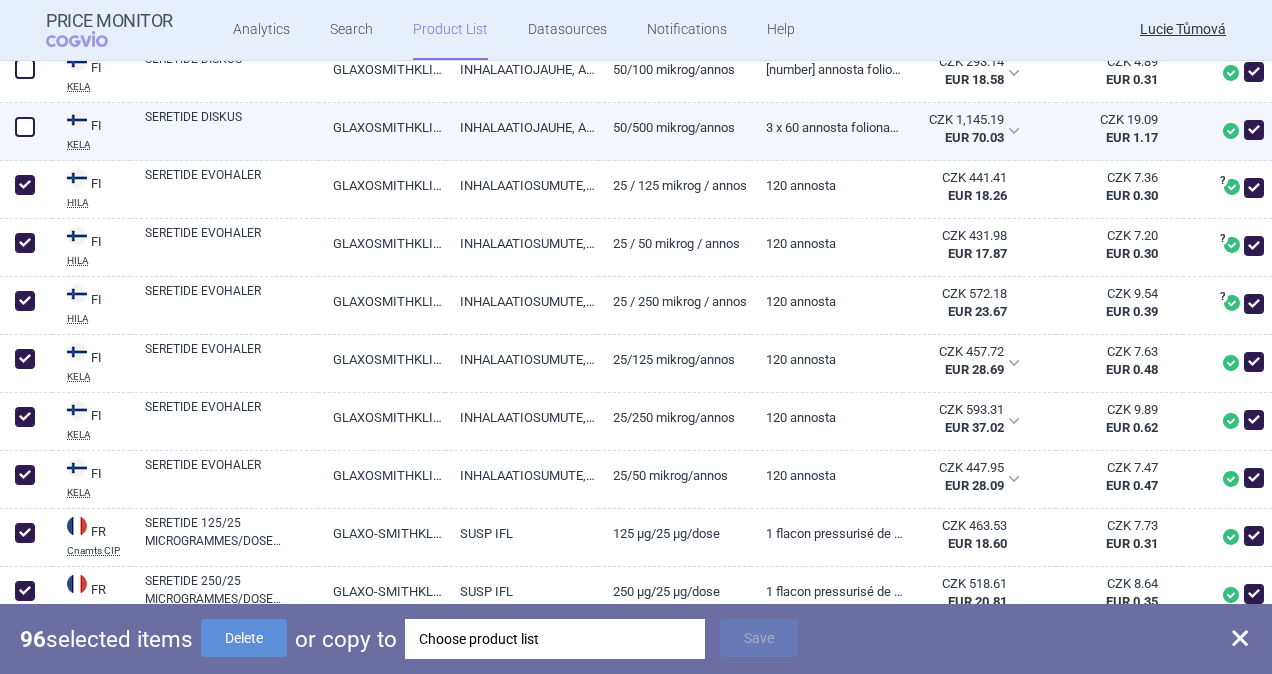 click at bounding box center [25, 127] 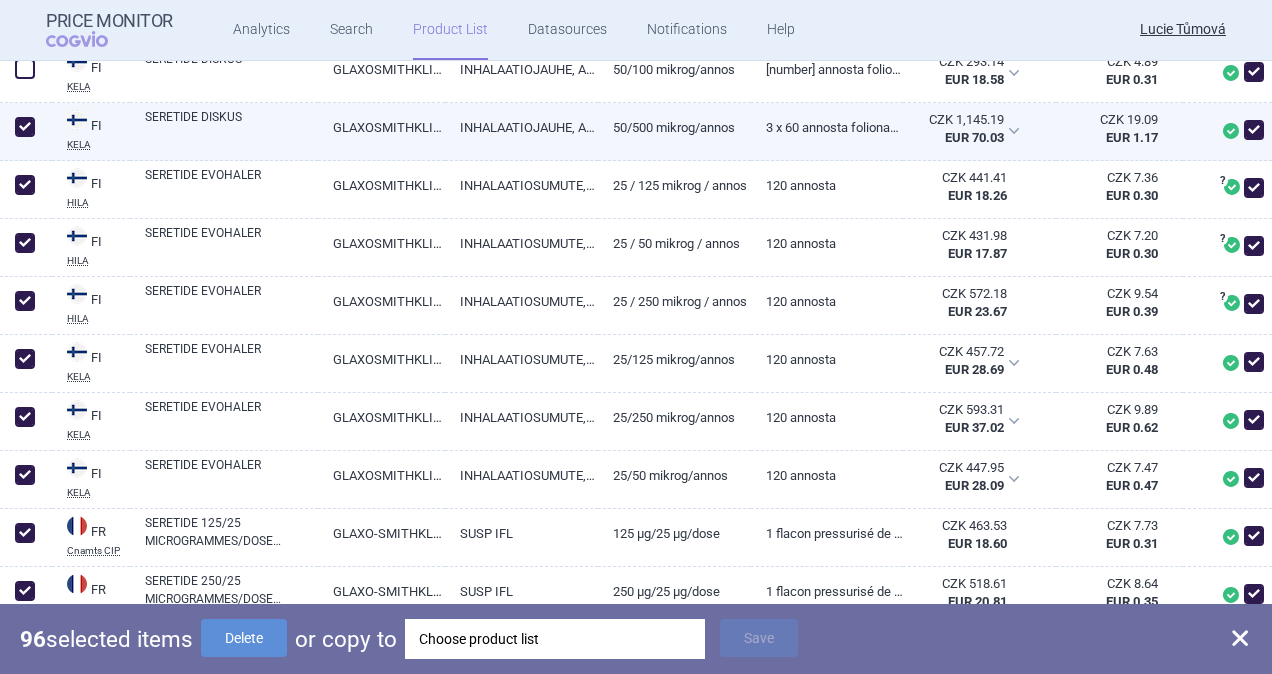 checkbox on "true" 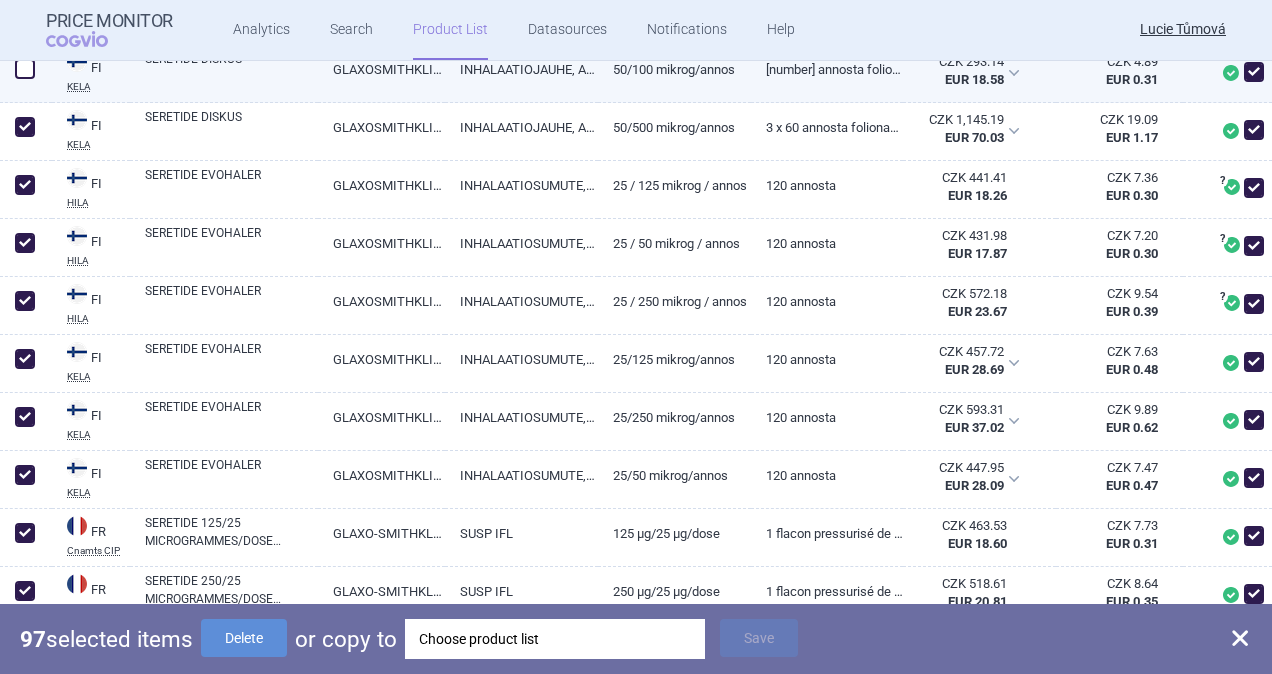 click at bounding box center [25, 69] 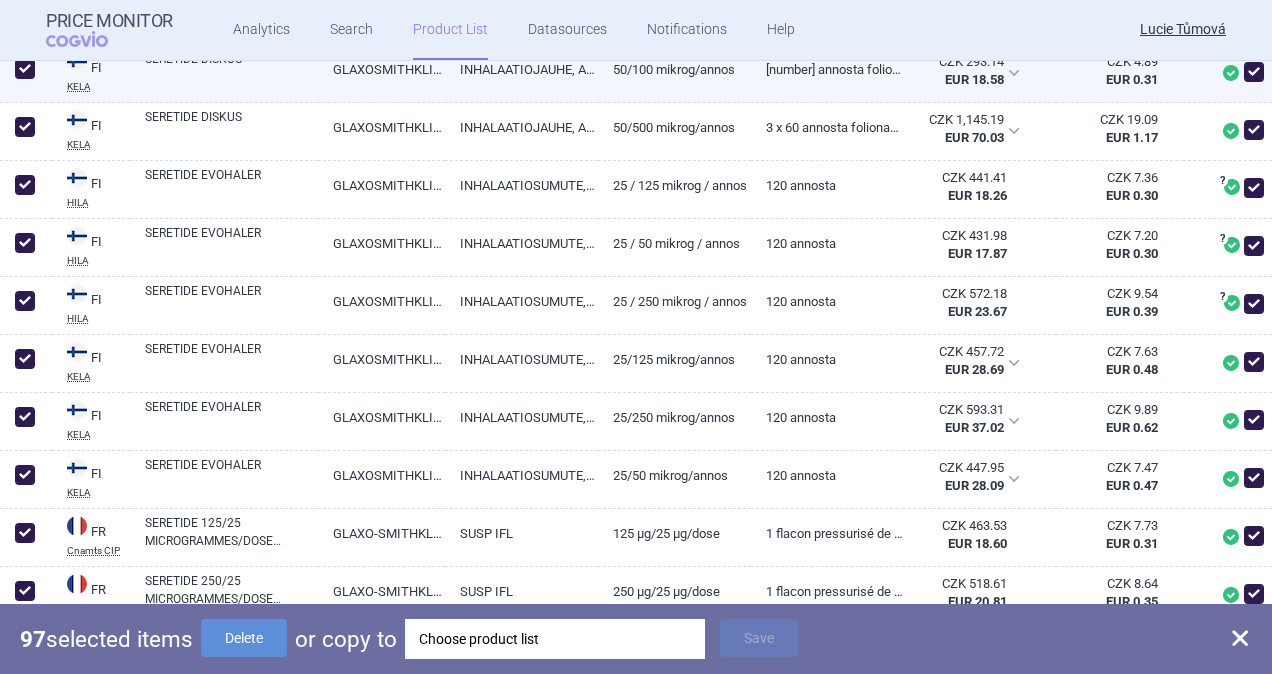 checkbox on "true" 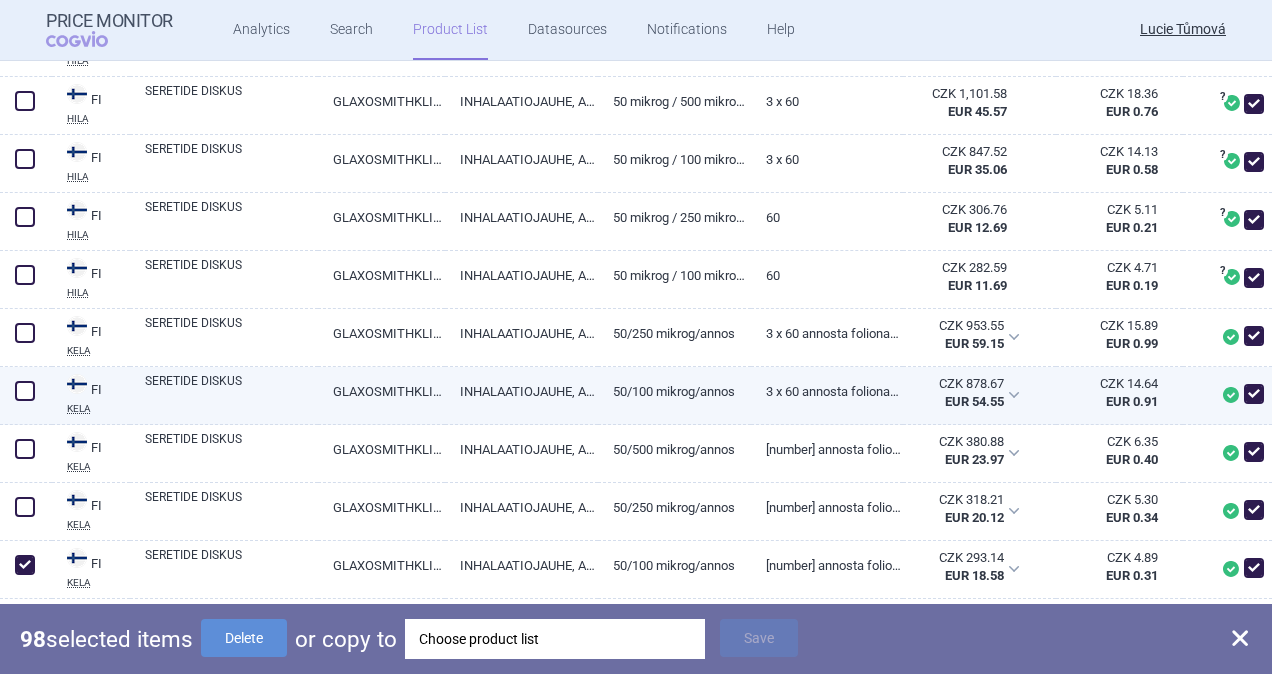 scroll, scrollTop: 3636, scrollLeft: 0, axis: vertical 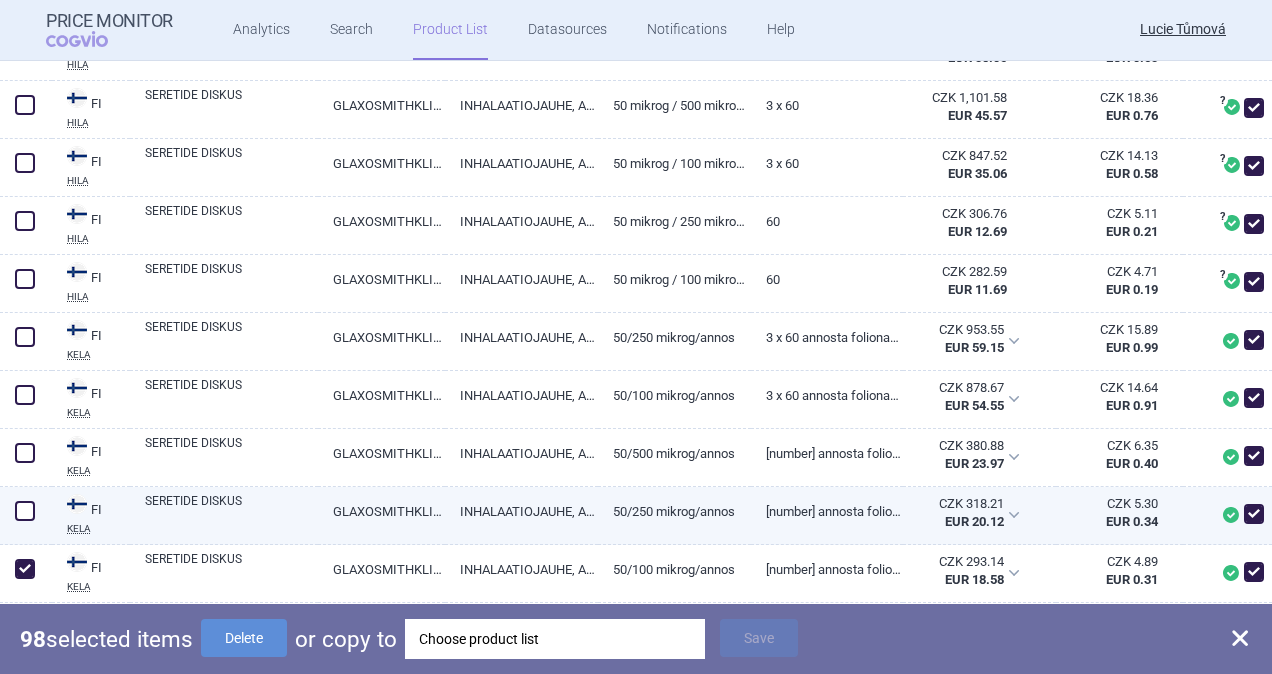 click at bounding box center [25, 511] 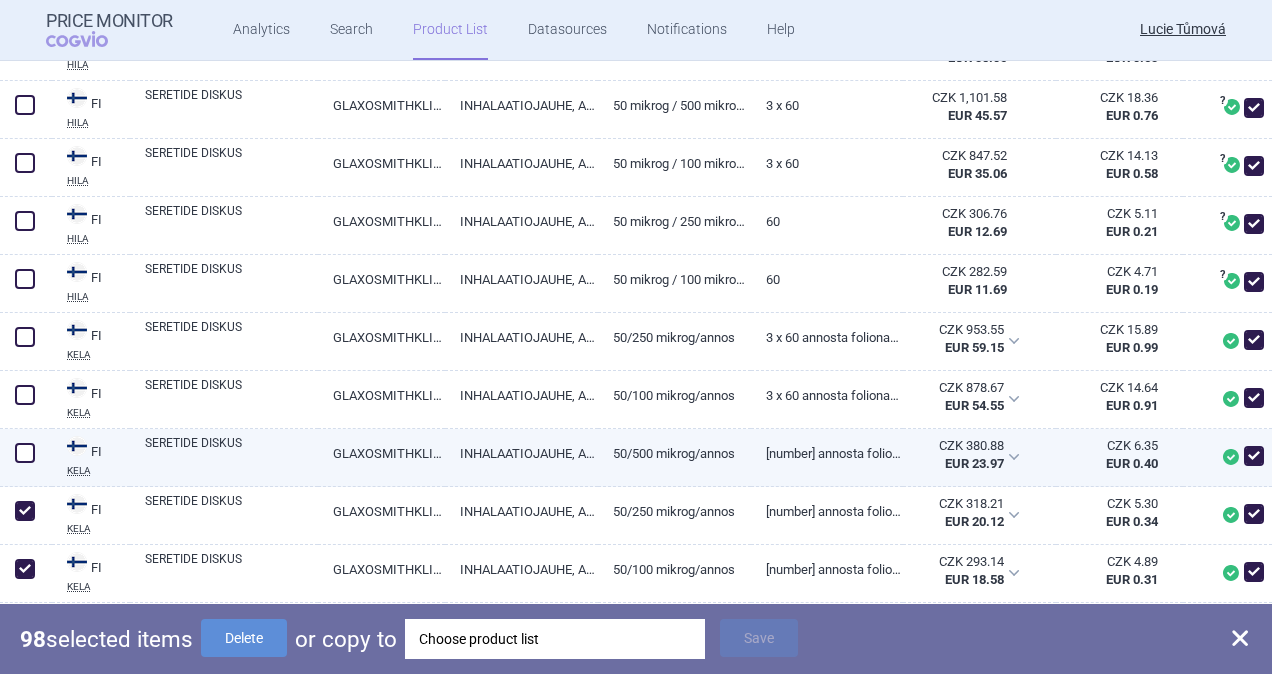 checkbox on "true" 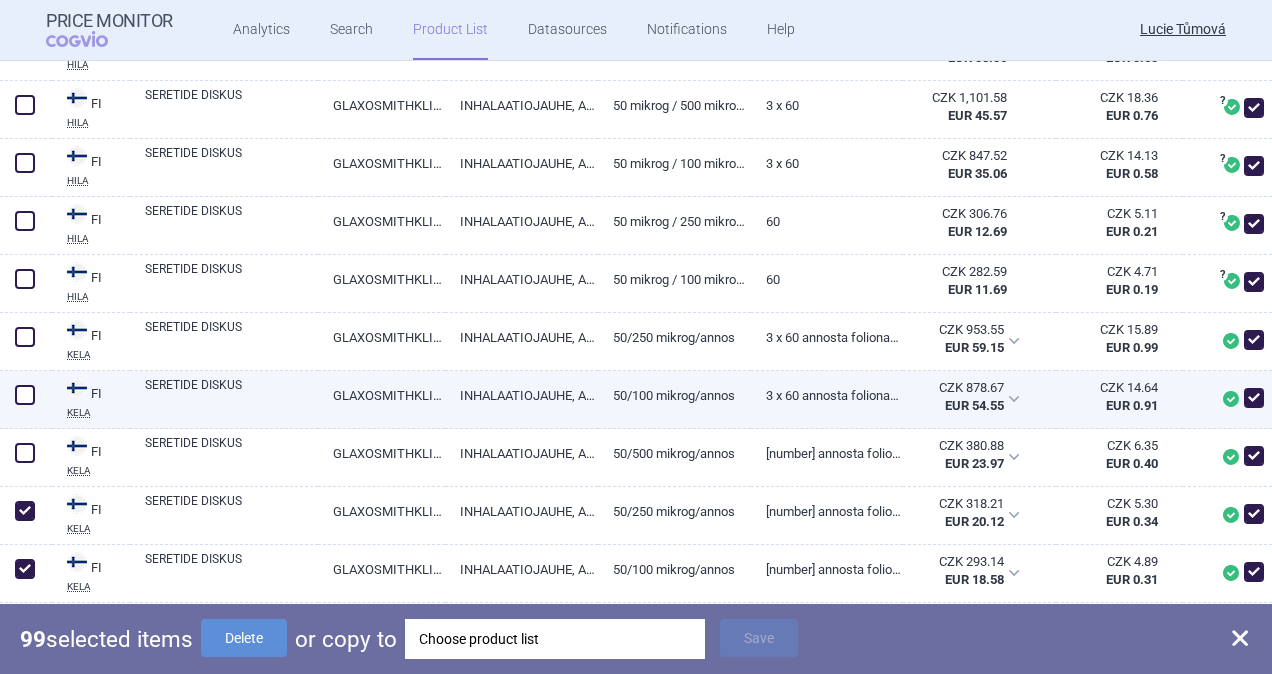 drag, startPoint x: 27, startPoint y: 441, endPoint x: 38, endPoint y: 383, distance: 59.03389 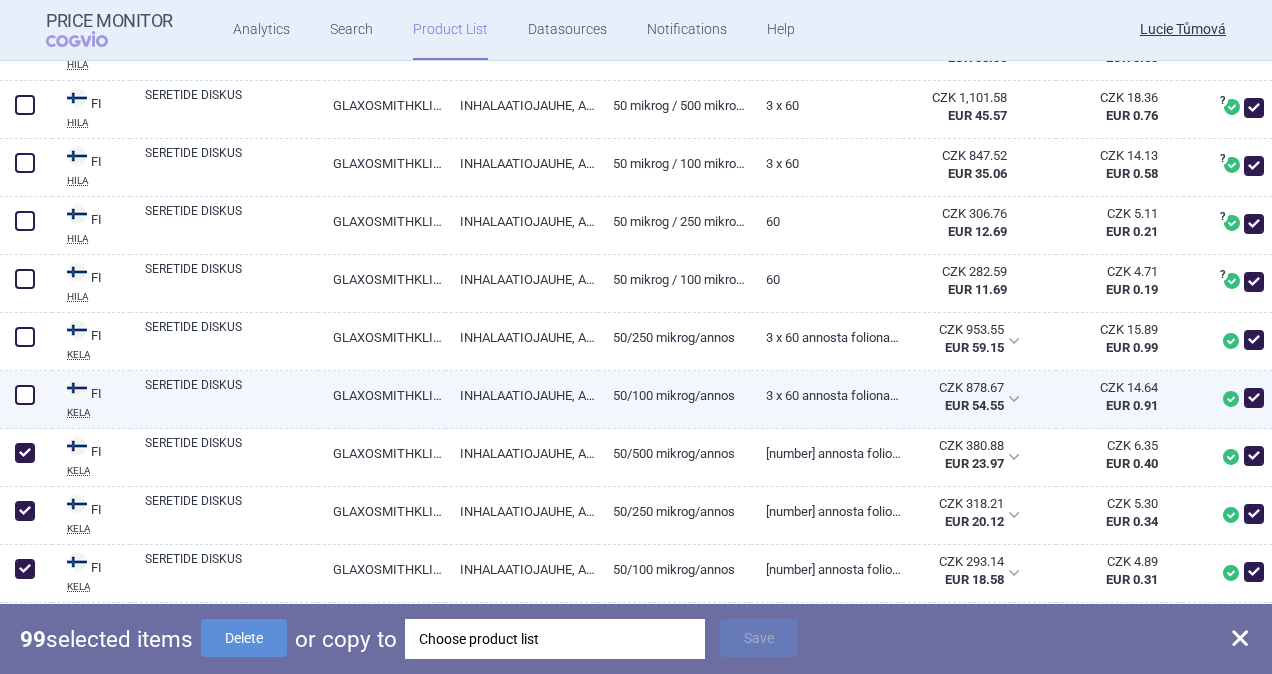 checkbox on "true" 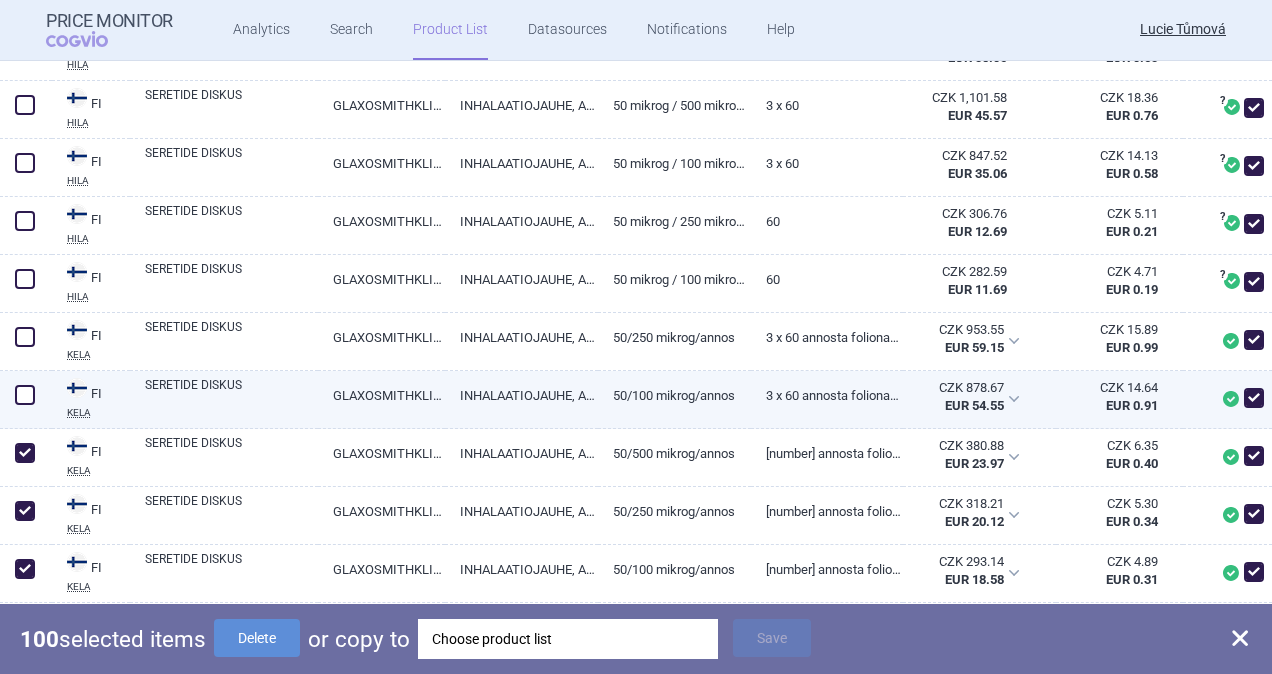 click at bounding box center (25, 395) 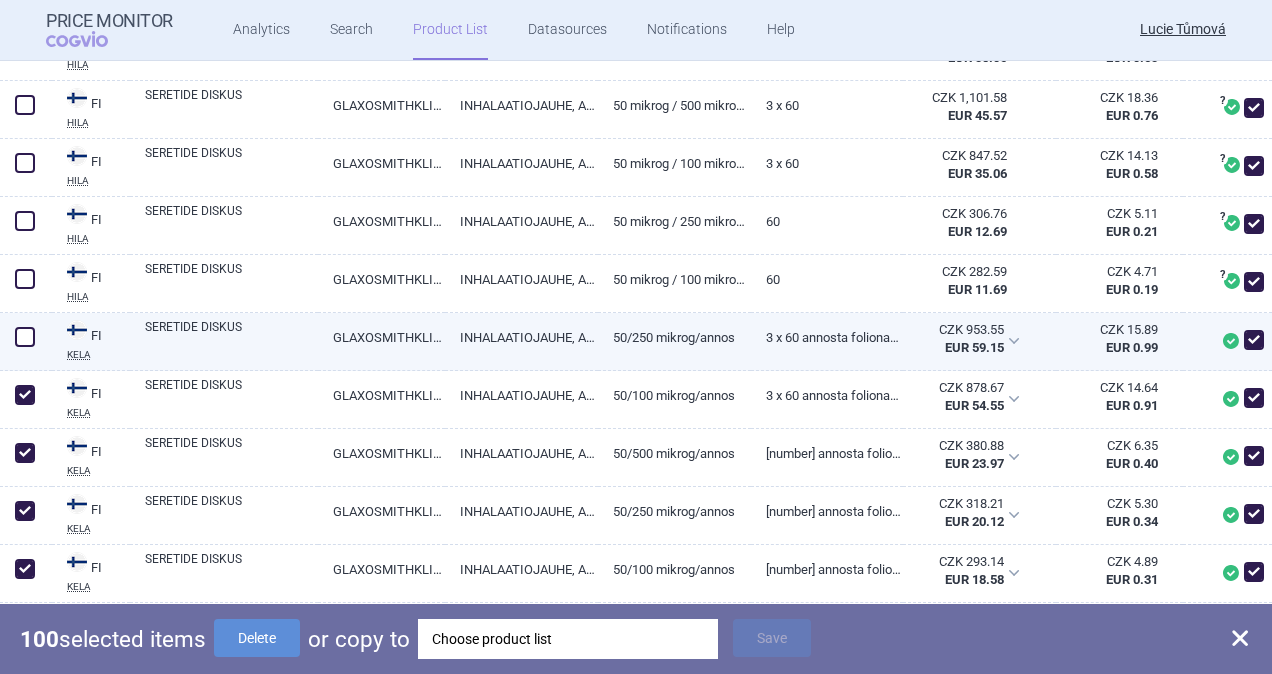 checkbox on "true" 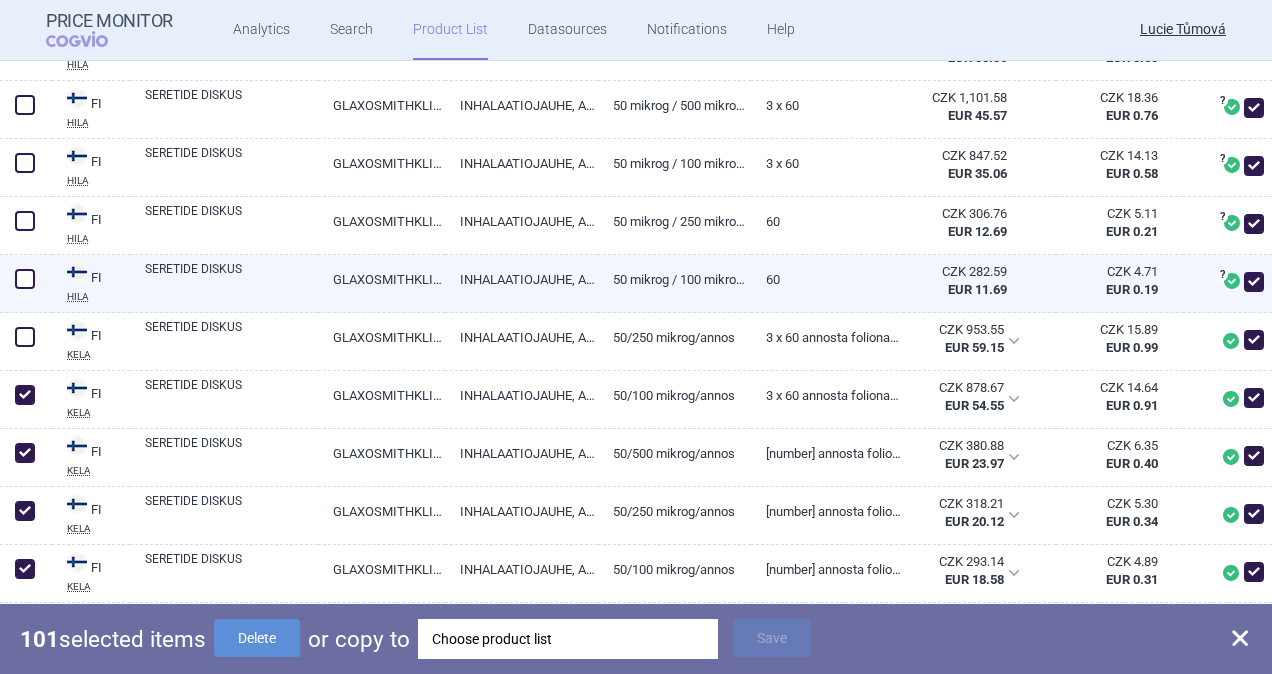 drag, startPoint x: 26, startPoint y: 338, endPoint x: 22, endPoint y: 280, distance: 58.137768 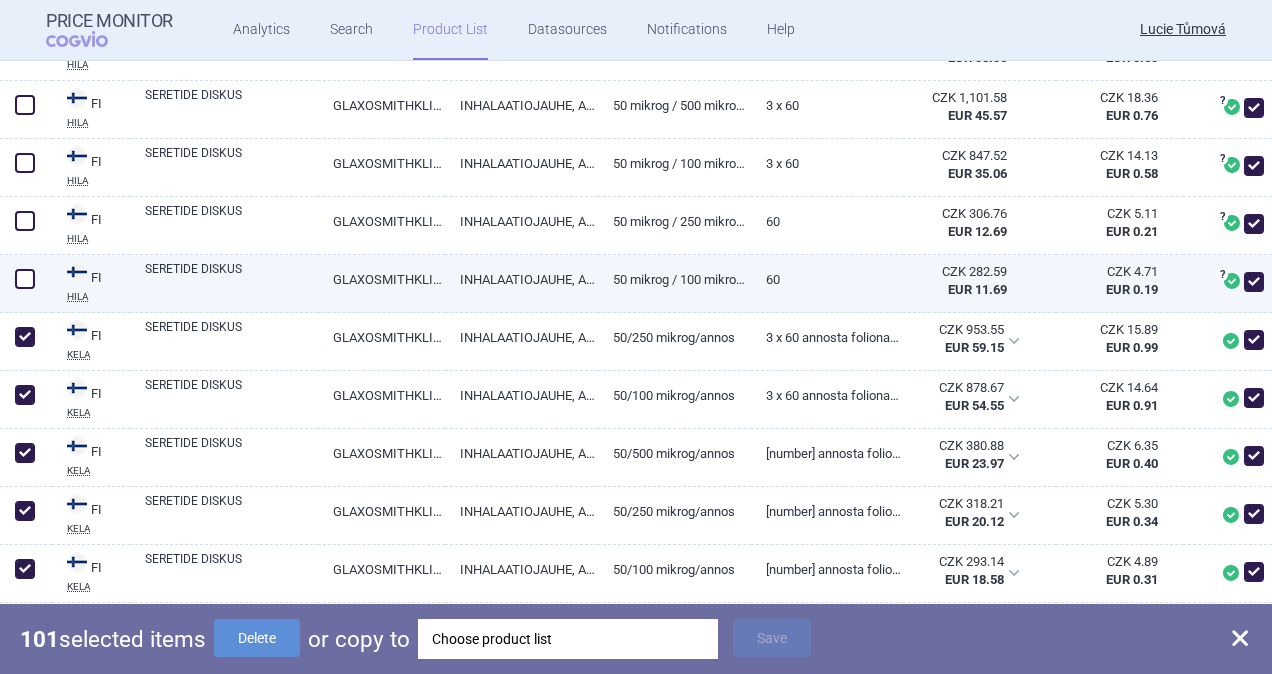 checkbox on "true" 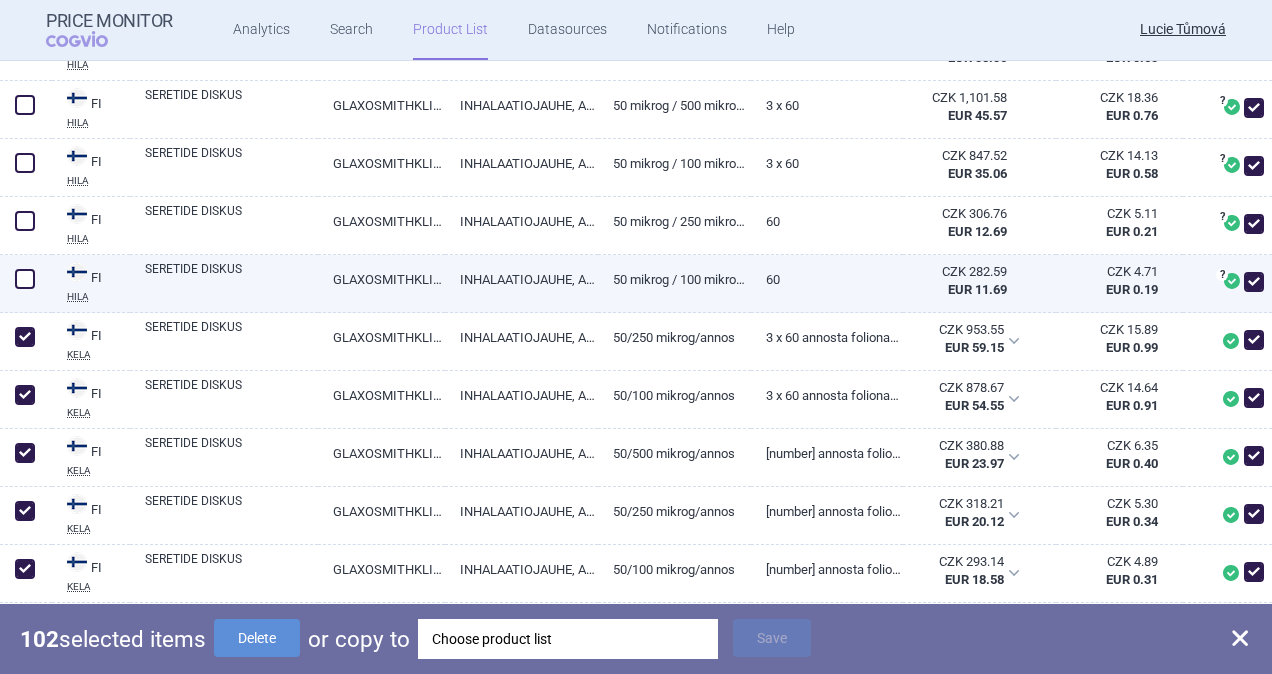 click at bounding box center [25, 279] 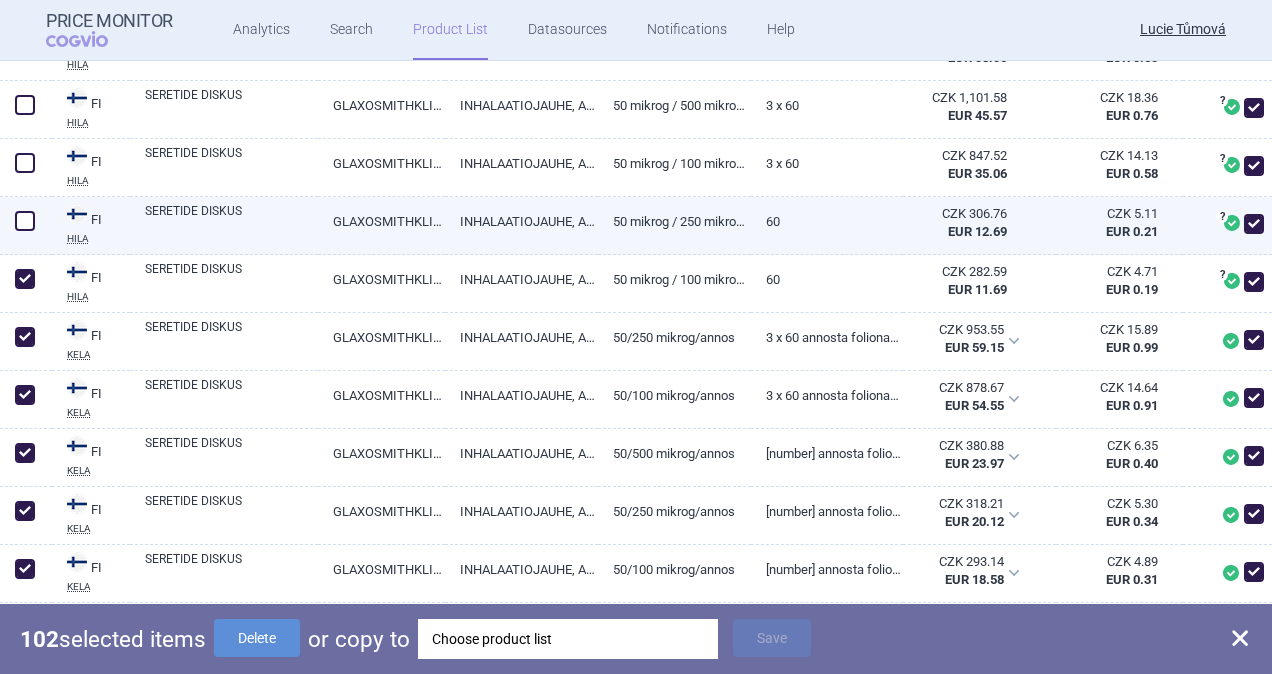 checkbox on "true" 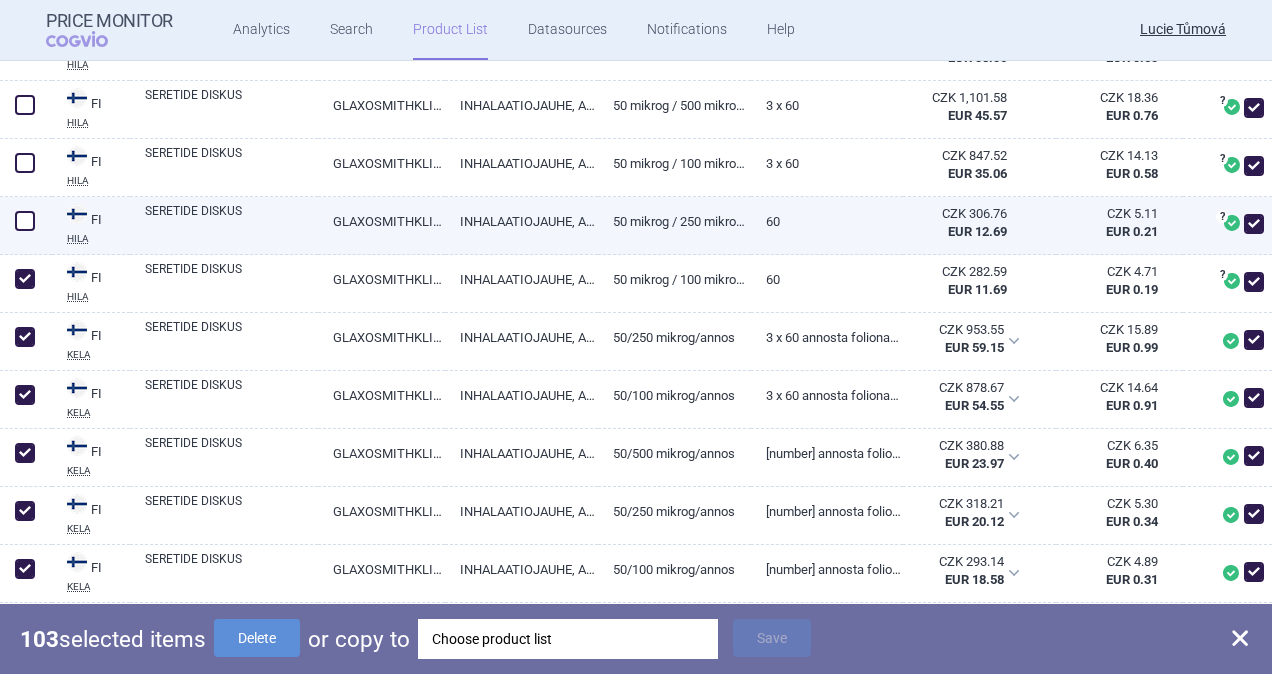 click at bounding box center (25, 221) 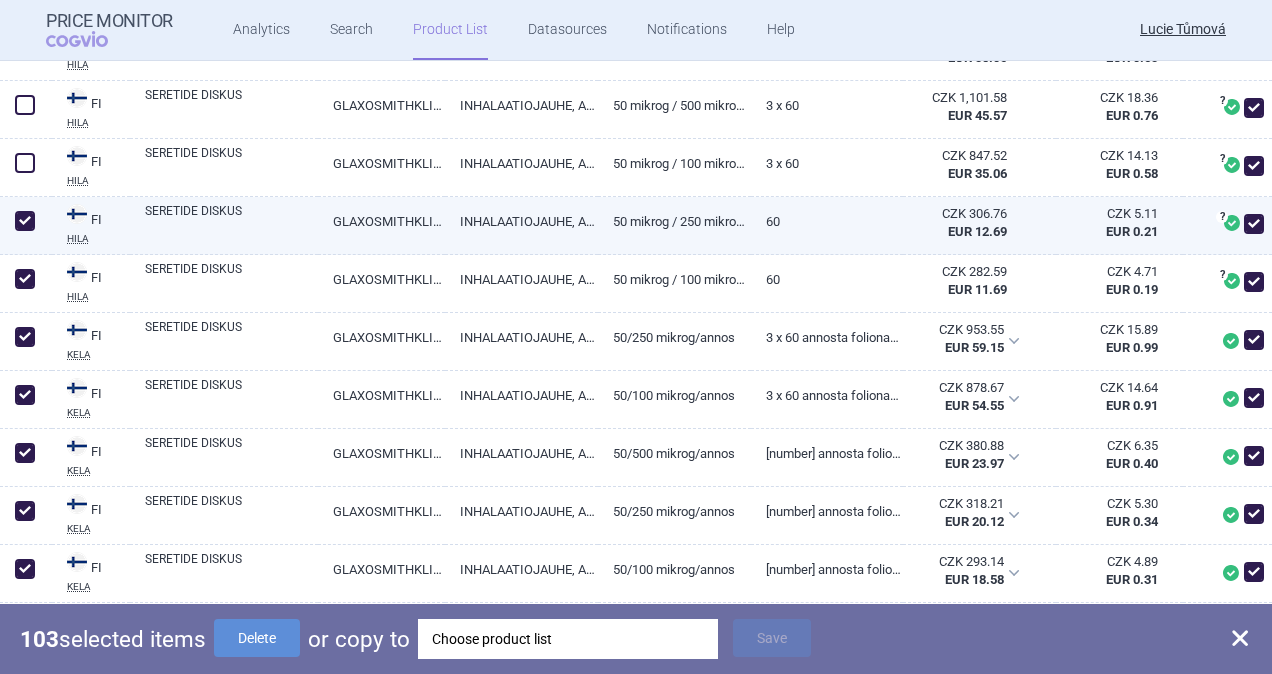 checkbox on "true" 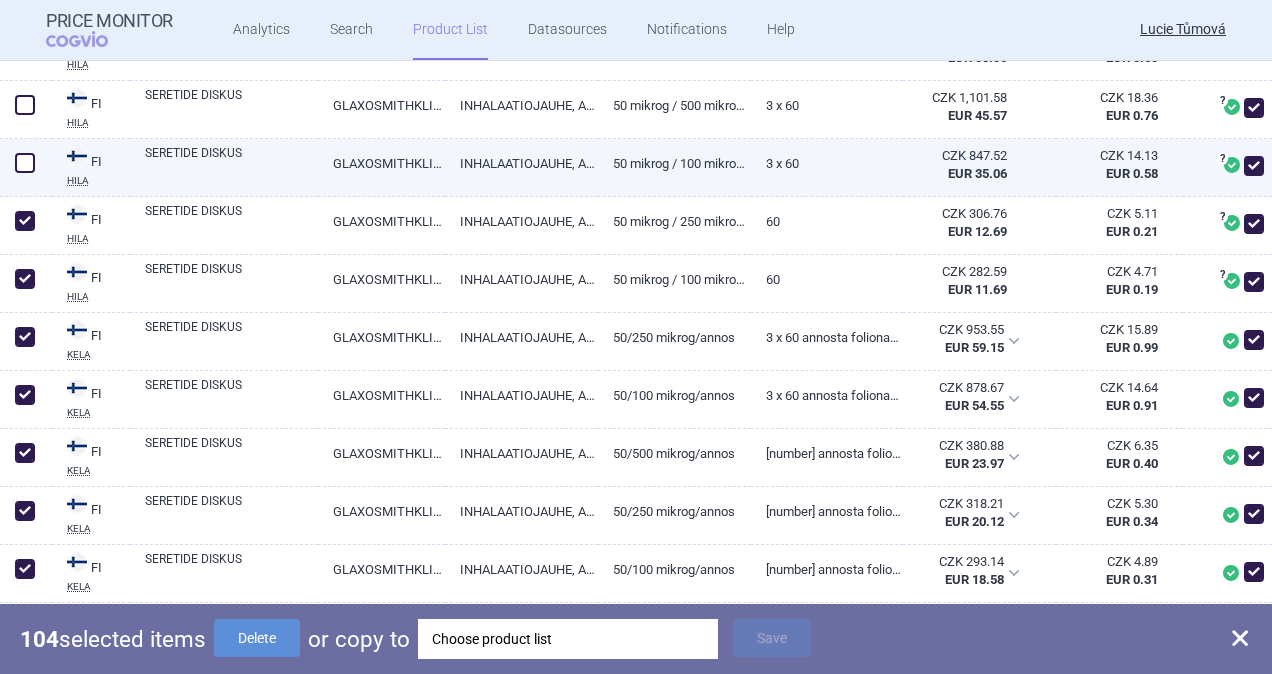 click at bounding box center (25, 163) 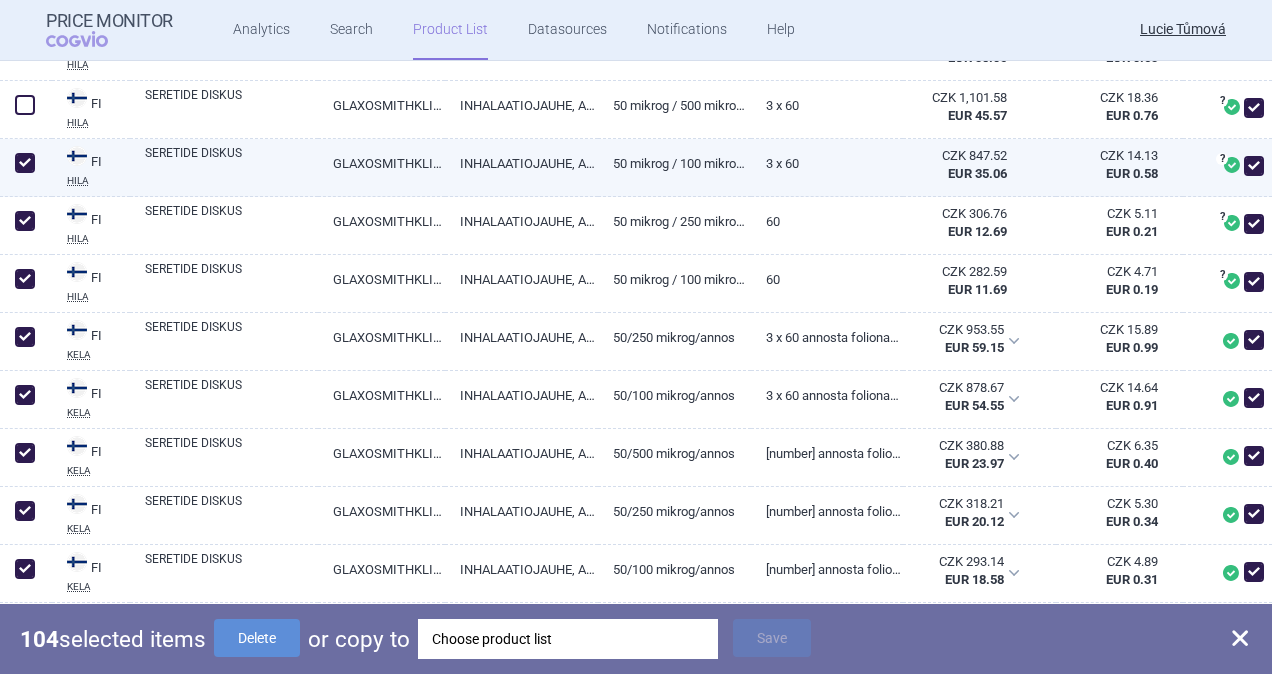 checkbox on "true" 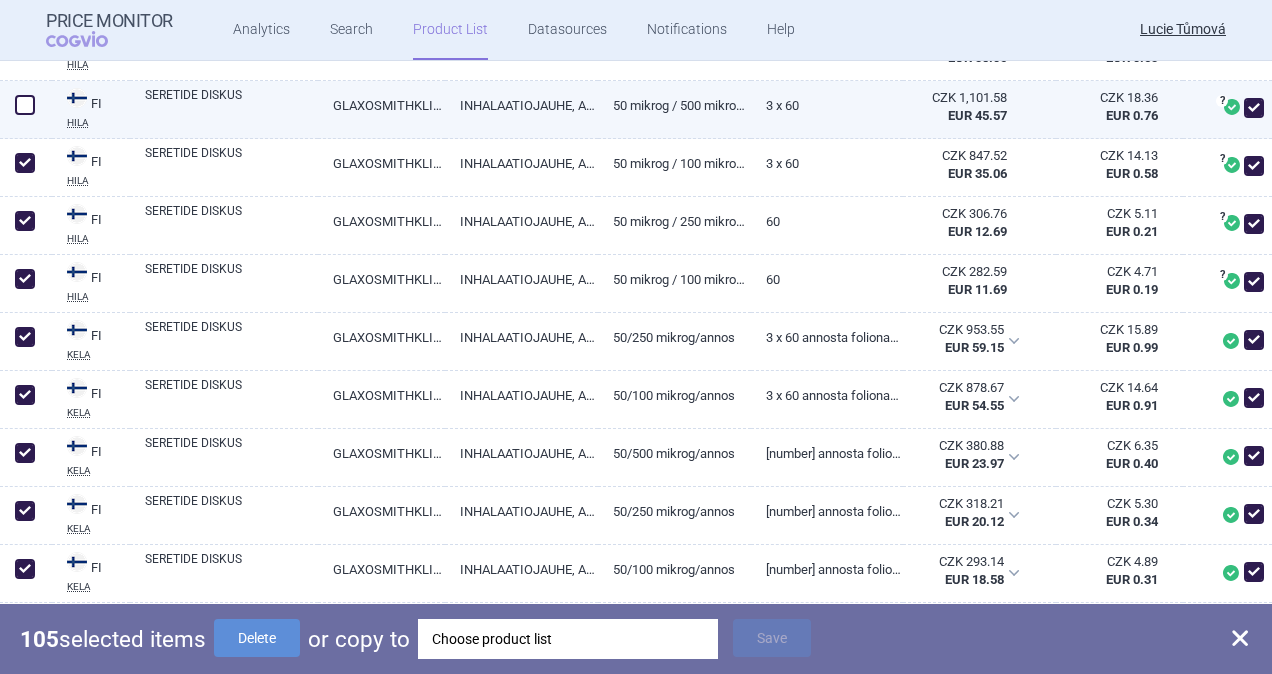 click at bounding box center (25, 105) 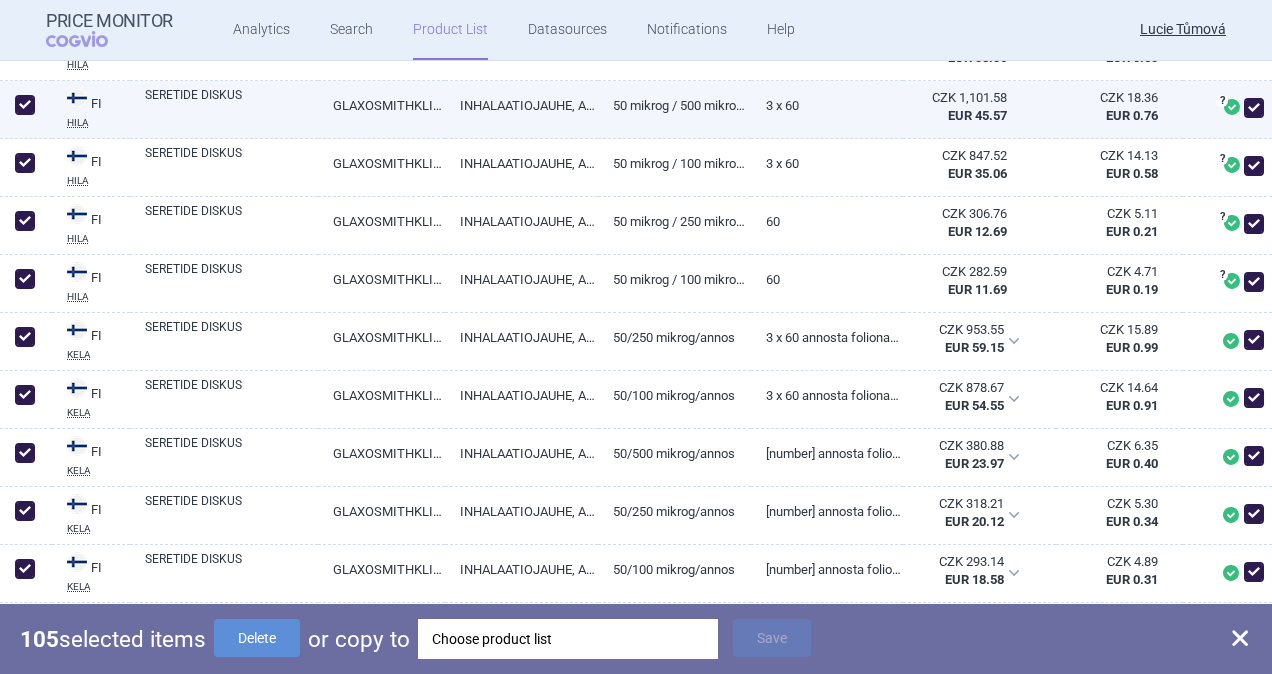 checkbox on "true" 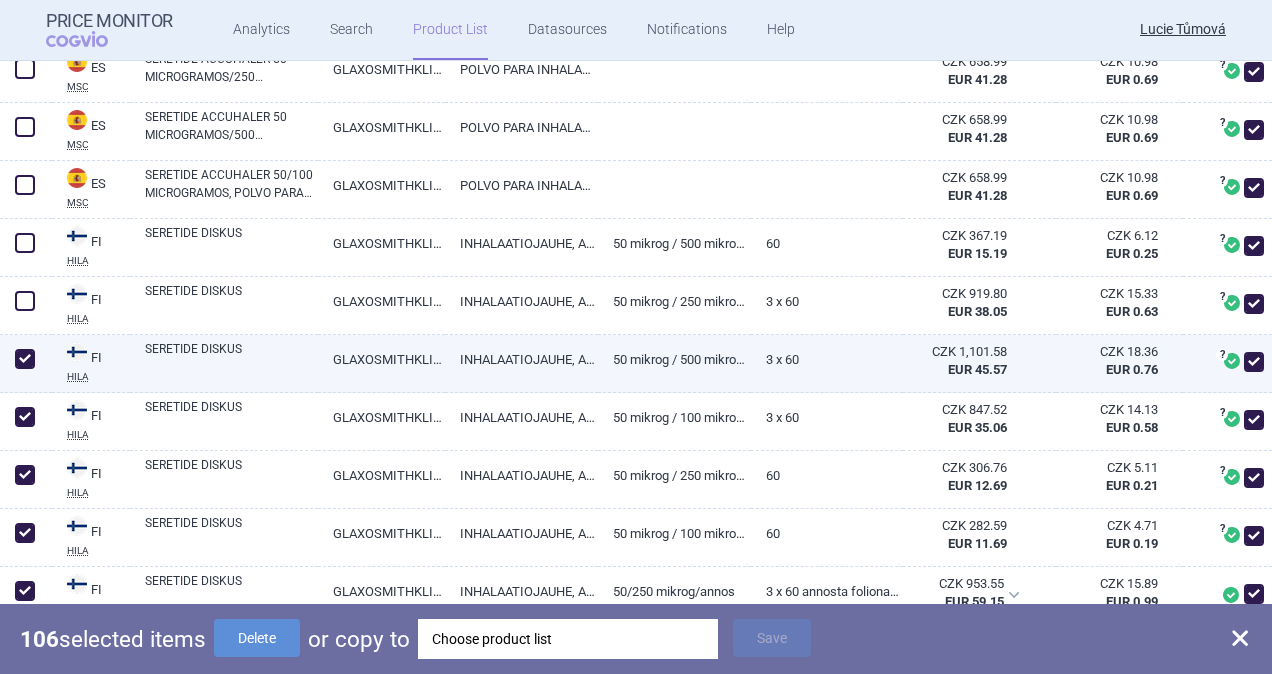 scroll, scrollTop: 3336, scrollLeft: 0, axis: vertical 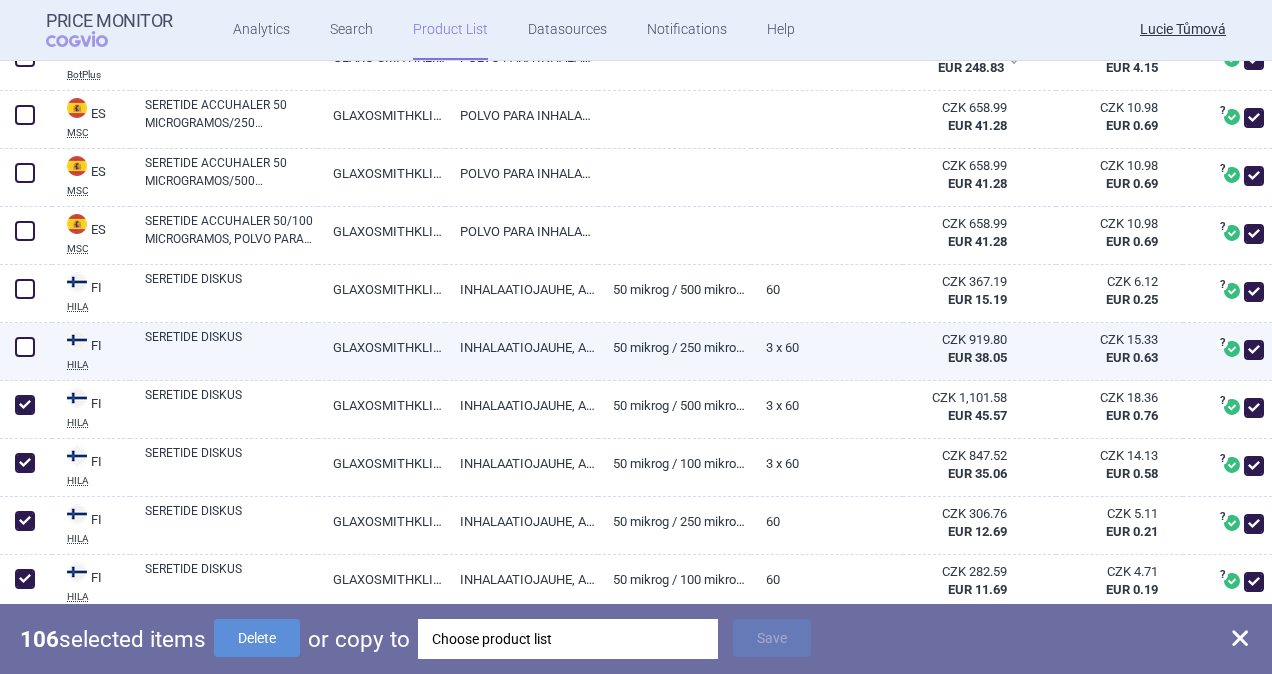 click at bounding box center (25, 347) 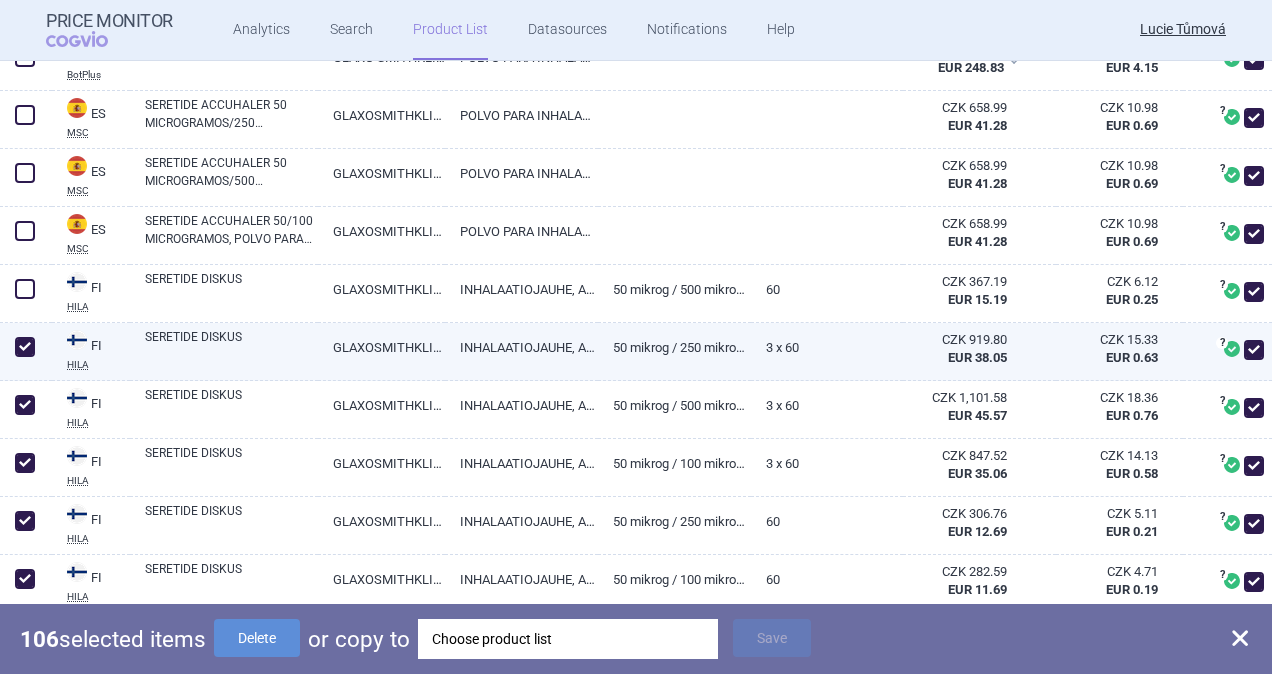 checkbox on "true" 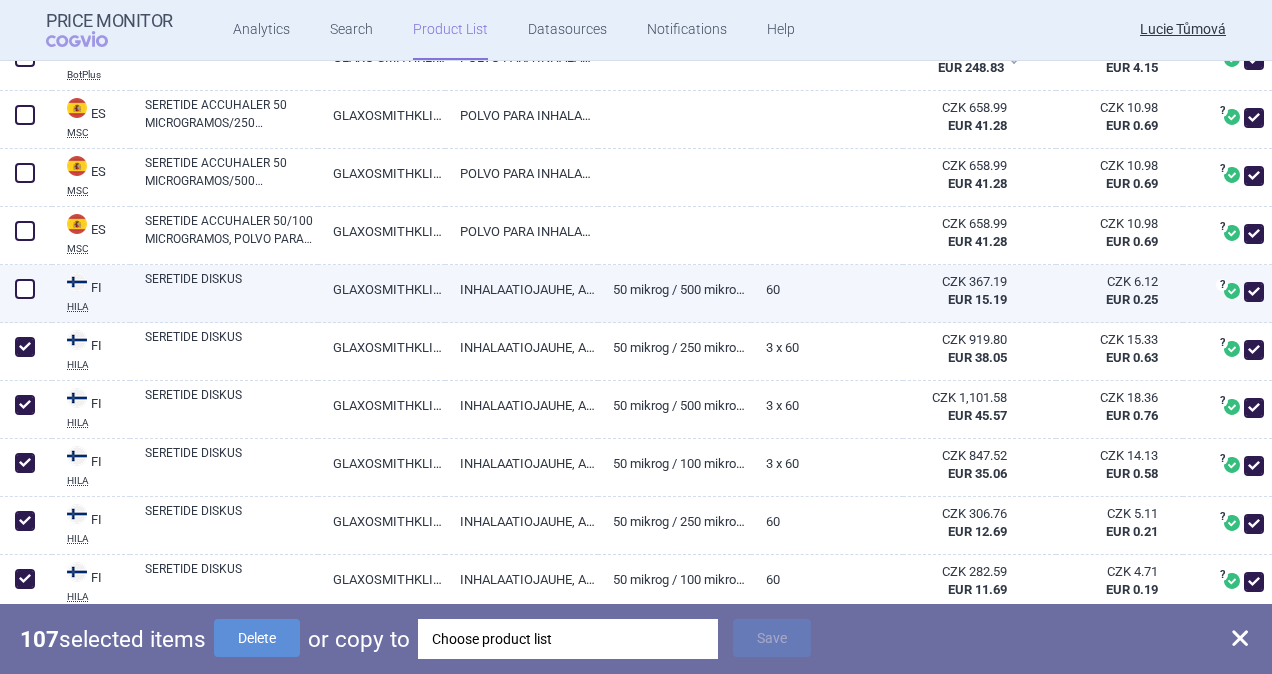 click at bounding box center (25, 289) 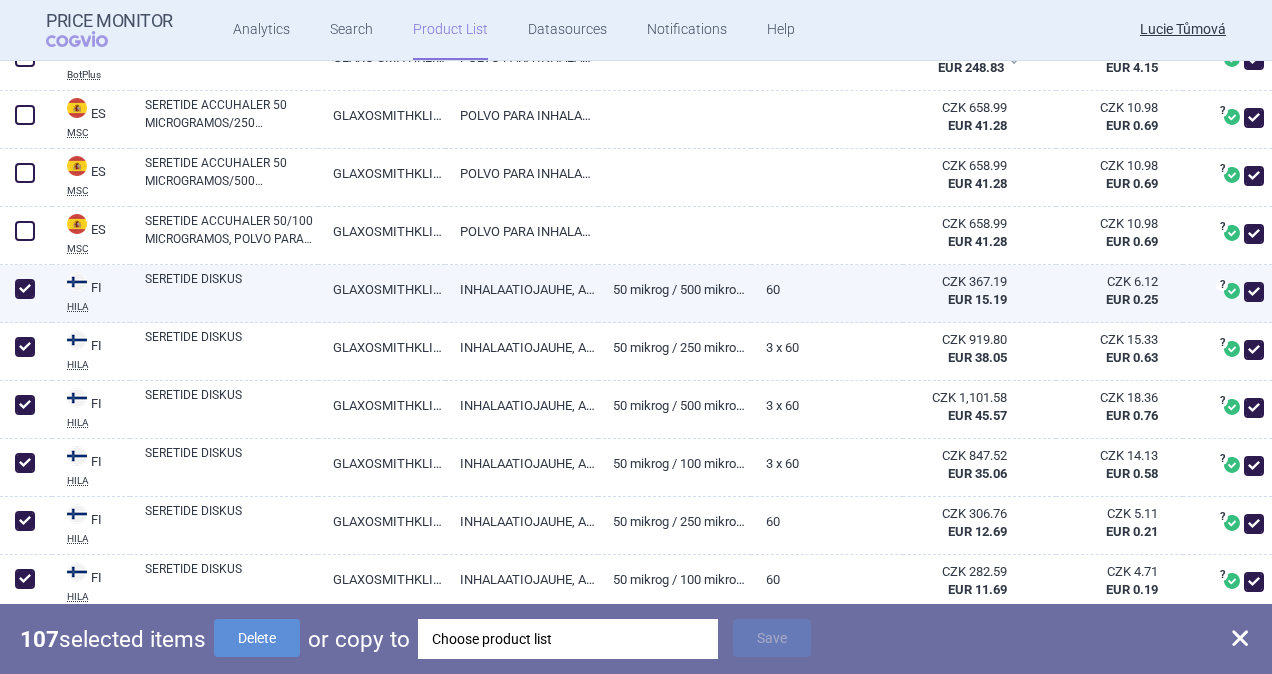 checkbox on "true" 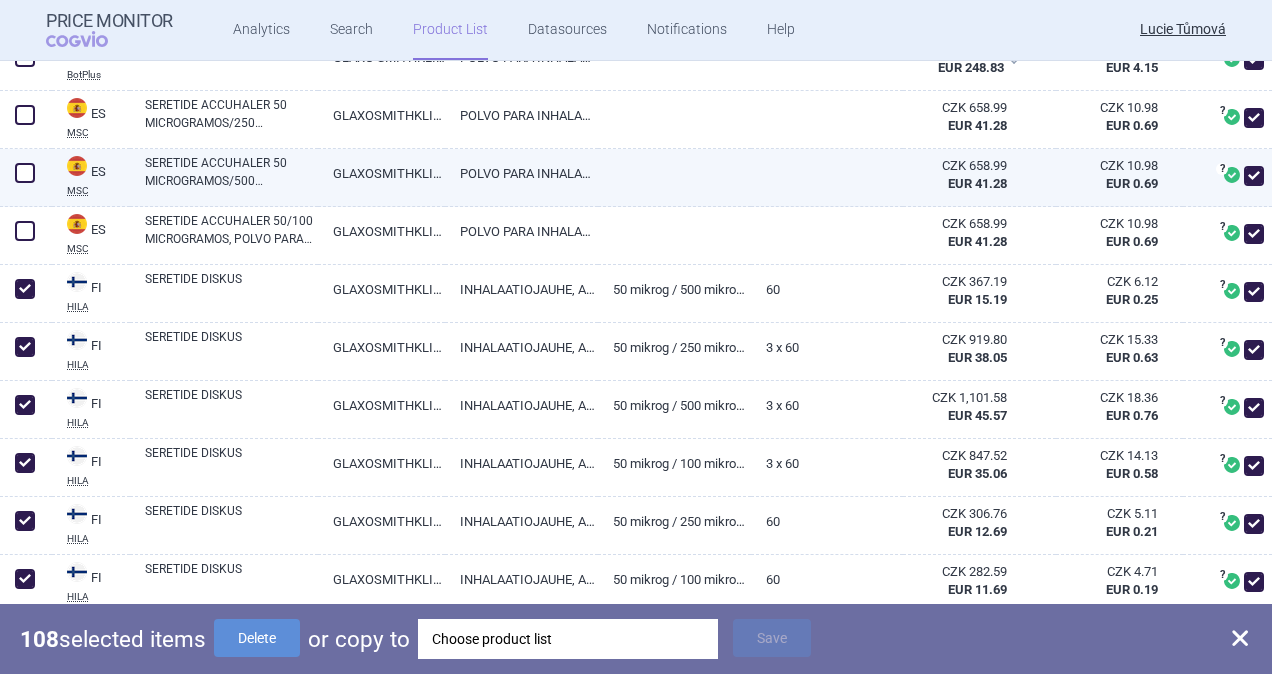 drag, startPoint x: 26, startPoint y: 232, endPoint x: 30, endPoint y: 164, distance: 68.117546 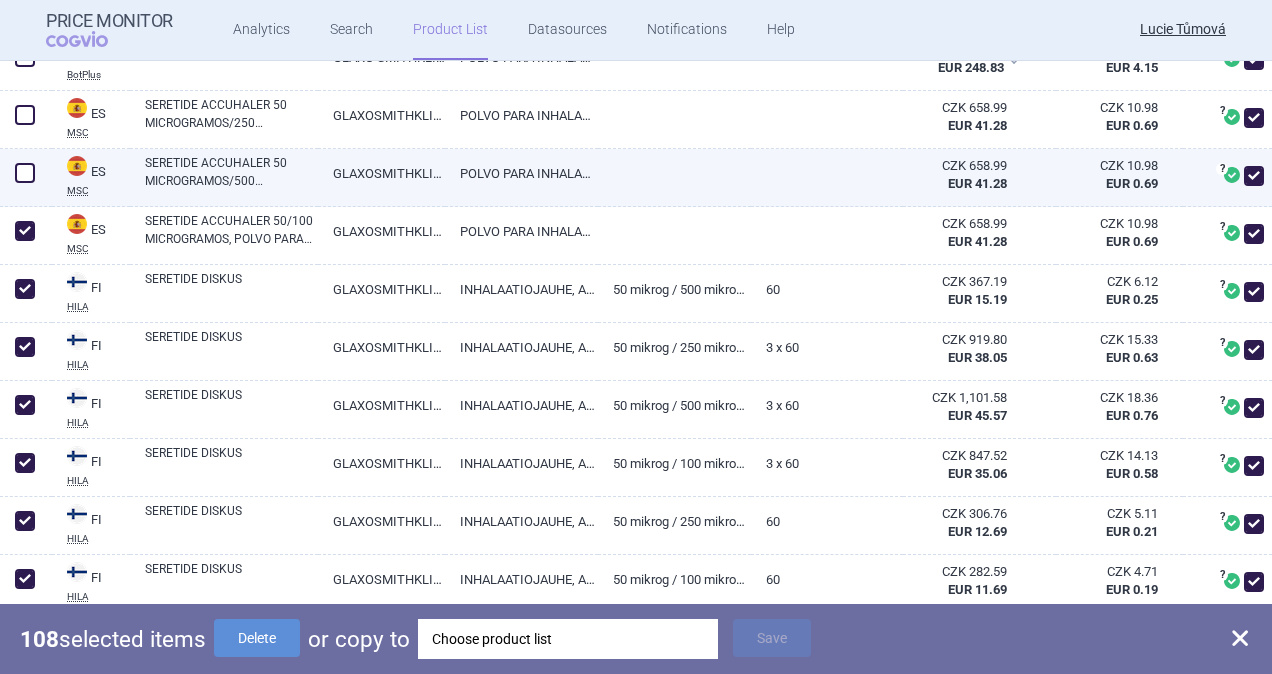 checkbox on "true" 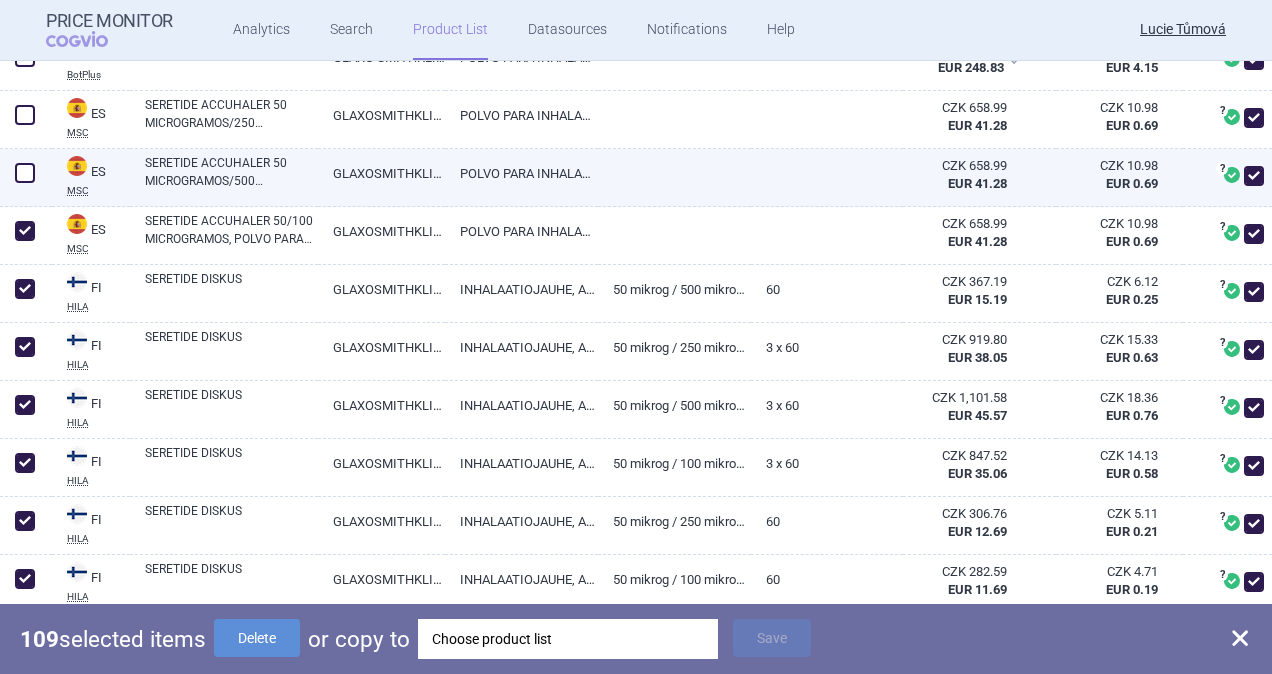 click at bounding box center (25, 173) 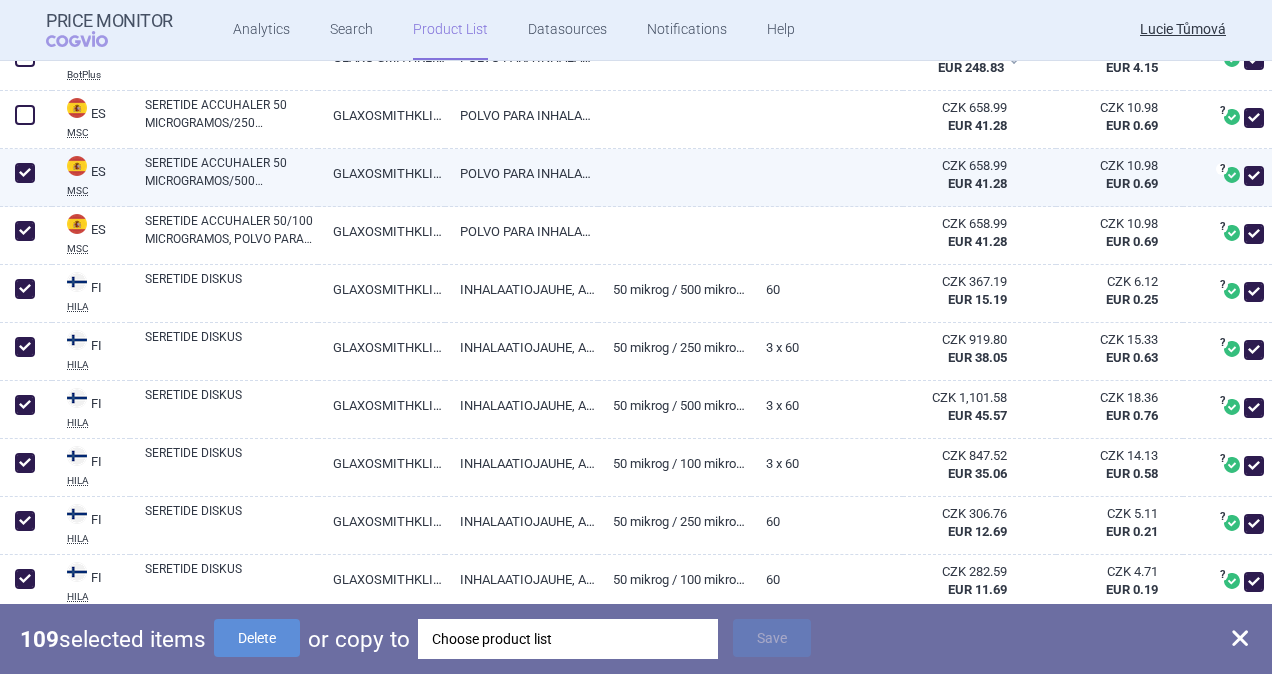 checkbox on "true" 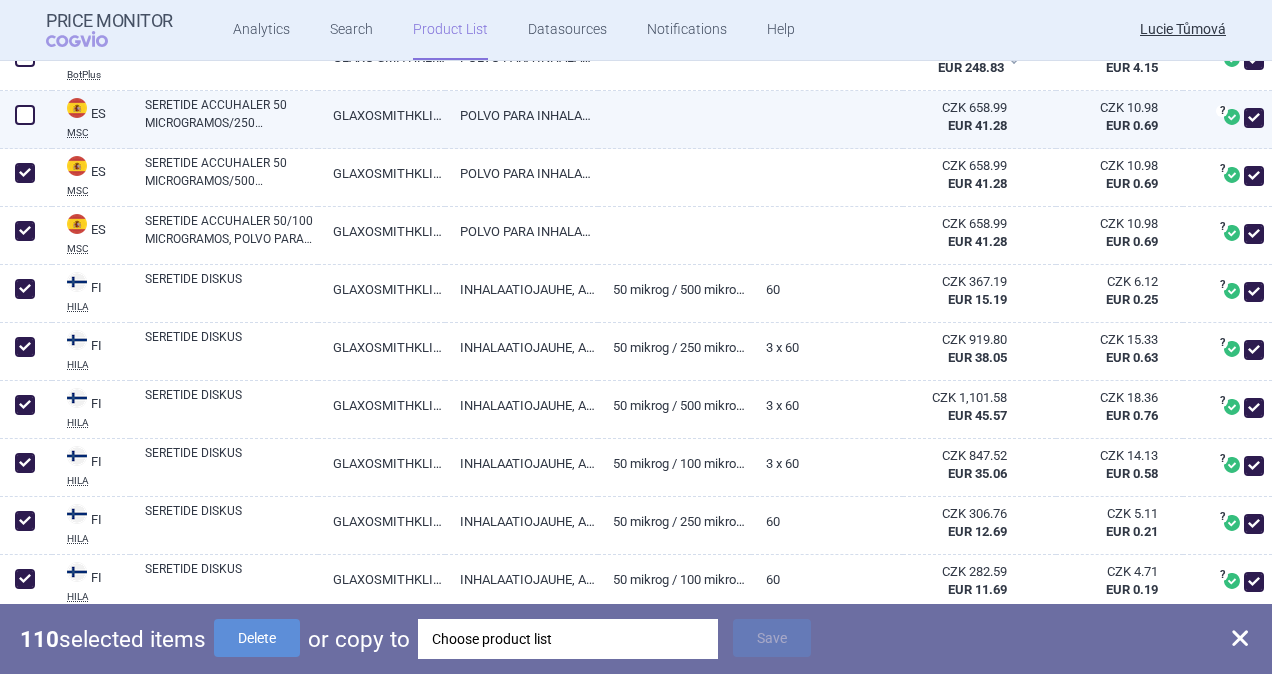 click at bounding box center [25, 115] 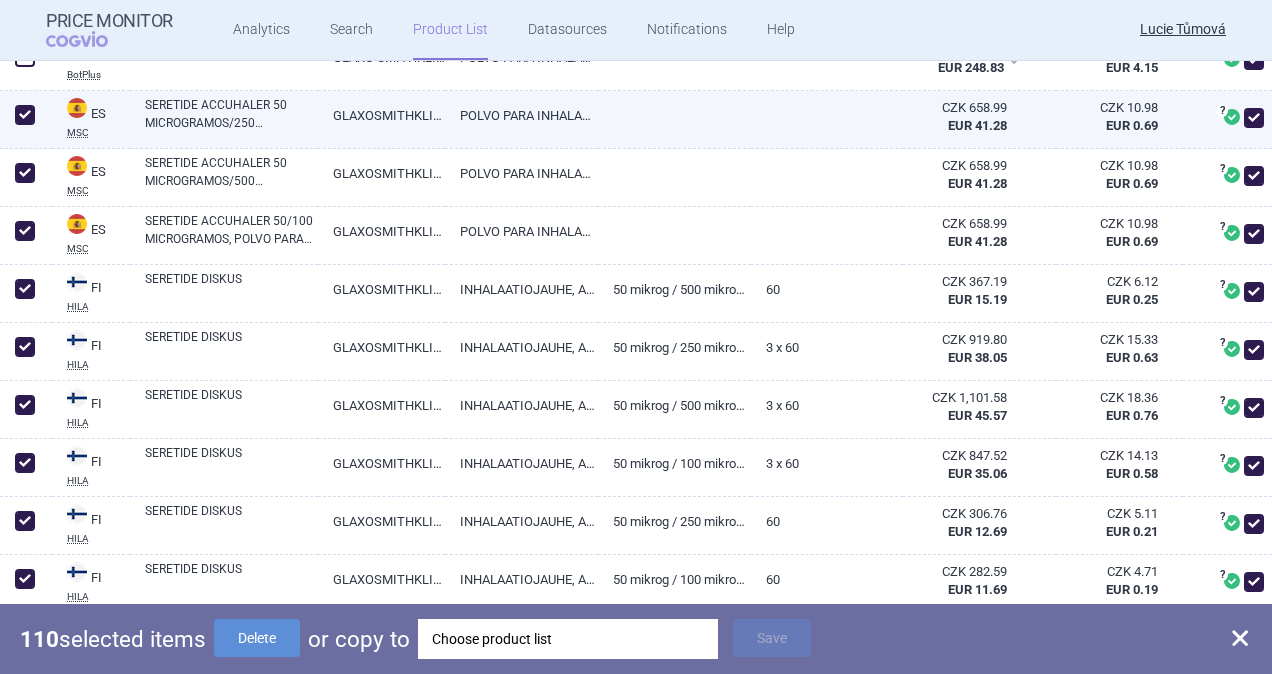checkbox on "true" 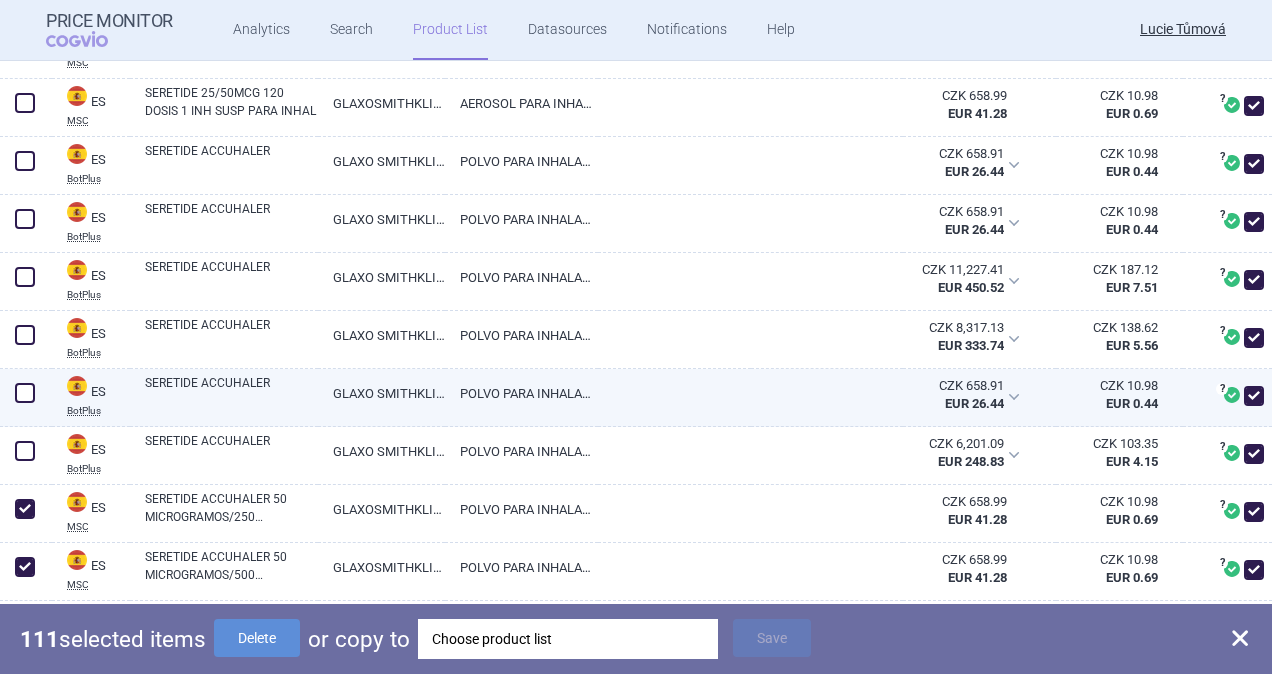 scroll, scrollTop: 2936, scrollLeft: 0, axis: vertical 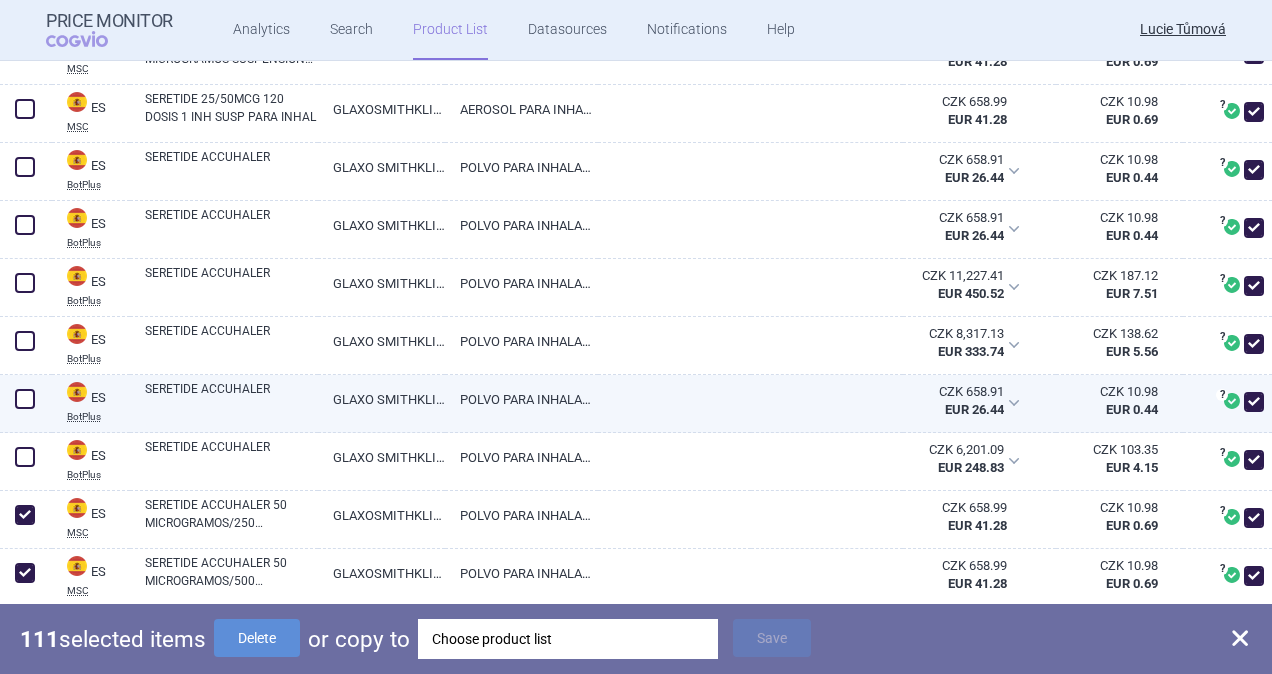 drag, startPoint x: 26, startPoint y: 456, endPoint x: 44, endPoint y: 390, distance: 68.41052 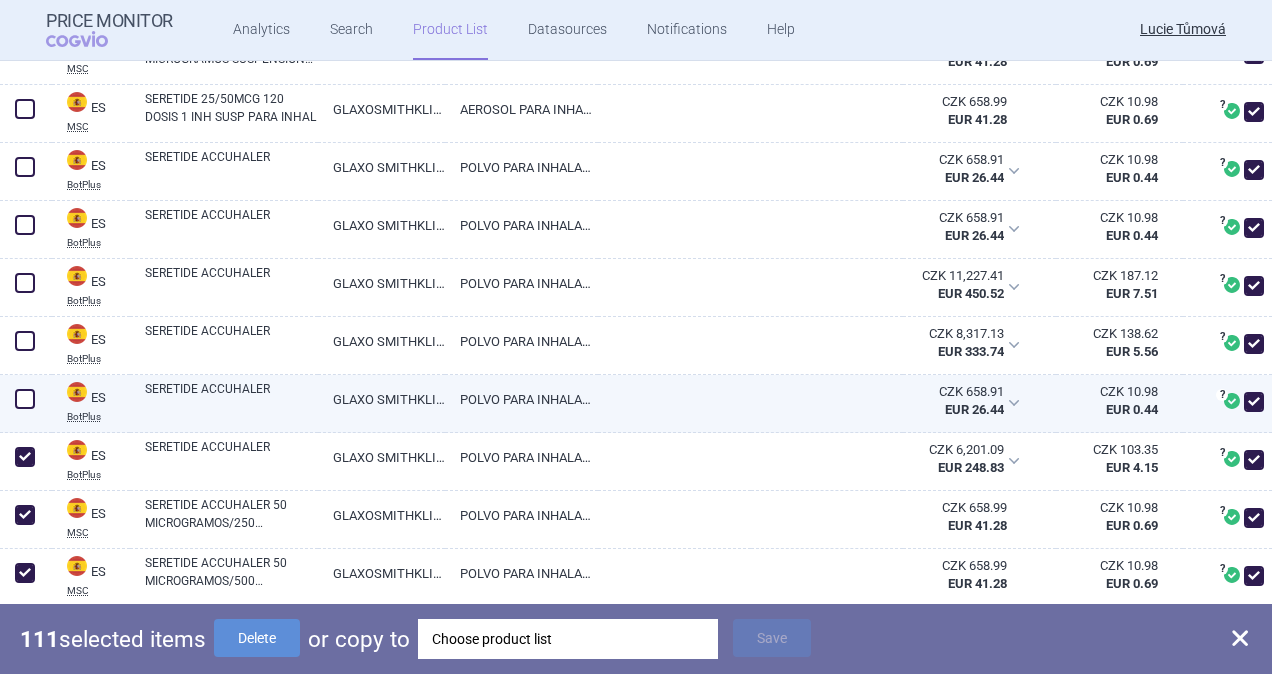 checkbox on "true" 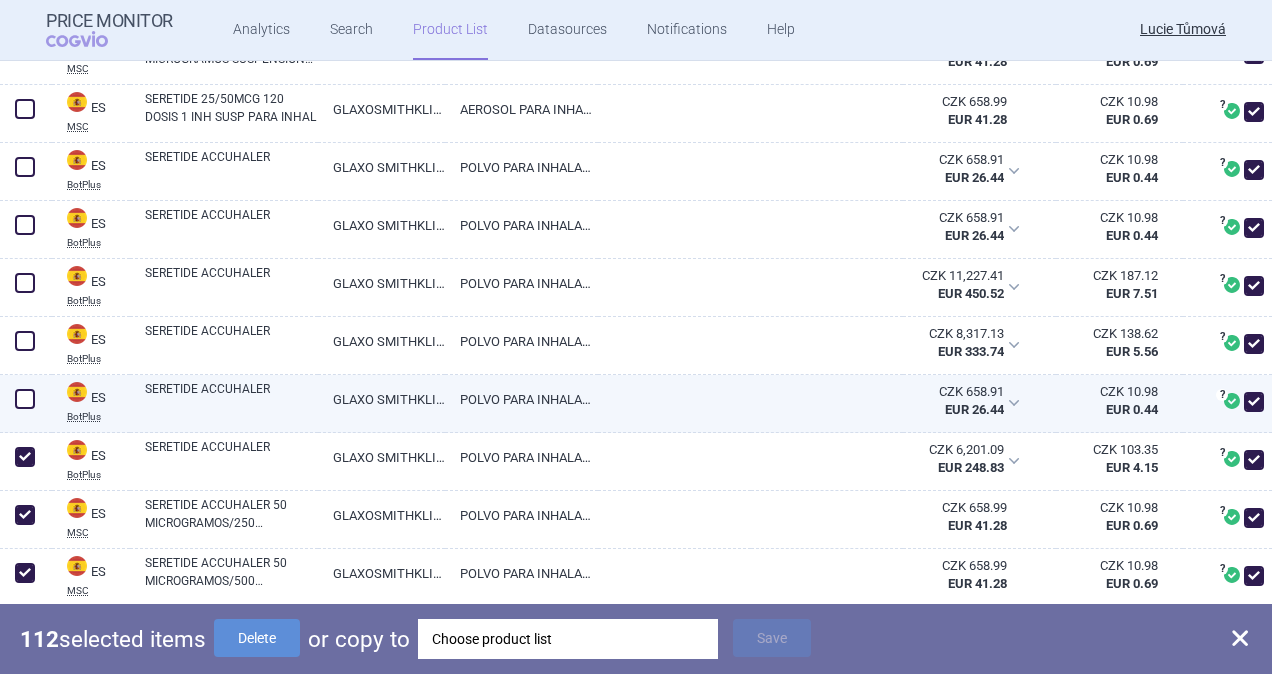 click at bounding box center [26, 404] 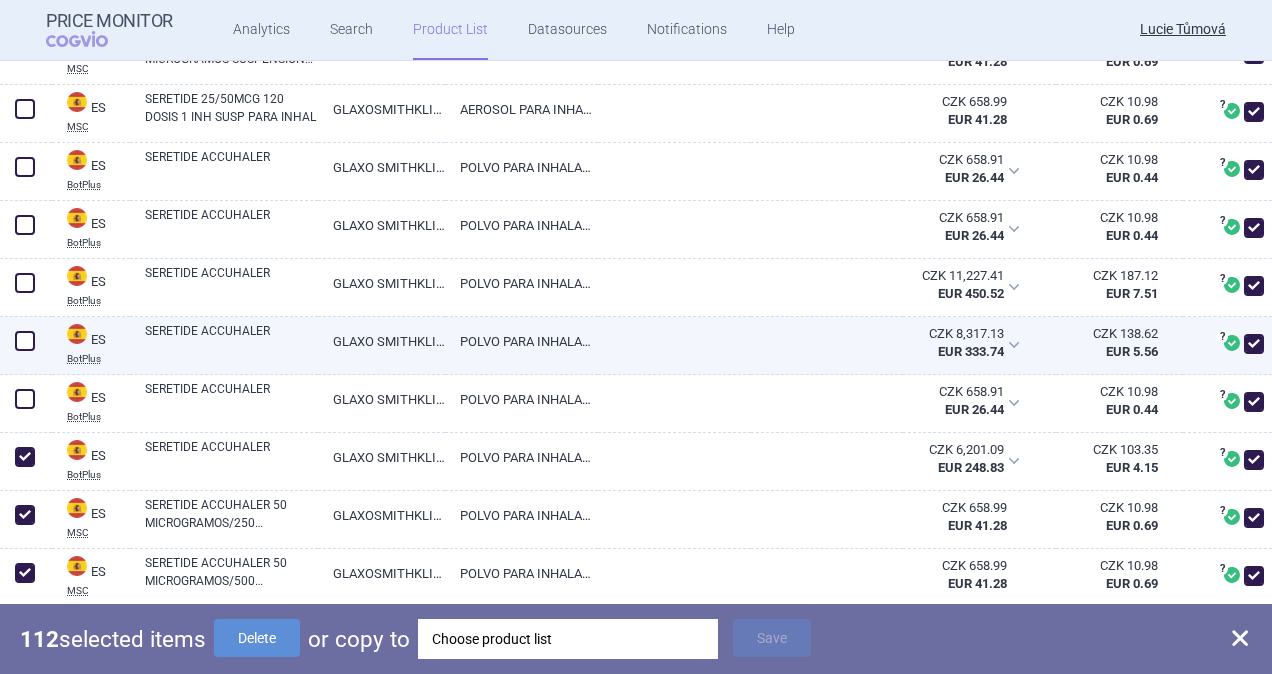 drag, startPoint x: 34, startPoint y: 396, endPoint x: 27, endPoint y: 362, distance: 34.713108 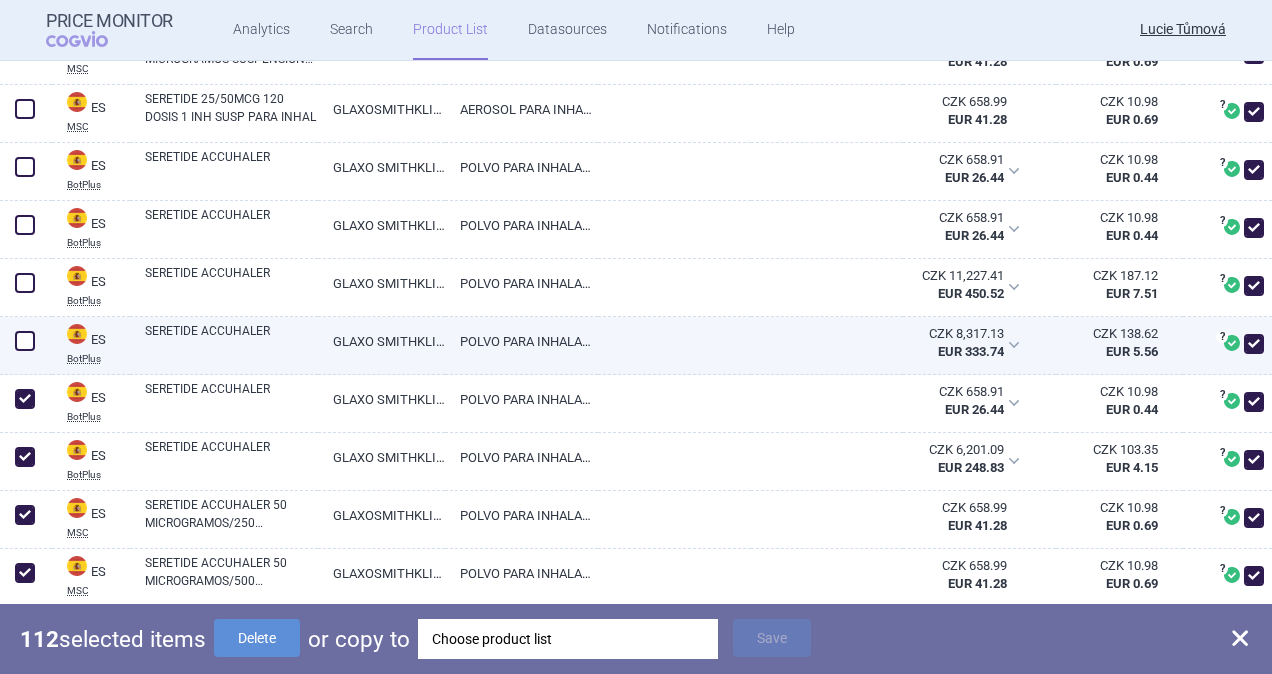 checkbox on "true" 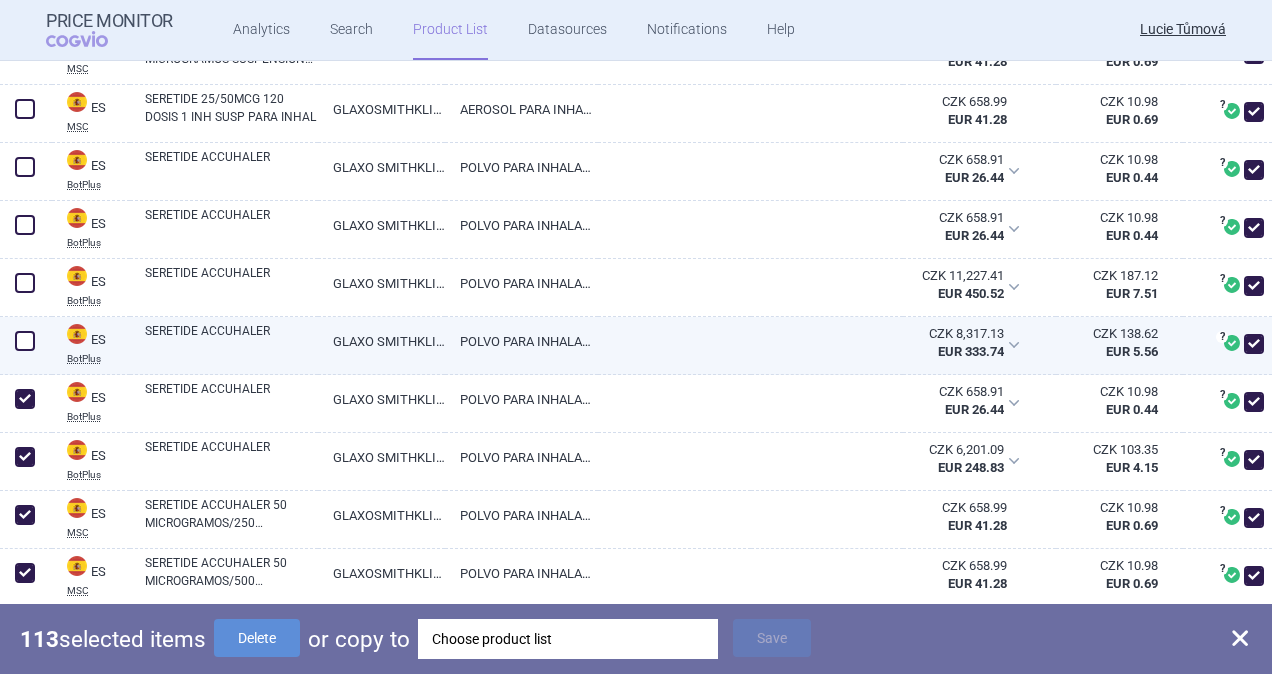 click at bounding box center (25, 341) 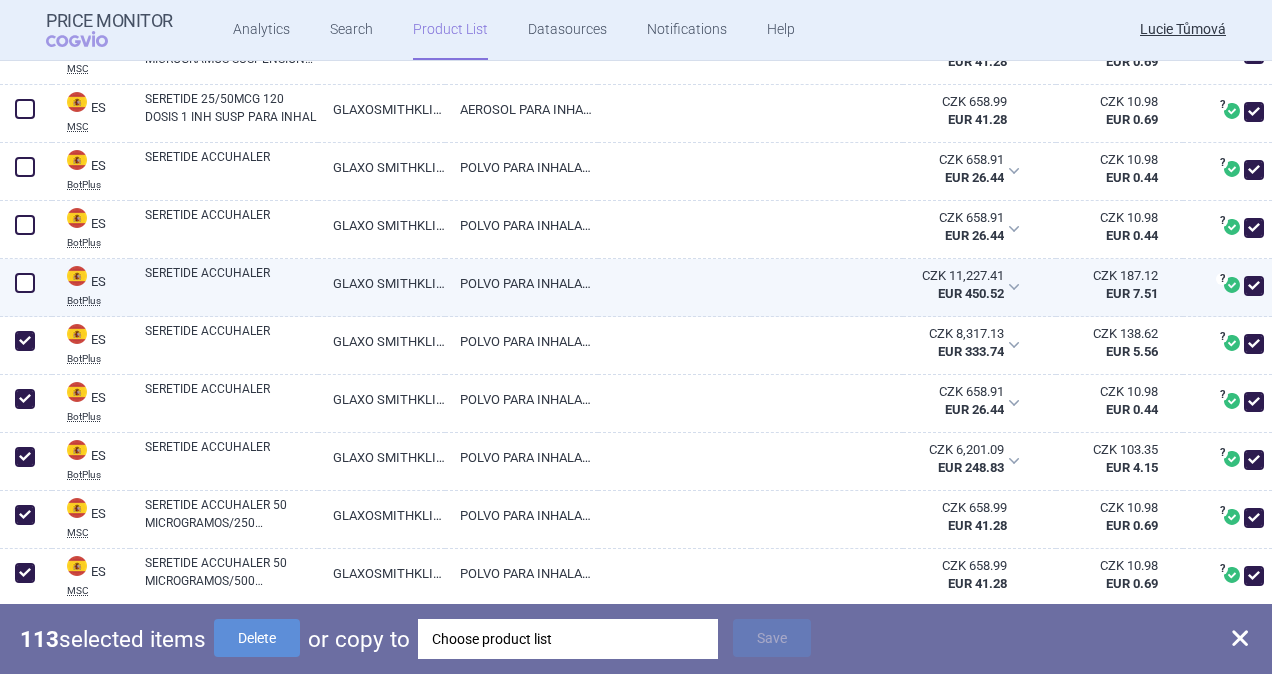 checkbox on "true" 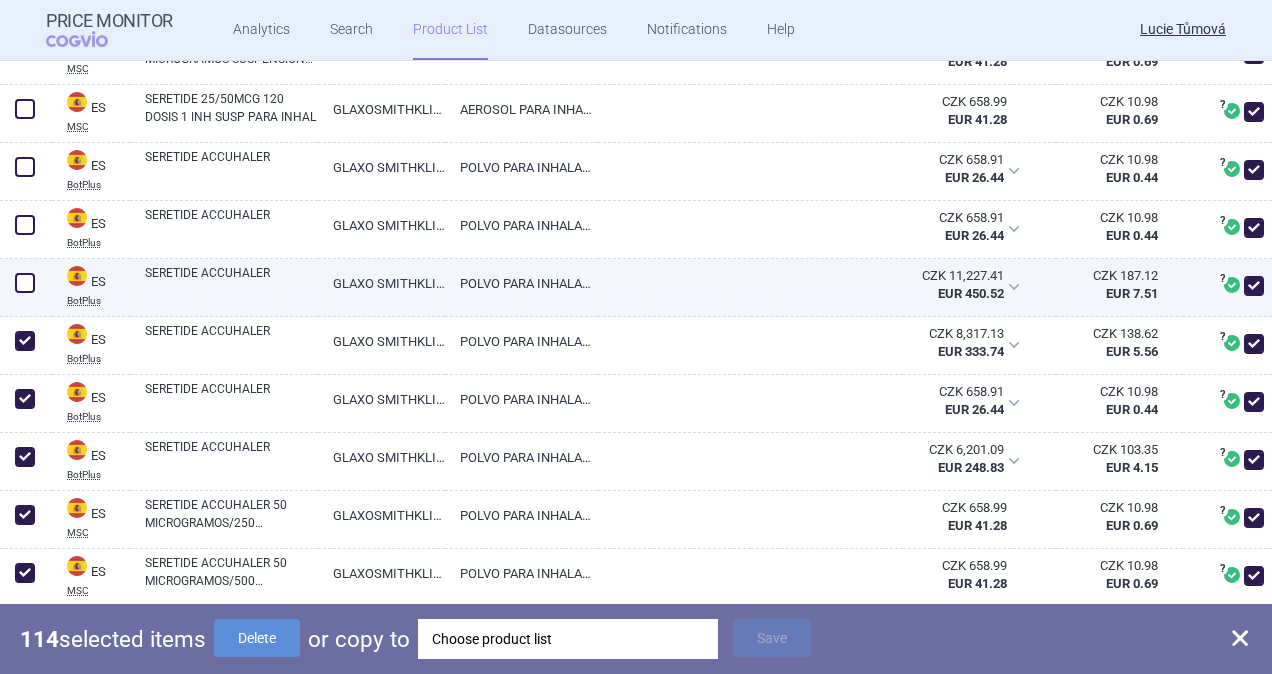 click at bounding box center [25, 283] 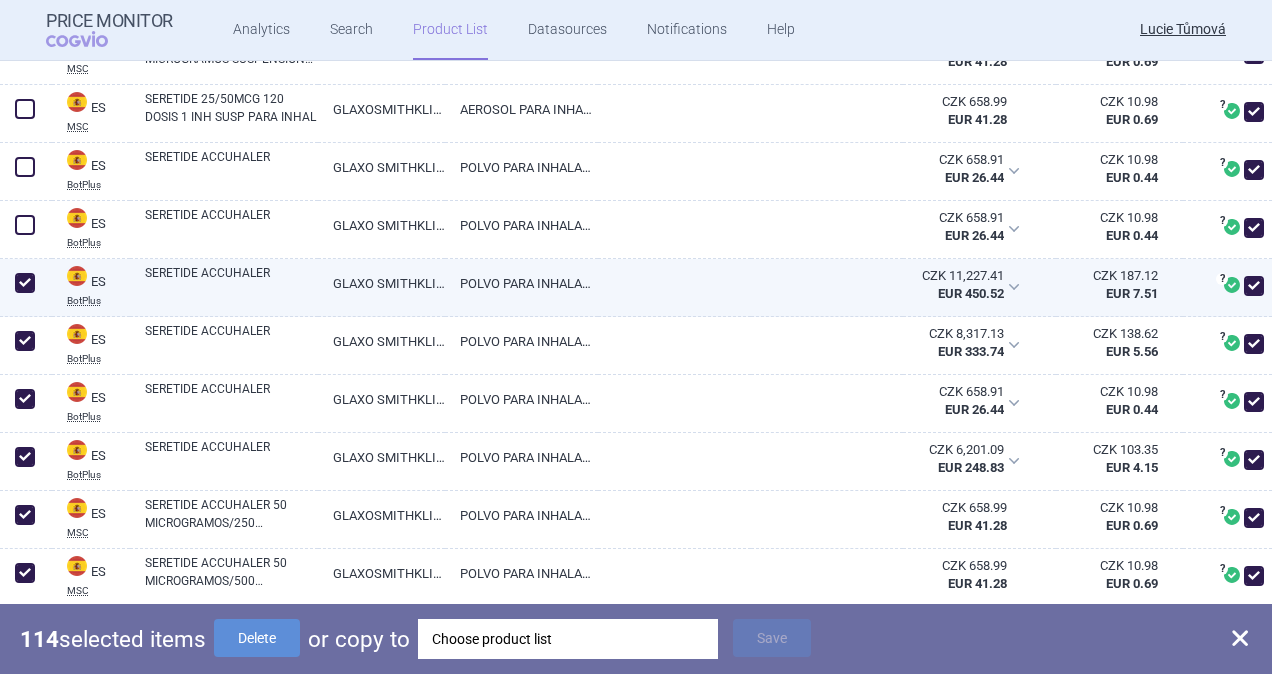 checkbox on "true" 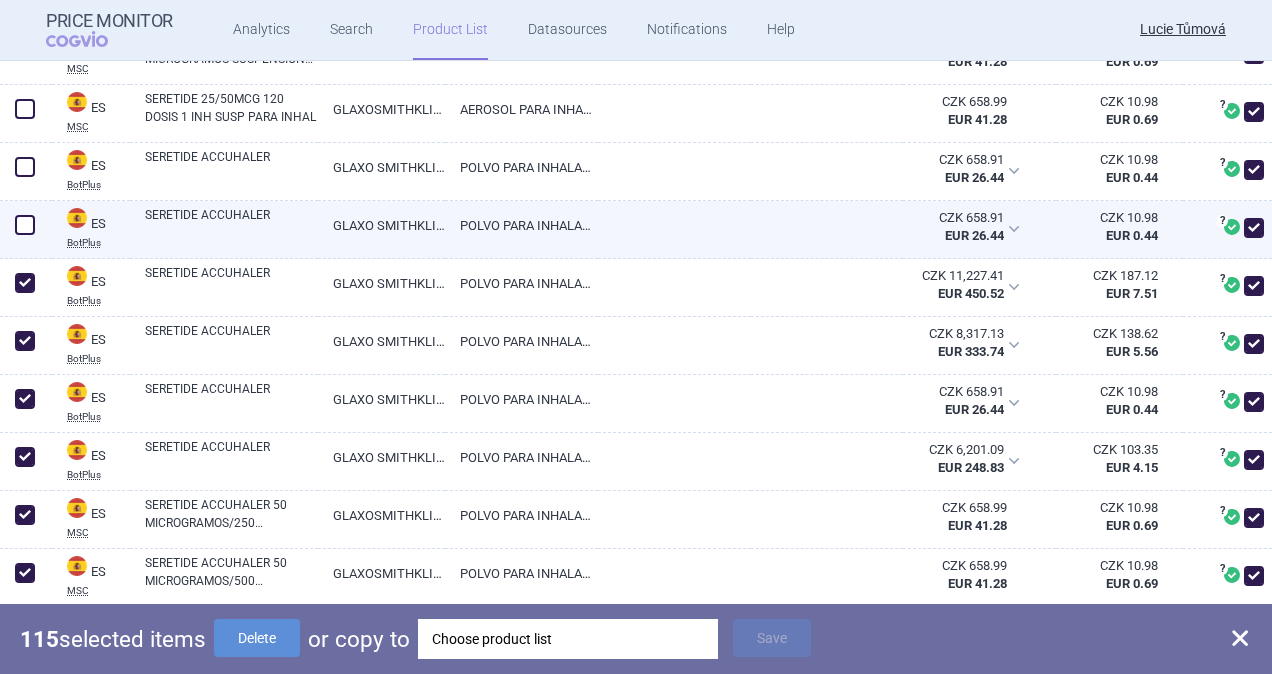 click at bounding box center [25, 225] 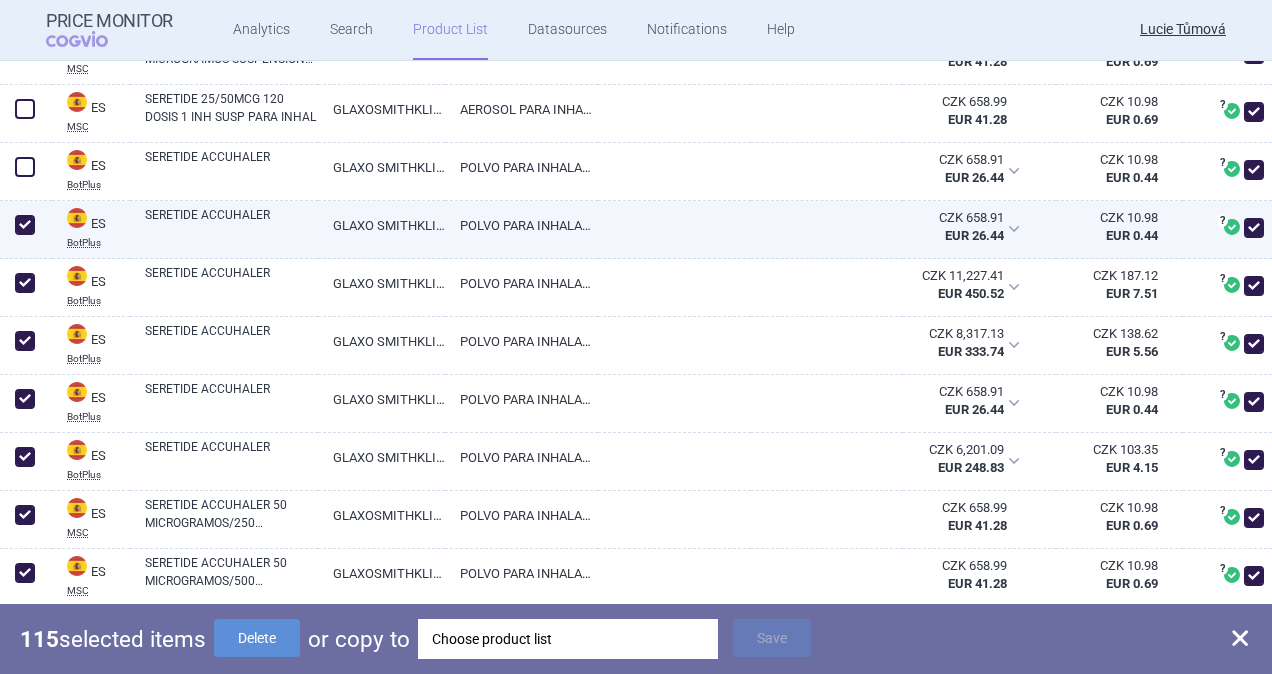 checkbox on "true" 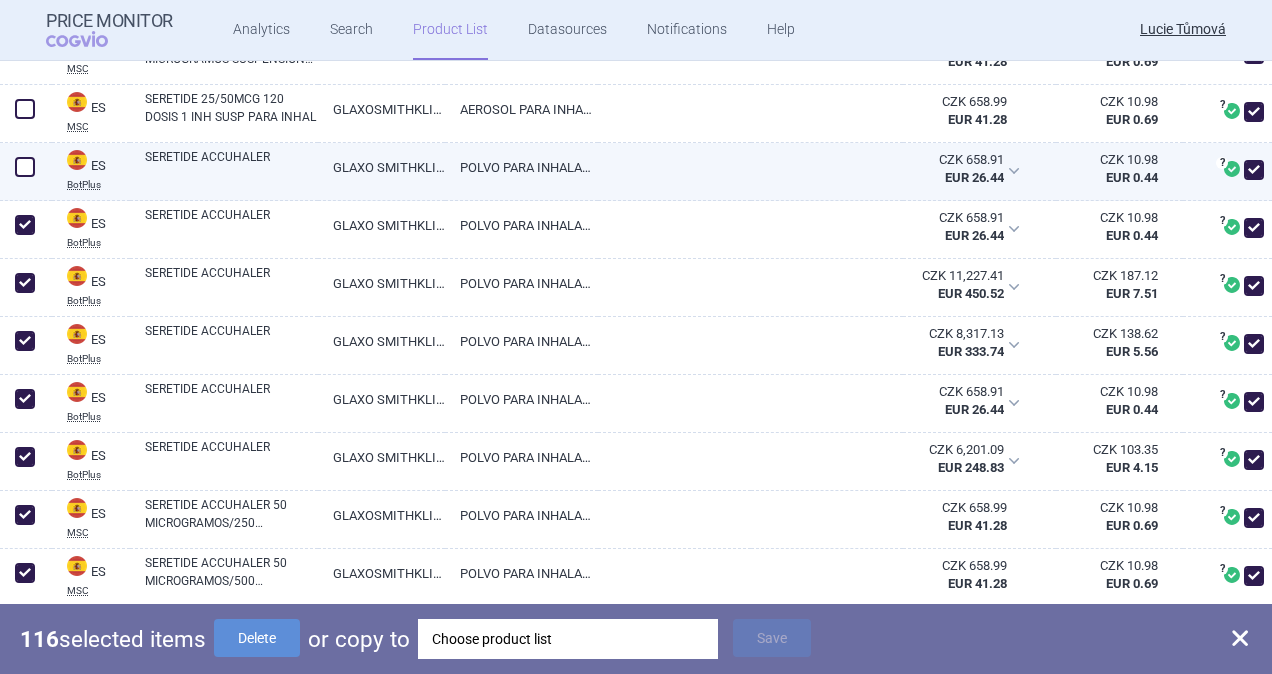 click at bounding box center [26, 172] 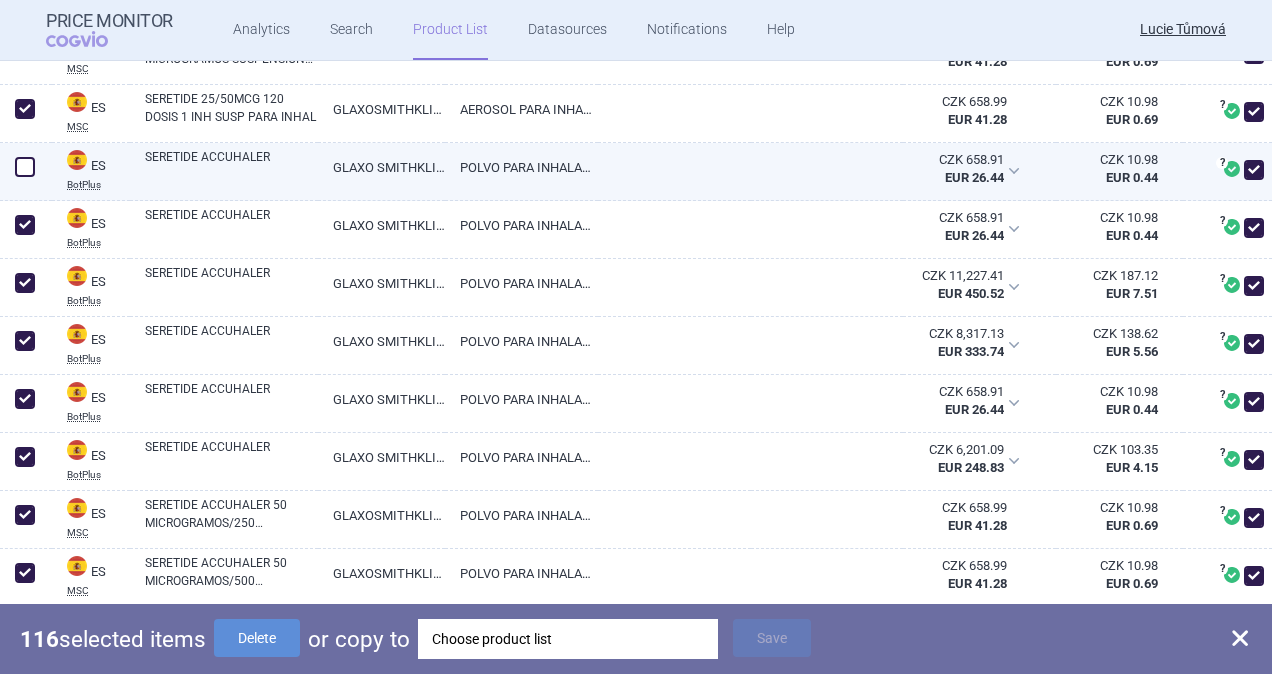 checkbox on "true" 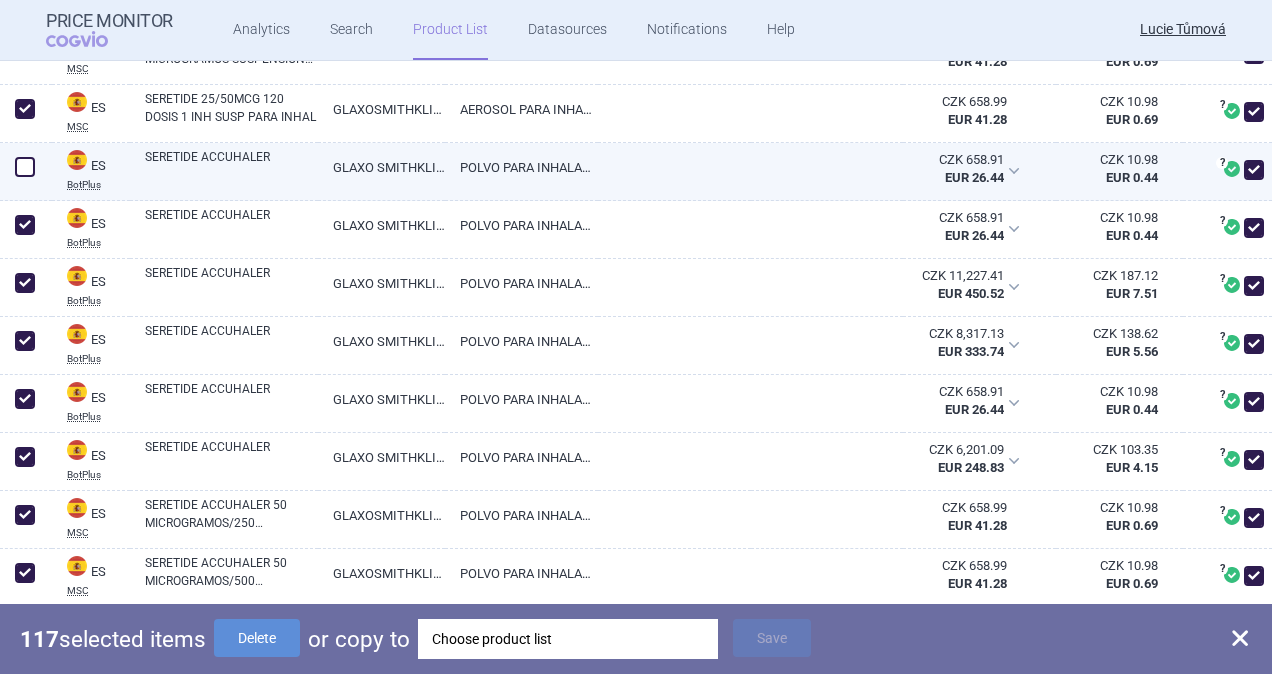 click at bounding box center (25, 167) 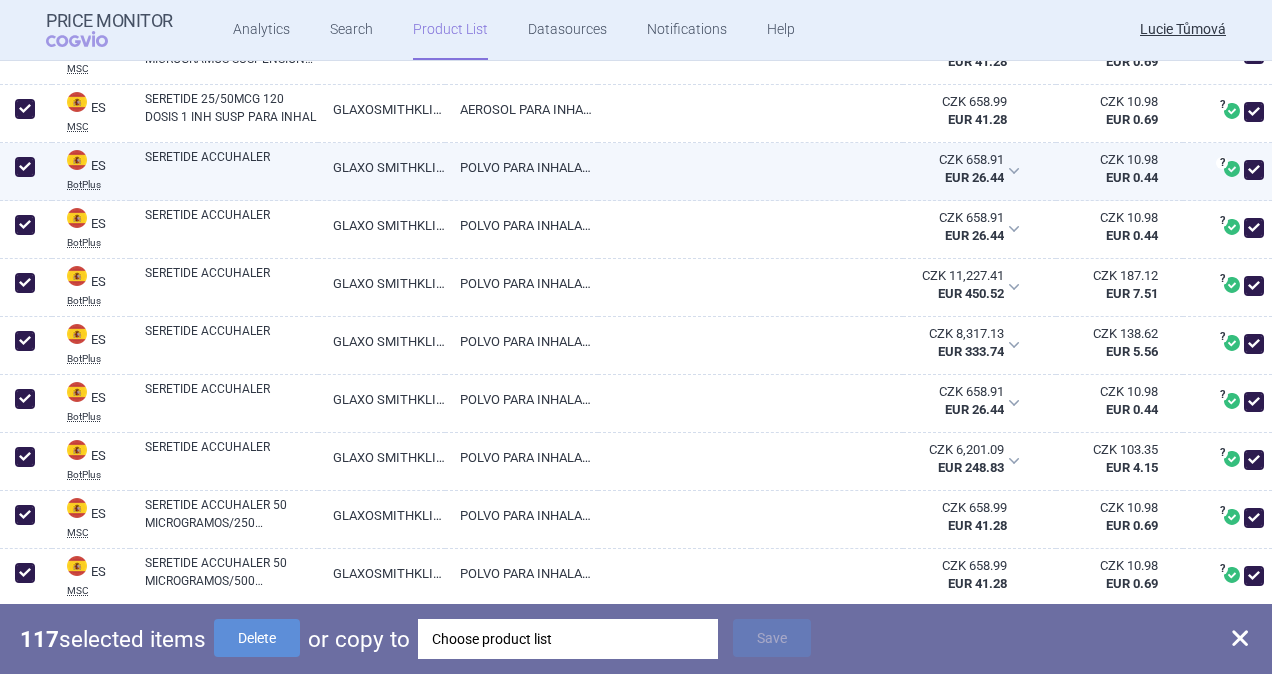 checkbox on "true" 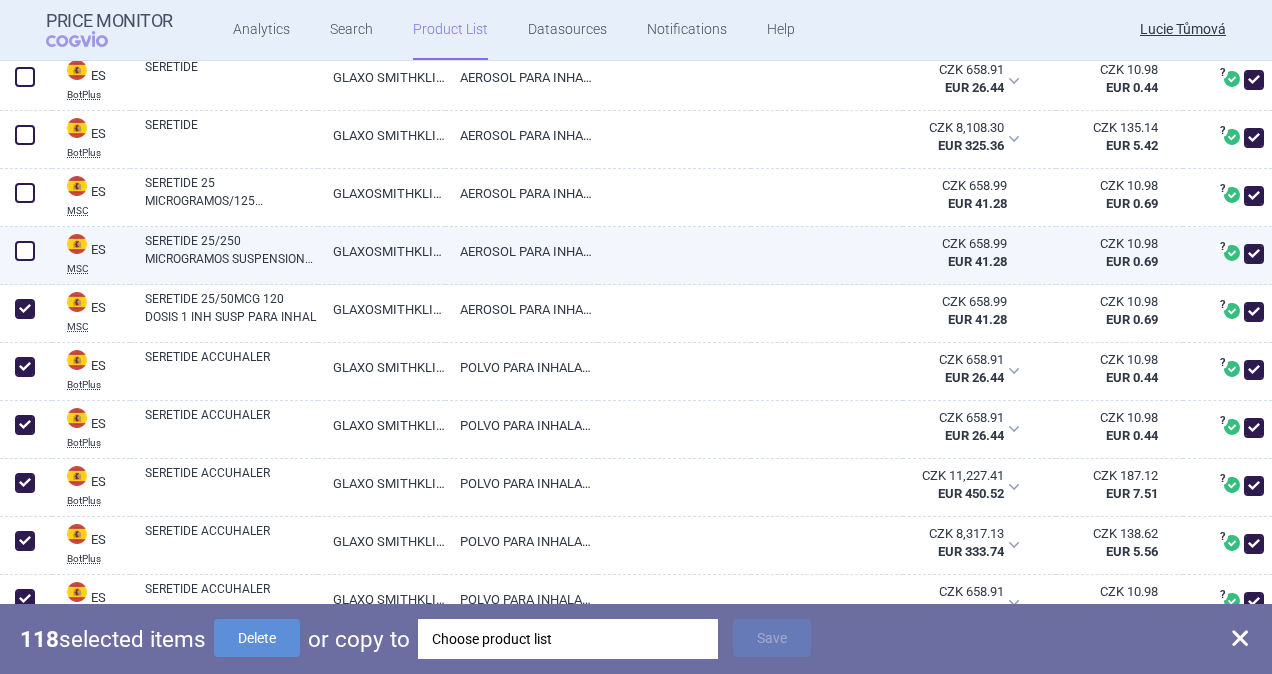 scroll, scrollTop: 2536, scrollLeft: 0, axis: vertical 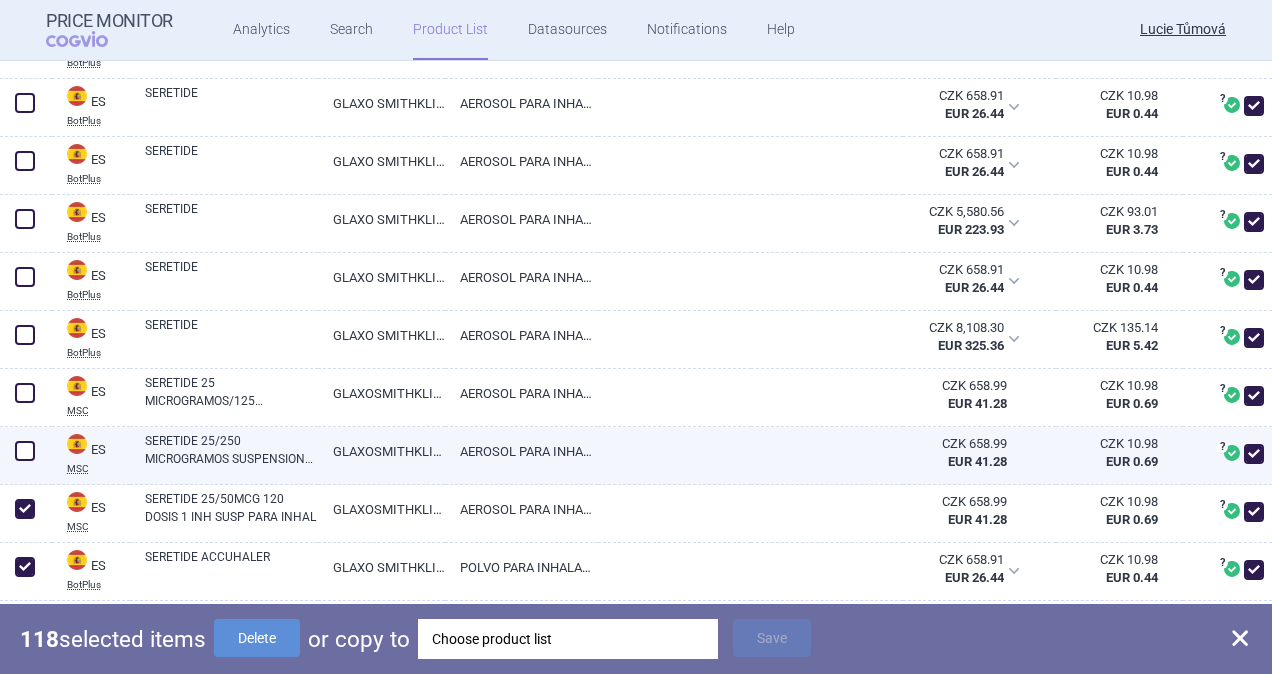click at bounding box center (25, 451) 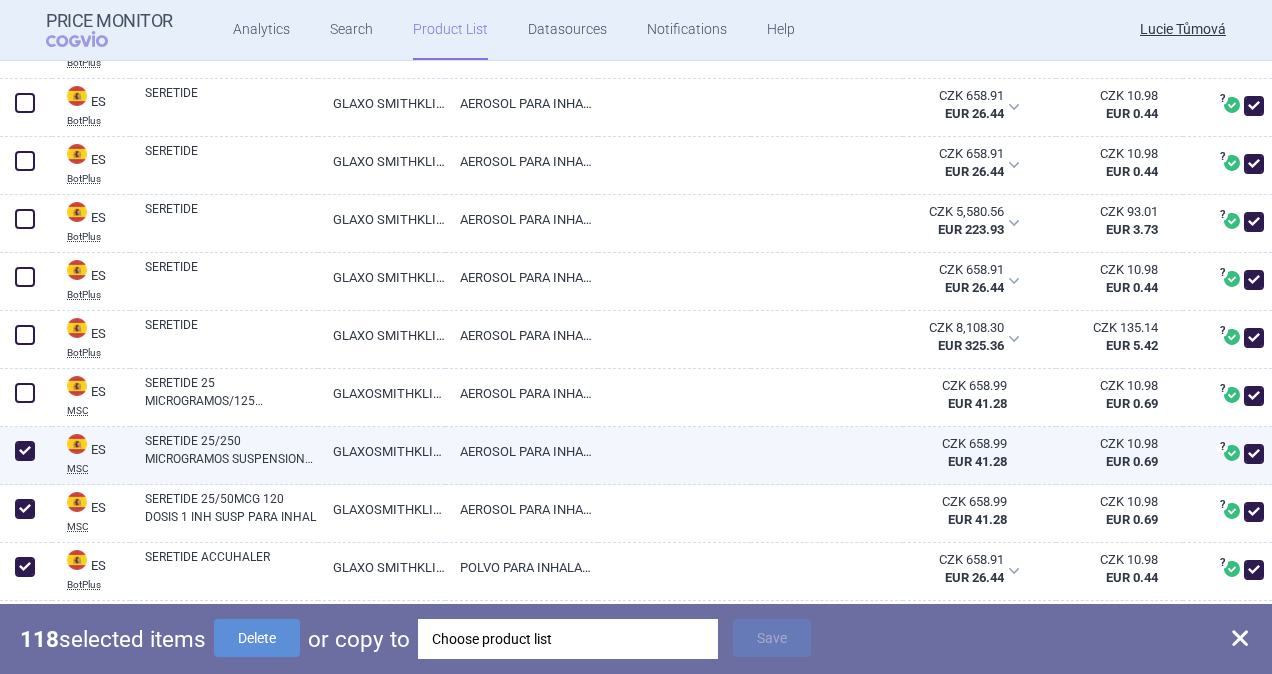 checkbox on "true" 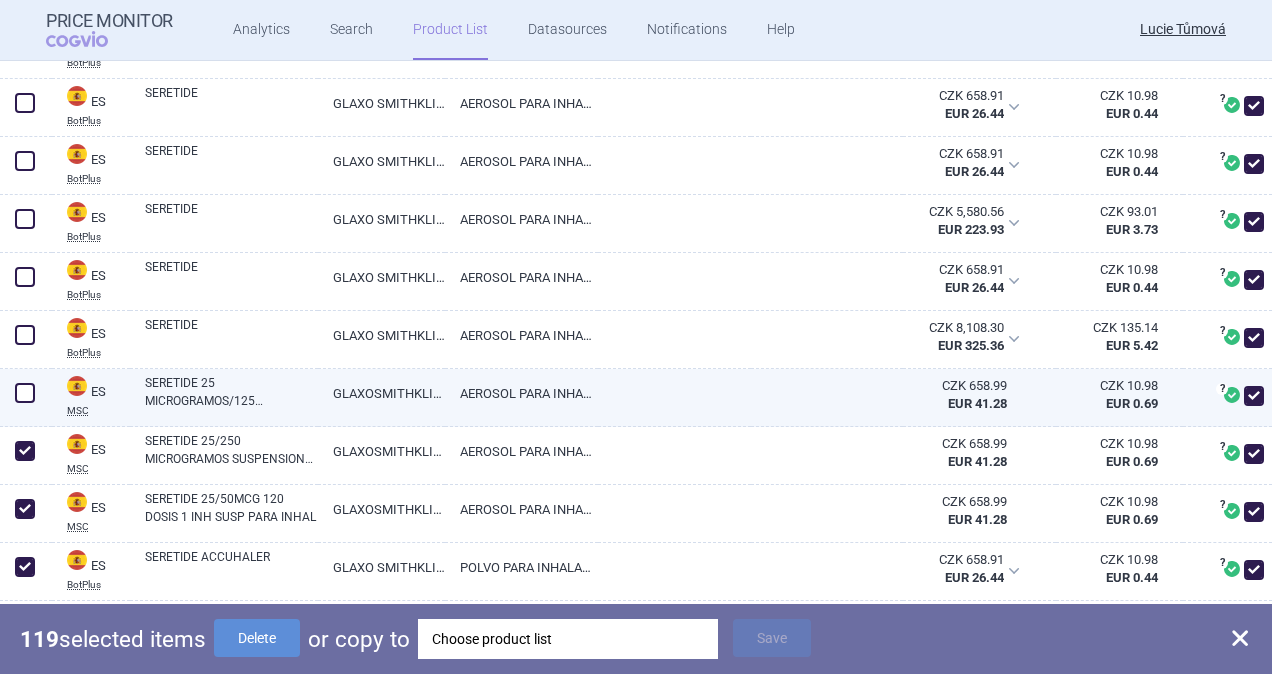 click at bounding box center [25, 393] 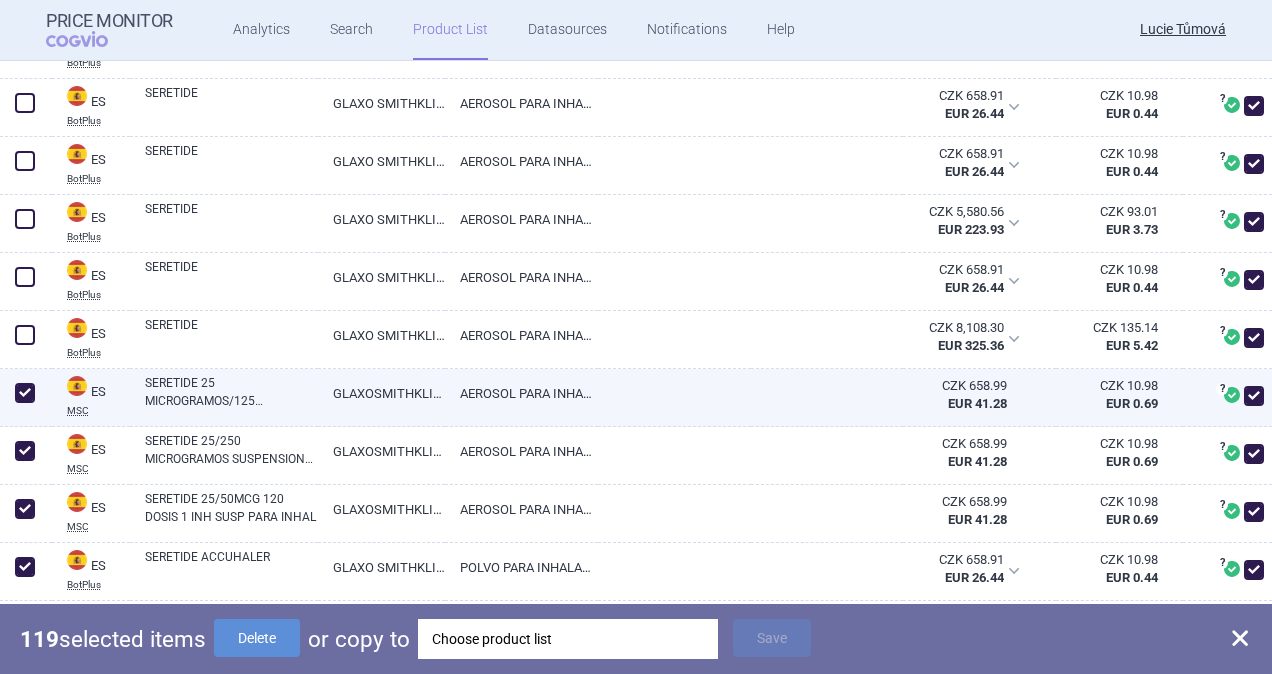 checkbox on "true" 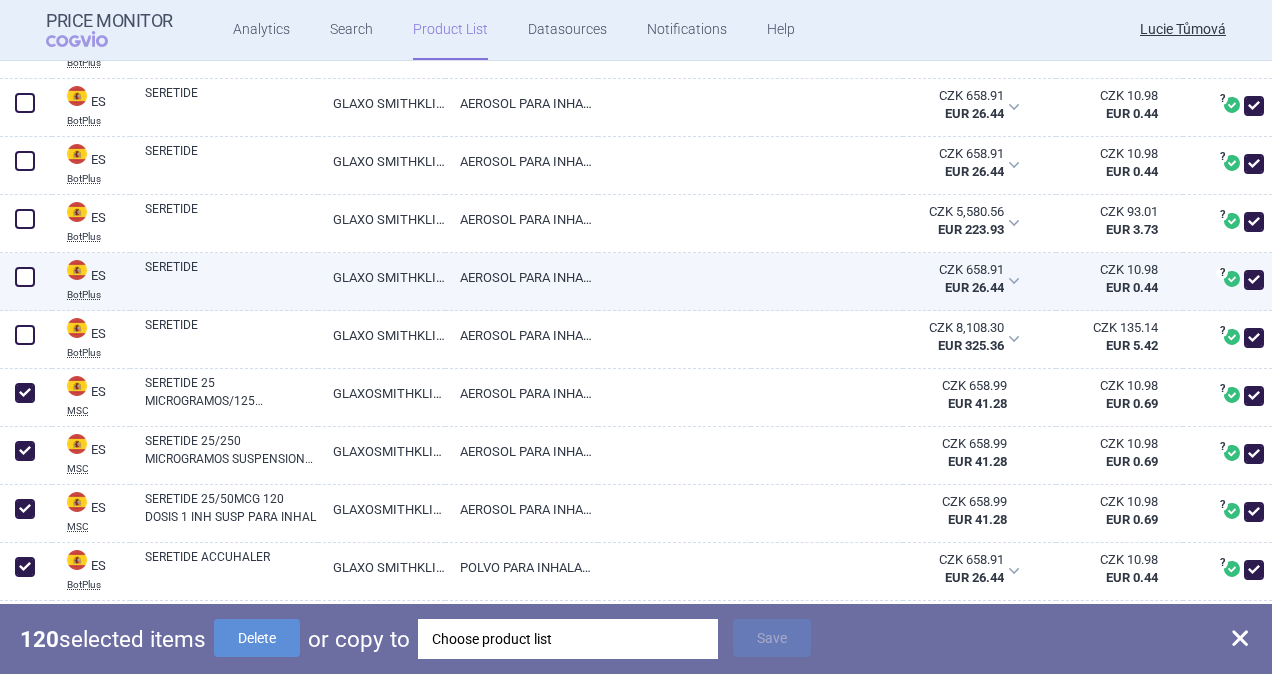 drag, startPoint x: 23, startPoint y: 330, endPoint x: 11, endPoint y: 281, distance: 50.447994 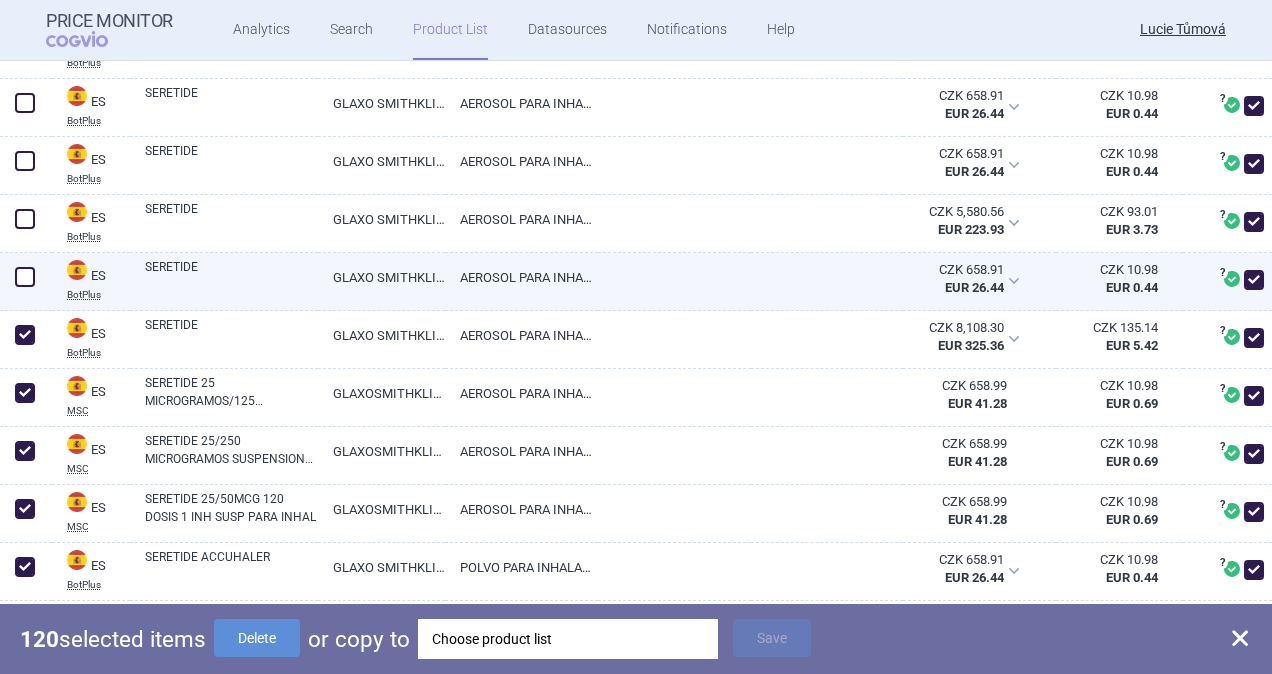 checkbox on "true" 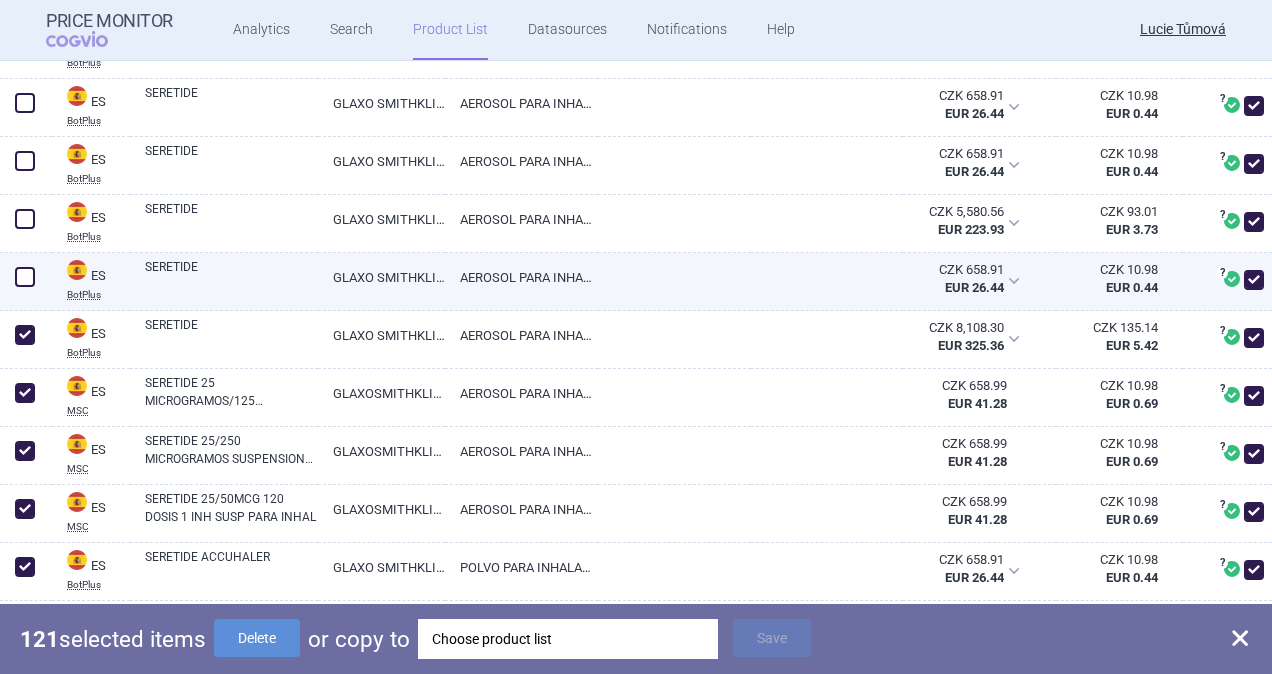 click at bounding box center [25, 277] 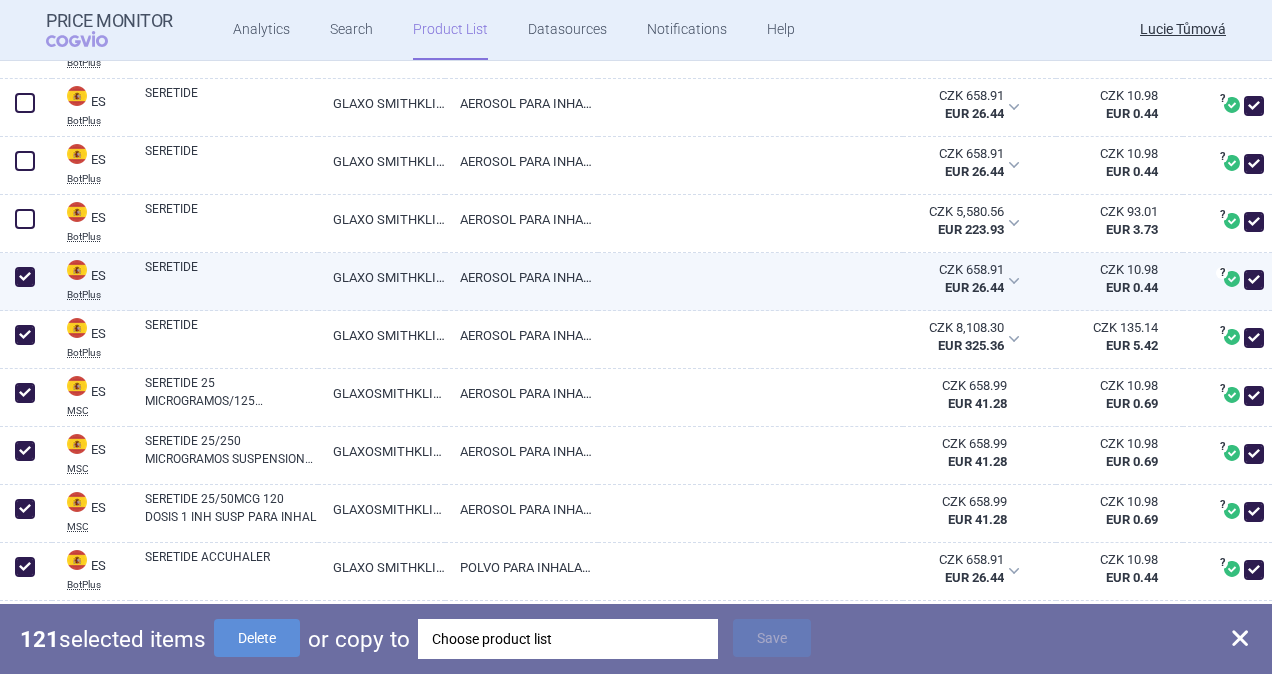 checkbox on "true" 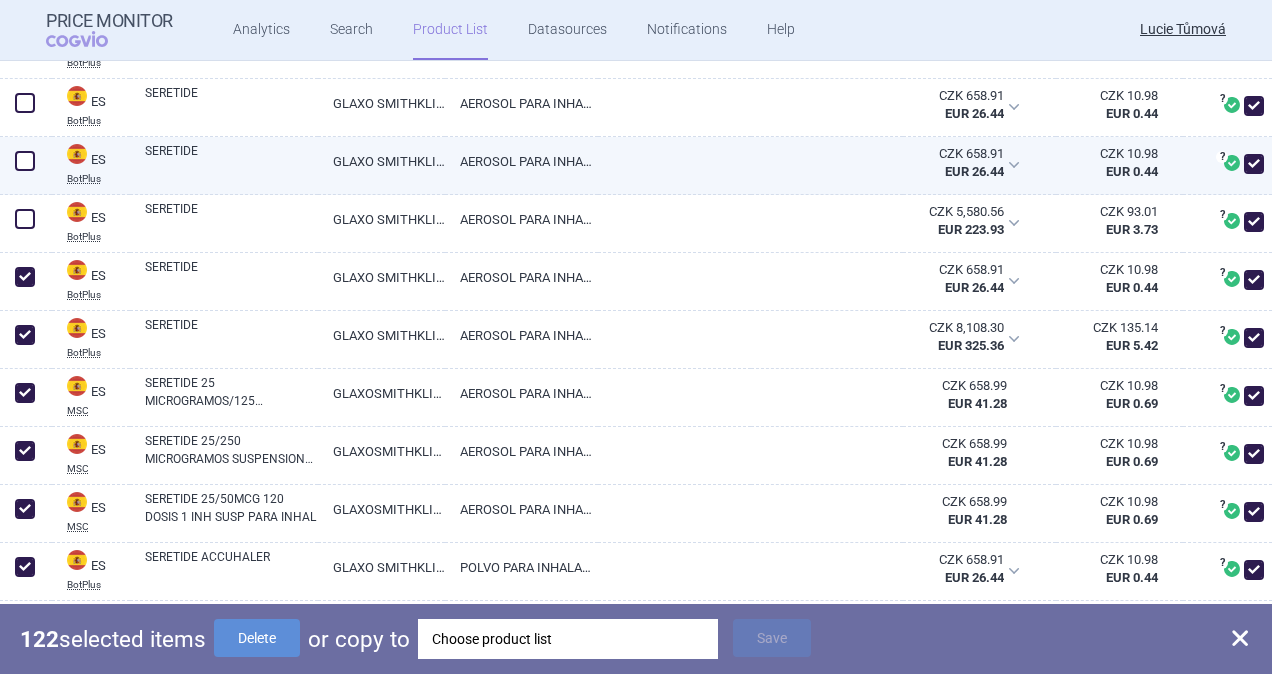drag, startPoint x: 29, startPoint y: 214, endPoint x: 31, endPoint y: 156, distance: 58.034473 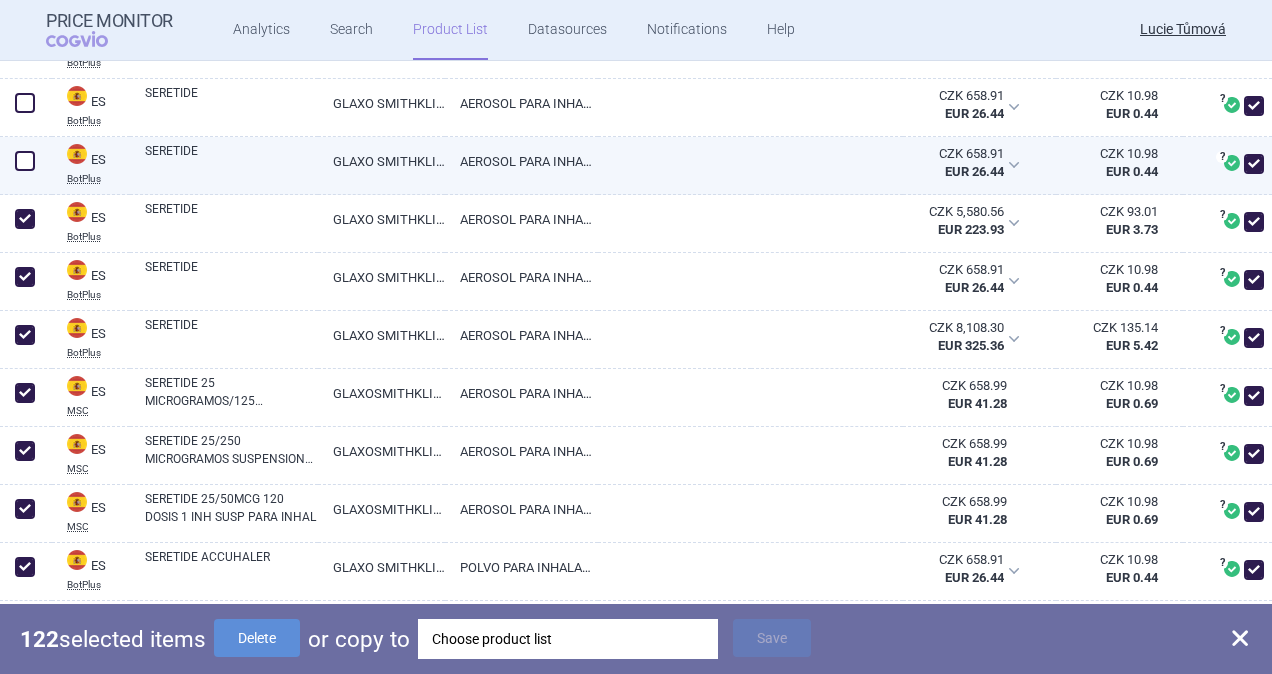 checkbox on "true" 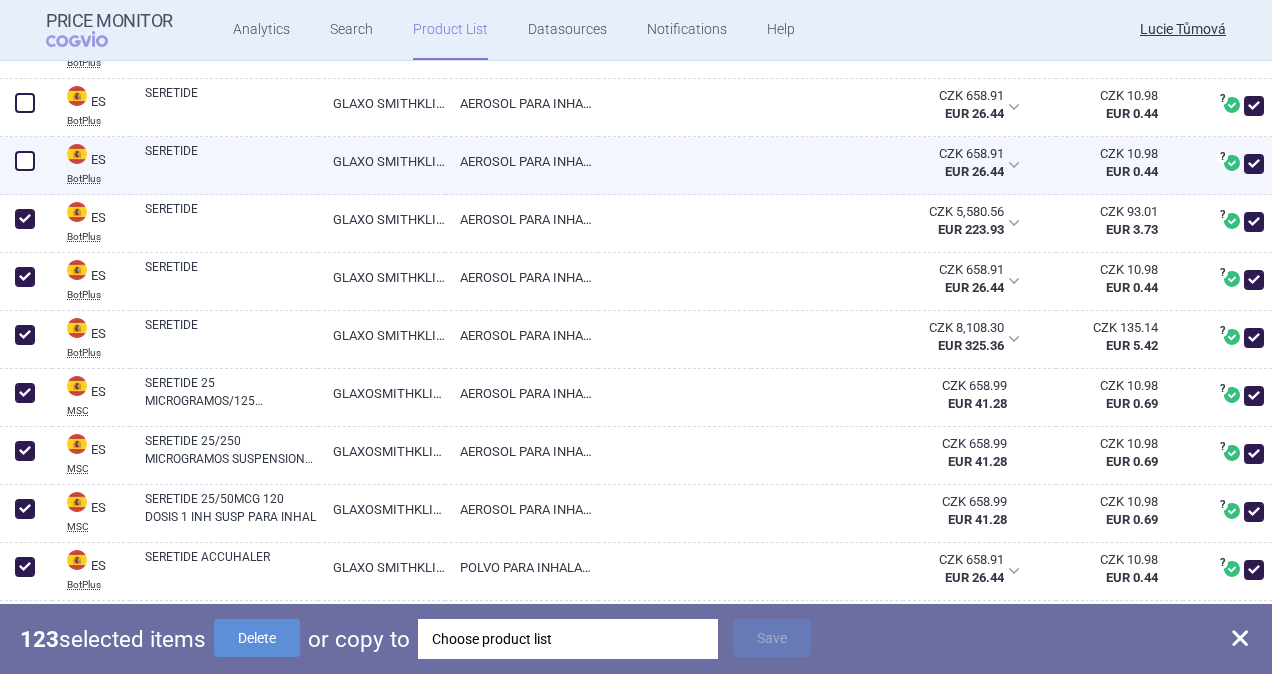click at bounding box center [25, 161] 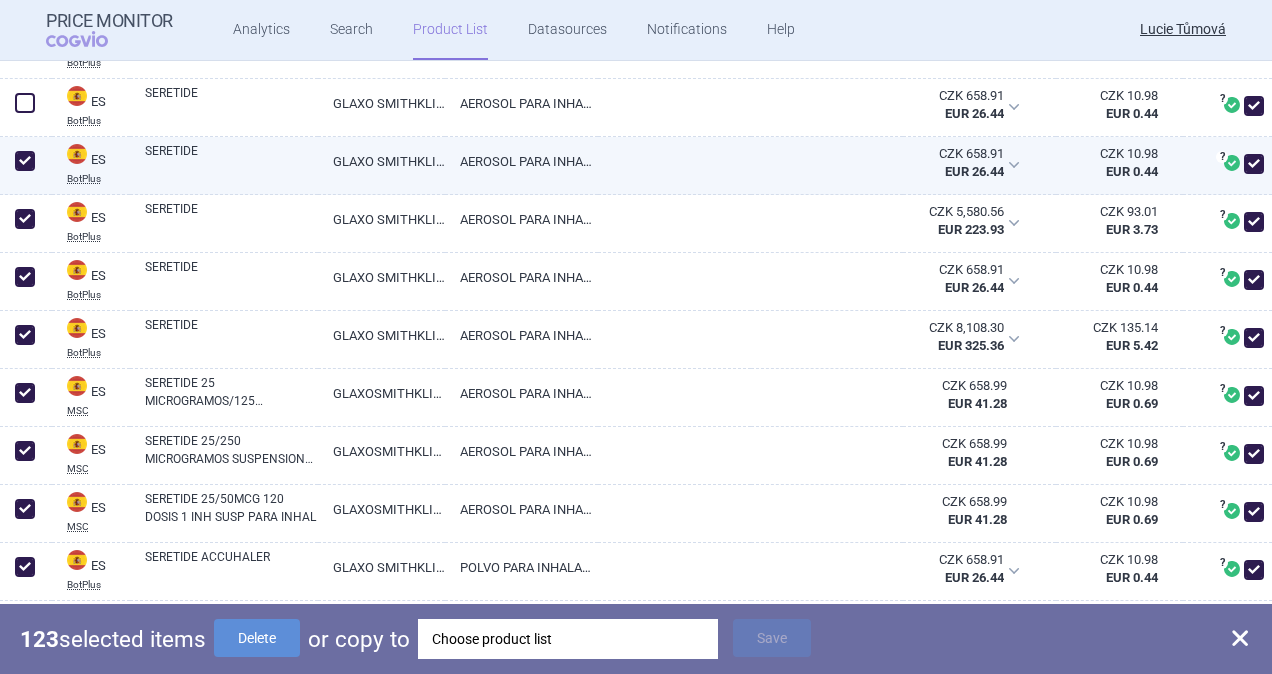 checkbox on "true" 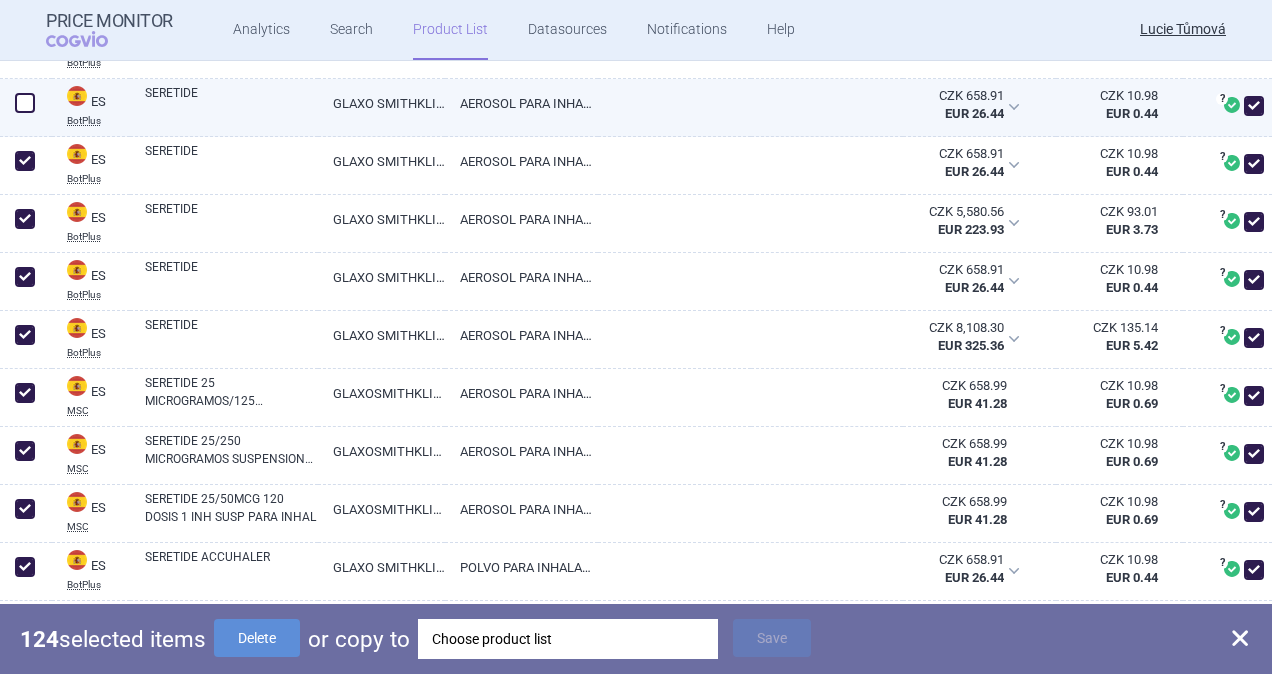 click at bounding box center [25, 103] 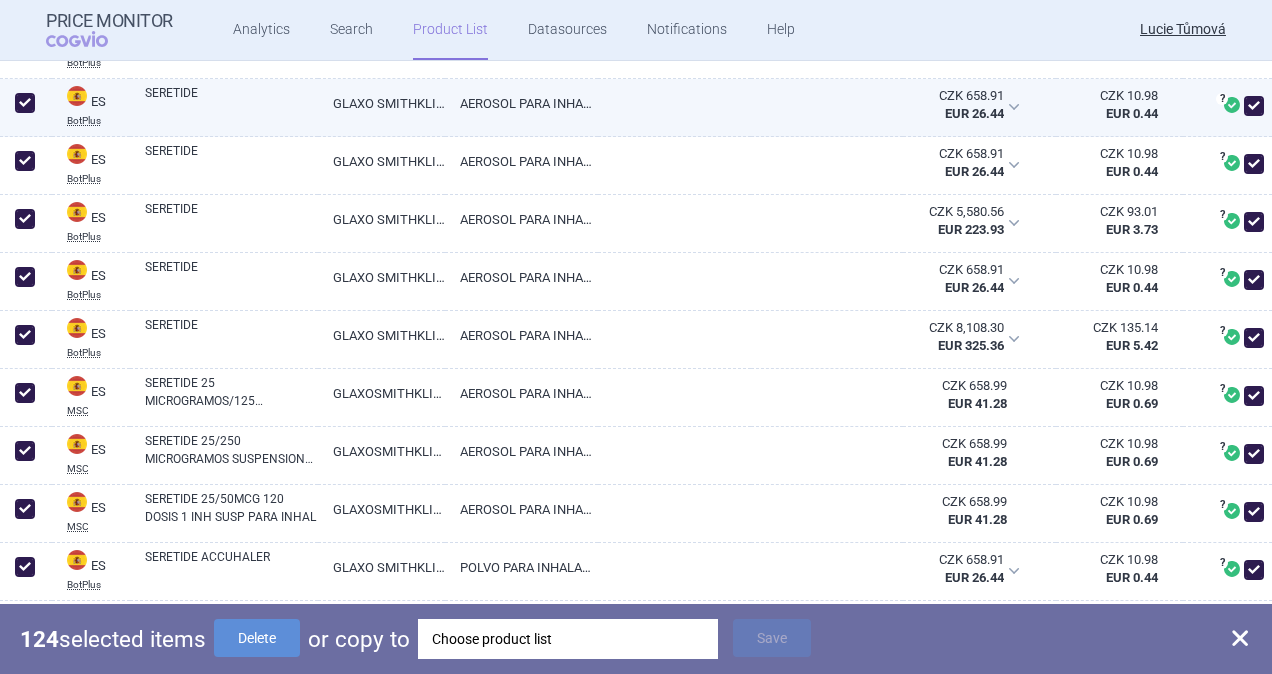 checkbox on "true" 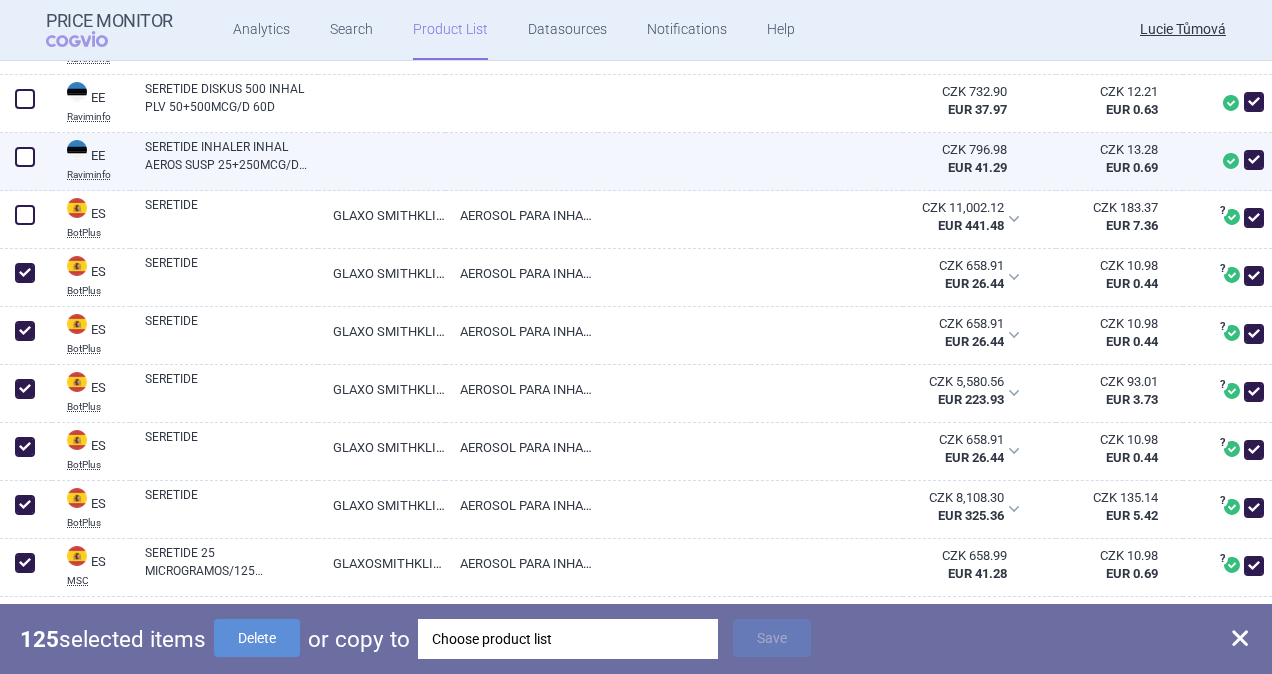 scroll, scrollTop: 2236, scrollLeft: 0, axis: vertical 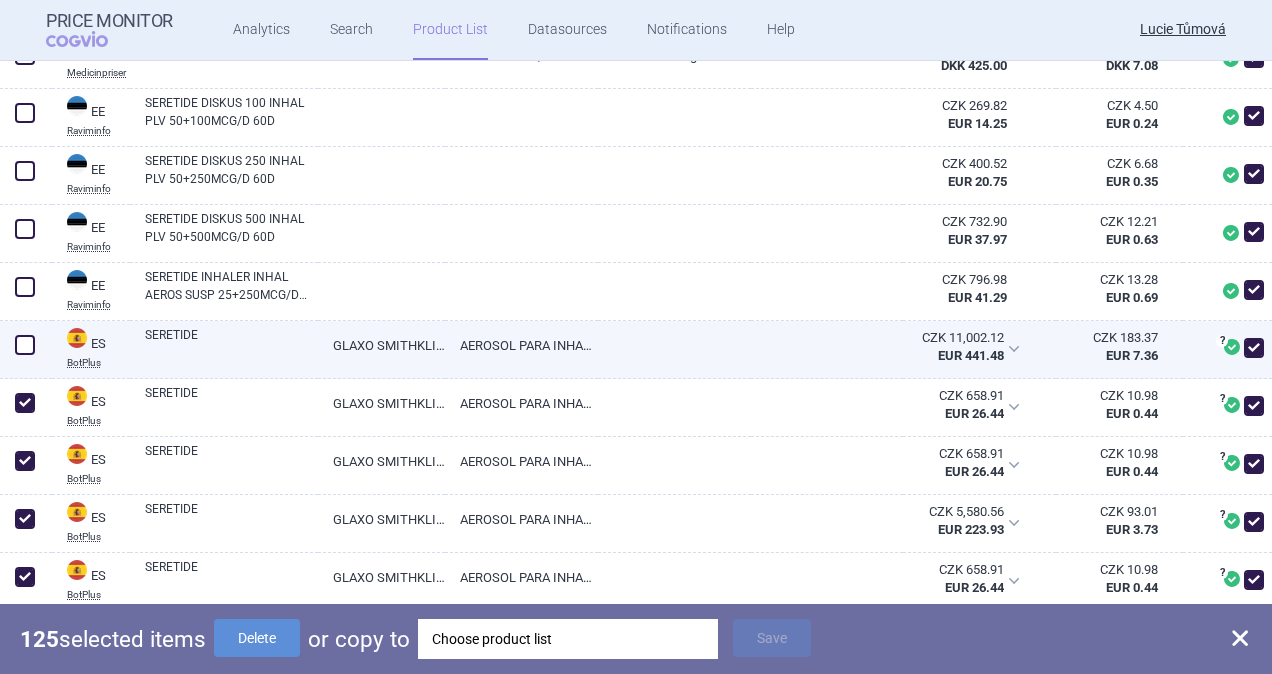 click at bounding box center [25, 345] 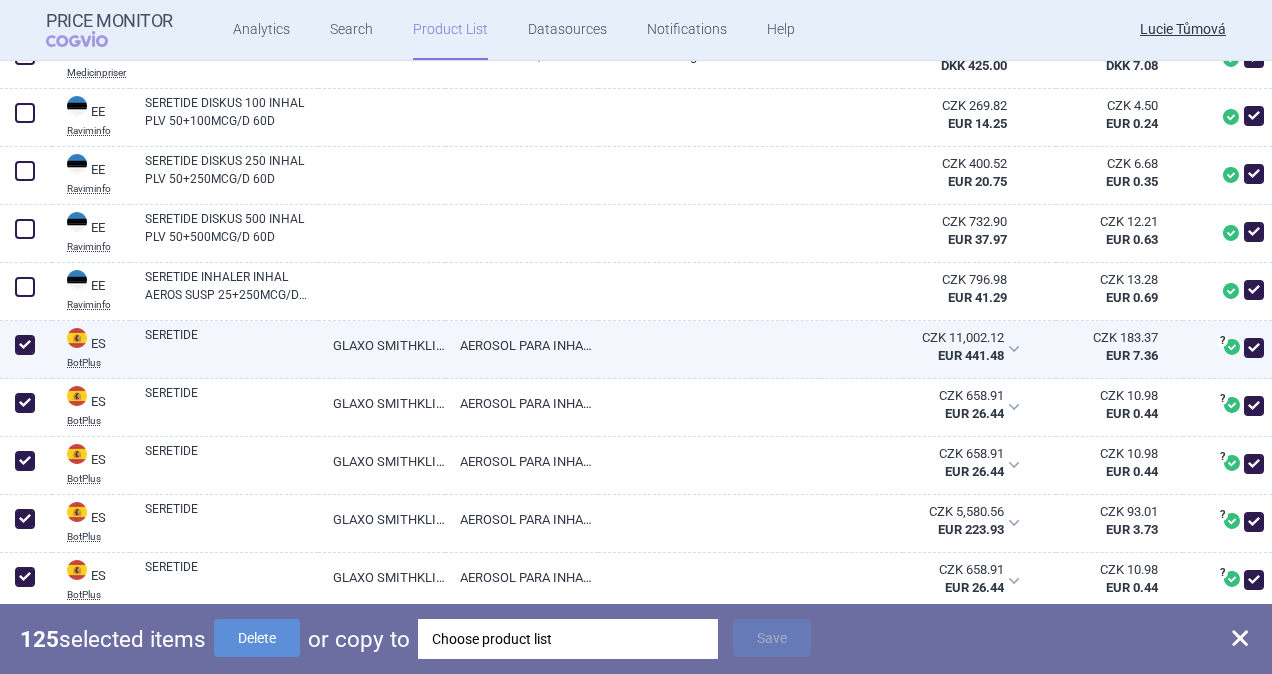 checkbox on "true" 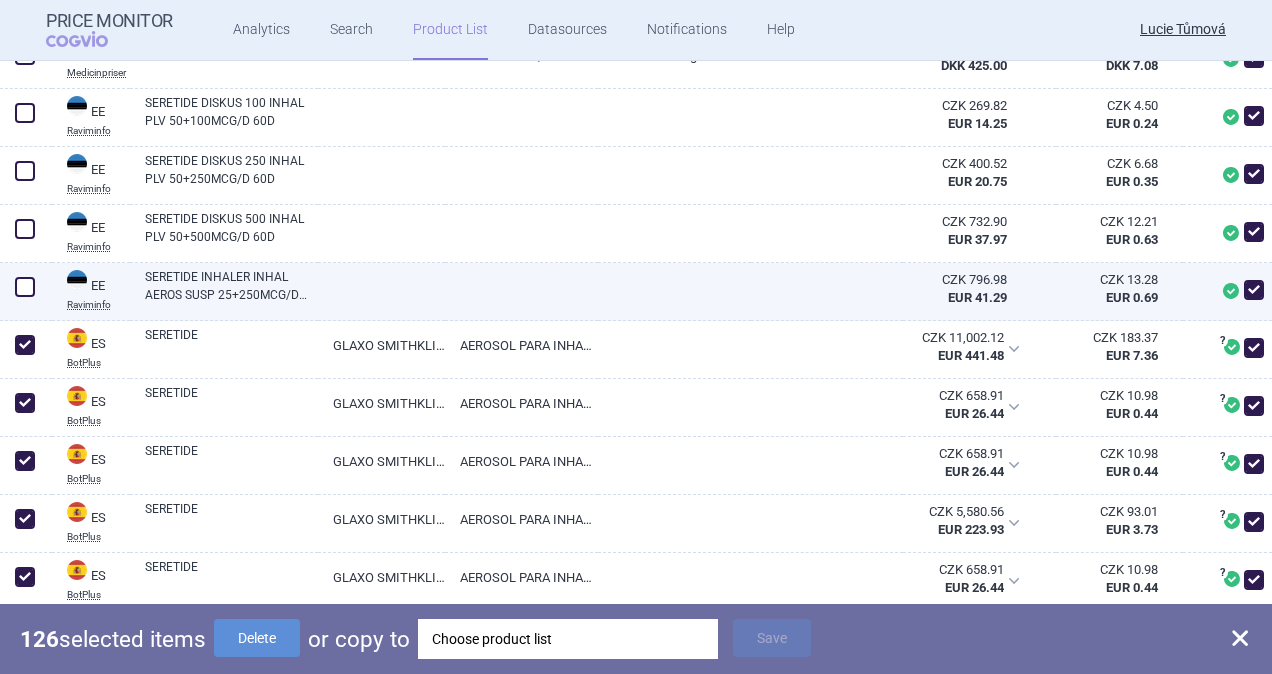 click at bounding box center [25, 287] 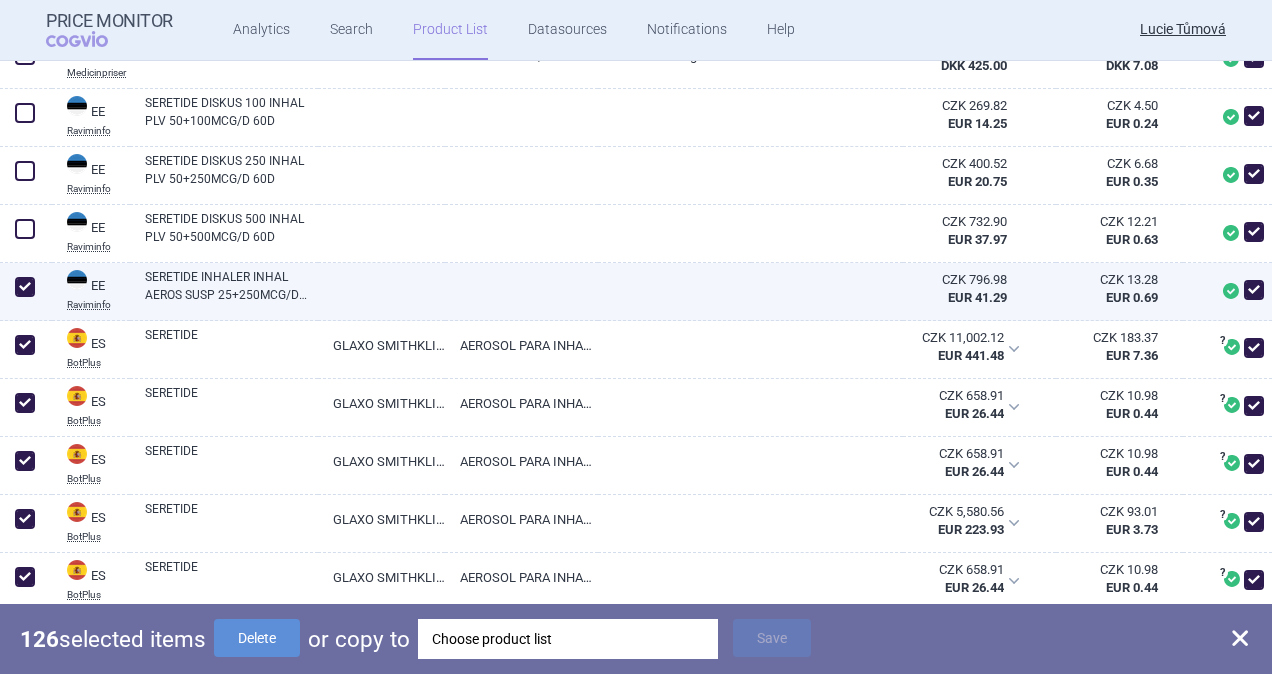 checkbox on "true" 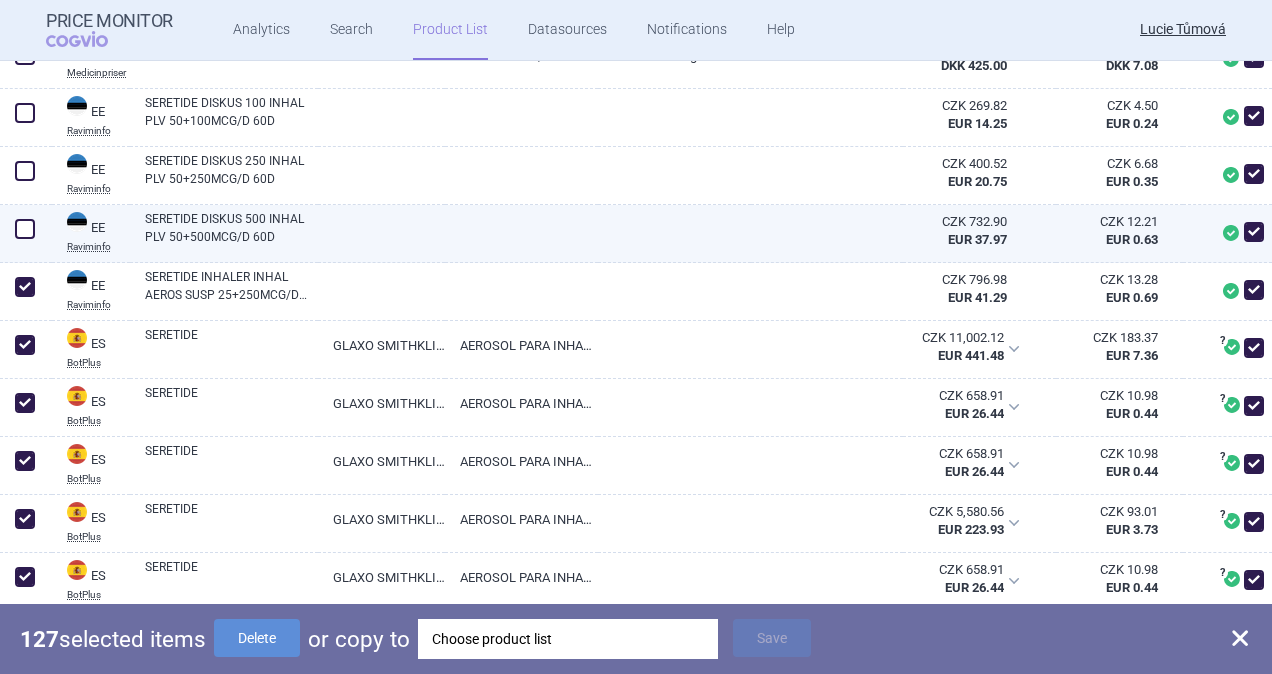 click at bounding box center [25, 229] 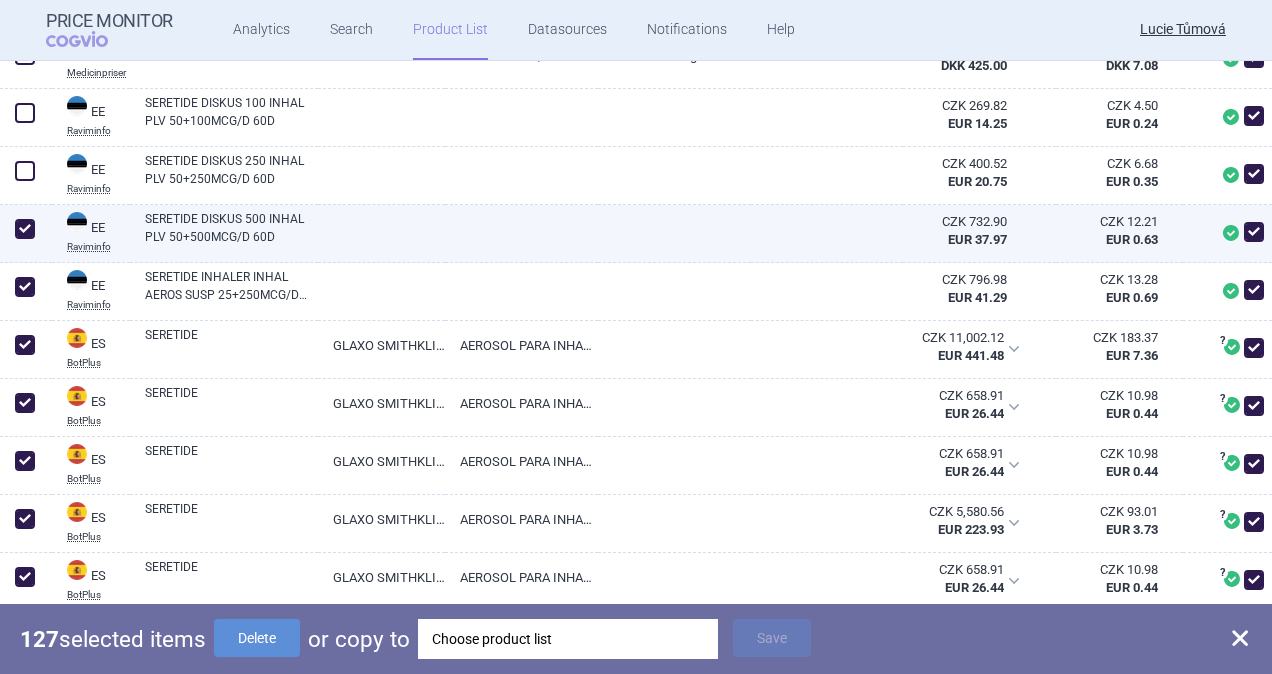 checkbox on "true" 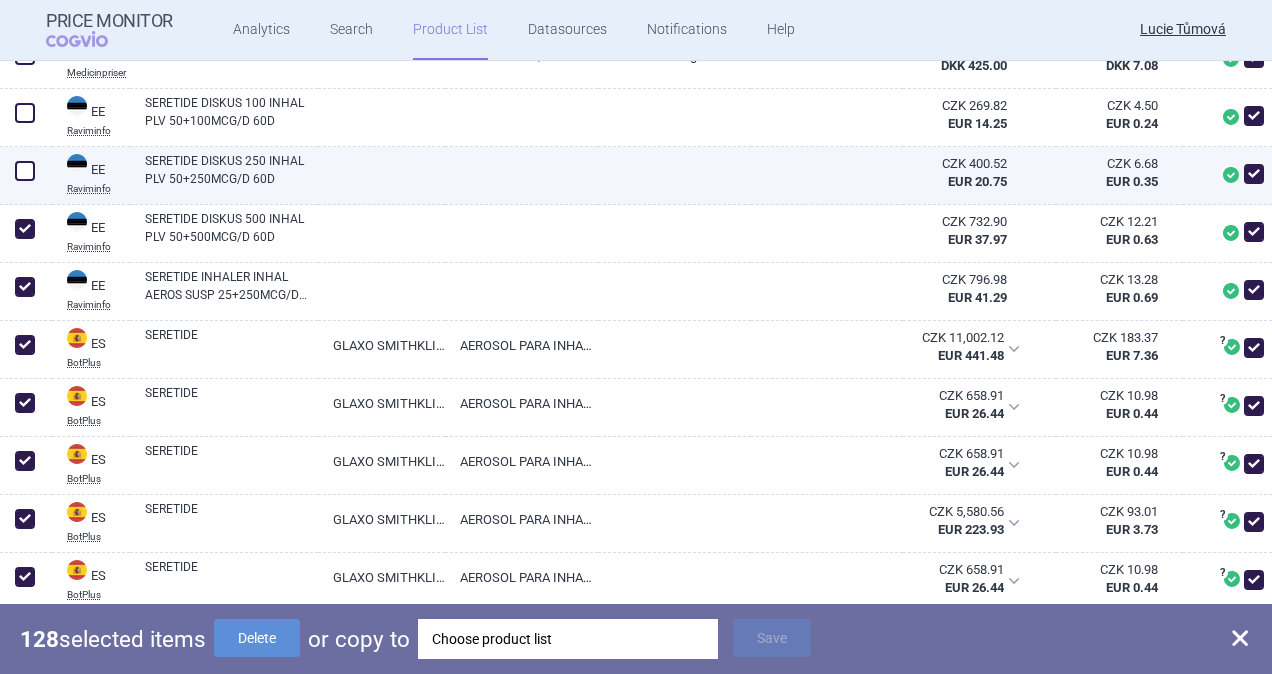 drag, startPoint x: 16, startPoint y: 184, endPoint x: 42, endPoint y: 368, distance: 185.82788 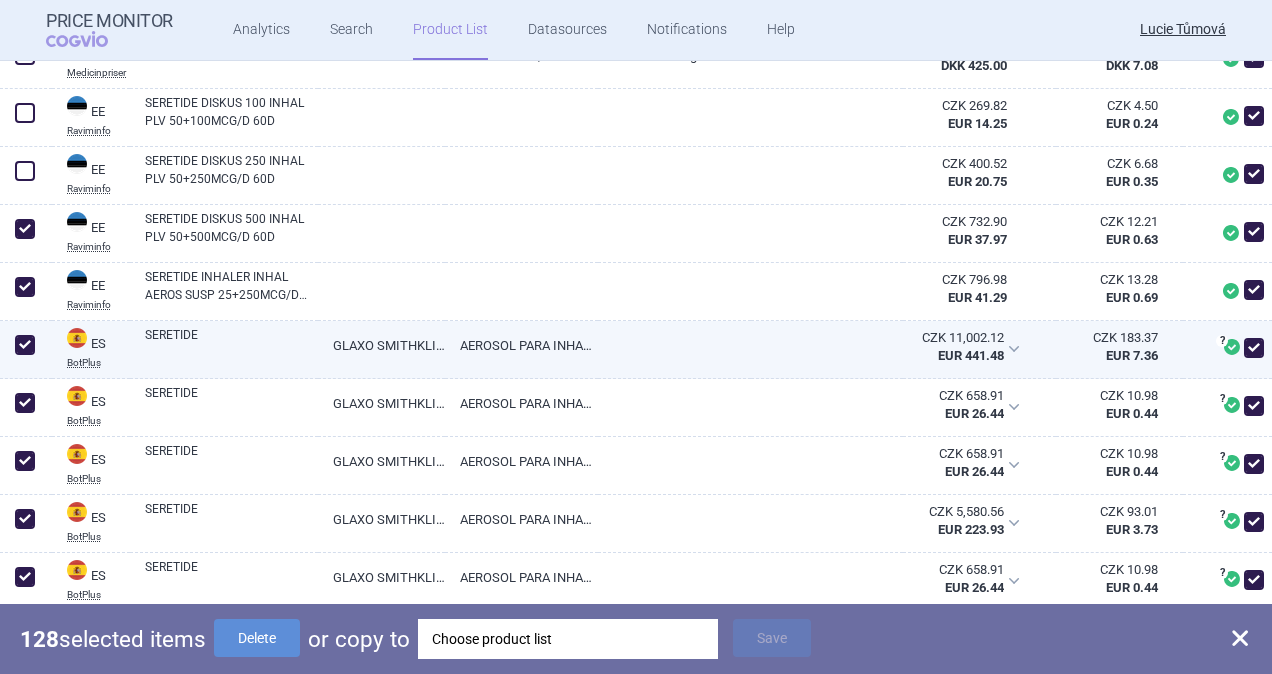 click at bounding box center [26, 176] 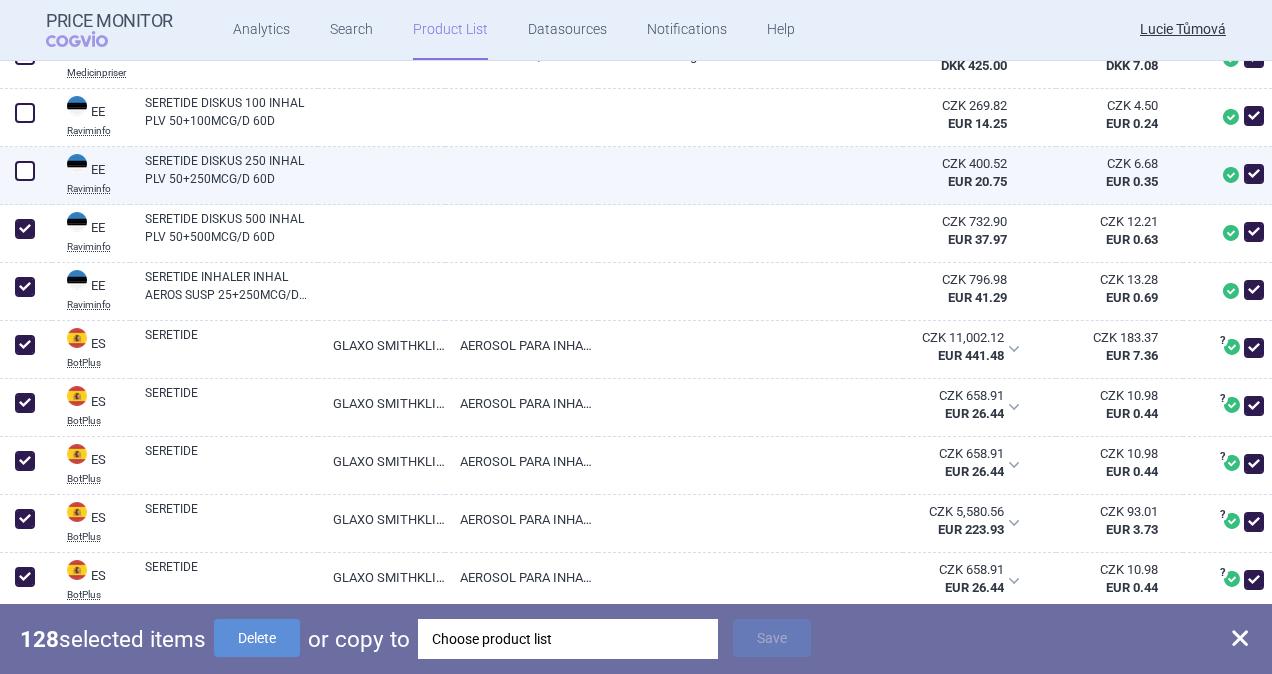 drag, startPoint x: 23, startPoint y: 170, endPoint x: 25, endPoint y: 128, distance: 42.047592 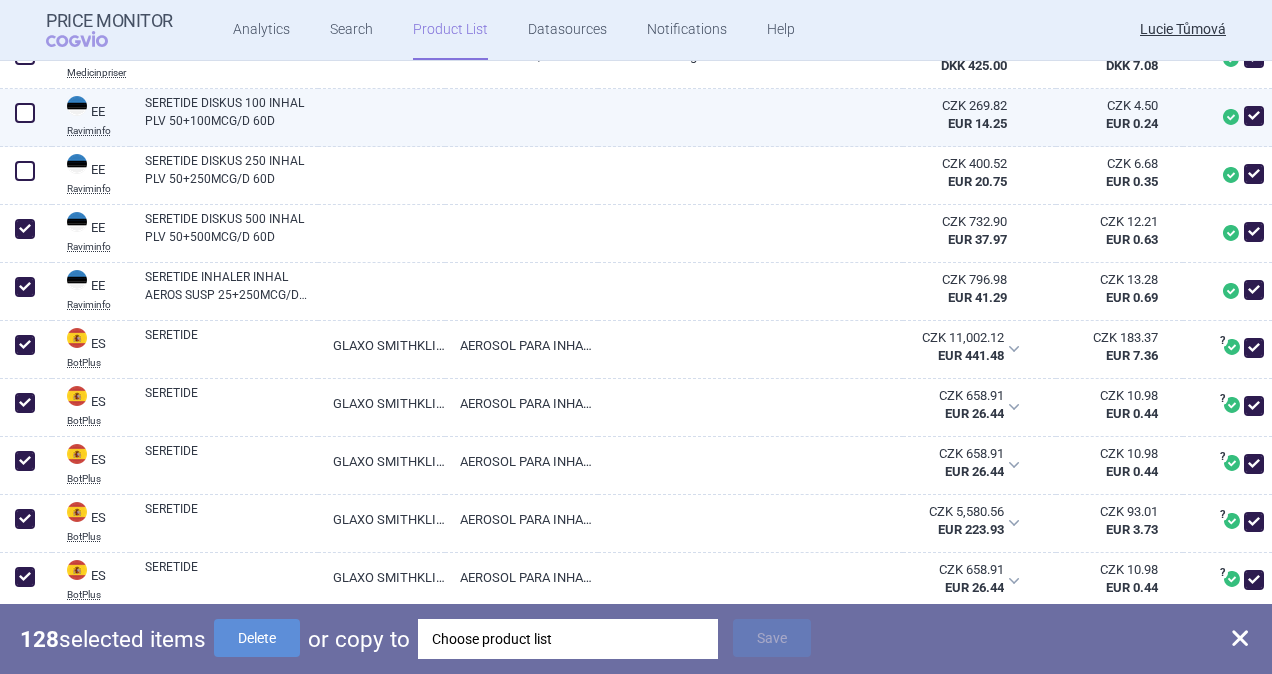 click at bounding box center [25, 171] 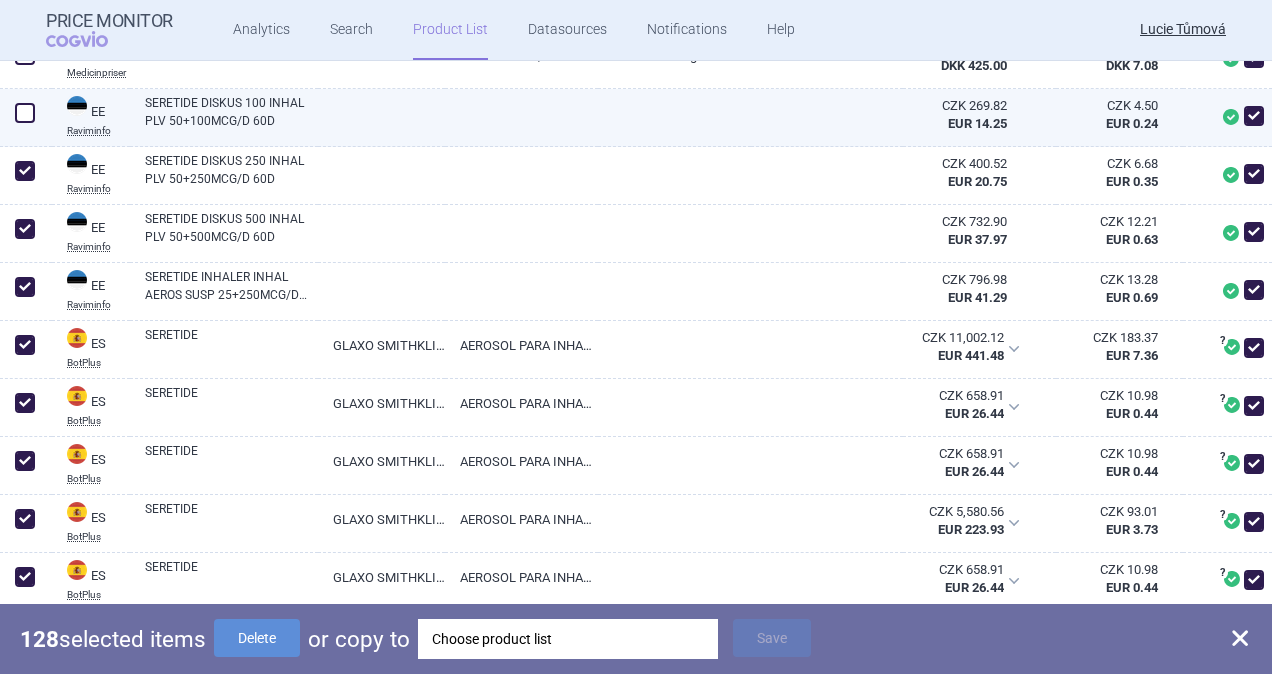 checkbox on "true" 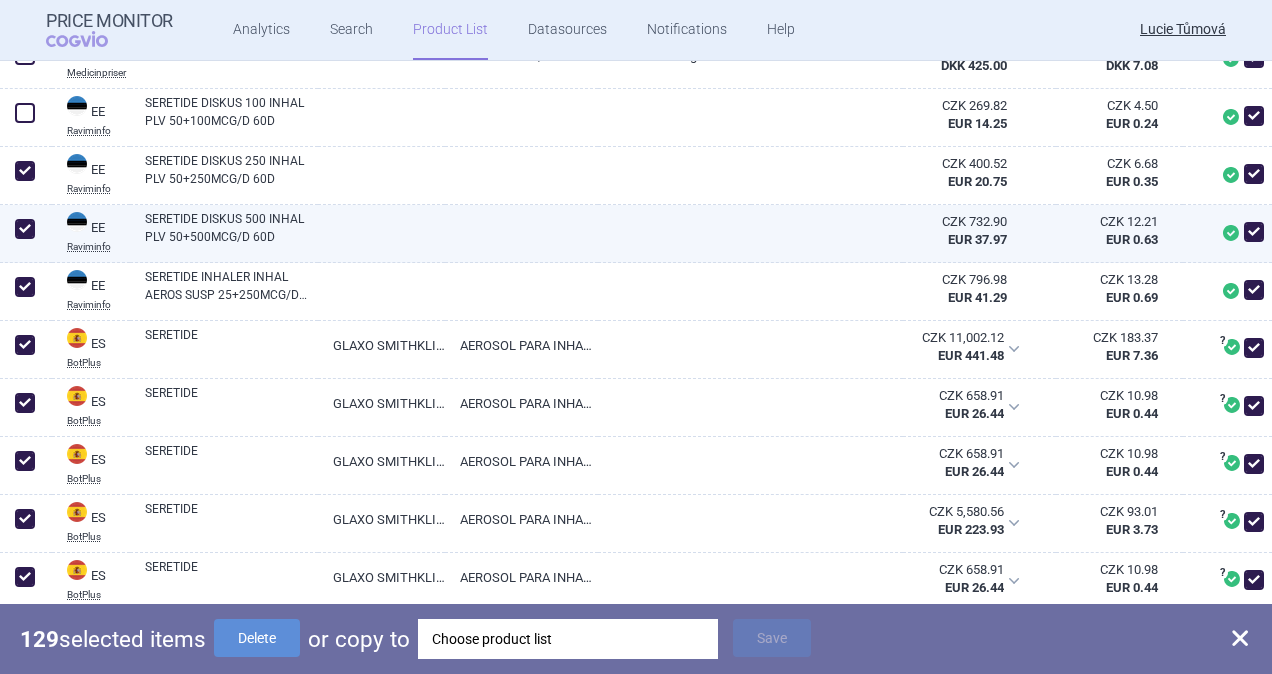 drag, startPoint x: 30, startPoint y: 104, endPoint x: 86, endPoint y: 253, distance: 159.17601 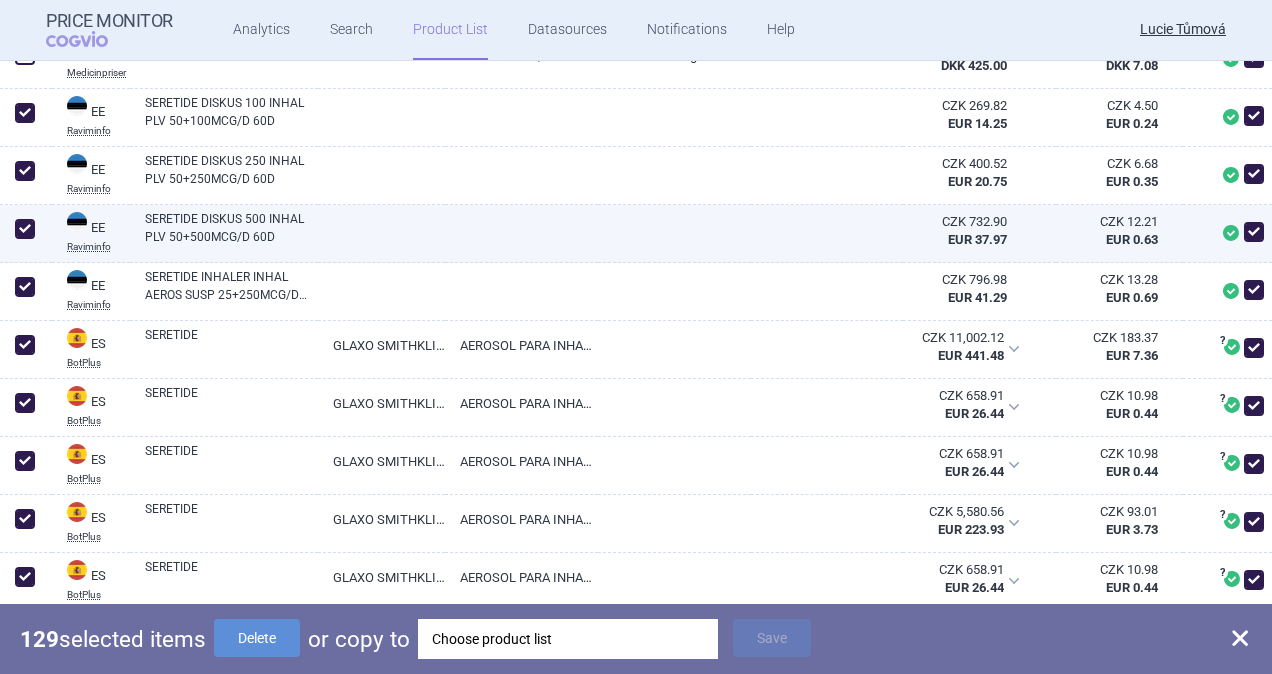 checkbox on "true" 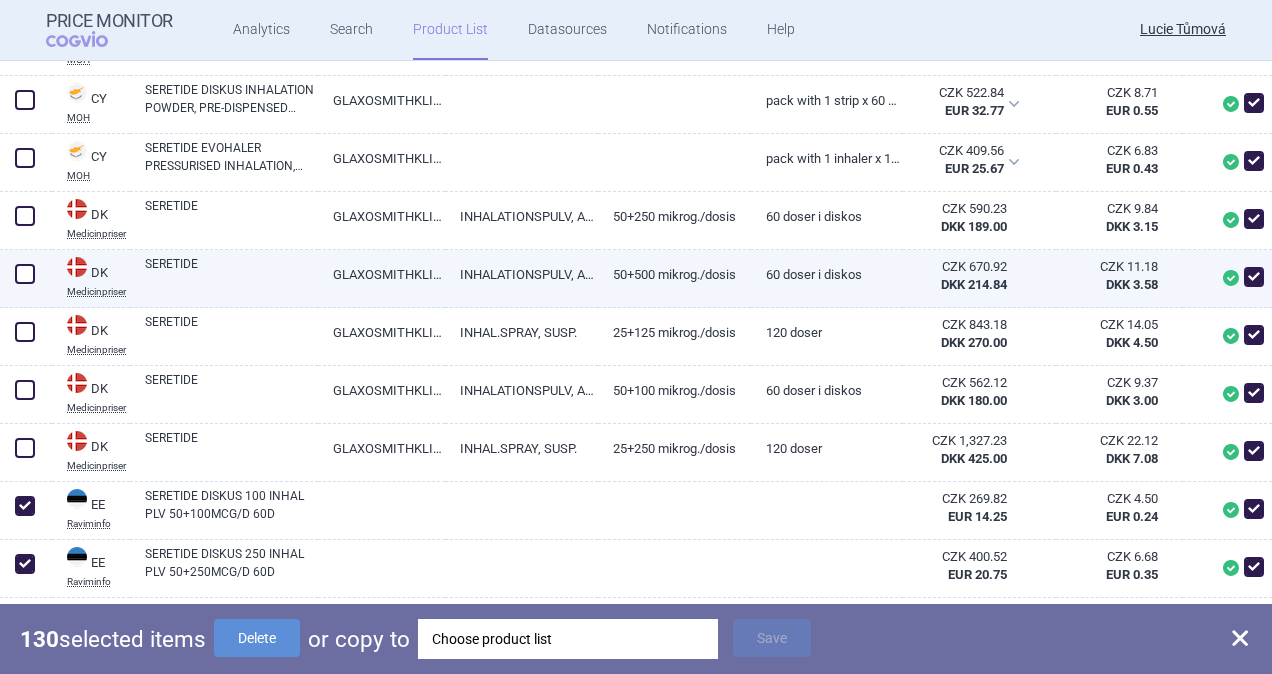 scroll, scrollTop: 1736, scrollLeft: 0, axis: vertical 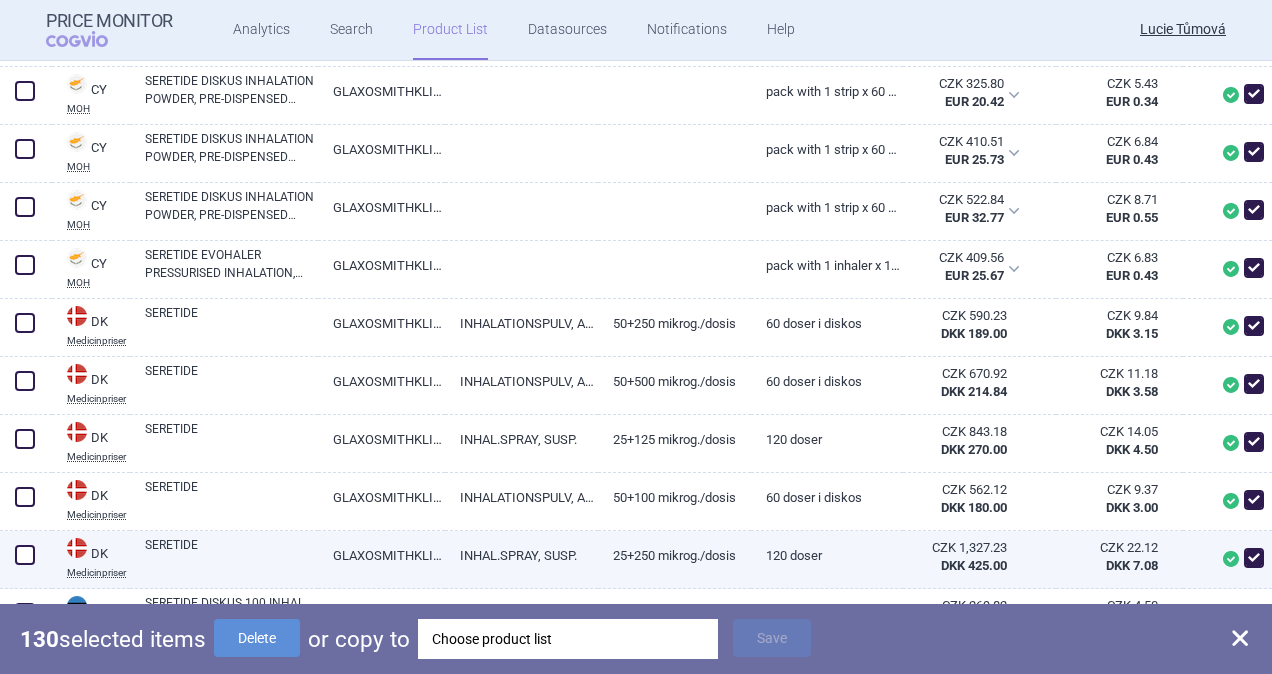 click at bounding box center (25, 555) 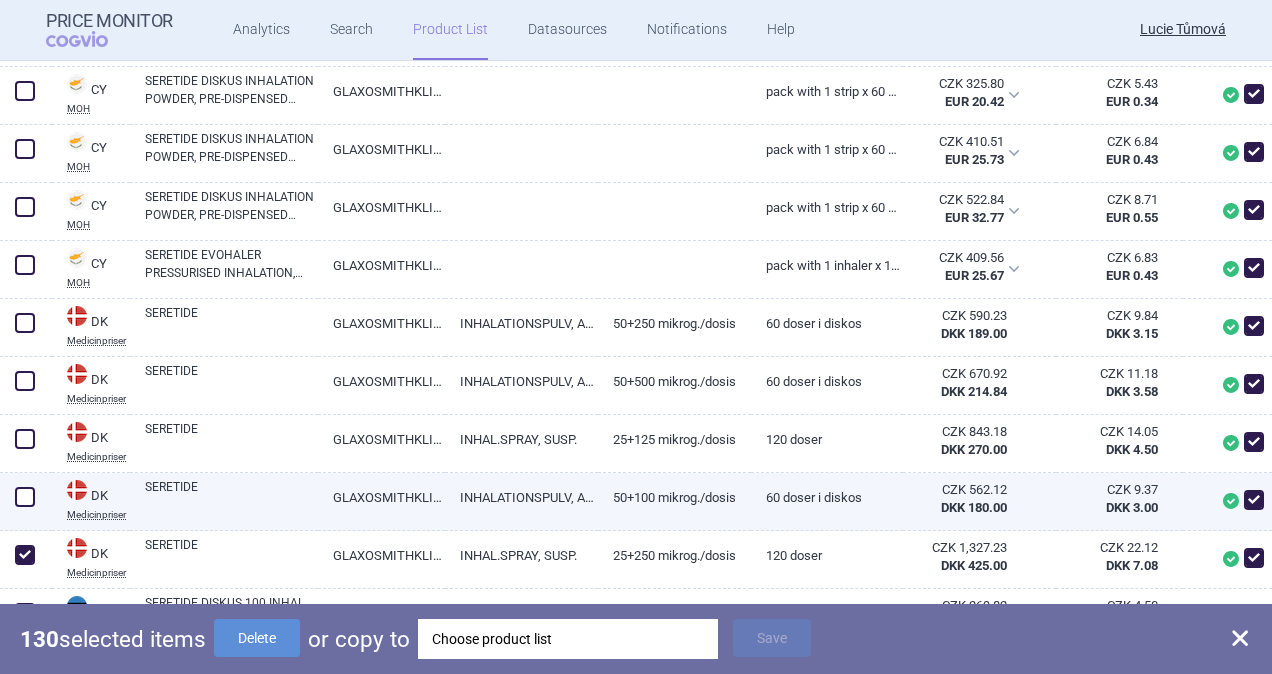 checkbox on "true" 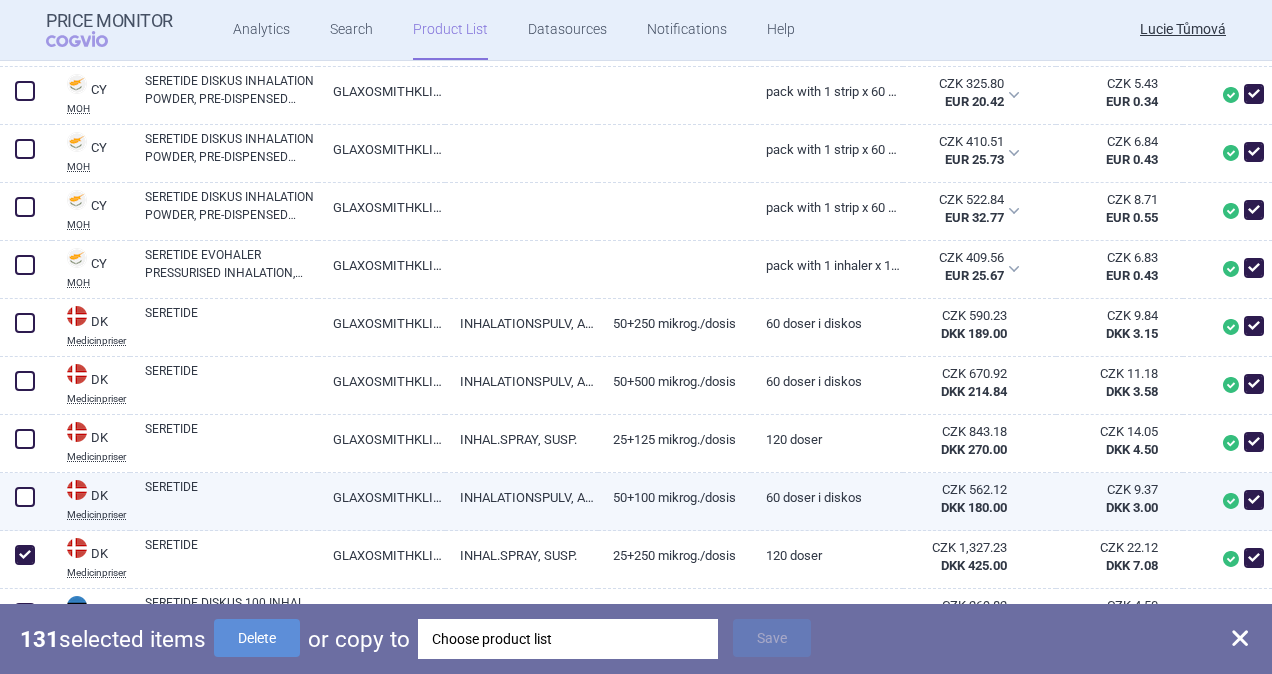 drag, startPoint x: 26, startPoint y: 498, endPoint x: 26, endPoint y: 475, distance: 23 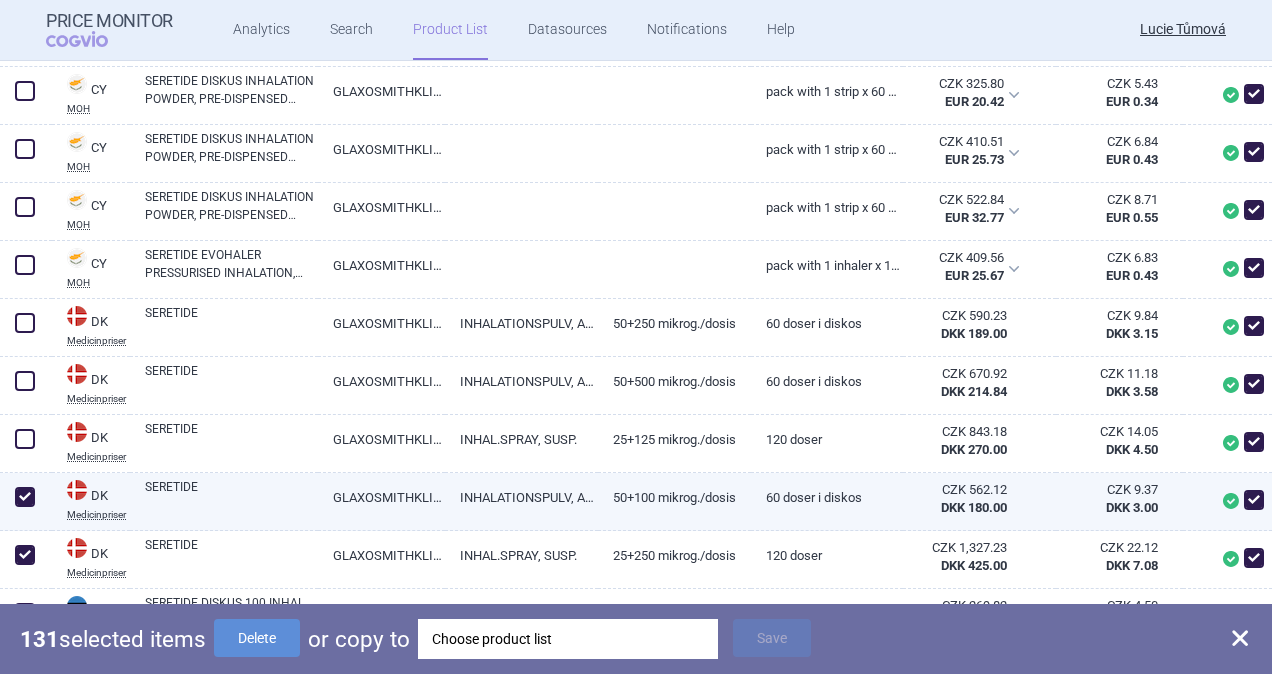 checkbox on "true" 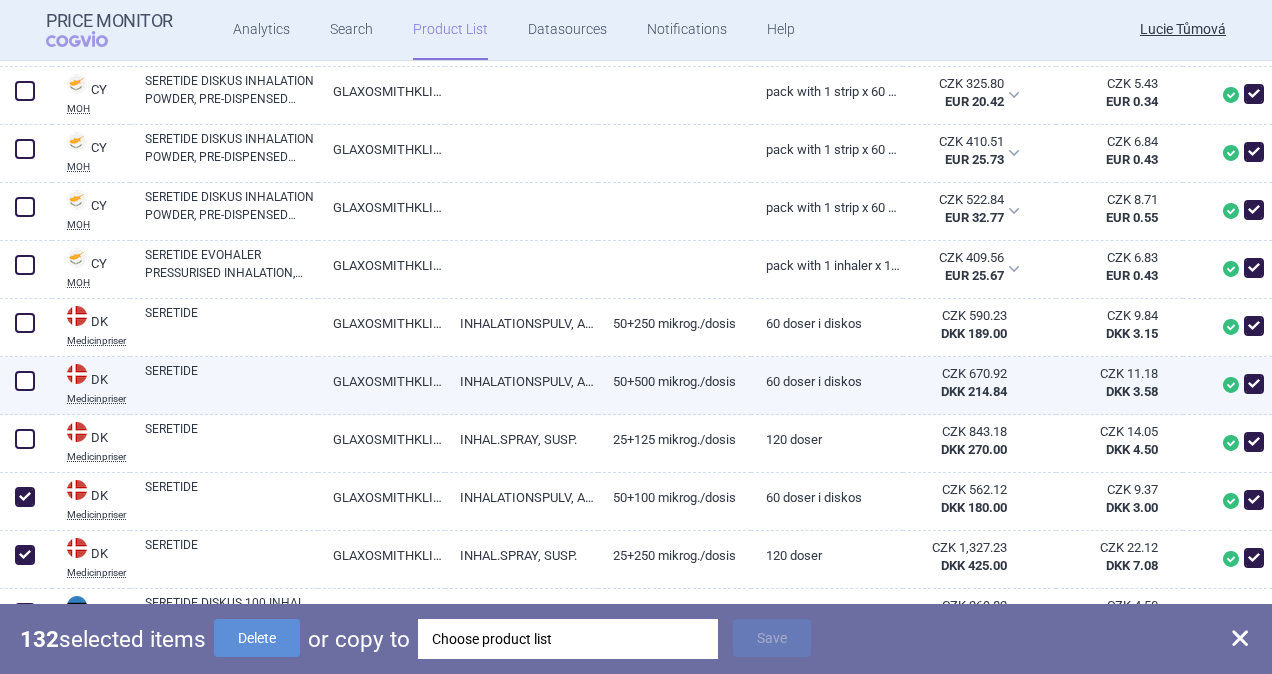 drag, startPoint x: 25, startPoint y: 436, endPoint x: 23, endPoint y: 408, distance: 28.071337 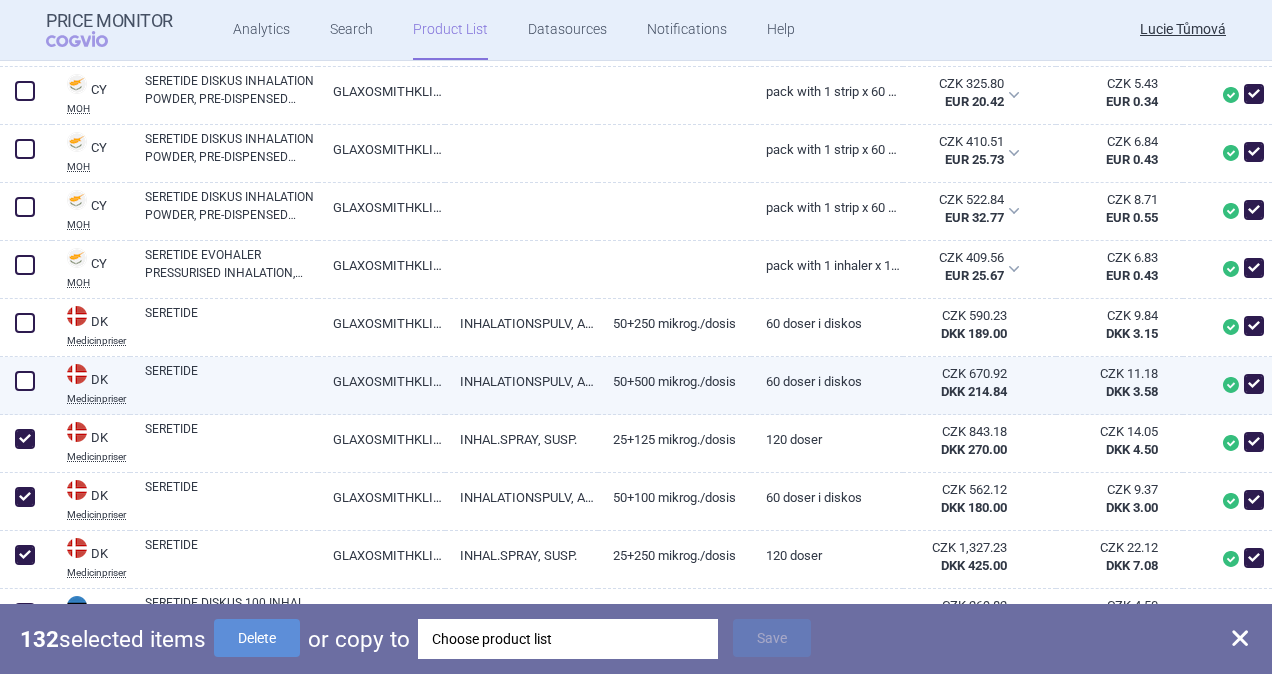 checkbox on "true" 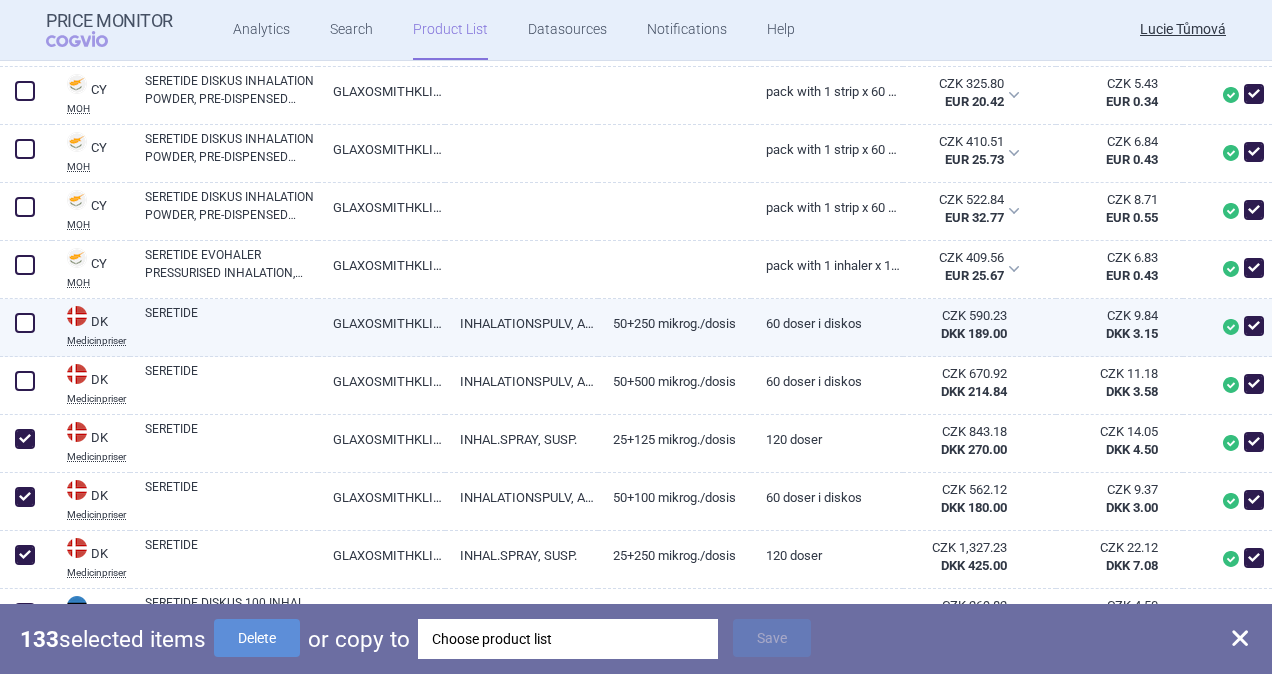 drag, startPoint x: 26, startPoint y: 374, endPoint x: 18, endPoint y: 339, distance: 35.902645 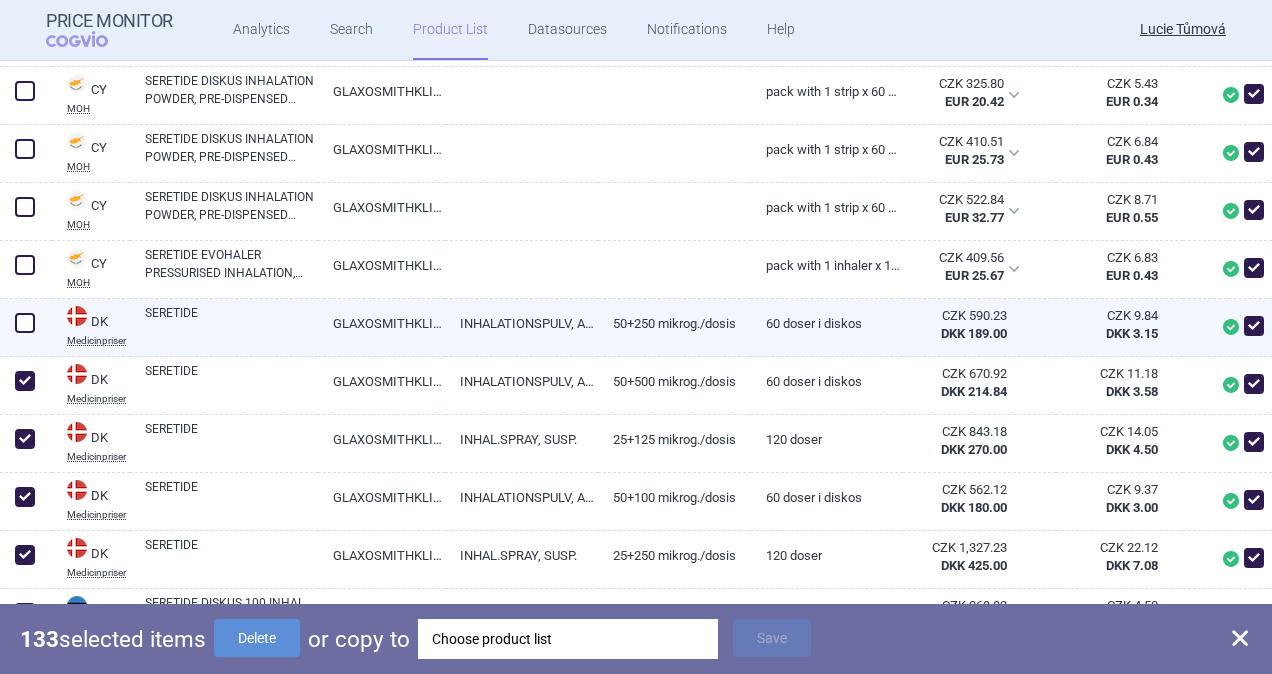 checkbox on "true" 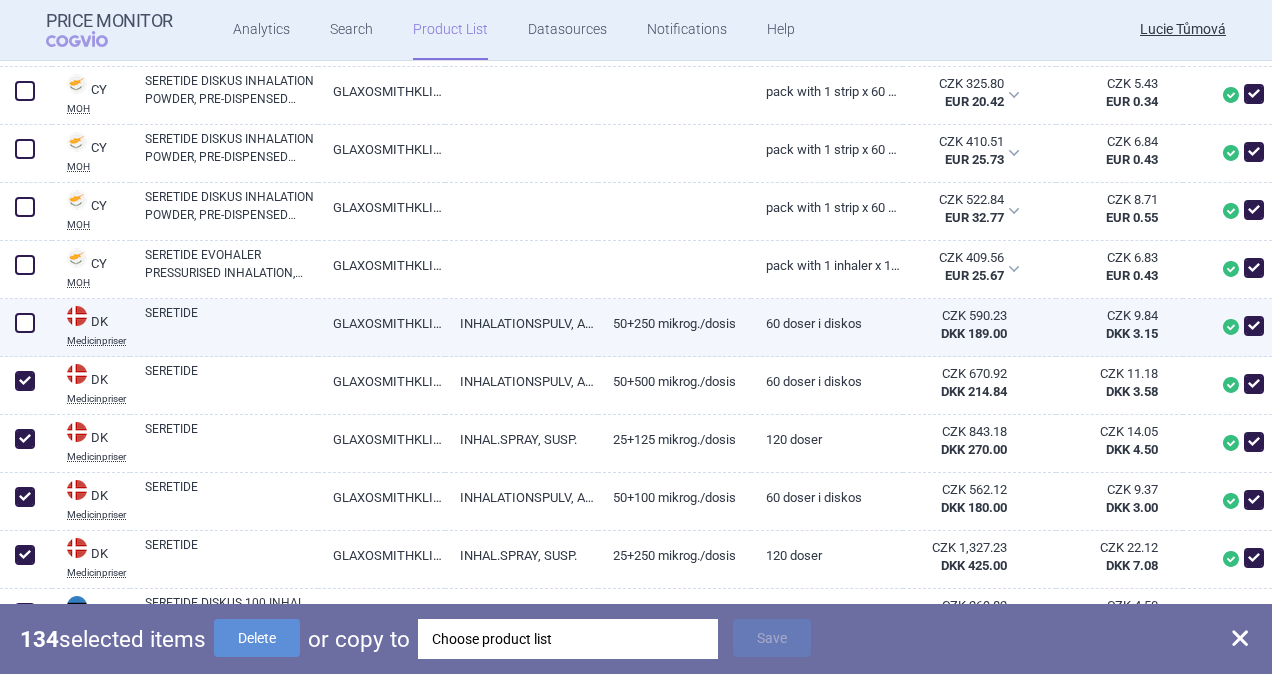 click at bounding box center [25, 323] 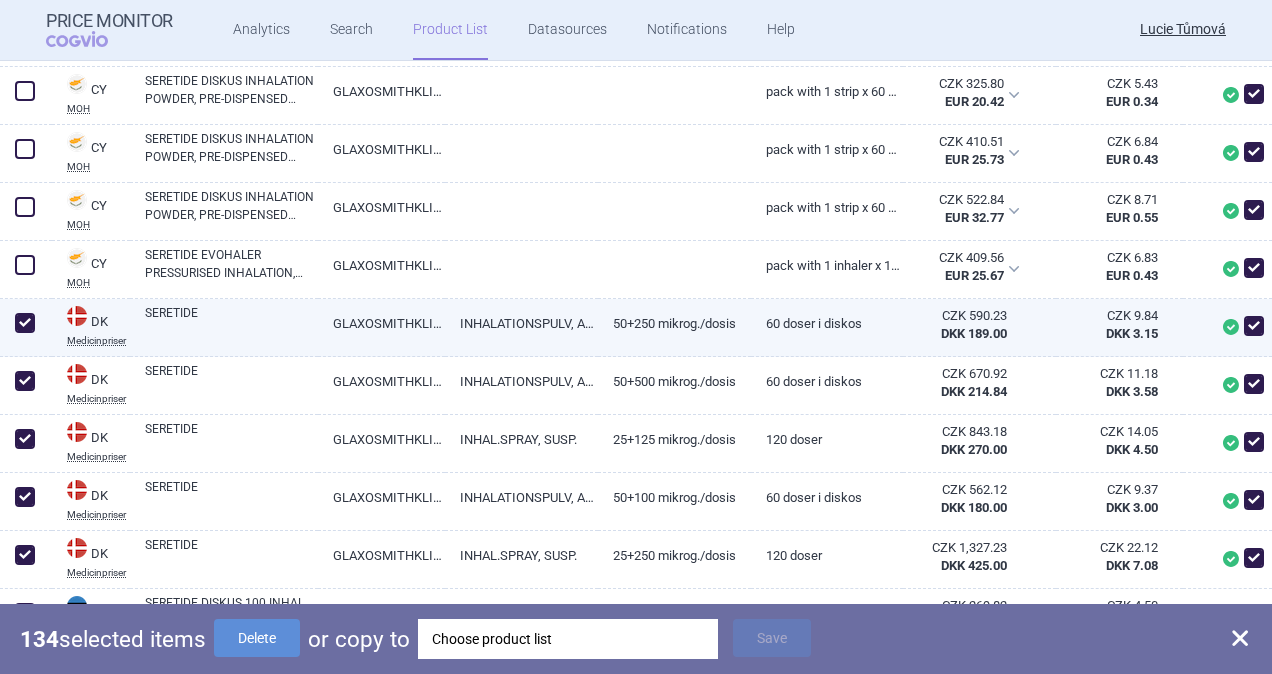 checkbox on "true" 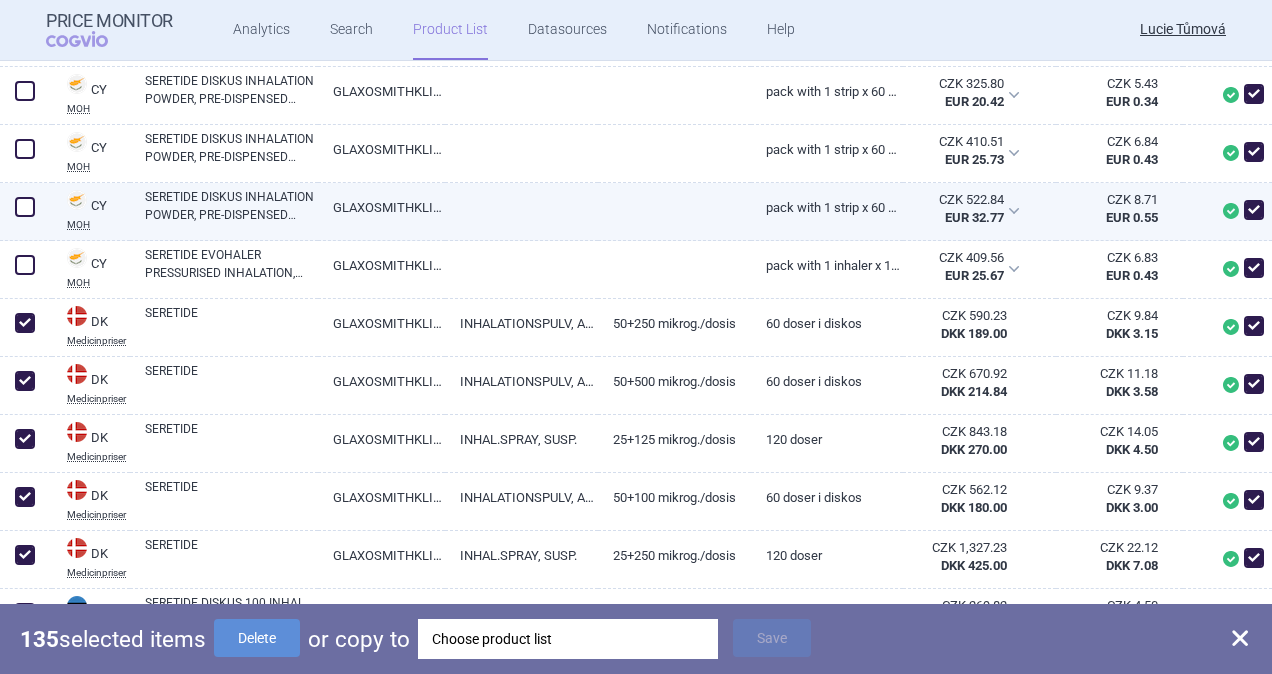drag, startPoint x: 28, startPoint y: 270, endPoint x: 31, endPoint y: 235, distance: 35.128338 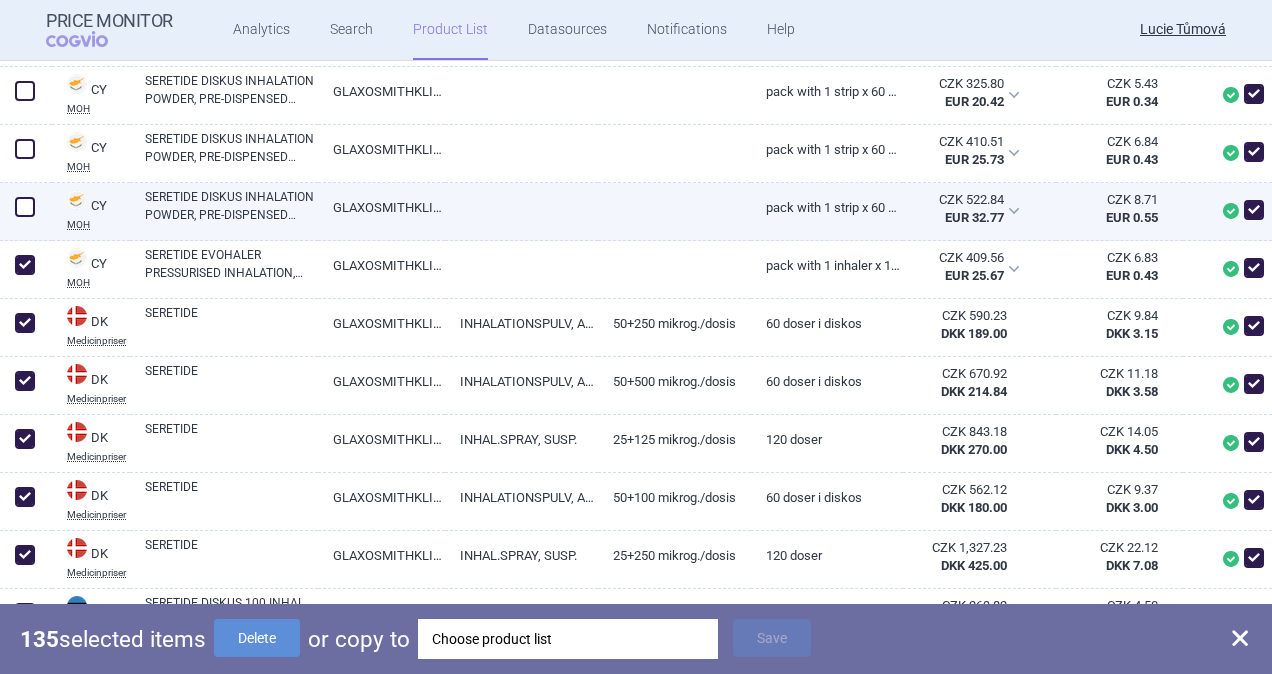 checkbox on "true" 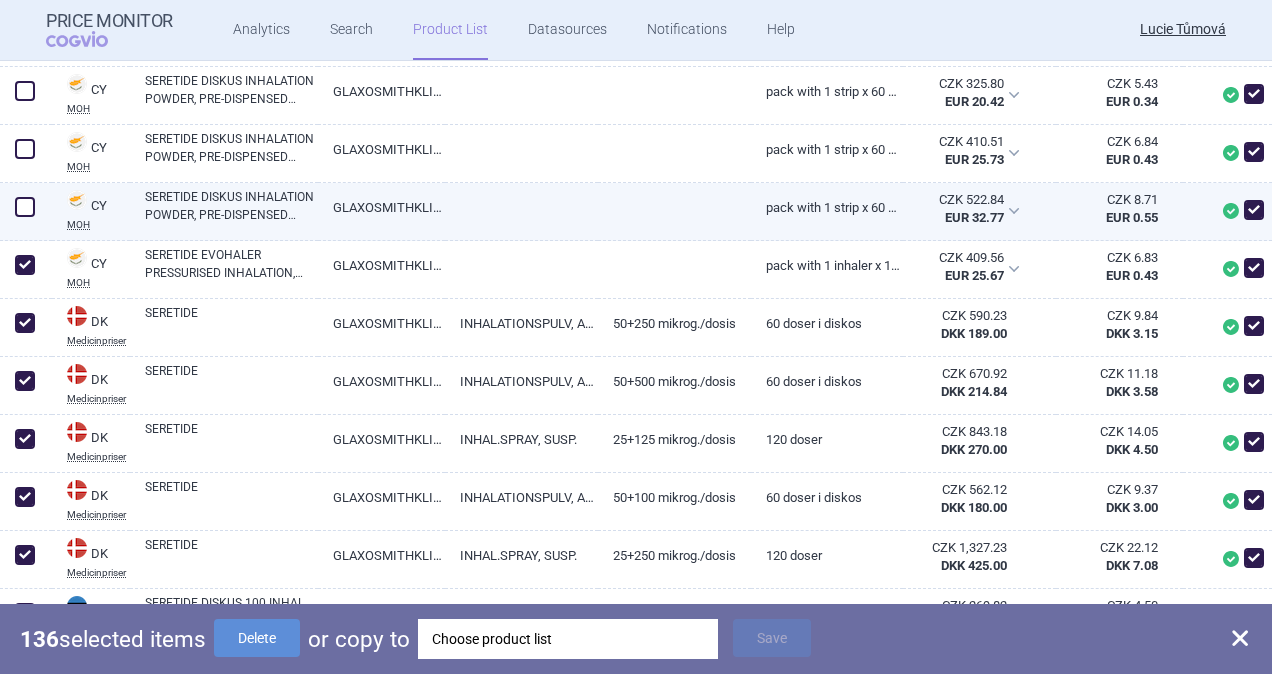 click at bounding box center (25, 207) 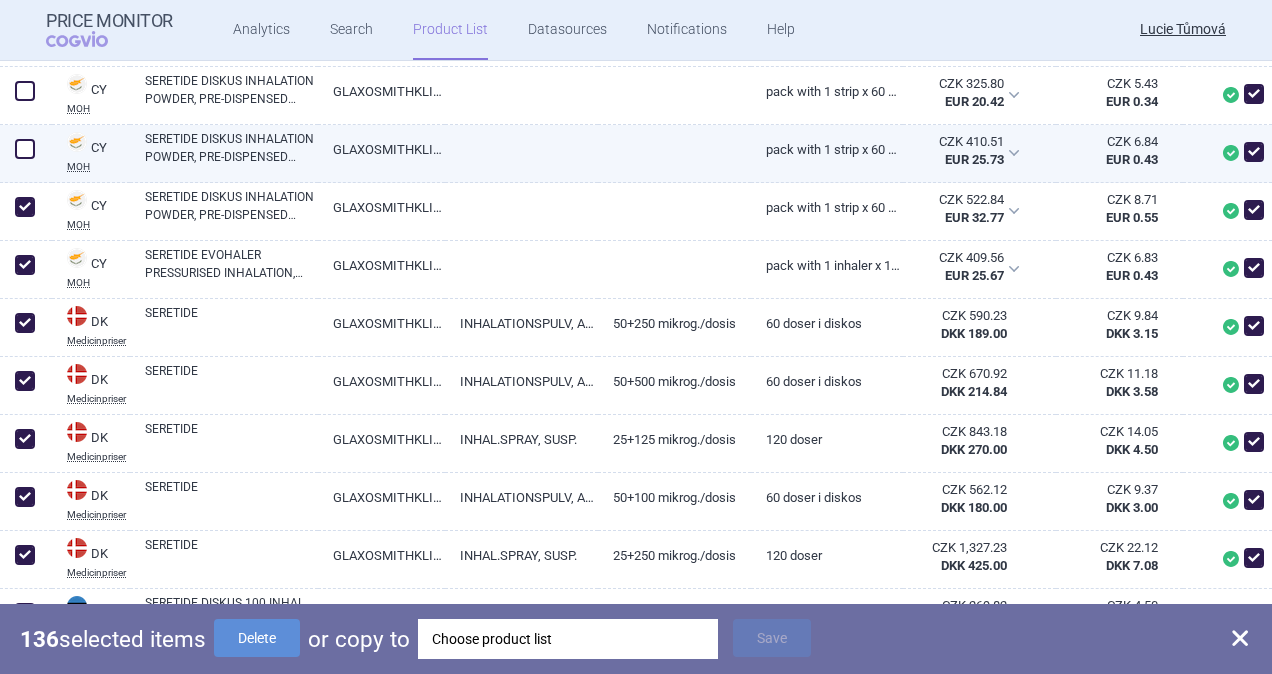 checkbox on "true" 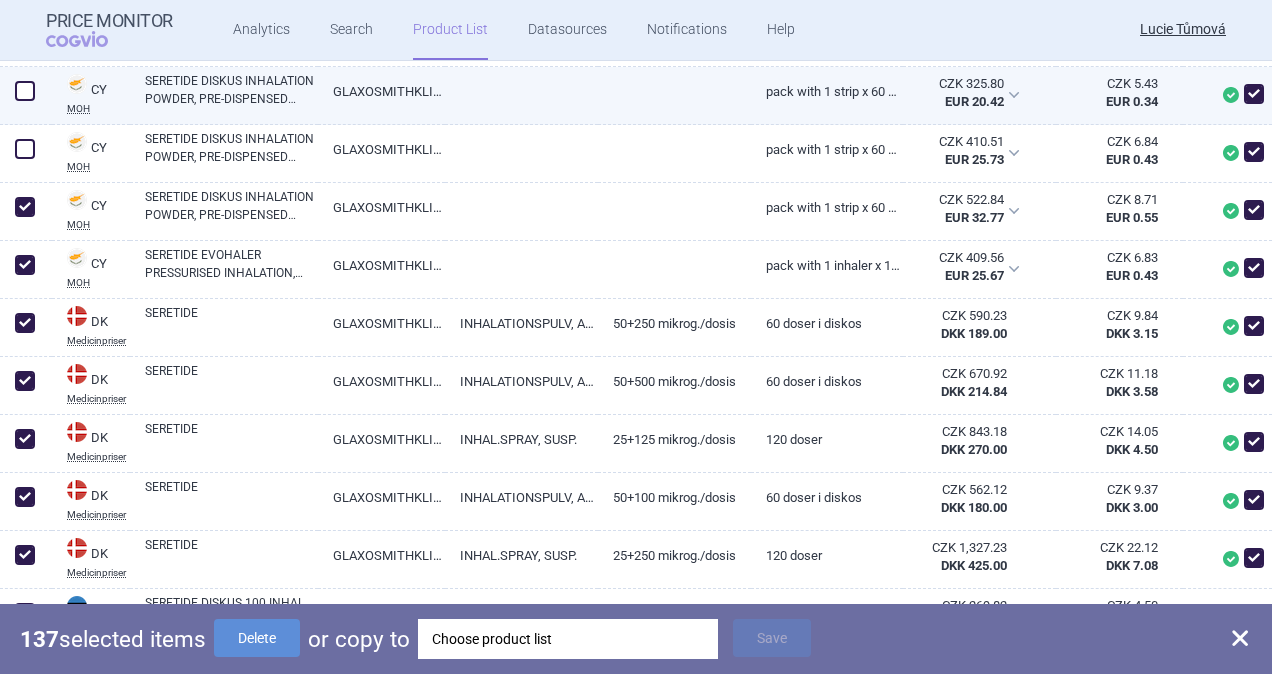 drag, startPoint x: 20, startPoint y: 139, endPoint x: 21, endPoint y: 105, distance: 34.0147 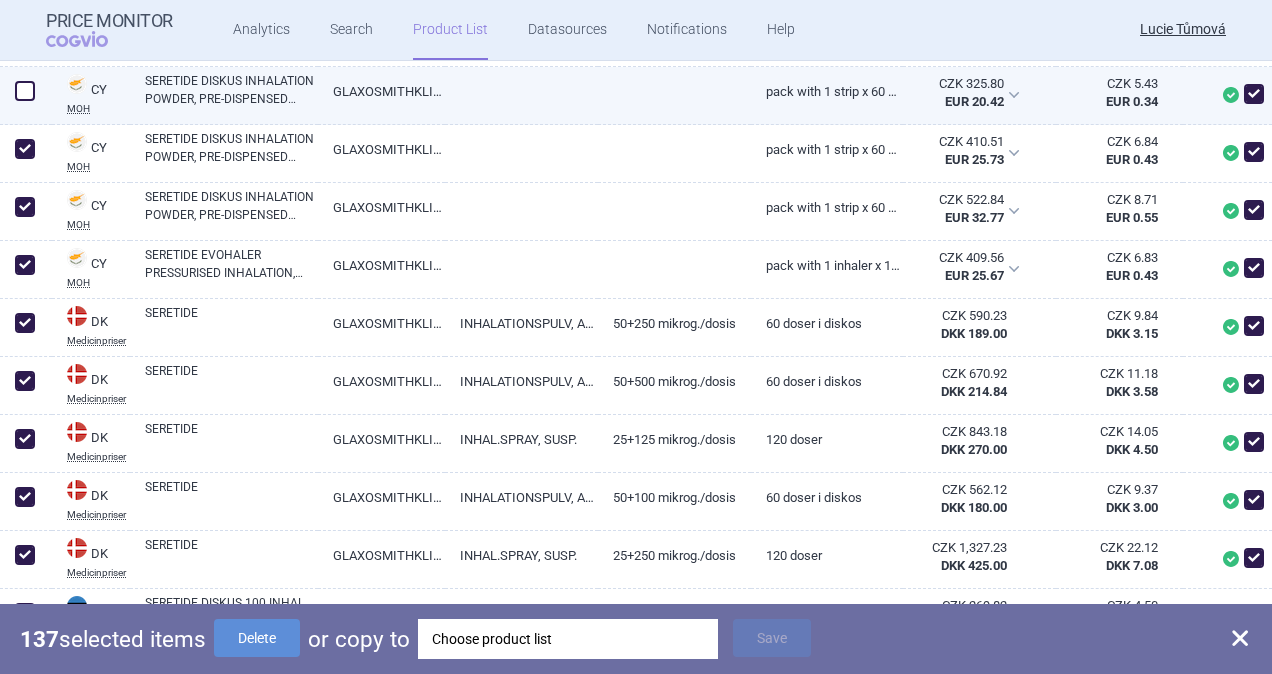 checkbox on "true" 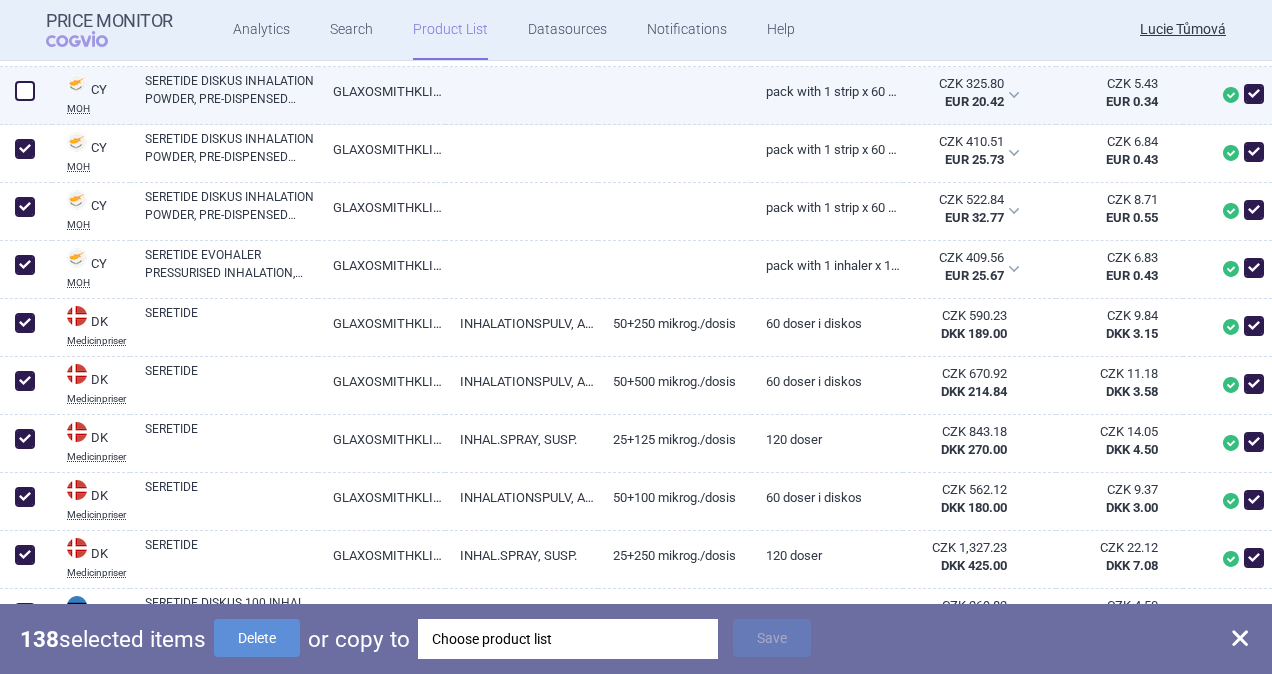 click at bounding box center [25, 91] 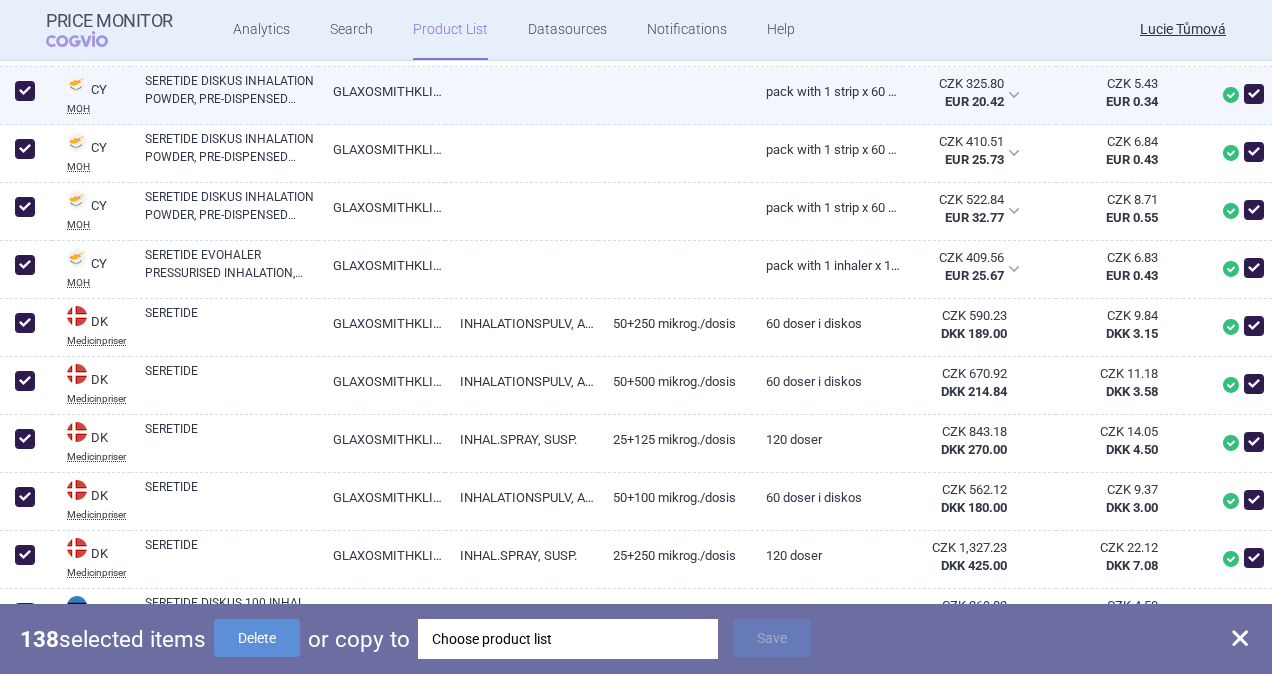 checkbox on "true" 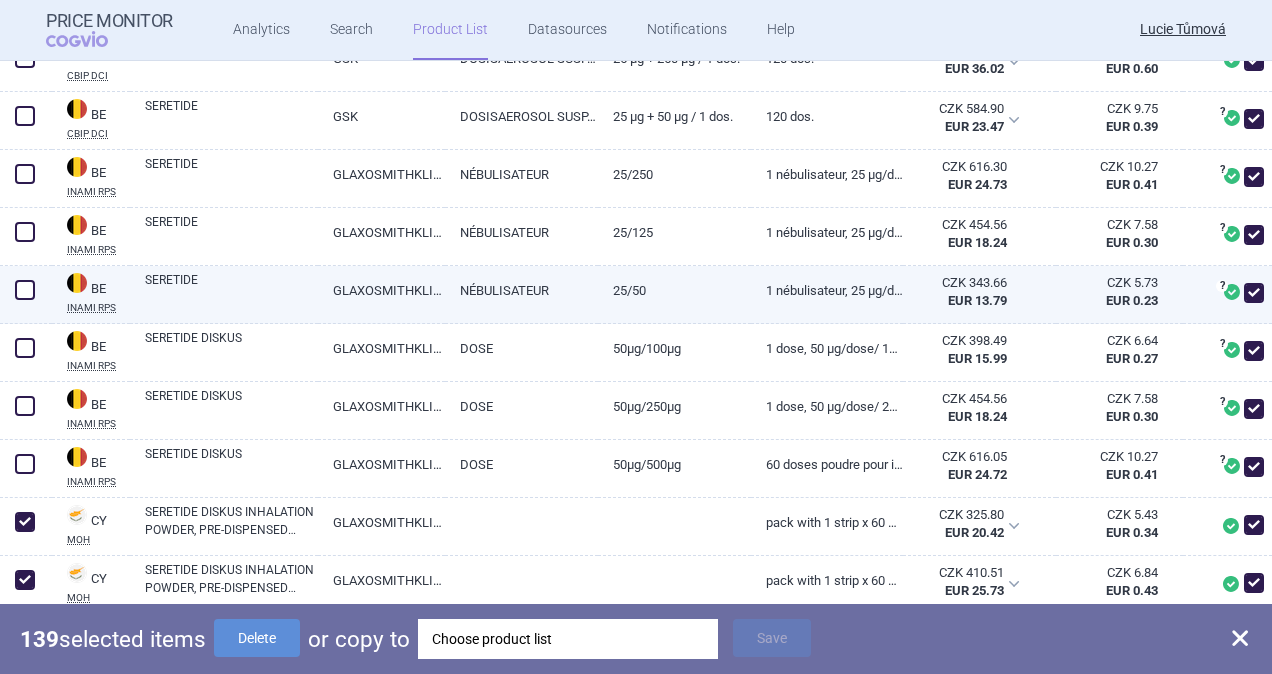 scroll, scrollTop: 1236, scrollLeft: 0, axis: vertical 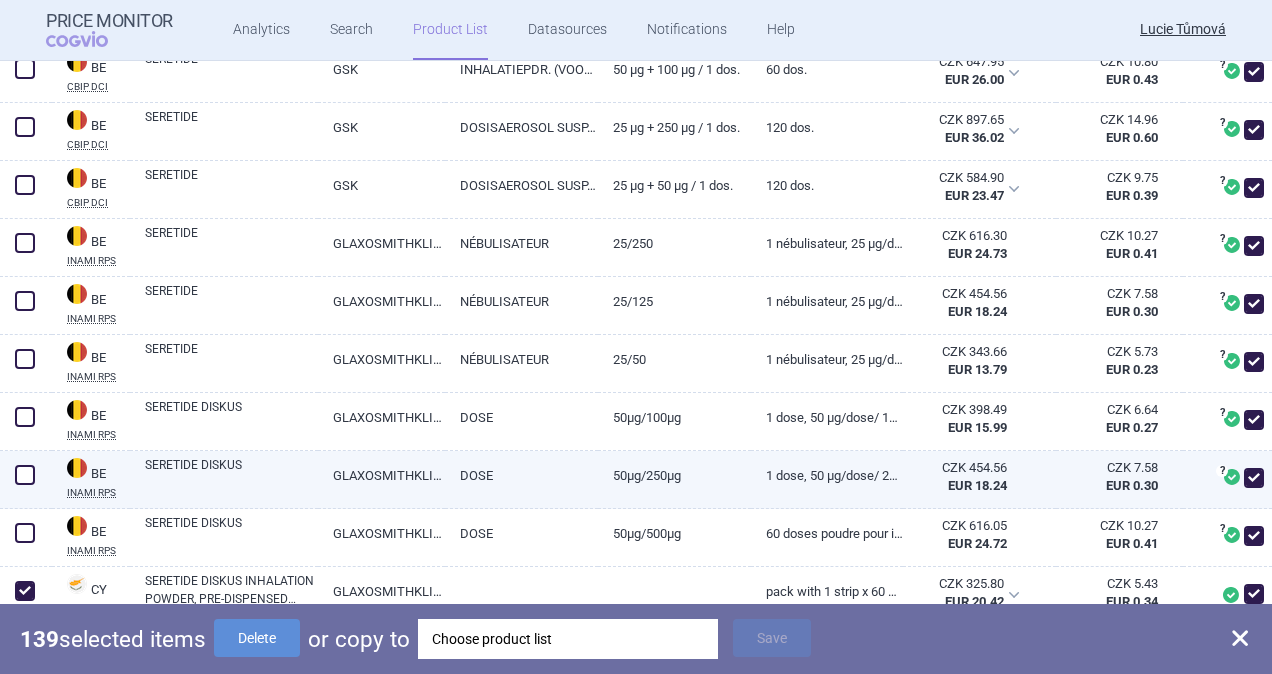 drag, startPoint x: 30, startPoint y: 526, endPoint x: 25, endPoint y: 475, distance: 51.24451 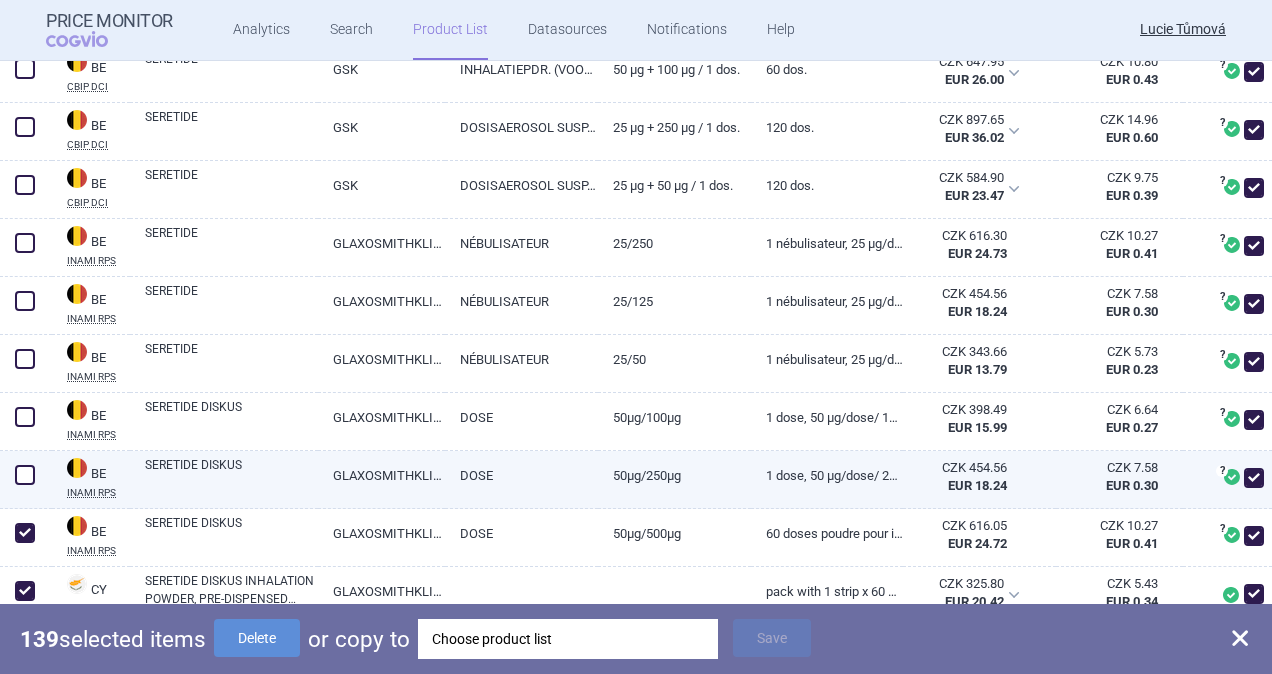 checkbox on "true" 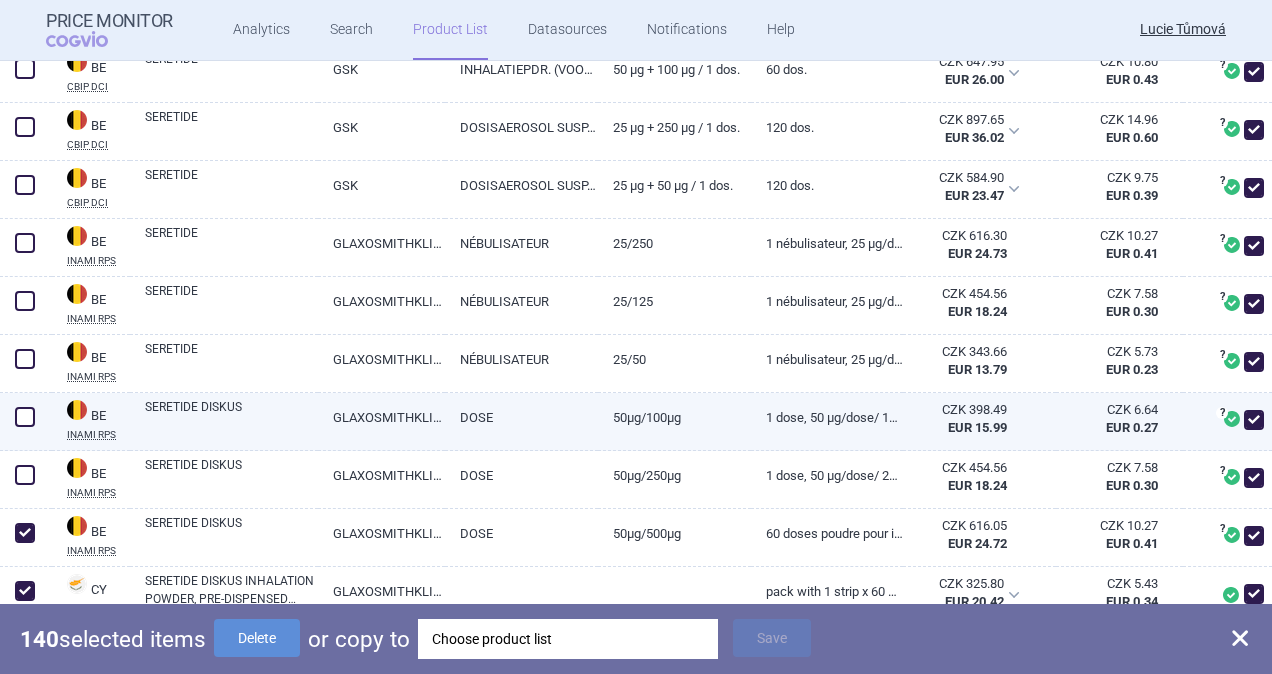 drag, startPoint x: 24, startPoint y: 464, endPoint x: 30, endPoint y: 439, distance: 25.70992 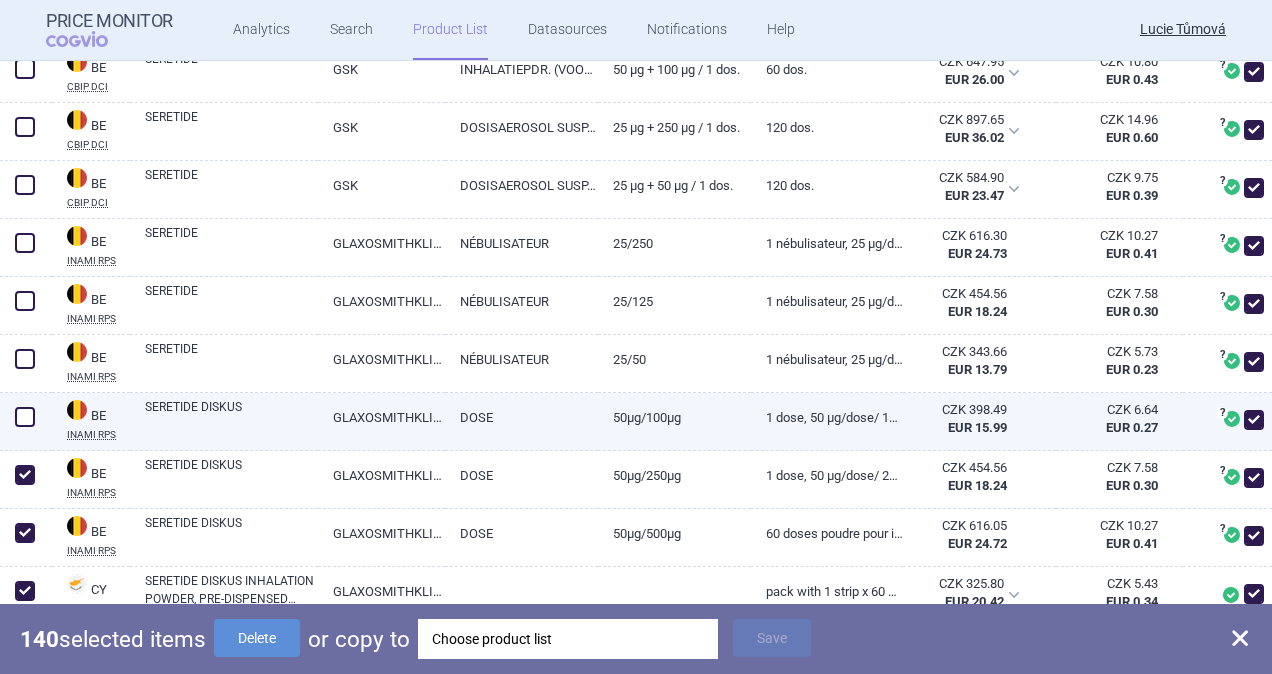 checkbox on "true" 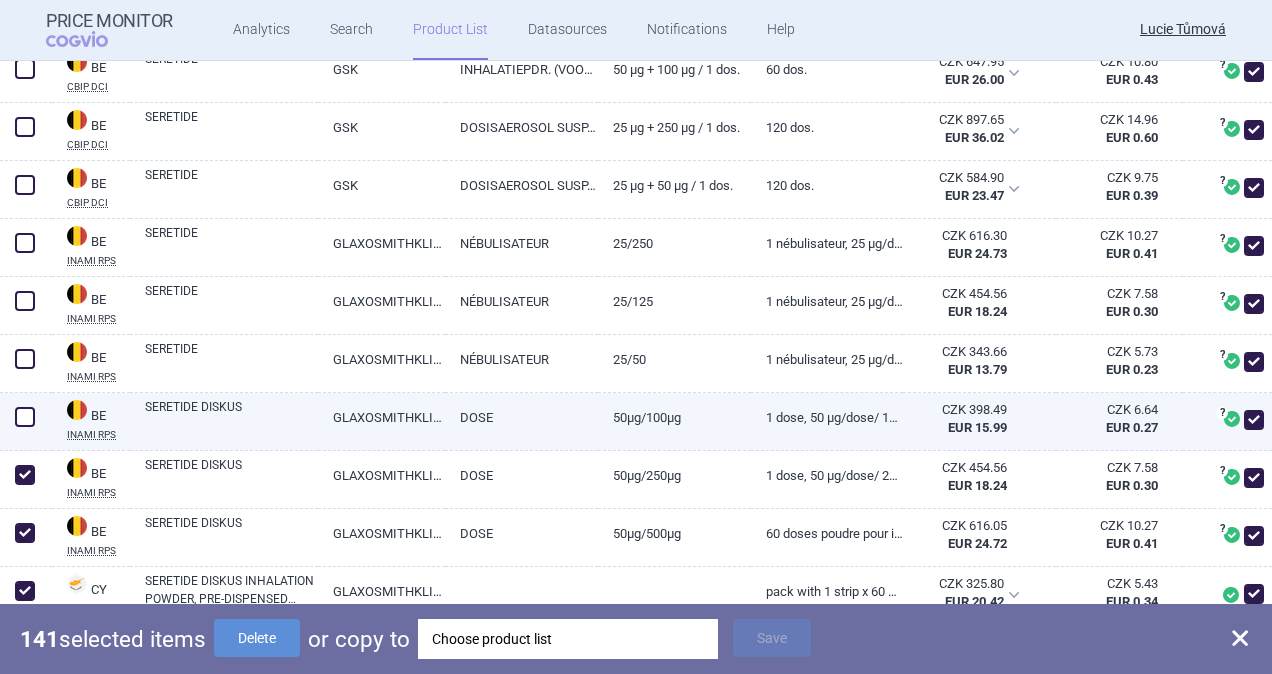 drag, startPoint x: 30, startPoint y: 412, endPoint x: 30, endPoint y: 397, distance: 15 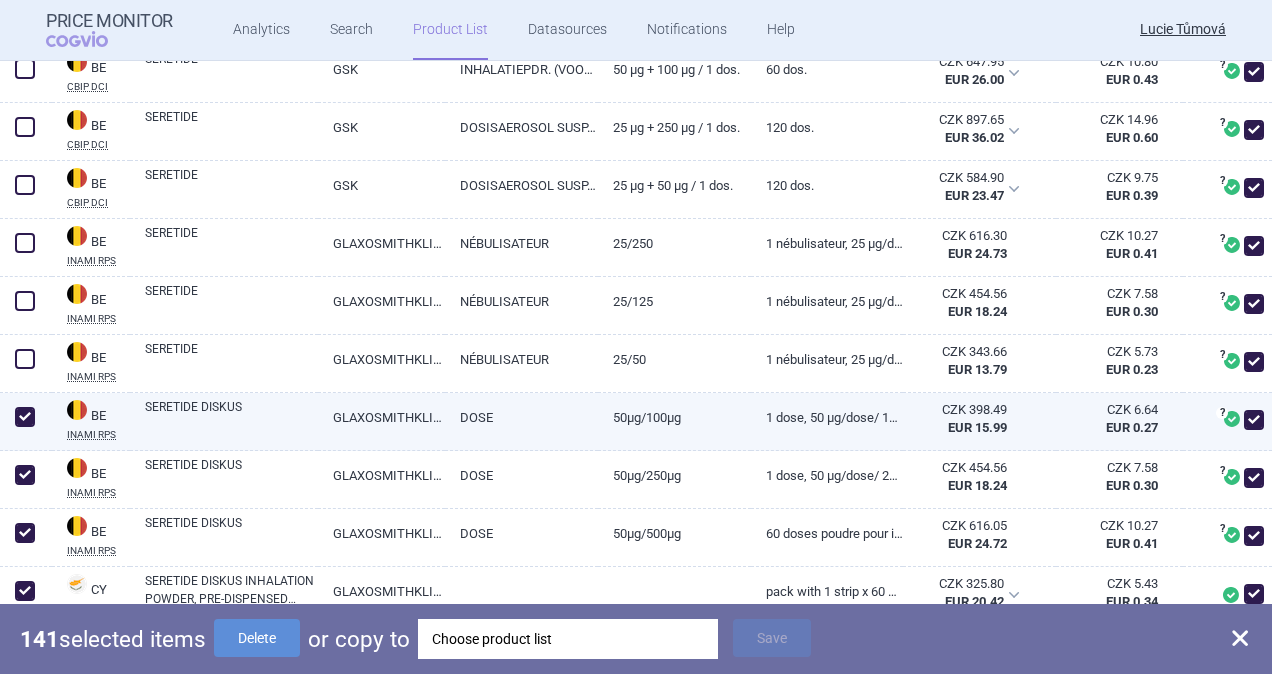 checkbox on "true" 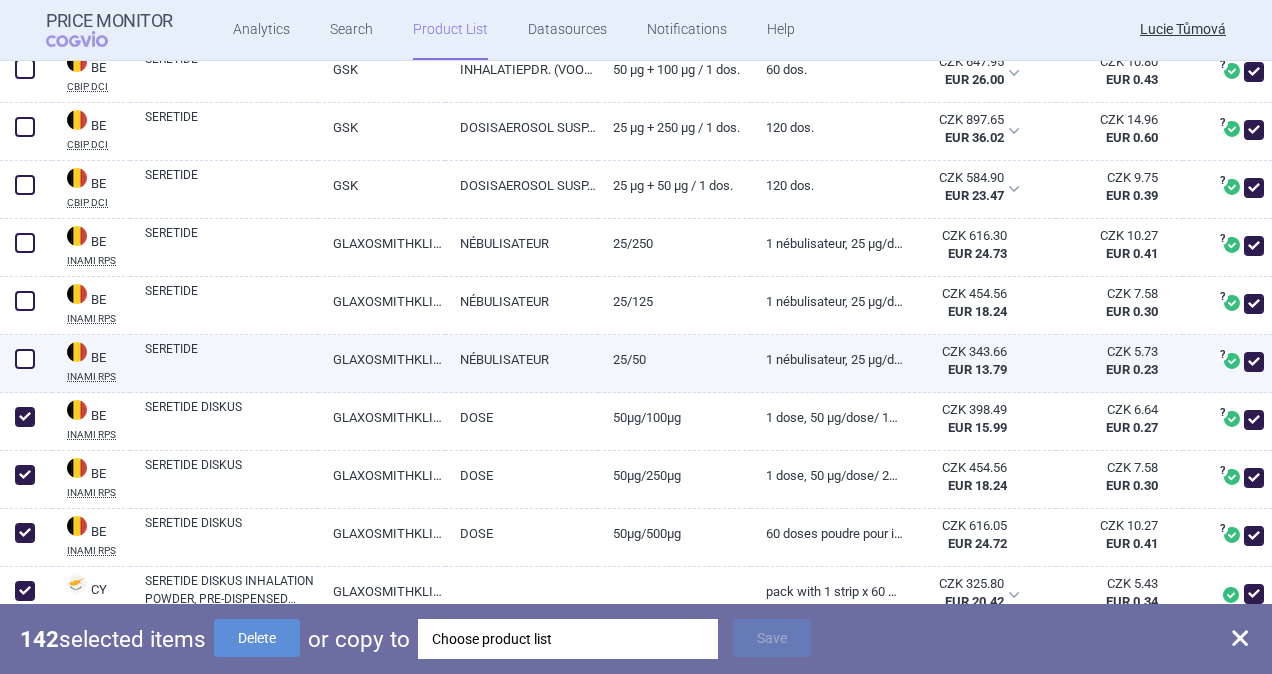 drag, startPoint x: 28, startPoint y: 353, endPoint x: 28, endPoint y: 338, distance: 15 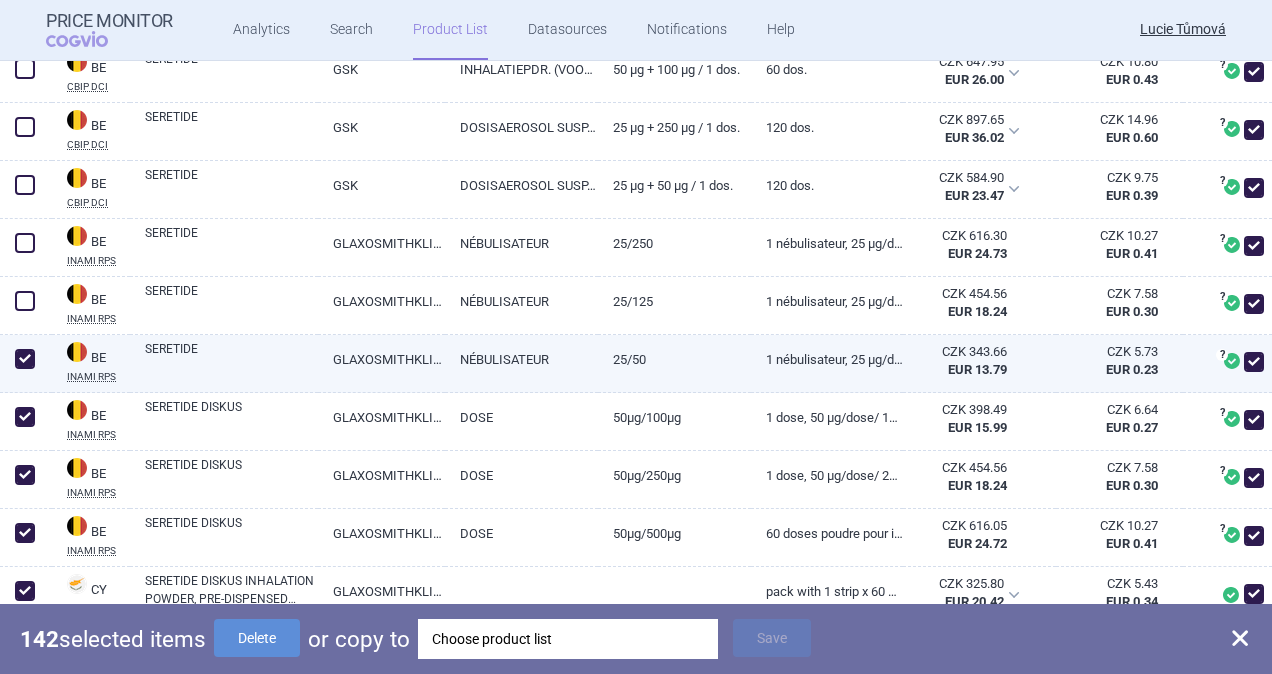 checkbox on "true" 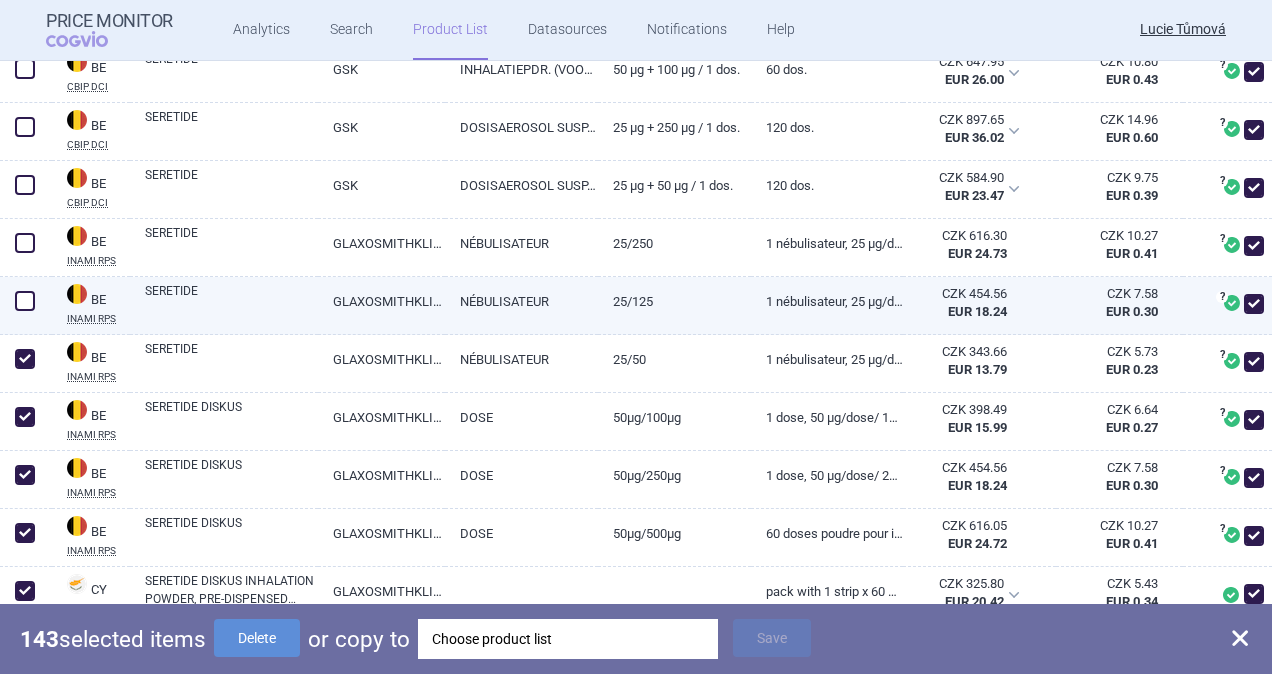 click at bounding box center [25, 301] 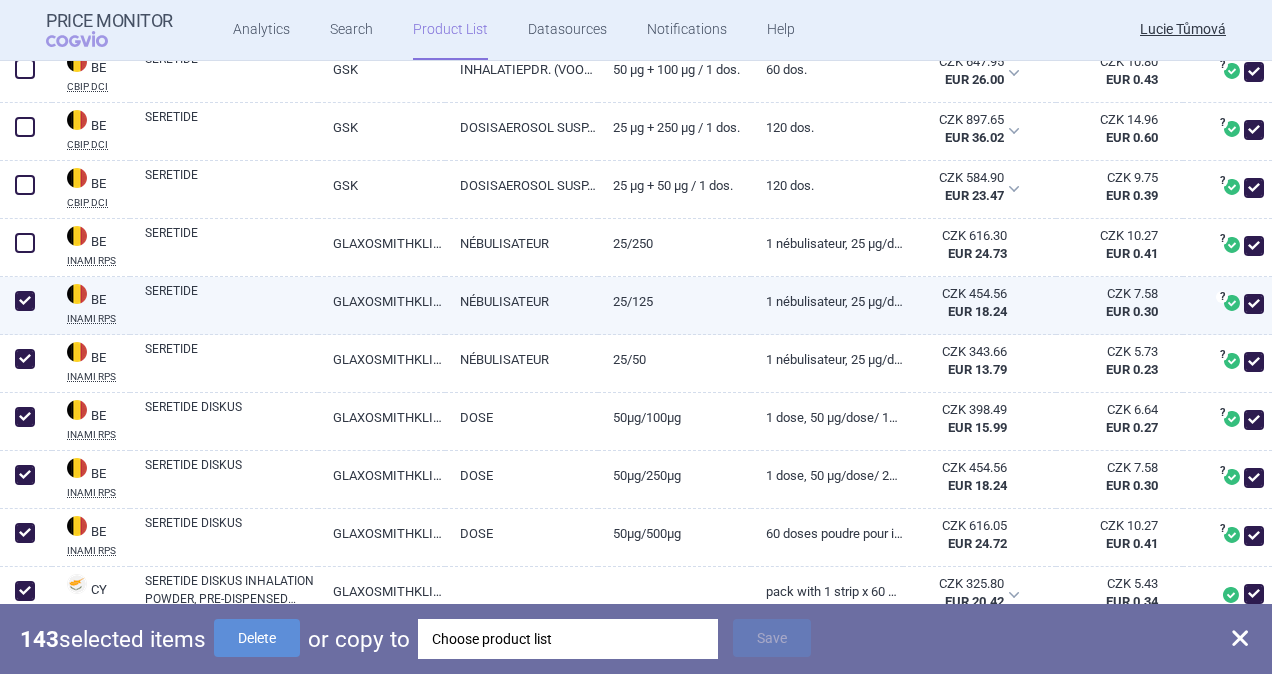 checkbox on "true" 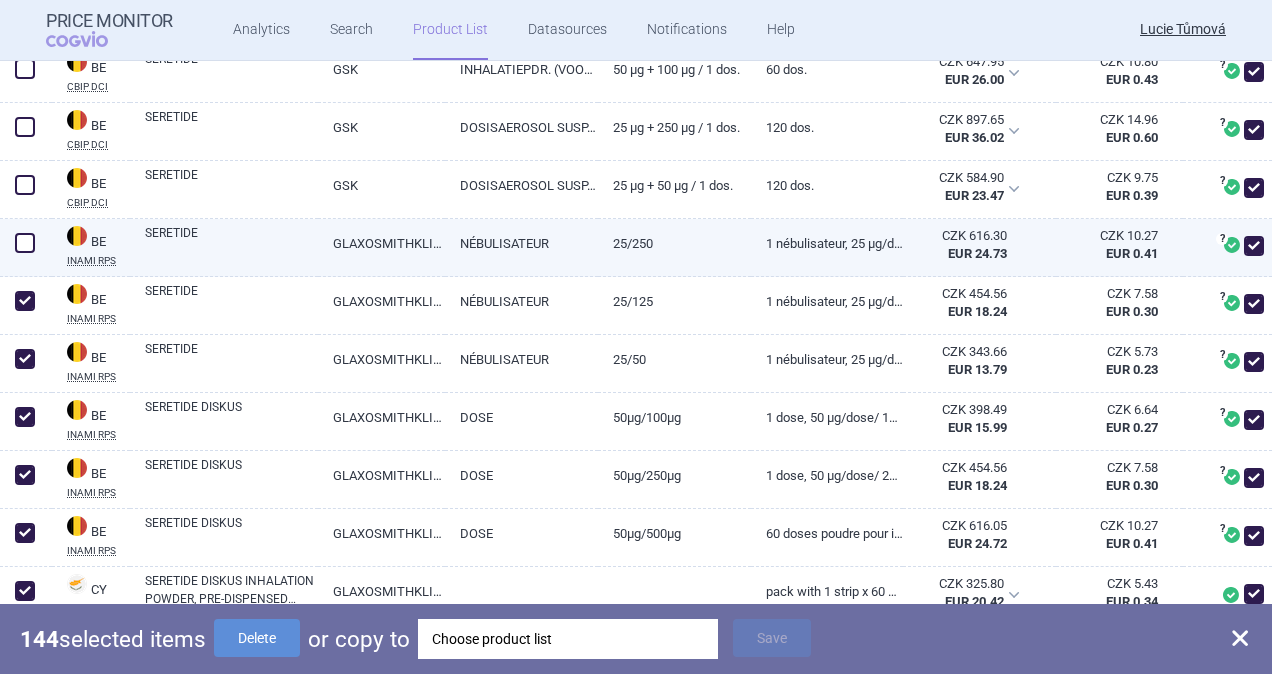 click at bounding box center (25, 243) 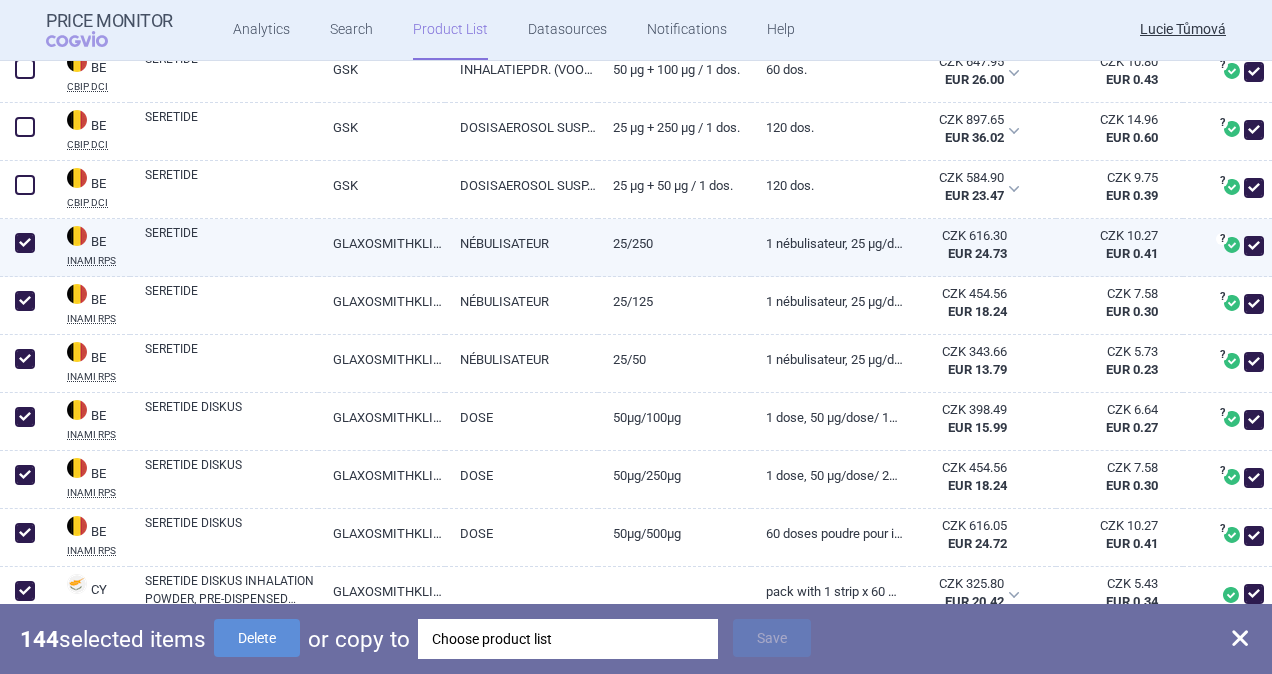 checkbox on "true" 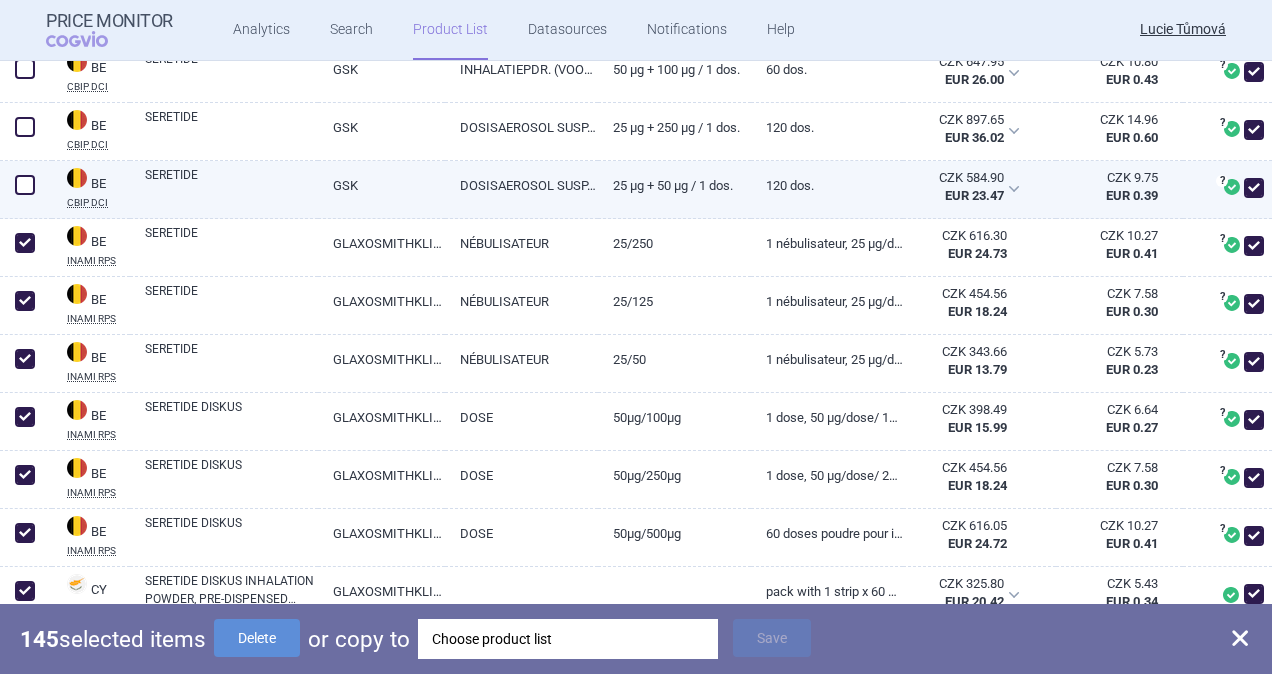 click at bounding box center [25, 185] 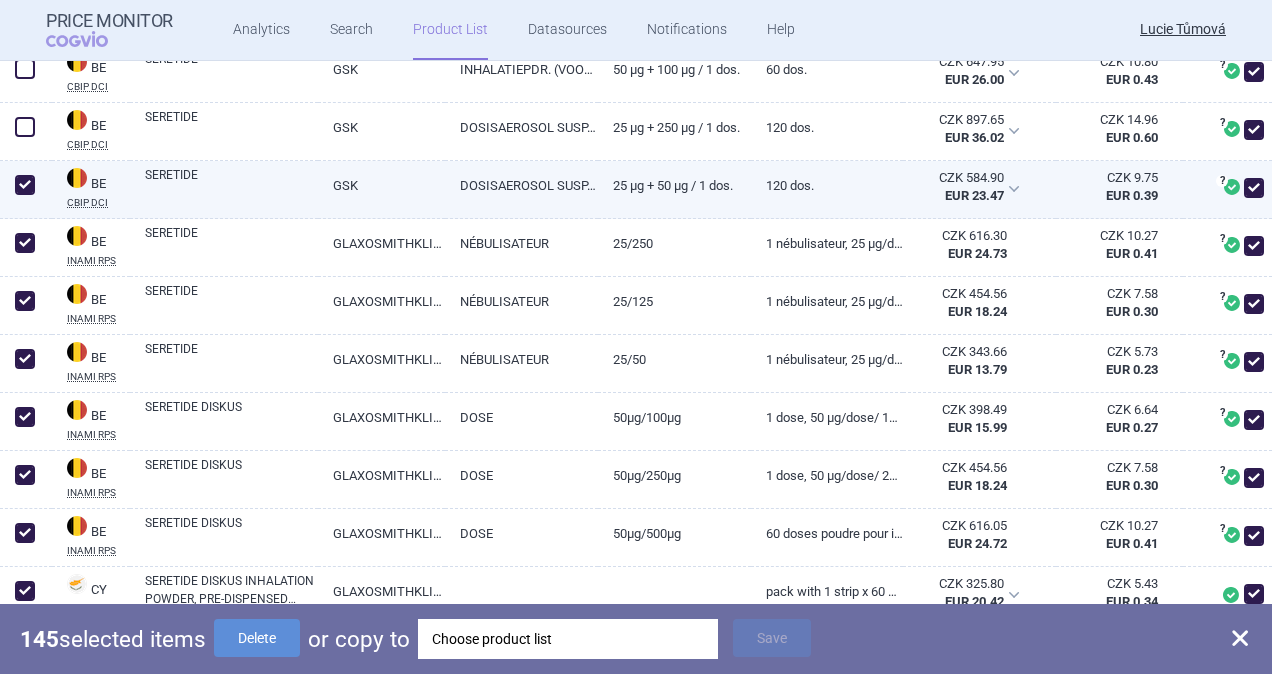 checkbox on "true" 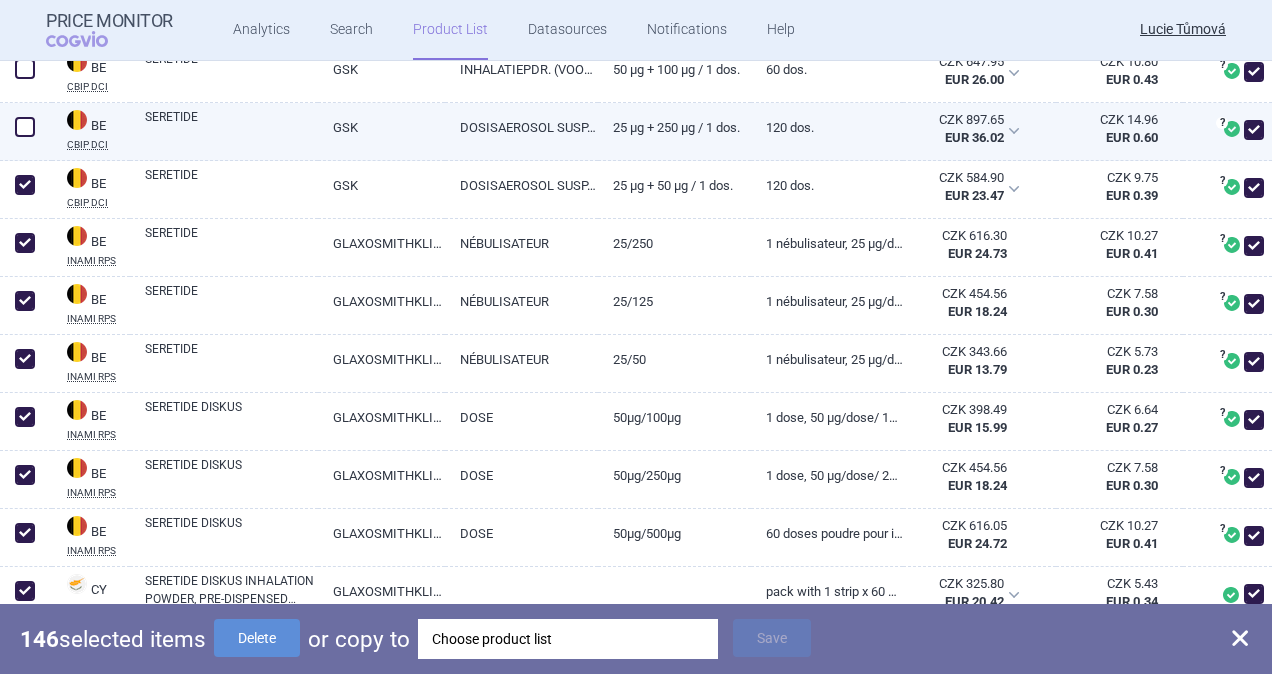 click at bounding box center [25, 127] 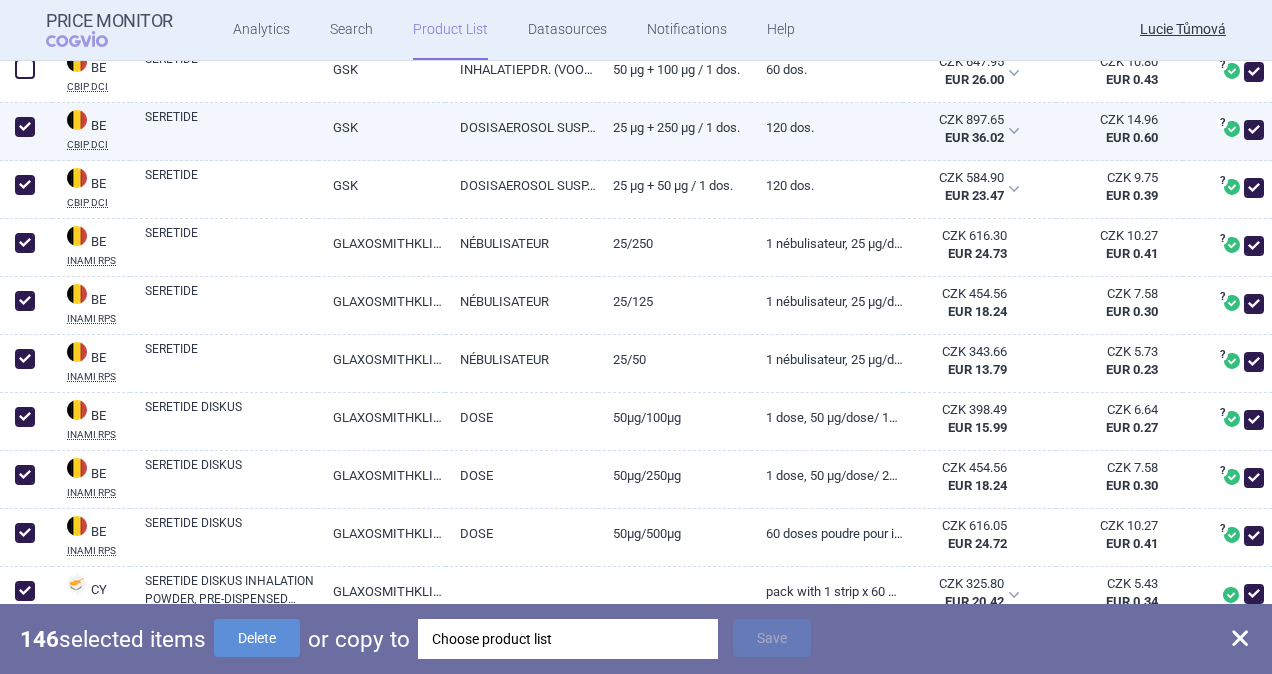 checkbox on "true" 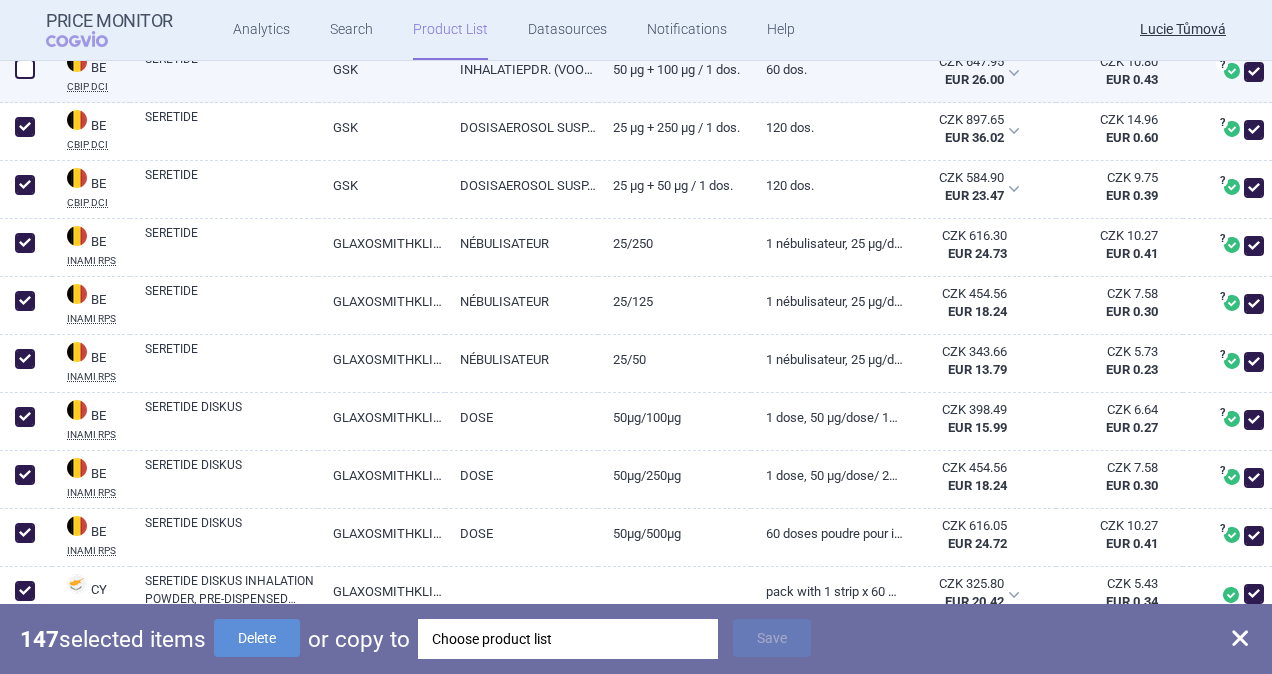 click at bounding box center (25, 69) 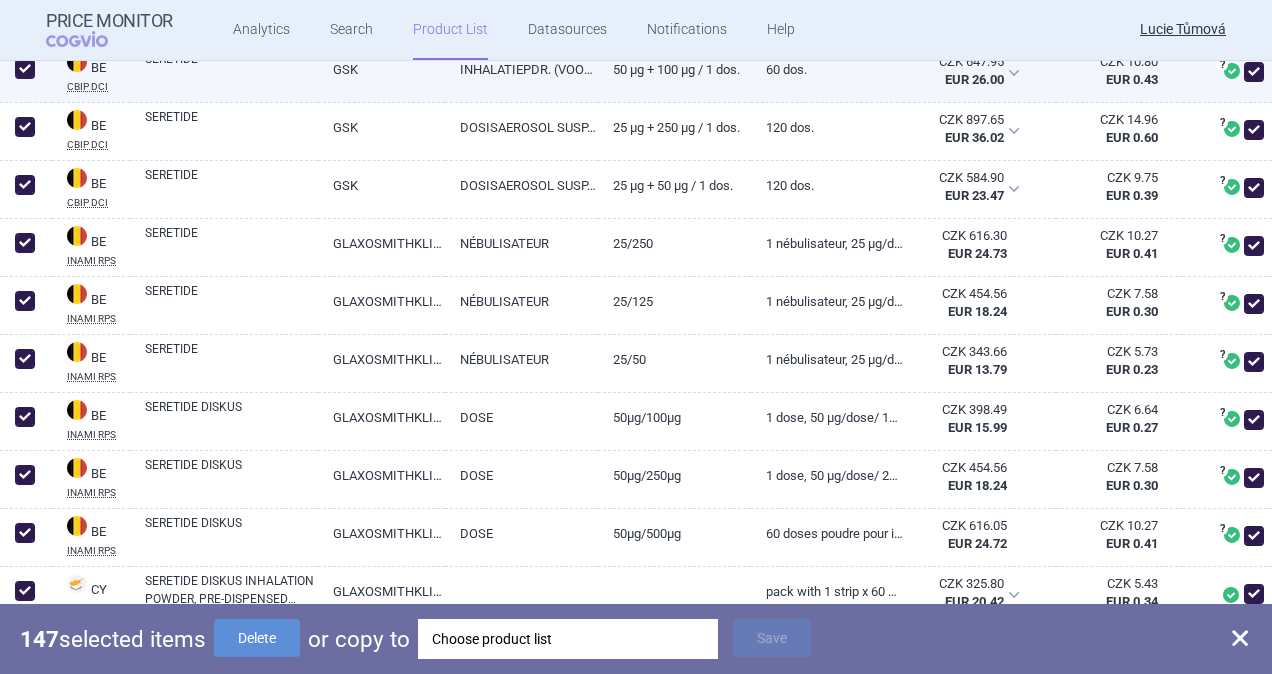 checkbox on "true" 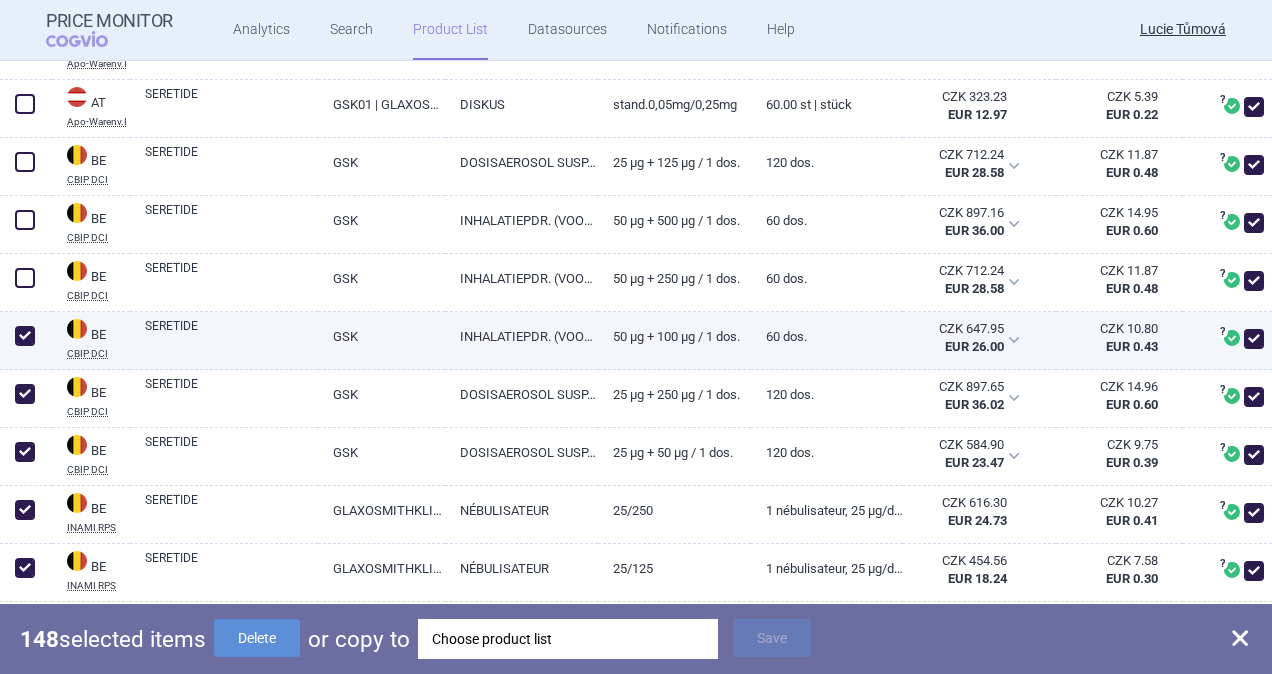 scroll, scrollTop: 836, scrollLeft: 0, axis: vertical 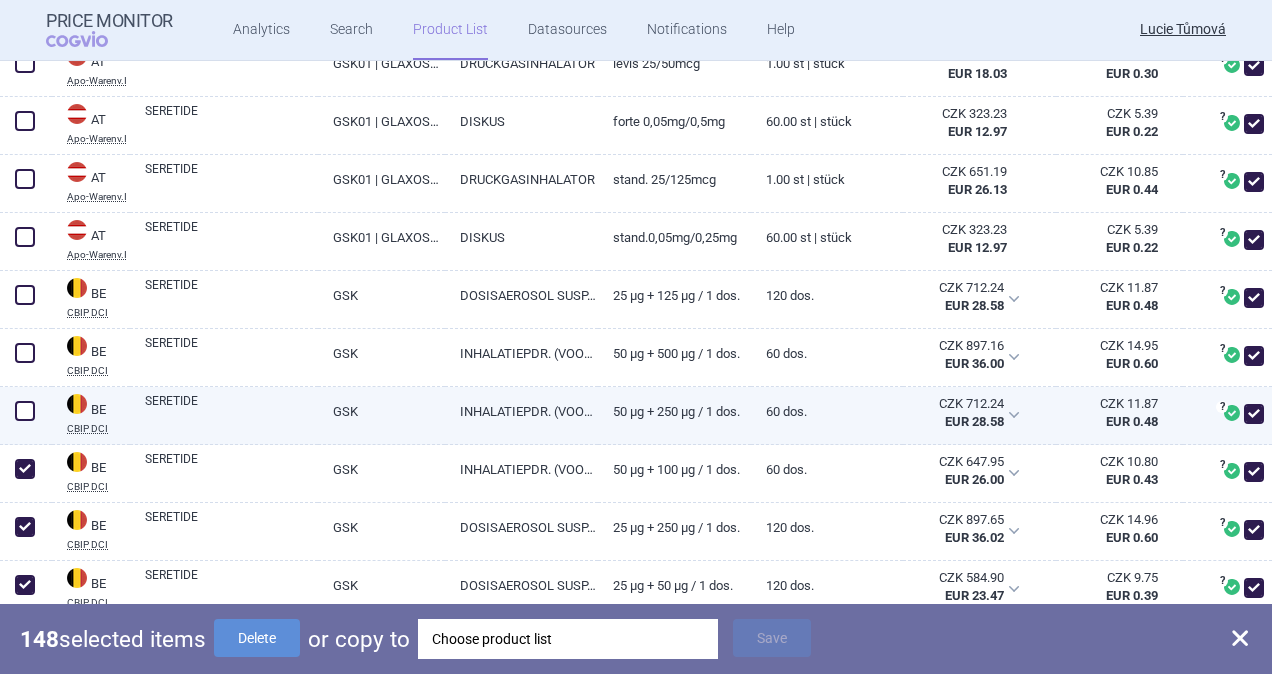 click at bounding box center [25, 411] 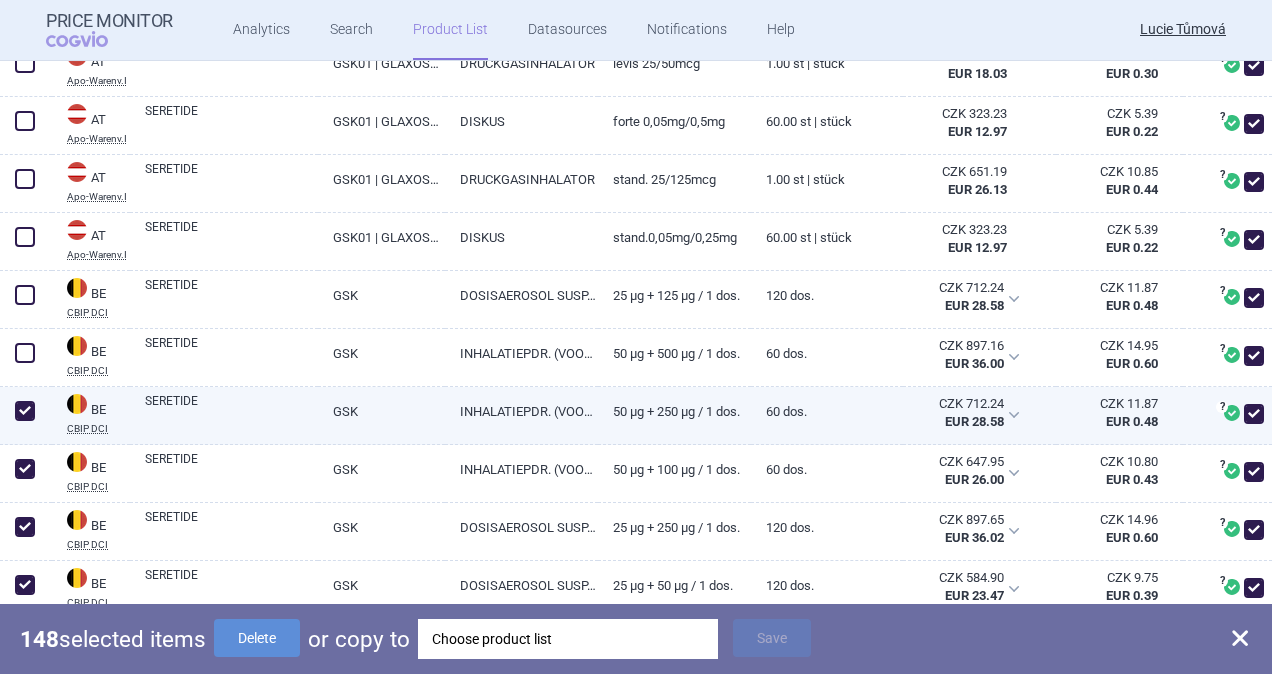 checkbox on "true" 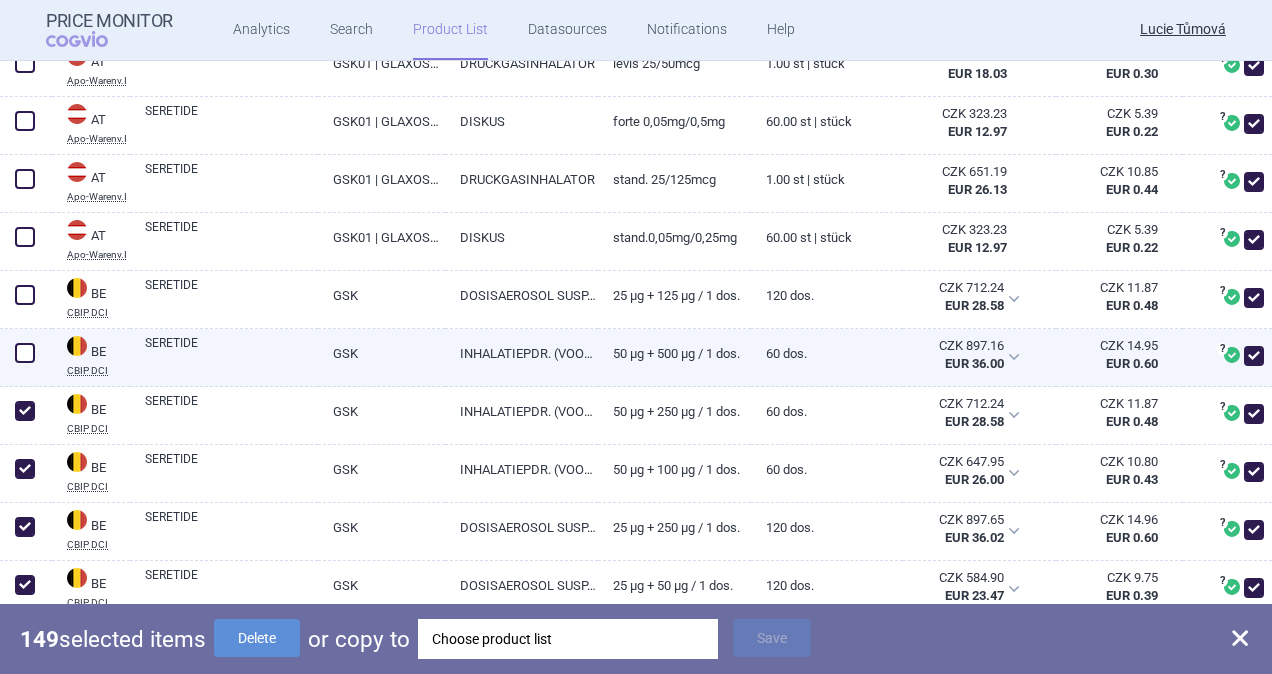 click at bounding box center (25, 353) 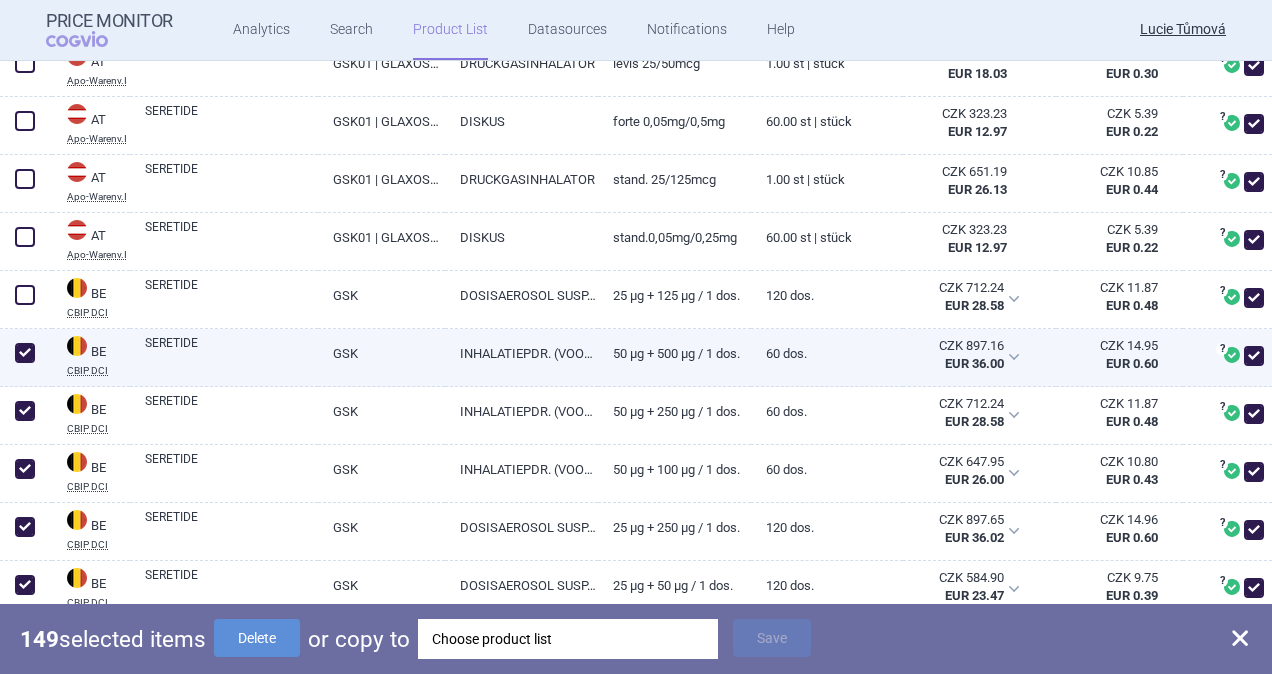 checkbox on "true" 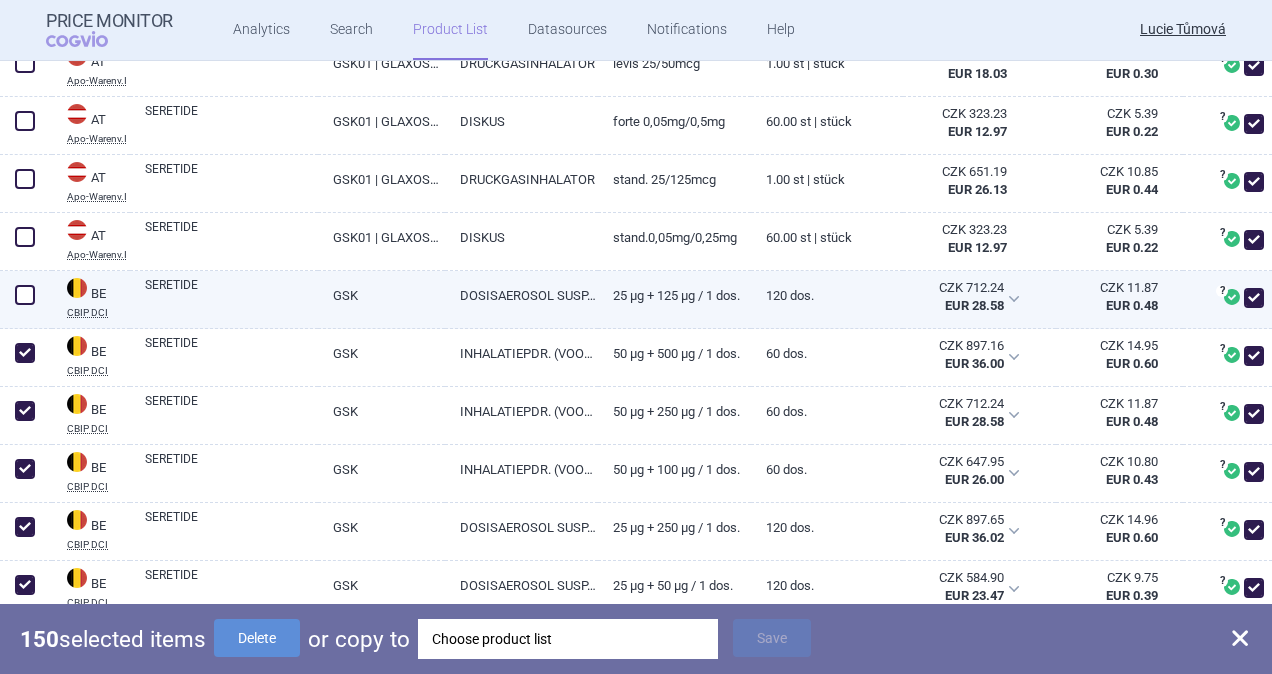 click at bounding box center [25, 295] 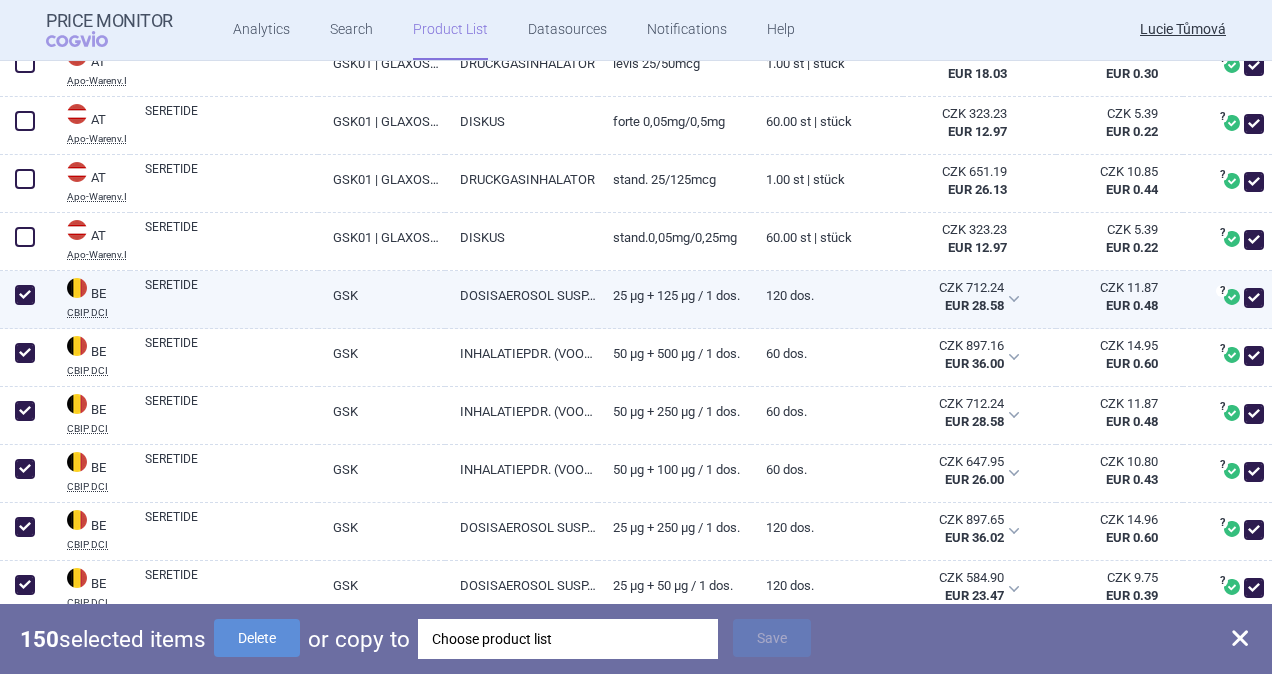 checkbox on "true" 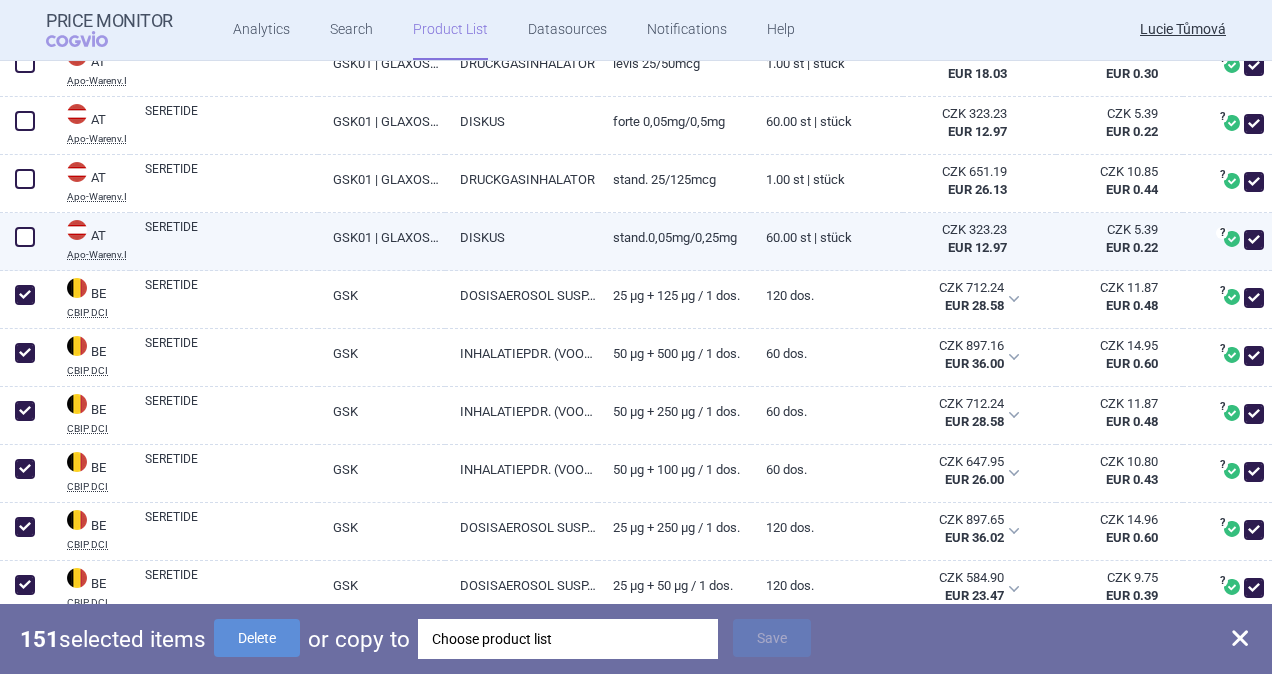 click at bounding box center (25, 237) 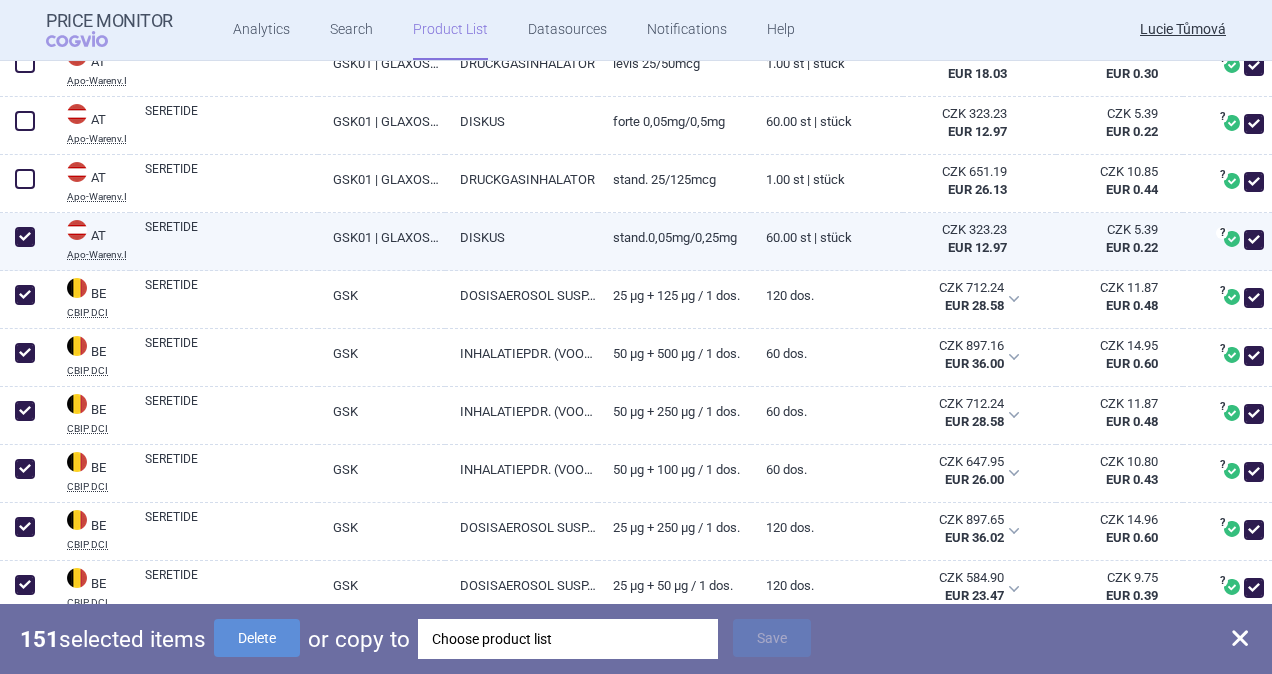 checkbox on "true" 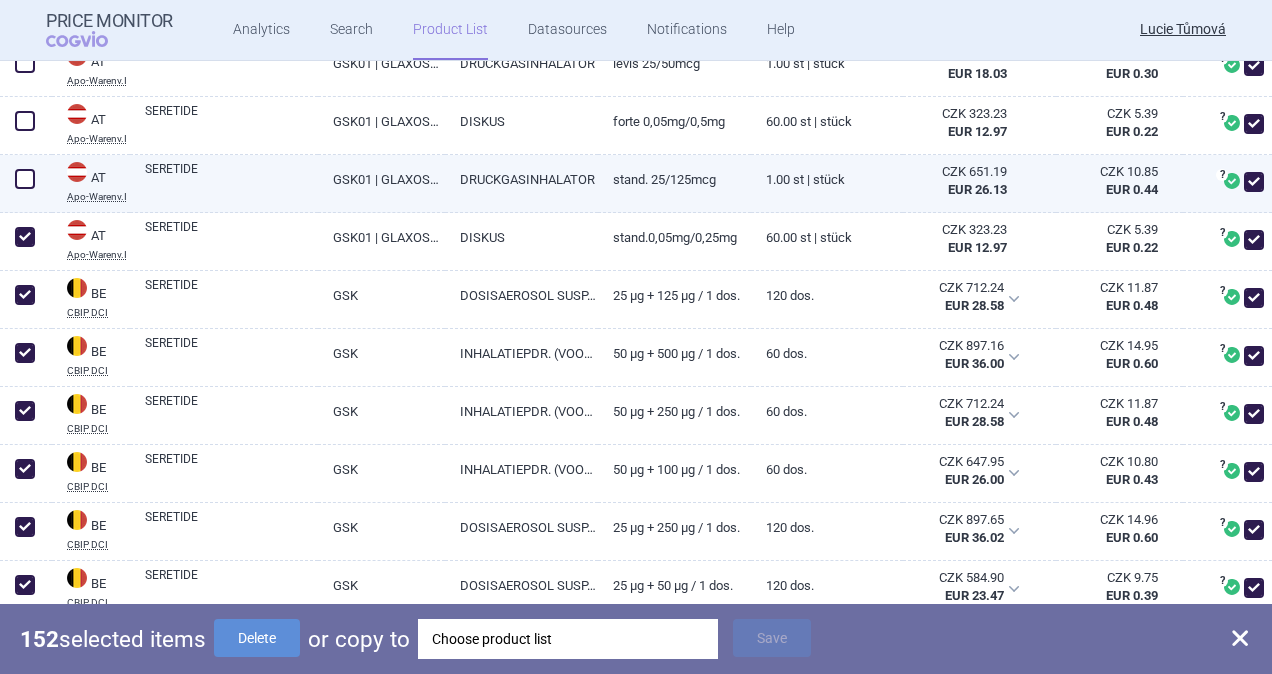 click at bounding box center (25, 179) 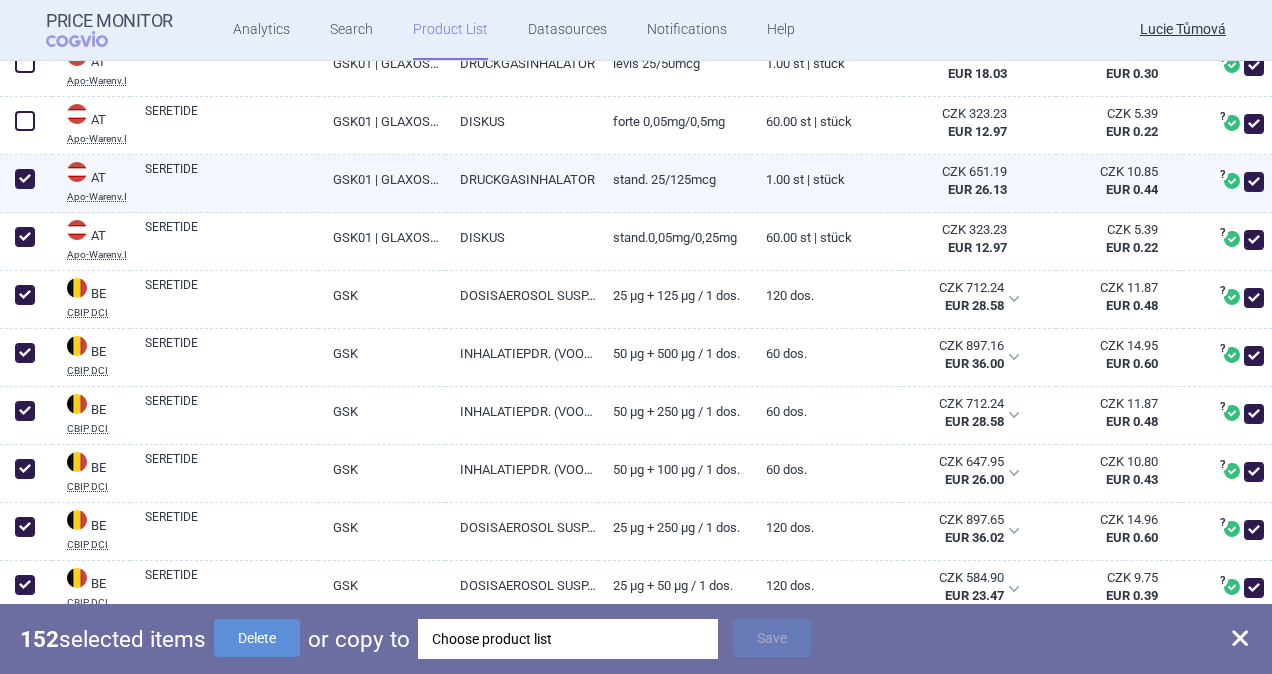 checkbox on "true" 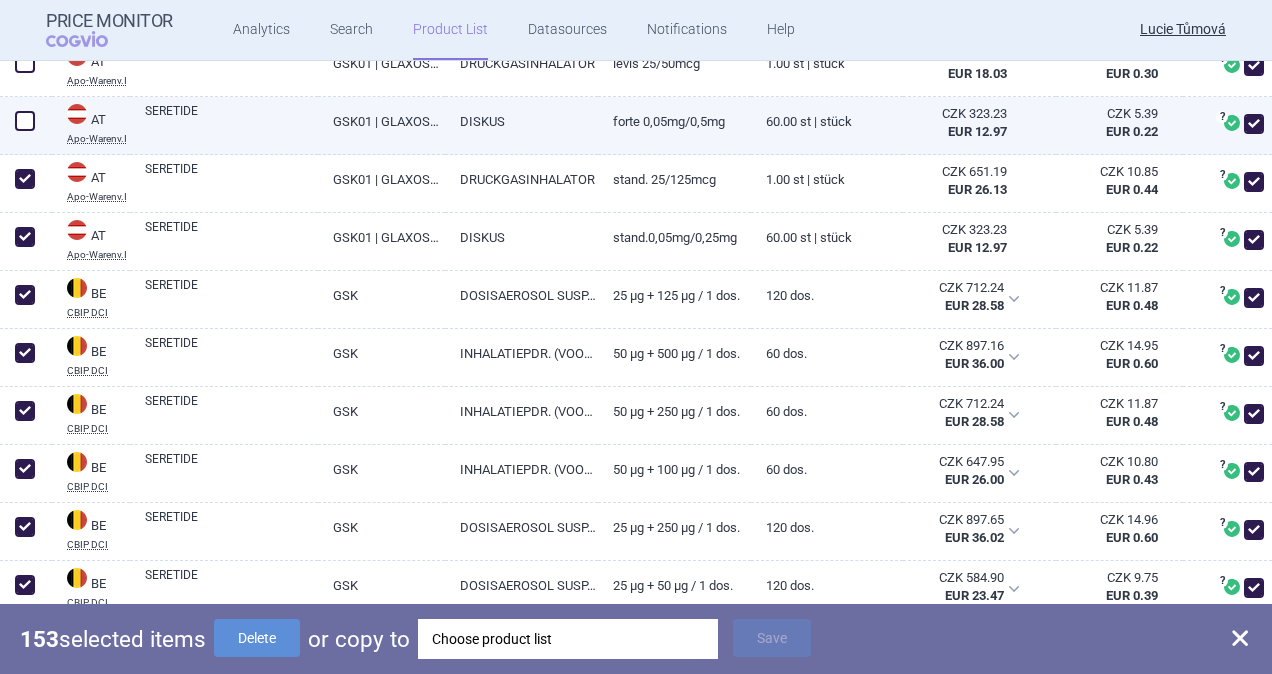 click at bounding box center [25, 121] 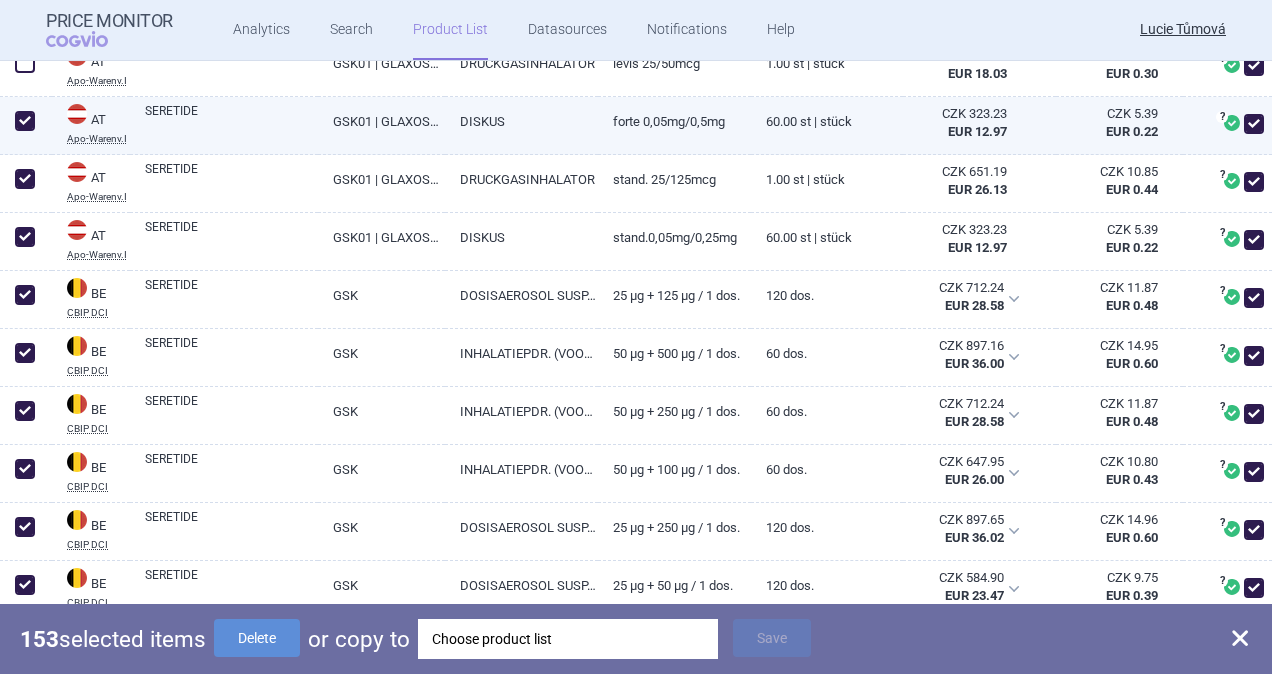 checkbox on "true" 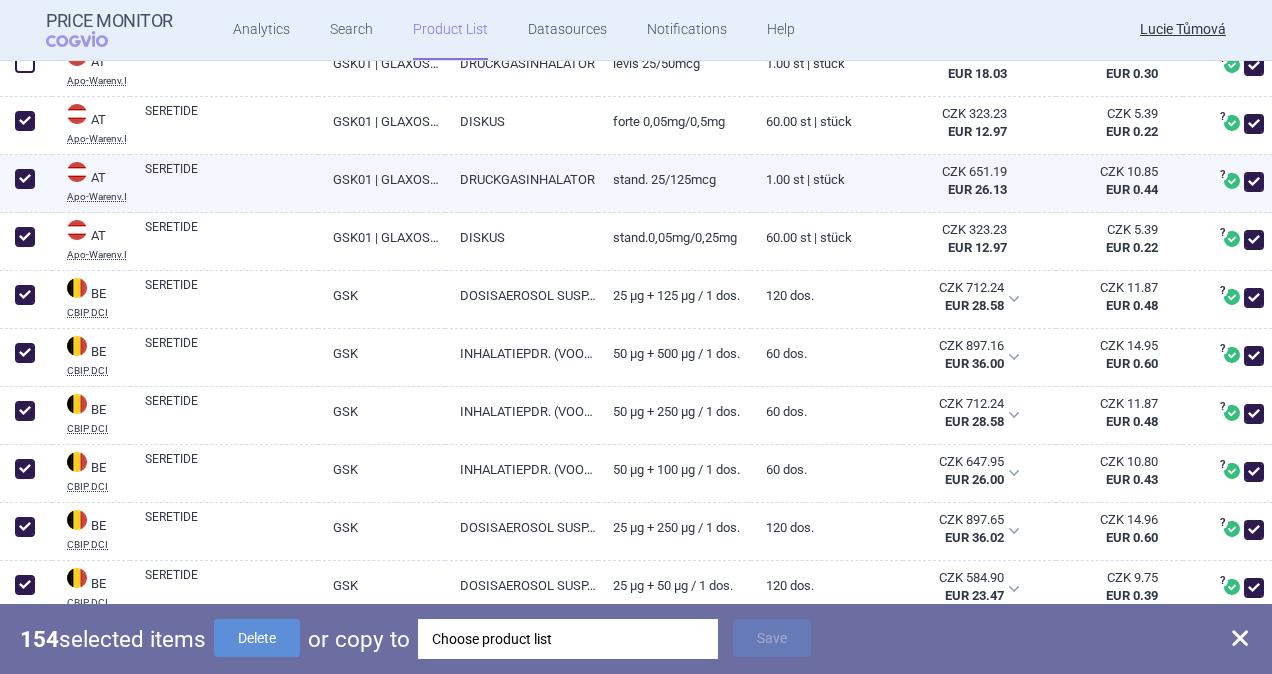 scroll, scrollTop: 536, scrollLeft: 0, axis: vertical 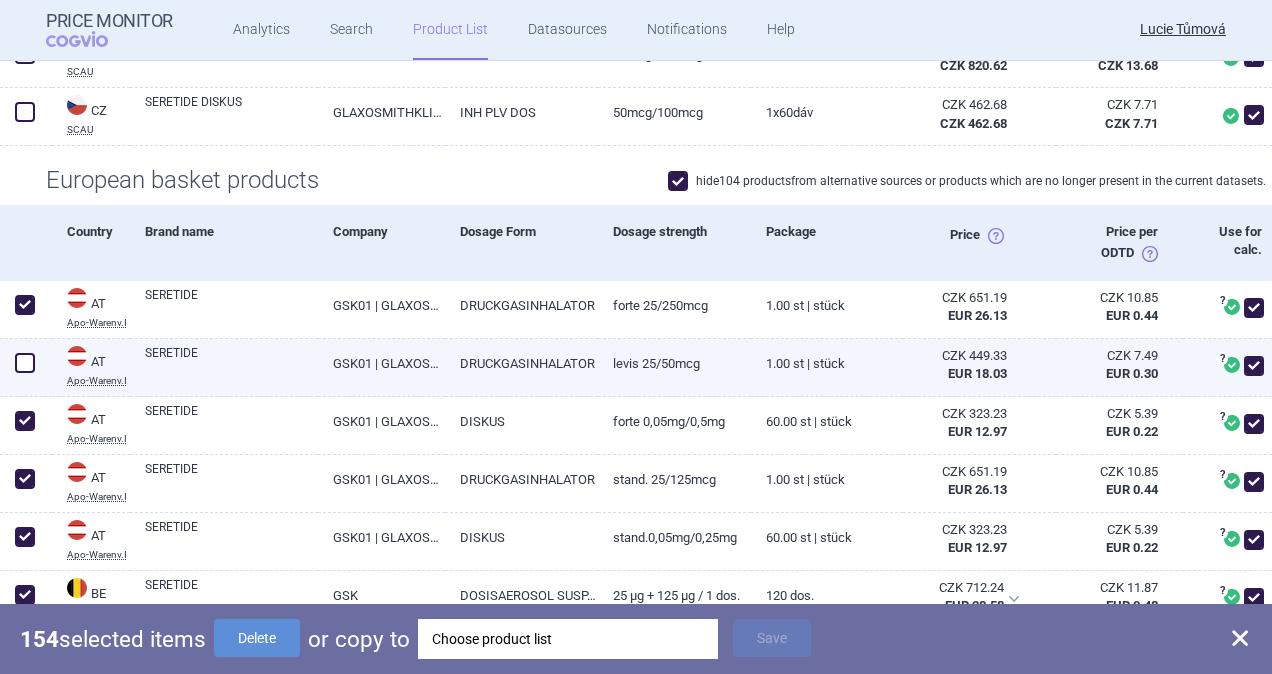 click at bounding box center (25, 363) 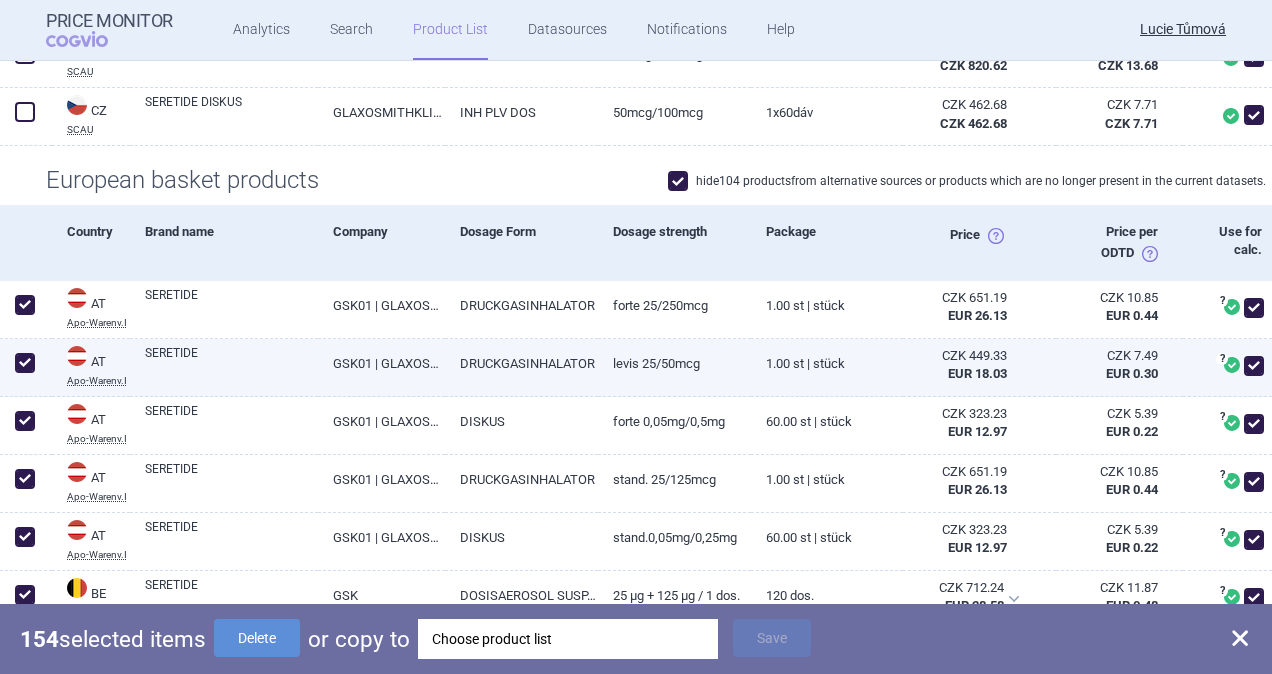 checkbox on "true" 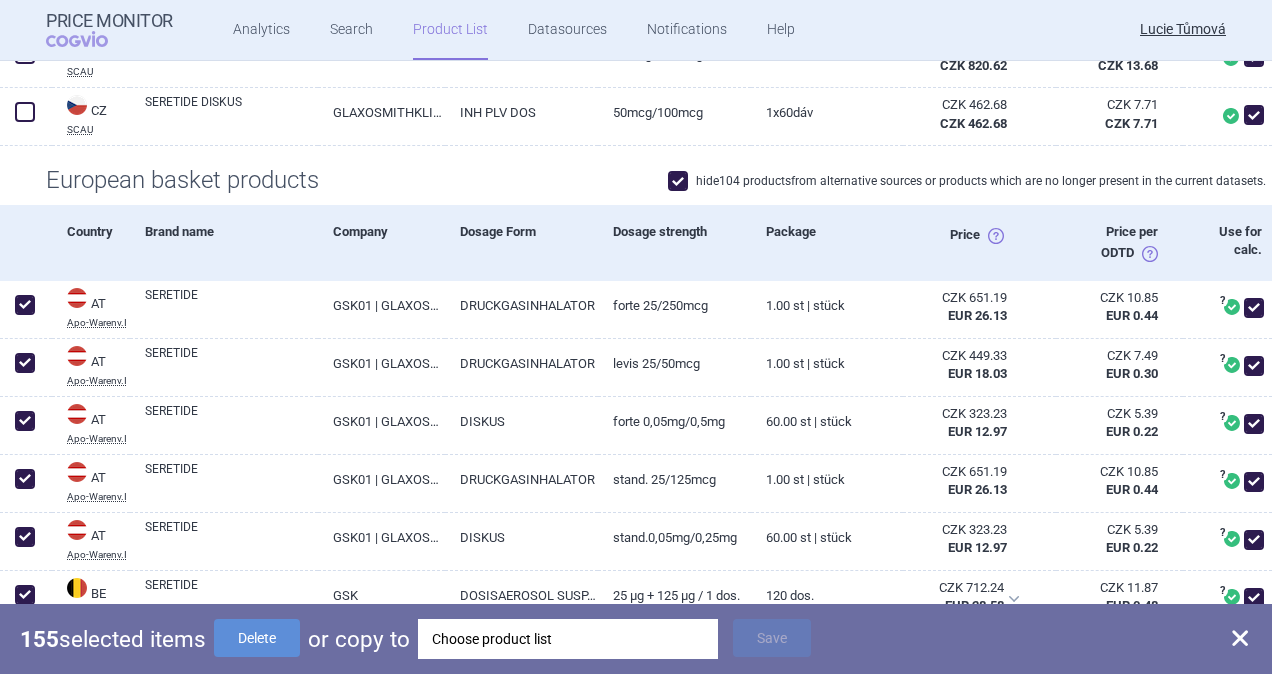 click on "Choose product list" at bounding box center [568, 639] 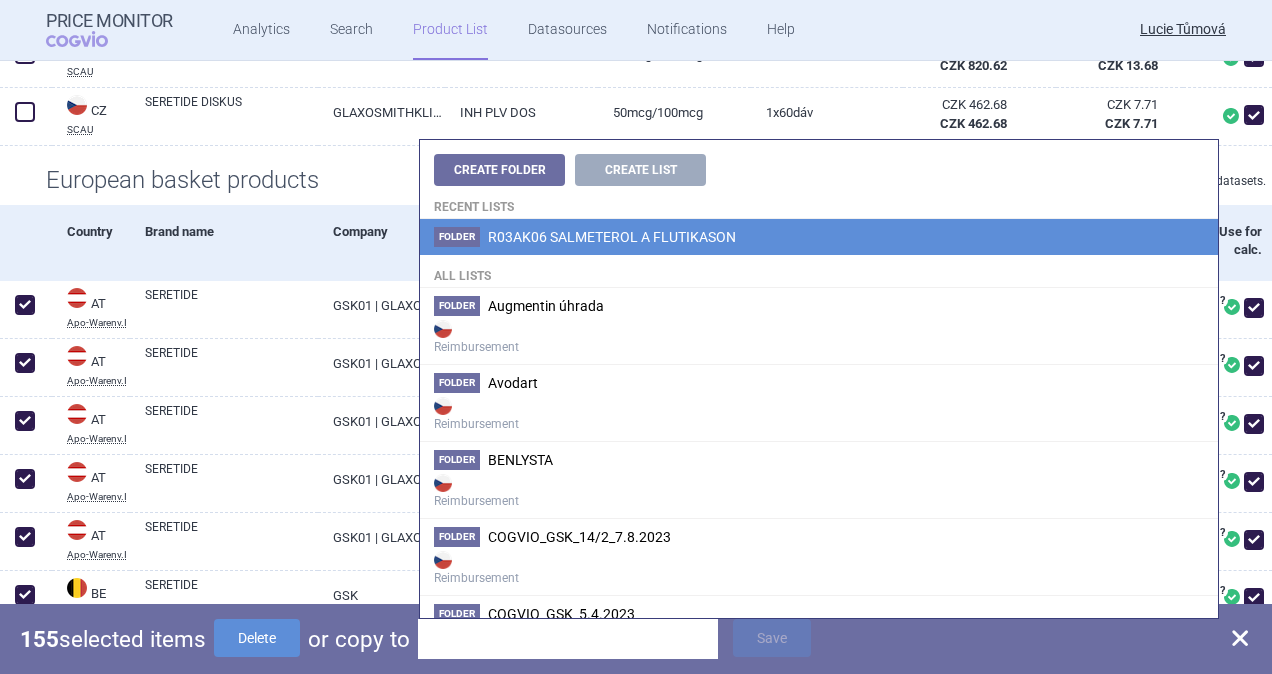 click on "Folder R03AK06 SALMETEROL A FLUTIKASON" at bounding box center (819, 237) 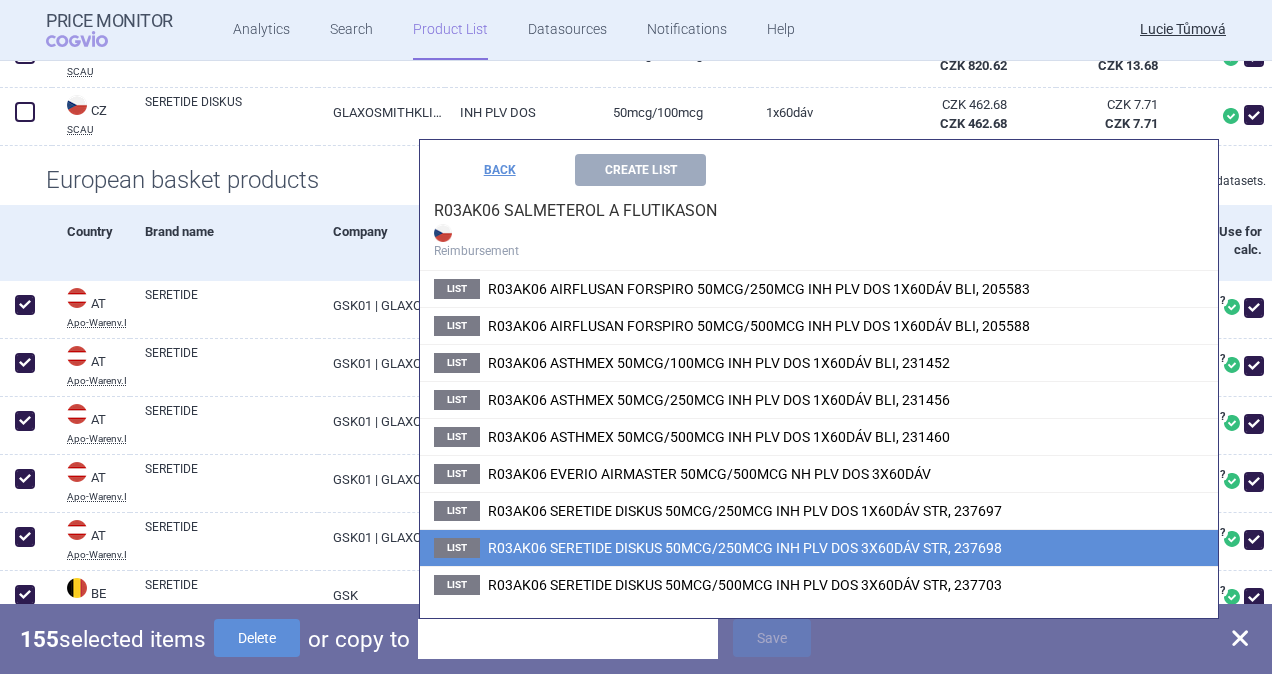 click on "R03AK06 SERETIDE DISKUS 50MCG/250MCG INH PLV DOS 3X60DÁV STR, 237698" at bounding box center [745, 548] 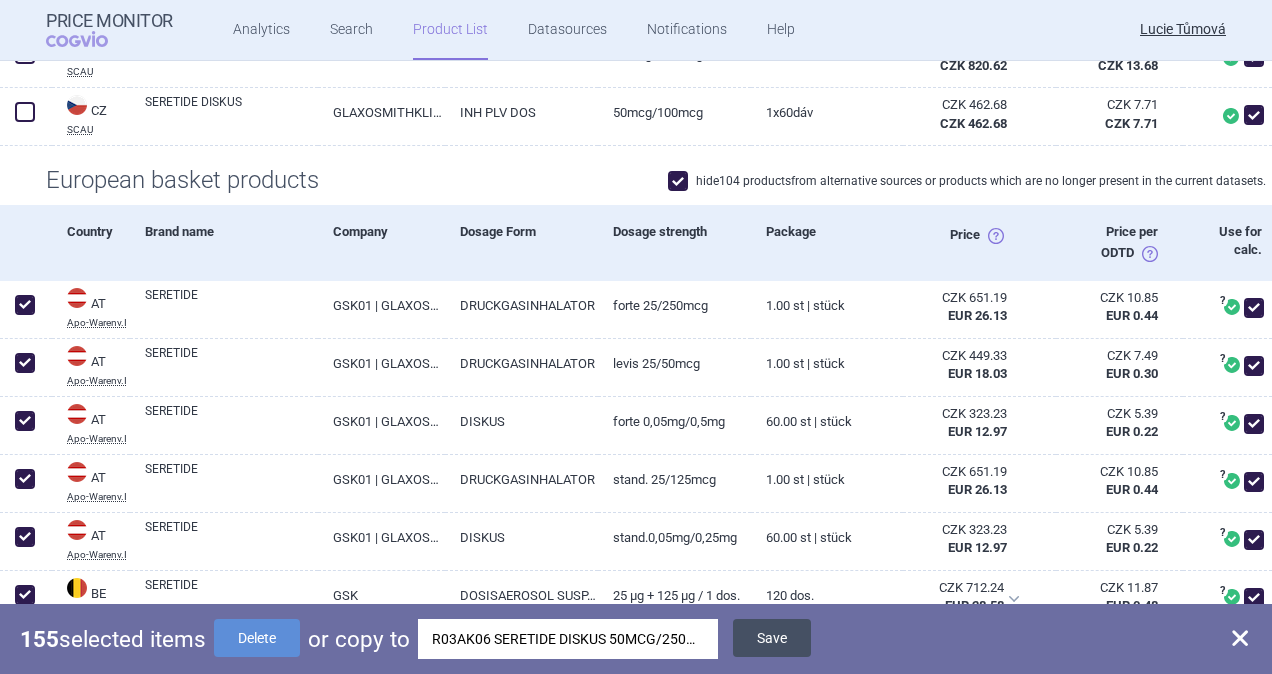 click on "Save" at bounding box center (772, 638) 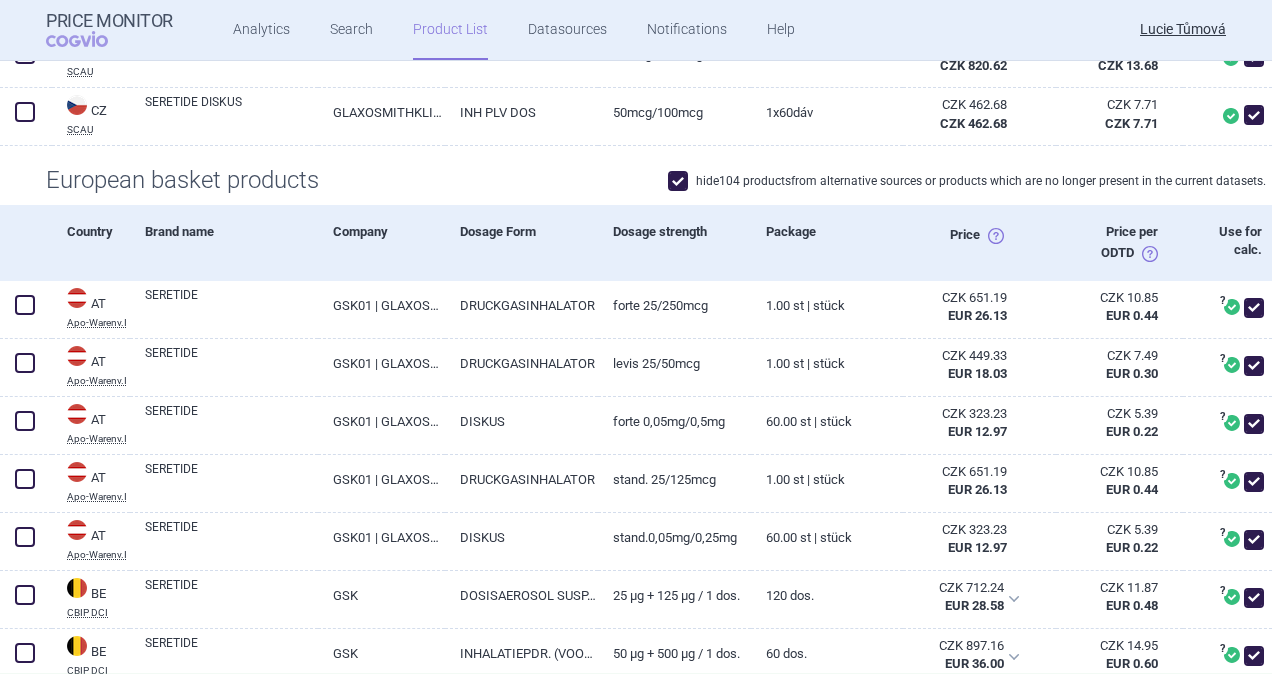 checkbox on "false" 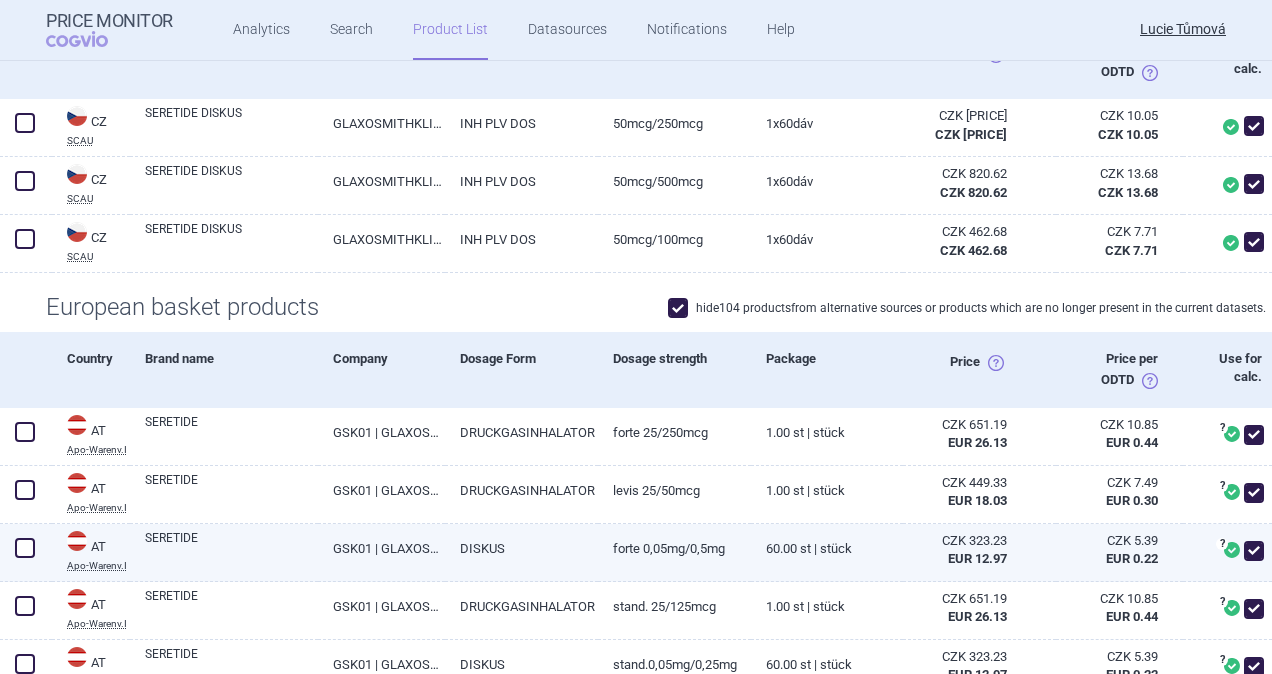 scroll, scrollTop: 600, scrollLeft: 0, axis: vertical 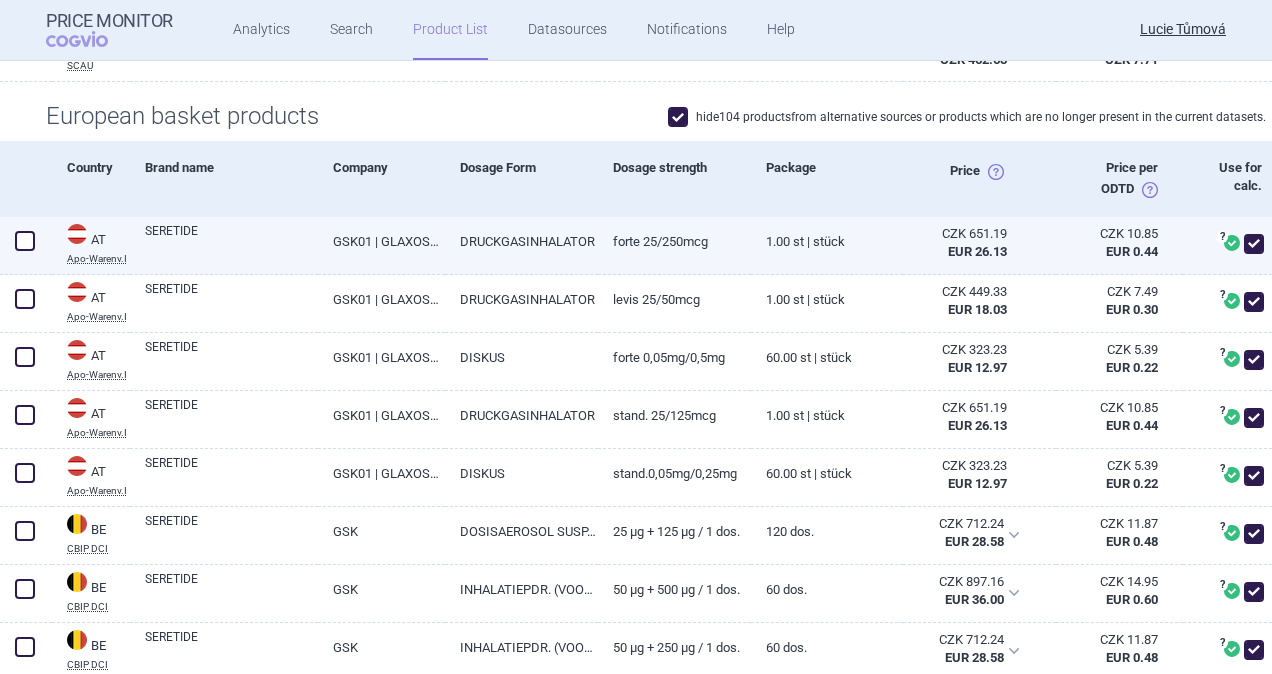 click at bounding box center (25, 241) 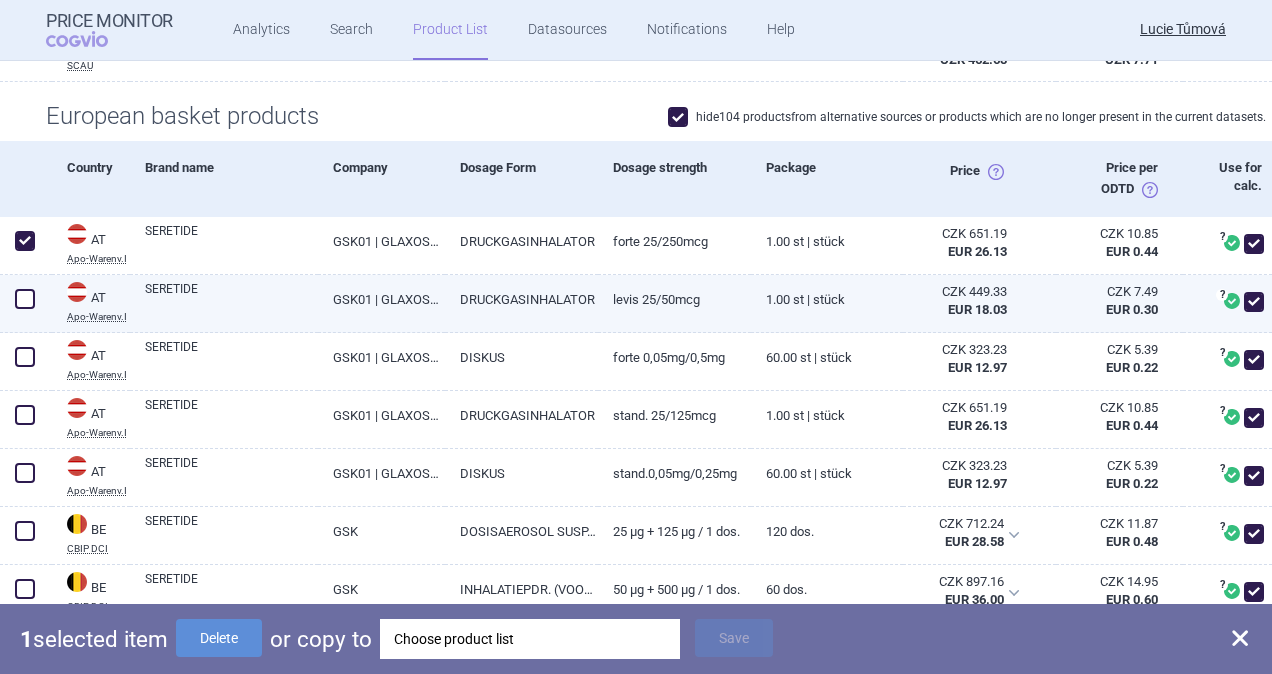 click at bounding box center (25, 299) 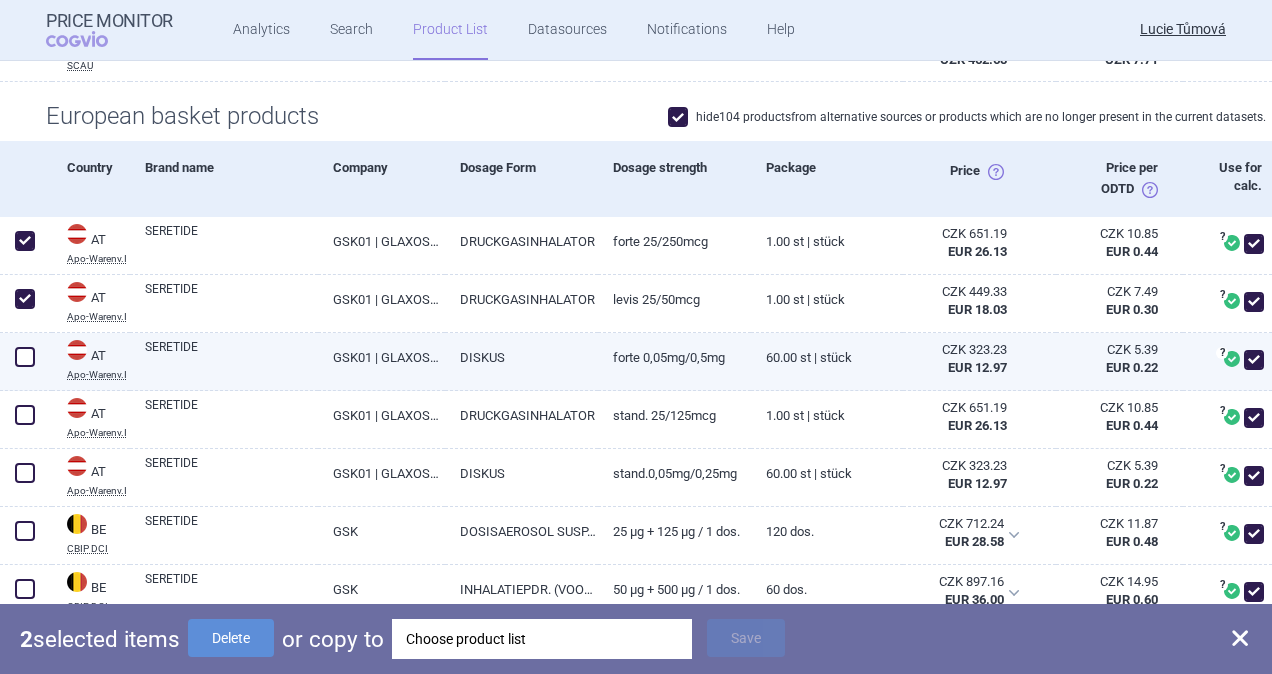 click at bounding box center [25, 357] 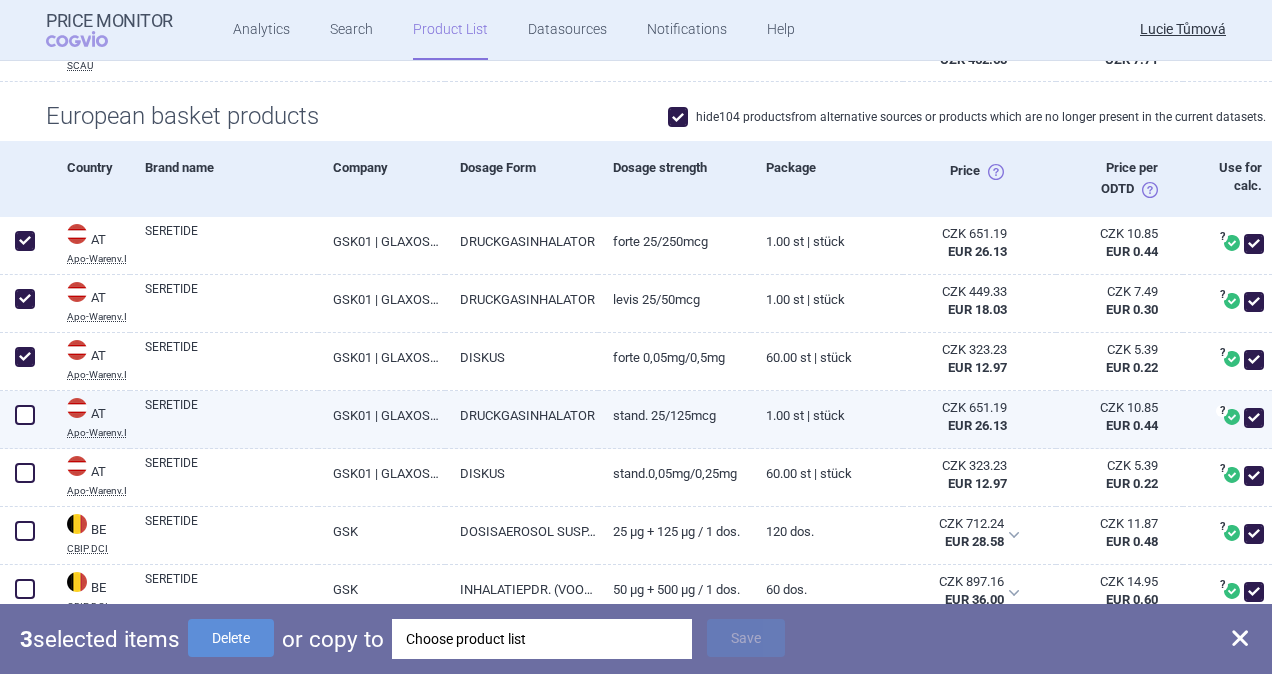 click at bounding box center (25, 415) 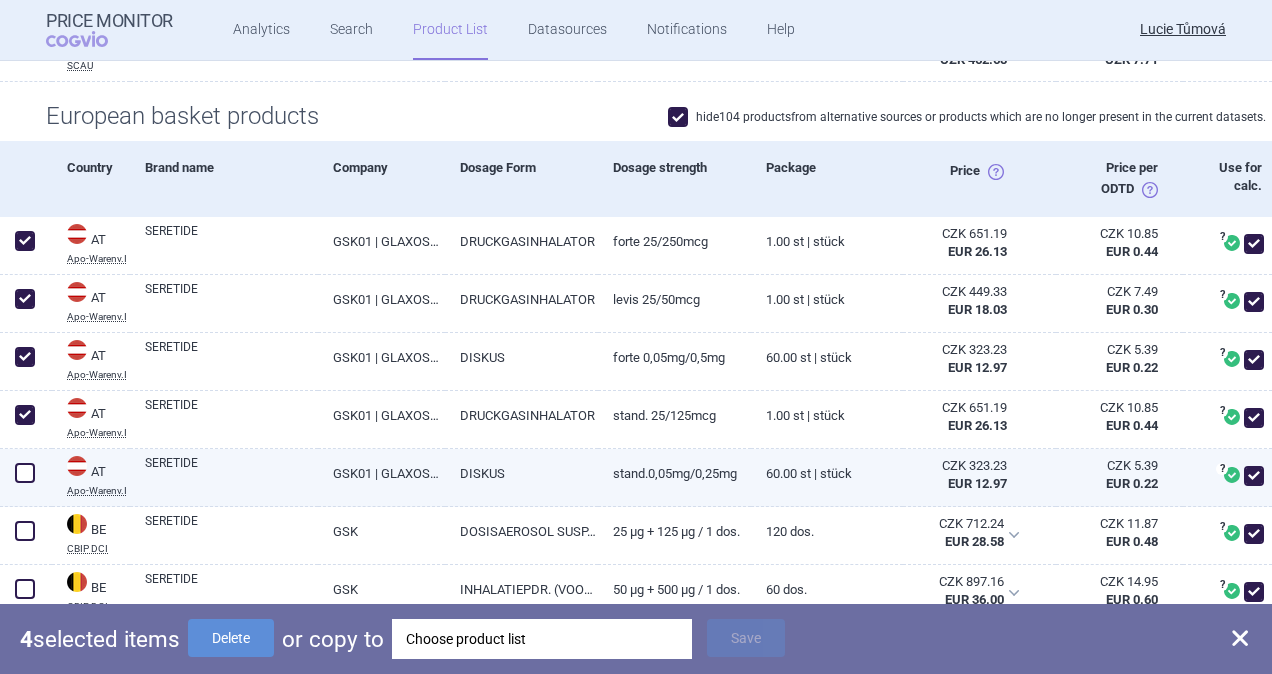 click at bounding box center (25, 473) 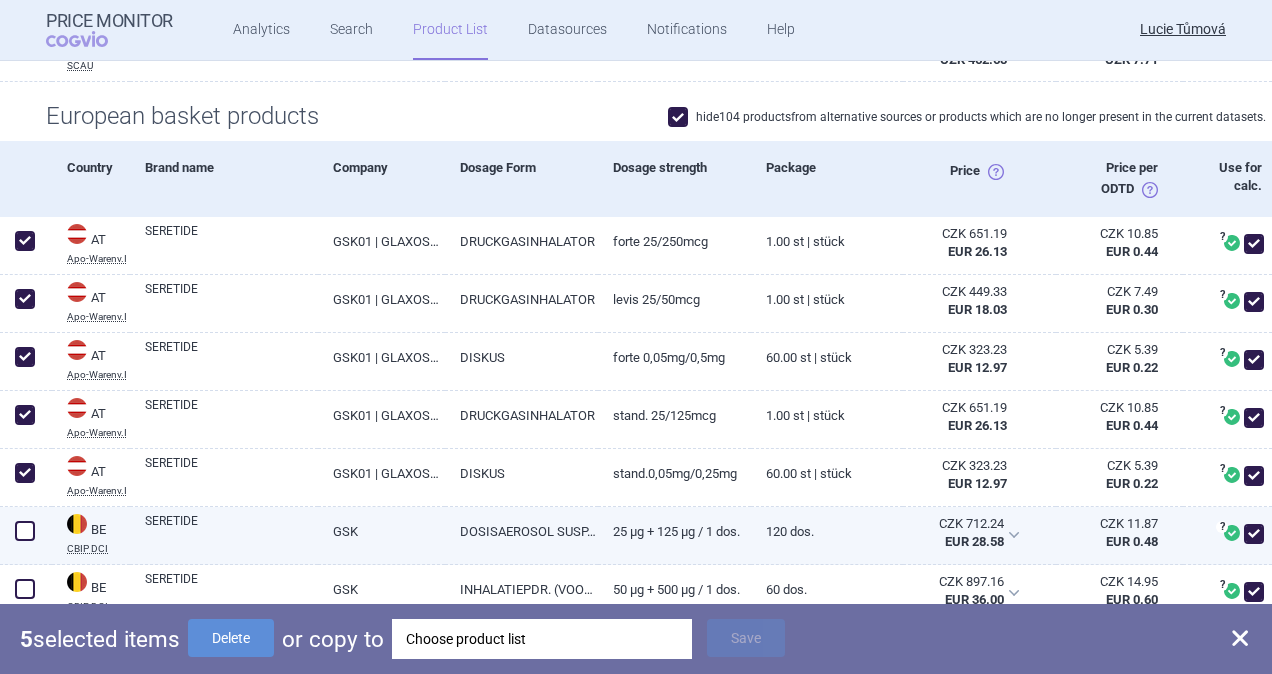 drag, startPoint x: 20, startPoint y: 523, endPoint x: 20, endPoint y: 544, distance: 21 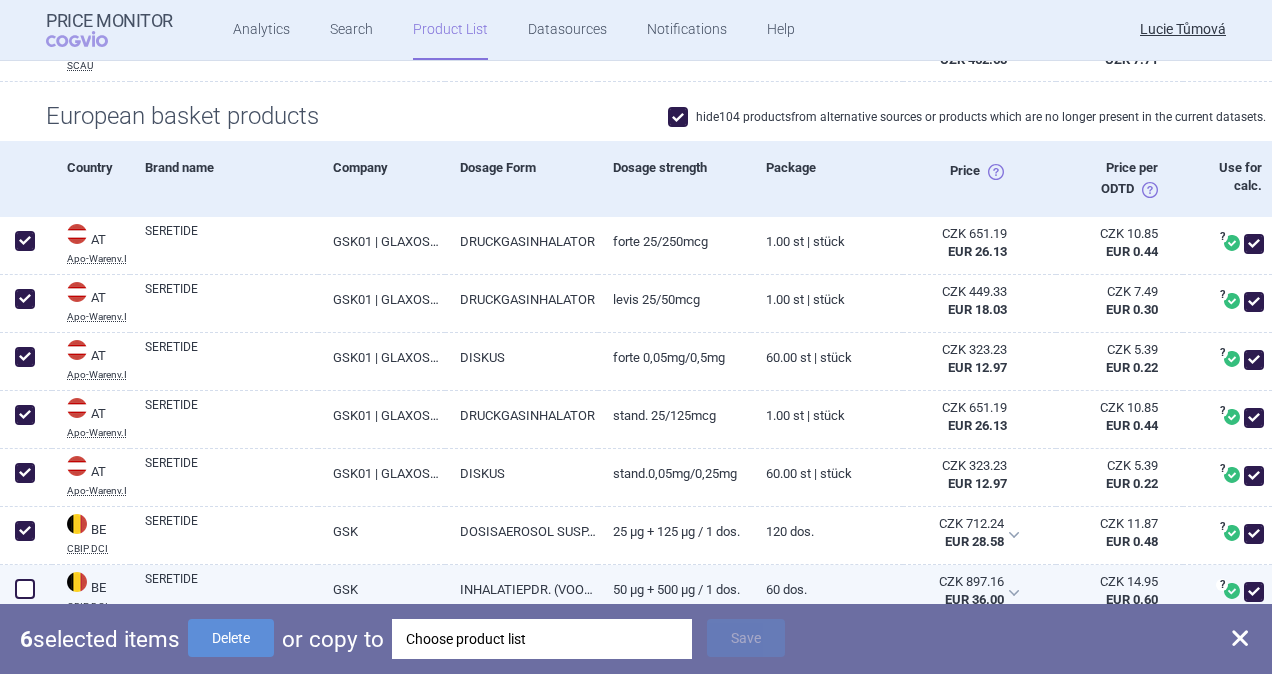 click at bounding box center [25, 589] 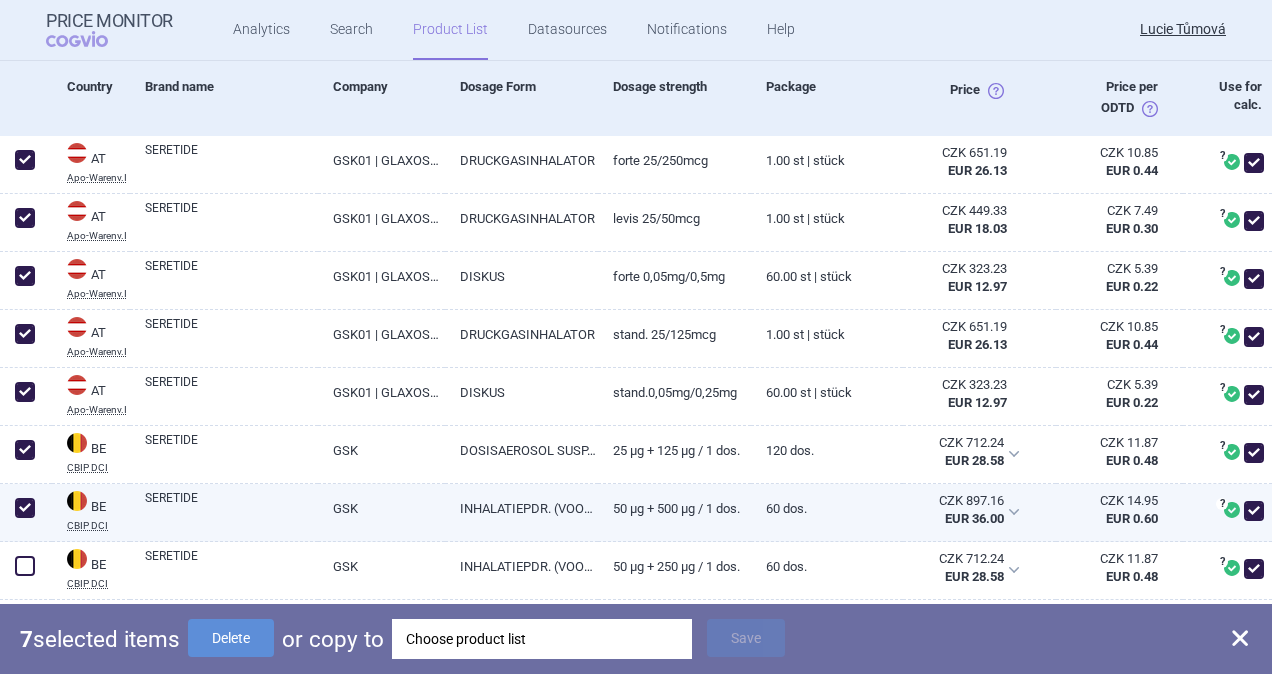 scroll, scrollTop: 900, scrollLeft: 0, axis: vertical 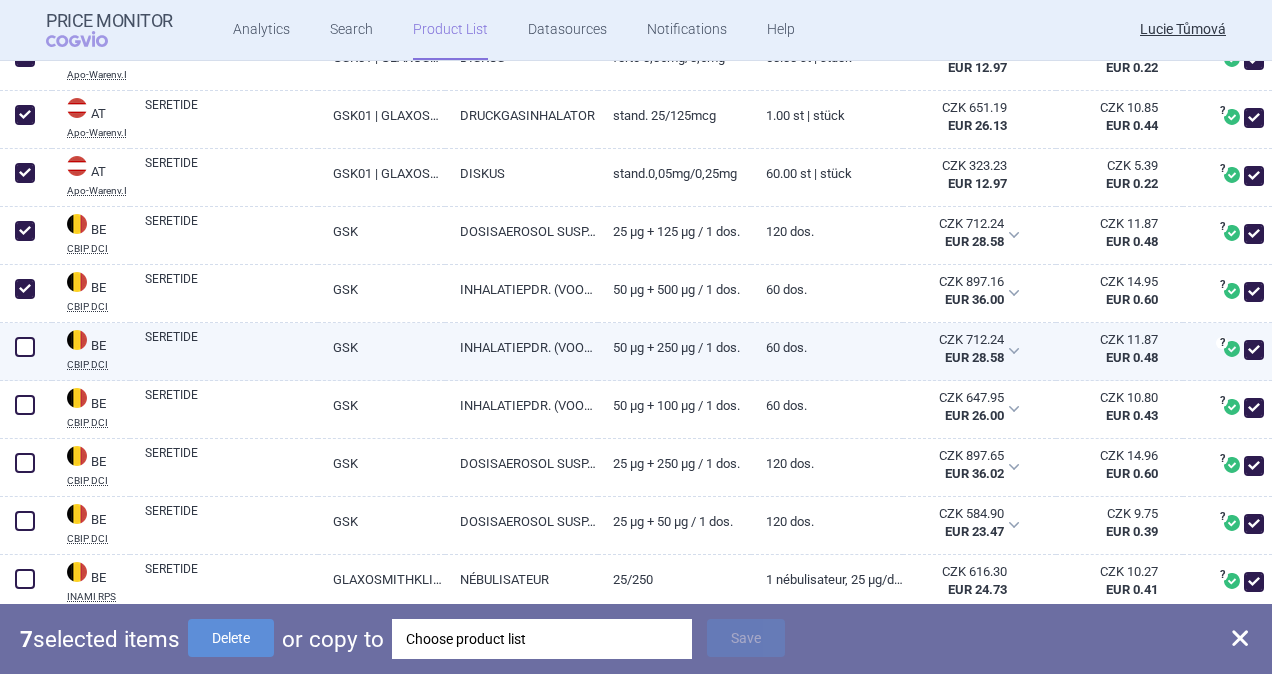 click at bounding box center [25, 347] 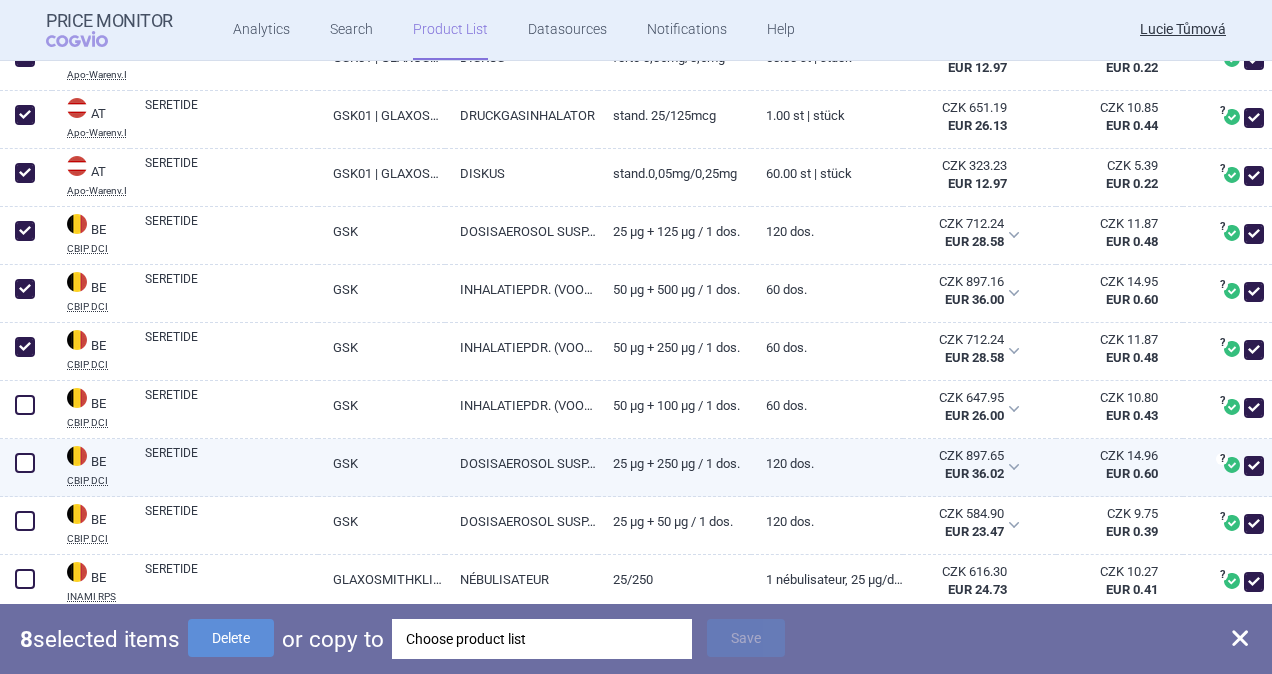 drag, startPoint x: 22, startPoint y: 406, endPoint x: 27, endPoint y: 462, distance: 56.22277 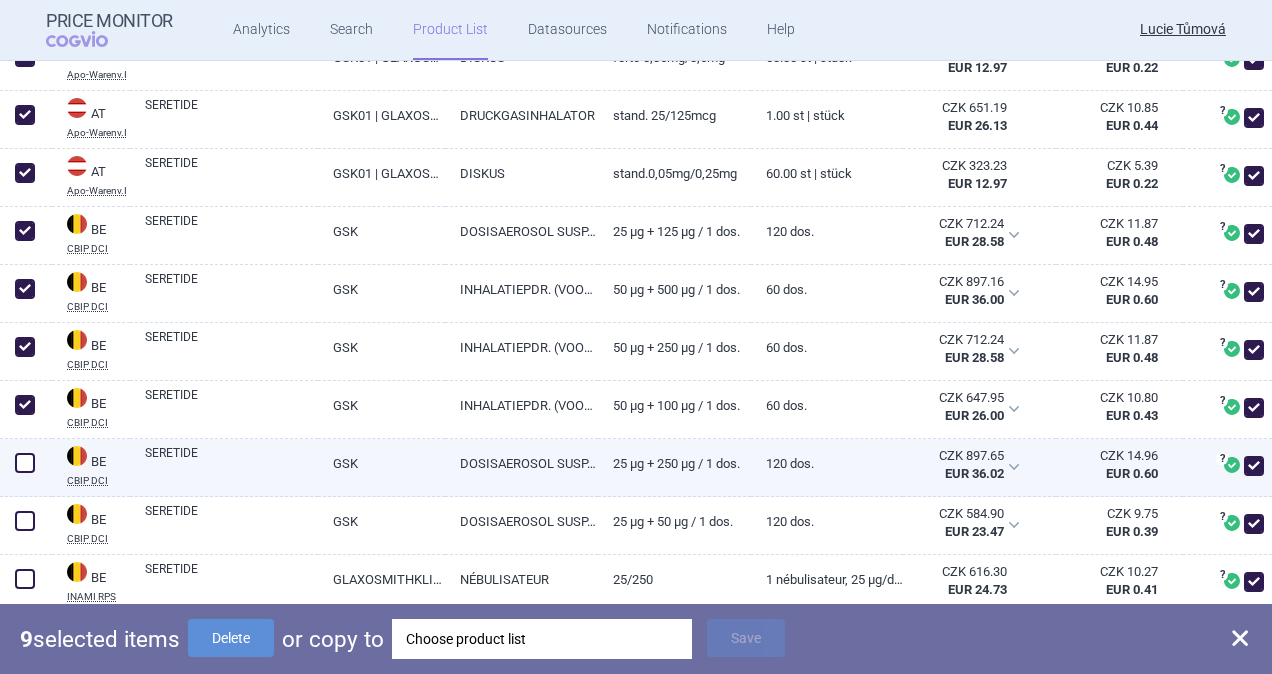 click at bounding box center [25, 463] 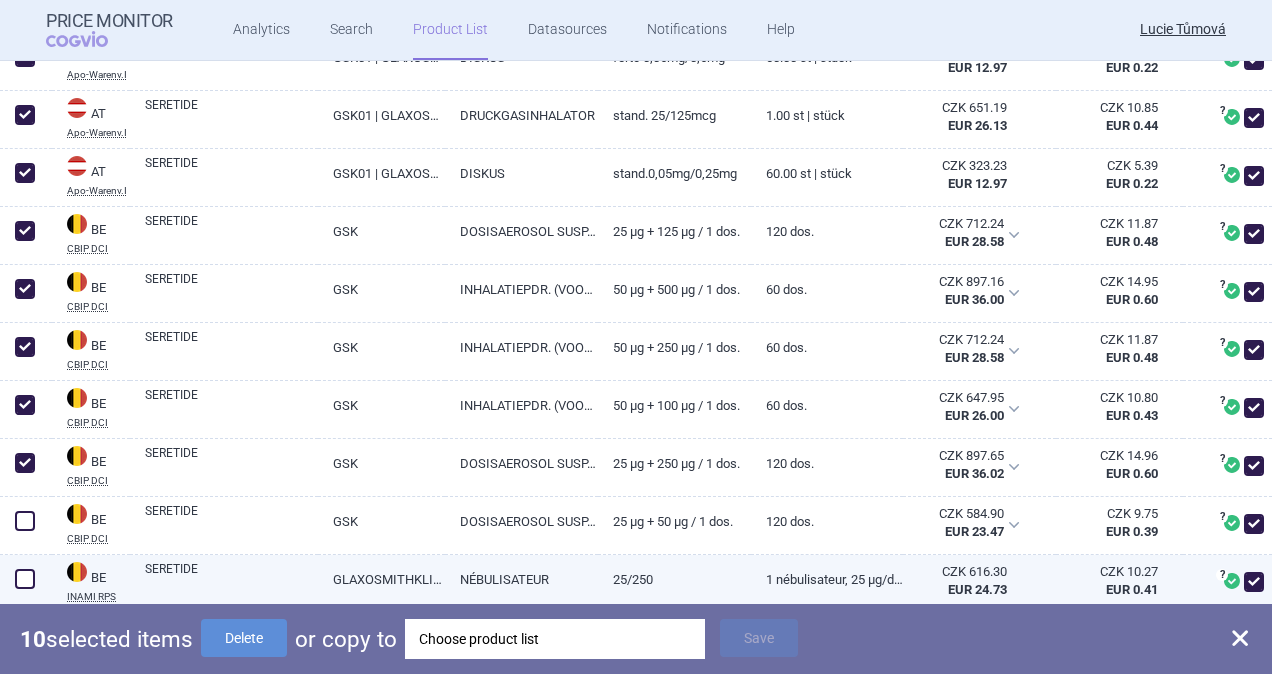 drag, startPoint x: 21, startPoint y: 519, endPoint x: 22, endPoint y: 560, distance: 41.01219 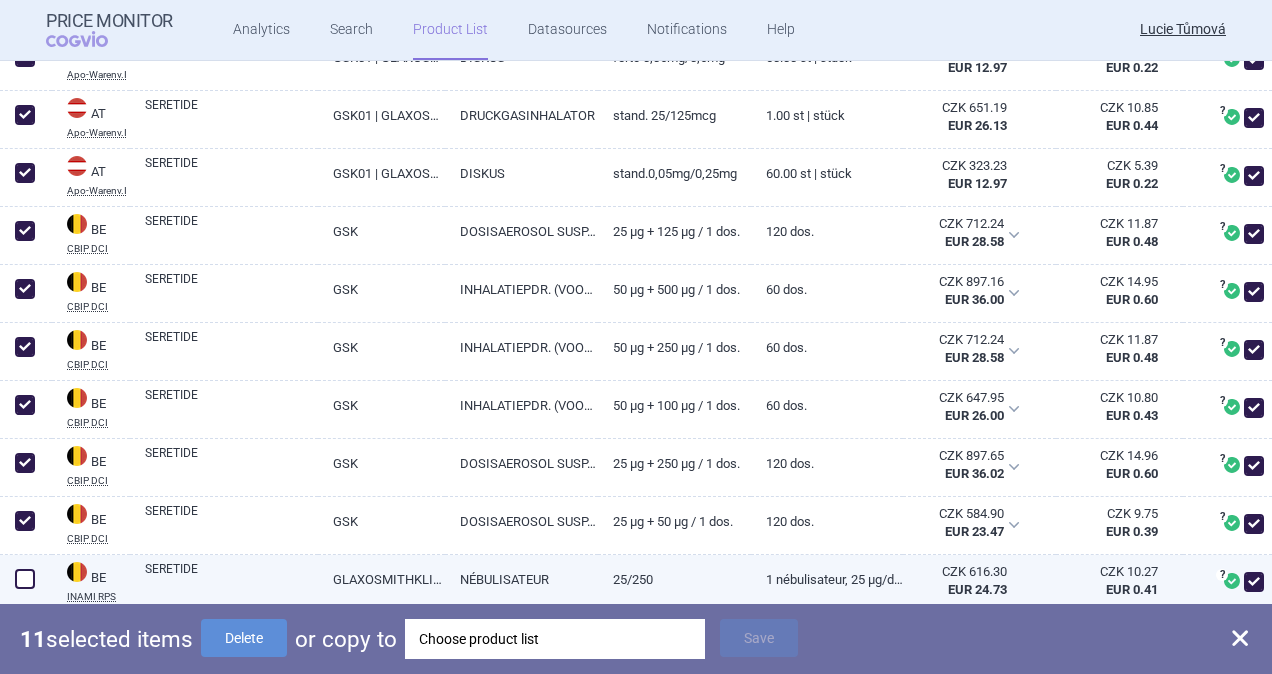click at bounding box center [25, 579] 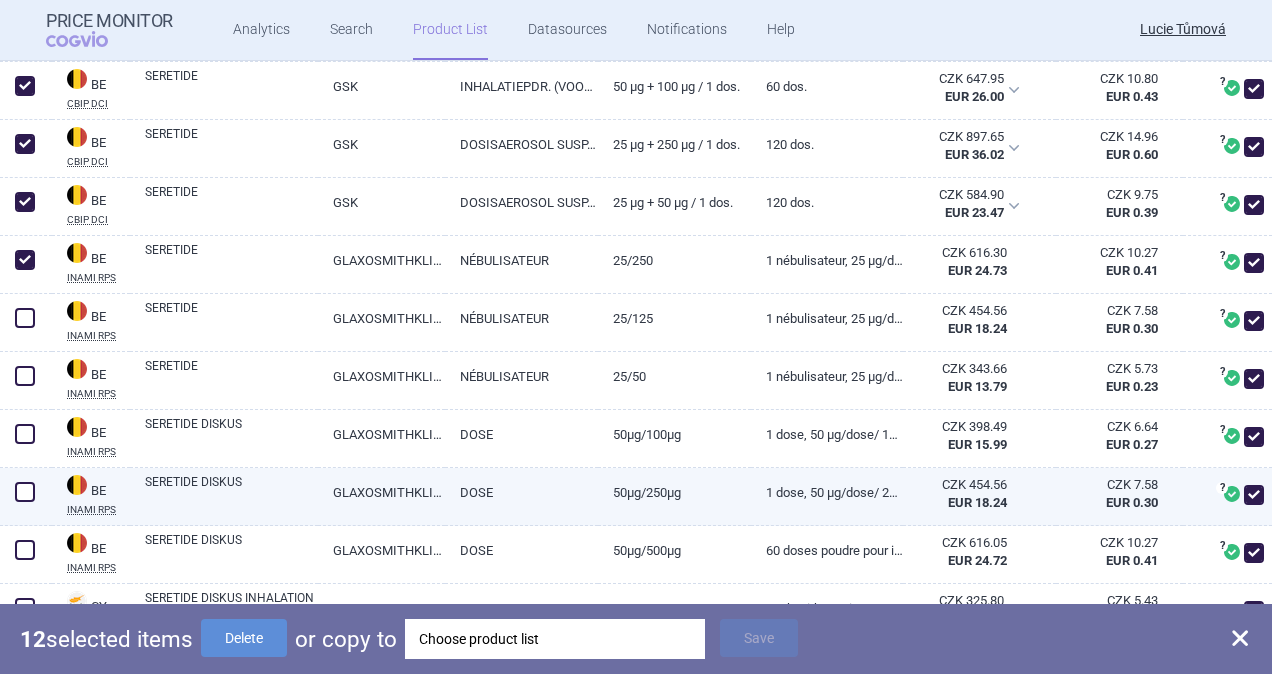 scroll, scrollTop: 1300, scrollLeft: 0, axis: vertical 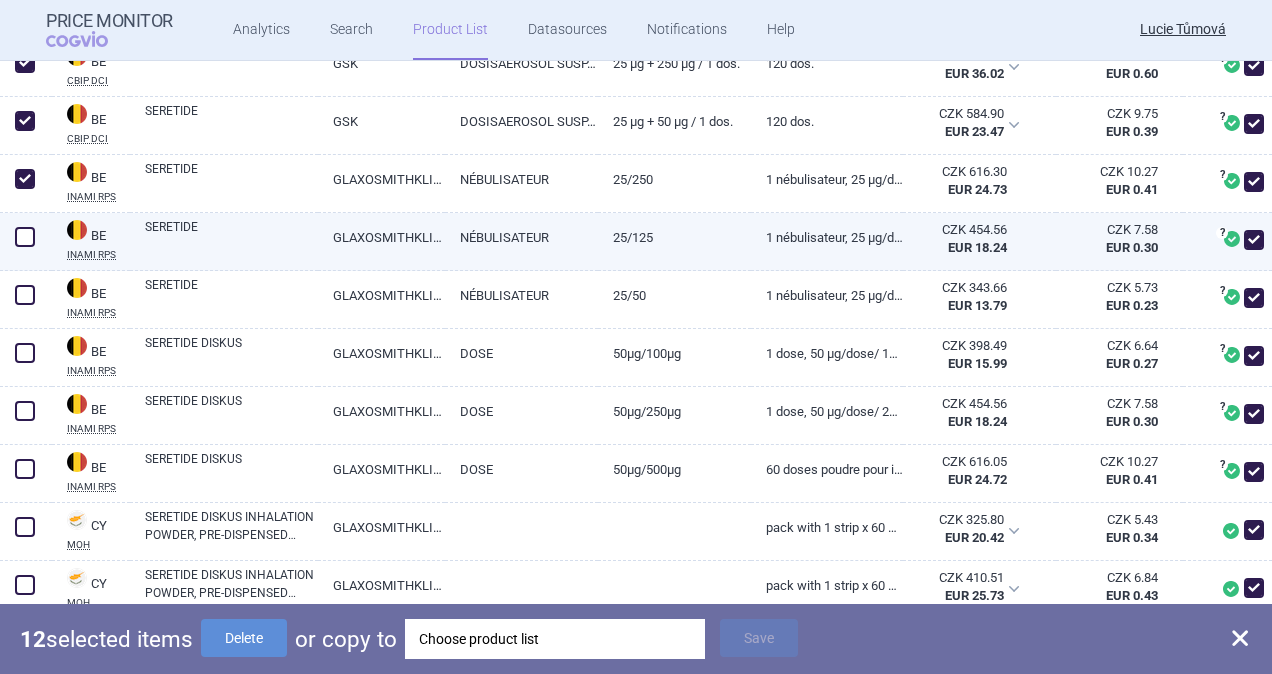 drag, startPoint x: 24, startPoint y: 236, endPoint x: 24, endPoint y: 262, distance: 26 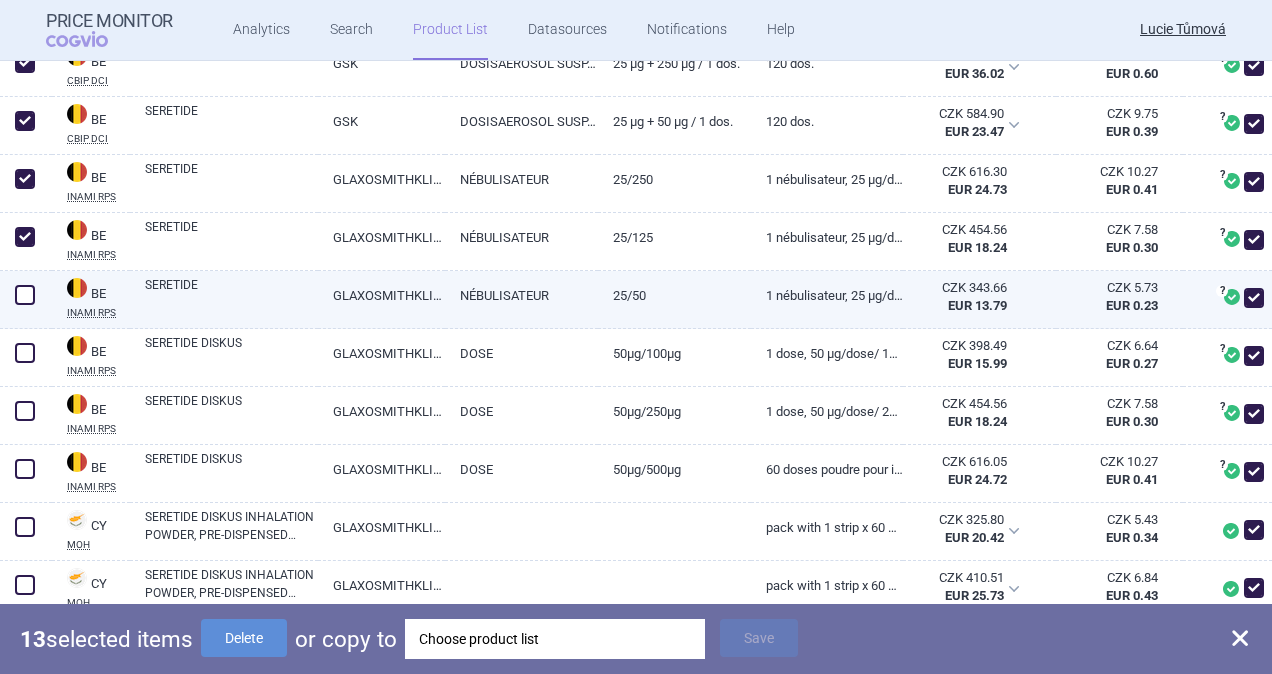 click at bounding box center (25, 295) 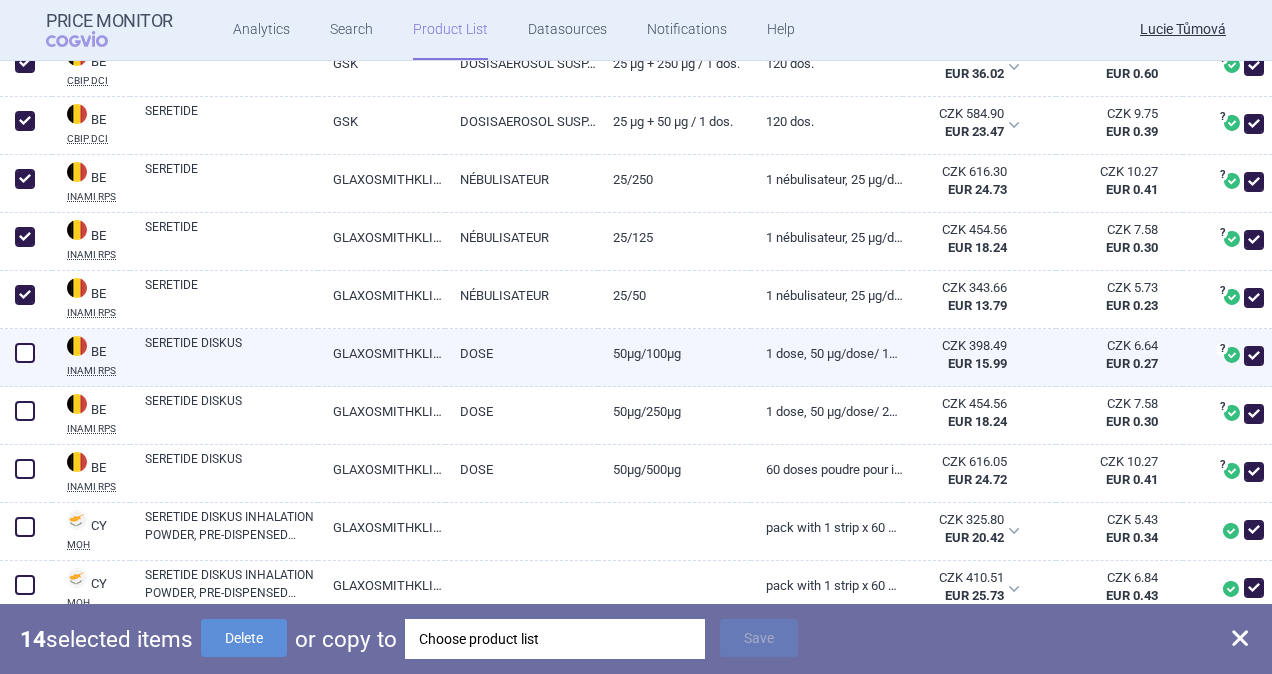 click at bounding box center (25, 353) 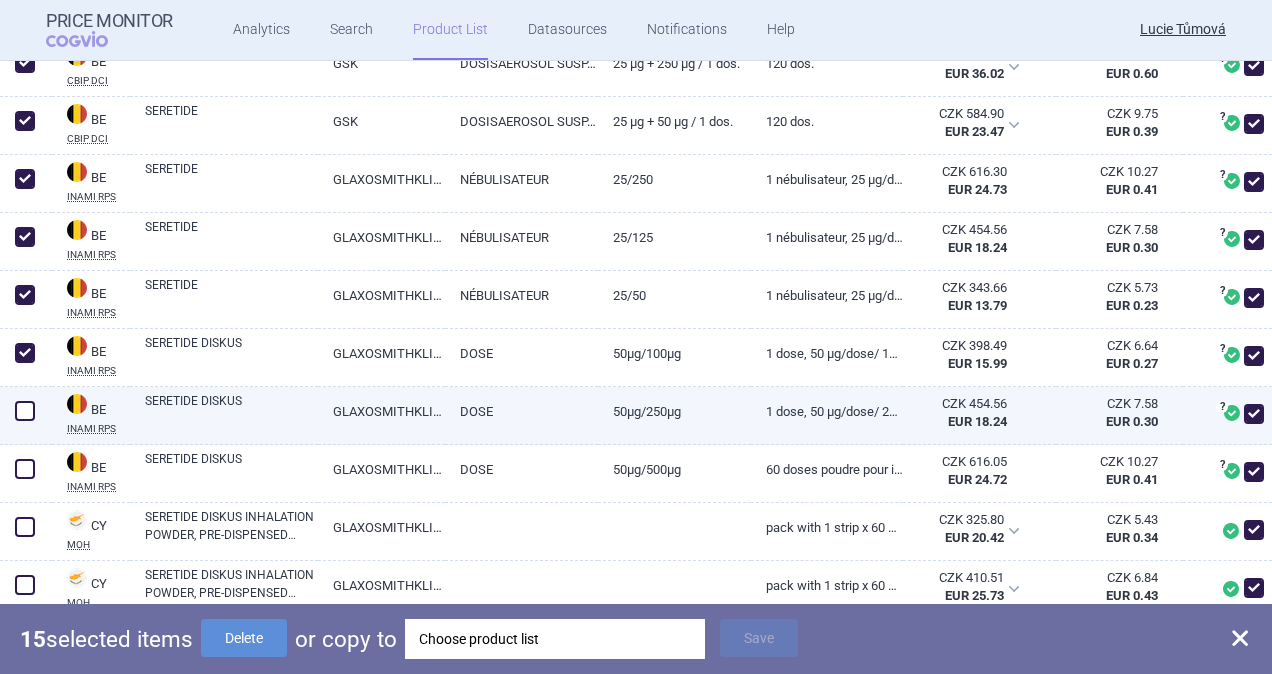 click at bounding box center [25, 411] 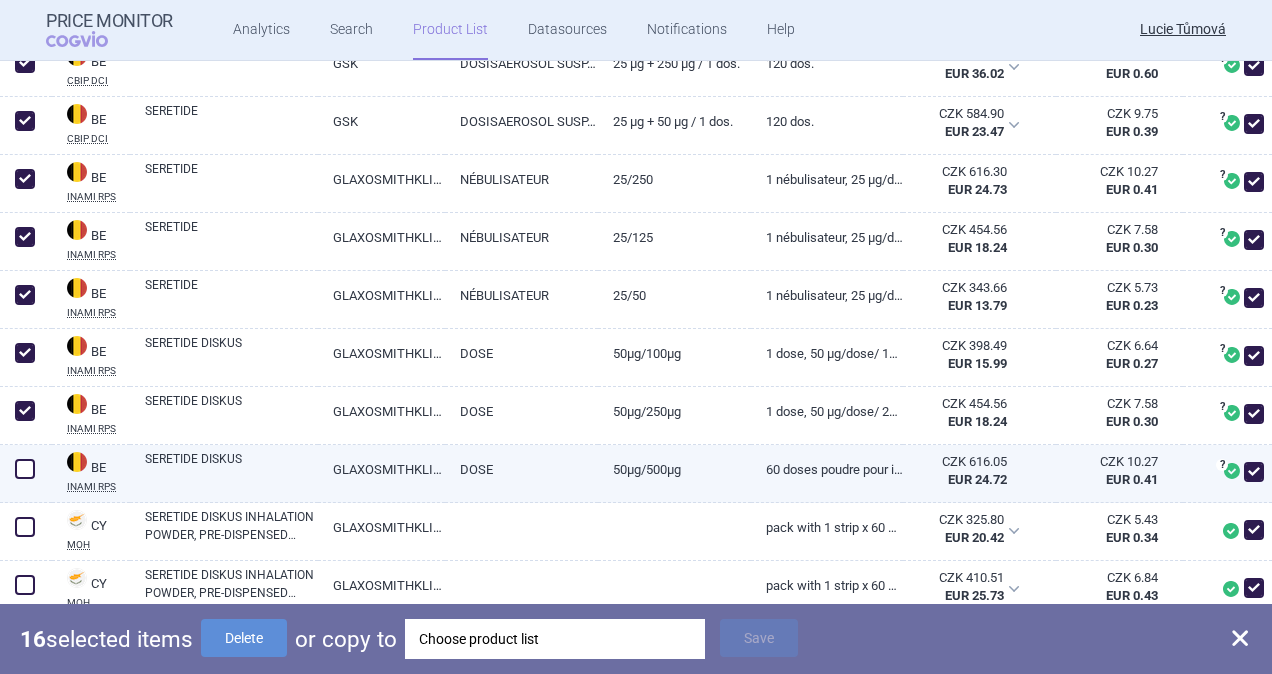 click at bounding box center [25, 469] 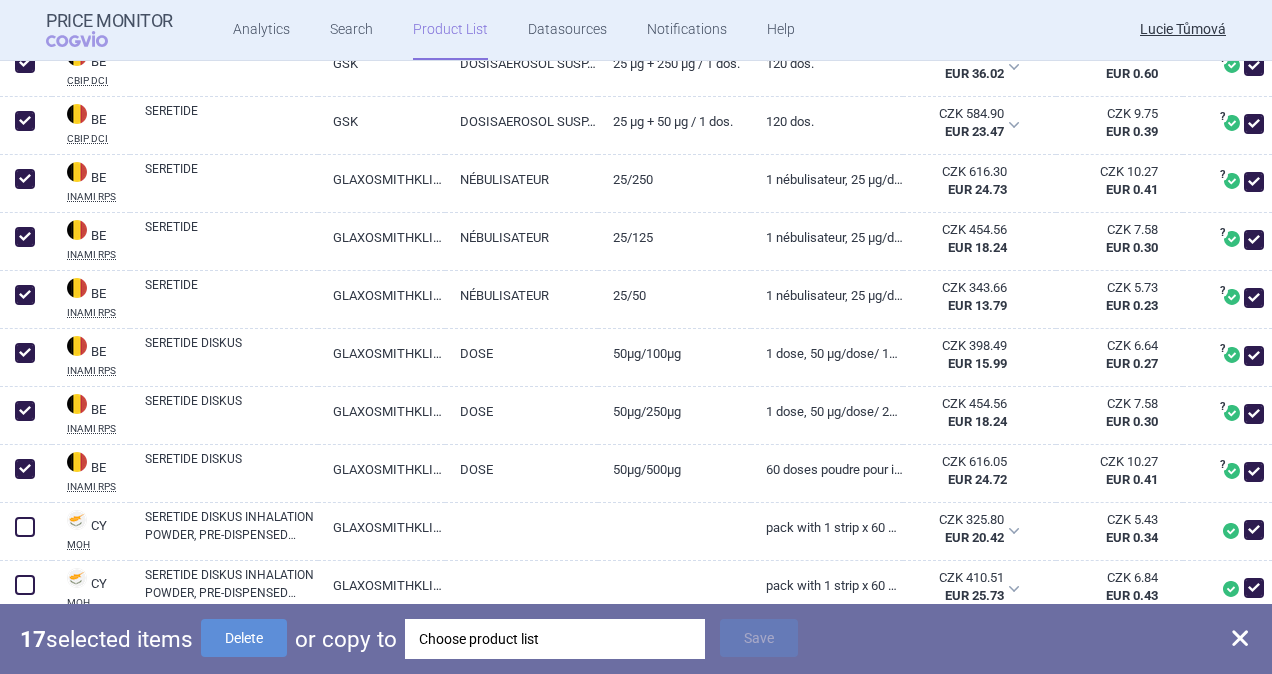 drag, startPoint x: 34, startPoint y: 522, endPoint x: 26, endPoint y: 610, distance: 88.362885 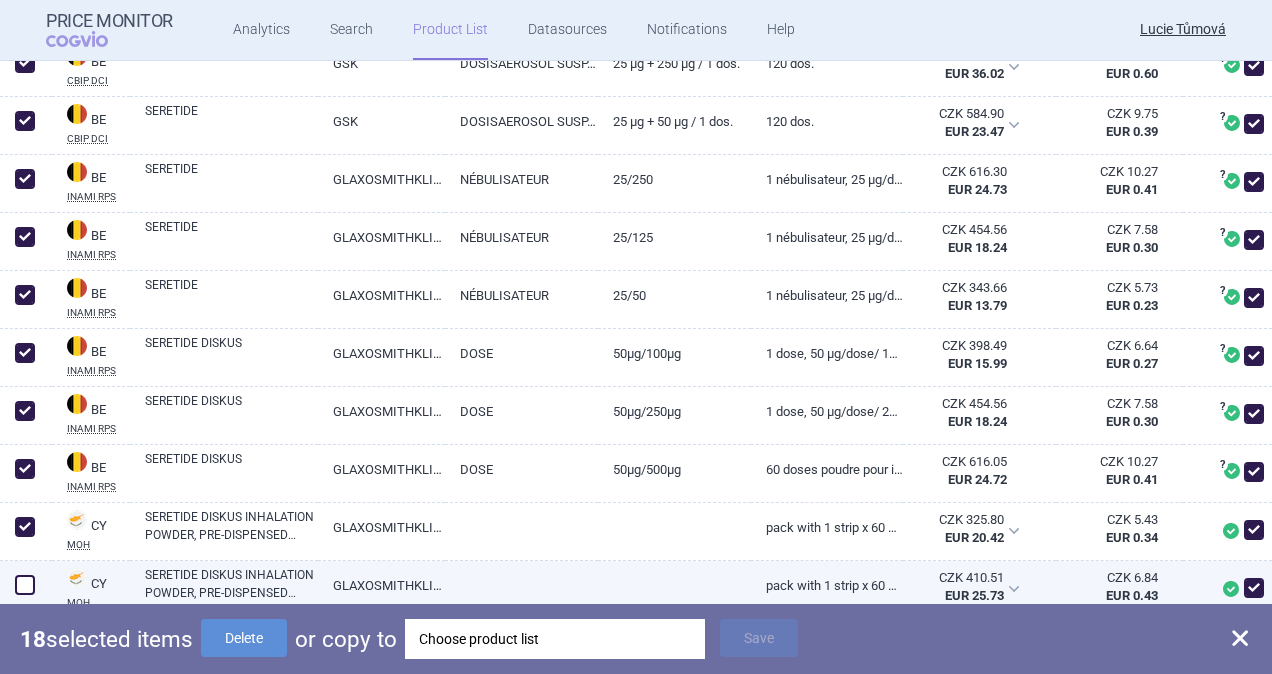 click at bounding box center (25, 585) 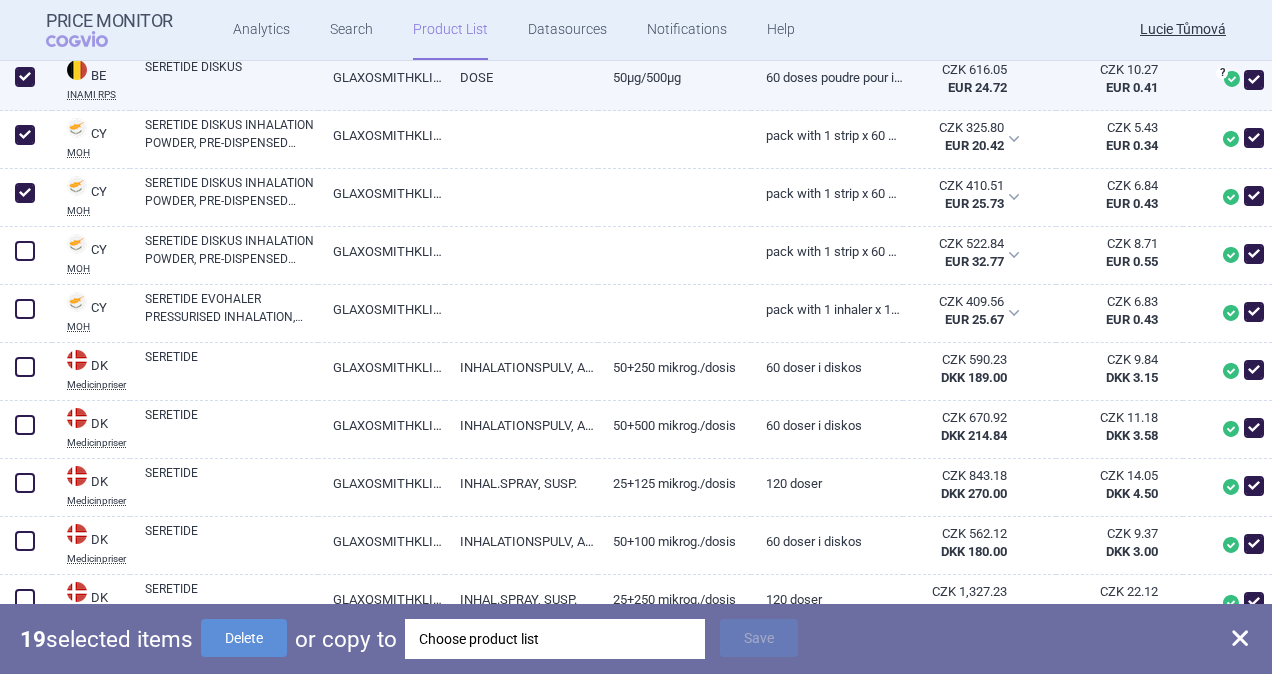 scroll, scrollTop: 1700, scrollLeft: 0, axis: vertical 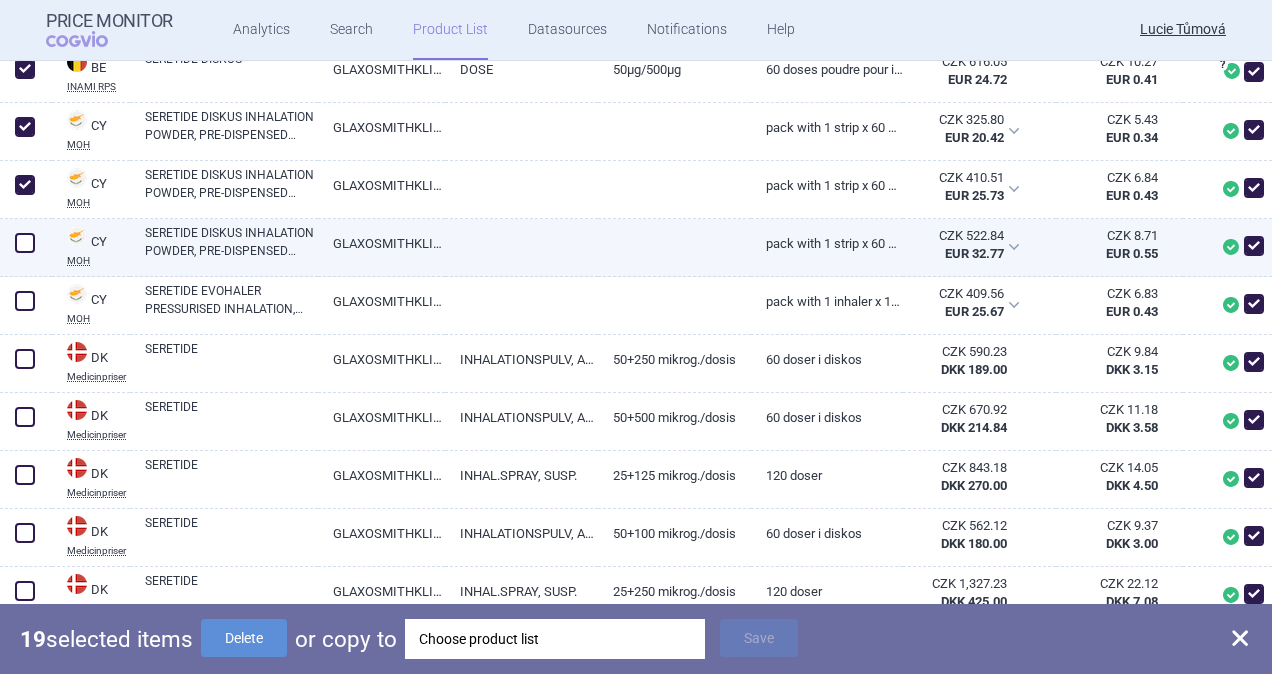 click at bounding box center [25, 243] 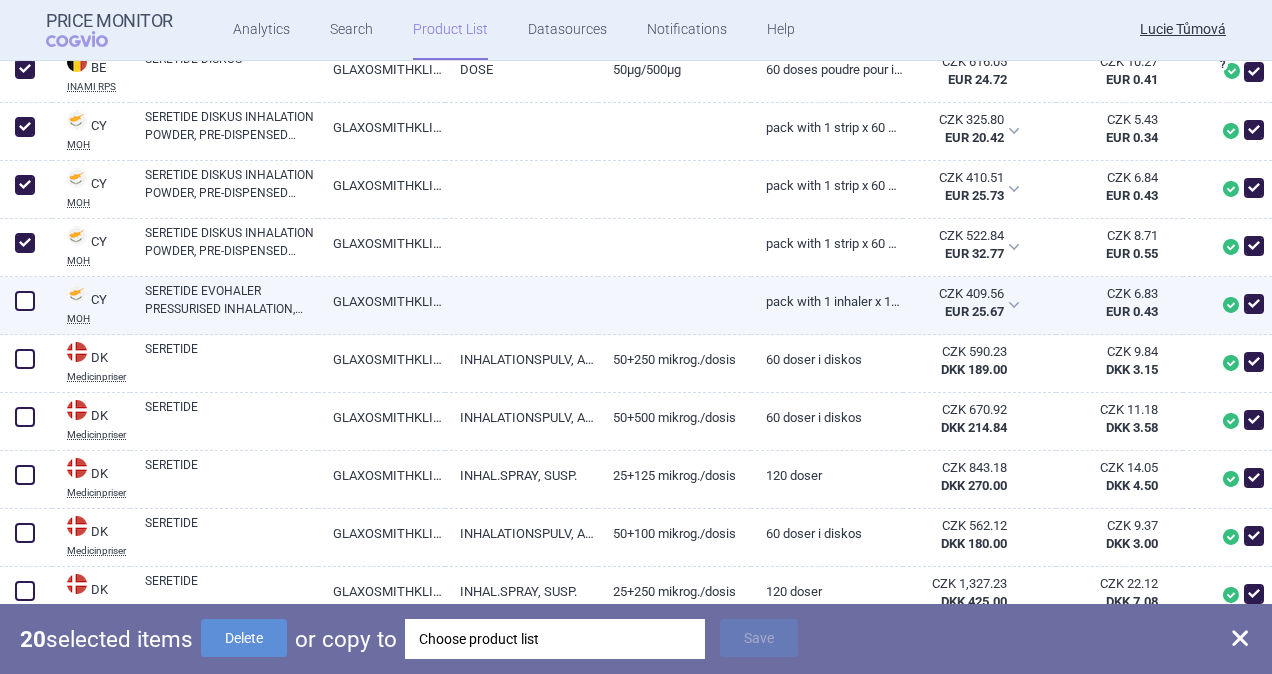 click at bounding box center [25, 301] 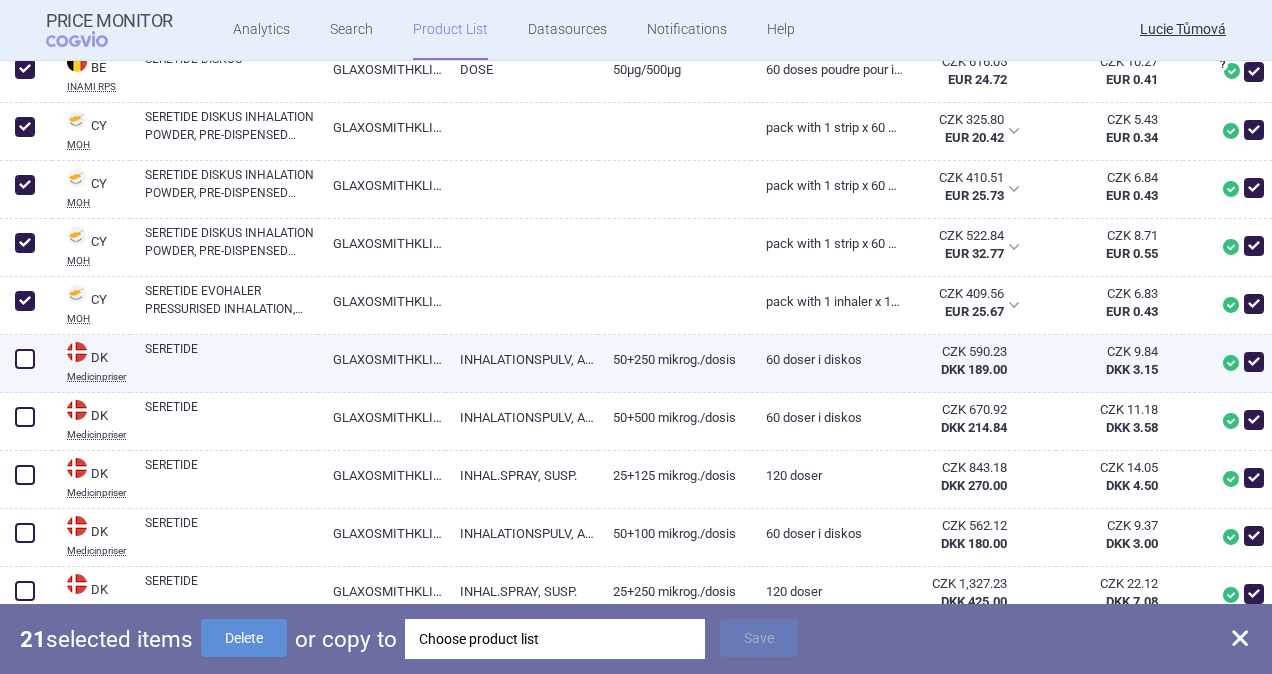 click at bounding box center [25, 359] 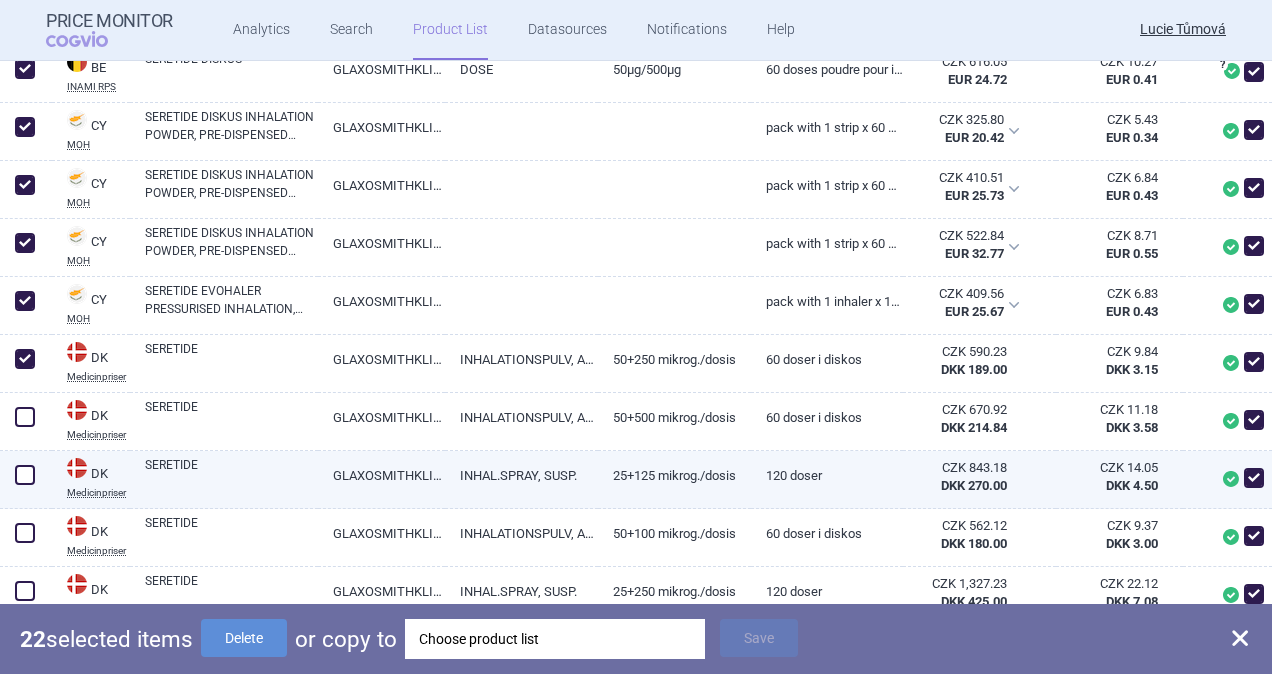 drag, startPoint x: 22, startPoint y: 422, endPoint x: 22, endPoint y: 456, distance: 34 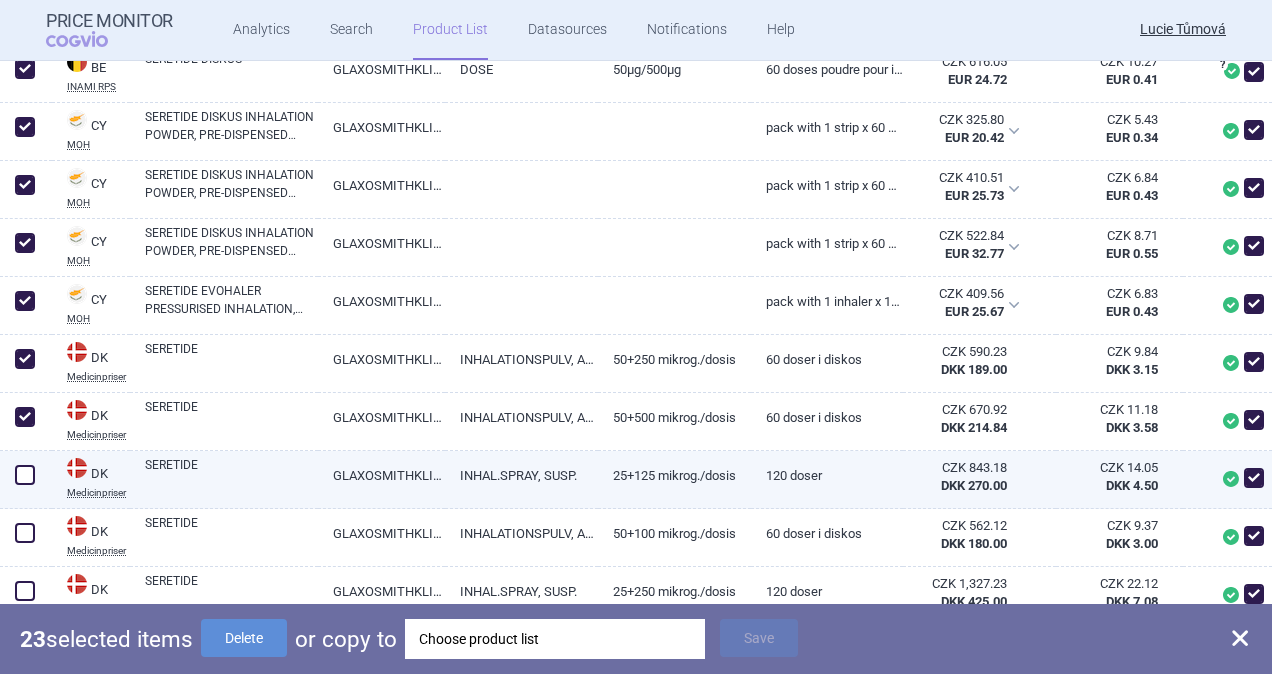 click at bounding box center (25, 475) 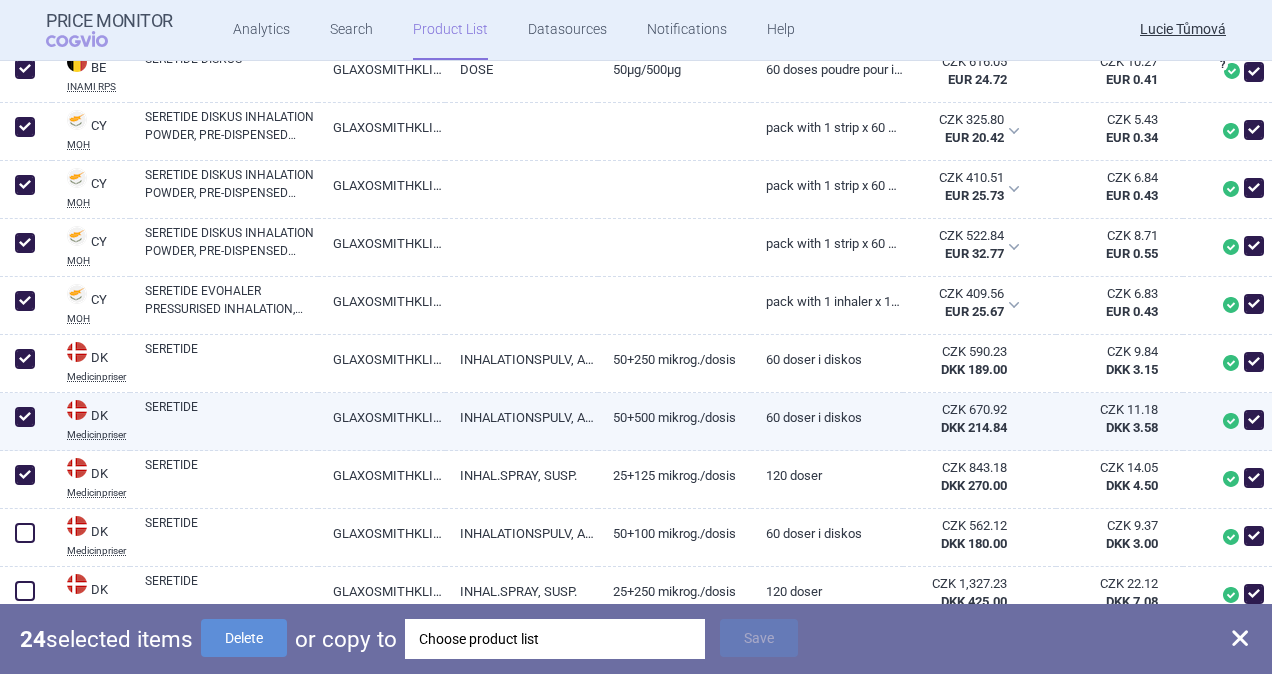scroll, scrollTop: 2000, scrollLeft: 0, axis: vertical 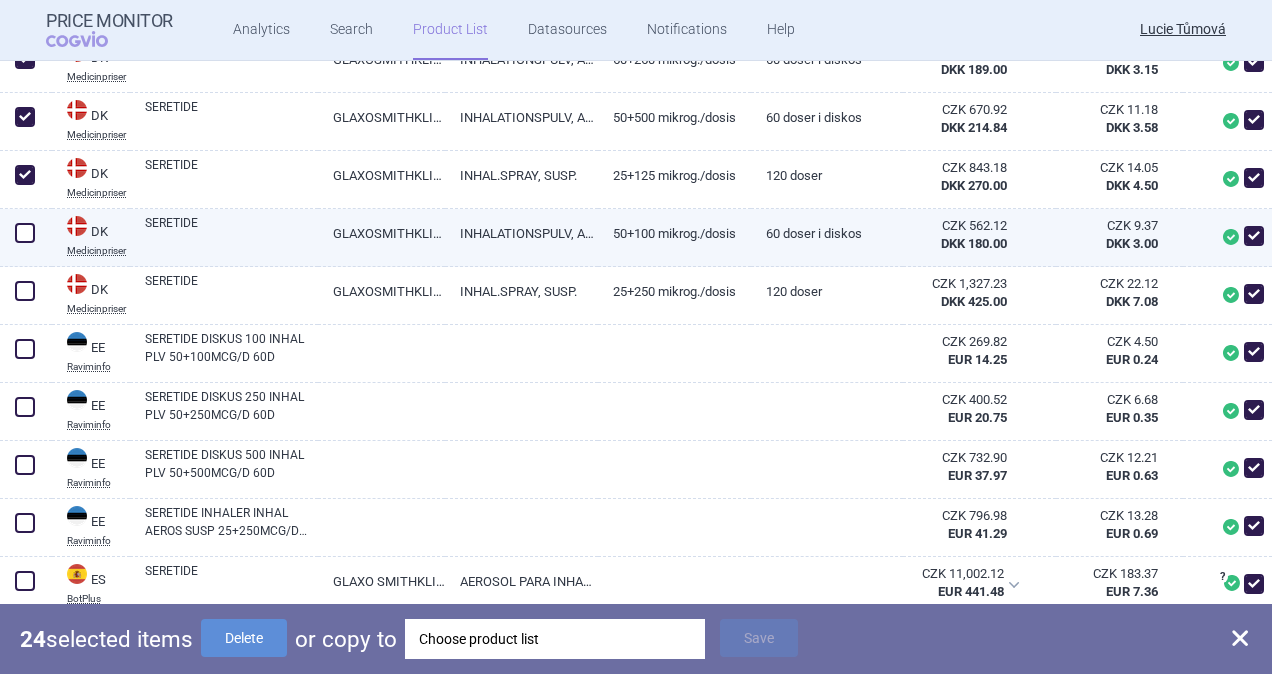 drag, startPoint x: 18, startPoint y: 240, endPoint x: 34, endPoint y: 296, distance: 58.24088 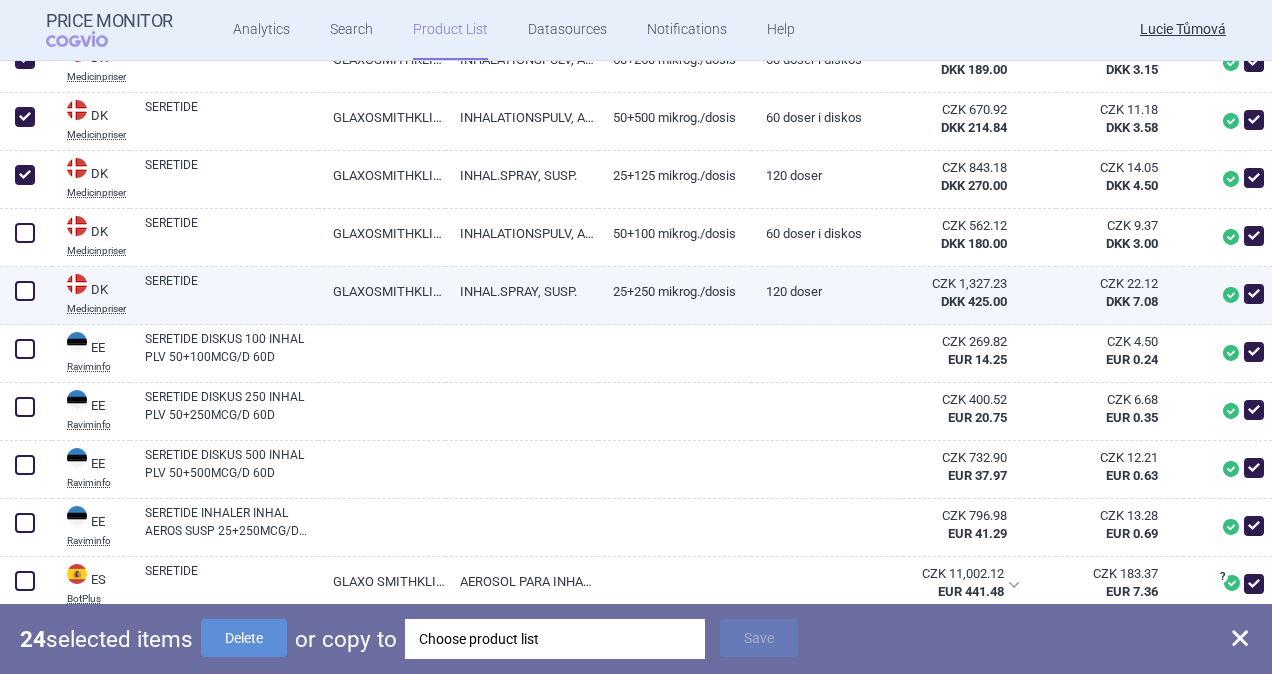 click at bounding box center [25, 233] 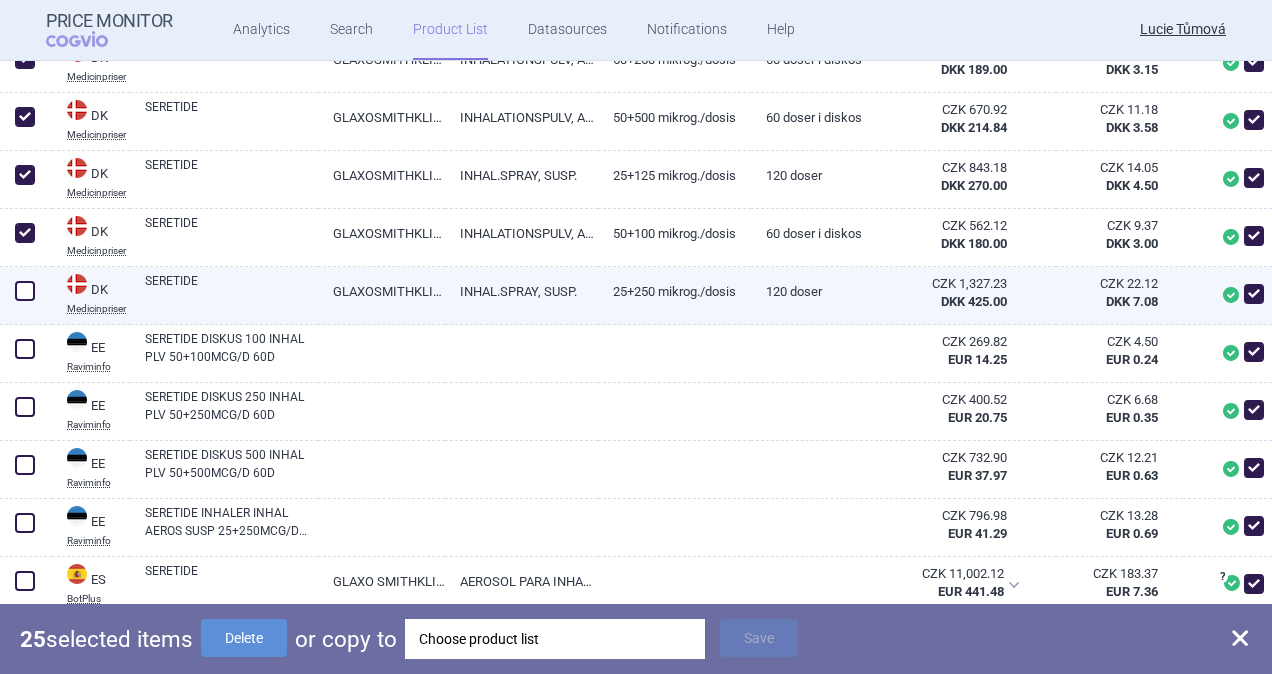 click at bounding box center [25, 291] 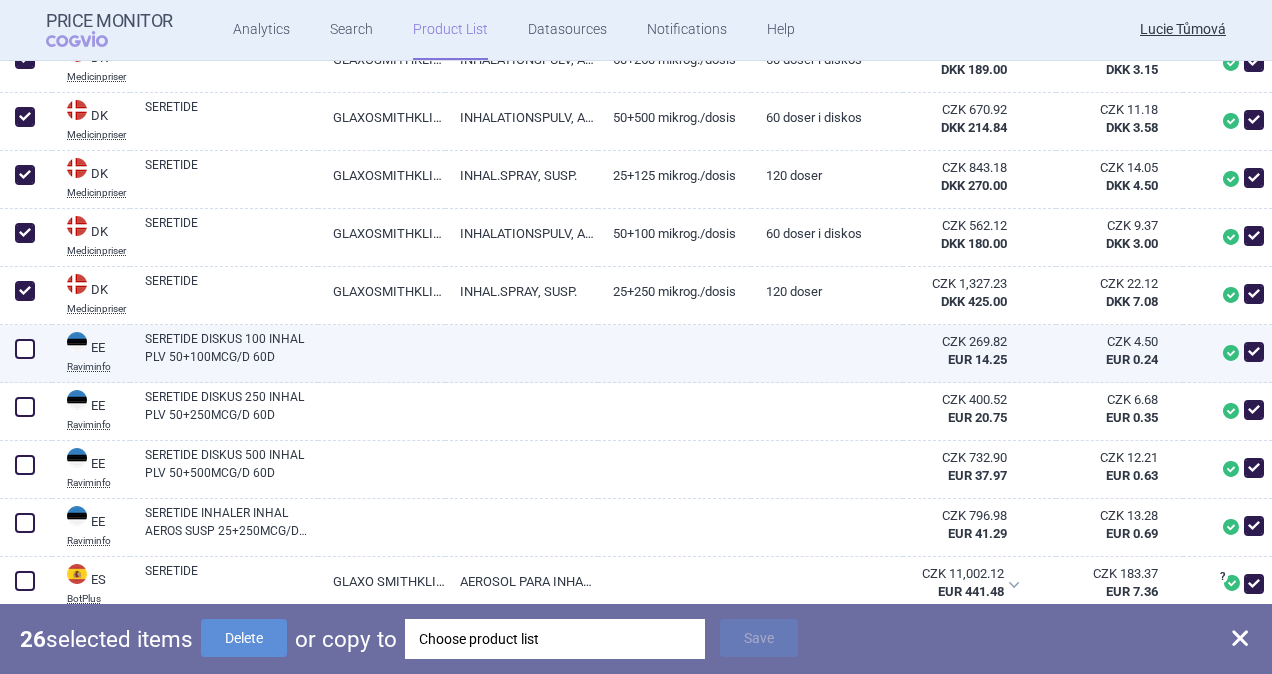 click at bounding box center [25, 349] 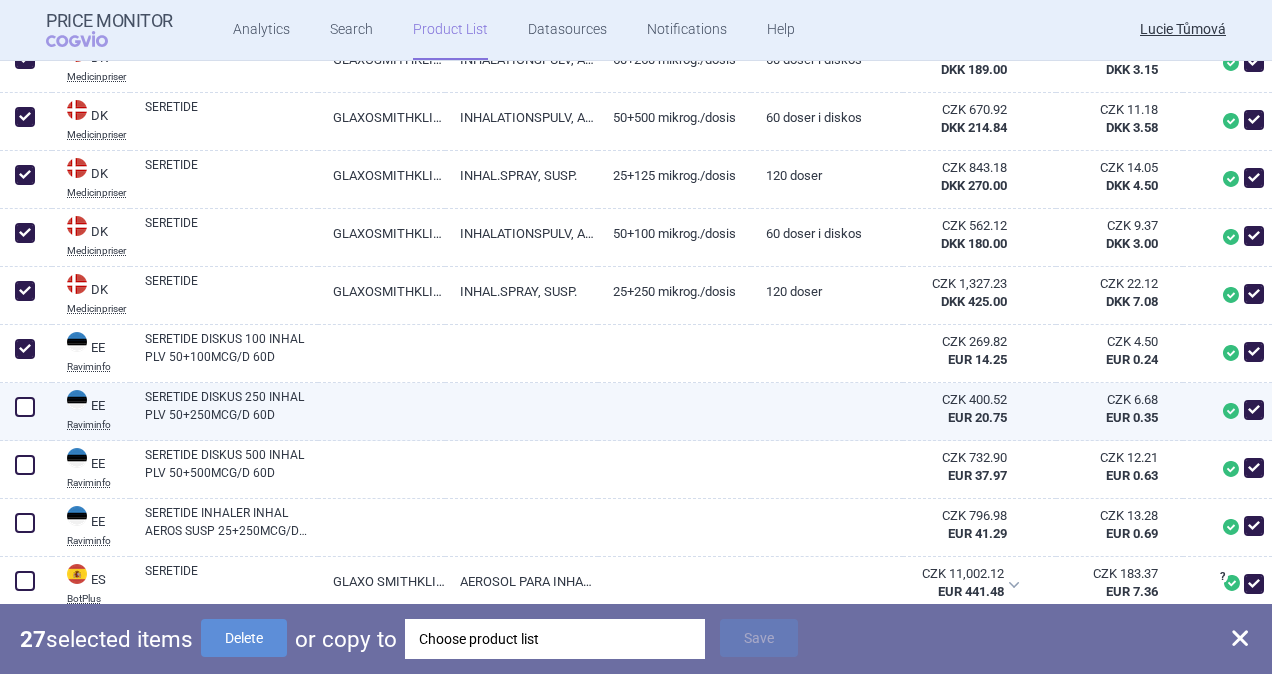 click at bounding box center (25, 407) 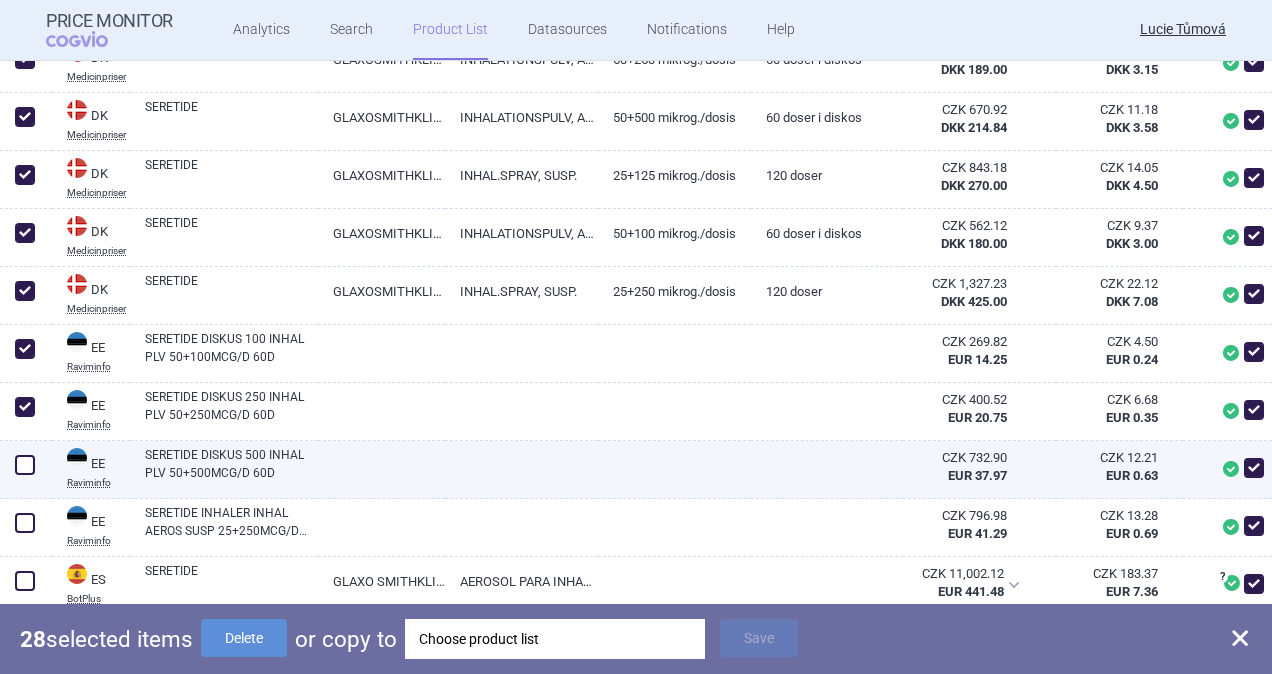 drag, startPoint x: 28, startPoint y: 461, endPoint x: 30, endPoint y: 488, distance: 27.073973 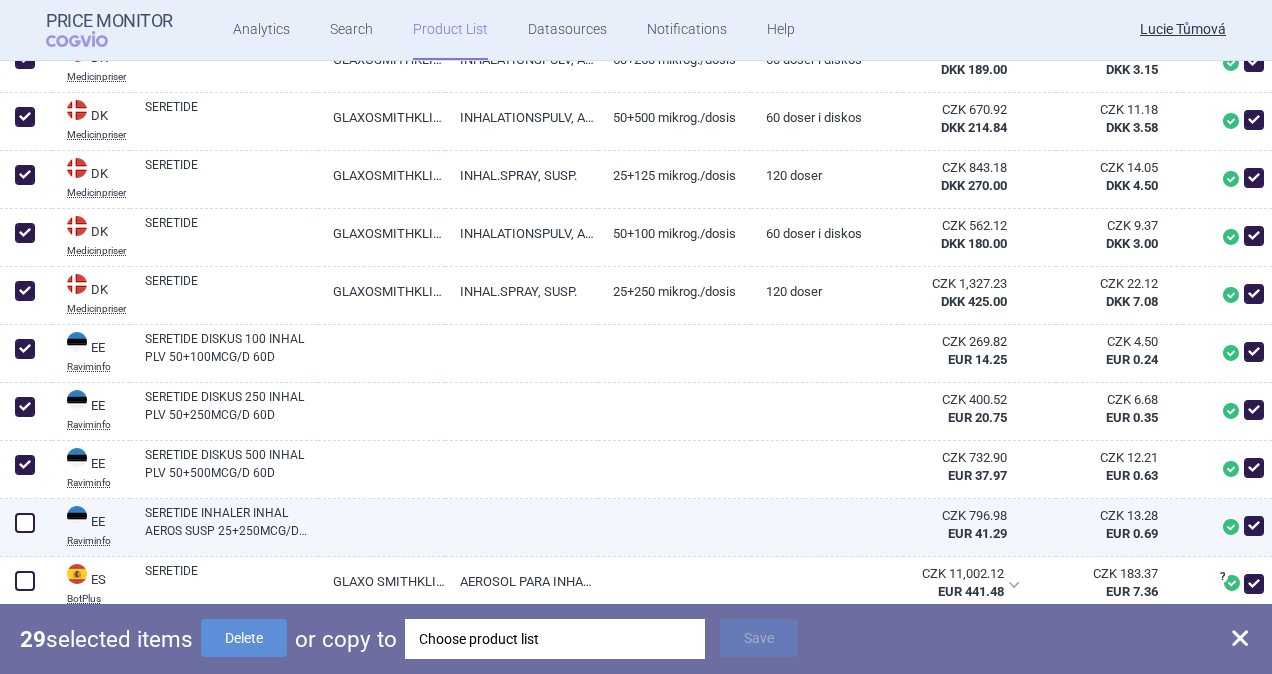 click at bounding box center [25, 523] 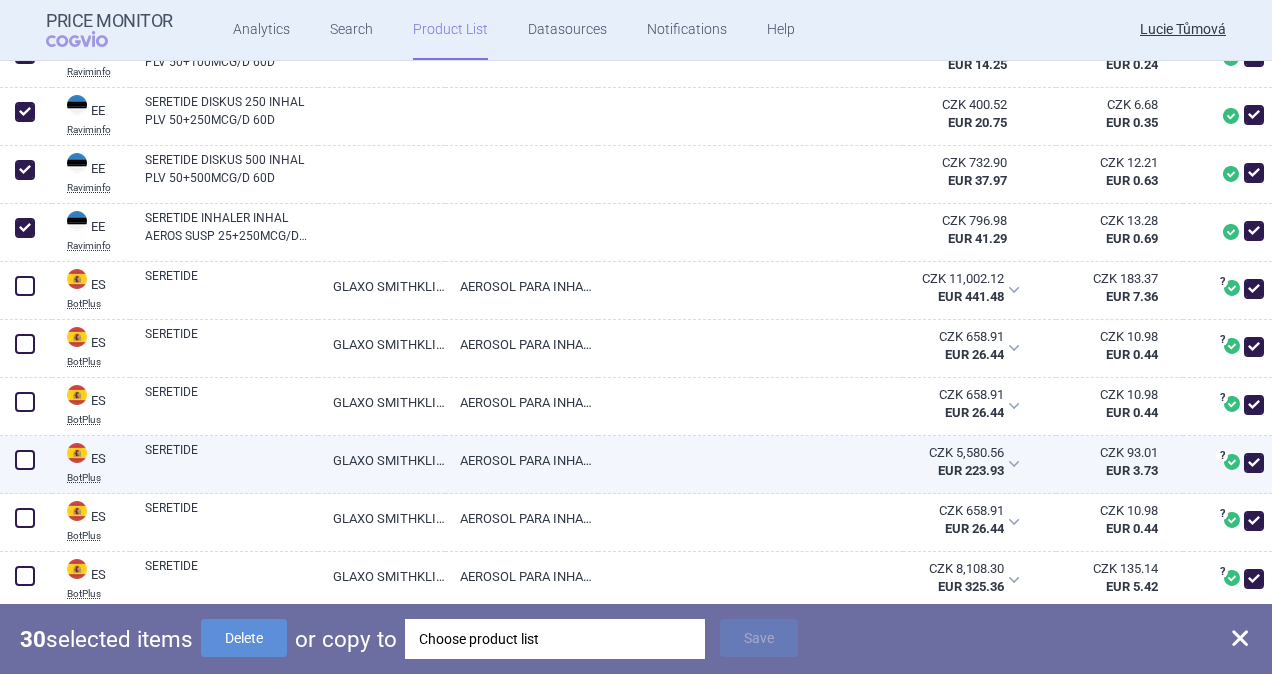 scroll, scrollTop: 2300, scrollLeft: 0, axis: vertical 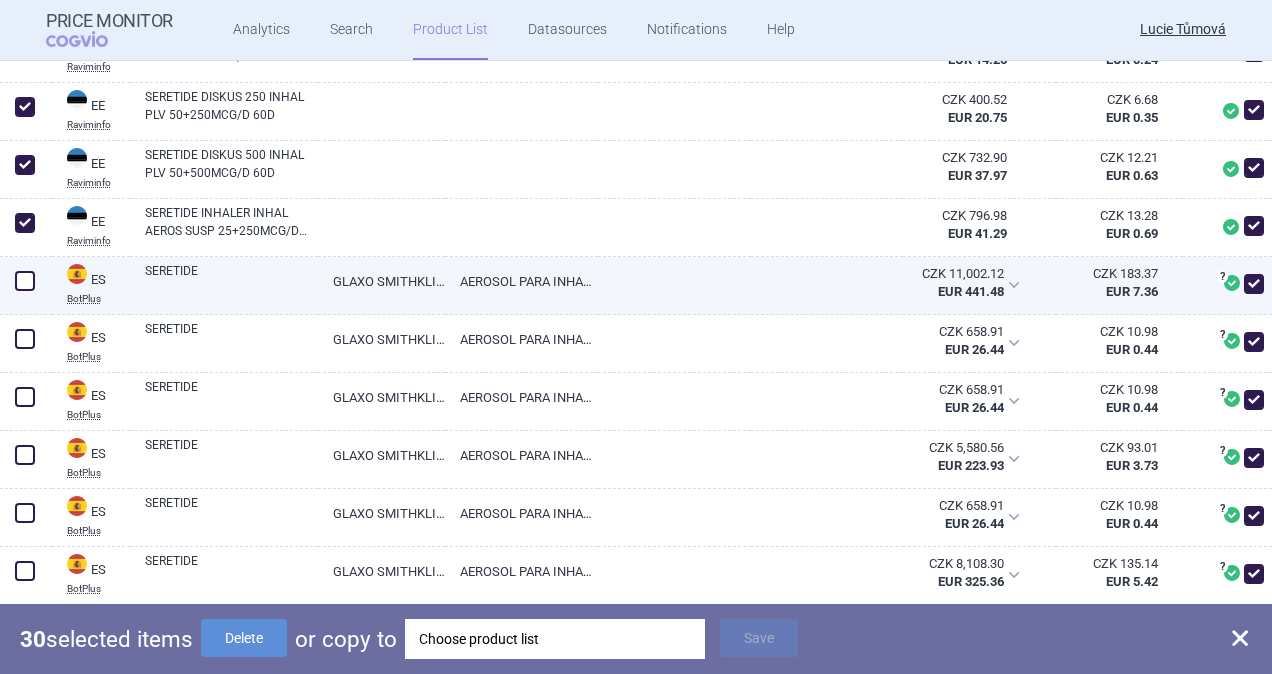 click at bounding box center [26, 286] 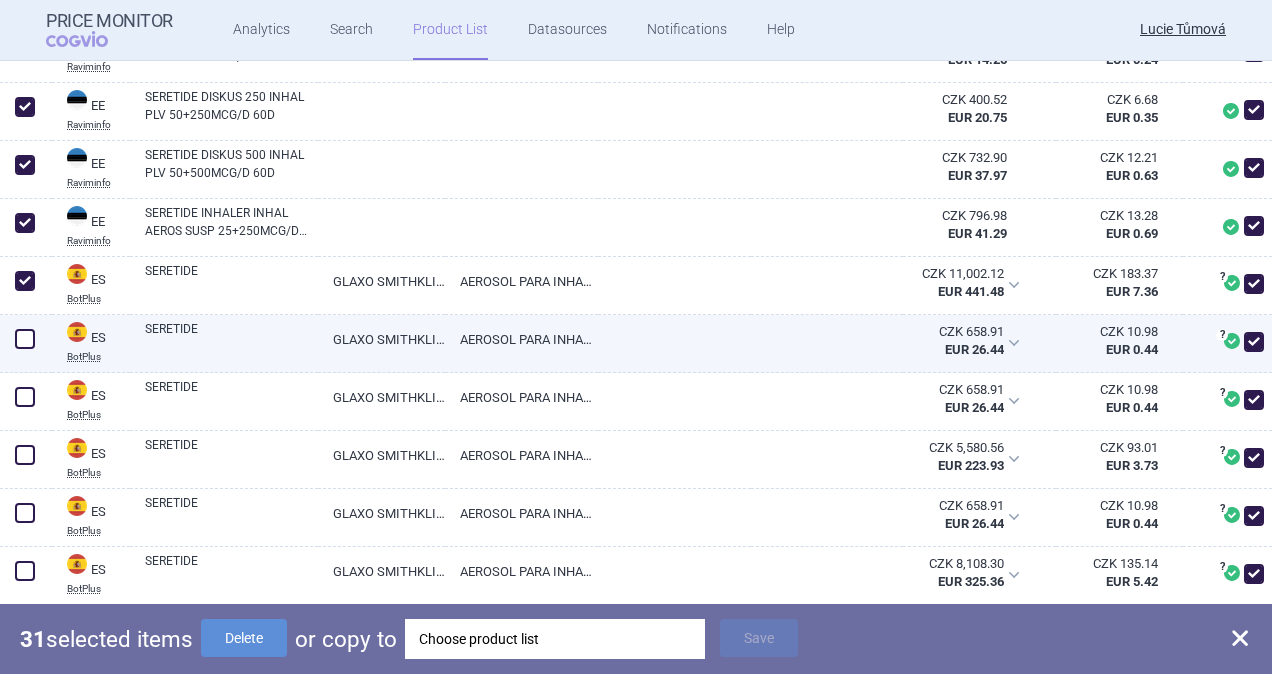 click at bounding box center [25, 339] 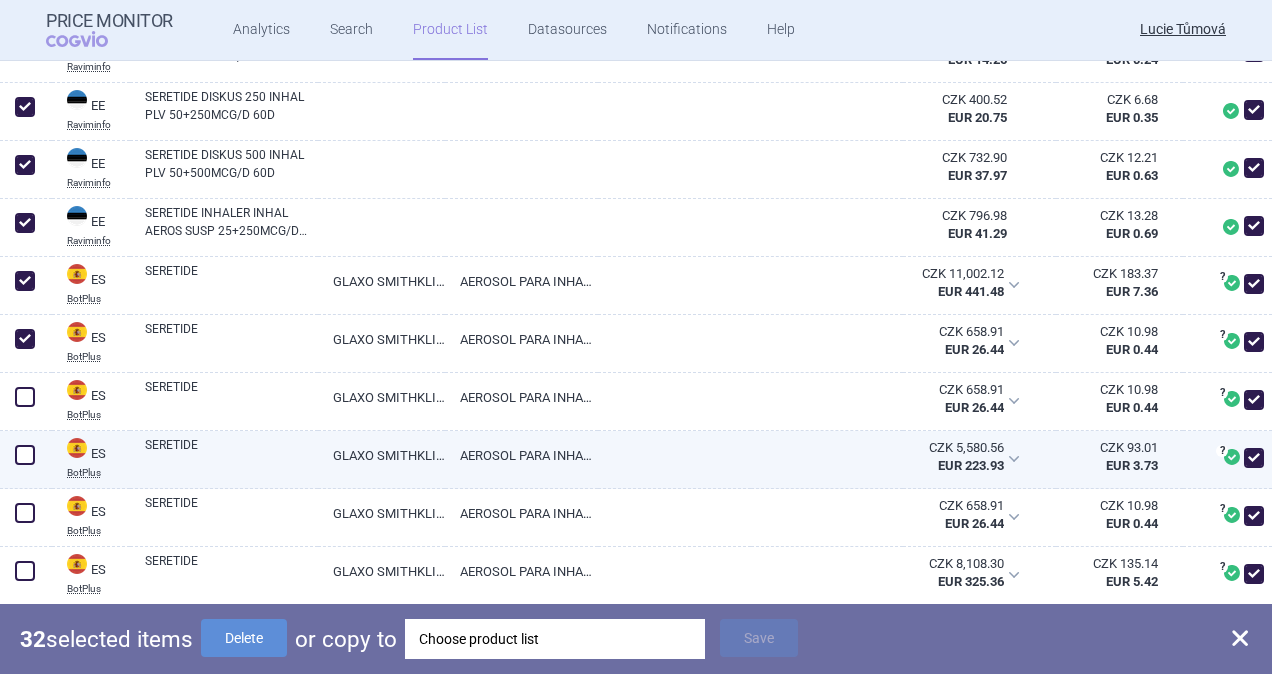 drag, startPoint x: 18, startPoint y: 397, endPoint x: 26, endPoint y: 448, distance: 51.62364 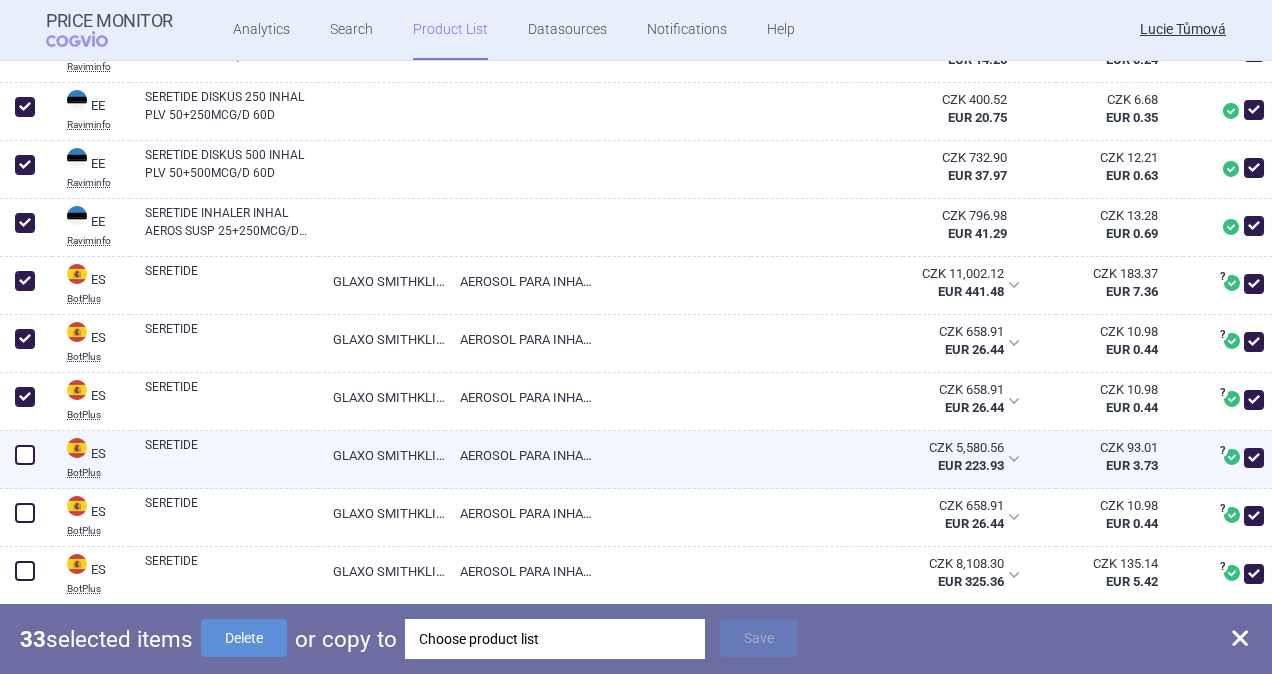 click at bounding box center (25, 455) 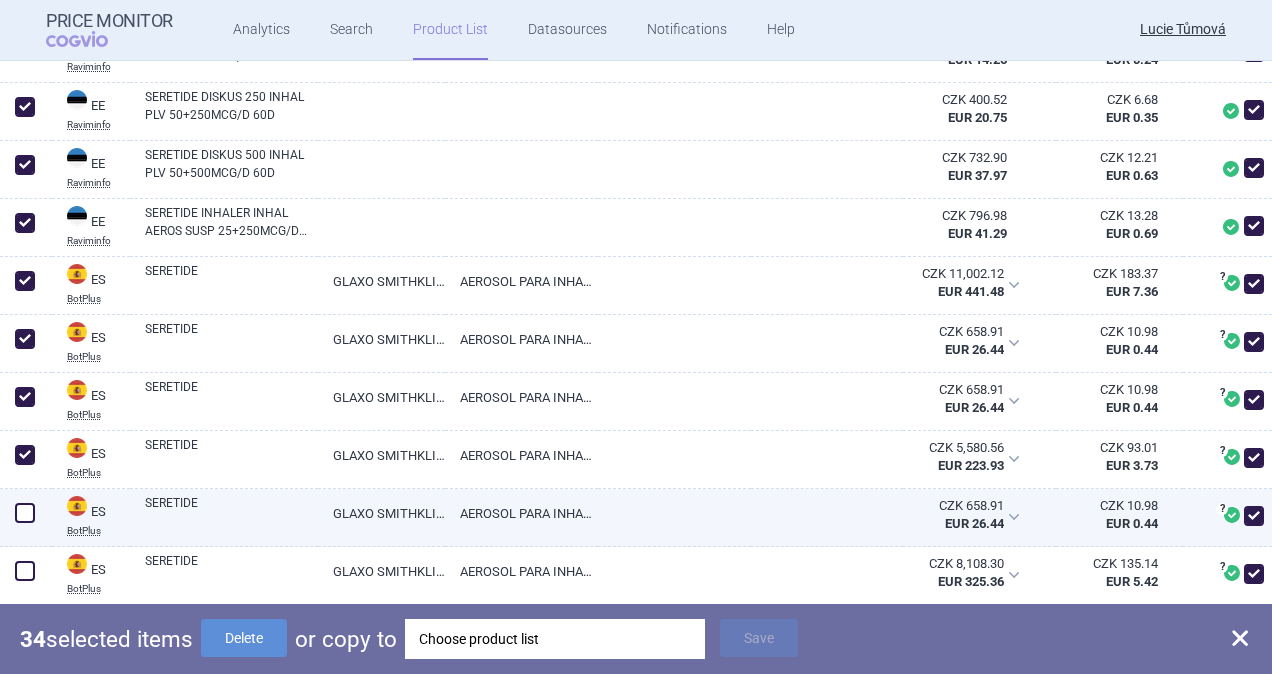drag, startPoint x: 28, startPoint y: 506, endPoint x: 29, endPoint y: 534, distance: 28.01785 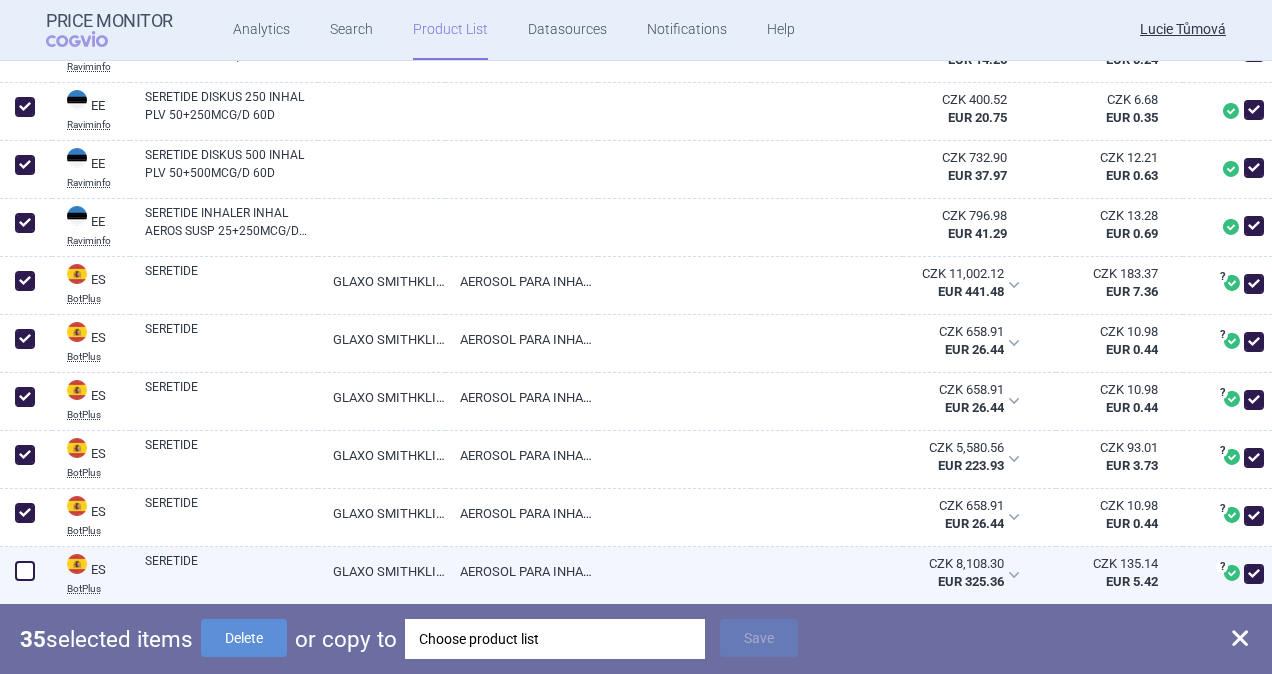 click at bounding box center (25, 571) 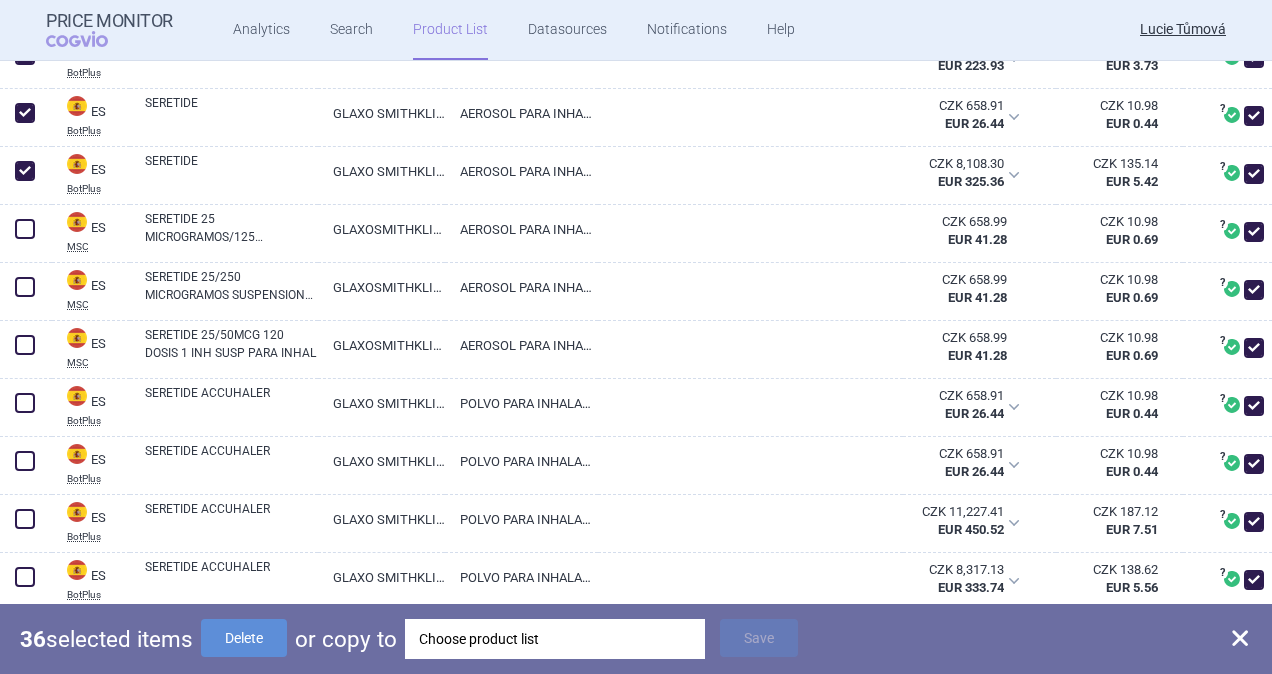 scroll, scrollTop: 2800, scrollLeft: 0, axis: vertical 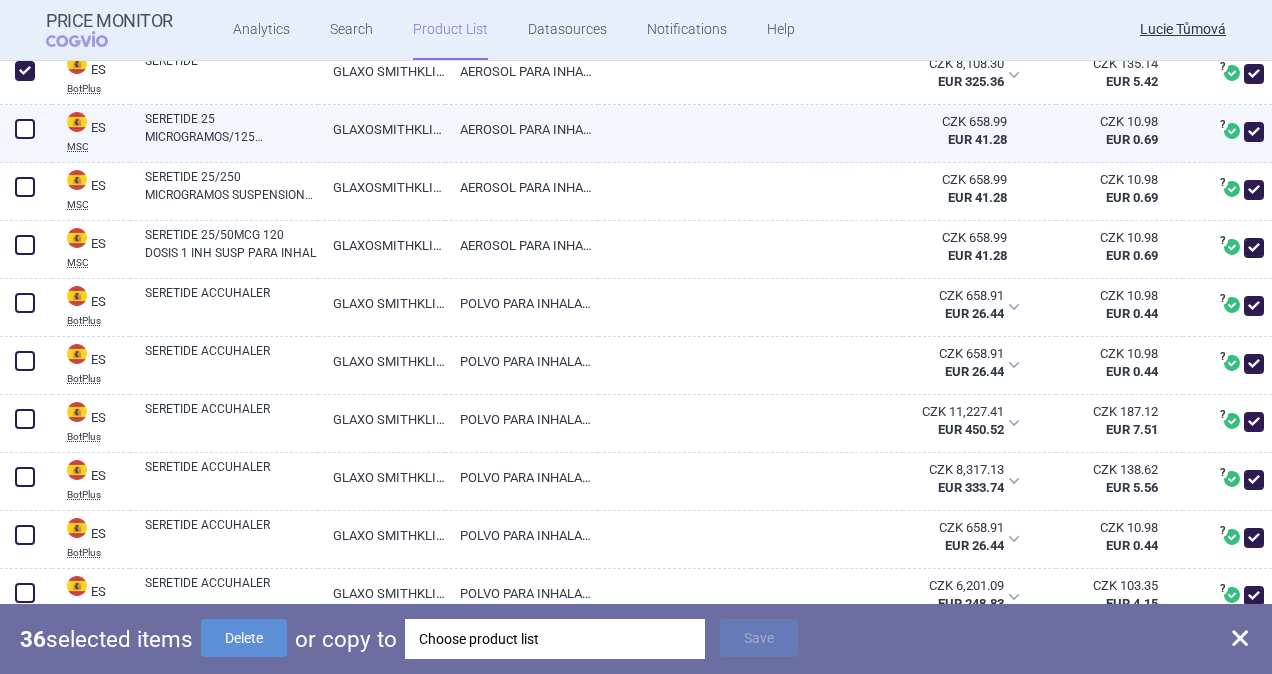 click at bounding box center [25, 129] 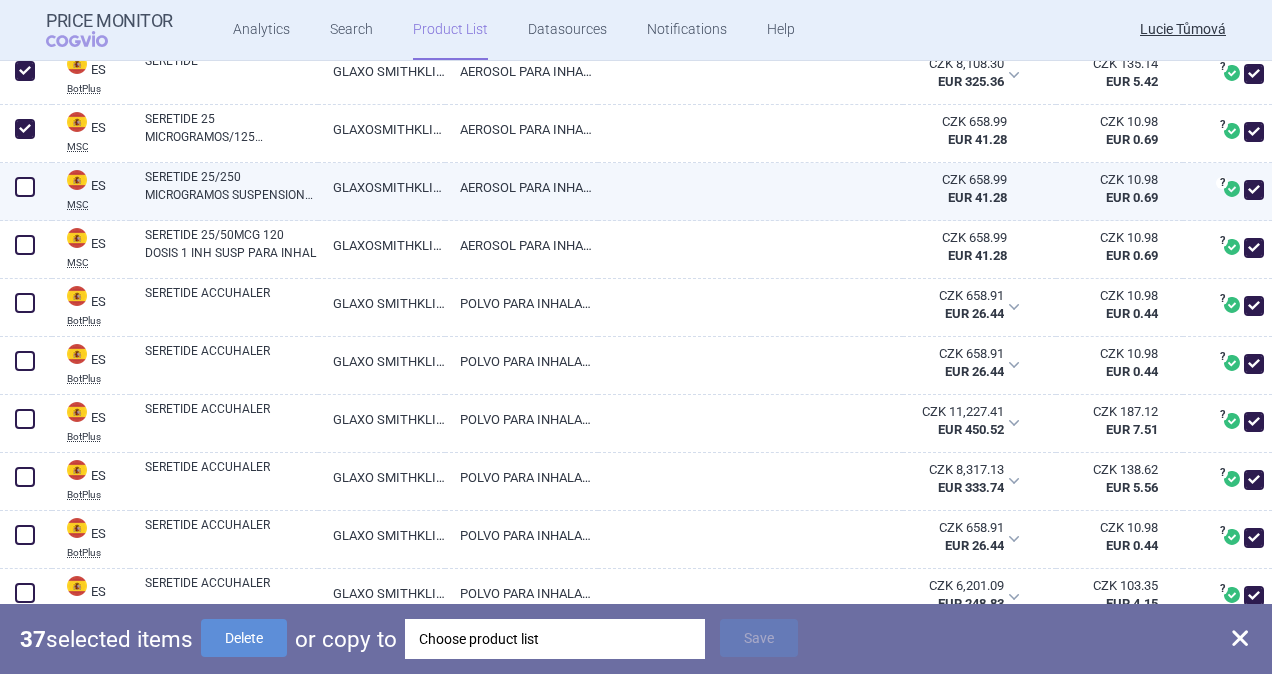 click at bounding box center (25, 187) 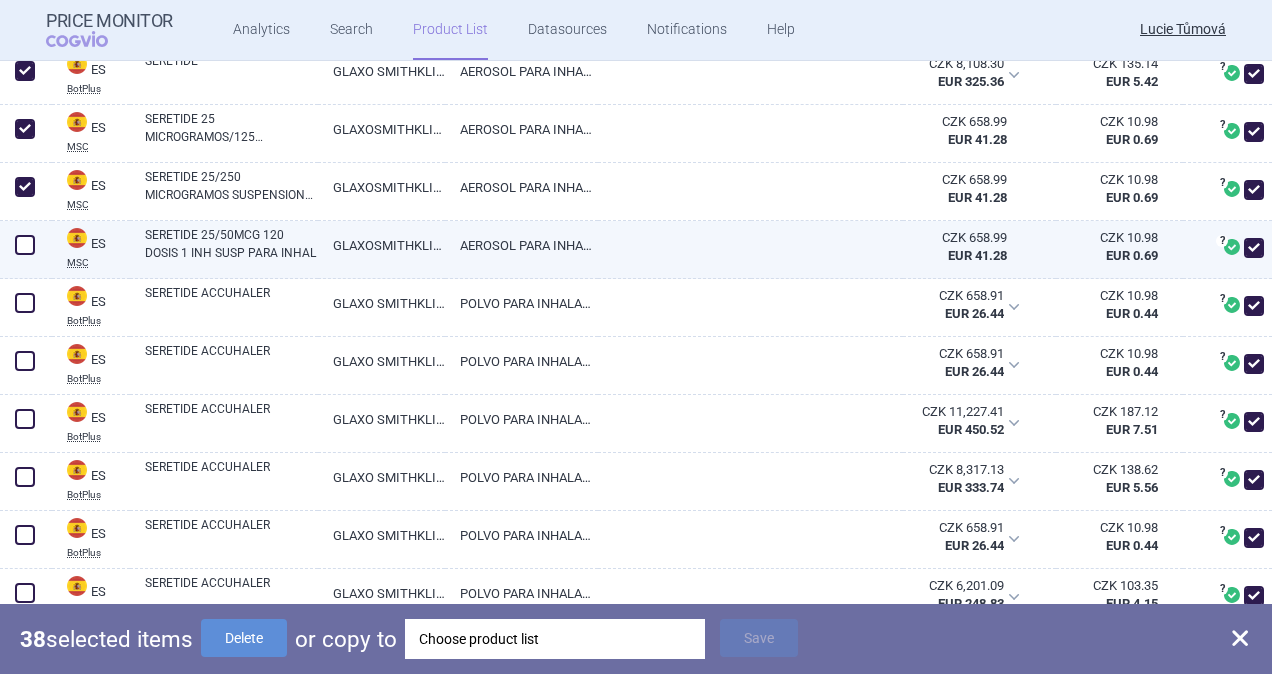 drag, startPoint x: 25, startPoint y: 244, endPoint x: 11, endPoint y: 330, distance: 87.13208 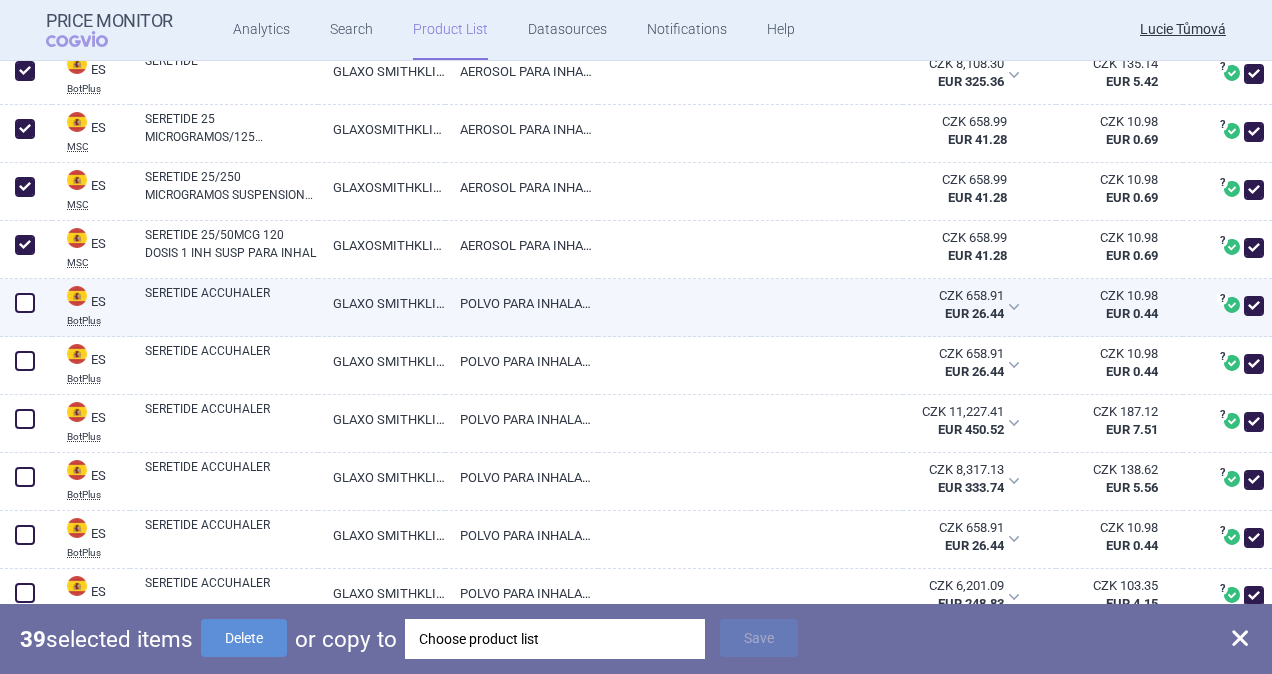 drag, startPoint x: 28, startPoint y: 302, endPoint x: 23, endPoint y: 319, distance: 17.720045 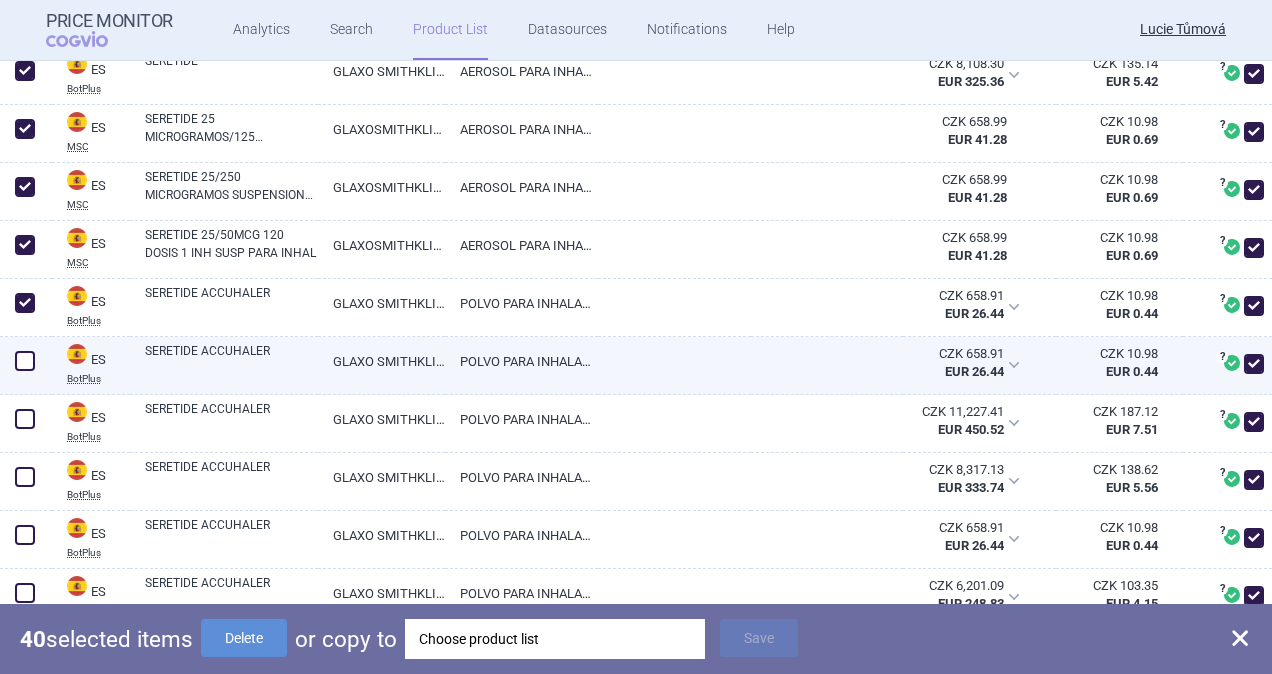 click at bounding box center (25, 361) 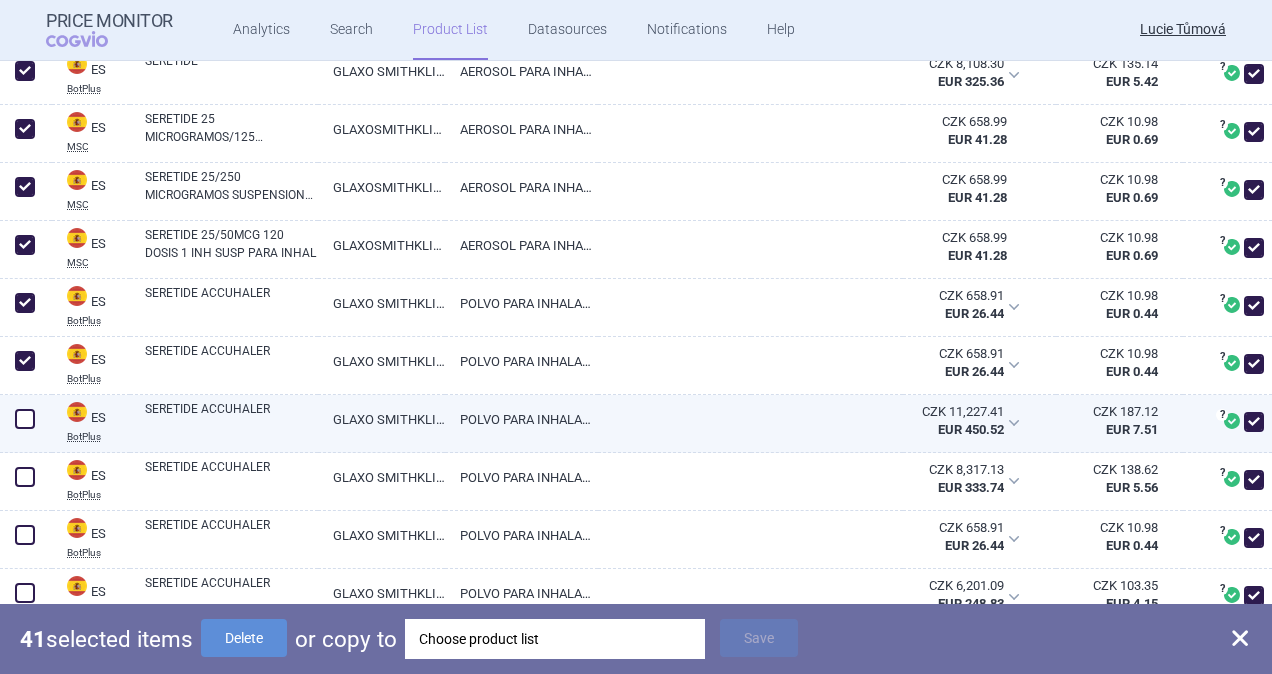 drag, startPoint x: 30, startPoint y: 400, endPoint x: 32, endPoint y: 416, distance: 16.124516 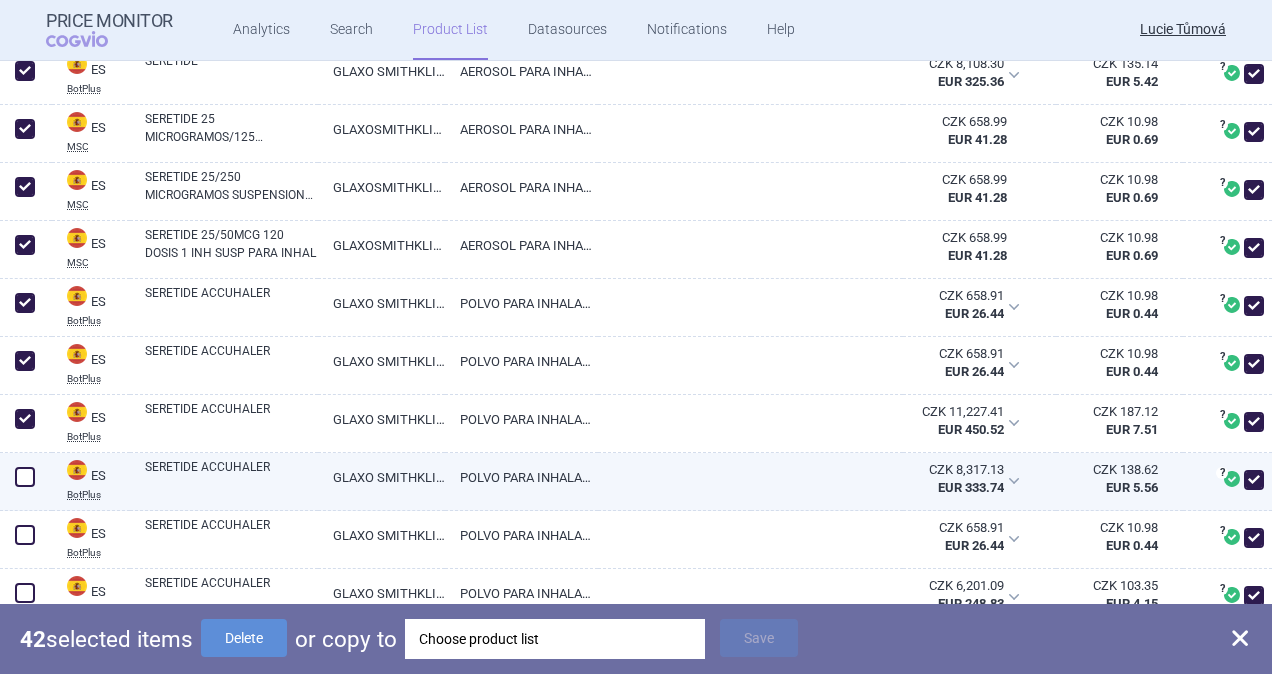 click at bounding box center [25, 477] 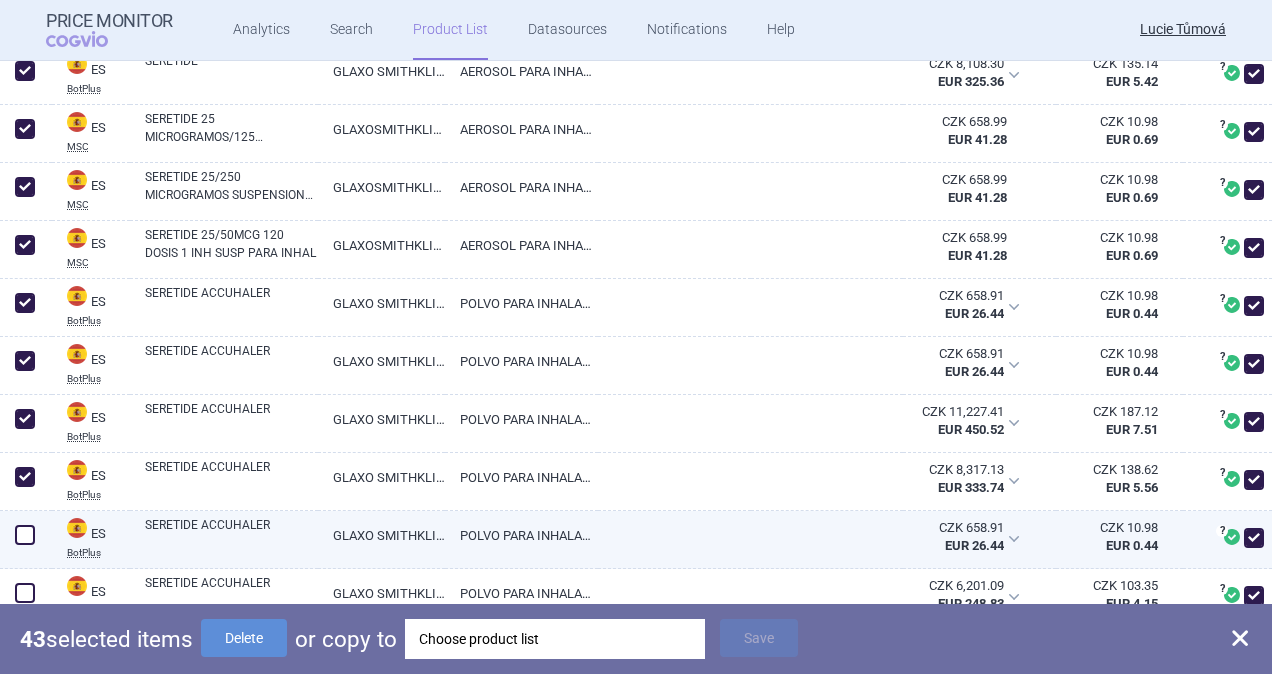 click at bounding box center [25, 535] 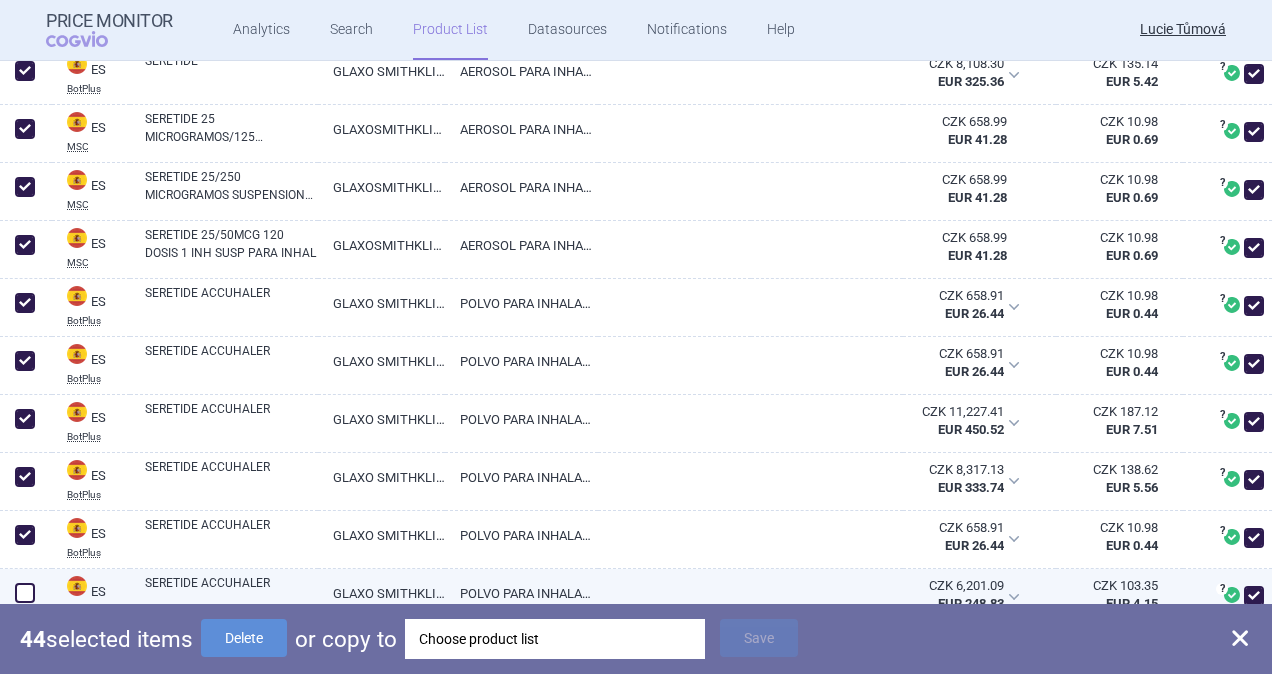 click at bounding box center [25, 593] 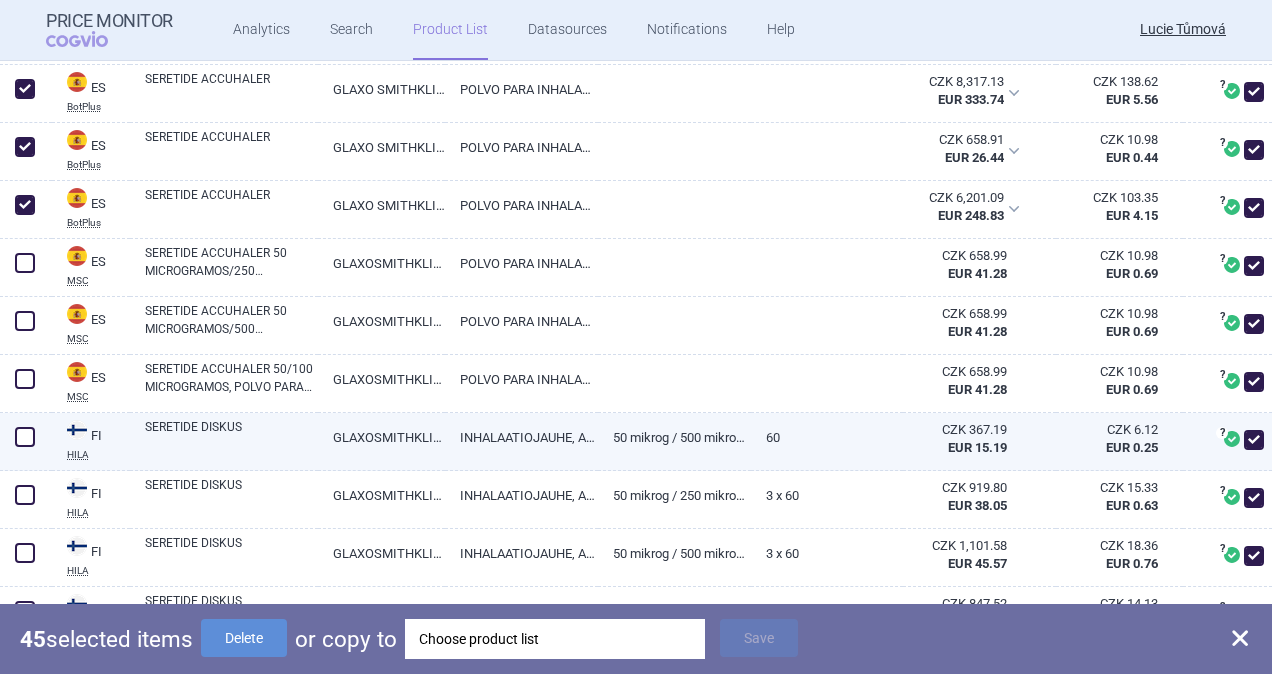 scroll, scrollTop: 3200, scrollLeft: 0, axis: vertical 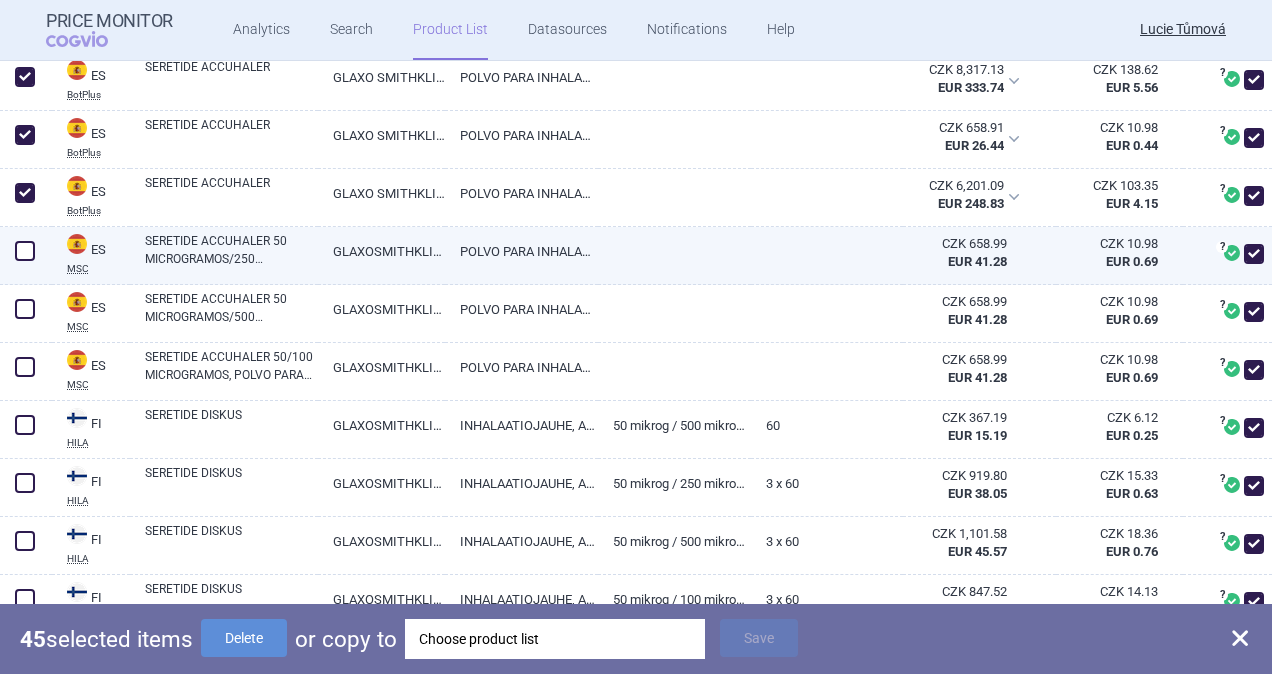 click at bounding box center (25, 251) 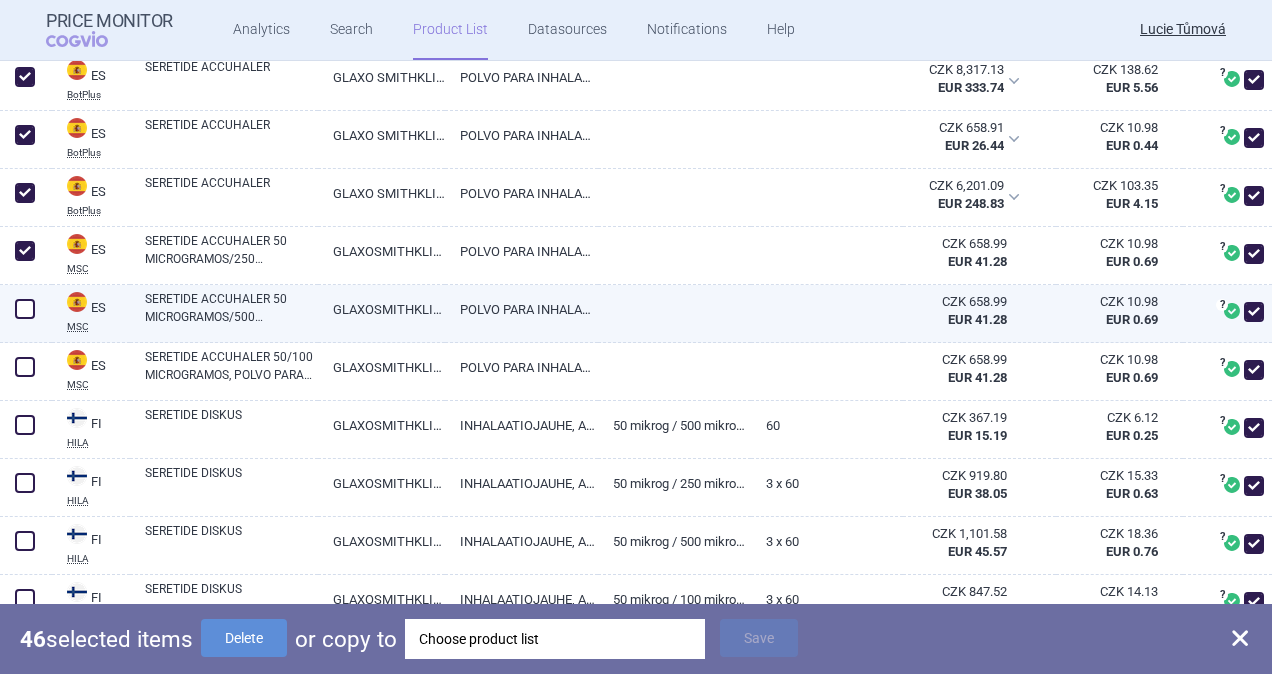 click at bounding box center (25, 309) 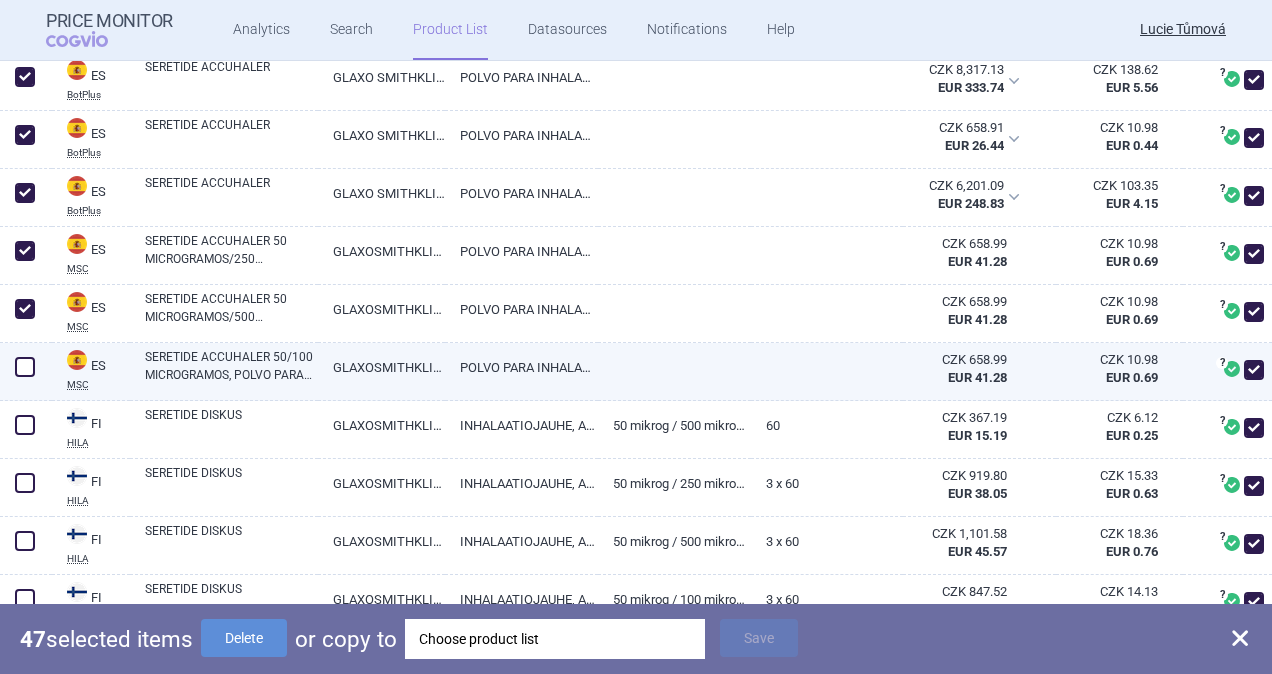 drag, startPoint x: 26, startPoint y: 360, endPoint x: 24, endPoint y: 394, distance: 34.058773 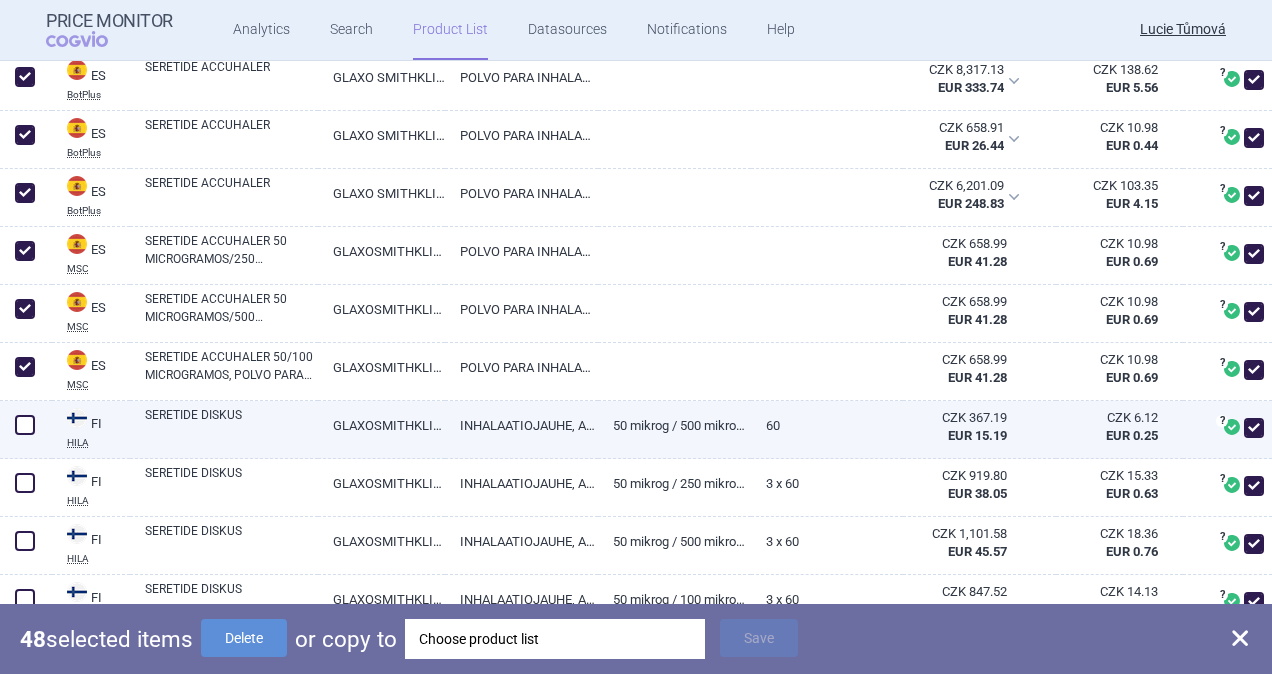 click at bounding box center (25, 425) 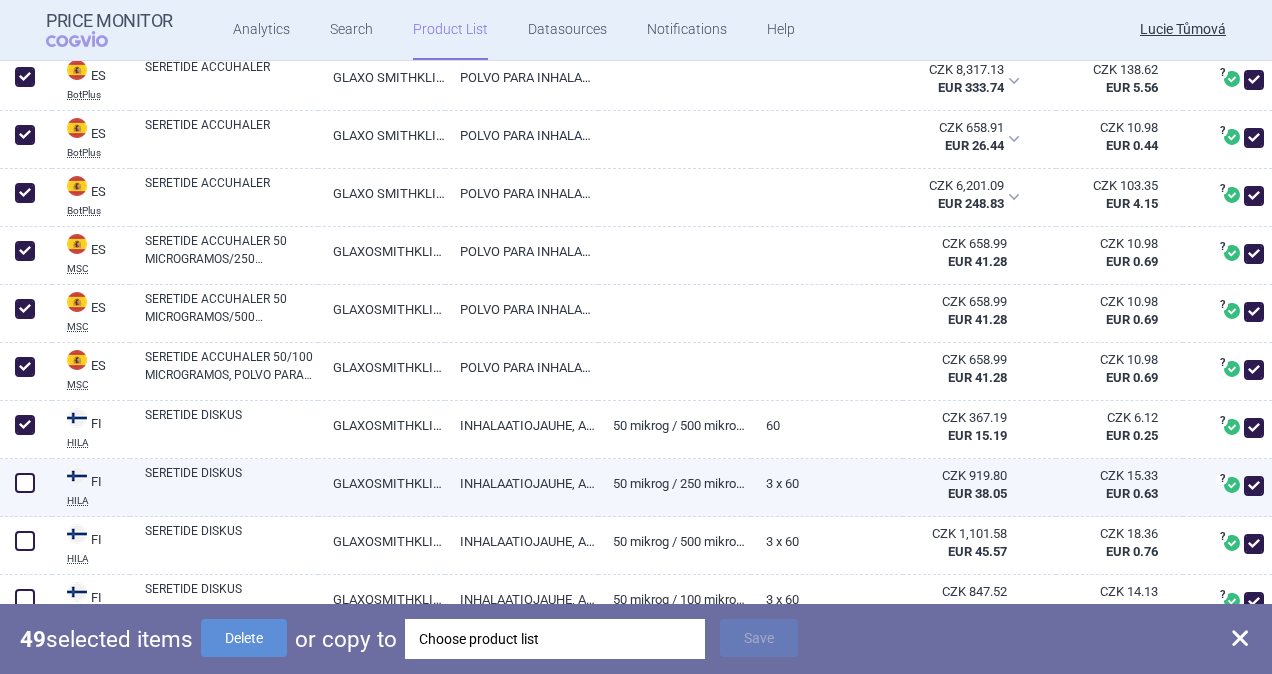 click at bounding box center (25, 483) 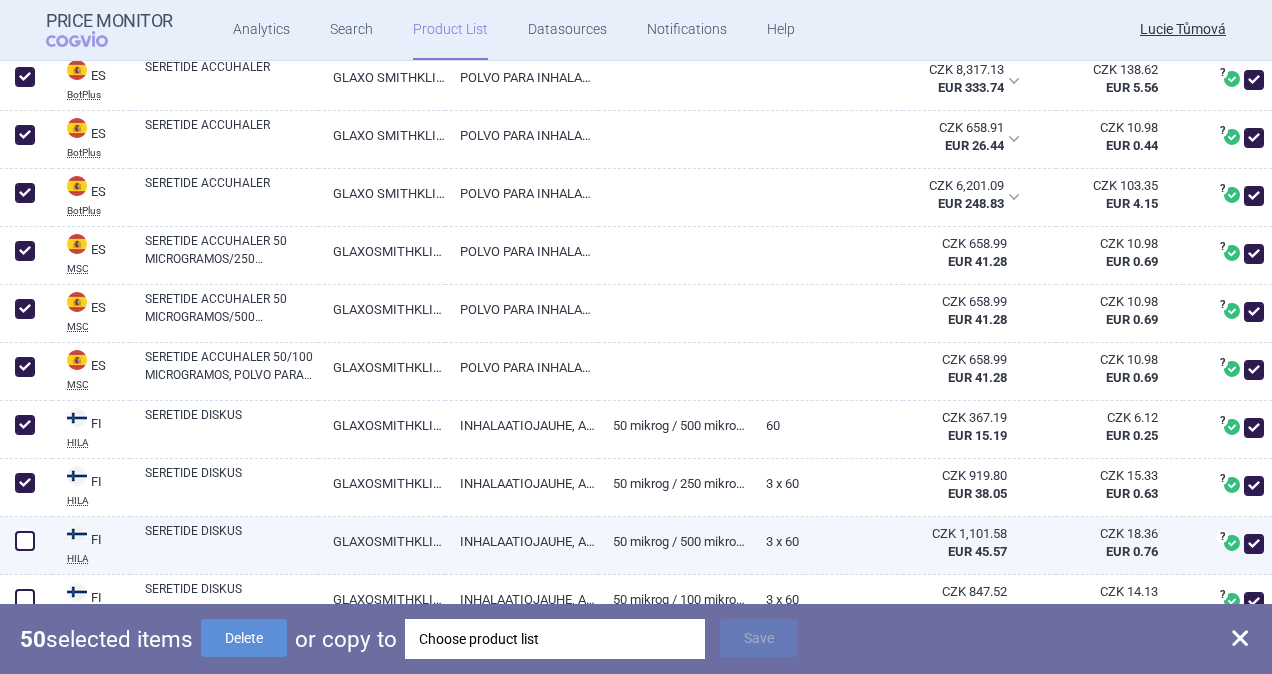 click at bounding box center [25, 541] 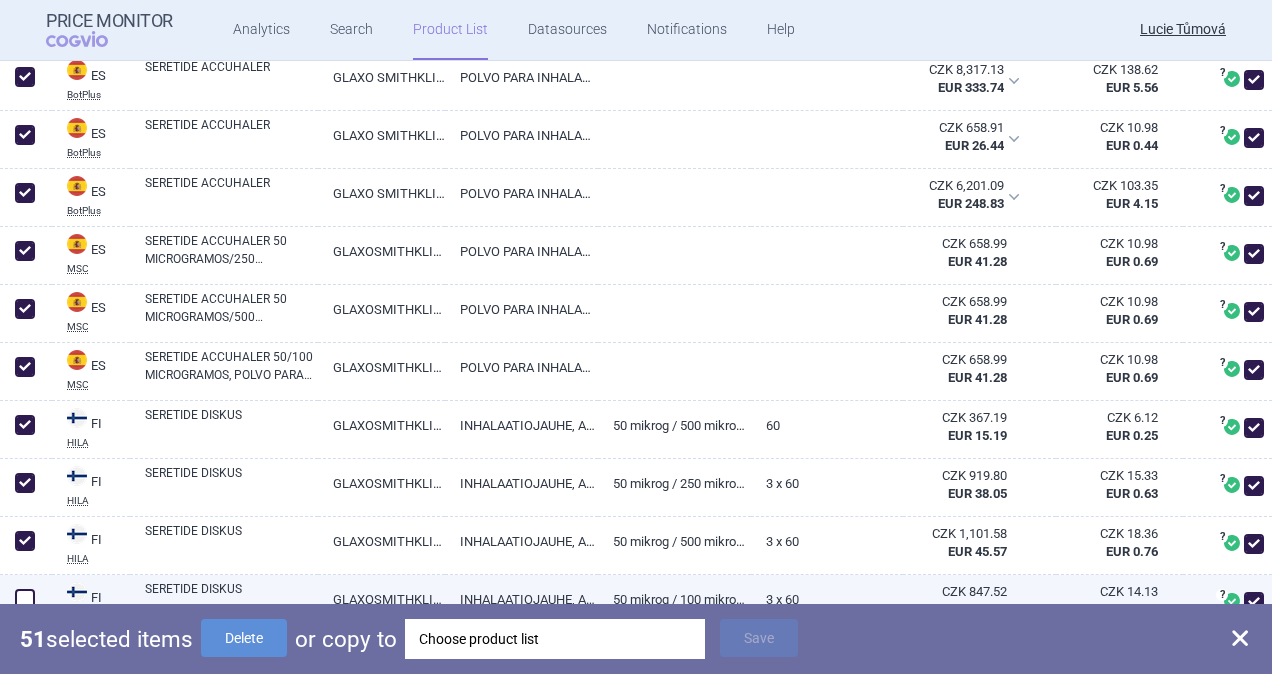 click at bounding box center [25, 599] 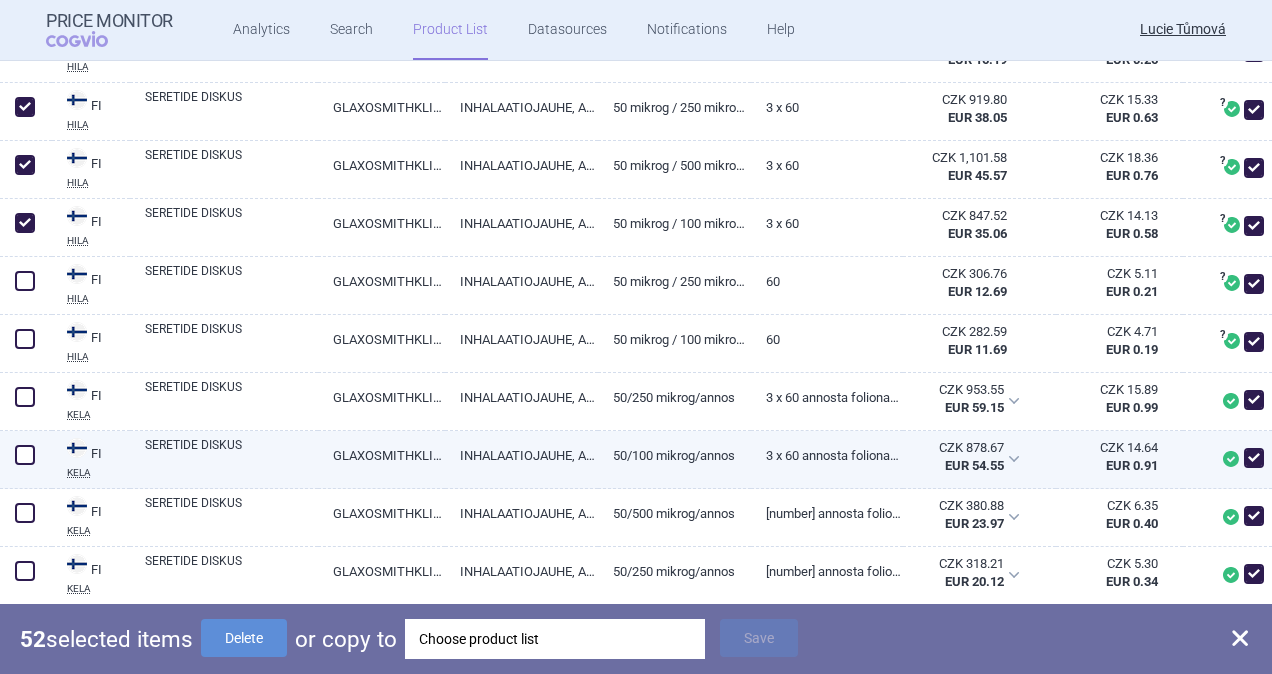 scroll, scrollTop: 3700, scrollLeft: 0, axis: vertical 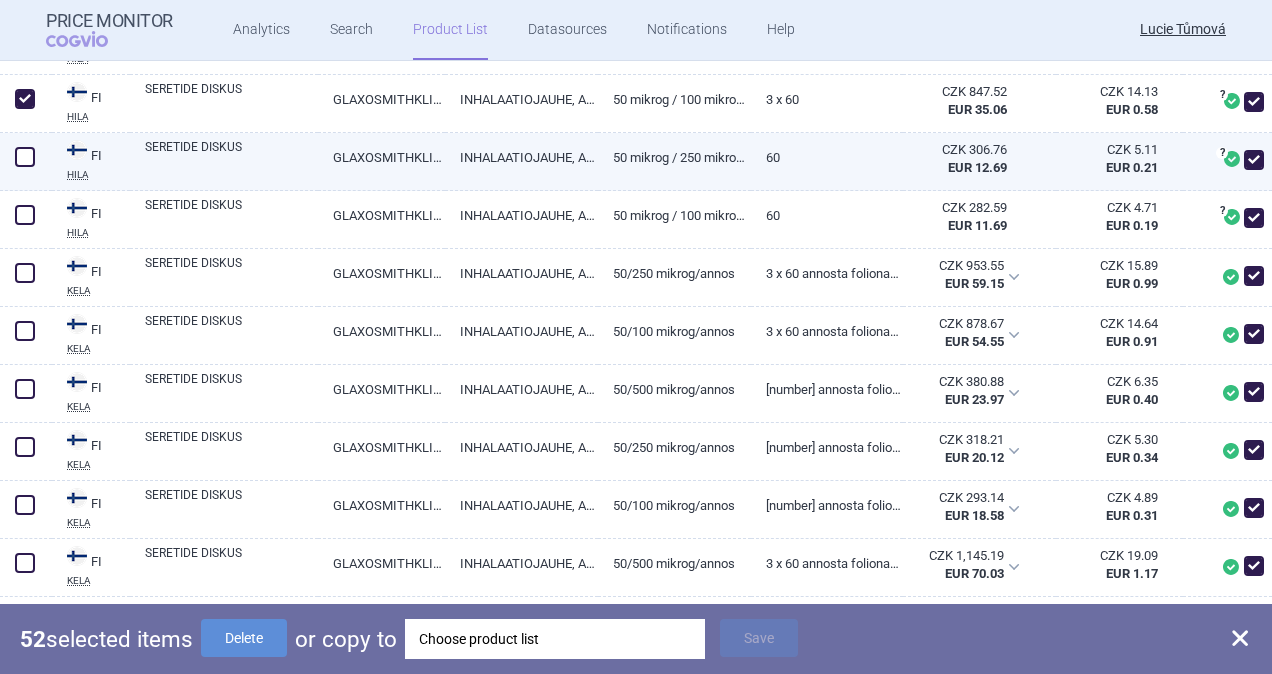 click at bounding box center [25, 157] 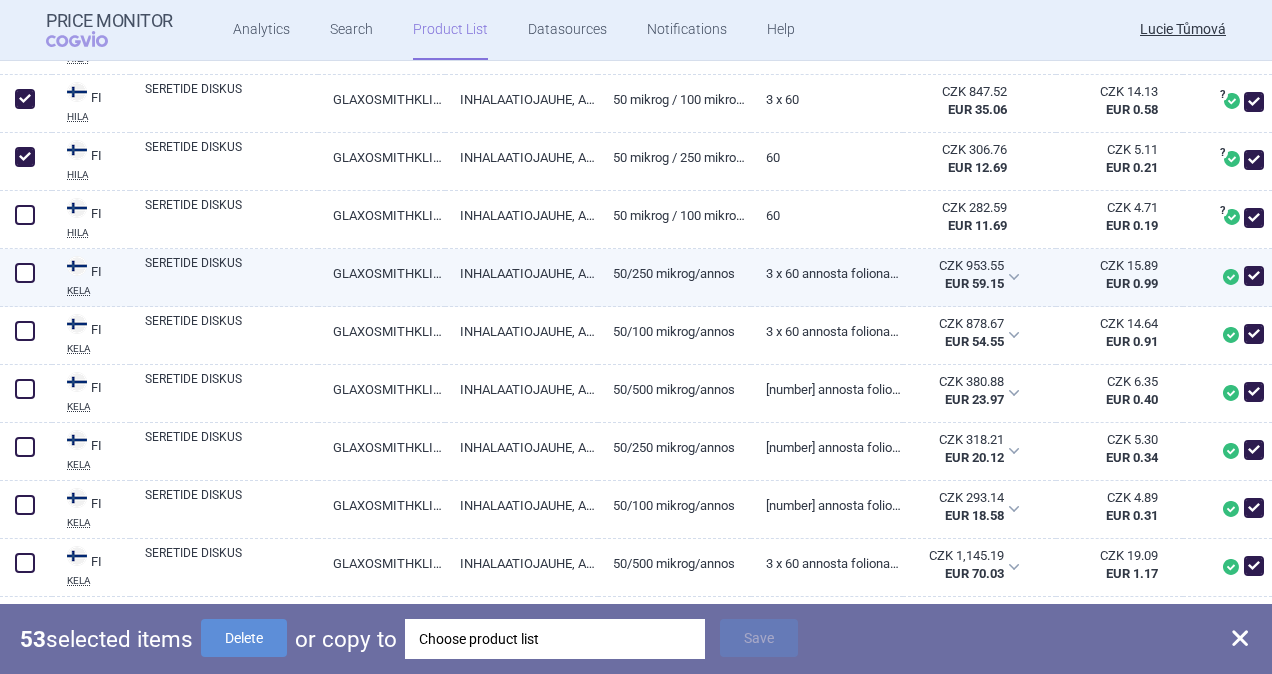 drag, startPoint x: 34, startPoint y: 204, endPoint x: 37, endPoint y: 266, distance: 62.072536 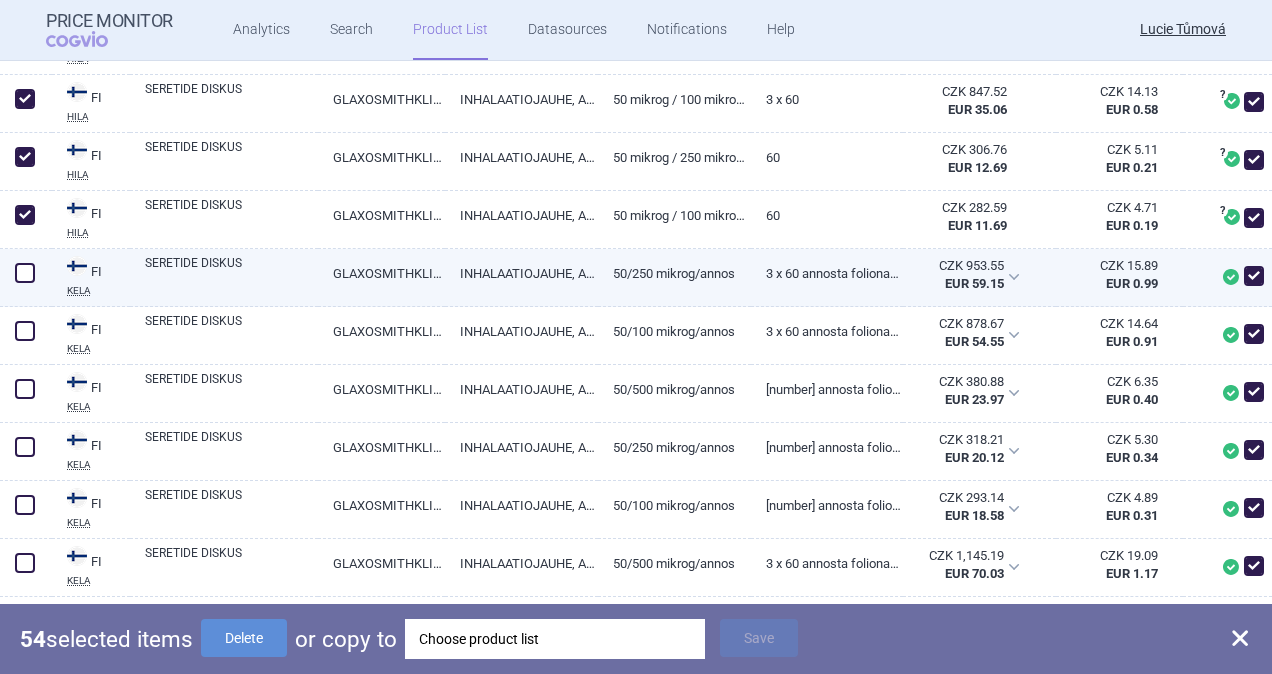 click at bounding box center [25, 273] 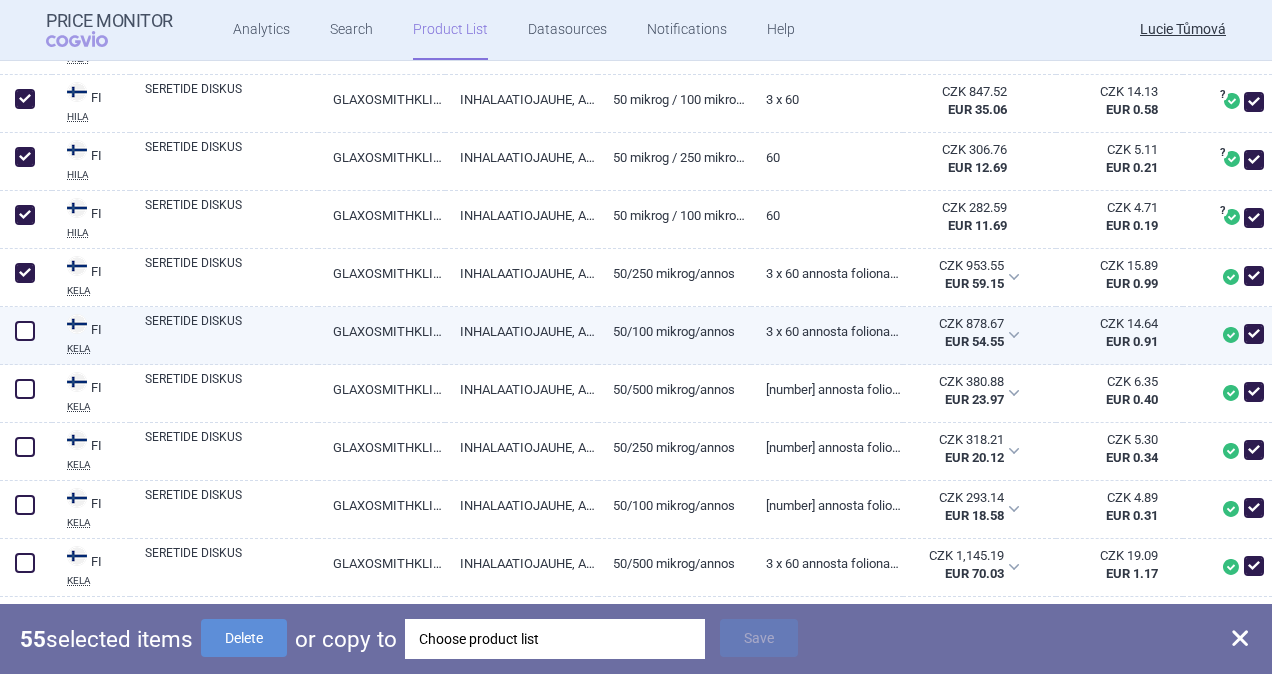 drag, startPoint x: 22, startPoint y: 331, endPoint x: 21, endPoint y: 348, distance: 17.029387 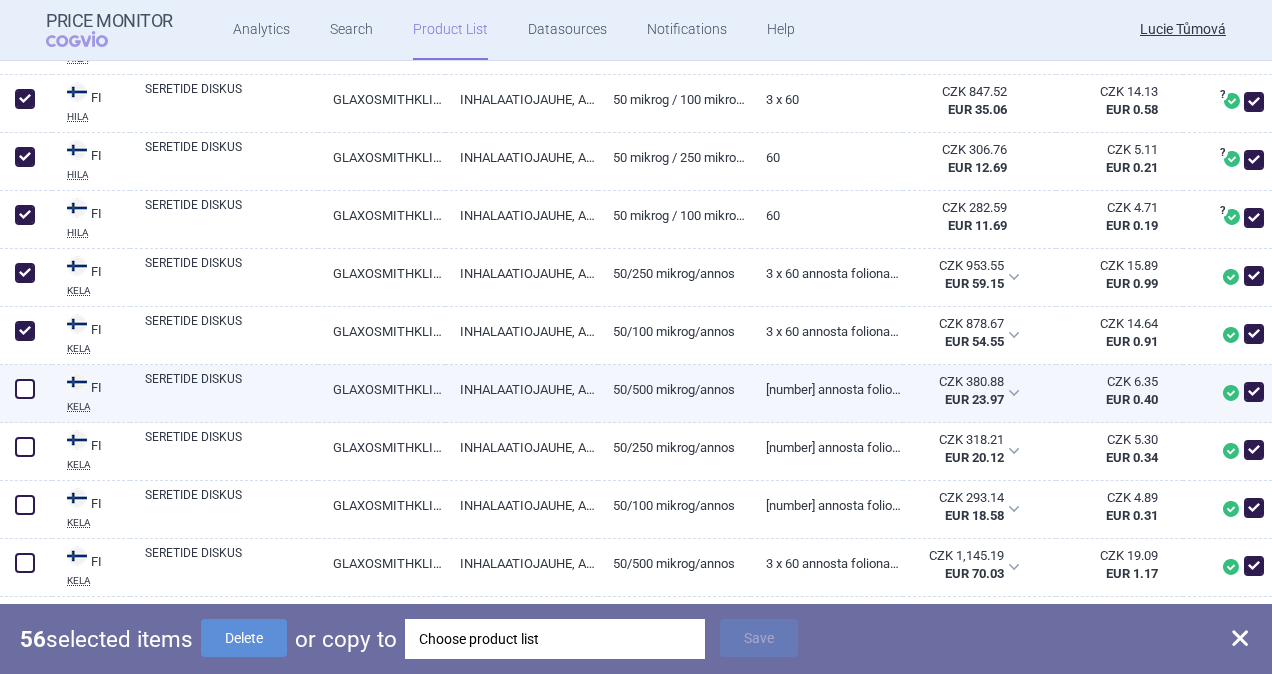 click at bounding box center (25, 389) 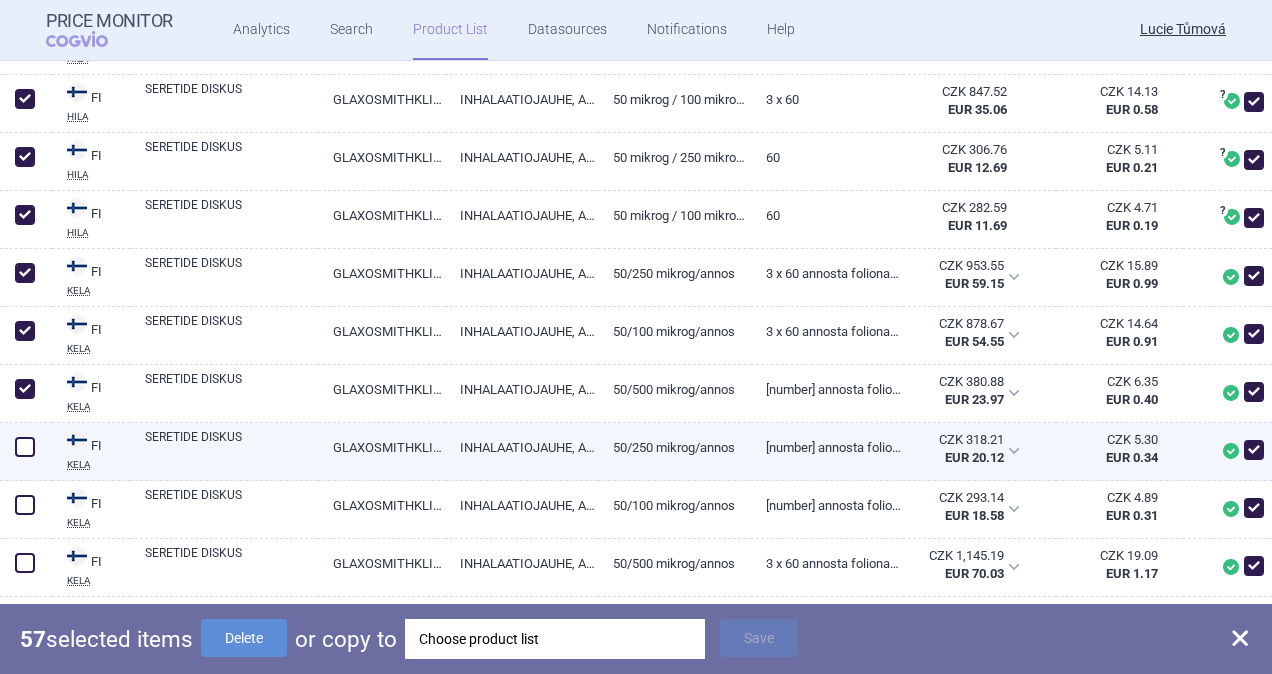click at bounding box center (25, 447) 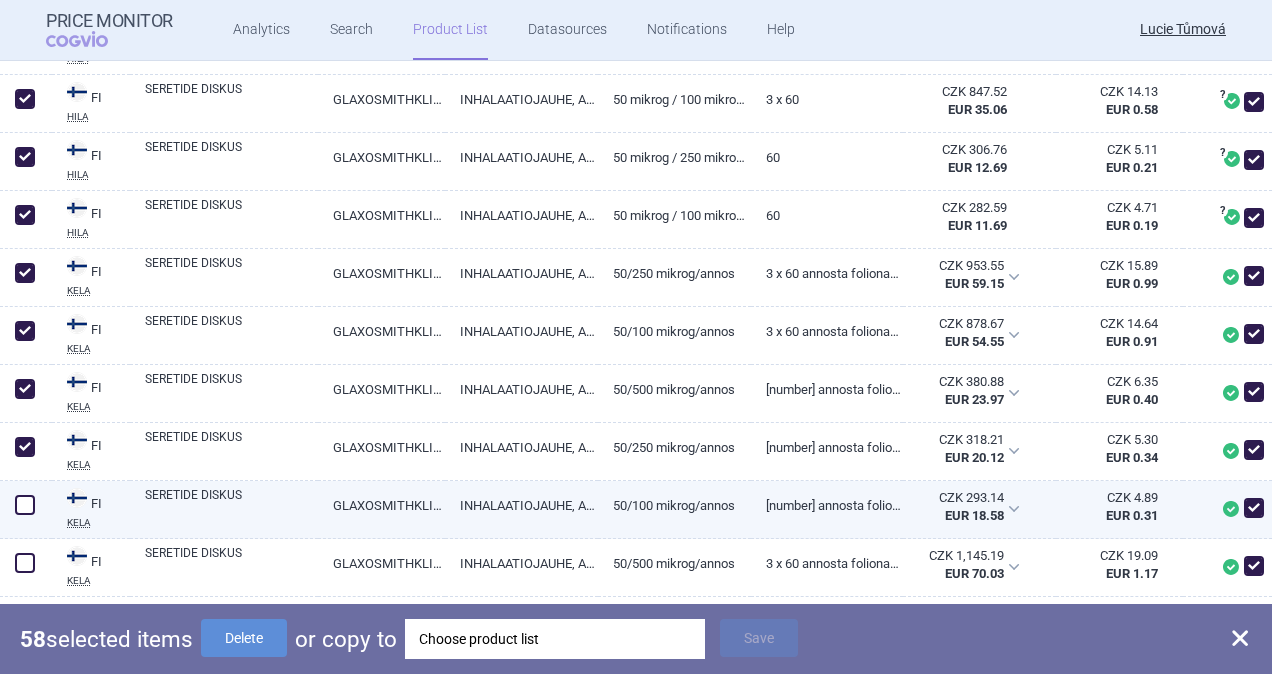 drag, startPoint x: 32, startPoint y: 503, endPoint x: 40, endPoint y: 530, distance: 28.160255 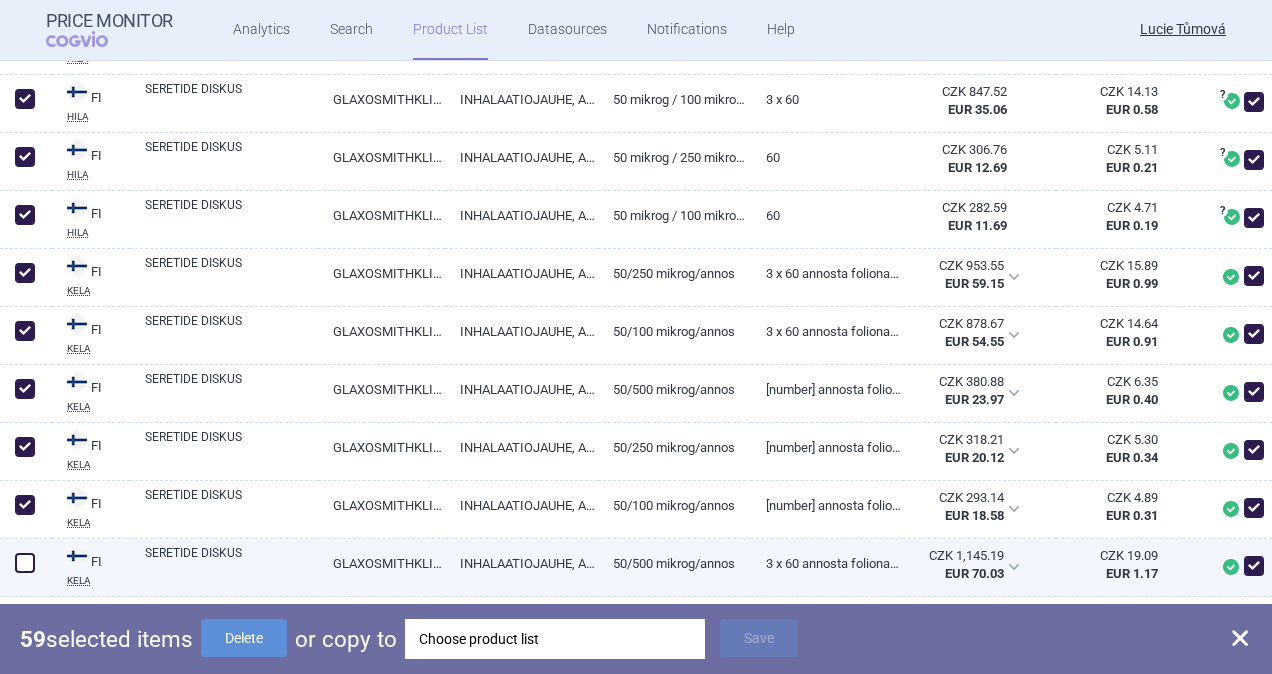 click at bounding box center [25, 563] 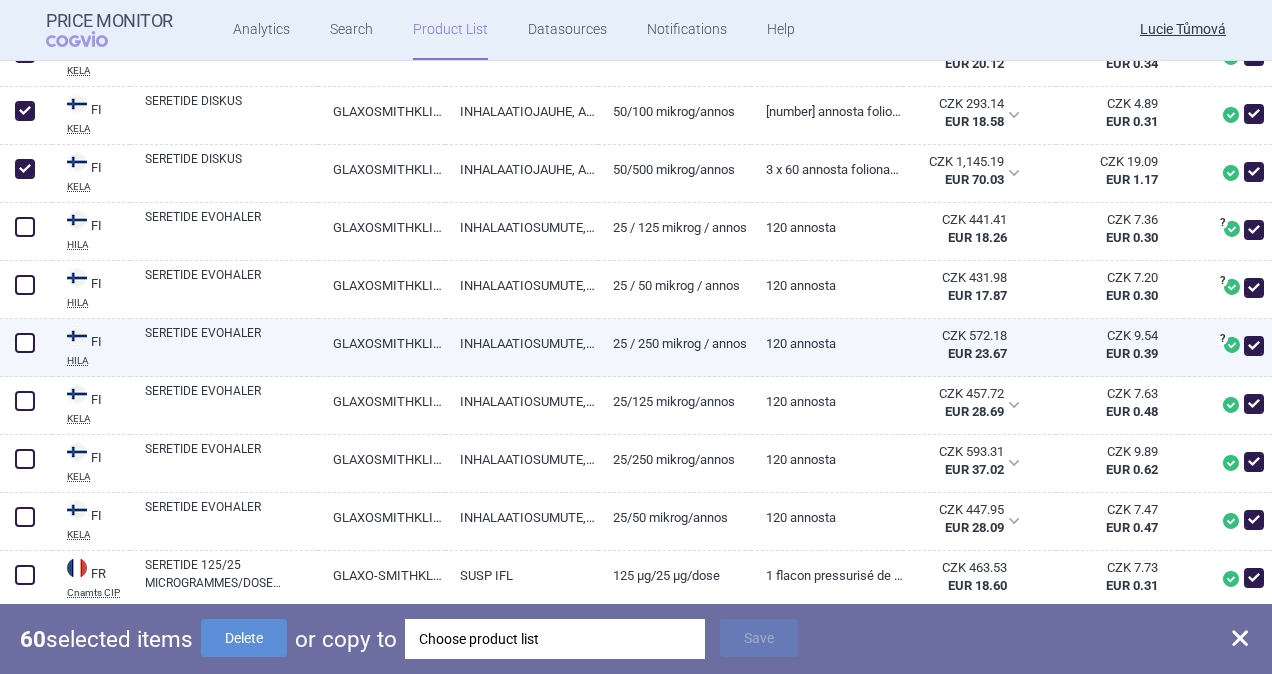 scroll, scrollTop: 4100, scrollLeft: 0, axis: vertical 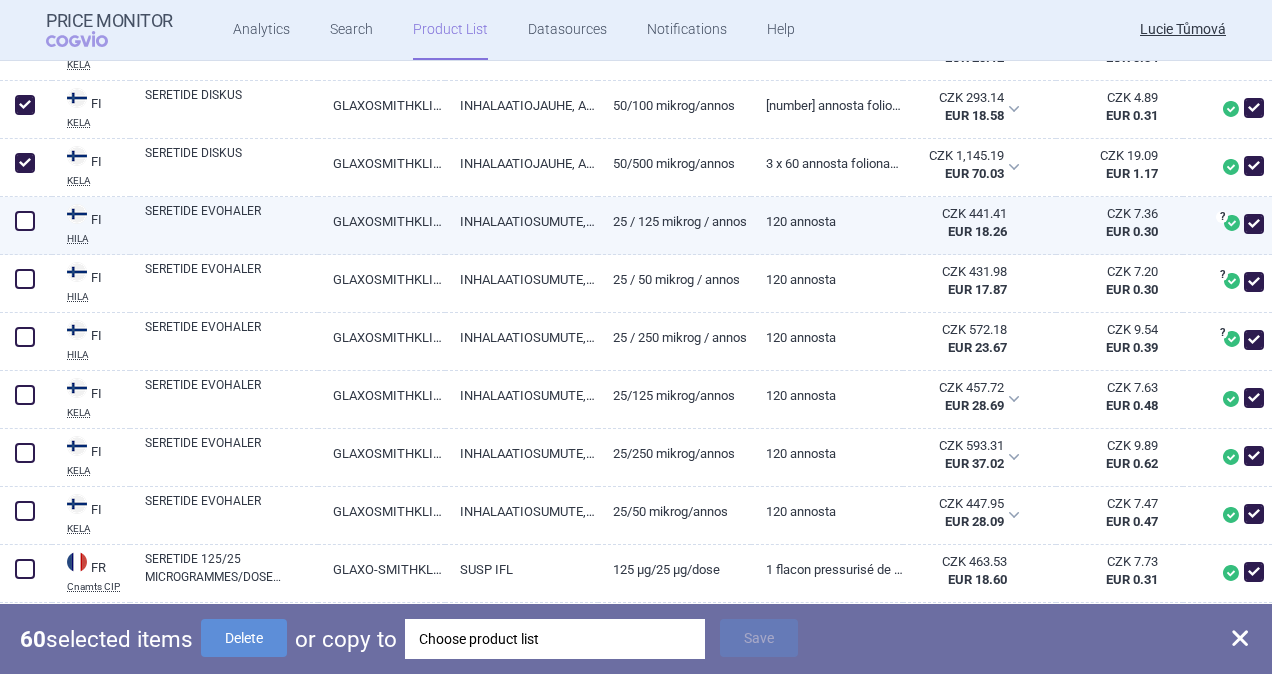 drag, startPoint x: 20, startPoint y: 220, endPoint x: 20, endPoint y: 236, distance: 16 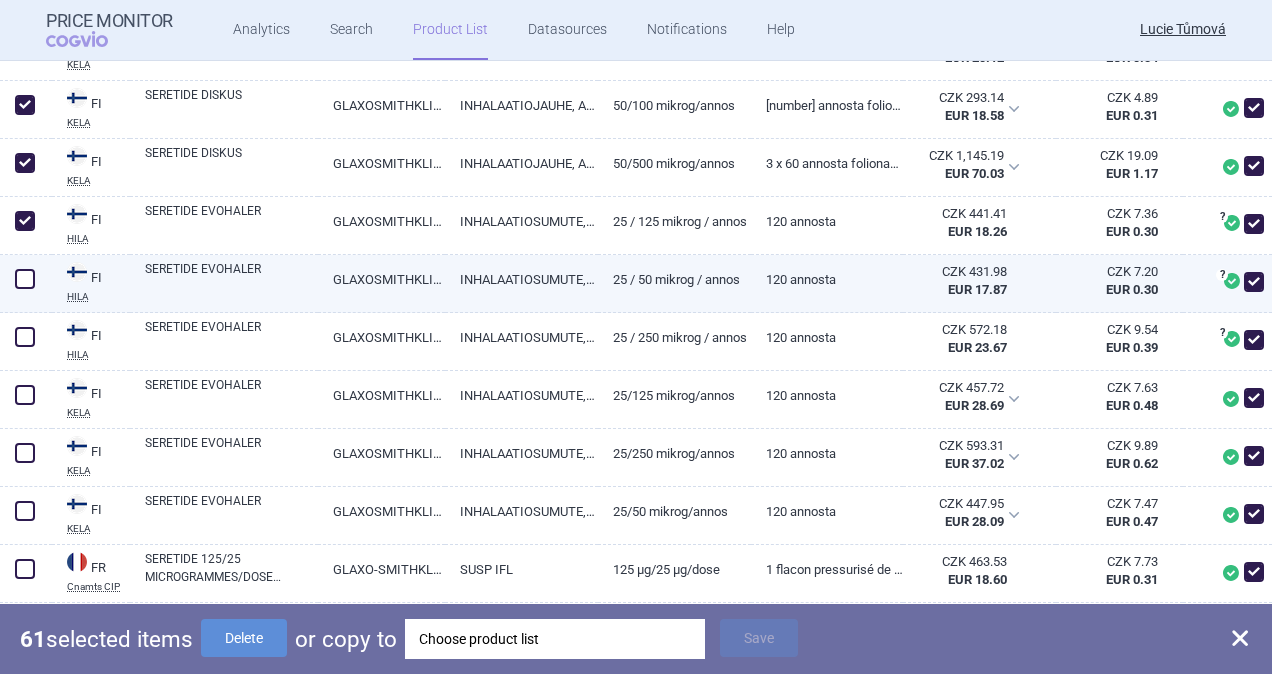 click at bounding box center (25, 279) 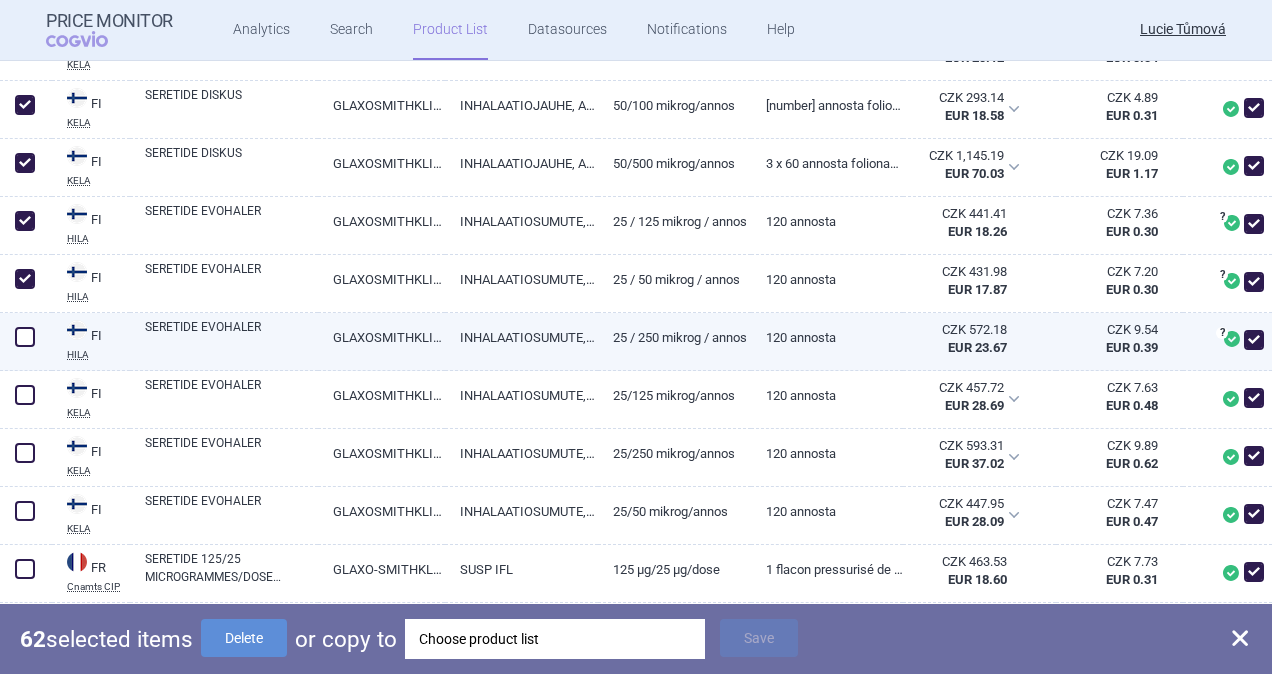 click at bounding box center [25, 337] 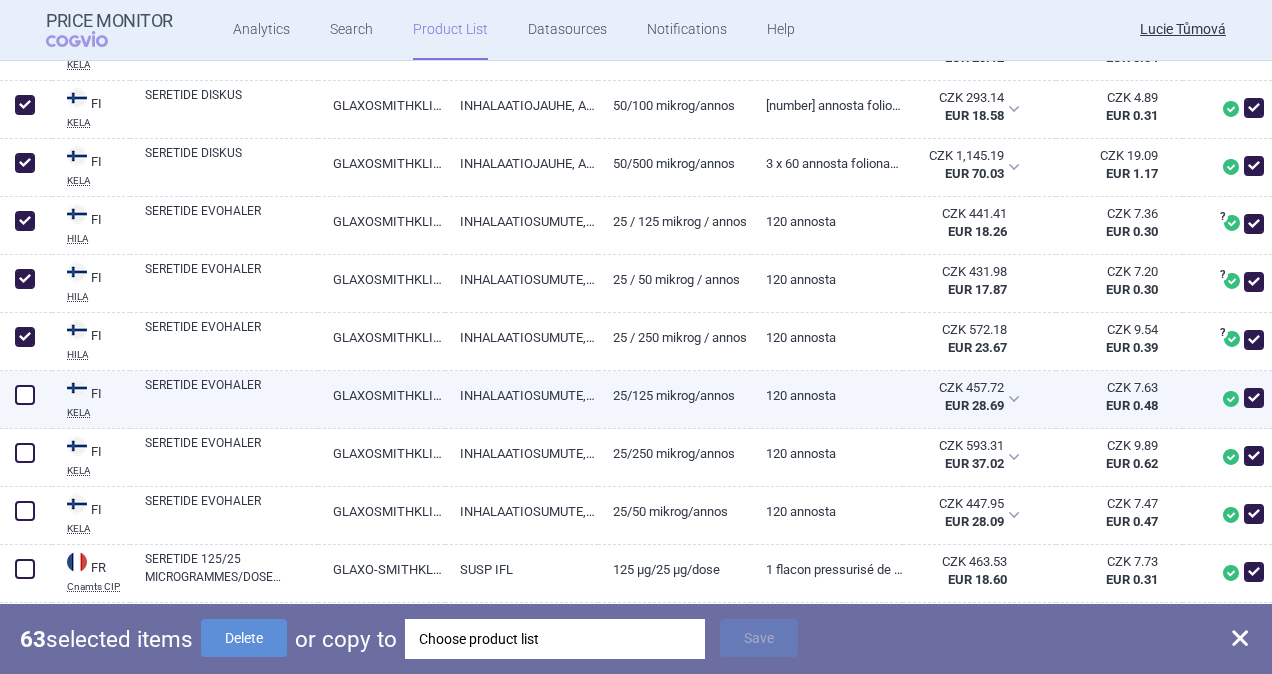 click at bounding box center (25, 395) 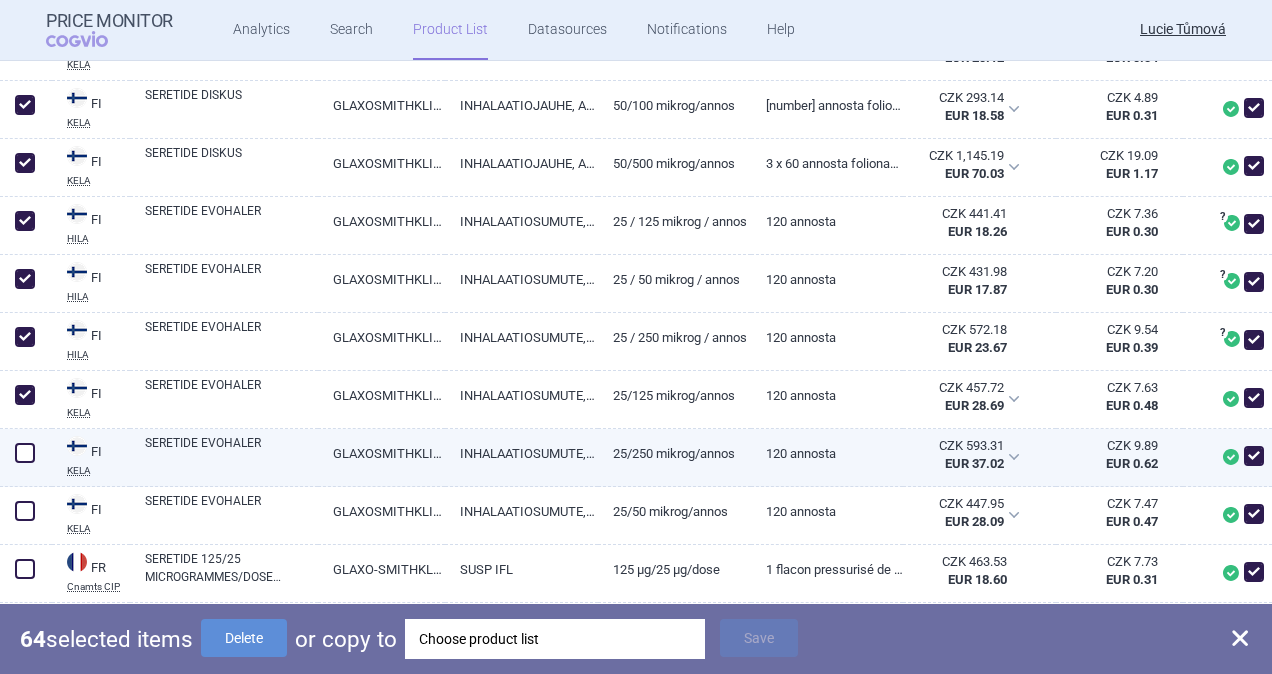 click at bounding box center (25, 453) 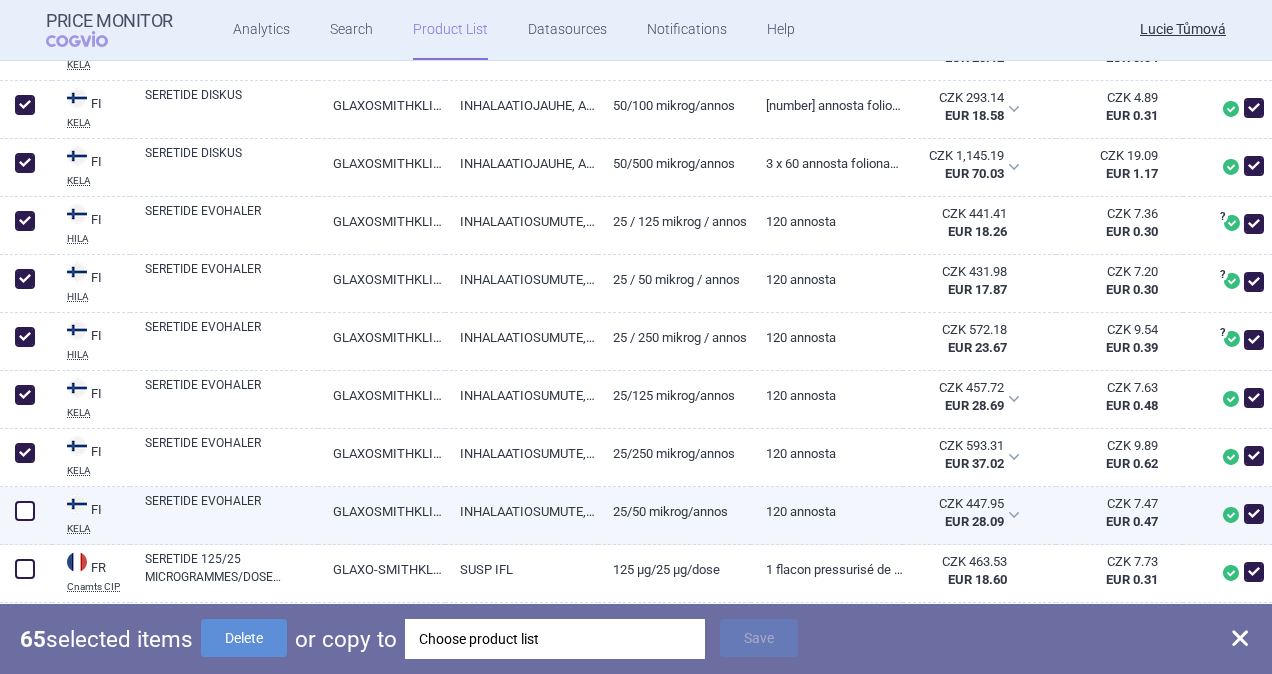 click at bounding box center [25, 511] 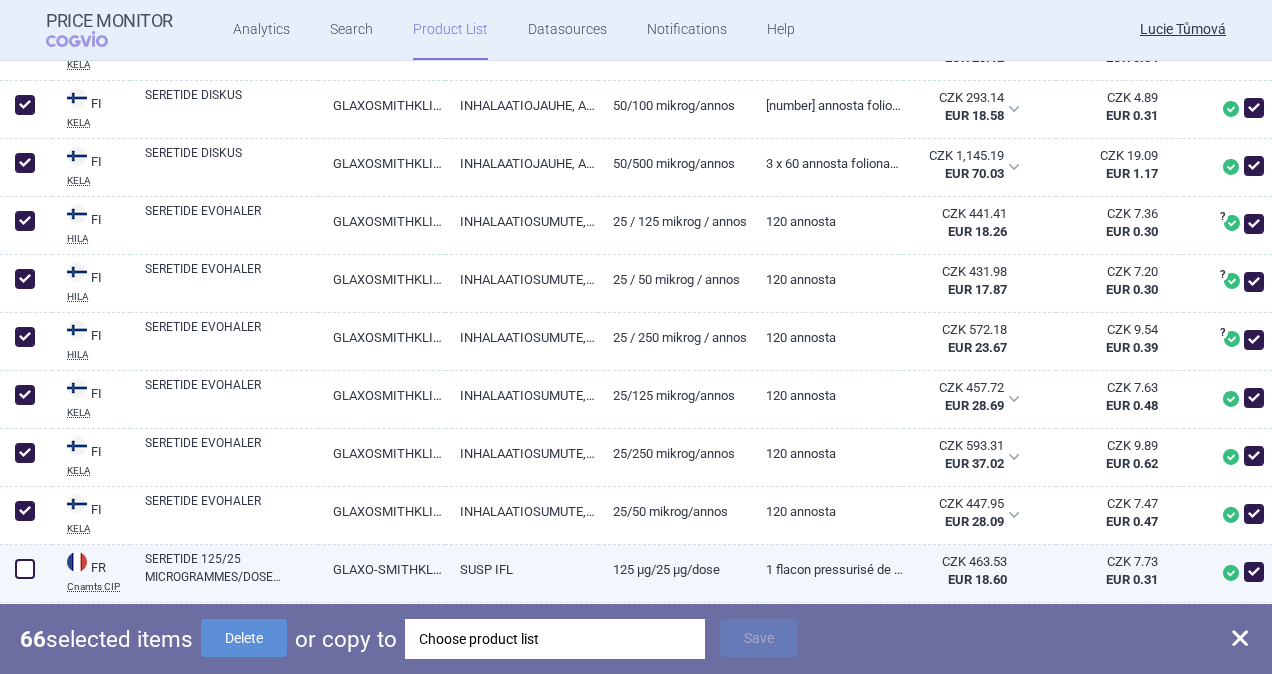 click at bounding box center [25, 569] 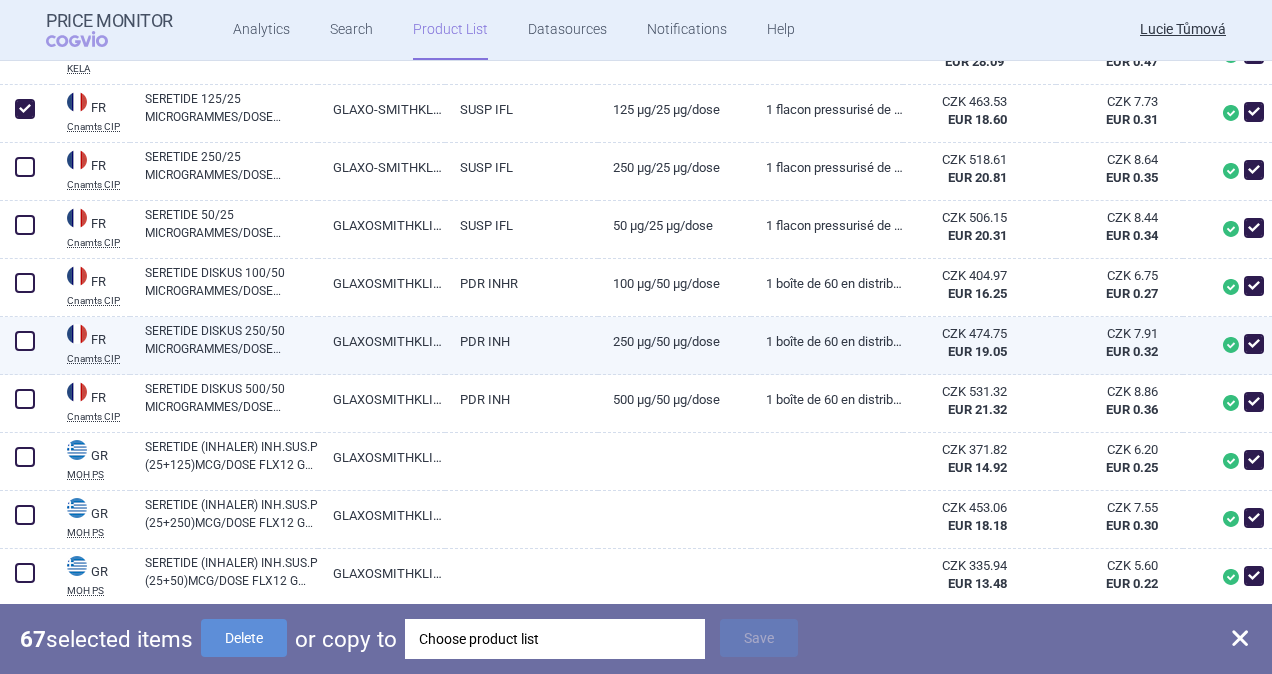 scroll, scrollTop: 4600, scrollLeft: 0, axis: vertical 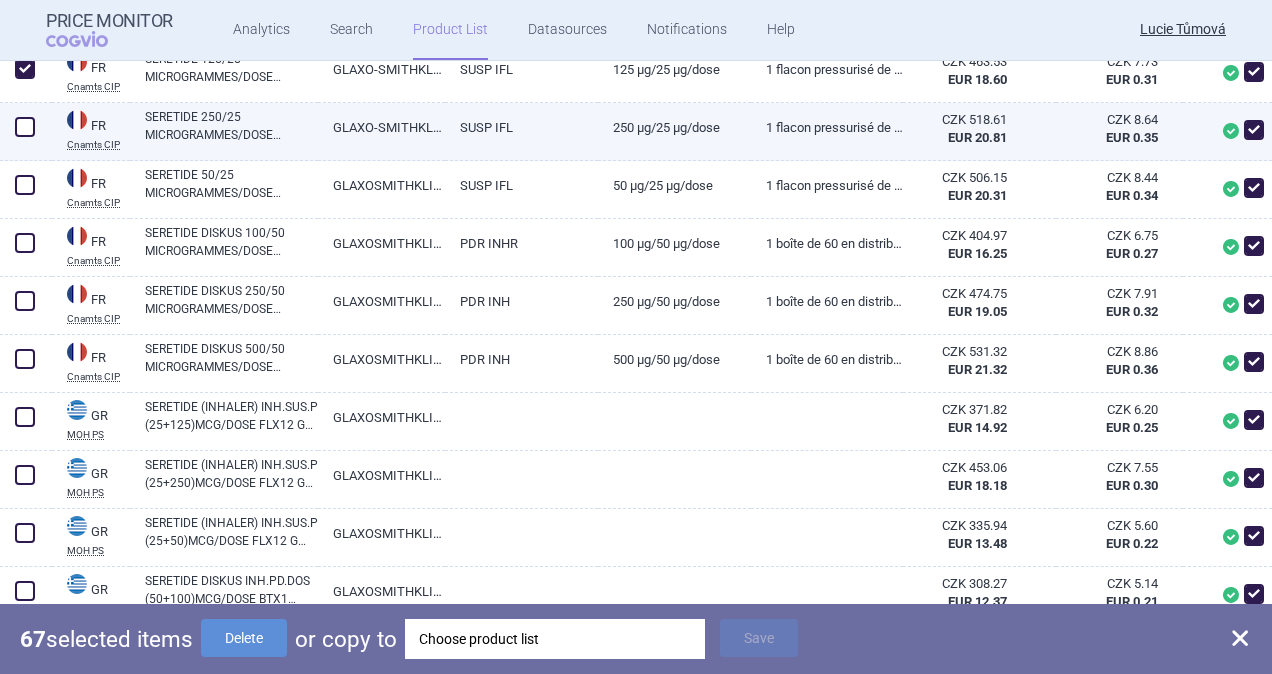 click at bounding box center (25, 127) 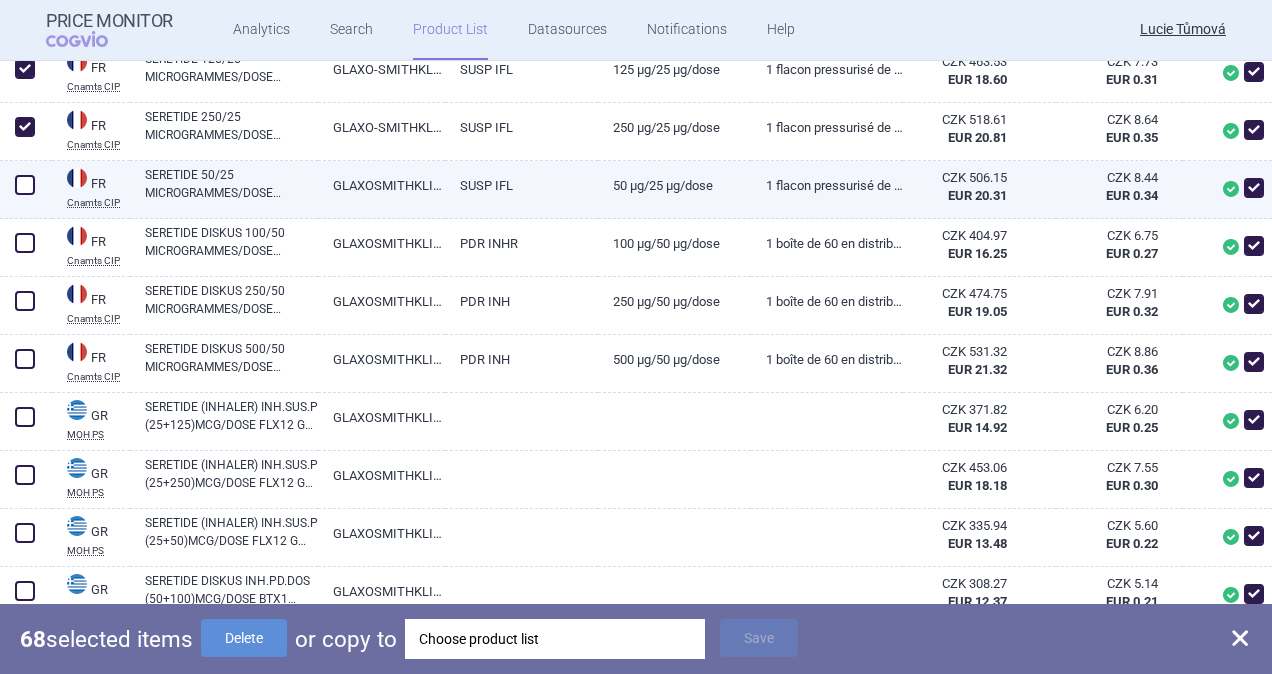 drag, startPoint x: 22, startPoint y: 172, endPoint x: 24, endPoint y: 198, distance: 26.076809 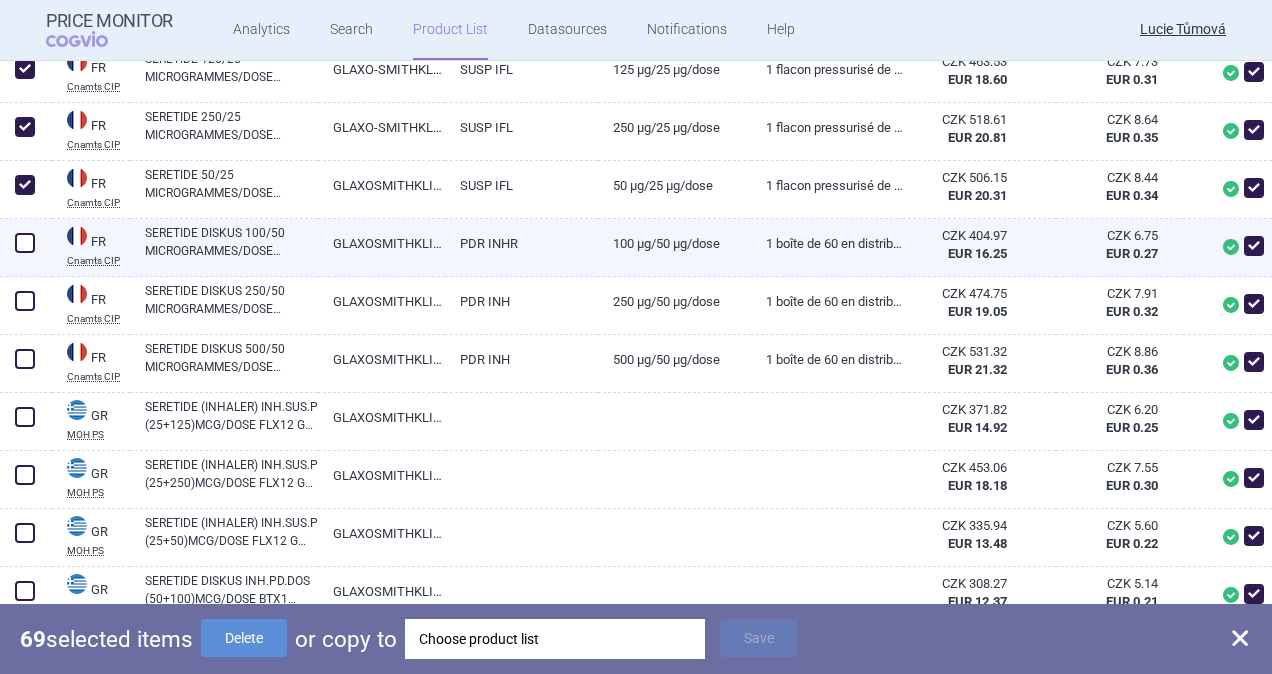 click at bounding box center [25, 243] 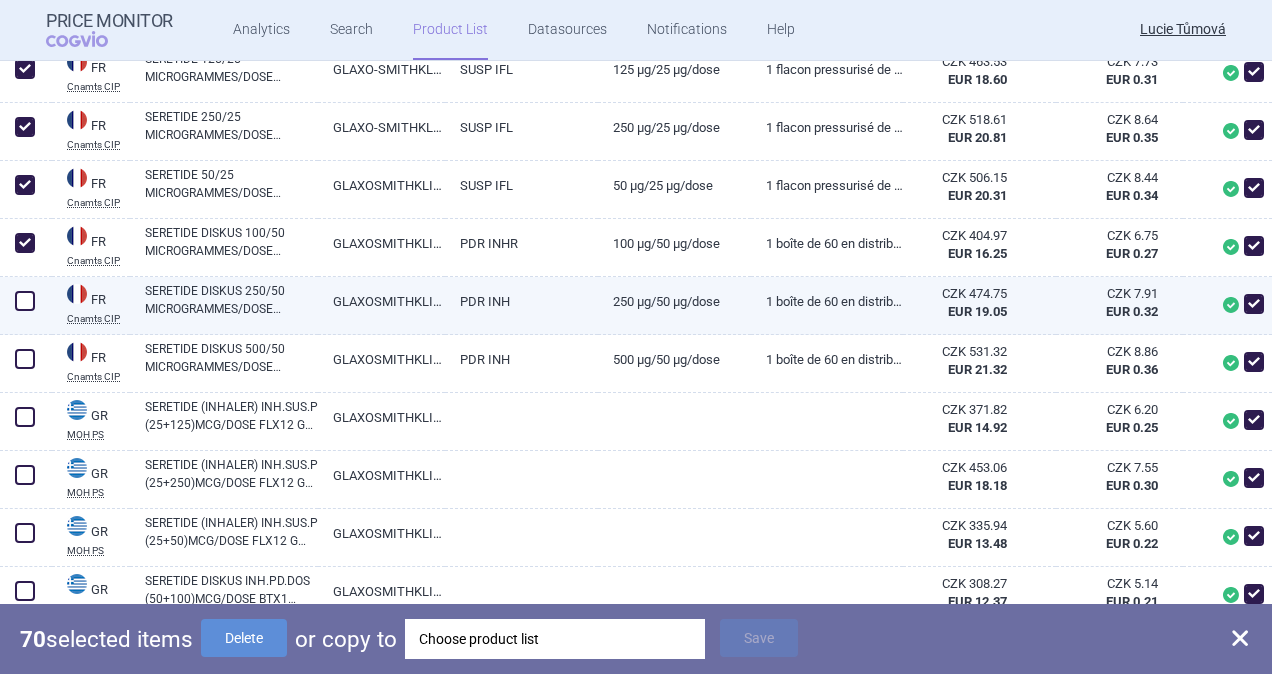 click at bounding box center [25, 301] 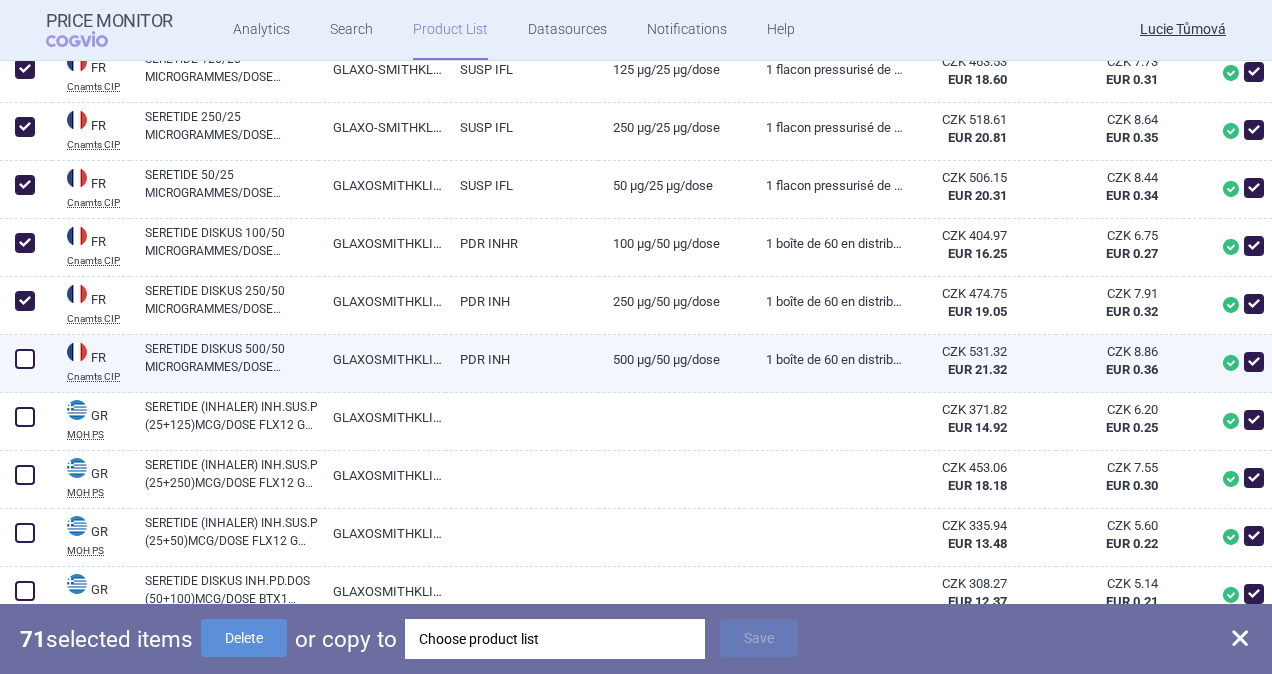 click at bounding box center [25, 359] 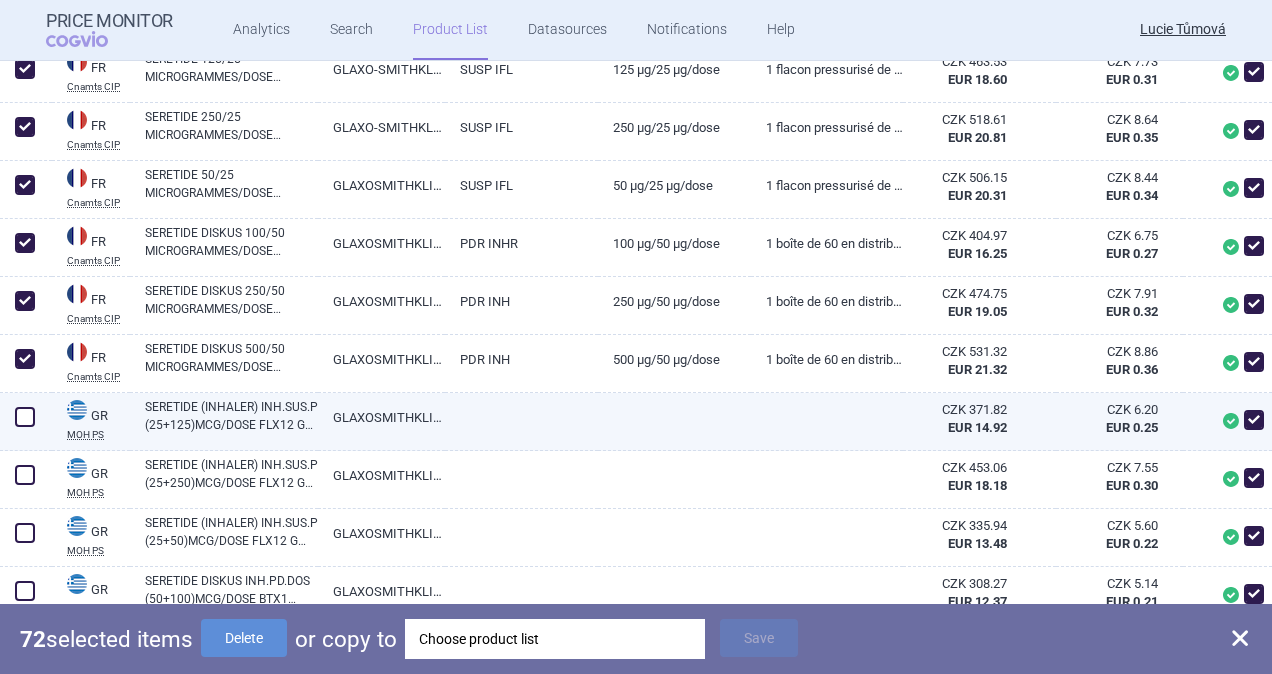click at bounding box center (25, 417) 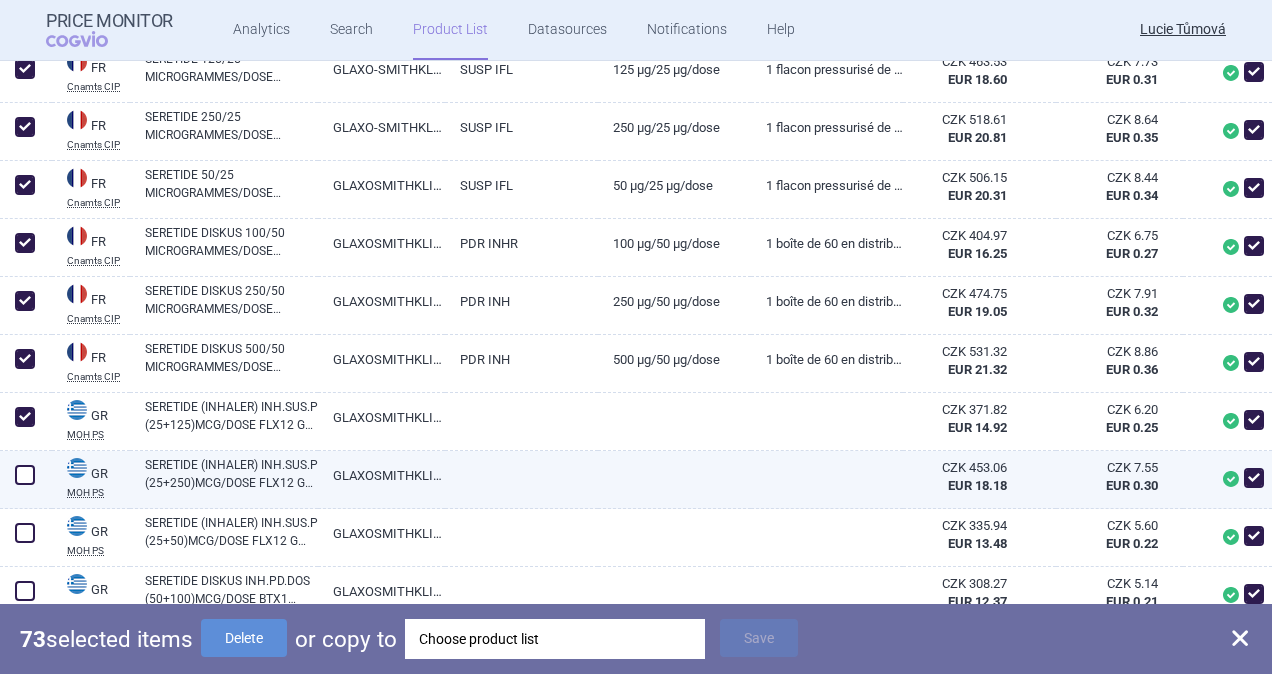 drag, startPoint x: 20, startPoint y: 470, endPoint x: 22, endPoint y: 483, distance: 13.152946 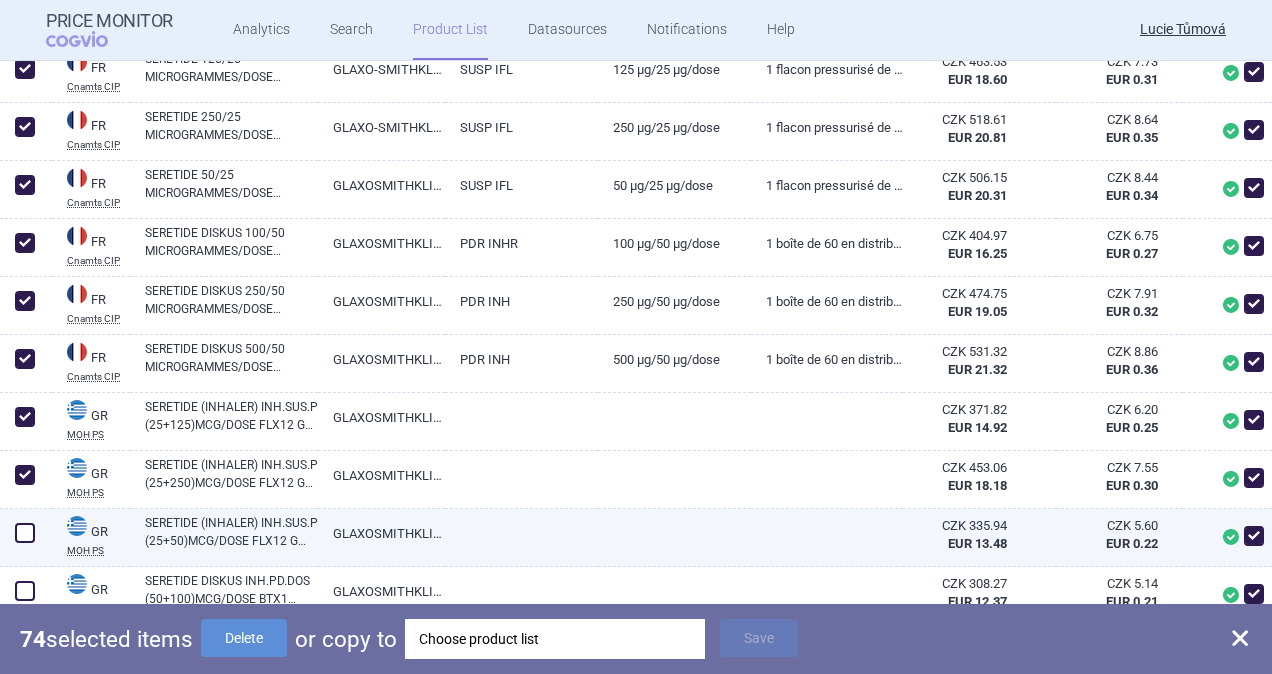 click at bounding box center [25, 533] 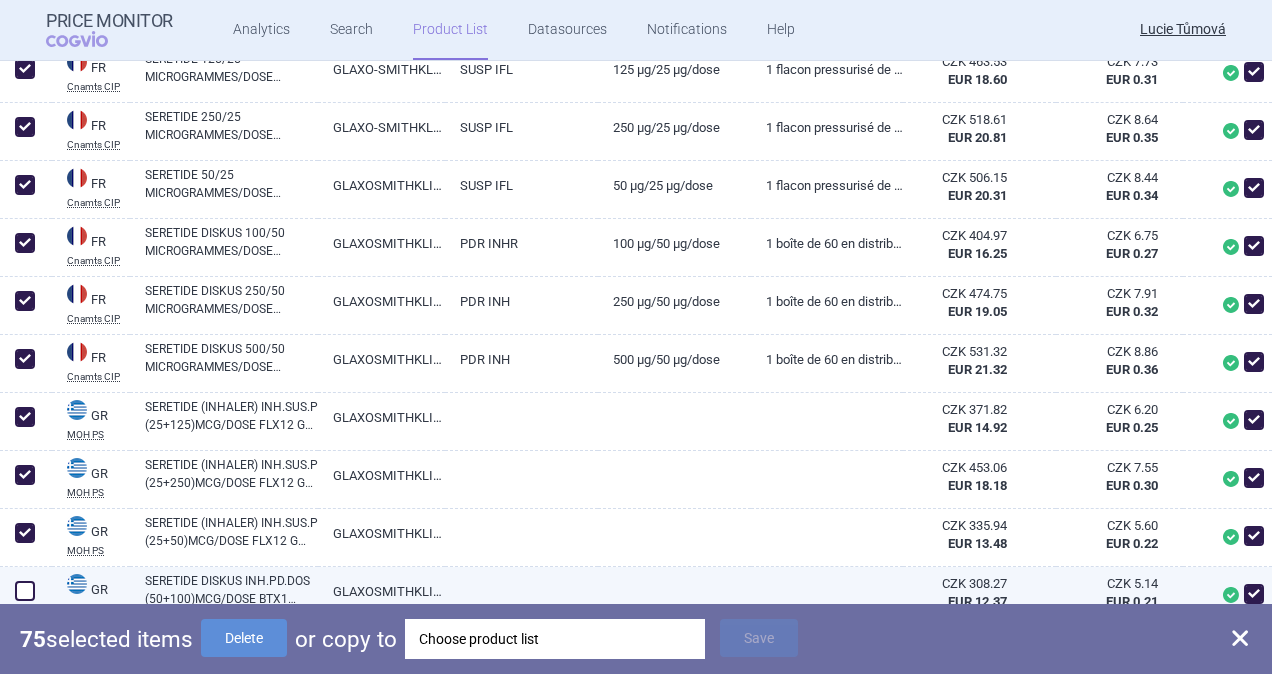 click at bounding box center (25, 591) 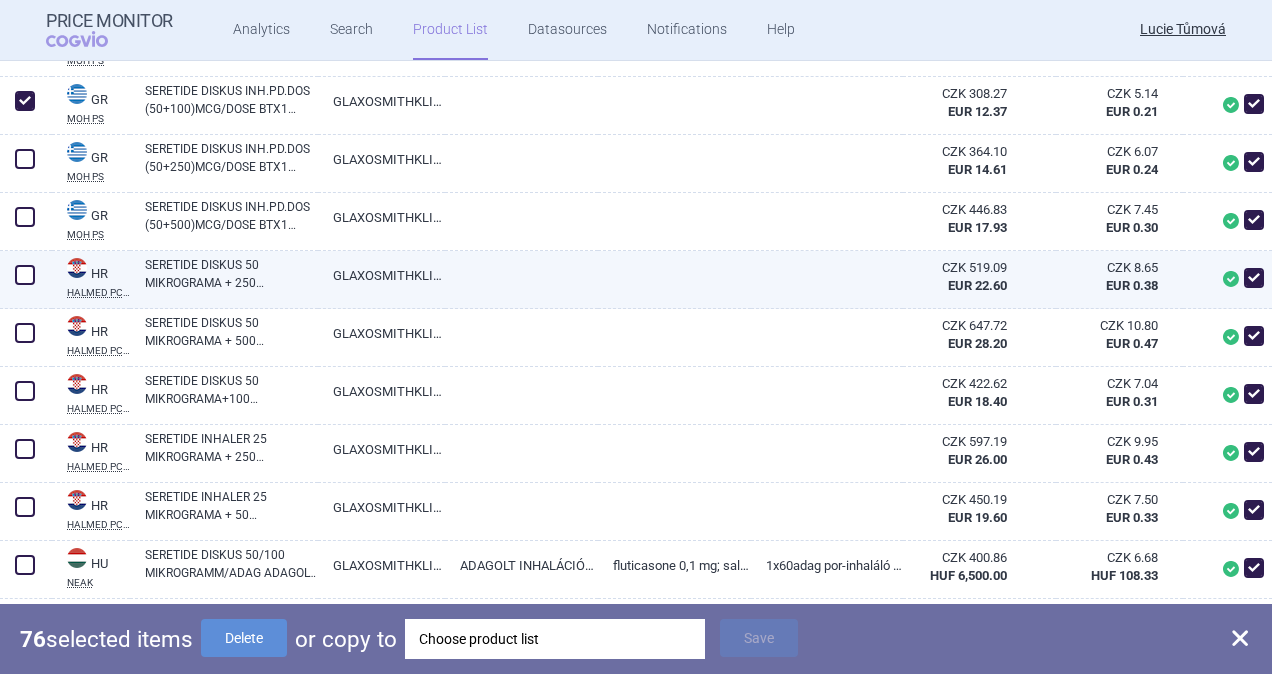 scroll, scrollTop: 5100, scrollLeft: 0, axis: vertical 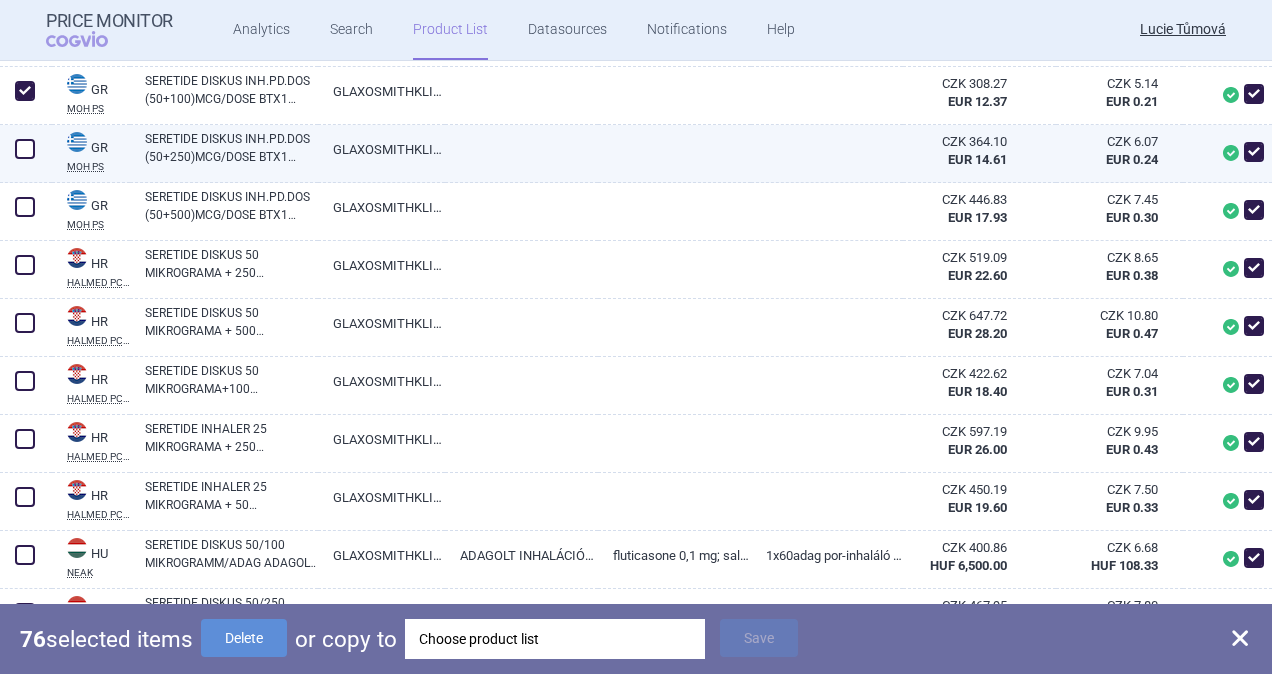 click at bounding box center (25, 149) 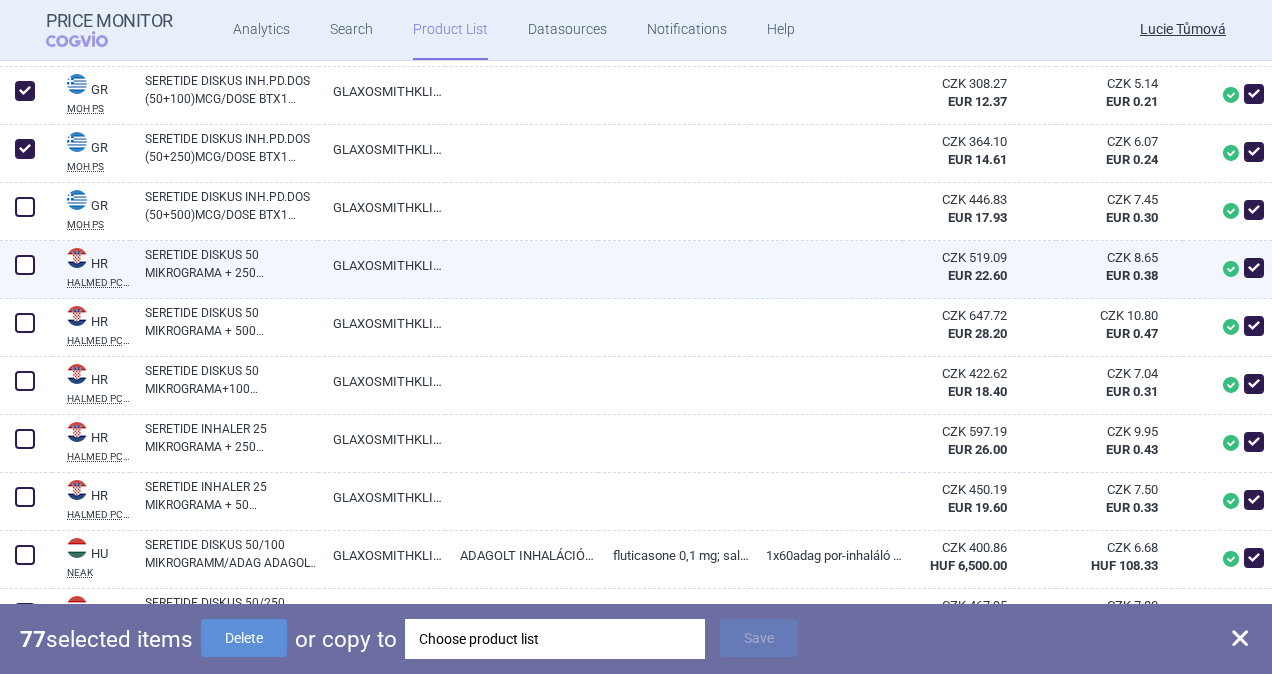drag, startPoint x: 27, startPoint y: 200, endPoint x: 31, endPoint y: 286, distance: 86.09297 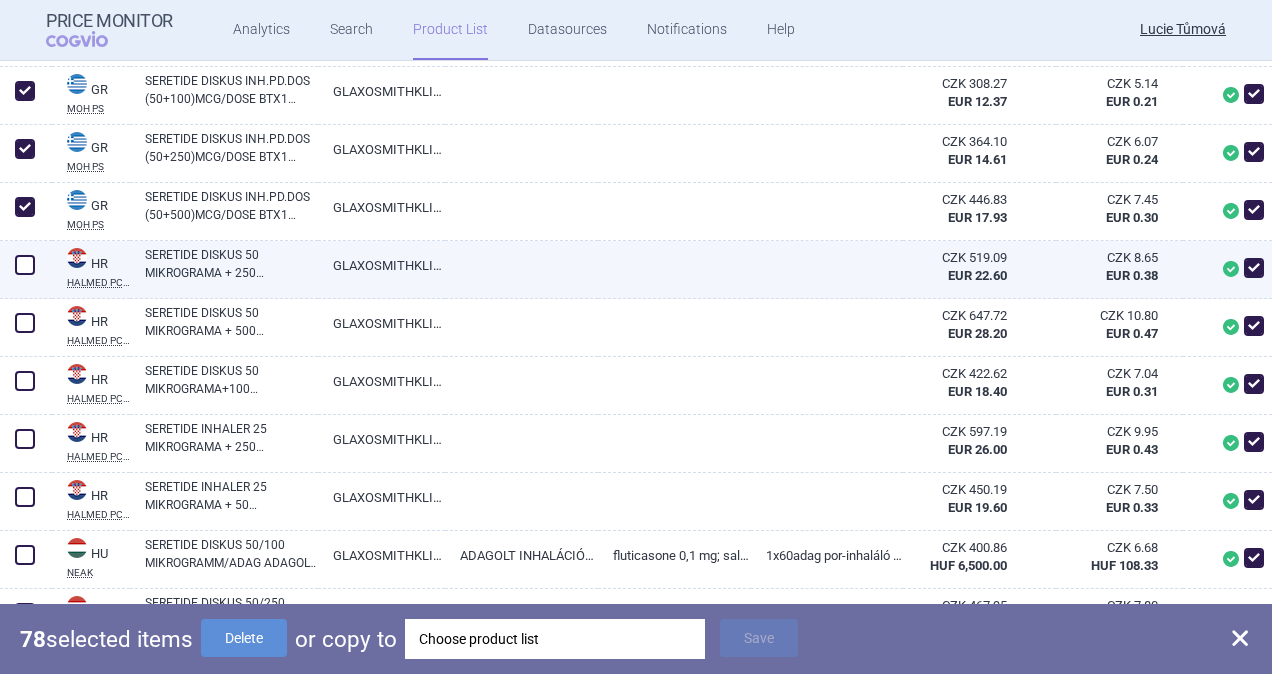 click at bounding box center (25, 265) 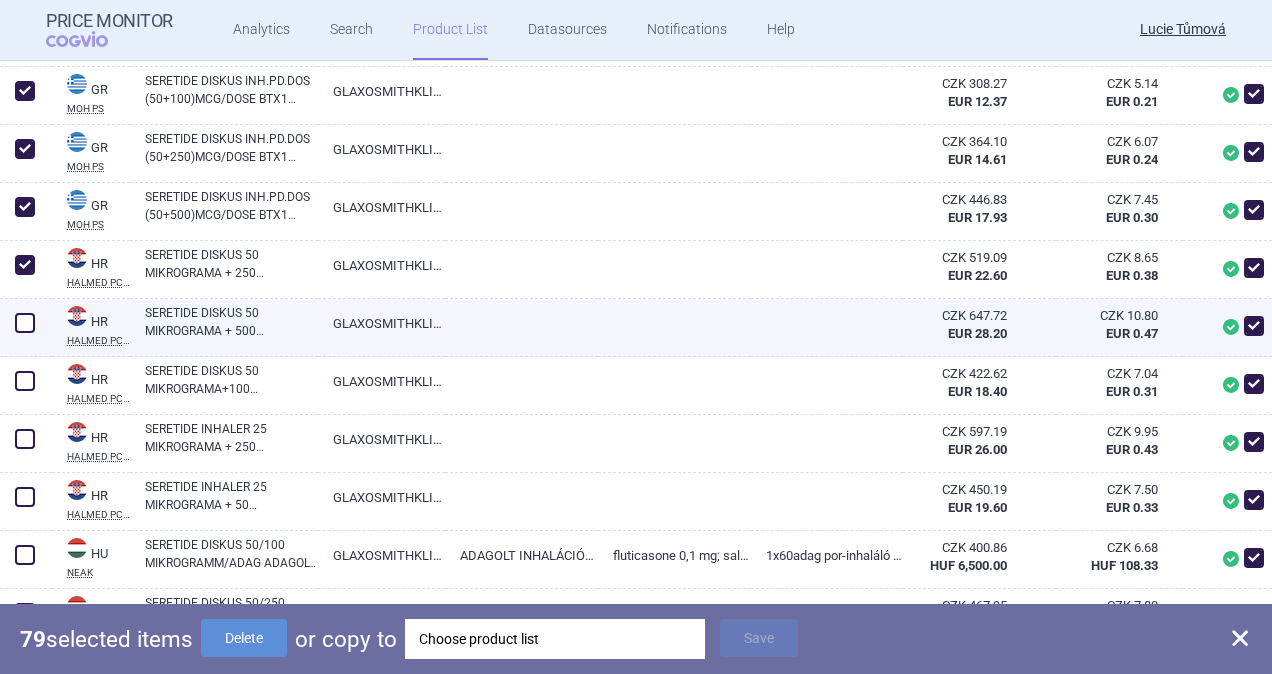 click at bounding box center [25, 323] 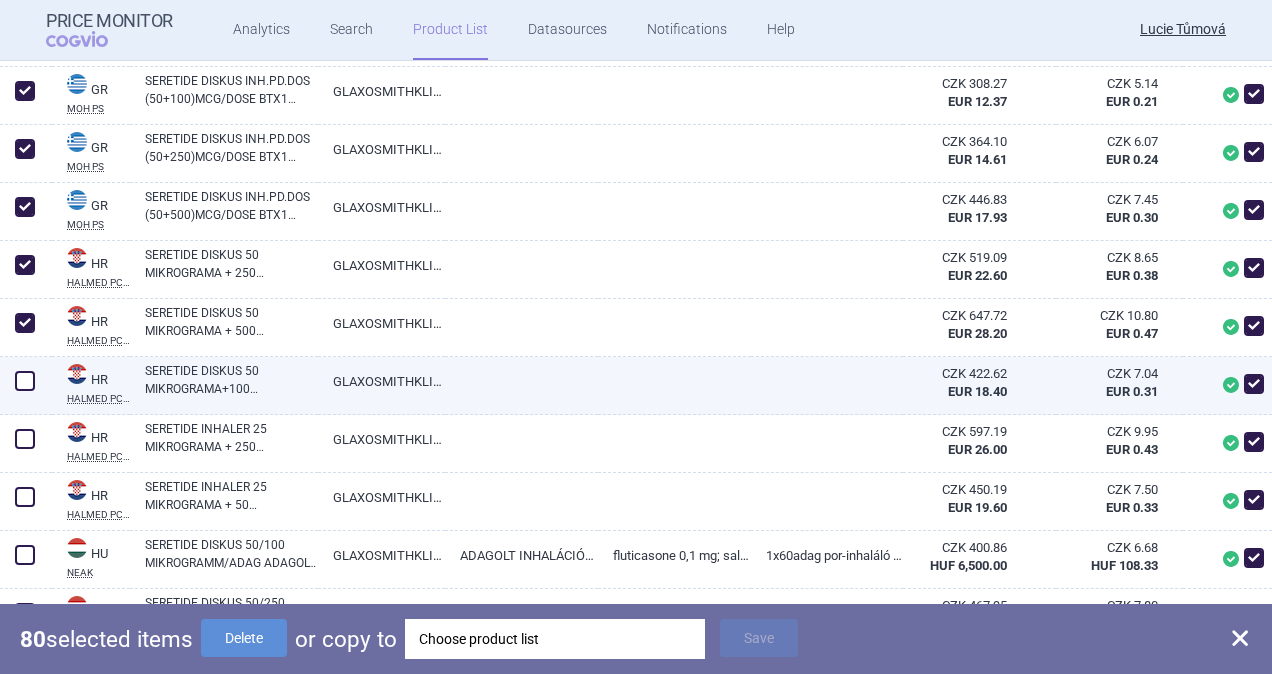 click at bounding box center [25, 381] 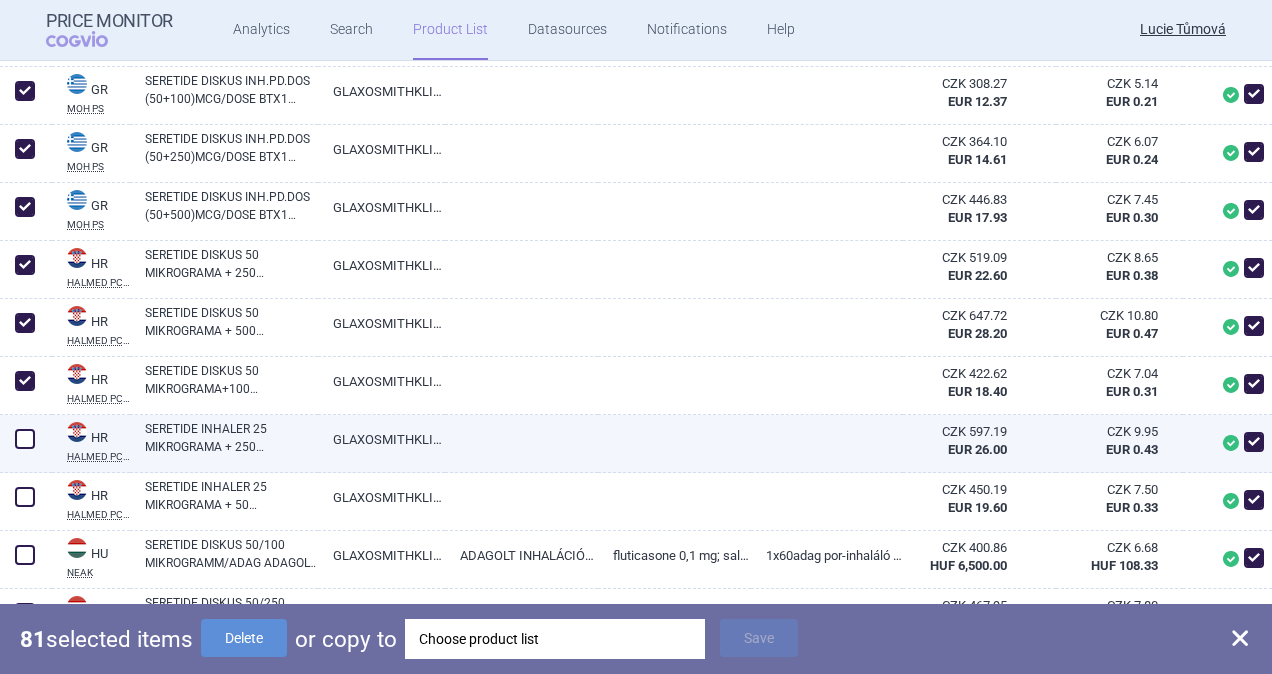 click at bounding box center (26, 444) 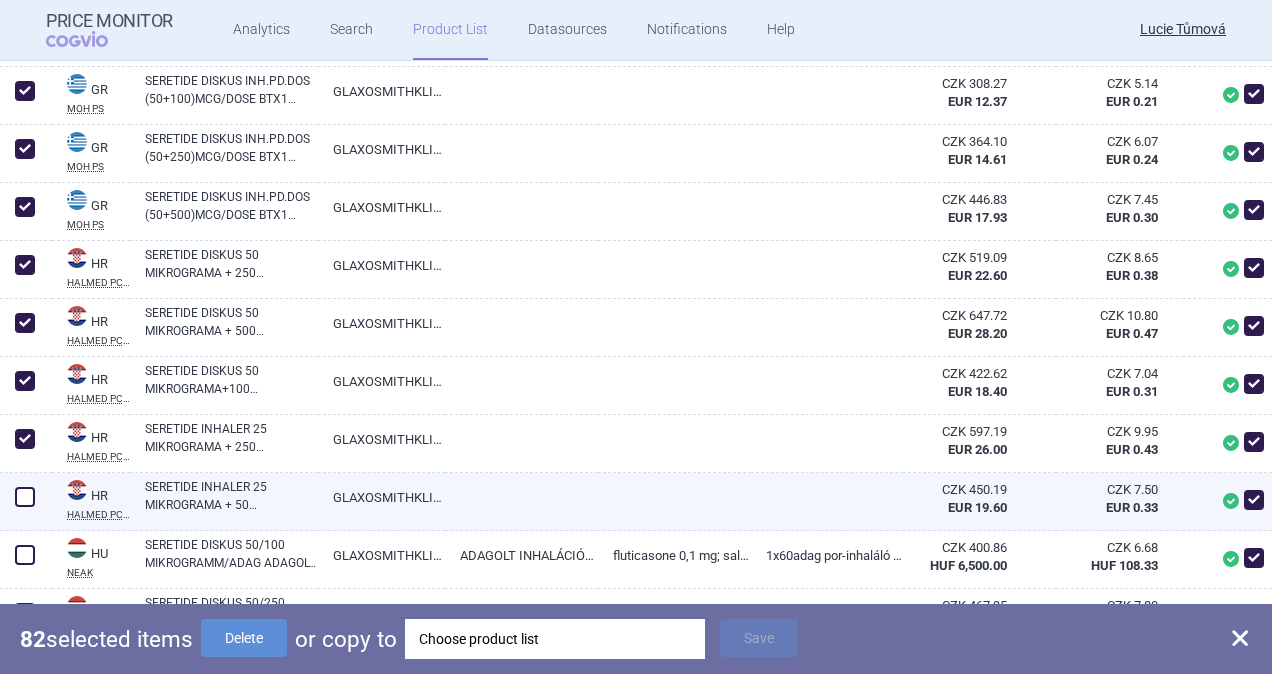click at bounding box center (25, 497) 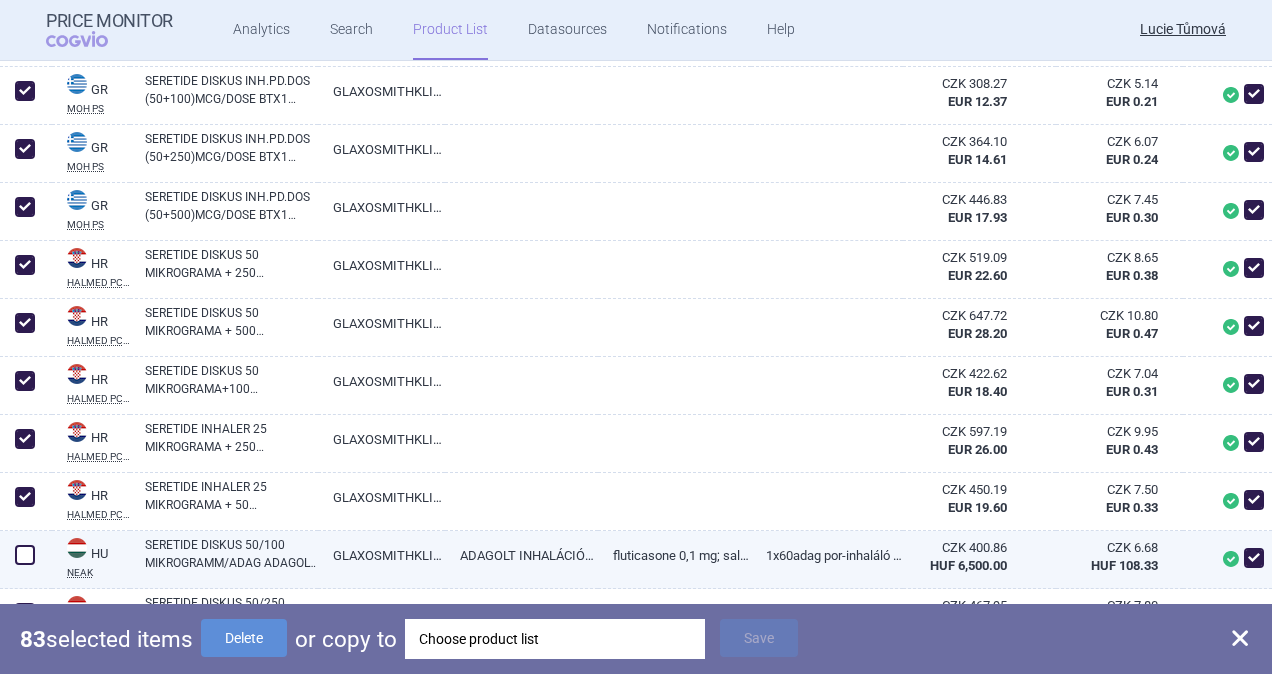 click at bounding box center [25, 555] 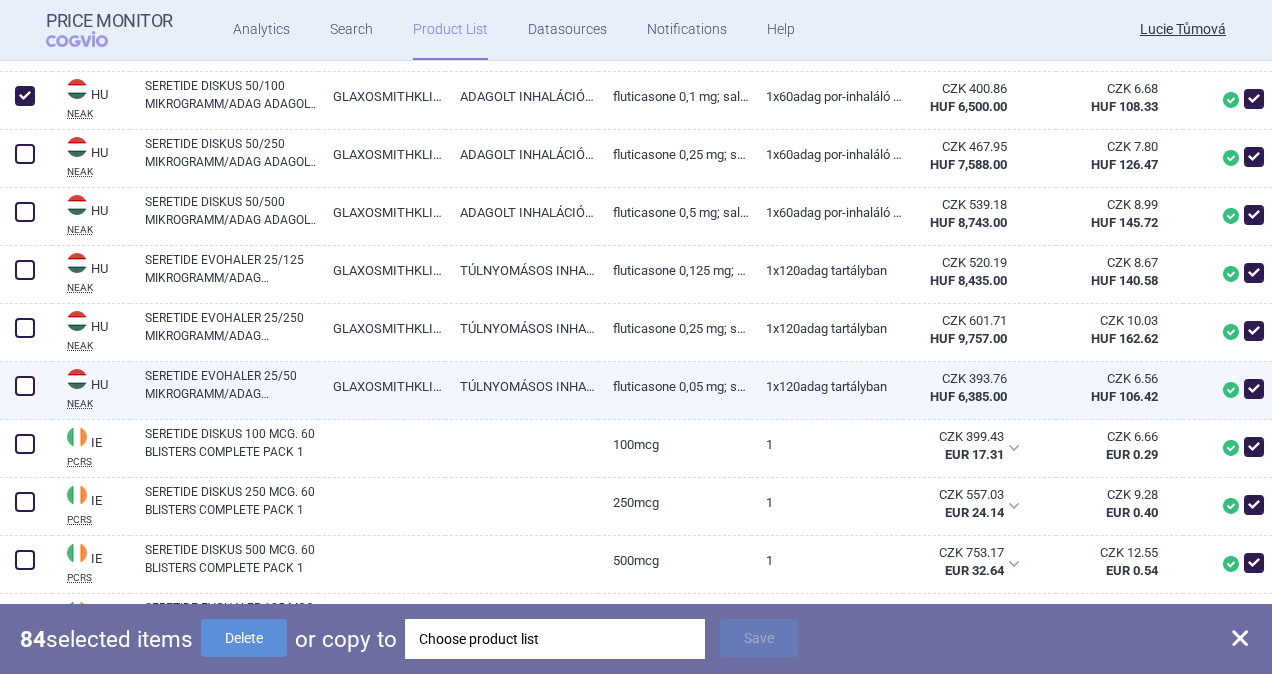 scroll, scrollTop: 5600, scrollLeft: 0, axis: vertical 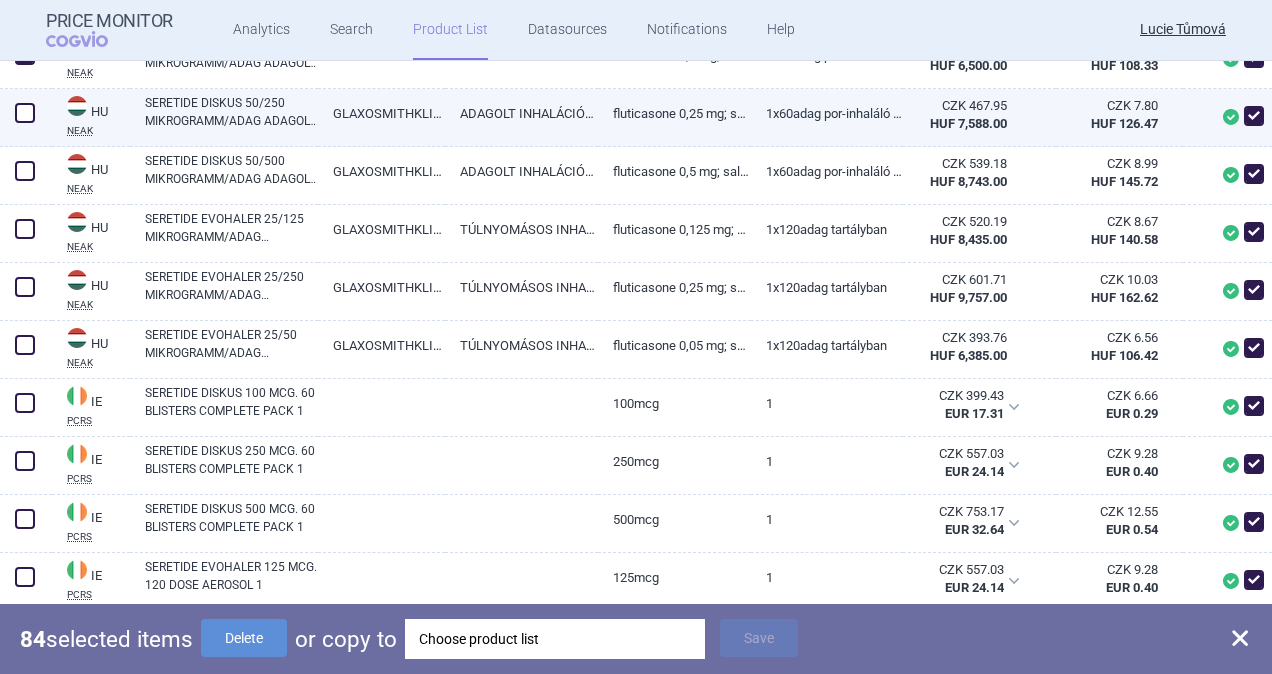 click at bounding box center [25, 113] 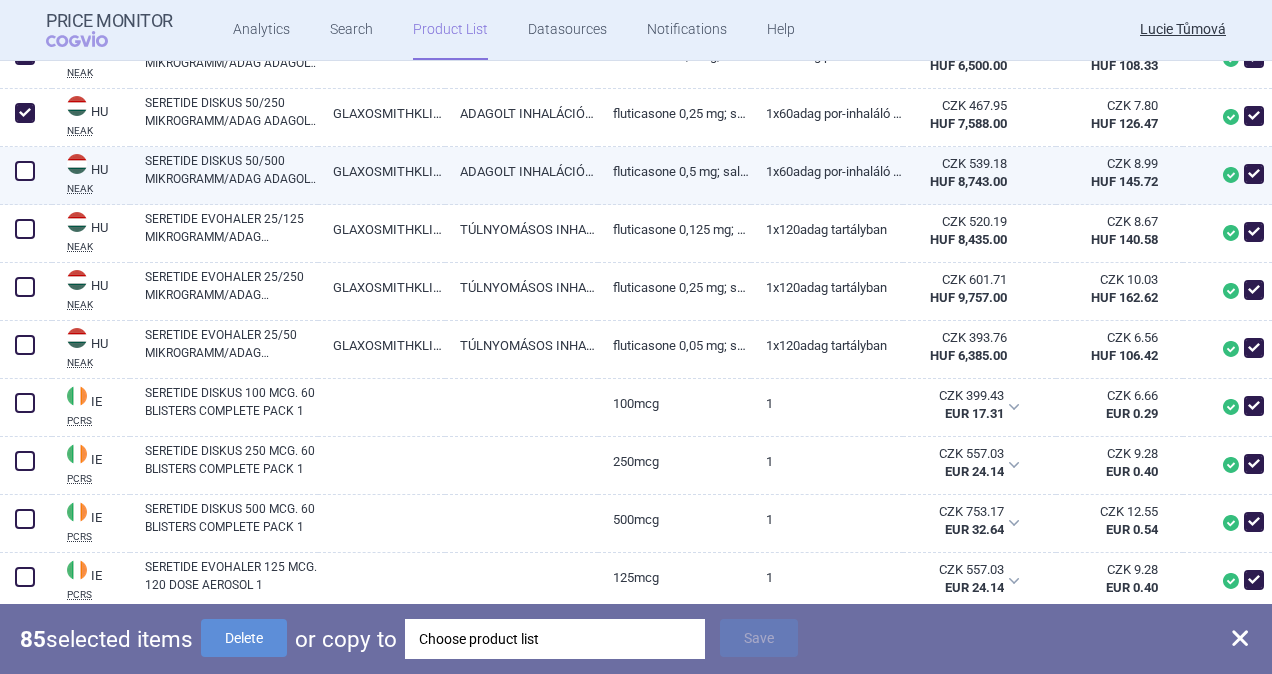 click at bounding box center [25, 171] 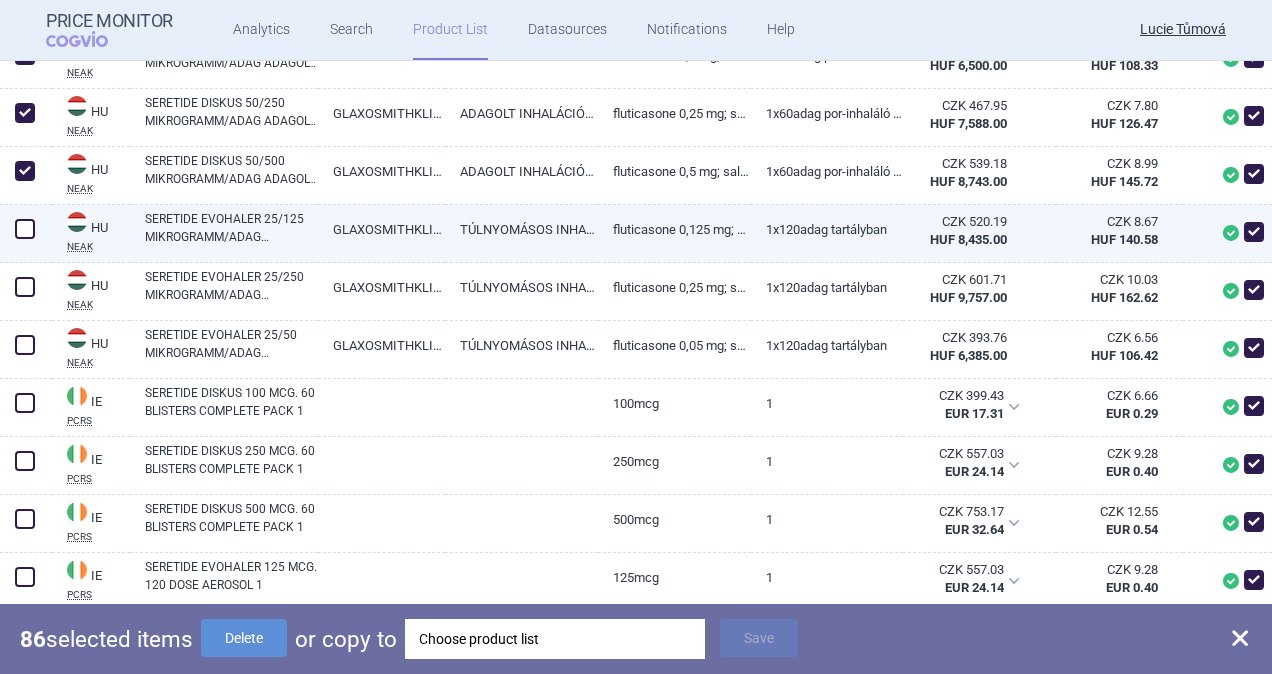 click at bounding box center [25, 229] 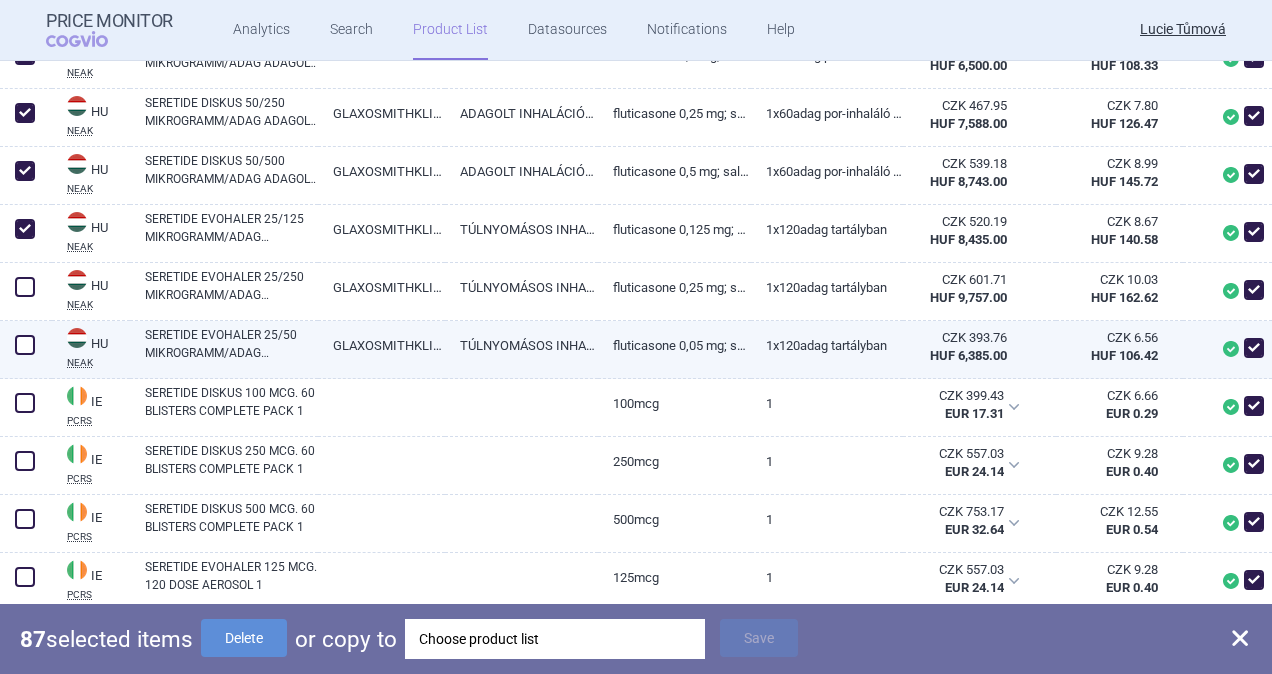 drag, startPoint x: 28, startPoint y: 275, endPoint x: 30, endPoint y: 352, distance: 77.02597 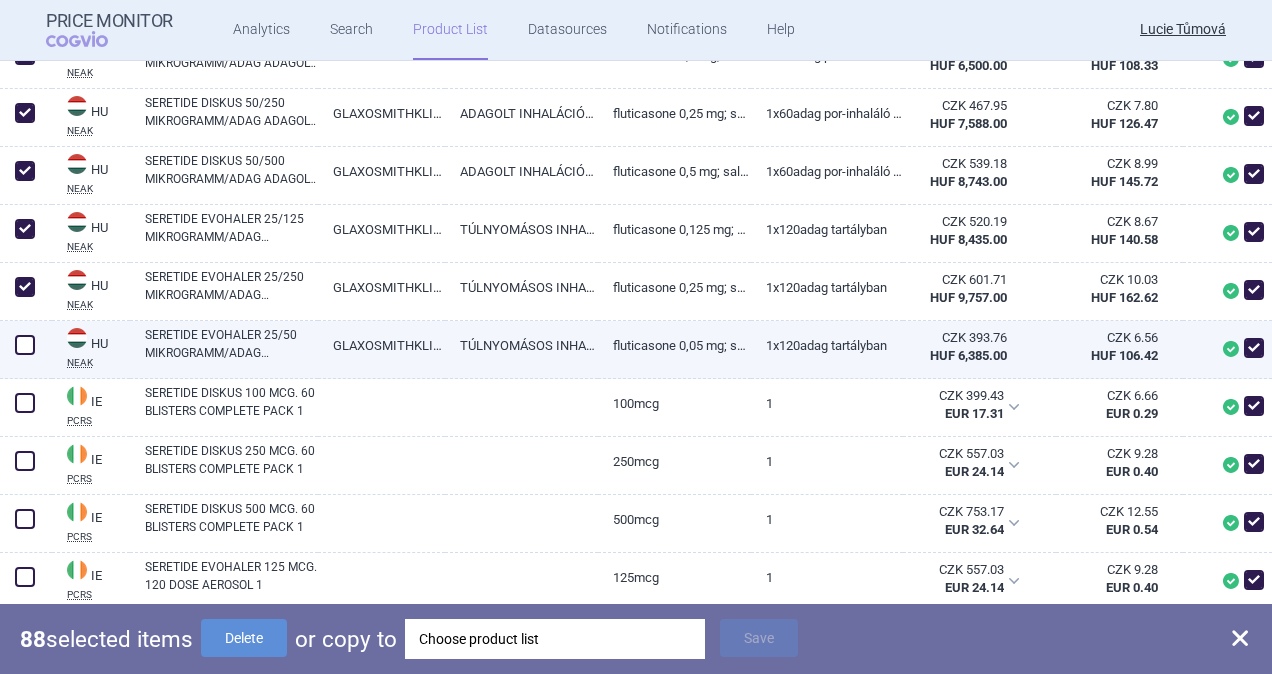 click at bounding box center [25, 345] 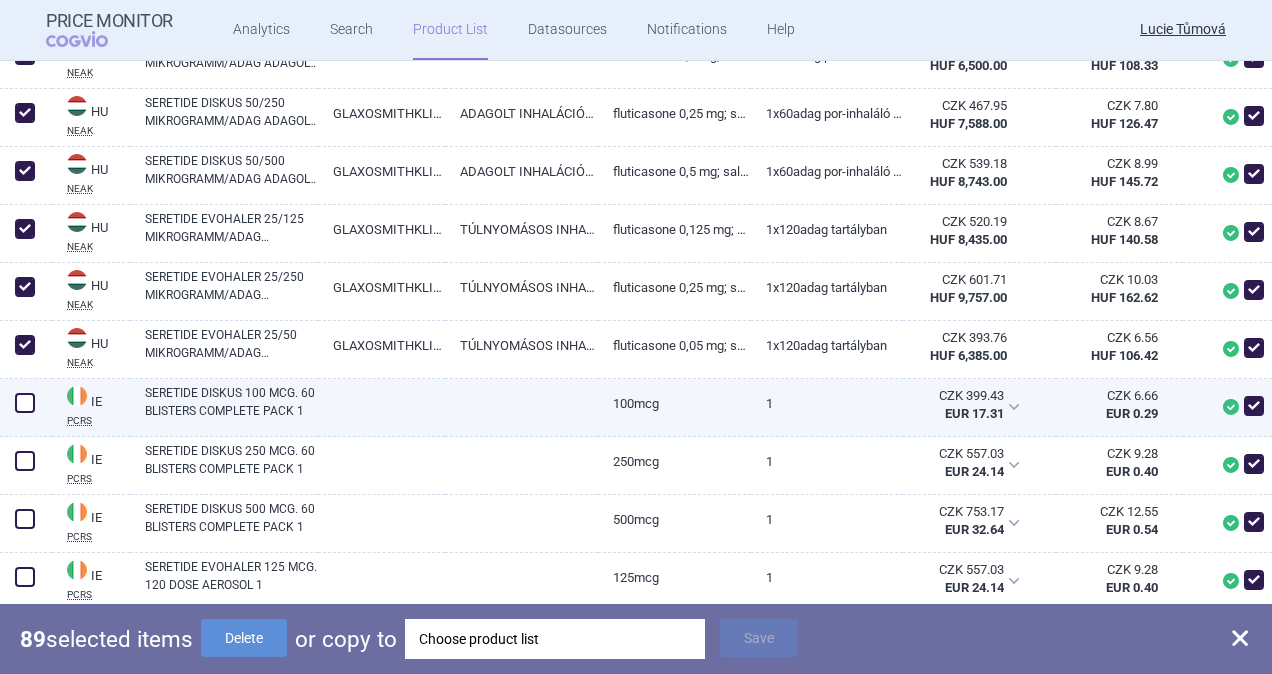 click at bounding box center (25, 403) 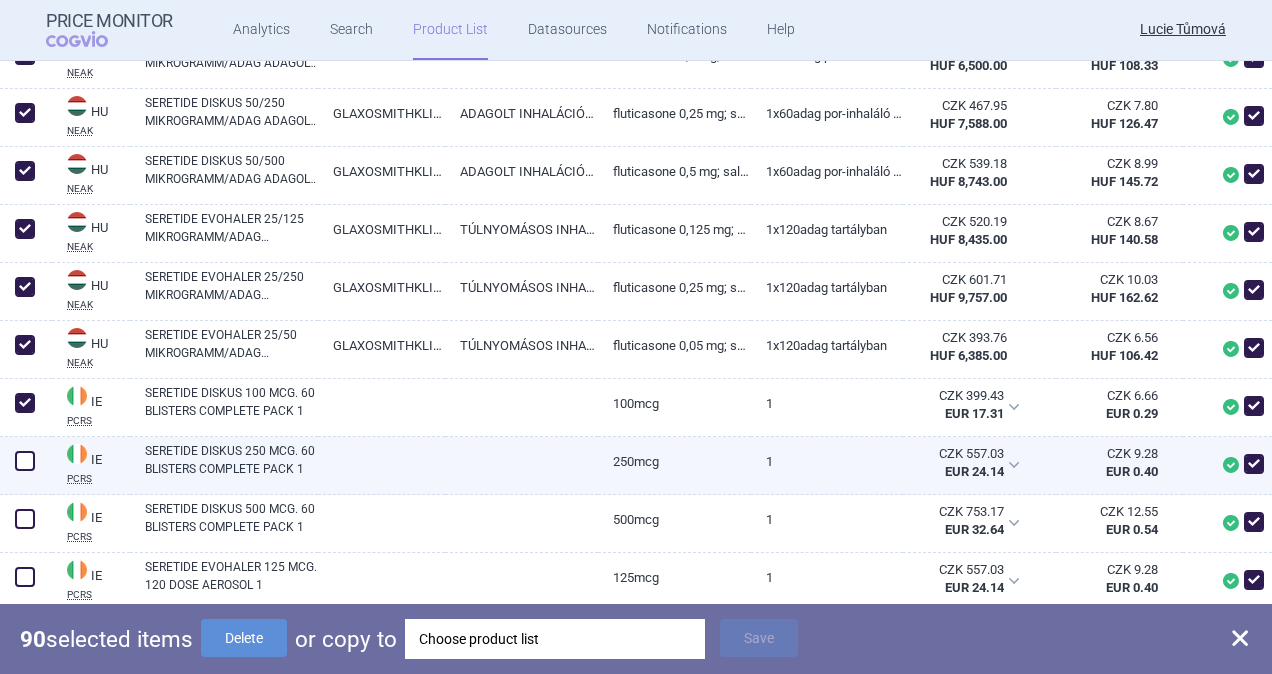 click at bounding box center [25, 461] 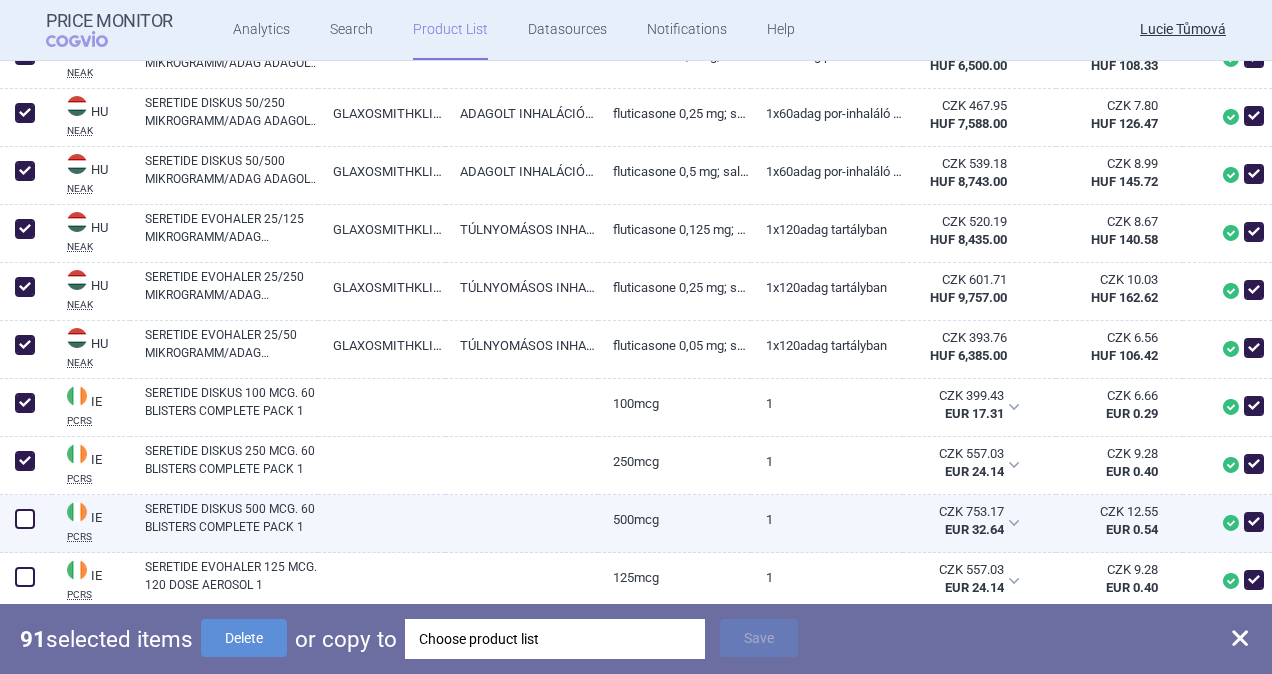 click at bounding box center [26, 524] 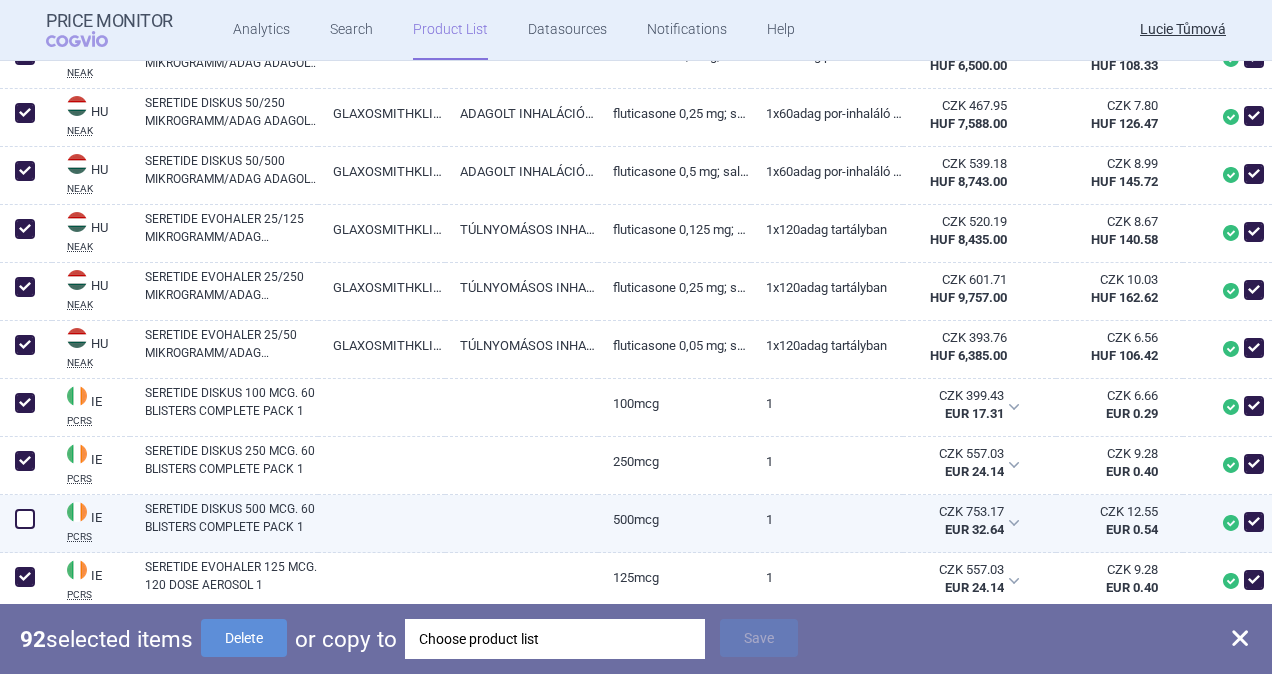 click at bounding box center (26, 524) 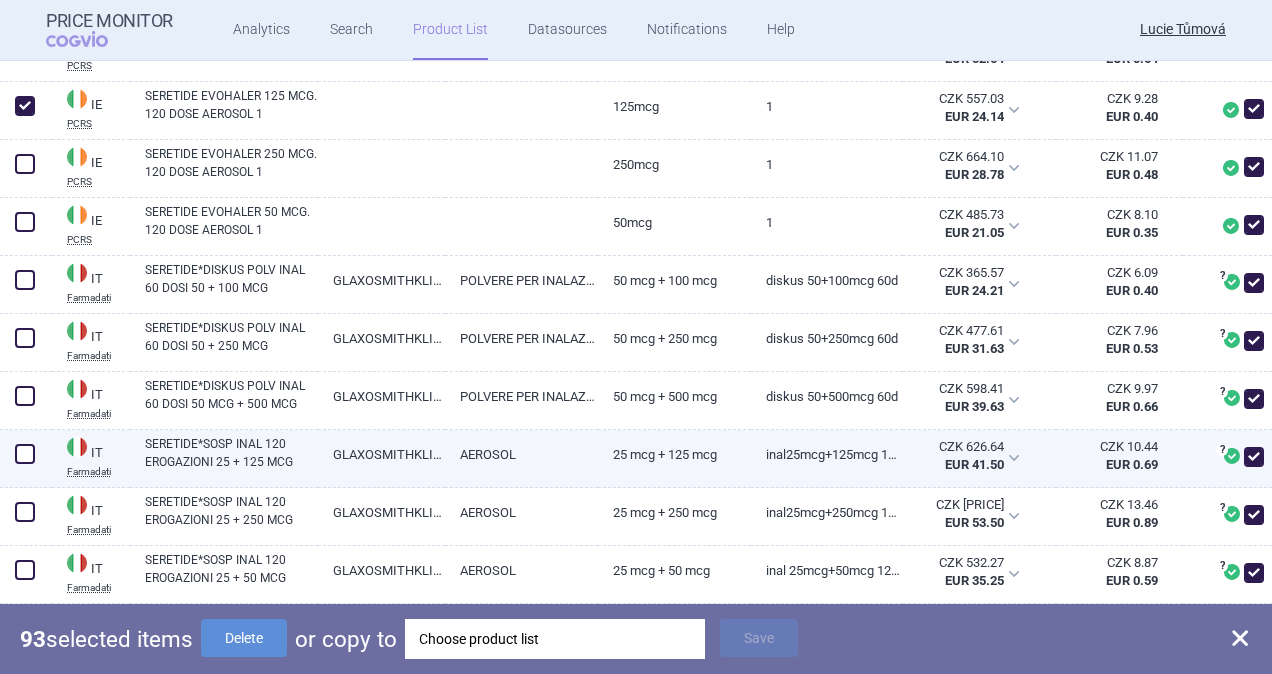 scroll, scrollTop: 6100, scrollLeft: 0, axis: vertical 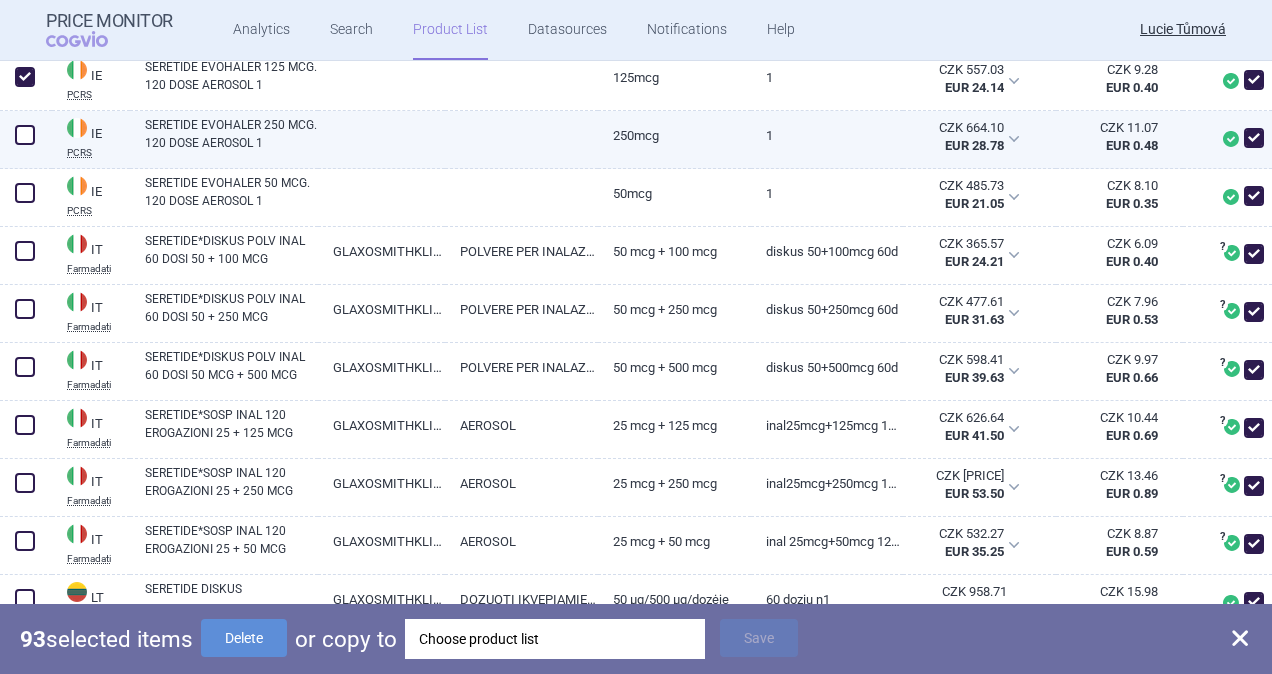 click at bounding box center [25, 135] 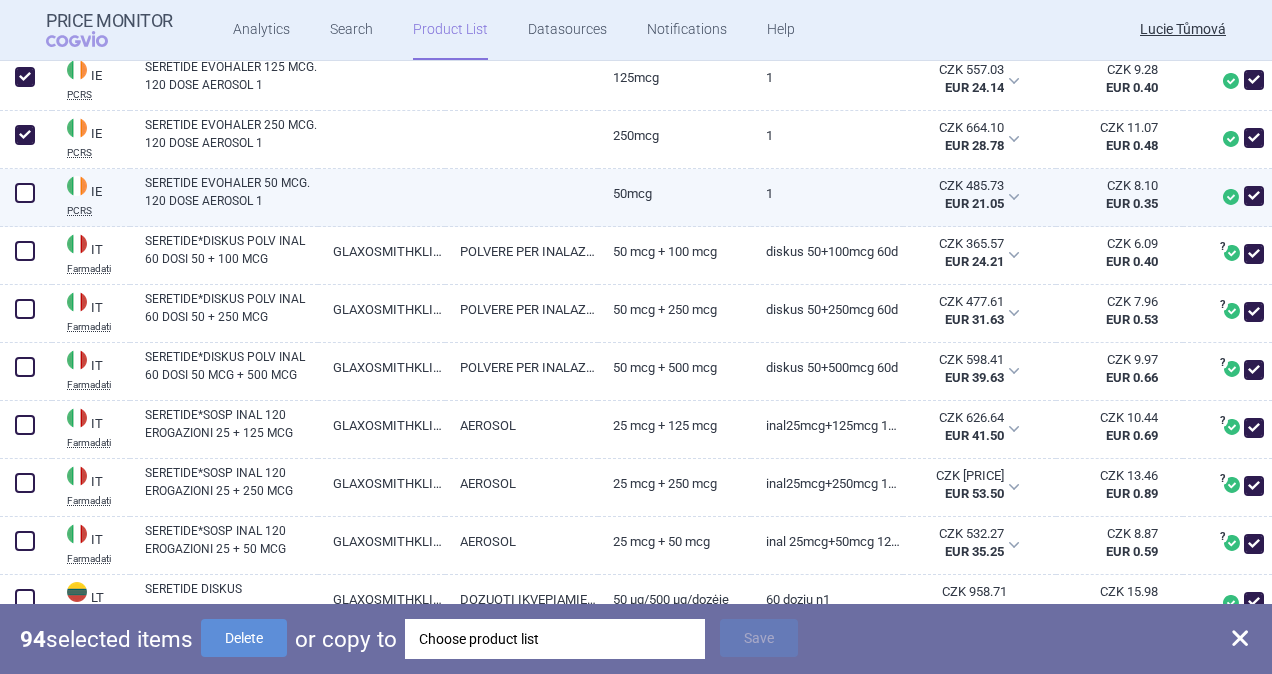 click at bounding box center (25, 193) 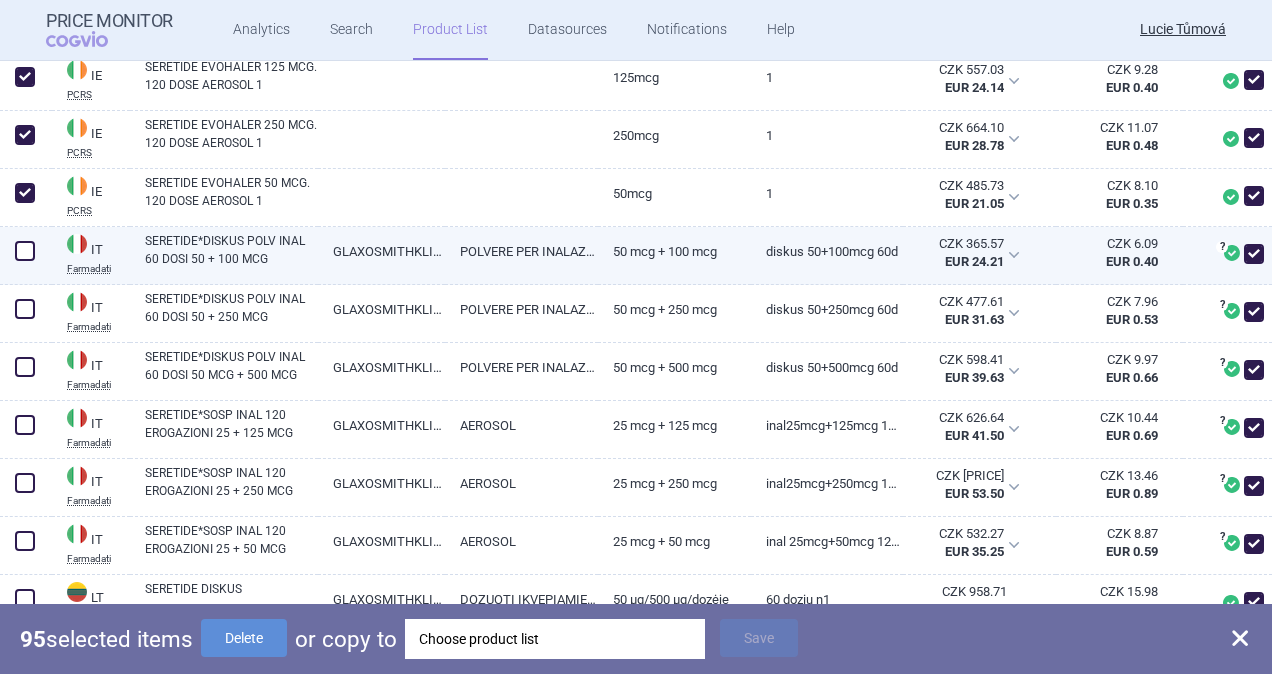 click at bounding box center [25, 251] 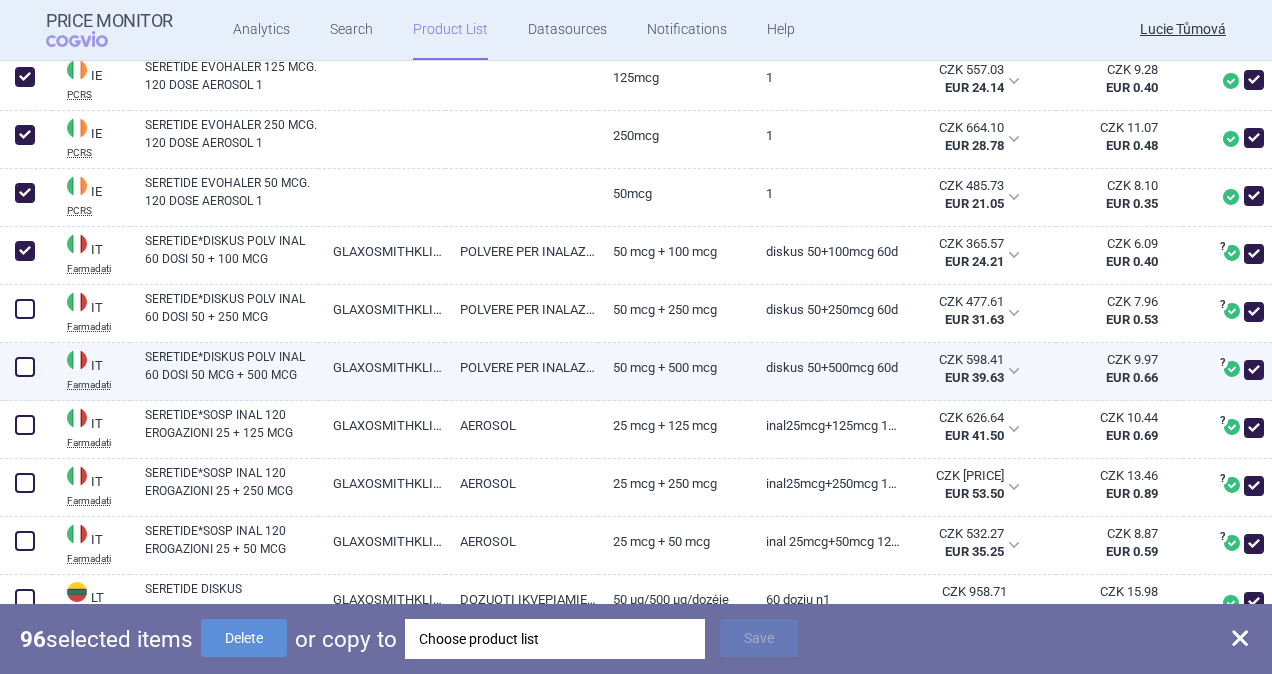 drag, startPoint x: 28, startPoint y: 300, endPoint x: 28, endPoint y: 372, distance: 72 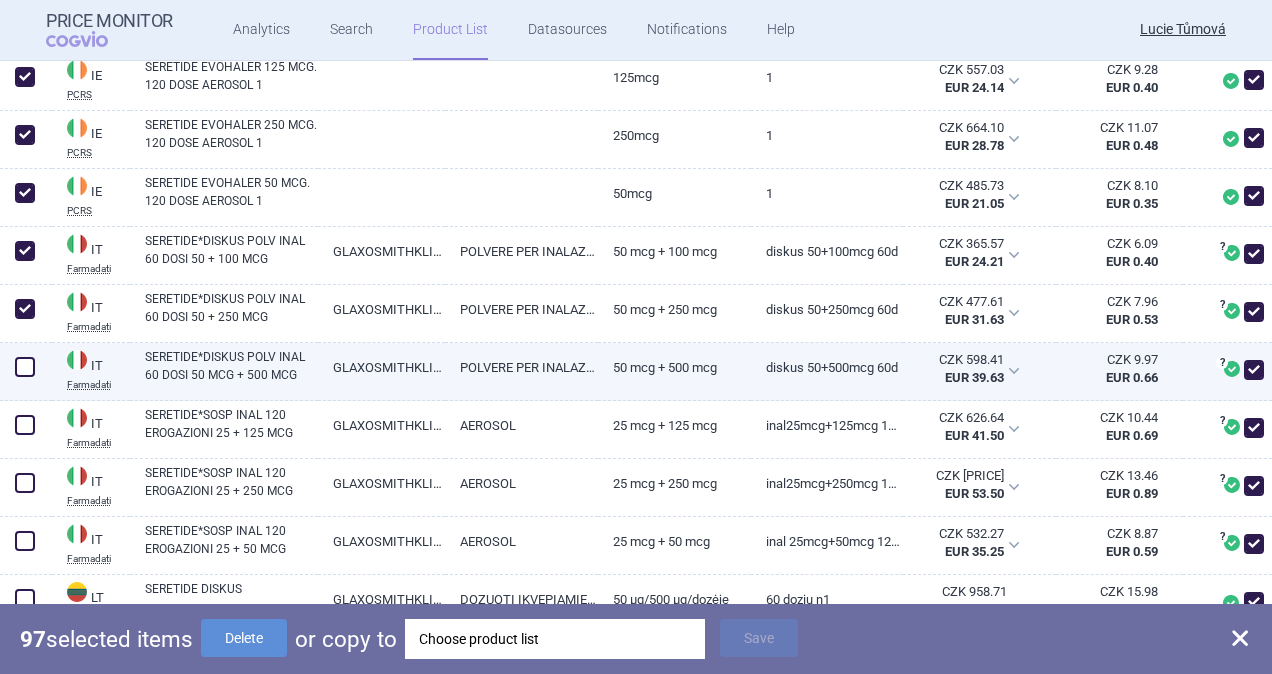 click at bounding box center (25, 367) 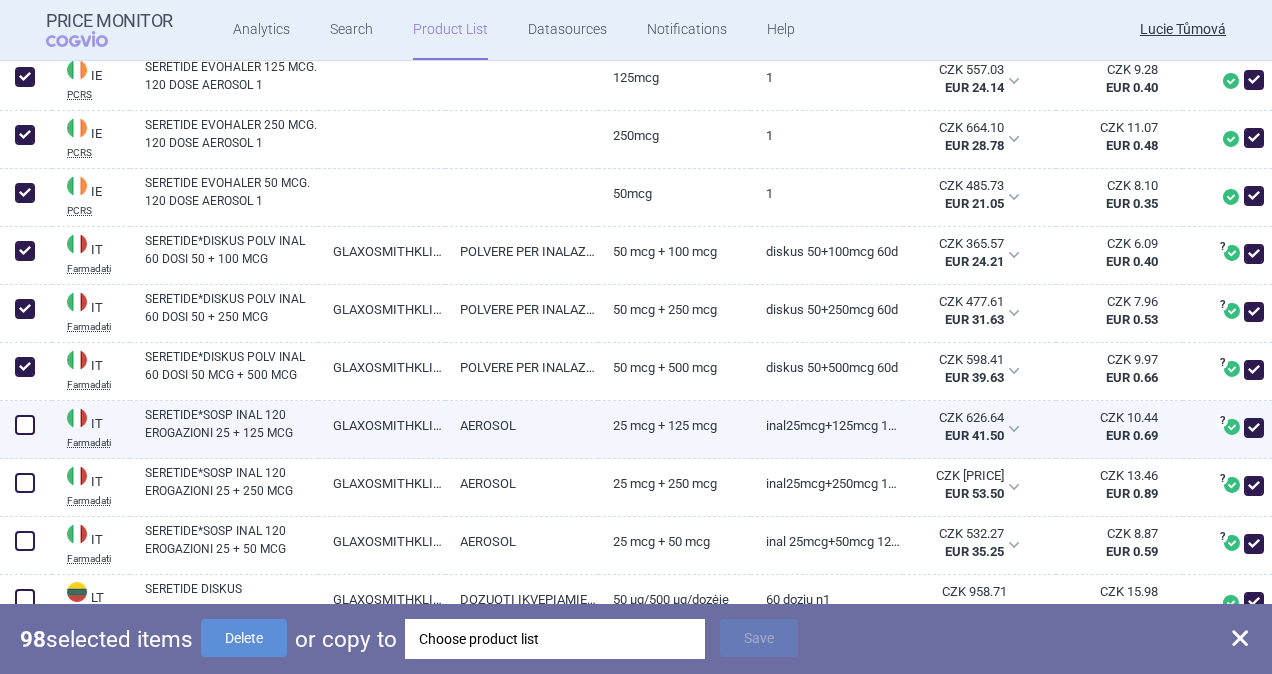 click at bounding box center (25, 425) 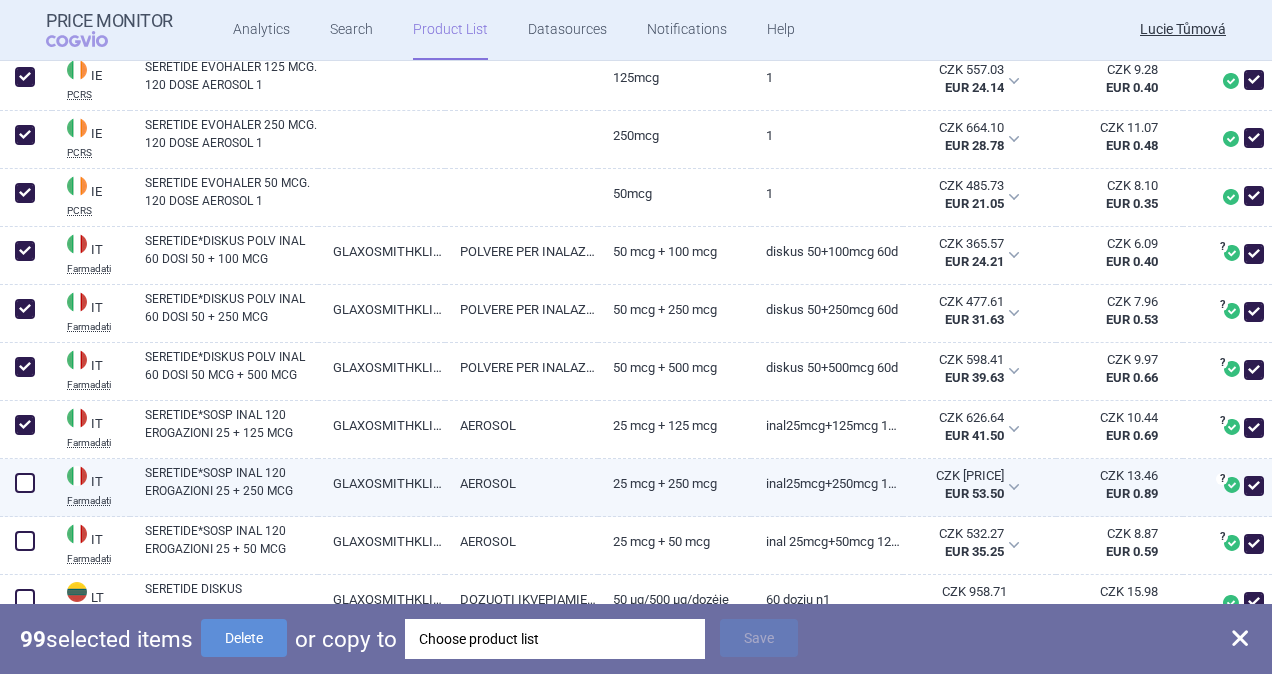 click at bounding box center [25, 483] 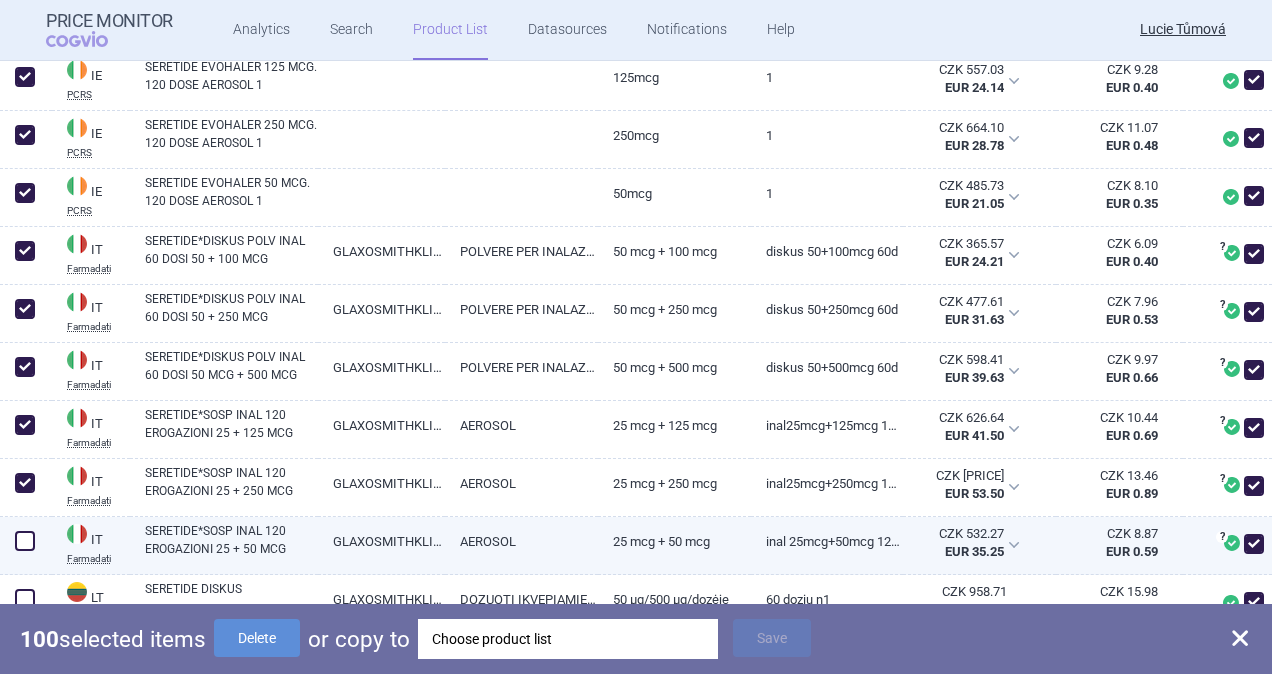 click at bounding box center [25, 541] 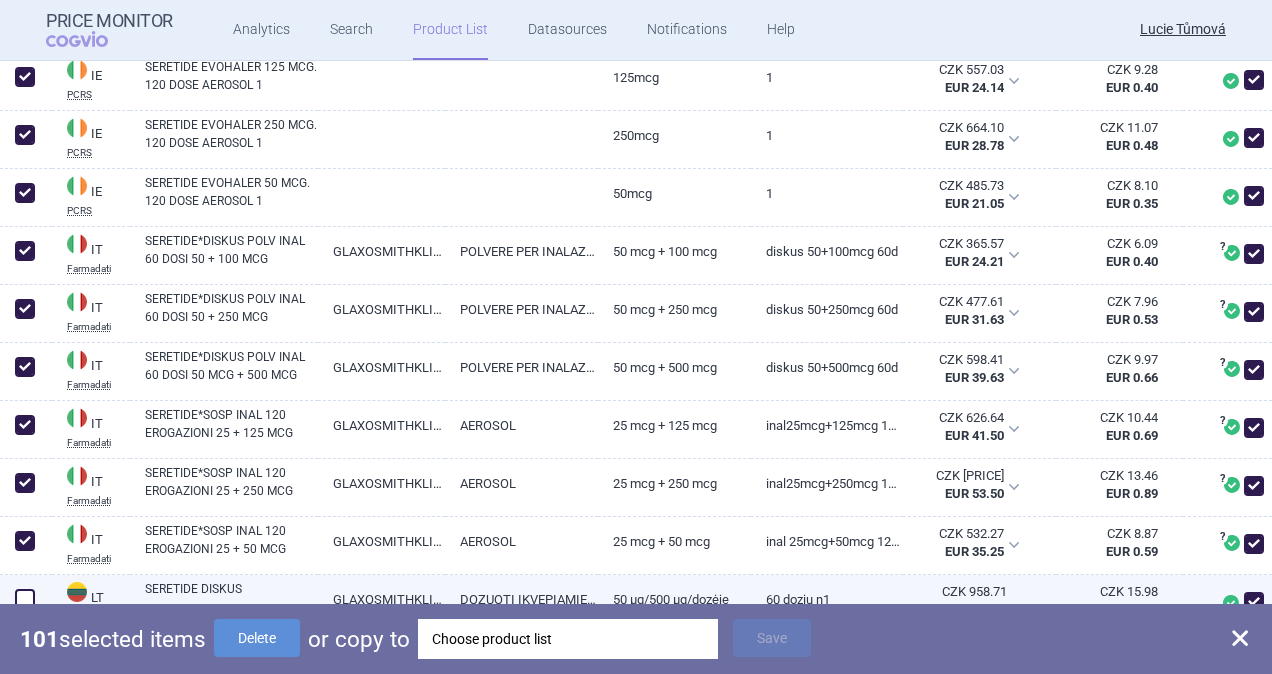 click at bounding box center [25, 599] 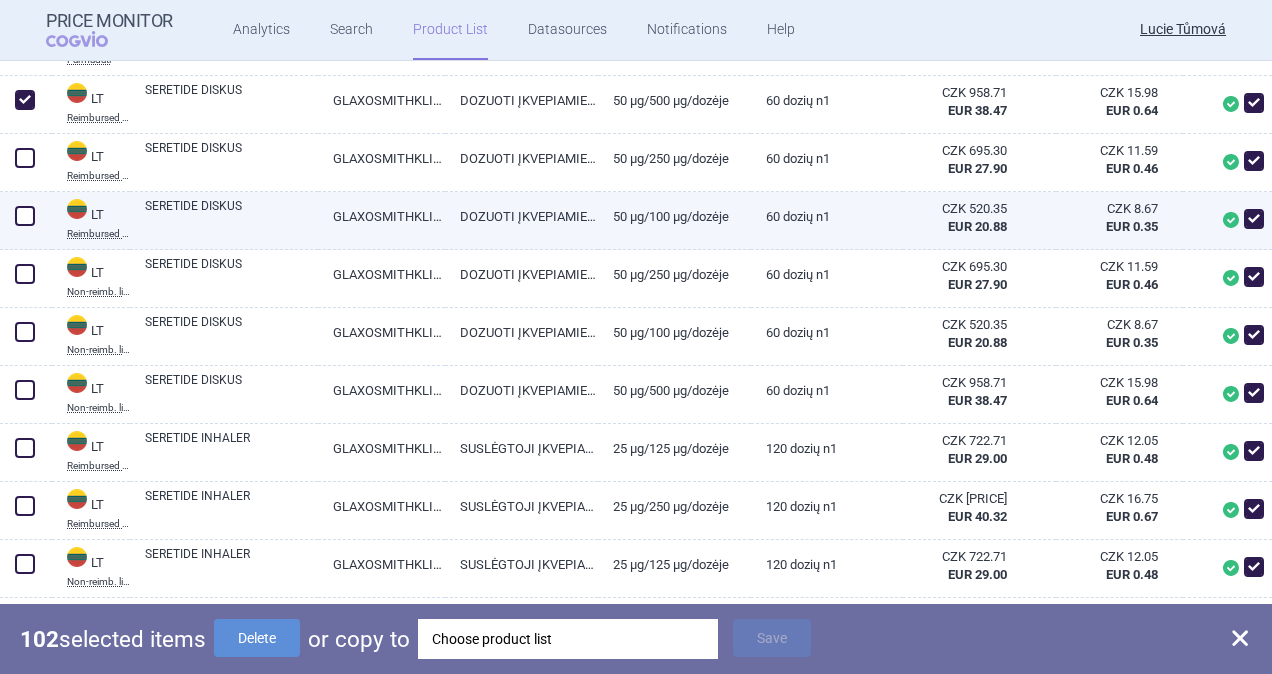 scroll, scrollTop: 6600, scrollLeft: 0, axis: vertical 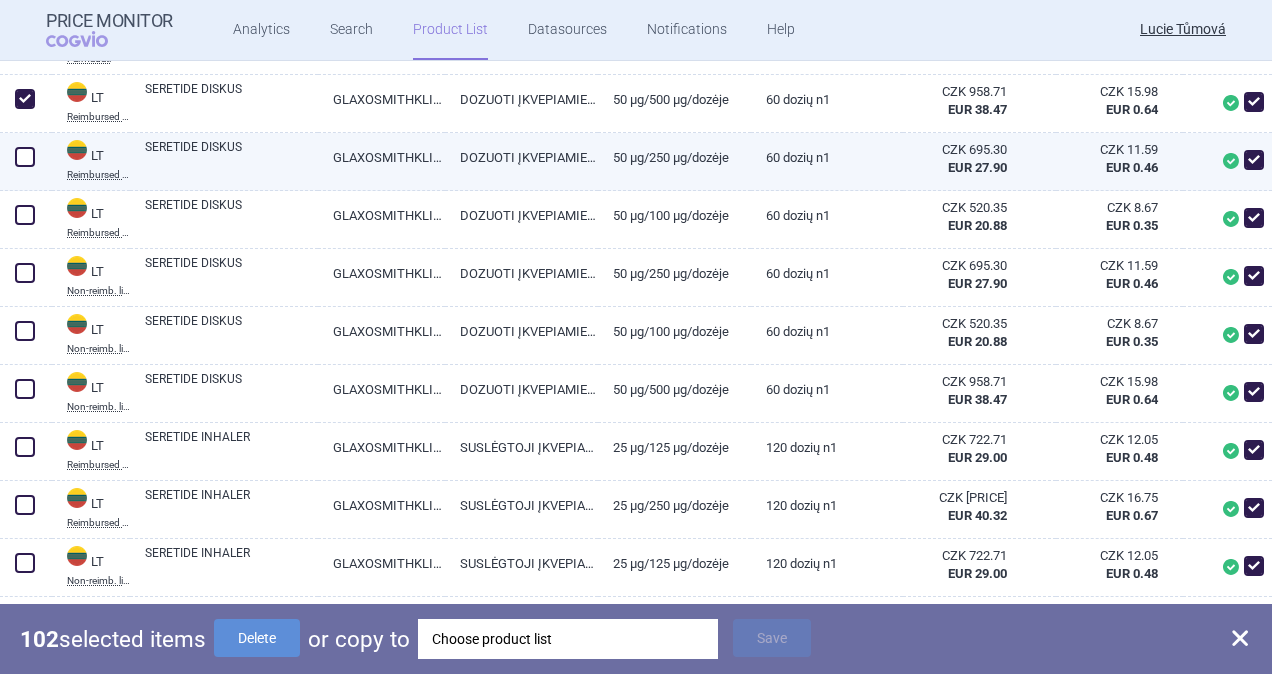 click at bounding box center (25, 157) 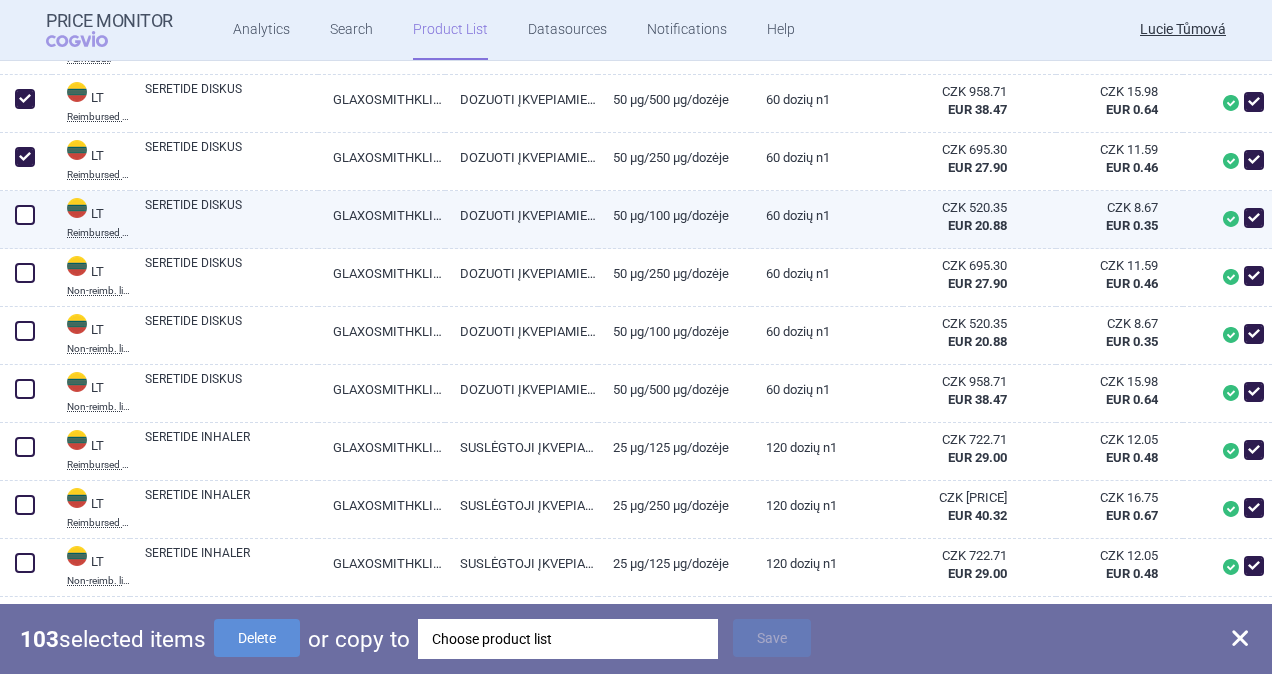 drag, startPoint x: 22, startPoint y: 196, endPoint x: 22, endPoint y: 212, distance: 16 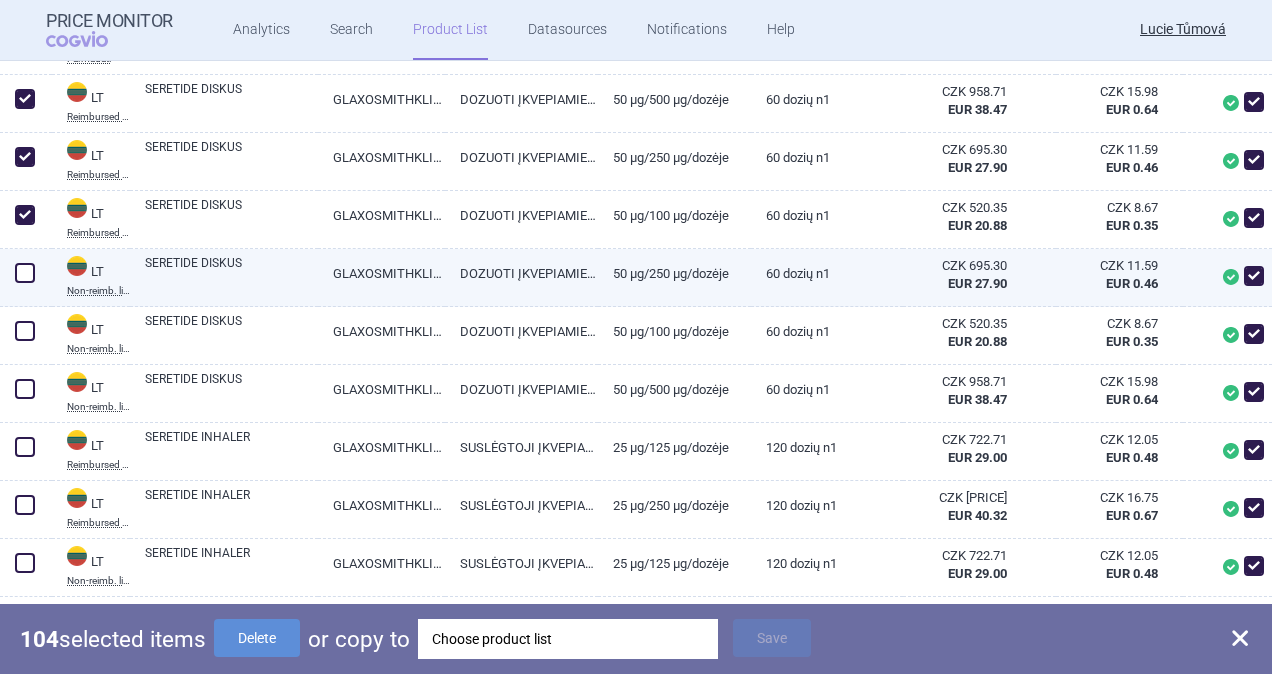 click at bounding box center [25, 273] 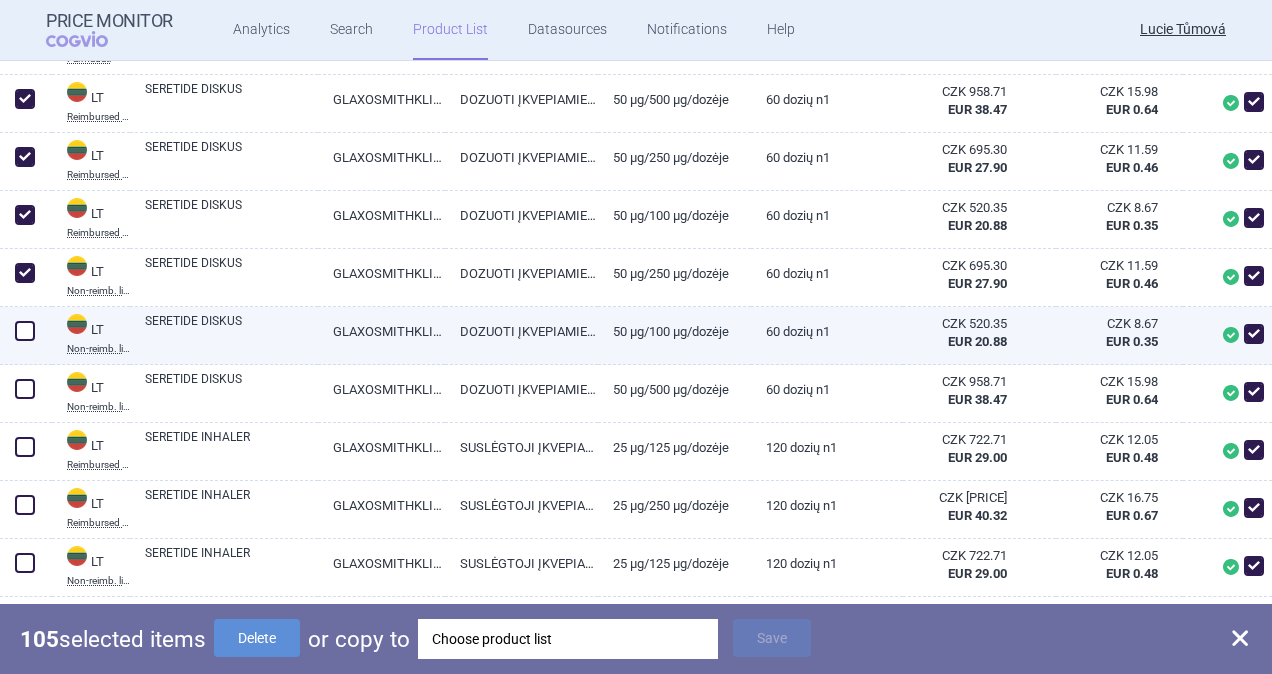 click at bounding box center [25, 331] 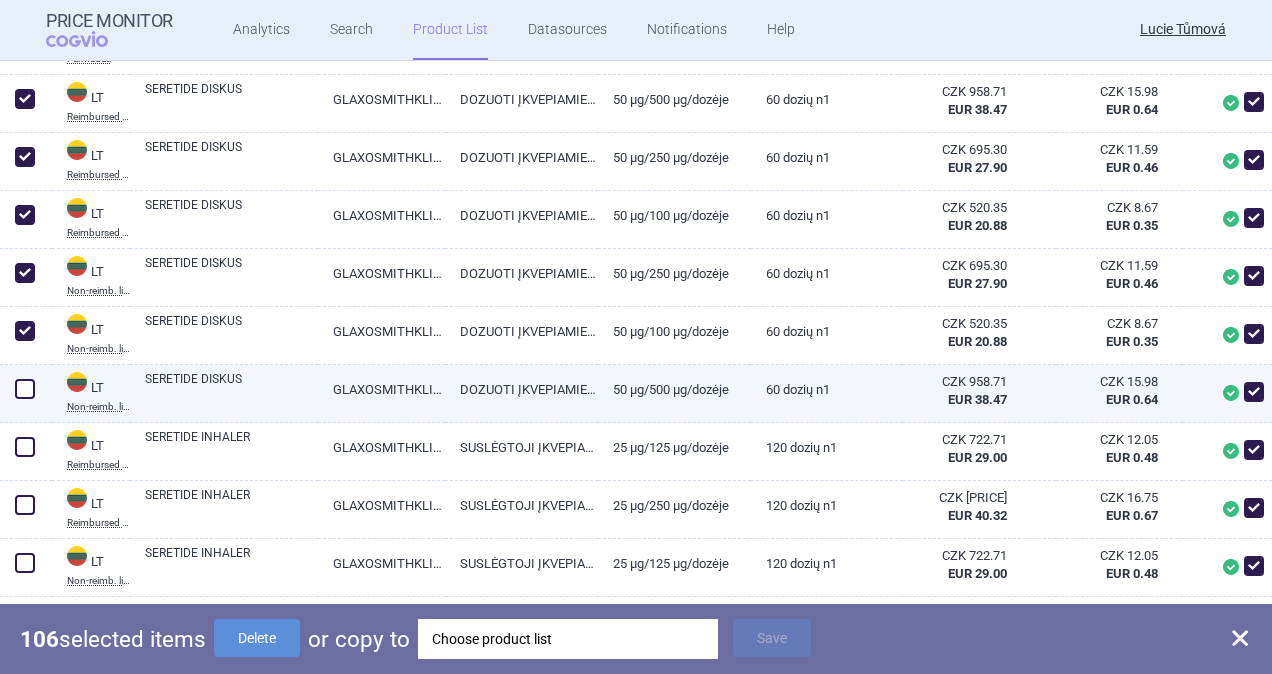 click at bounding box center (25, 389) 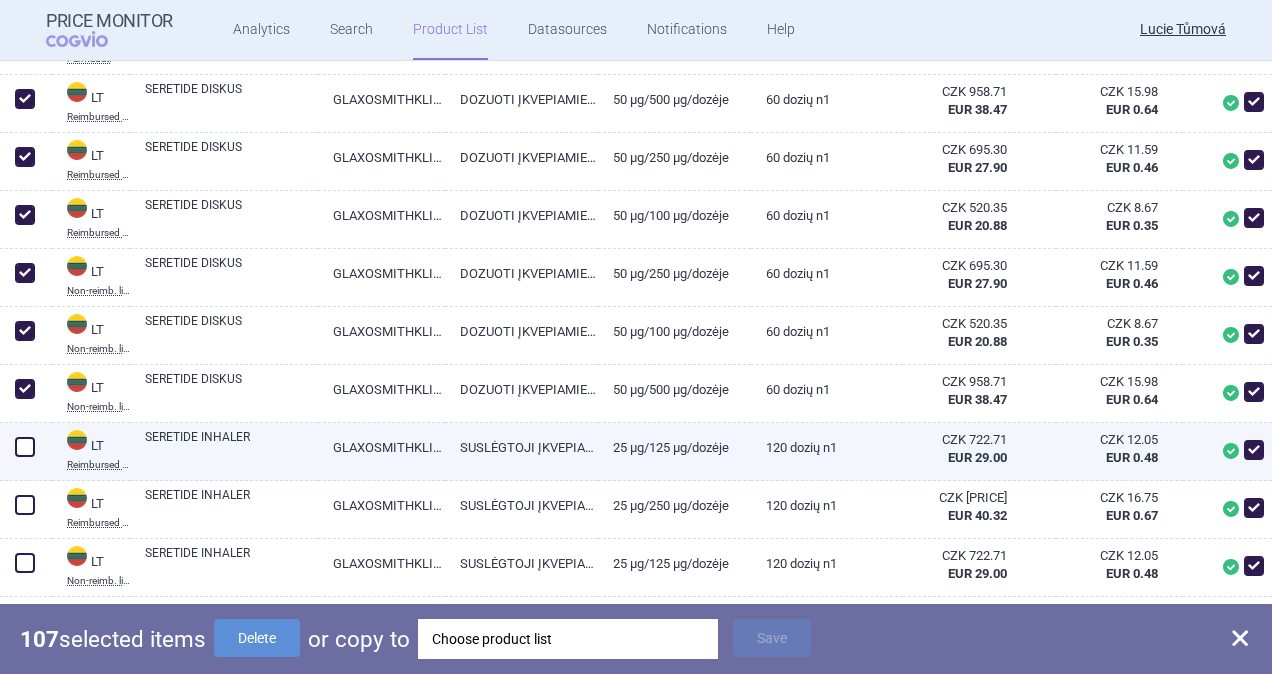 drag, startPoint x: 18, startPoint y: 447, endPoint x: 25, endPoint y: 458, distance: 13.038404 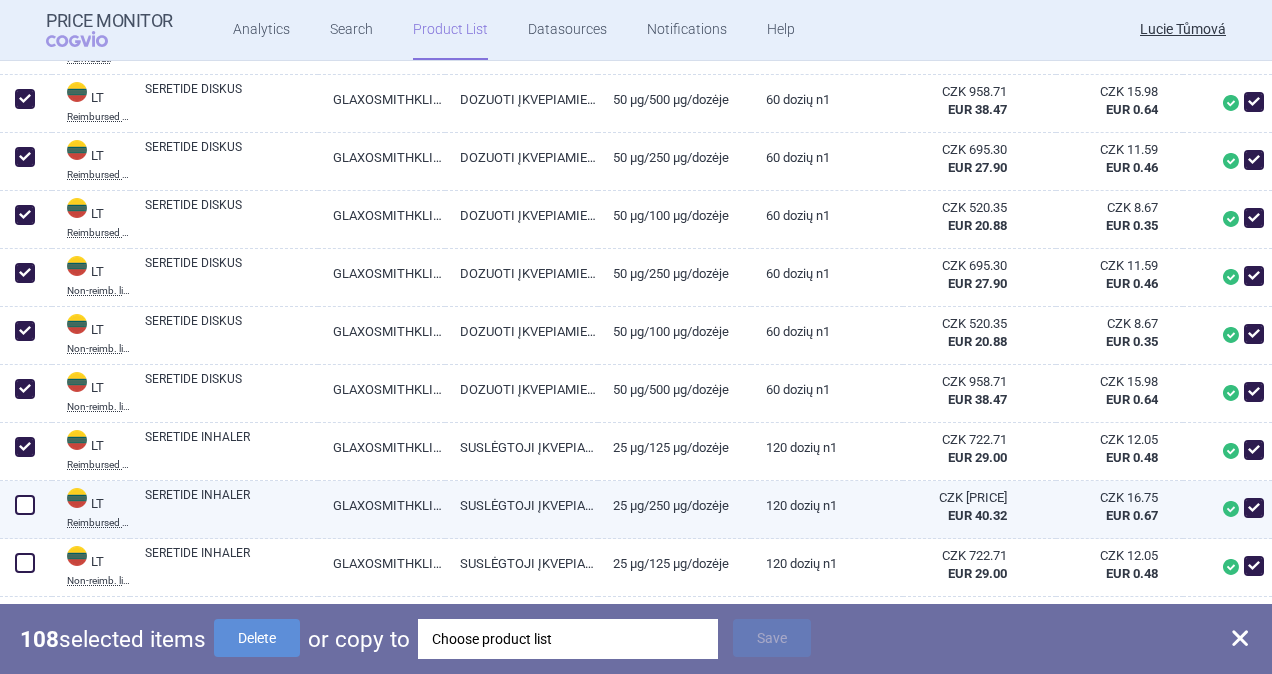 click at bounding box center (25, 505) 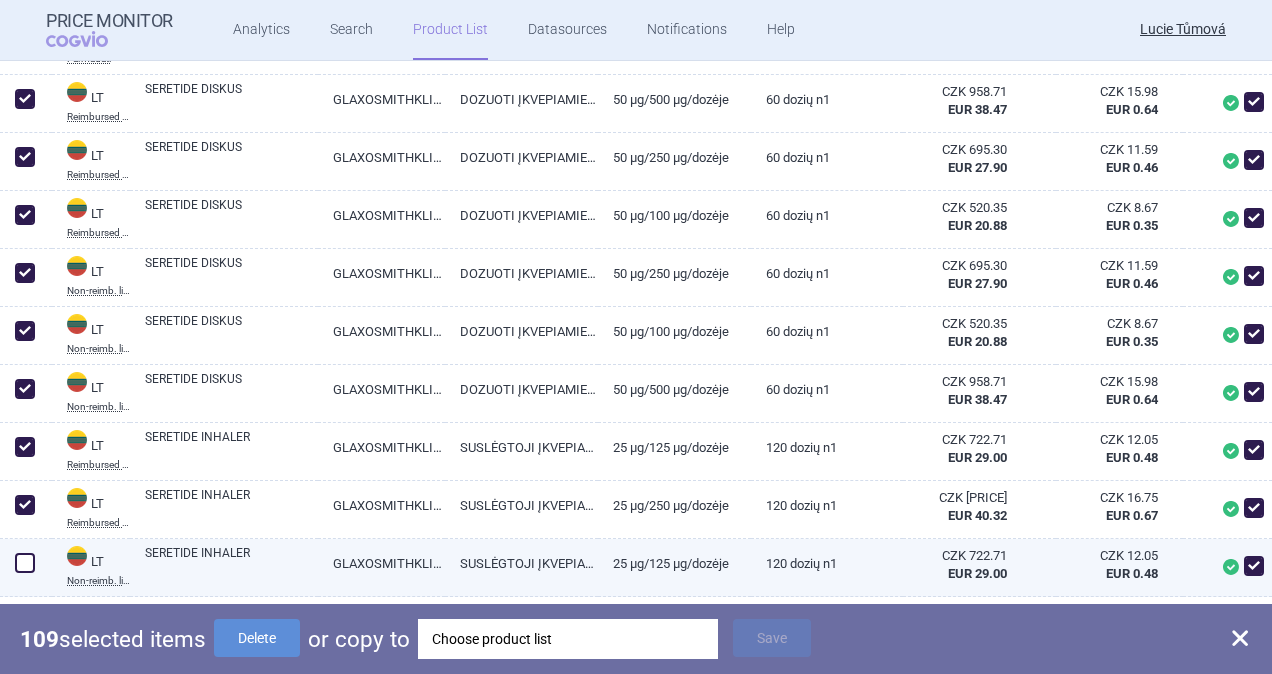 click at bounding box center (25, 563) 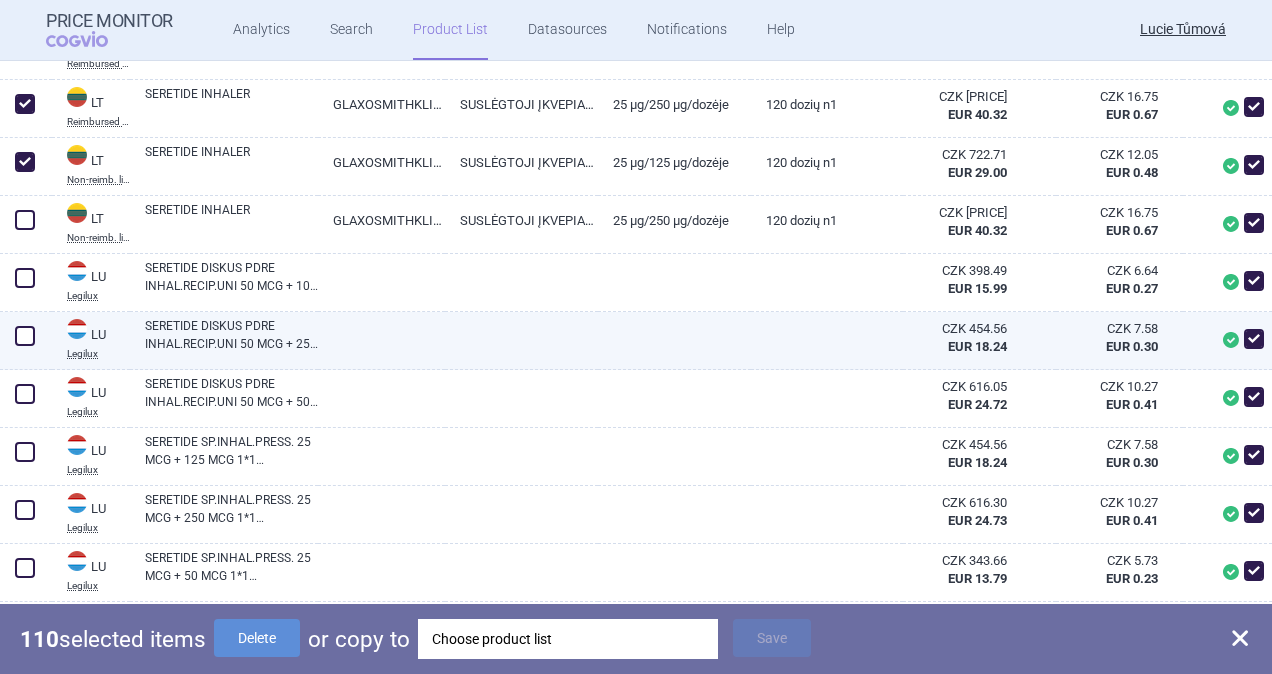 scroll, scrollTop: 7100, scrollLeft: 0, axis: vertical 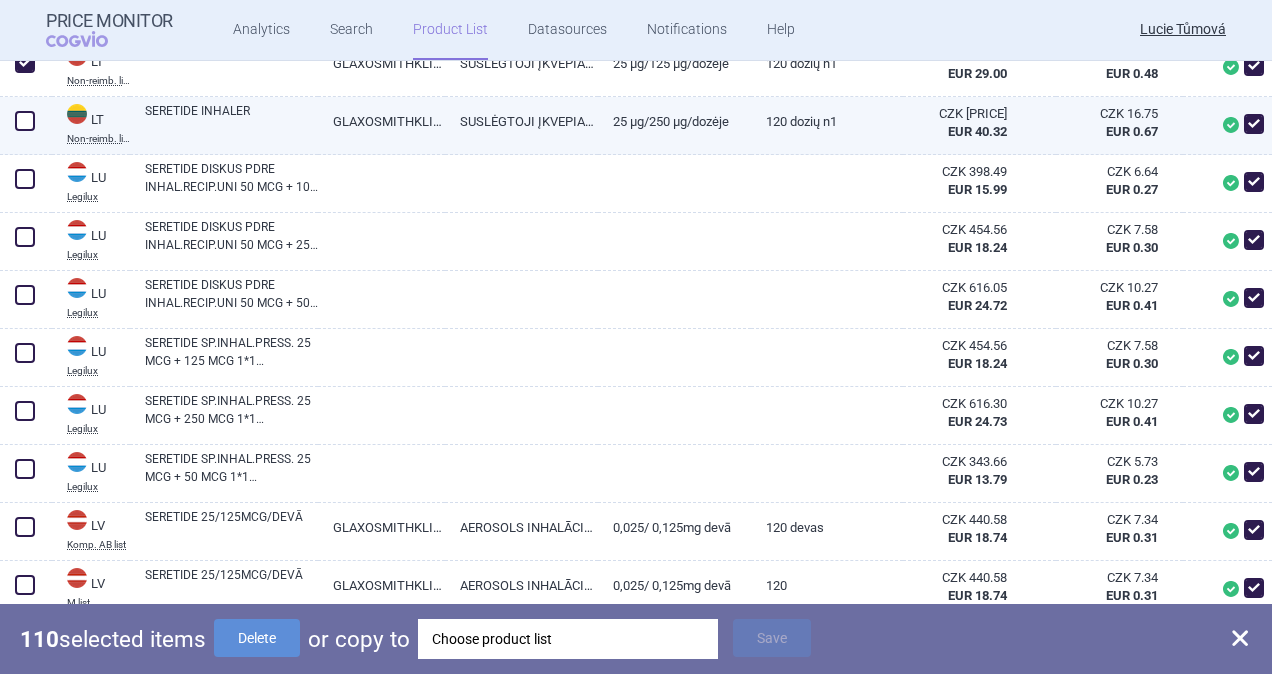 click at bounding box center (25, 121) 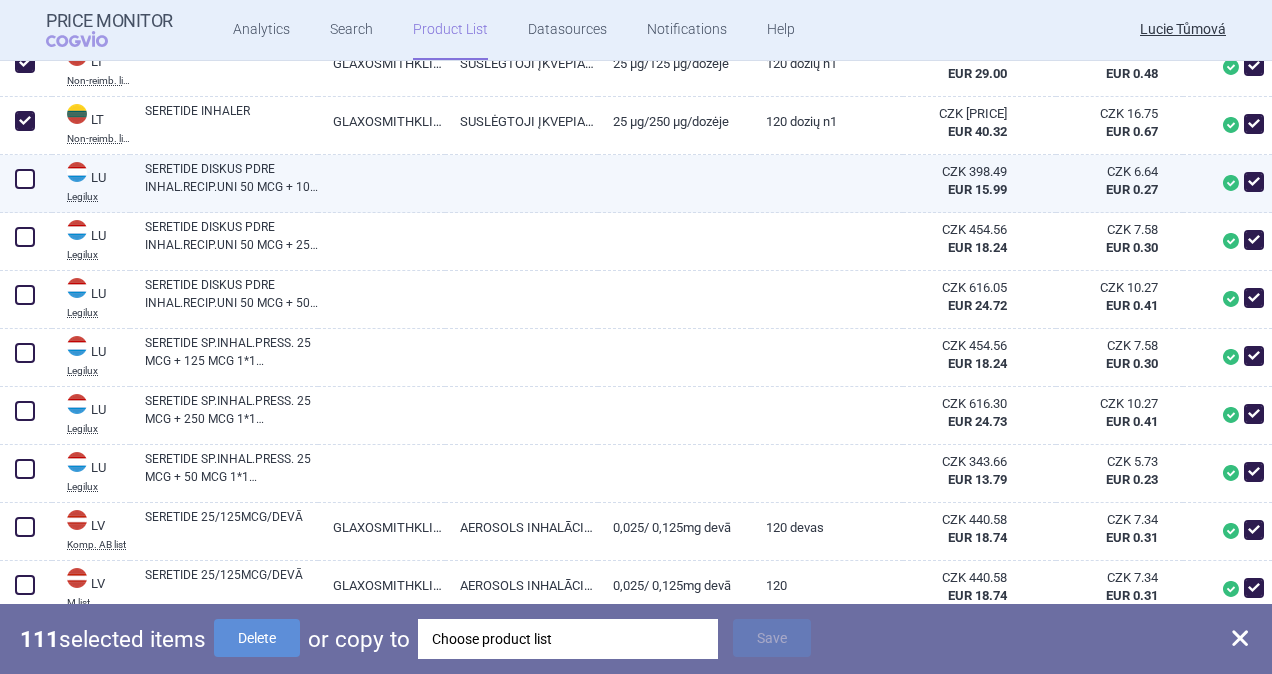 drag, startPoint x: 30, startPoint y: 176, endPoint x: 30, endPoint y: 235, distance: 59 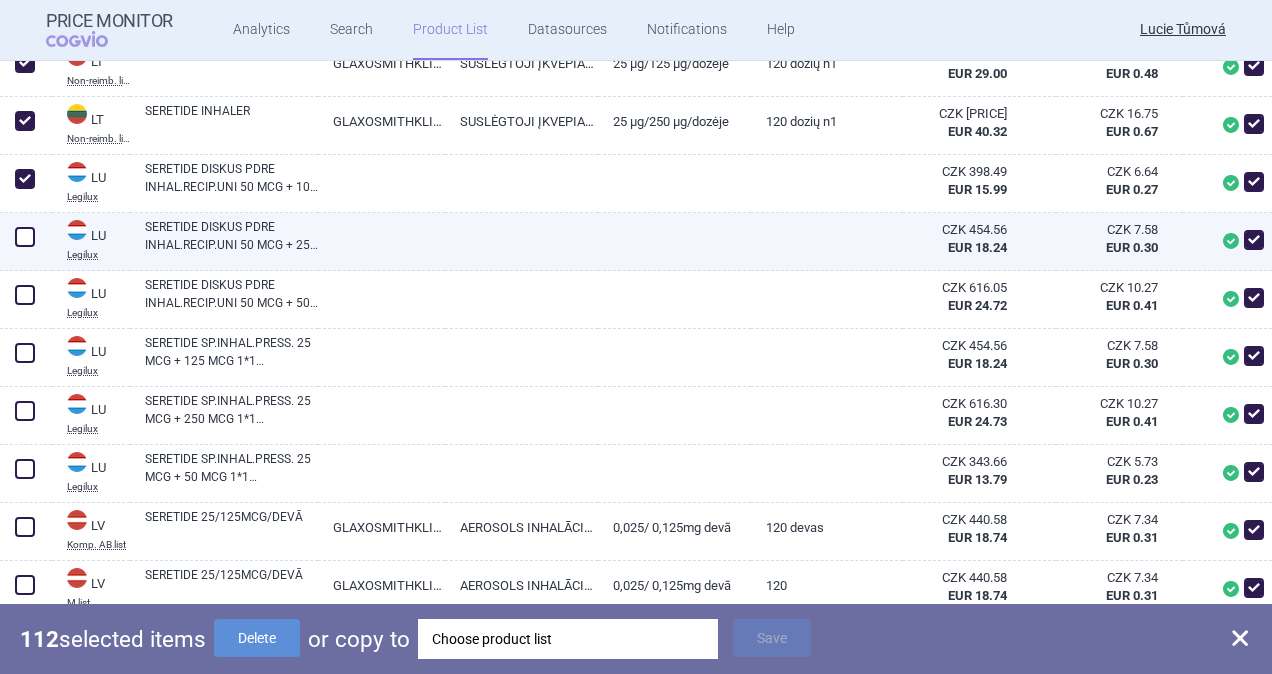 click at bounding box center (25, 237) 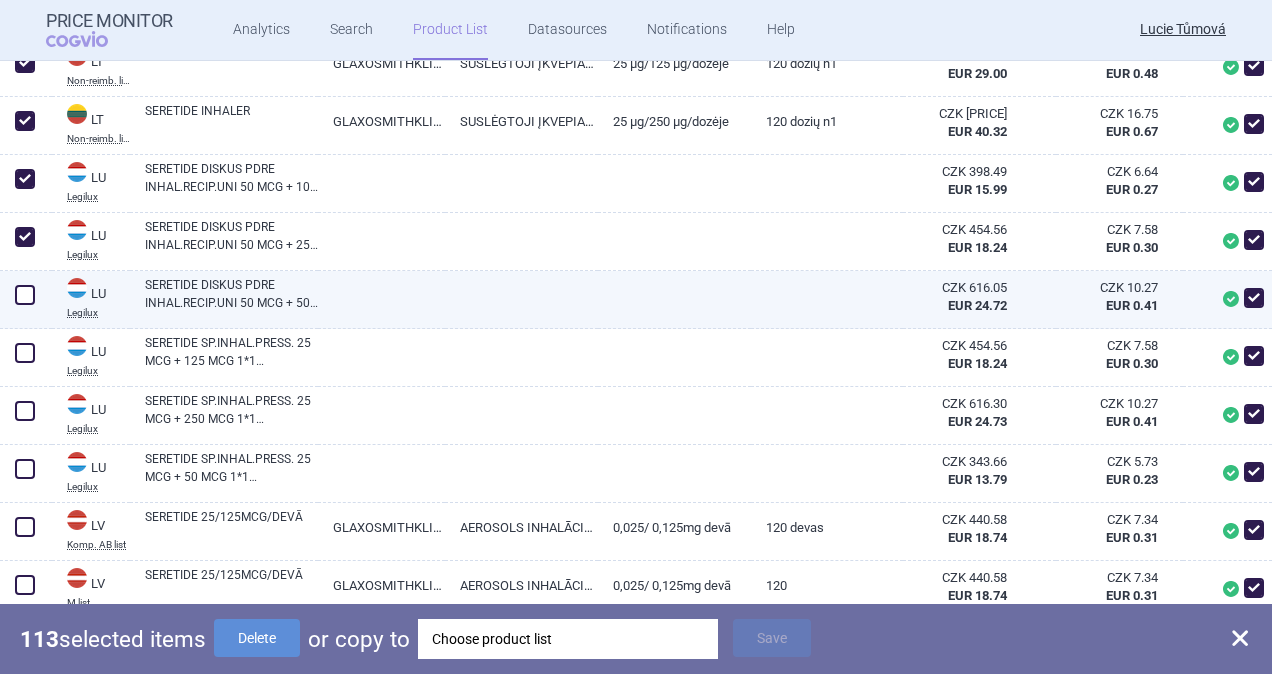 click at bounding box center (25, 295) 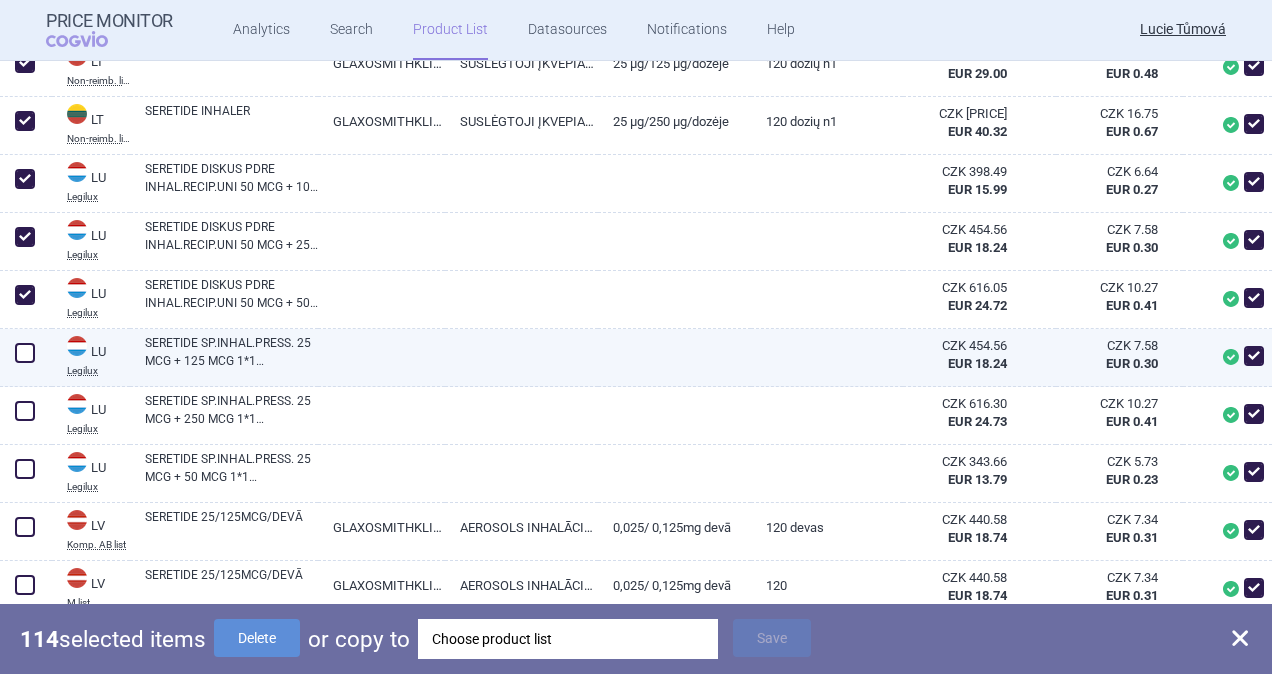 click at bounding box center [25, 353] 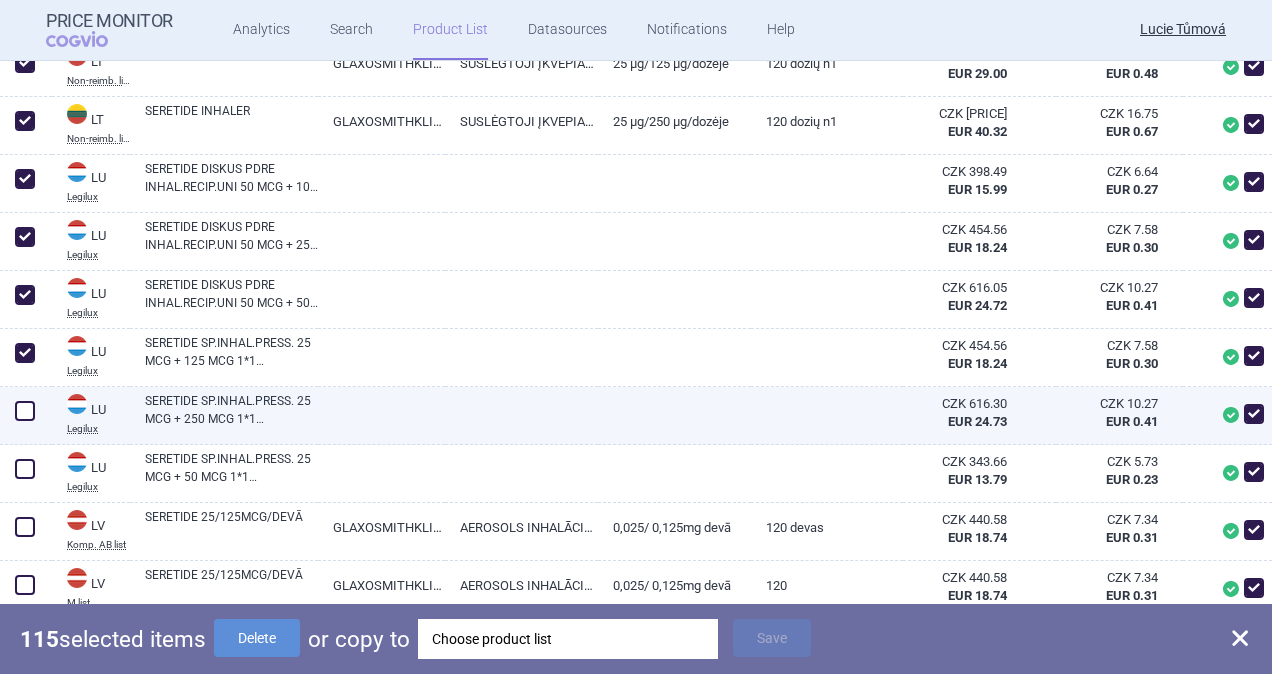 click at bounding box center [25, 411] 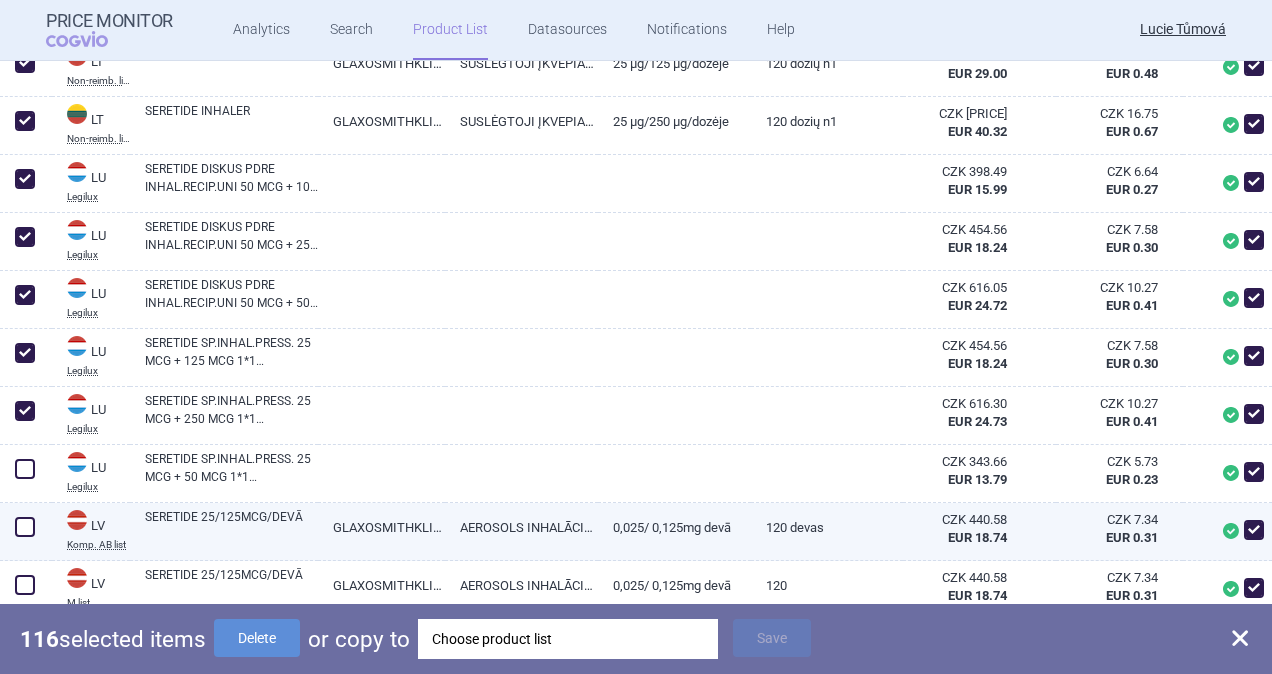 drag, startPoint x: 27, startPoint y: 466, endPoint x: 25, endPoint y: 502, distance: 36.05551 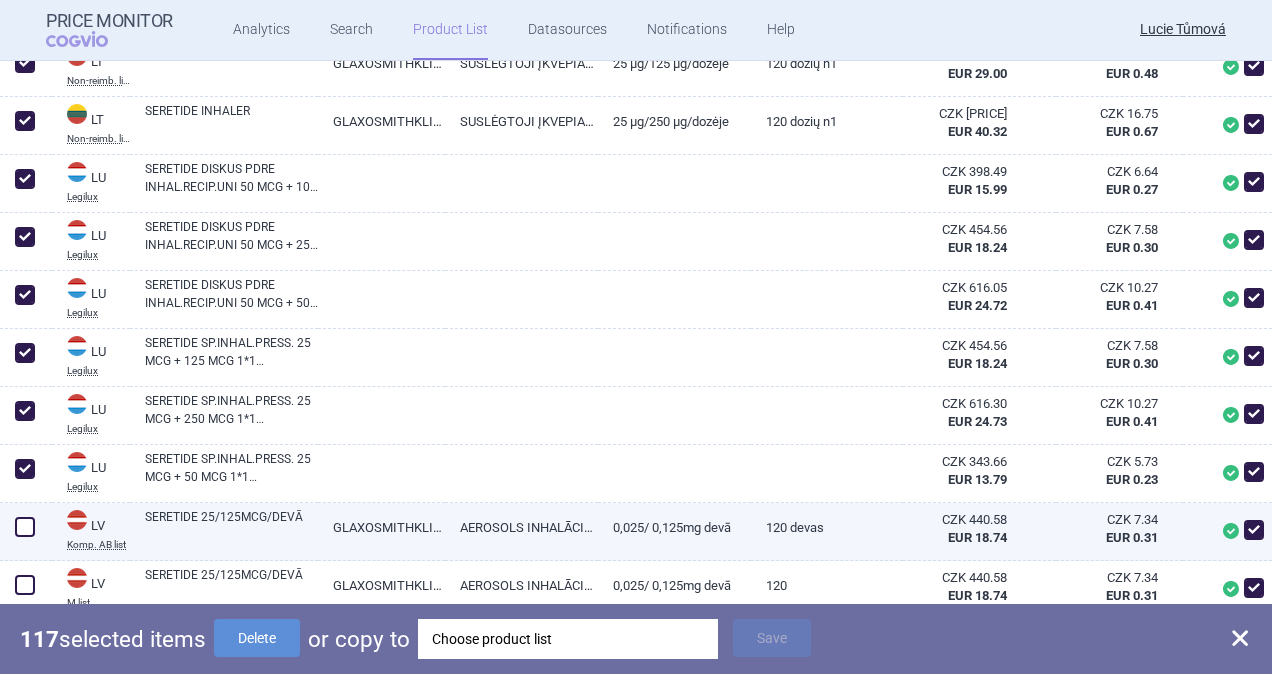 click at bounding box center [25, 527] 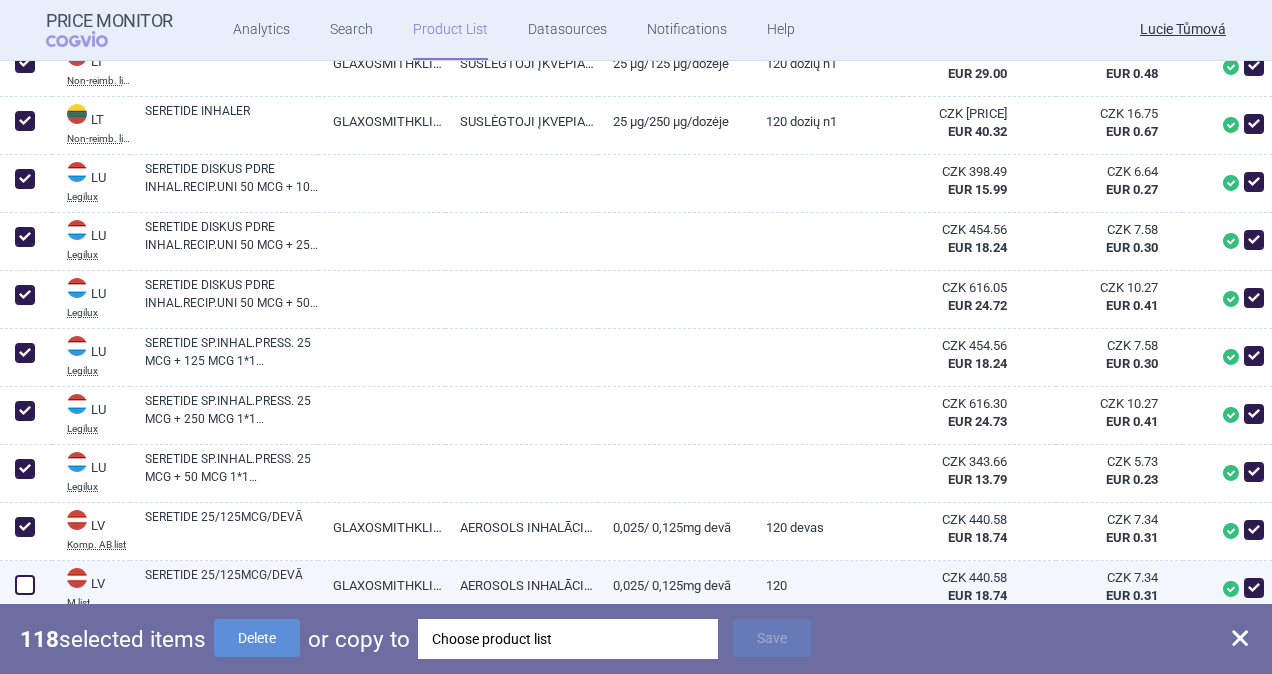 click at bounding box center (25, 585) 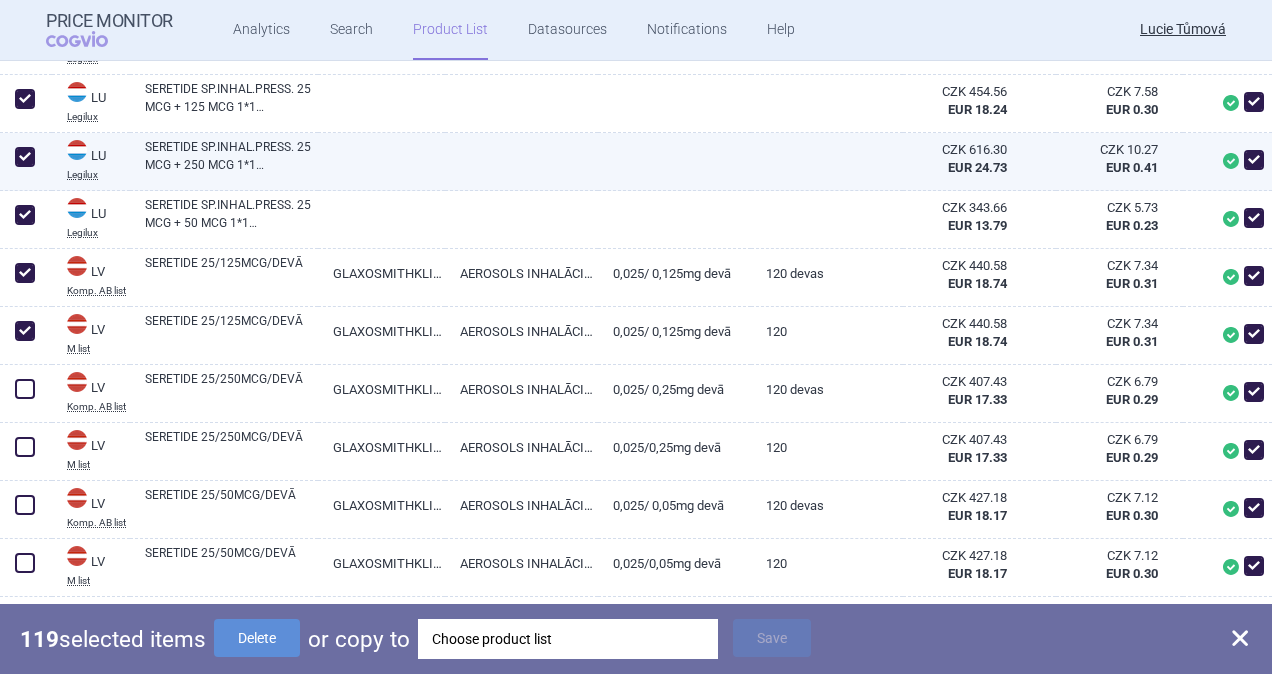 scroll, scrollTop: 7400, scrollLeft: 0, axis: vertical 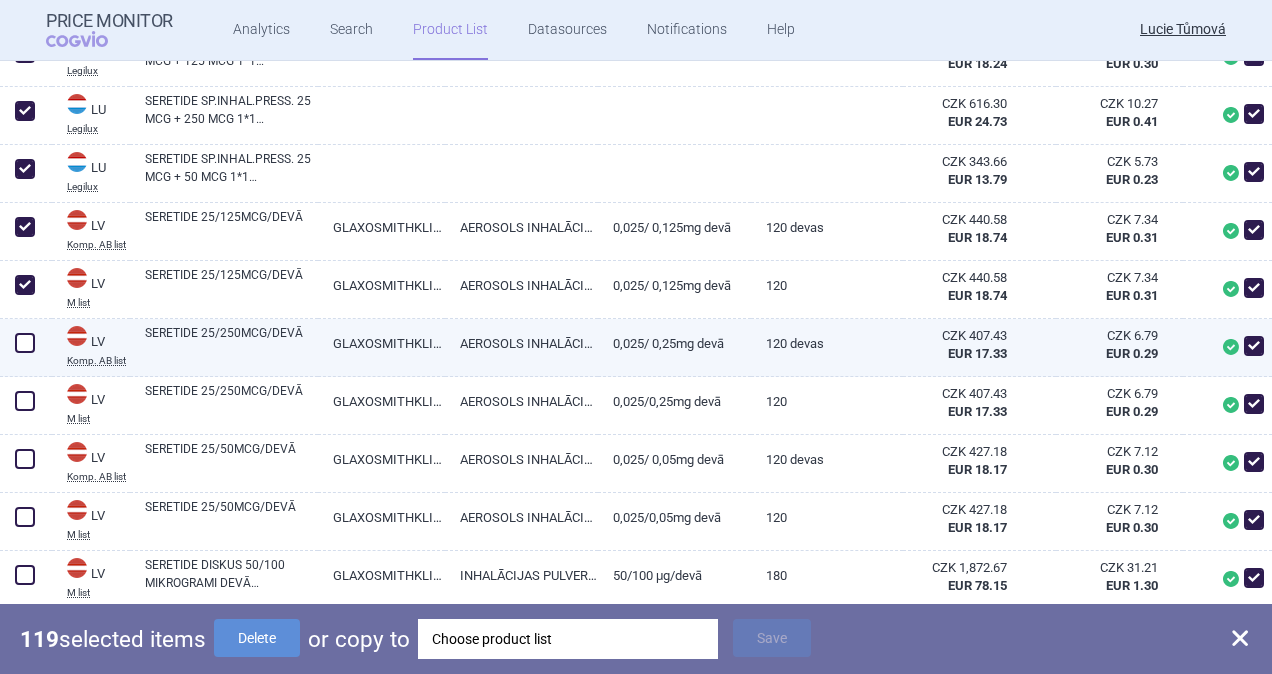 click at bounding box center (25, 343) 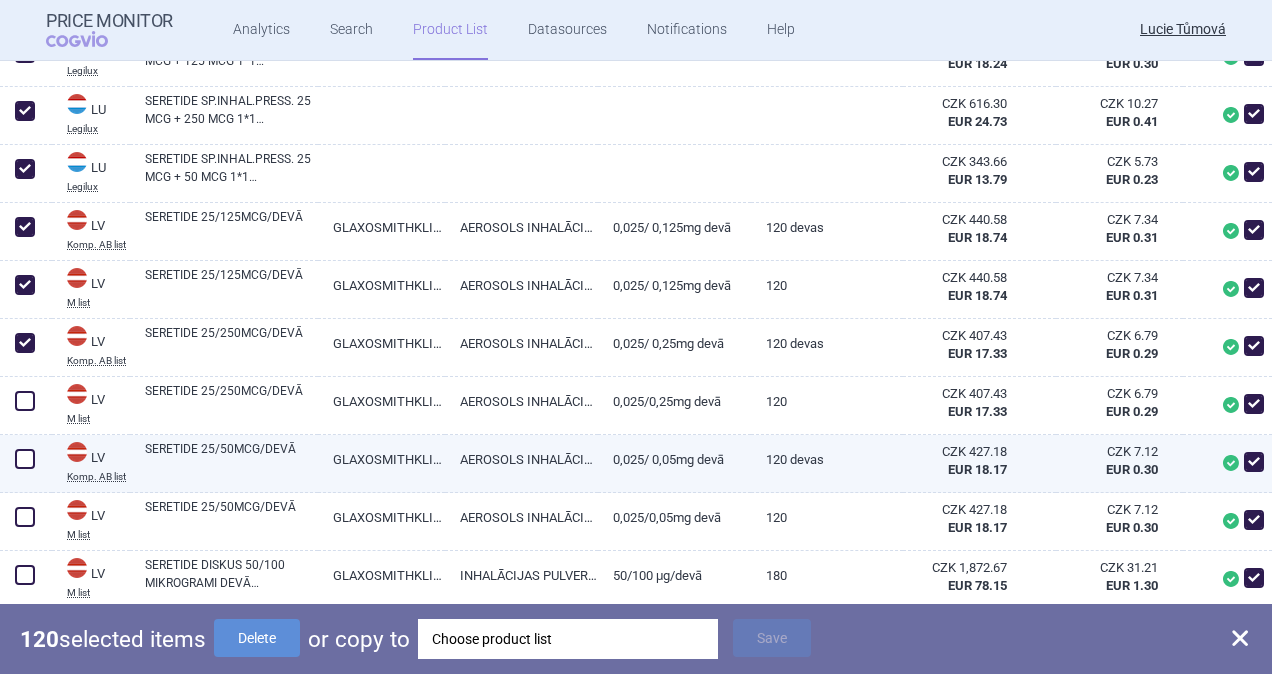 drag, startPoint x: 34, startPoint y: 400, endPoint x: 34, endPoint y: 459, distance: 59 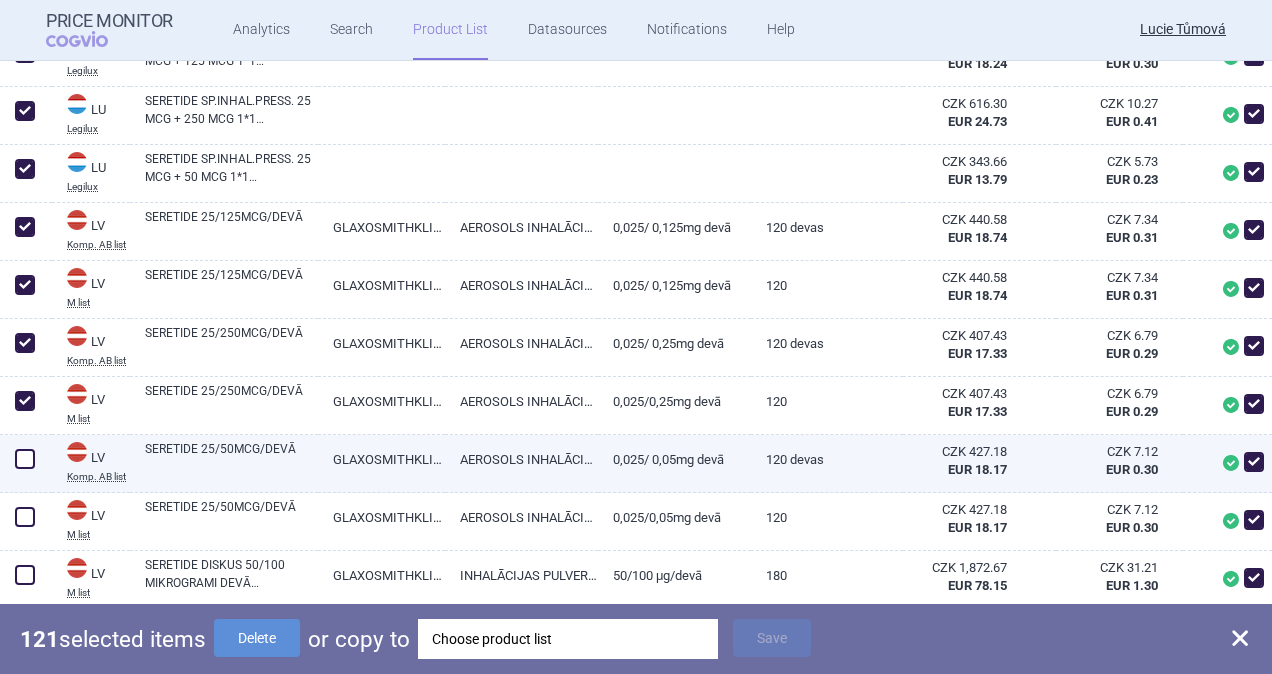 drag, startPoint x: 19, startPoint y: 456, endPoint x: 23, endPoint y: 500, distance: 44.181442 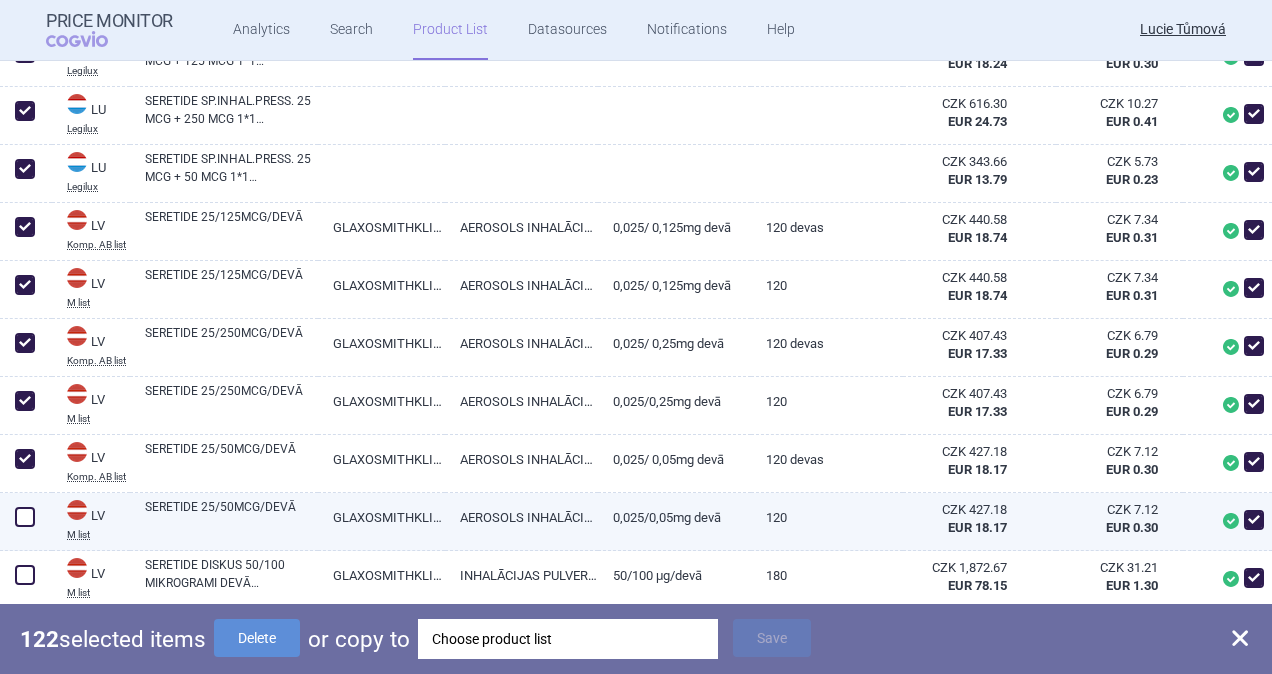 click at bounding box center (25, 517) 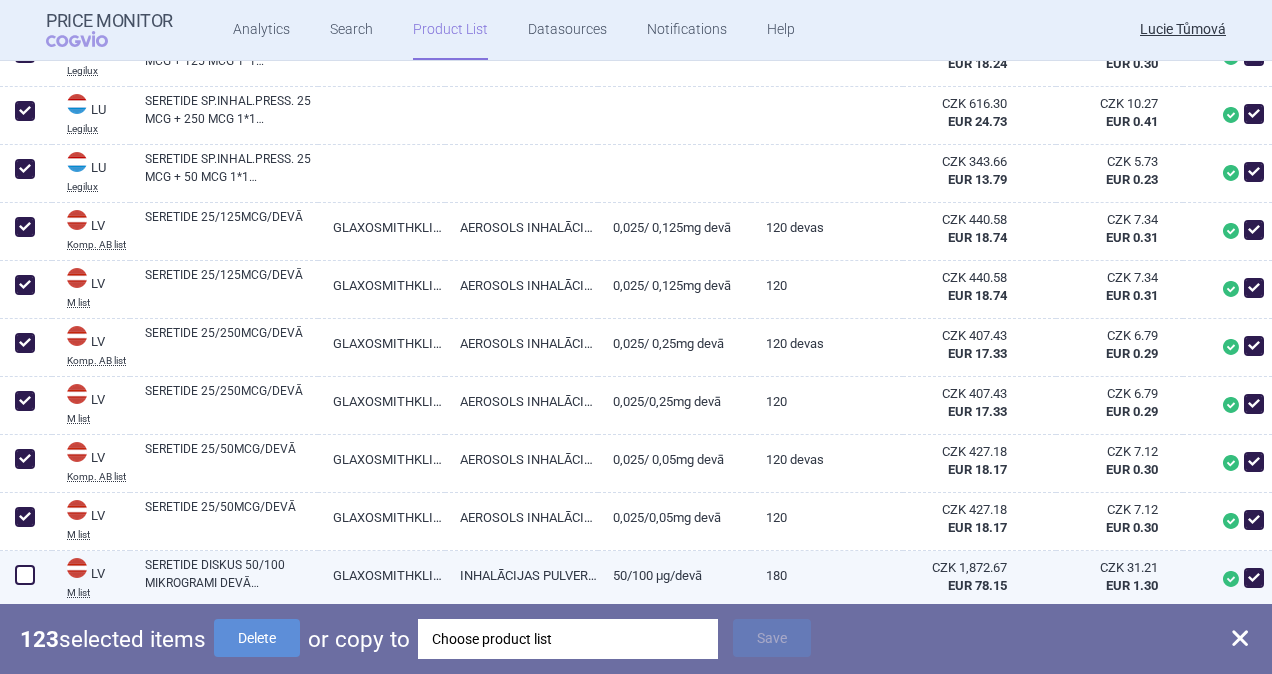 drag, startPoint x: 33, startPoint y: 576, endPoint x: 36, endPoint y: 544, distance: 32.140316 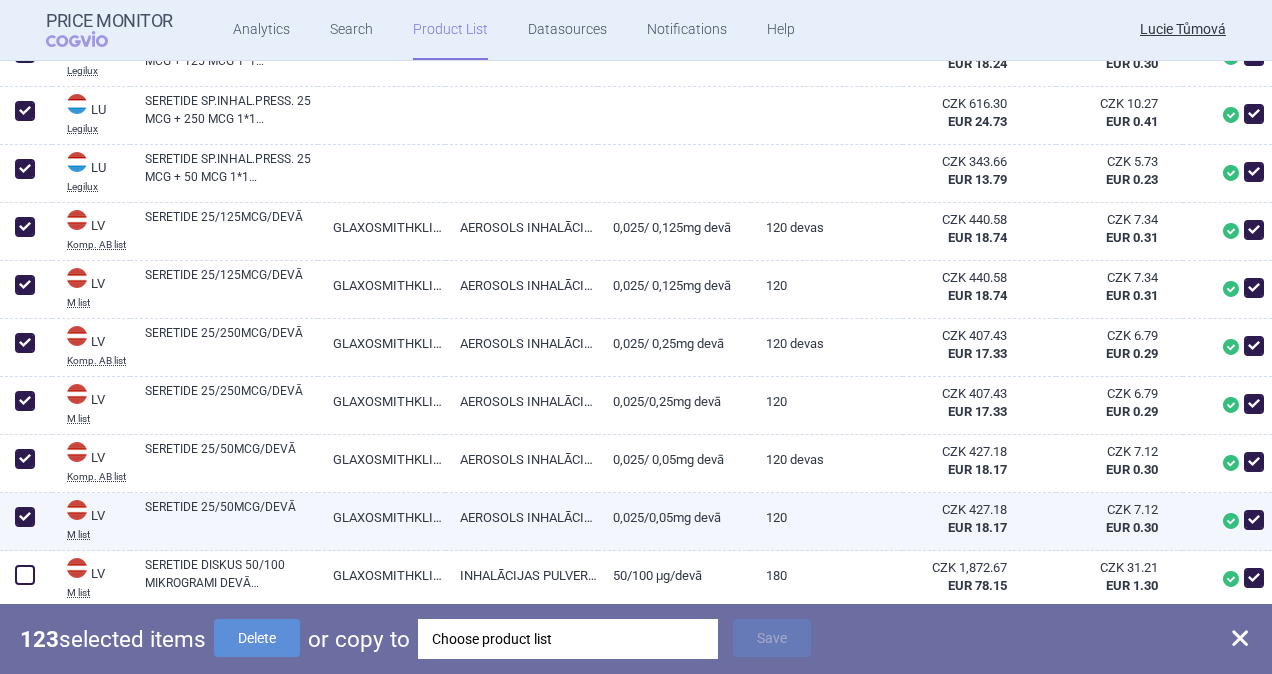 click at bounding box center [25, 575] 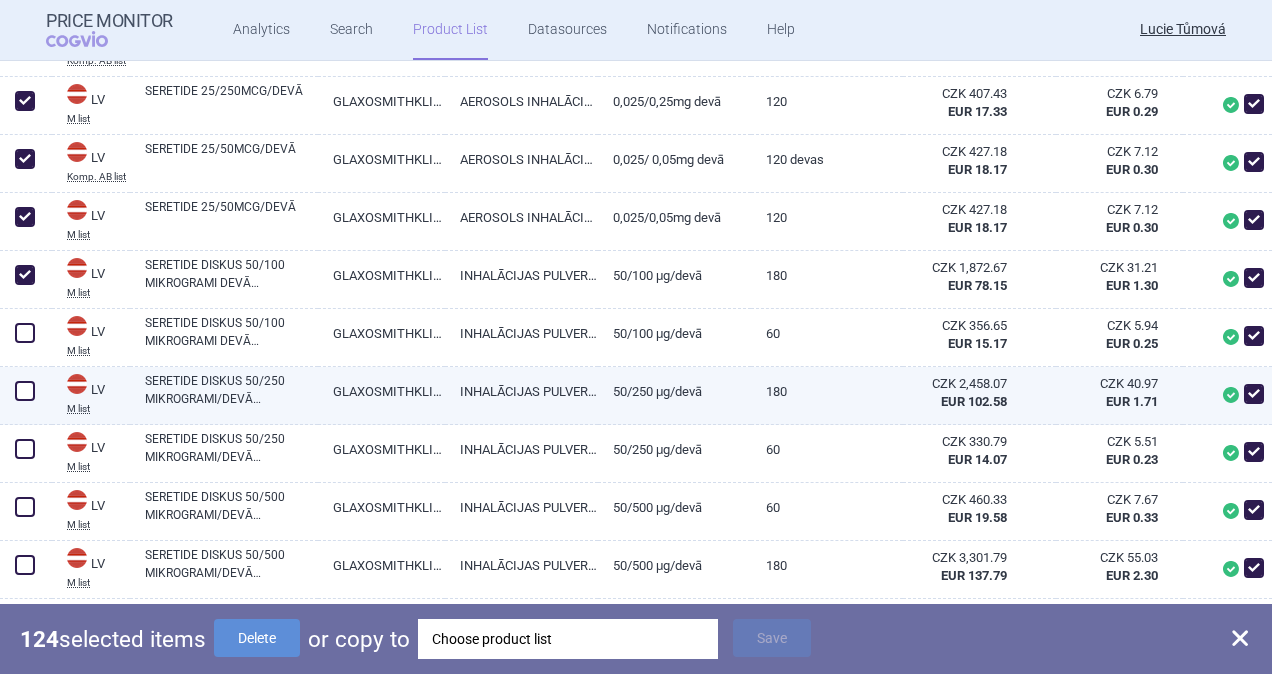 scroll, scrollTop: 7900, scrollLeft: 0, axis: vertical 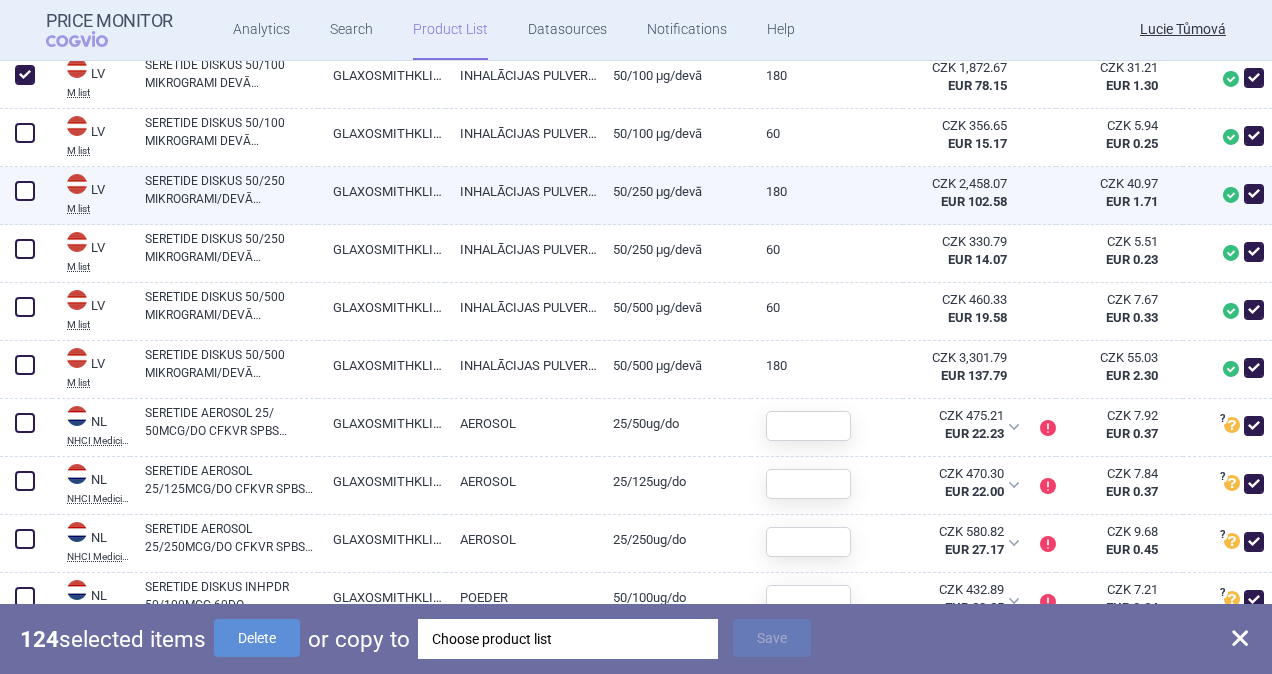 drag, startPoint x: 20, startPoint y: 132, endPoint x: 30, endPoint y: 196, distance: 64.77654 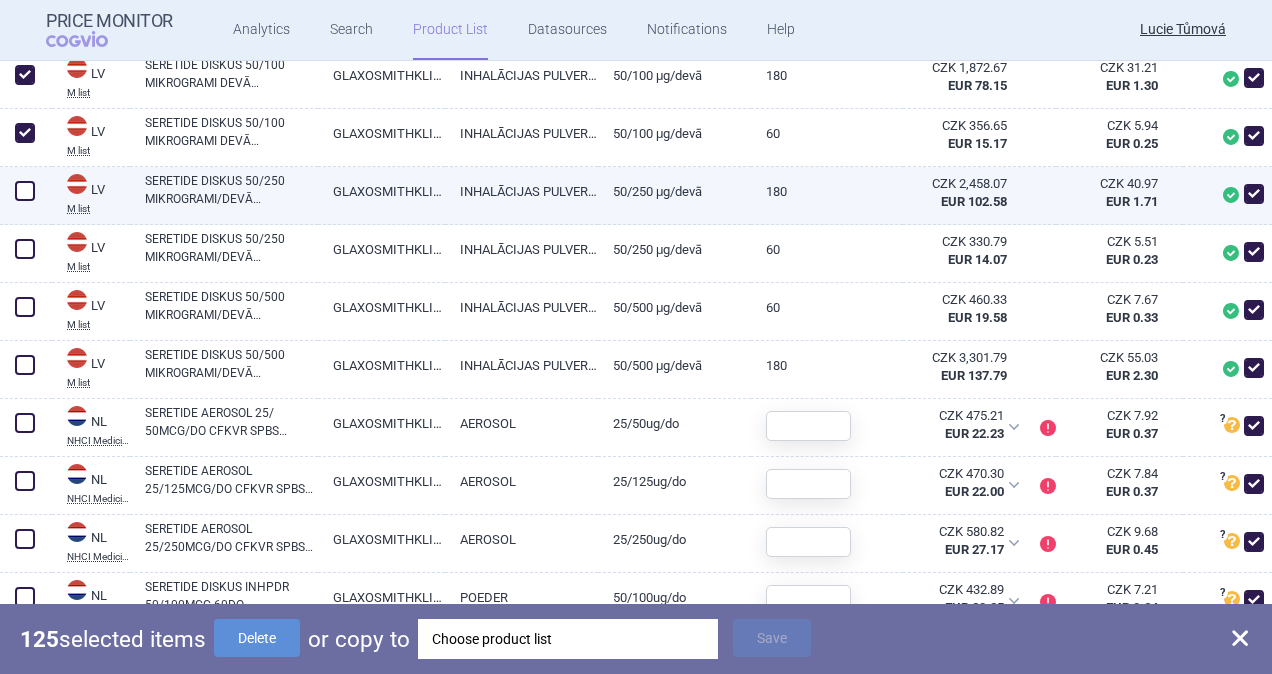 click at bounding box center (25, 191) 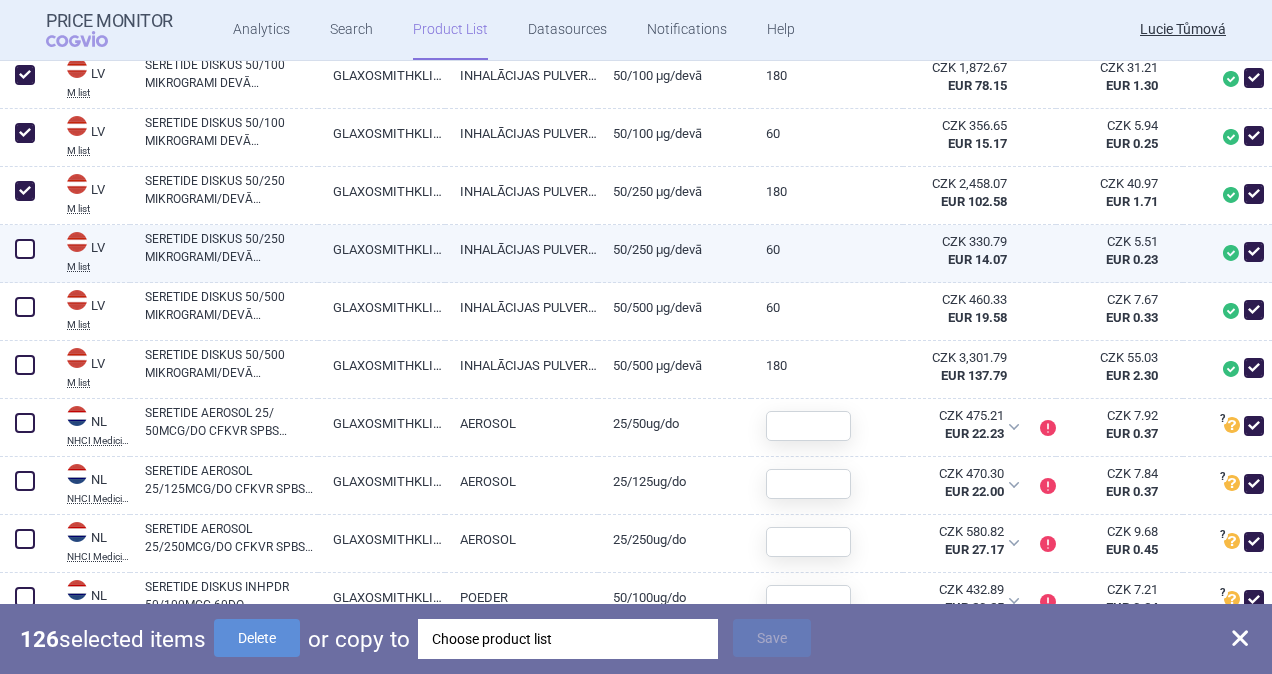 click at bounding box center (26, 254) 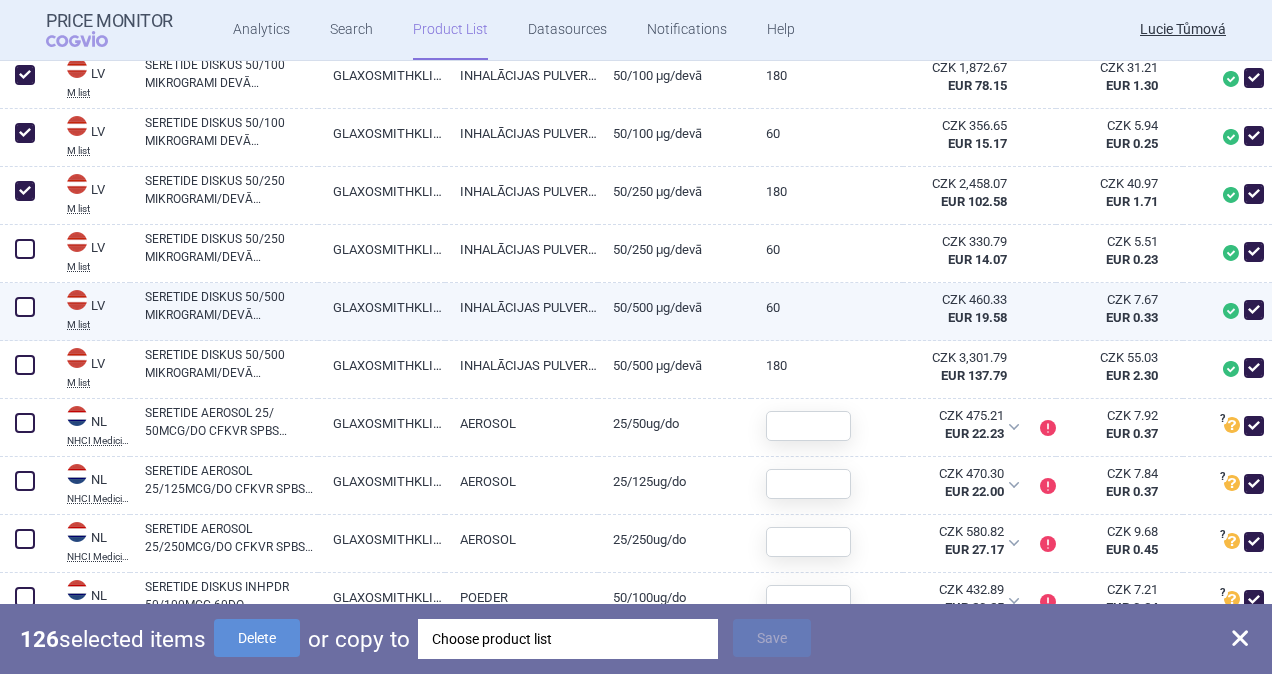 drag, startPoint x: 28, startPoint y: 236, endPoint x: 28, endPoint y: 284, distance: 48 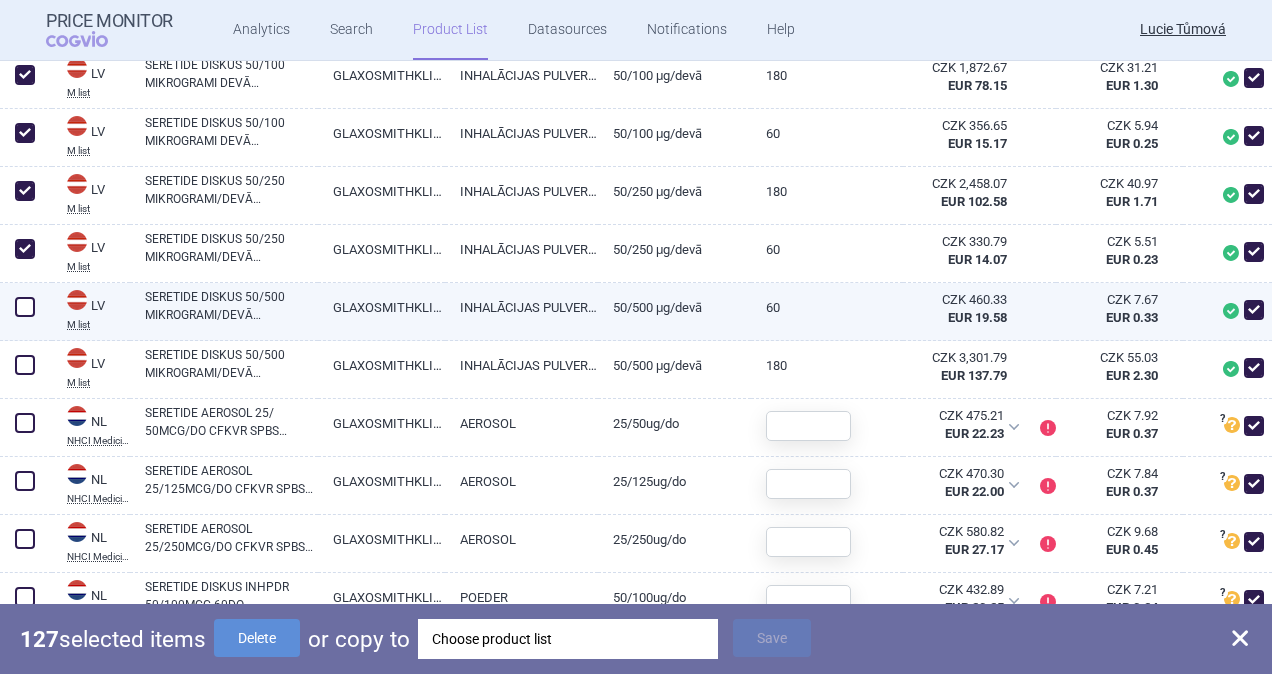 click at bounding box center [26, 312] 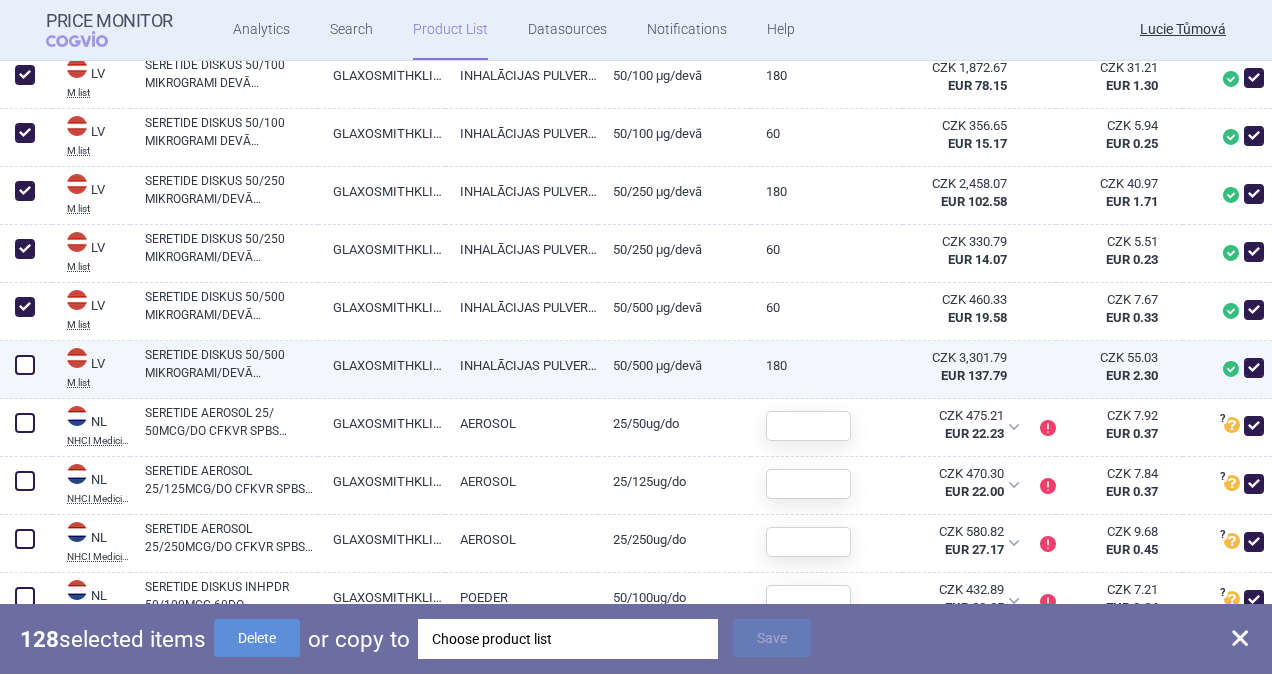 drag, startPoint x: 22, startPoint y: 361, endPoint x: 22, endPoint y: 396, distance: 35 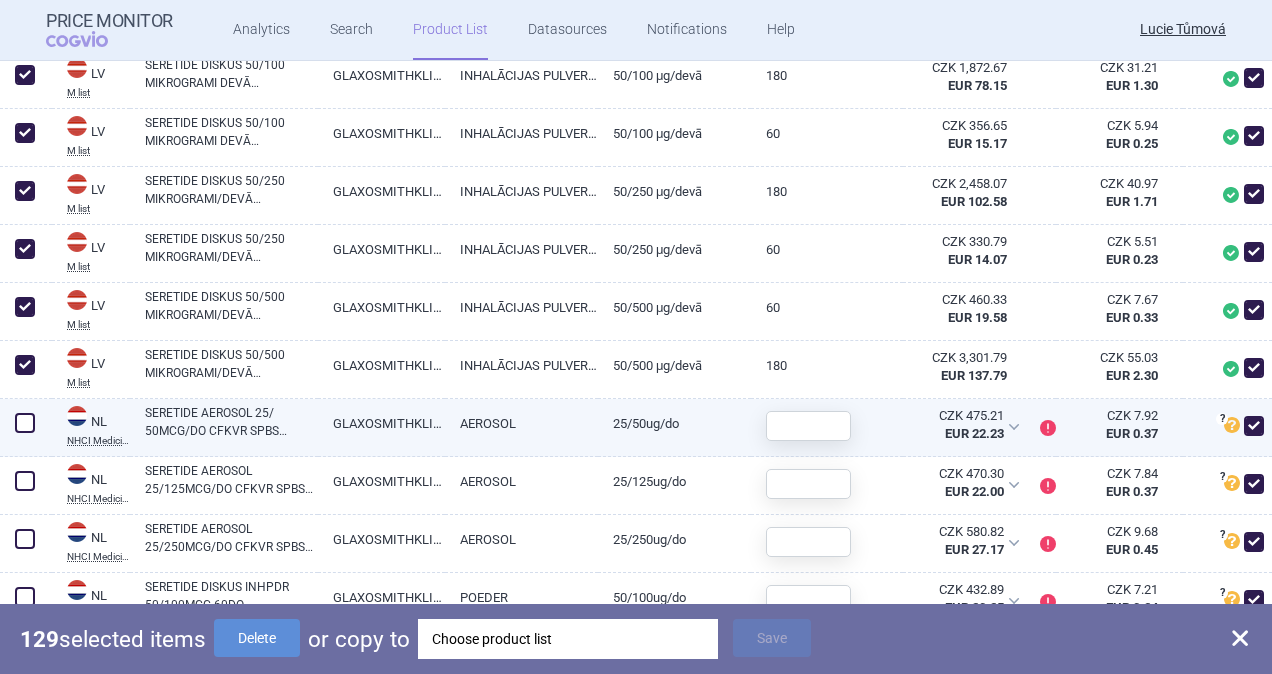 drag, startPoint x: 17, startPoint y: 414, endPoint x: 32, endPoint y: 446, distance: 35.341194 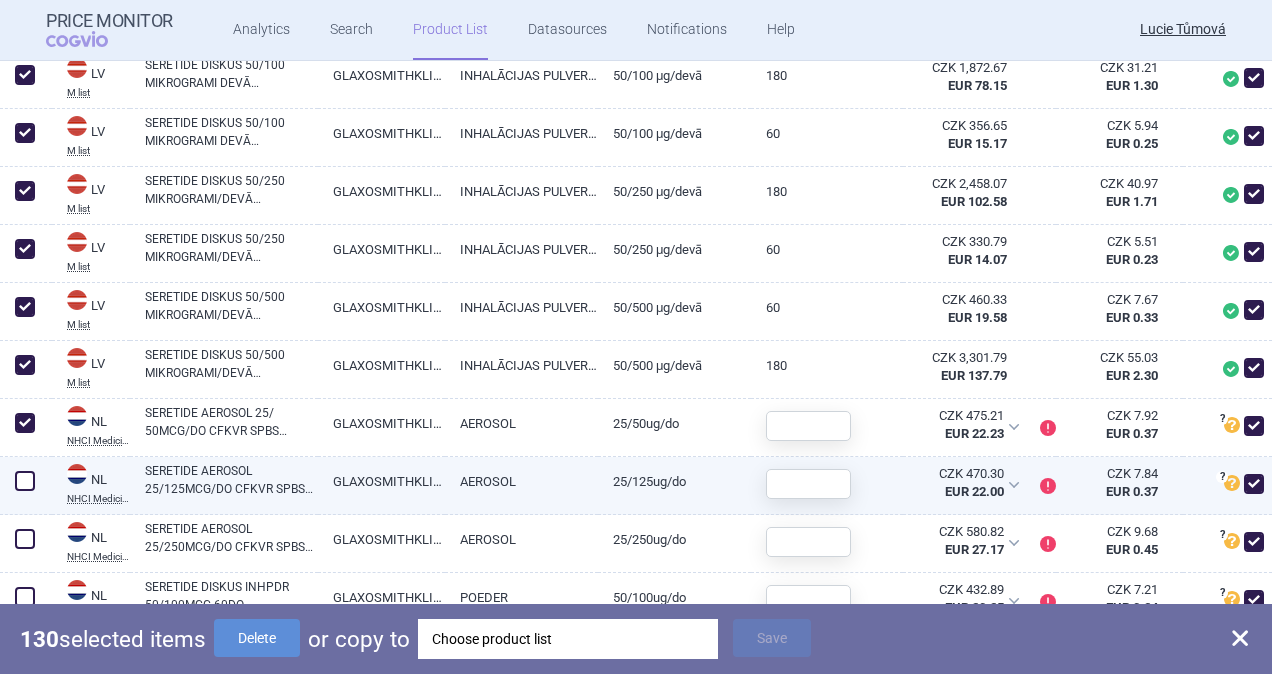 click at bounding box center (25, 481) 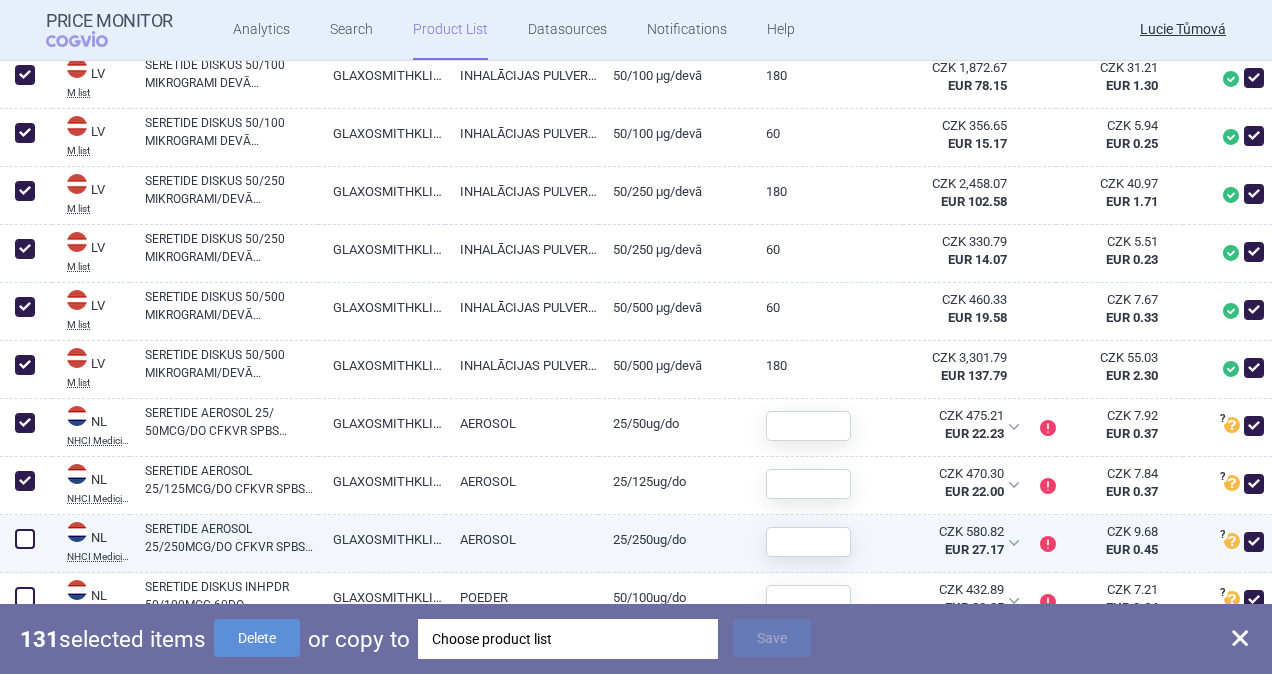 click at bounding box center (25, 539) 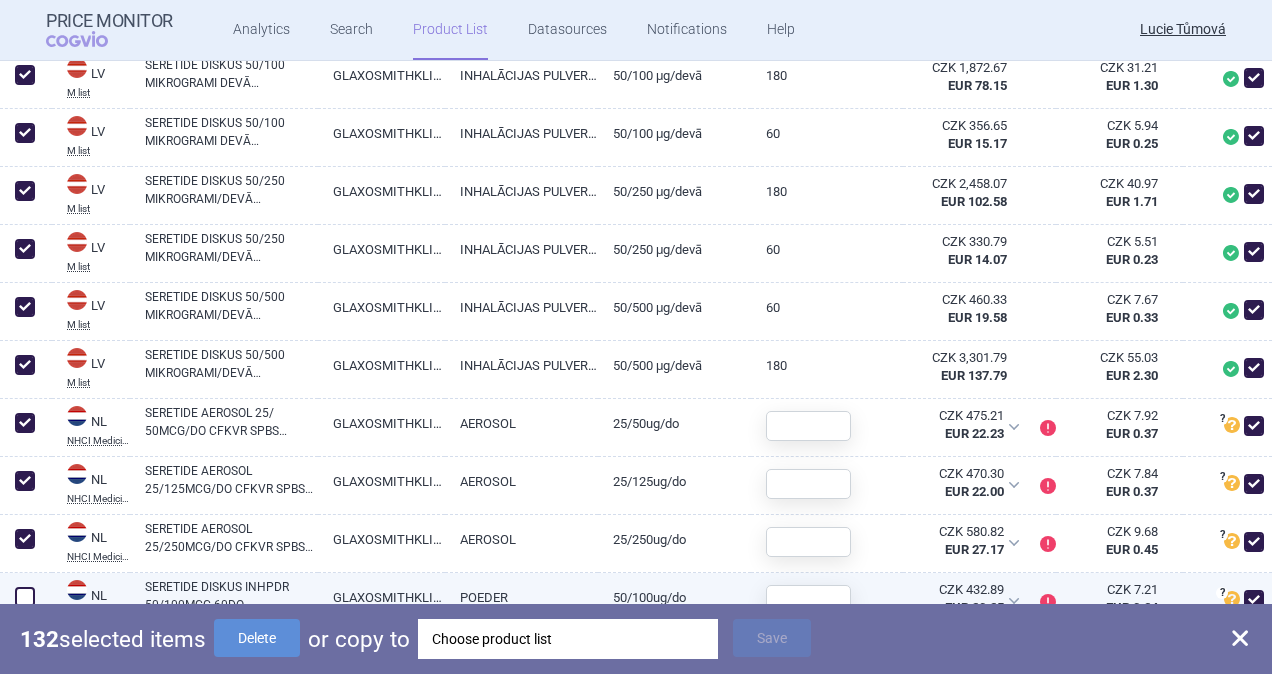 drag, startPoint x: 26, startPoint y: 588, endPoint x: 36, endPoint y: 428, distance: 160.3122 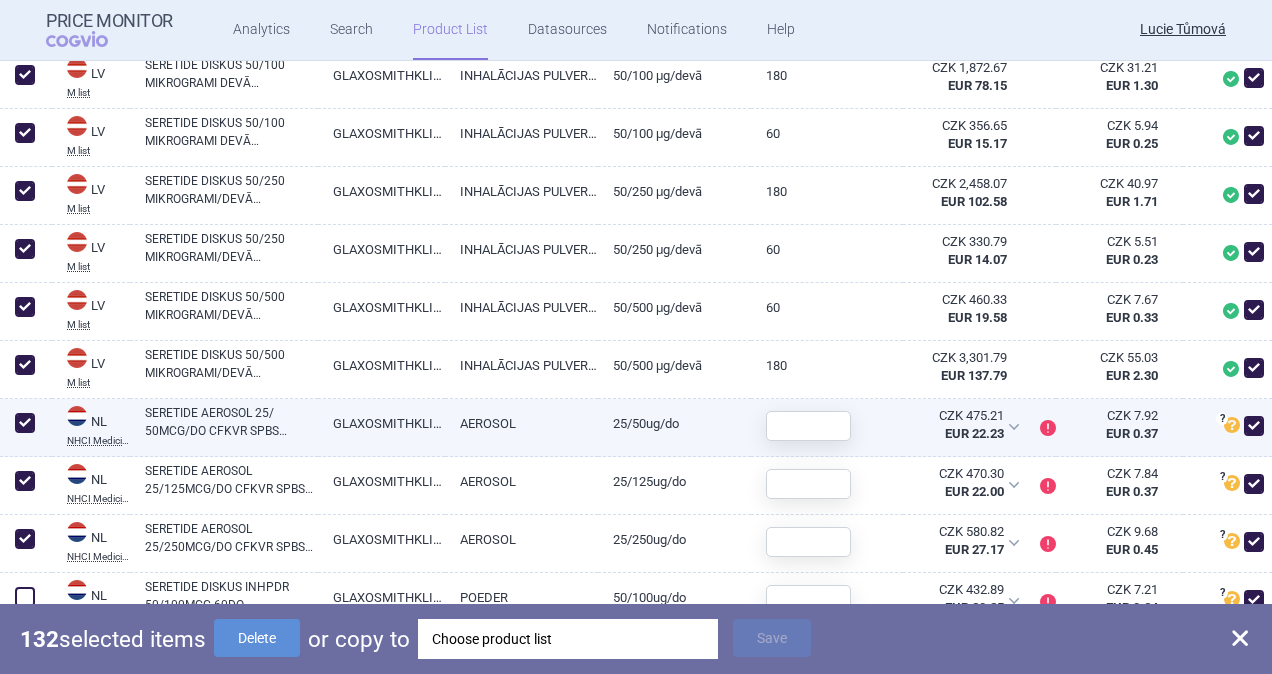 click at bounding box center (25, 597) 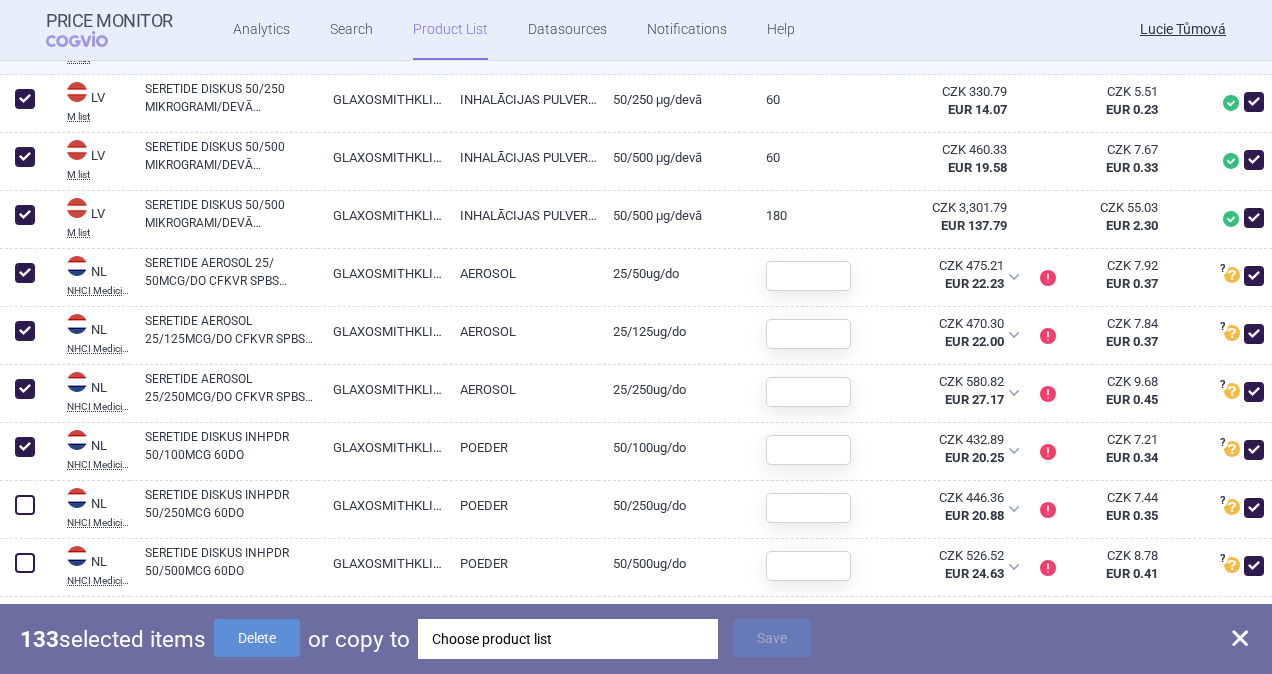scroll, scrollTop: 8300, scrollLeft: 0, axis: vertical 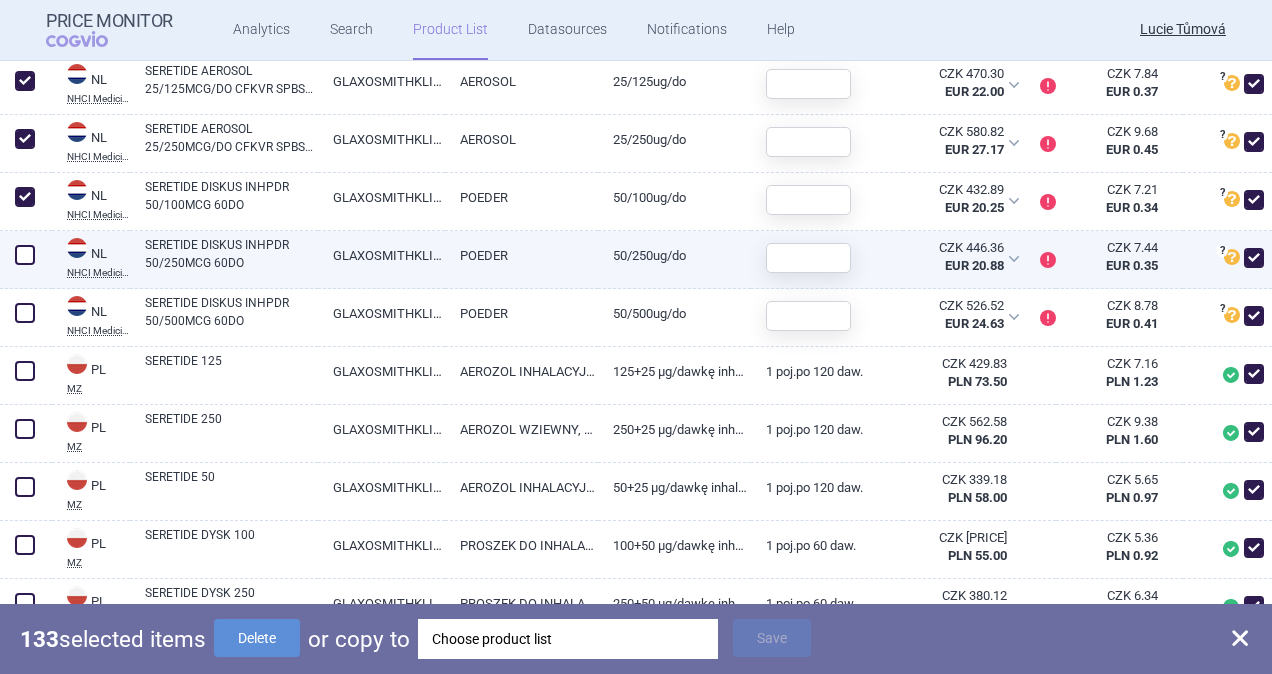 drag, startPoint x: 23, startPoint y: 263, endPoint x: 31, endPoint y: 282, distance: 20.615528 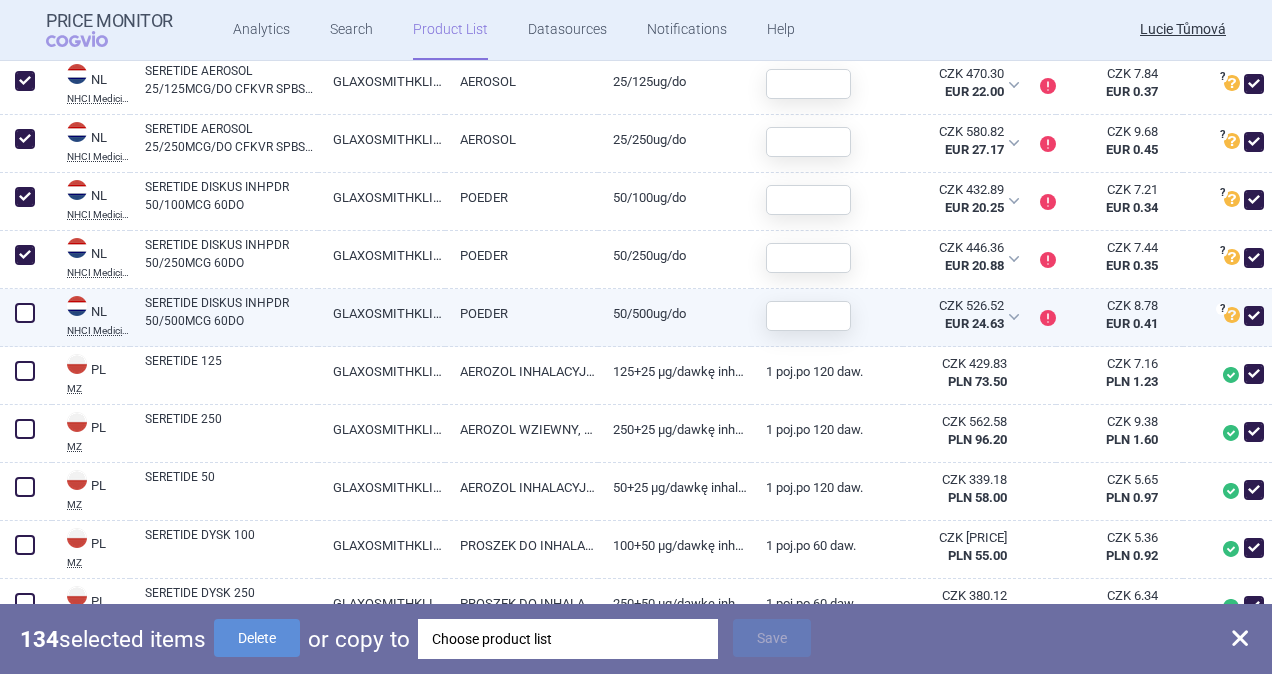click at bounding box center [25, 313] 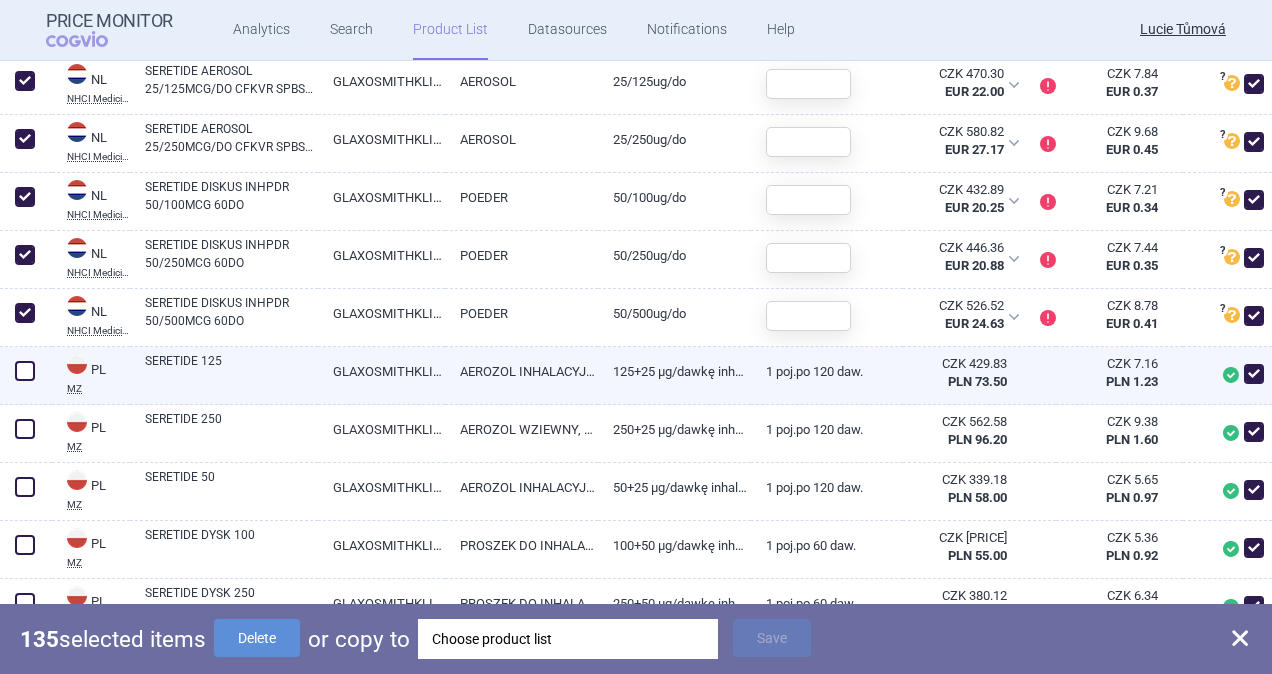 click at bounding box center (25, 371) 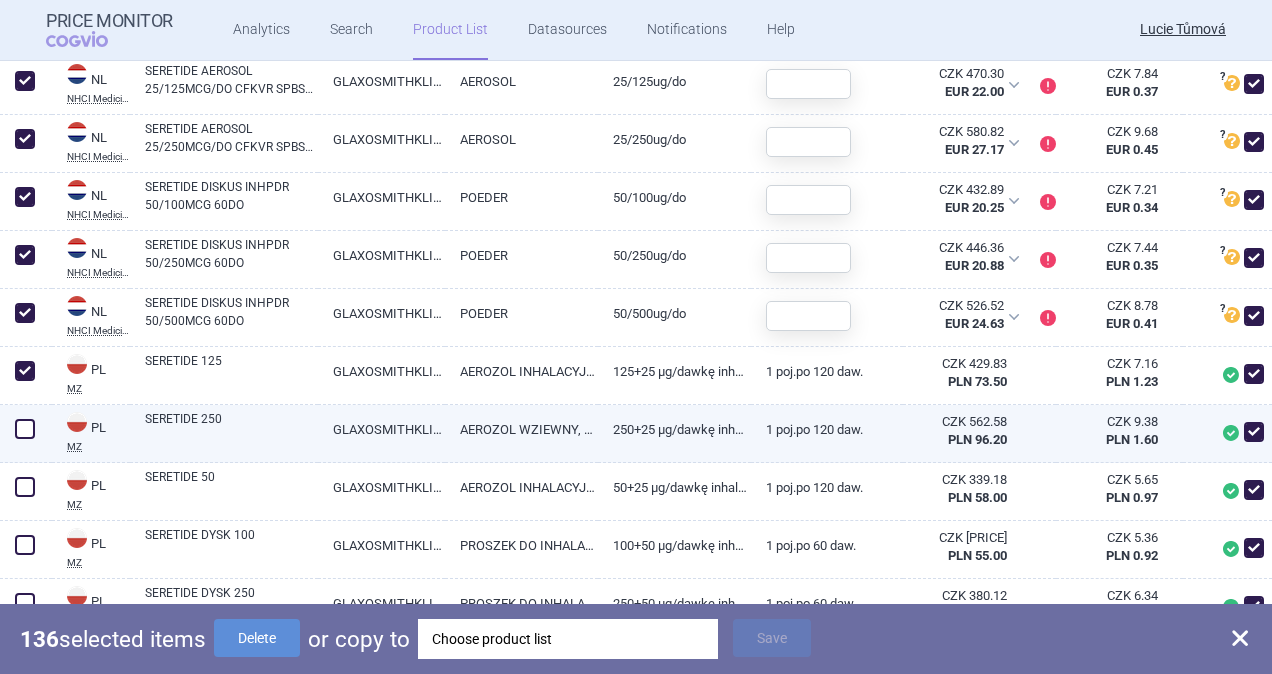 drag, startPoint x: 33, startPoint y: 419, endPoint x: 32, endPoint y: 472, distance: 53.009434 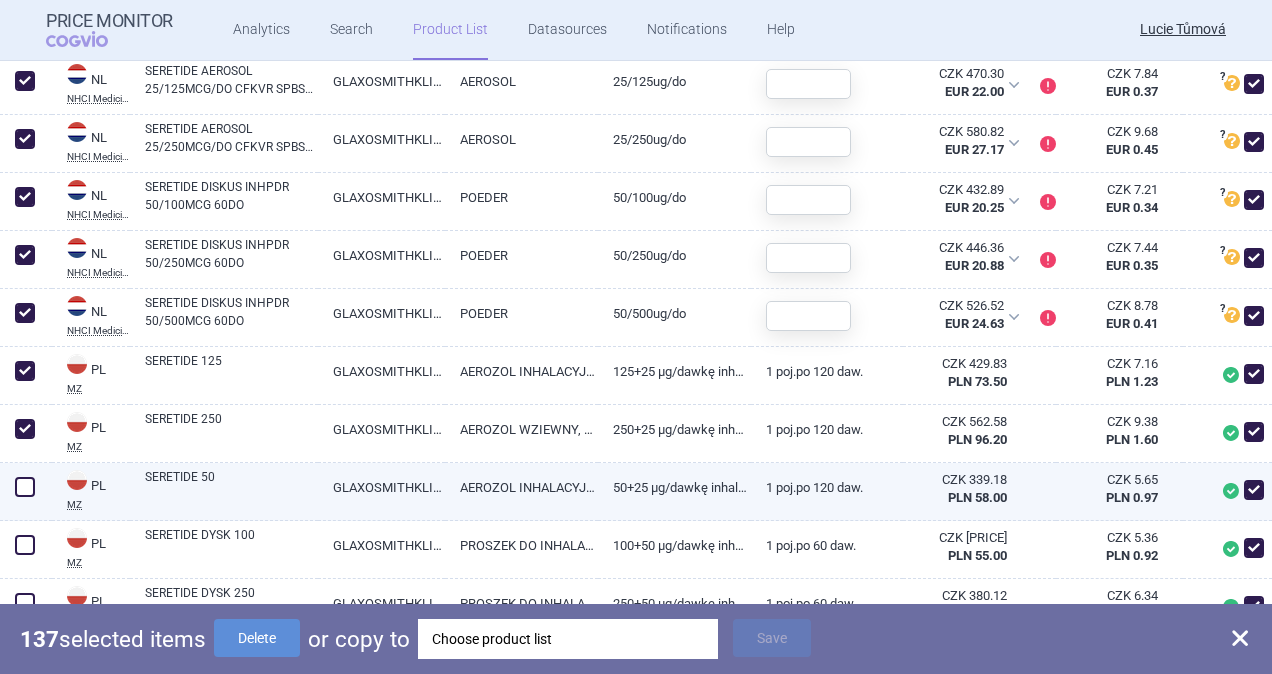 click at bounding box center [25, 487] 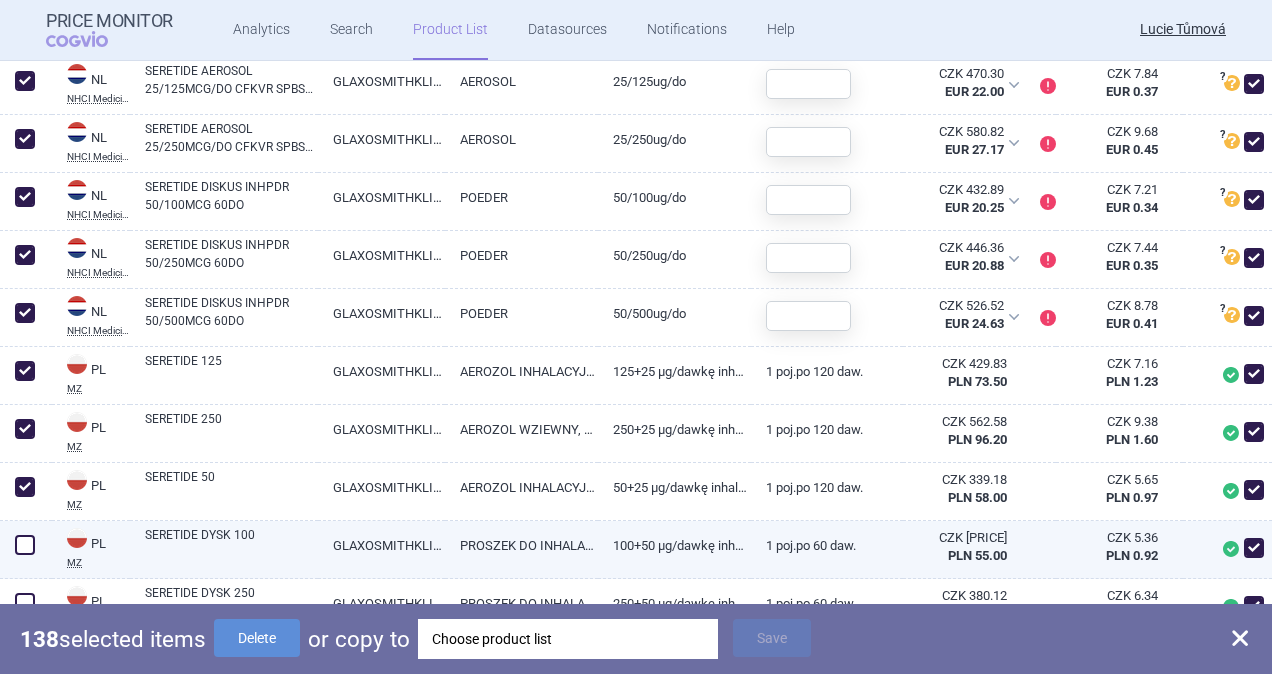 click at bounding box center (25, 545) 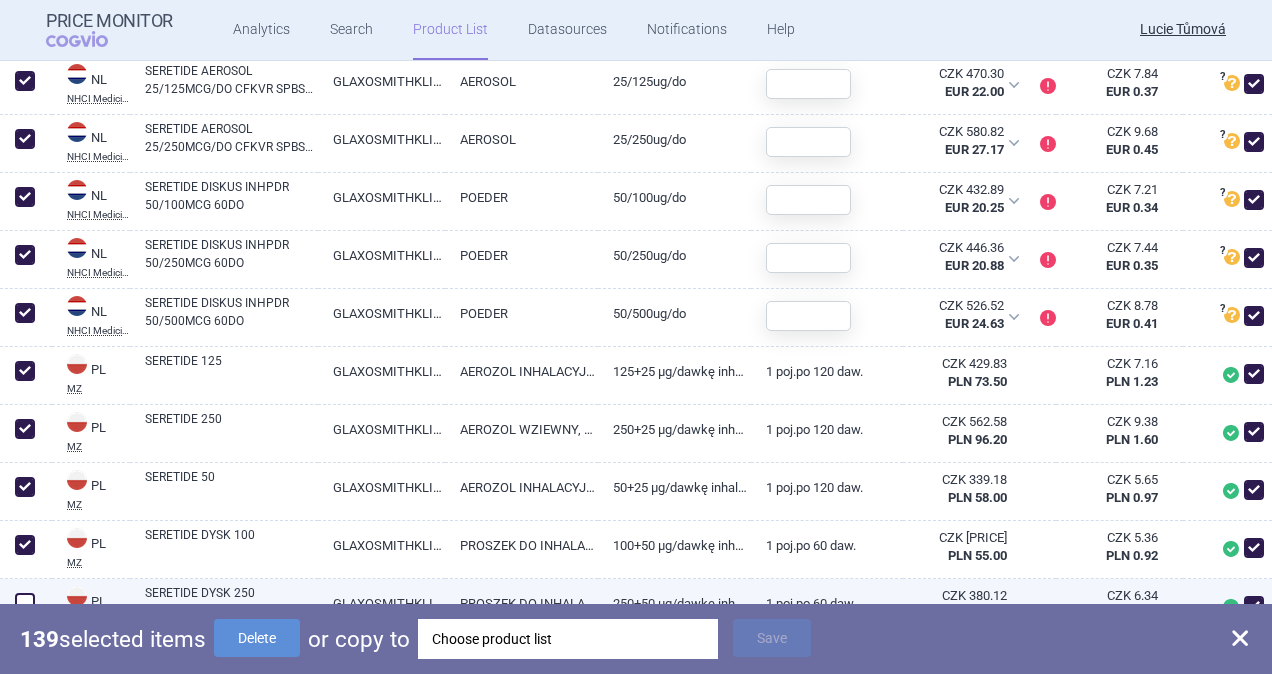 click at bounding box center [25, 603] 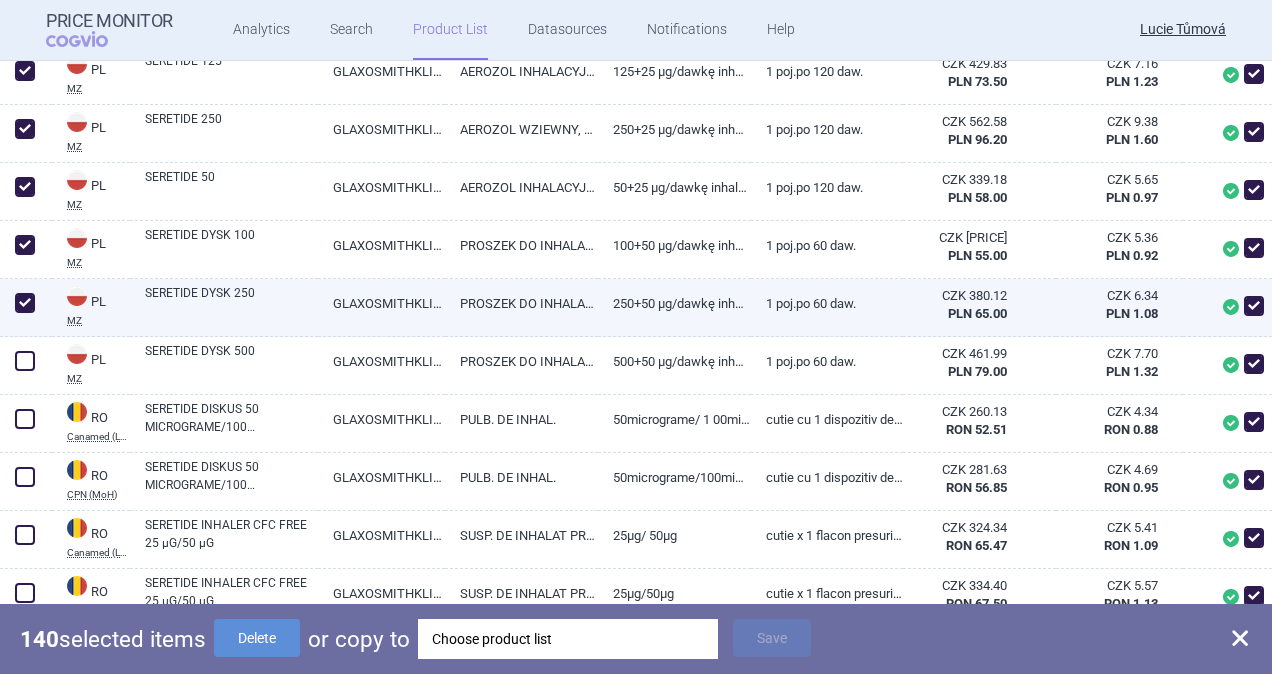 scroll, scrollTop: 8700, scrollLeft: 0, axis: vertical 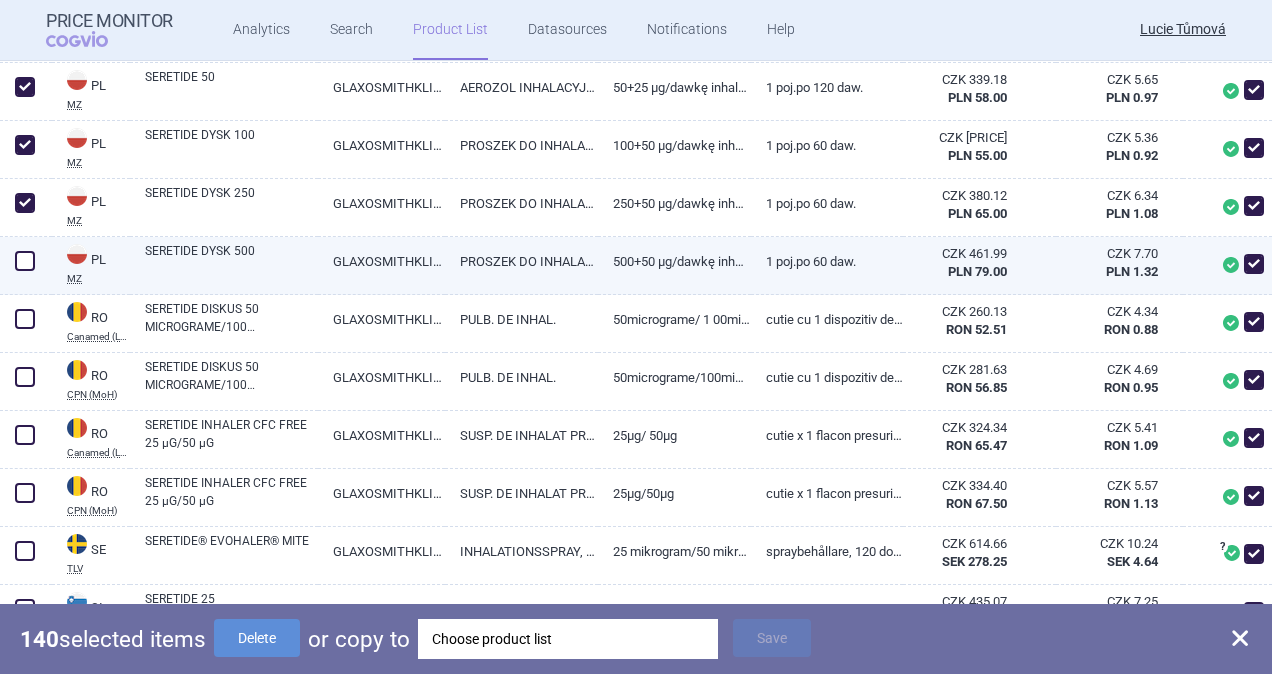 click at bounding box center [25, 261] 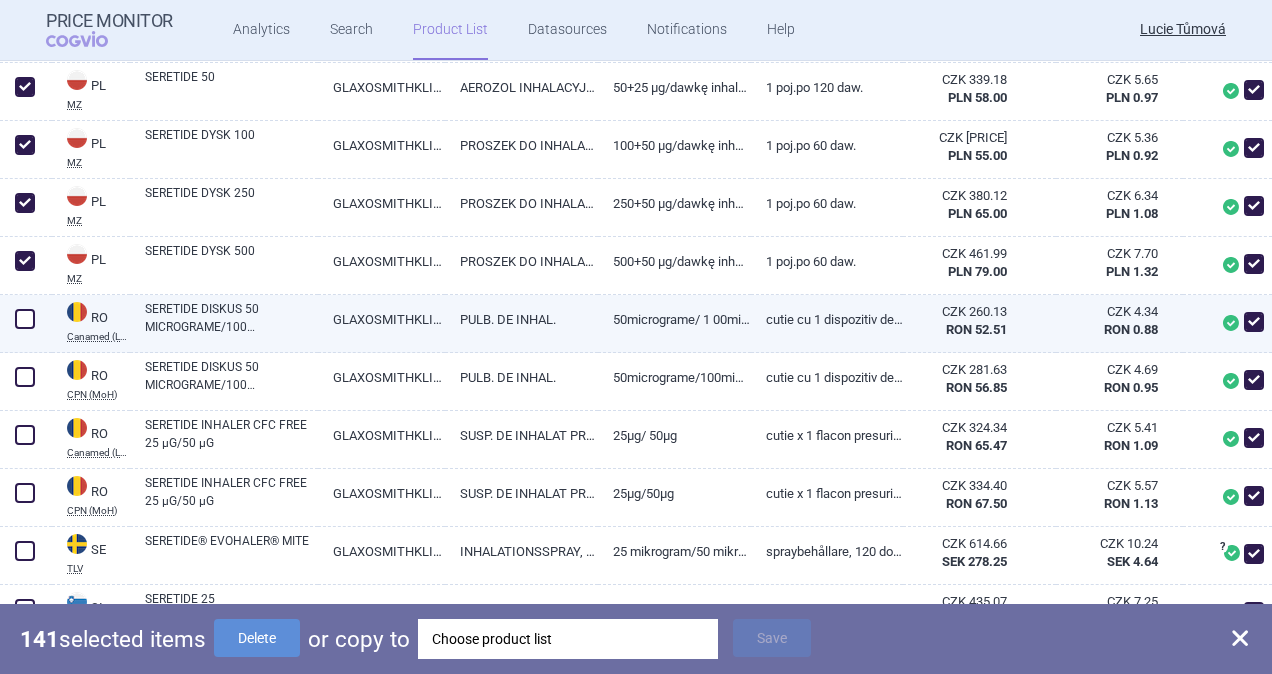 click at bounding box center (25, 319) 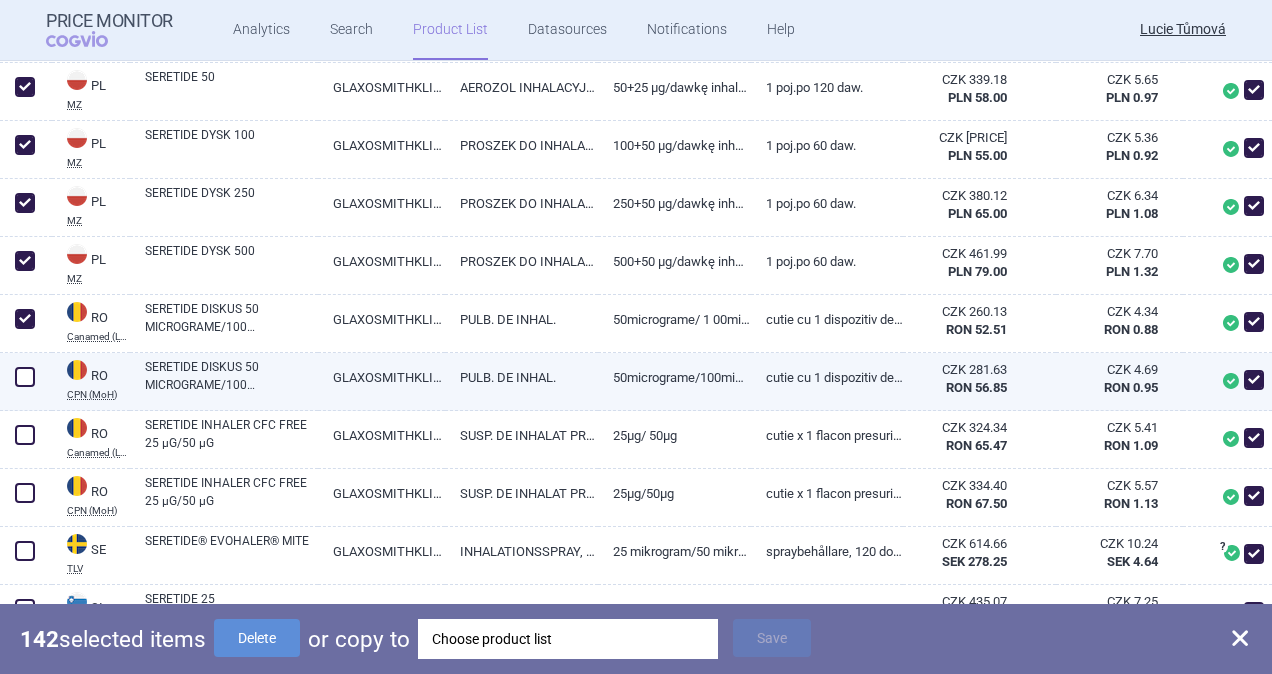 drag, startPoint x: 23, startPoint y: 372, endPoint x: 26, endPoint y: 404, distance: 32.140316 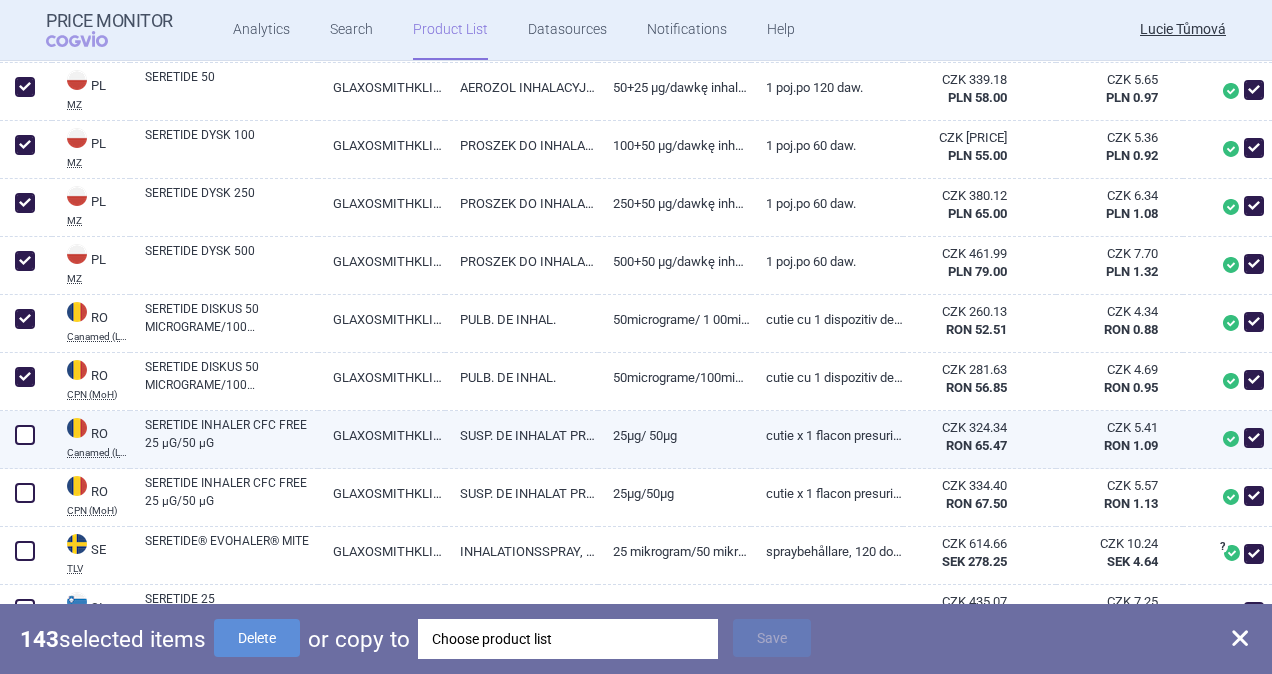 click at bounding box center (25, 435) 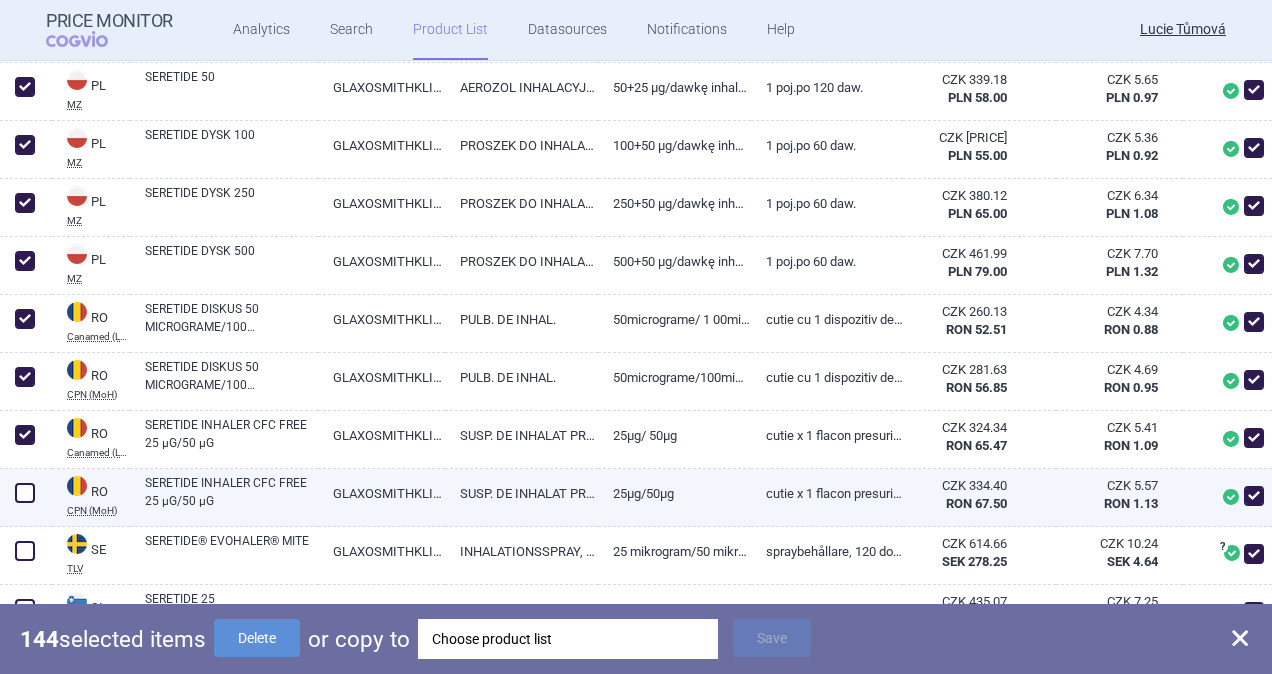 click at bounding box center (25, 493) 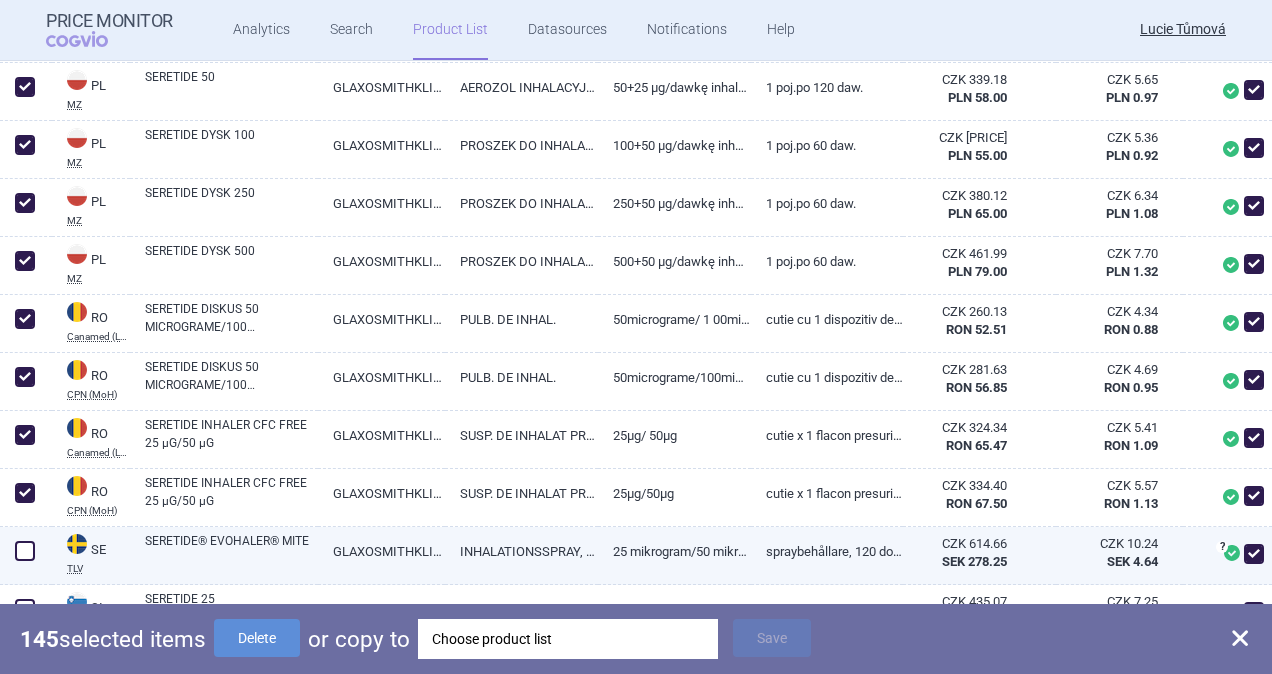 click at bounding box center [26, 556] 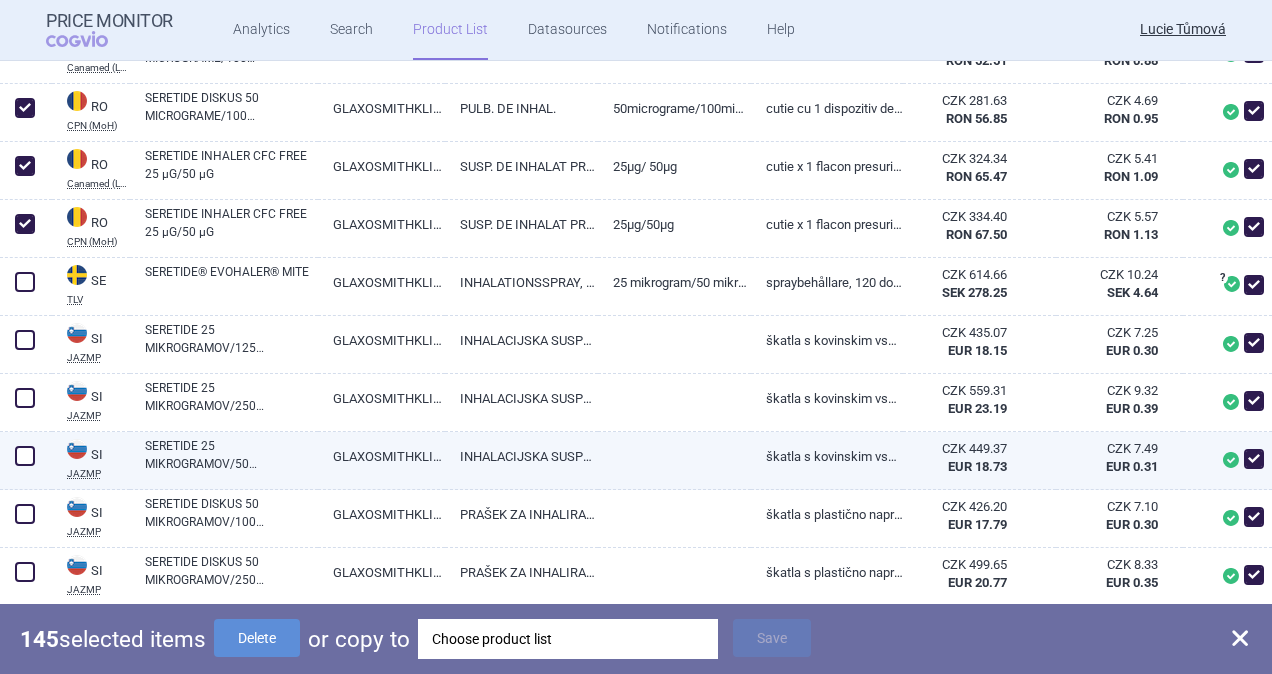 scroll, scrollTop: 9000, scrollLeft: 0, axis: vertical 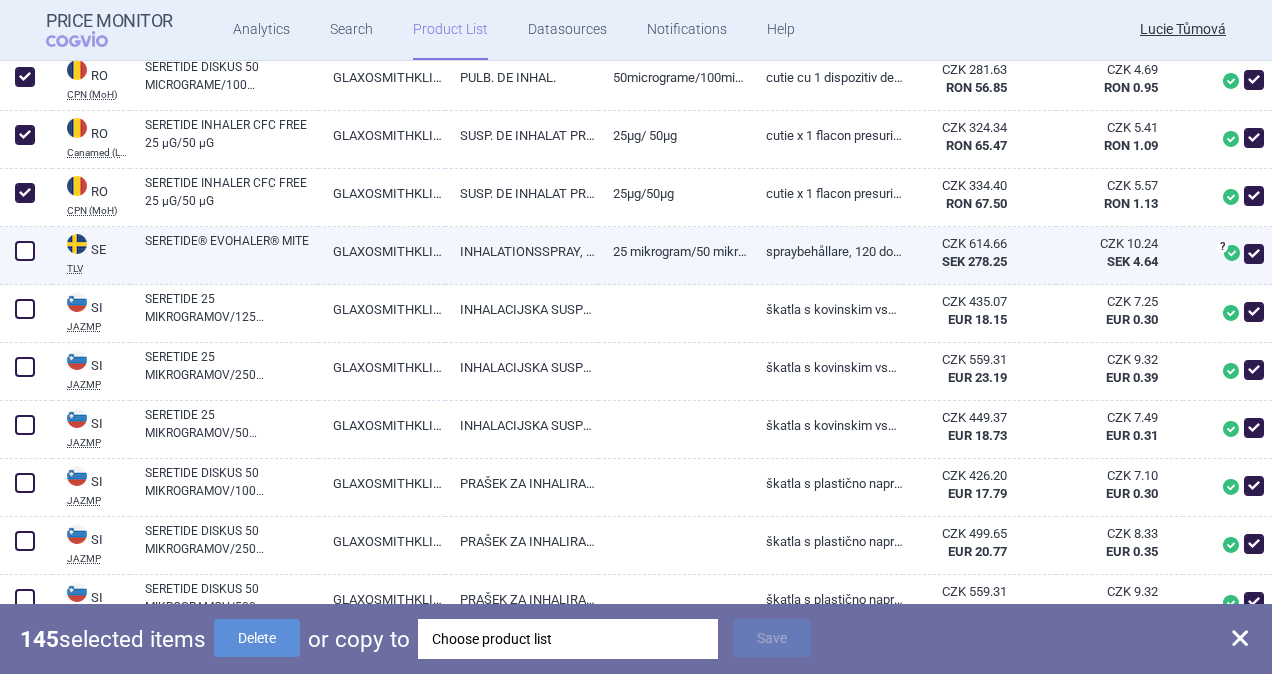 click at bounding box center [26, 256] 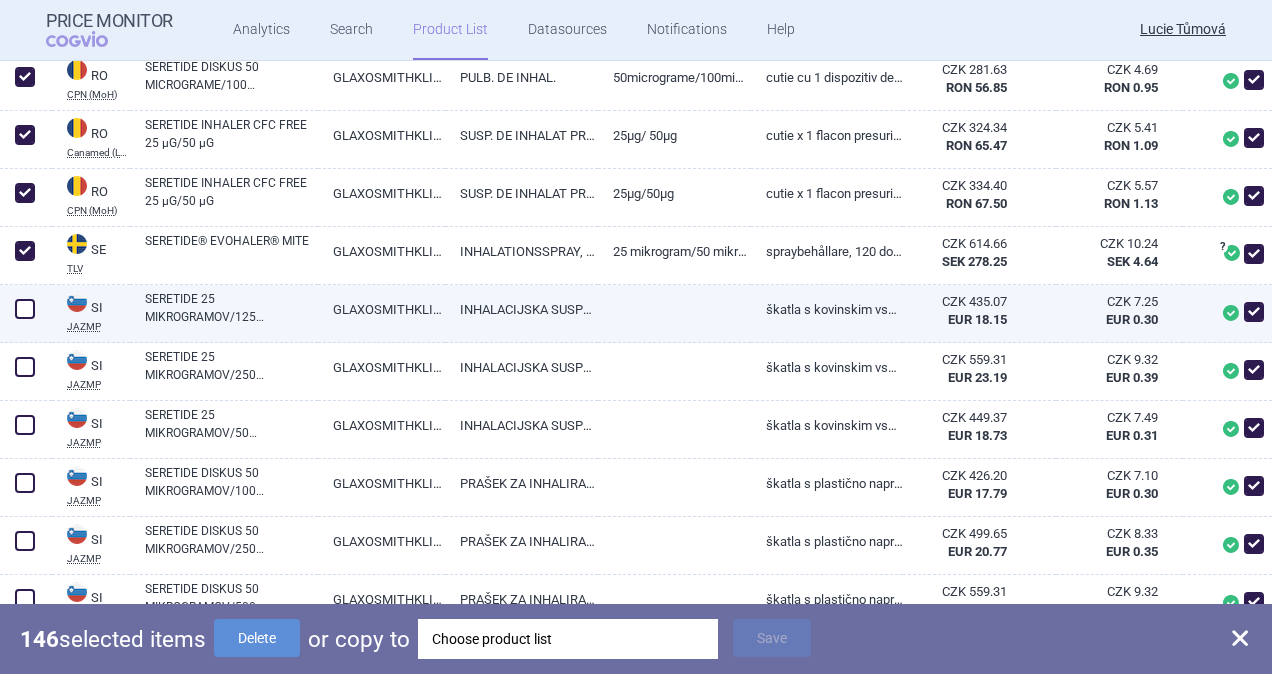 click at bounding box center (25, 309) 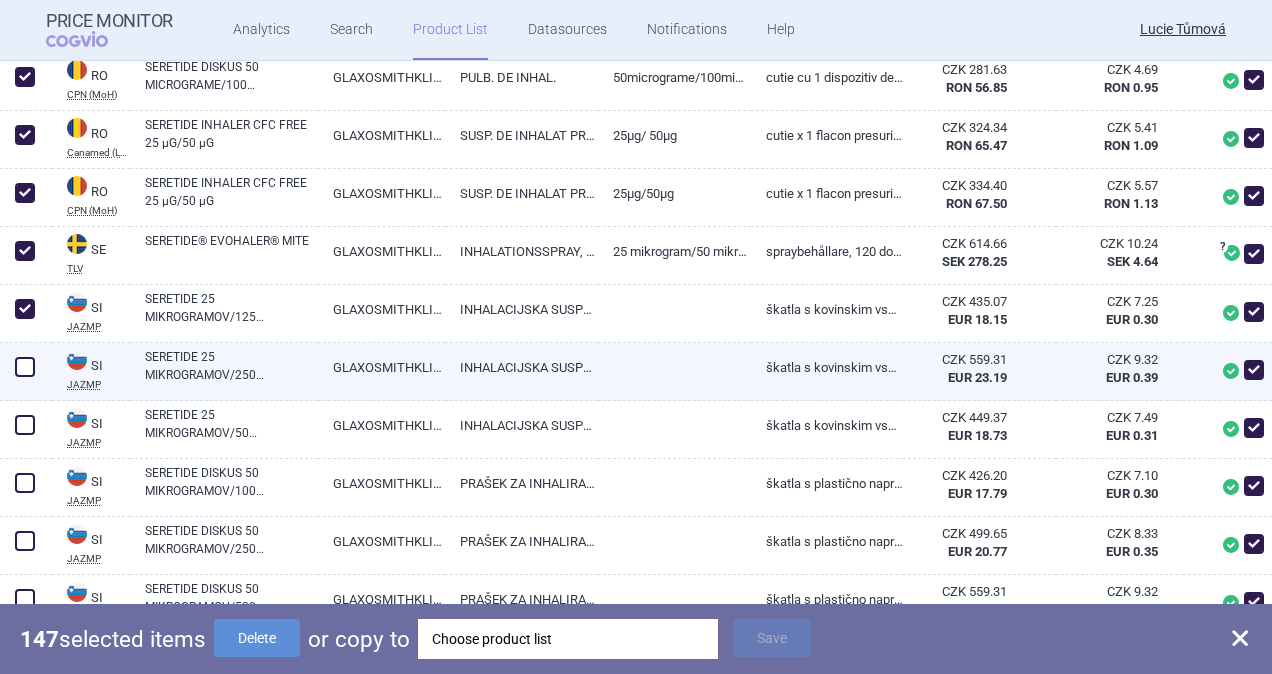 click at bounding box center [25, 367] 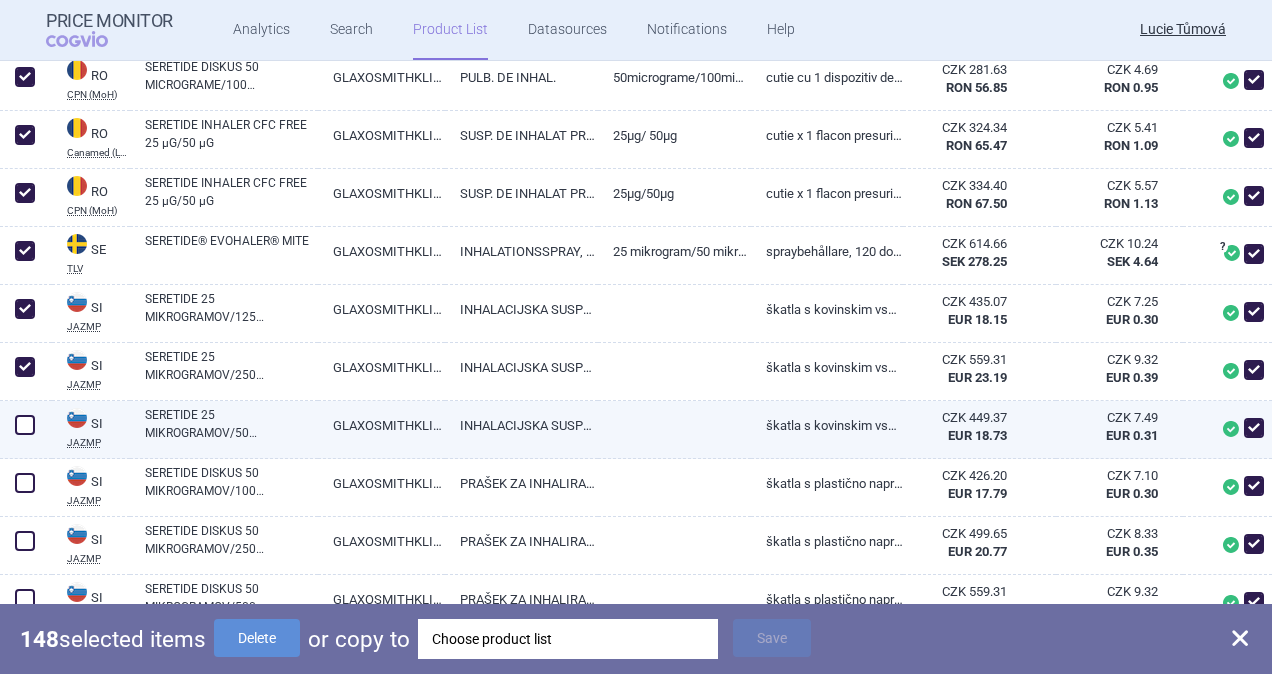 drag, startPoint x: 26, startPoint y: 419, endPoint x: 28, endPoint y: 452, distance: 33.06055 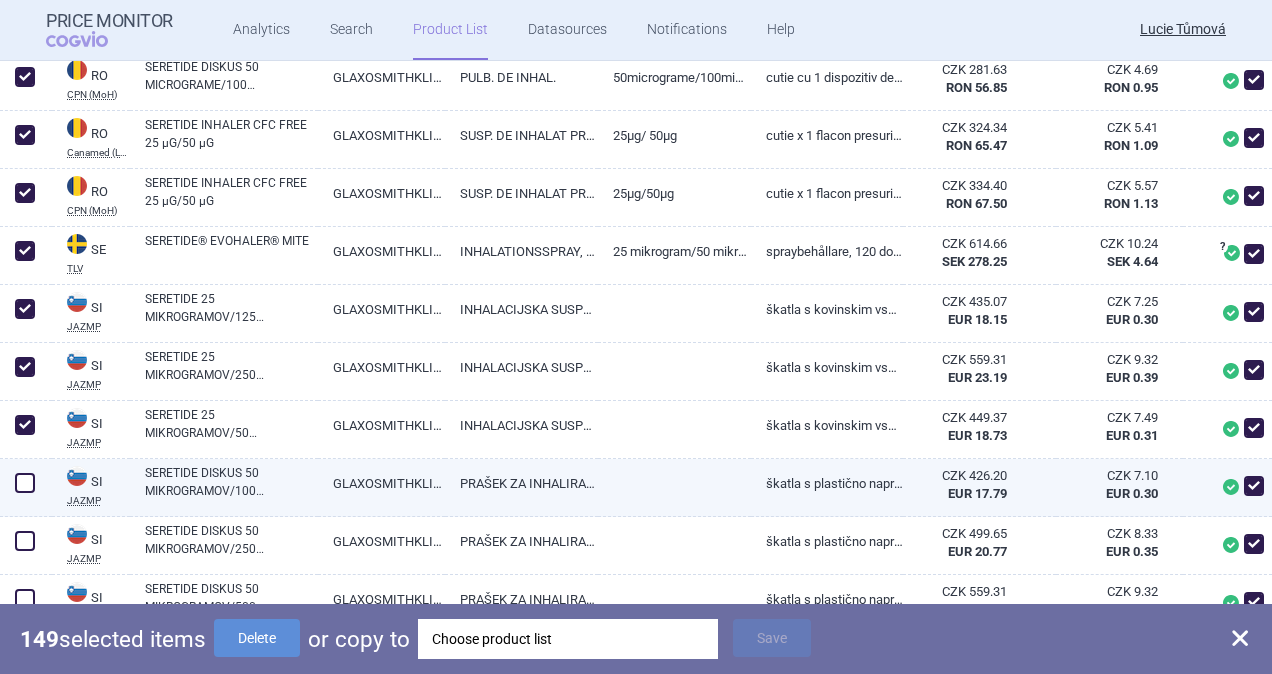 click at bounding box center [25, 483] 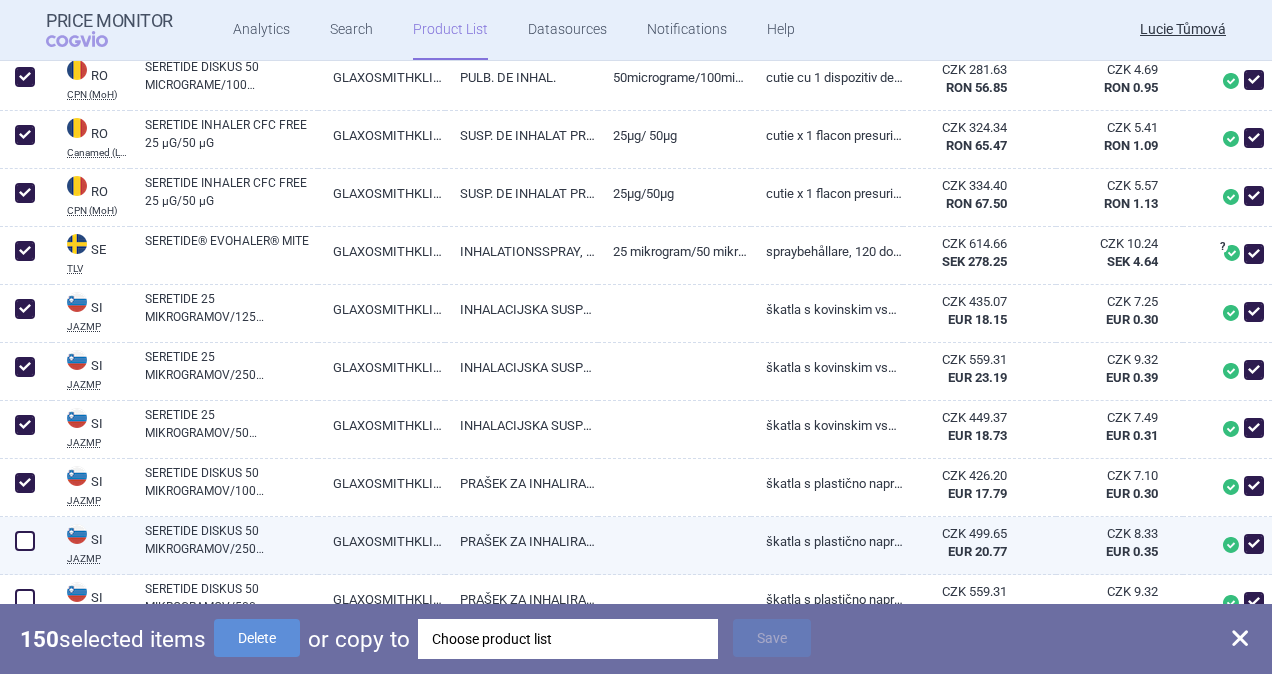 click at bounding box center (25, 541) 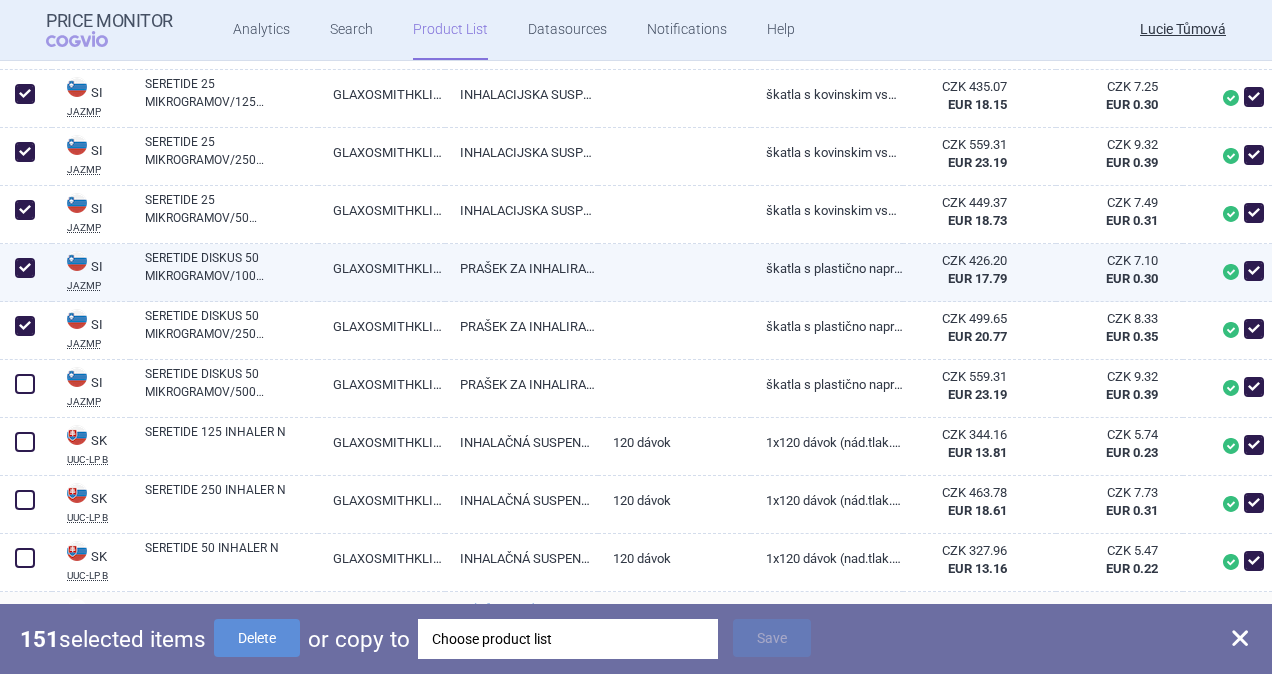 scroll, scrollTop: 9300, scrollLeft: 0, axis: vertical 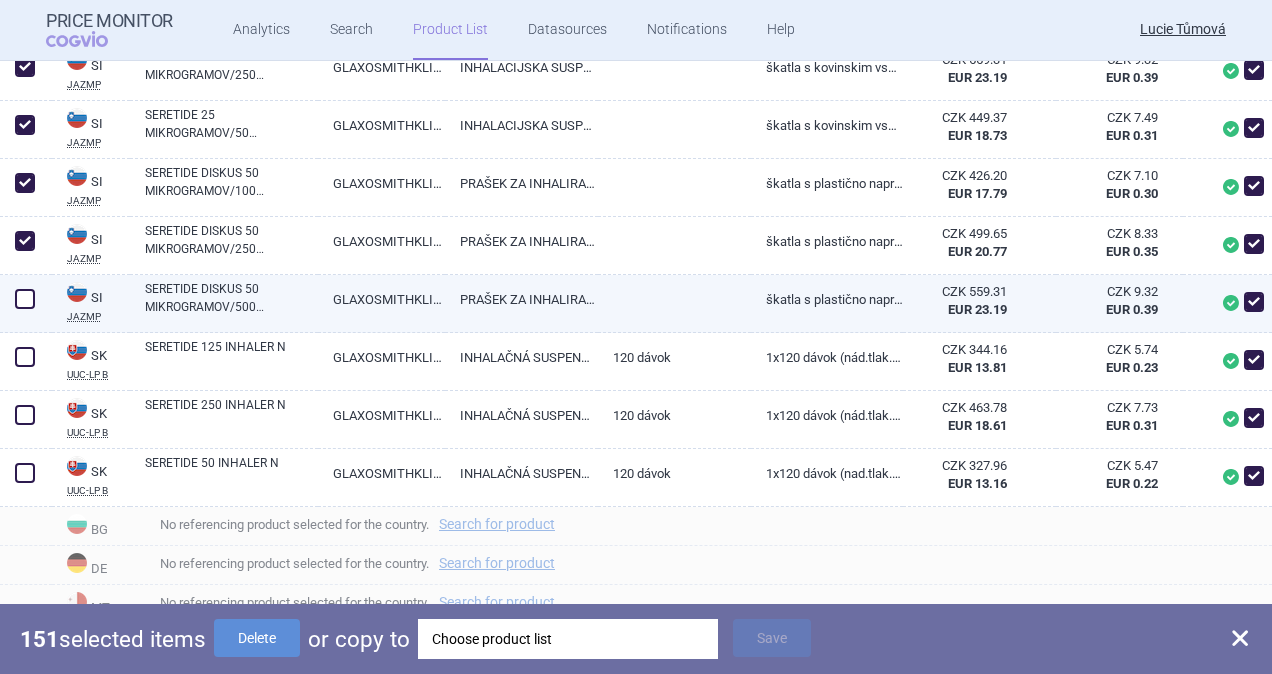 click at bounding box center [25, 299] 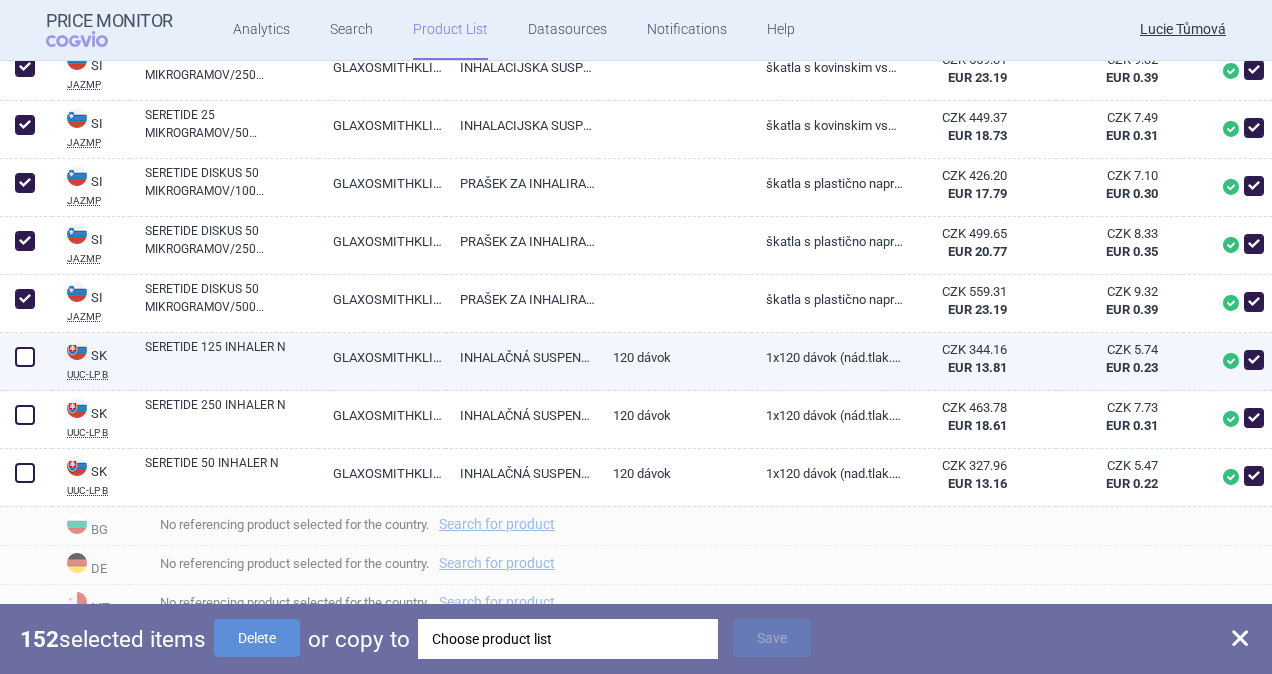 click at bounding box center [25, 357] 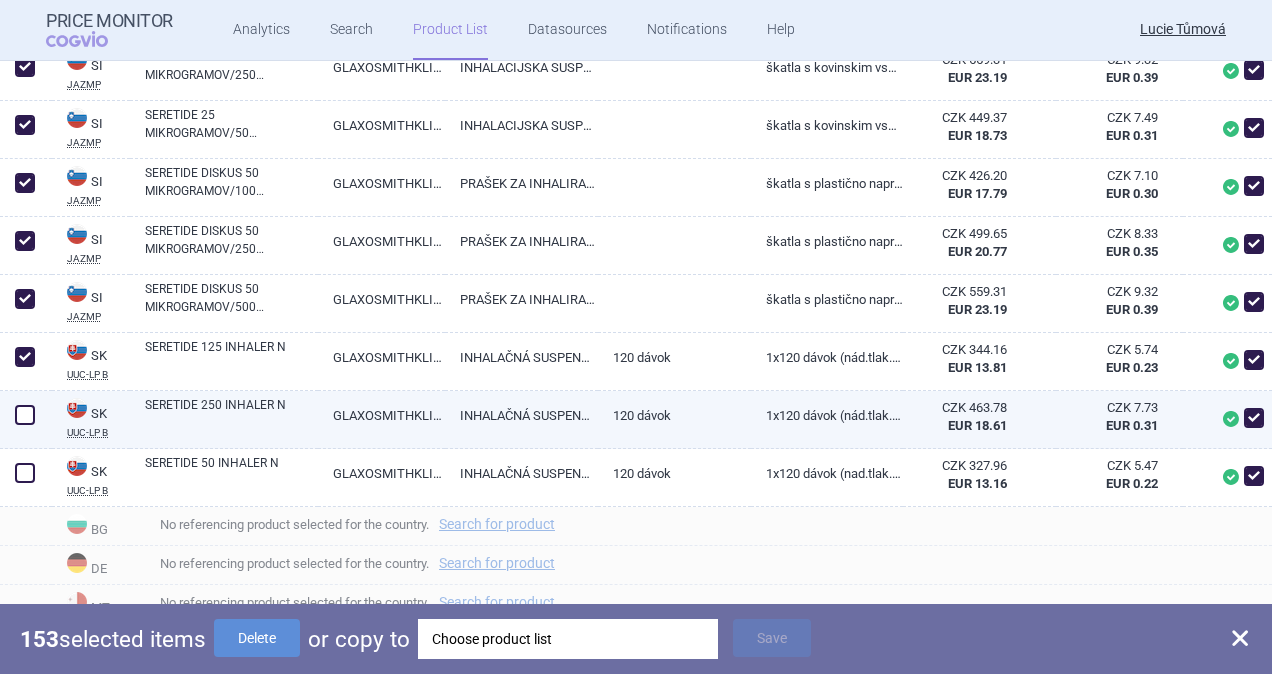 click at bounding box center [25, 415] 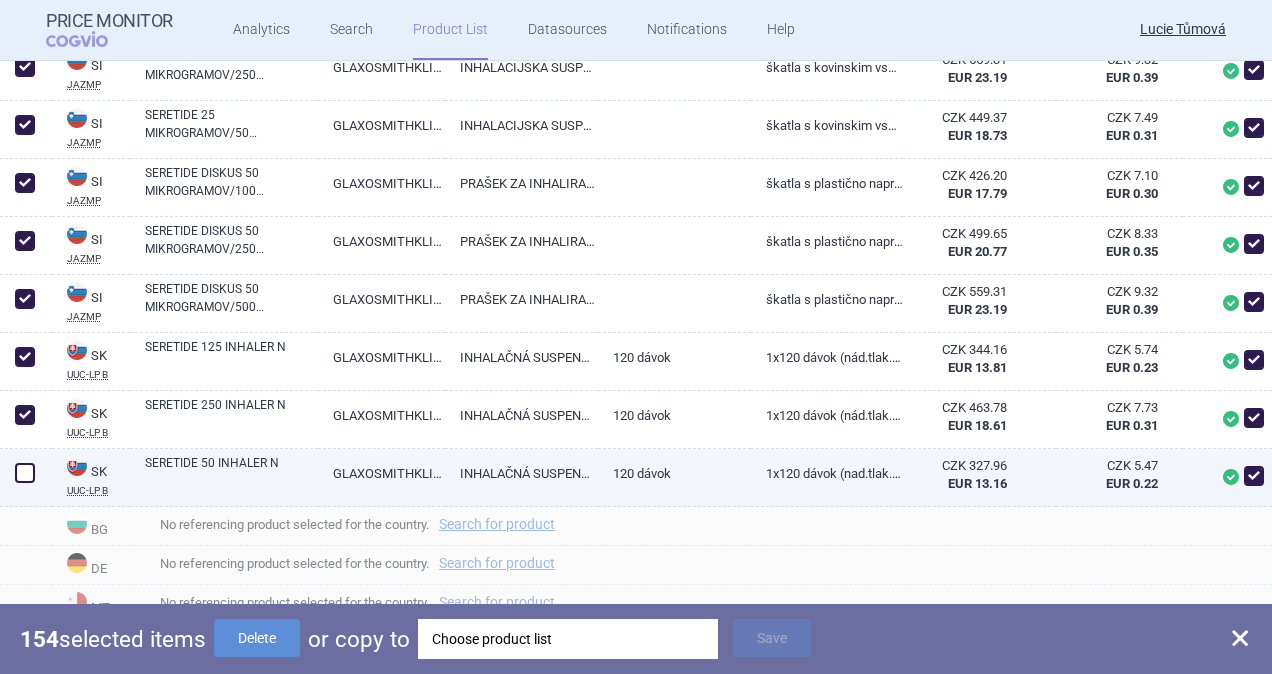 click at bounding box center (25, 473) 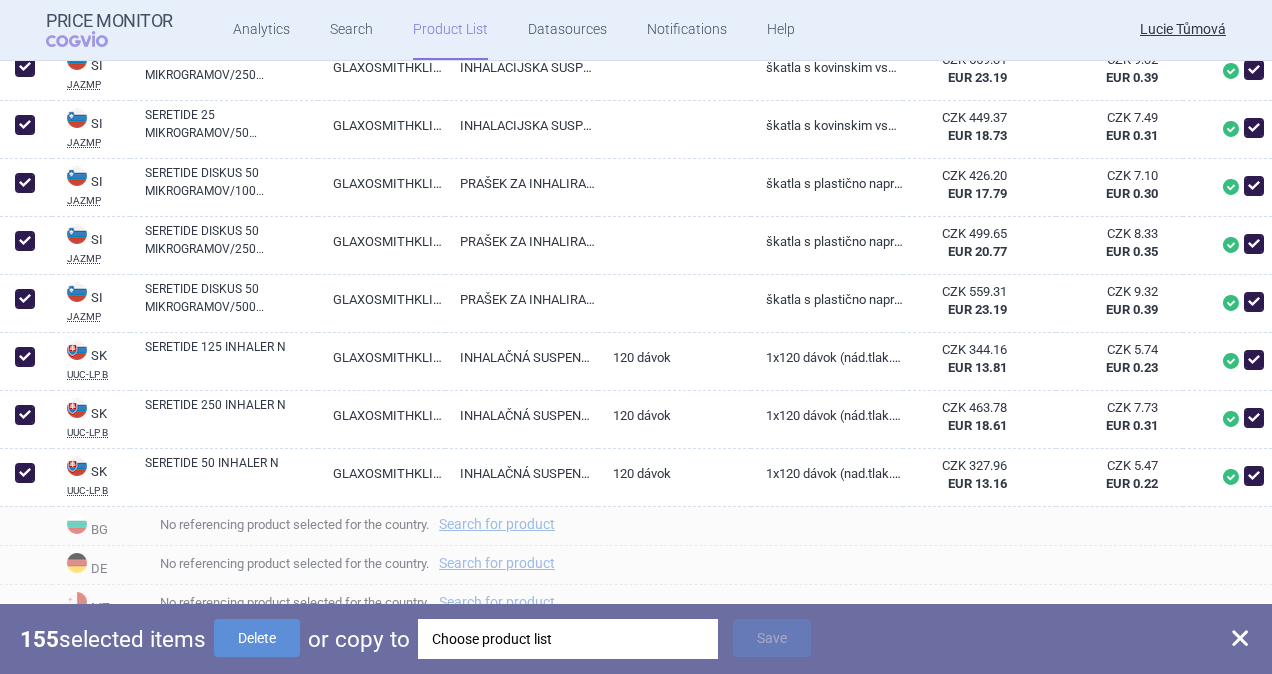 click on "Choose product list" at bounding box center [568, 639] 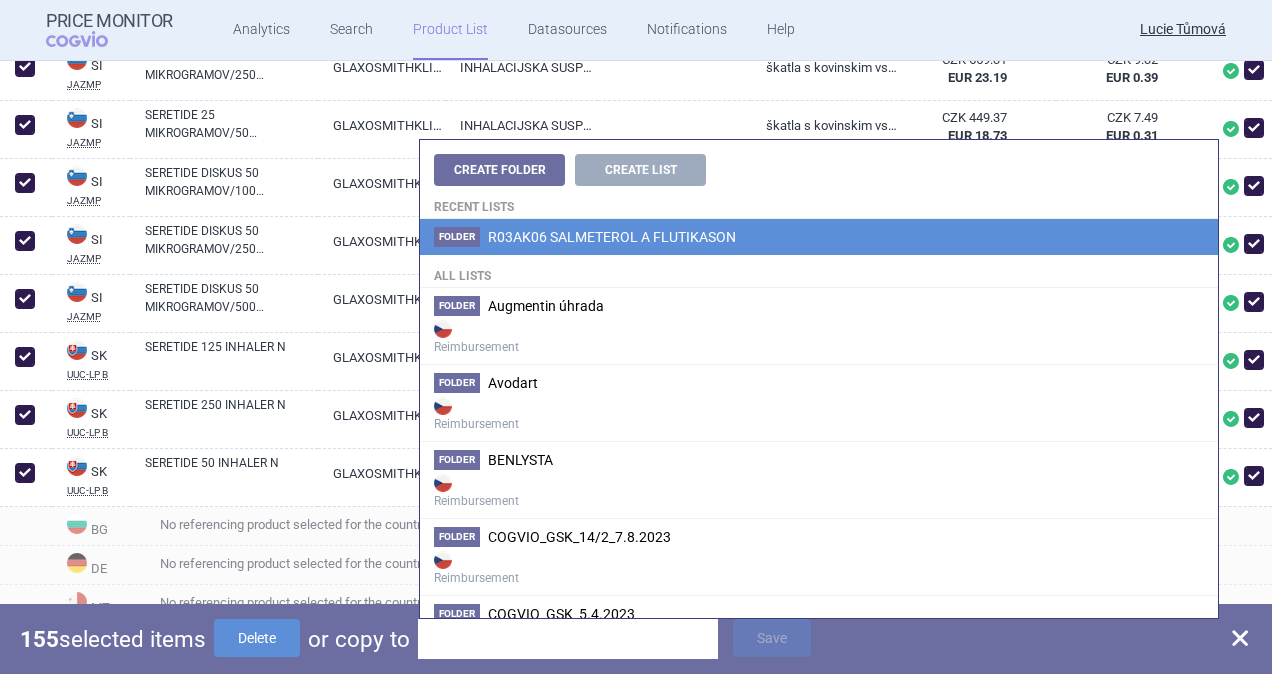click on "Folder R03AK06 SALMETEROL A FLUTIKASON" at bounding box center (819, 237) 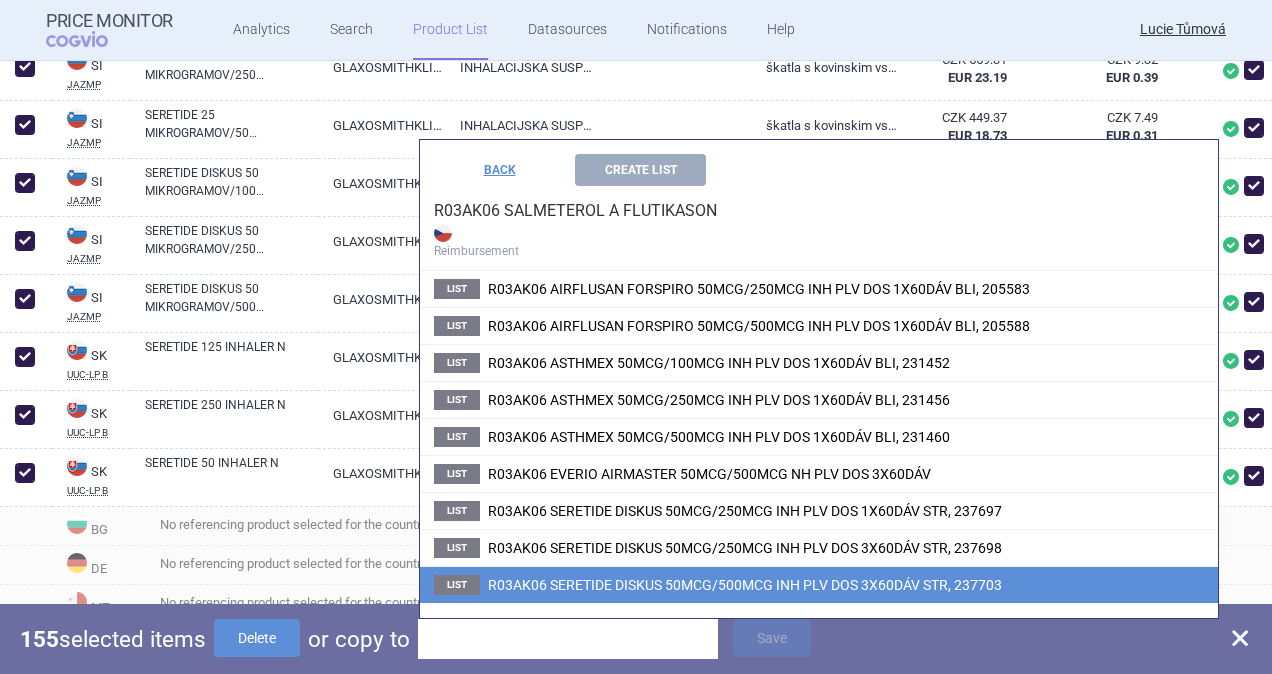 drag, startPoint x: 616, startPoint y: 565, endPoint x: 613, endPoint y: 622, distance: 57.07889 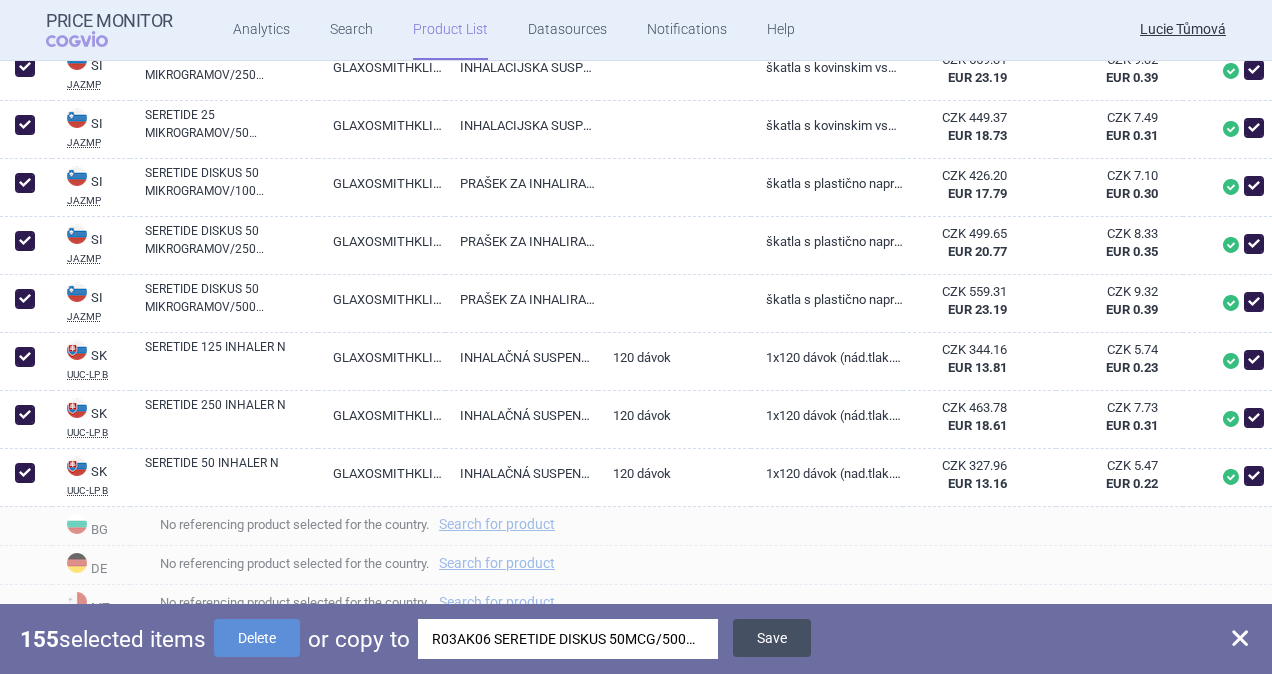 click on "Save" at bounding box center [772, 638] 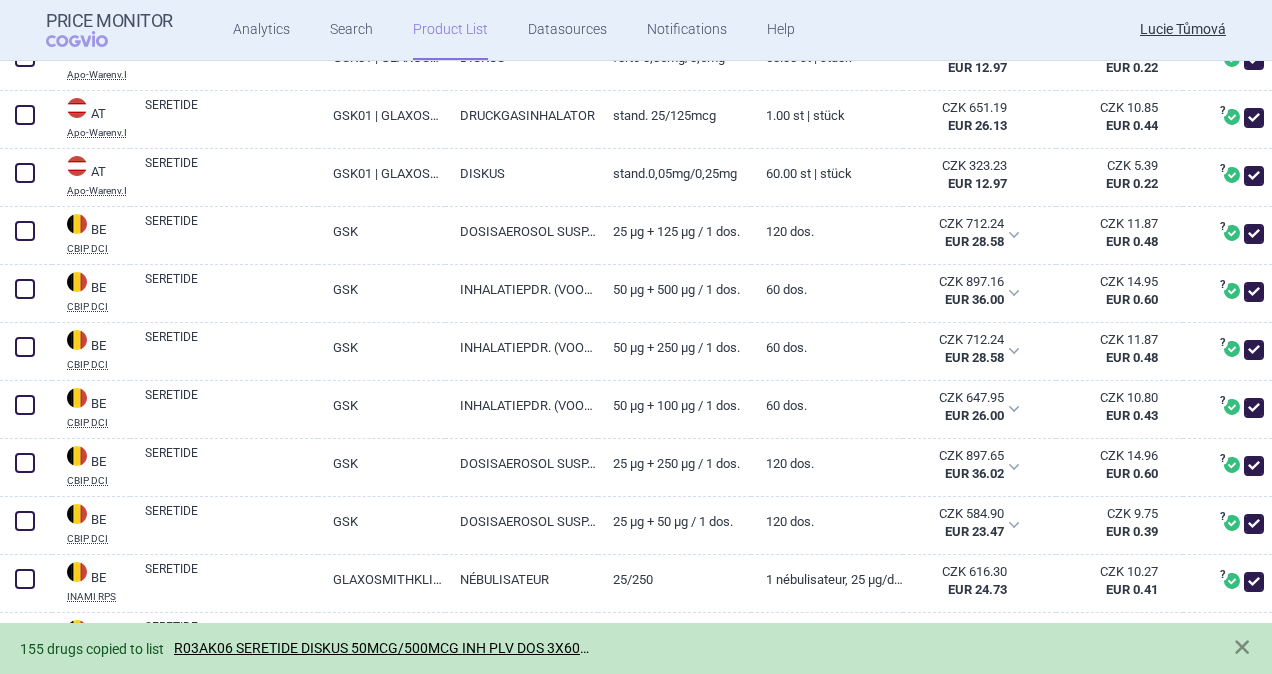 scroll, scrollTop: 0, scrollLeft: 0, axis: both 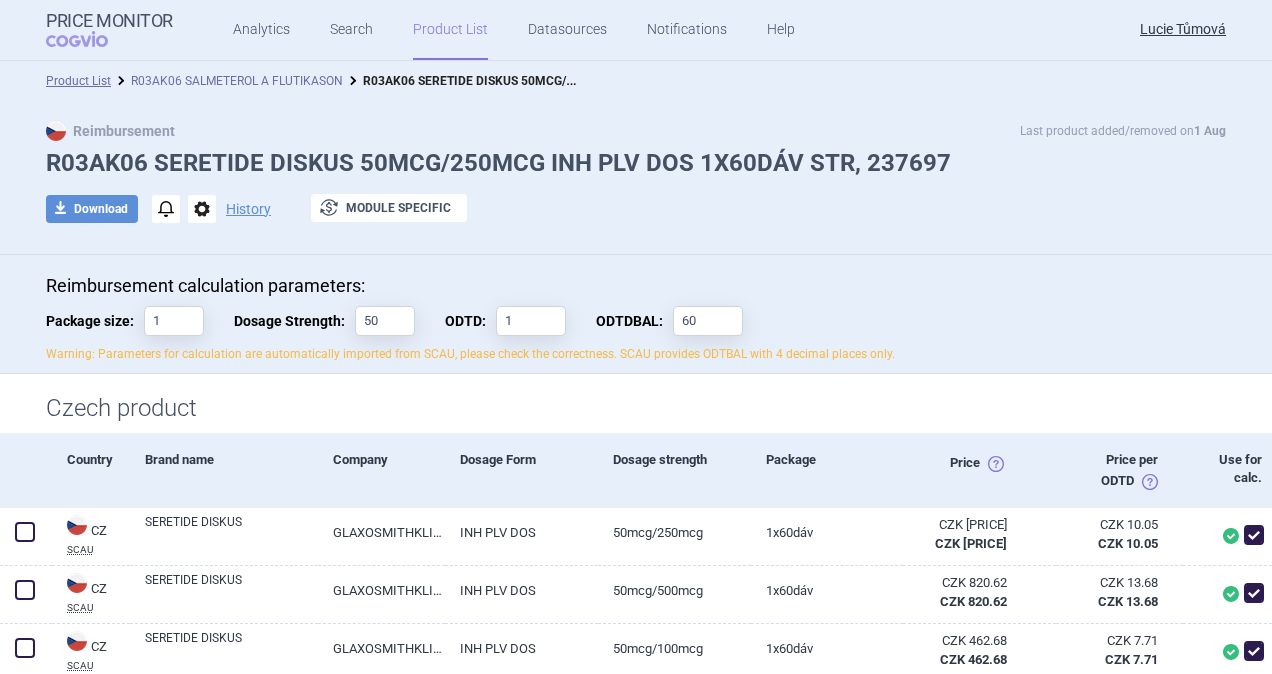 click on "R03AK06 SALMETEROL A FLUTIKASON" at bounding box center [237, 81] 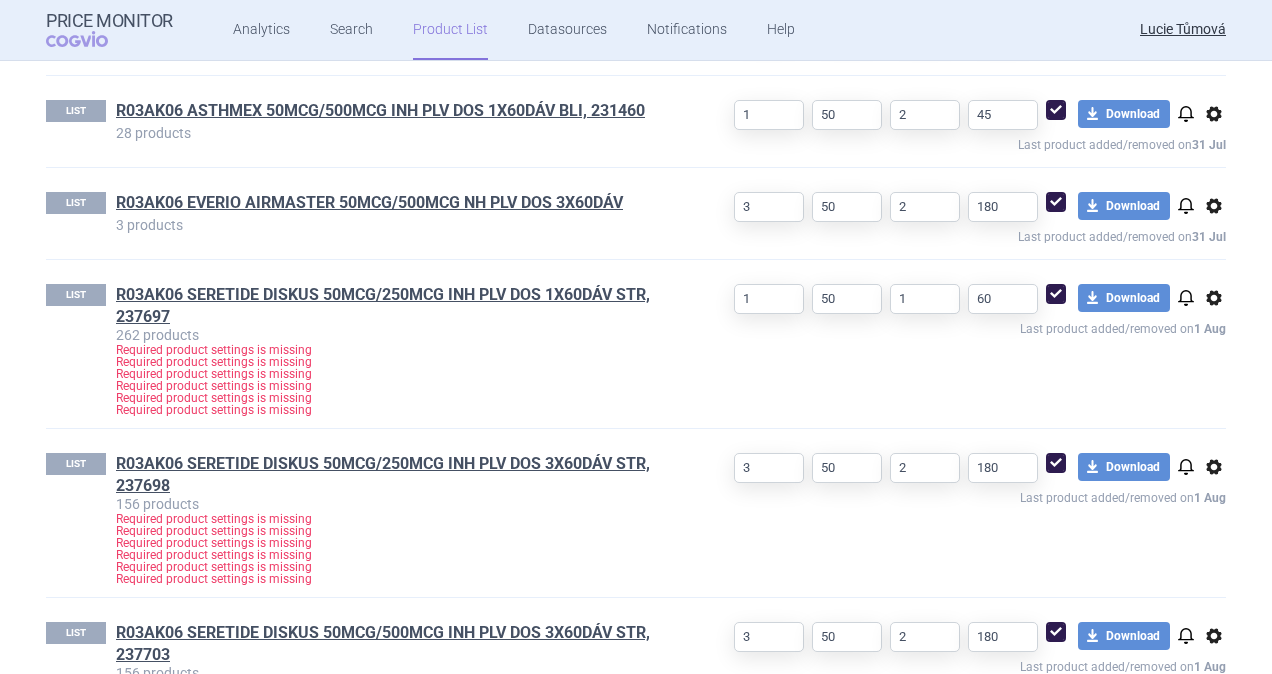 scroll, scrollTop: 977, scrollLeft: 0, axis: vertical 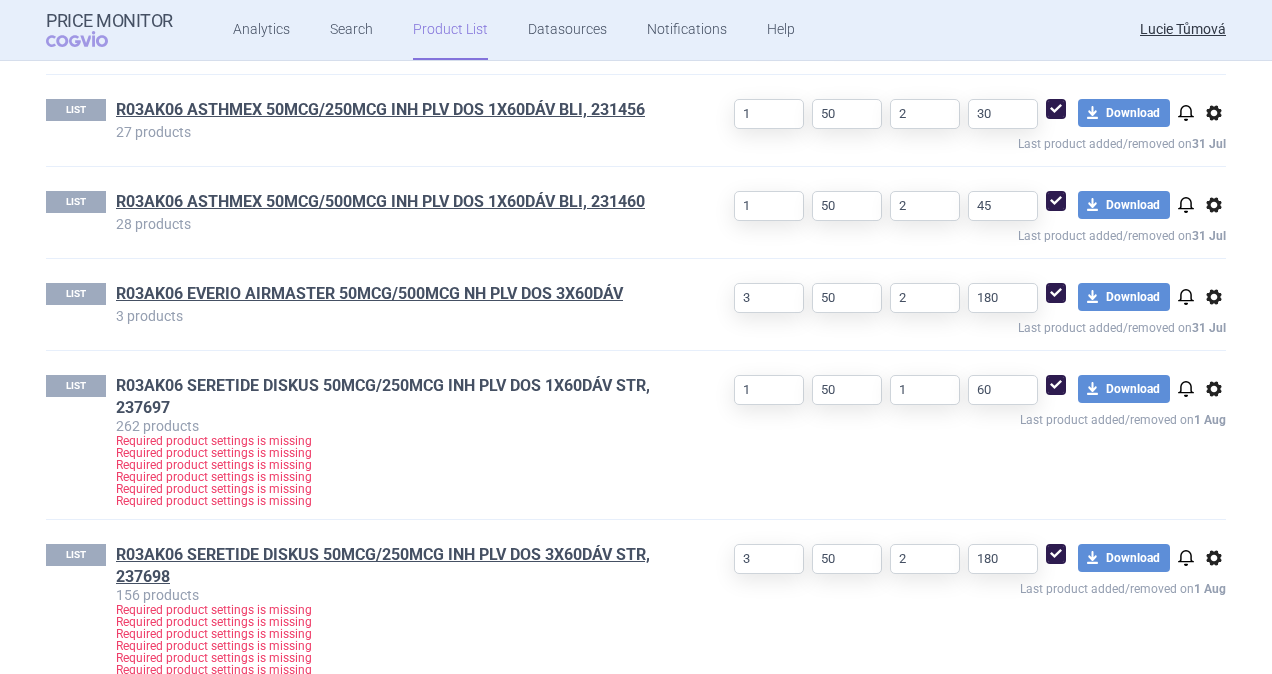 click on "R03AK06 SERETIDE DISKUS 50MCG/250MCG INH PLV DOS 1X60DÁV STR, 237697" at bounding box center (393, 397) 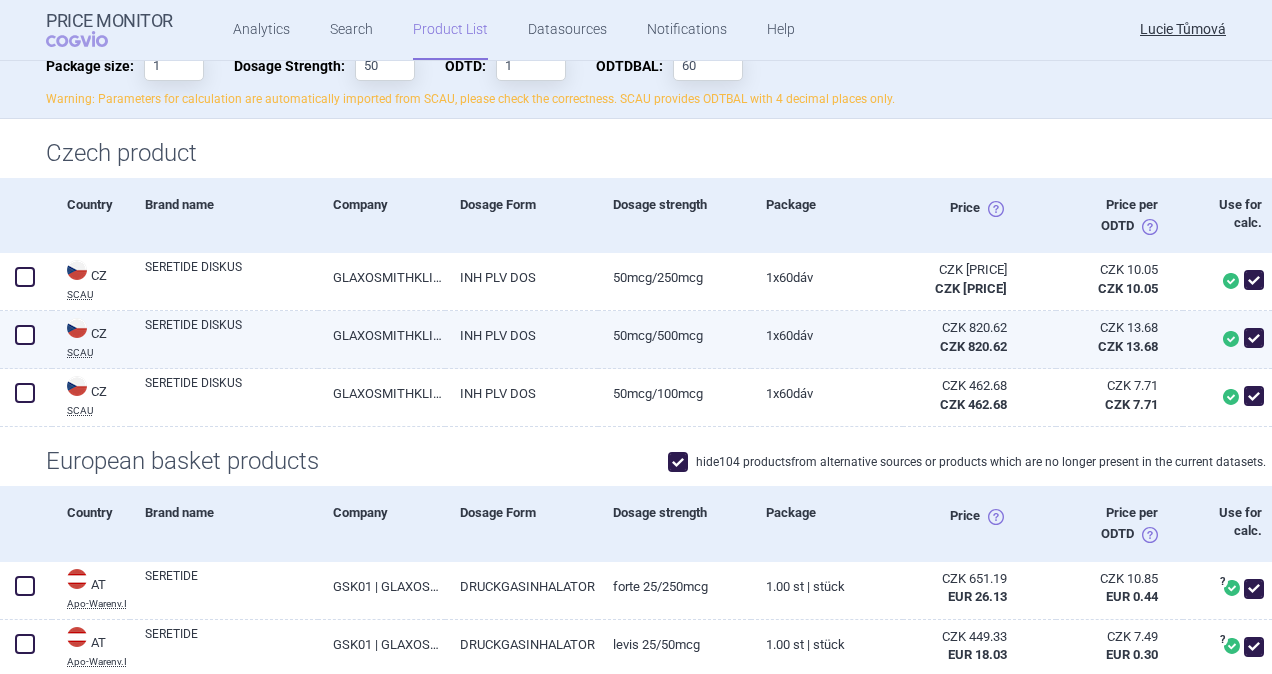 scroll, scrollTop: 300, scrollLeft: 0, axis: vertical 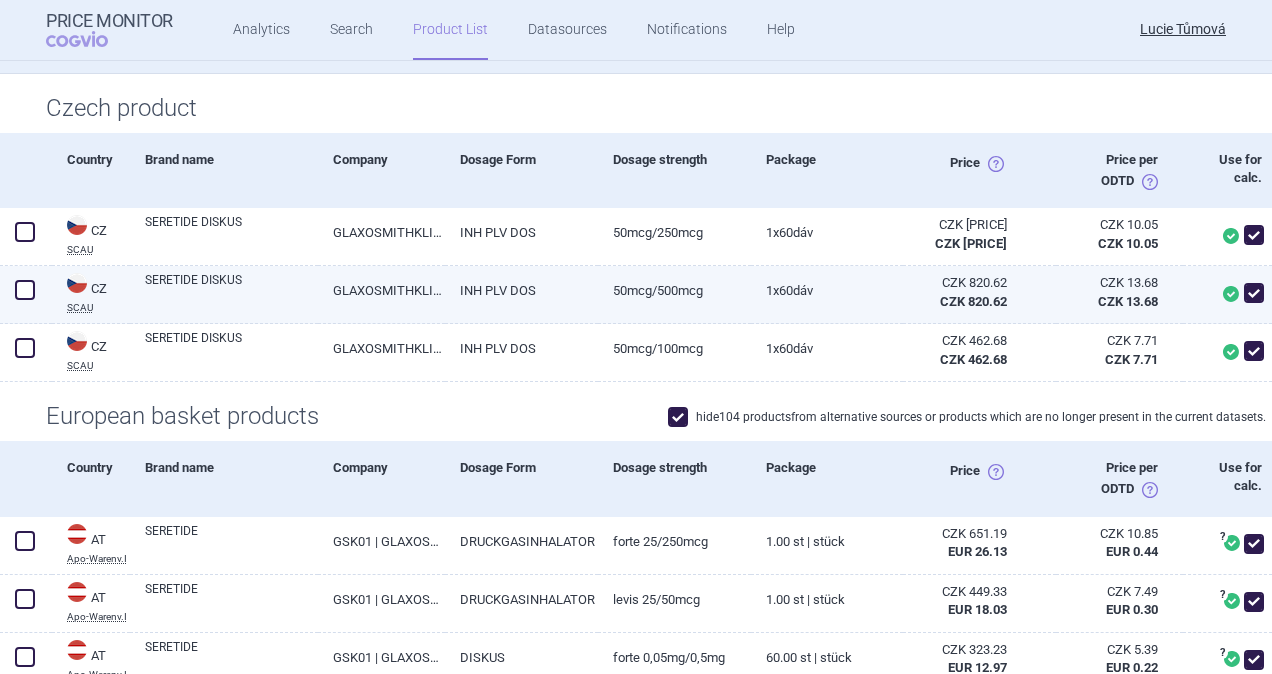 click at bounding box center (25, 290) 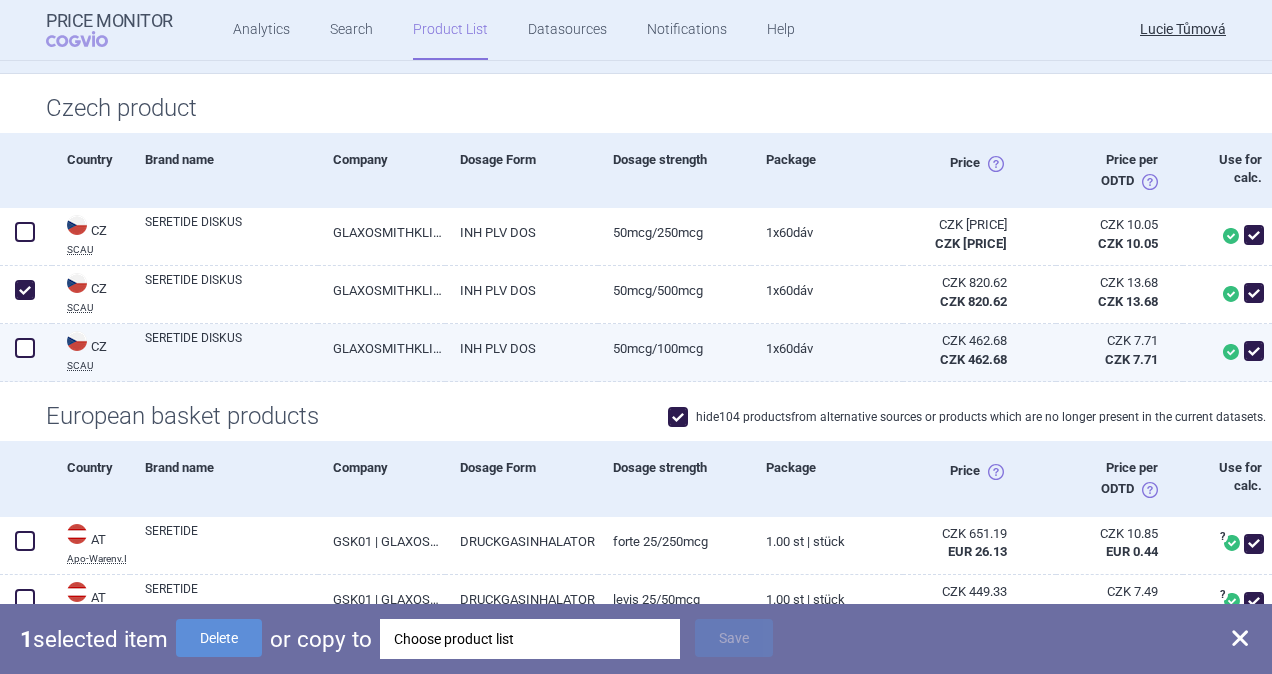 click at bounding box center [25, 348] 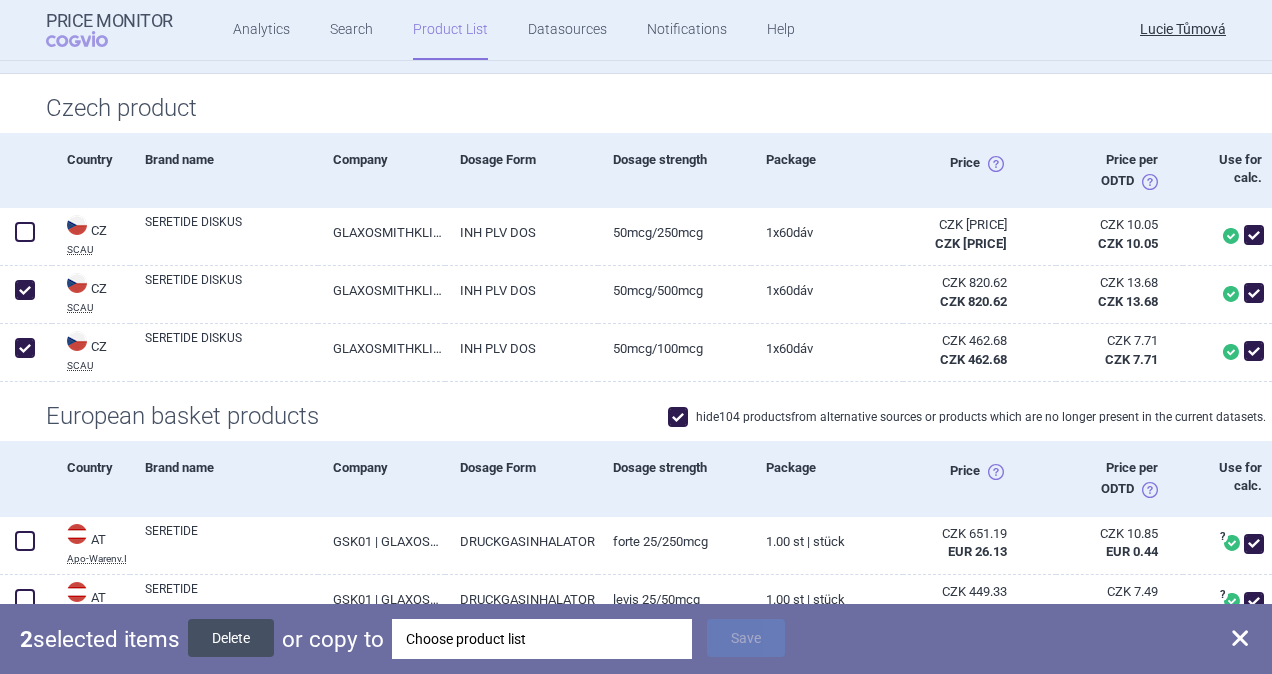 click on "Delete" at bounding box center [231, 638] 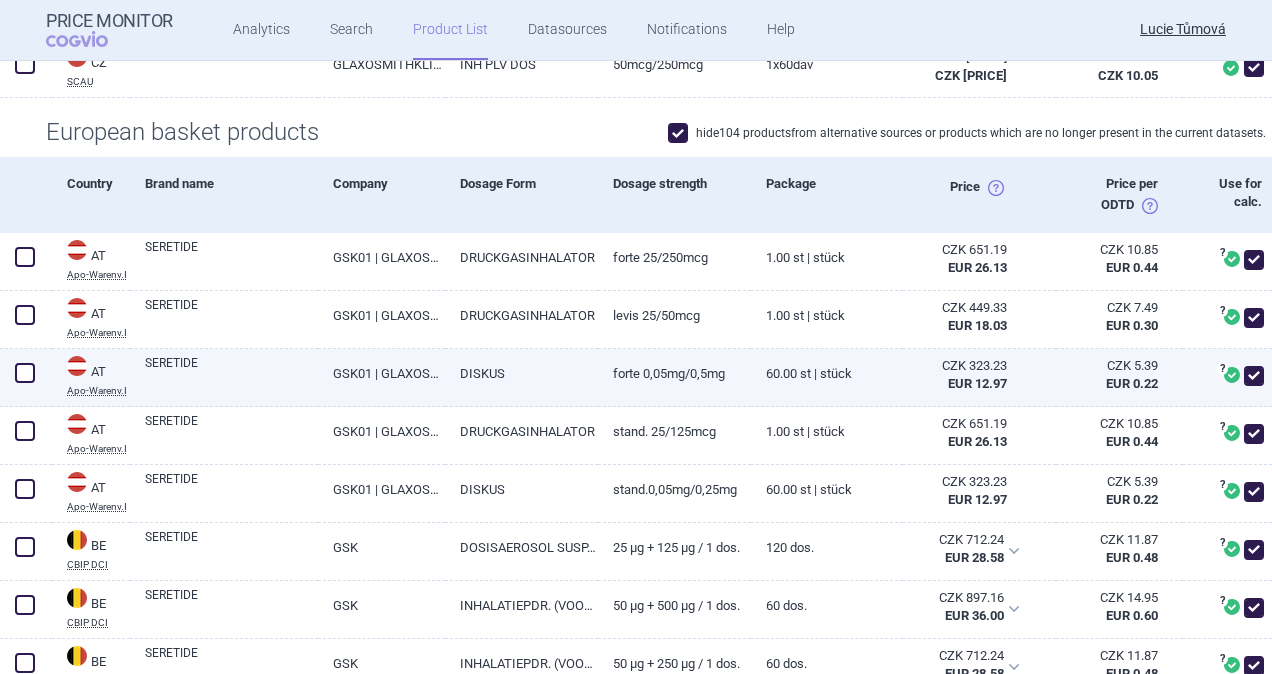 scroll, scrollTop: 500, scrollLeft: 0, axis: vertical 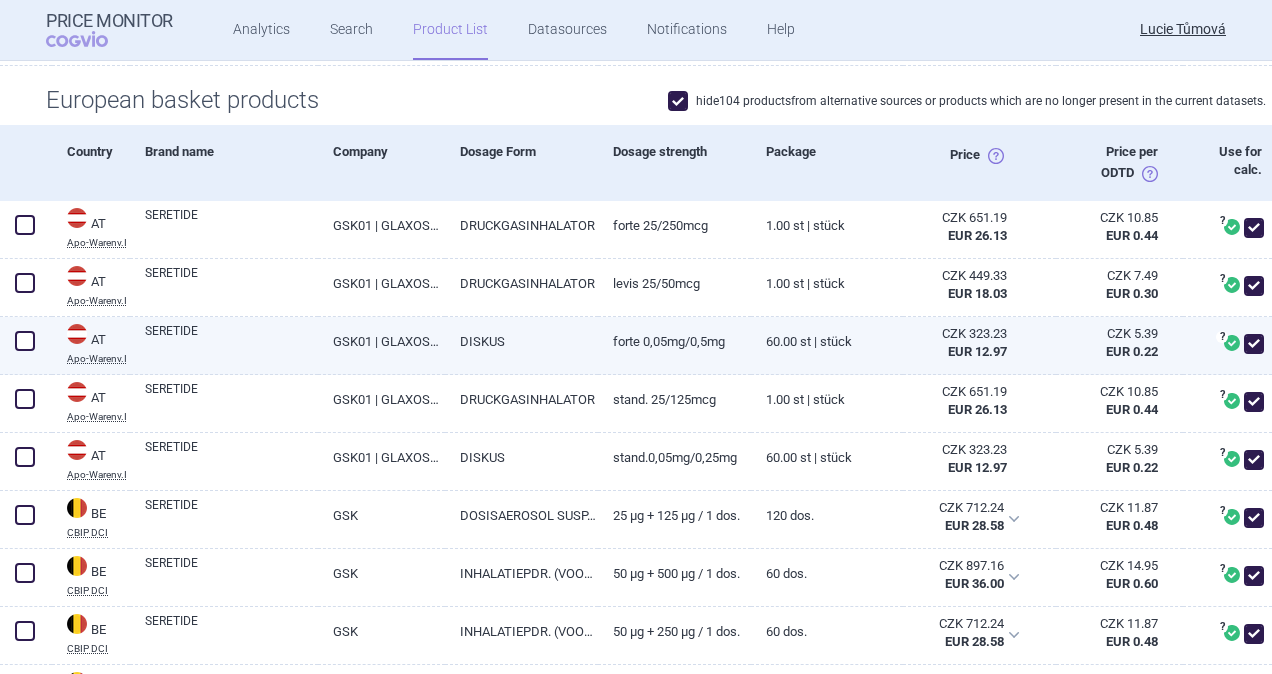 click on "FORTE 0,05MG/0,5MG" at bounding box center (674, 341) 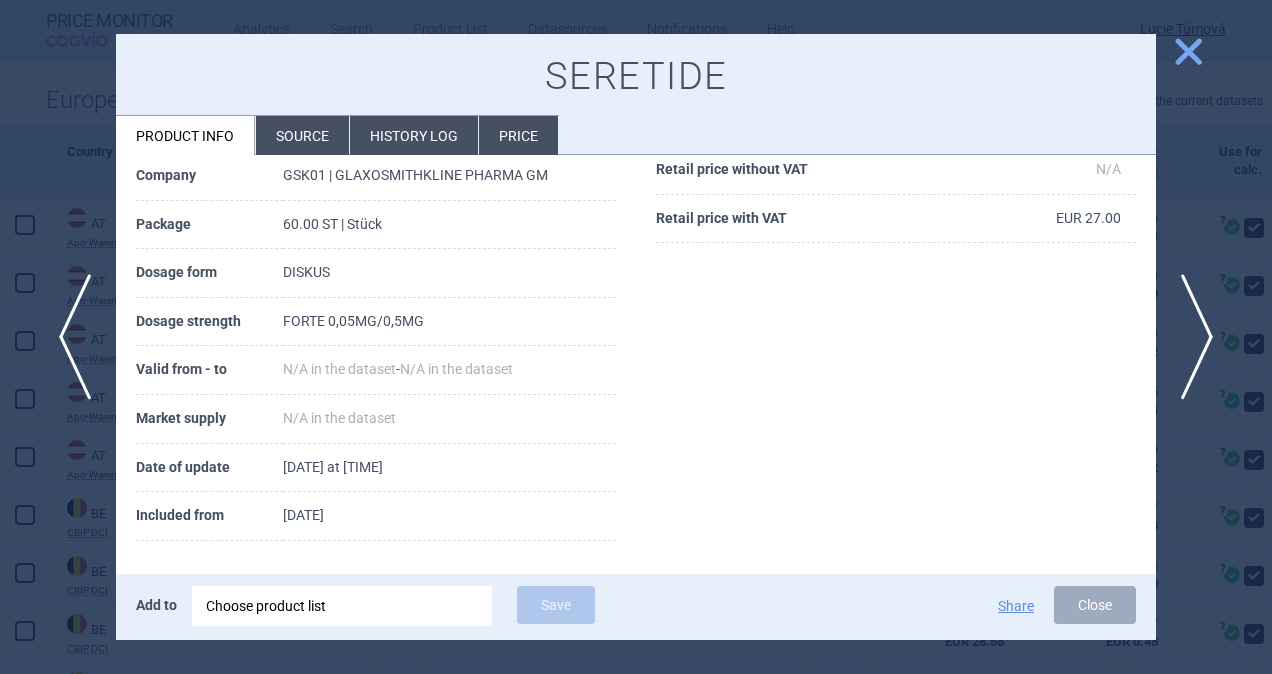 scroll, scrollTop: 342, scrollLeft: 0, axis: vertical 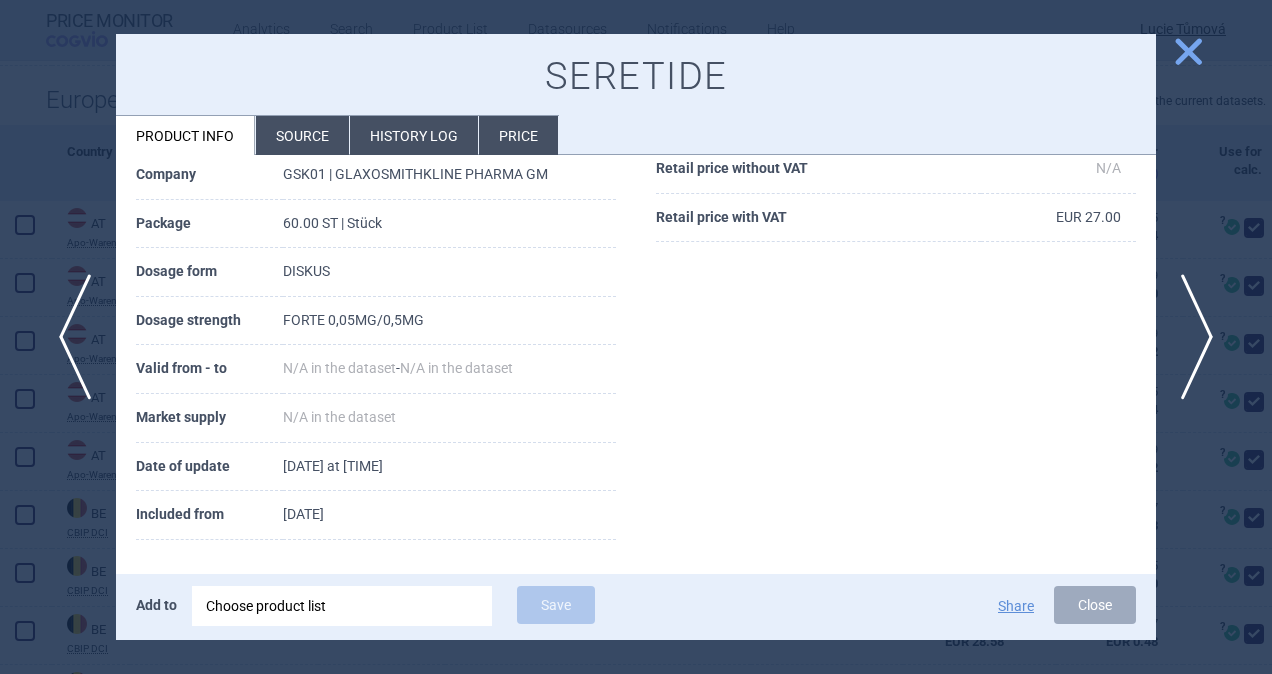 click on "Source" at bounding box center [302, 135] 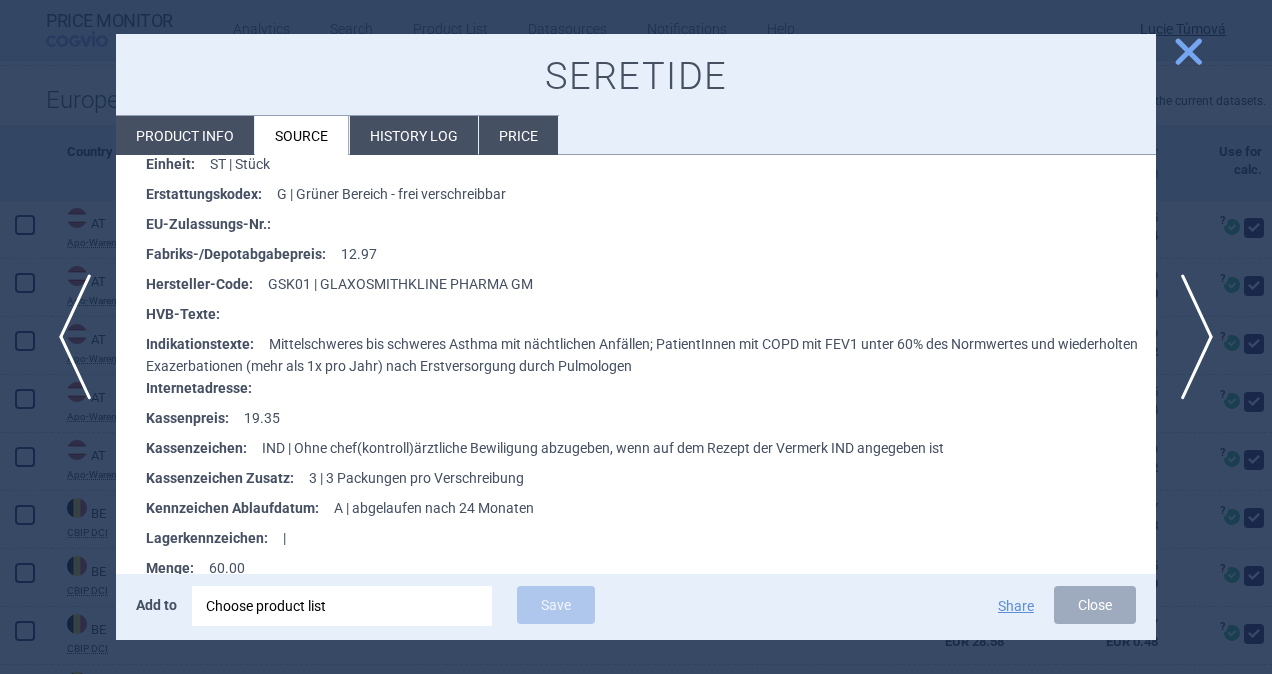 scroll, scrollTop: 700, scrollLeft: 0, axis: vertical 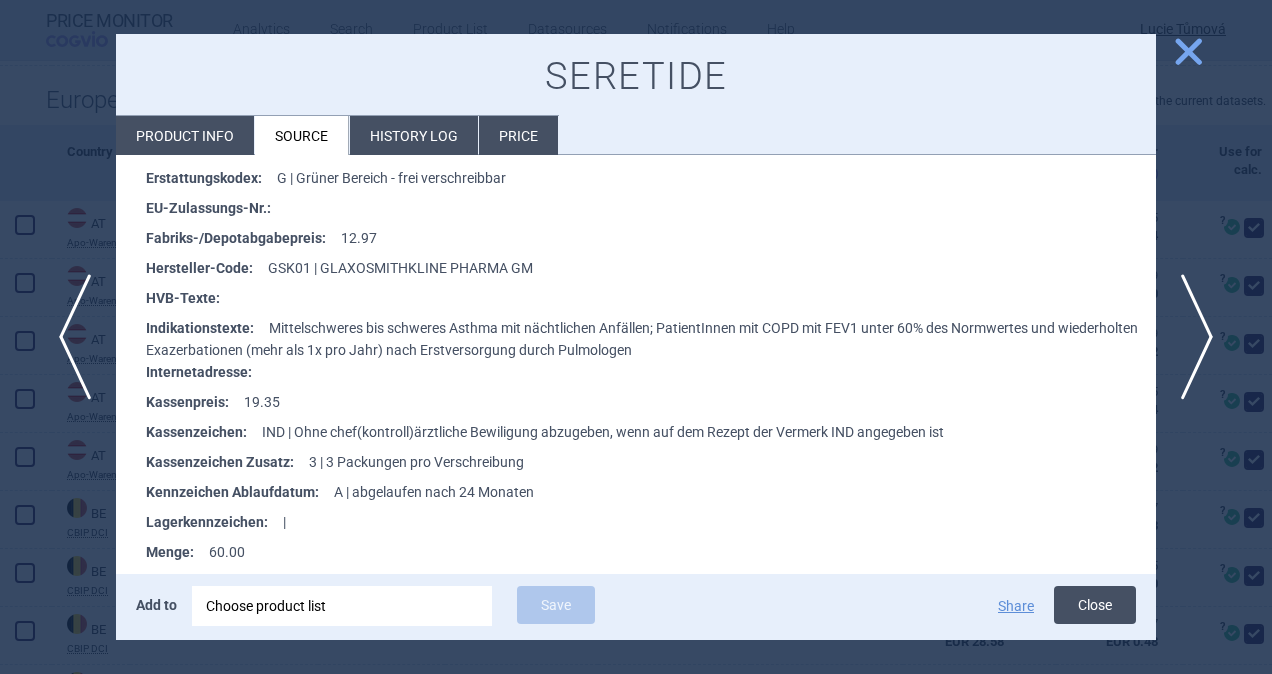 drag, startPoint x: 1103, startPoint y: 604, endPoint x: 1101, endPoint y: 619, distance: 15.132746 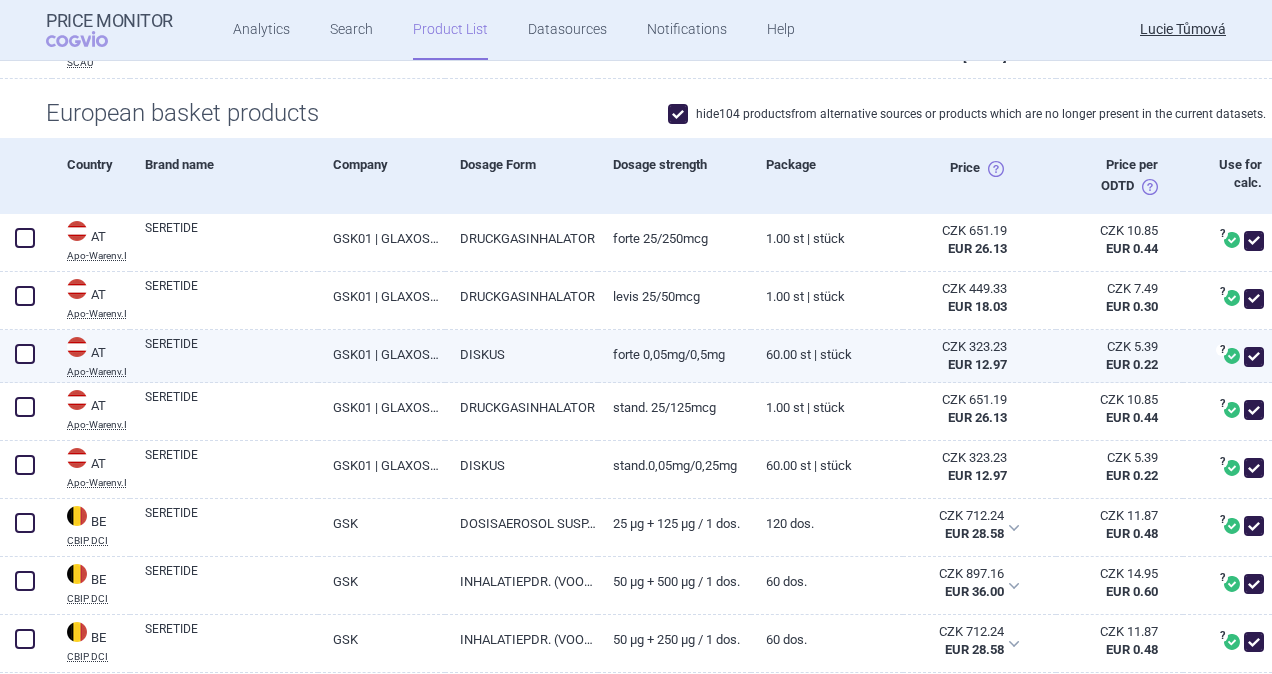 scroll, scrollTop: 500, scrollLeft: 0, axis: vertical 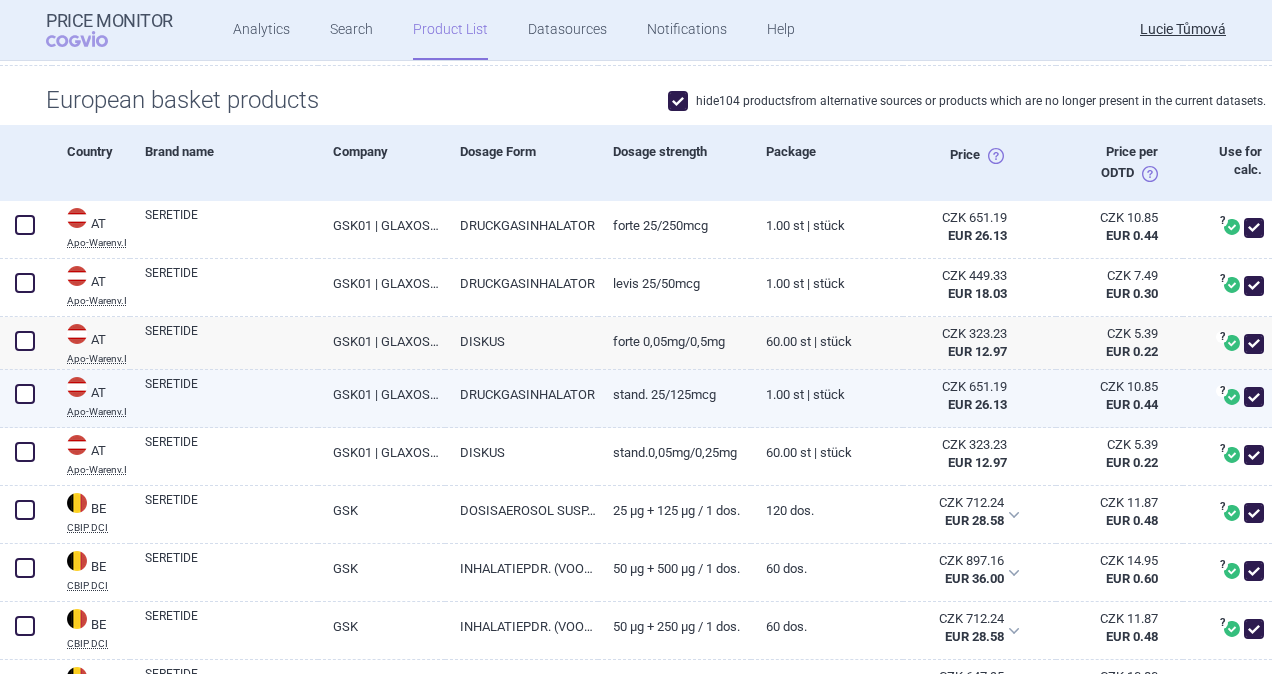 click at bounding box center [25, 394] 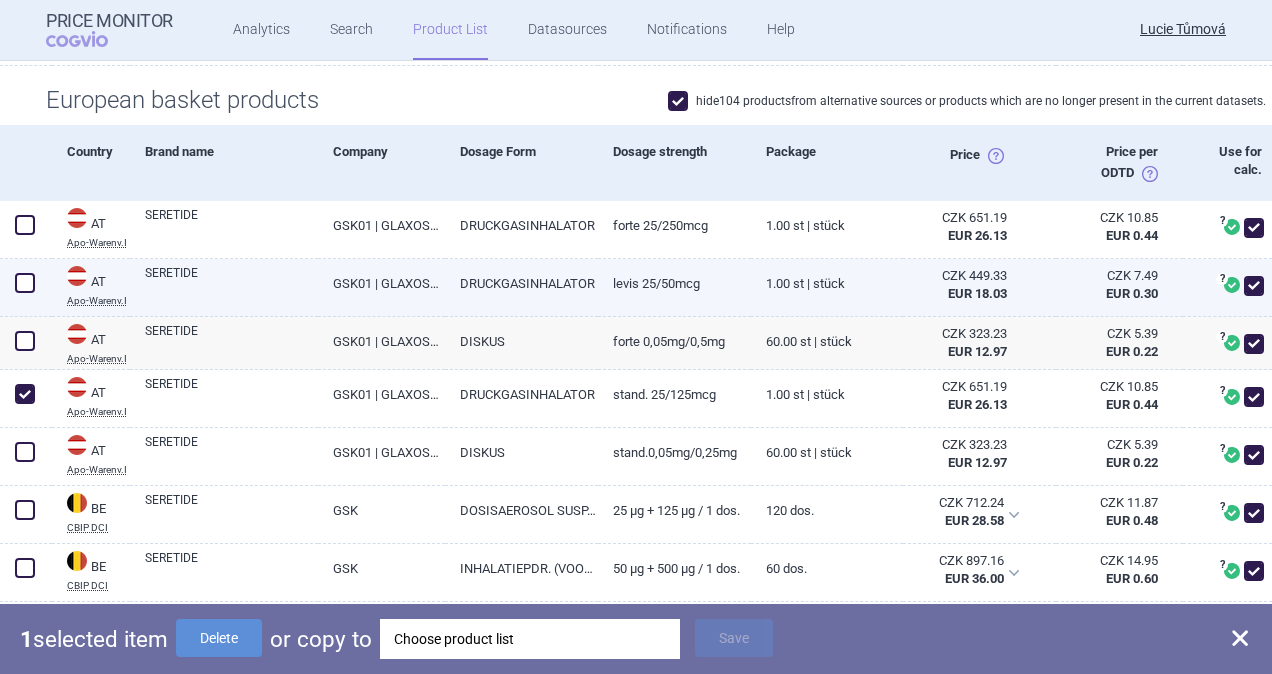 click at bounding box center [25, 283] 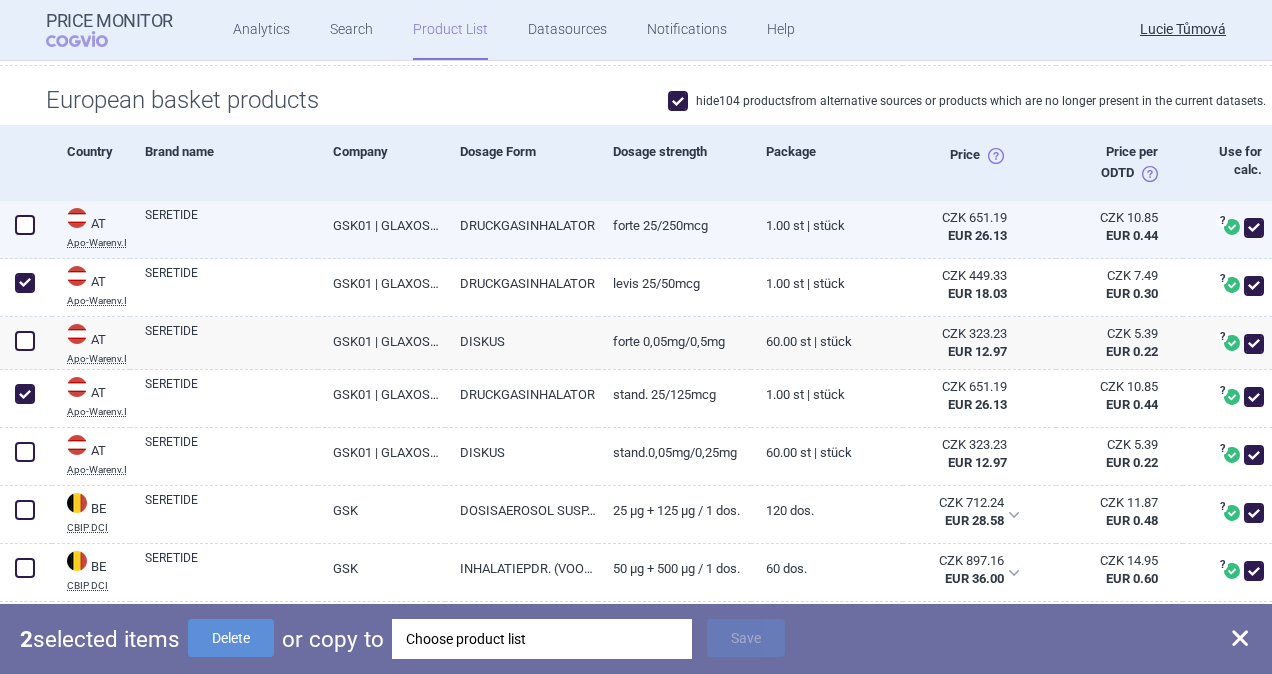 click at bounding box center [25, 225] 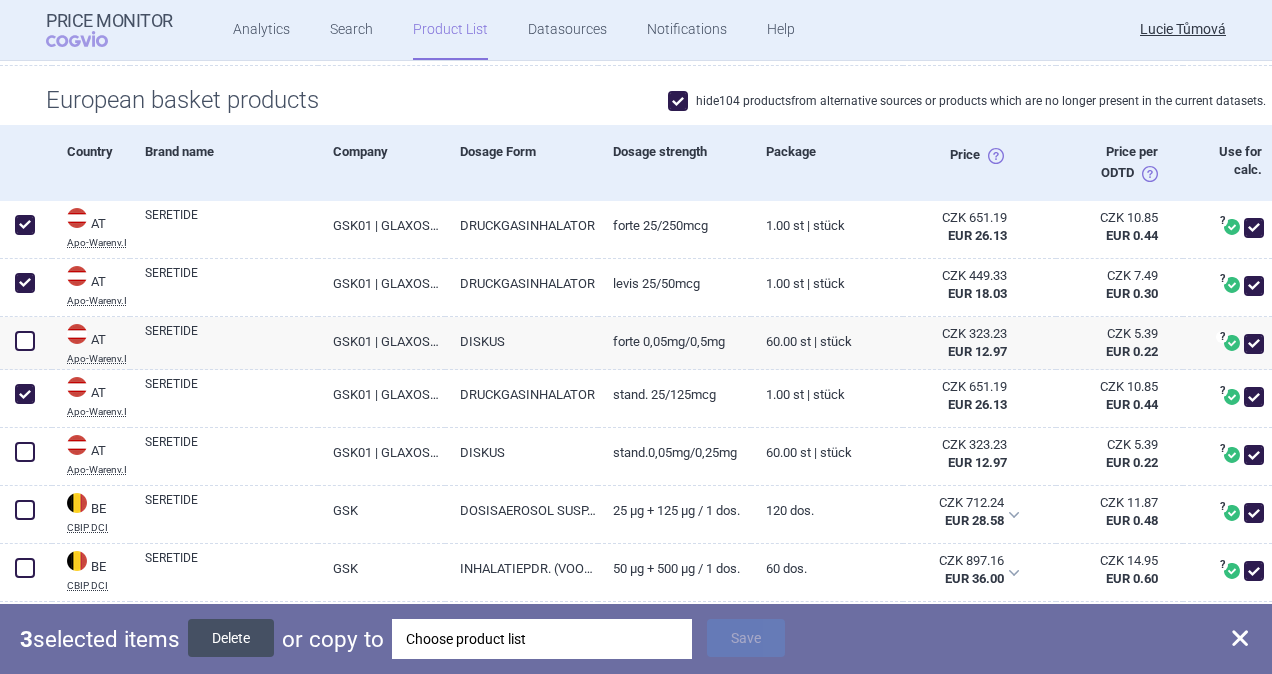 click on "Delete" at bounding box center (231, 638) 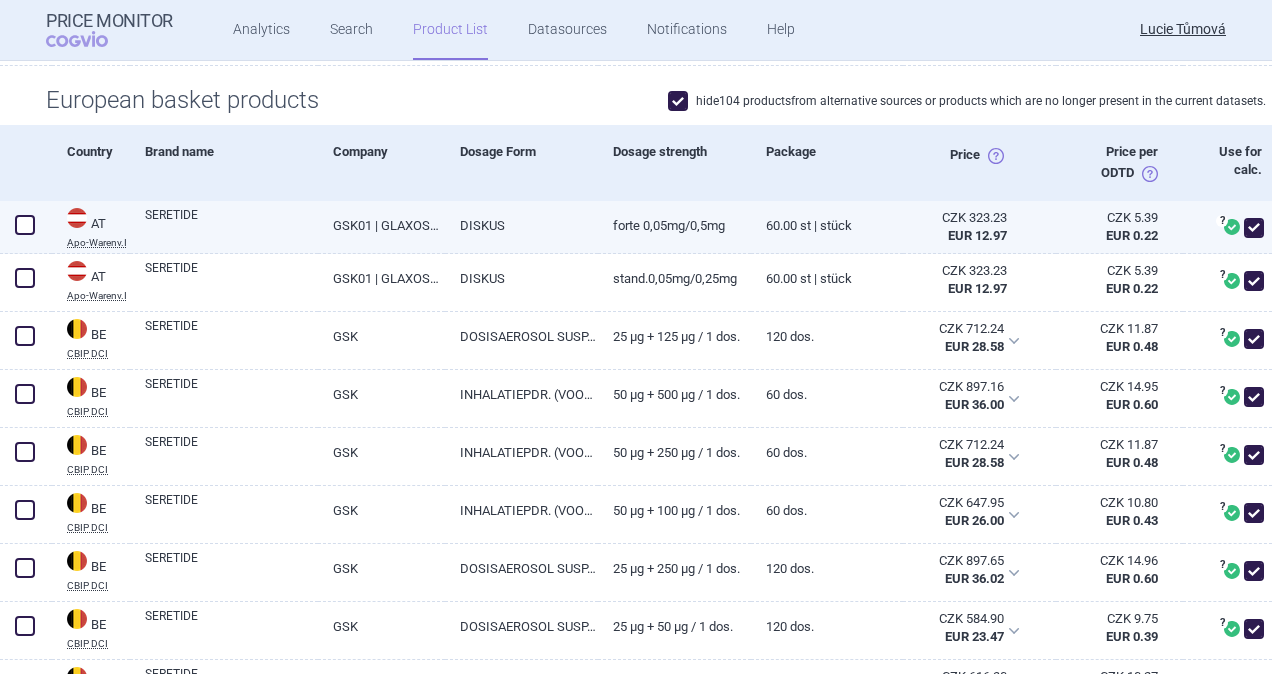 click at bounding box center (25, 225) 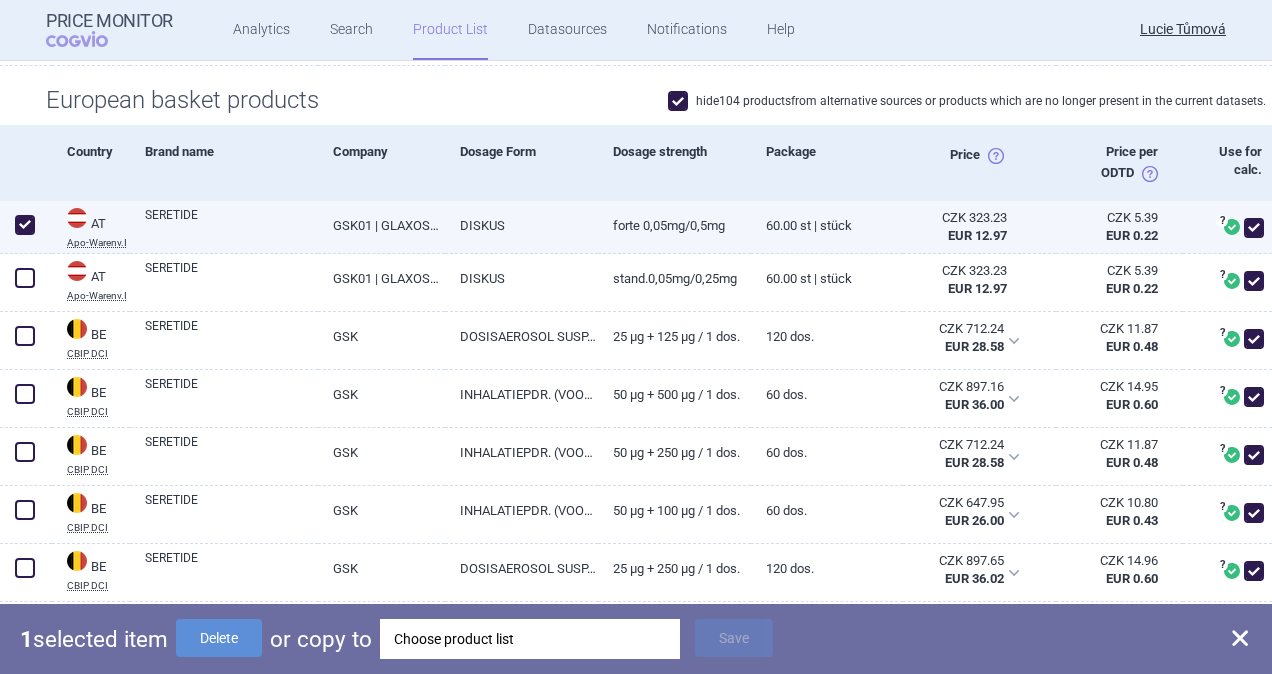 click at bounding box center [25, 225] 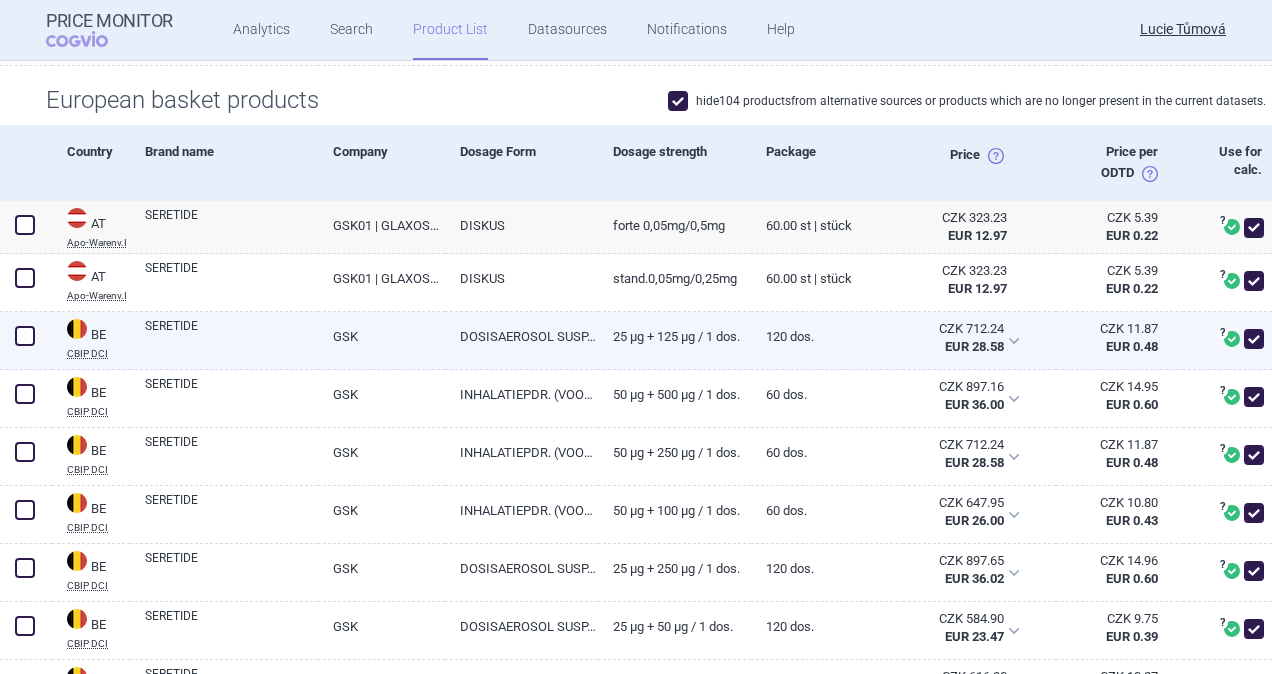 click at bounding box center [25, 336] 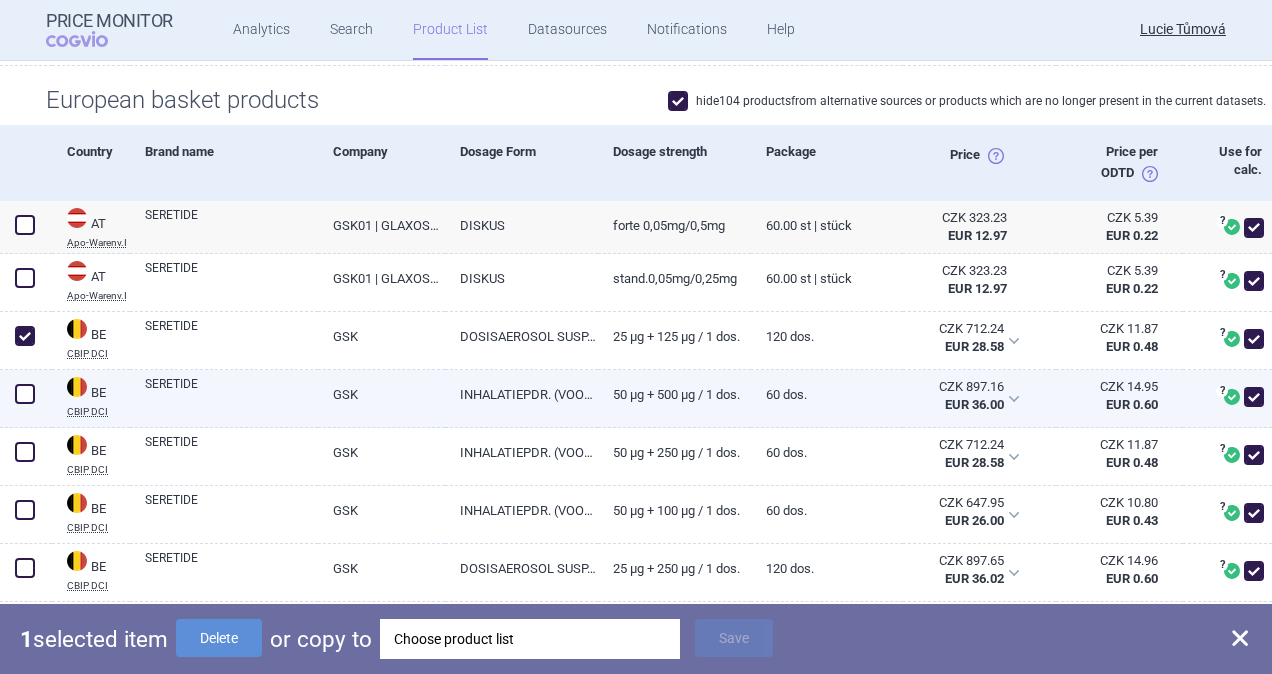 click at bounding box center [25, 394] 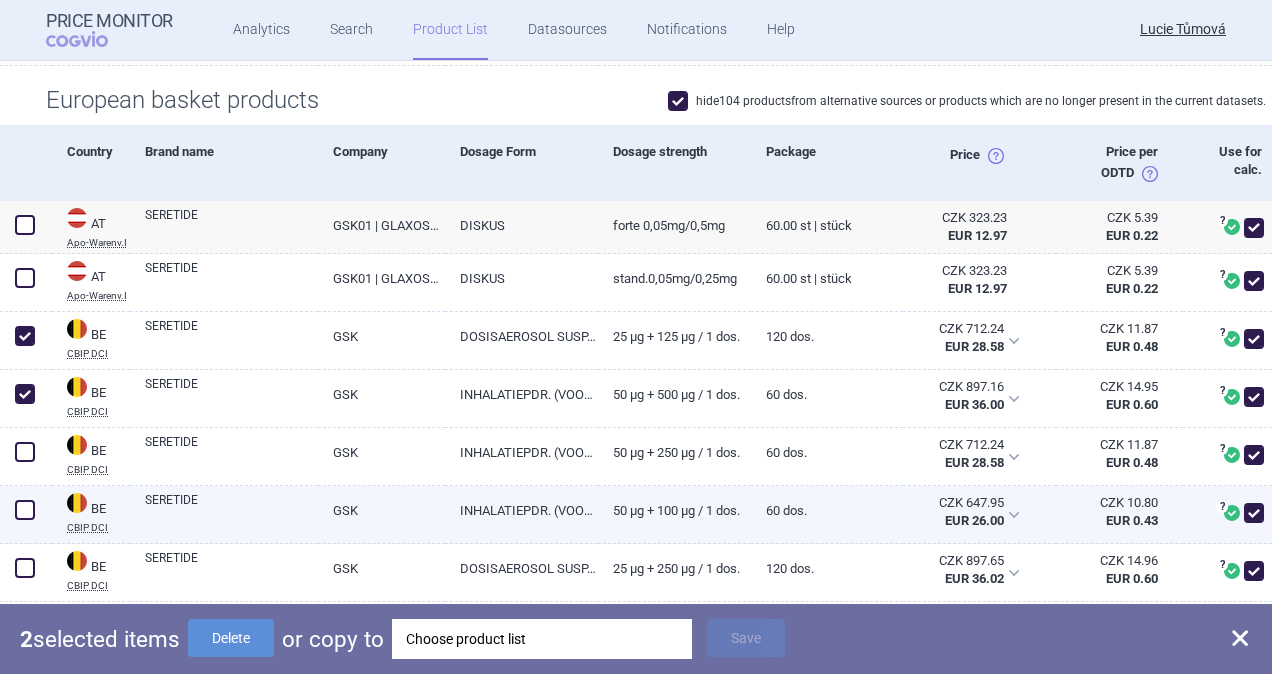 click at bounding box center [25, 510] 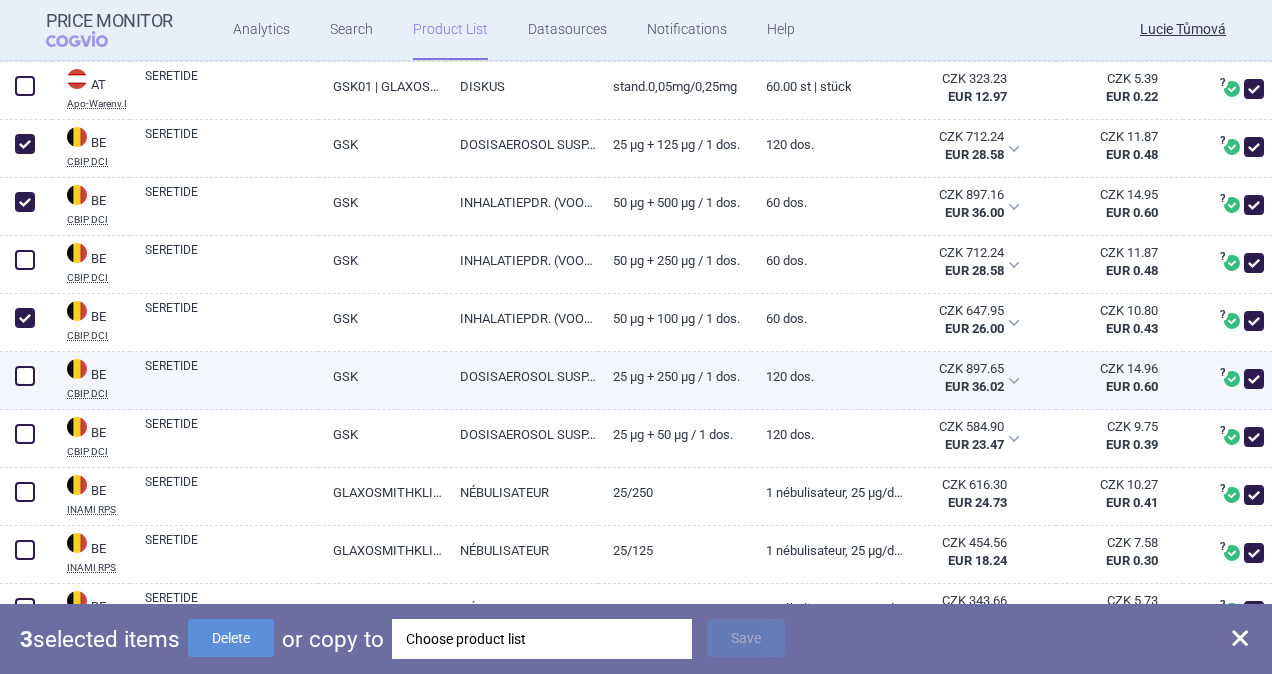 scroll, scrollTop: 700, scrollLeft: 0, axis: vertical 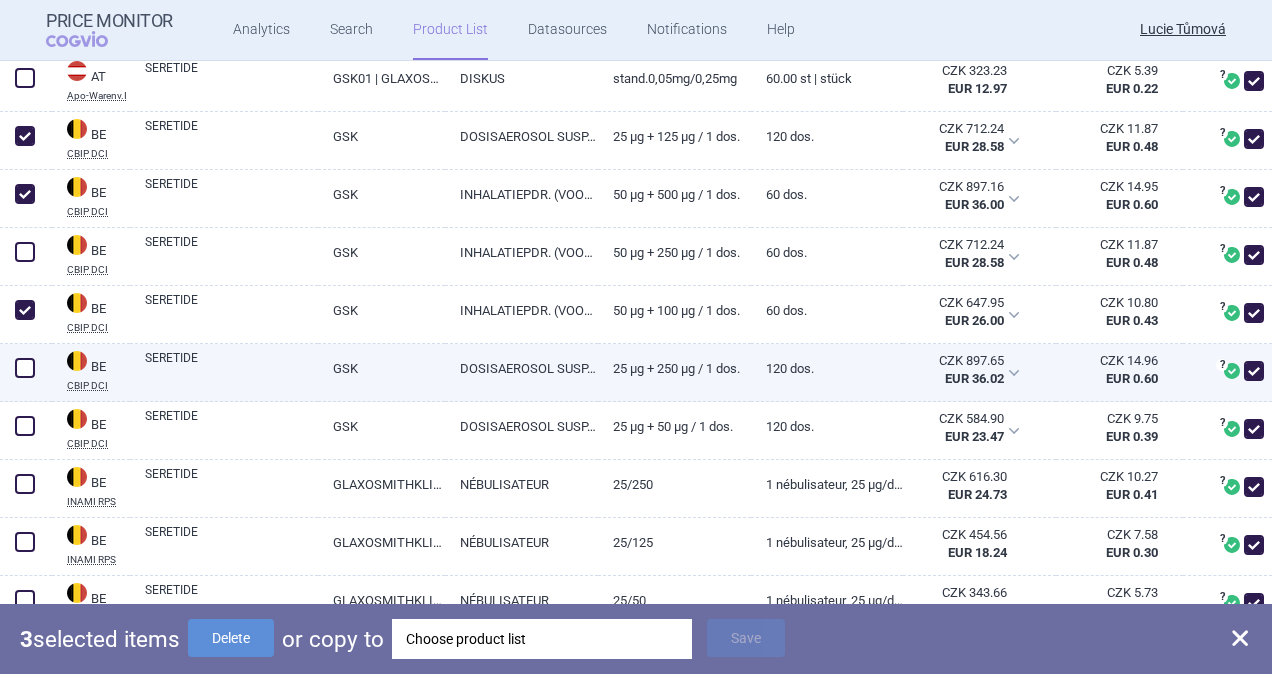 click at bounding box center [25, 368] 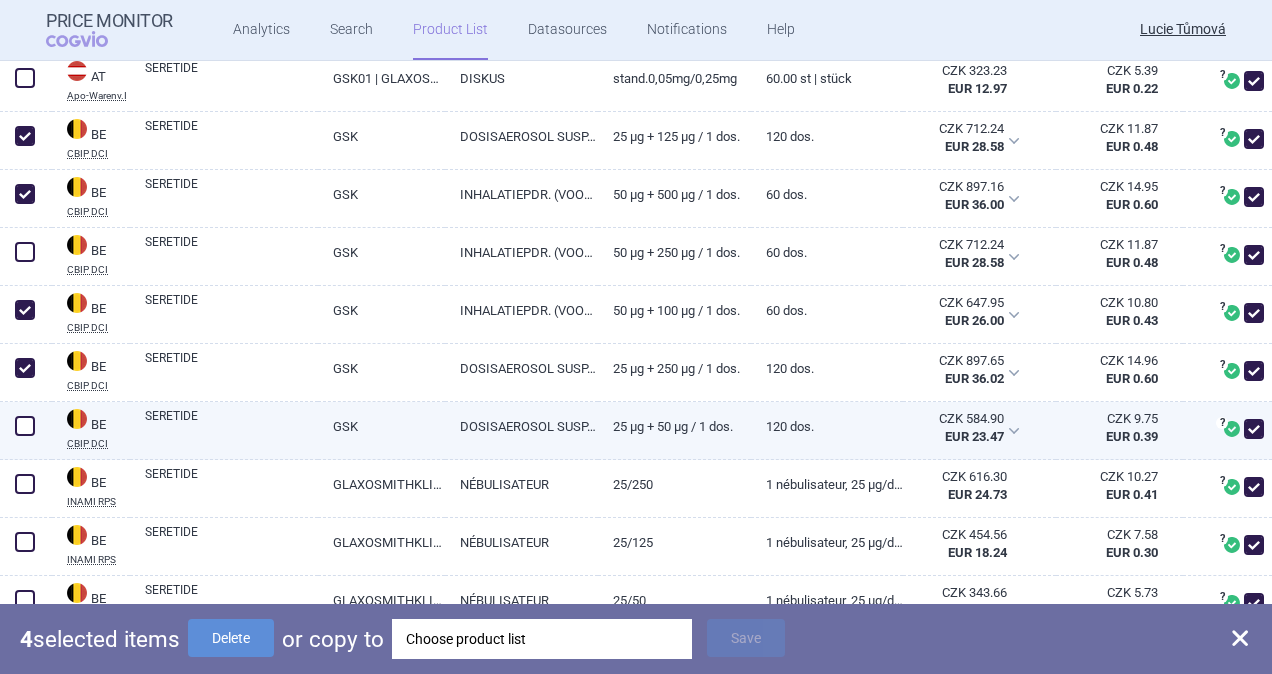 click at bounding box center (25, 426) 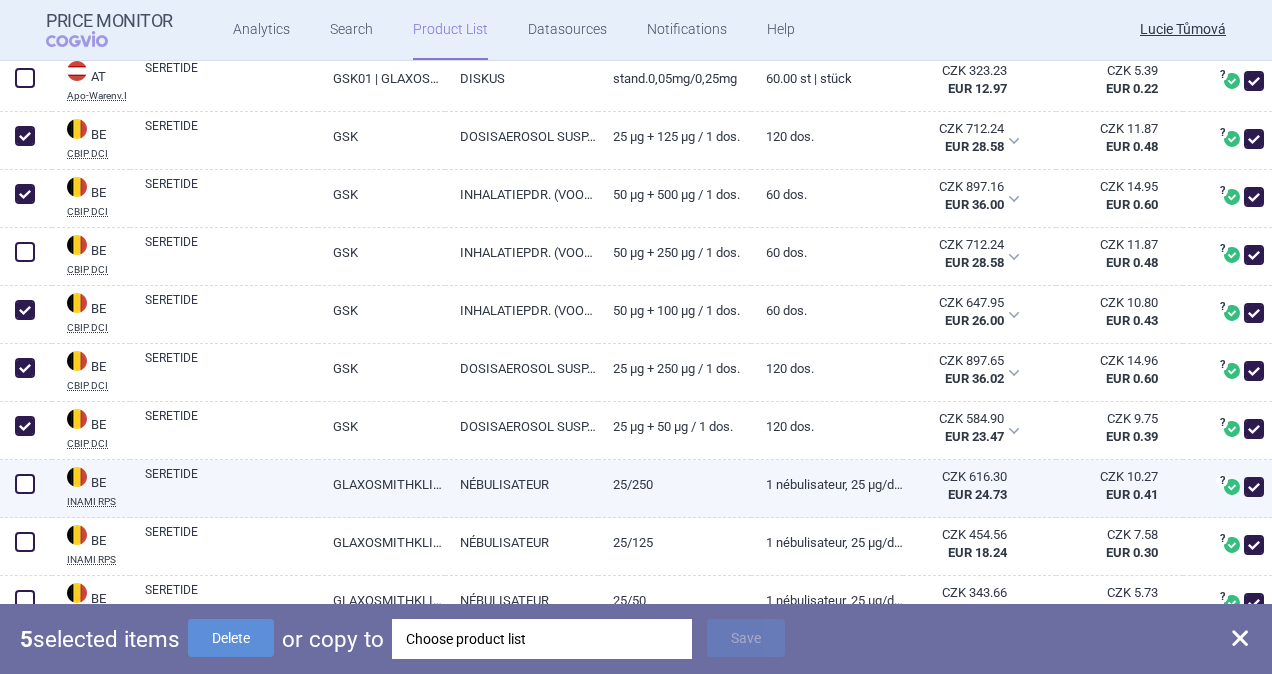 click at bounding box center (25, 484) 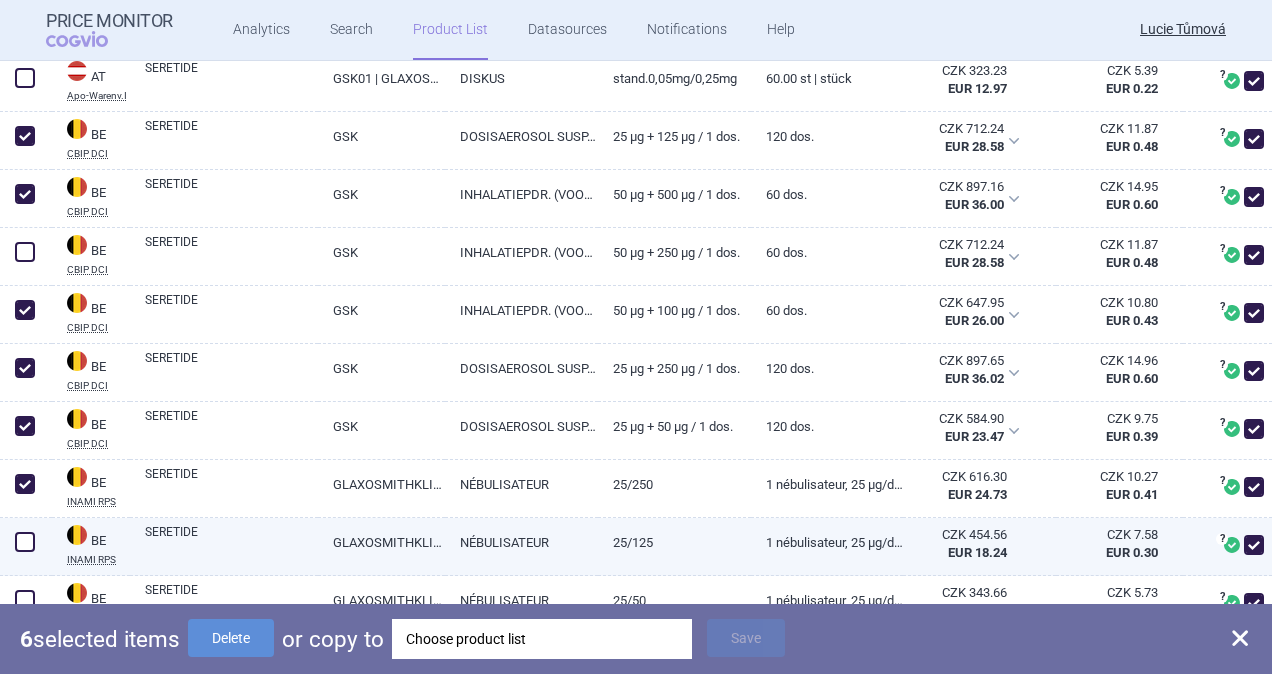 click at bounding box center [25, 542] 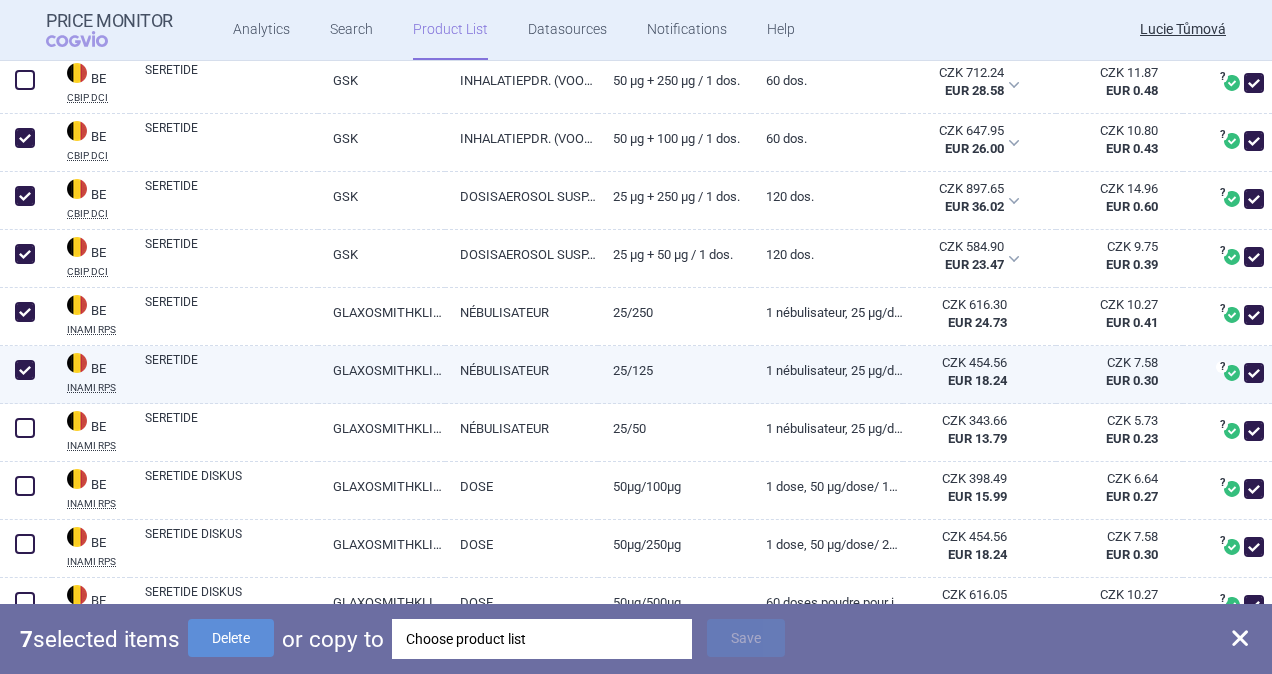 scroll, scrollTop: 900, scrollLeft: 0, axis: vertical 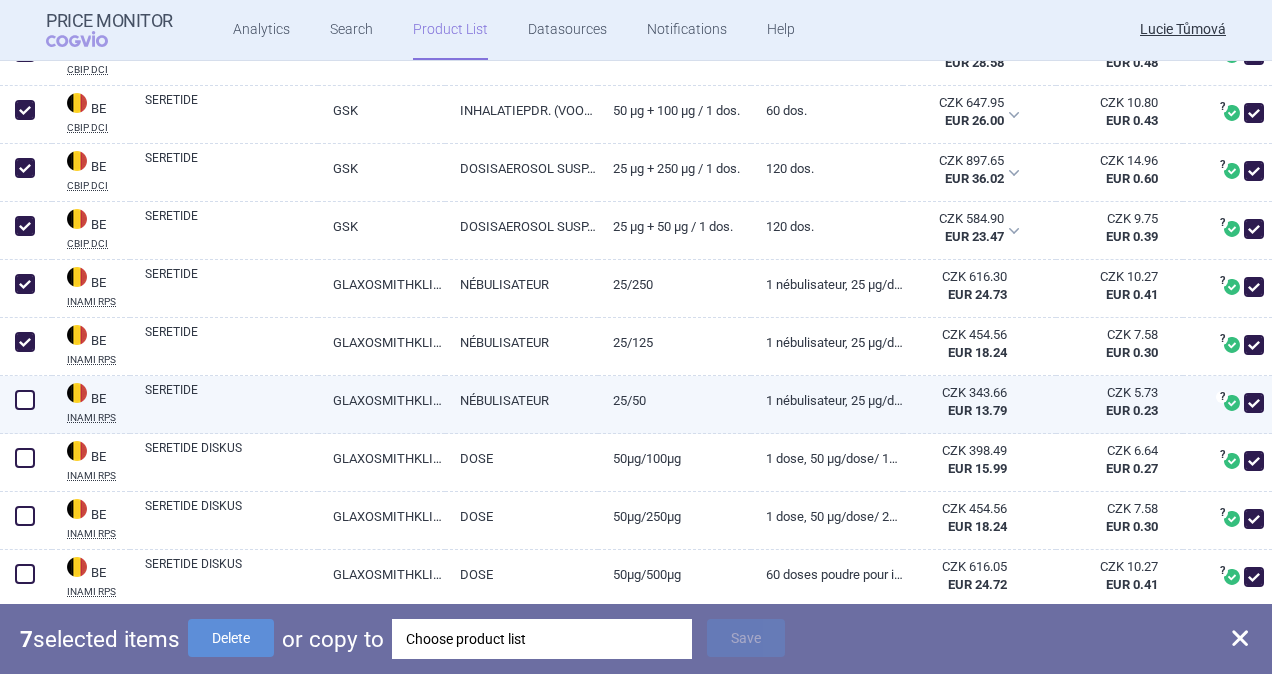click at bounding box center (26, 405) 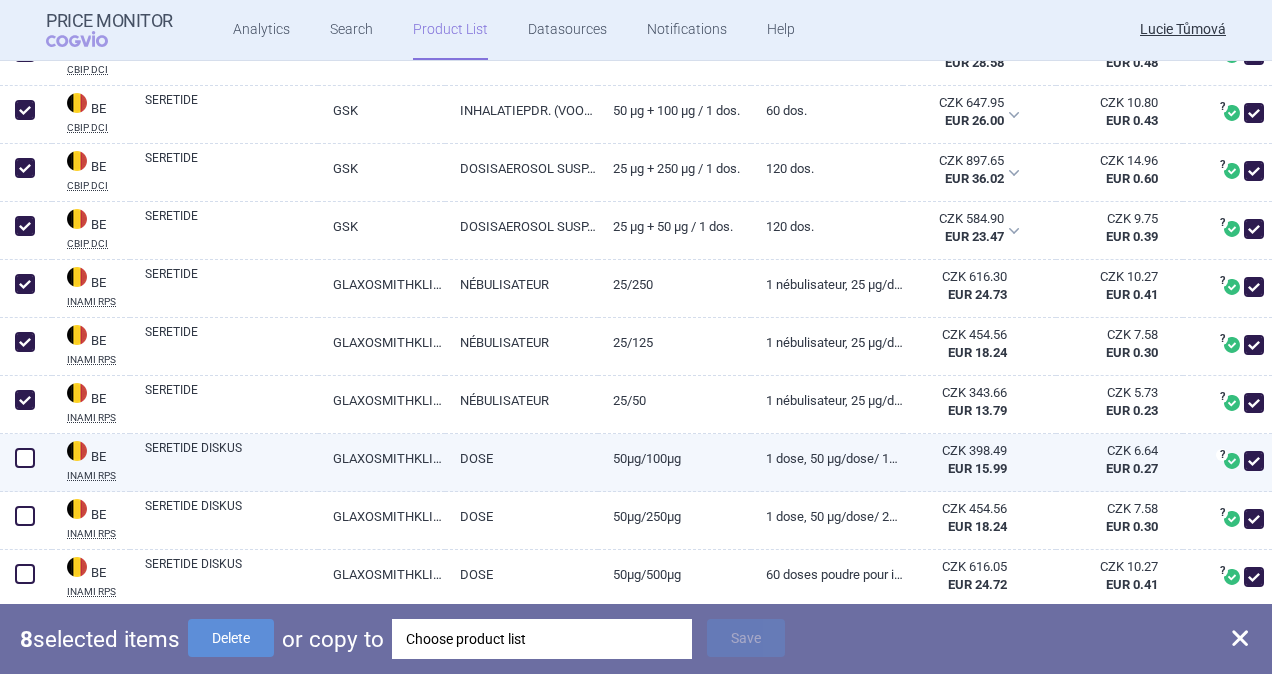 click at bounding box center (25, 458) 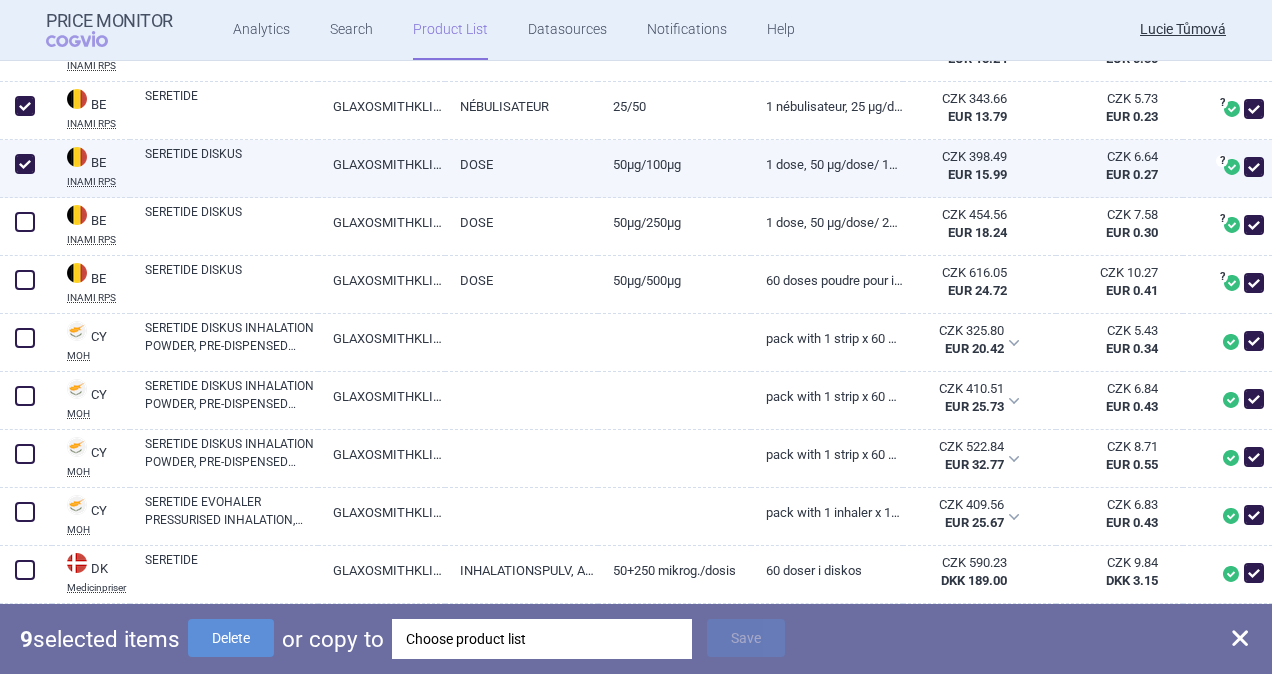 scroll, scrollTop: 1200, scrollLeft: 0, axis: vertical 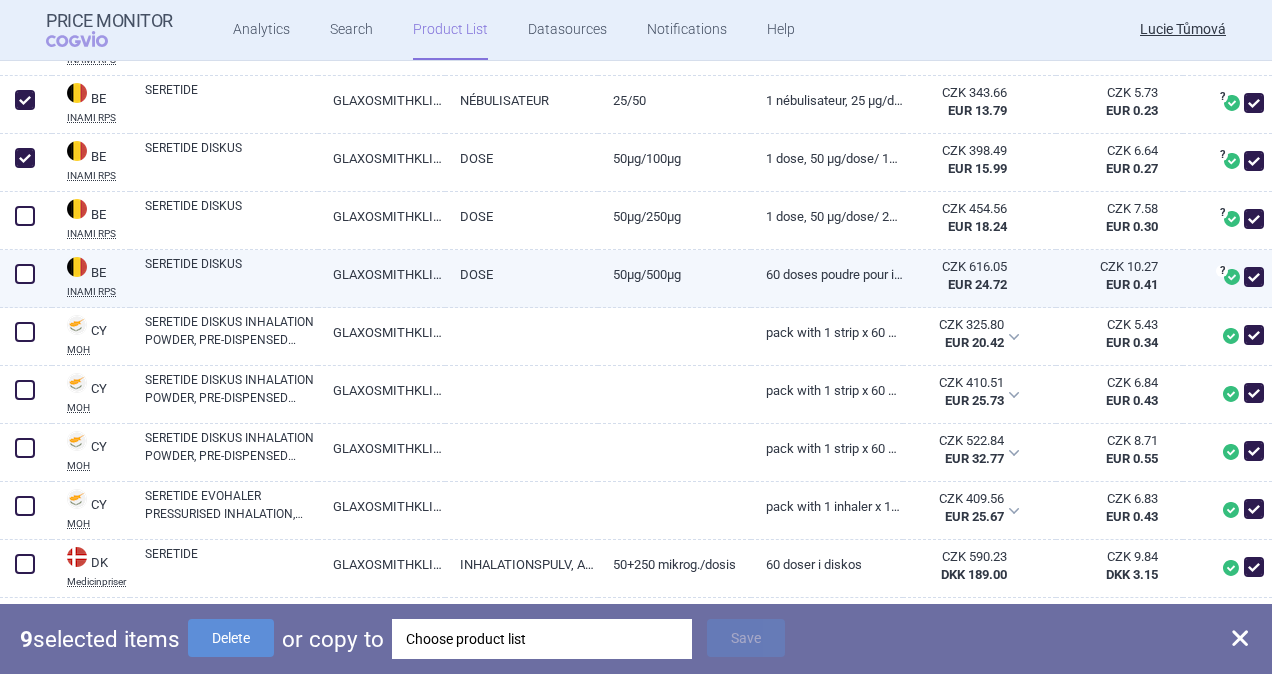 click at bounding box center (25, 274) 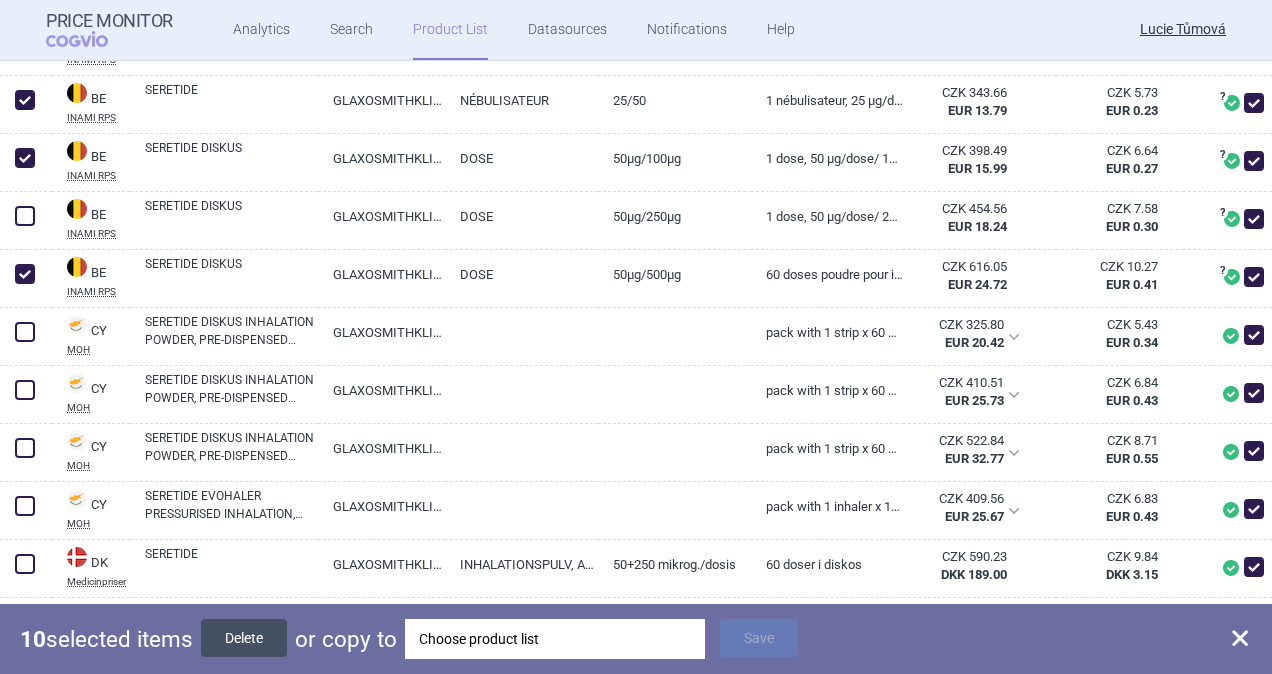 click on "Delete" at bounding box center (244, 638) 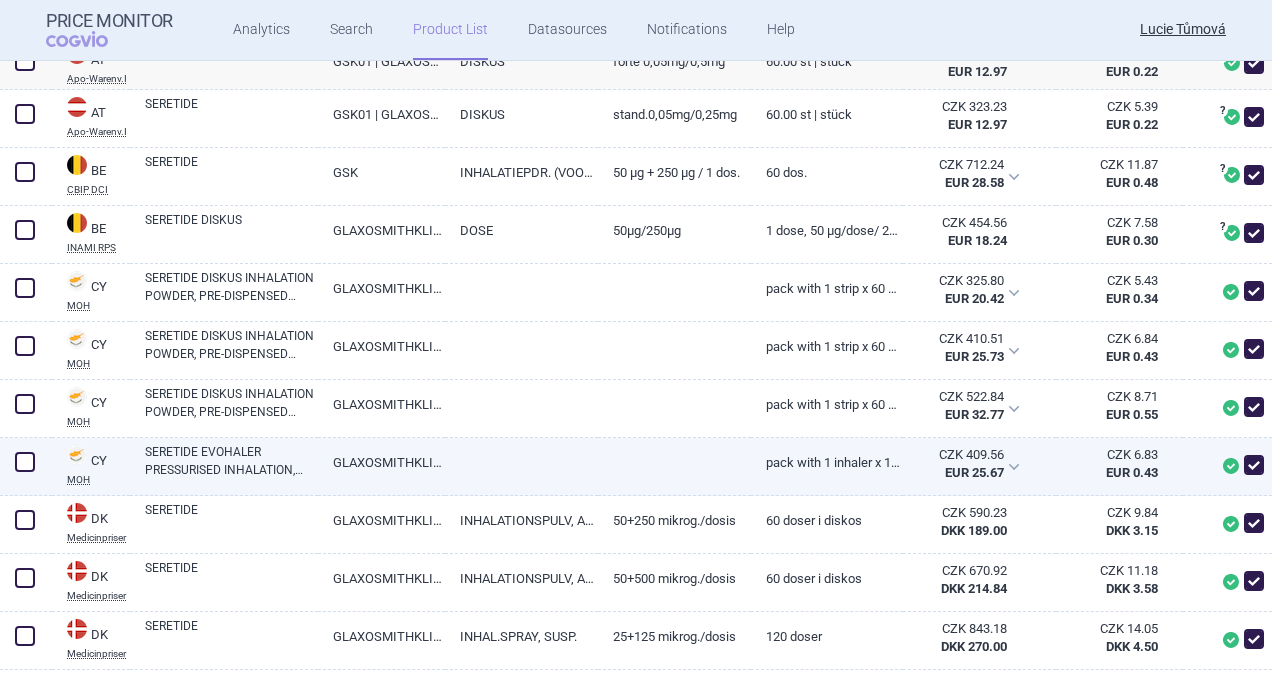 scroll, scrollTop: 678, scrollLeft: 0, axis: vertical 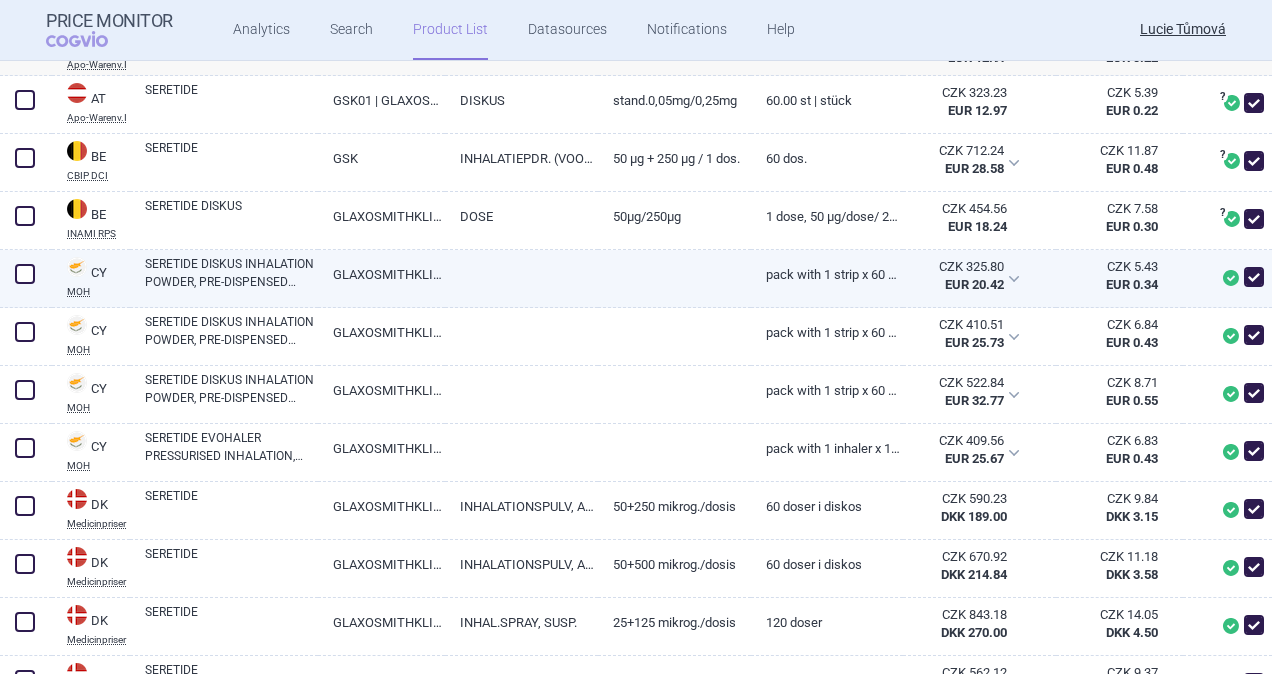 click on "SERETIDE DISKUS INHALATION POWDER, PRE-DISPENSED 50MCG/100MCG" at bounding box center [231, 273] 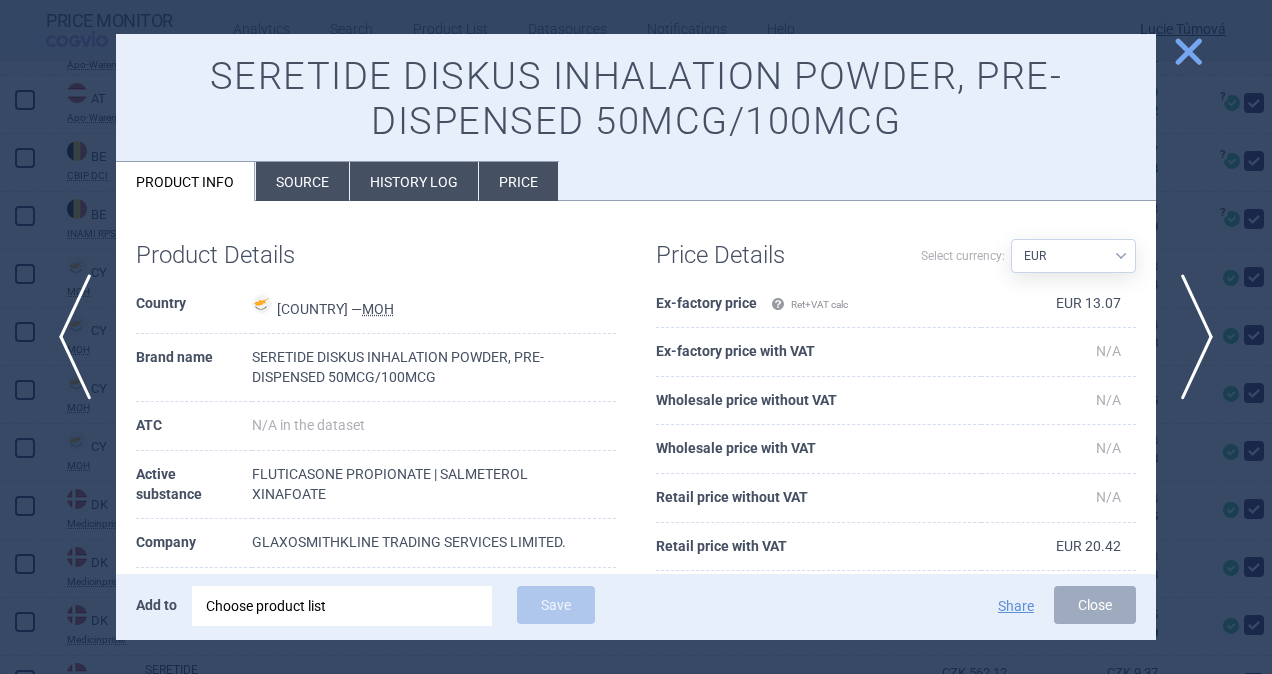 click on "Source" at bounding box center [302, 181] 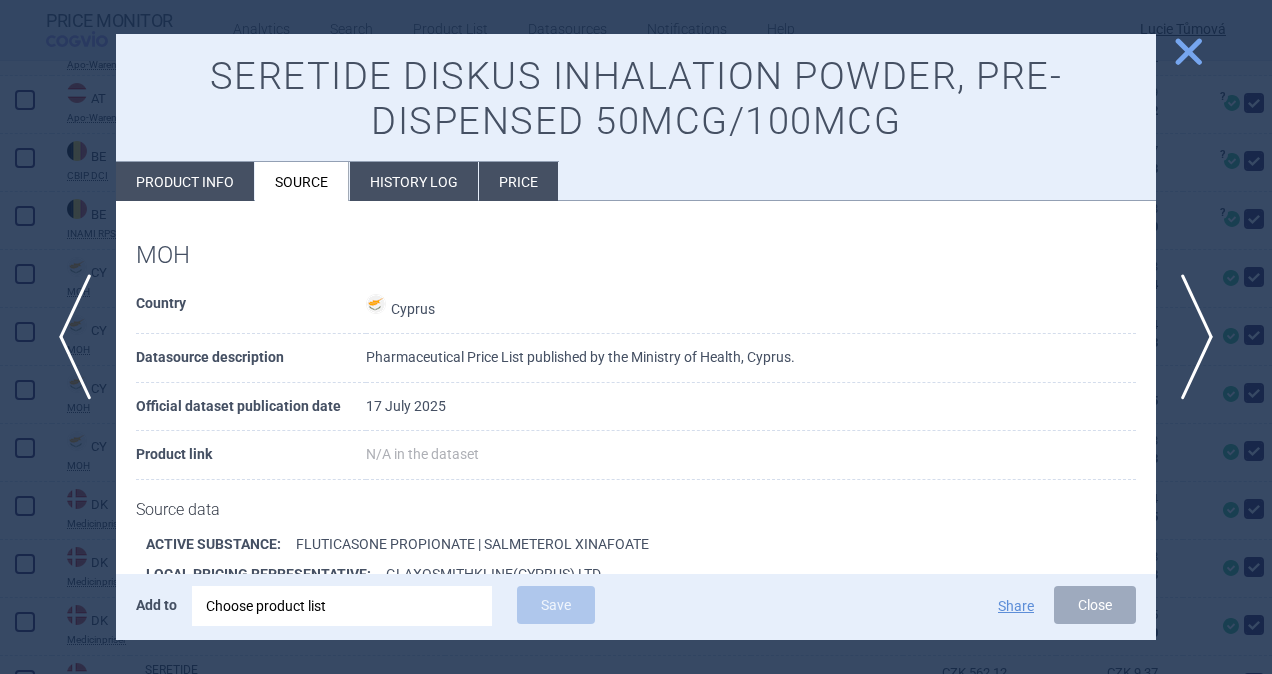scroll, scrollTop: 190, scrollLeft: 0, axis: vertical 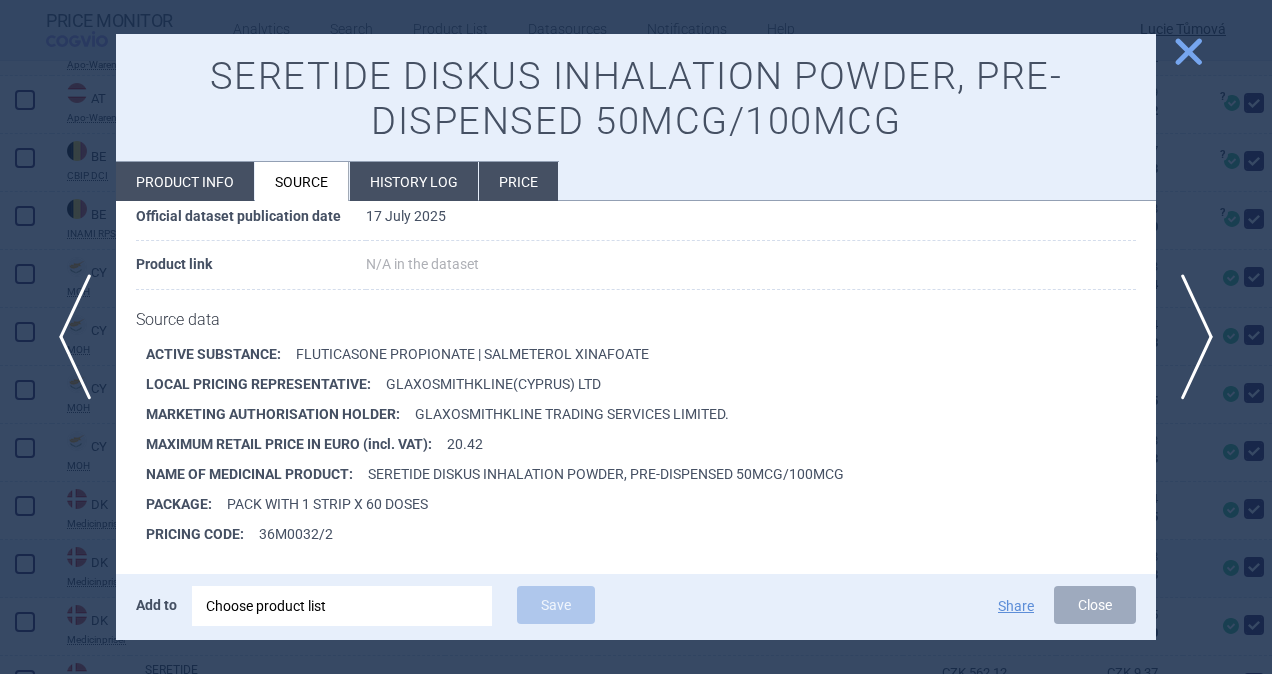 click on "Close" at bounding box center [1095, 605] 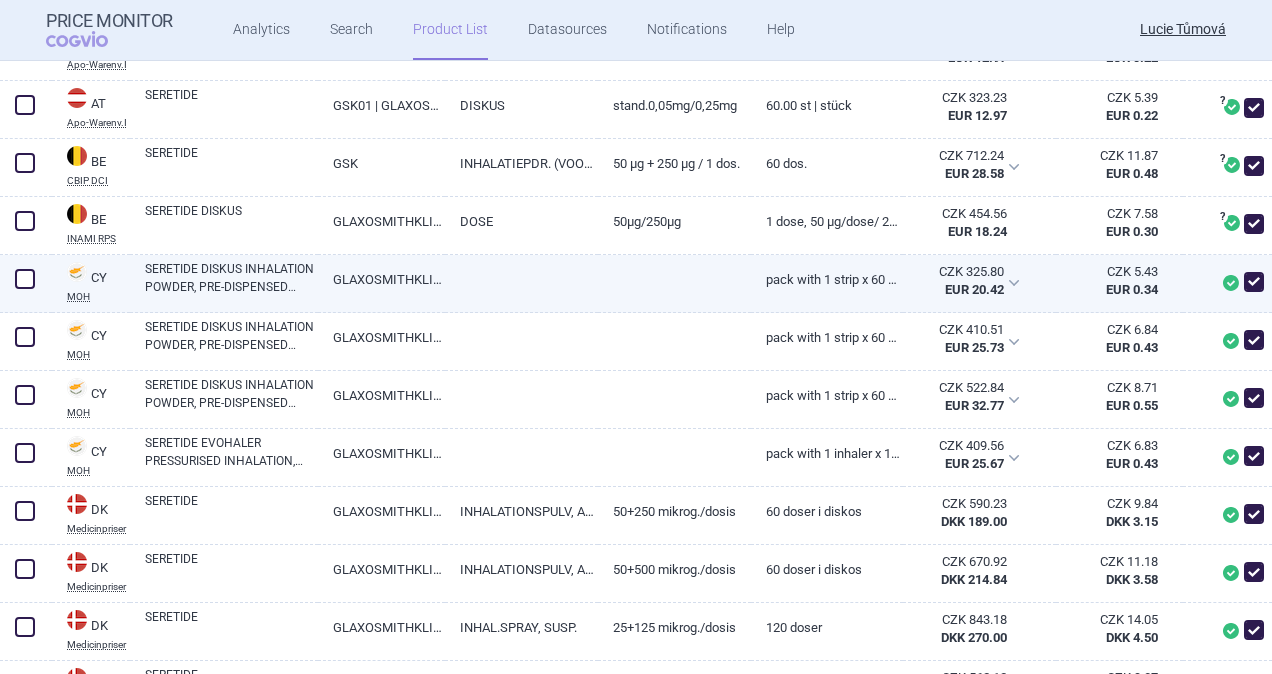 click at bounding box center [25, 279] 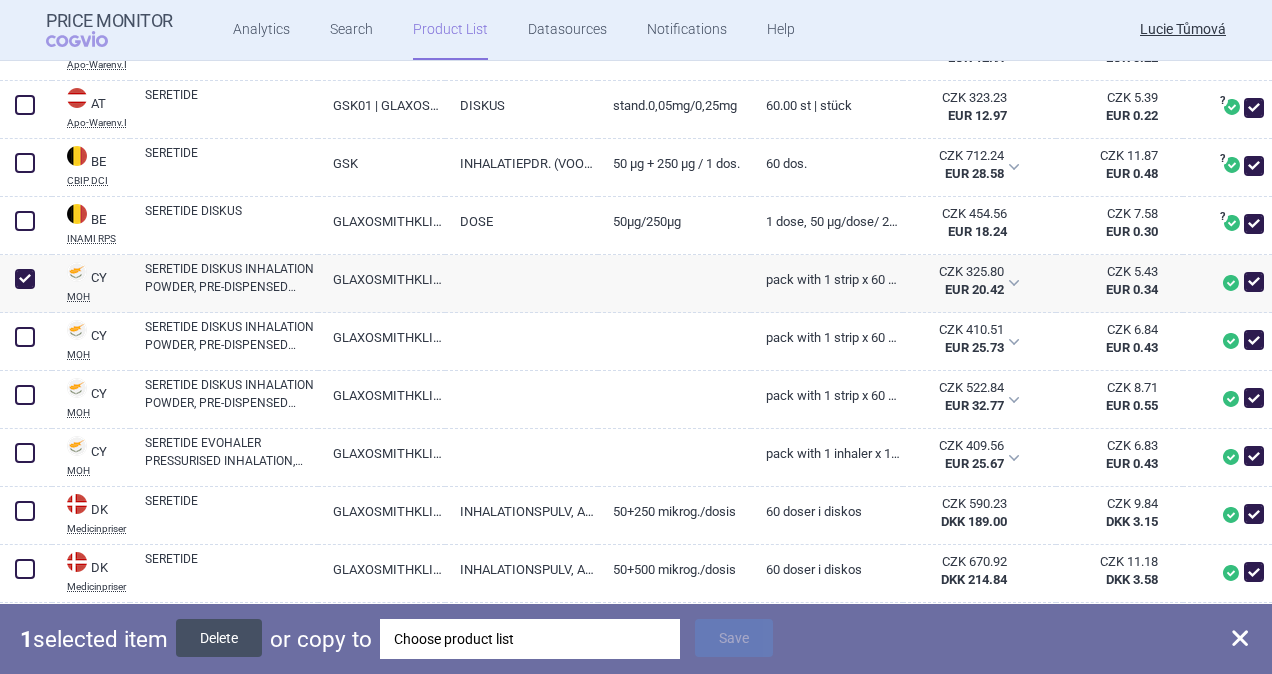 click on "Delete" at bounding box center (219, 638) 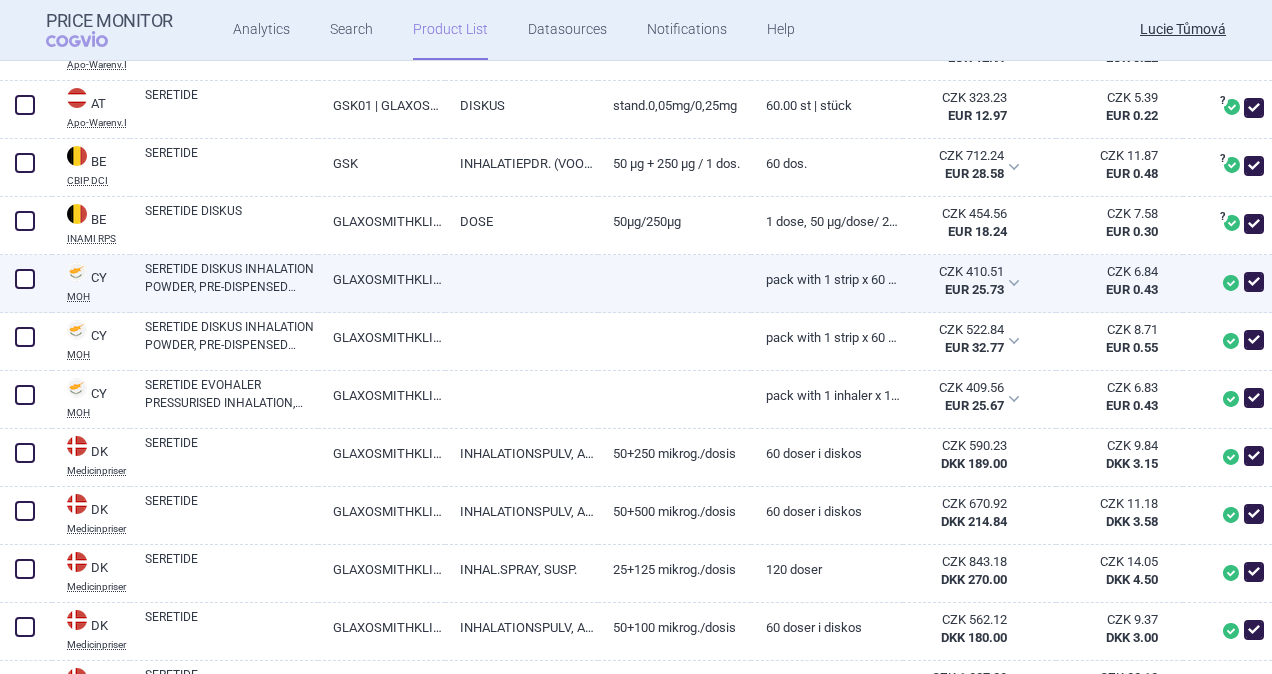 click on "SERETIDE DISKUS INHALATION POWDER, PRE-DISPENSED 50MCG/250MCG" at bounding box center [231, 278] 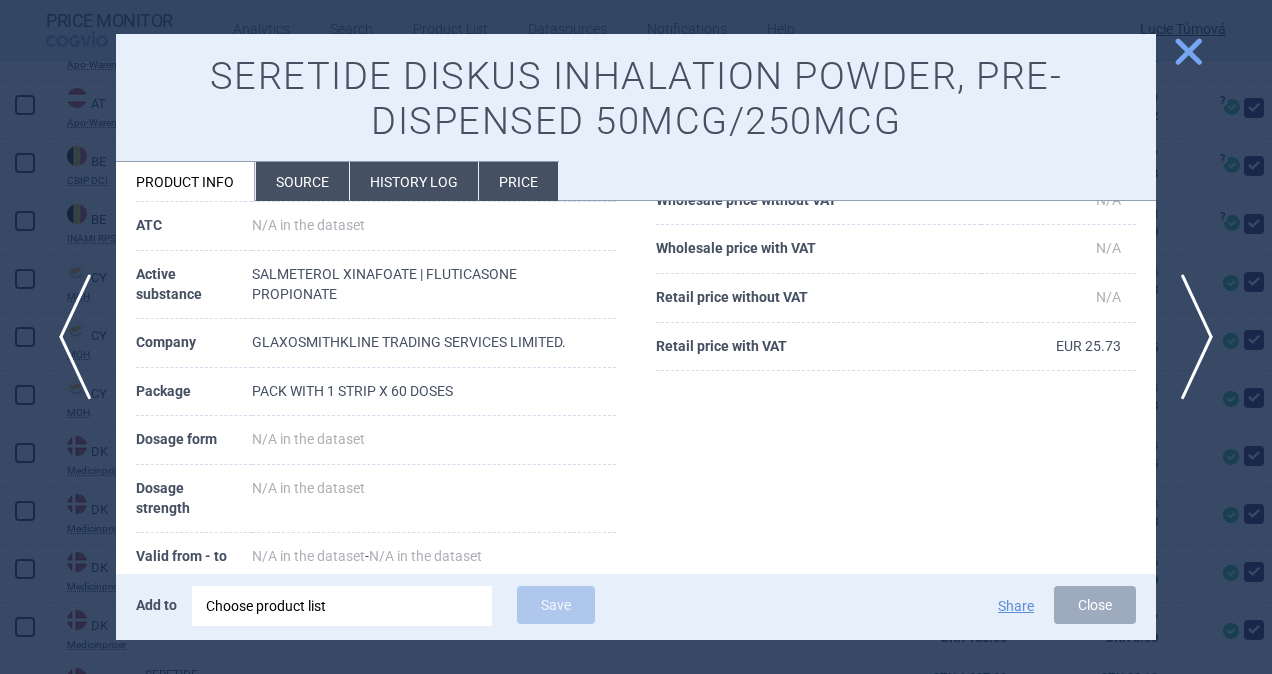 scroll, scrollTop: 100, scrollLeft: 0, axis: vertical 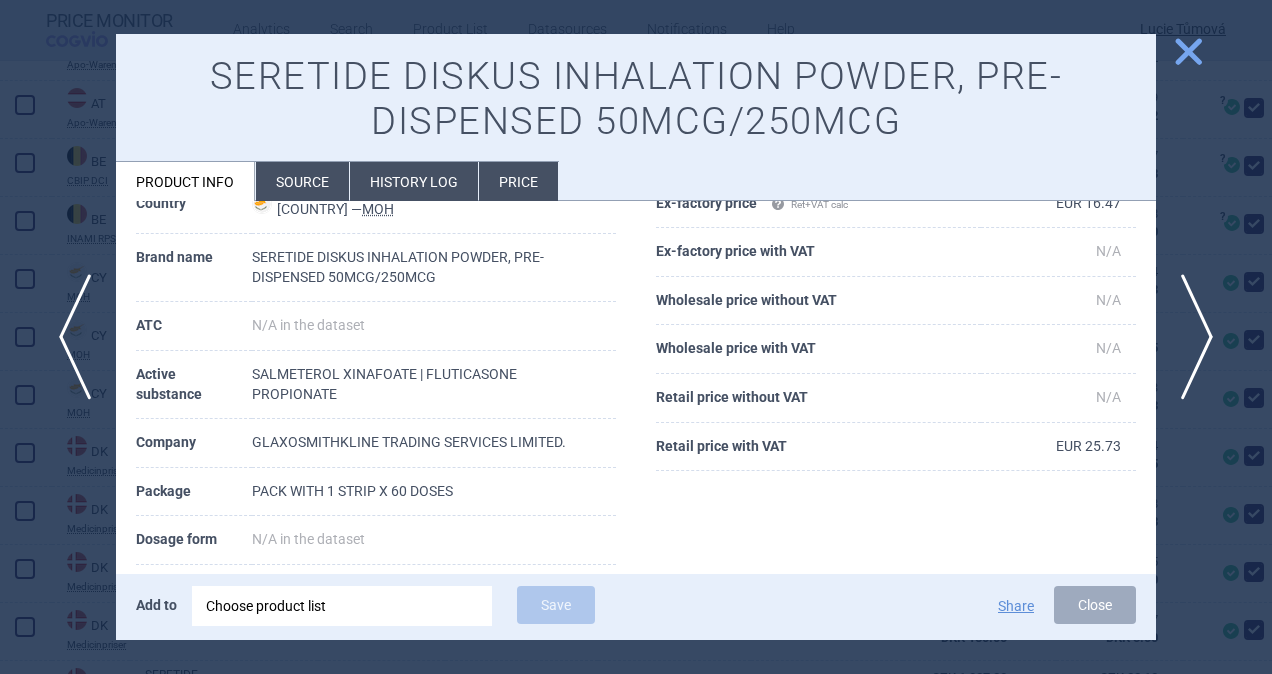 click on "Source" at bounding box center (302, 181) 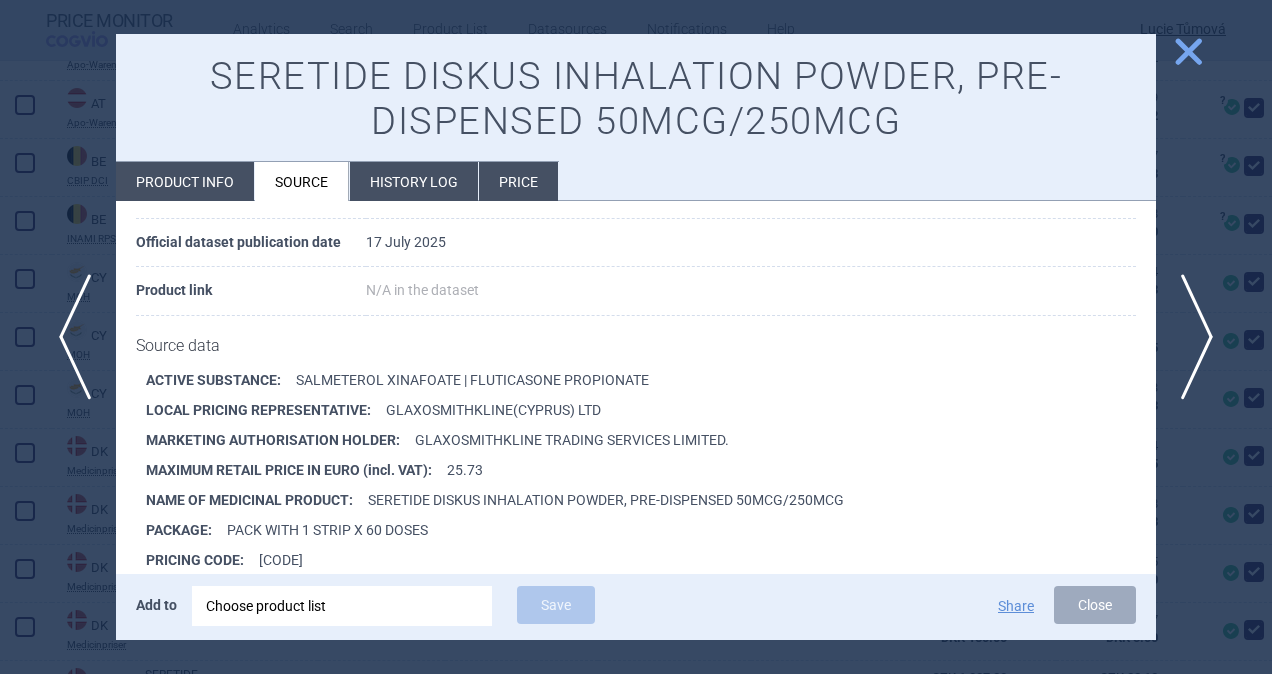 scroll, scrollTop: 190, scrollLeft: 0, axis: vertical 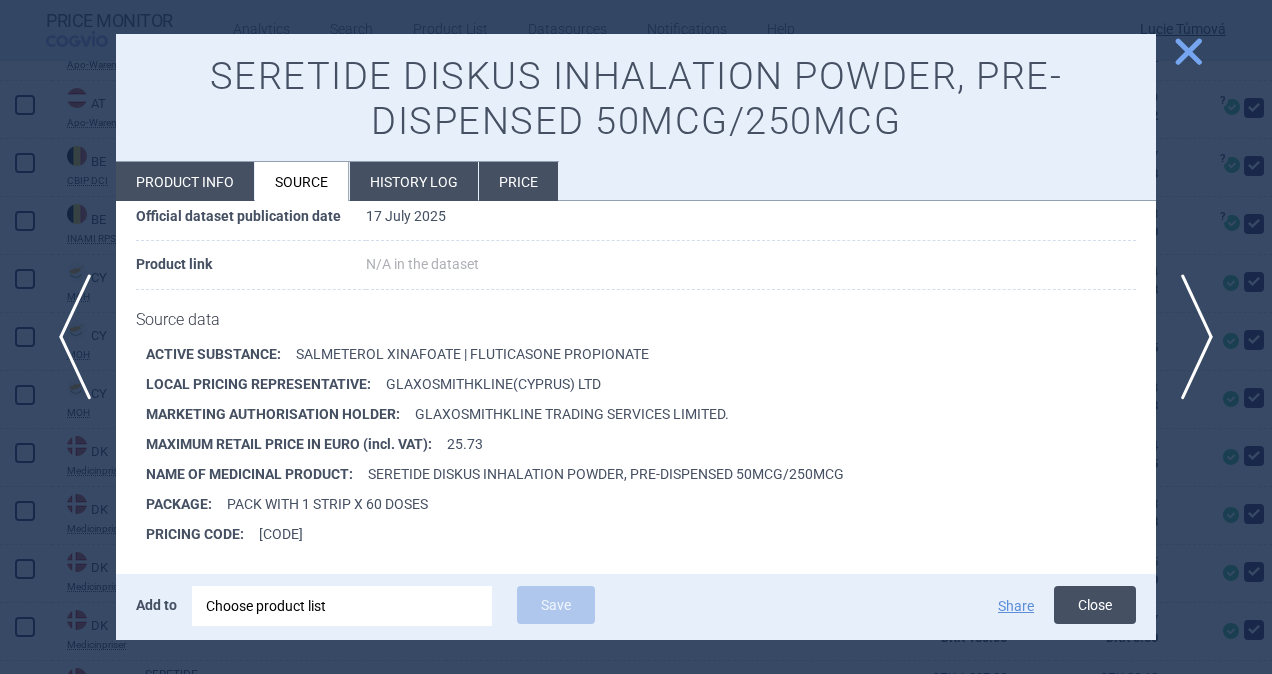 click on "Close" at bounding box center (1095, 605) 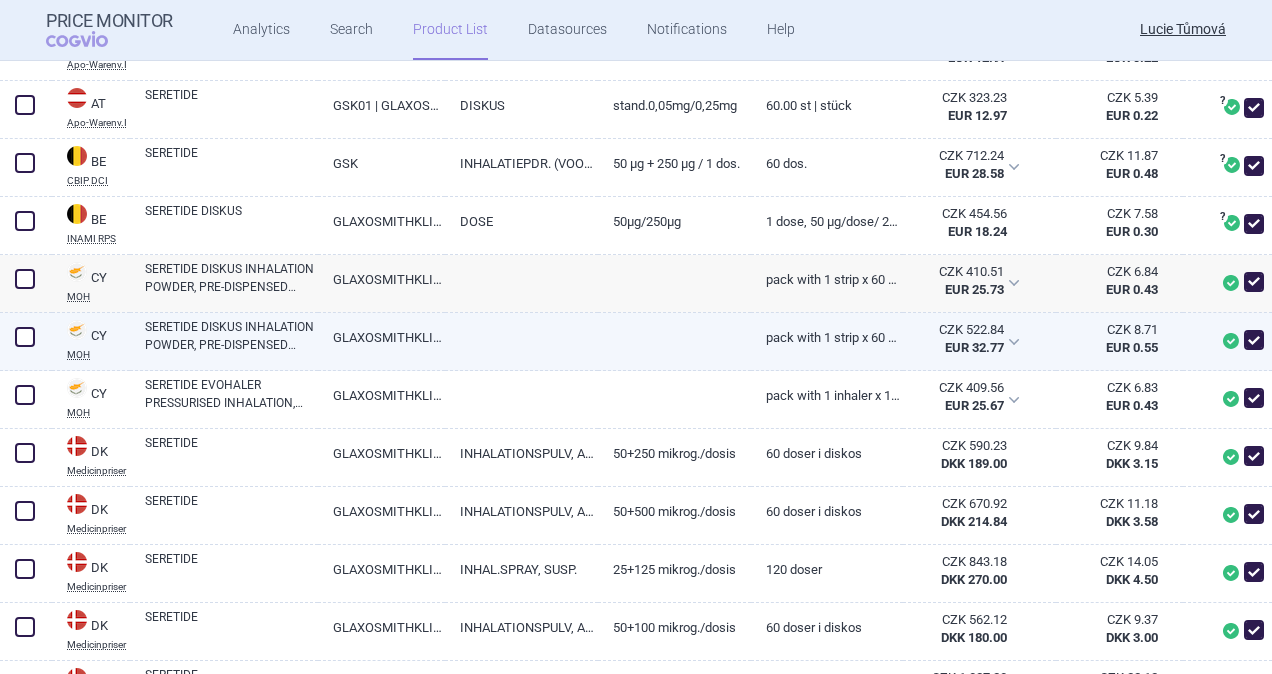 click on "SERETIDE DISKUS INHALATION POWDER, PRE-DISPENSED 50MCG/500MCG" at bounding box center [231, 336] 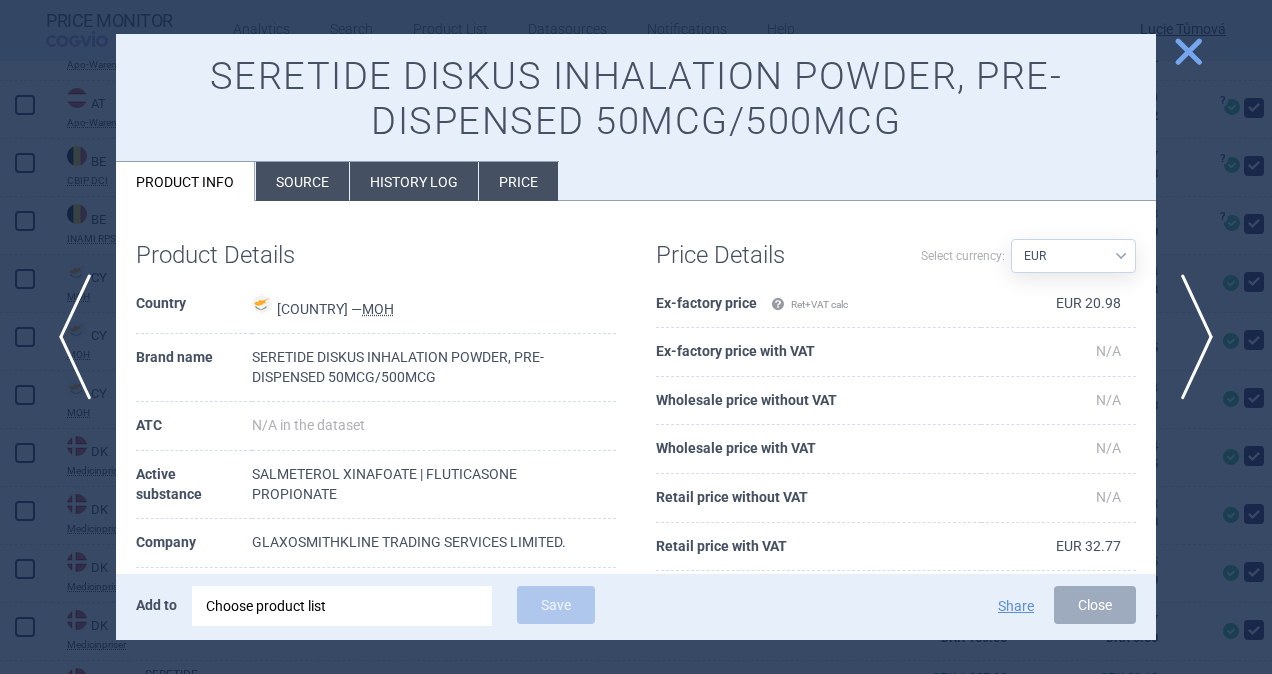 click on "Source" at bounding box center [302, 181] 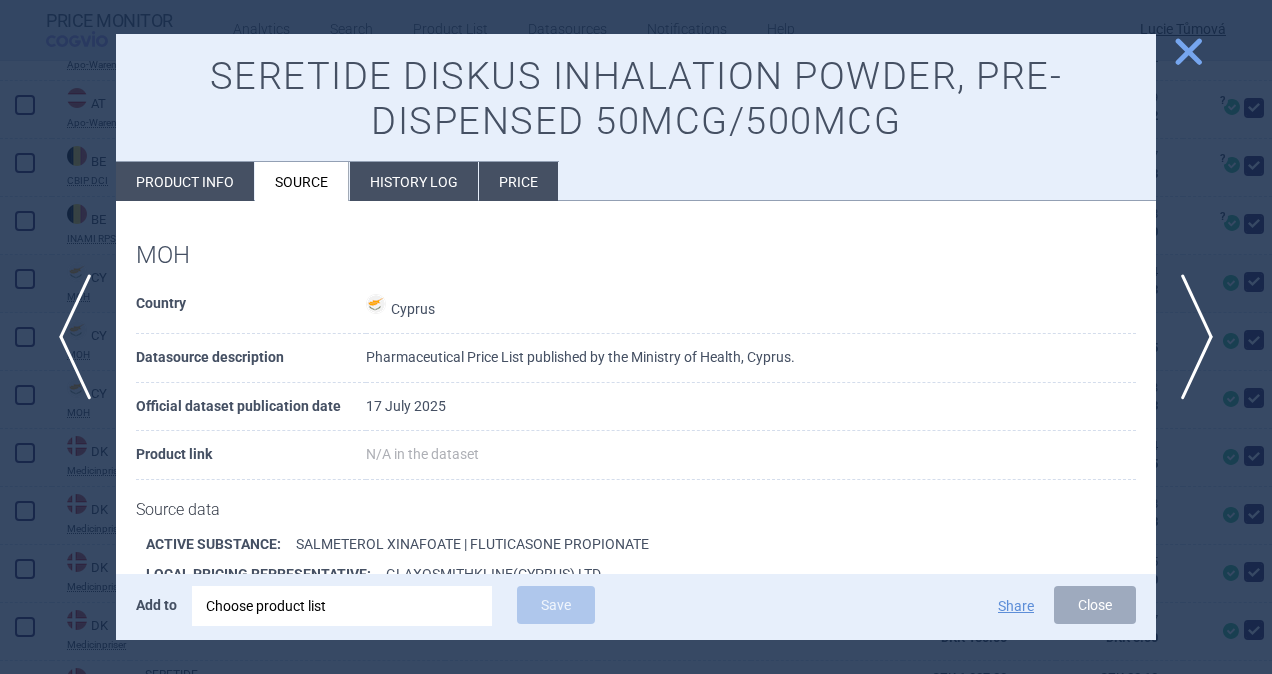 scroll, scrollTop: 190, scrollLeft: 0, axis: vertical 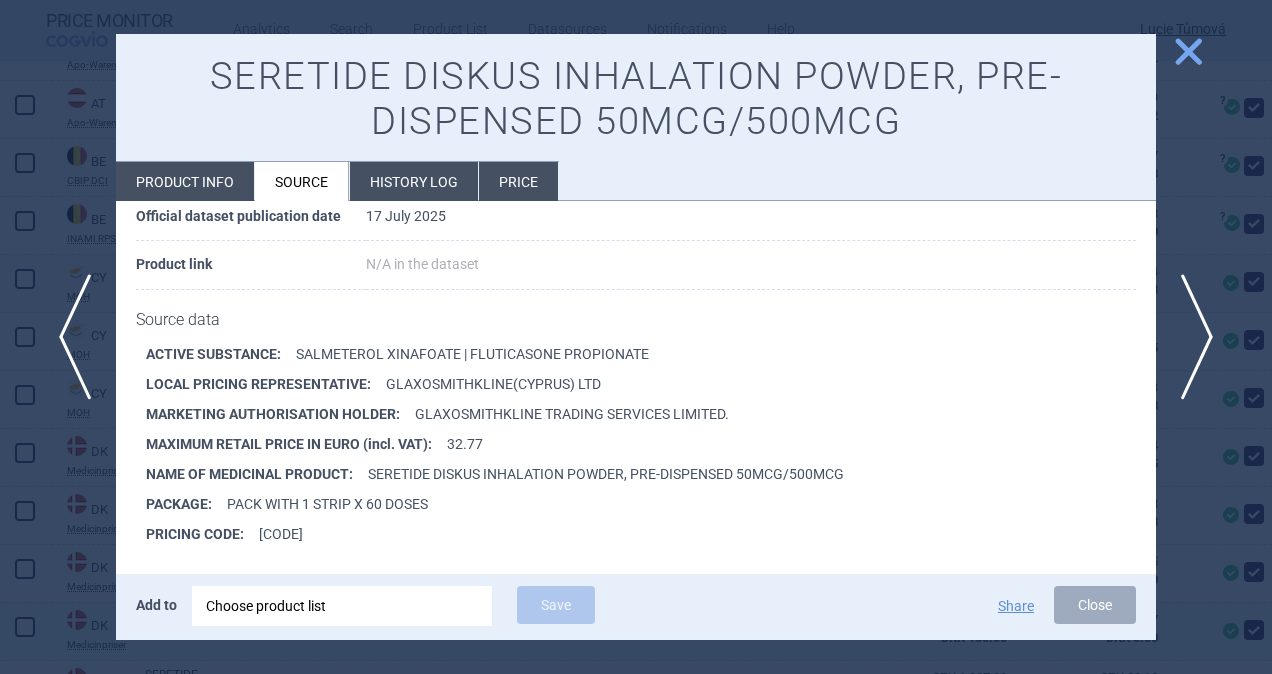 click on "Close" at bounding box center [1095, 605] 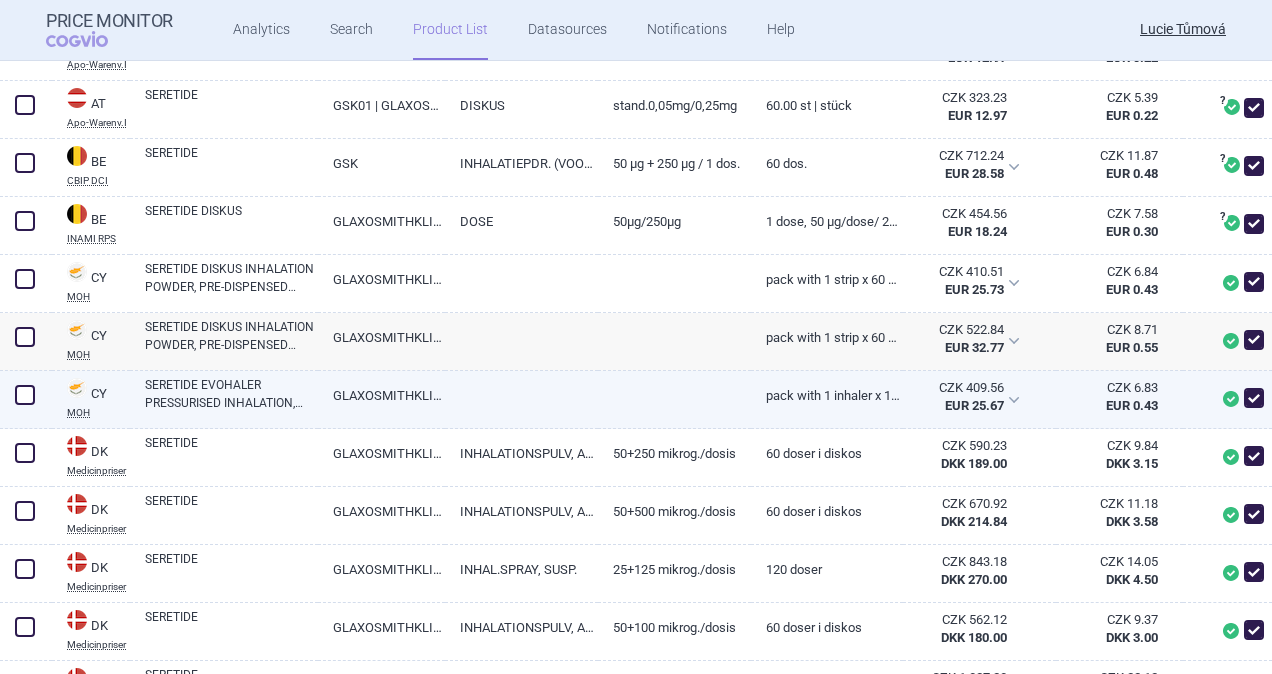 drag, startPoint x: 22, startPoint y: 333, endPoint x: 99, endPoint y: 407, distance: 106.7942 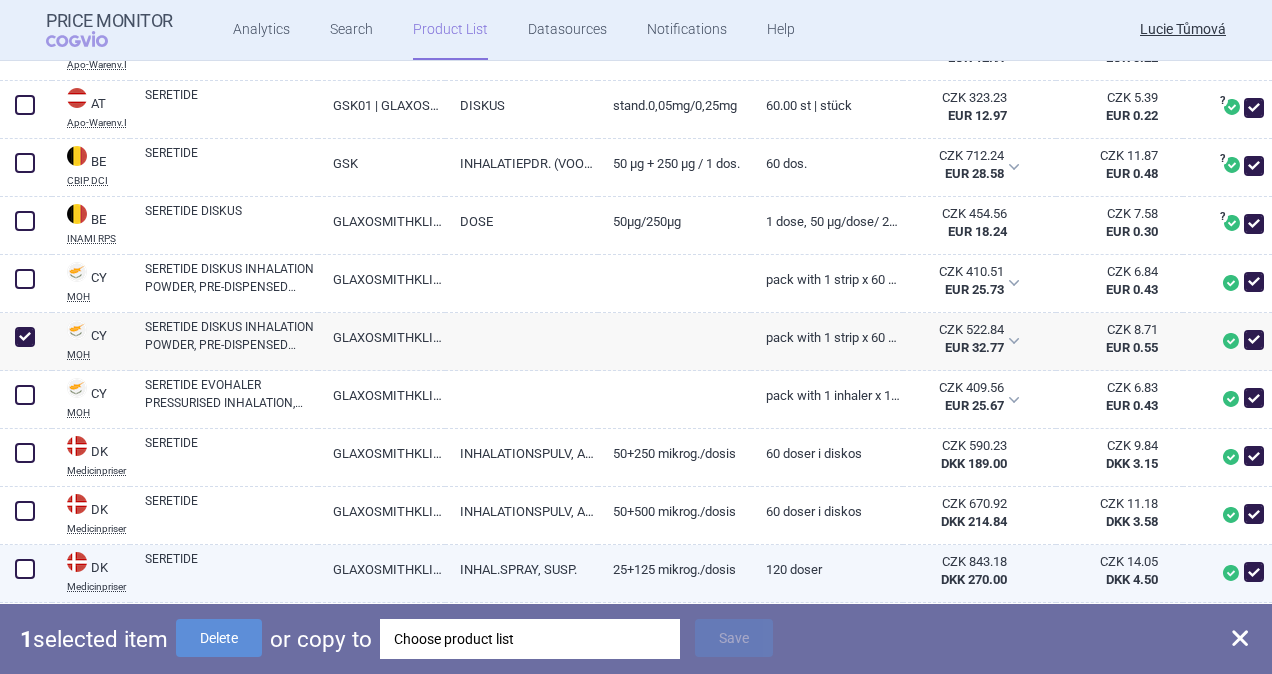 drag, startPoint x: 232, startPoint y: 632, endPoint x: 224, endPoint y: 546, distance: 86.37129 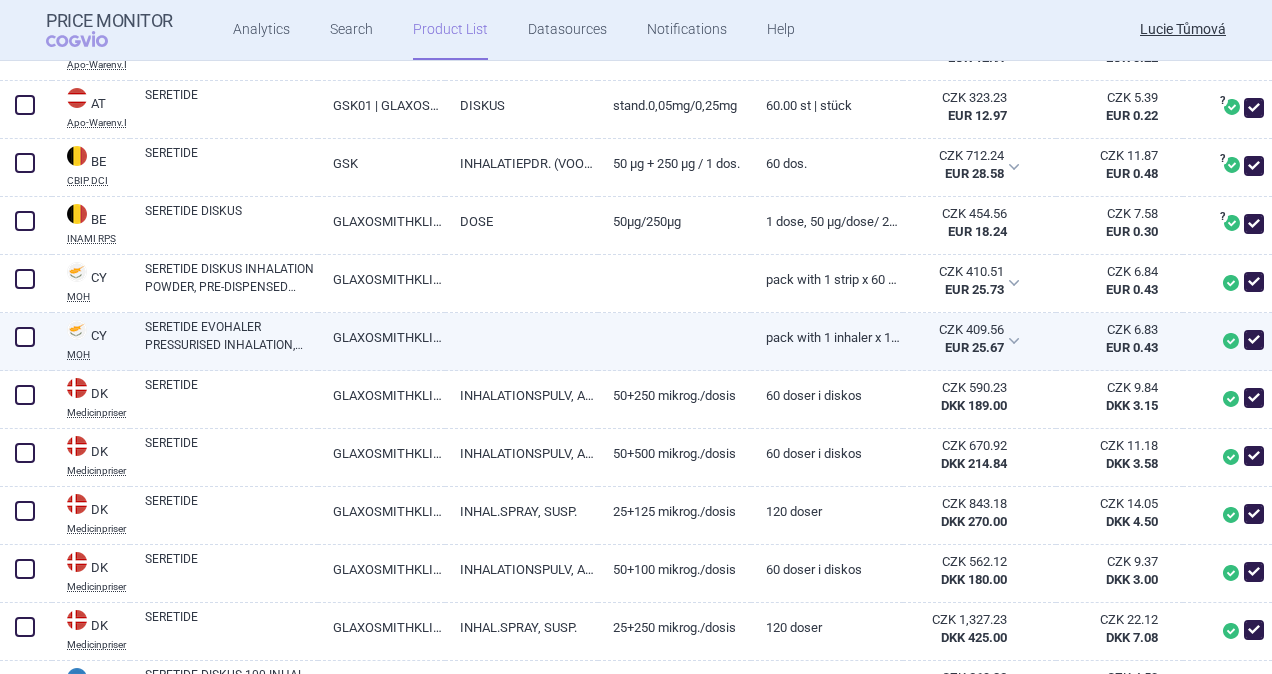 click on "SERETIDE EVOHALER PRESSURISED INHALATION, SUSPENSION 25MCG/50MCG" at bounding box center (231, 336) 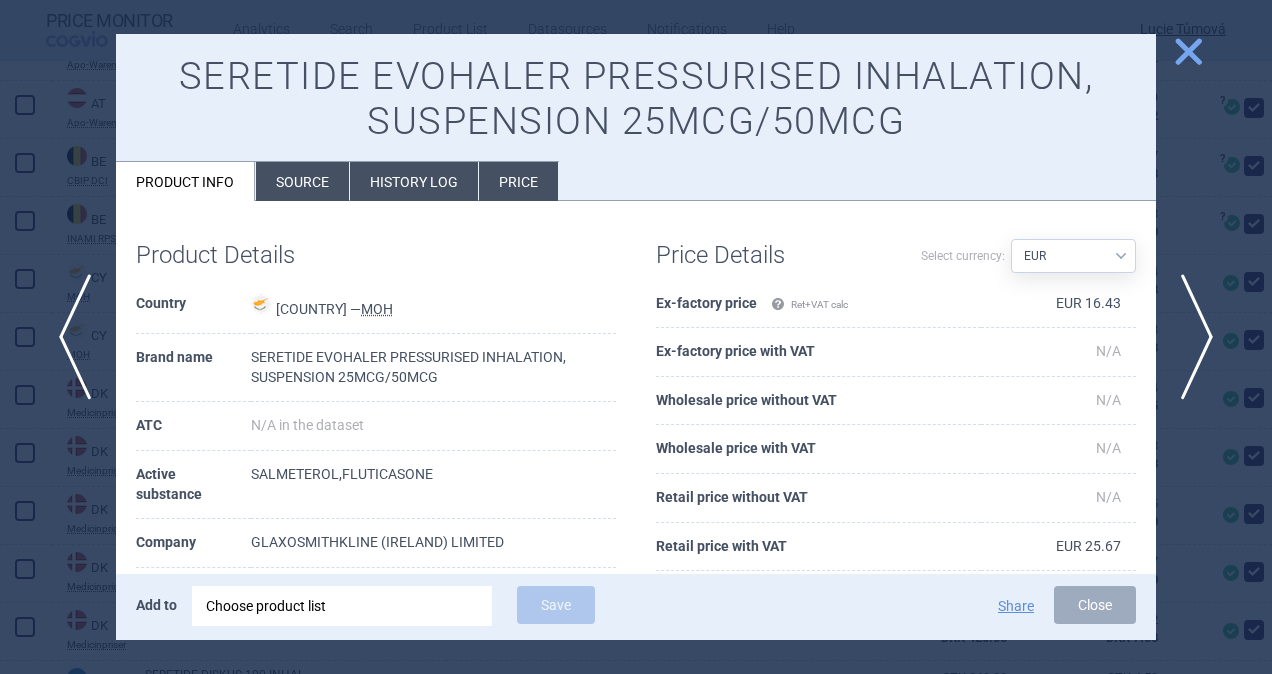 click on "Source" at bounding box center [302, 181] 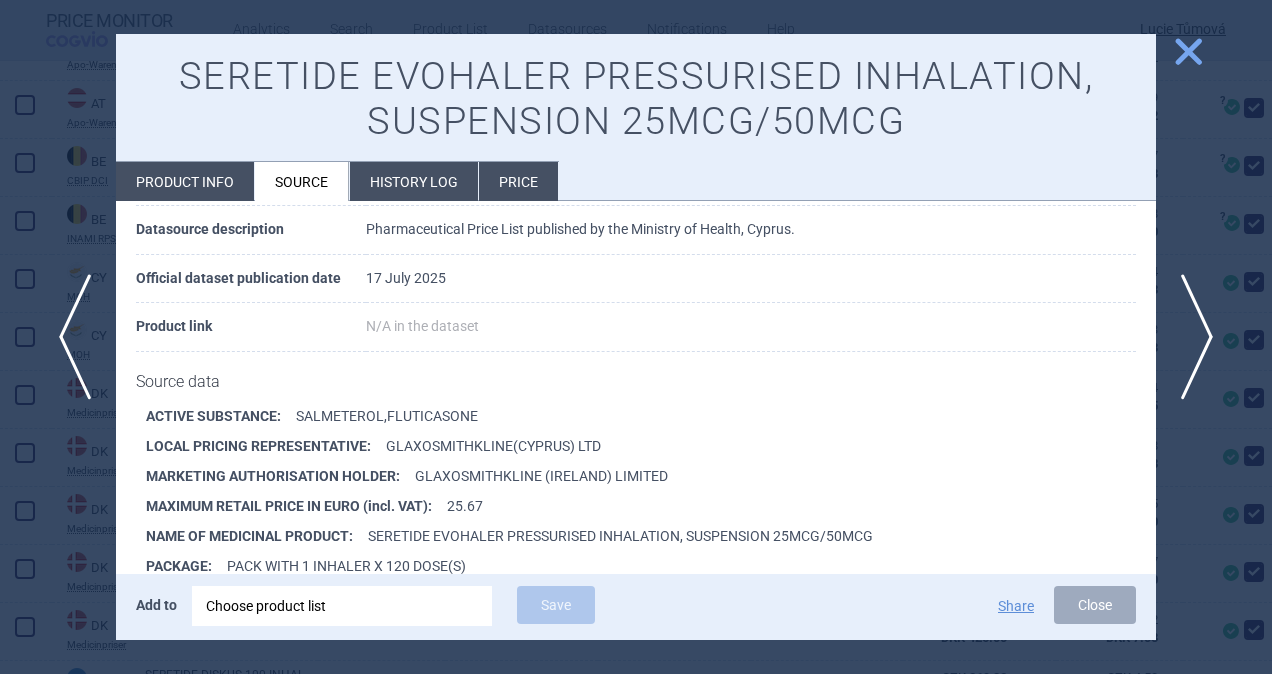 scroll, scrollTop: 190, scrollLeft: 0, axis: vertical 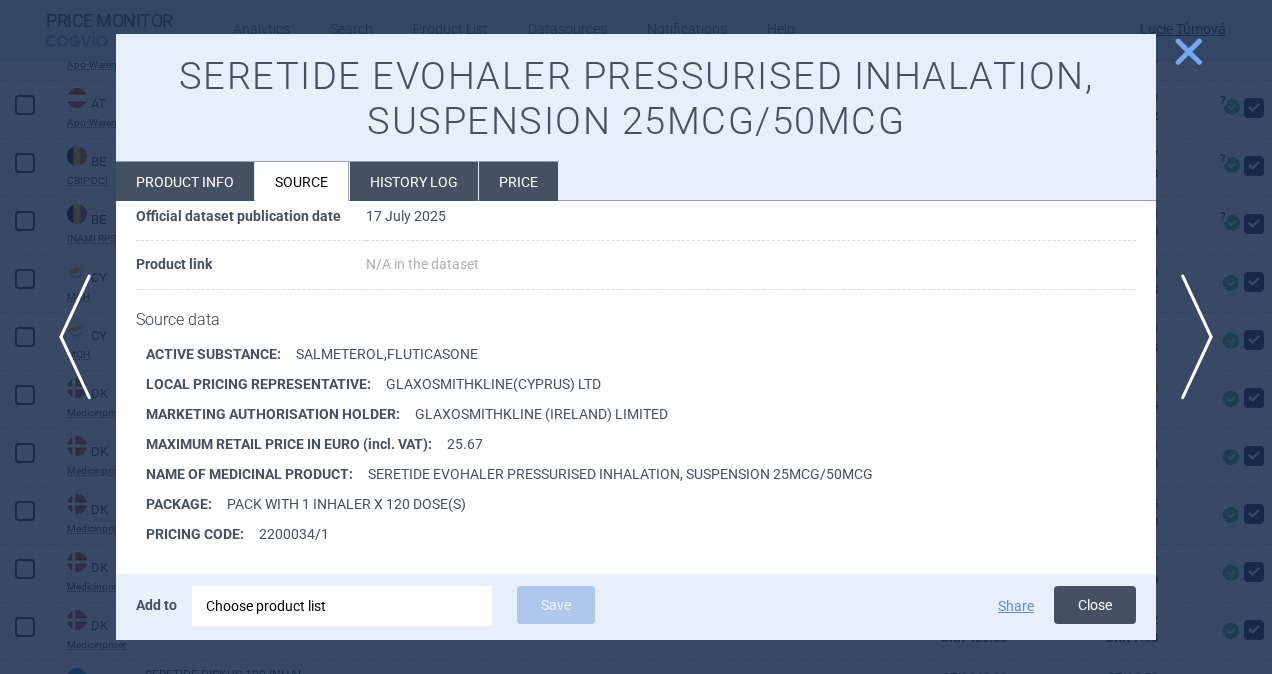 click on "Close" at bounding box center [1095, 605] 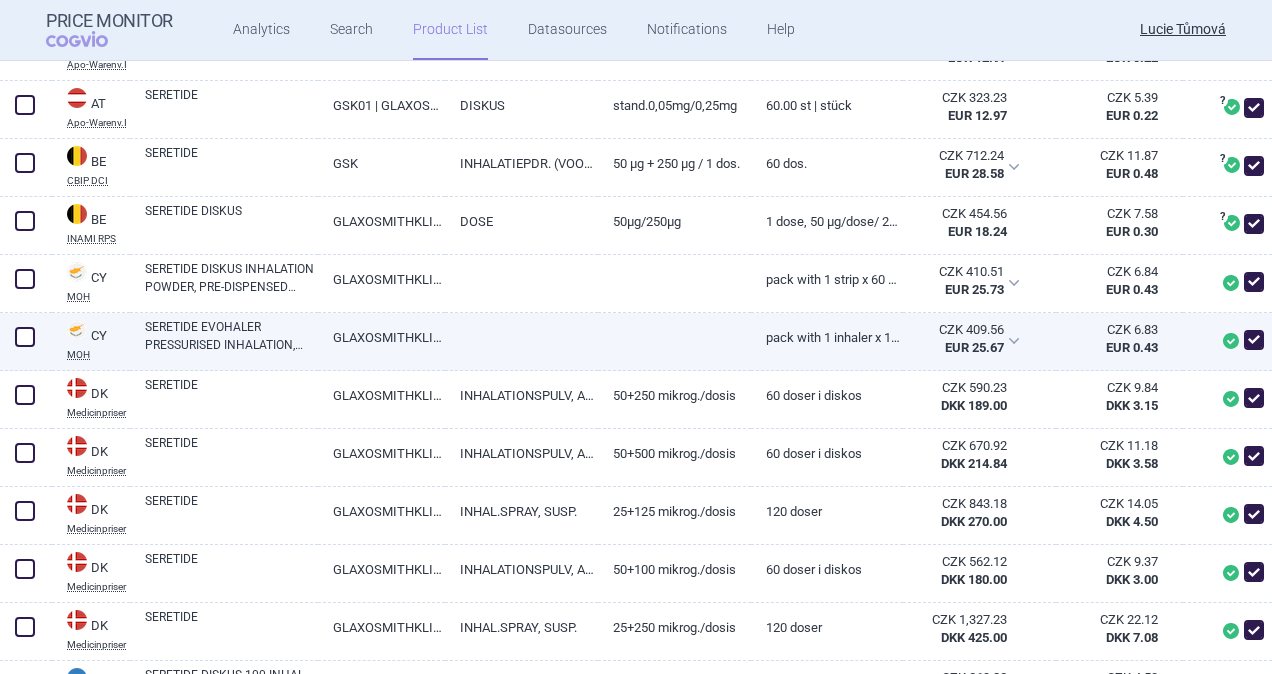 click at bounding box center (25, 337) 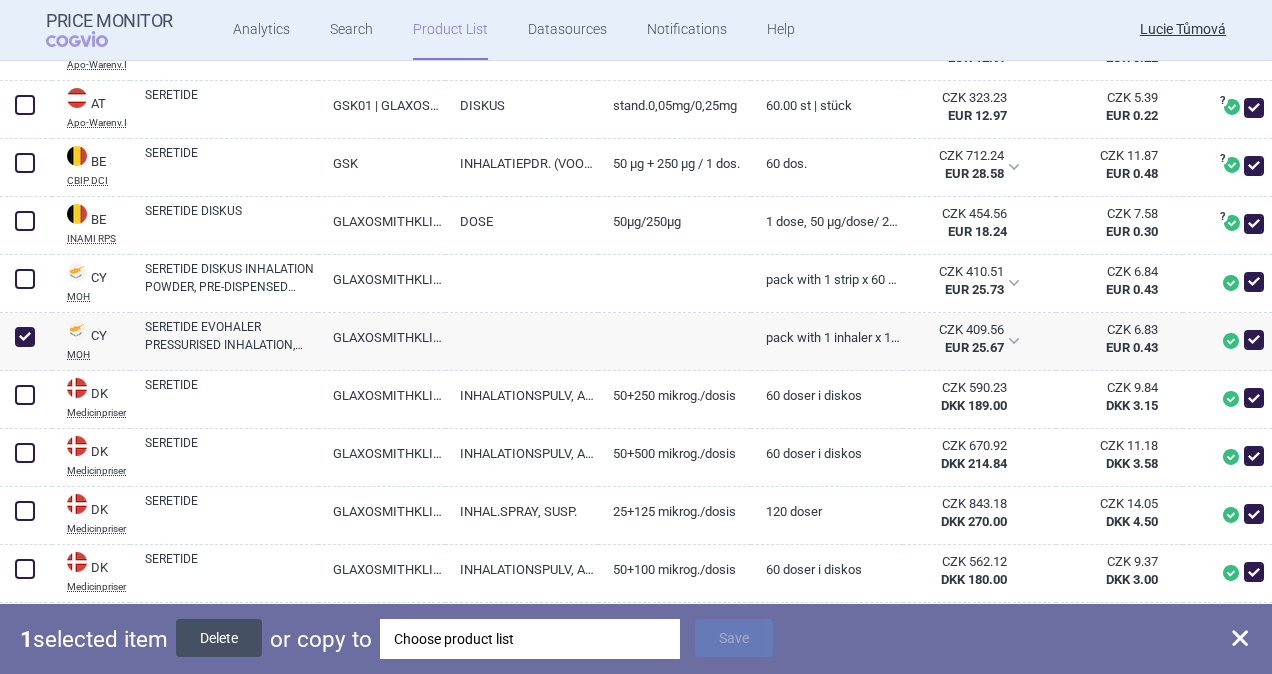 click on "Delete" at bounding box center (219, 638) 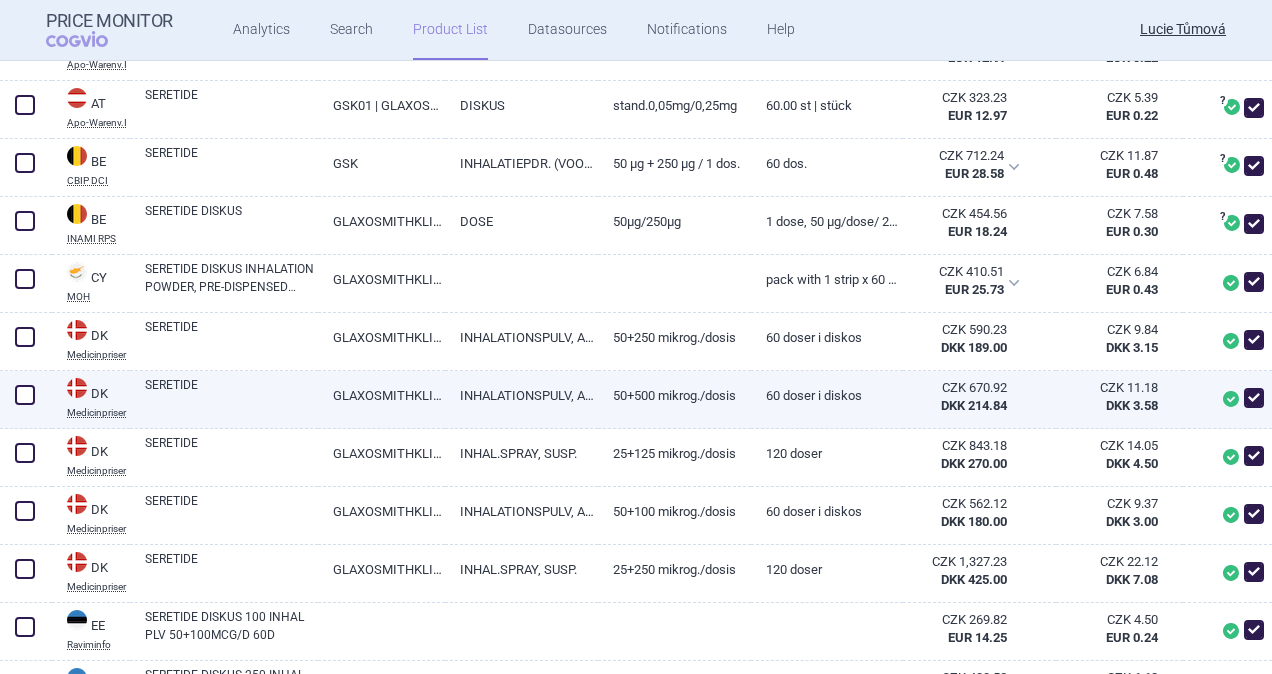 click at bounding box center (25, 395) 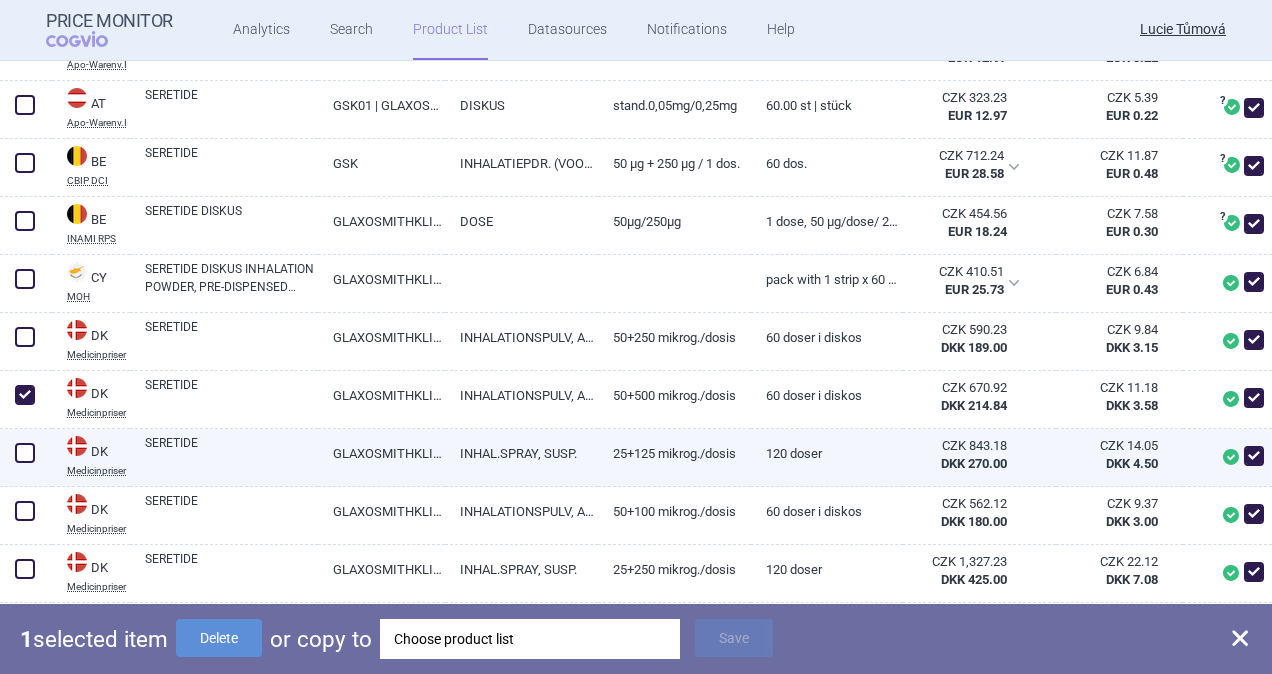click at bounding box center [25, 453] 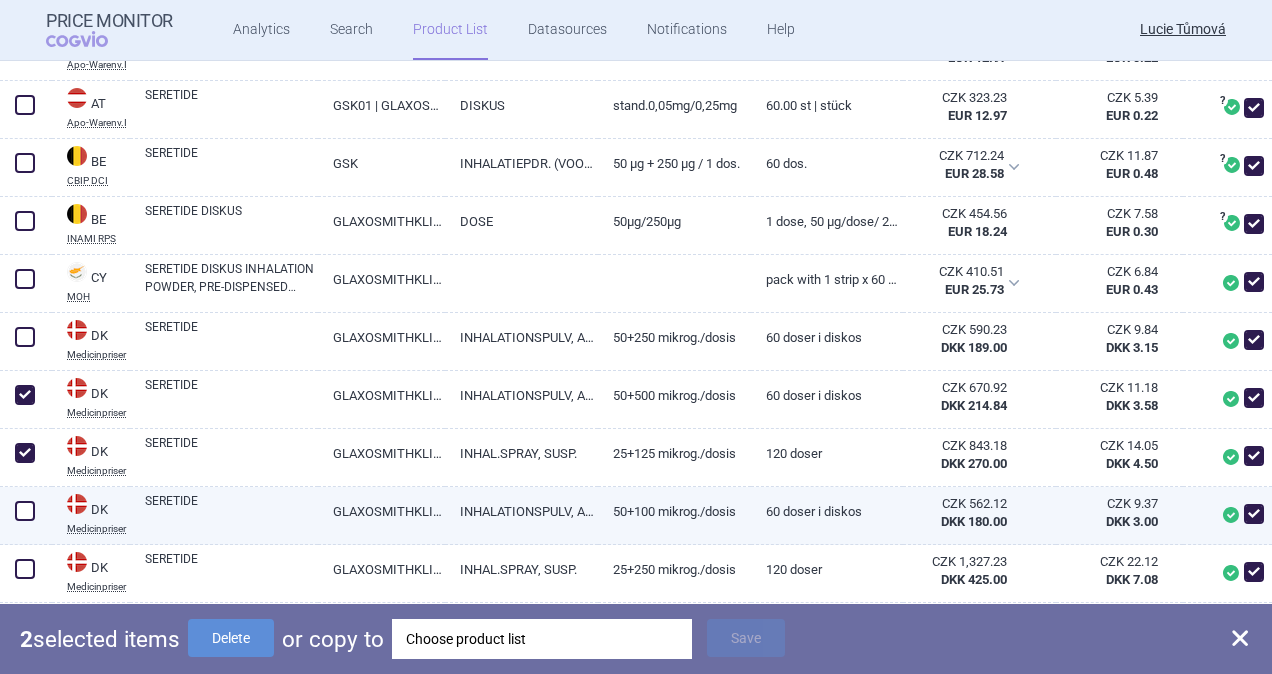 click at bounding box center (25, 511) 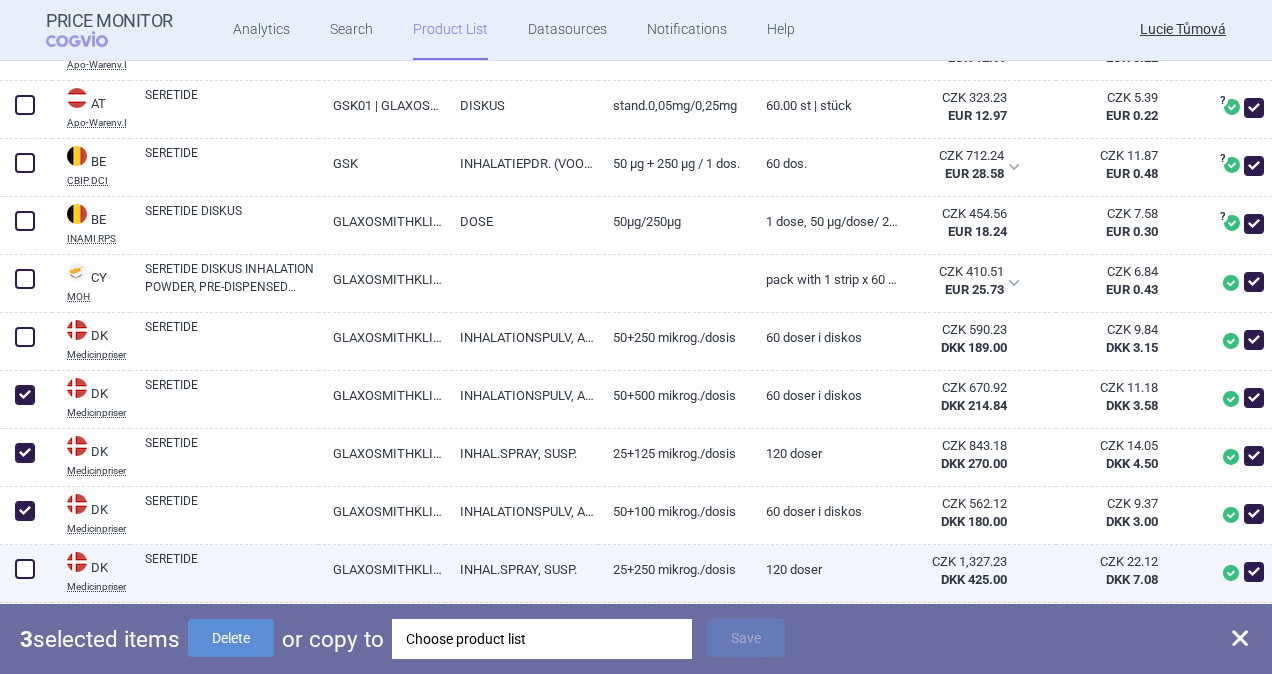 click at bounding box center (25, 569) 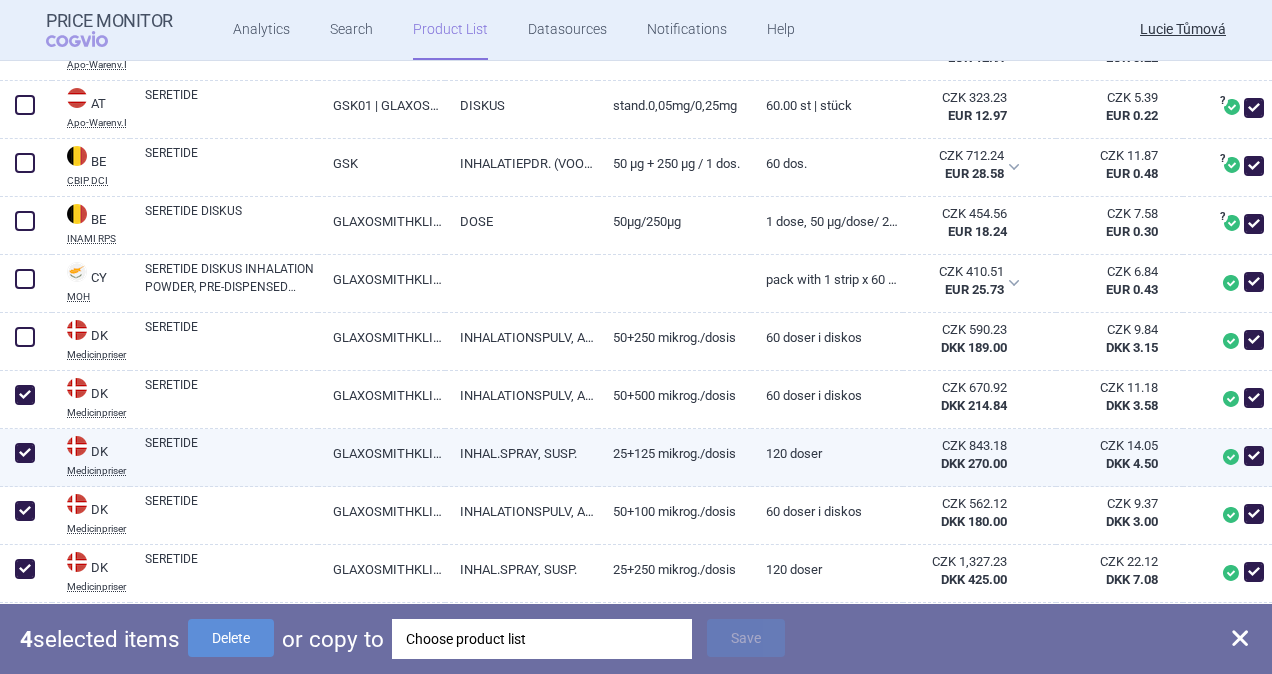 scroll, scrollTop: 978, scrollLeft: 0, axis: vertical 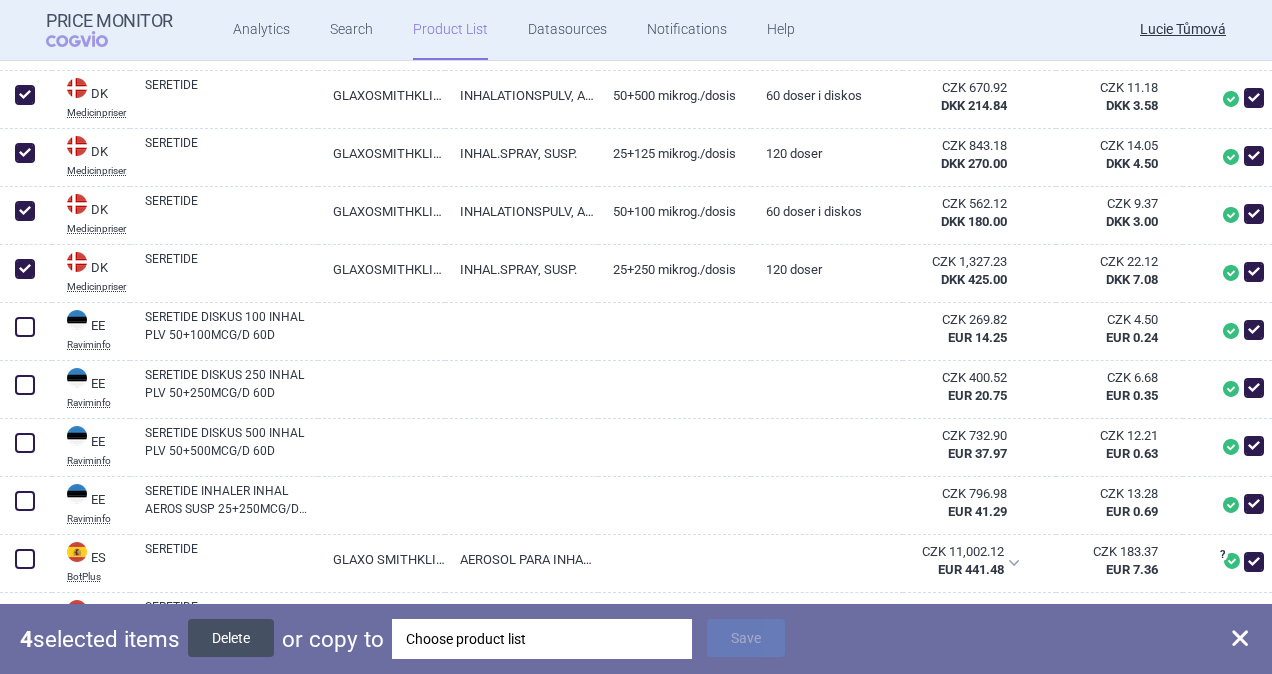click on "Delete" at bounding box center [231, 638] 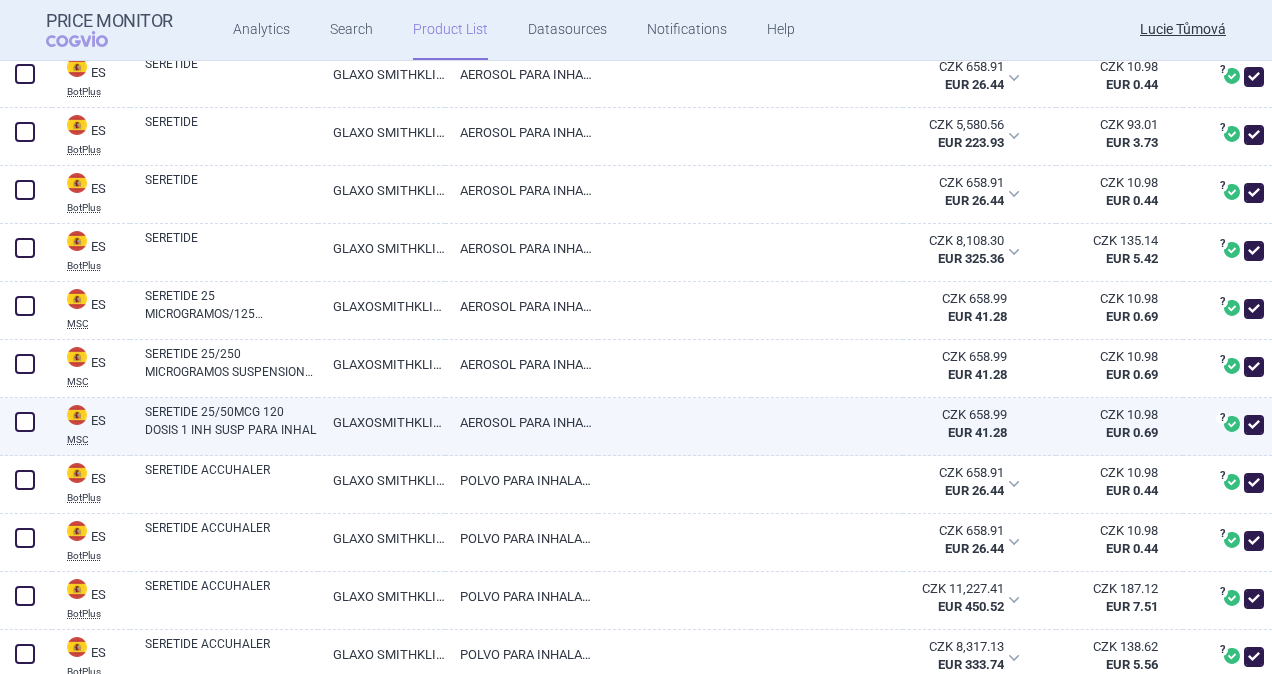 scroll, scrollTop: 1378, scrollLeft: 0, axis: vertical 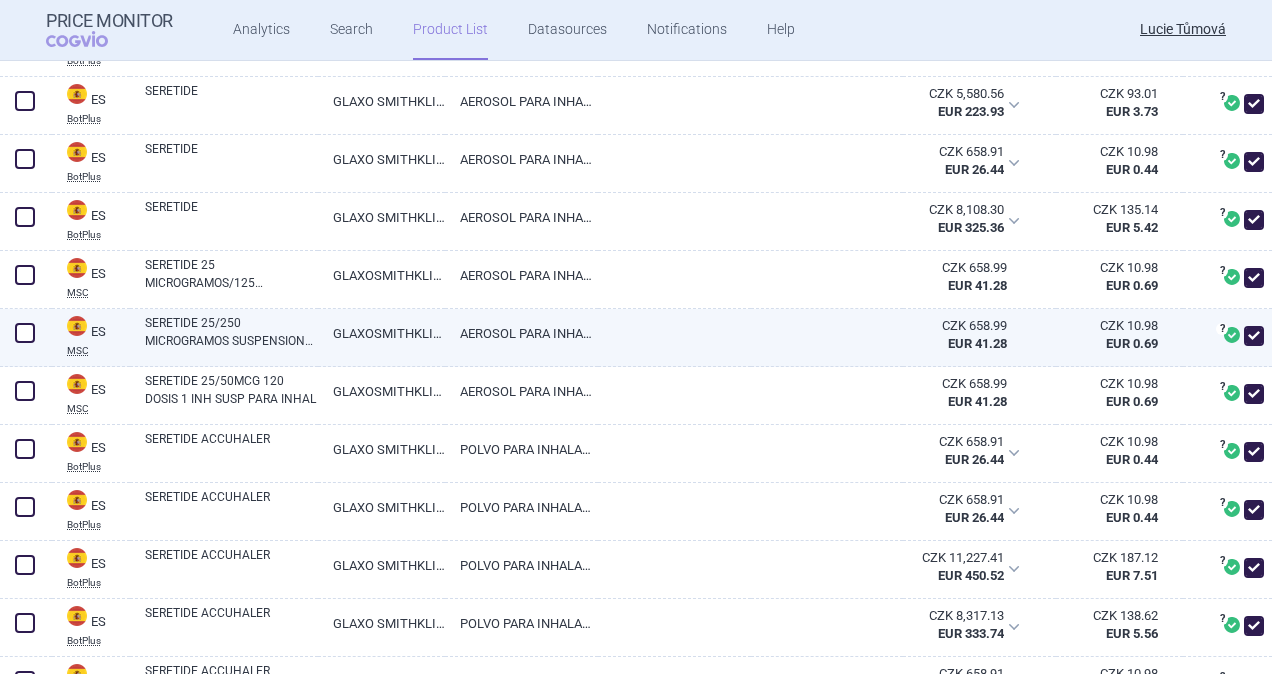 click at bounding box center [25, 333] 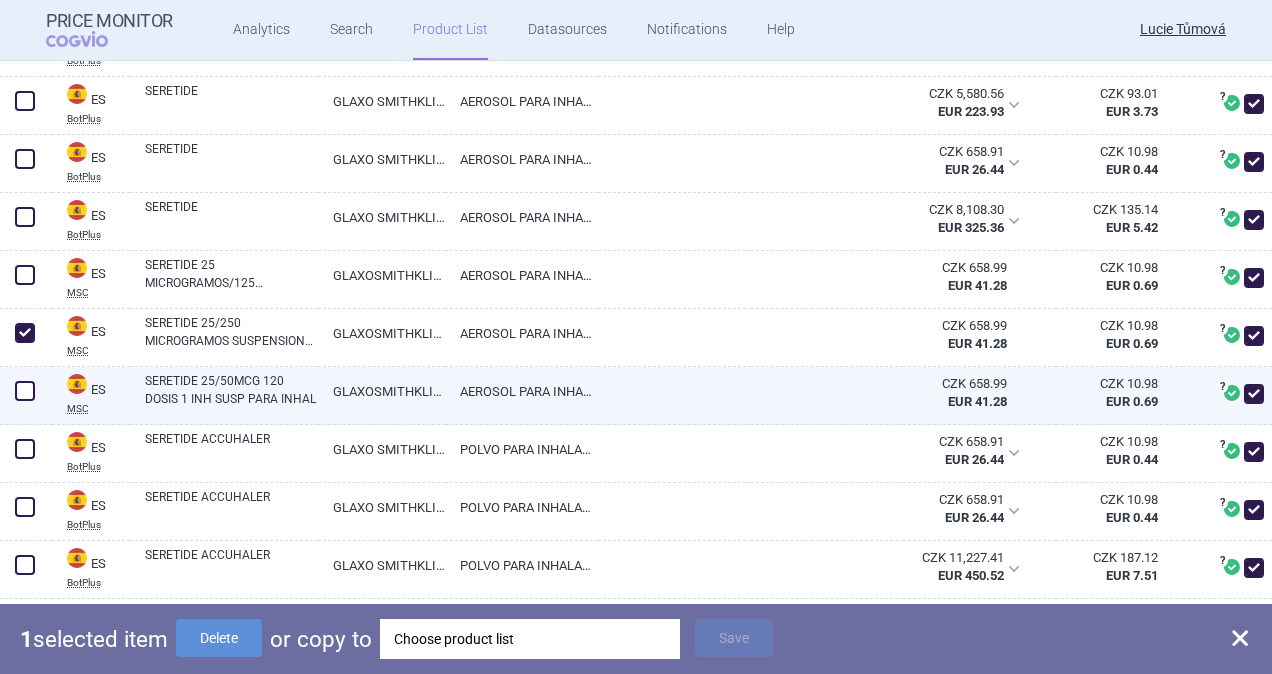 click at bounding box center (26, 396) 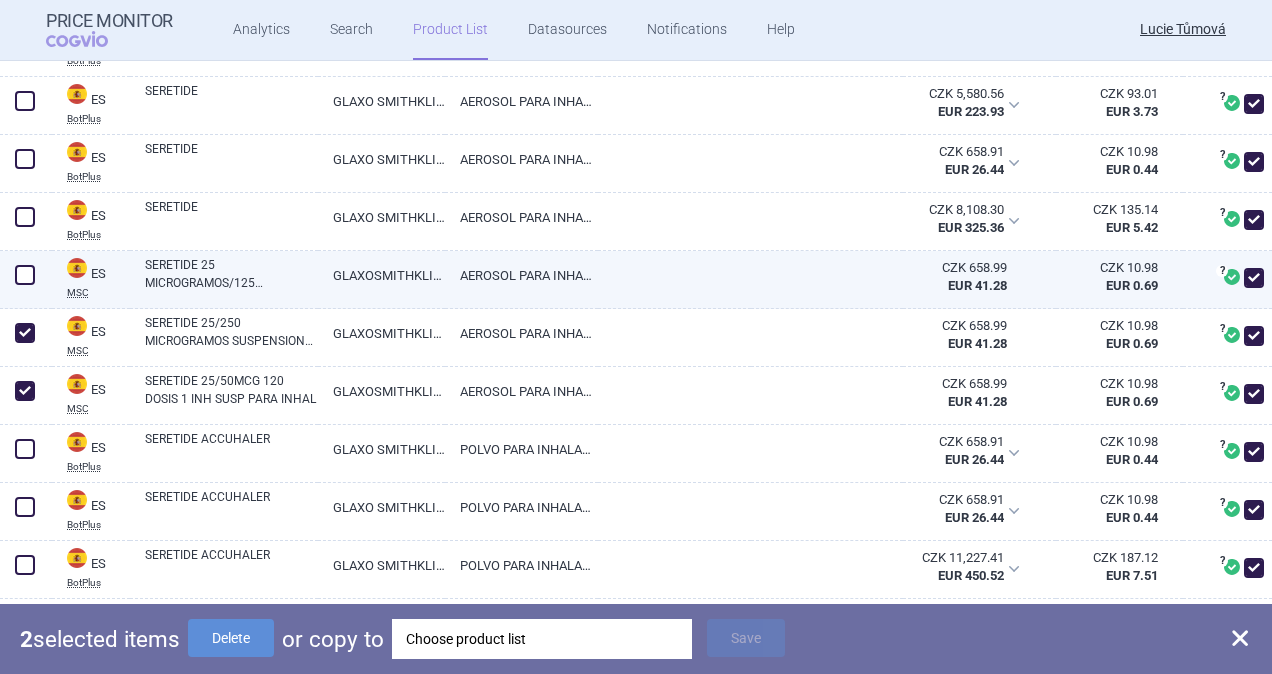 click at bounding box center (25, 275) 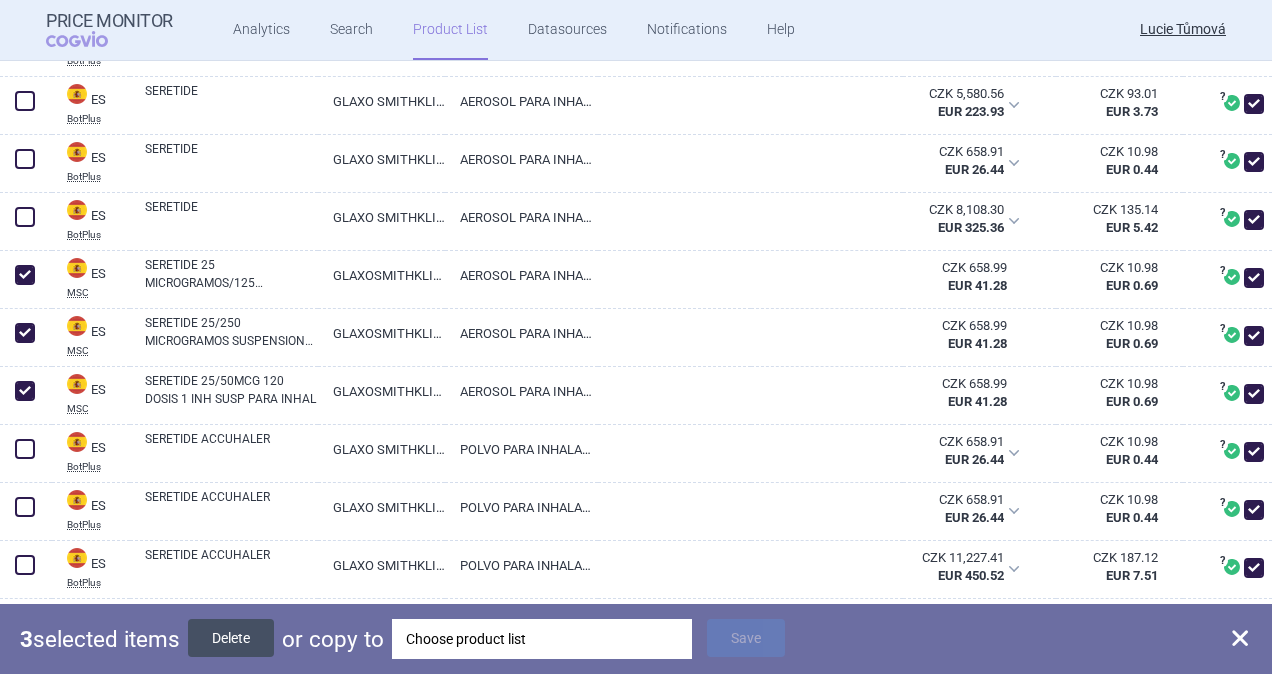 drag, startPoint x: 214, startPoint y: 630, endPoint x: 235, endPoint y: 626, distance: 21.377558 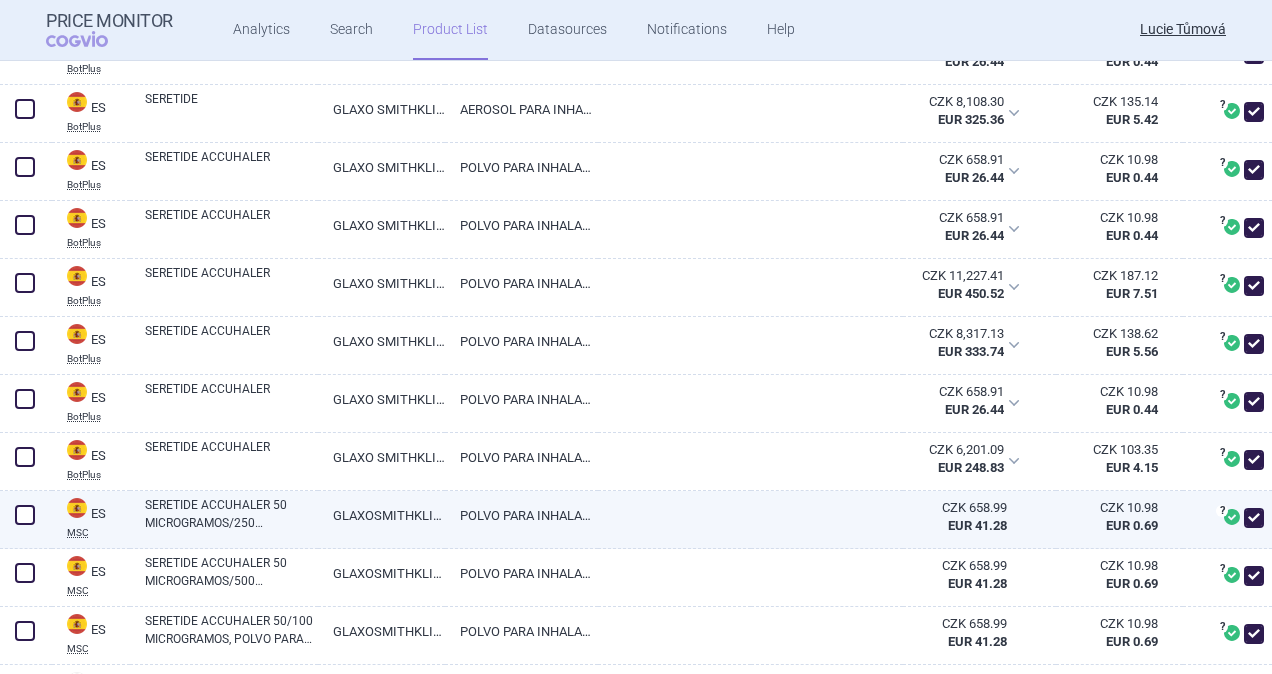 scroll, scrollTop: 1578, scrollLeft: 0, axis: vertical 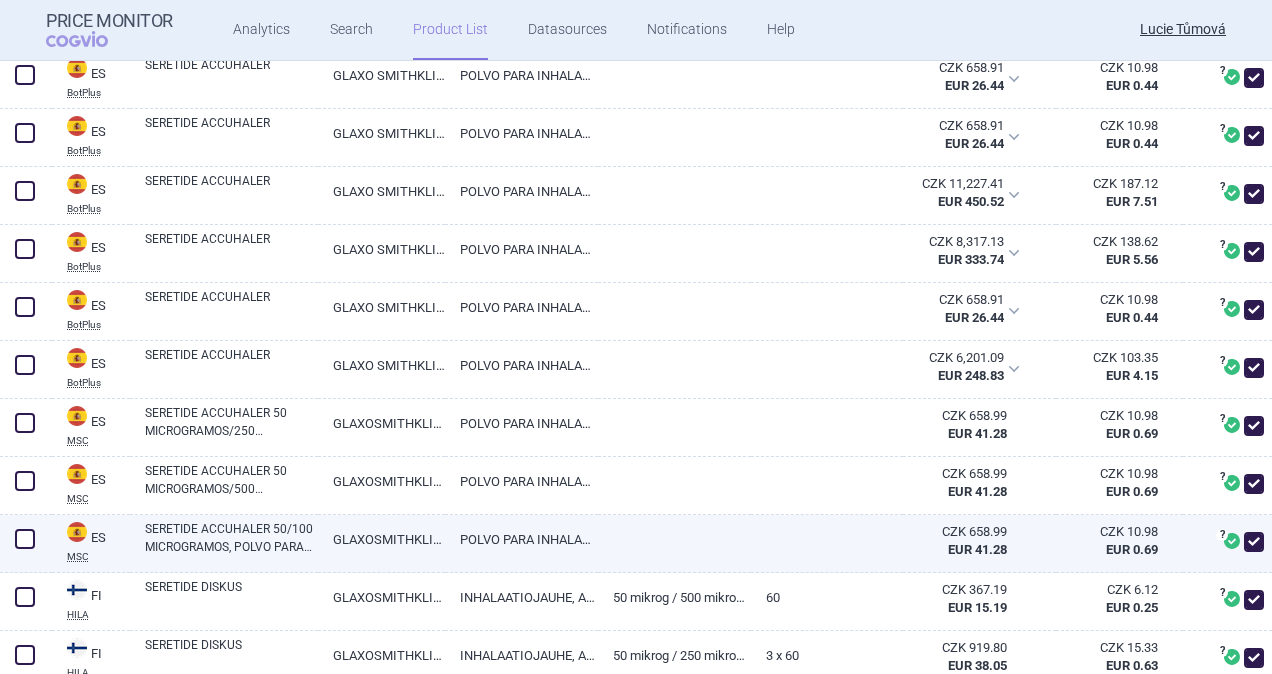 click at bounding box center (25, 539) 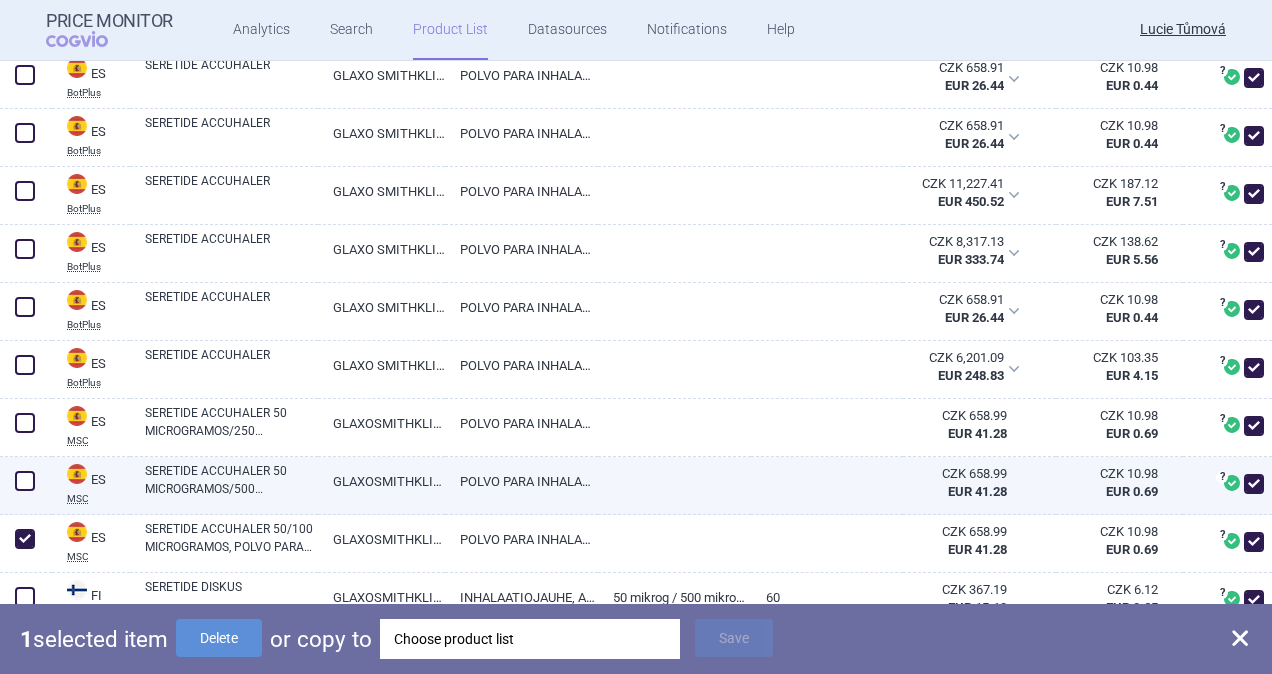 click at bounding box center [25, 481] 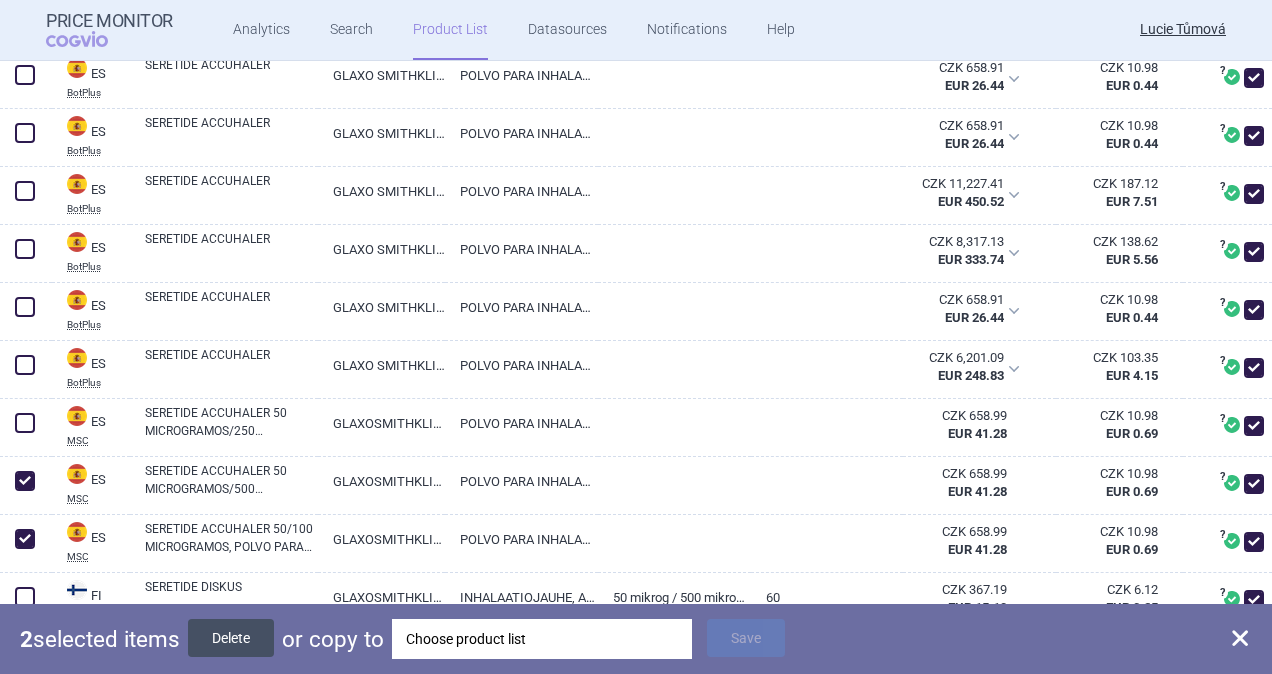 click on "Delete" at bounding box center (231, 638) 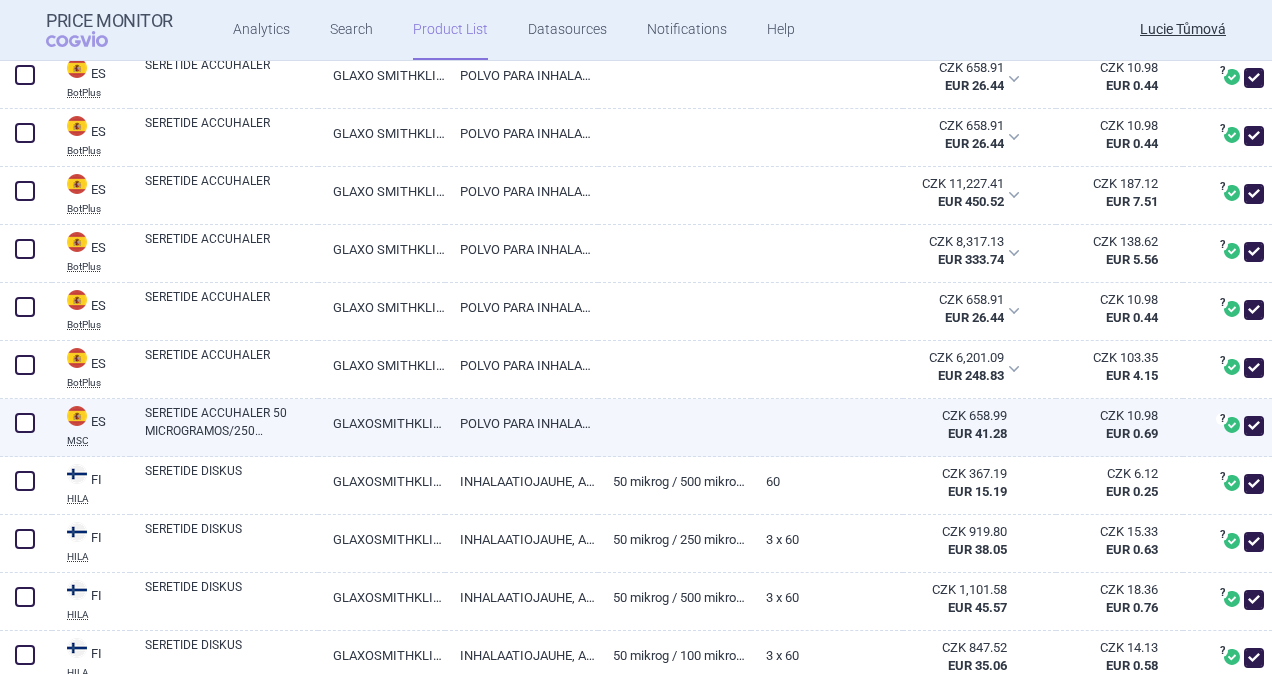 click on "SERETIDE ACCUHALER 50 MICROGRAMOS/250 MICROGRAMOS/INHALACION, POLVO PARA INHALACION. , 1 INHALADOR + 60 ALVEOLOS" at bounding box center (231, 422) 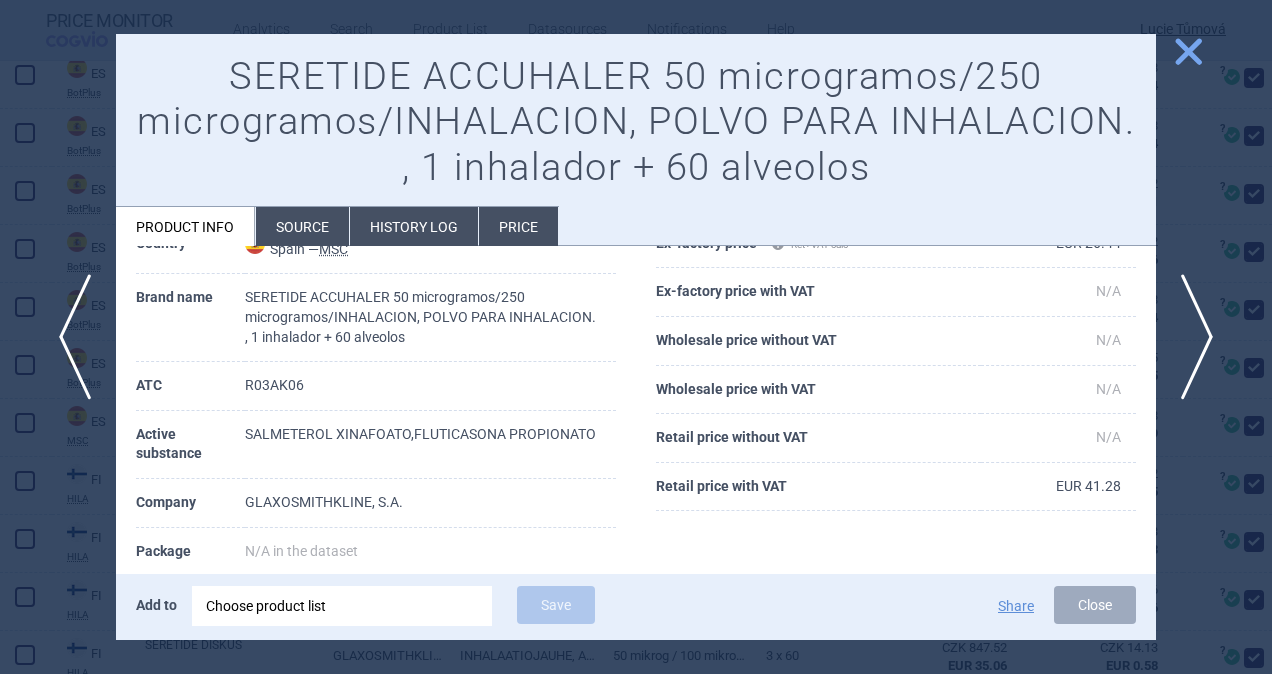 scroll, scrollTop: 300, scrollLeft: 0, axis: vertical 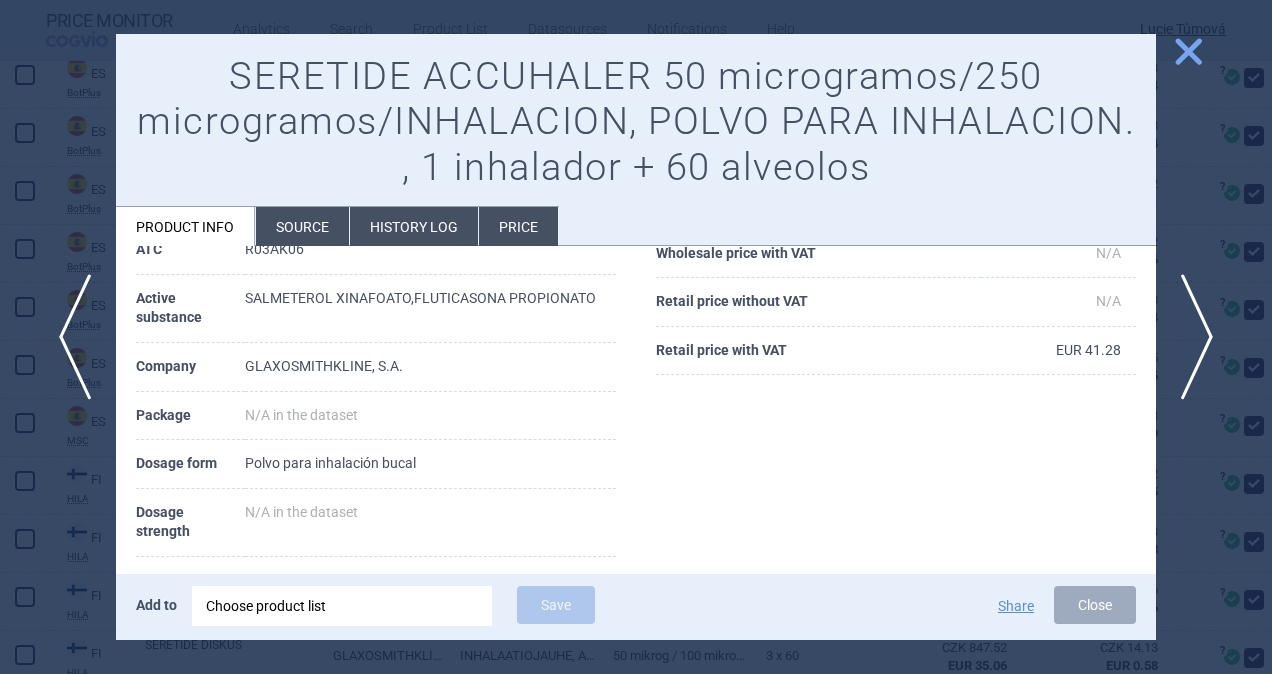 click on "R03AK06" at bounding box center [430, 250] 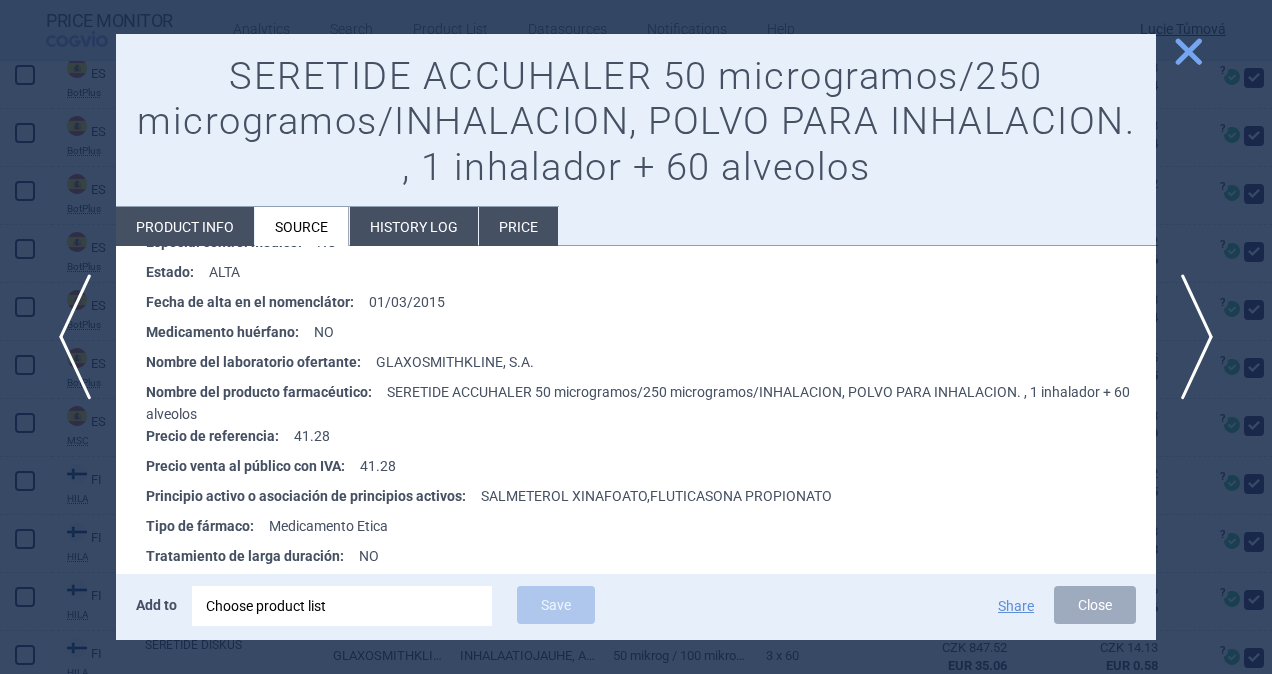 scroll, scrollTop: 500, scrollLeft: 0, axis: vertical 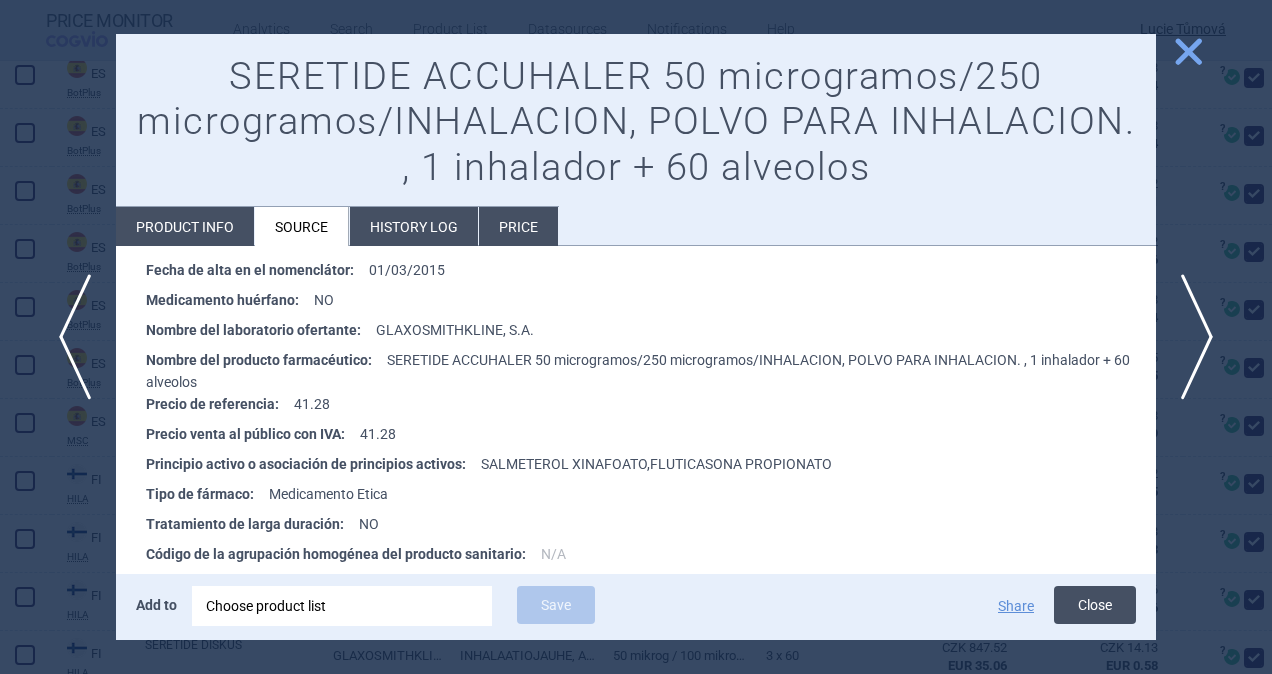 click on "Close" at bounding box center (1095, 605) 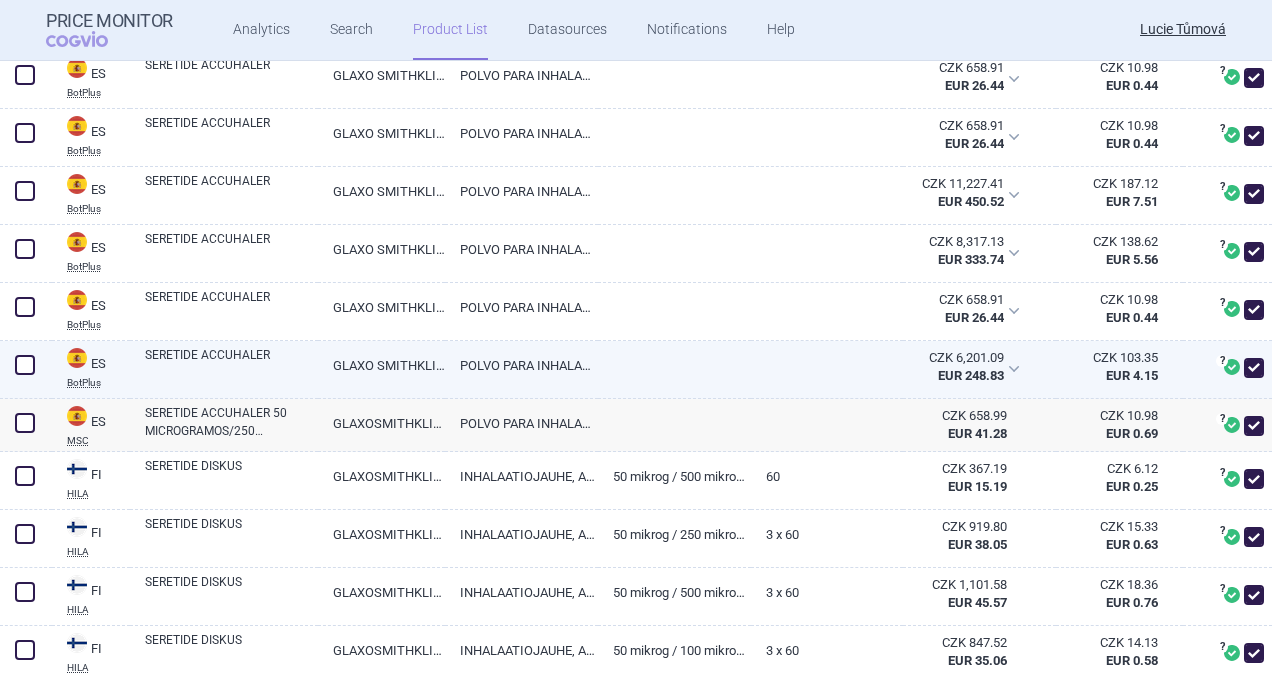 click at bounding box center [26, 370] 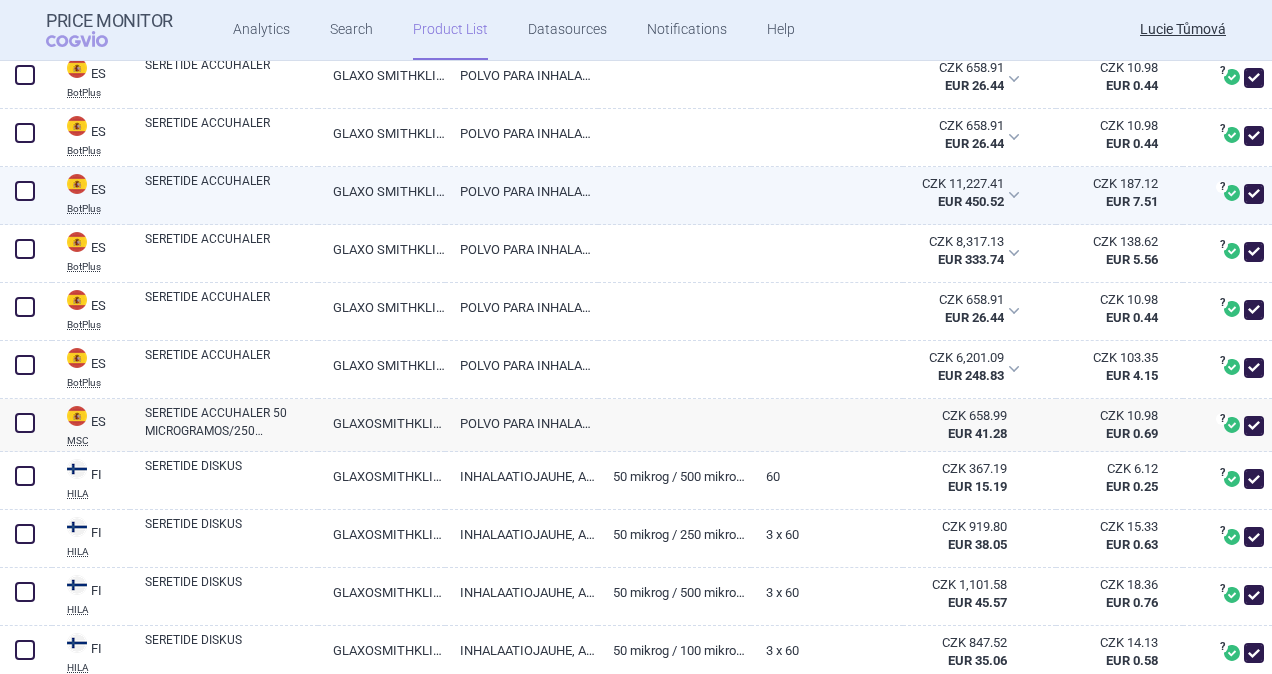 click at bounding box center [25, 191] 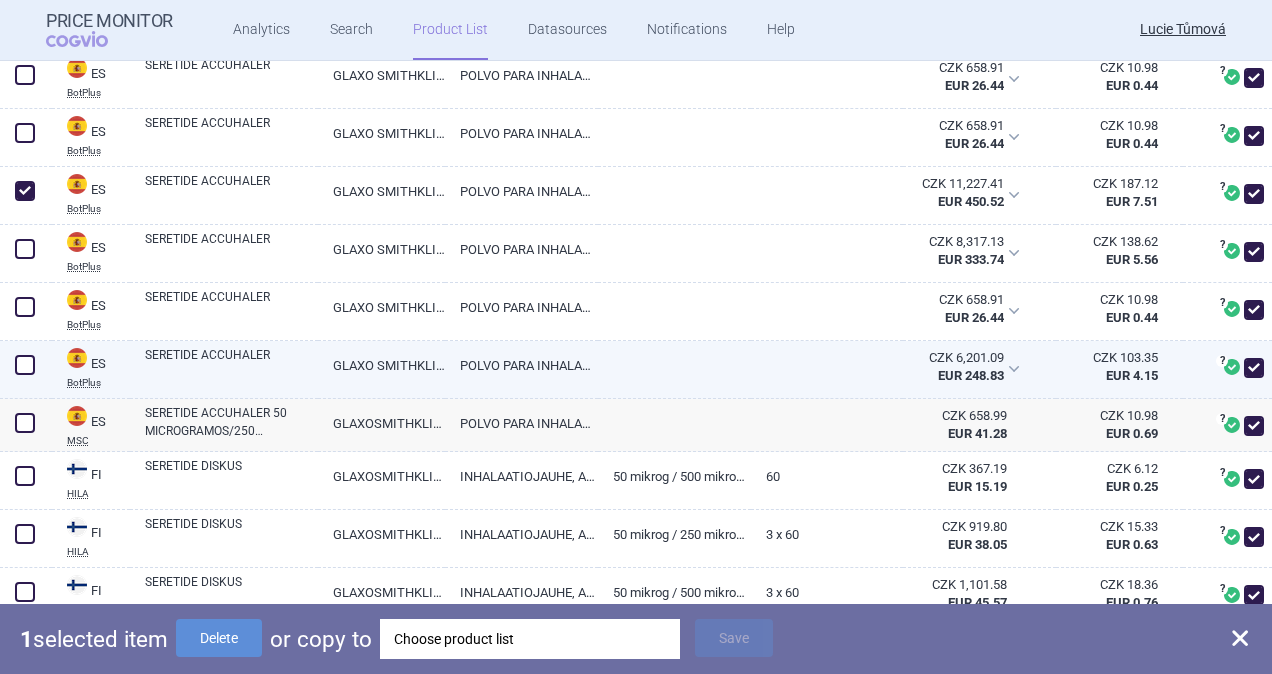 click at bounding box center [25, 365] 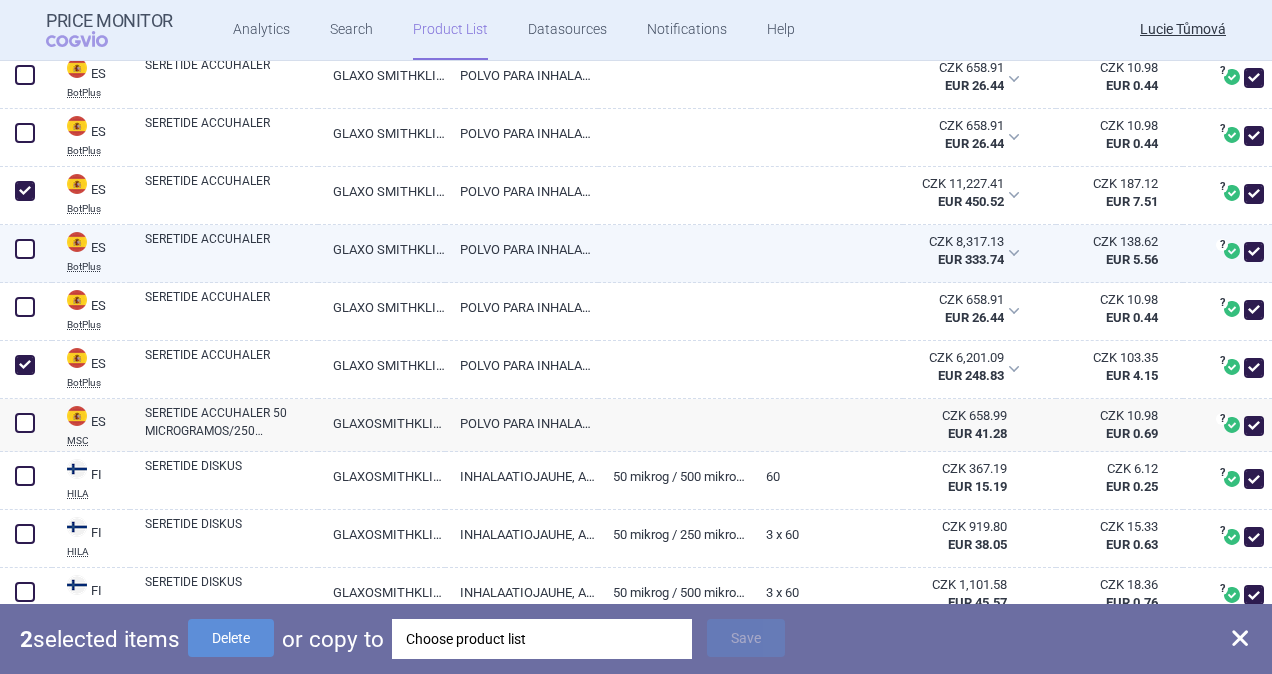 click at bounding box center (25, 249) 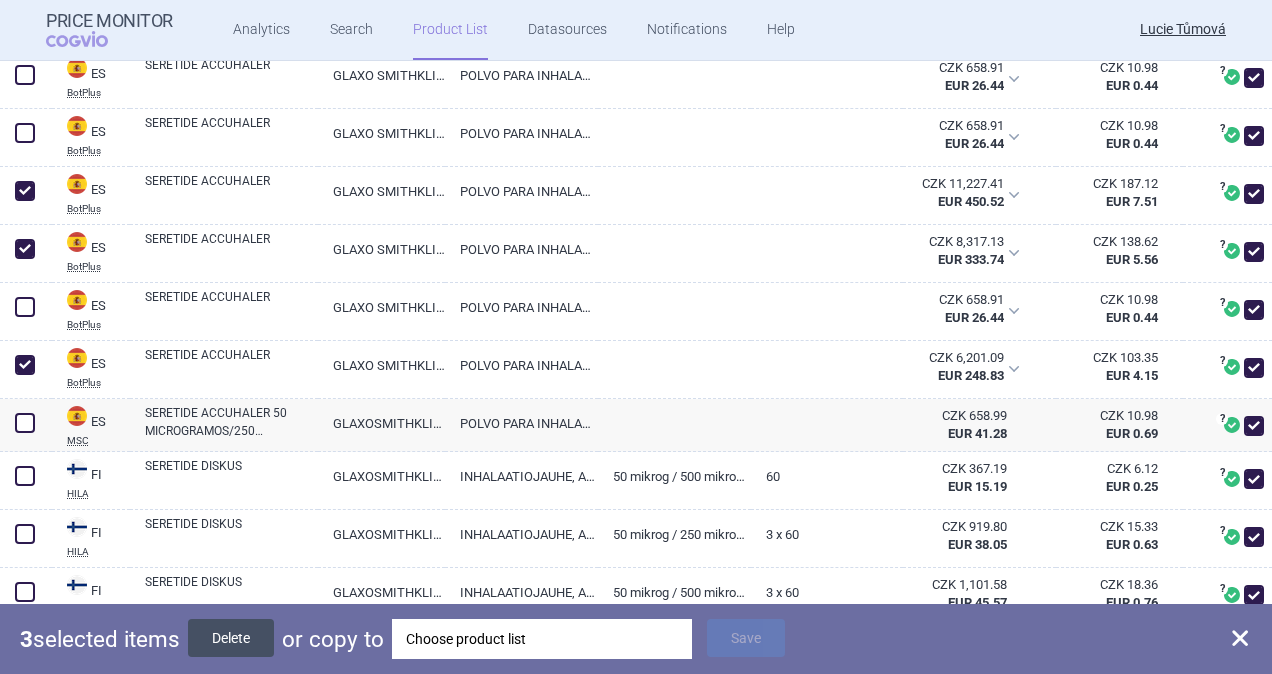click on "Delete" at bounding box center (231, 638) 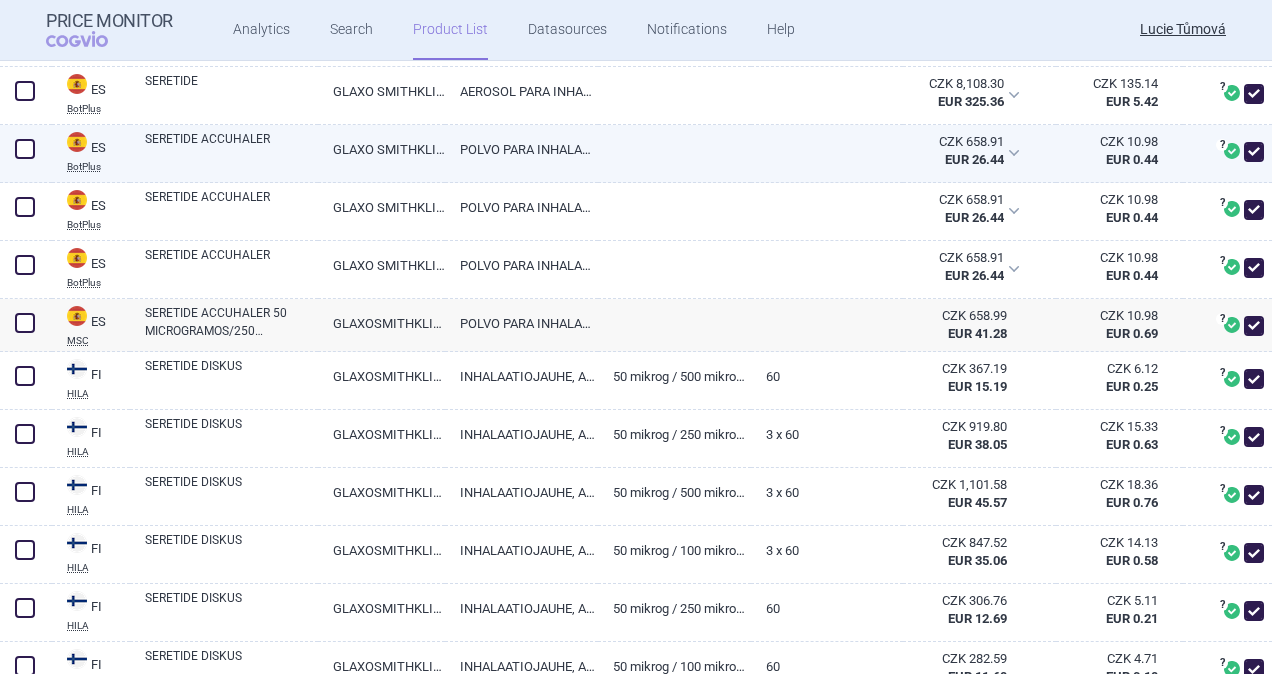 scroll, scrollTop: 1478, scrollLeft: 0, axis: vertical 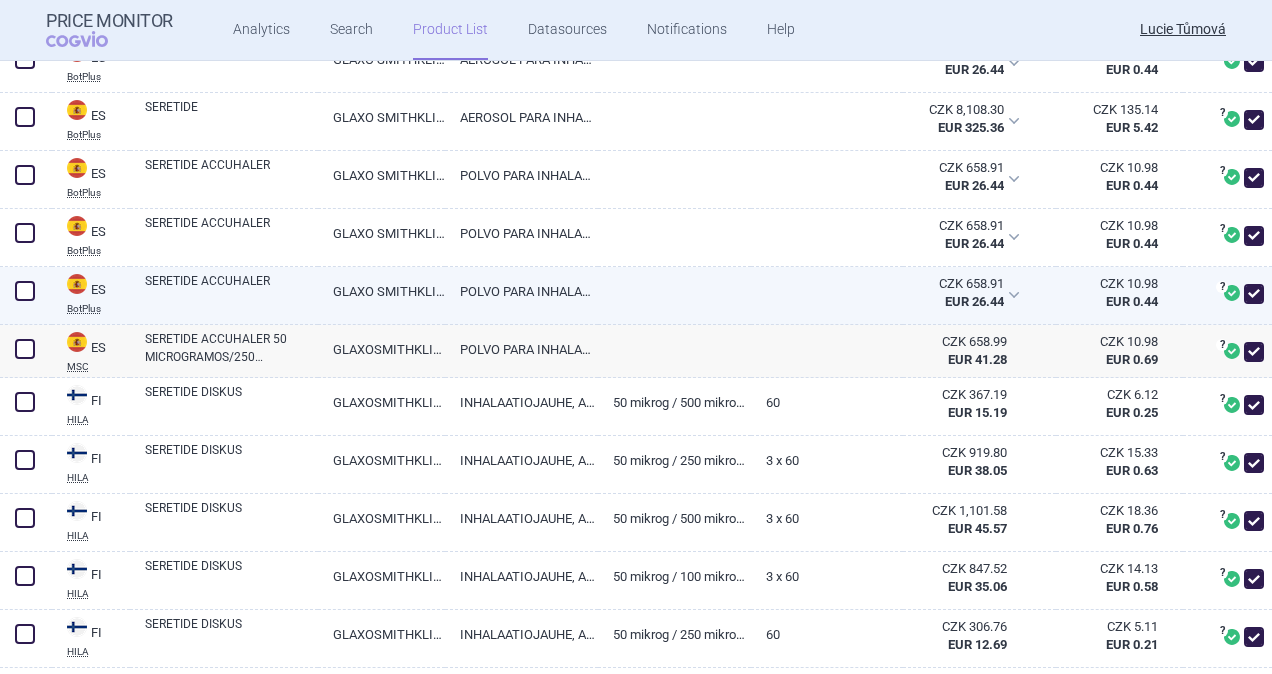 click on "SERETIDE ACCUHALER" at bounding box center [231, 290] 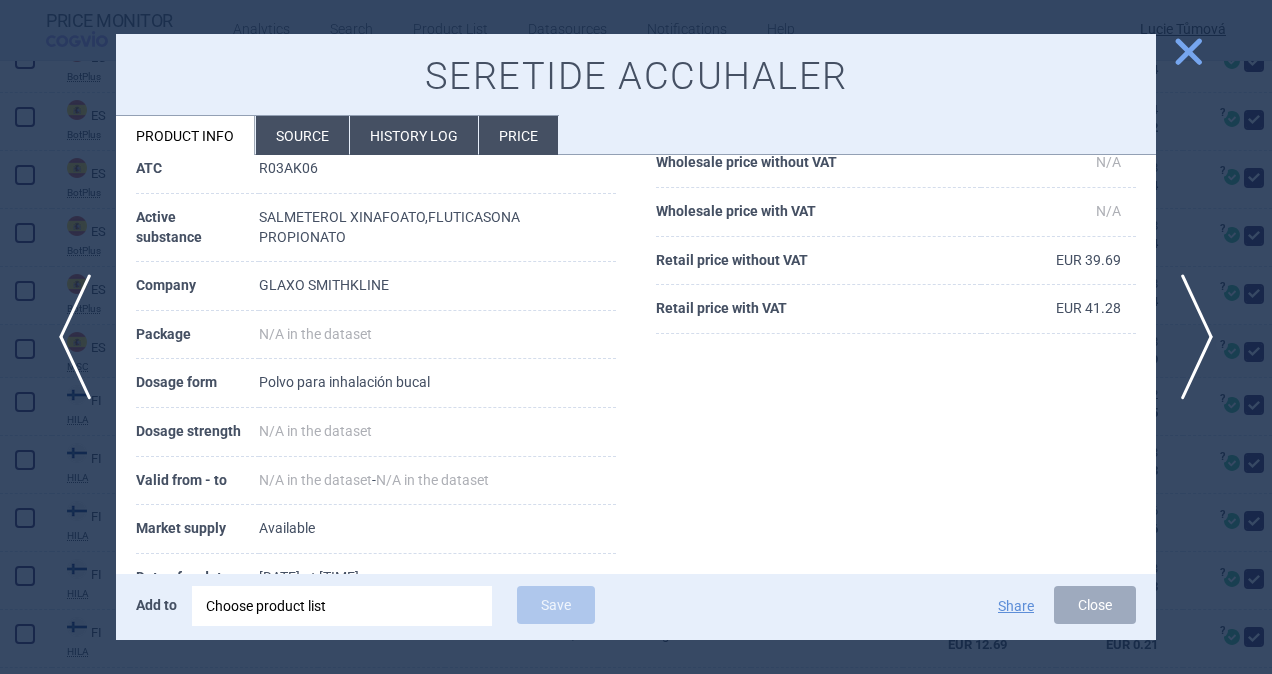scroll, scrollTop: 300, scrollLeft: 0, axis: vertical 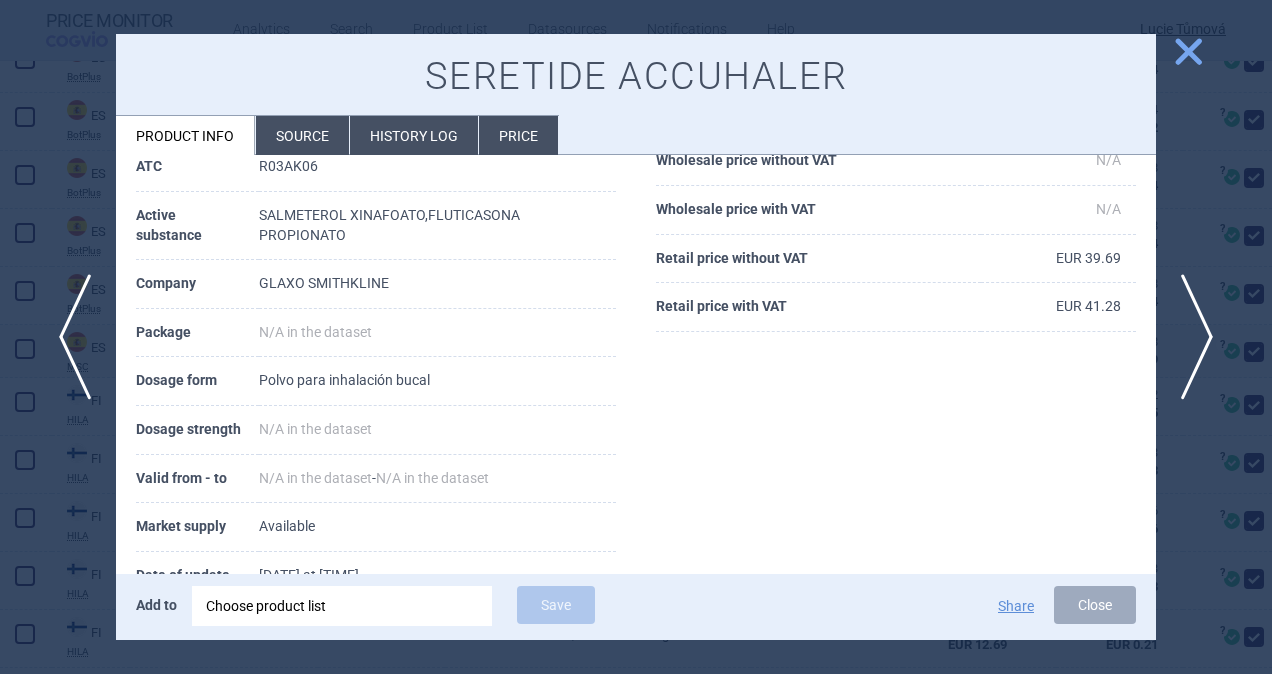 click on "Source" at bounding box center (302, 135) 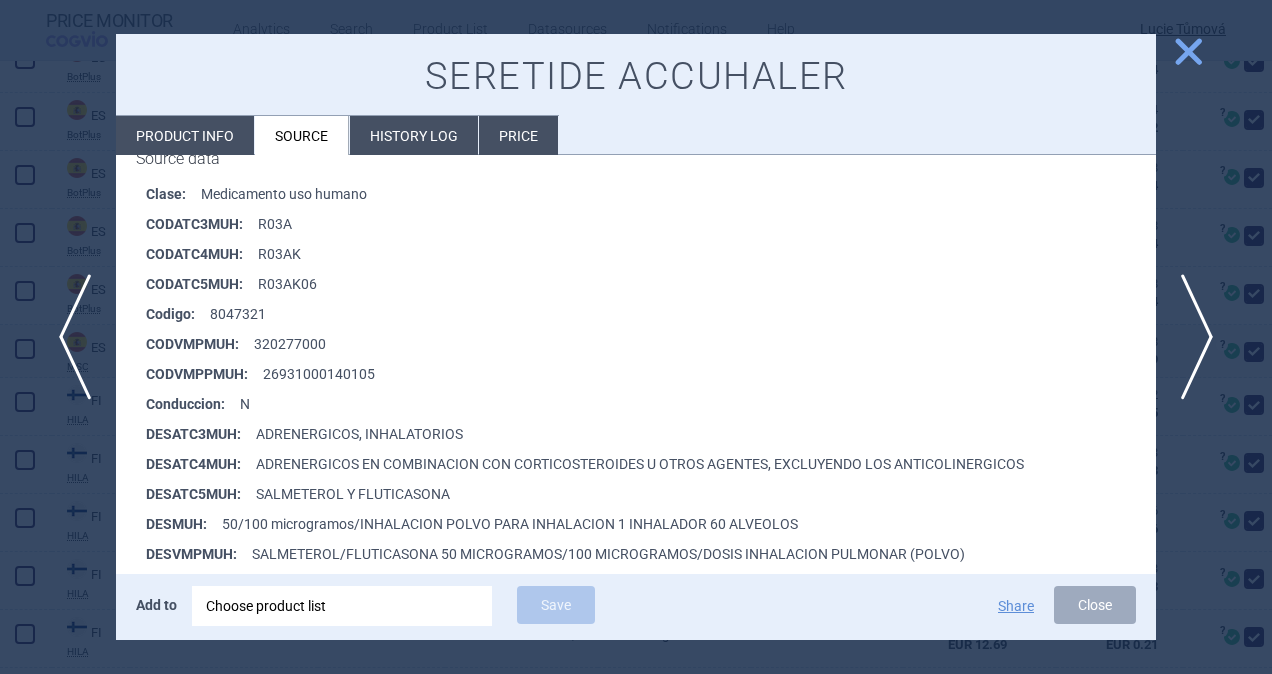 scroll, scrollTop: 400, scrollLeft: 0, axis: vertical 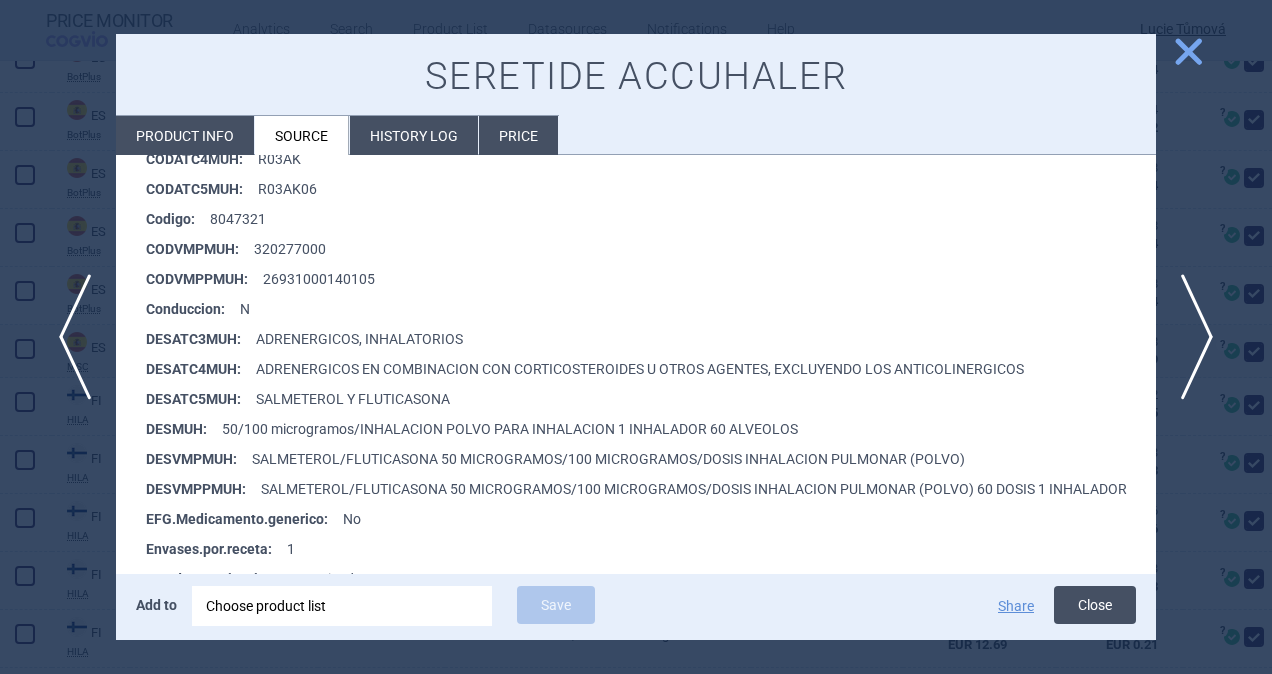 click on "Close" at bounding box center (1095, 605) 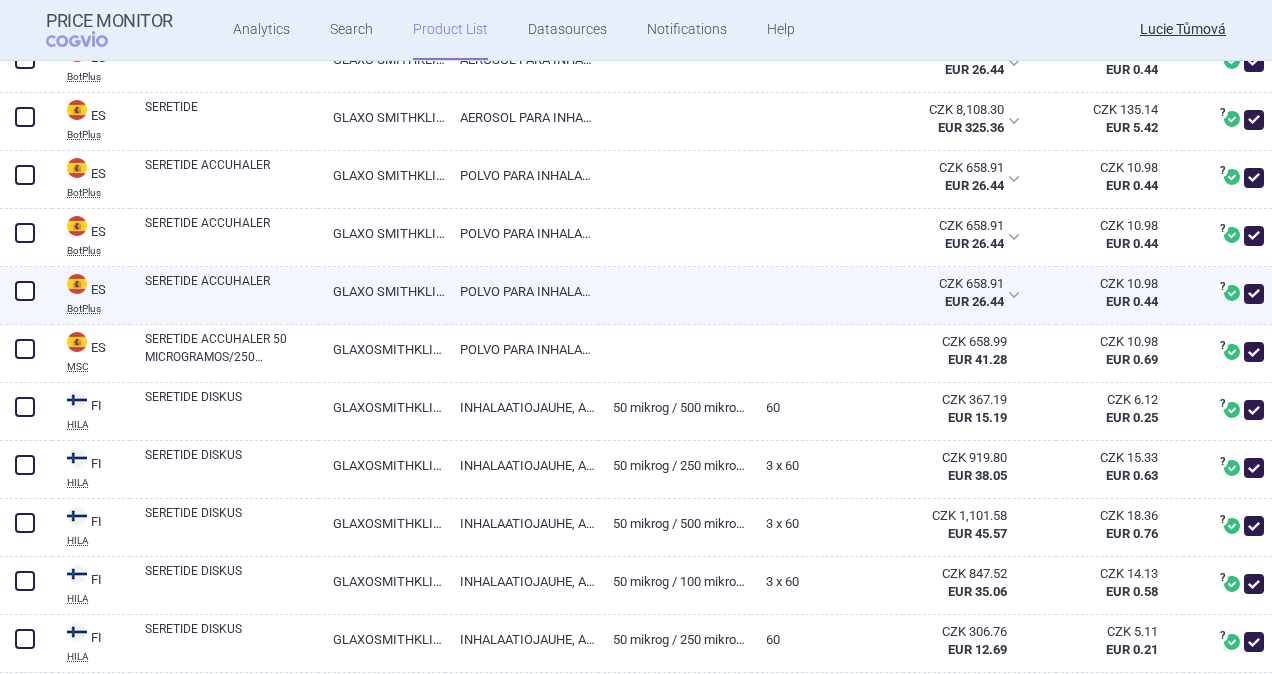 click at bounding box center (25, 291) 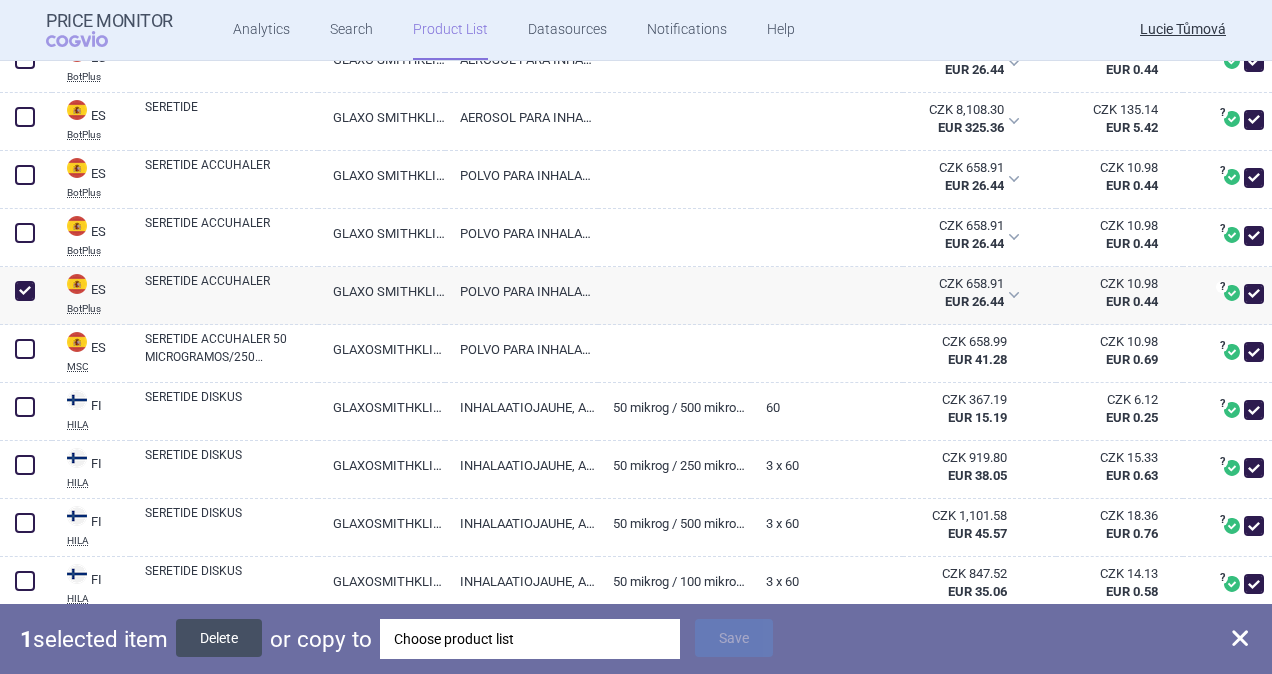 click on "Delete" at bounding box center [219, 638] 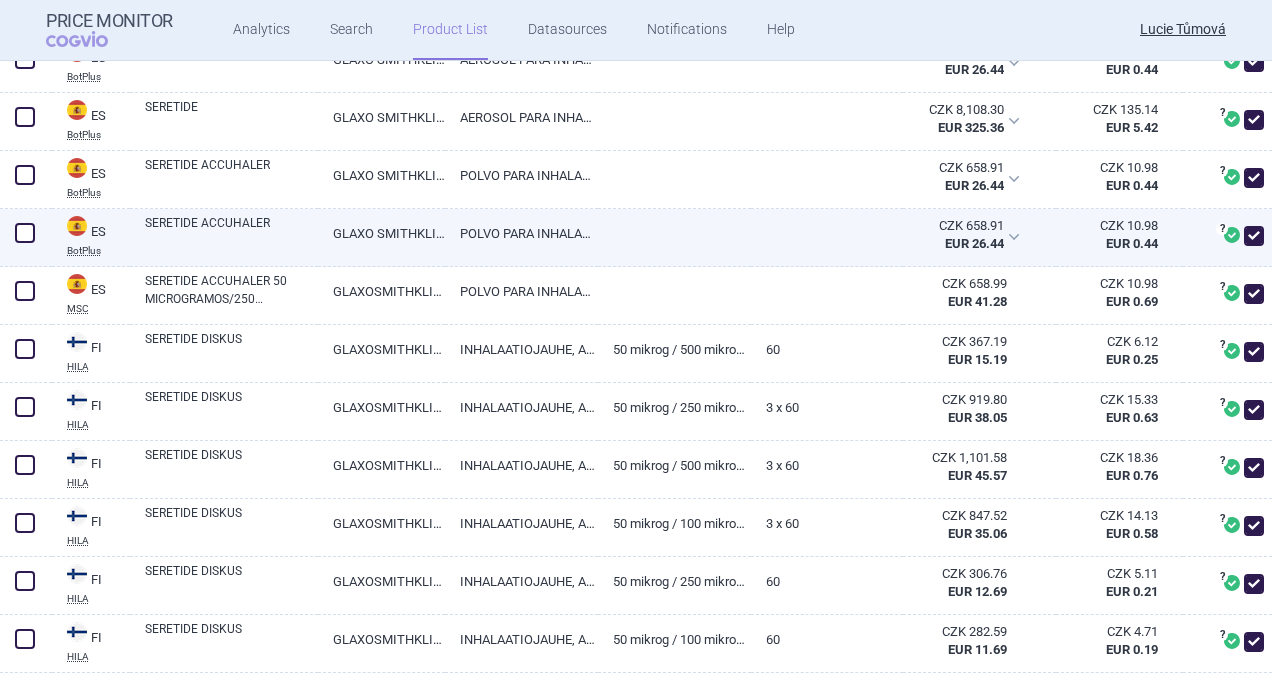 click on "SERETIDE ACCUHALER" at bounding box center (231, 232) 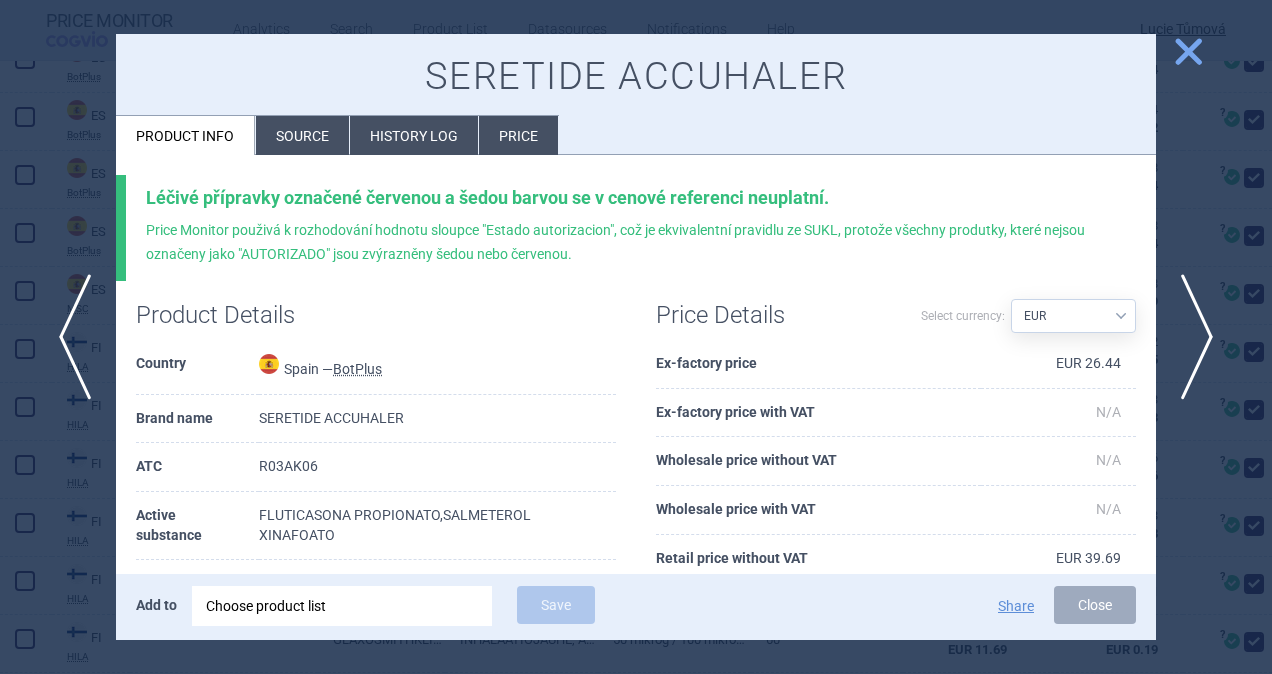 scroll, scrollTop: 300, scrollLeft: 0, axis: vertical 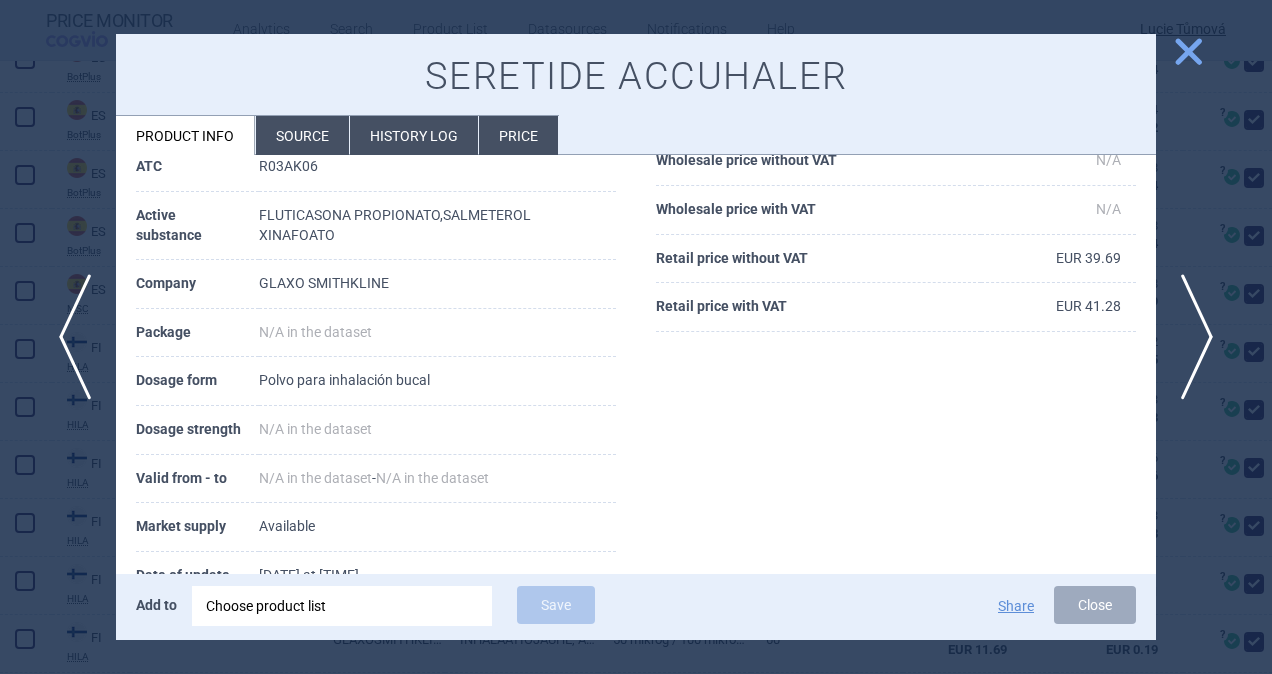 click on "Source" at bounding box center (302, 135) 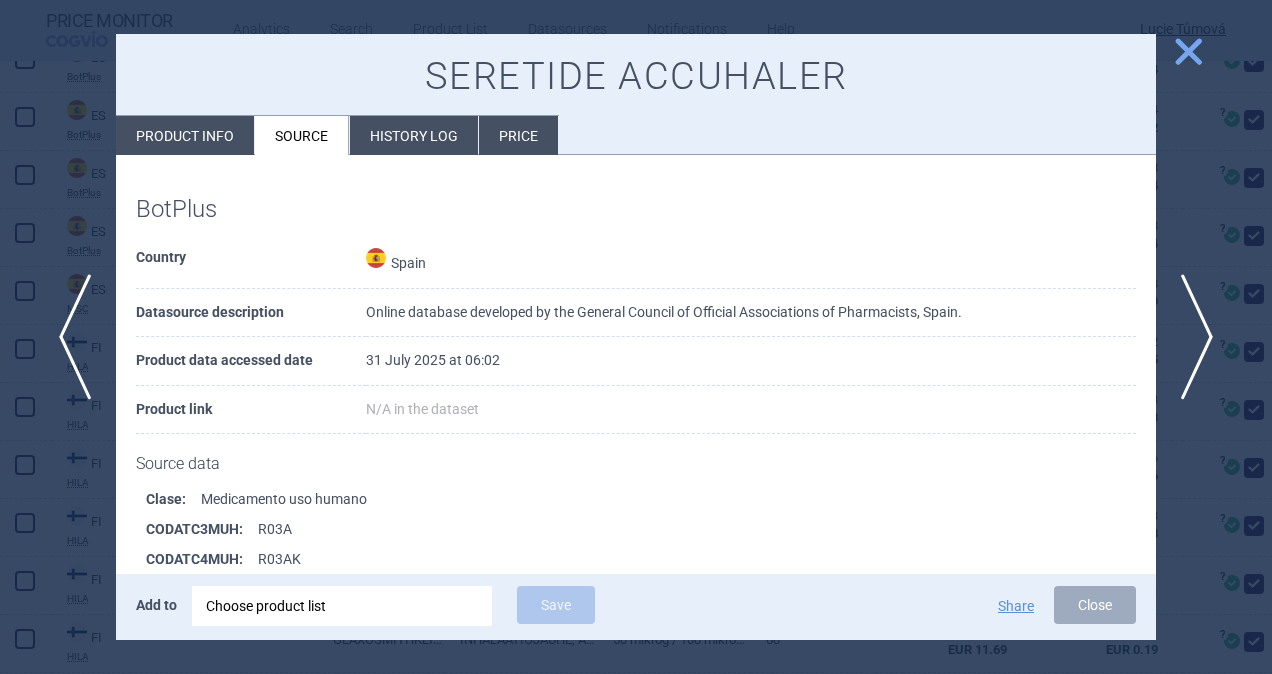 scroll, scrollTop: 400, scrollLeft: 0, axis: vertical 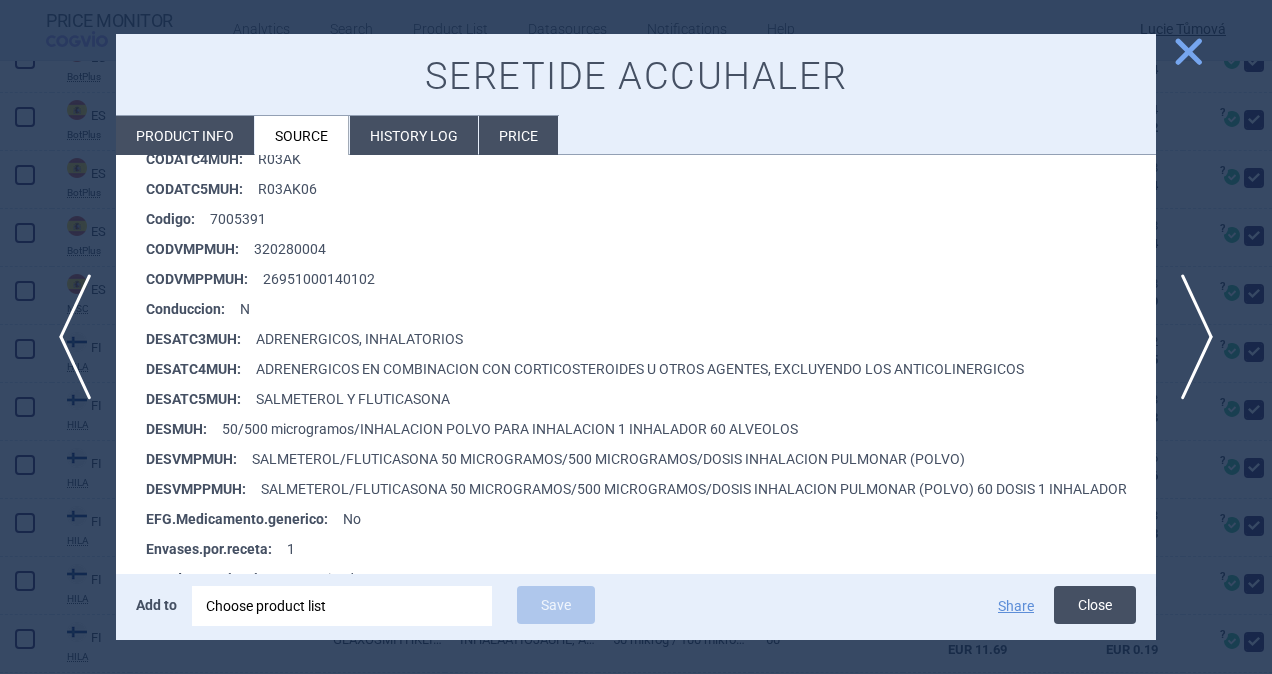 click on "Close" at bounding box center [1095, 605] 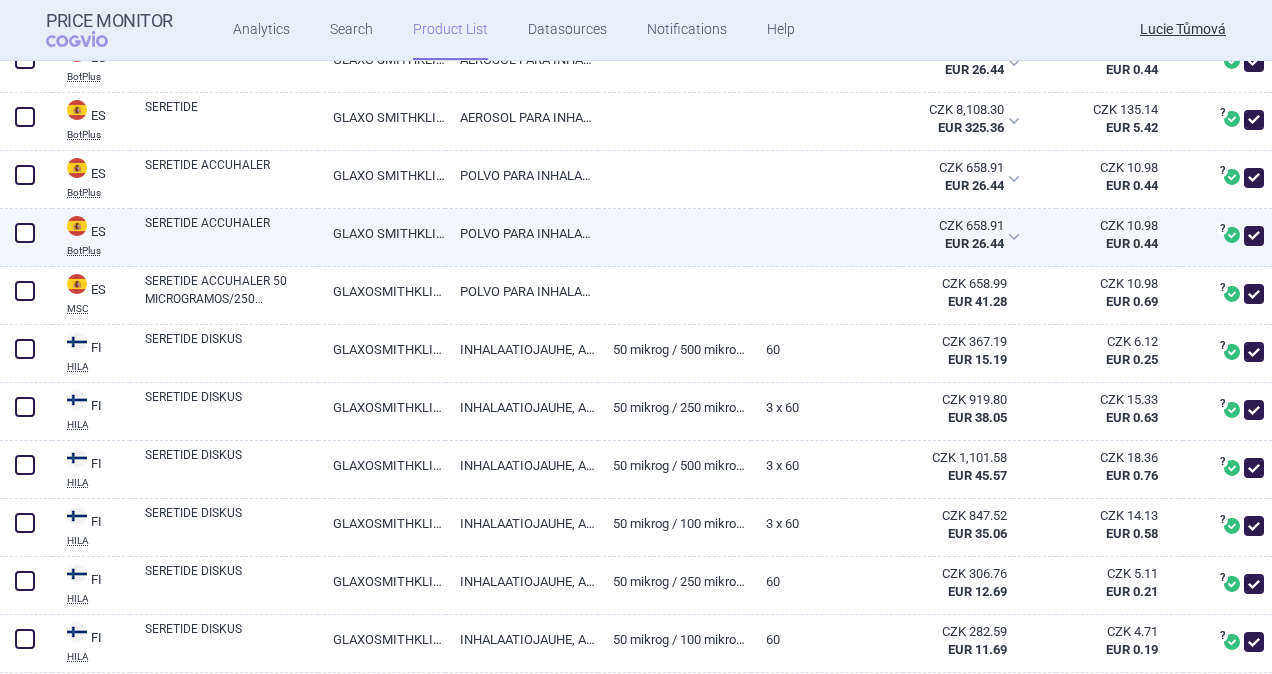 click at bounding box center (25, 233) 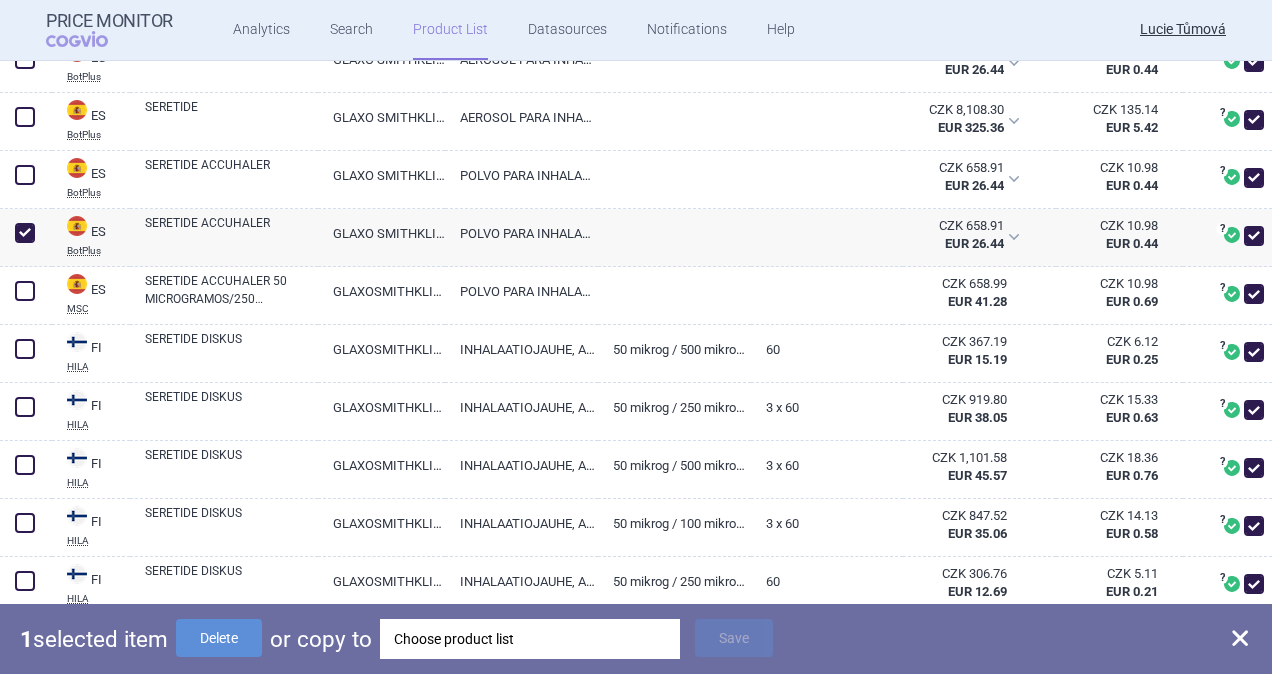 drag, startPoint x: 214, startPoint y: 636, endPoint x: 221, endPoint y: 608, distance: 28.86174 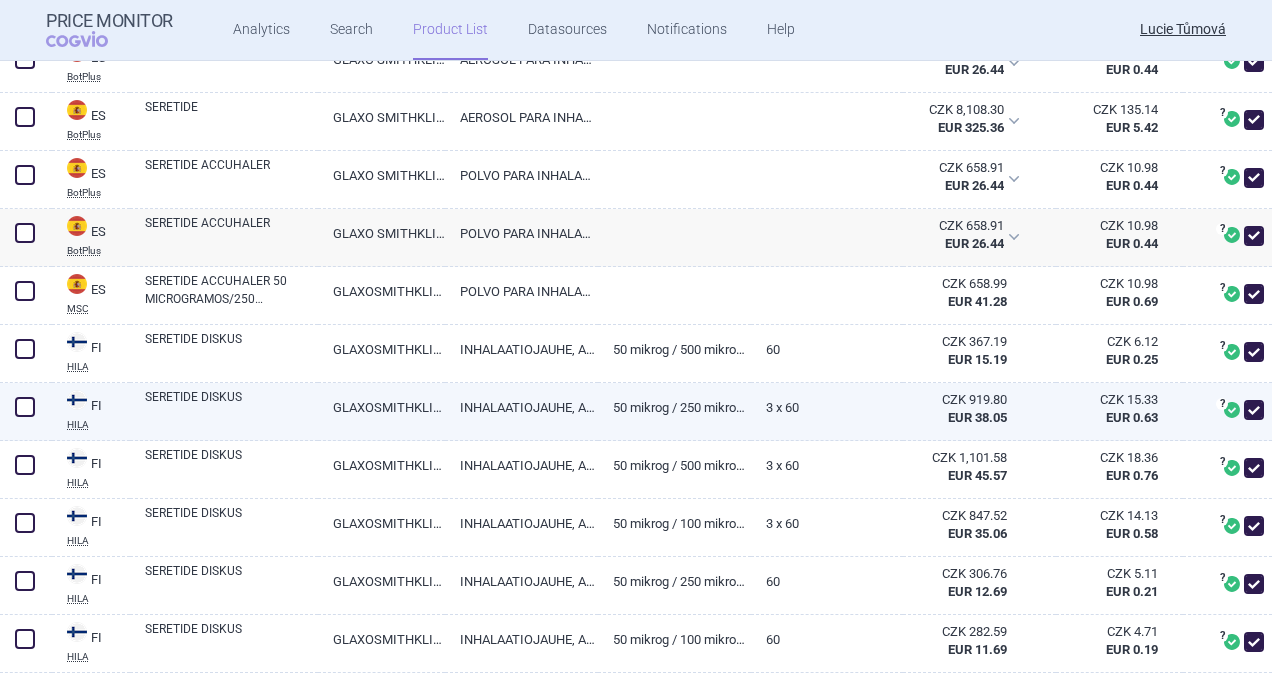 scroll, scrollTop: 1378, scrollLeft: 0, axis: vertical 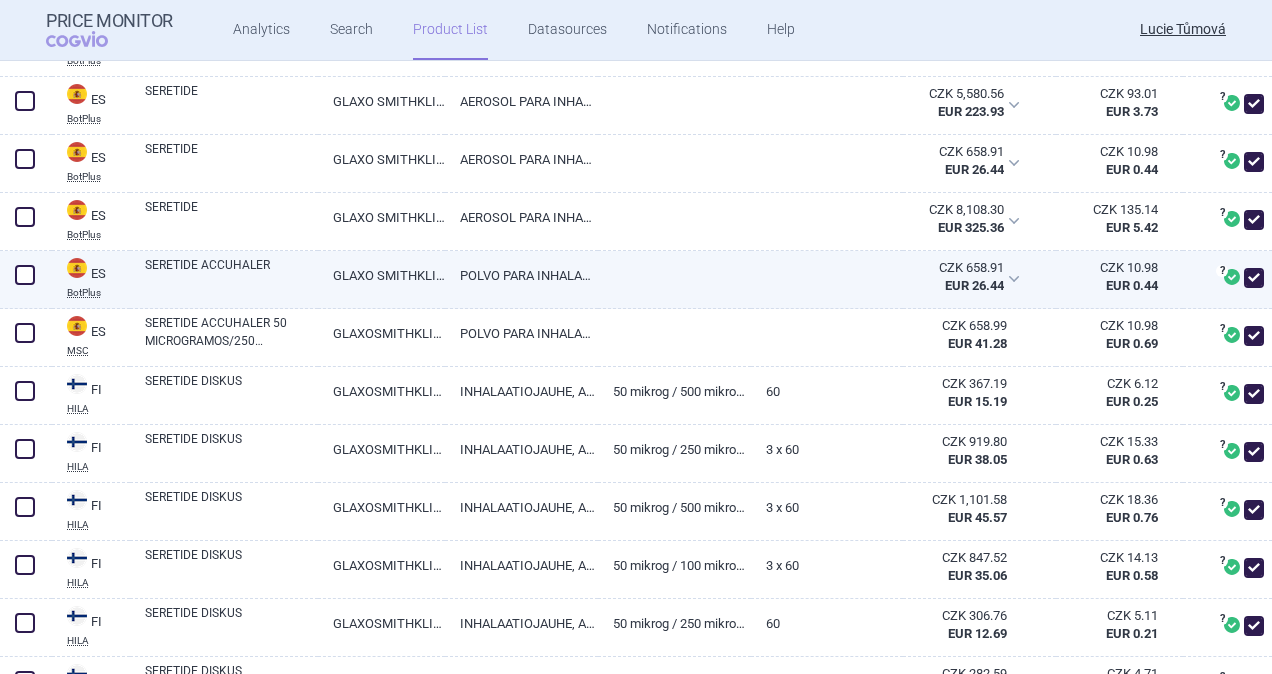 click on "SERETIDE ACCUHALER" at bounding box center [231, 274] 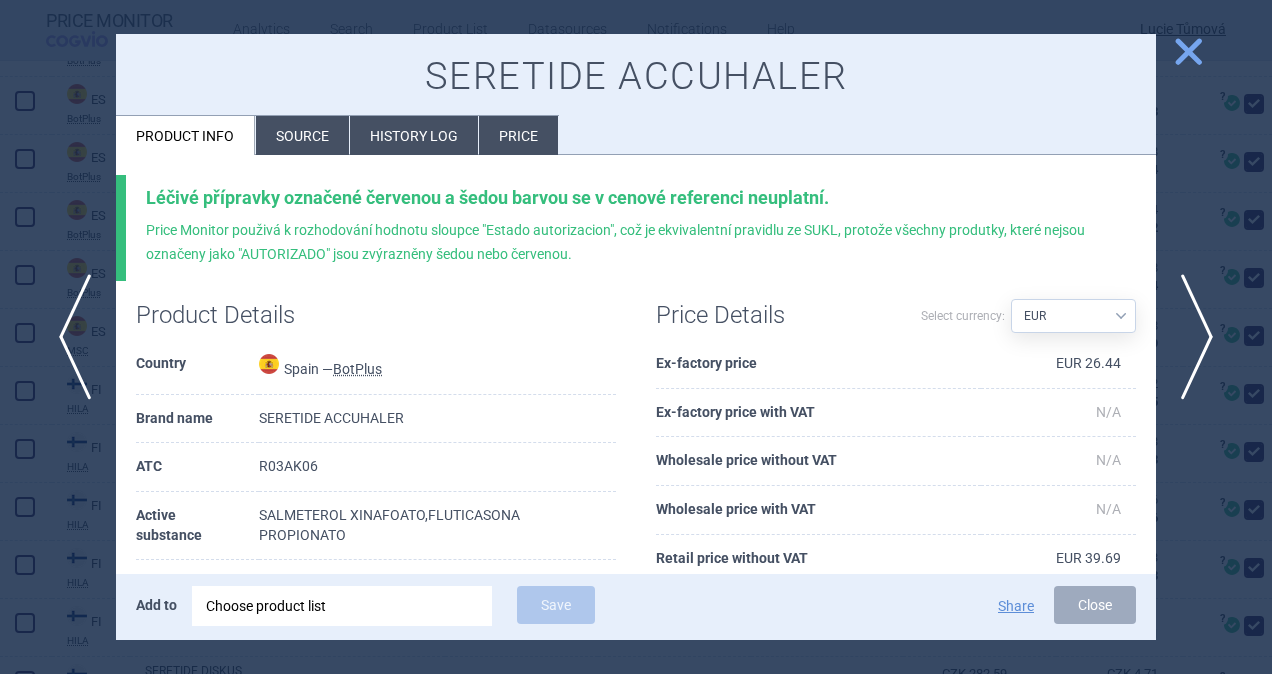 click on "Source" at bounding box center (302, 135) 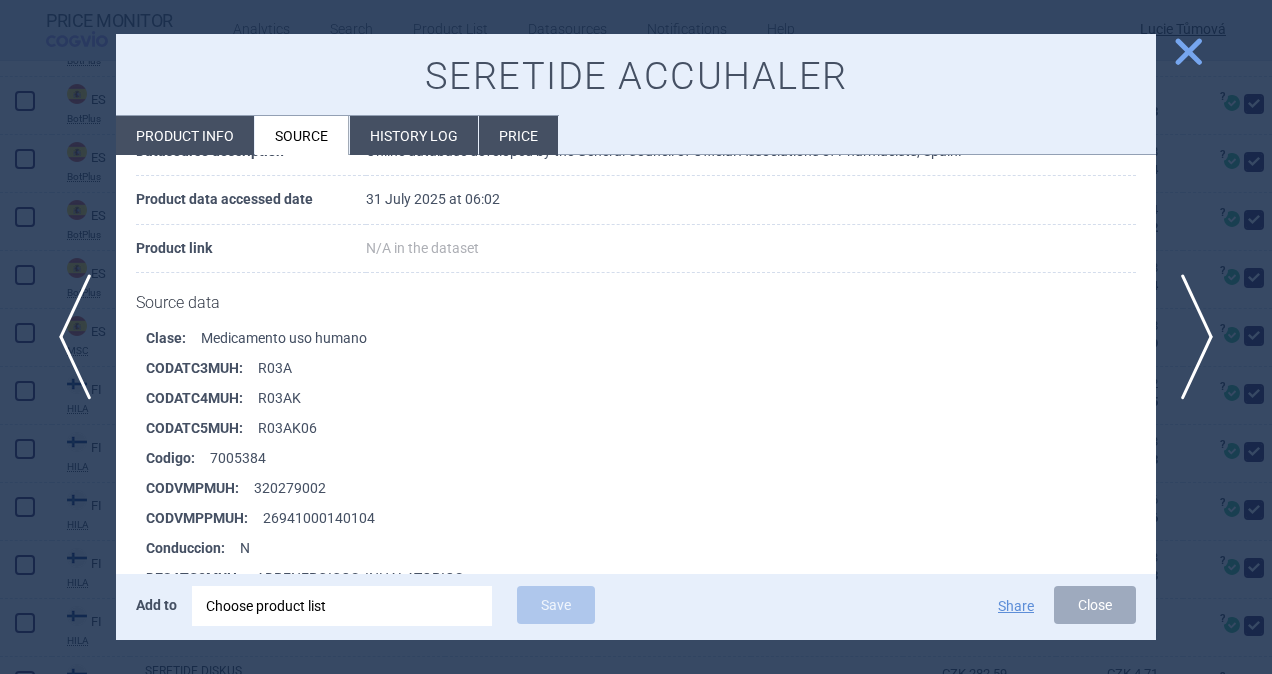 scroll, scrollTop: 300, scrollLeft: 0, axis: vertical 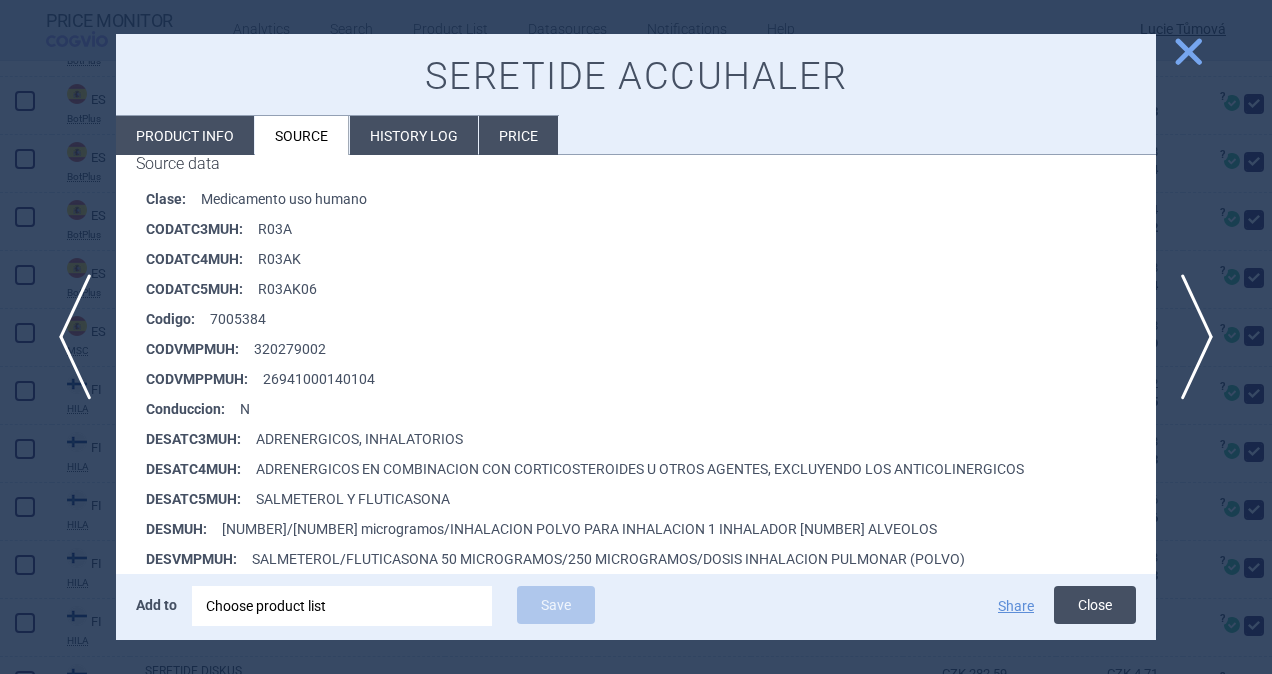 click on "Close" at bounding box center (1095, 605) 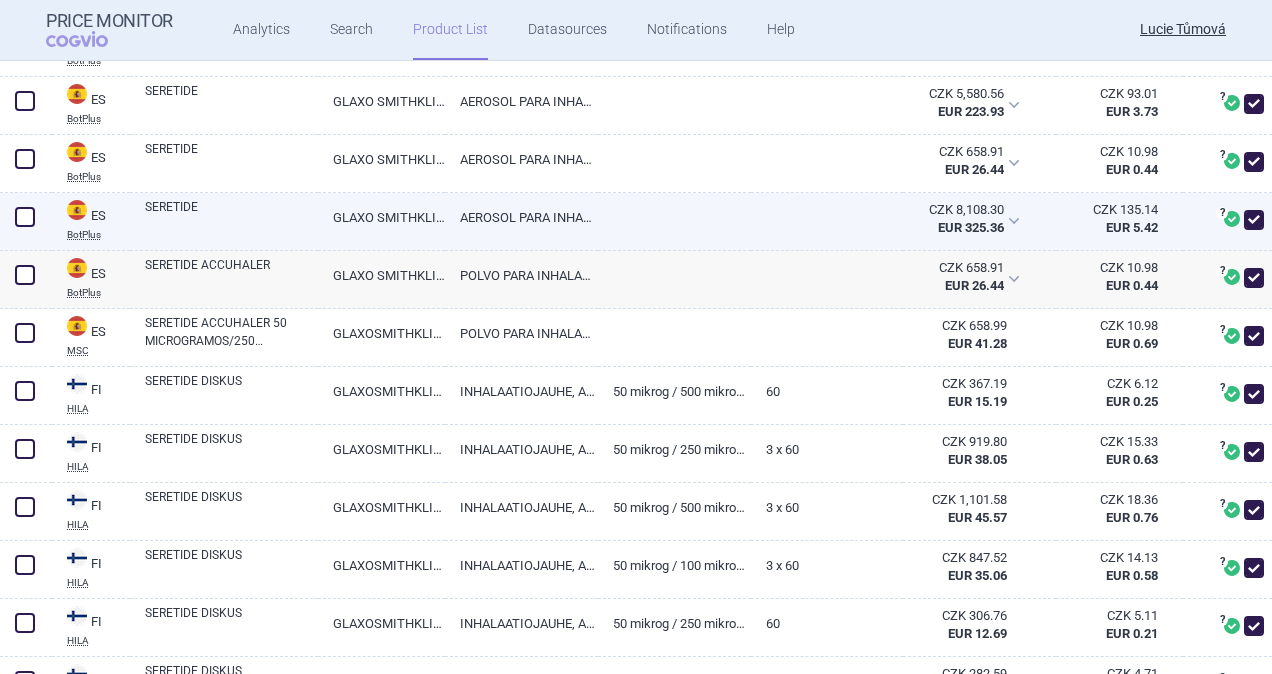 click on "SERETIDE" at bounding box center (231, 216) 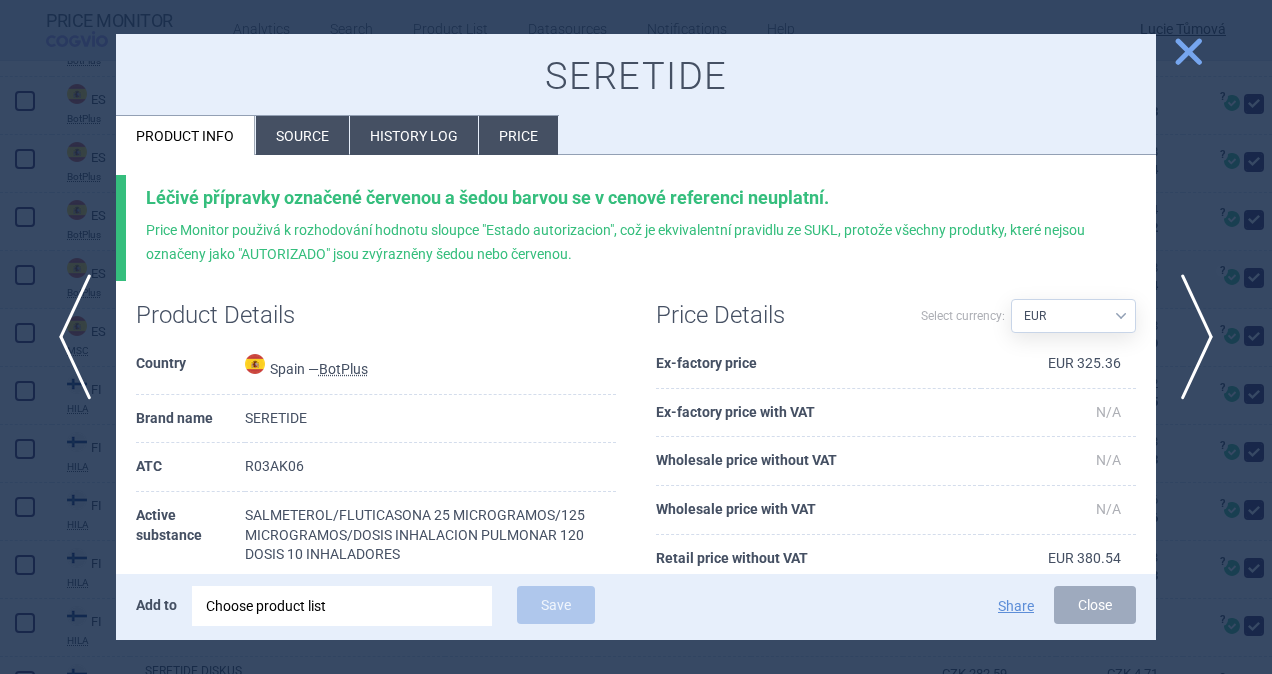 click on "Source" at bounding box center (302, 135) 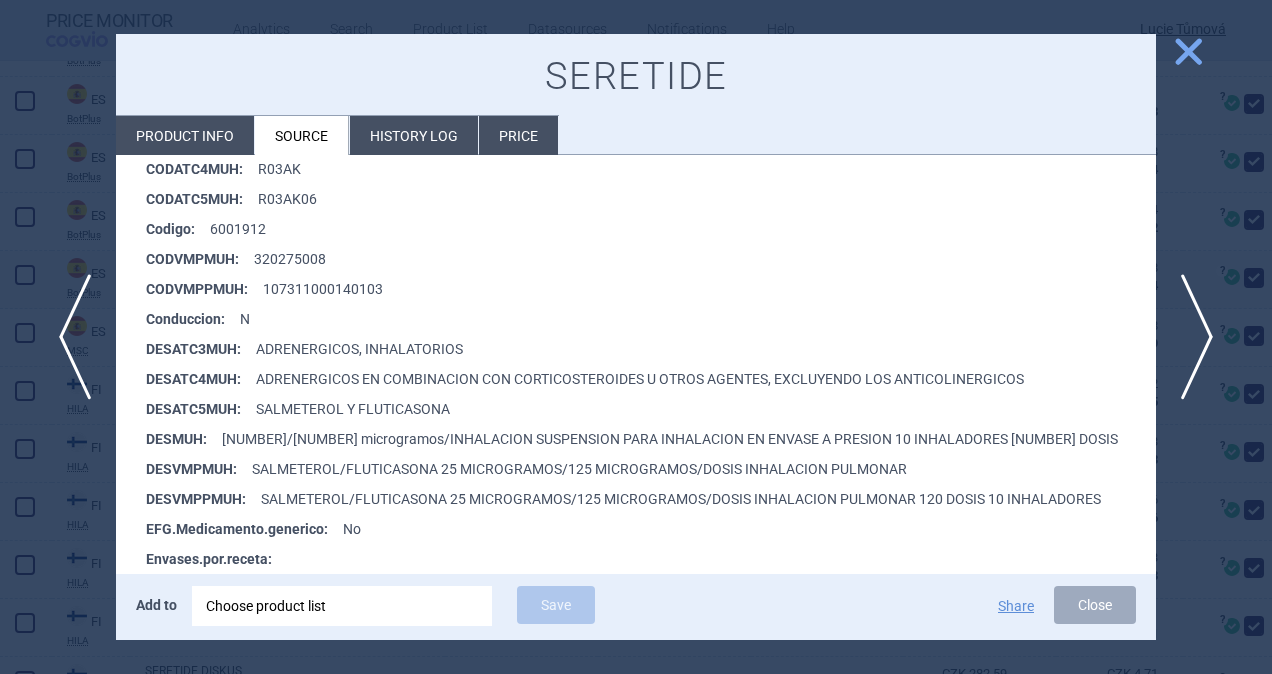 scroll, scrollTop: 400, scrollLeft: 0, axis: vertical 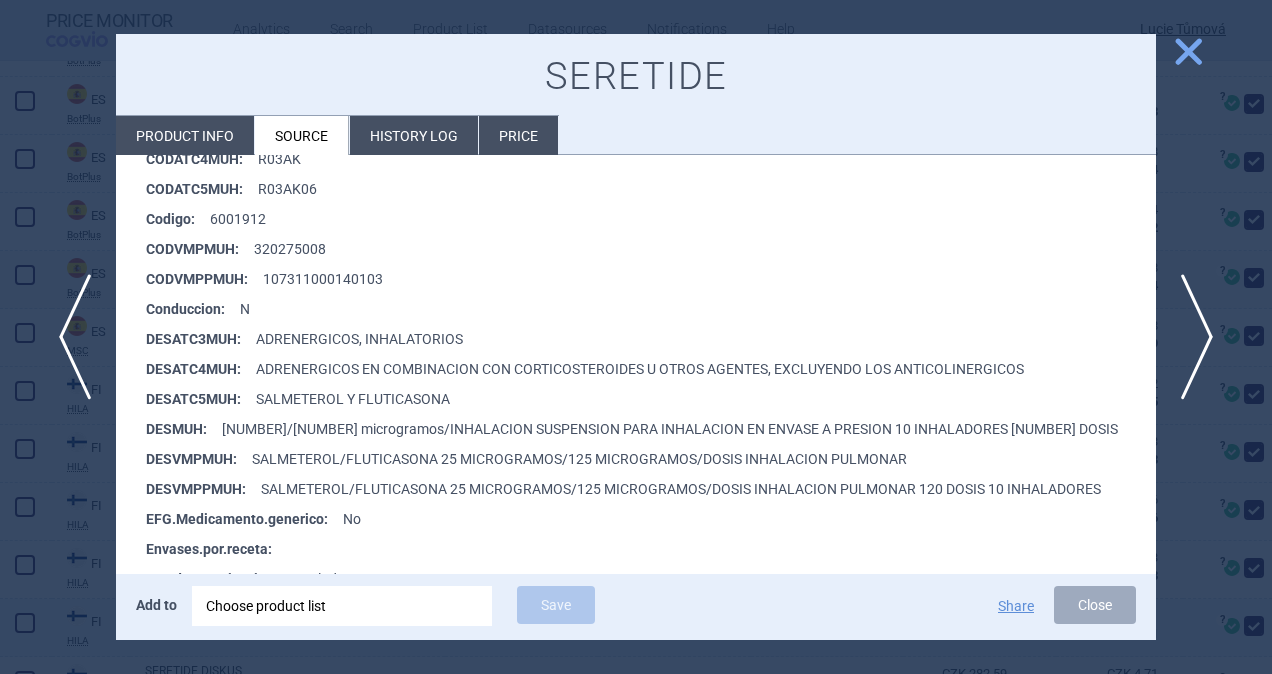 drag, startPoint x: 1114, startPoint y: 614, endPoint x: 1103, endPoint y: 608, distance: 12.529964 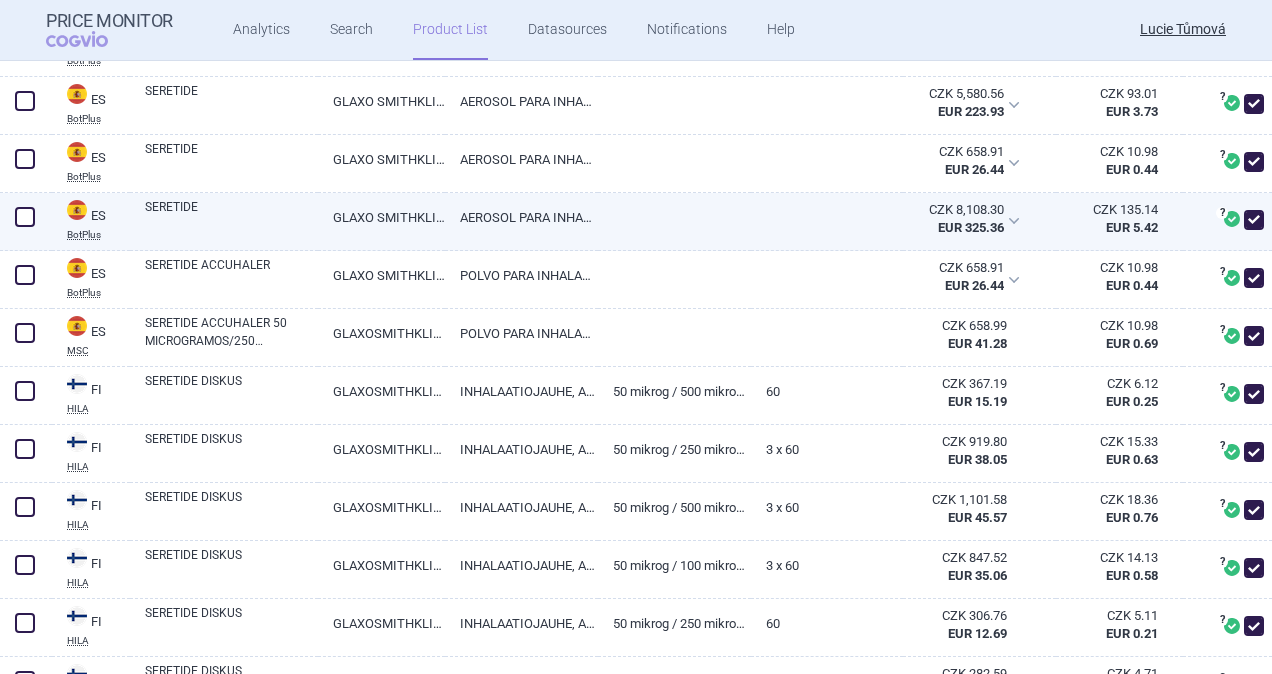 click at bounding box center (25, 217) 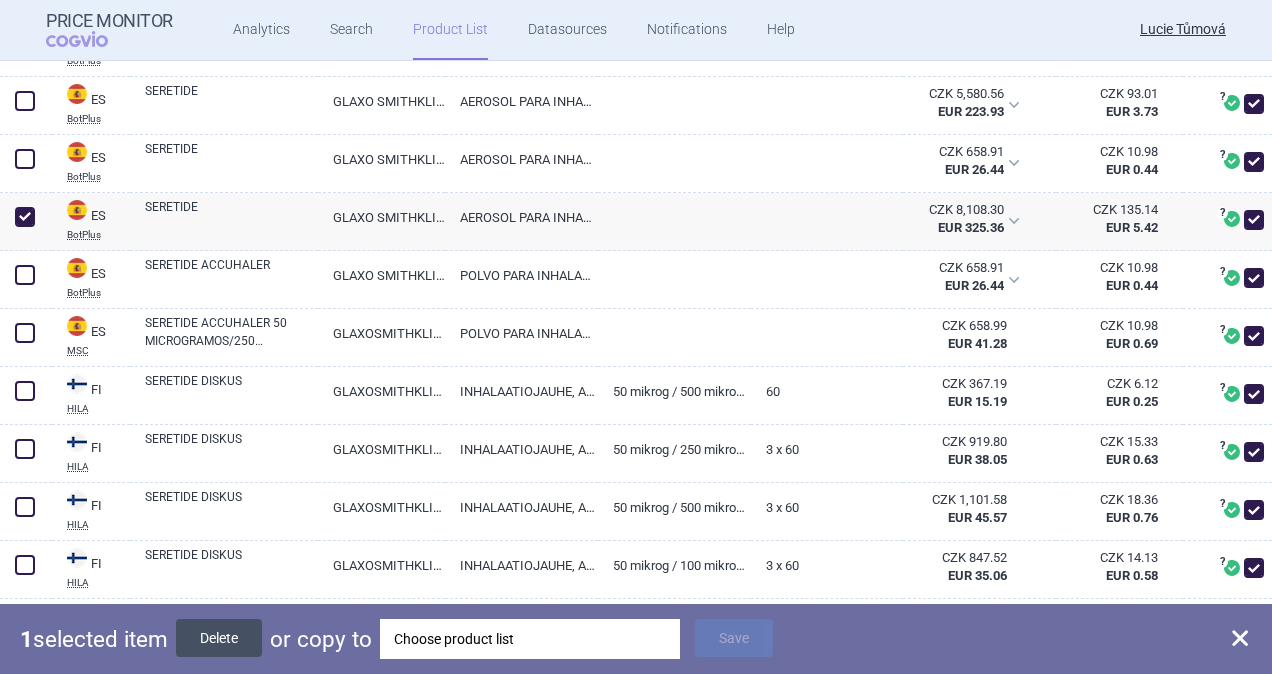 click on "Delete" at bounding box center (219, 638) 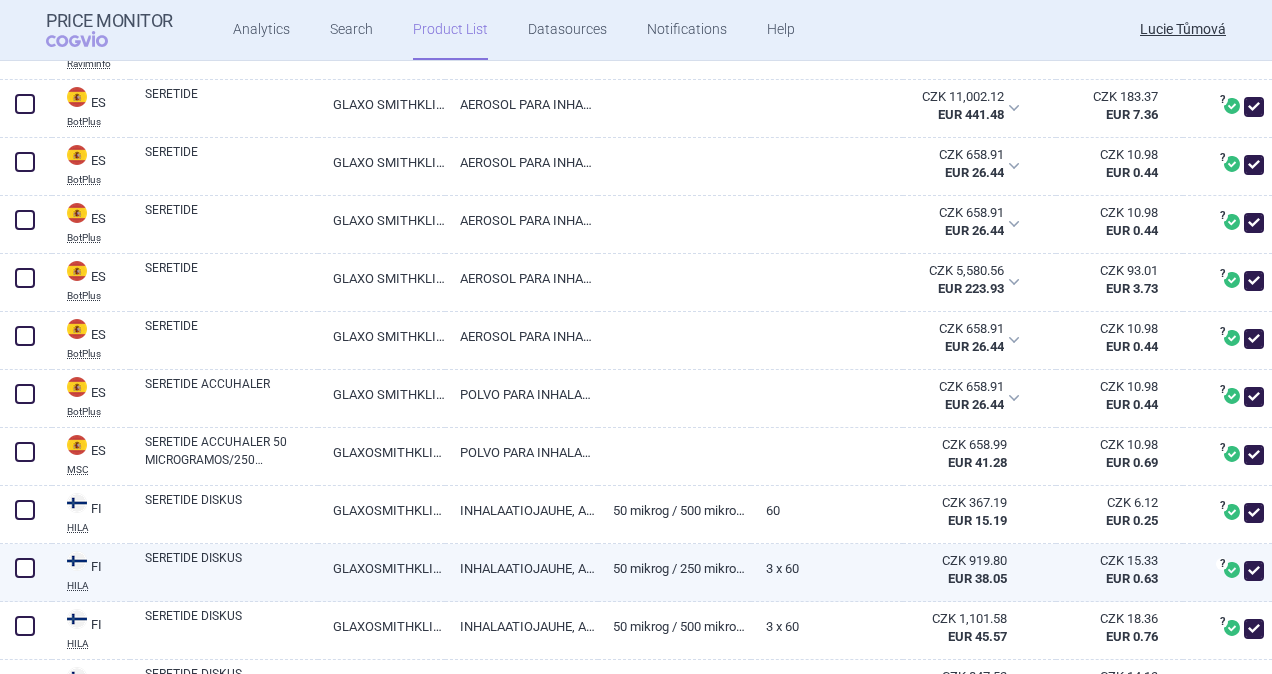 scroll, scrollTop: 1178, scrollLeft: 0, axis: vertical 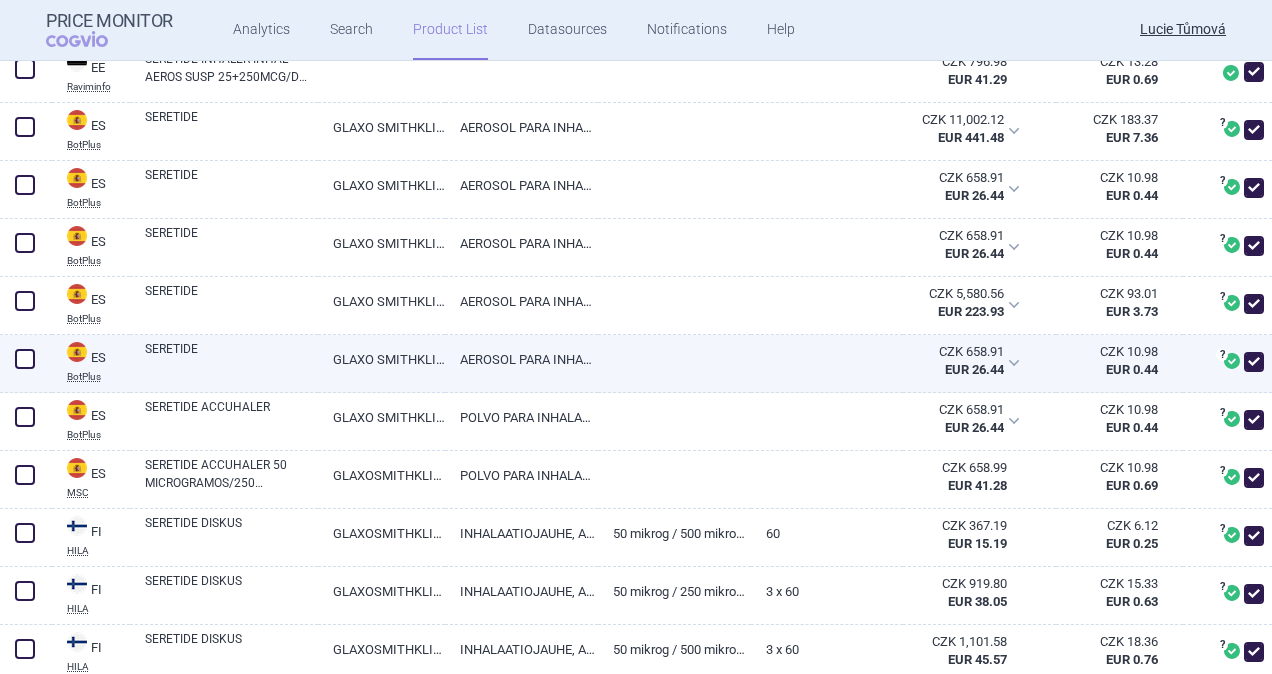 click on "GLAXO SMITHKLINE" at bounding box center [381, 359] 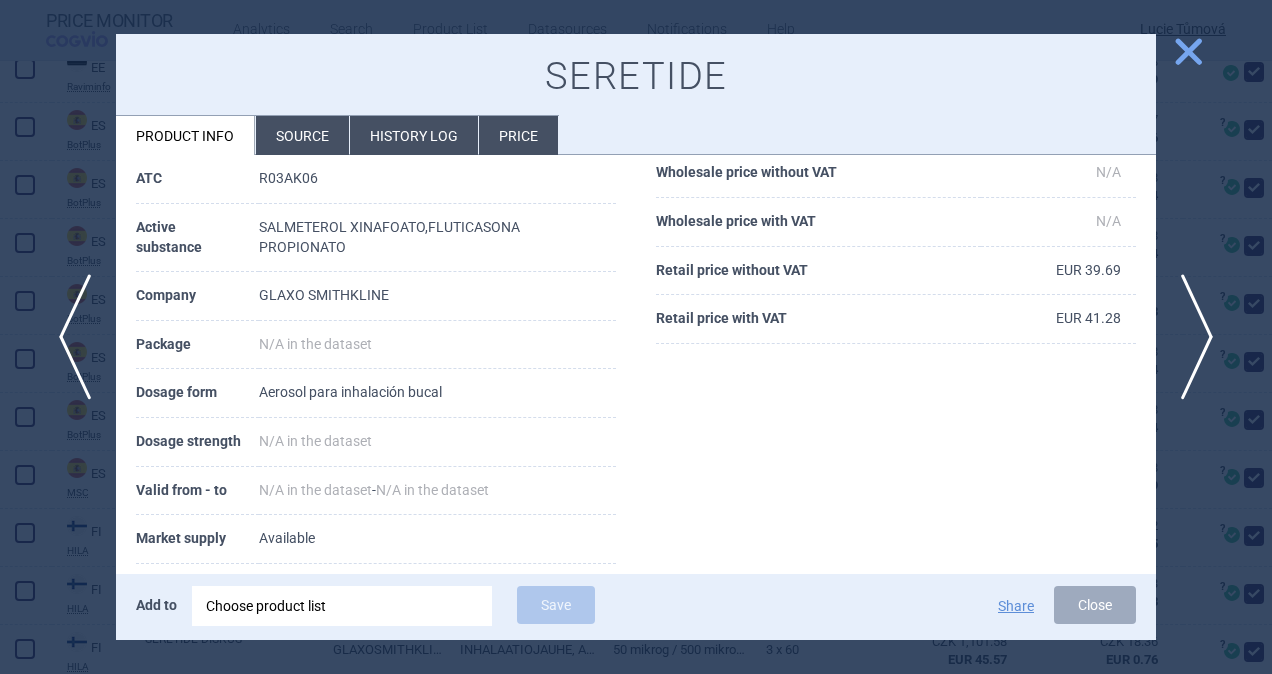 scroll, scrollTop: 400, scrollLeft: 0, axis: vertical 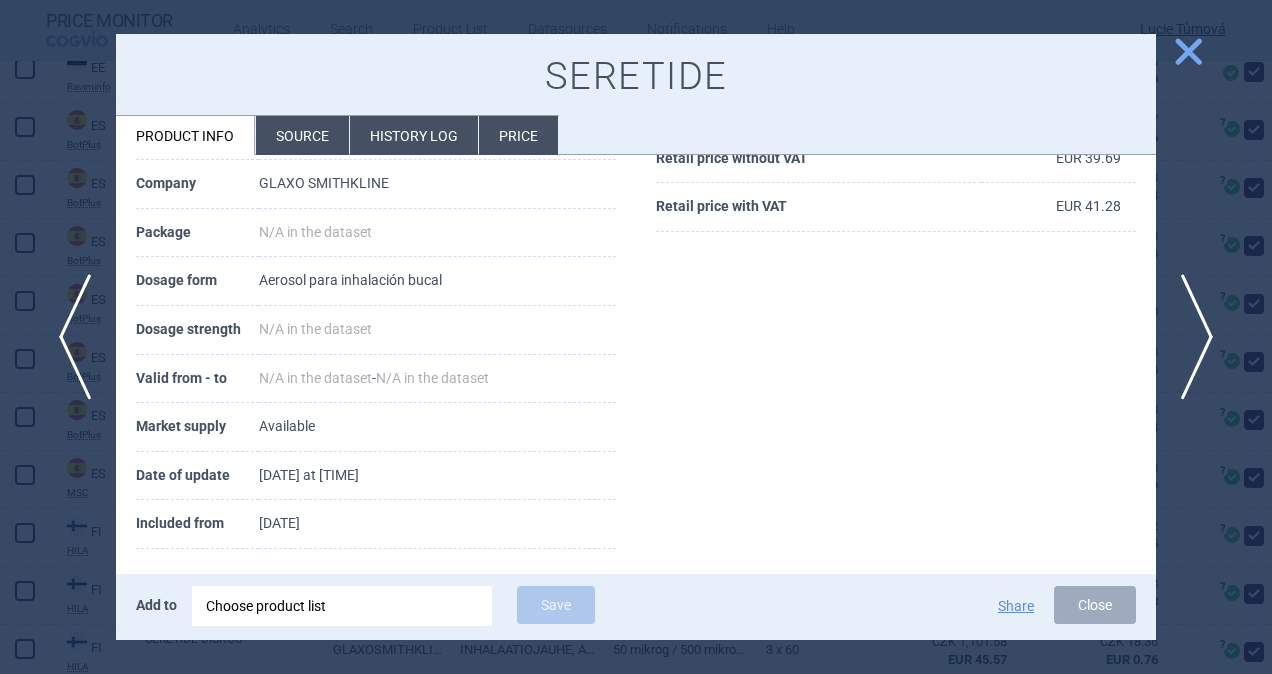 click on "Source" at bounding box center [302, 135] 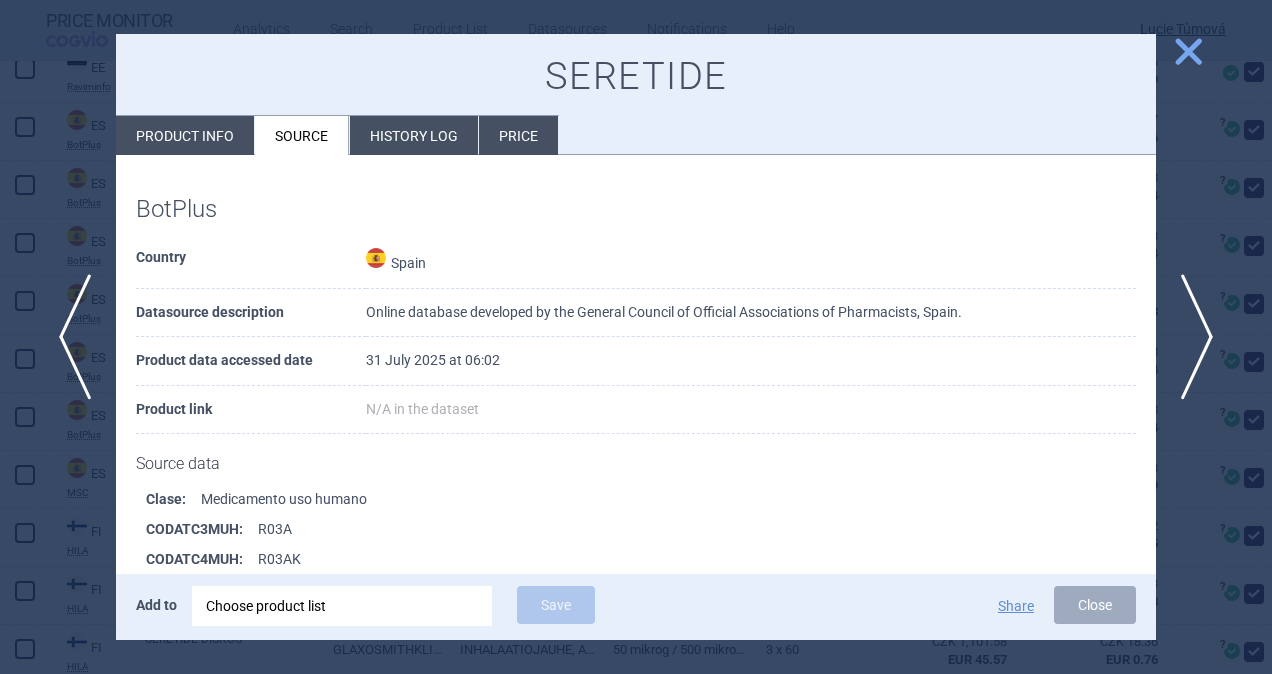 scroll, scrollTop: 400, scrollLeft: 0, axis: vertical 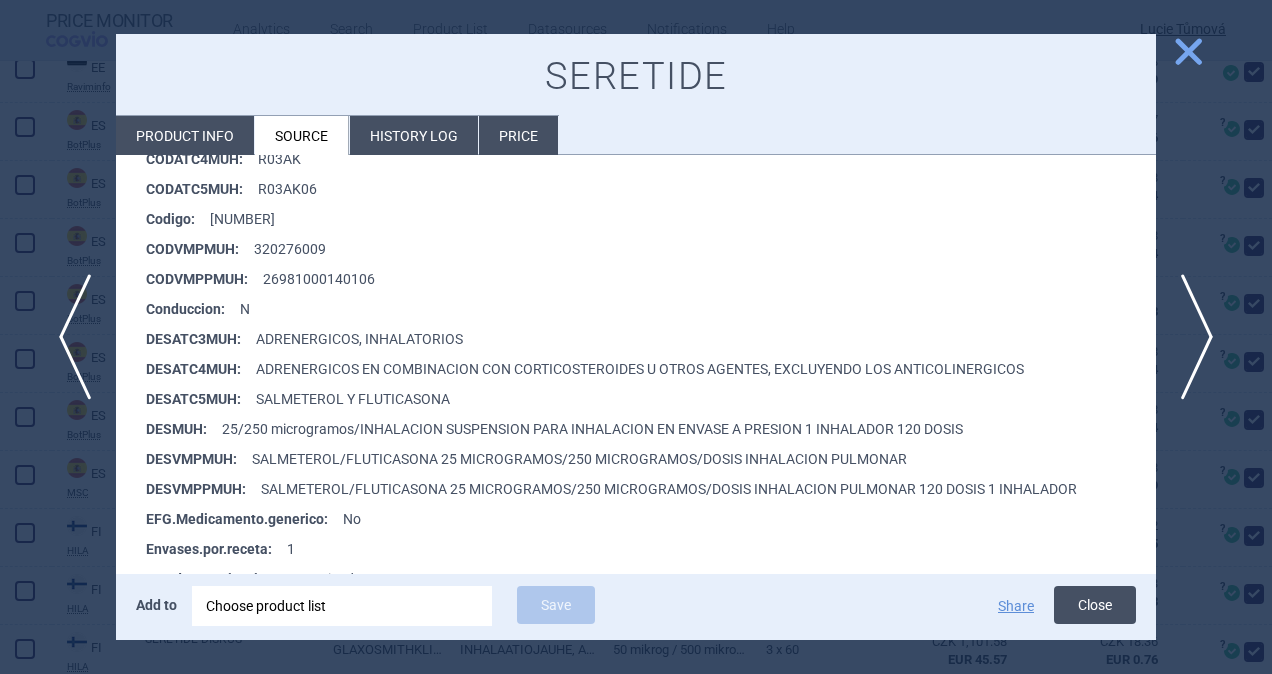 click on "Close" at bounding box center (1095, 605) 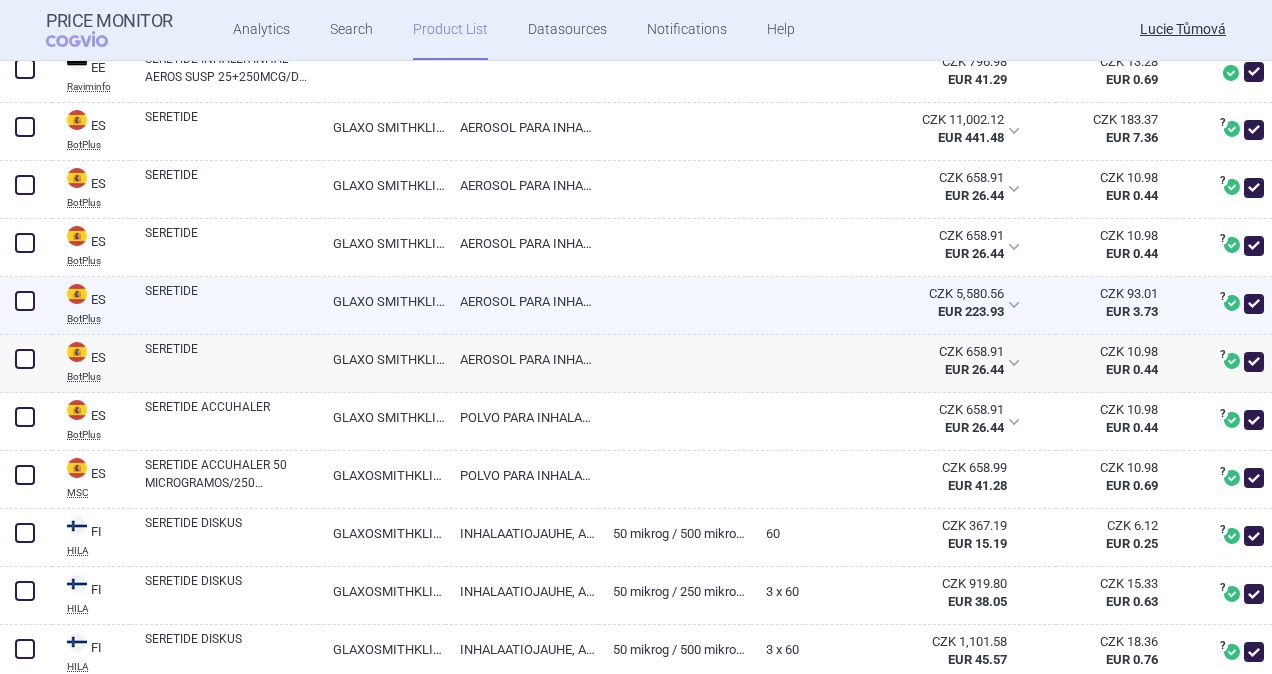 click at bounding box center (25, 301) 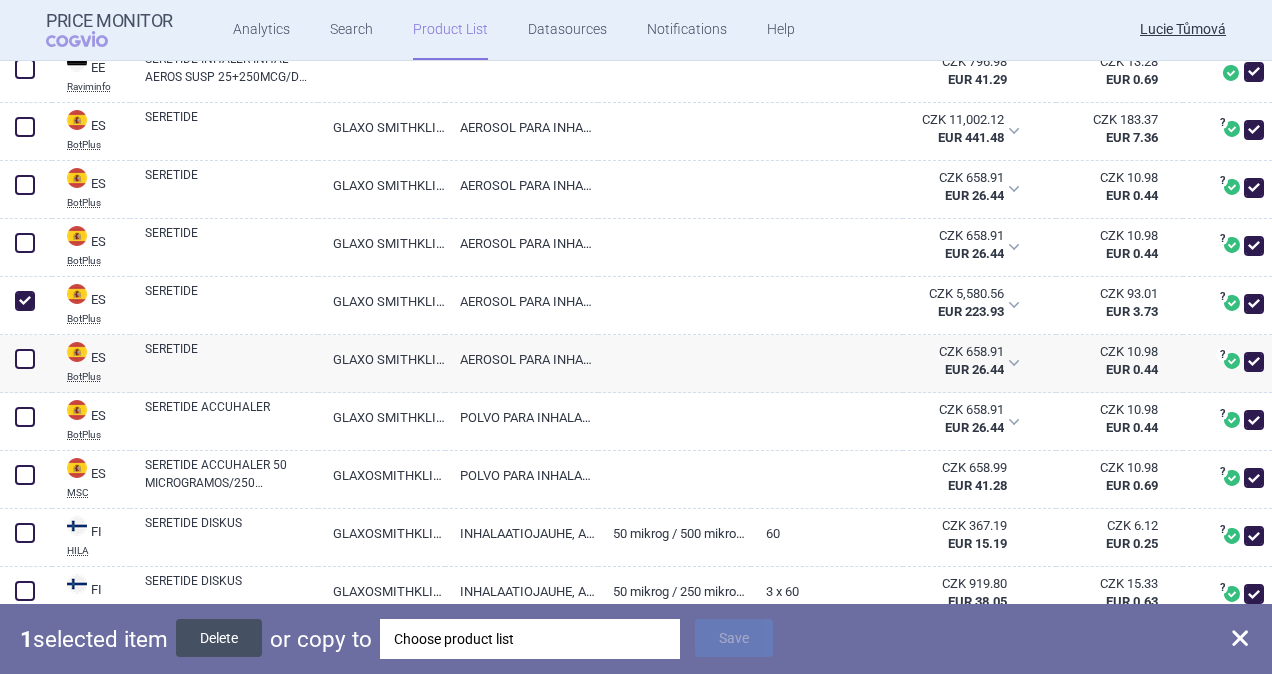 click on "Delete" at bounding box center (219, 638) 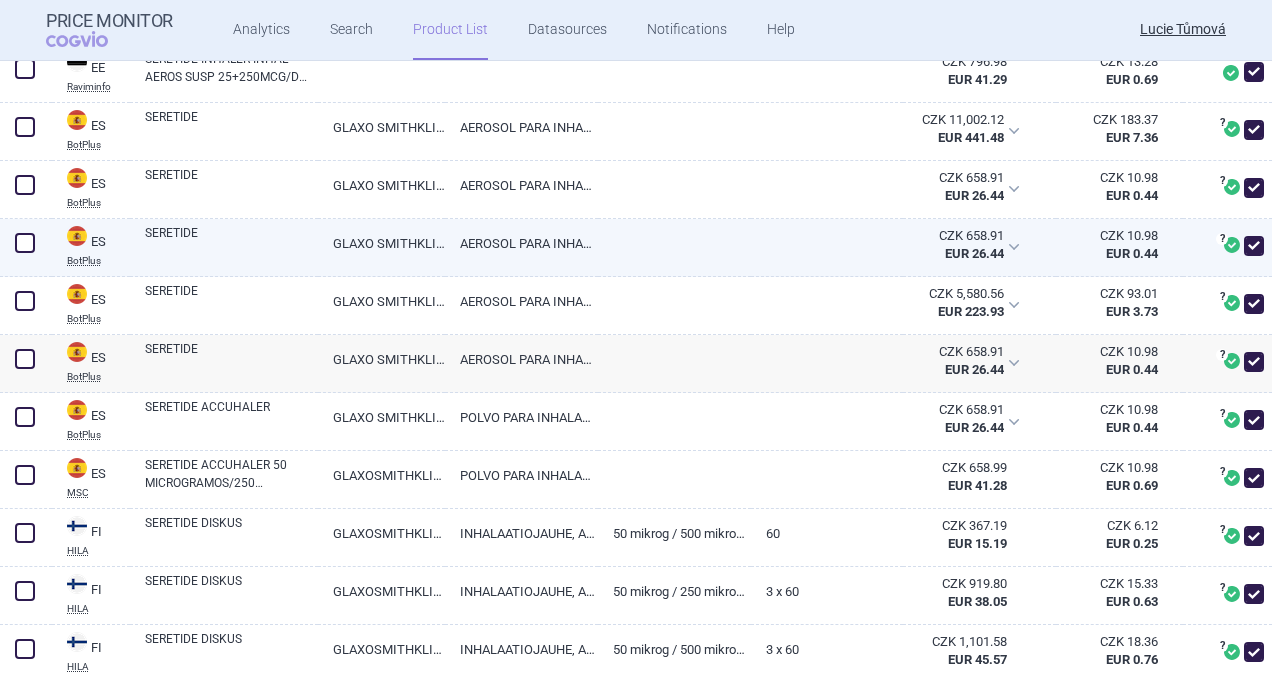 click on "SERETIDE" at bounding box center (231, 242) 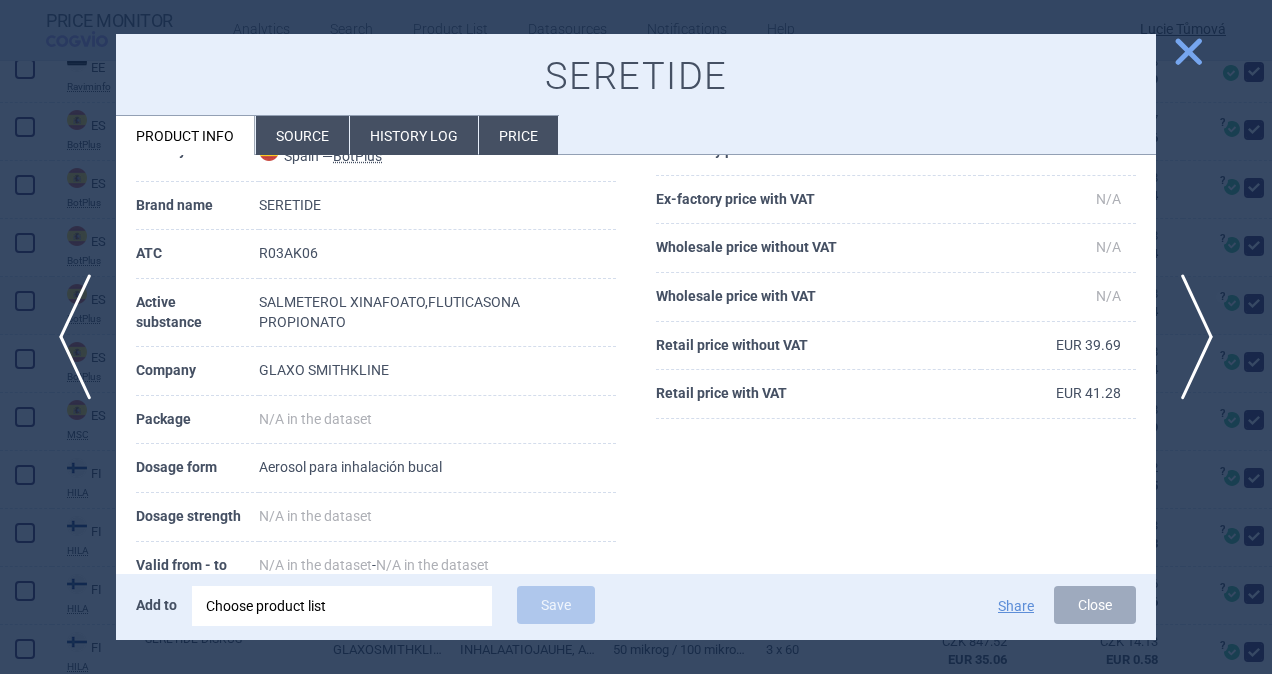 scroll, scrollTop: 400, scrollLeft: 0, axis: vertical 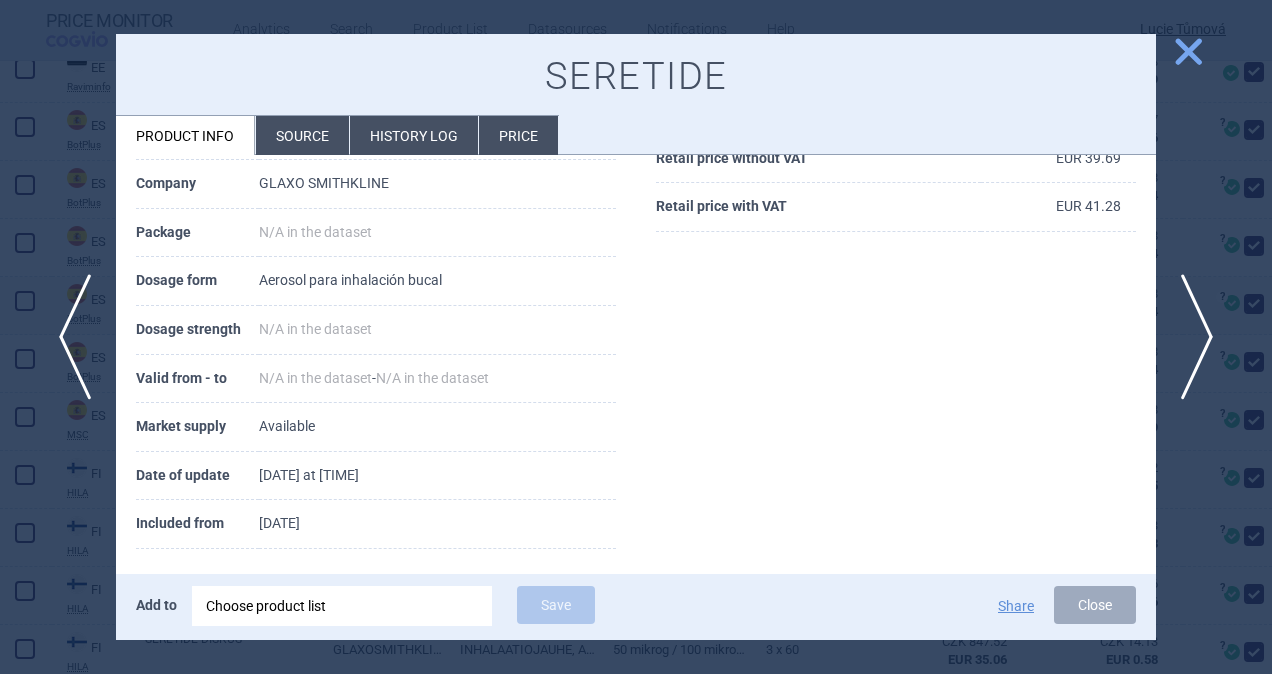 click on "Source" at bounding box center [302, 135] 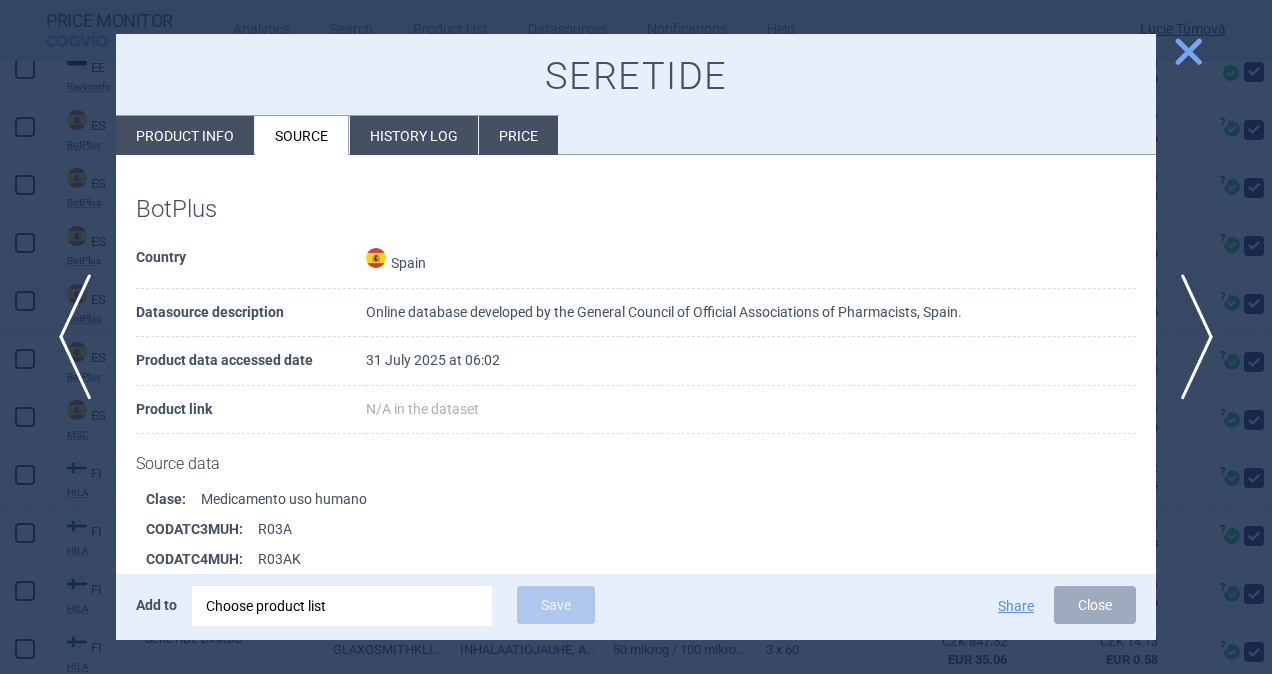 scroll, scrollTop: 400, scrollLeft: 0, axis: vertical 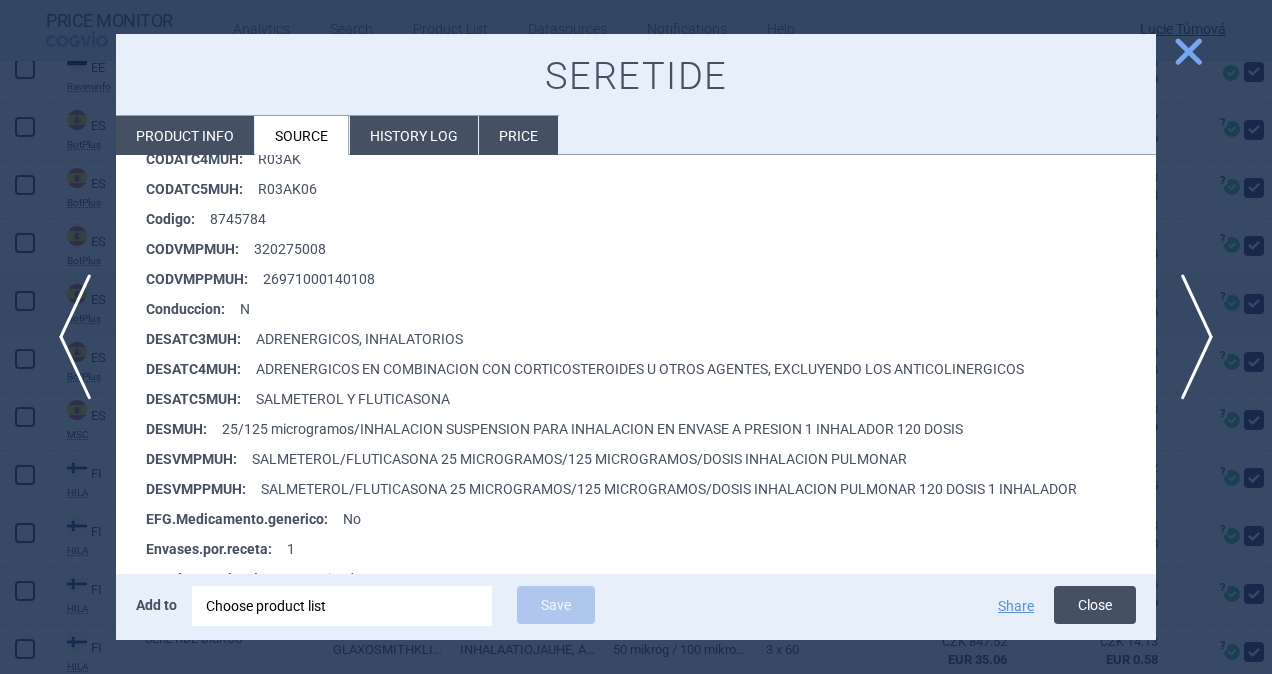 click on "Close" at bounding box center [1095, 605] 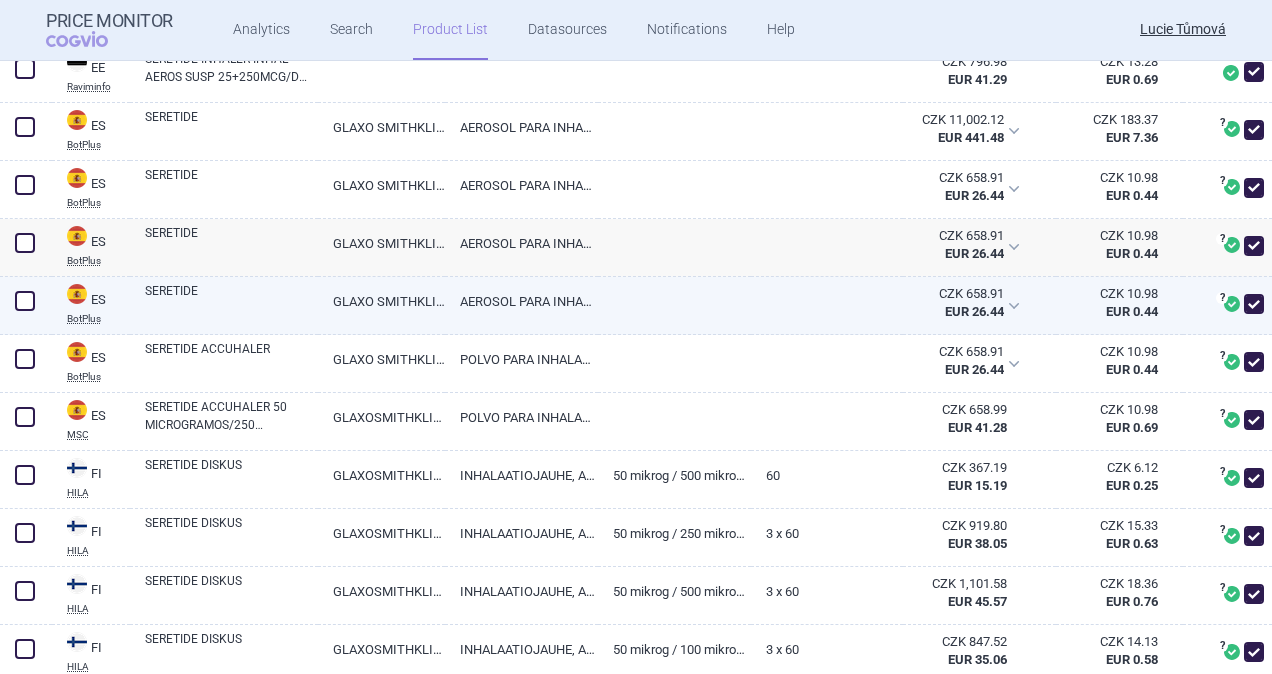 click at bounding box center (25, 301) 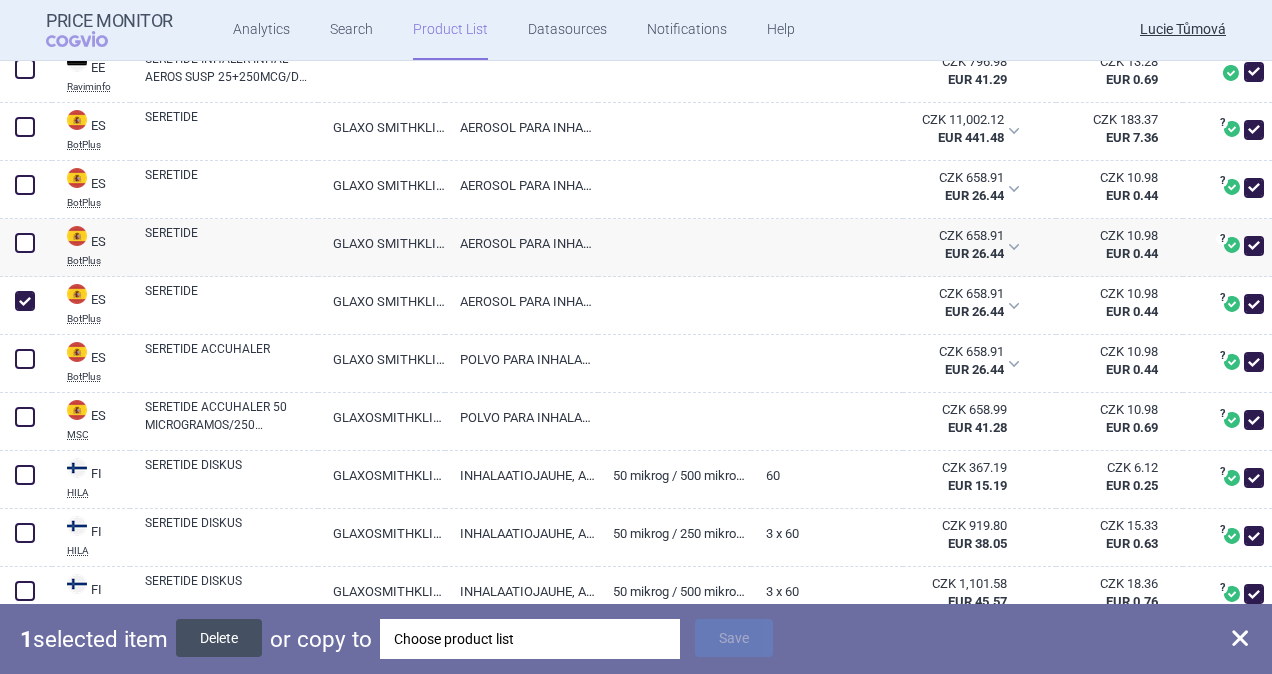 click on "Delete" at bounding box center (219, 638) 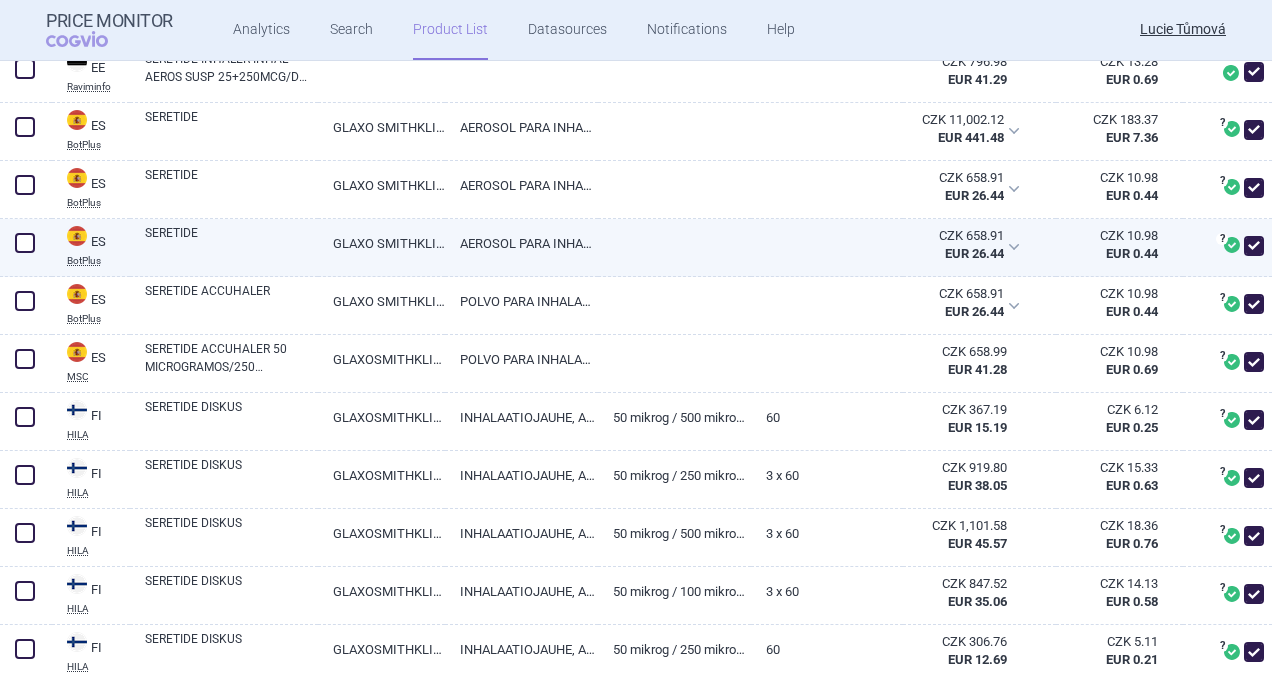 click on "SERETIDE" at bounding box center (224, 248) 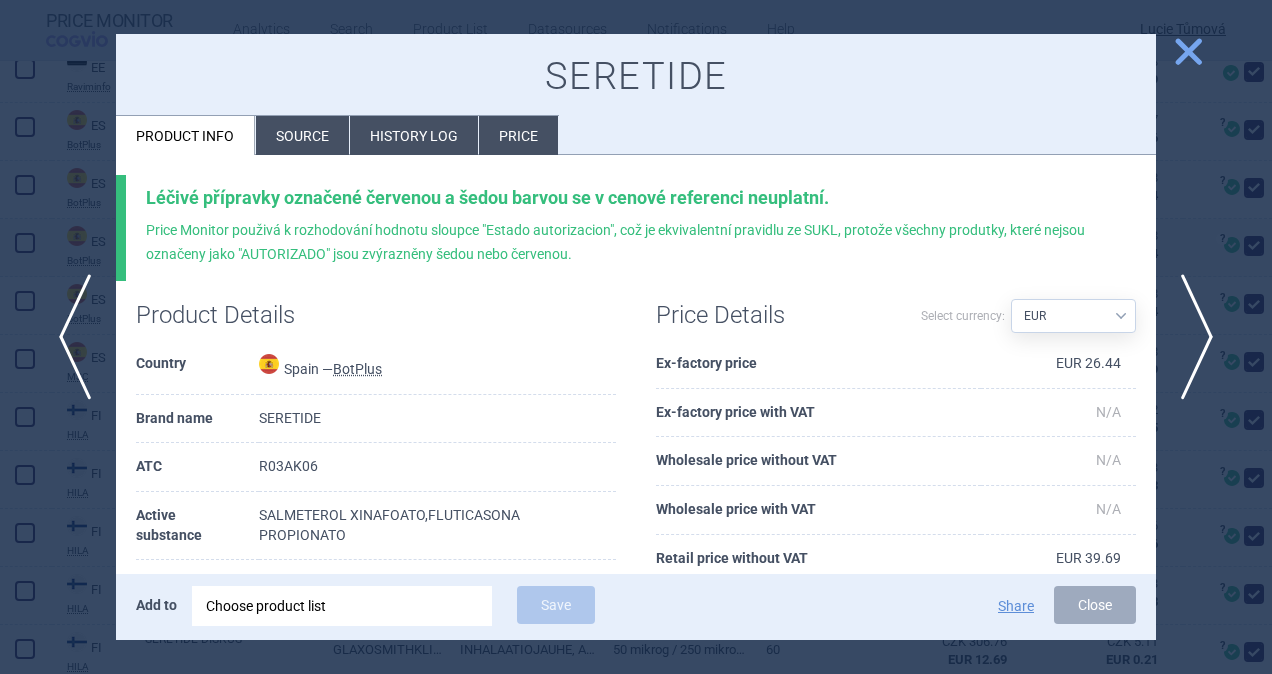 click on "Source" at bounding box center [302, 135] 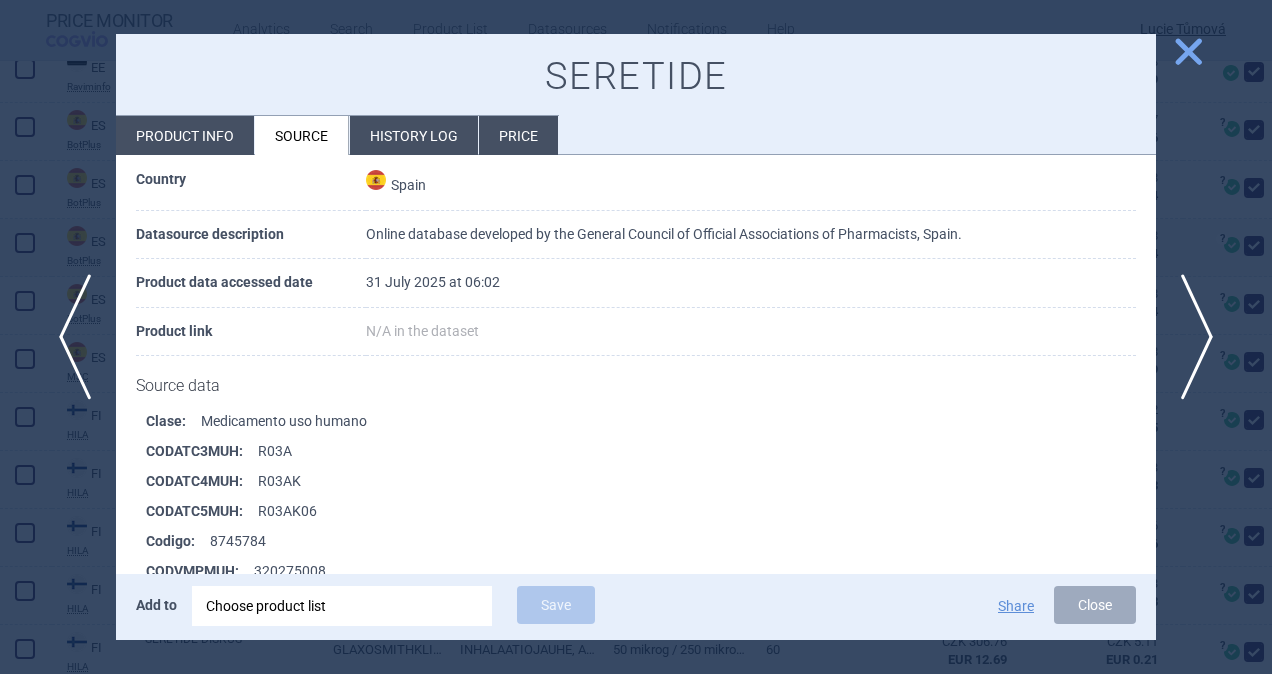 scroll, scrollTop: 300, scrollLeft: 0, axis: vertical 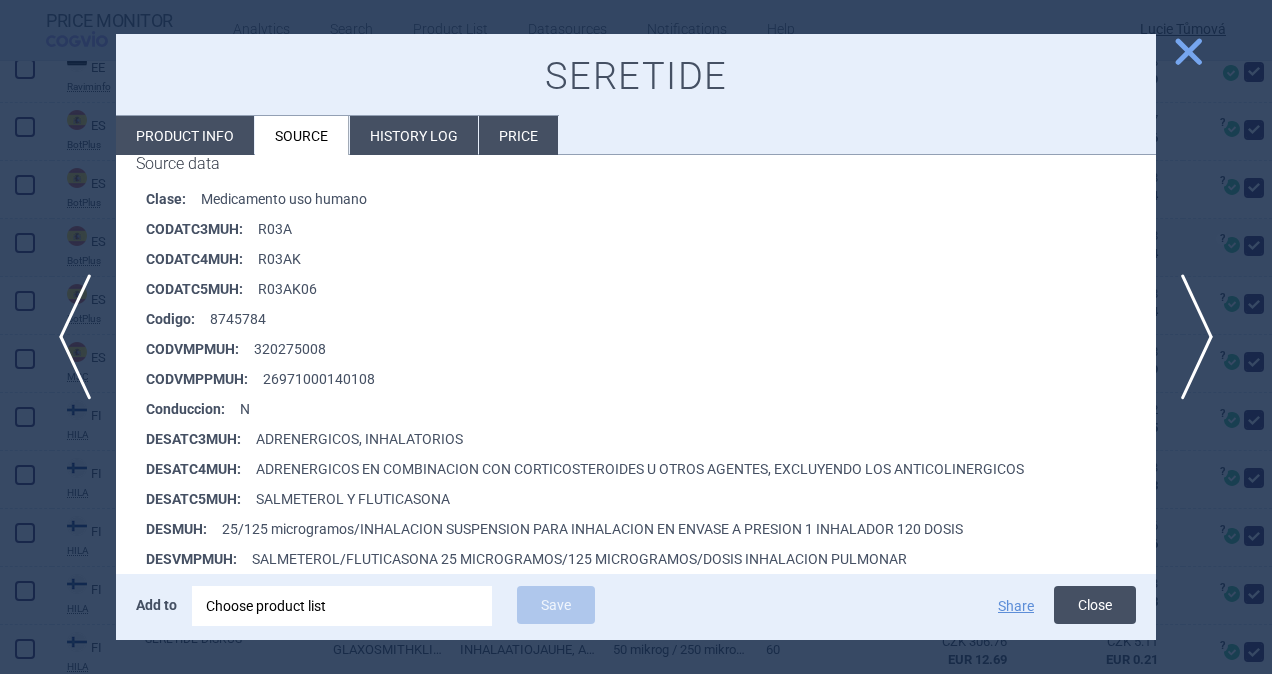 click on "Close" at bounding box center [1095, 605] 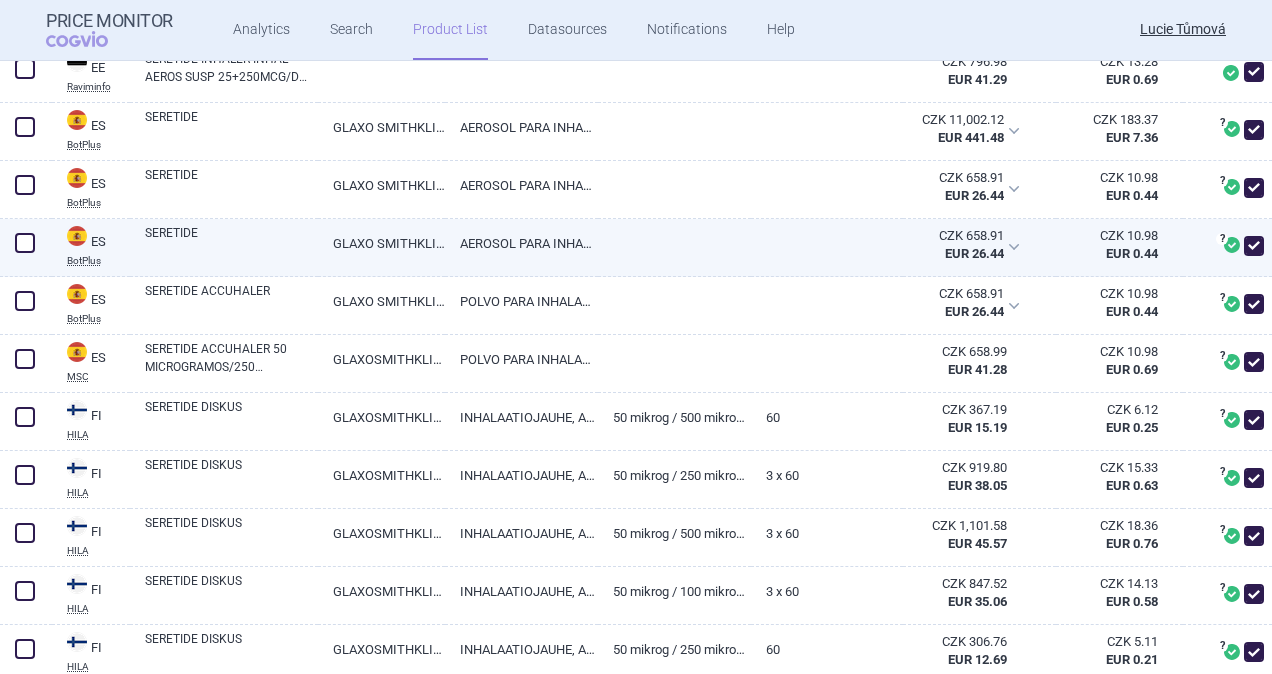 click at bounding box center (25, 243) 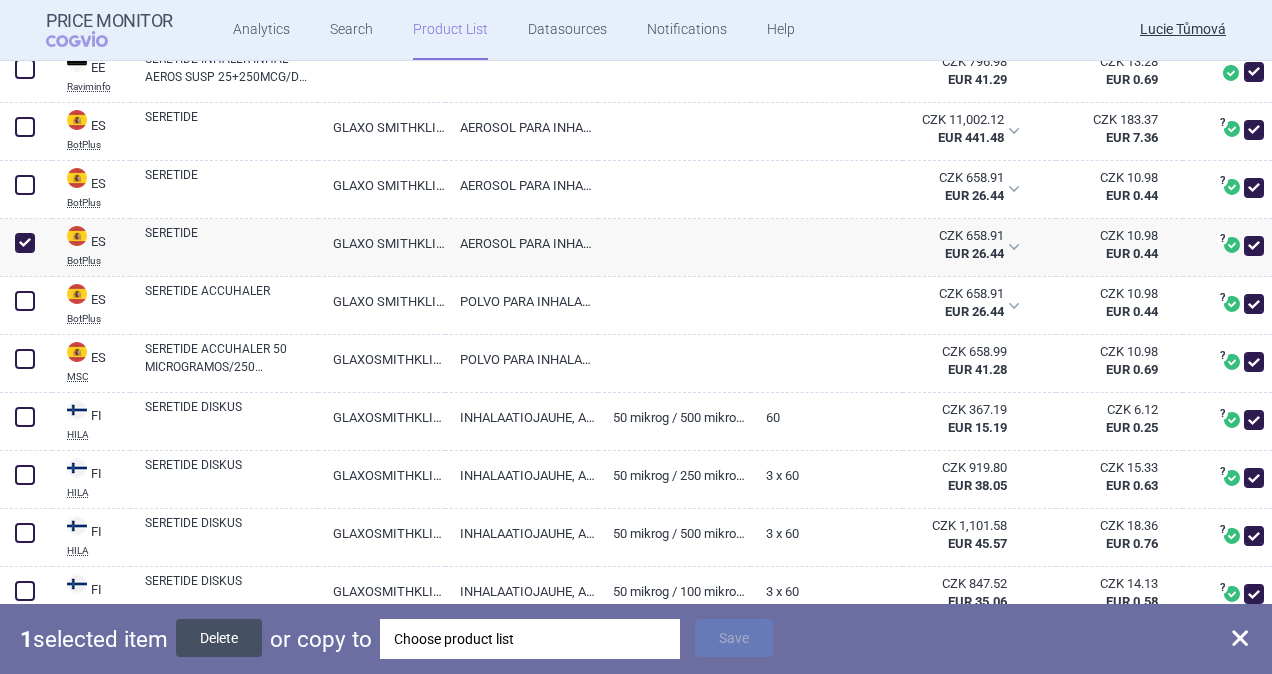 click on "Delete" at bounding box center [219, 638] 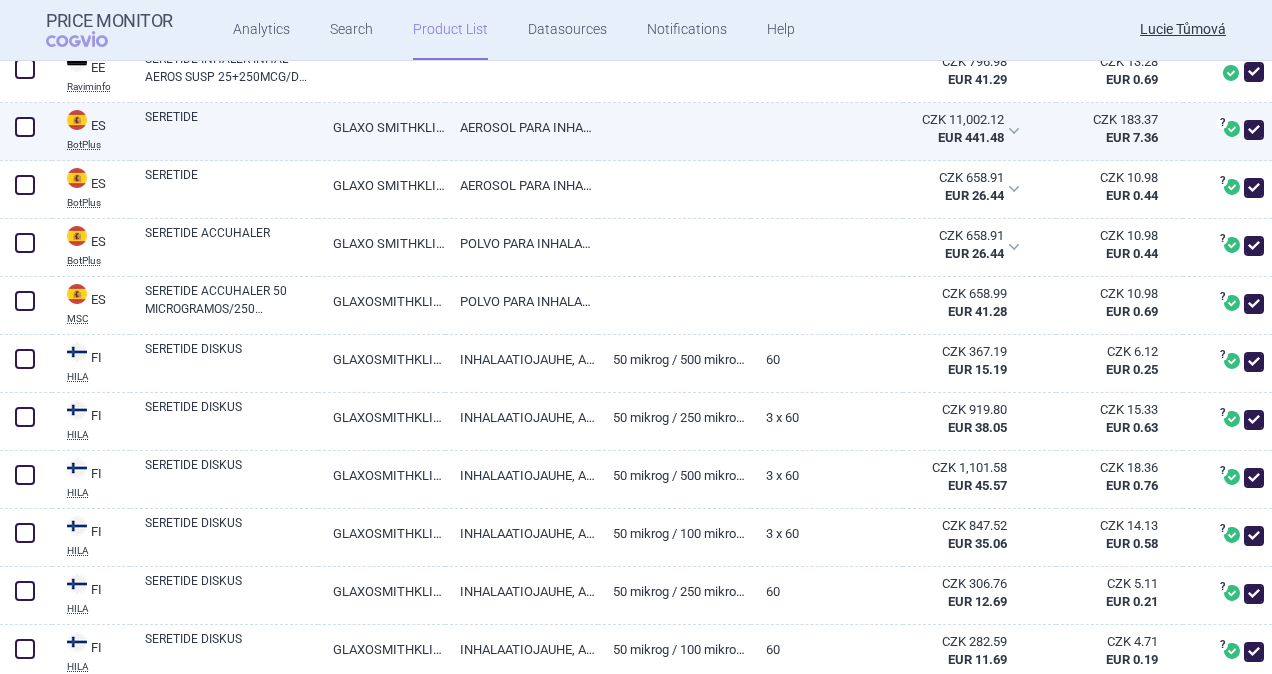 click on "SERETIDE" at bounding box center [224, 132] 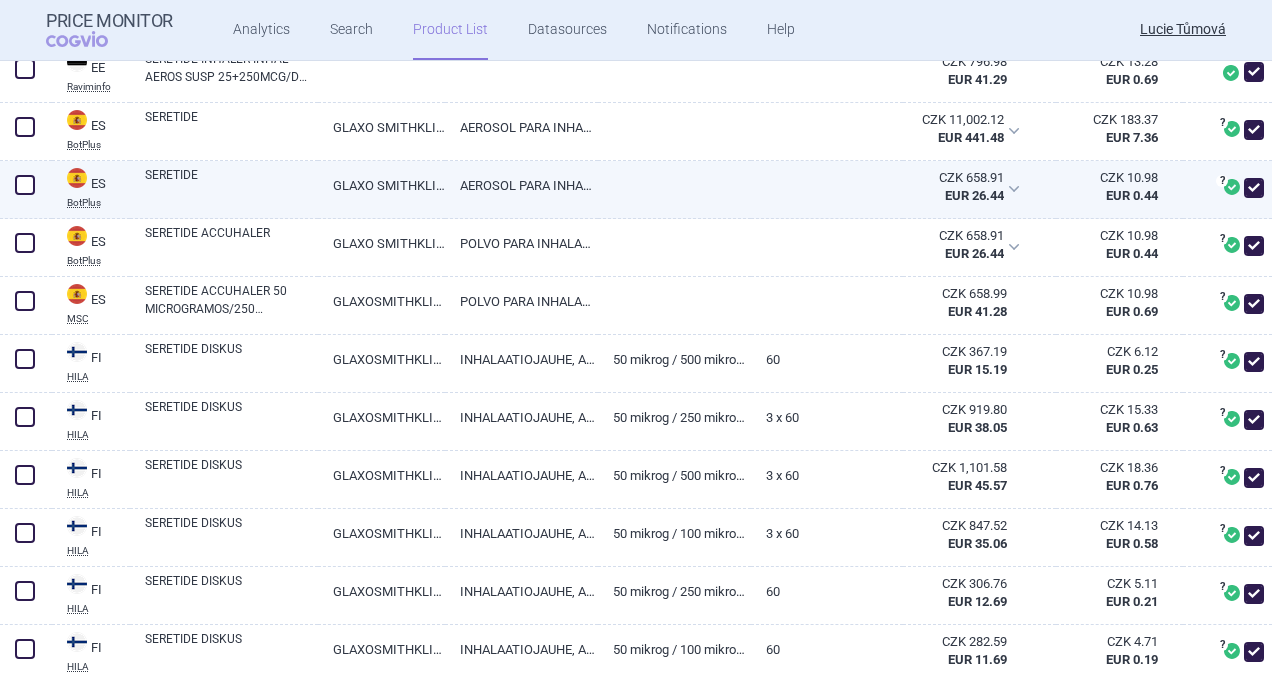 click on "SERETIDE" at bounding box center (231, 184) 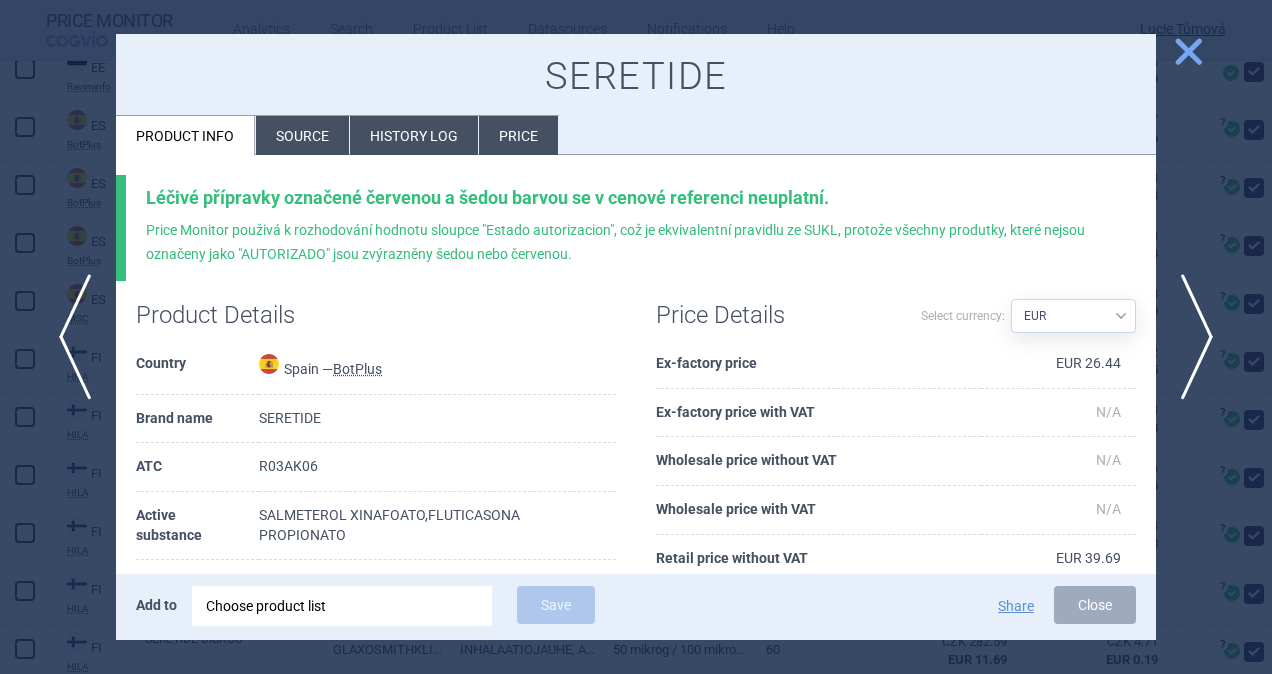 click on "Source" at bounding box center [302, 135] 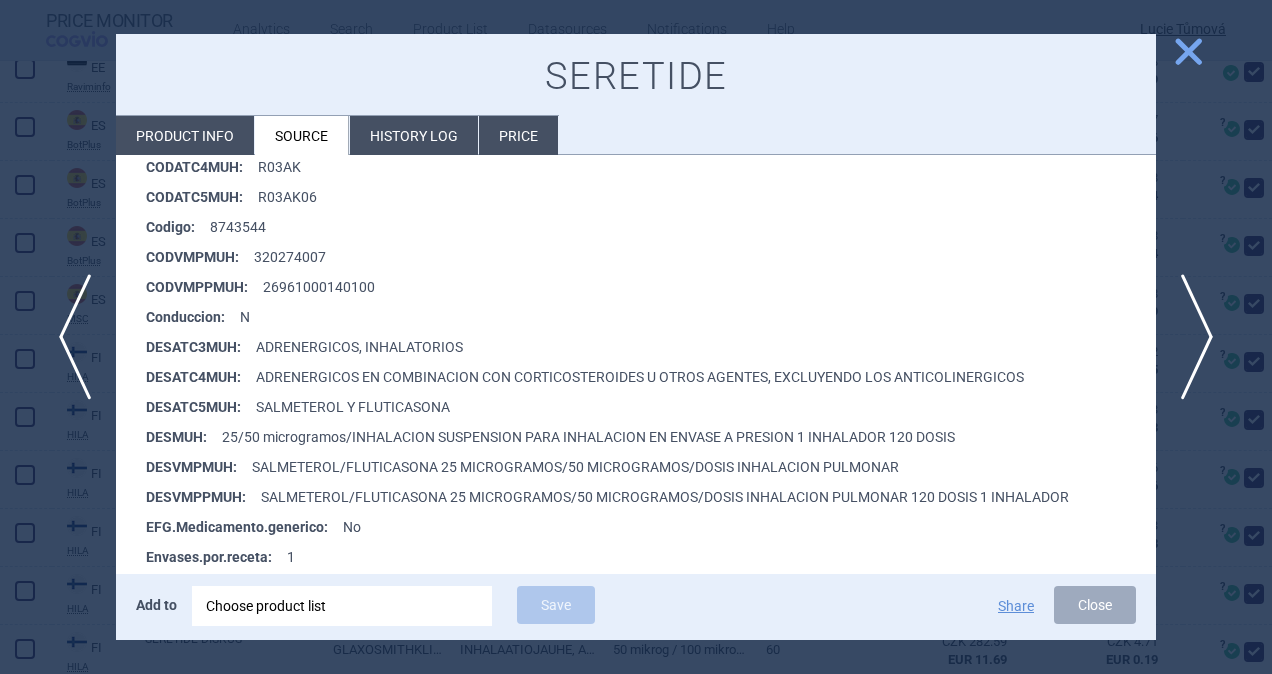 scroll, scrollTop: 400, scrollLeft: 0, axis: vertical 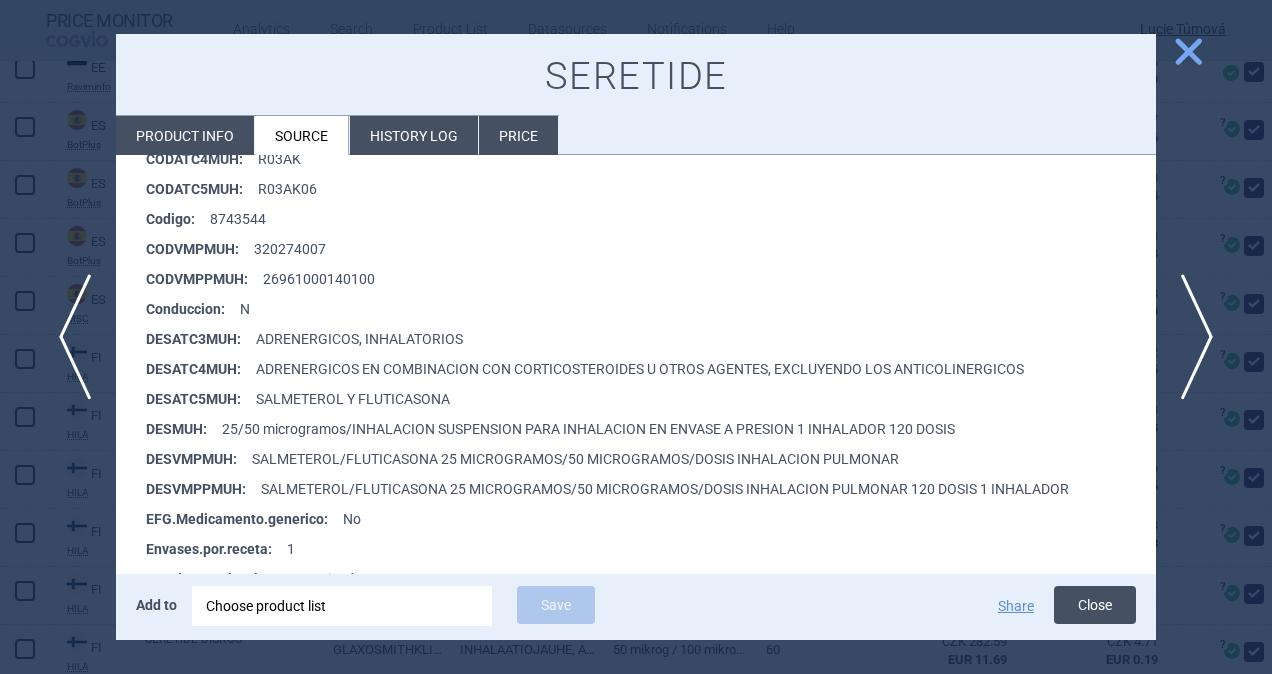 click on "Close" at bounding box center (1095, 605) 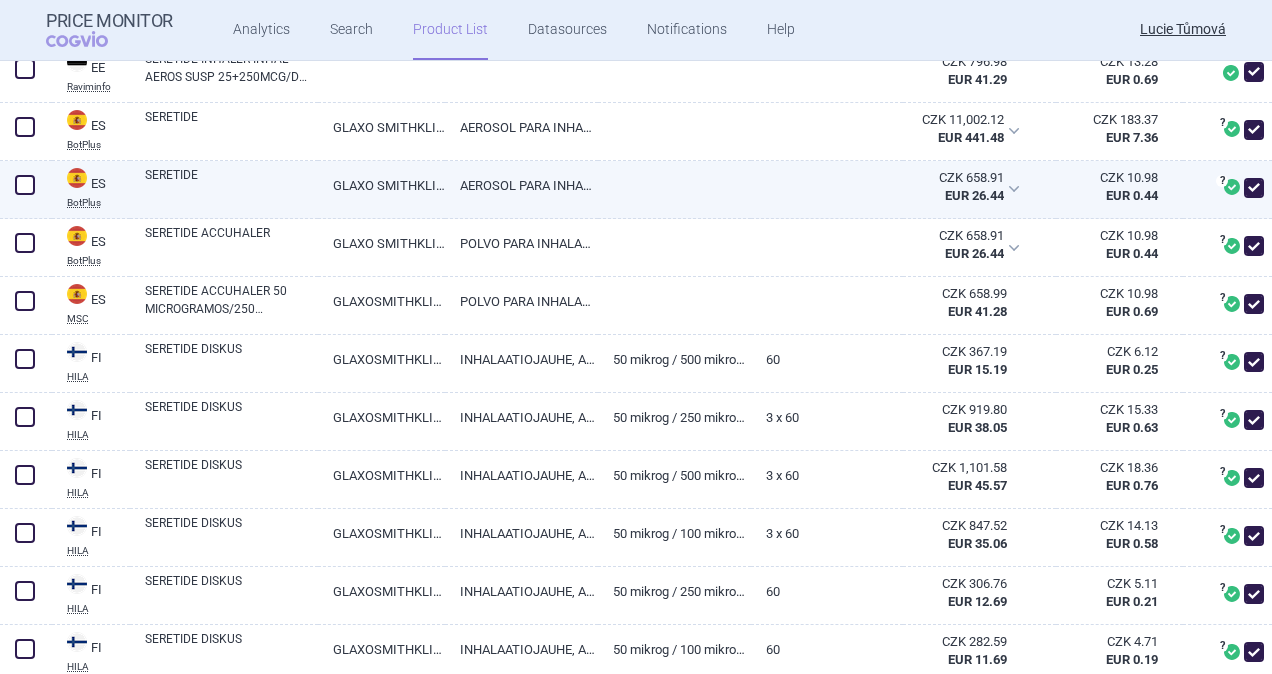 click at bounding box center [25, 185] 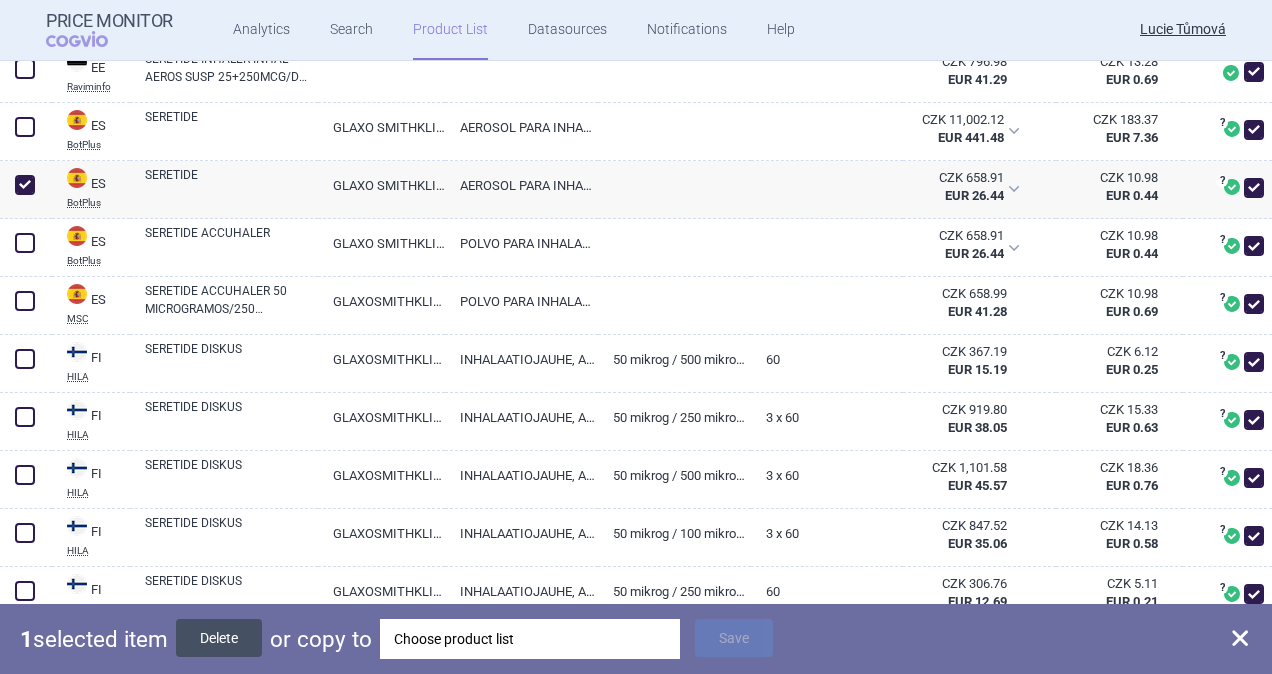 click on "Delete" at bounding box center (219, 638) 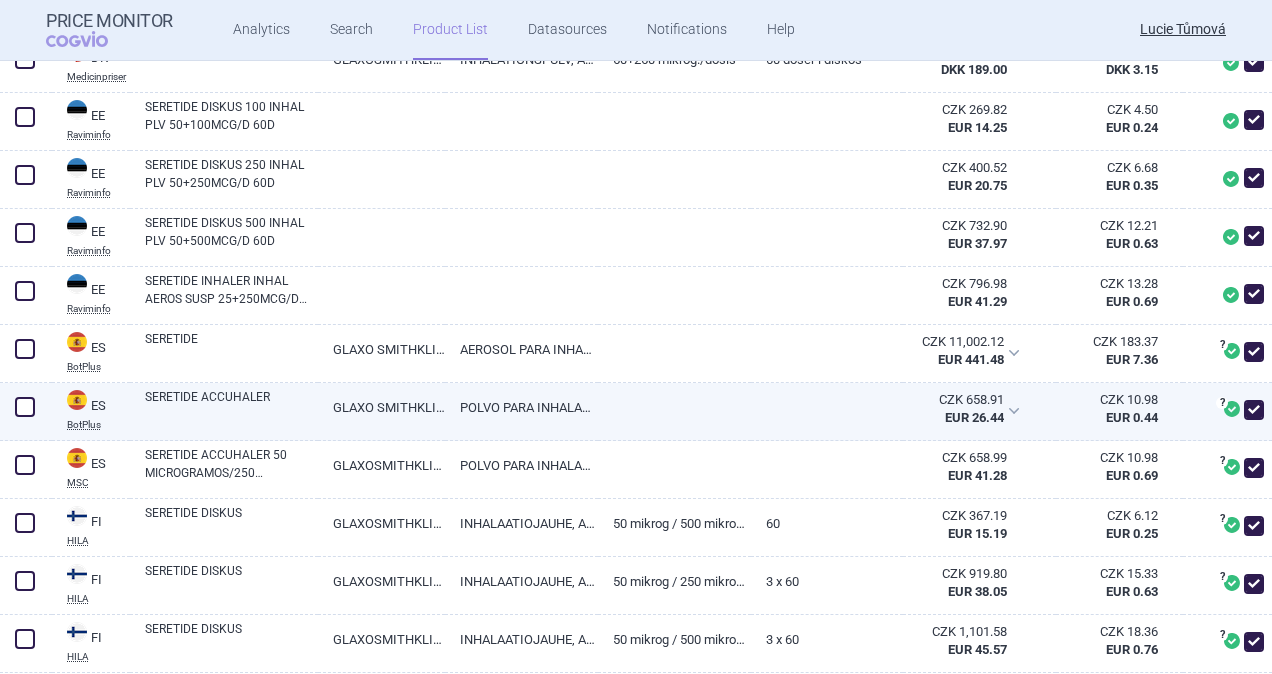 scroll, scrollTop: 878, scrollLeft: 0, axis: vertical 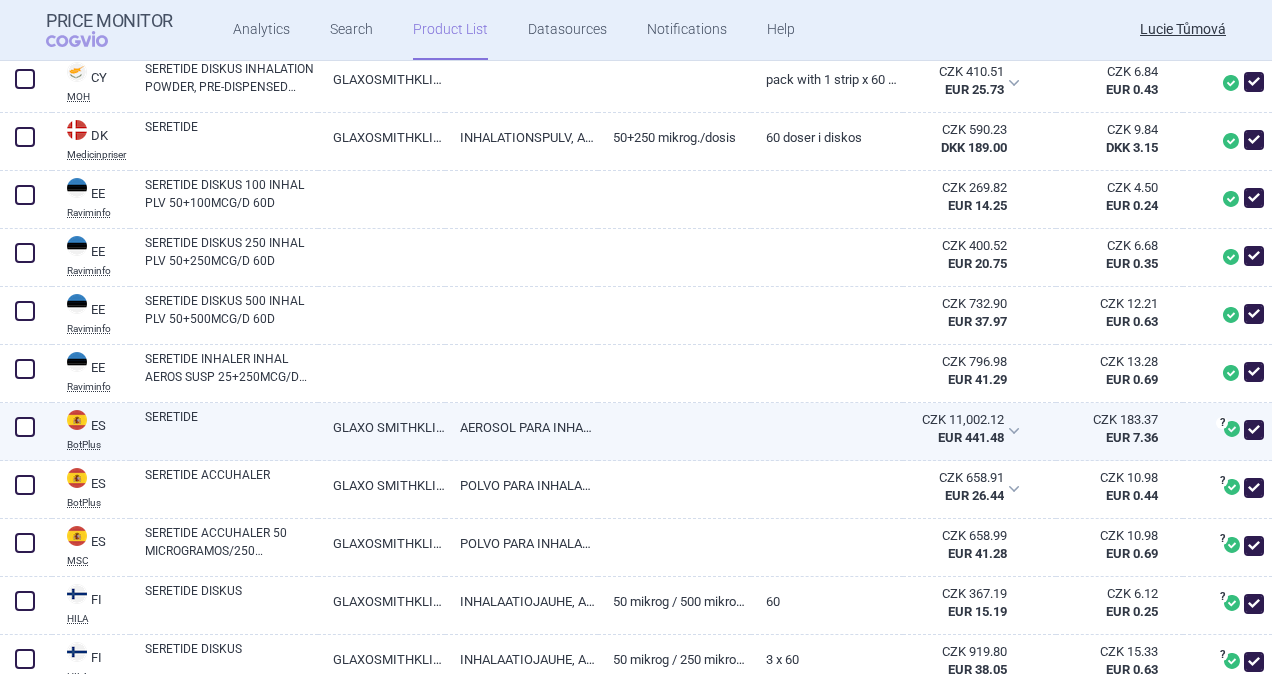click on "SERETIDE" at bounding box center [231, 426] 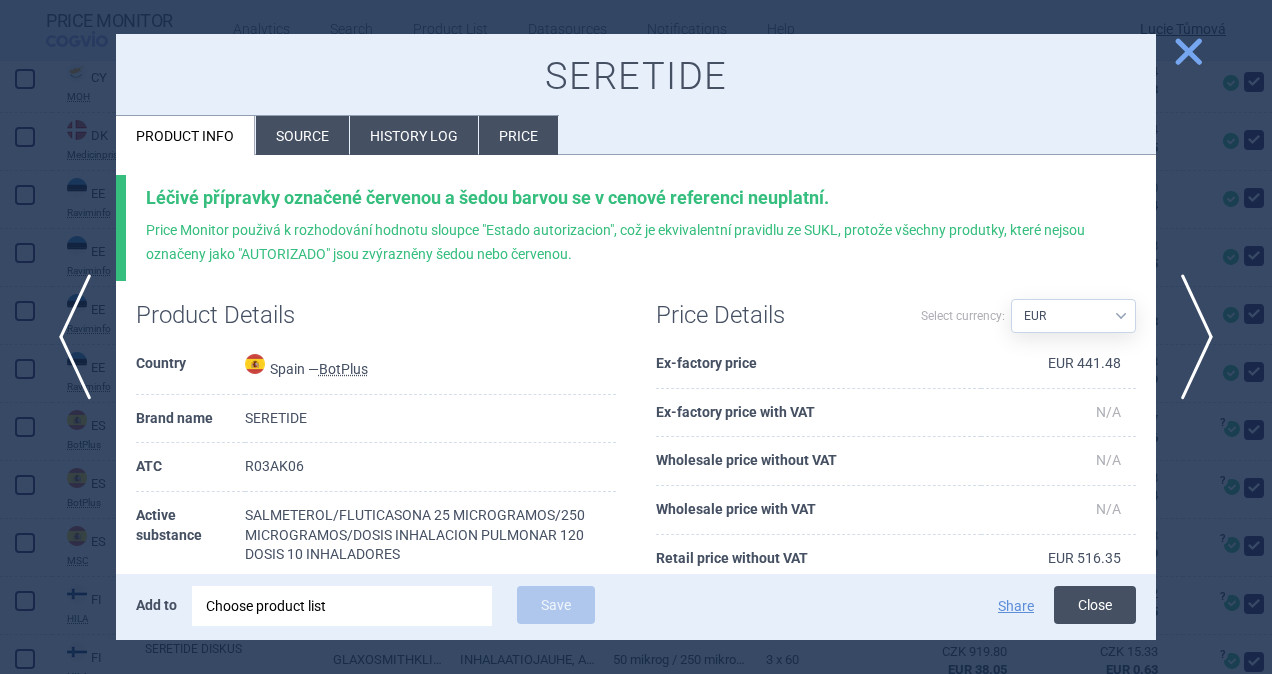 click on "Close" at bounding box center (1095, 605) 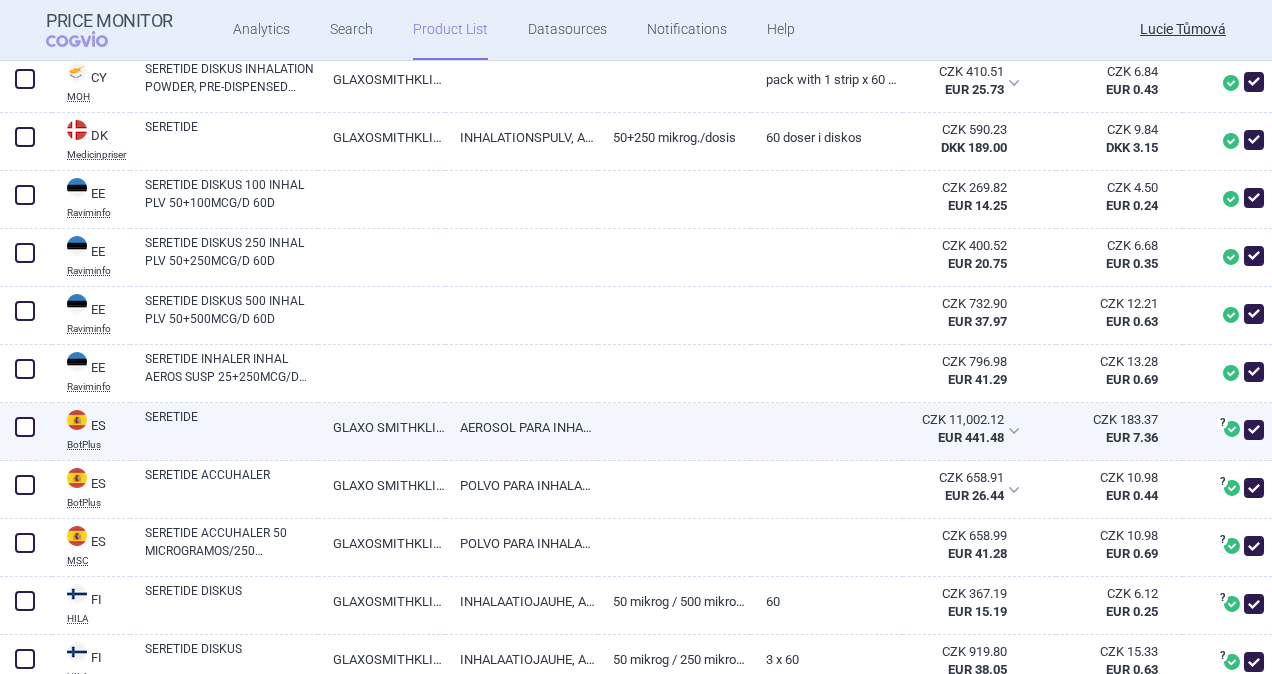 click at bounding box center (25, 427) 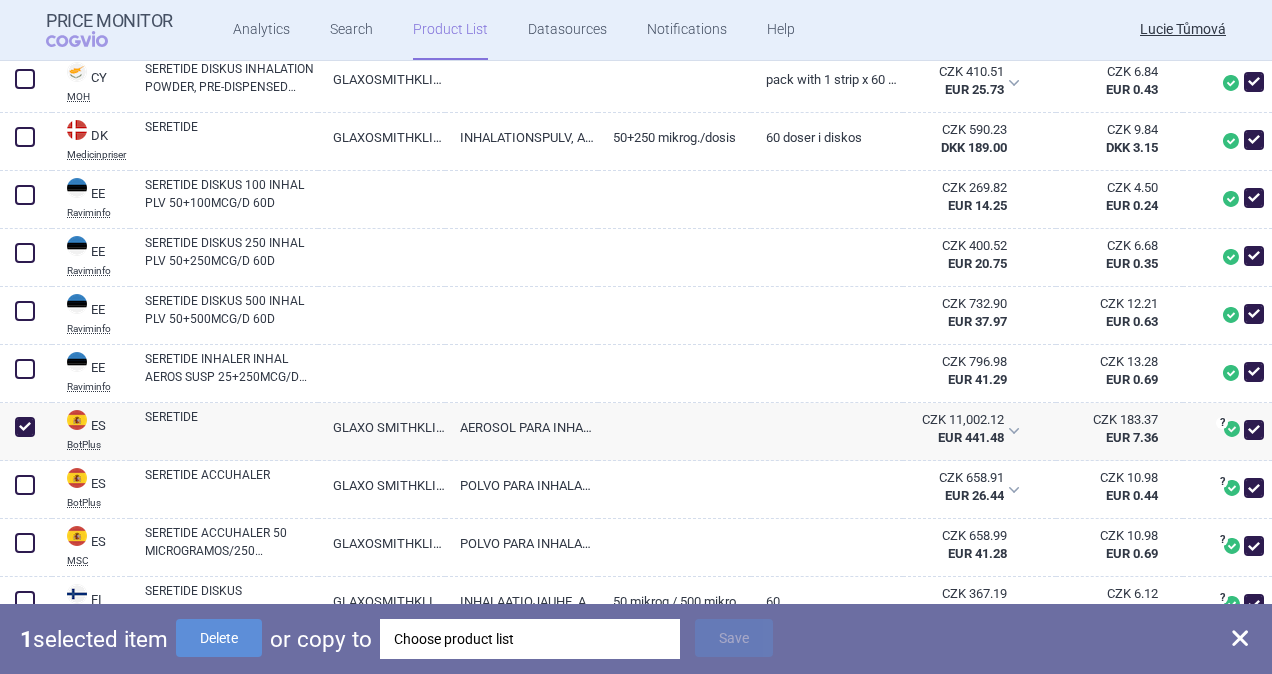 click on "1  selected   item   Delete or copy to  Choose product list Save" at bounding box center [636, 639] 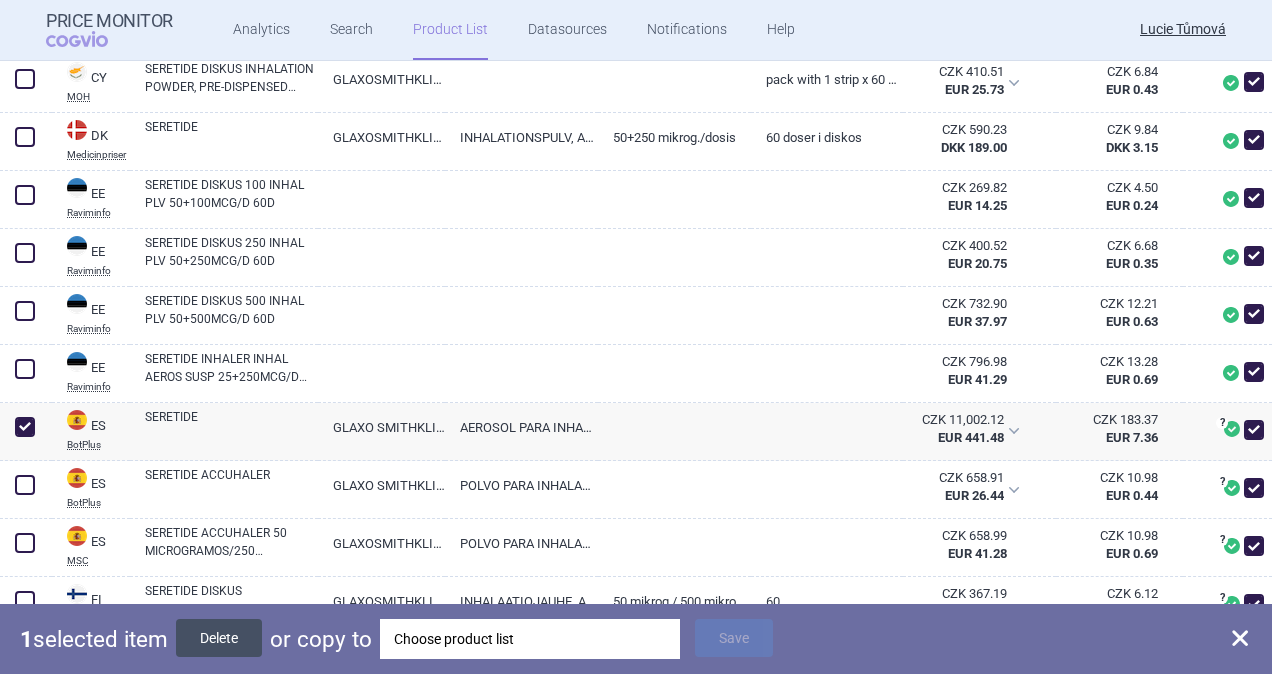 click on "Delete" at bounding box center (219, 638) 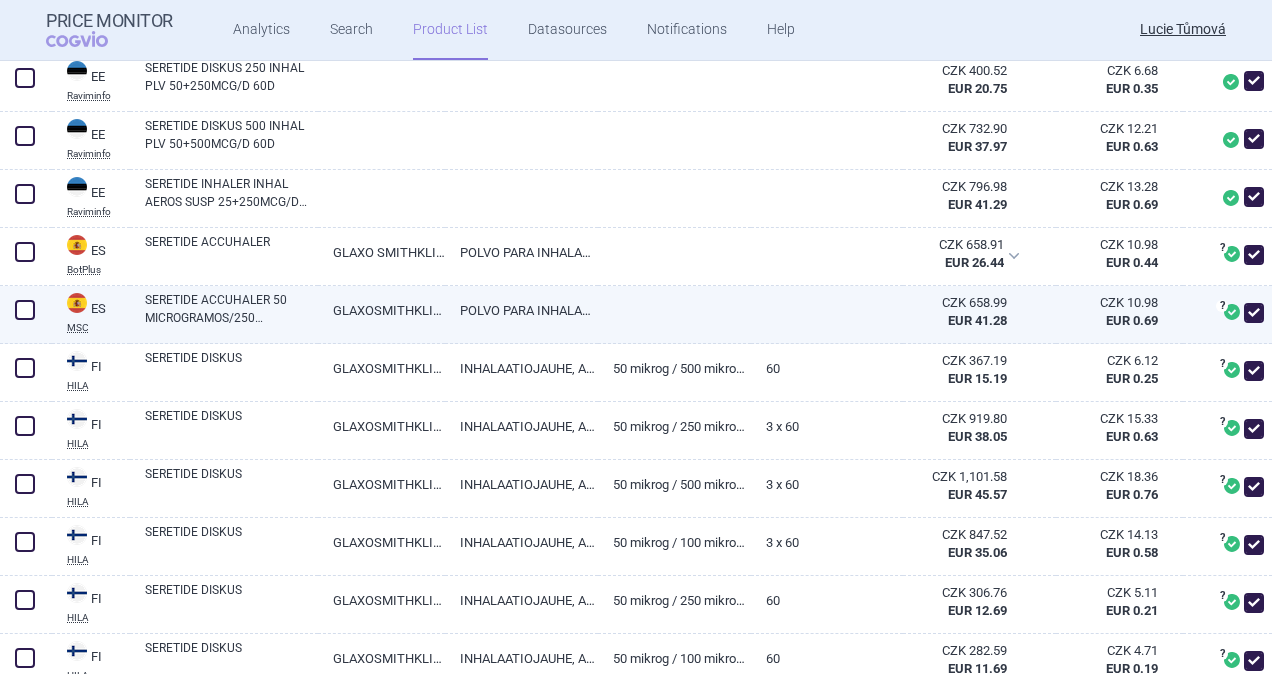 scroll, scrollTop: 978, scrollLeft: 0, axis: vertical 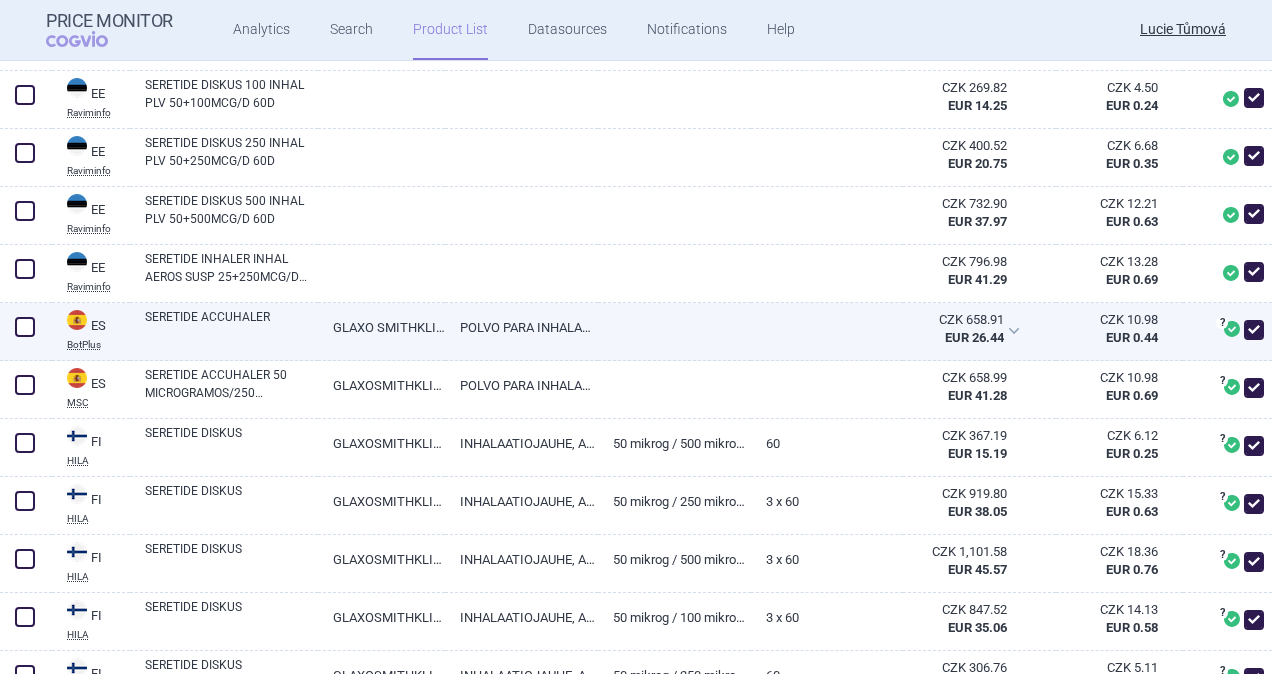 click on "SERETIDE ACCUHALER" at bounding box center (231, 326) 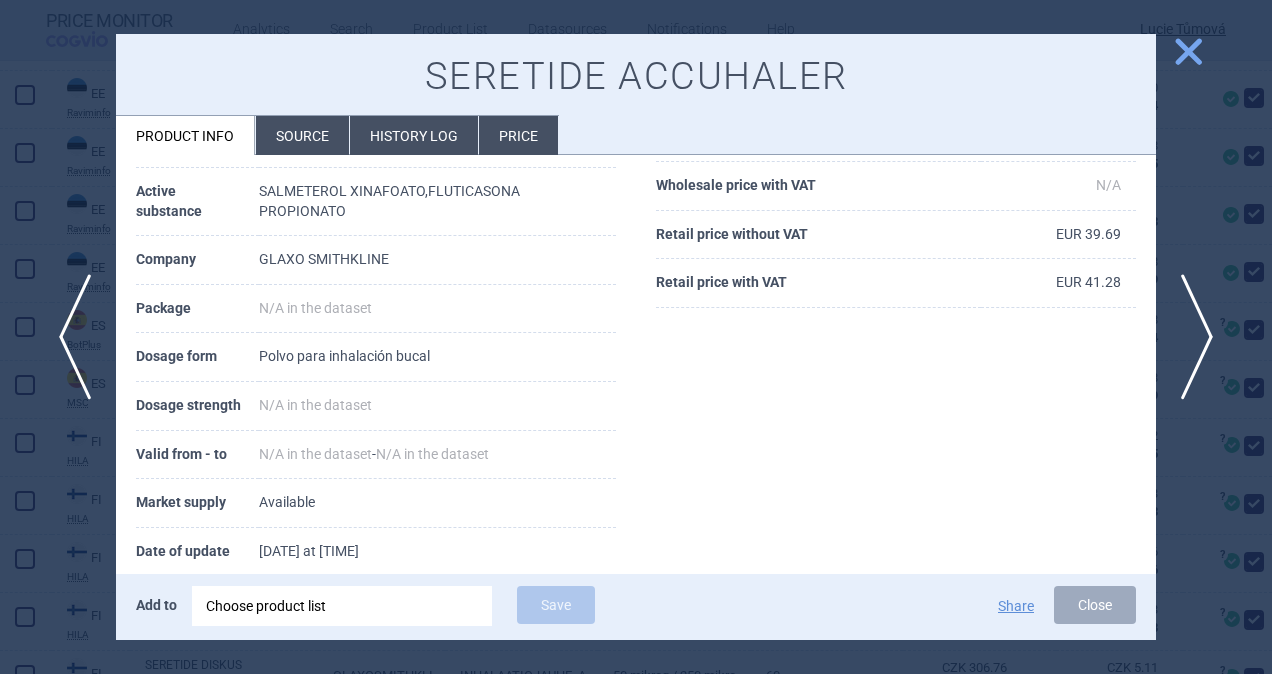 scroll, scrollTop: 110, scrollLeft: 0, axis: vertical 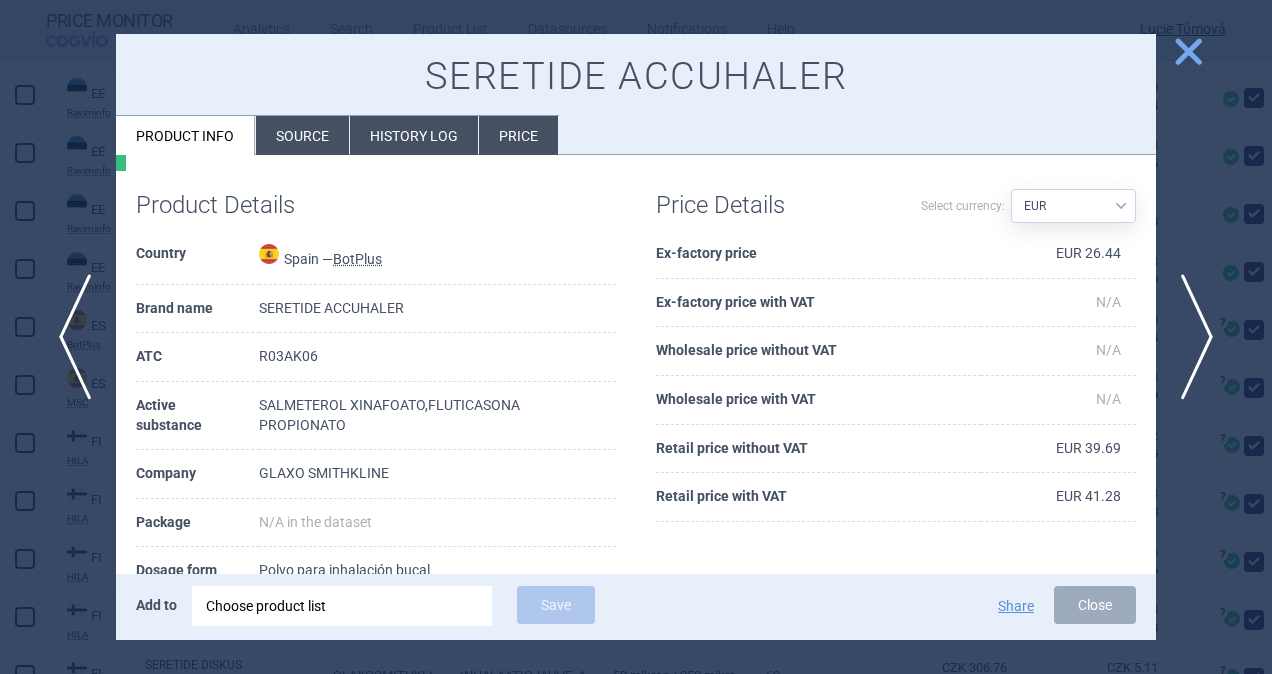 click on "Source" at bounding box center [302, 135] 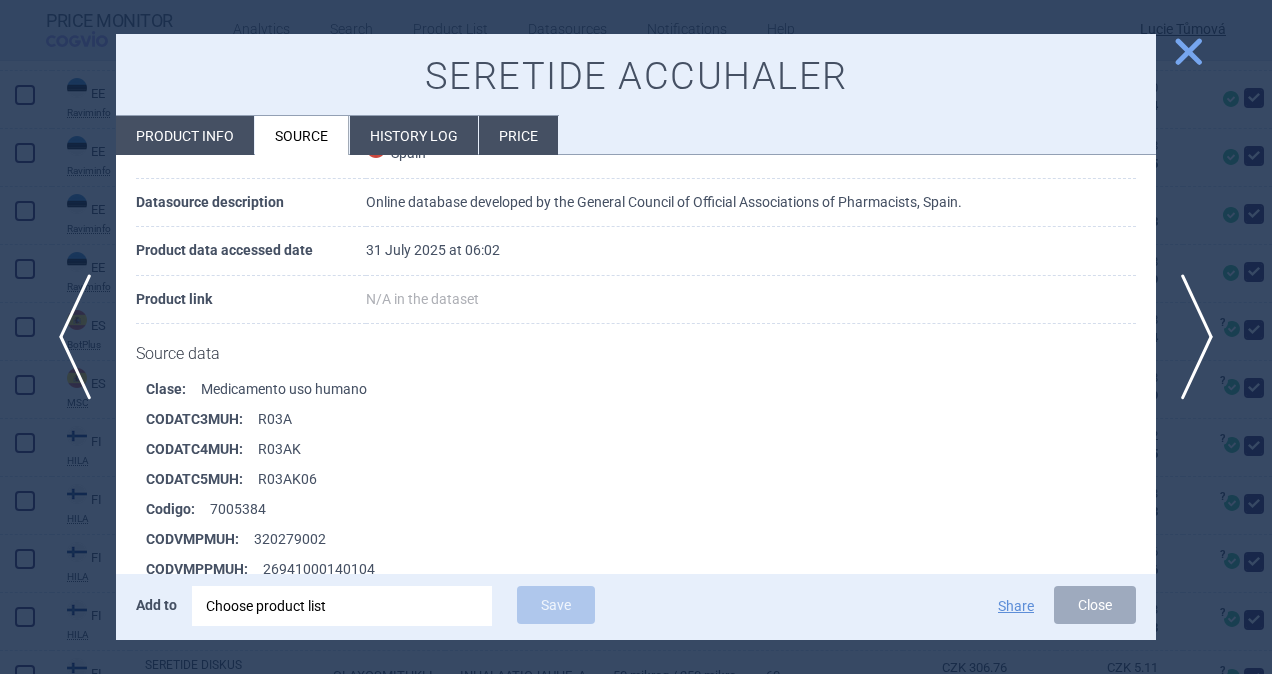 scroll, scrollTop: 410, scrollLeft: 0, axis: vertical 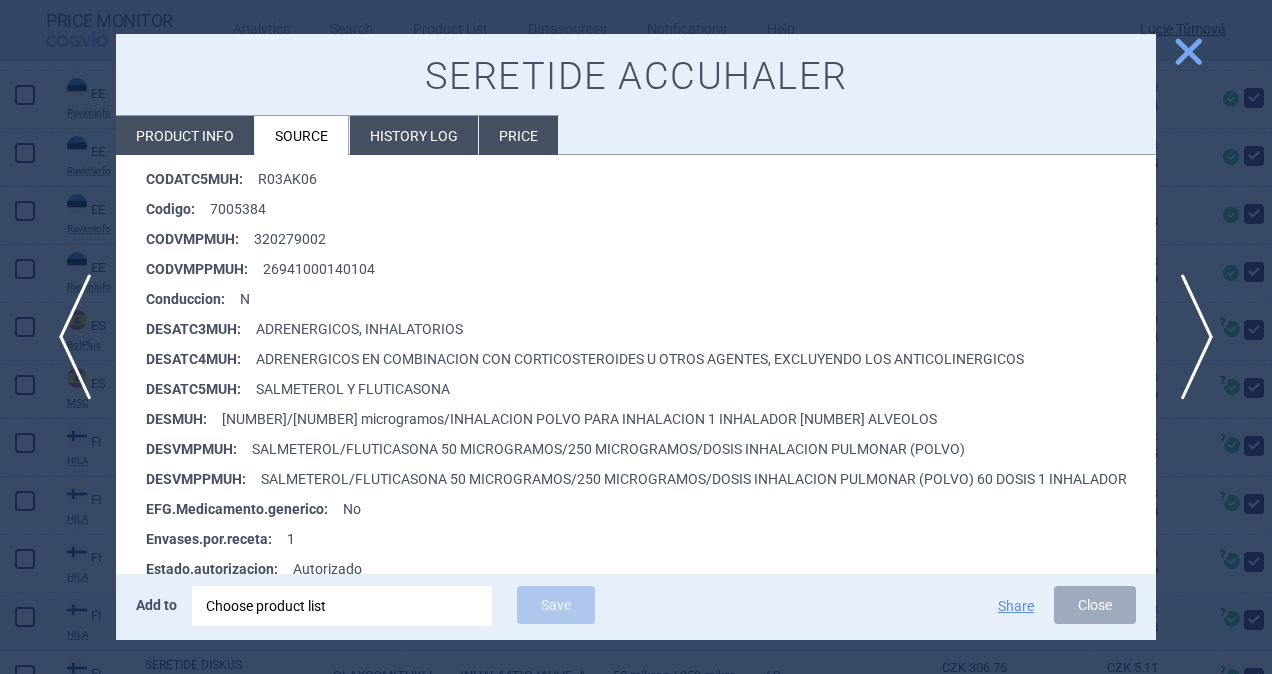 drag, startPoint x: 1096, startPoint y: 610, endPoint x: 1062, endPoint y: 608, distance: 34.058773 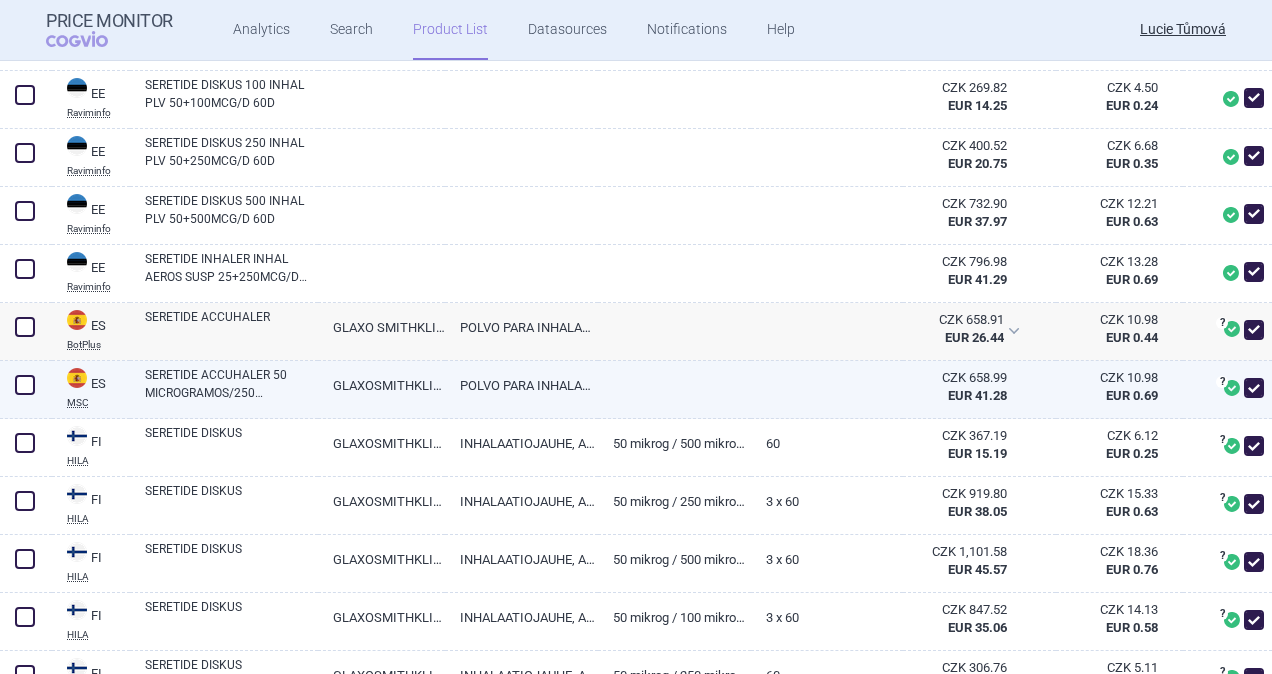 click on "SERETIDE ACCUHALER 50 MICROGRAMOS/250 MICROGRAMOS/INHALACION, POLVO PARA INHALACION. , 1 INHALADOR + 60 ALVEOLOS" at bounding box center [231, 384] 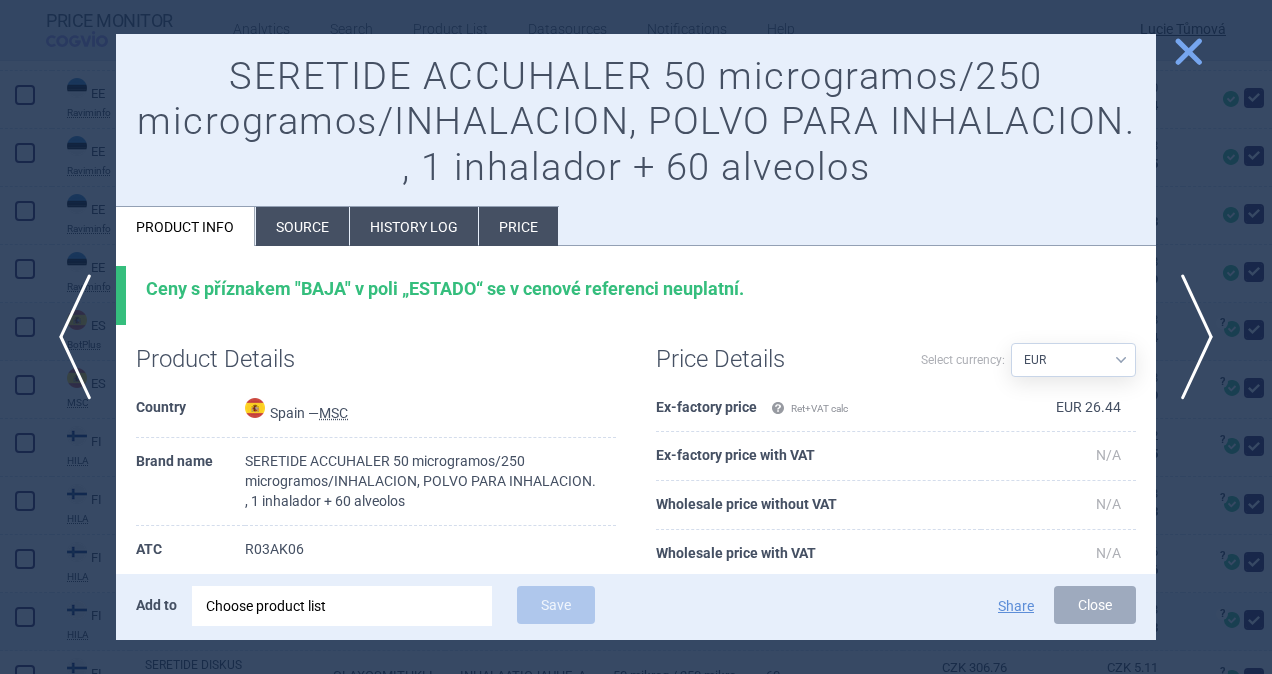 drag, startPoint x: 1117, startPoint y: 618, endPoint x: 928, endPoint y: 628, distance: 189.26436 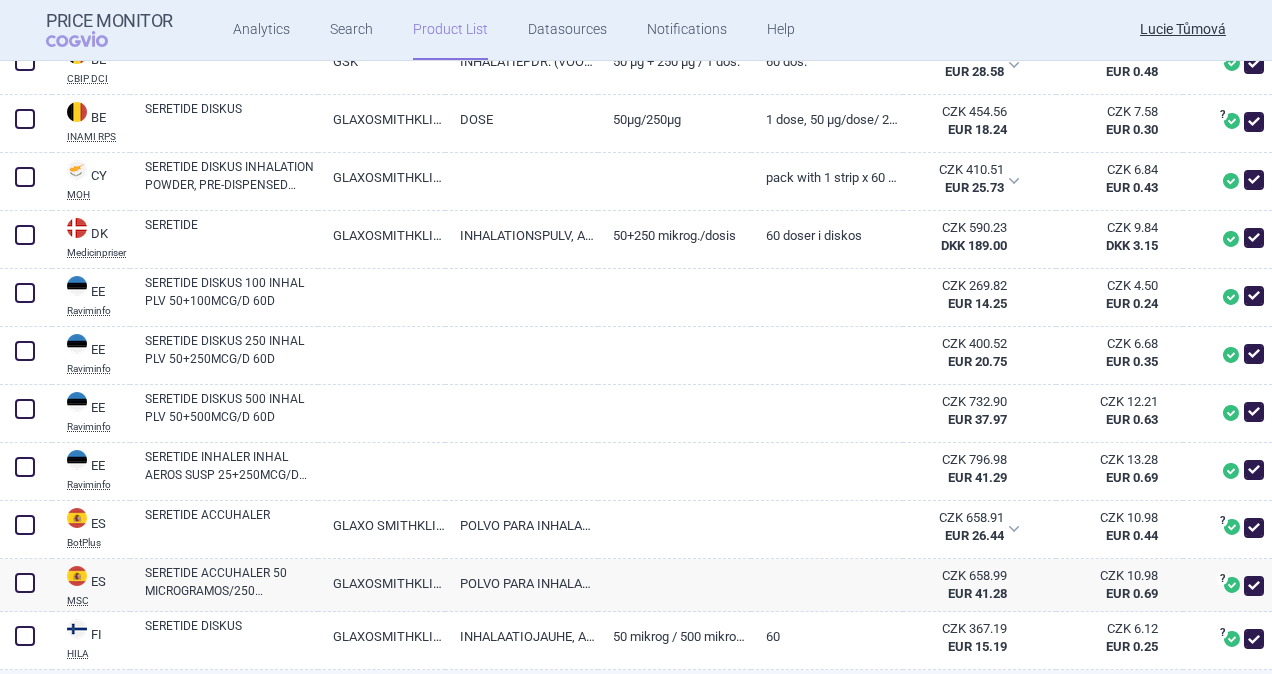 scroll, scrollTop: 778, scrollLeft: 0, axis: vertical 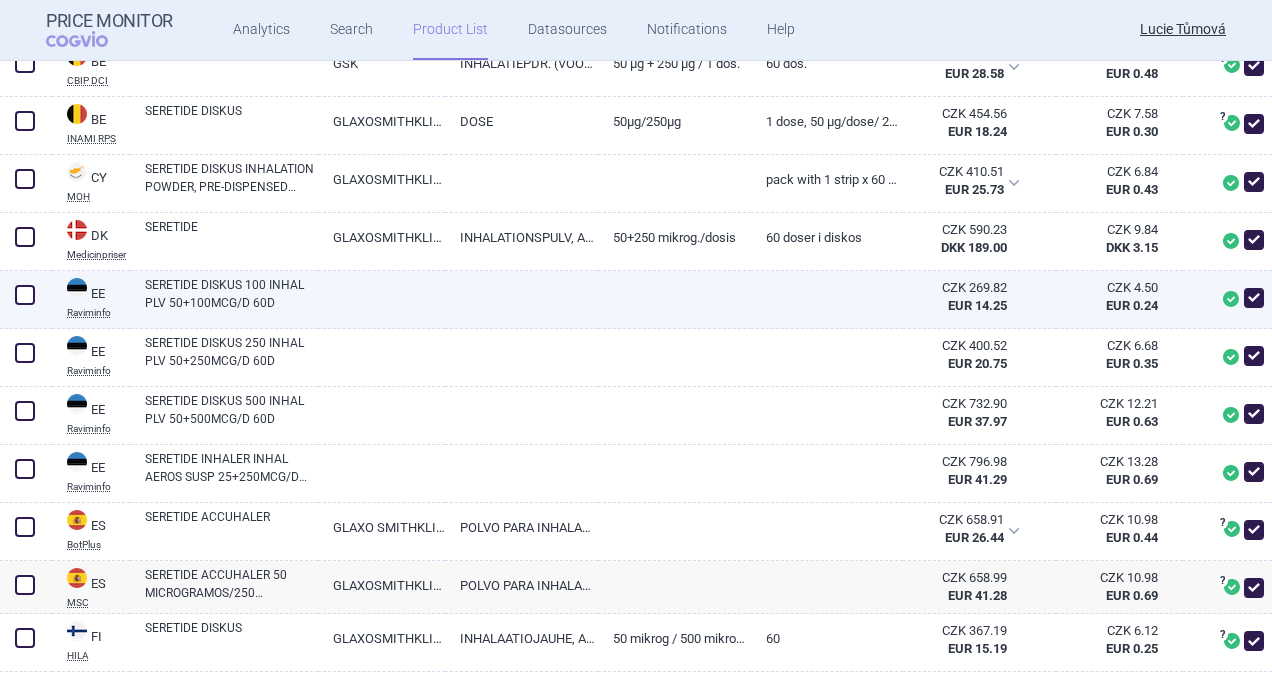 click at bounding box center (25, 295) 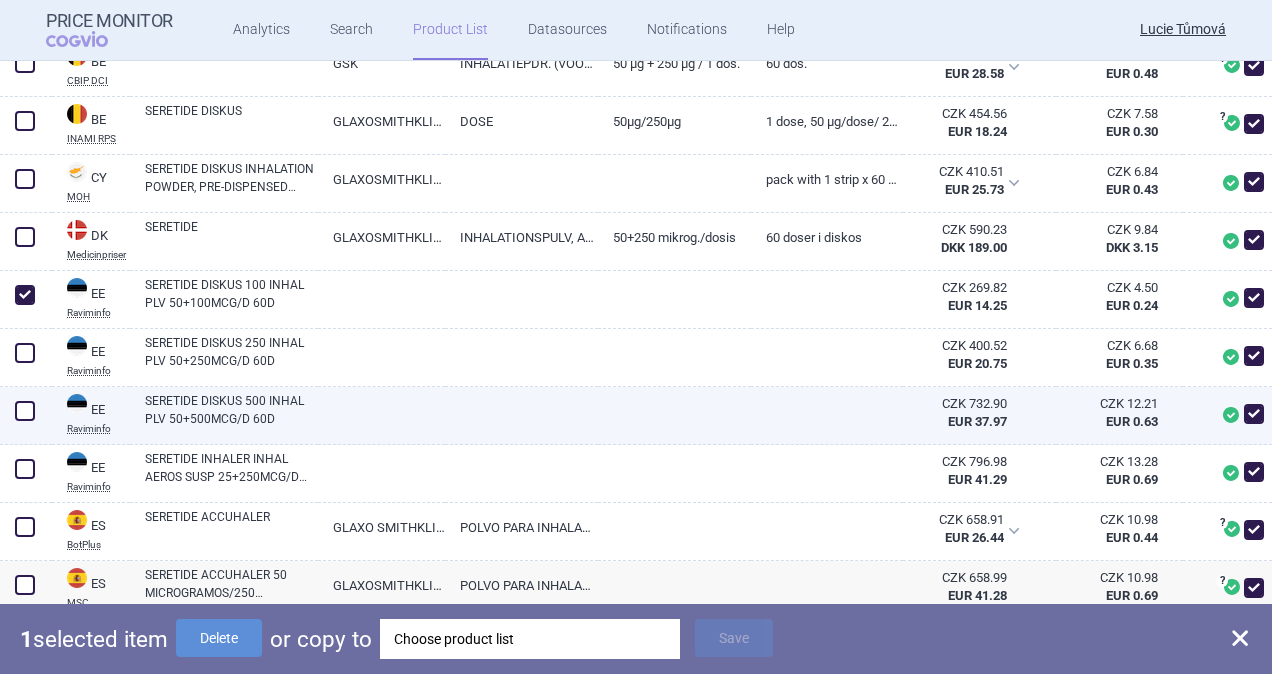 click at bounding box center [25, 411] 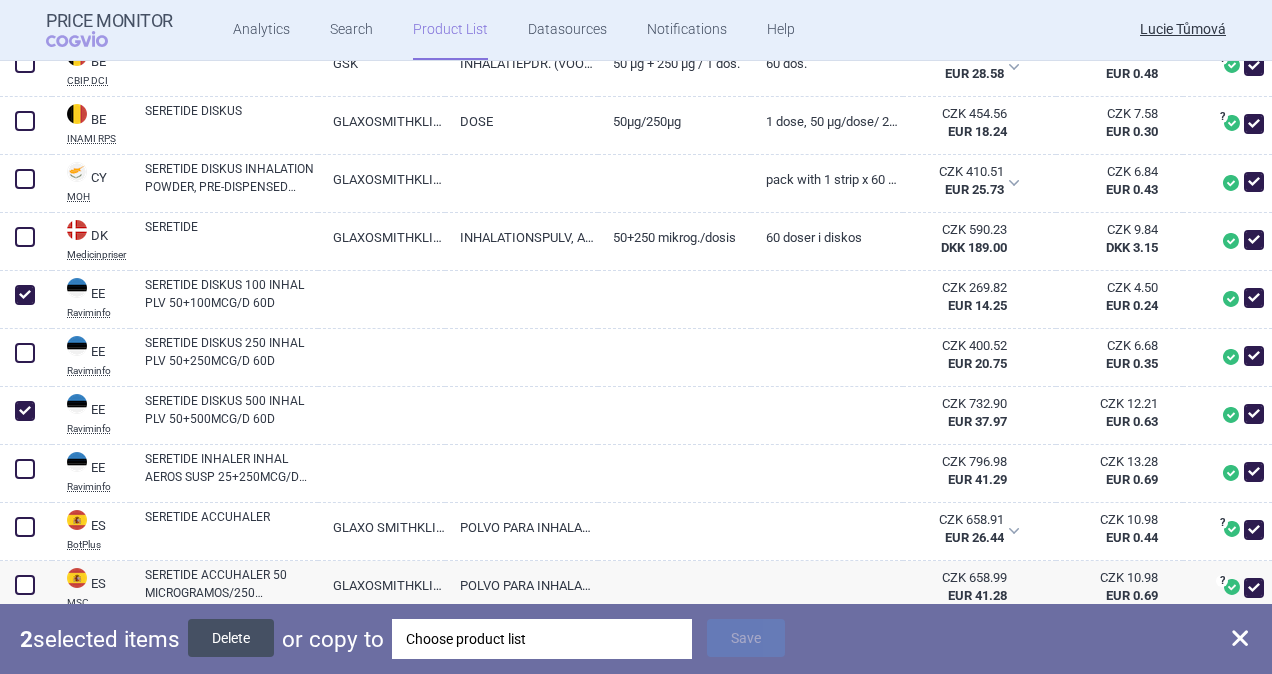 click on "Delete" at bounding box center (231, 638) 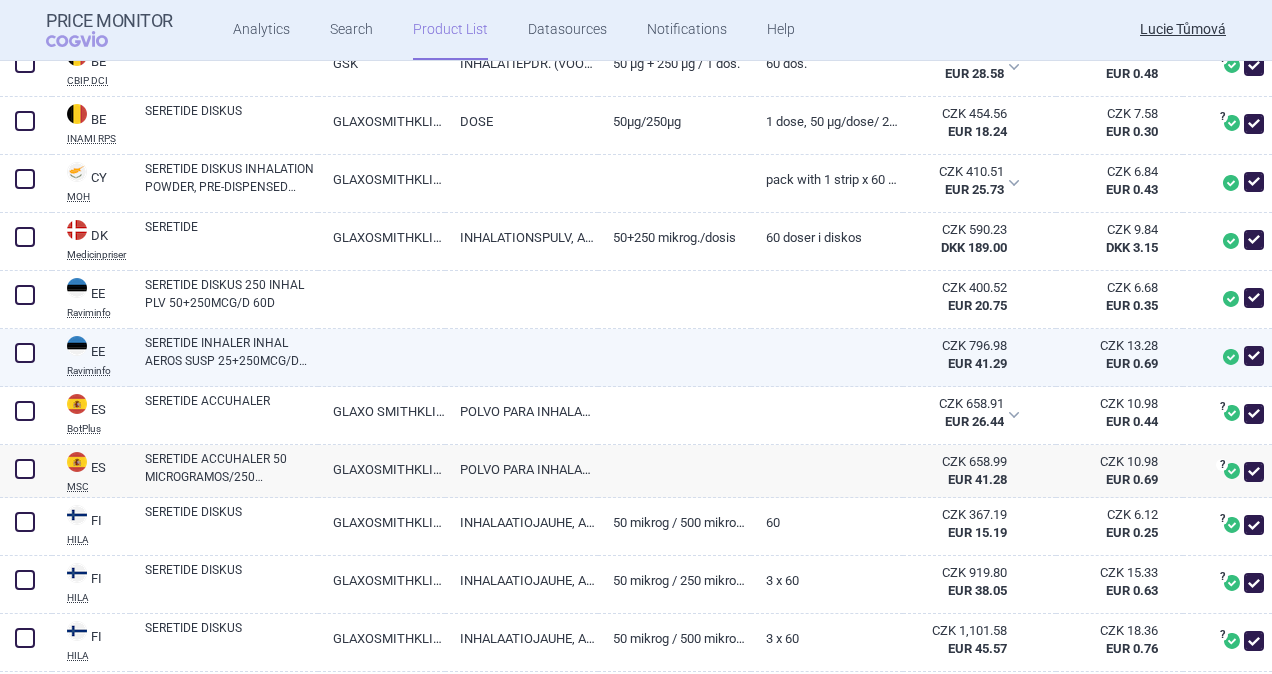 drag, startPoint x: 19, startPoint y: 352, endPoint x: 146, endPoint y: 520, distance: 210.60152 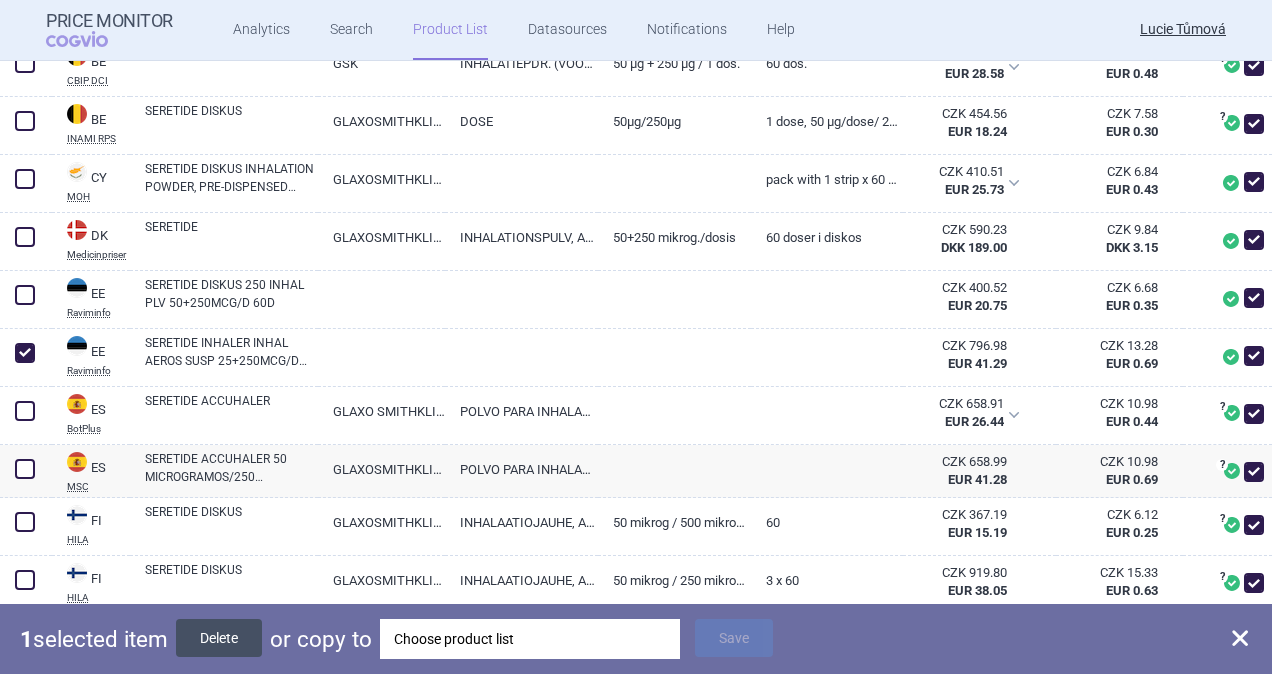click on "Delete" at bounding box center (219, 638) 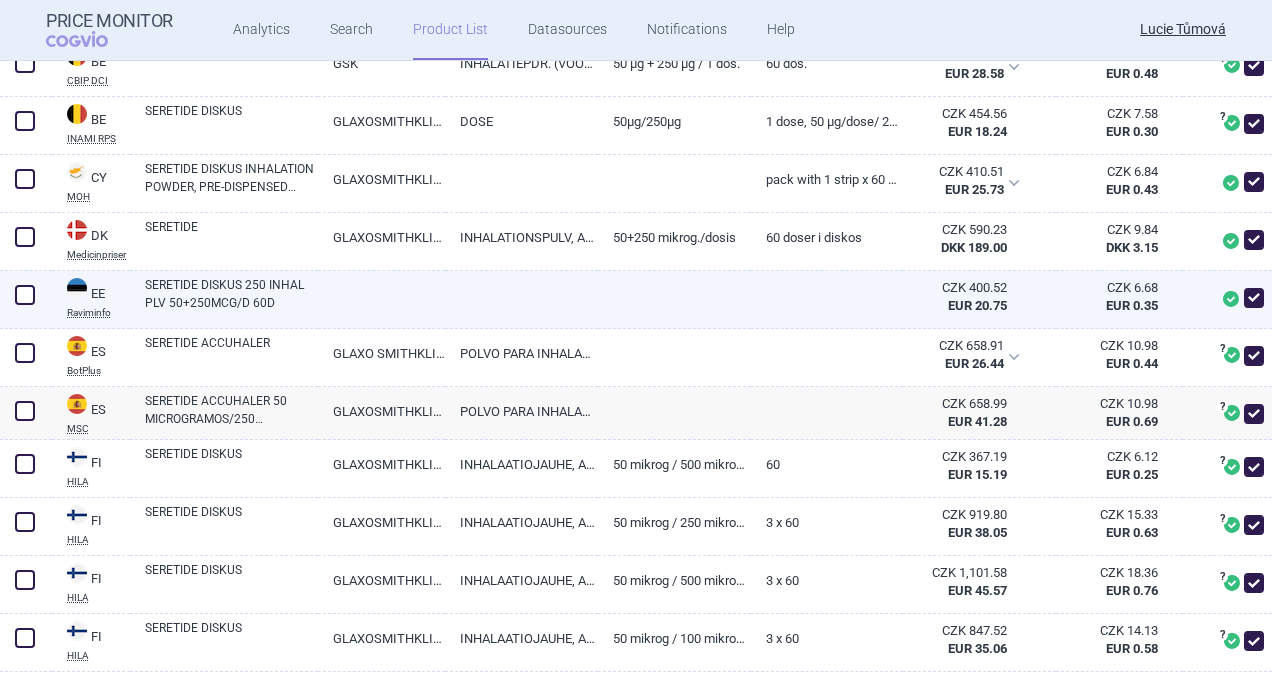 click on "SERETIDE DISKUS 250 INHAL PLV 50+250MCG/D 60D" at bounding box center (231, 294) 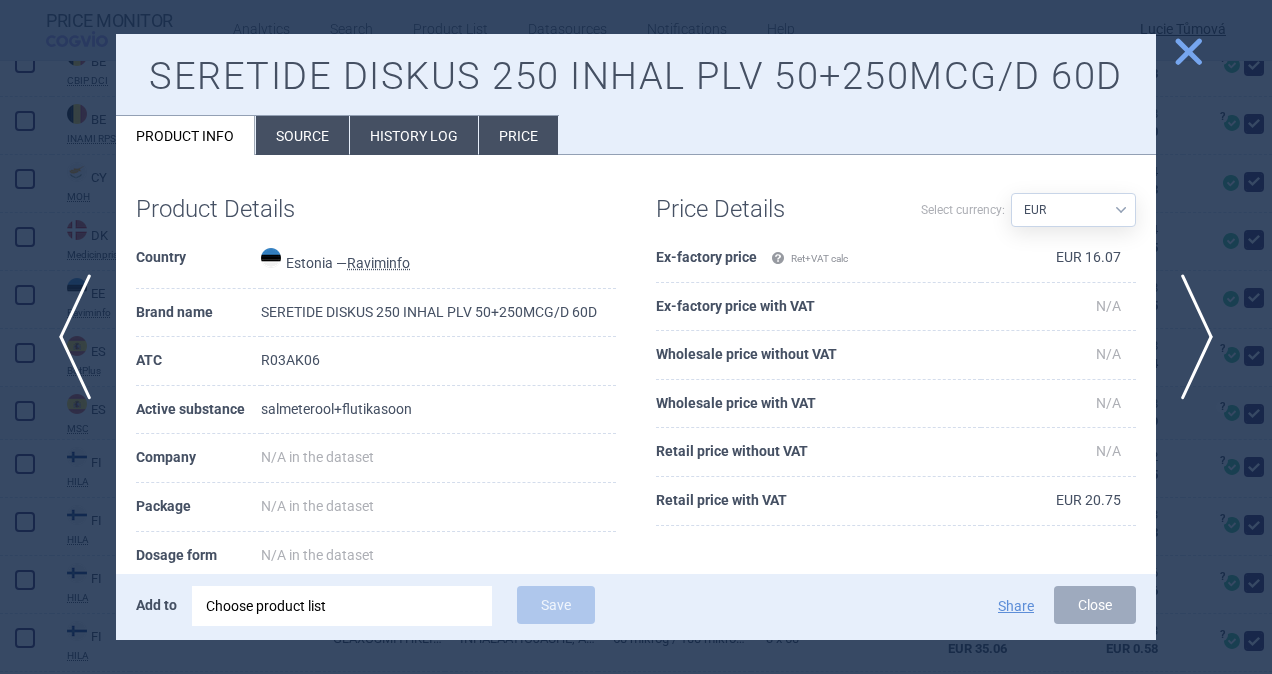 click on "Source" at bounding box center [302, 135] 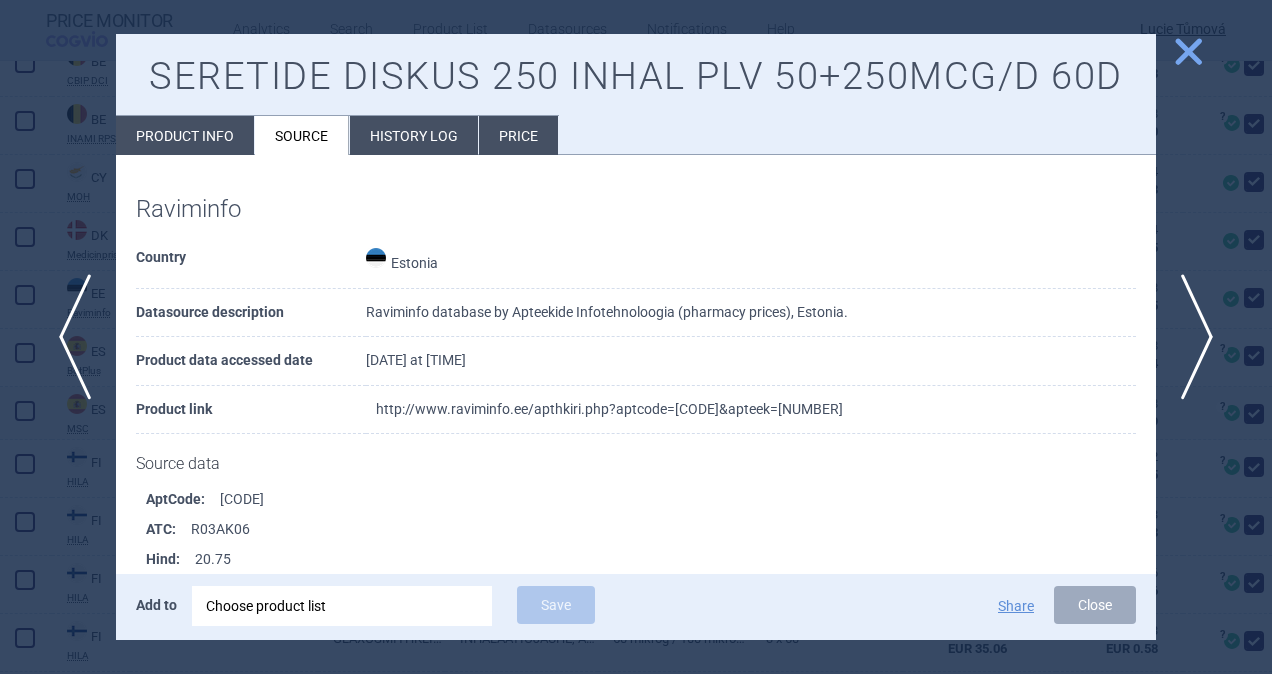 click on "http://www.raviminfo.ee/apthkiri.php?aptcode=[CODE]&apteek=[NUMBER]" at bounding box center (609, 409) 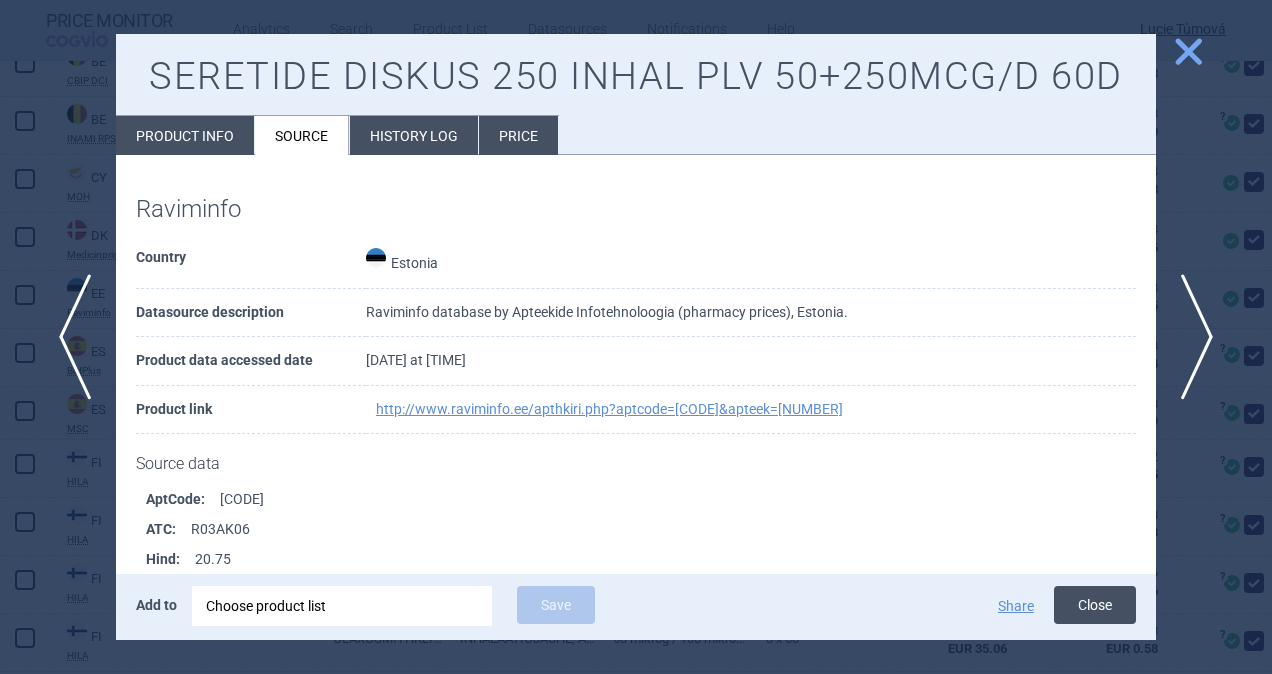 click on "Close" at bounding box center (1095, 605) 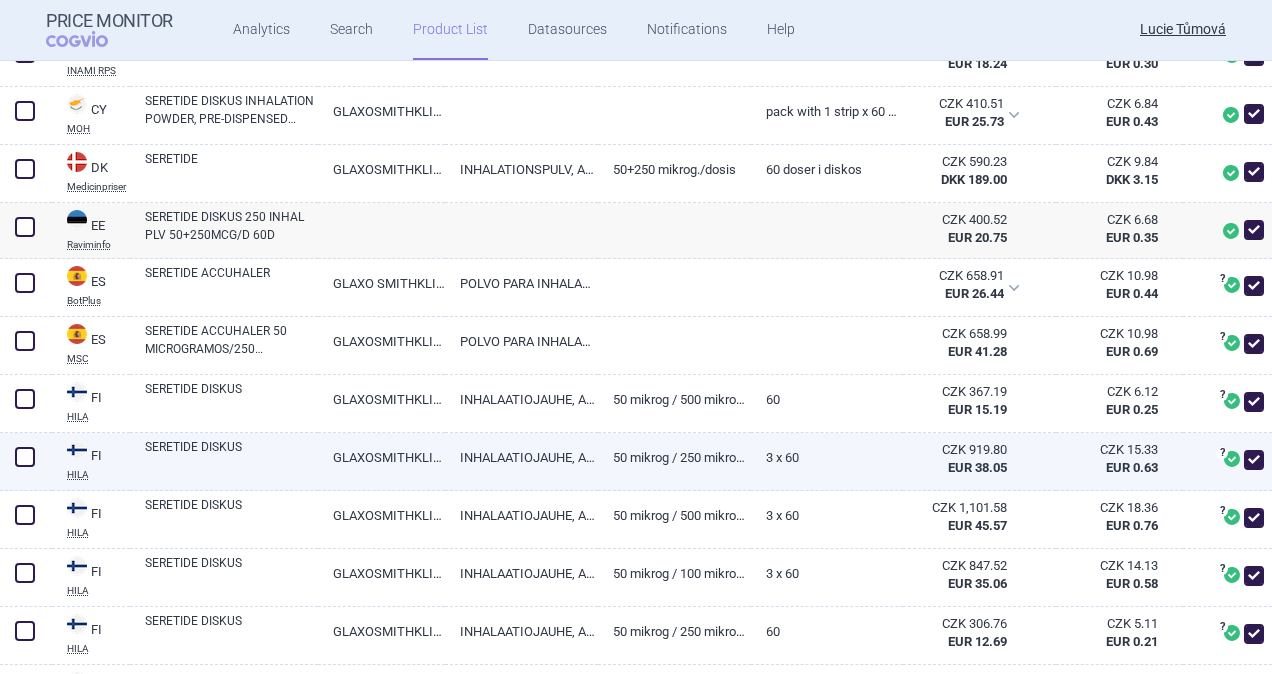 scroll, scrollTop: 878, scrollLeft: 0, axis: vertical 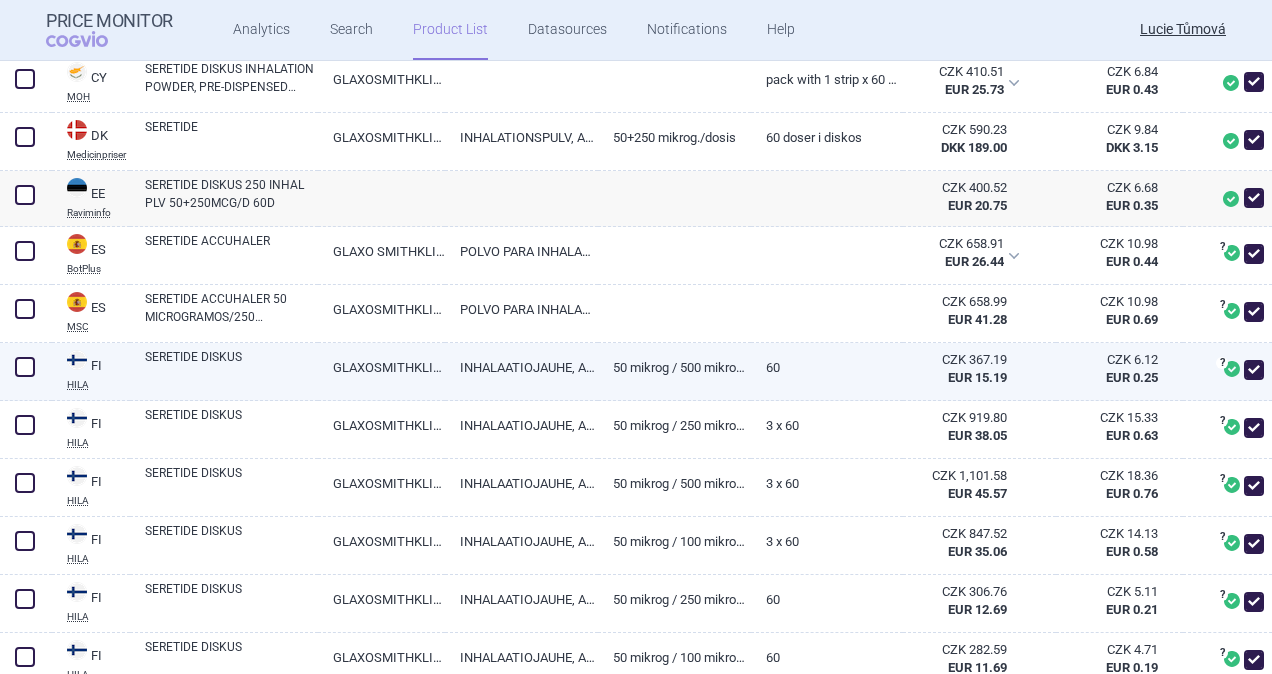 click at bounding box center (25, 367) 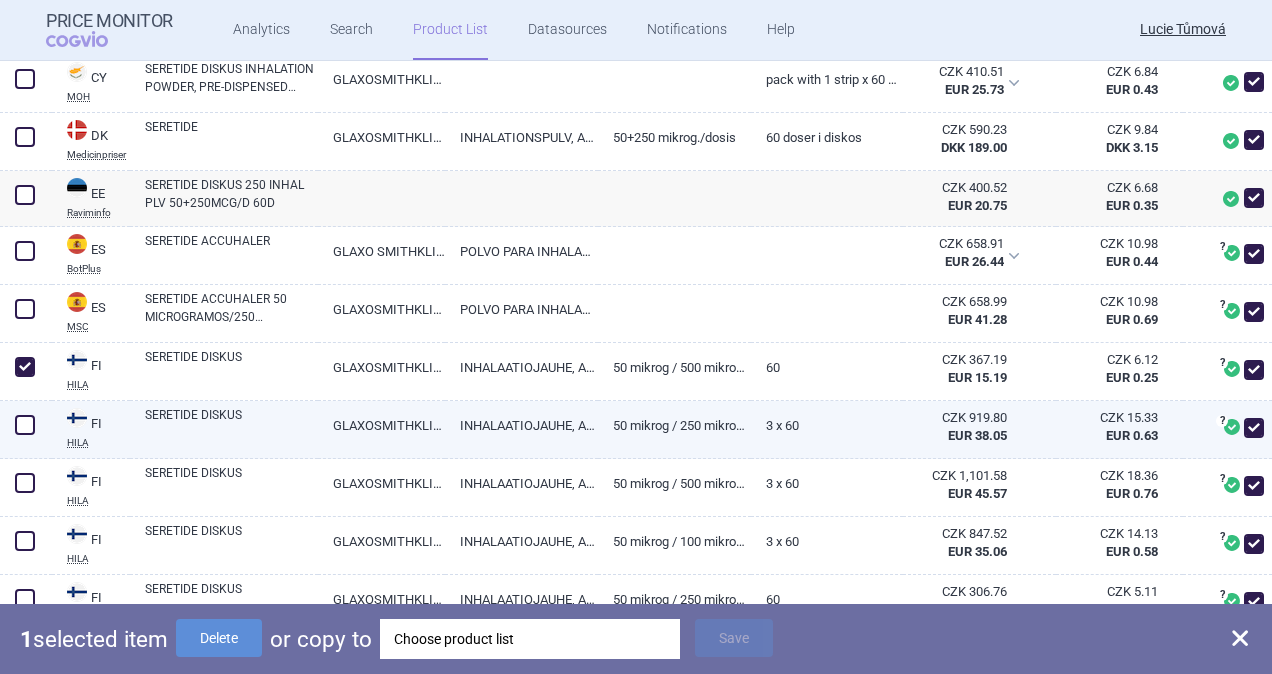 click at bounding box center [25, 425] 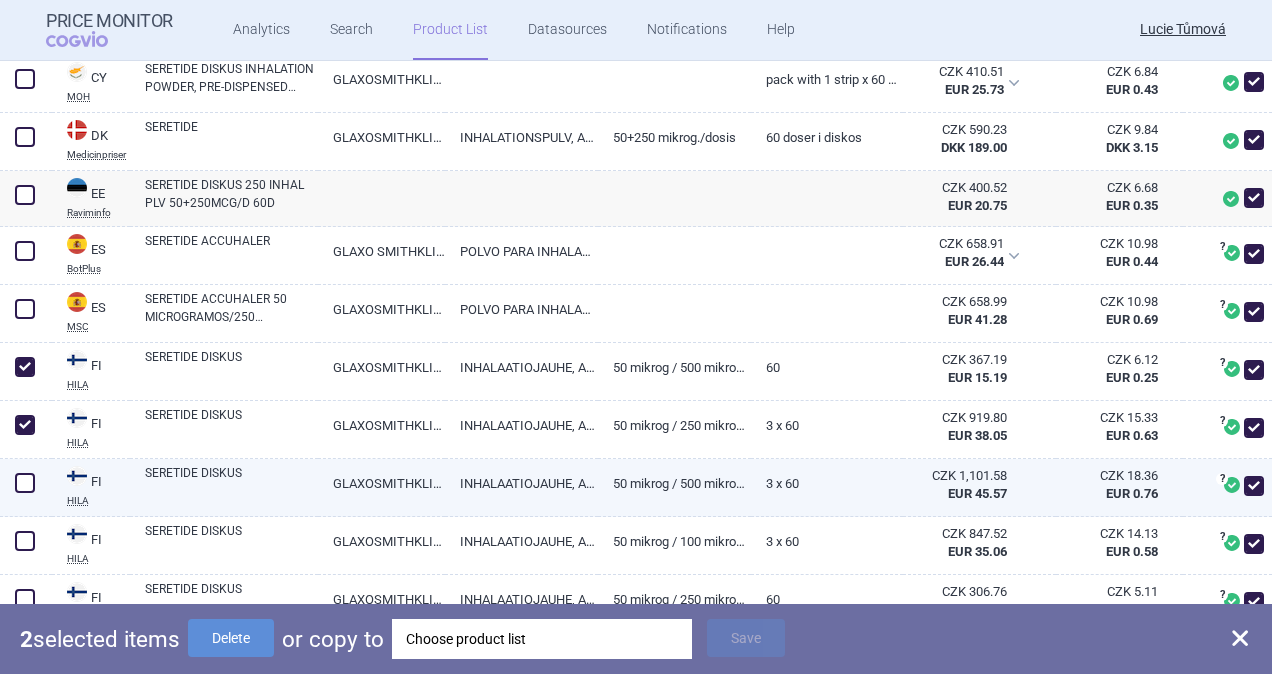 click at bounding box center (25, 483) 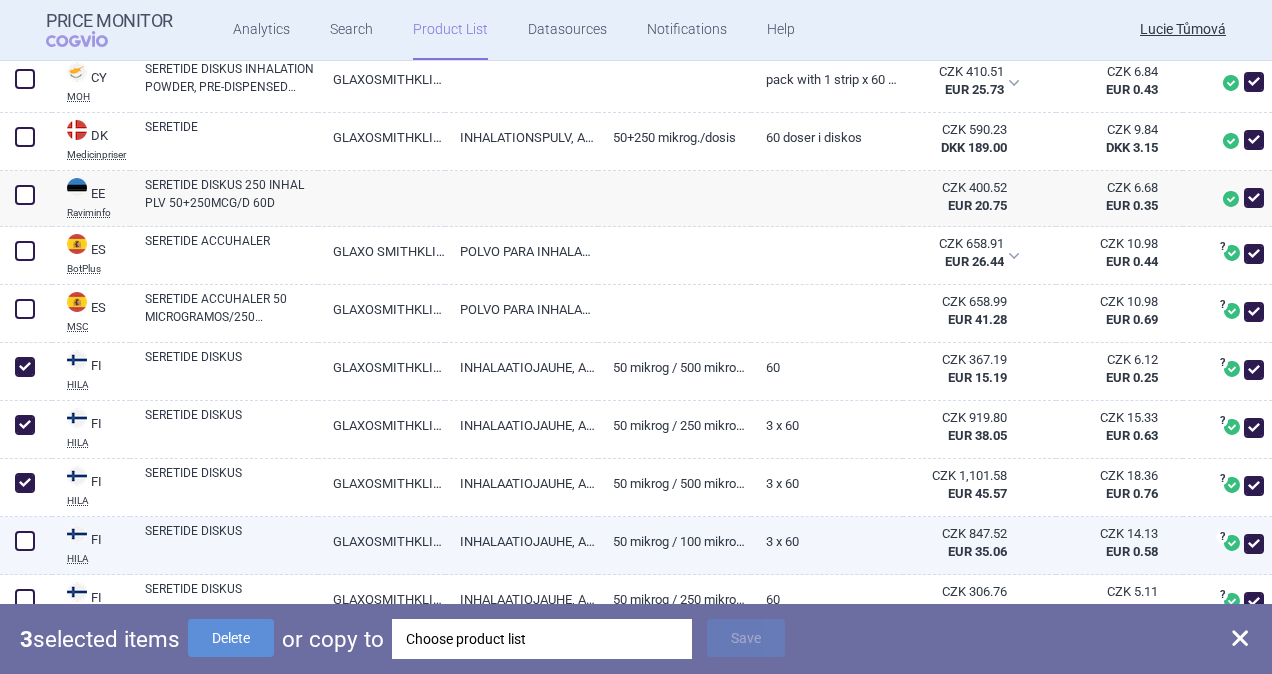 click at bounding box center [25, 541] 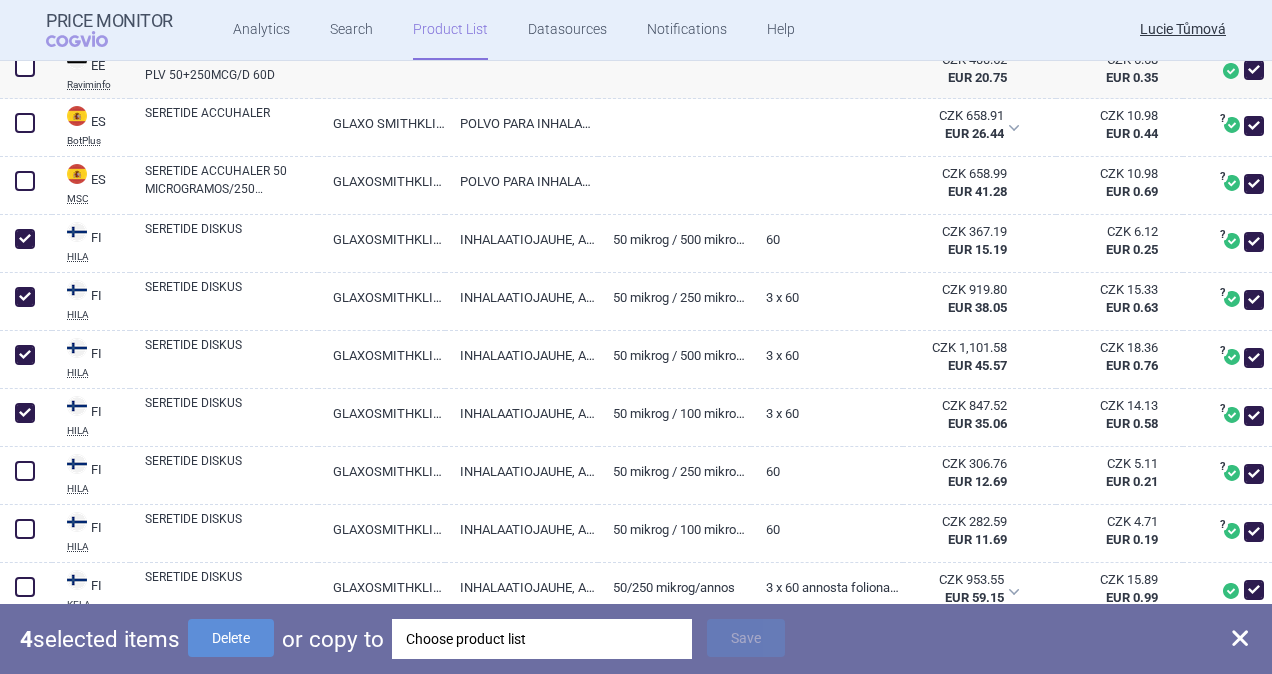 scroll, scrollTop: 1178, scrollLeft: 0, axis: vertical 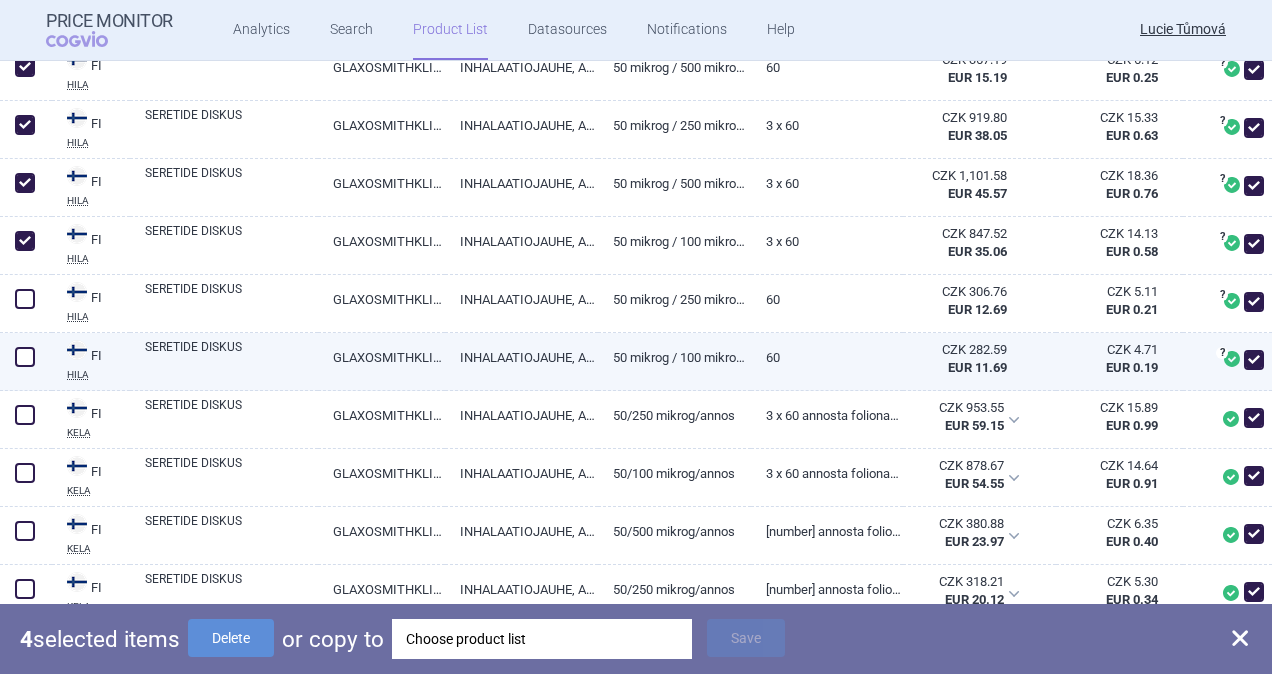 click at bounding box center [25, 357] 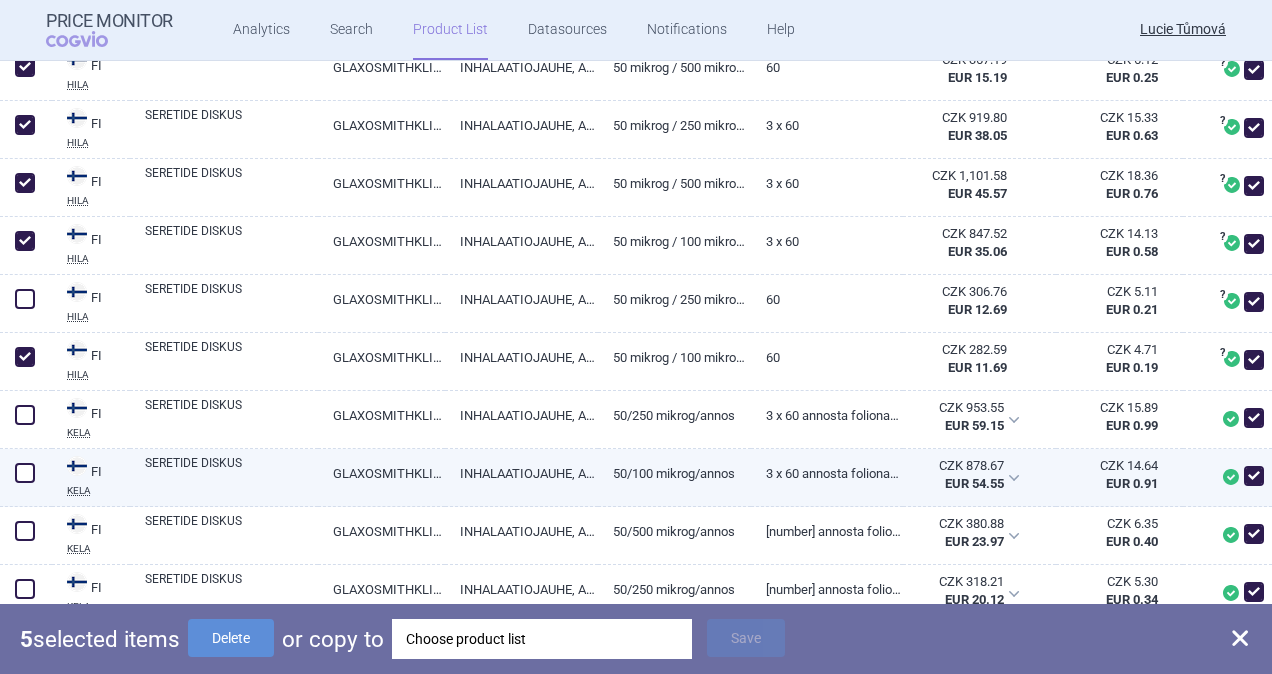 drag, startPoint x: 18, startPoint y: 409, endPoint x: 9, endPoint y: 461, distance: 52.773098 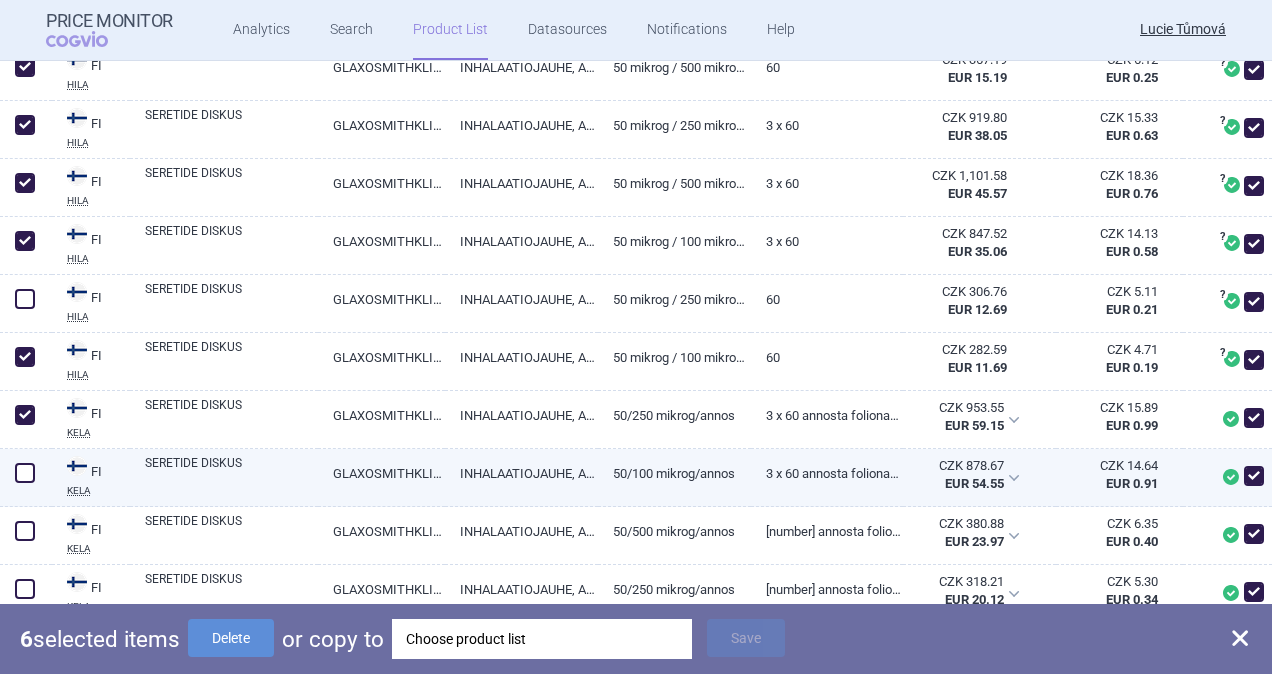 click at bounding box center [25, 473] 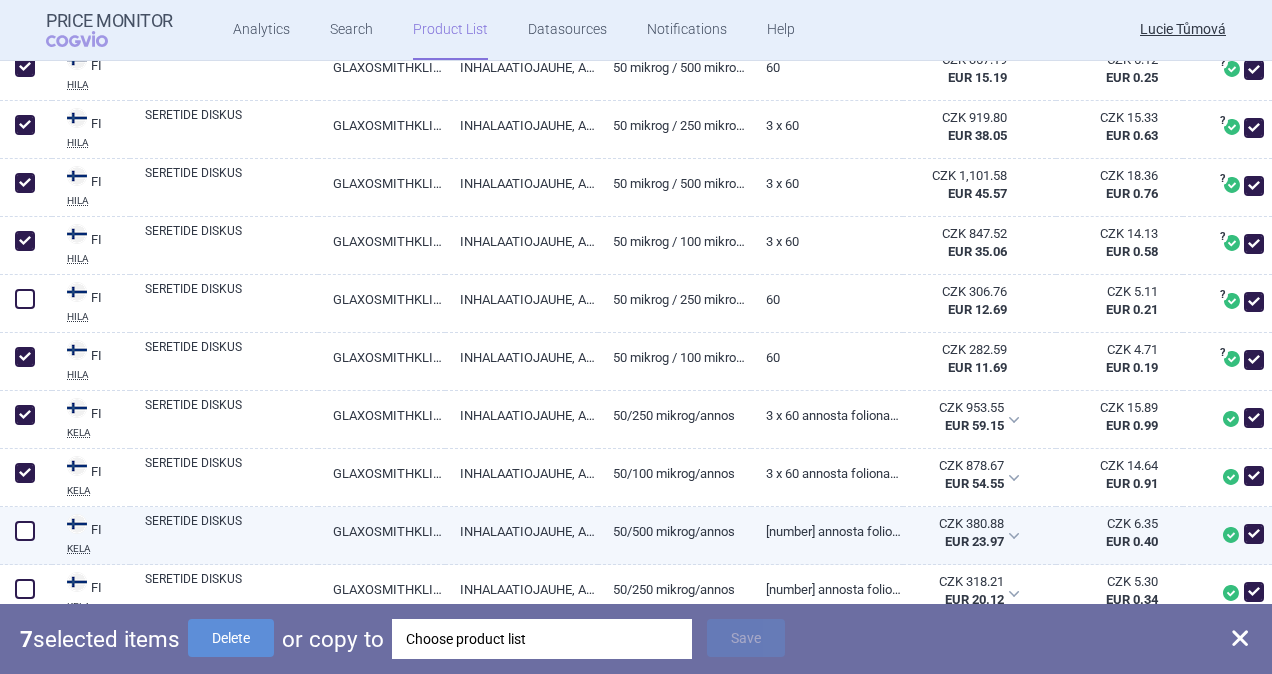 click at bounding box center (25, 531) 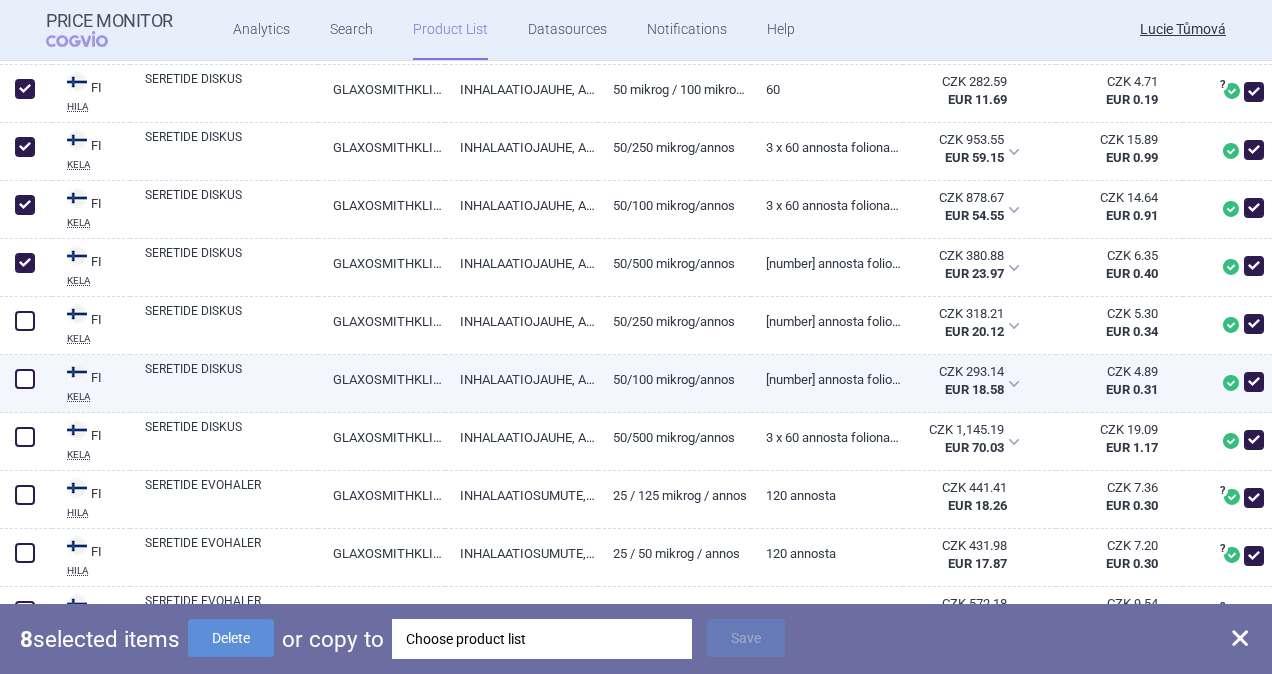 scroll, scrollTop: 1478, scrollLeft: 0, axis: vertical 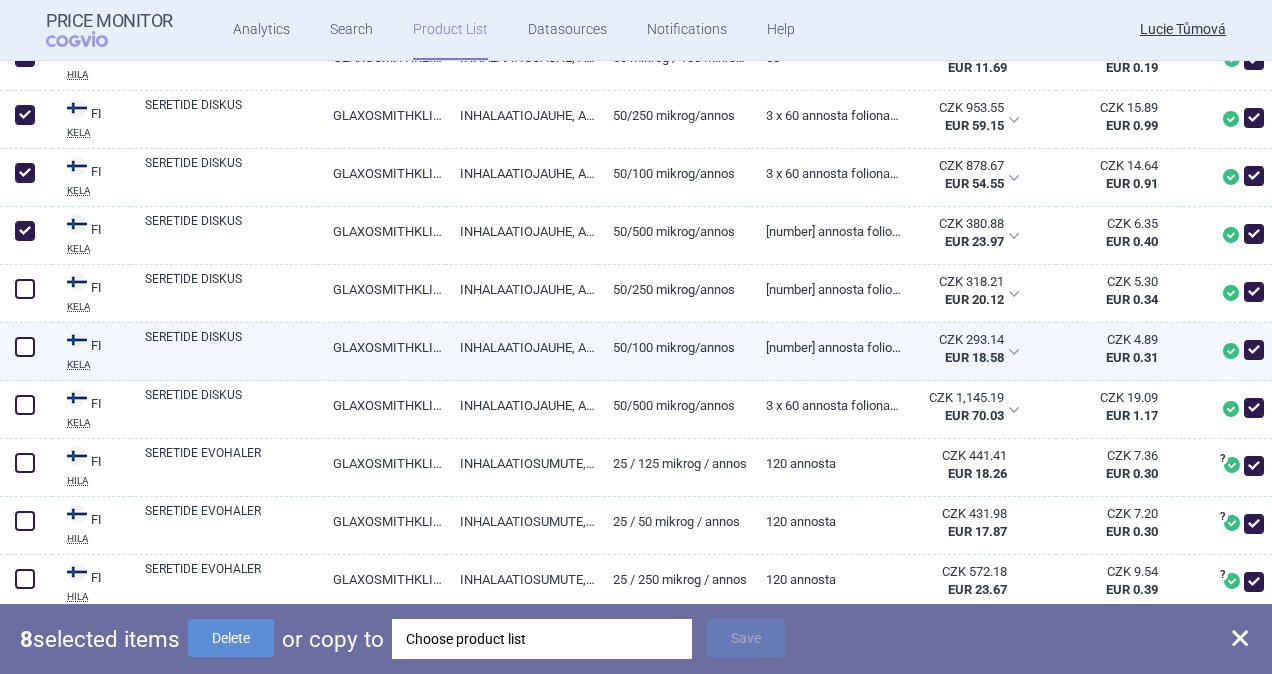 click at bounding box center (25, 347) 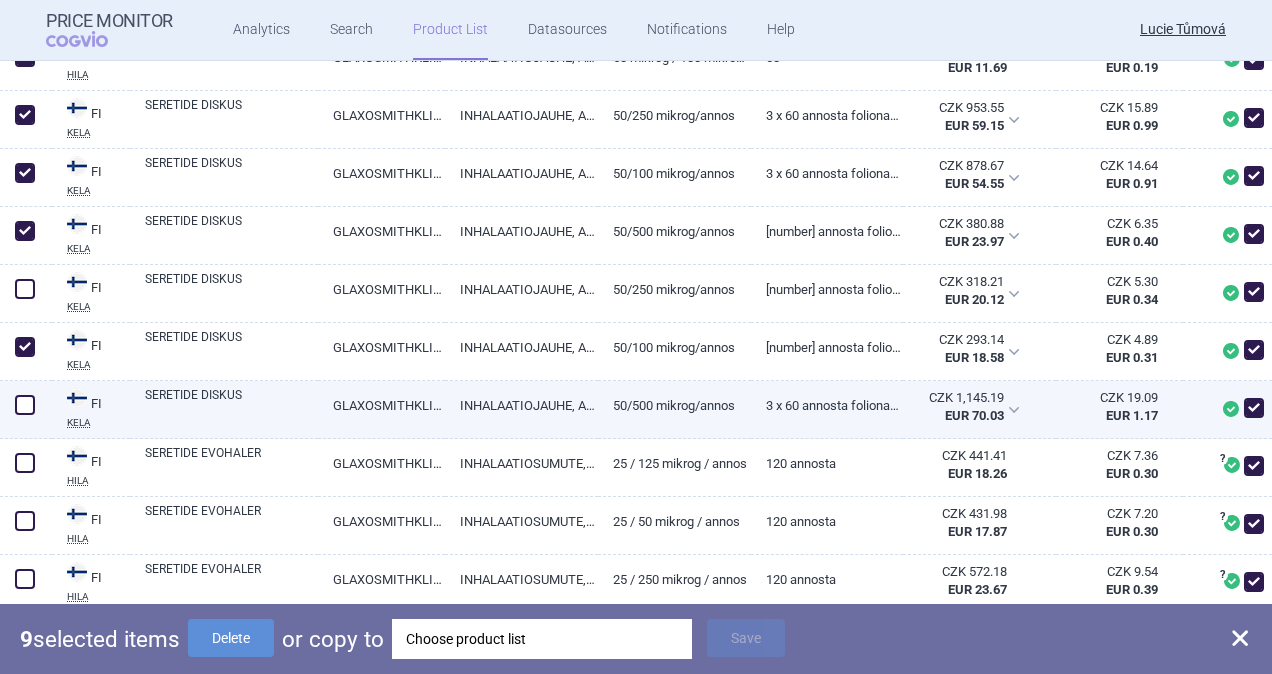 click at bounding box center (25, 405) 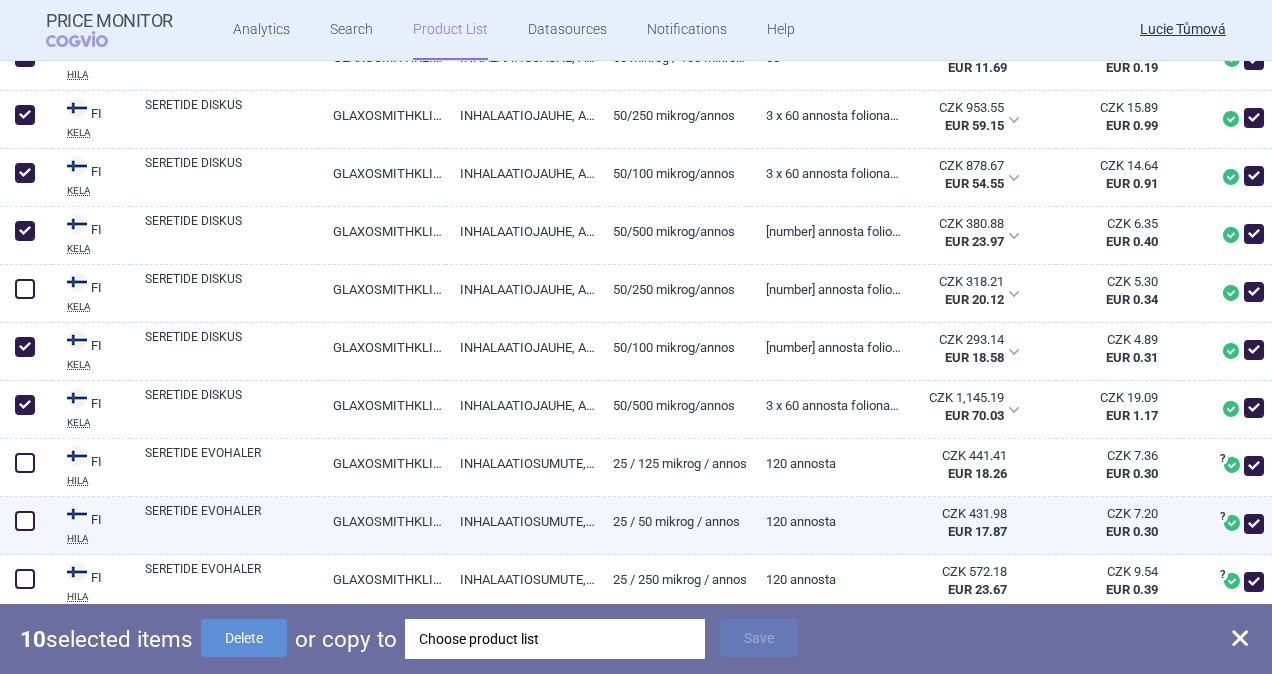 drag, startPoint x: 27, startPoint y: 460, endPoint x: 28, endPoint y: 503, distance: 43.011627 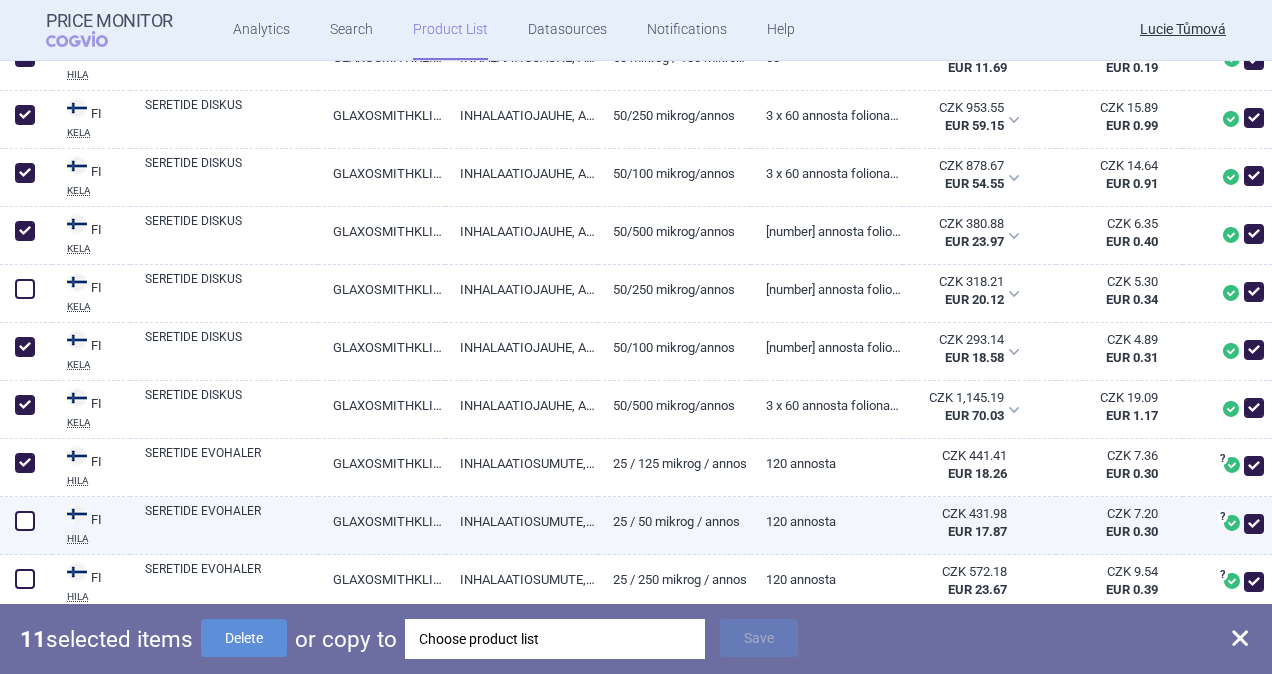 click at bounding box center (25, 521) 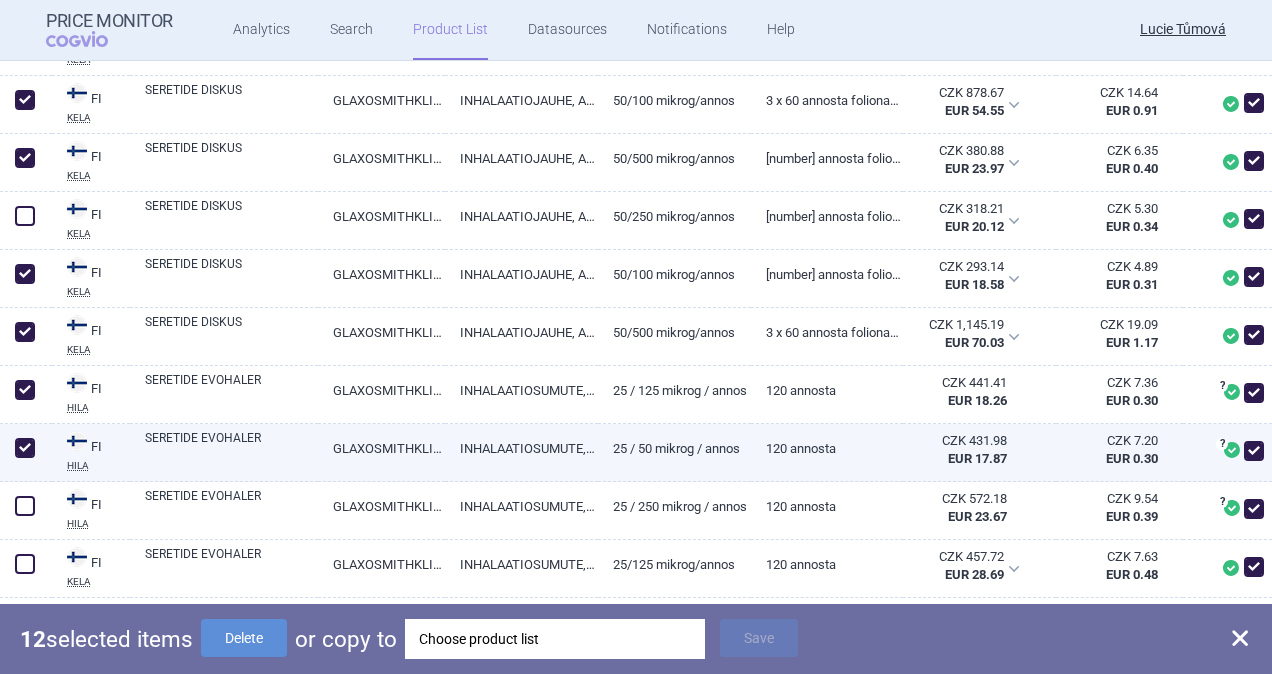 scroll, scrollTop: 1678, scrollLeft: 0, axis: vertical 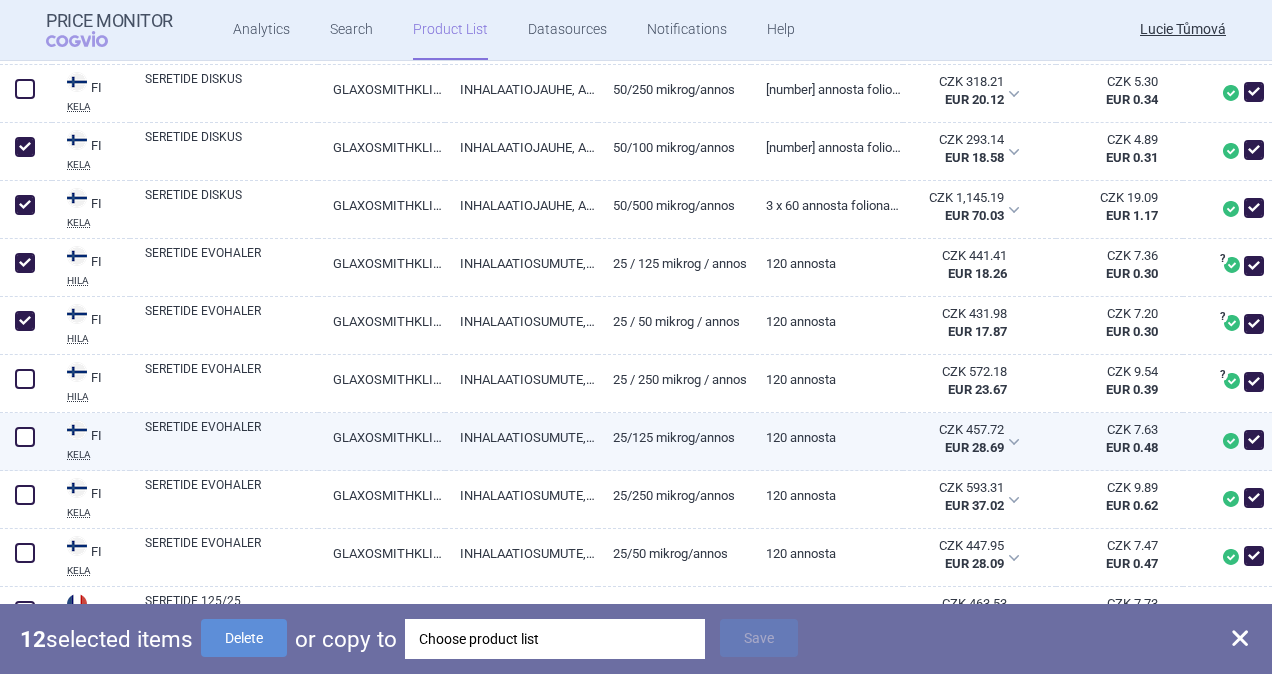 drag, startPoint x: 24, startPoint y: 380, endPoint x: 30, endPoint y: 427, distance: 47.38143 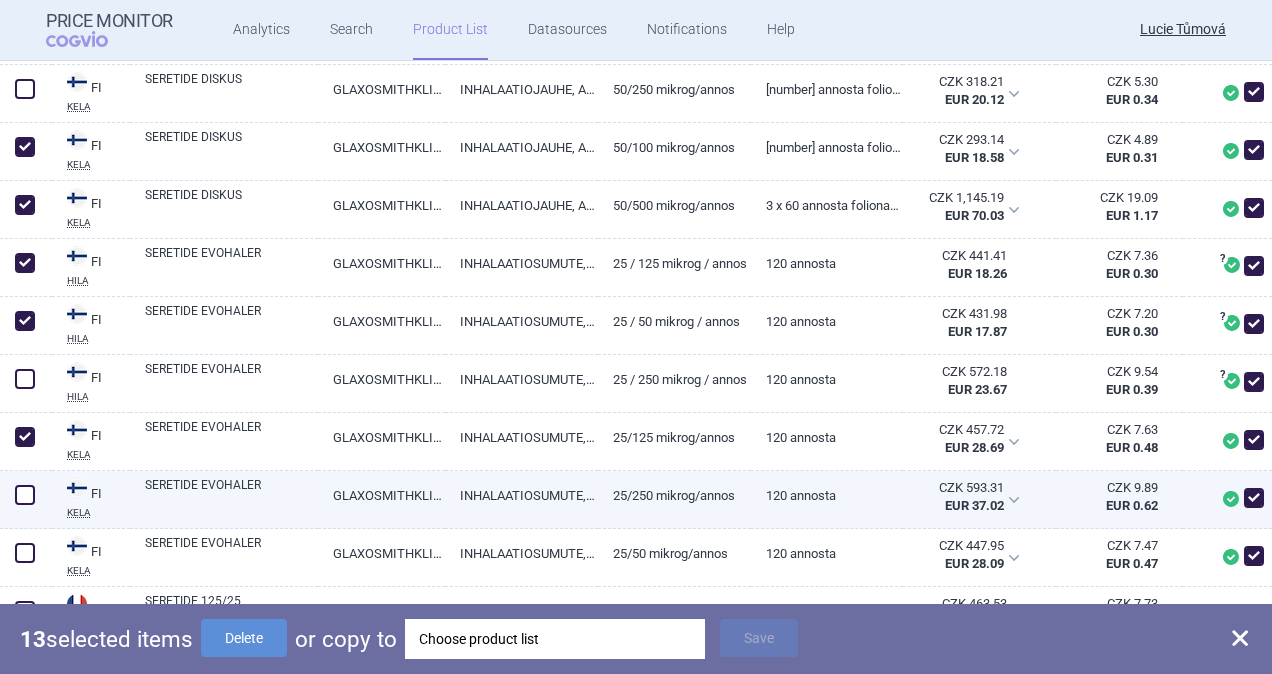 click at bounding box center [25, 495] 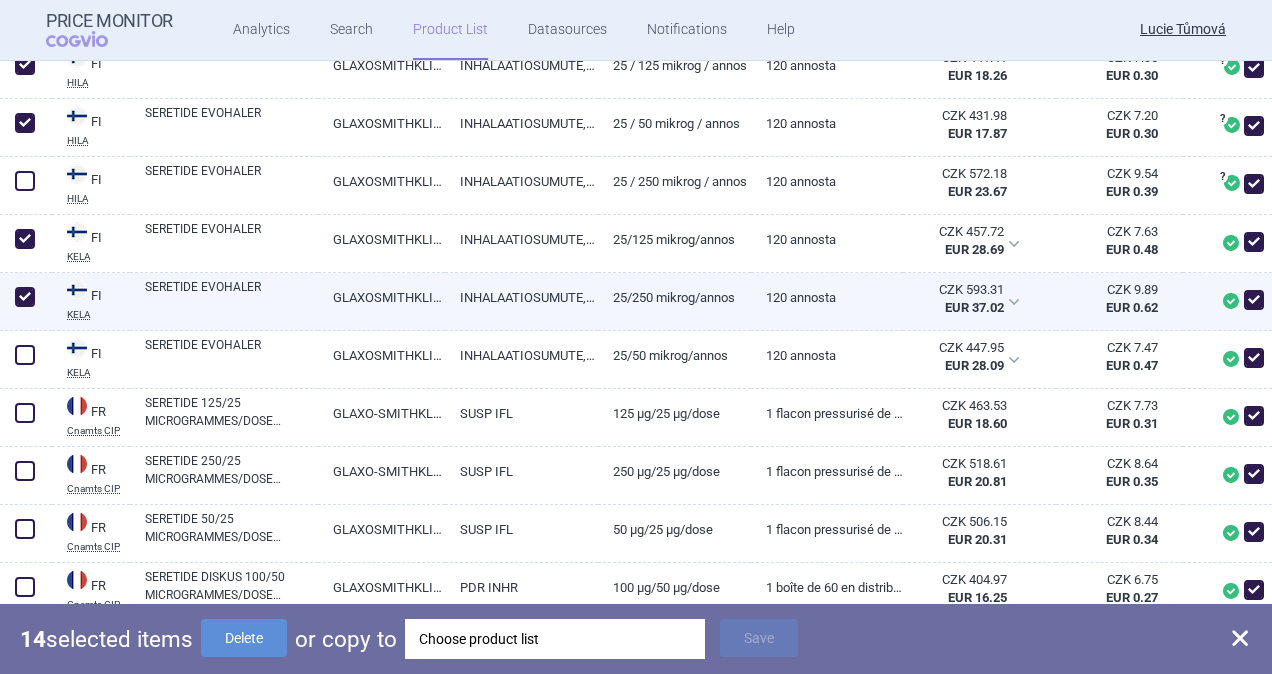 scroll, scrollTop: 1878, scrollLeft: 0, axis: vertical 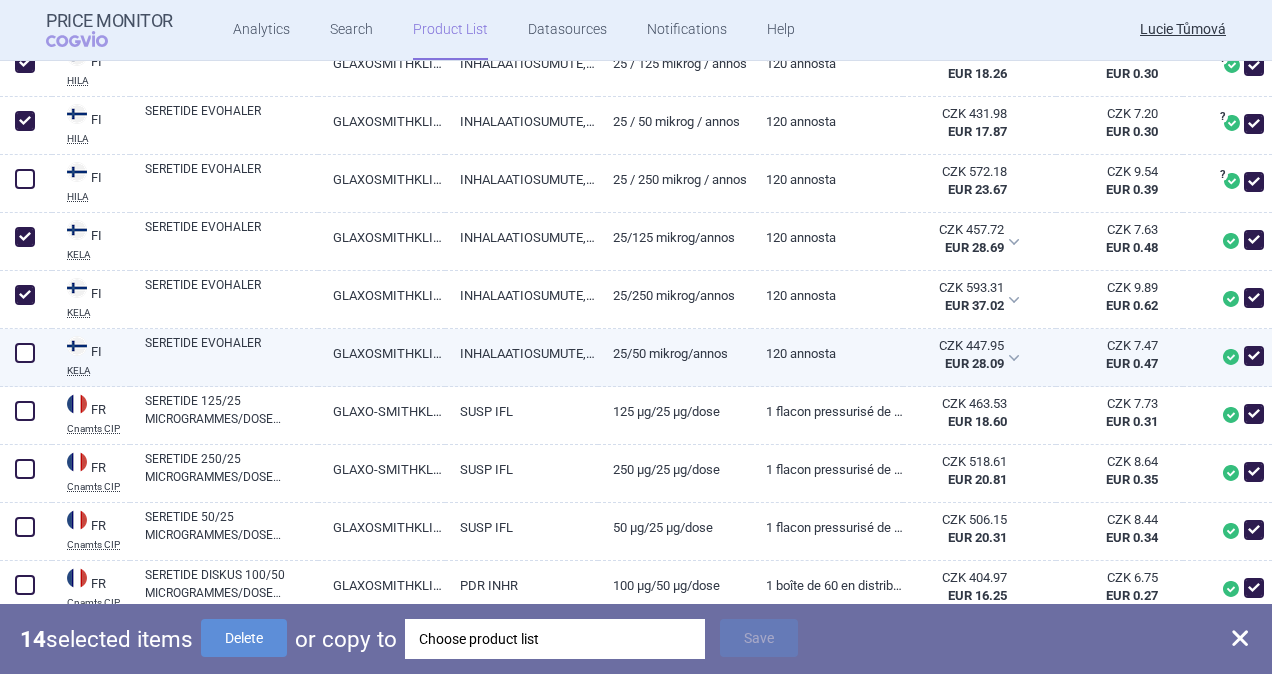 click on "[DATE] Last product added/removed on [DATE] [CODE] SALMETEROL A FLUTIKASON download Download options exchange Module specific Create list" at bounding box center [636, 337] 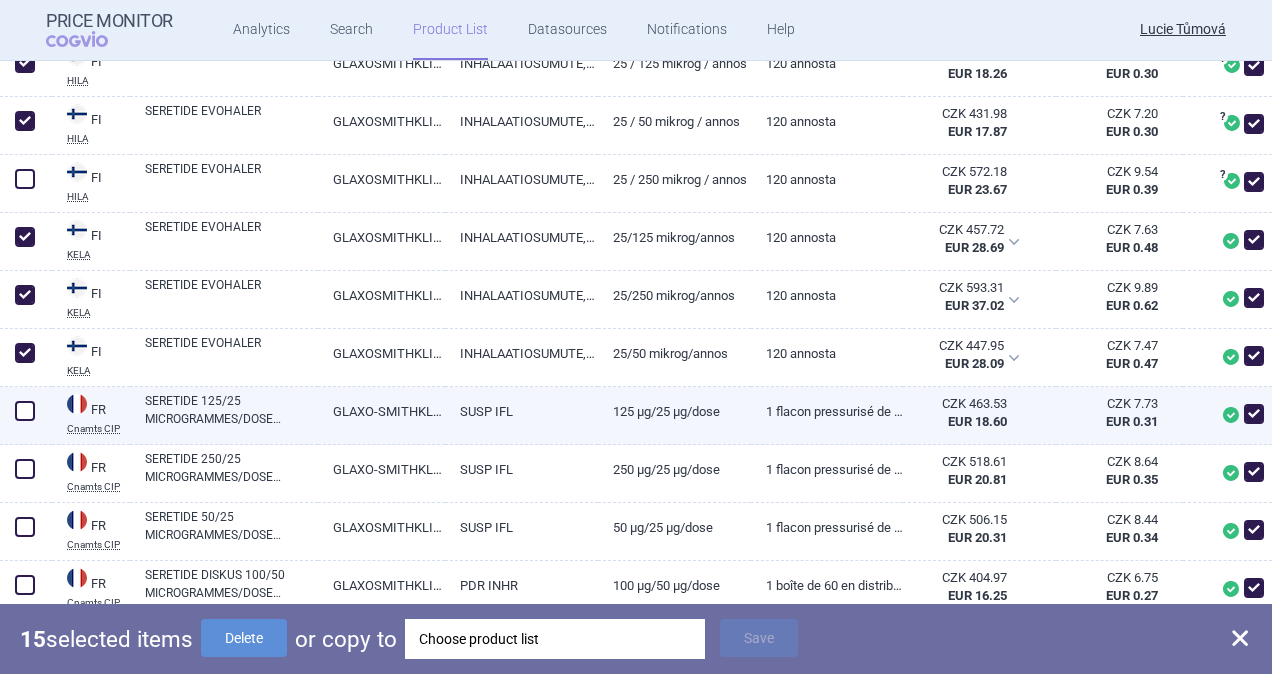 drag, startPoint x: 26, startPoint y: 406, endPoint x: 28, endPoint y: 433, distance: 27.073973 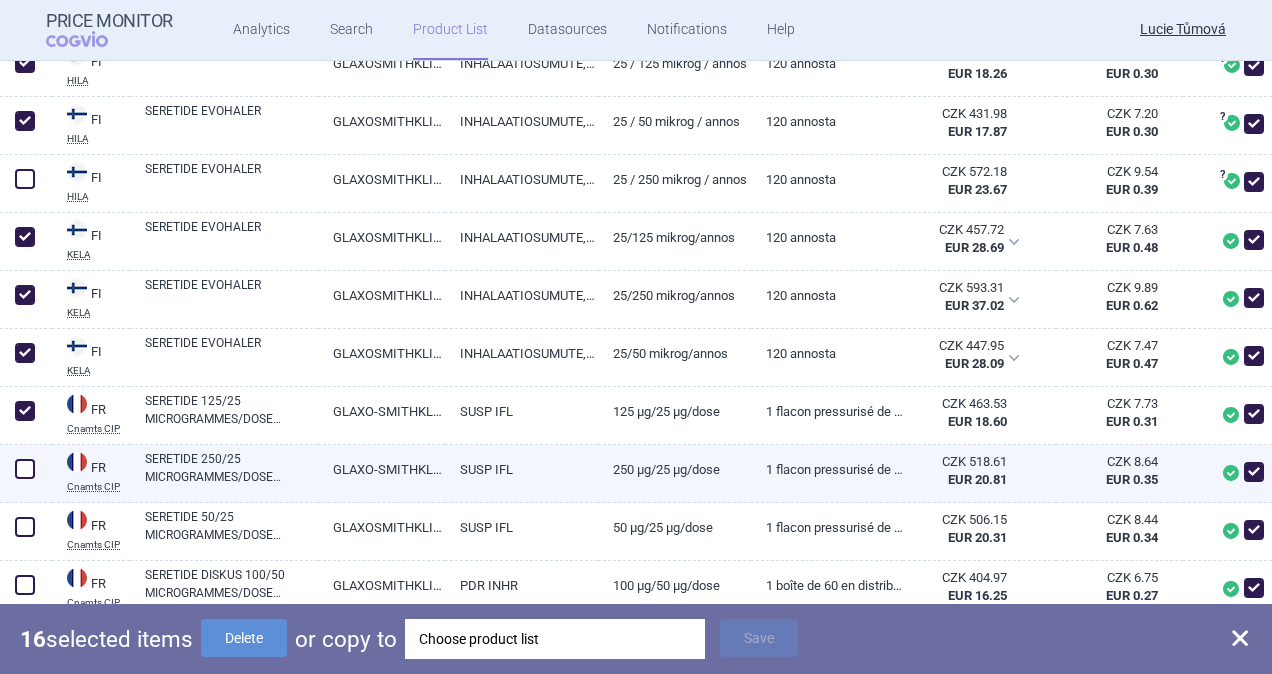 click at bounding box center (25, 469) 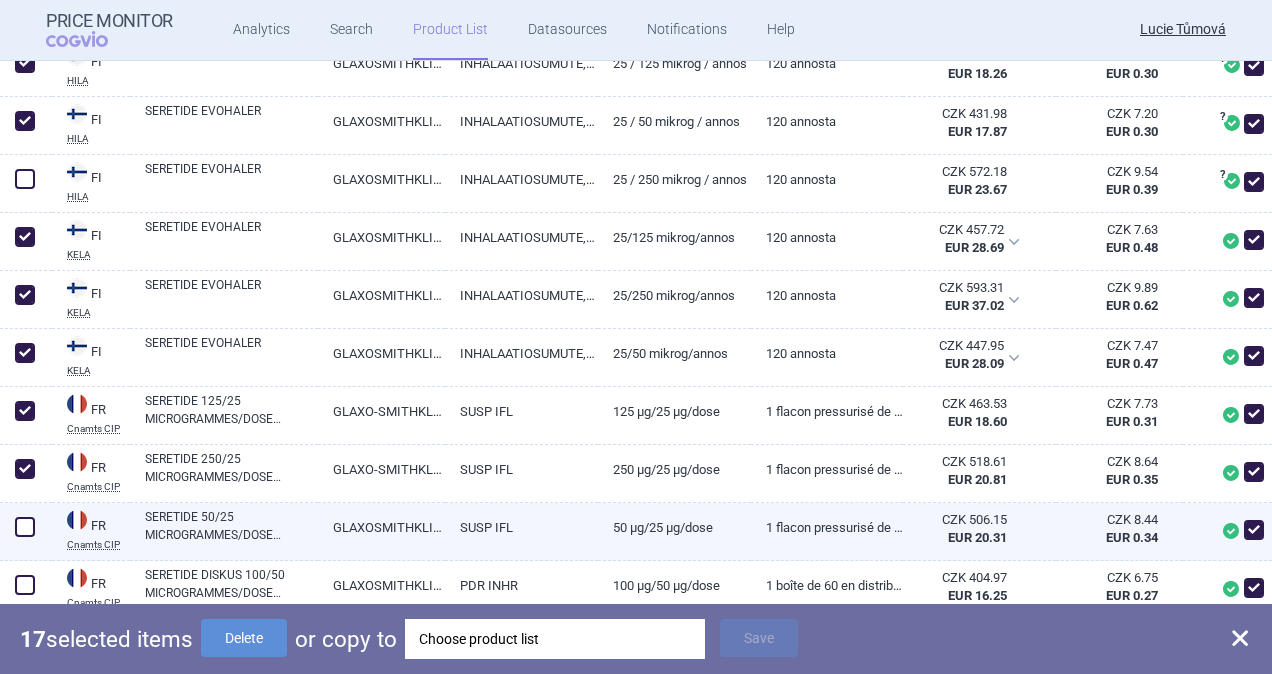 click at bounding box center [25, 527] 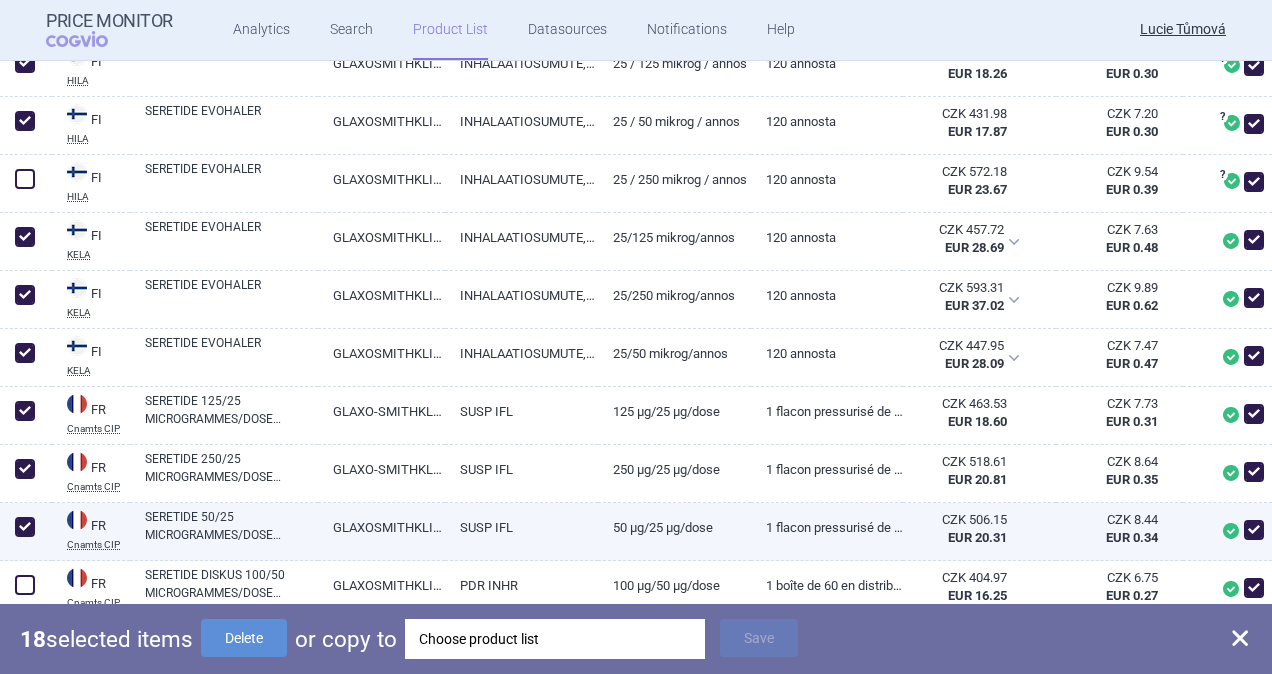 scroll, scrollTop: 1978, scrollLeft: 0, axis: vertical 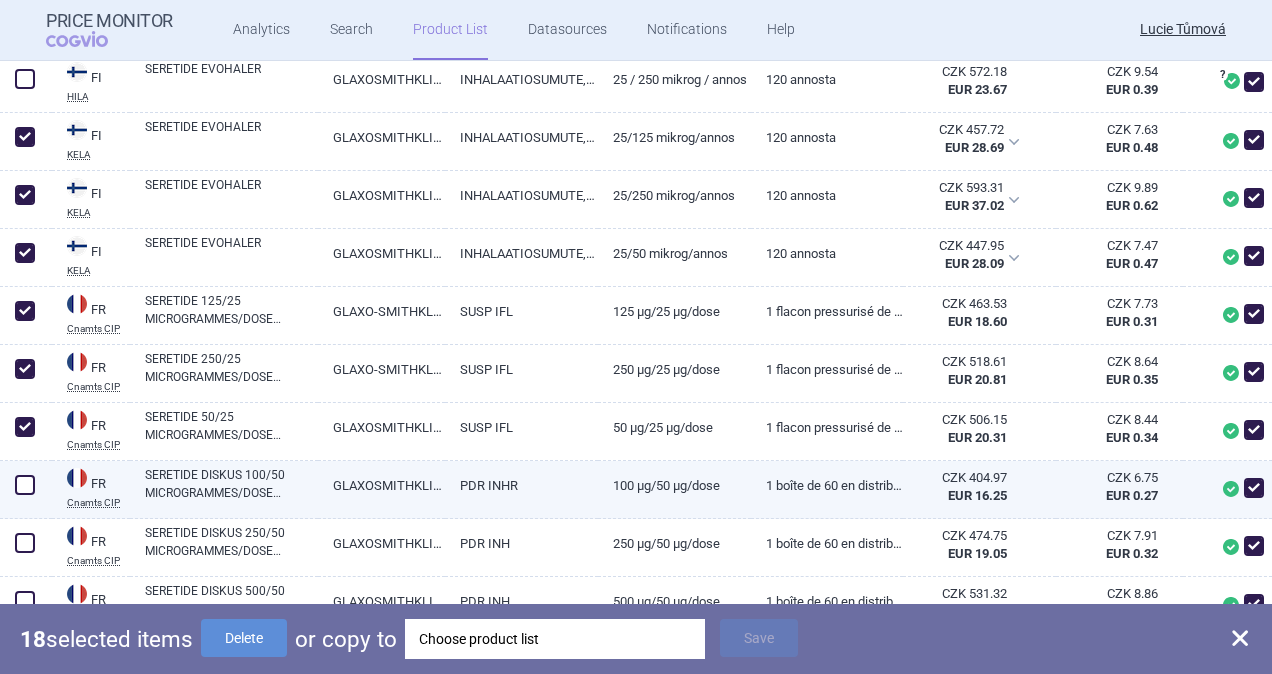 click at bounding box center (25, 485) 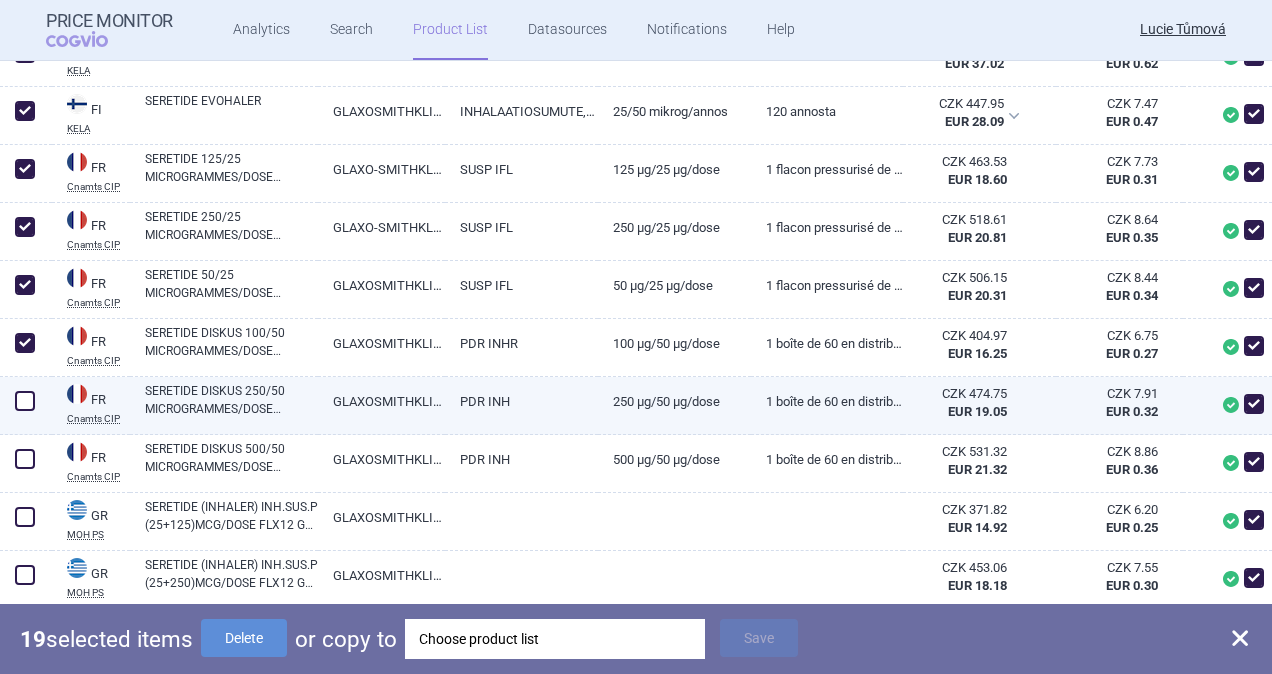 scroll, scrollTop: 2178, scrollLeft: 0, axis: vertical 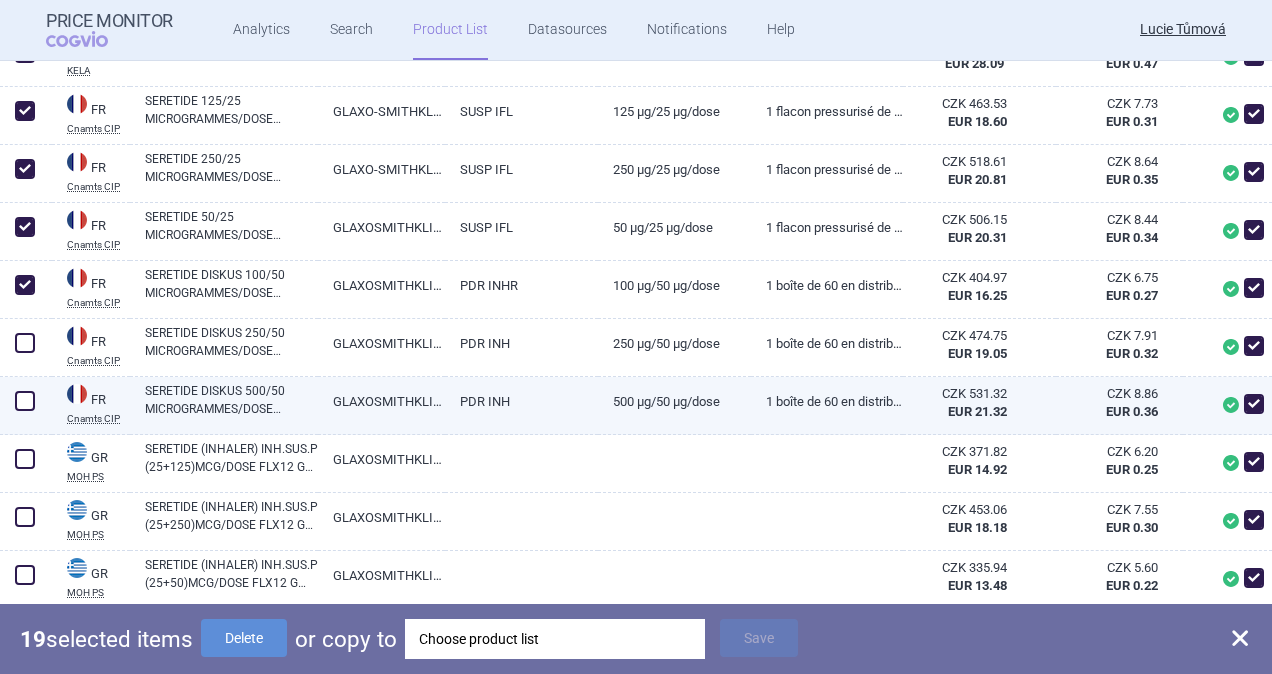 click at bounding box center [25, 401] 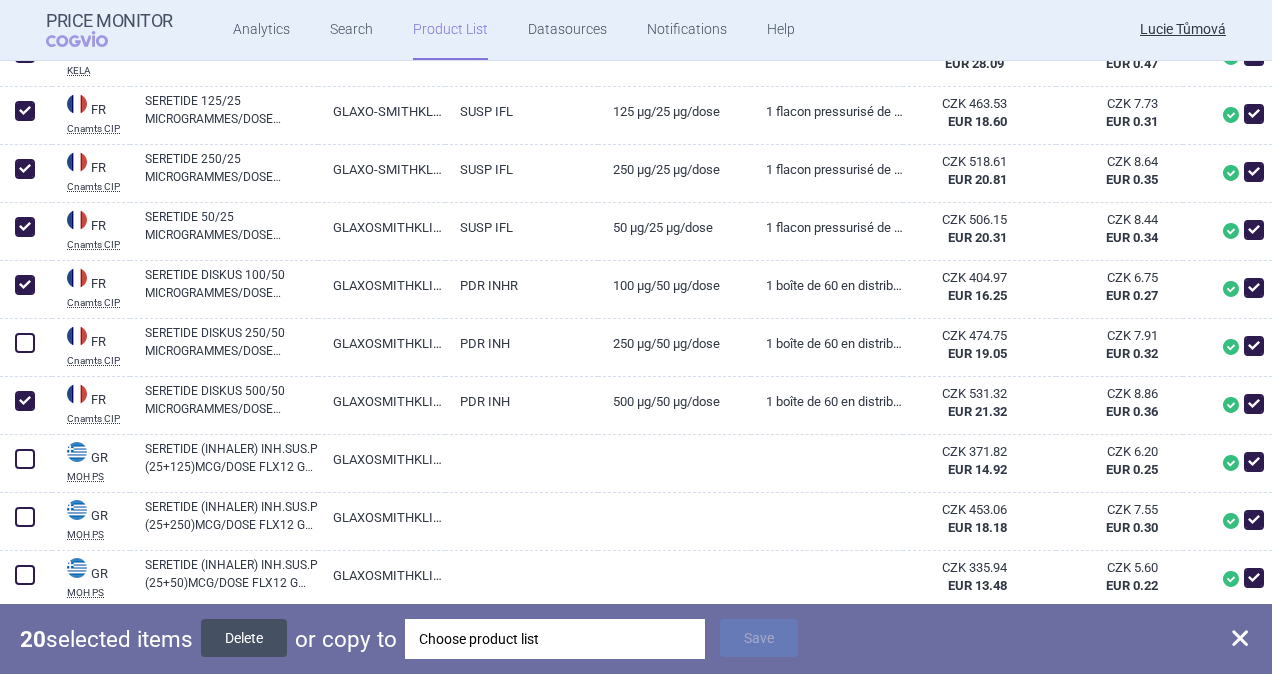 click on "Delete" at bounding box center (244, 638) 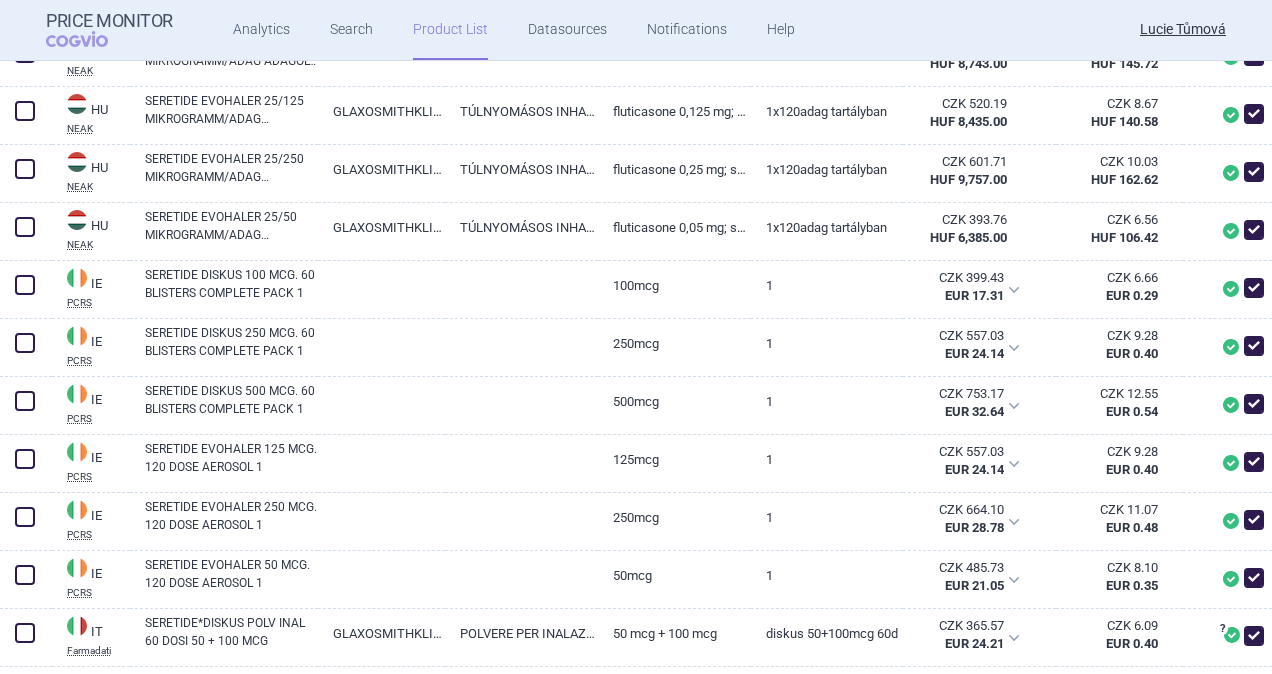 scroll, scrollTop: 1076, scrollLeft: 0, axis: vertical 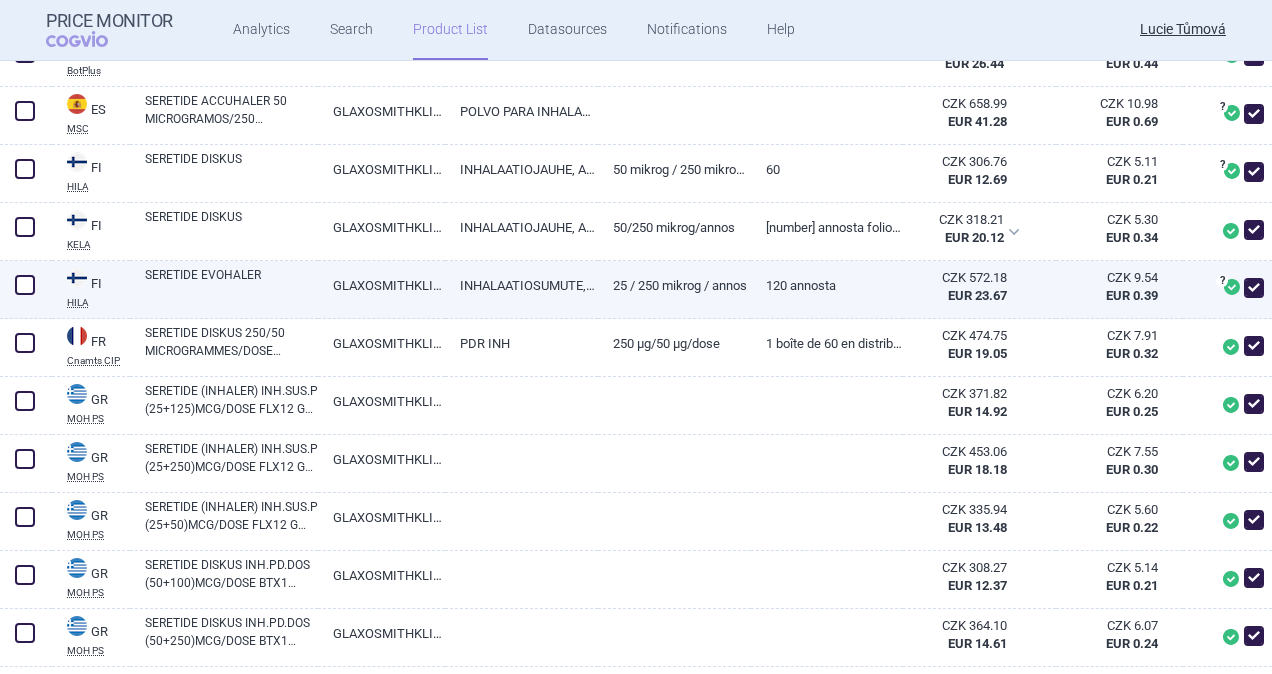 drag, startPoint x: 34, startPoint y: 284, endPoint x: 61, endPoint y: 306, distance: 34.828148 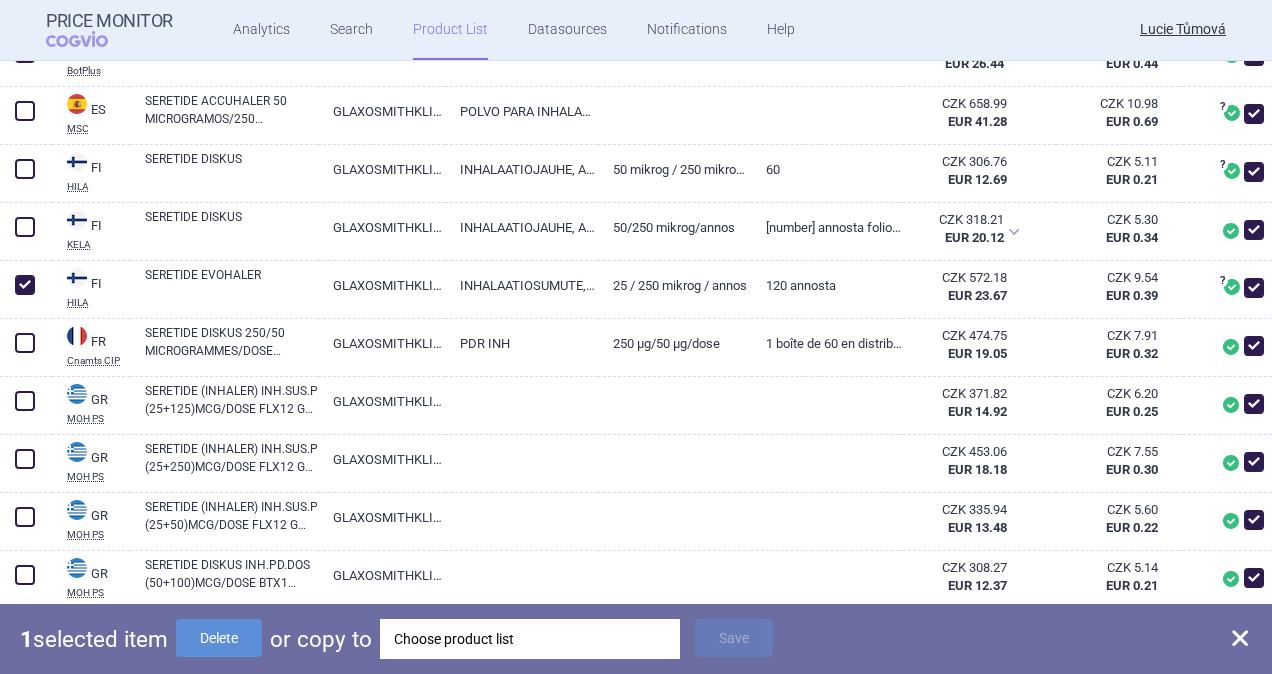 click on "1  selected   item   Delete or copy to  Choose product list Save" at bounding box center (636, 639) 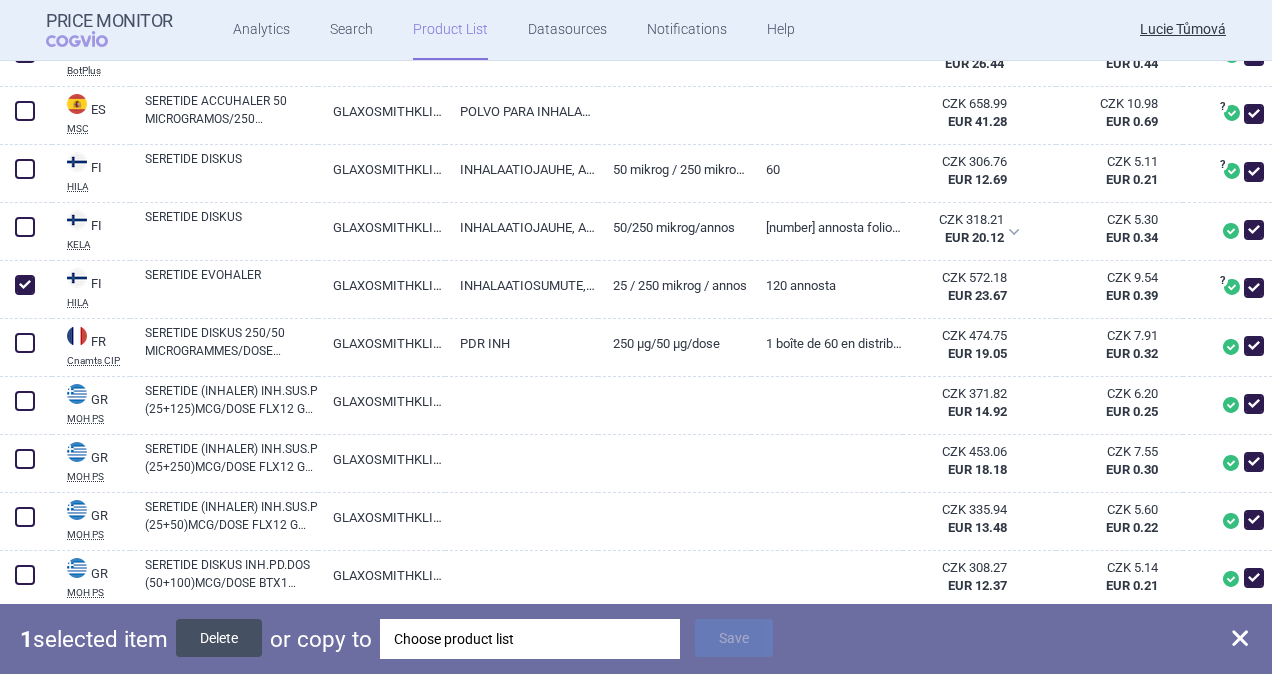 drag, startPoint x: 216, startPoint y: 644, endPoint x: 236, endPoint y: 651, distance: 21.189621 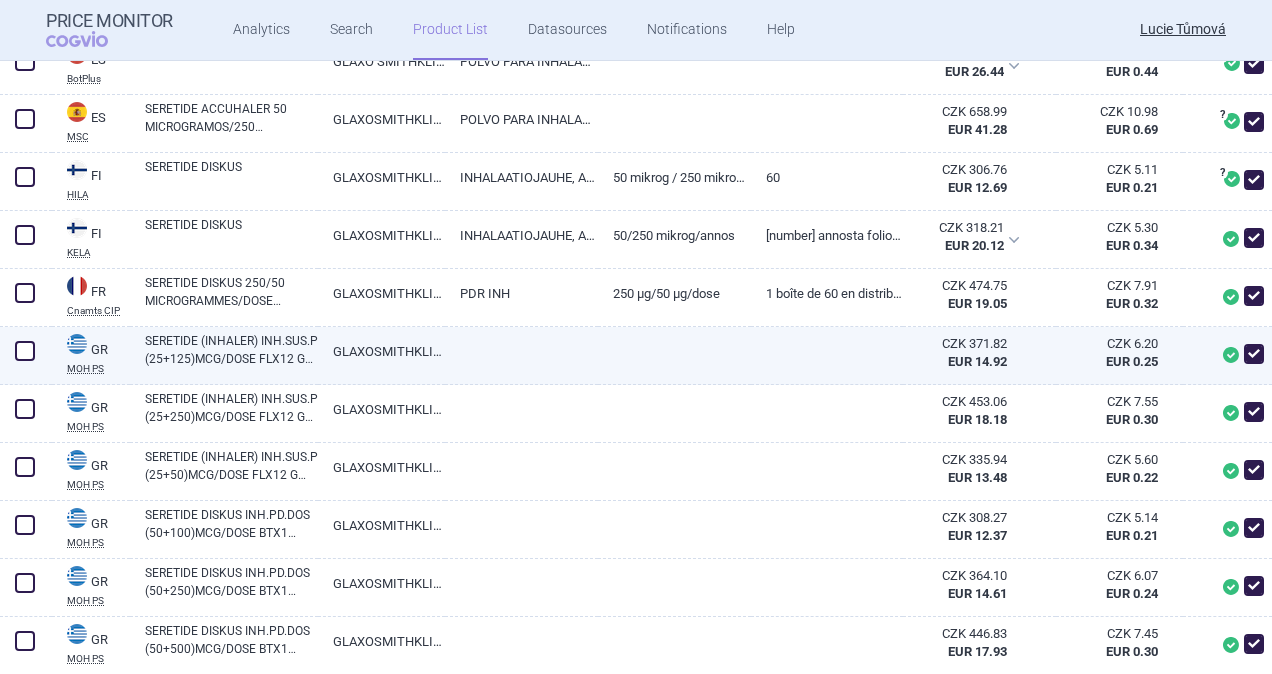 scroll, scrollTop: 1076, scrollLeft: 0, axis: vertical 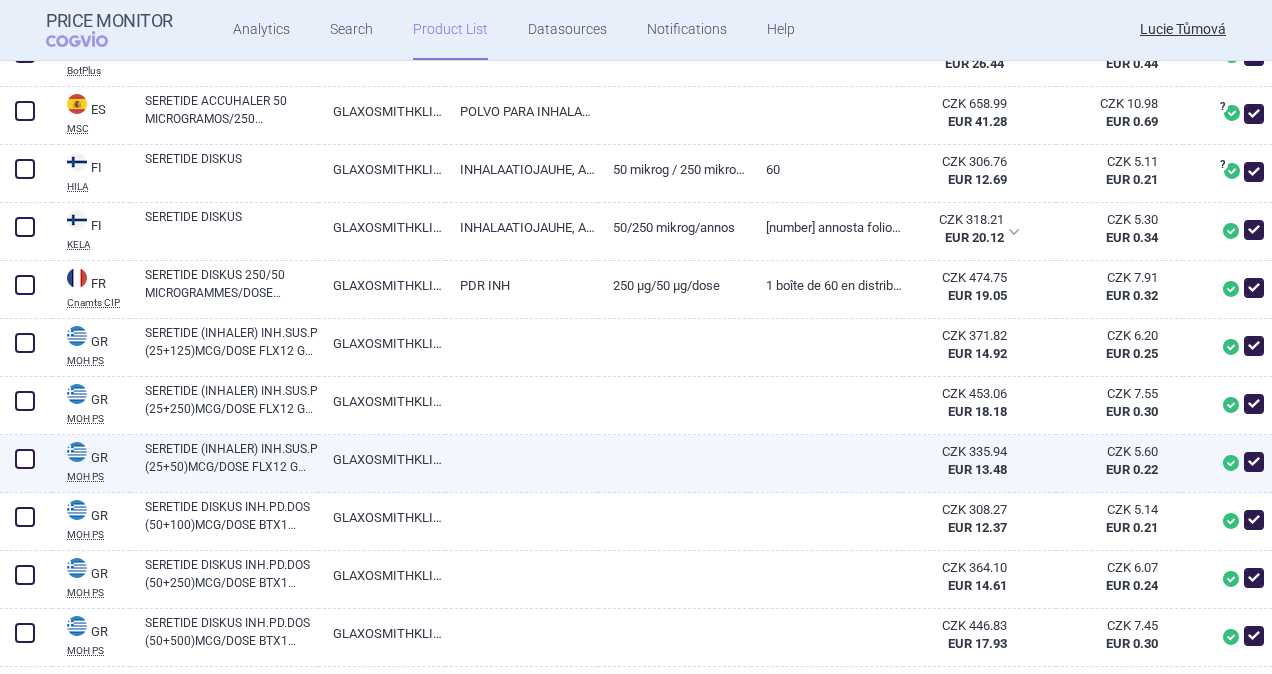 click at bounding box center (25, 459) 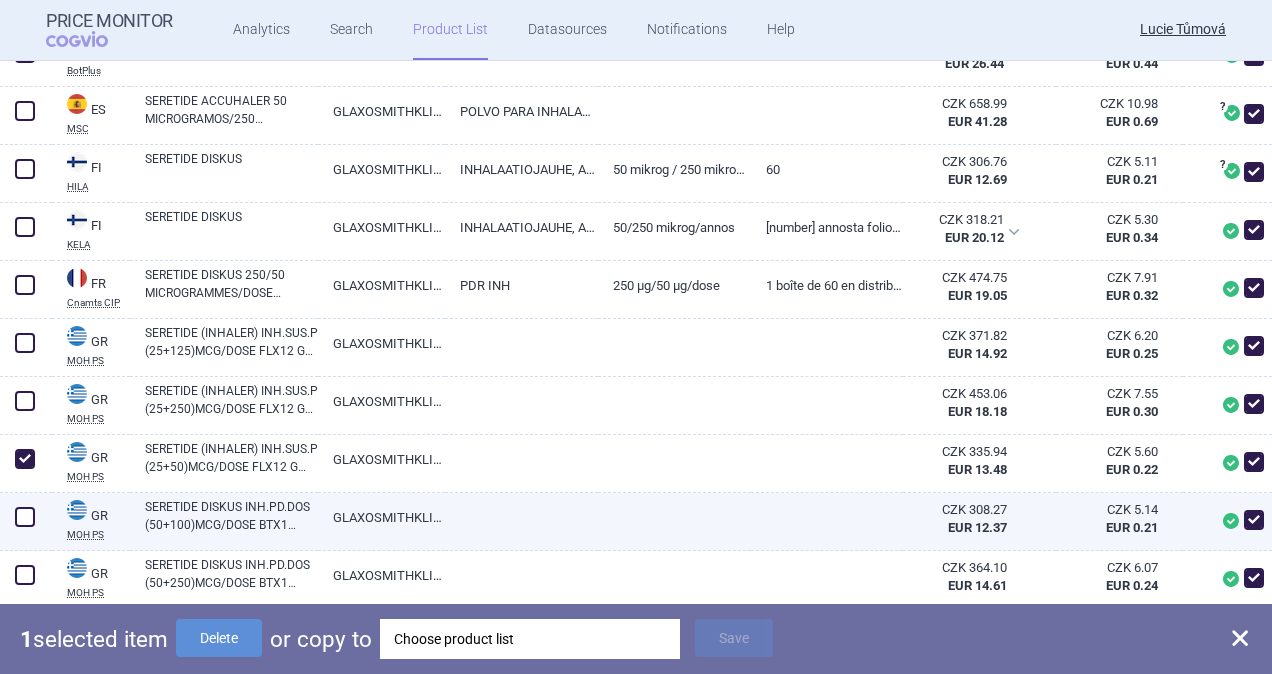 click at bounding box center [25, 517] 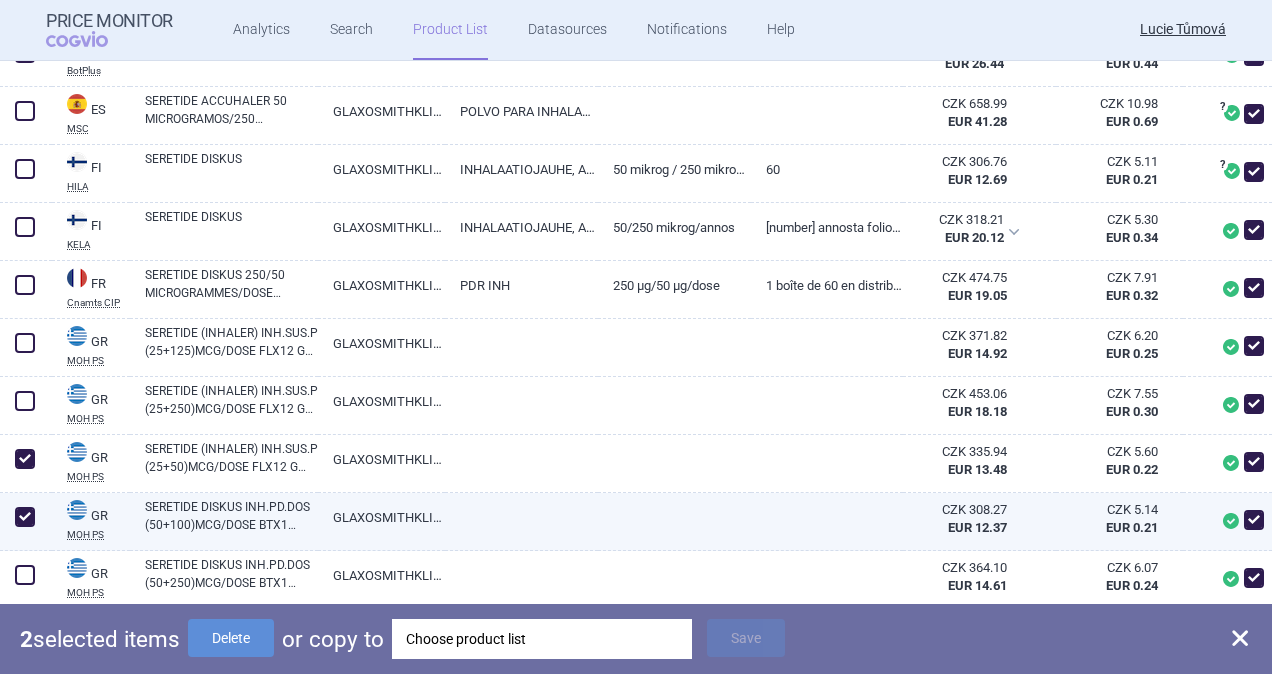 scroll, scrollTop: 1176, scrollLeft: 0, axis: vertical 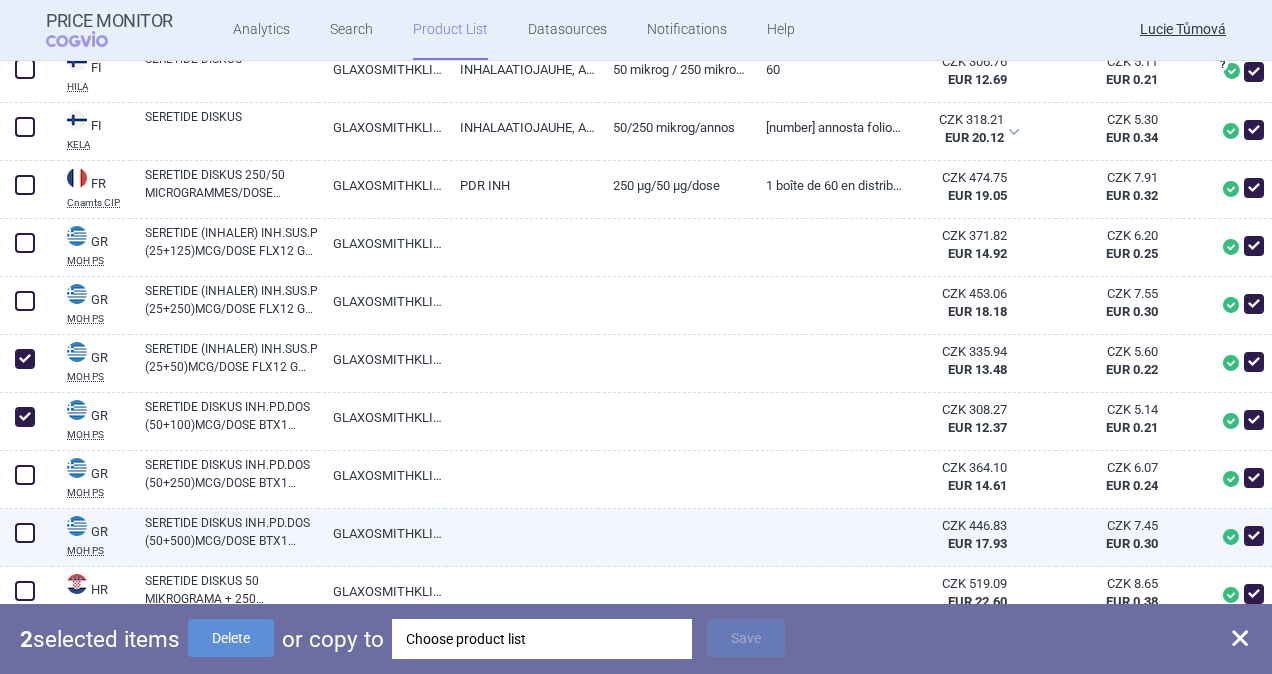 click at bounding box center [25, 533] 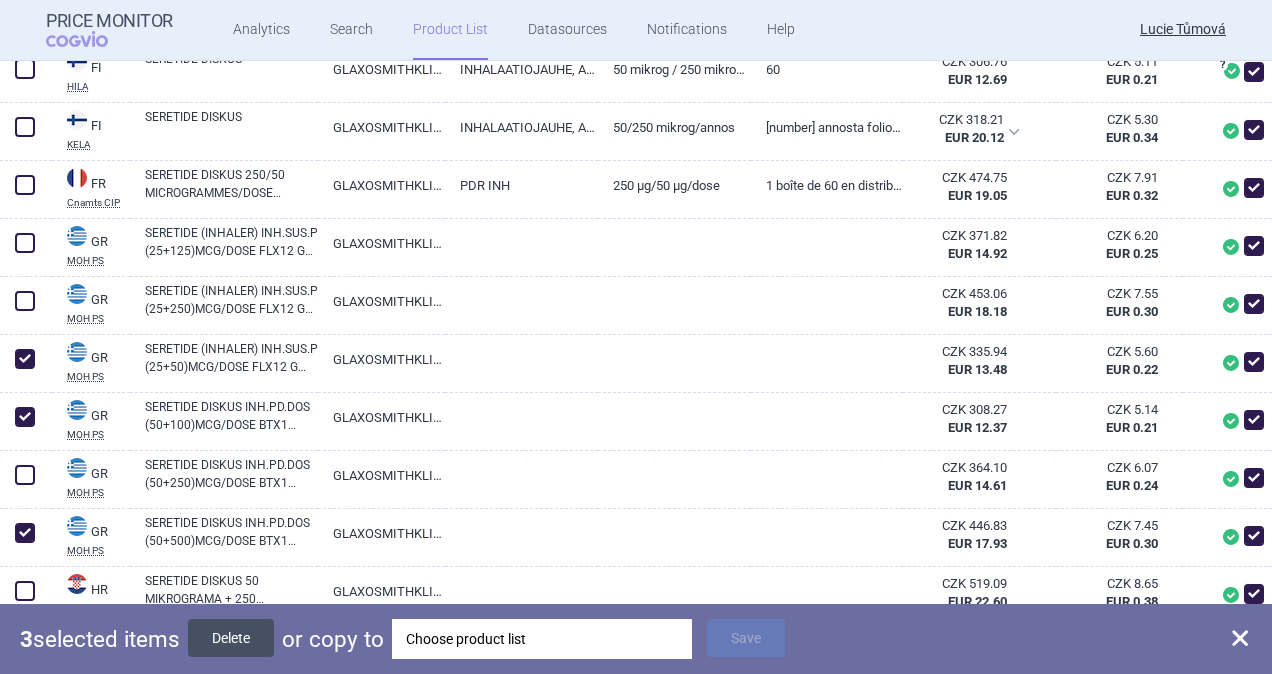 click on "Delete" at bounding box center (231, 638) 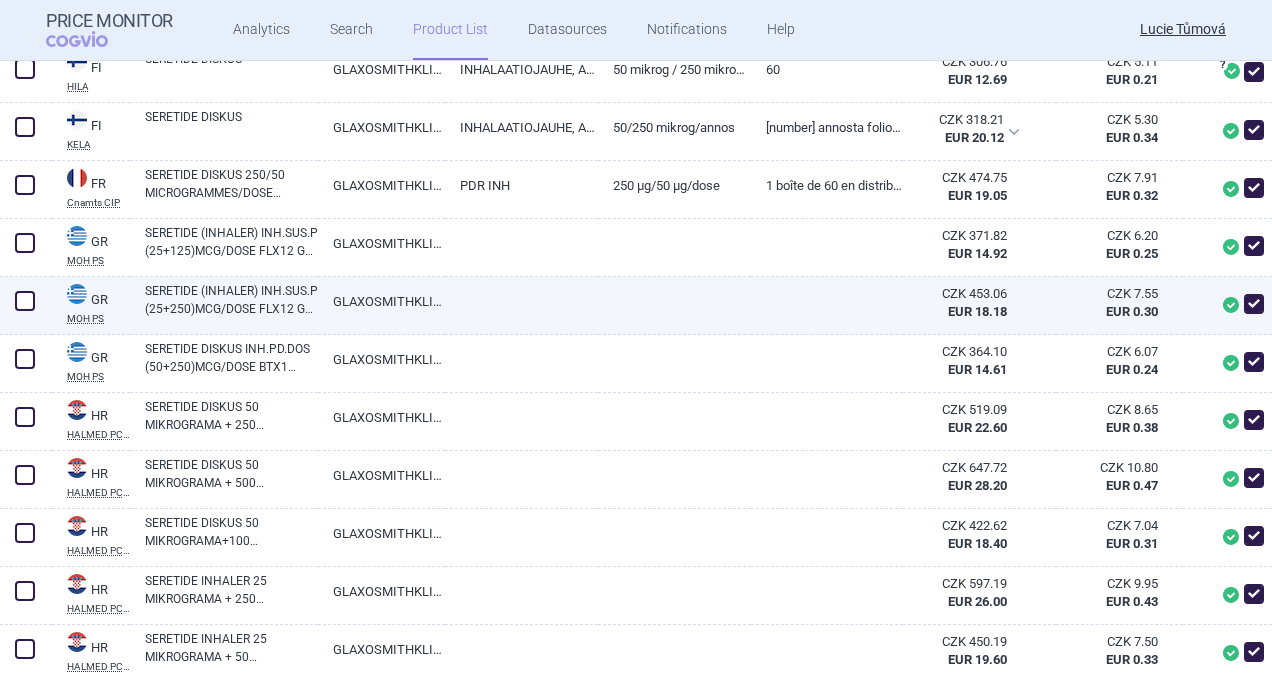 click on "SERETIDE (INHALER) INH.SUS.P (25+250)MCG/DOSE FLX12 G (120 DOSES)" at bounding box center (231, 300) 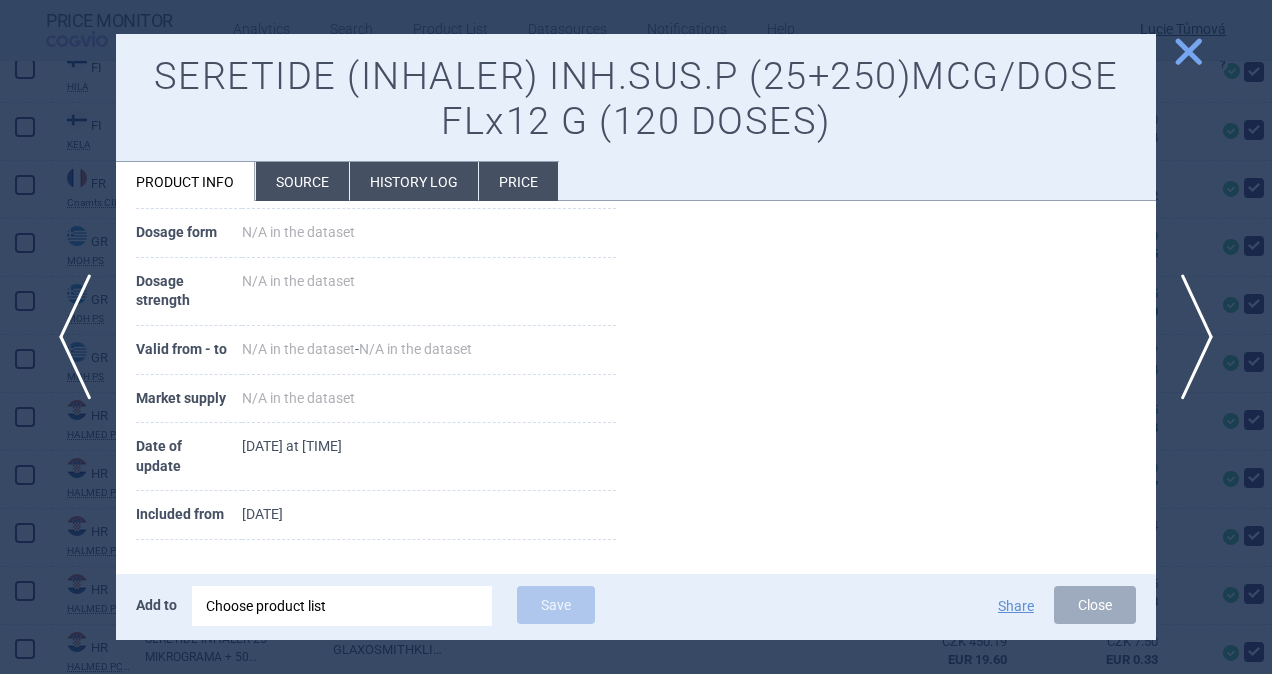 scroll, scrollTop: 0, scrollLeft: 0, axis: both 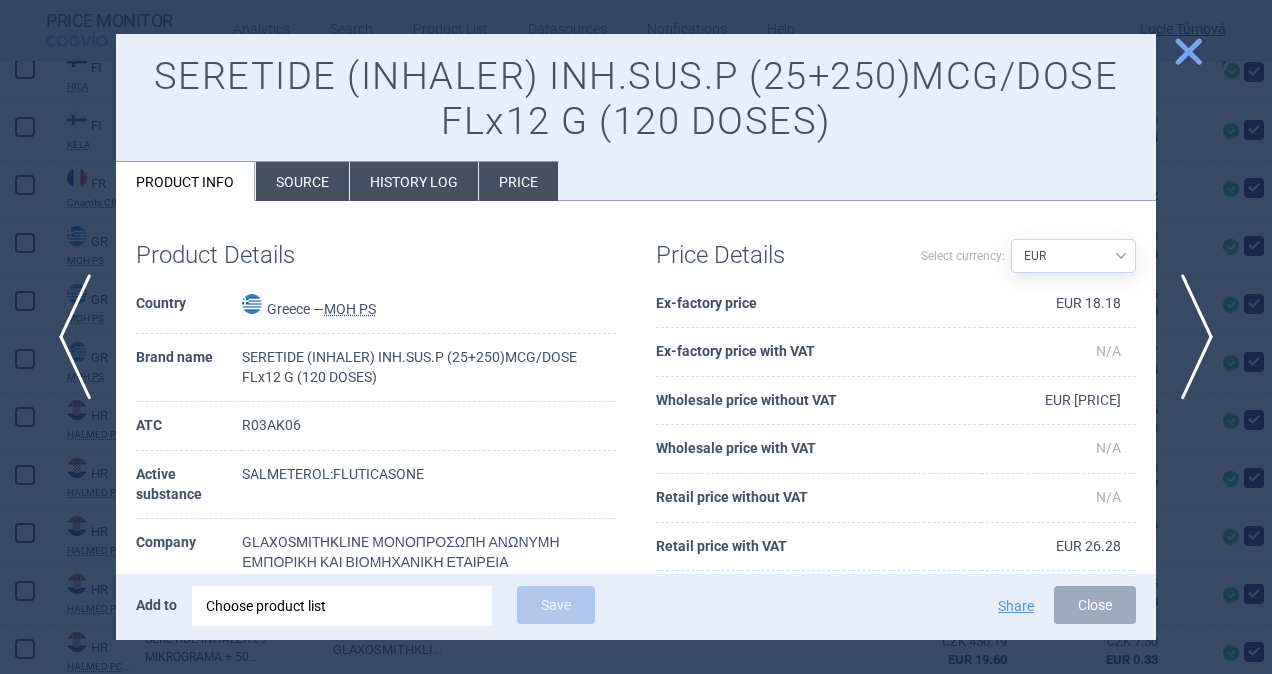 click on "Source" at bounding box center (302, 181) 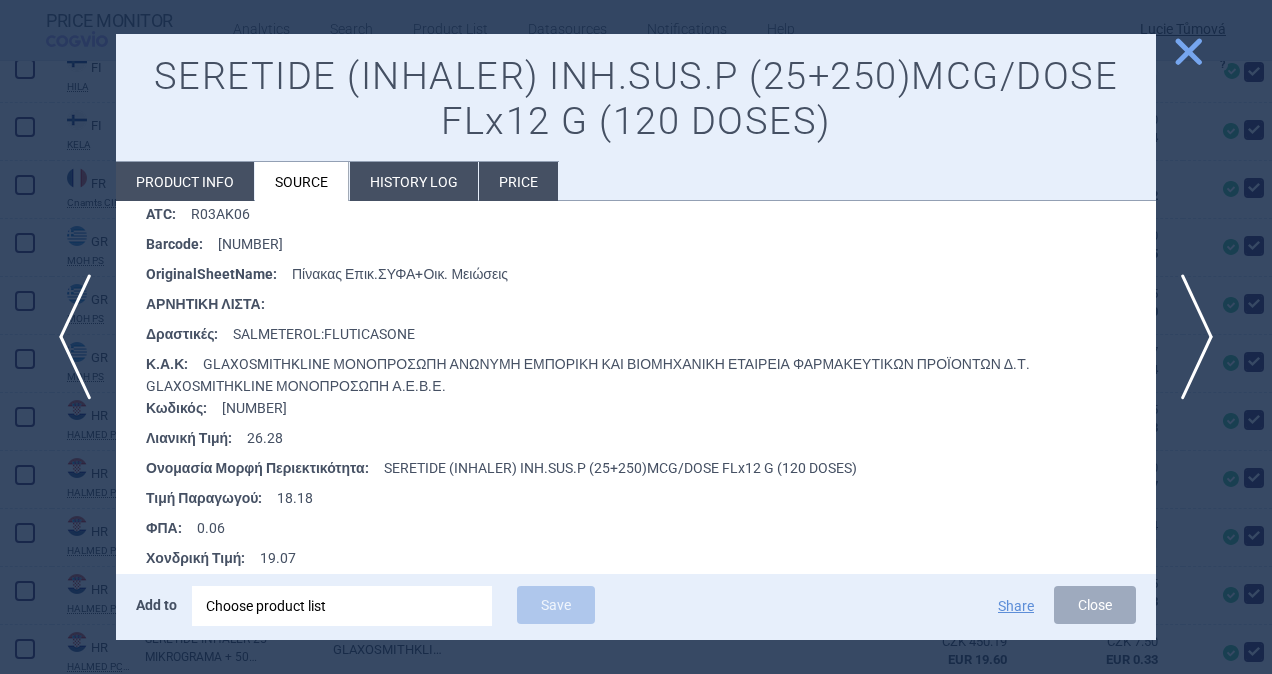 scroll, scrollTop: 354, scrollLeft: 0, axis: vertical 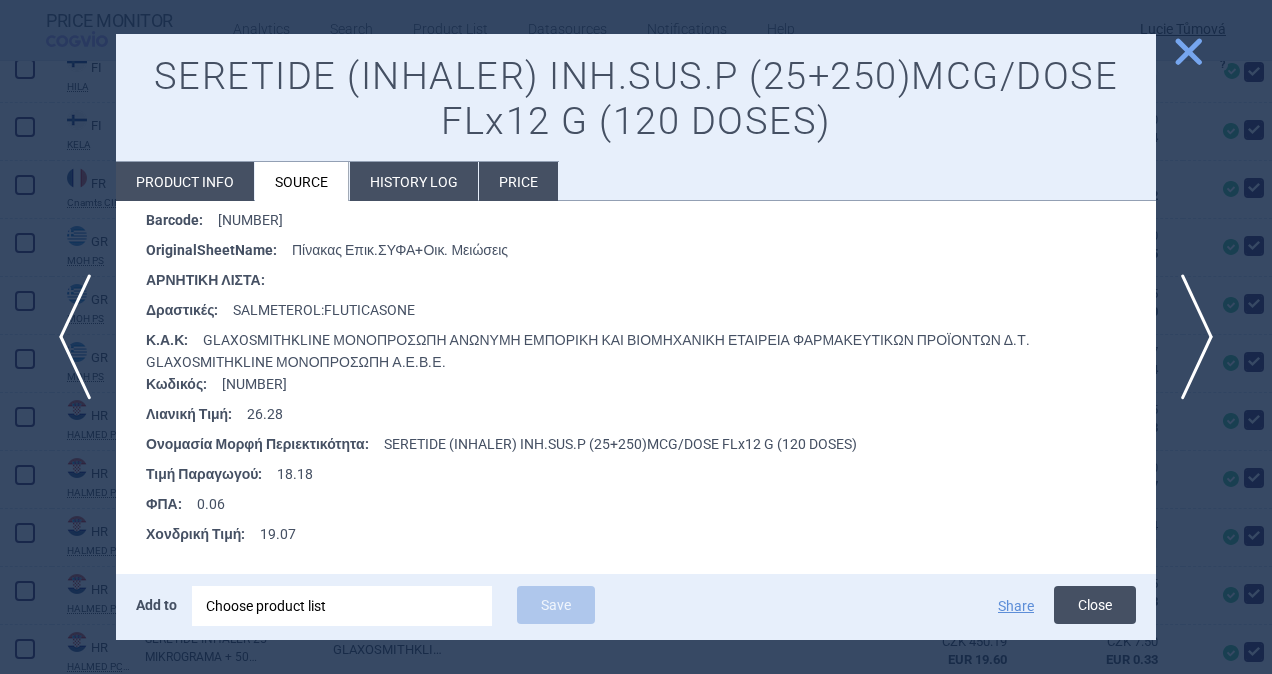 drag, startPoint x: 1124, startPoint y: 598, endPoint x: 1126, endPoint y: 615, distance: 17.117243 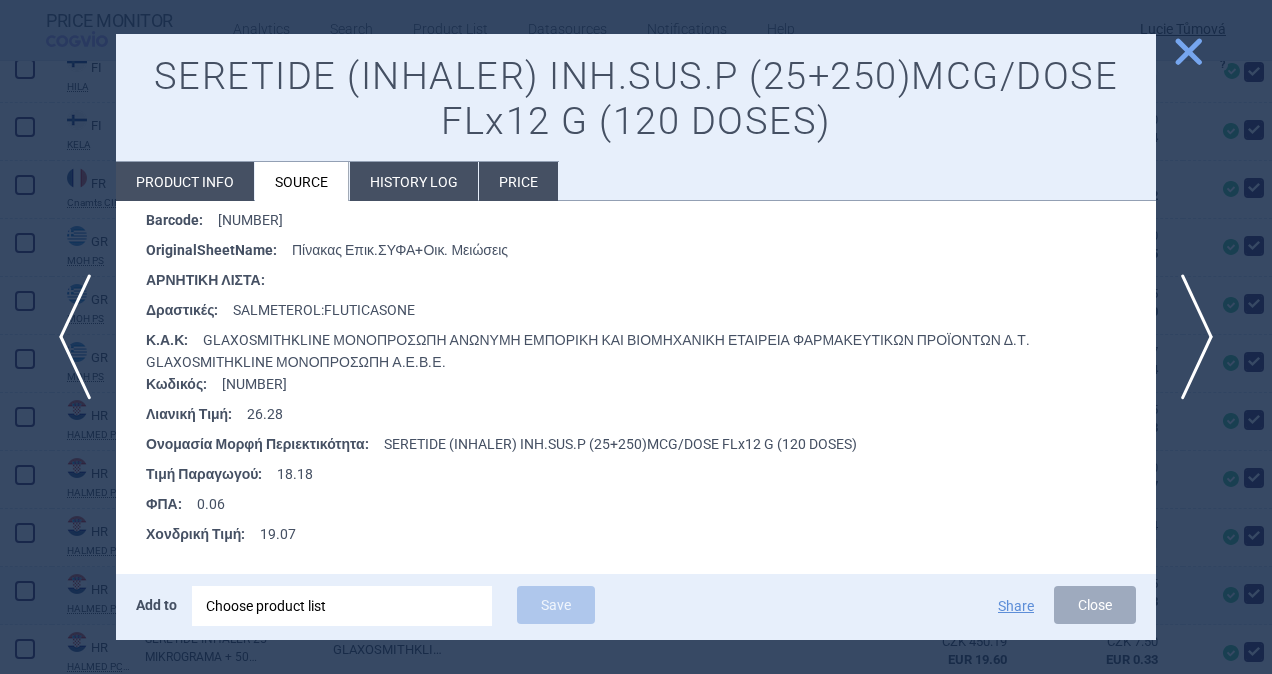 click on "Close" at bounding box center (1095, 605) 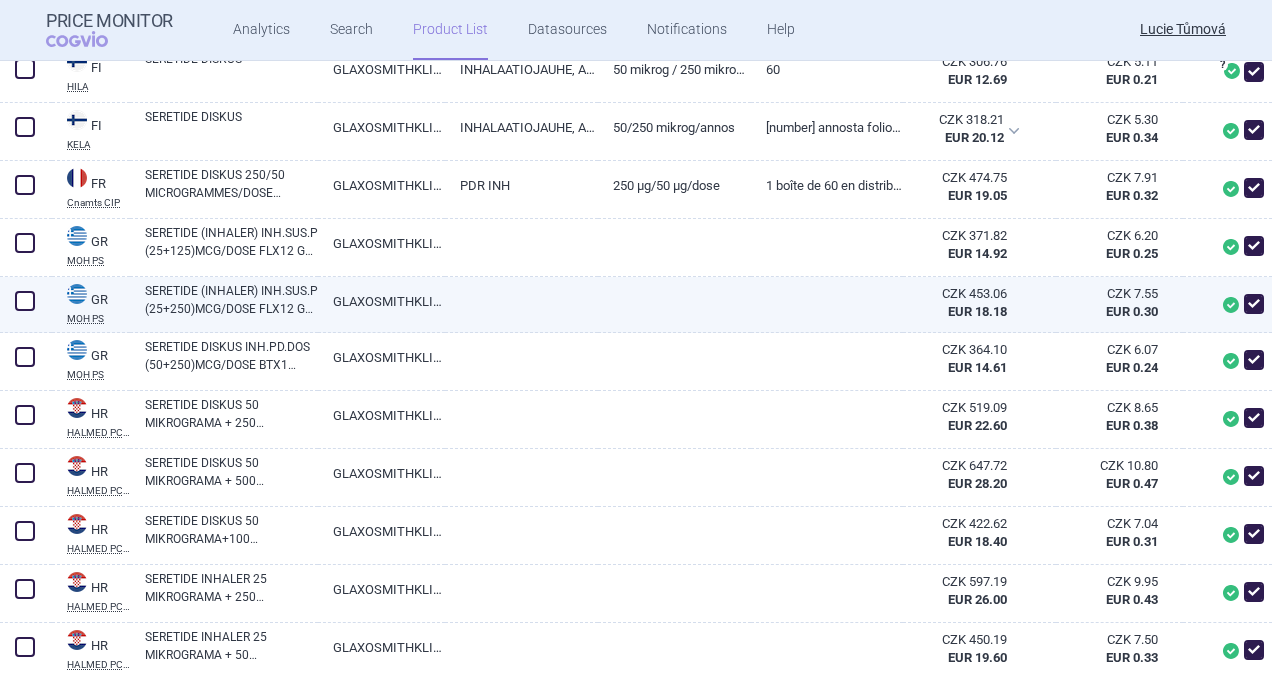 click at bounding box center (25, 301) 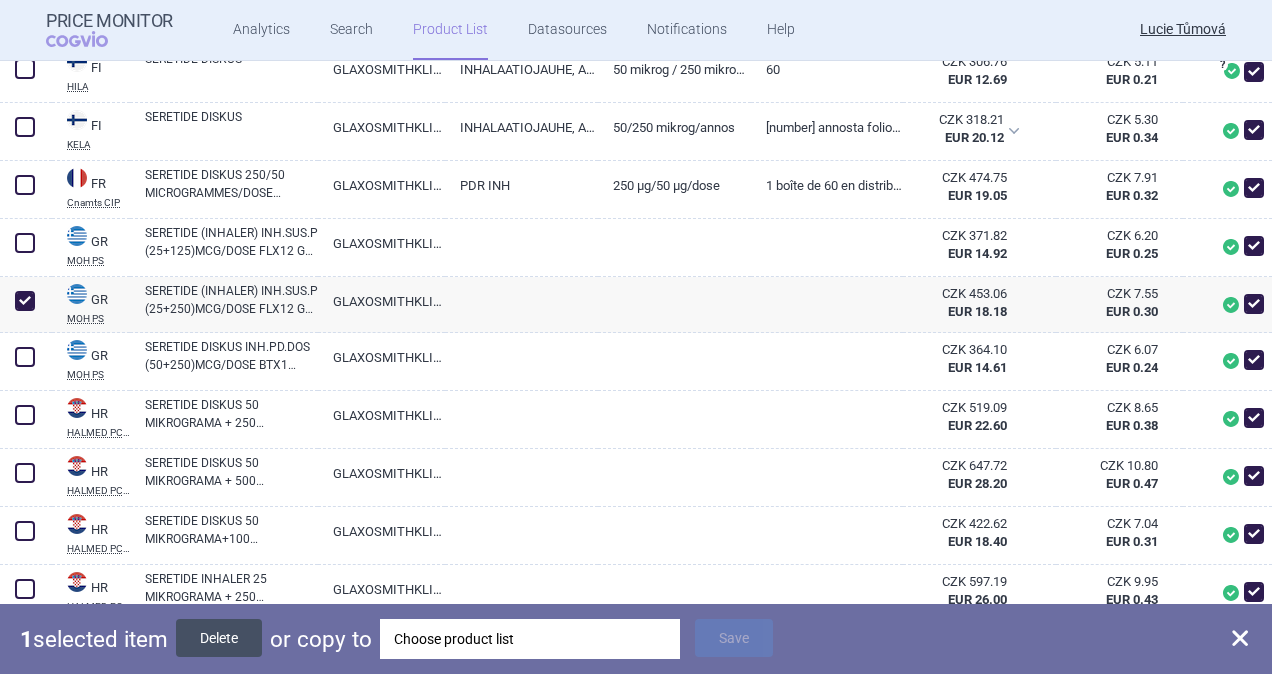 click on "Delete" at bounding box center (219, 638) 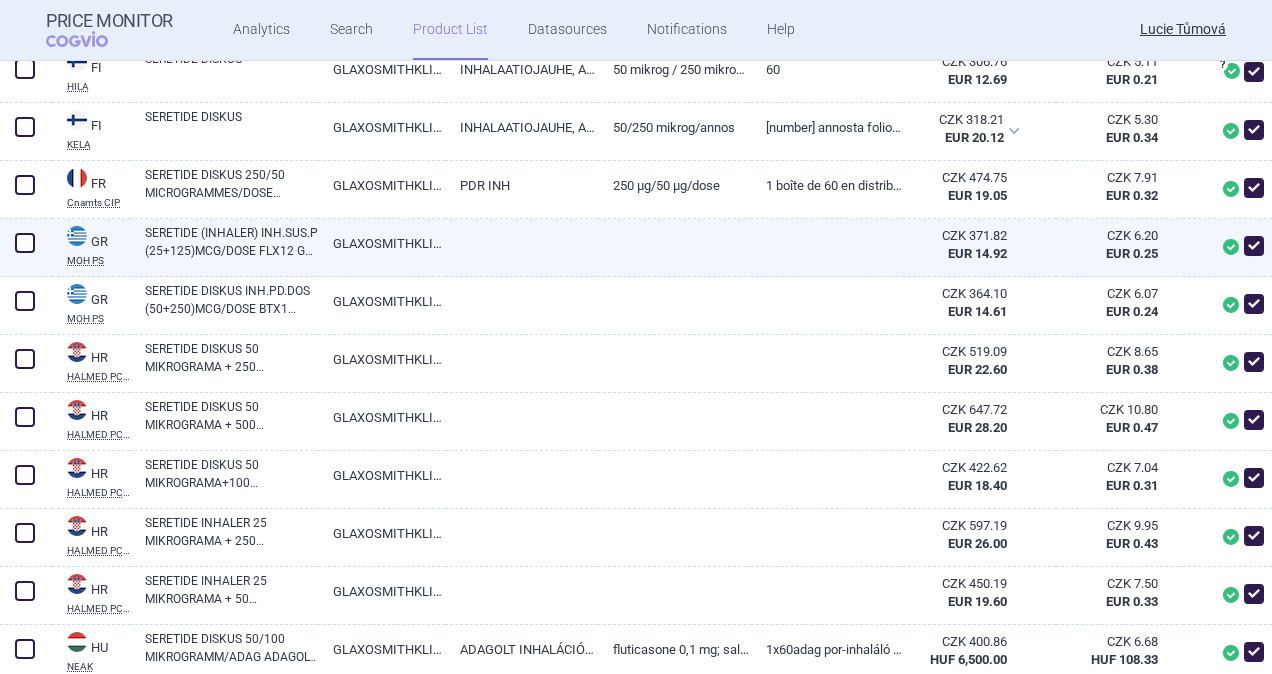 click on "SERETIDE (INHALER) INH.SUS.P (25+125)MCG/DOSE FLX12 G (120 DOSES)" at bounding box center [231, 242] 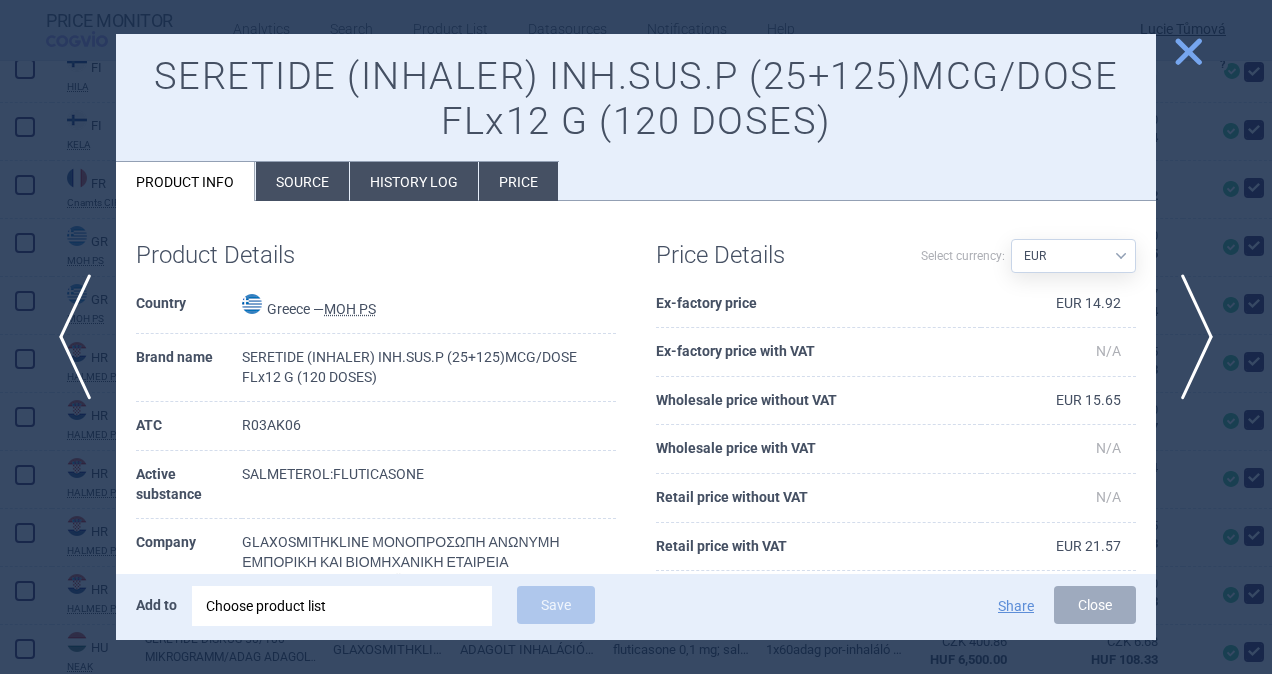 scroll, scrollTop: 100, scrollLeft: 0, axis: vertical 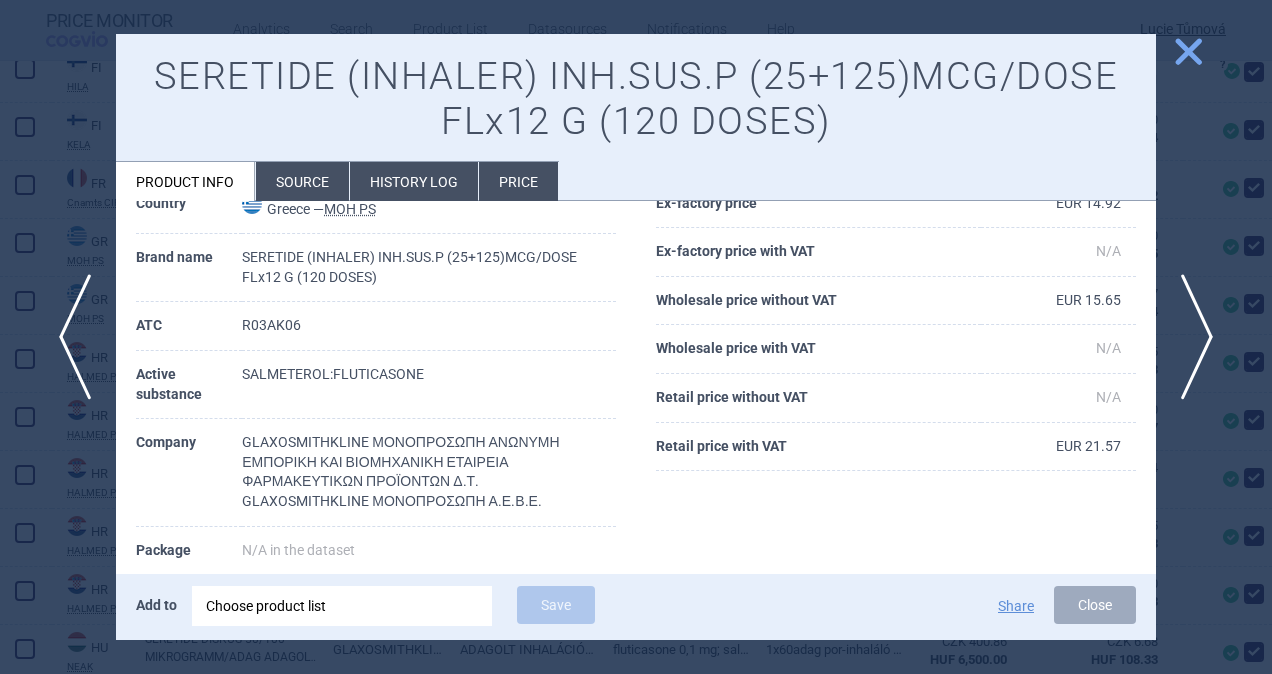 click on "Source" at bounding box center (302, 181) 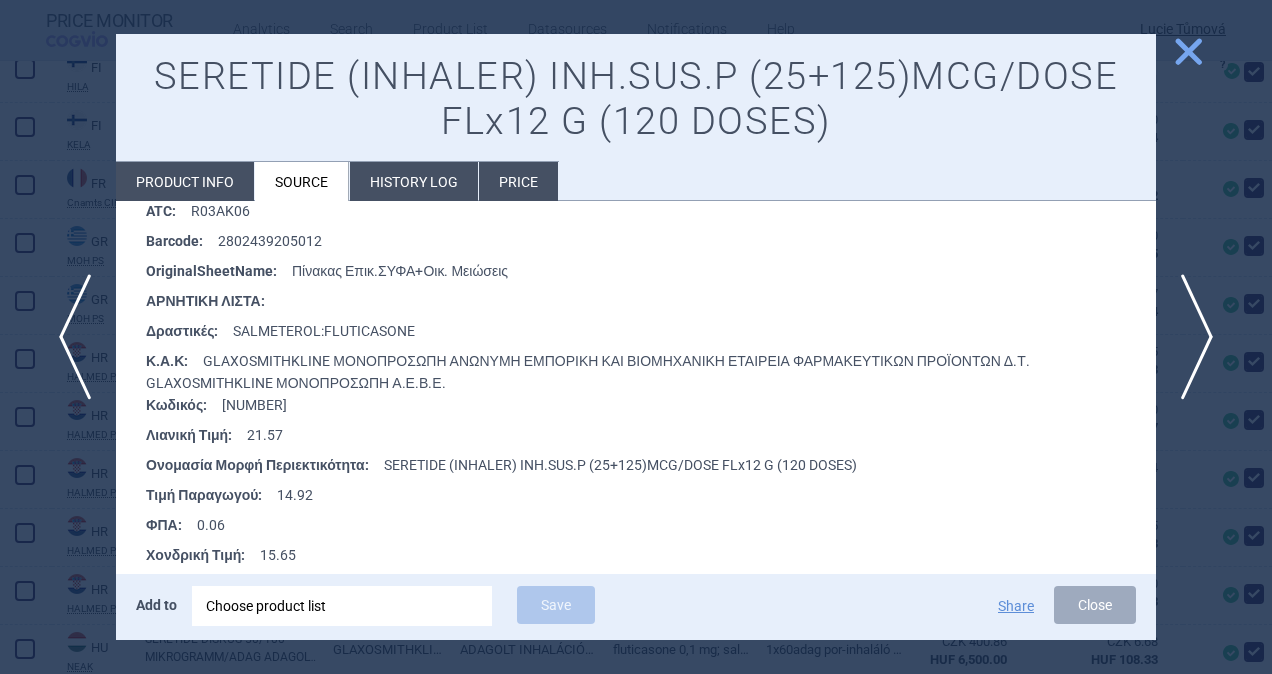 scroll, scrollTop: 354, scrollLeft: 0, axis: vertical 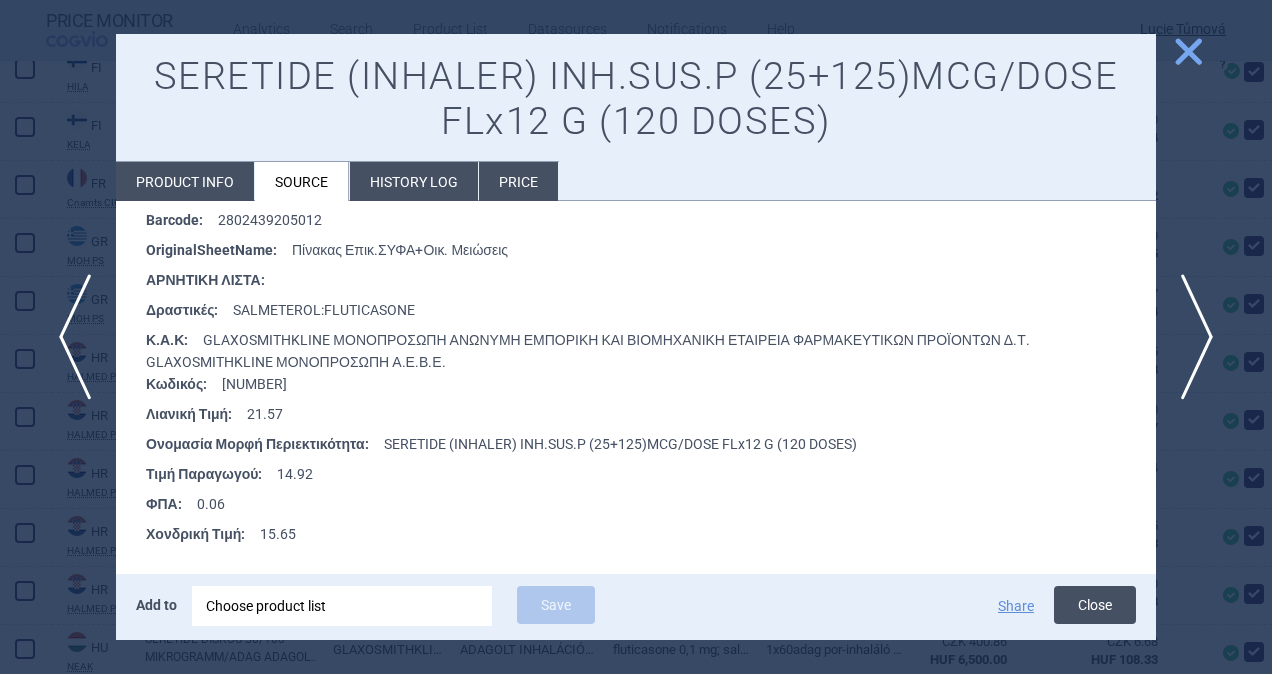click on "Close" at bounding box center (1095, 605) 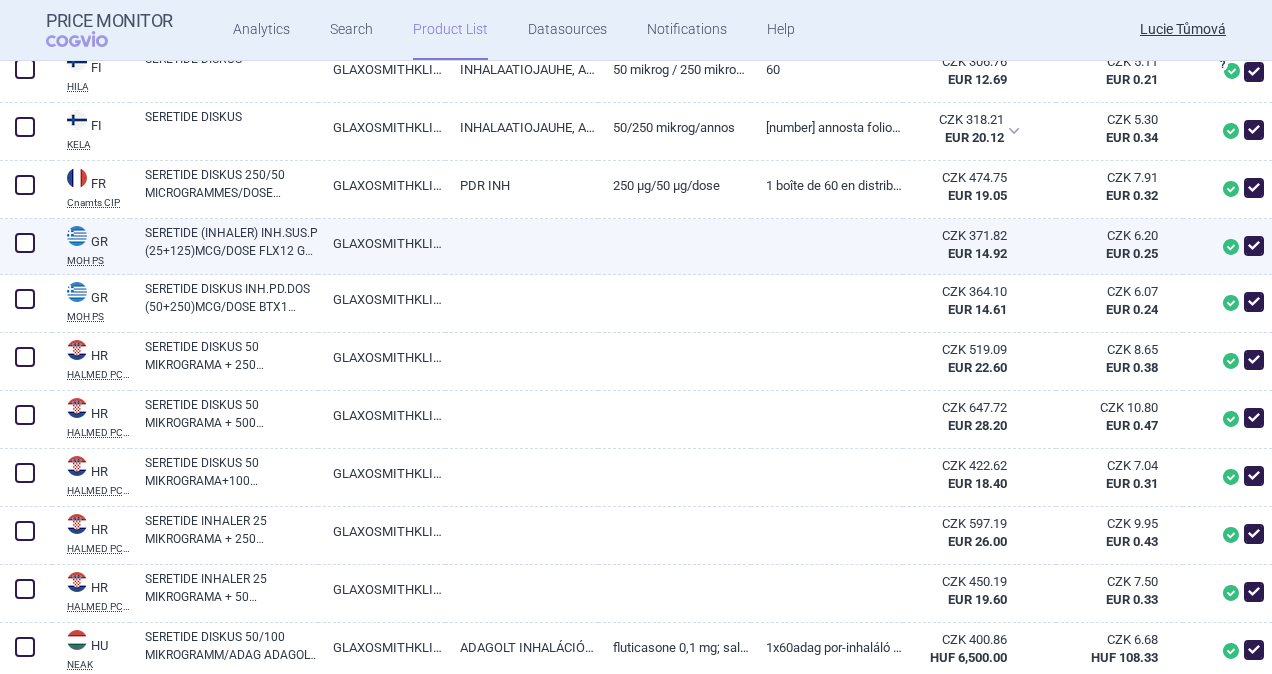 click at bounding box center [25, 243] 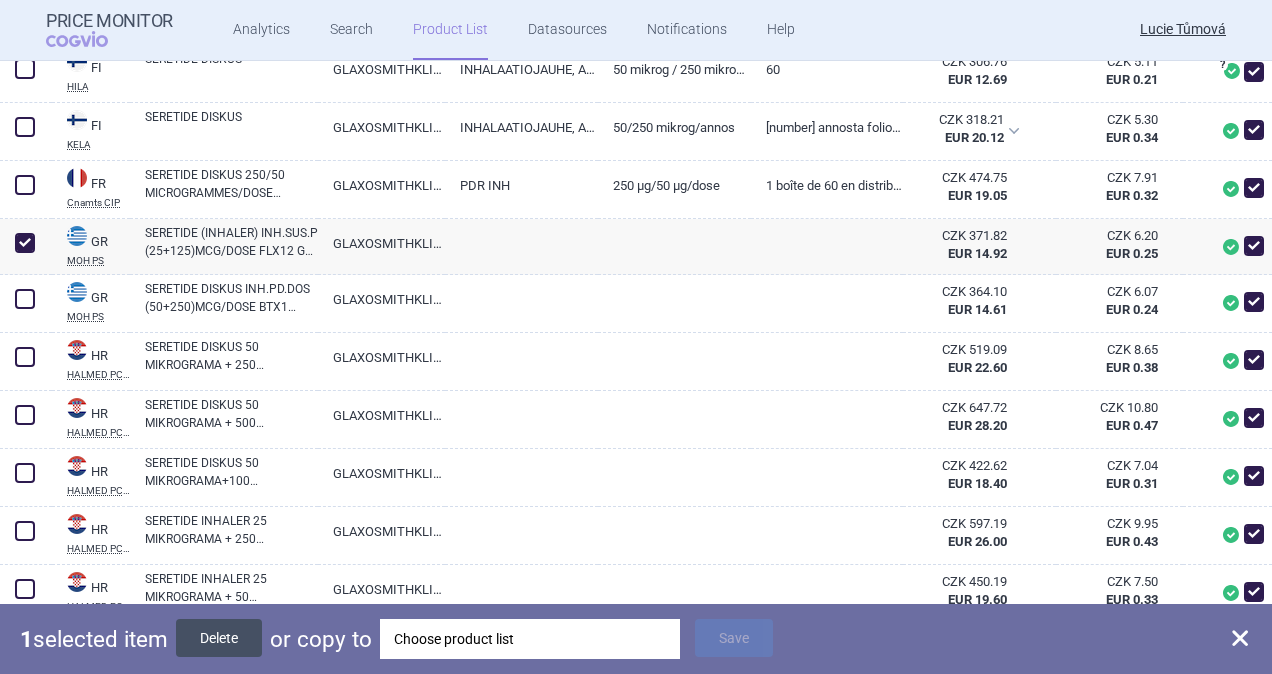 click on "Delete" at bounding box center [219, 638] 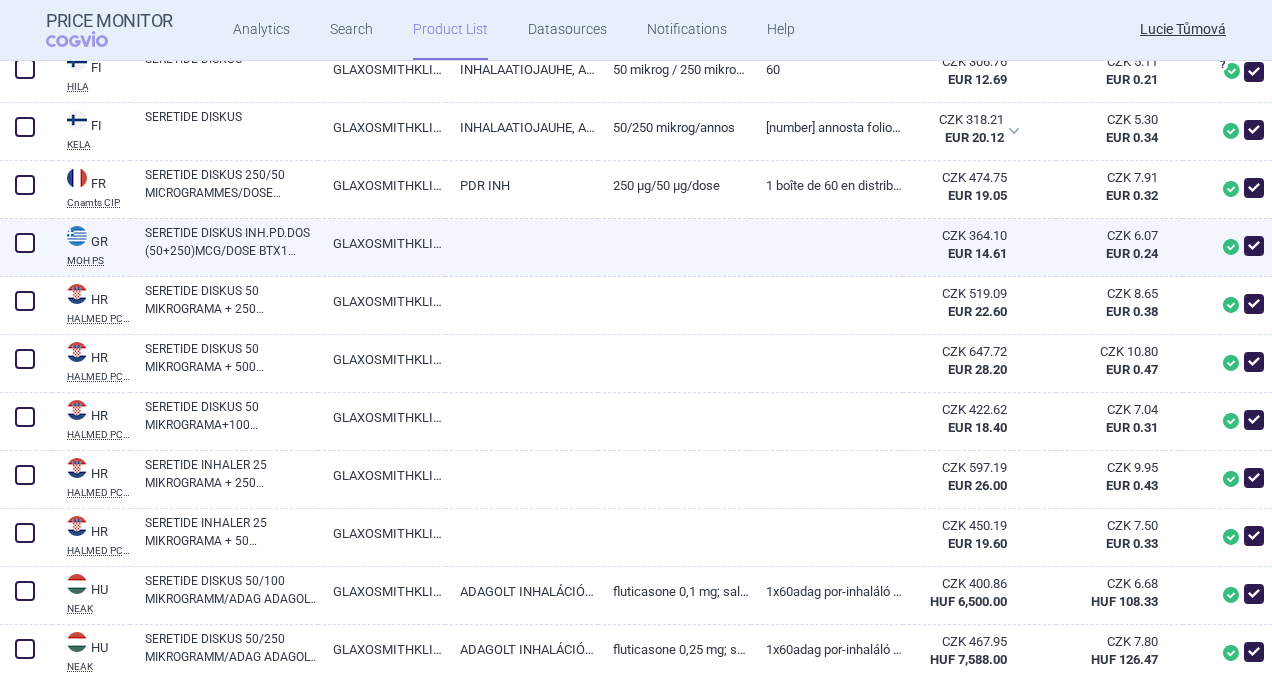 click on "SERETIDE DISKUS INH.PD.DOS (50+250)MCG/DOSE BTX1 DISKUSX60 DOSES (ΣΕ BLISTERS)" at bounding box center (231, 242) 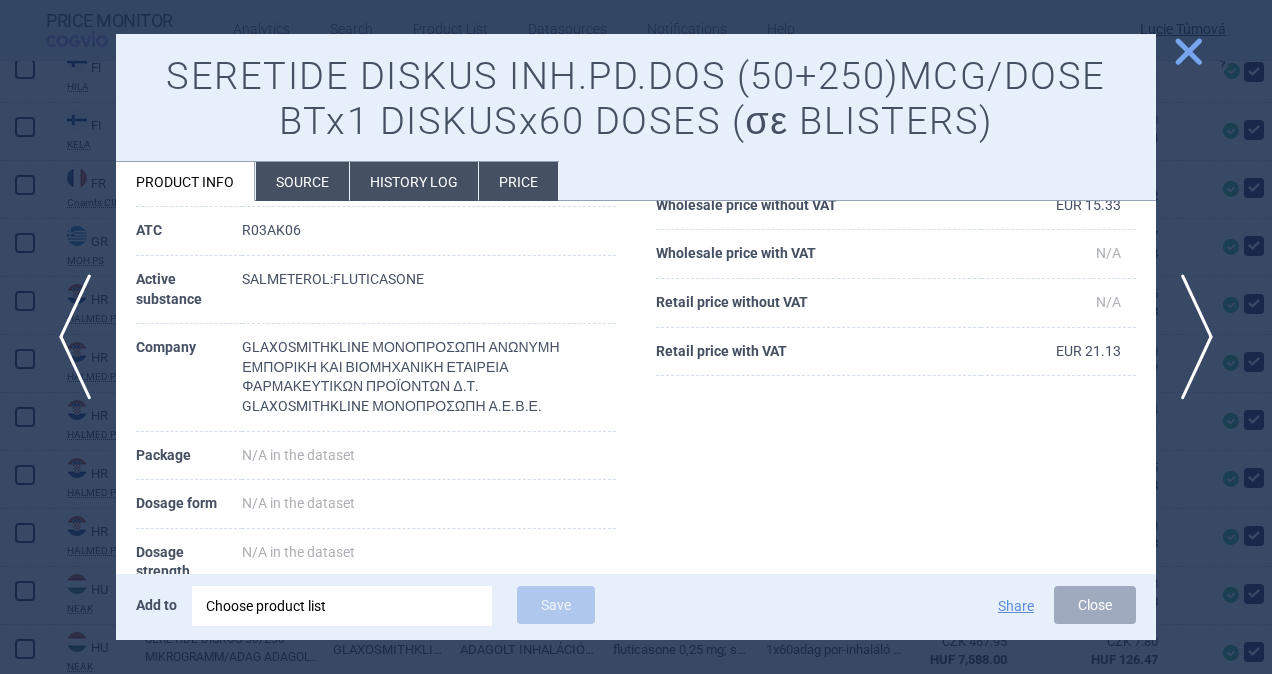 scroll, scrollTop: 200, scrollLeft: 0, axis: vertical 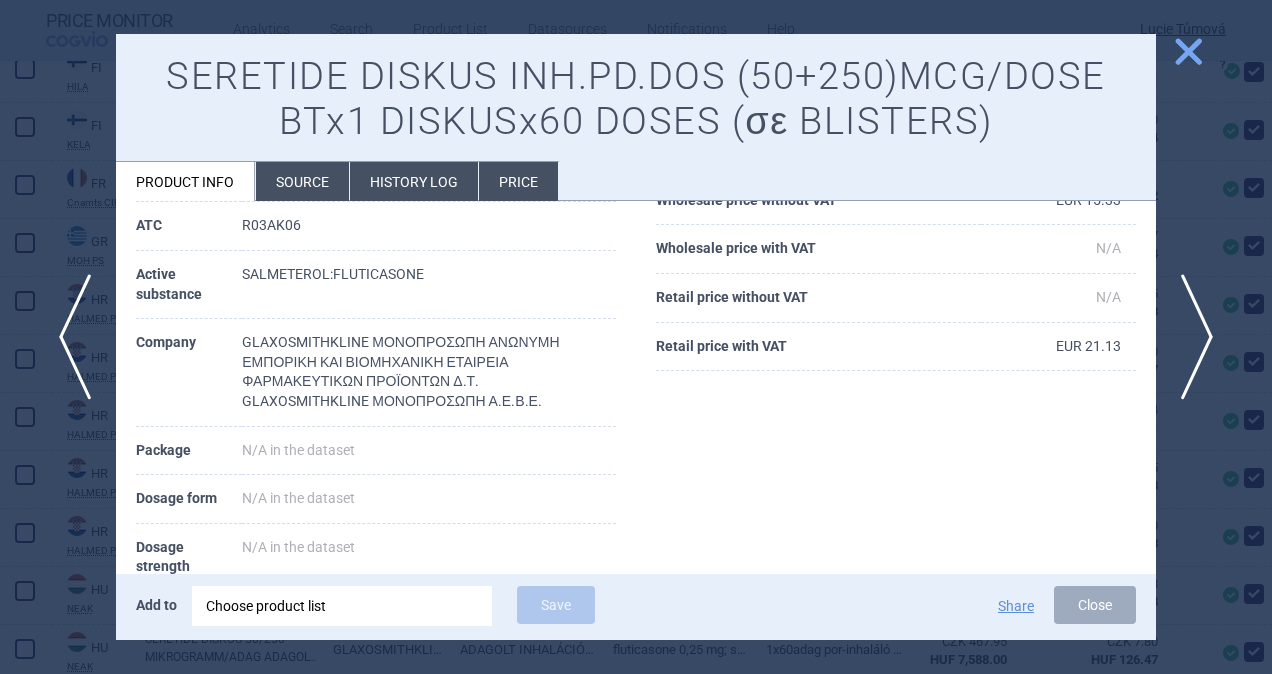 drag, startPoint x: 296, startPoint y: 172, endPoint x: 300, endPoint y: 195, distance: 23.345236 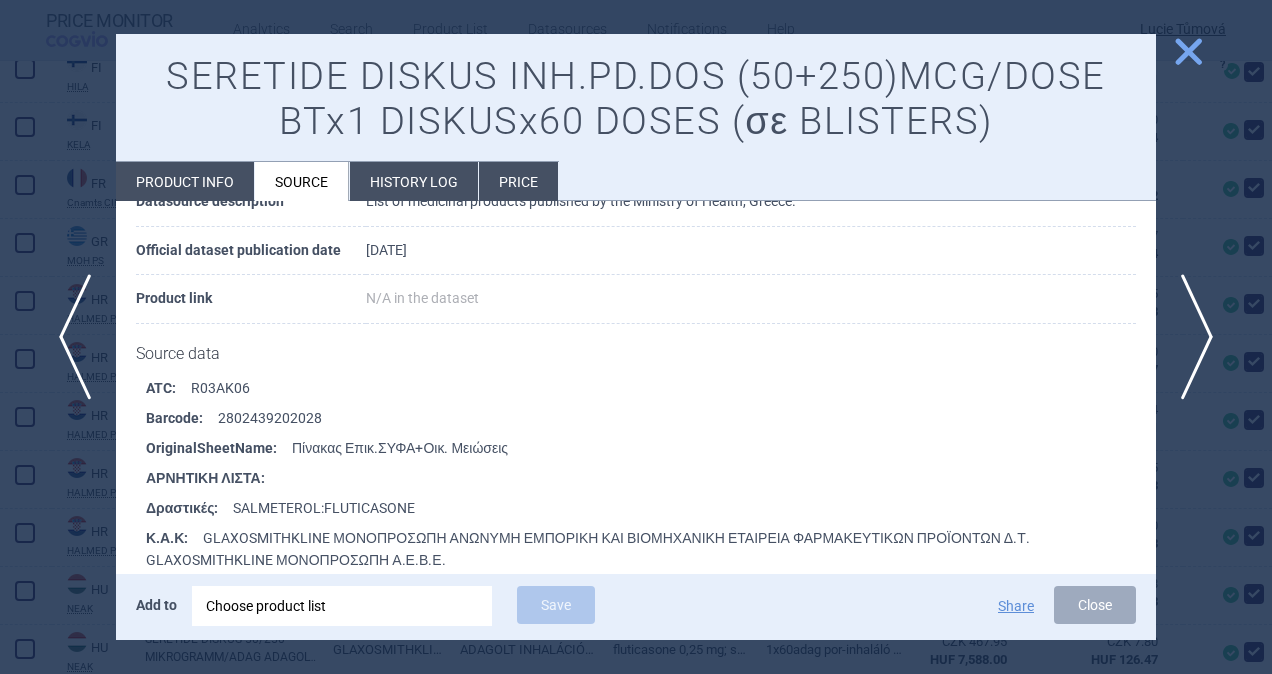 scroll, scrollTop: 300, scrollLeft: 0, axis: vertical 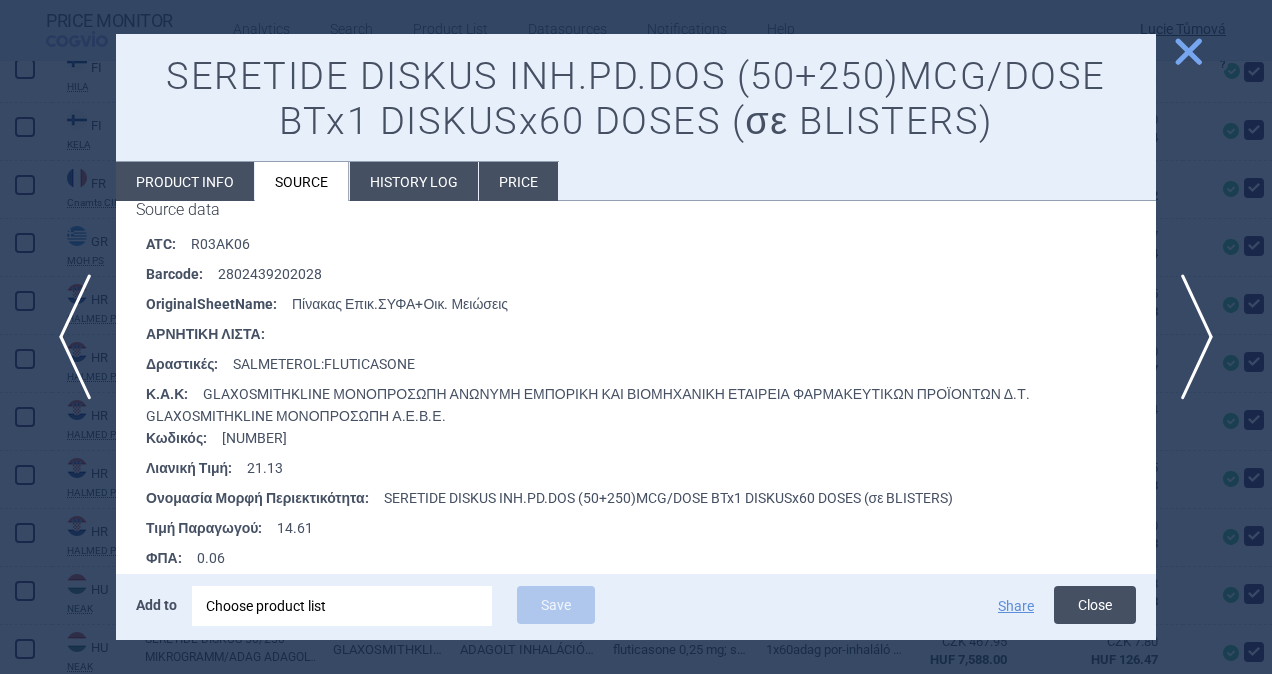 drag, startPoint x: 1095, startPoint y: 601, endPoint x: 1096, endPoint y: 611, distance: 10.049875 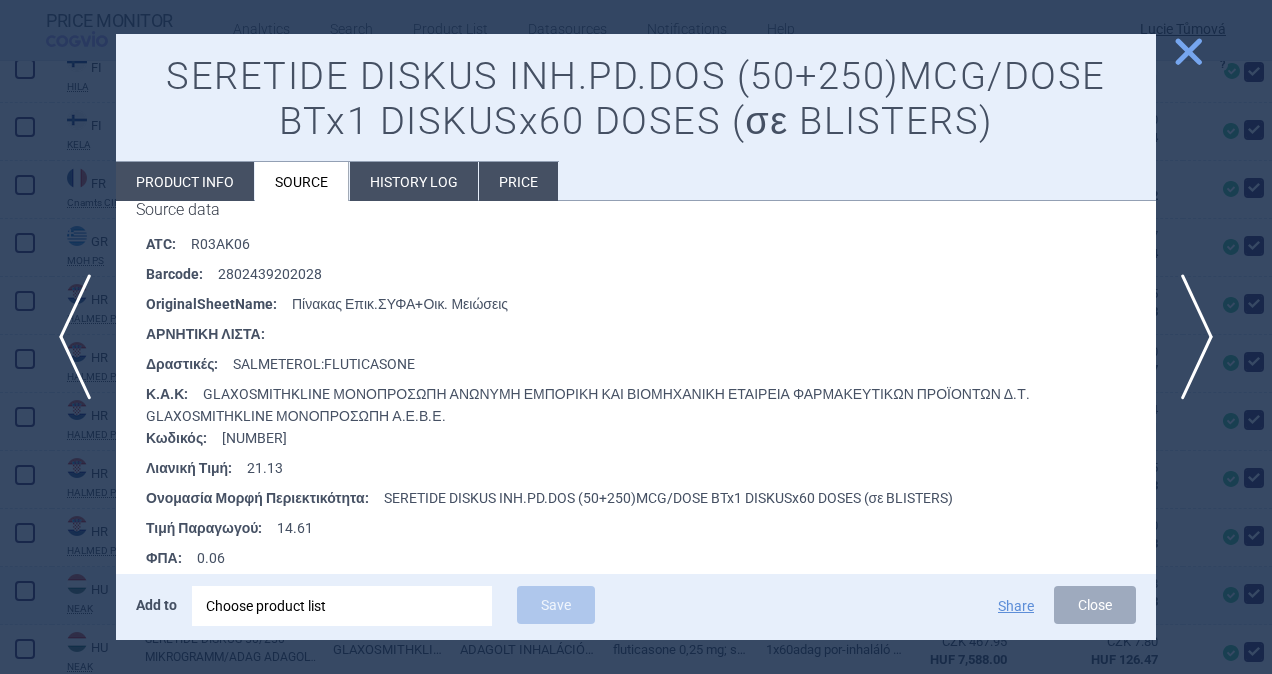 click on "Close" at bounding box center (1095, 605) 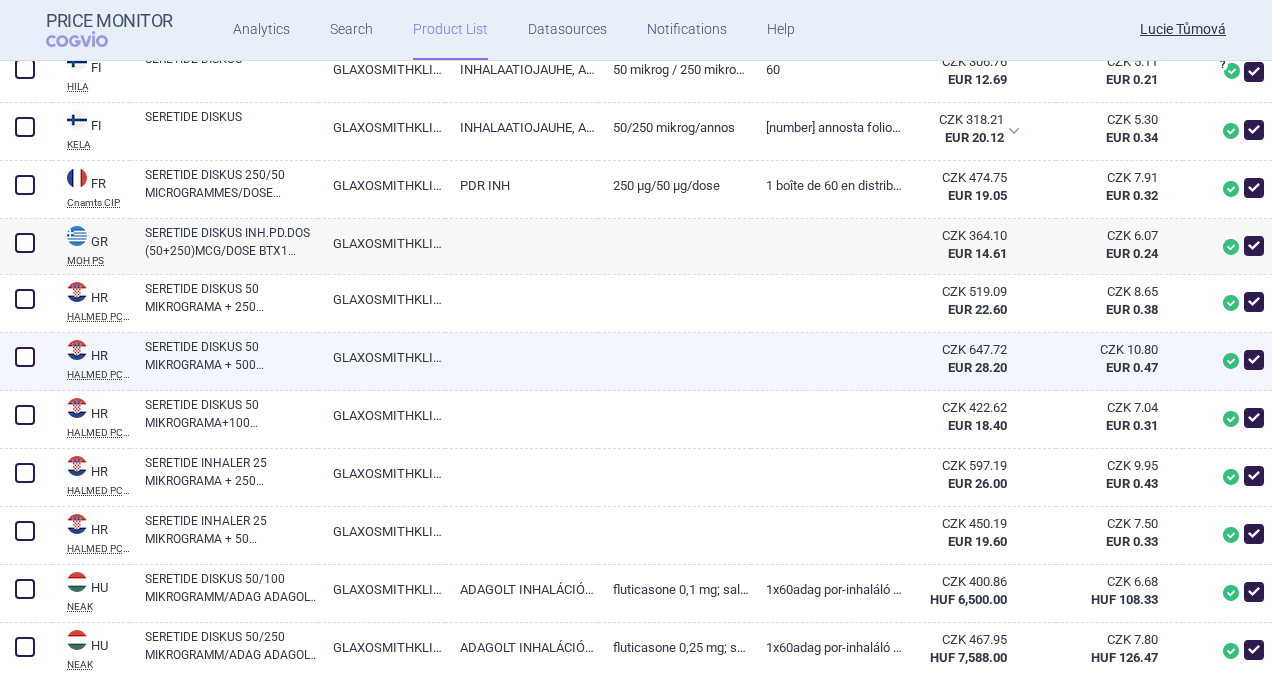 click at bounding box center [25, 357] 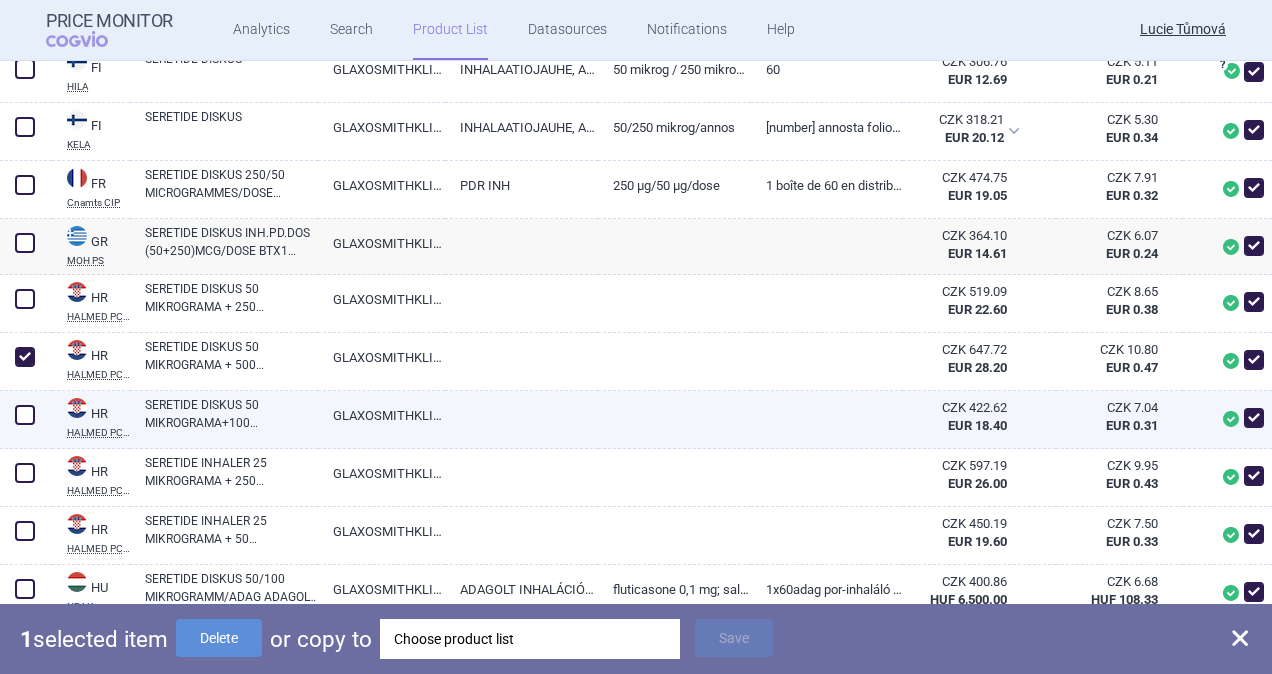 click at bounding box center (25, 415) 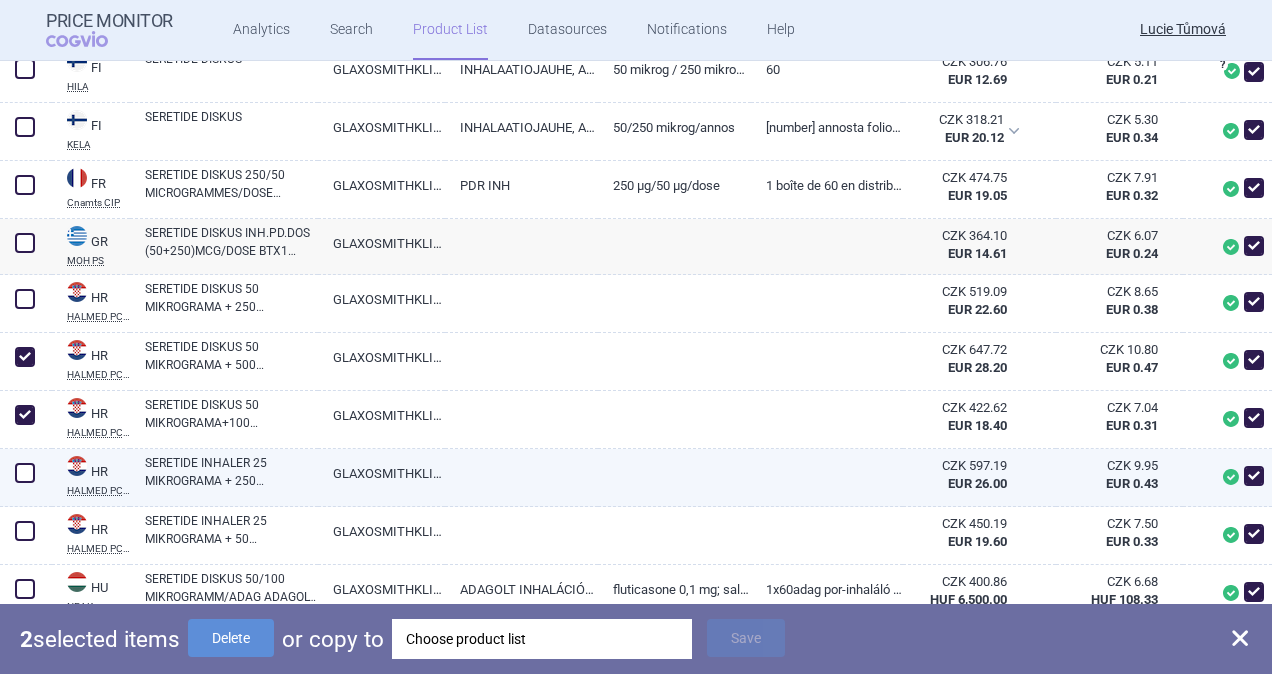 click at bounding box center [25, 473] 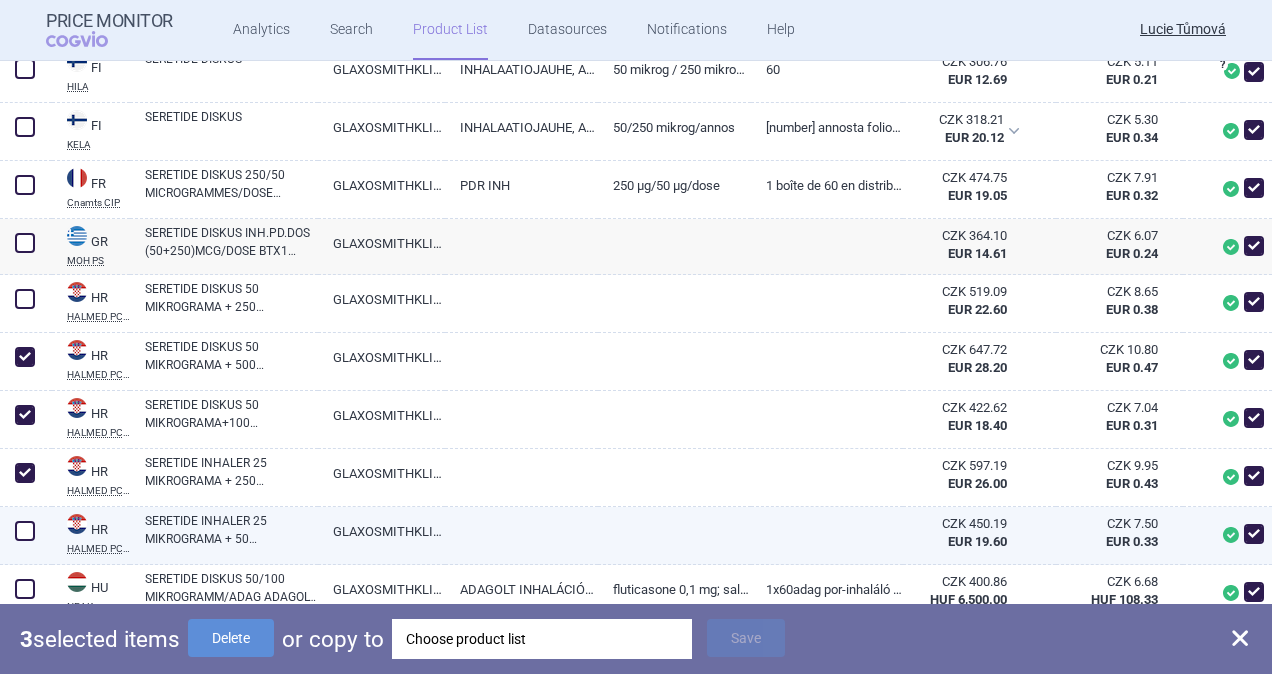 click at bounding box center [25, 531] 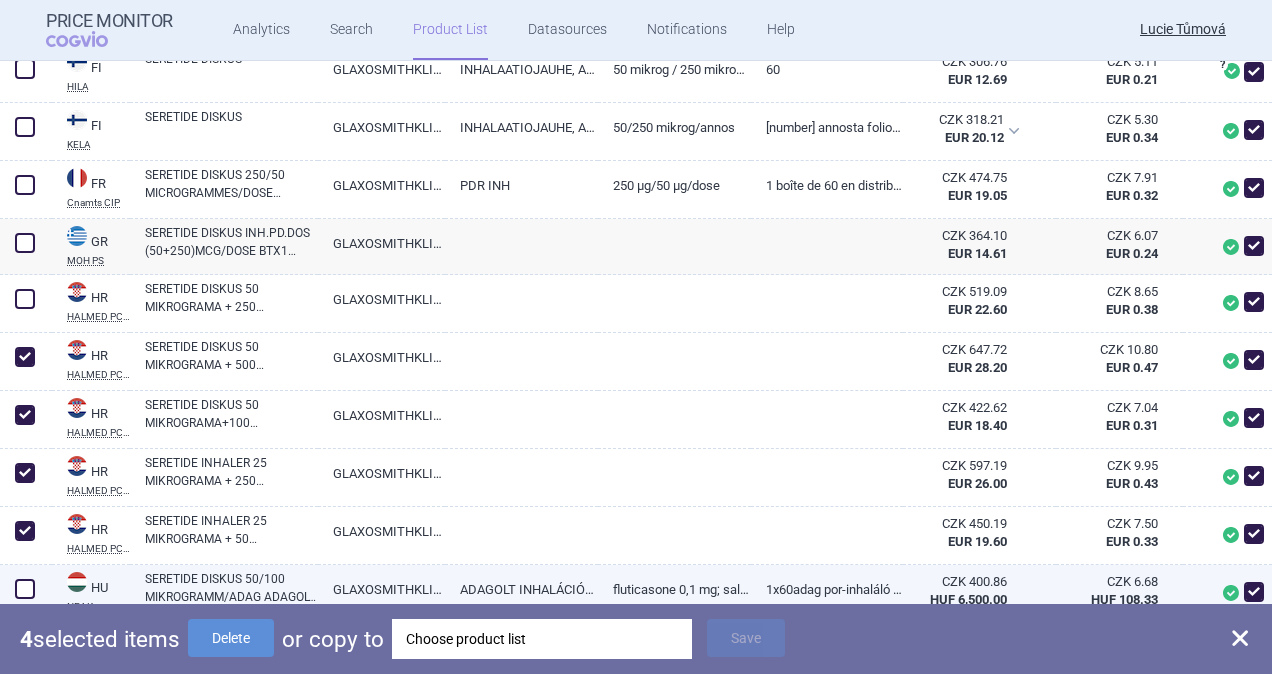 click at bounding box center [25, 589] 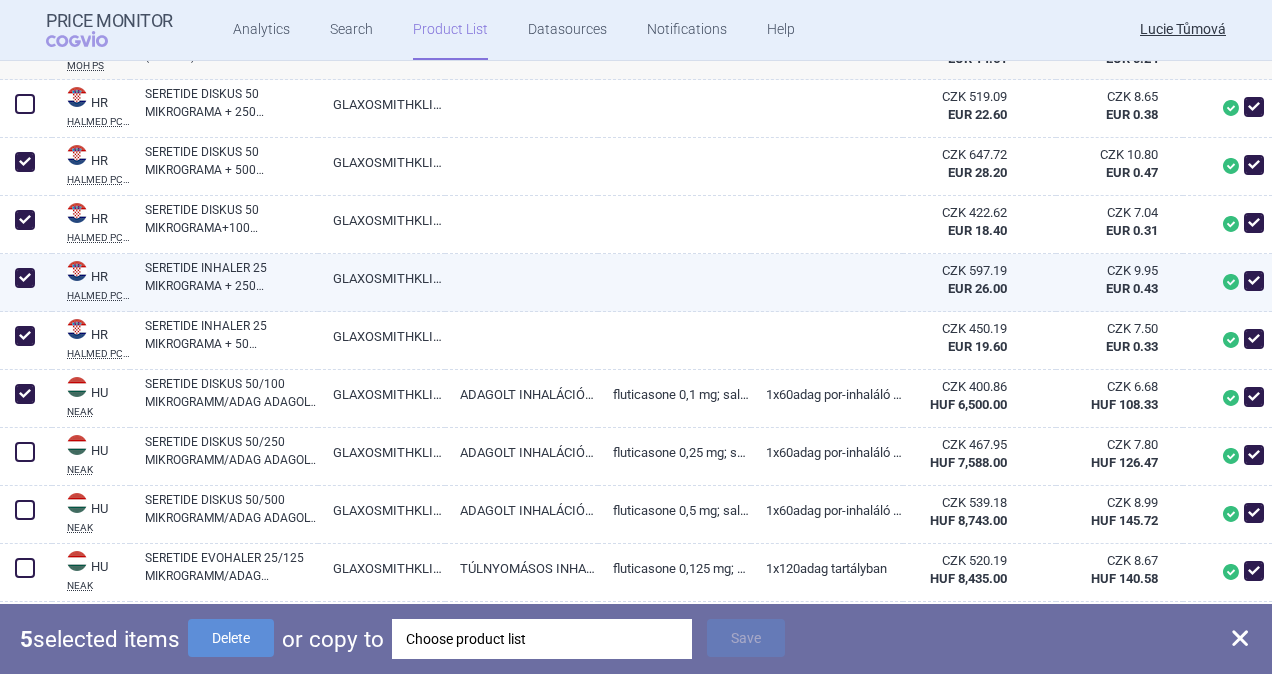 scroll, scrollTop: 1378, scrollLeft: 0, axis: vertical 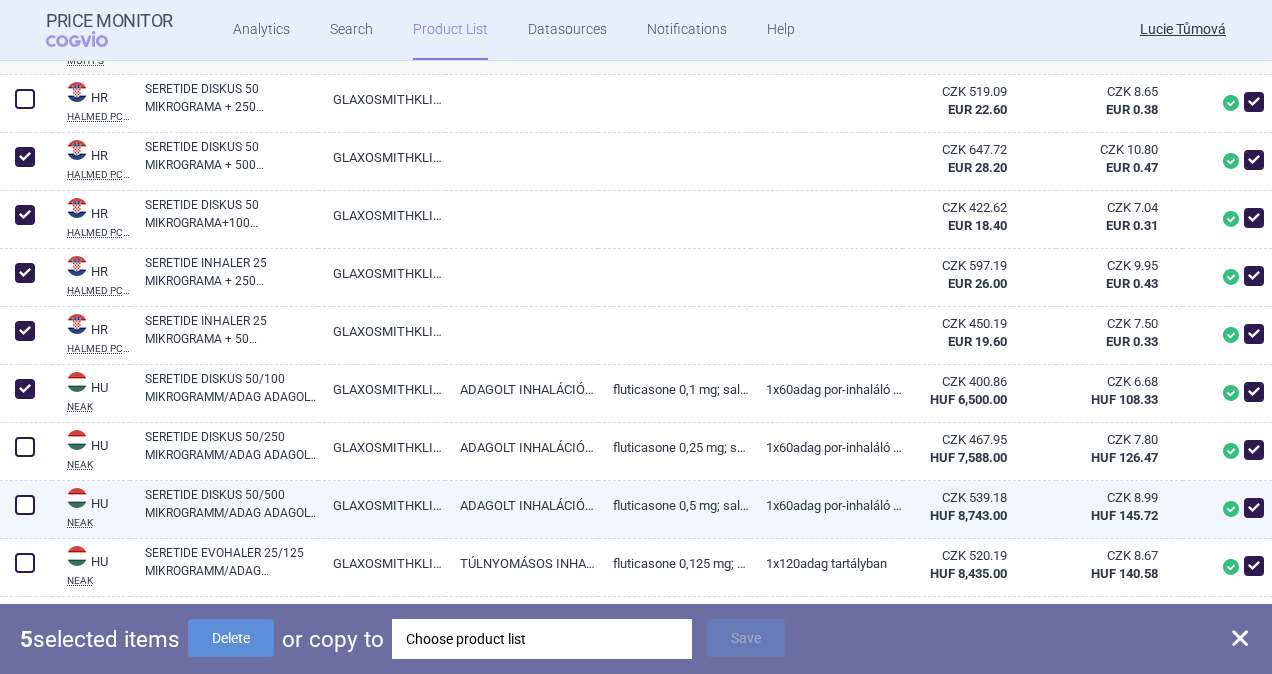 click at bounding box center (25, 505) 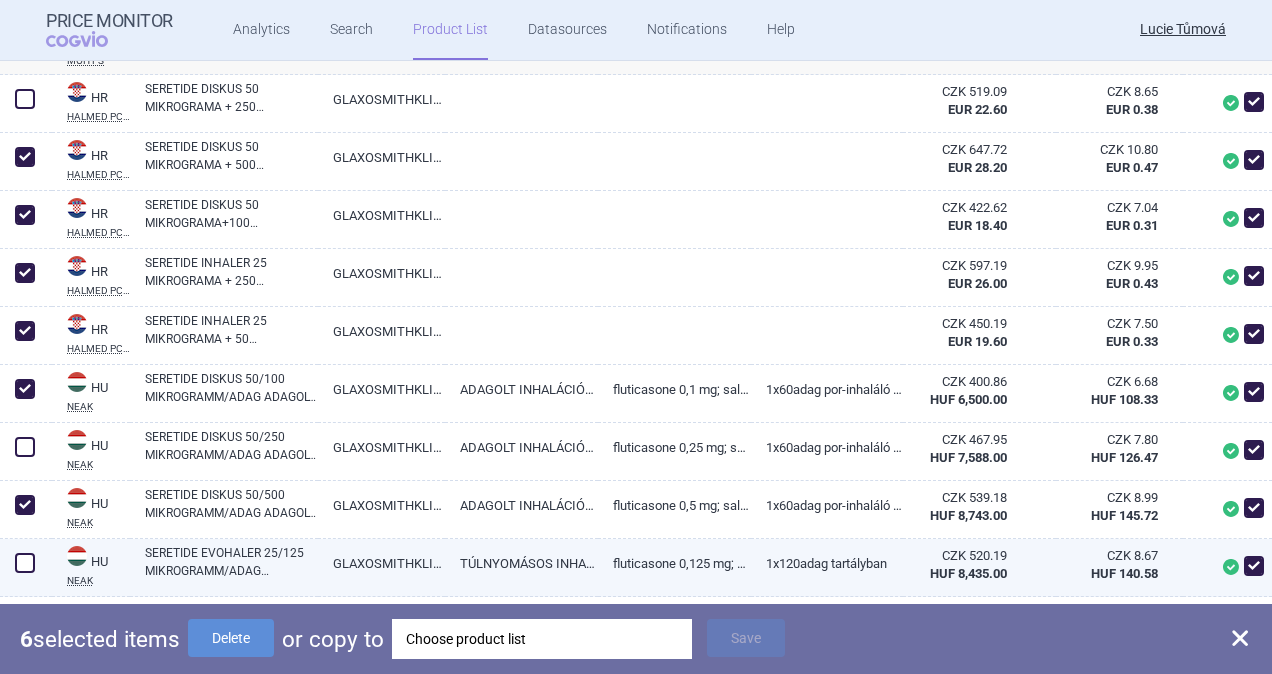 click at bounding box center [25, 563] 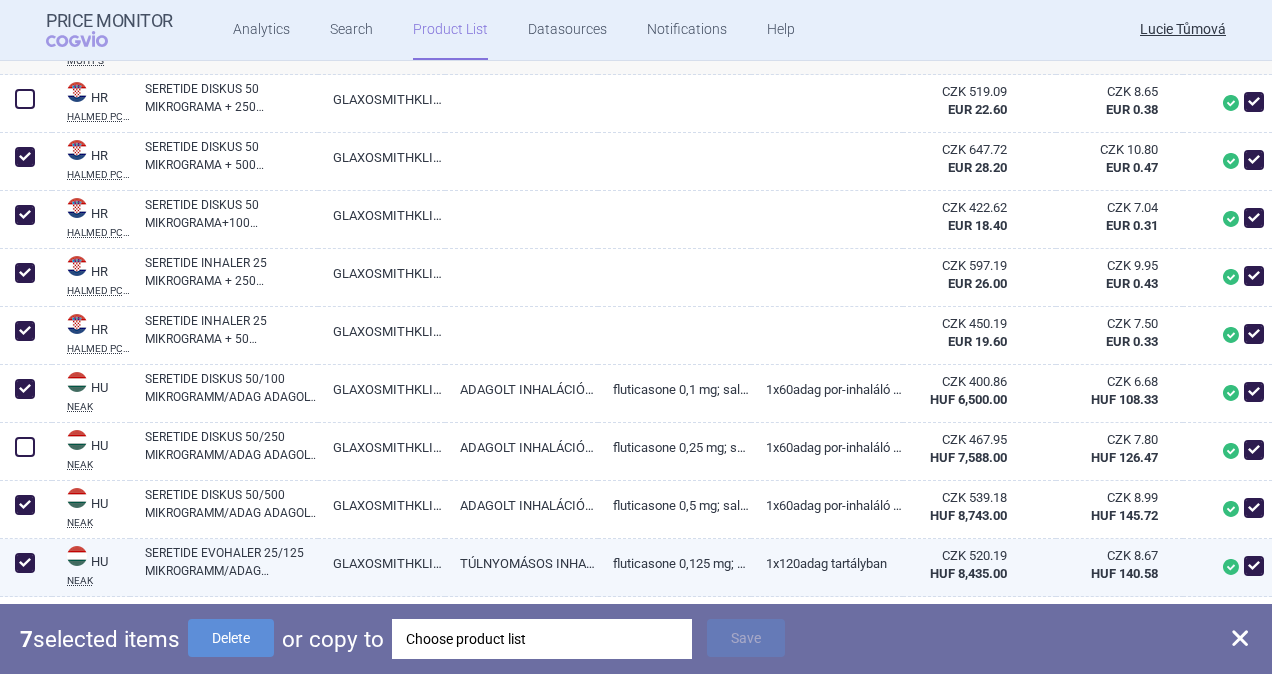 scroll, scrollTop: 1578, scrollLeft: 0, axis: vertical 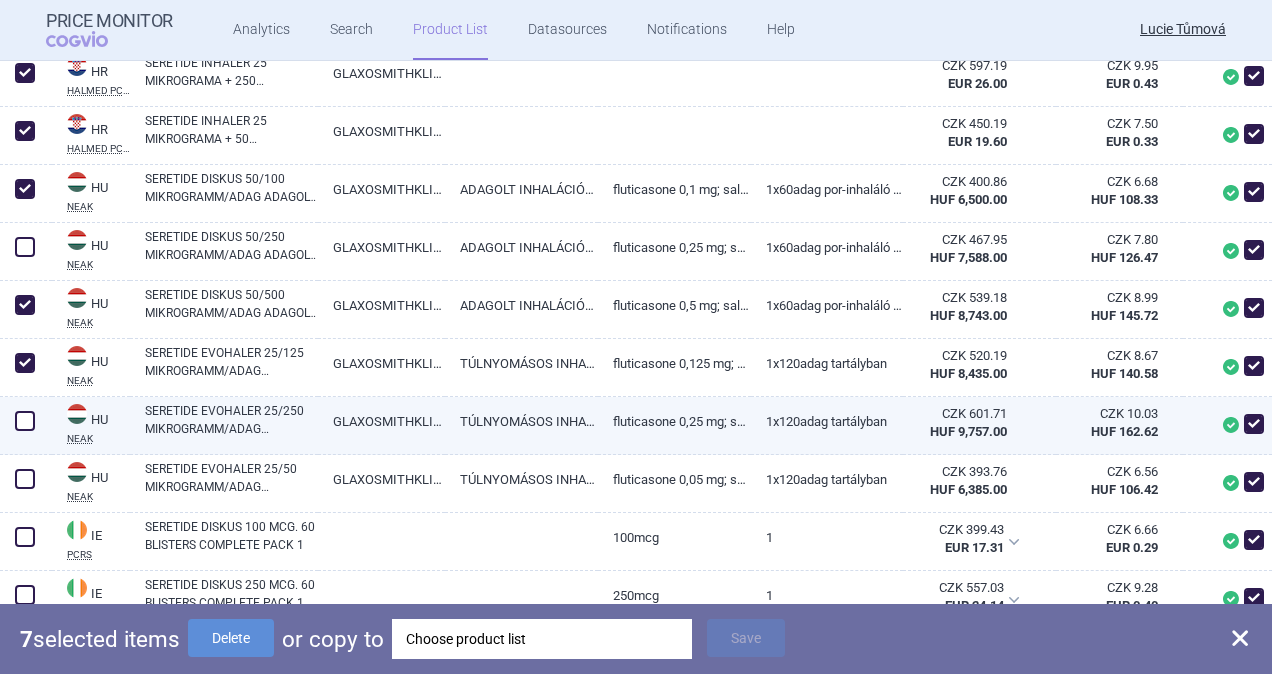 click at bounding box center [25, 421] 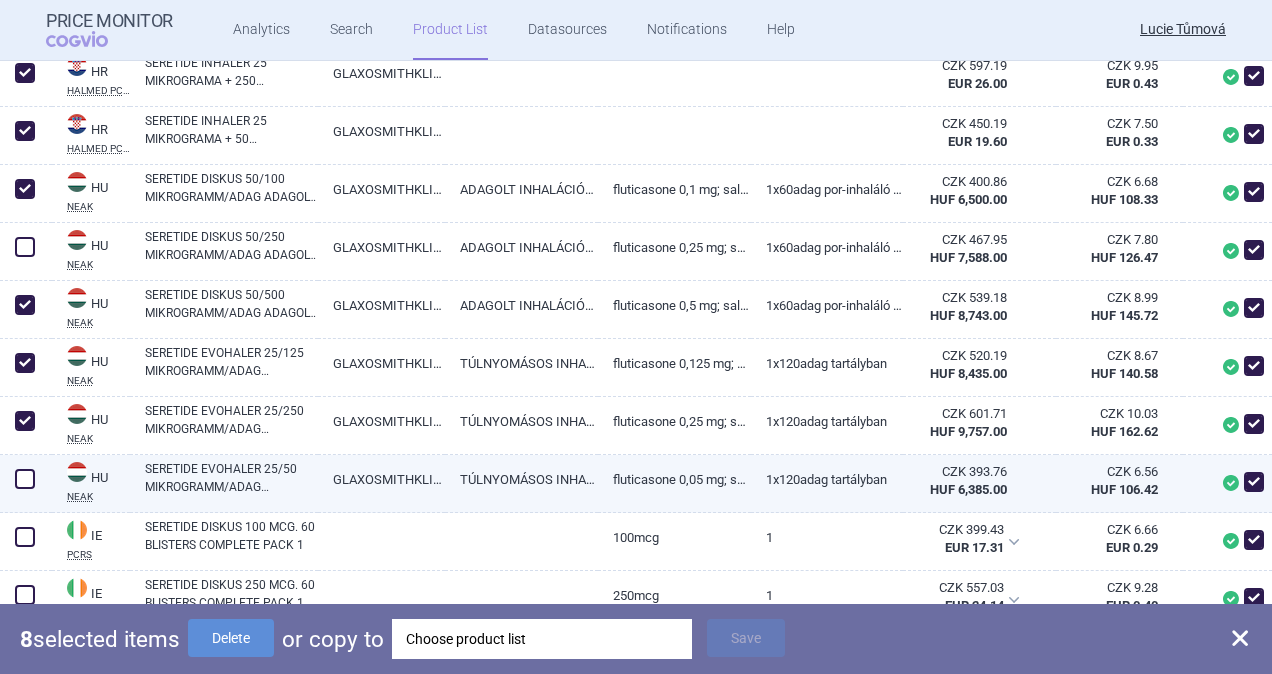 drag, startPoint x: 12, startPoint y: 483, endPoint x: 11, endPoint y: 493, distance: 10.049875 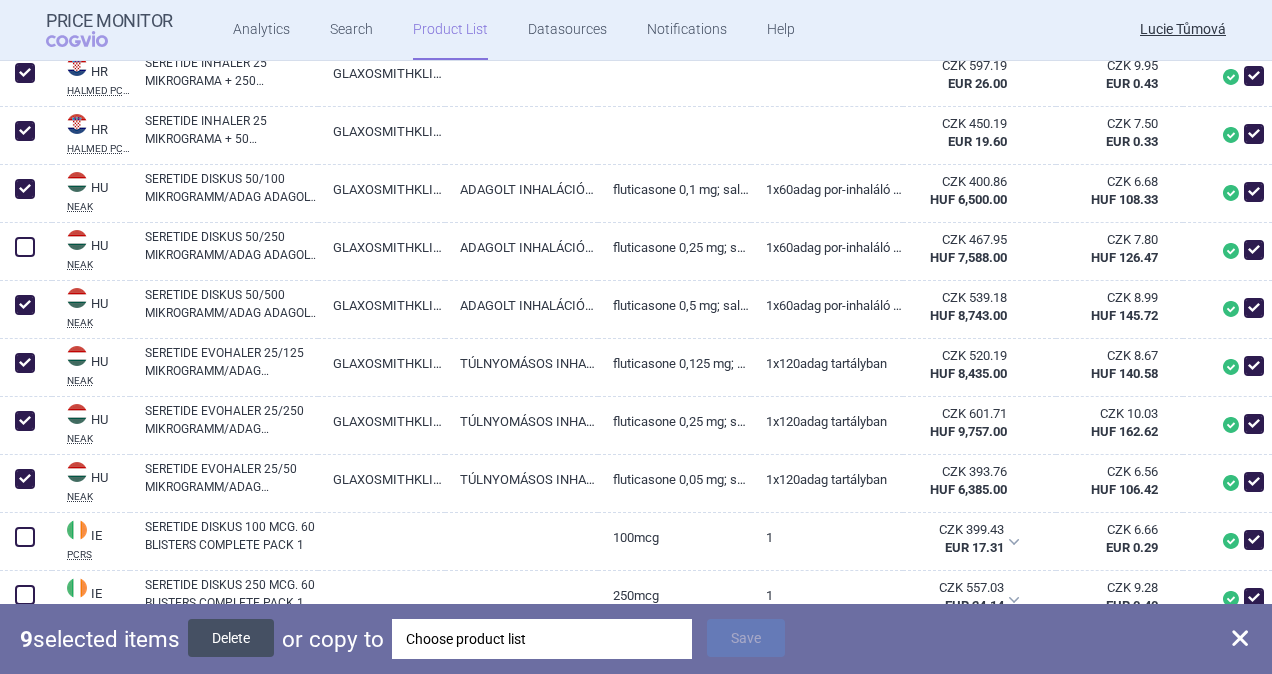 click on "Delete" at bounding box center (231, 638) 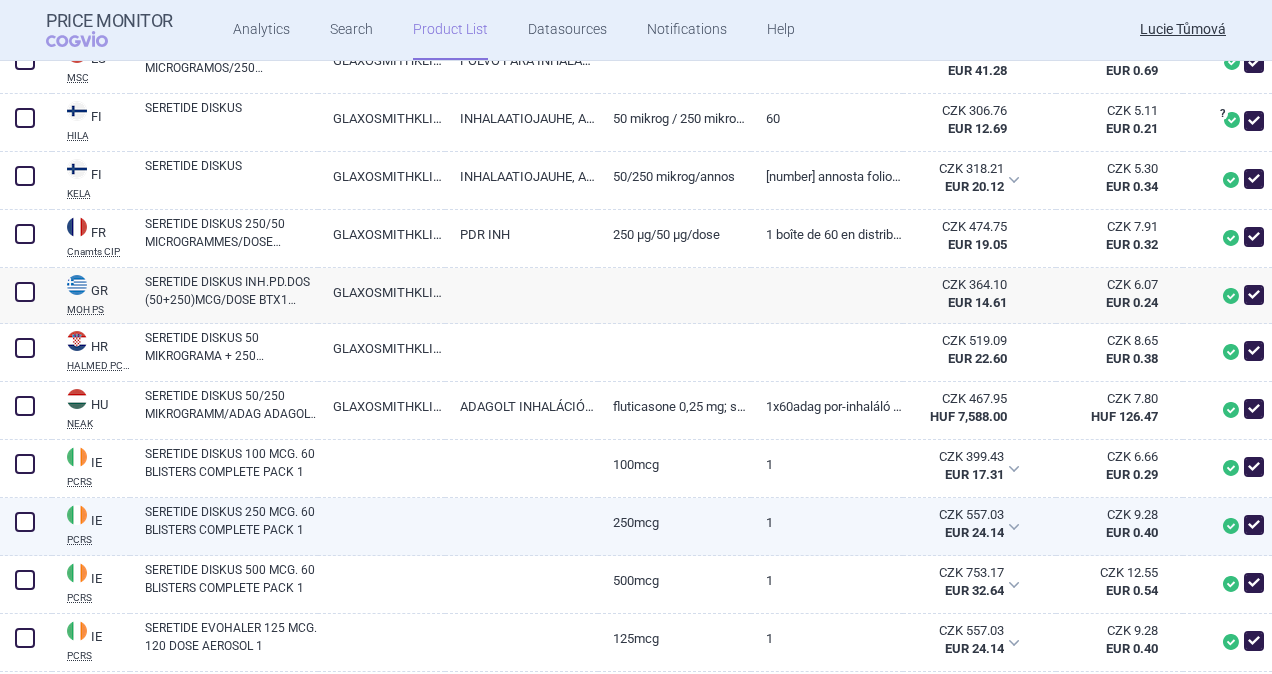 scroll, scrollTop: 1088, scrollLeft: 0, axis: vertical 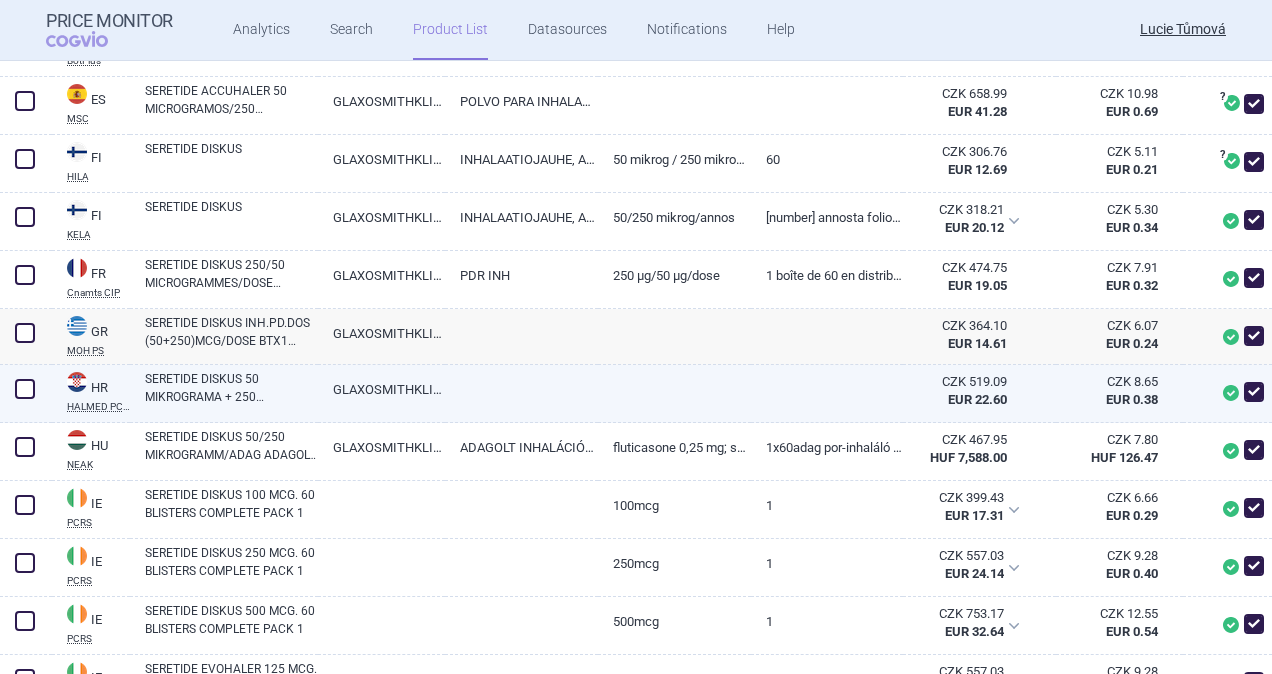 click on "SERETIDE DISKUS 50 MIKROGRAMA + 250 MIKROGRAMA U JEDNOJ DOZI, PRAŠAK INHALATA, DOZIRANI, 1 INHALATOR SA 60 DOZA, U KUTIJI" at bounding box center (231, 388) 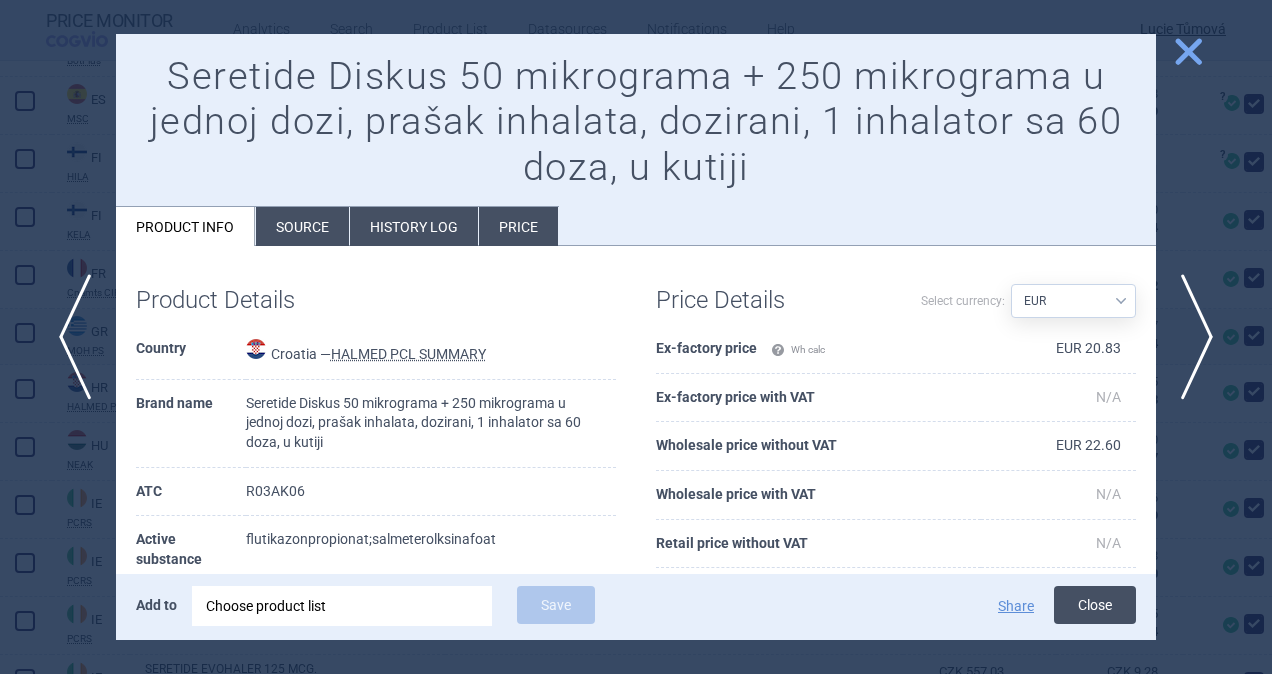 click on "Close" at bounding box center [1095, 605] 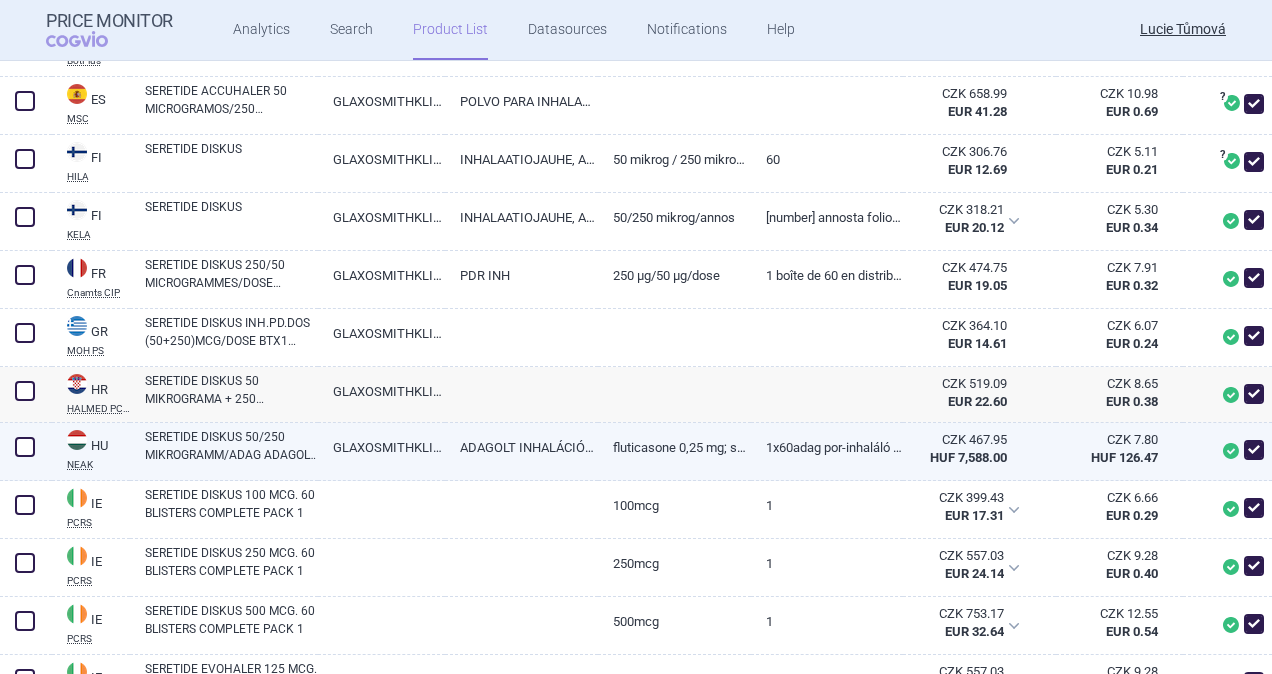 click on "SERETIDE DISKUS 50/250 MIKROGRAMM/ADAG ADAGOLT INHALÁCIÓS POR" at bounding box center (231, 446) 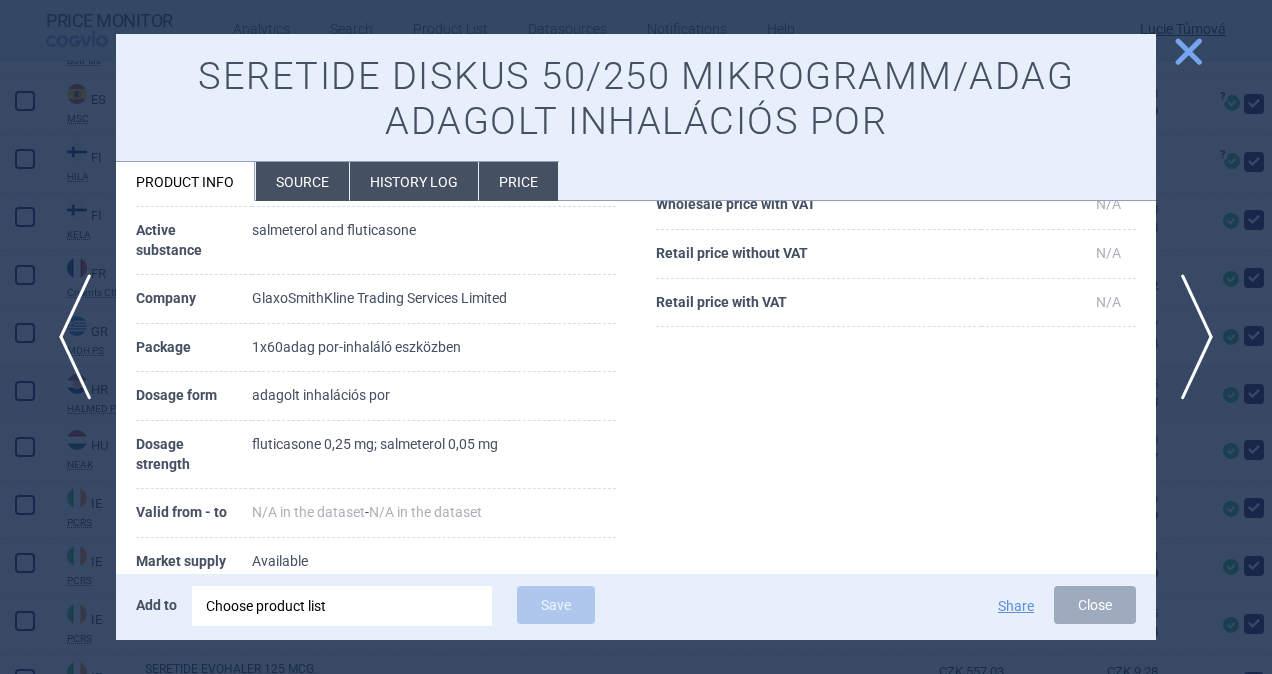 scroll, scrollTop: 200, scrollLeft: 0, axis: vertical 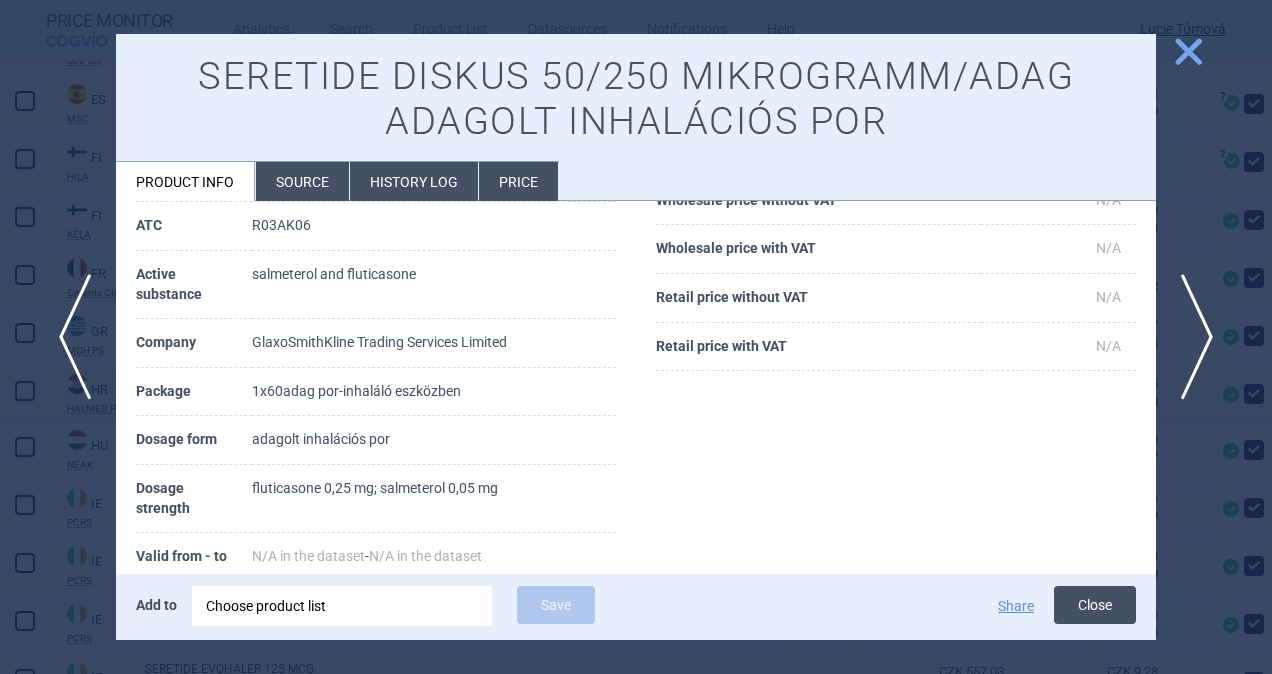 drag, startPoint x: 1097, startPoint y: 595, endPoint x: 1026, endPoint y: 610, distance: 72.56721 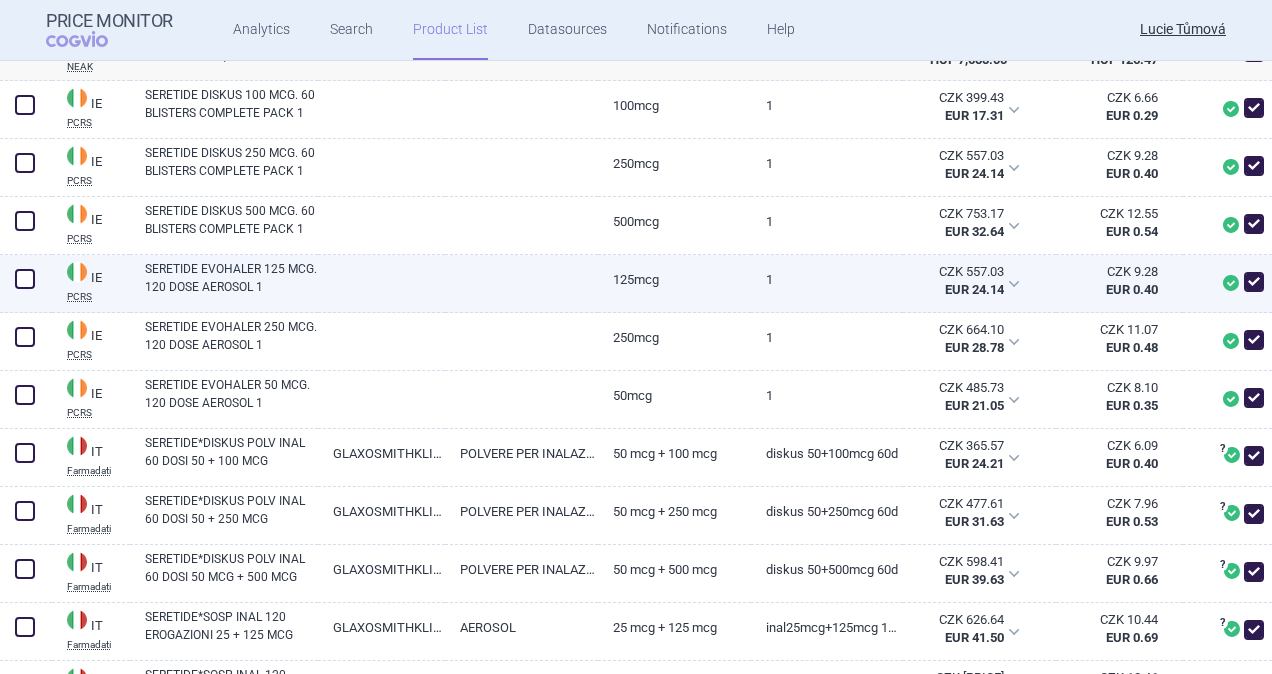 scroll, scrollTop: 1388, scrollLeft: 0, axis: vertical 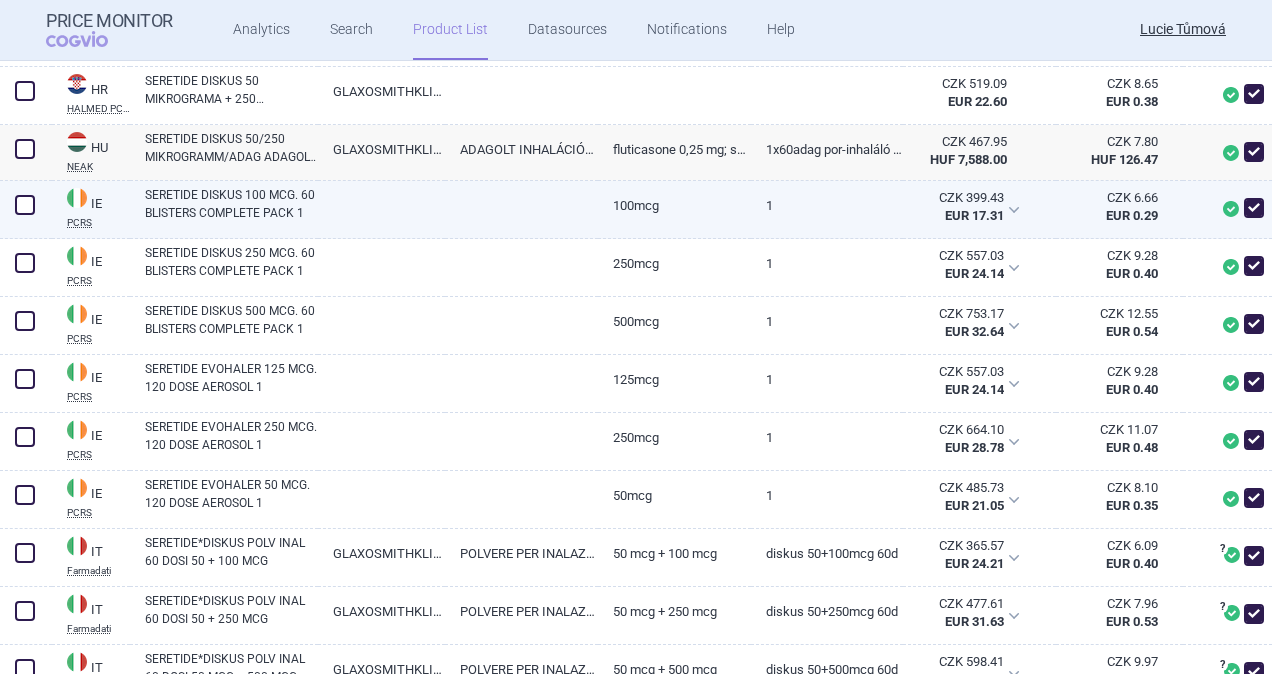 click at bounding box center [25, 205] 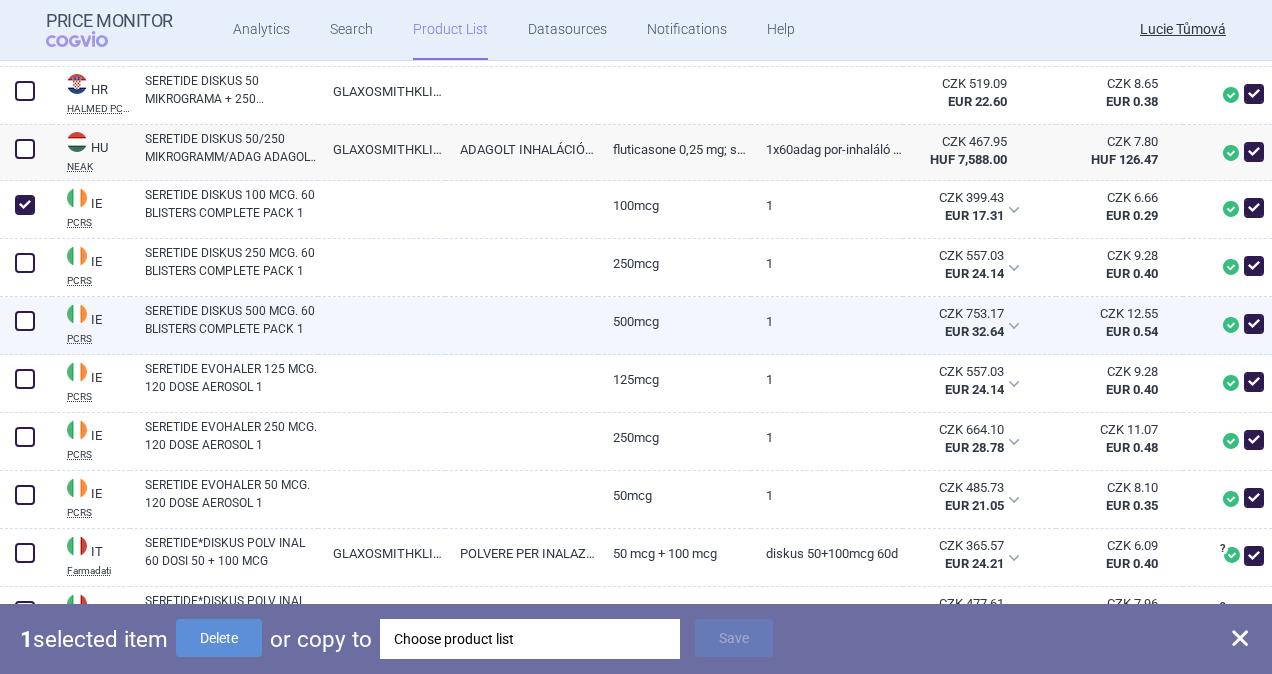 click at bounding box center [25, 321] 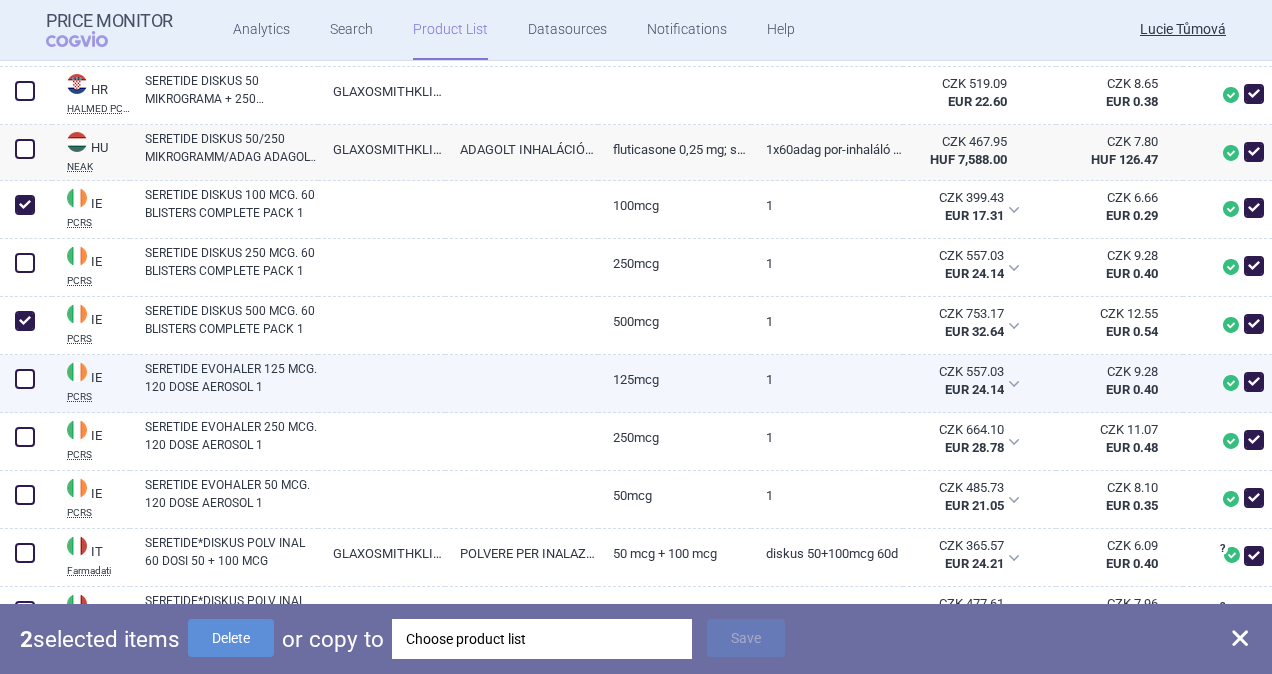 click at bounding box center [26, 384] 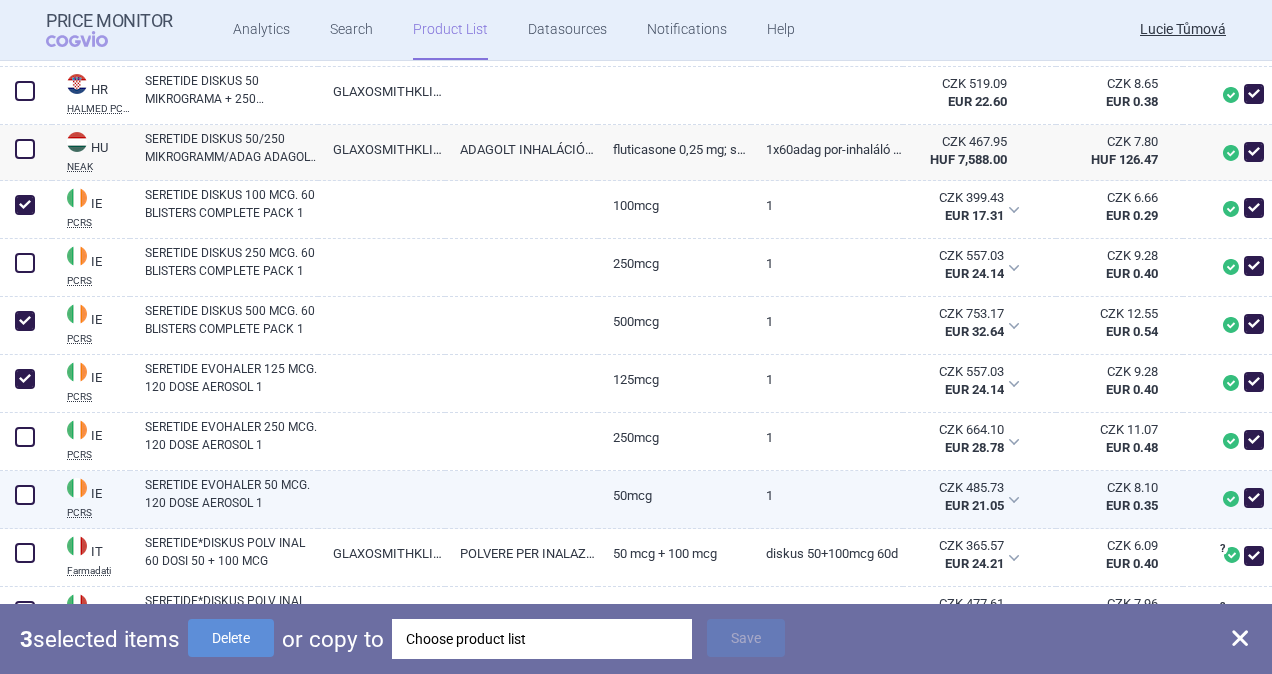click at bounding box center [25, 495] 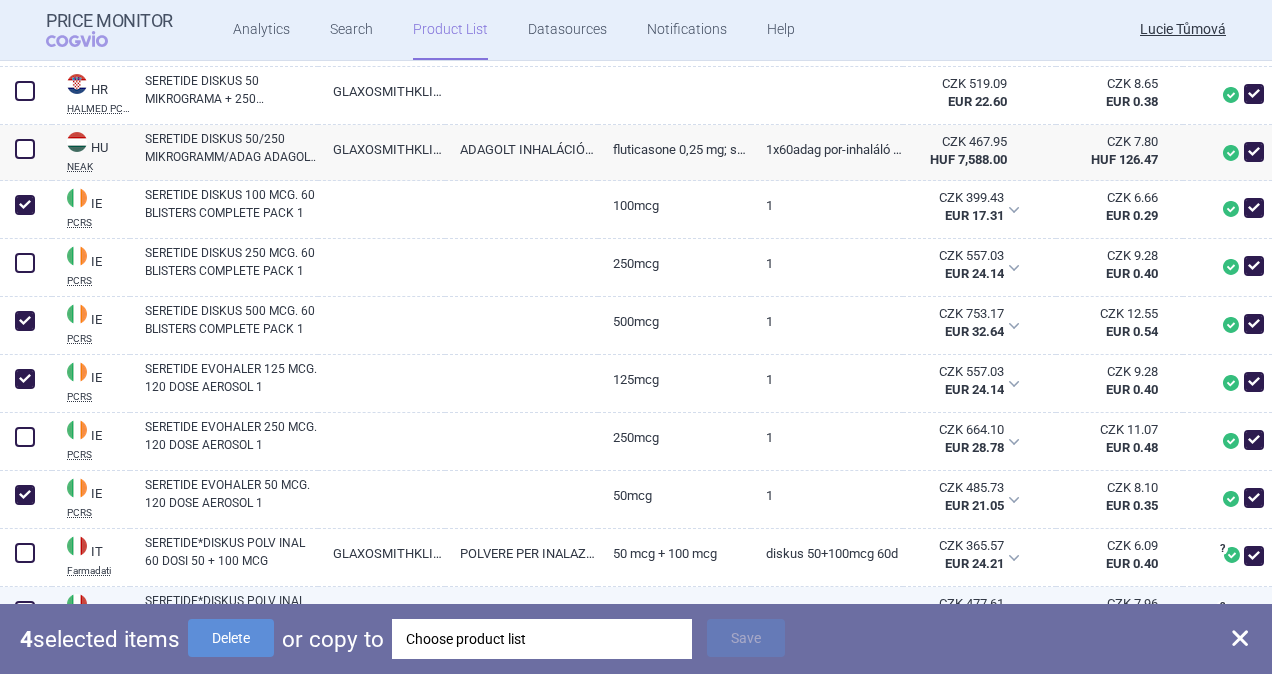 drag, startPoint x: 23, startPoint y: 546, endPoint x: 106, endPoint y: 597, distance: 97.41663 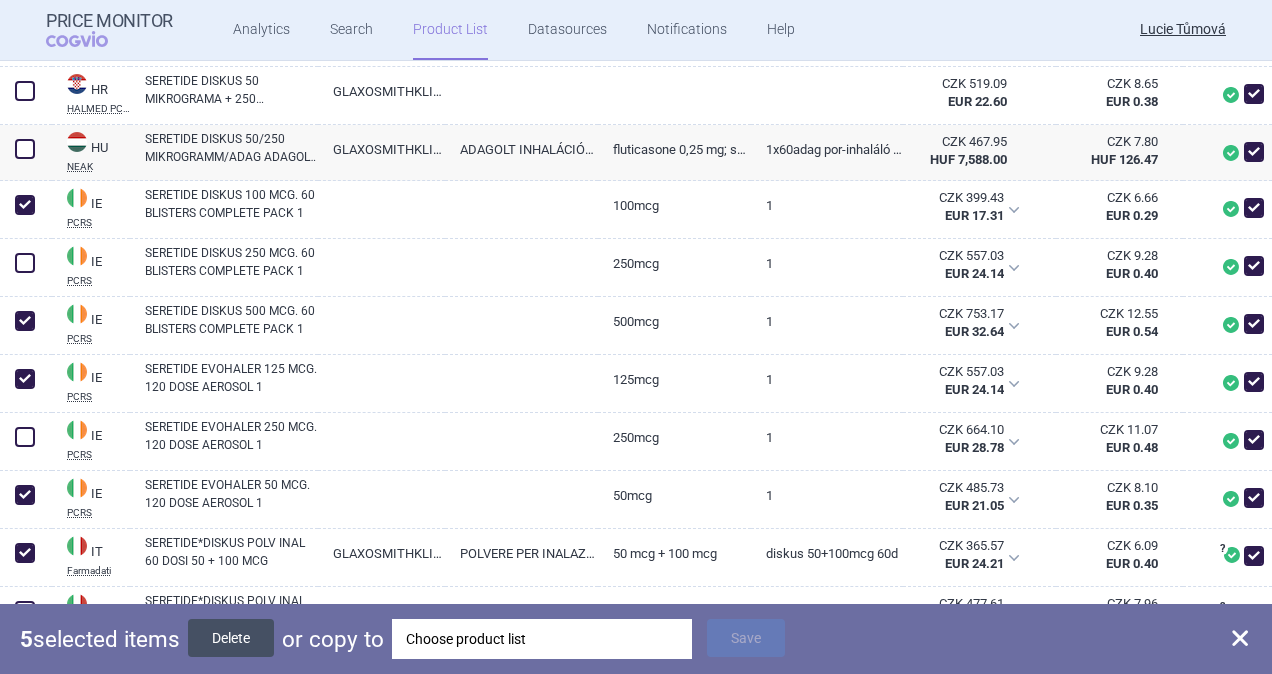 click on "Delete" at bounding box center [231, 638] 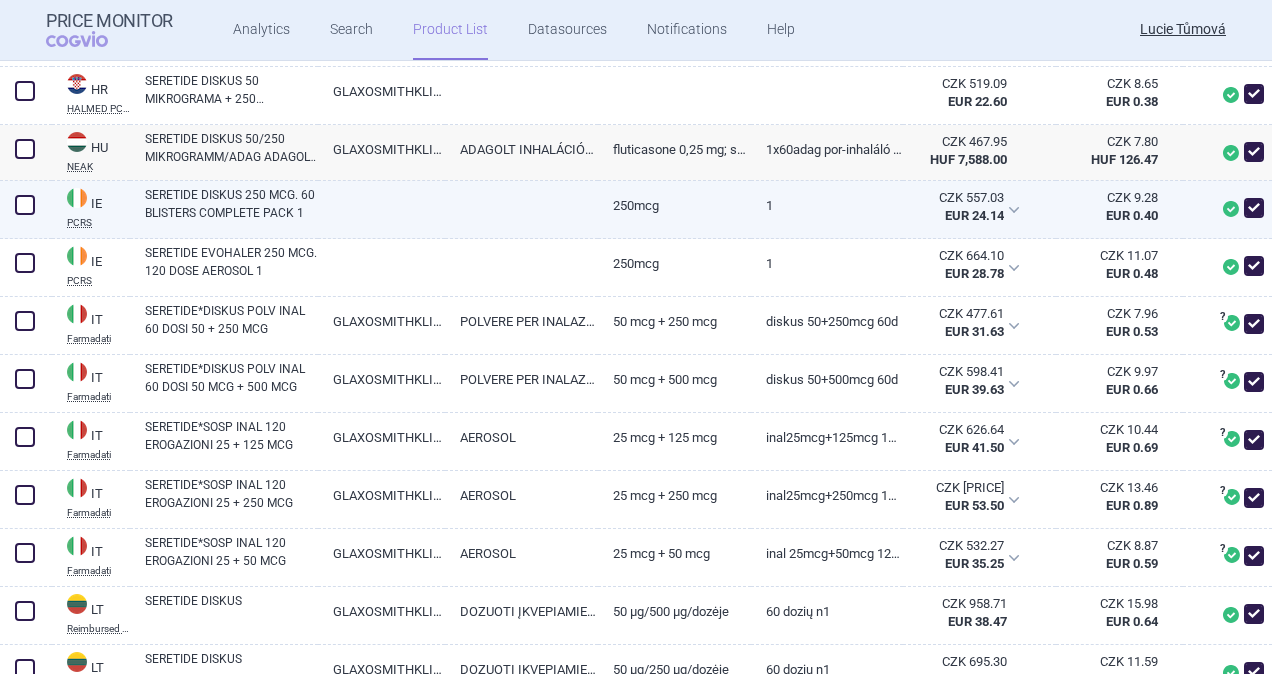 click on "SERETIDE DISKUS 250 MCG. 60 BLISTERS COMPLETE PACK 1" at bounding box center (231, 204) 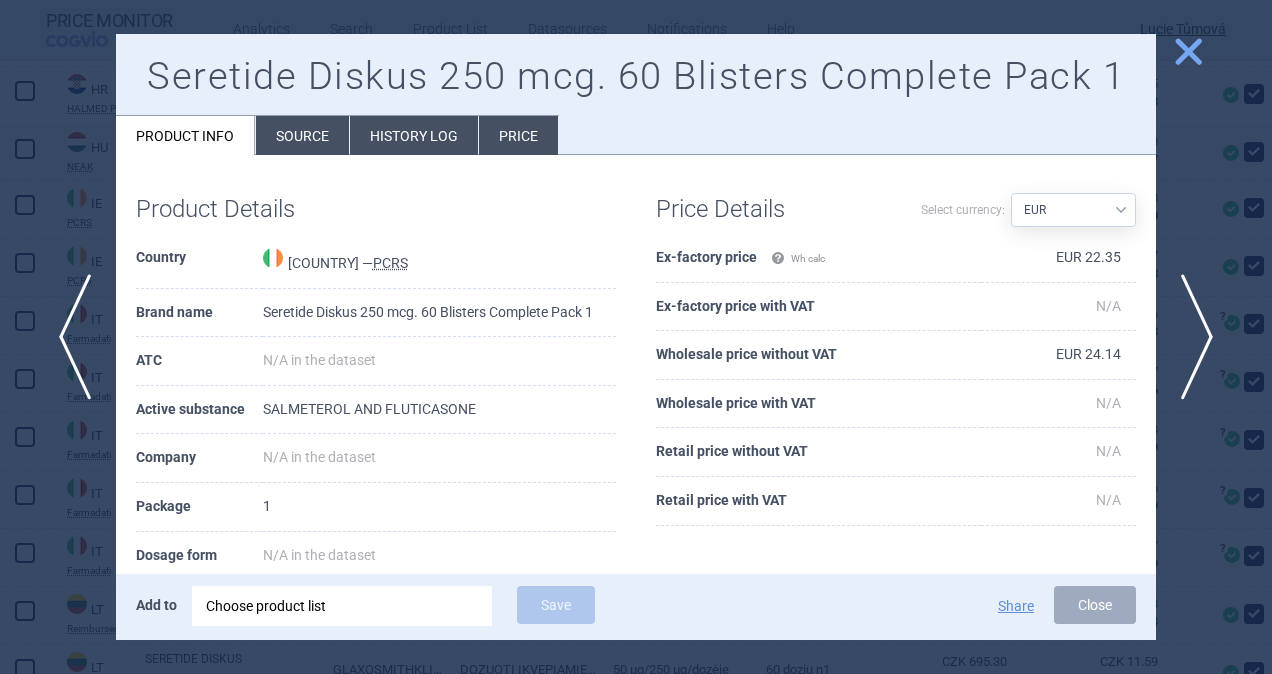 drag, startPoint x: 294, startPoint y: 133, endPoint x: 305, endPoint y: 225, distance: 92.65527 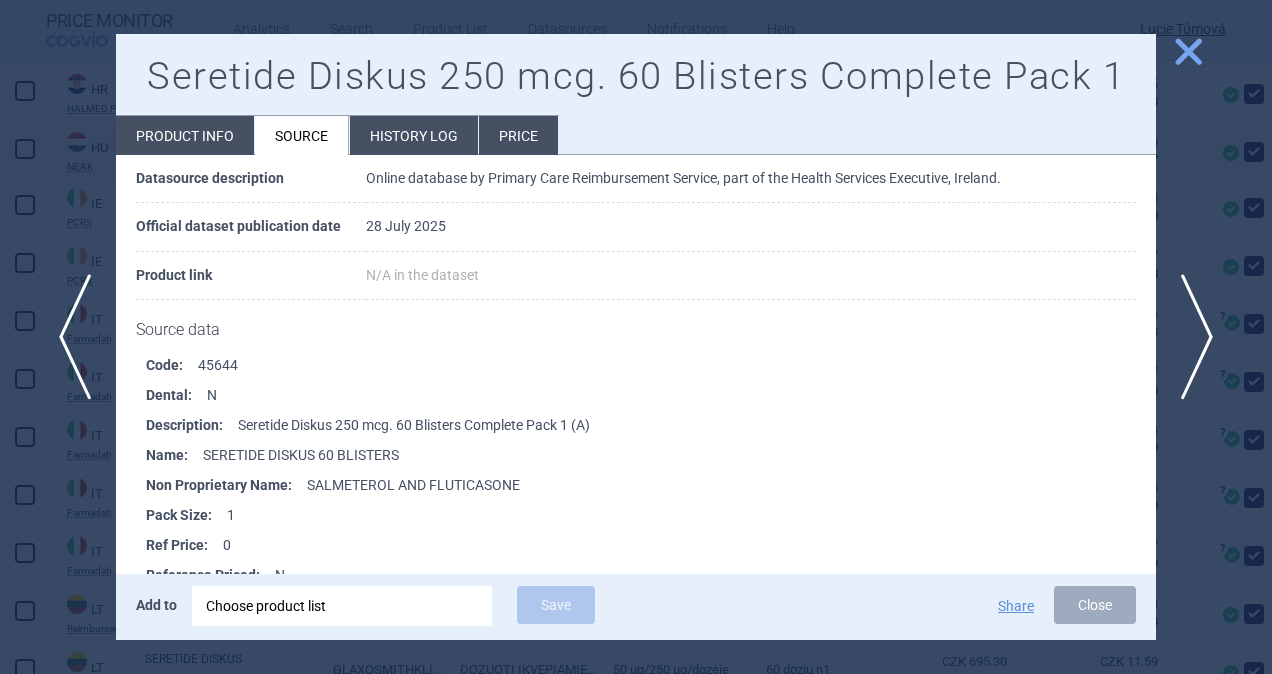 scroll, scrollTop: 35, scrollLeft: 0, axis: vertical 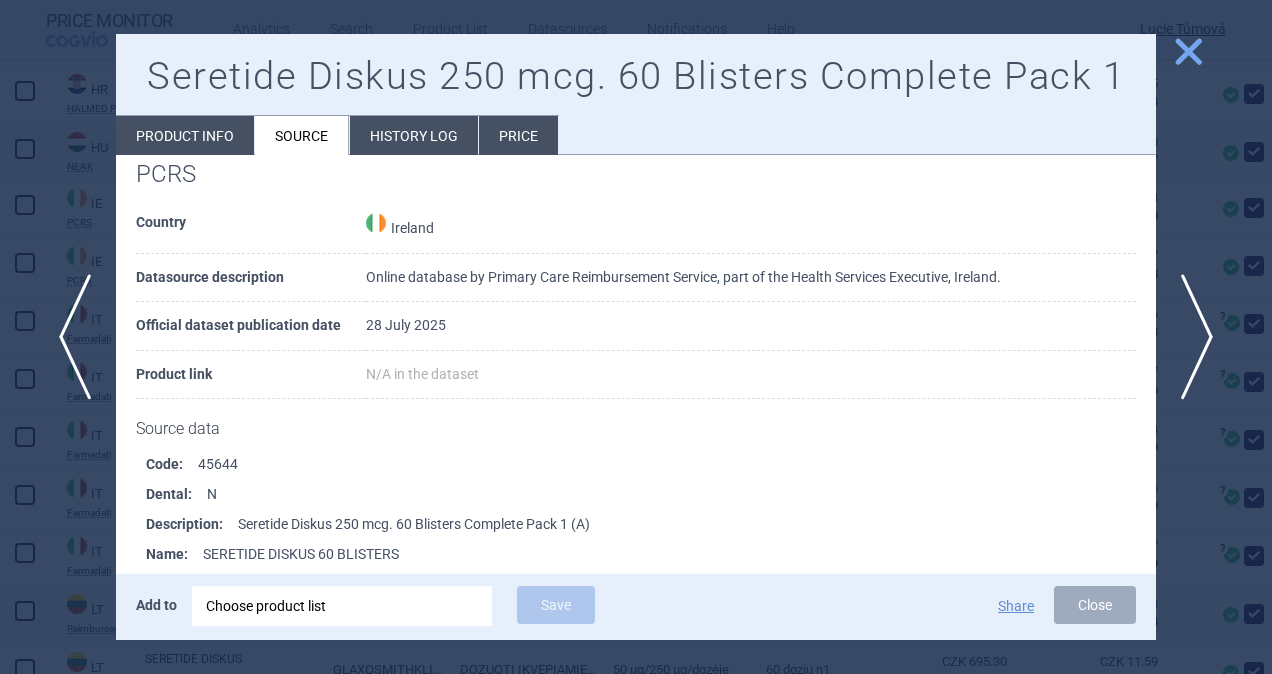 drag, startPoint x: 1106, startPoint y: 603, endPoint x: 1025, endPoint y: 620, distance: 82.764725 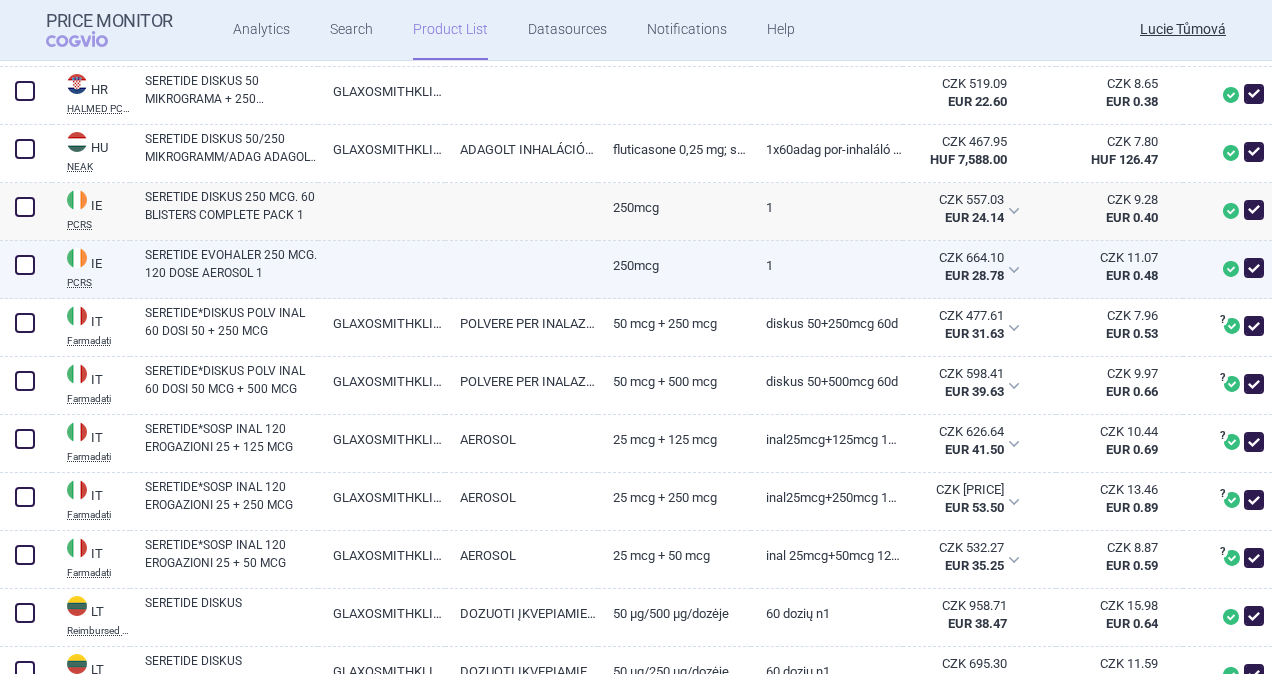 click at bounding box center (26, 270) 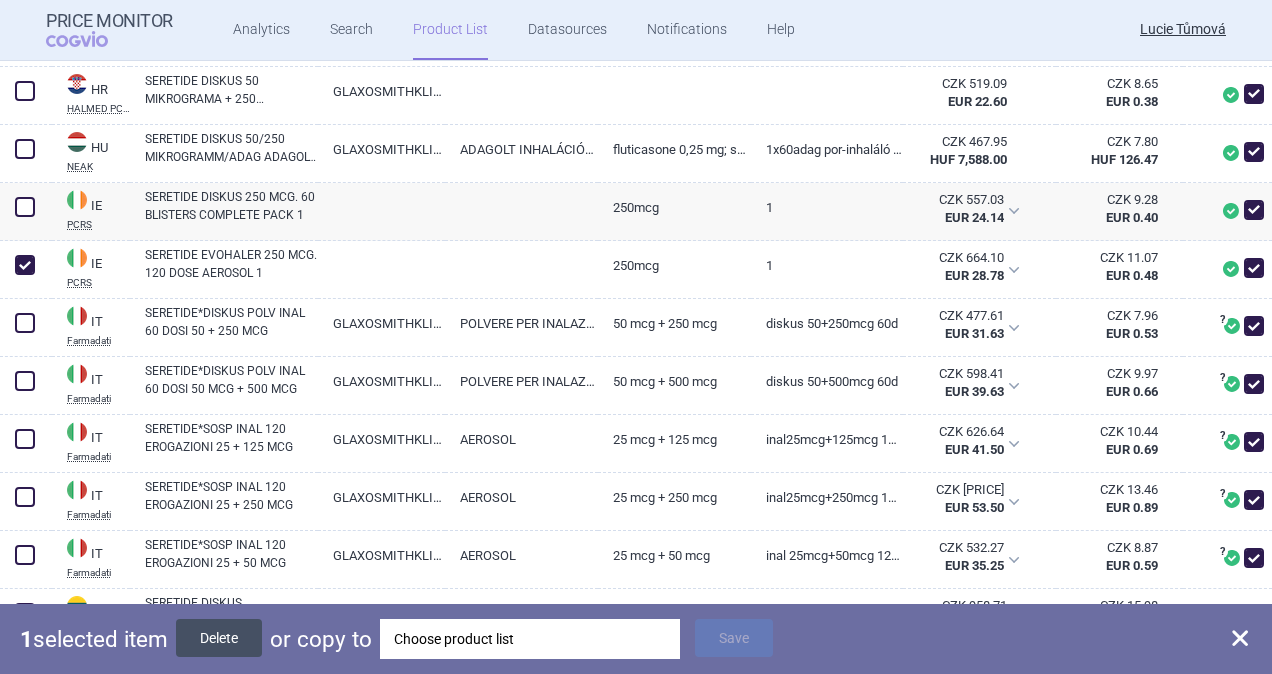 click on "Delete" at bounding box center [219, 638] 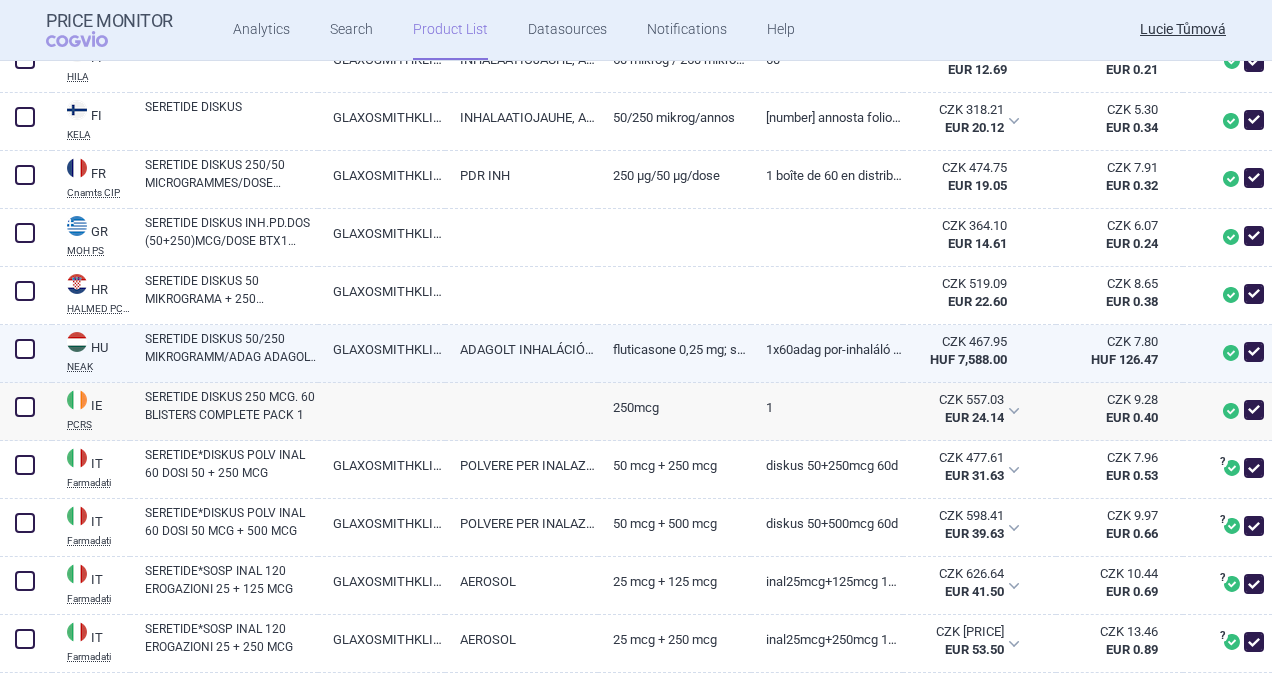 scroll, scrollTop: 1388, scrollLeft: 0, axis: vertical 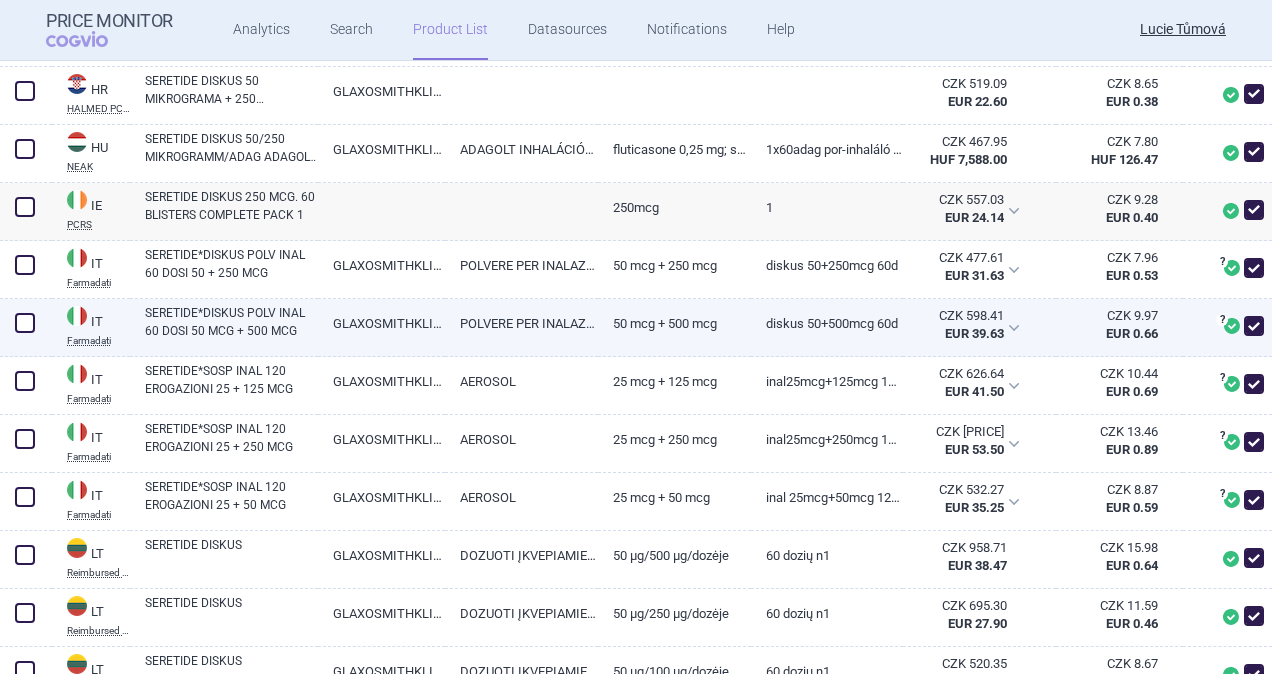 click at bounding box center (25, 323) 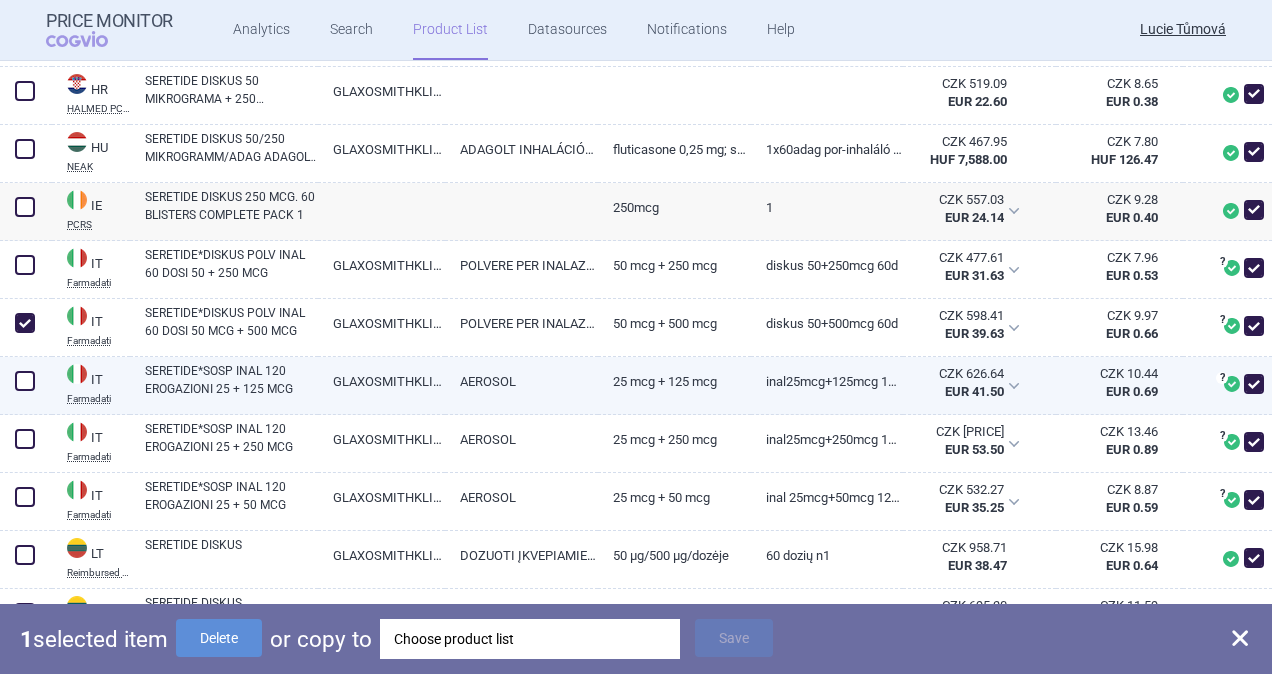 click at bounding box center (25, 381) 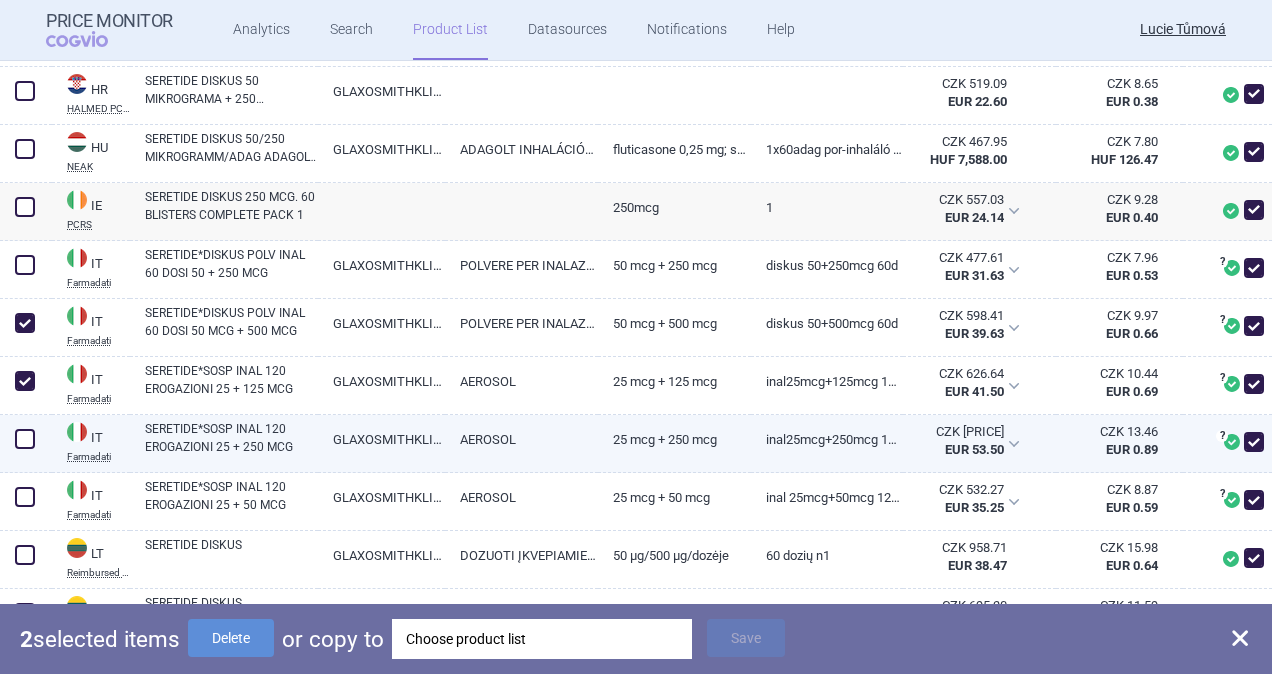 click at bounding box center [26, 444] 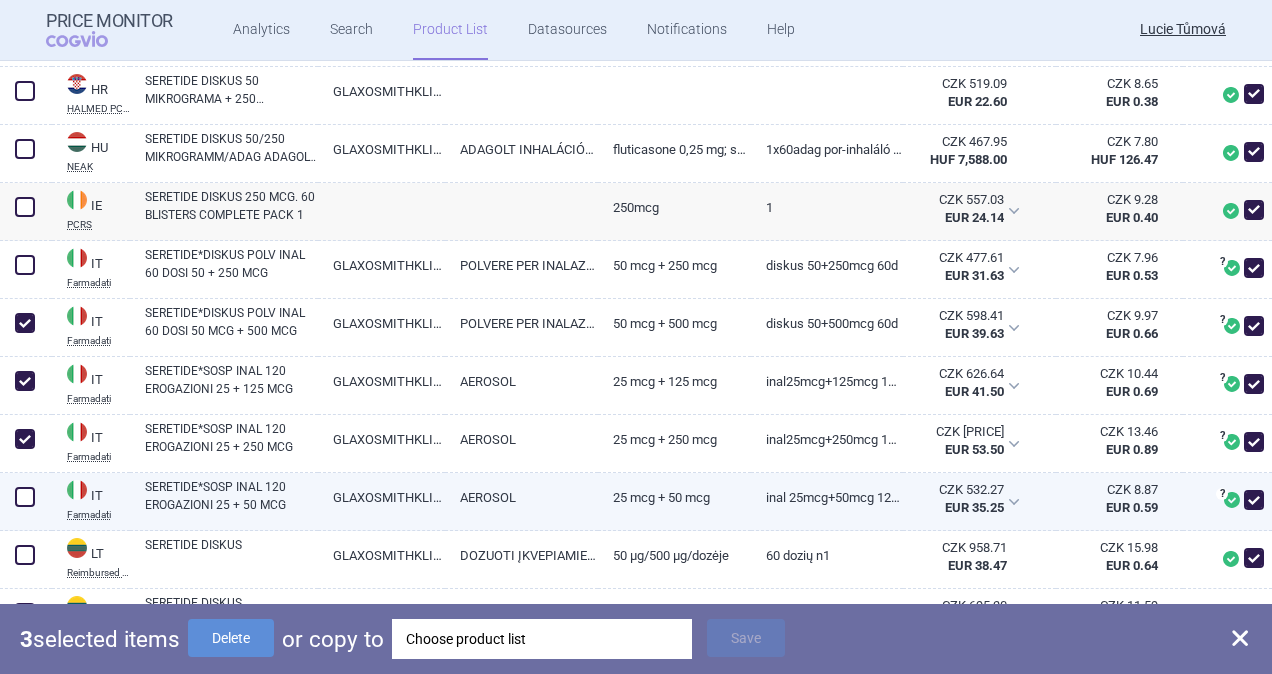 click at bounding box center [25, 497] 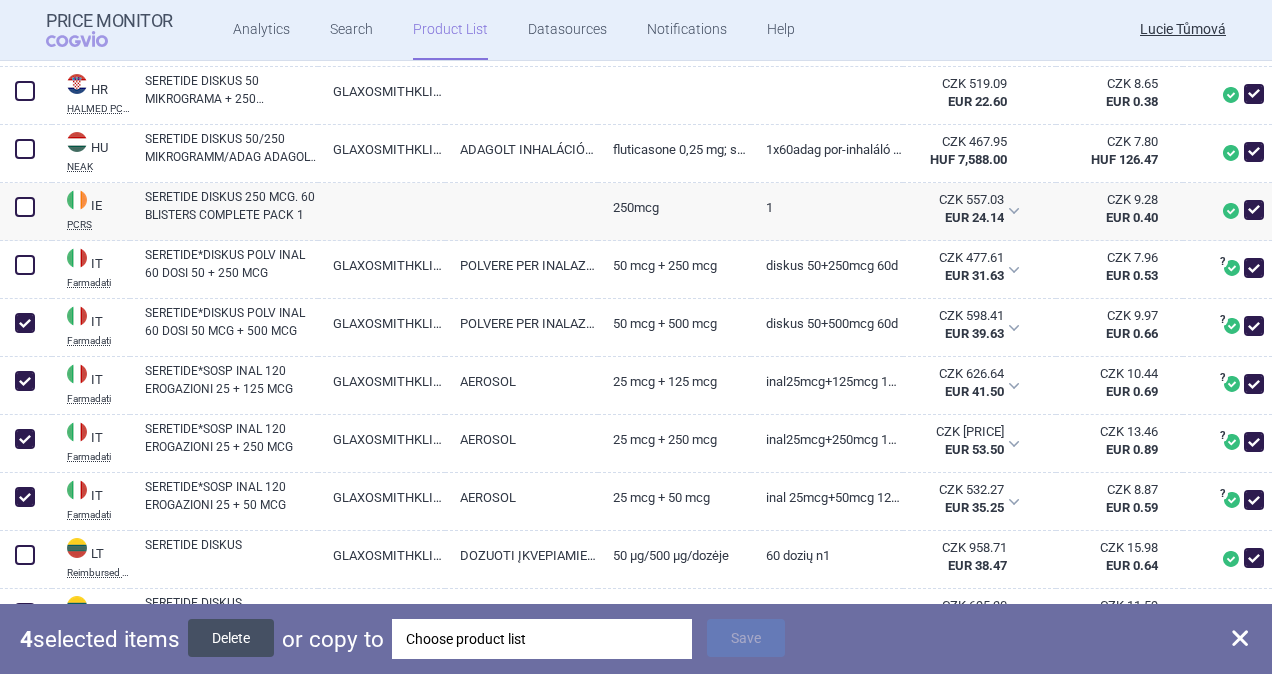 click on "Delete" at bounding box center [231, 638] 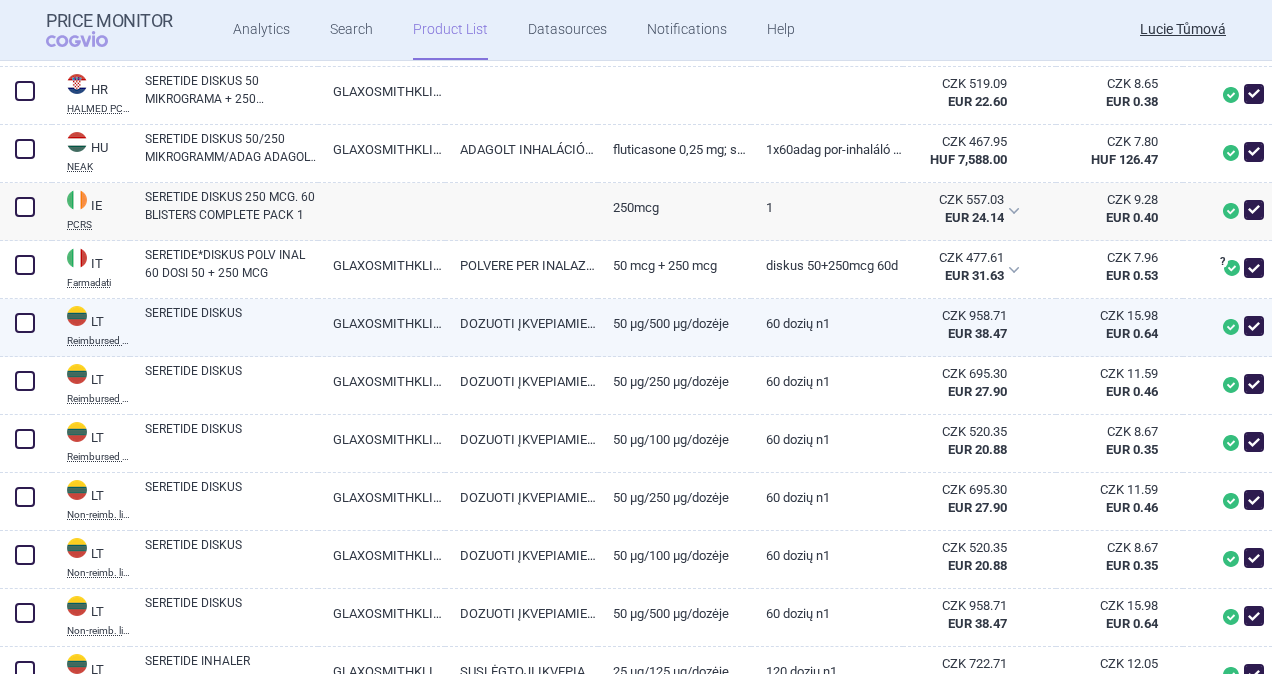click at bounding box center (25, 323) 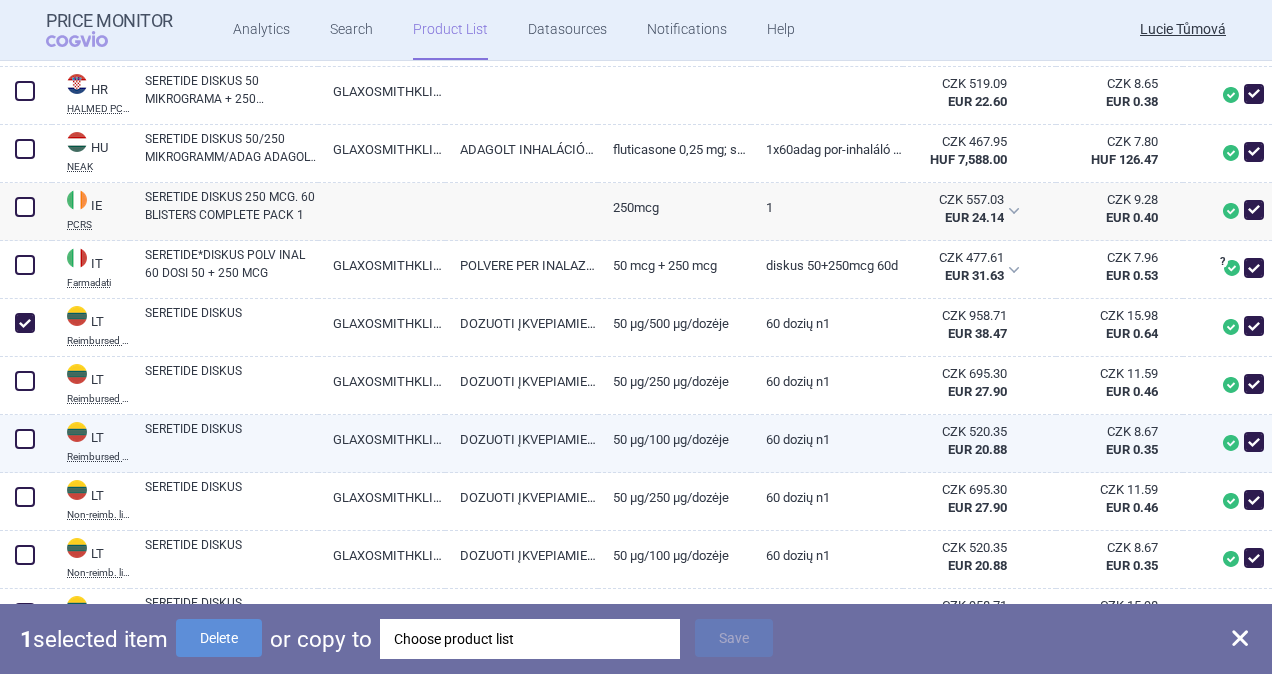 click at bounding box center (25, 439) 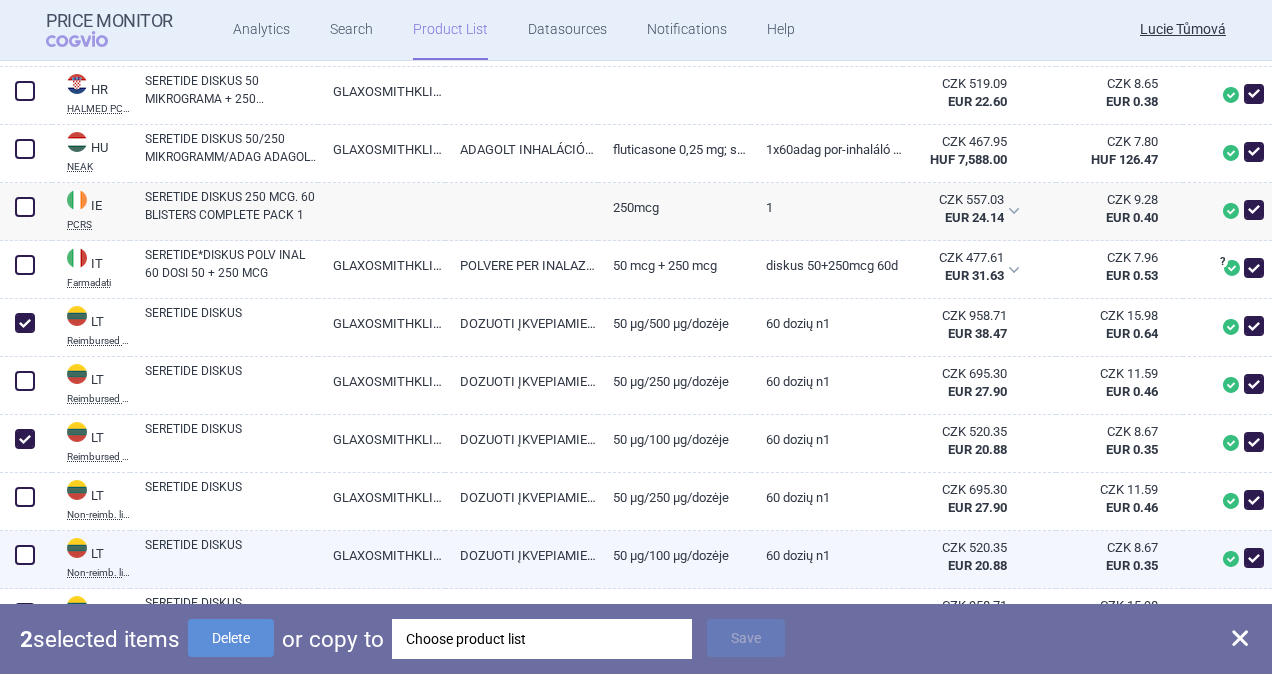 click at bounding box center [25, 555] 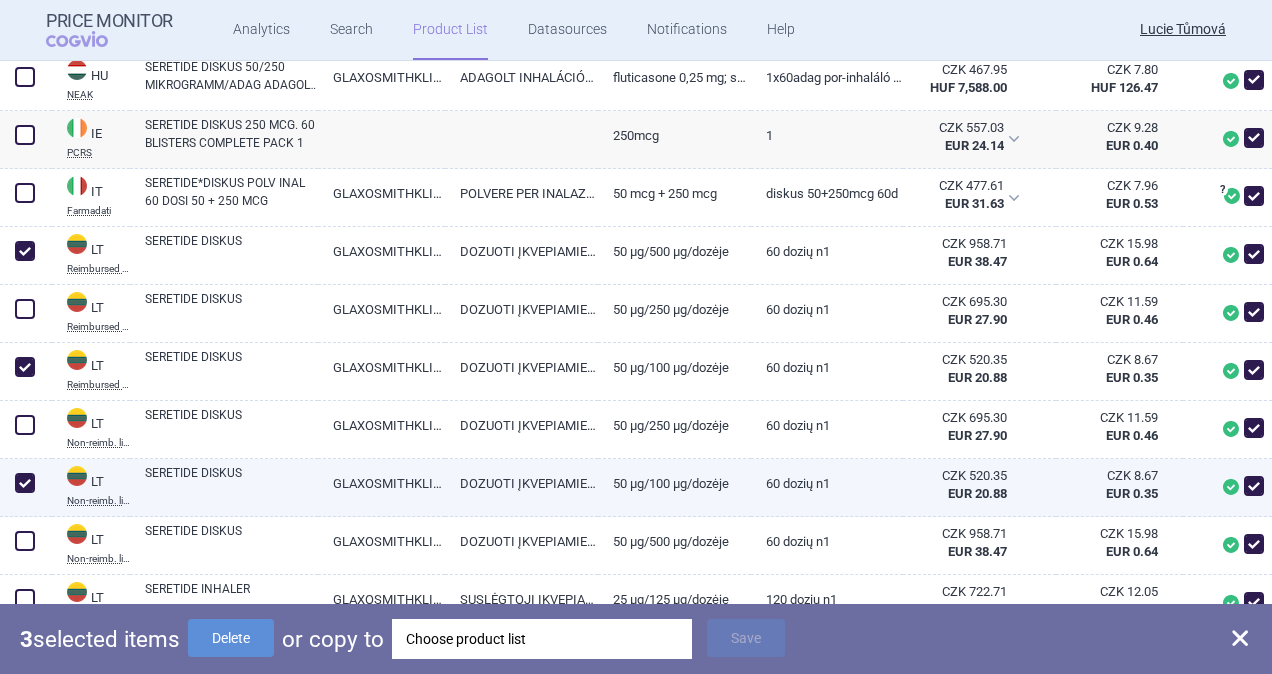 scroll, scrollTop: 1588, scrollLeft: 0, axis: vertical 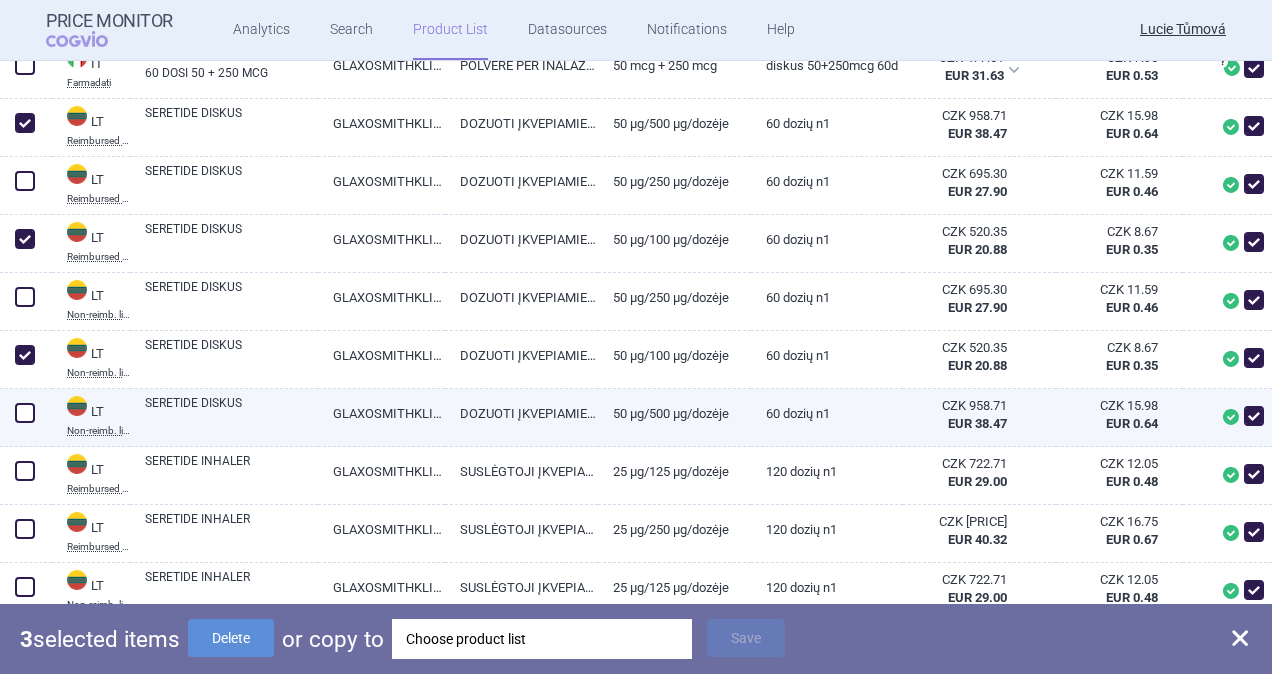 click at bounding box center (25, 413) 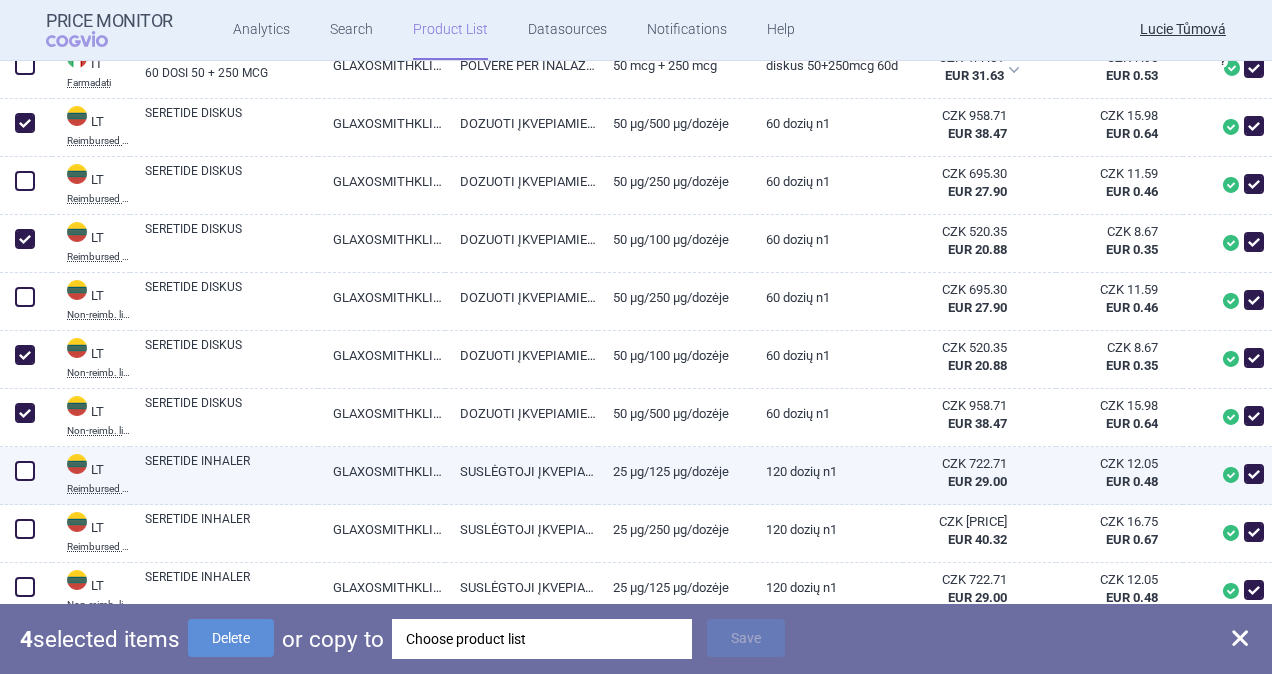 click at bounding box center [25, 471] 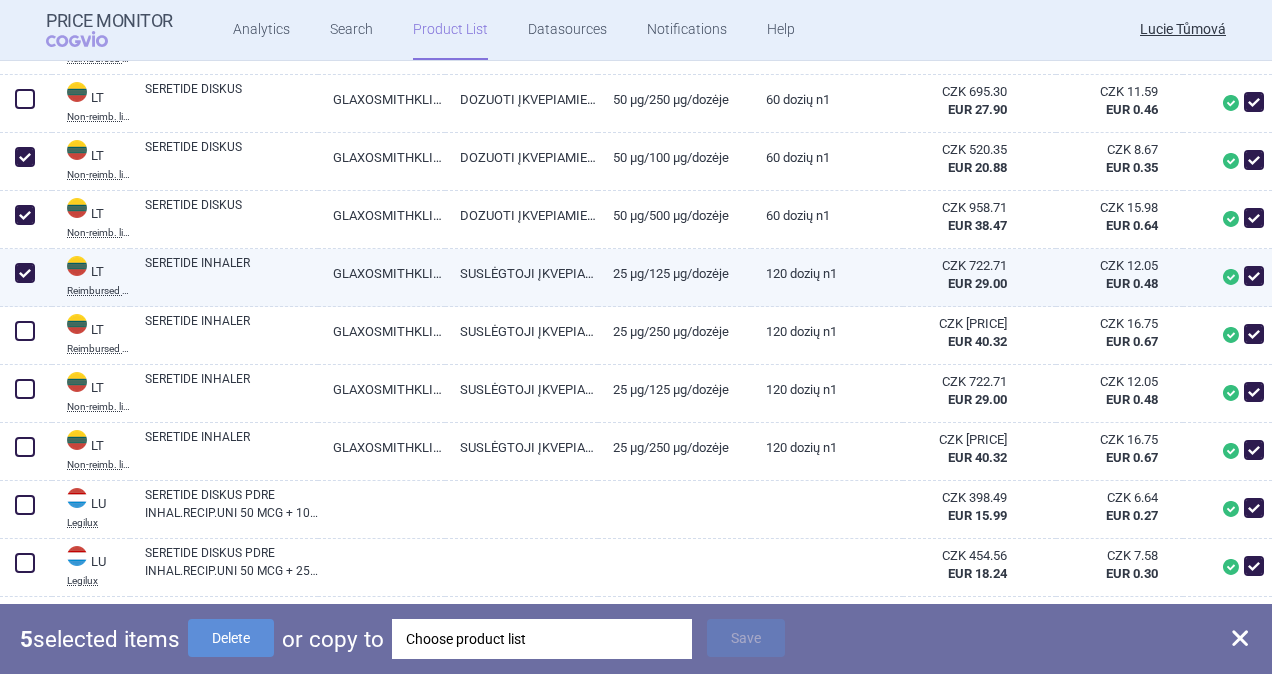 scroll, scrollTop: 1788, scrollLeft: 0, axis: vertical 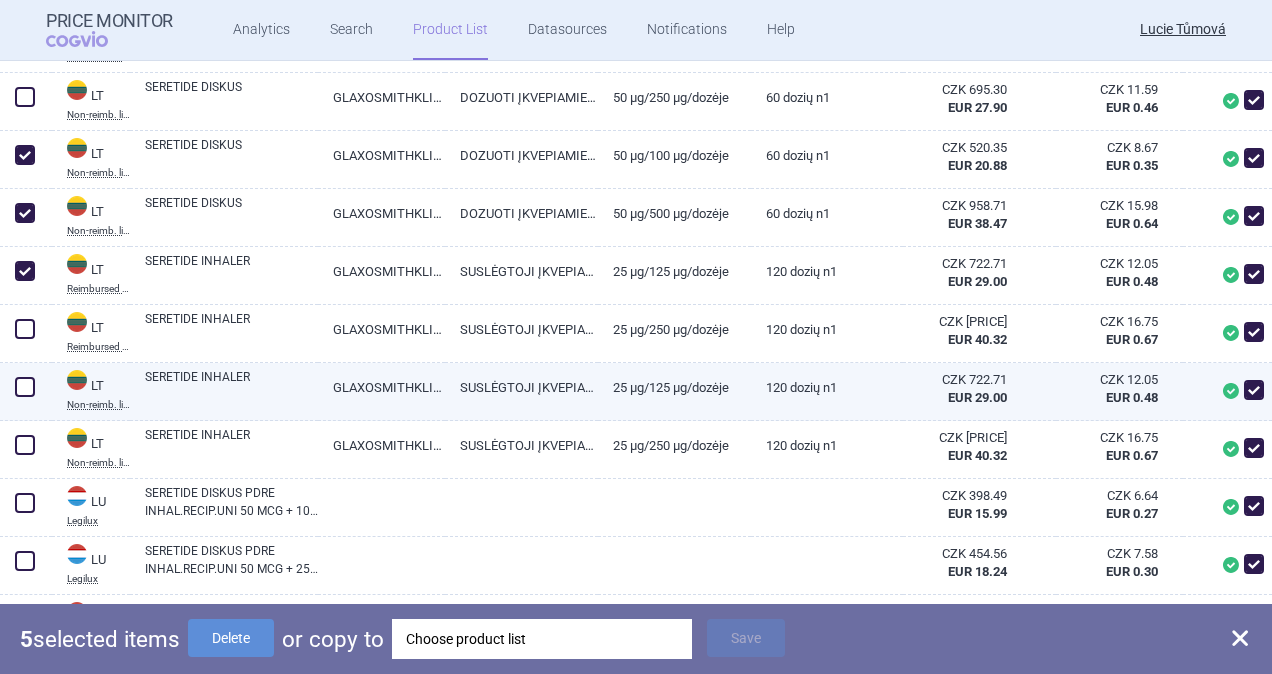 click at bounding box center [25, 387] 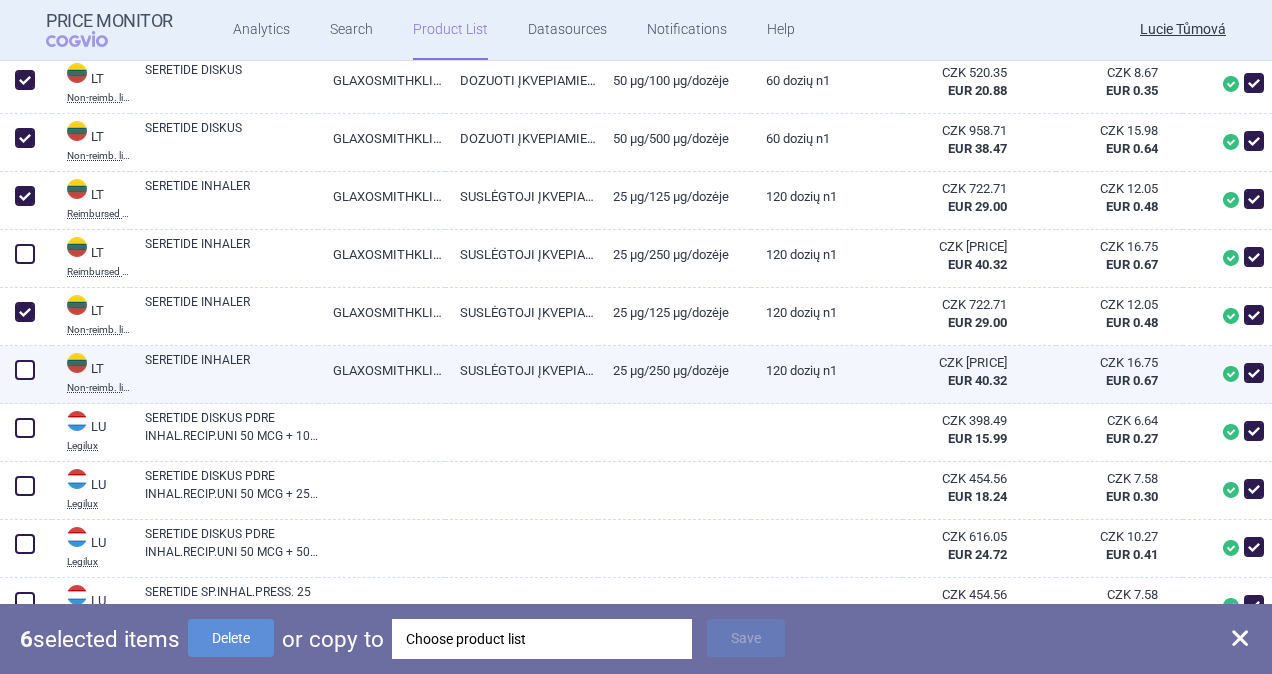 click on "Reimbursement calculation parameters: Package size: 1 Dosage Strength: 50 ODTD: 1 ODTDBAL: 60 Warning: Parameters for calculation are automatically imported from SCAU, please check the correctness. SCAU provides ODTBAL with 4 decimal places only. Czech product Country Brand name Company Dosage Form Dosage strength Package Price Price per ODTD Use for calc. CZ SCAU SERETIDE DISKUS GLAXOSMITHKLINE (IRELAND) LIMITED, DUBLIN INH PLV DOS 50MCG/250MCG 1X[NUMBER]DÁV CZK [PRICE] CZK [PRICE] CZK [PRICE] CZK [PRICE] European basket products hide 104 products from alternative sources or products which are no longer present in the current datasets. Country Brand name Company Dosage Form Dosage strength Package Price Price per ODTD Use for calc. AT Apo-Warenv.I SERETIDE GSK01 | GLAXOSMITHKLINE PHARMA GM DISKUS FORTE 0,05MG/0,5MG 60.00 ST | Stück CZK [PRICE] EUR [PRICE] CZK [PRICE] EUR [PRICE] ? Ceny léčivých přípravků s příznakem "N" ve sloupci "Status Lieferfähigkeit" se v cenové referenci neuplatní. v63 z AT ? BE" at bounding box center (636, 777) 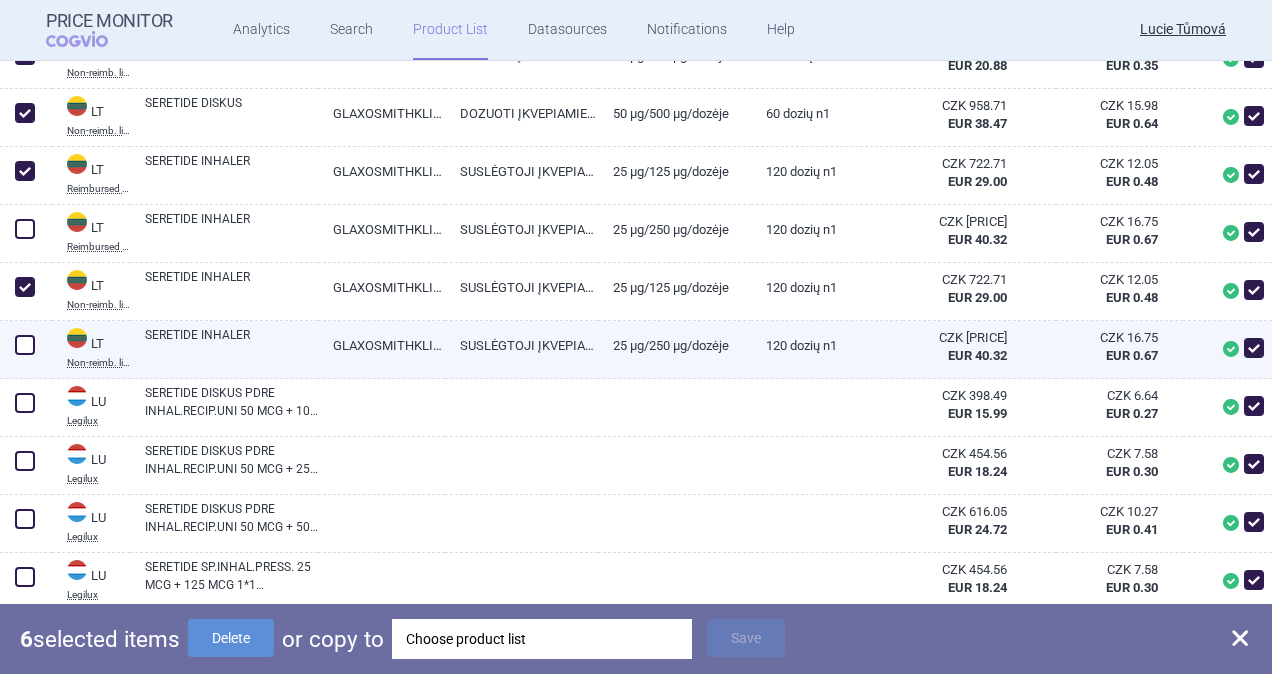 click at bounding box center [25, 345] 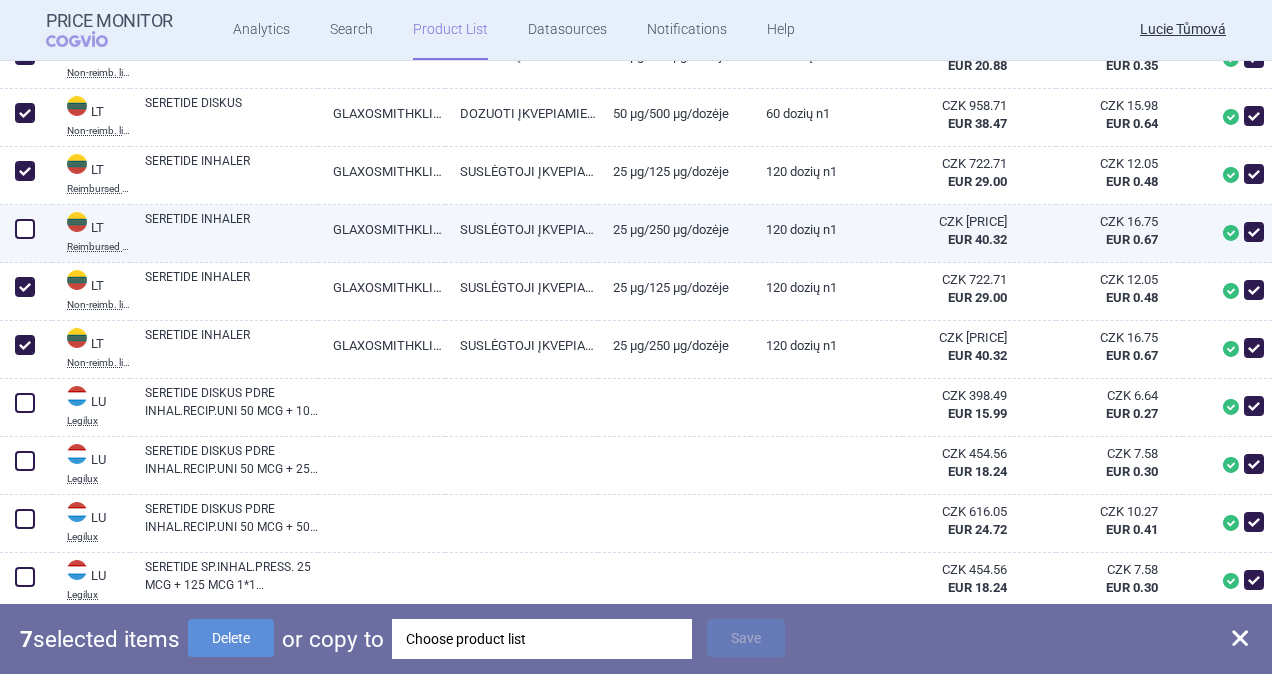 click at bounding box center (25, 229) 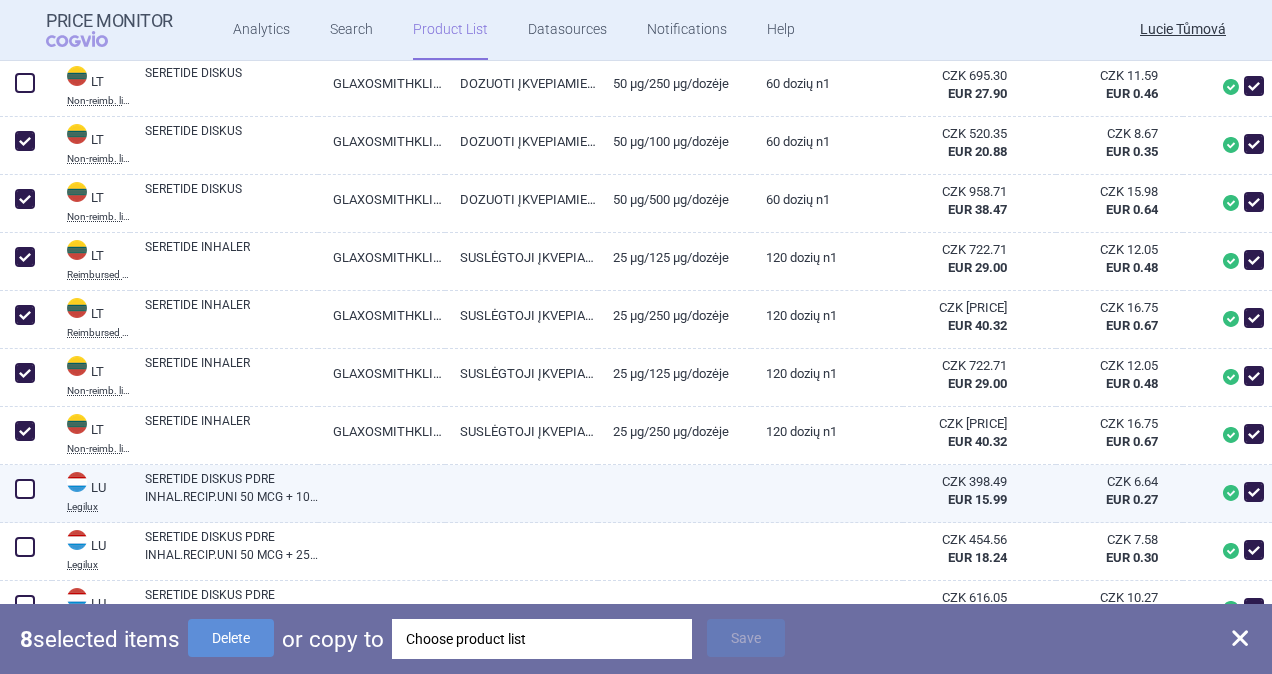 scroll, scrollTop: 1688, scrollLeft: 0, axis: vertical 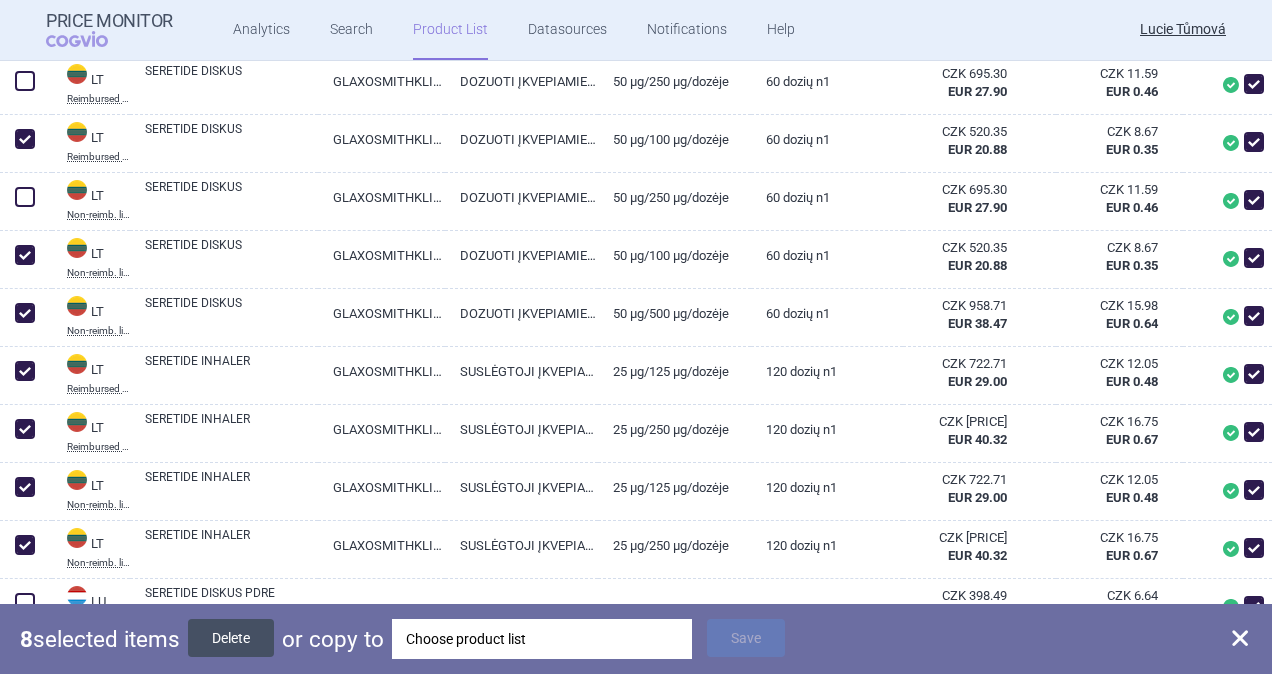 click on "Delete" at bounding box center (231, 638) 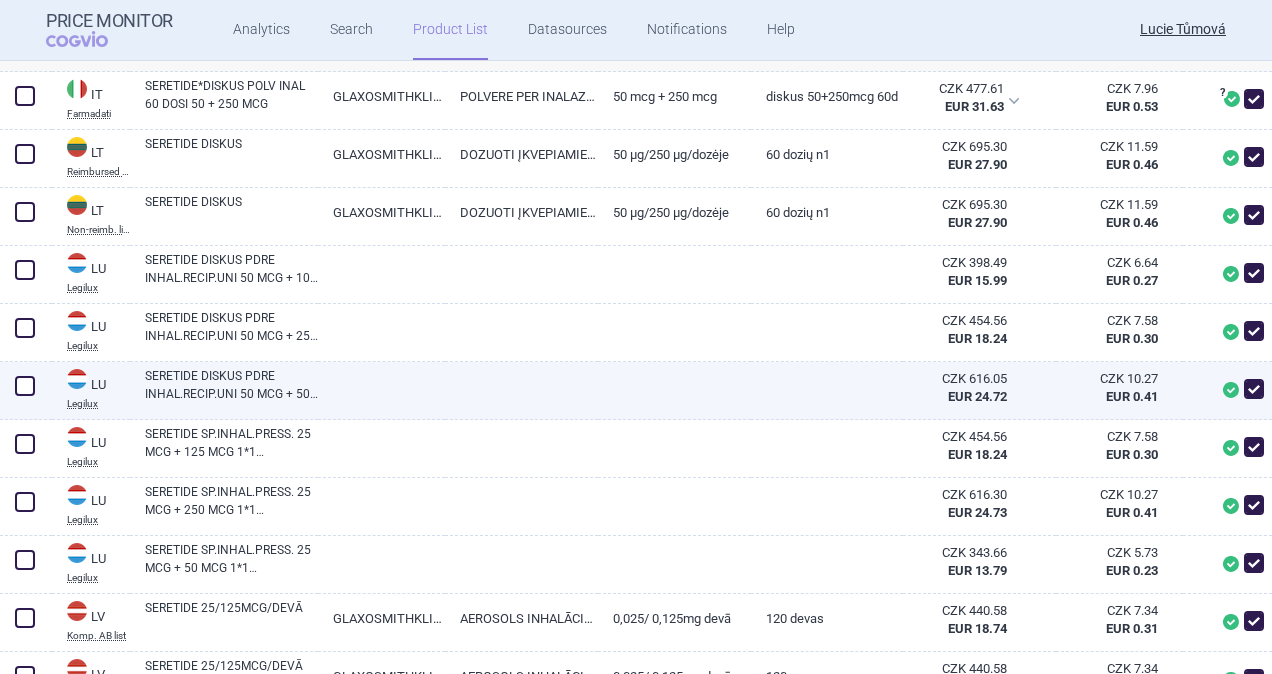 scroll, scrollTop: 1630, scrollLeft: 0, axis: vertical 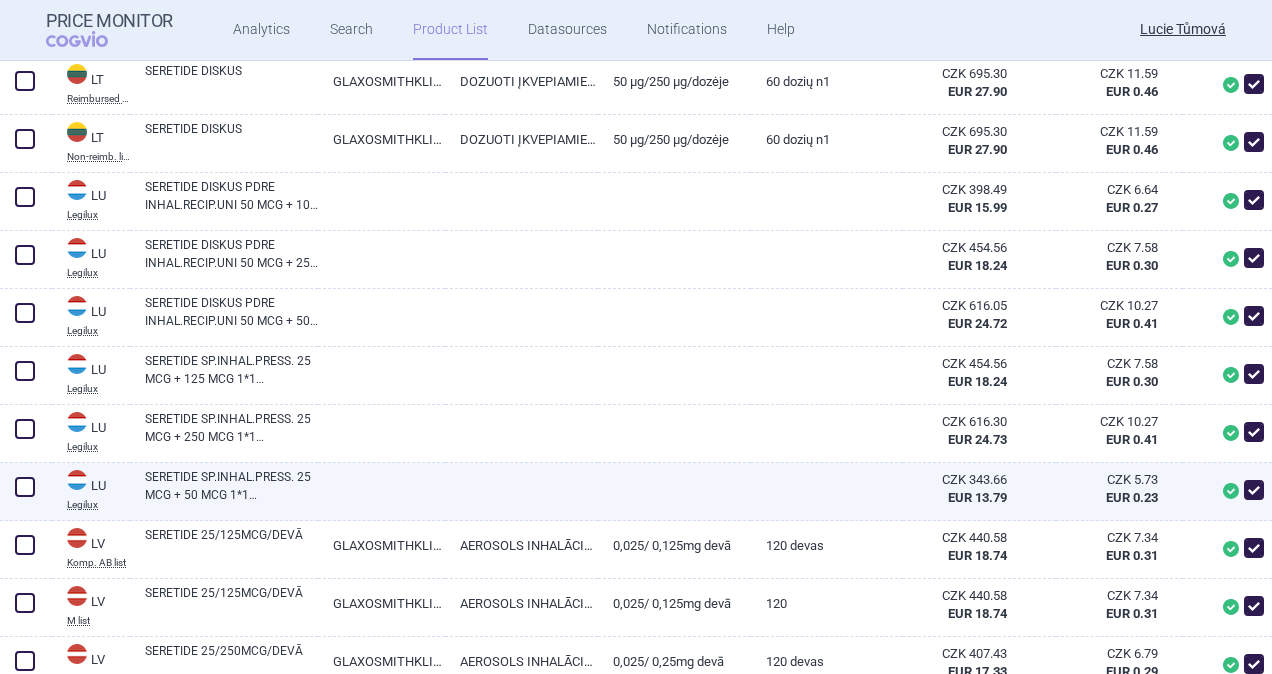 click at bounding box center (25, 487) 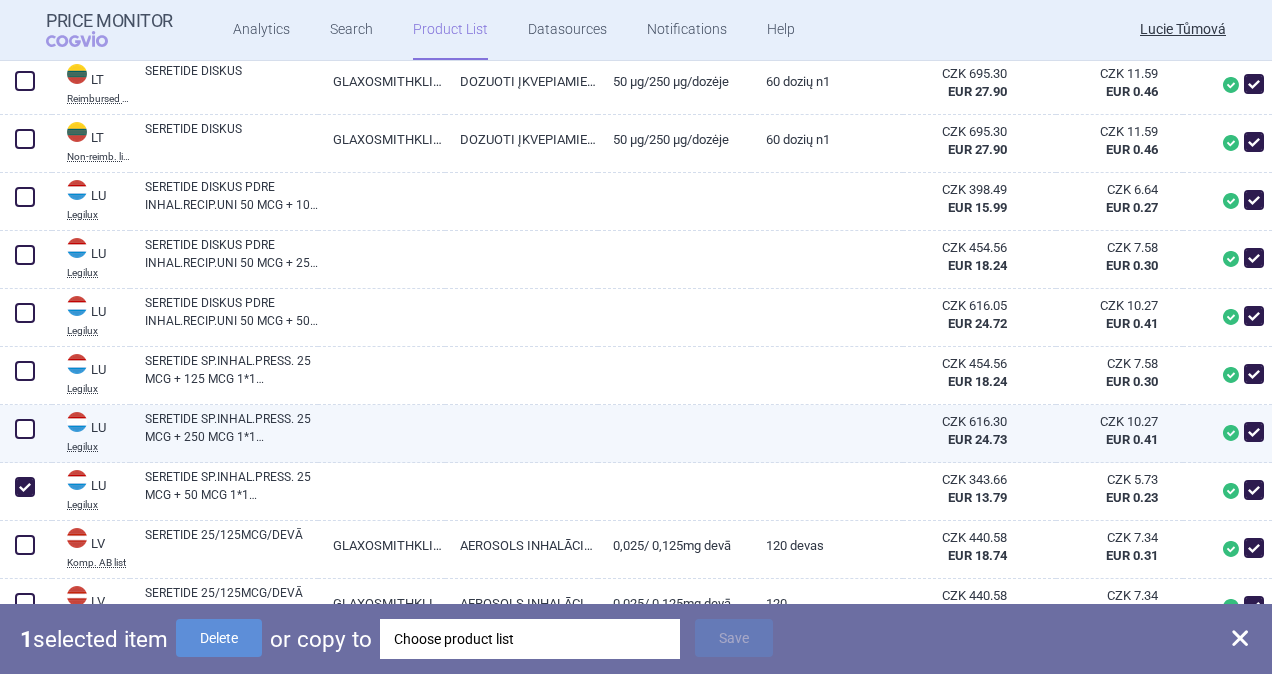 click at bounding box center (25, 429) 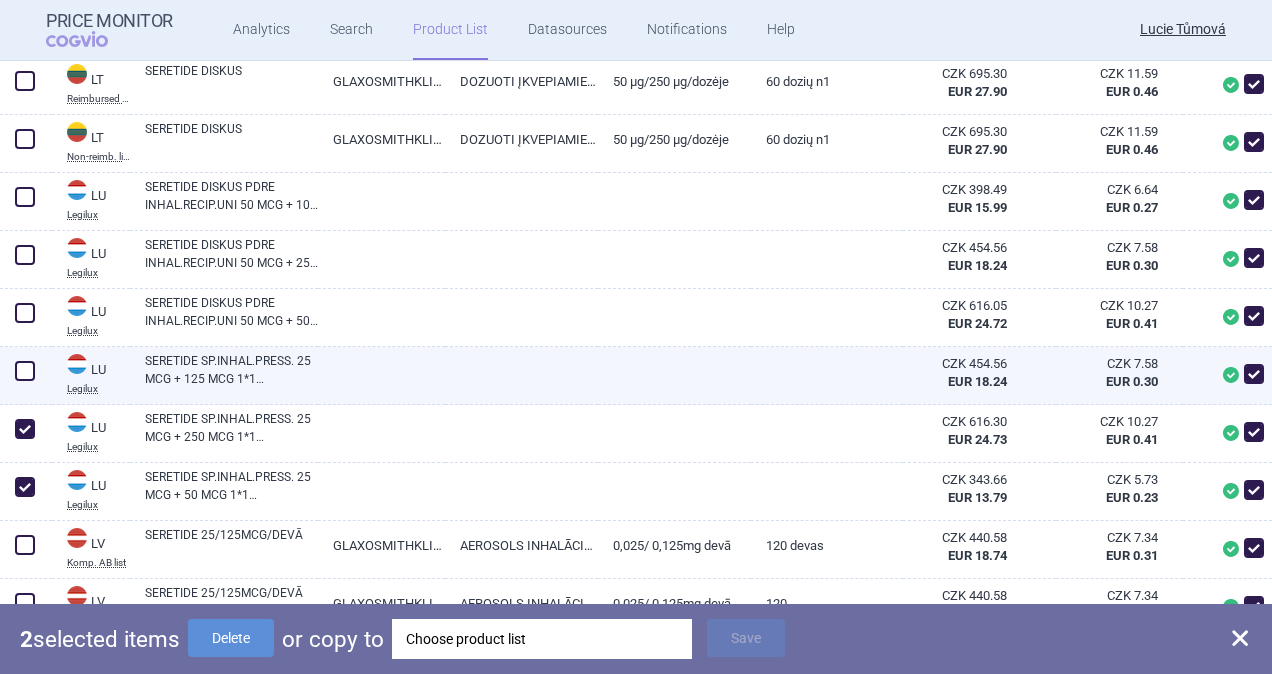 click at bounding box center [25, 371] 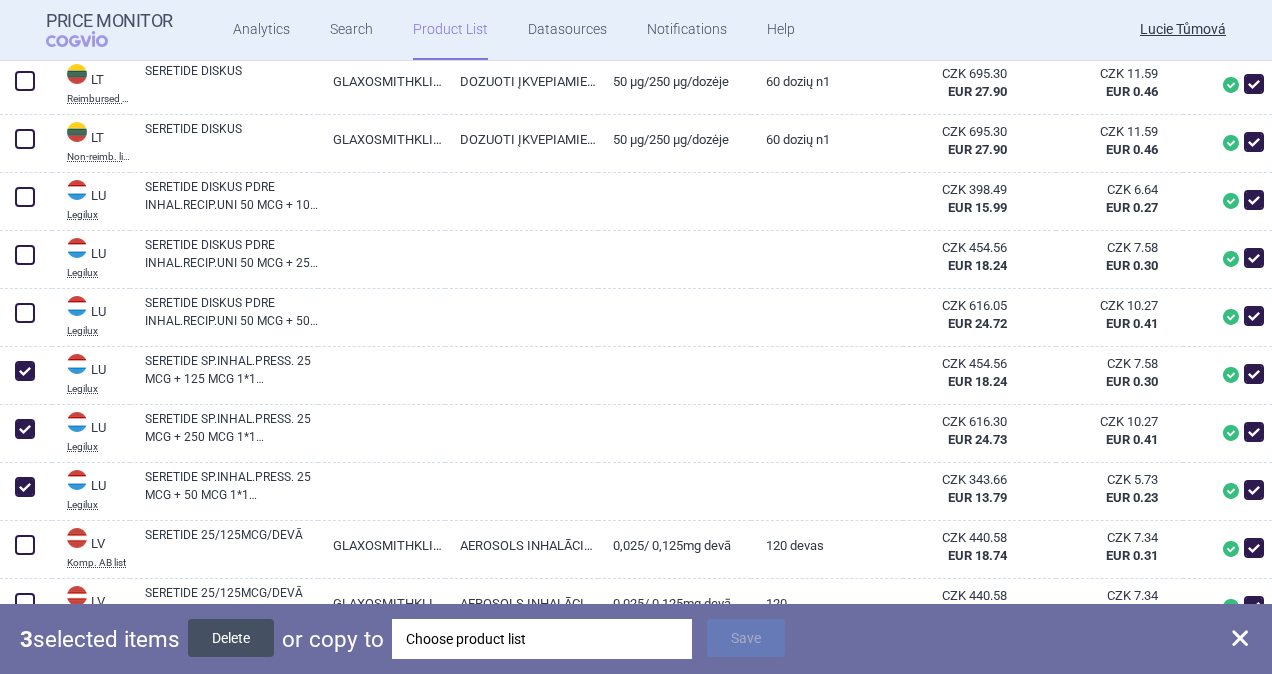 click on "Delete" at bounding box center (231, 638) 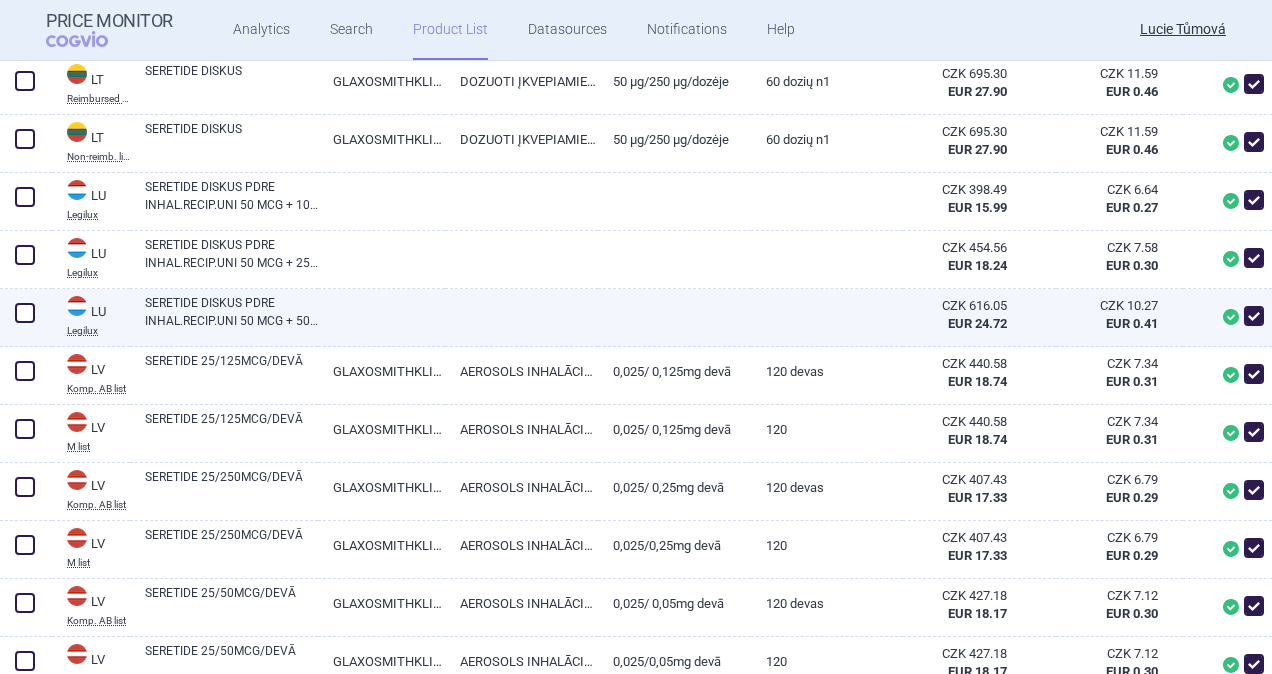 click on "SERETIDE DISKUS PDRE INHAL.RECIP.UNI 50 MCG + 500 MCG 1*60 DOSES" at bounding box center (231, 312) 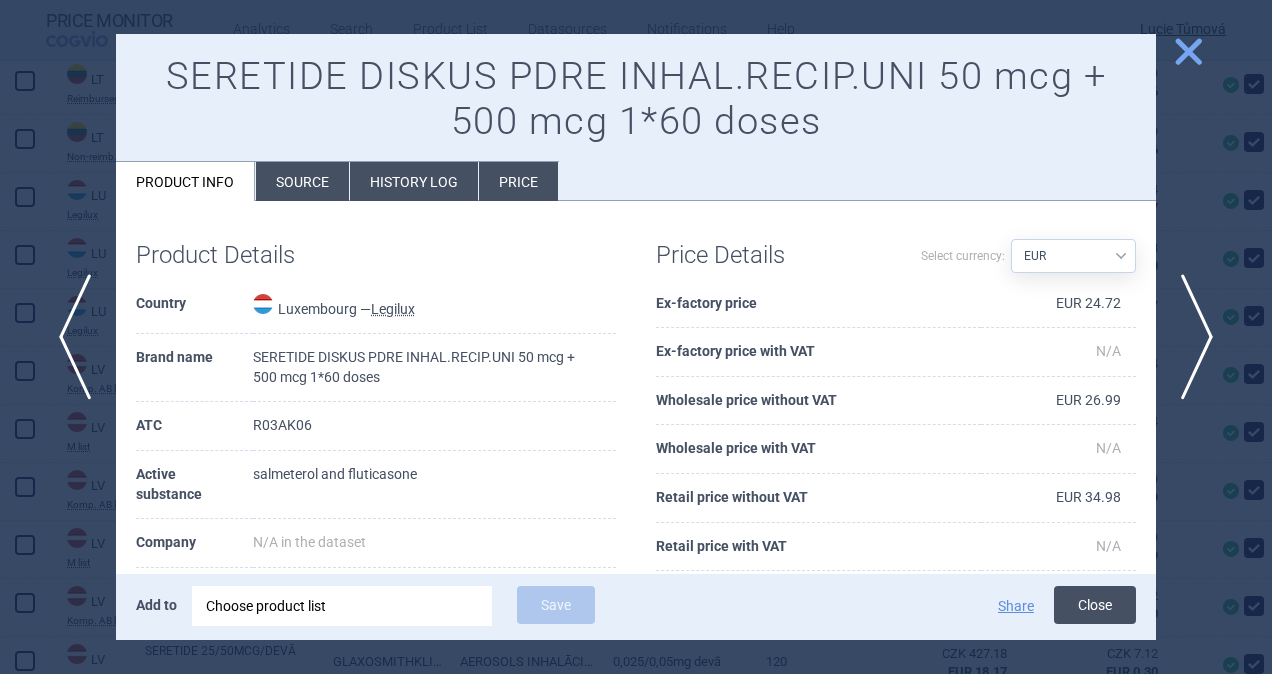 click on "Close" at bounding box center [1095, 605] 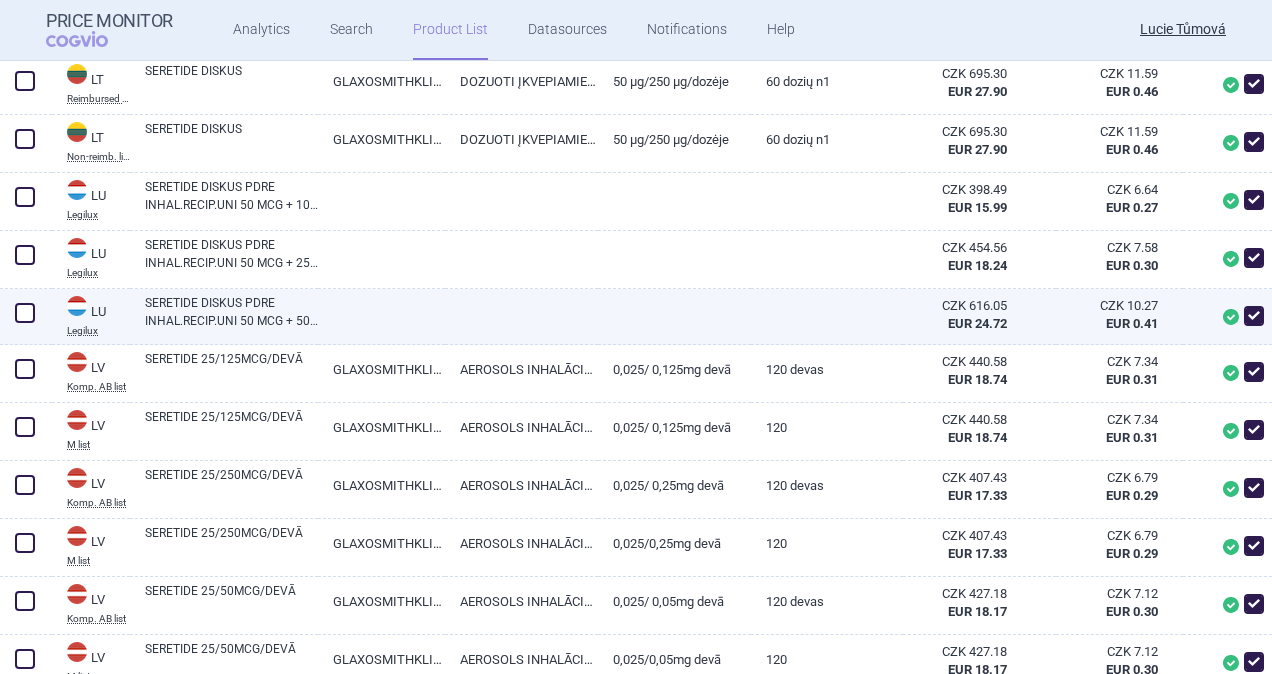 click at bounding box center [25, 313] 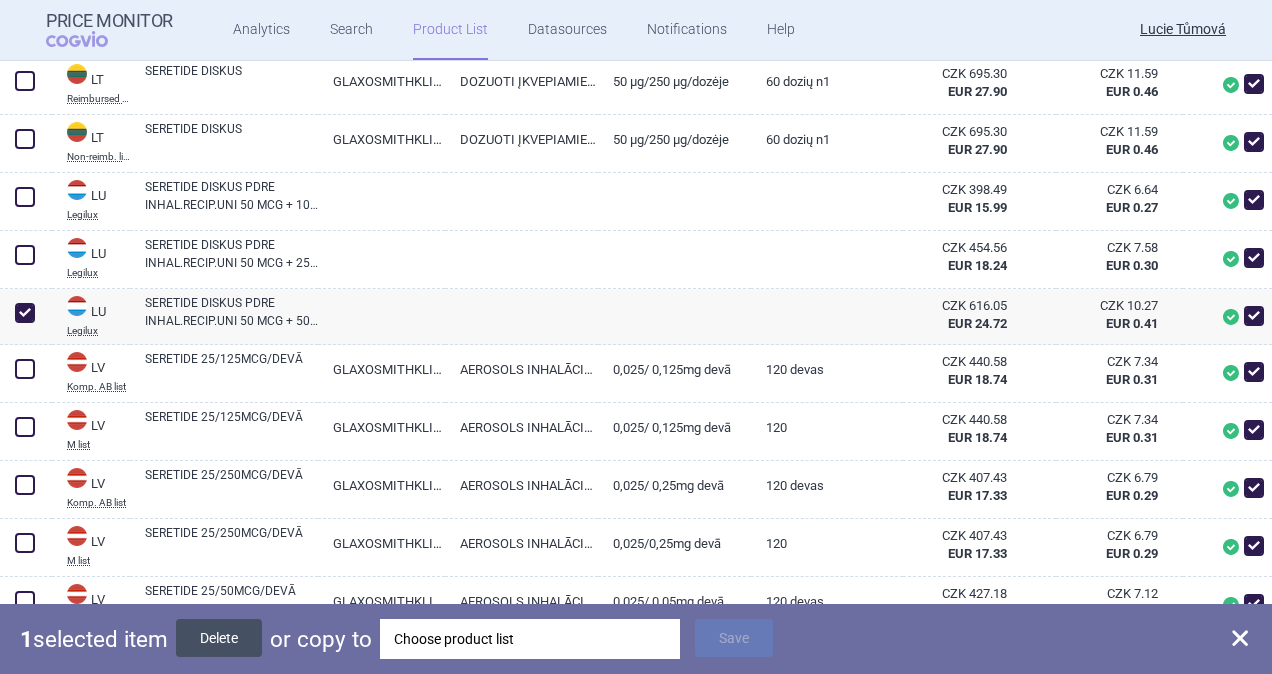 click on "Delete" at bounding box center (219, 638) 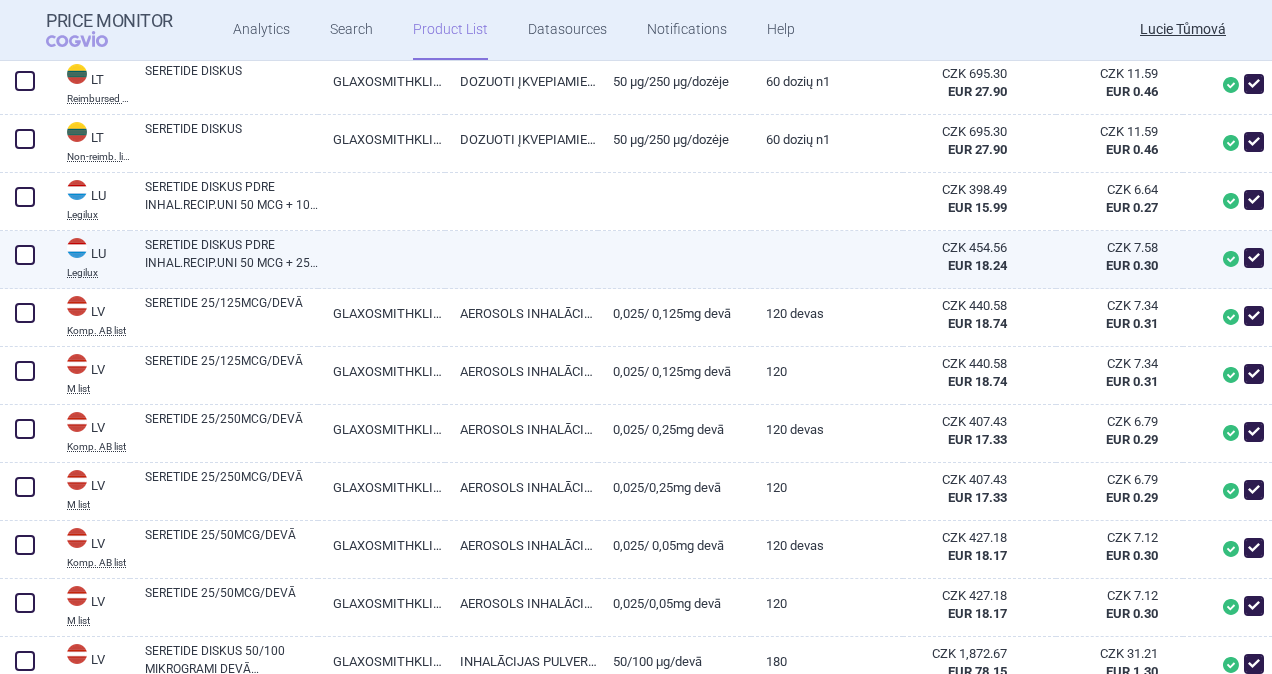 click on "SERETIDE DISKUS PDRE INHAL.RECIP.UNI 50 MCG + 250 MCG 1*60 DOSES" at bounding box center (231, 254) 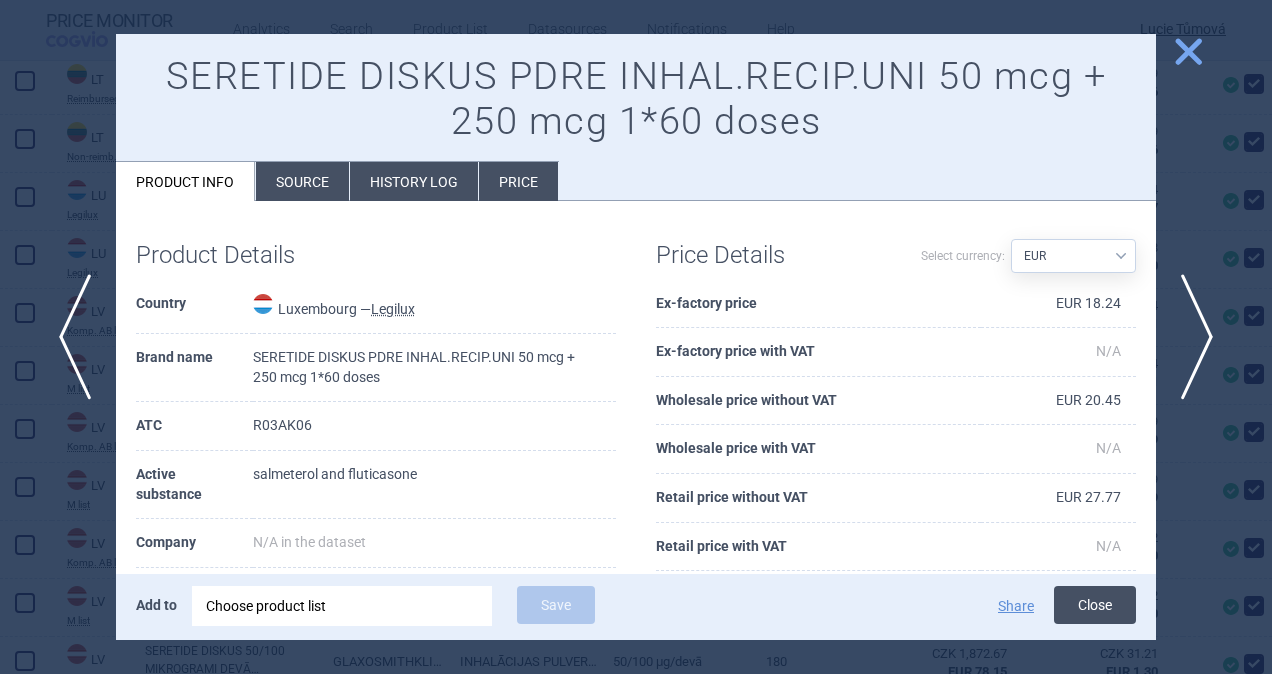 click on "Close" at bounding box center [1095, 605] 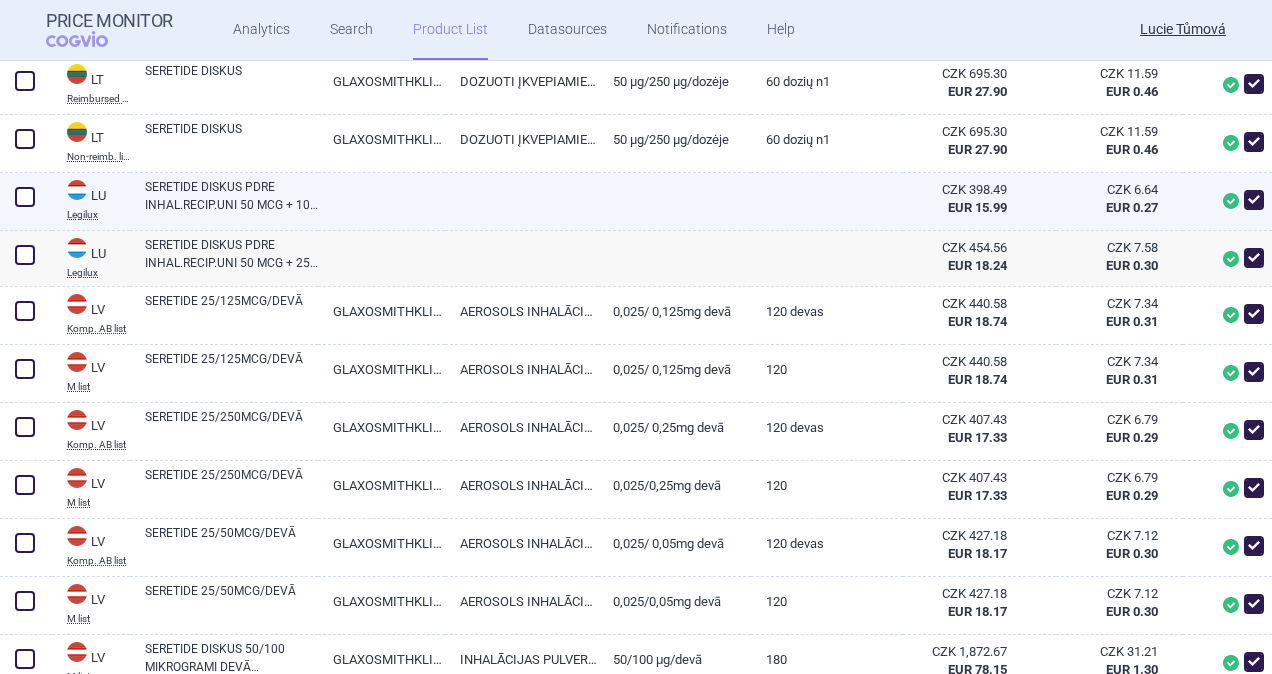 click on "SERETIDE DISKUS PDRE INHAL.RECIP.UNI 50 MCG + 100 MCG 1*60 DOSES" at bounding box center (231, 196) 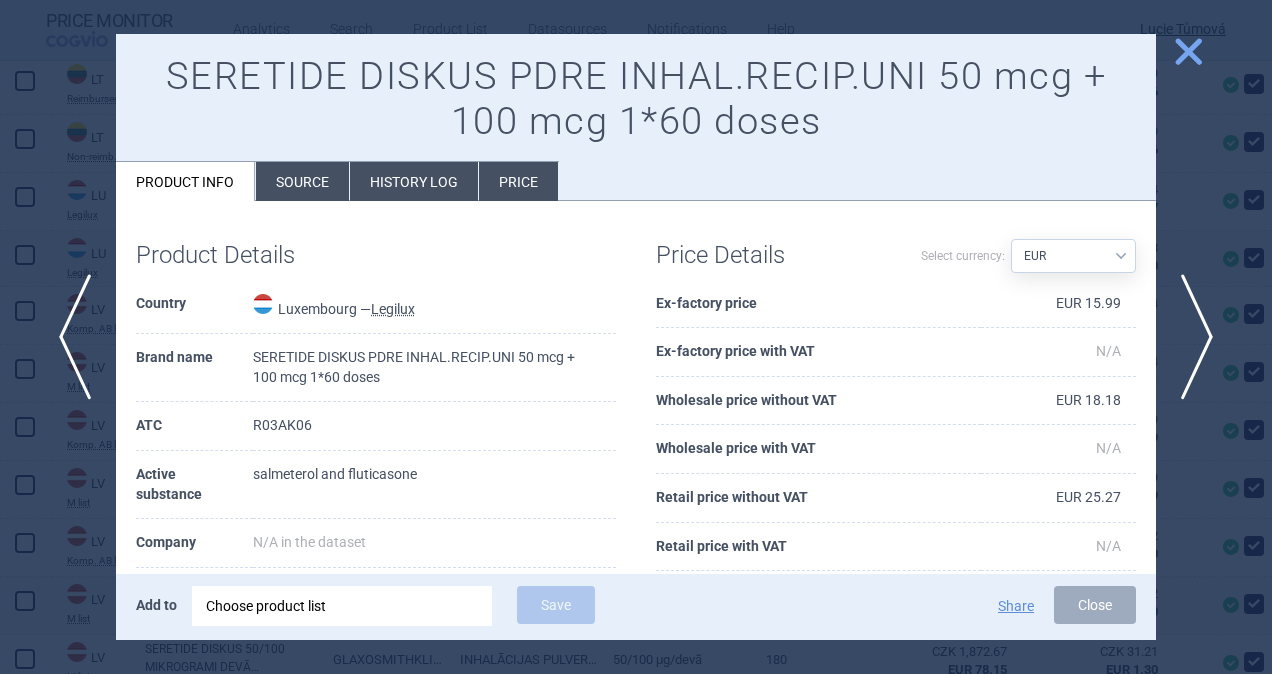 click on "Close" at bounding box center (1095, 605) 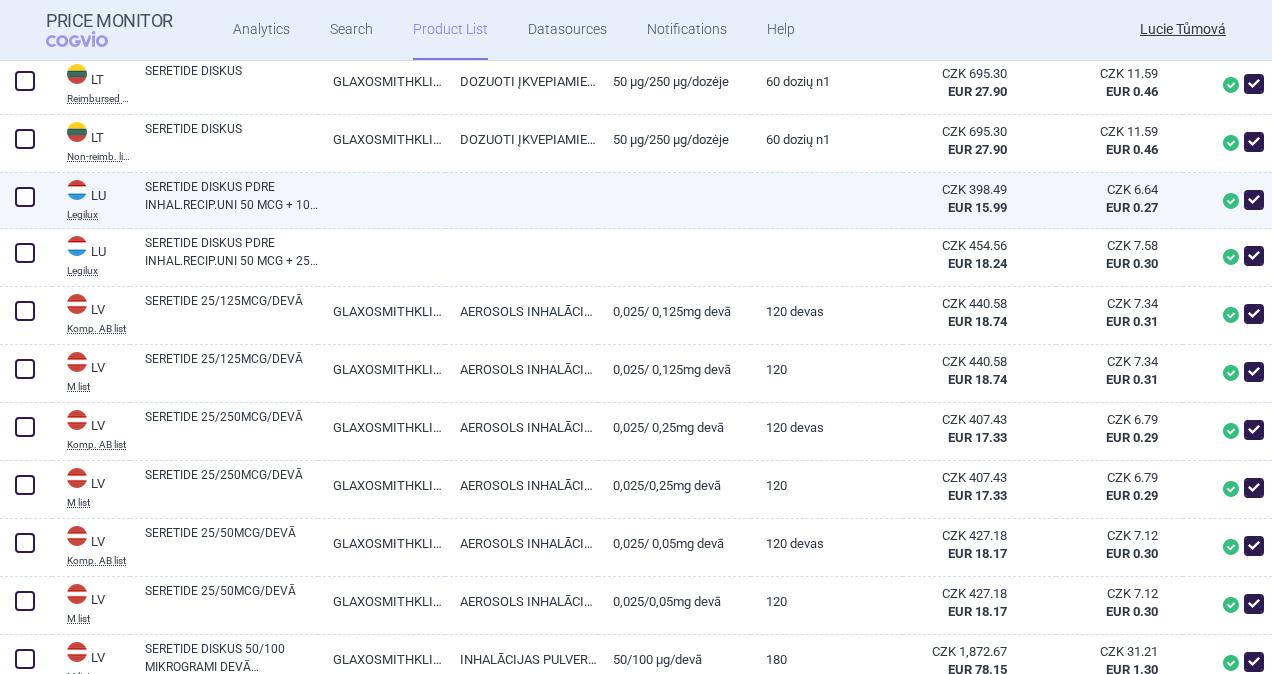 click at bounding box center [25, 197] 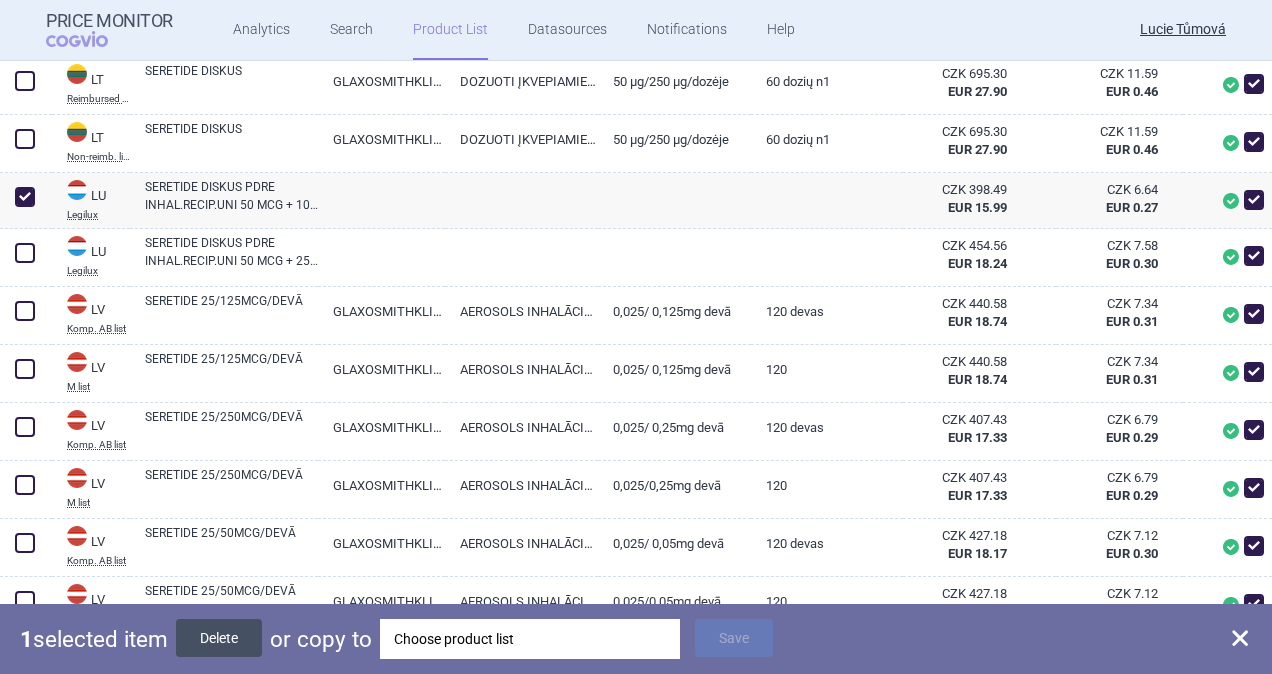 click on "Delete" at bounding box center [219, 638] 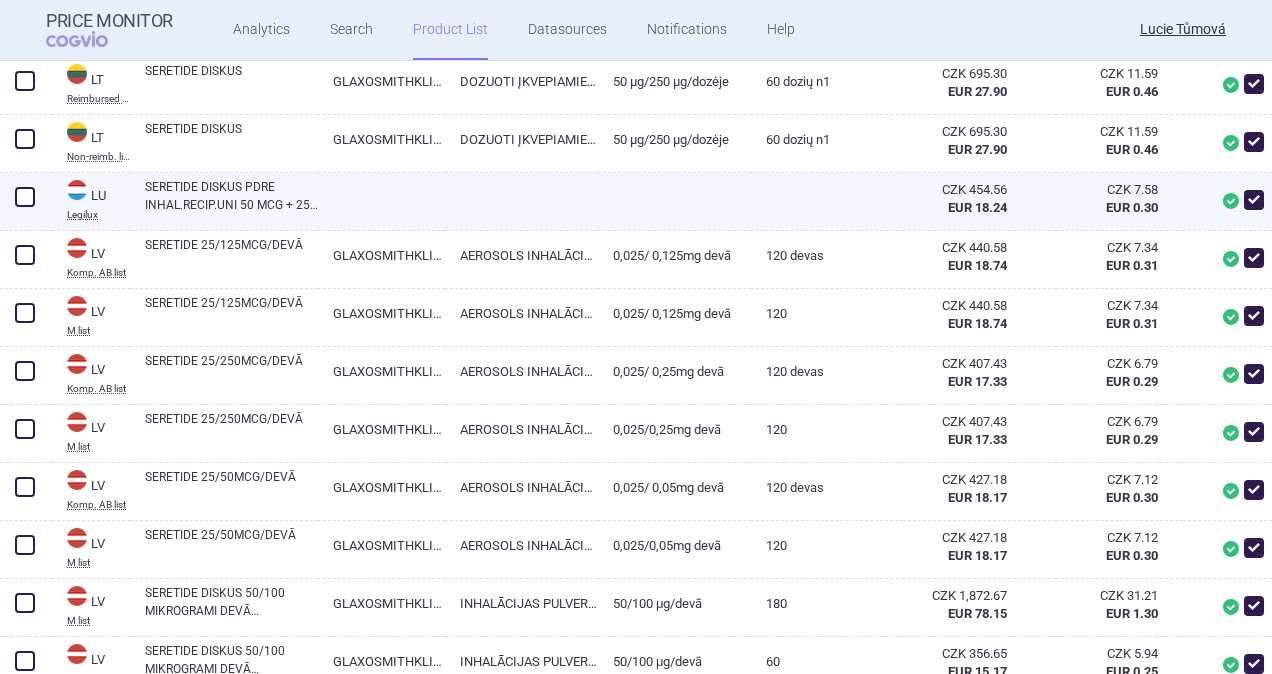 click on "SERETIDE DISKUS PDRE INHAL.RECIP.UNI 50 MCG + 250 MCG 1*60 DOSES" at bounding box center (231, 196) 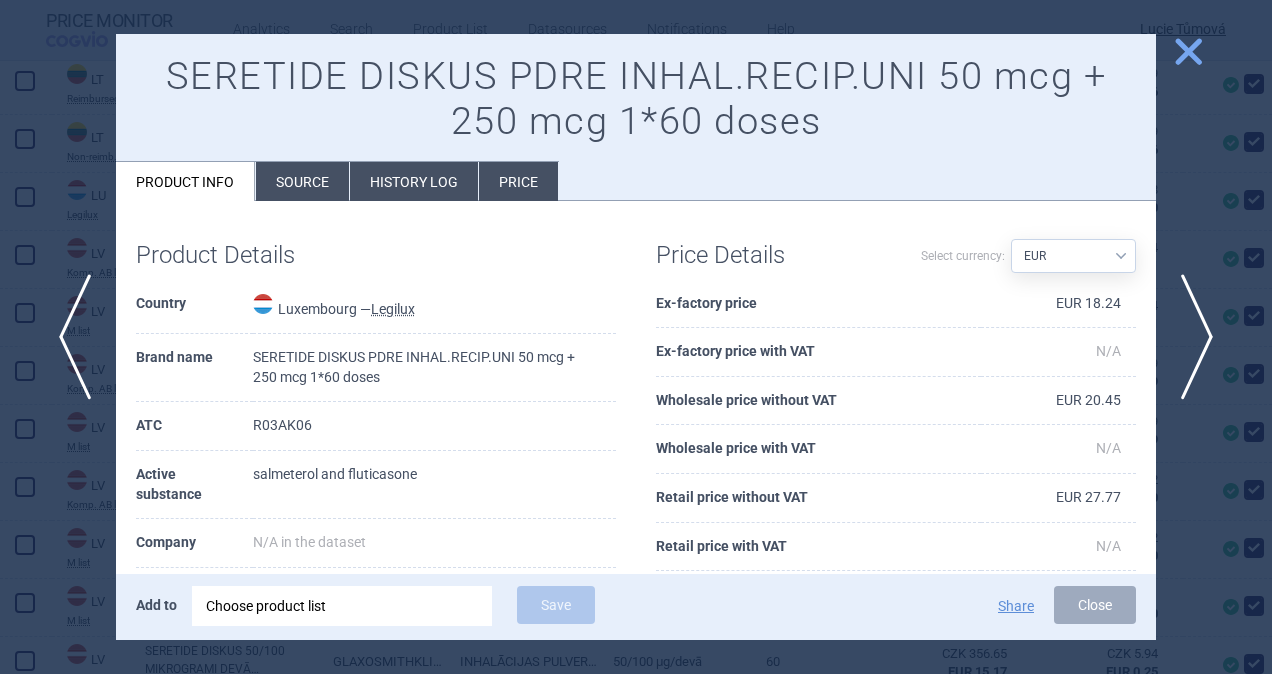 click on "Source" at bounding box center (302, 181) 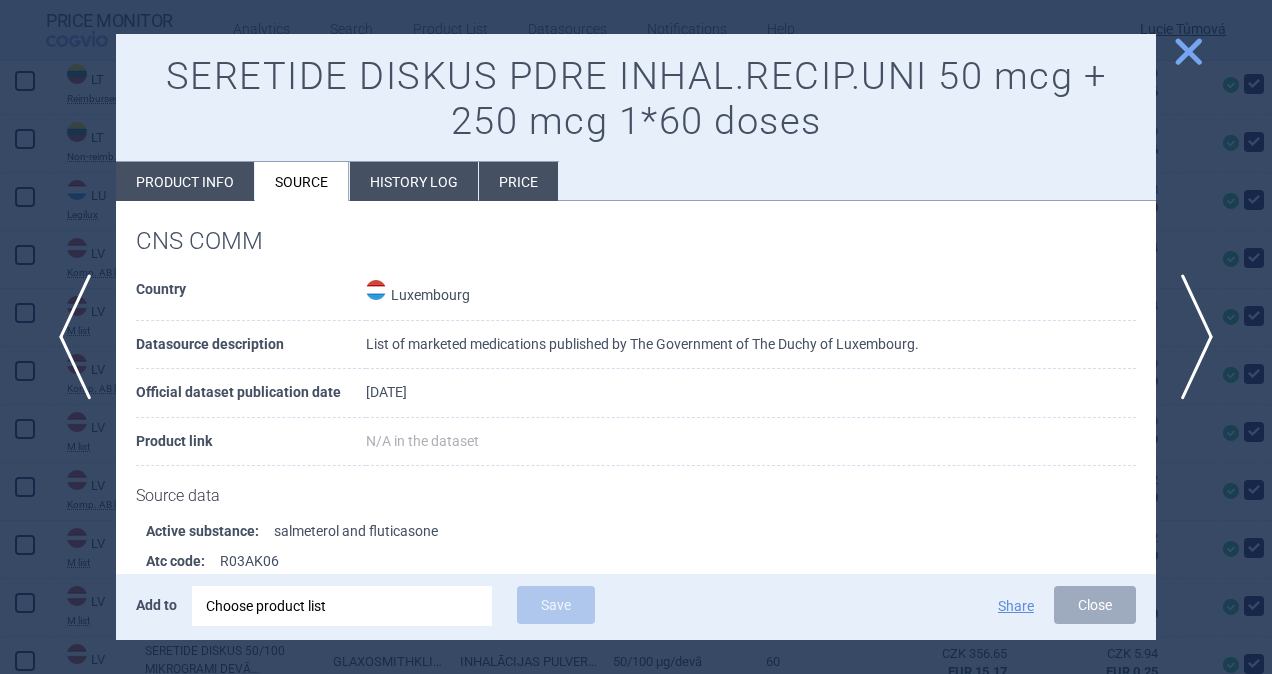 scroll, scrollTop: 200, scrollLeft: 0, axis: vertical 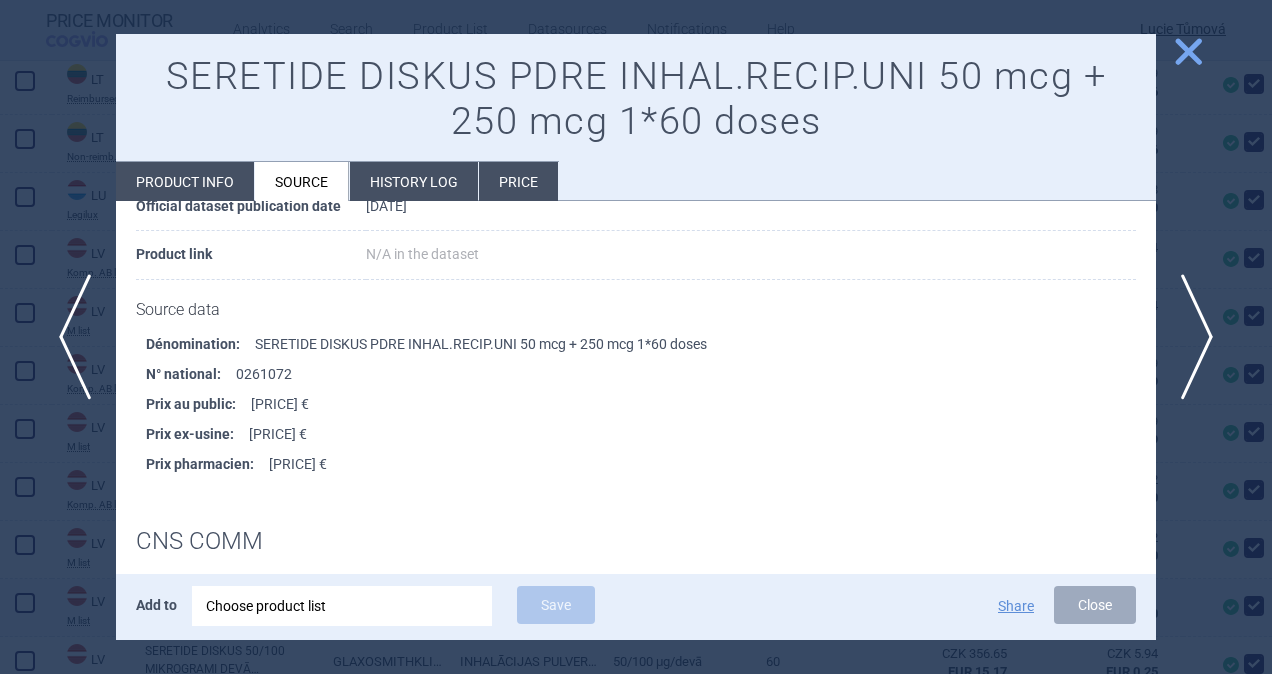 click on "Close" at bounding box center [1095, 605] 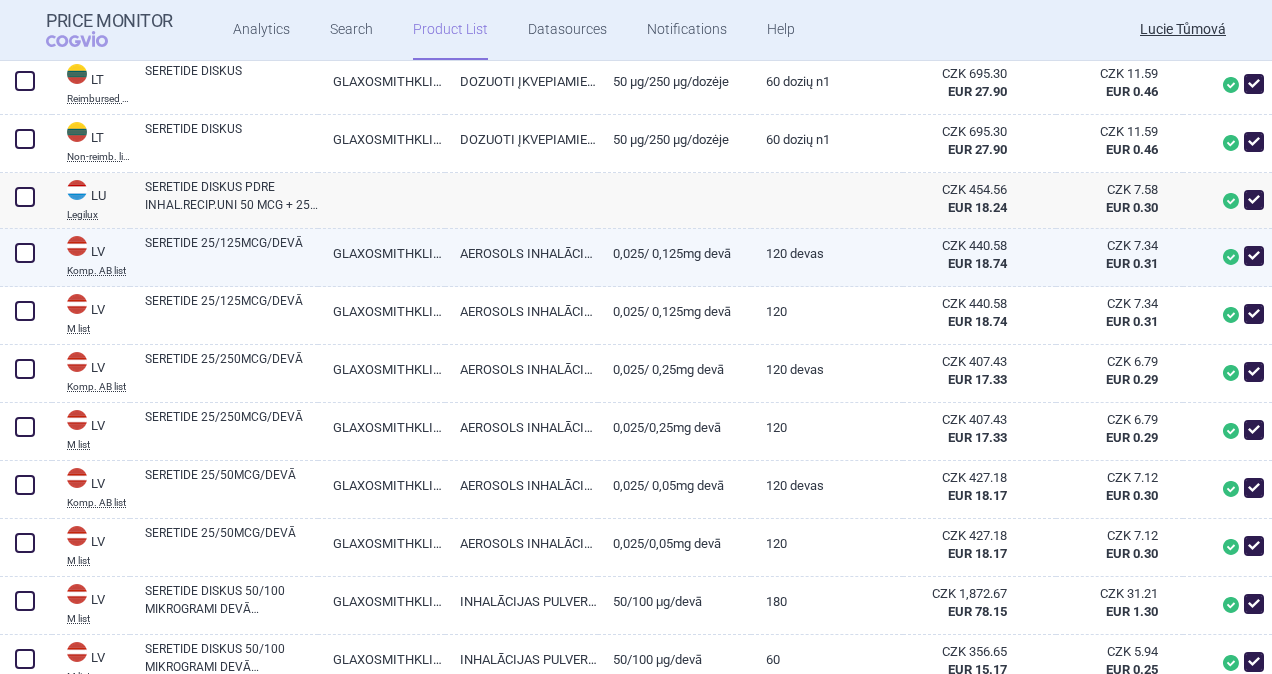 click at bounding box center [25, 253] 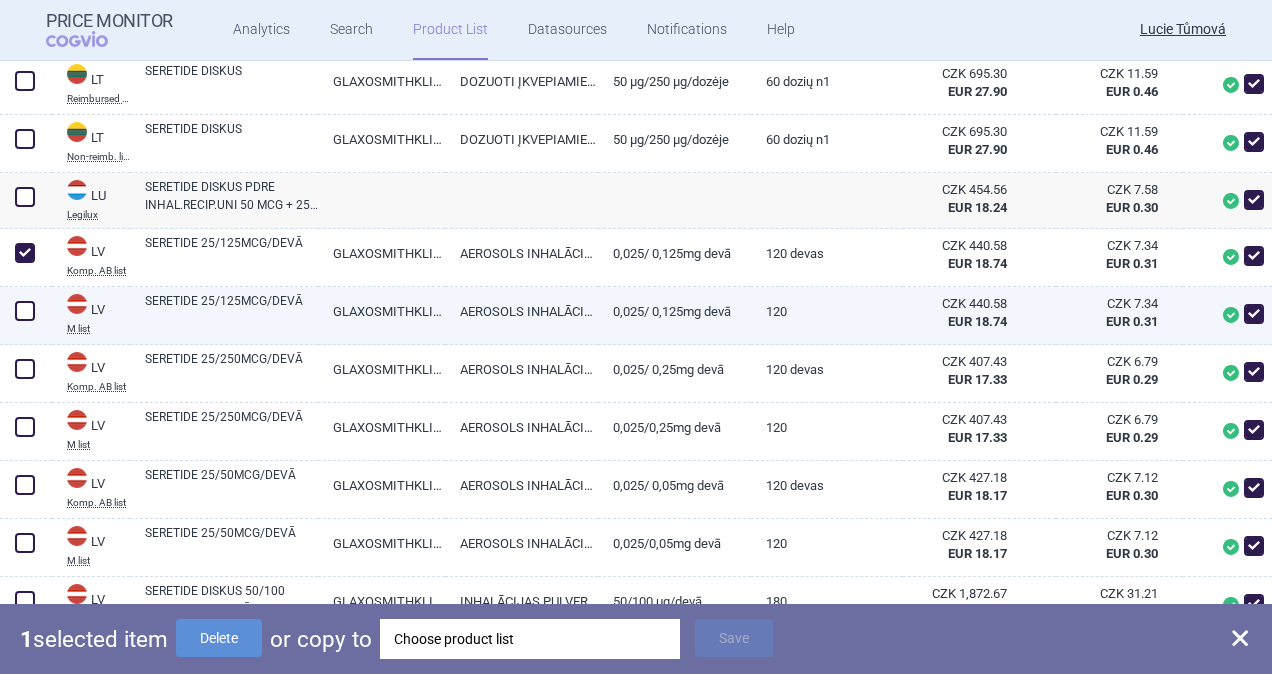 click at bounding box center (25, 311) 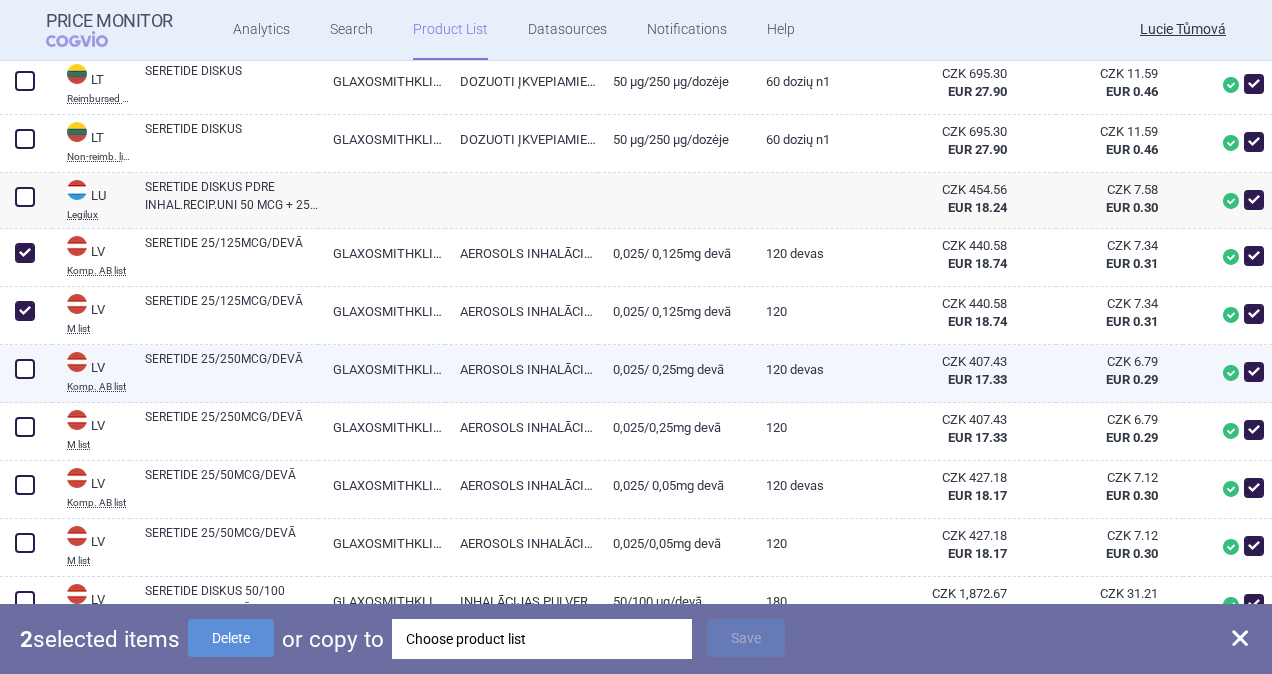 drag, startPoint x: 32, startPoint y: 363, endPoint x: 37, endPoint y: 425, distance: 62.201286 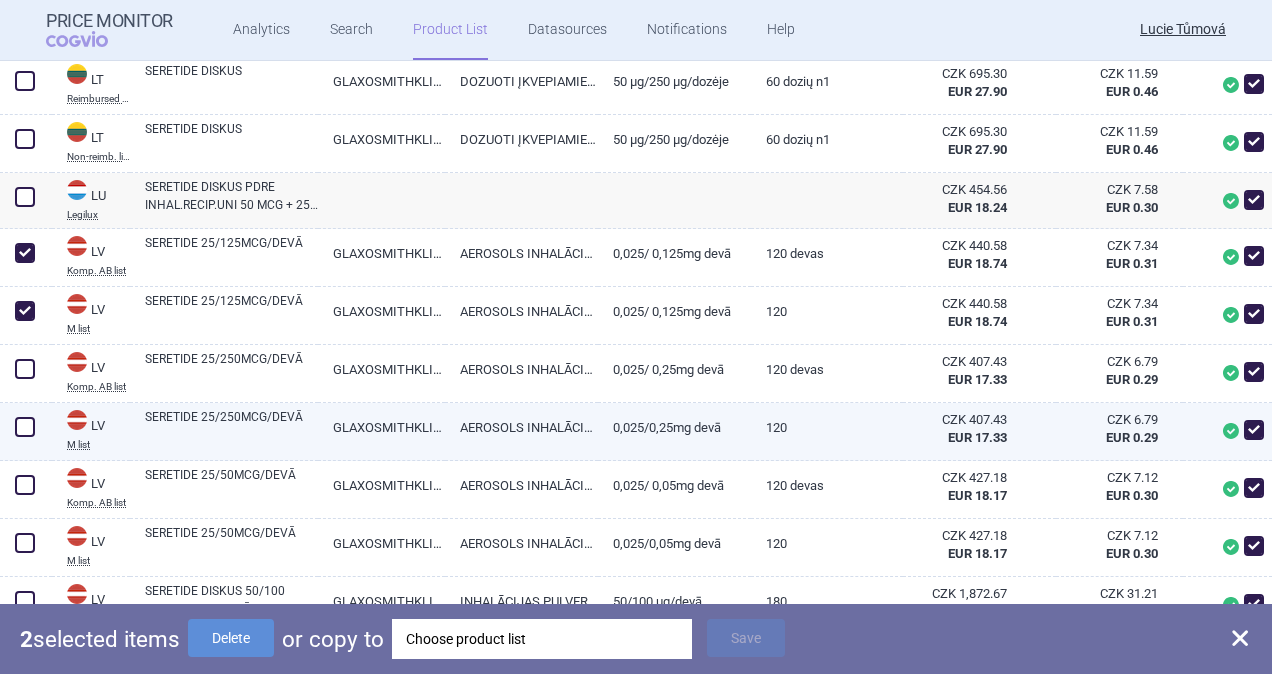 click at bounding box center [25, 369] 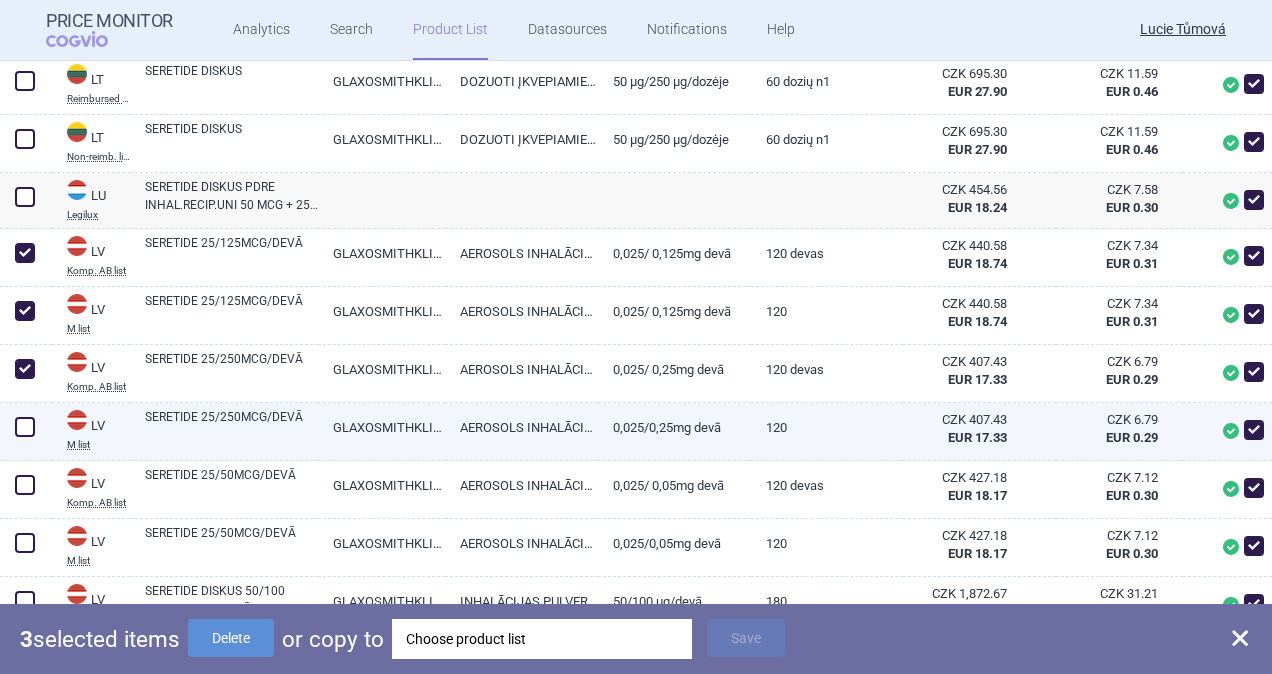 click at bounding box center (25, 427) 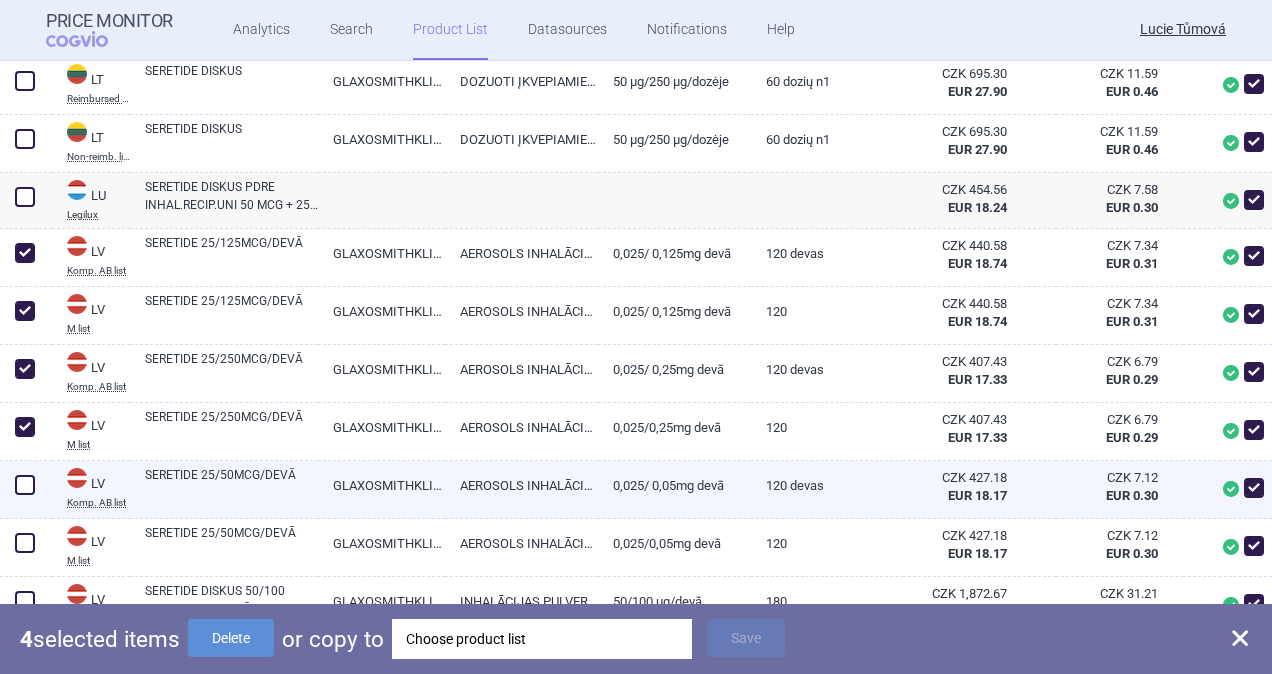 click at bounding box center [25, 485] 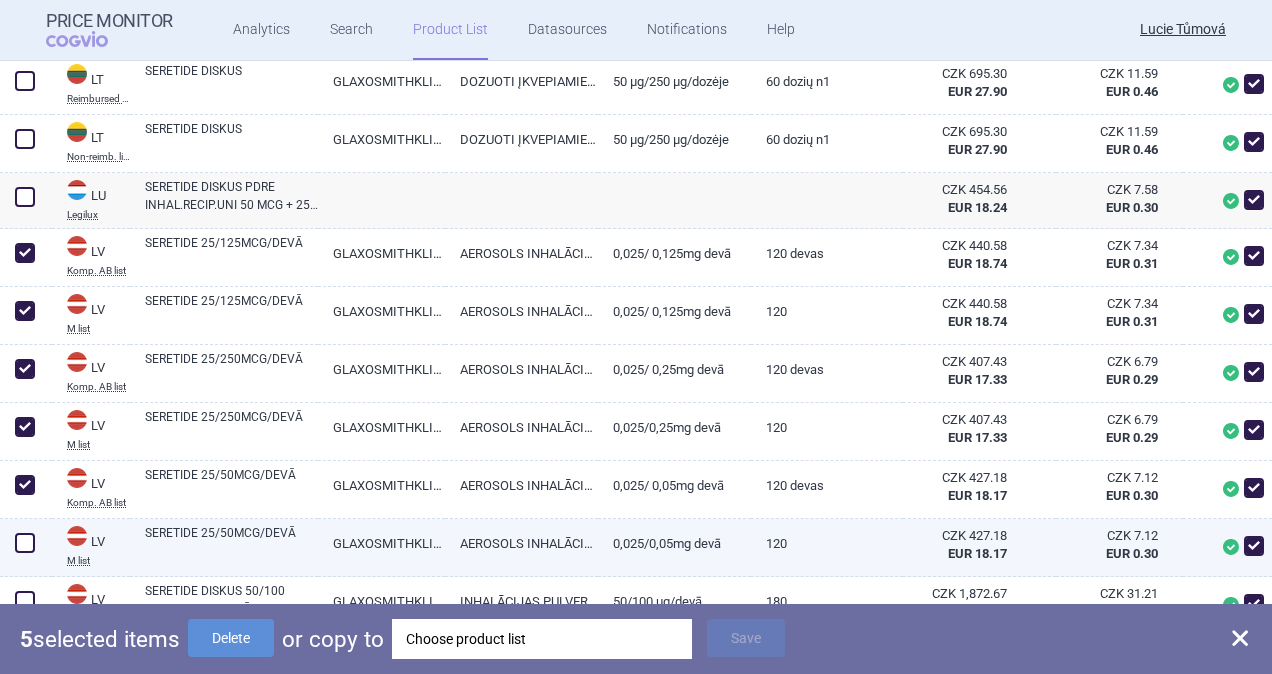 click at bounding box center [25, 543] 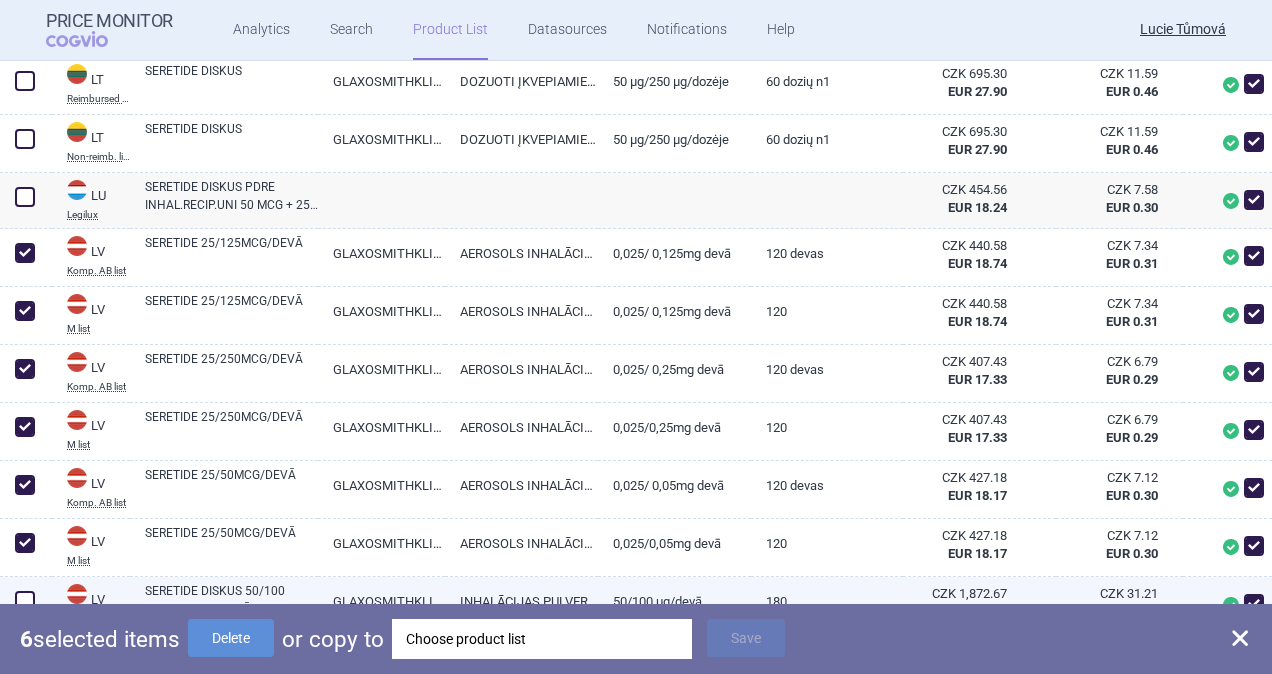 click at bounding box center [25, 601] 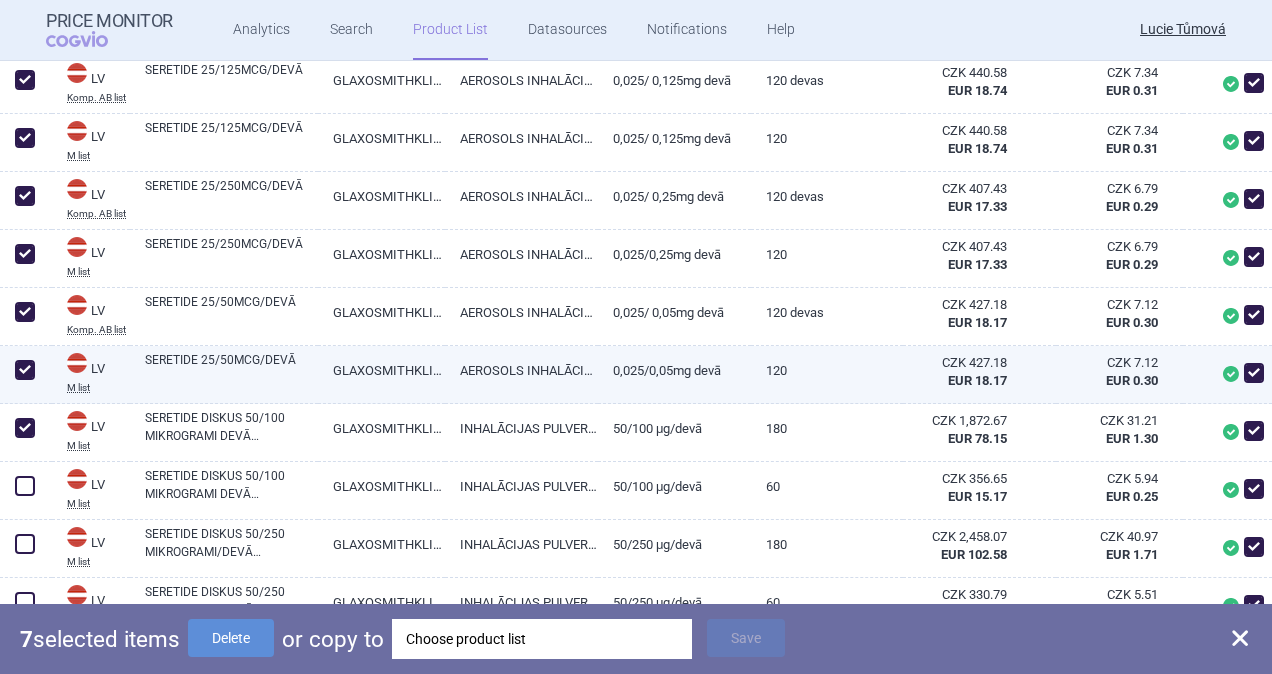 scroll, scrollTop: 1930, scrollLeft: 0, axis: vertical 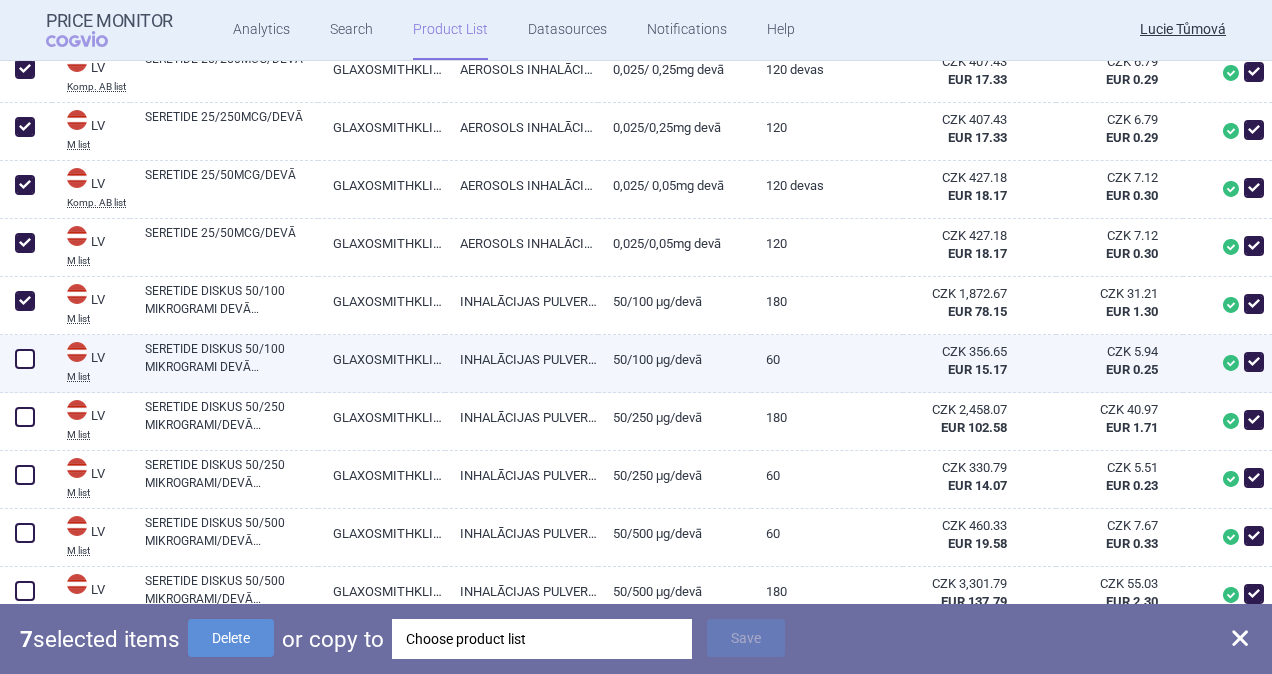 click at bounding box center [25, 359] 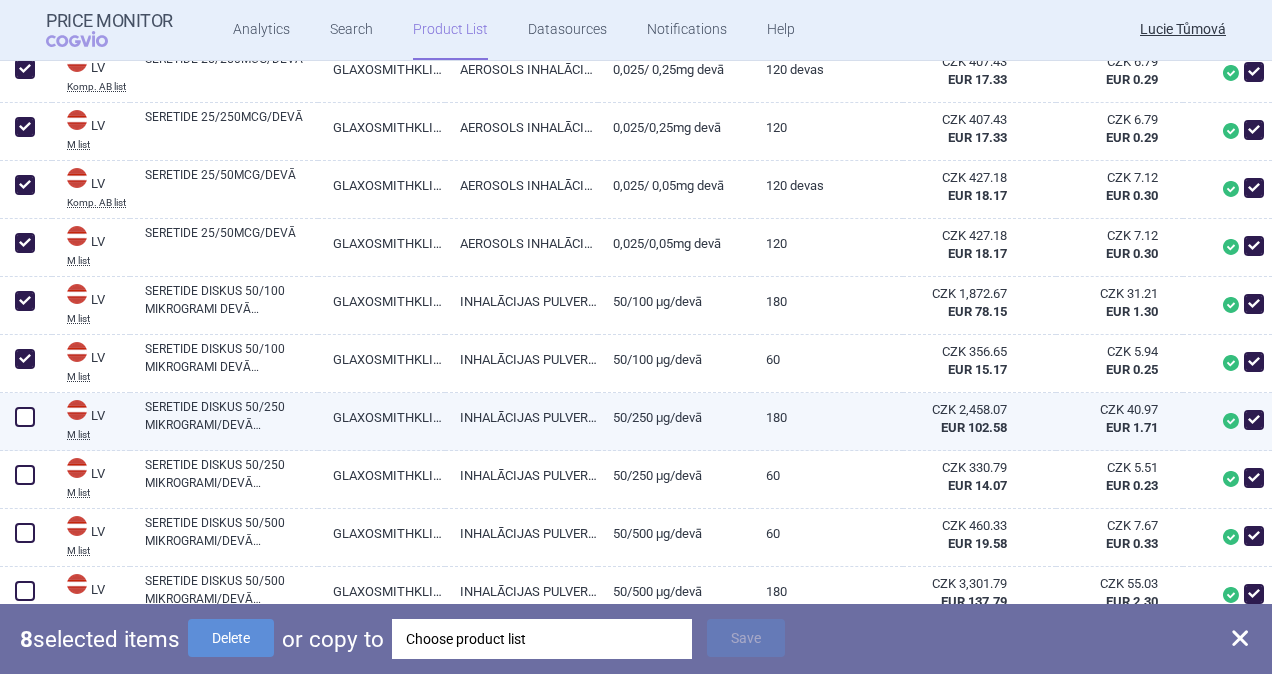 click at bounding box center (25, 417) 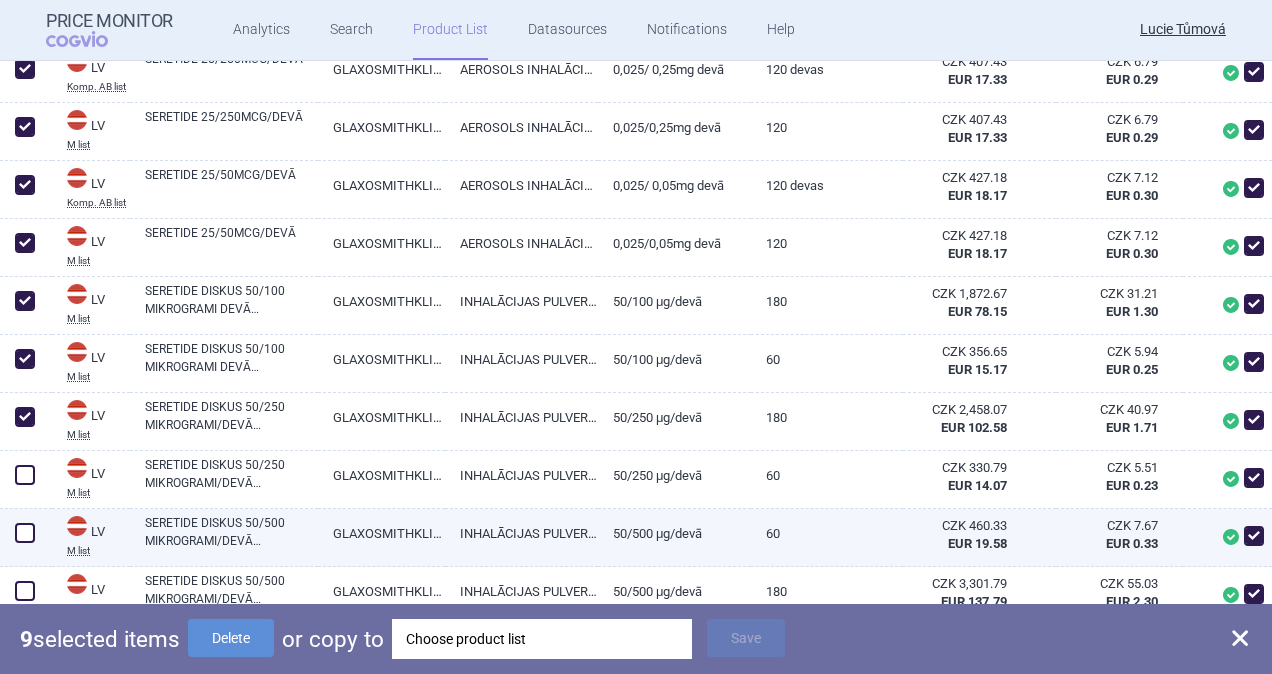 click at bounding box center (25, 533) 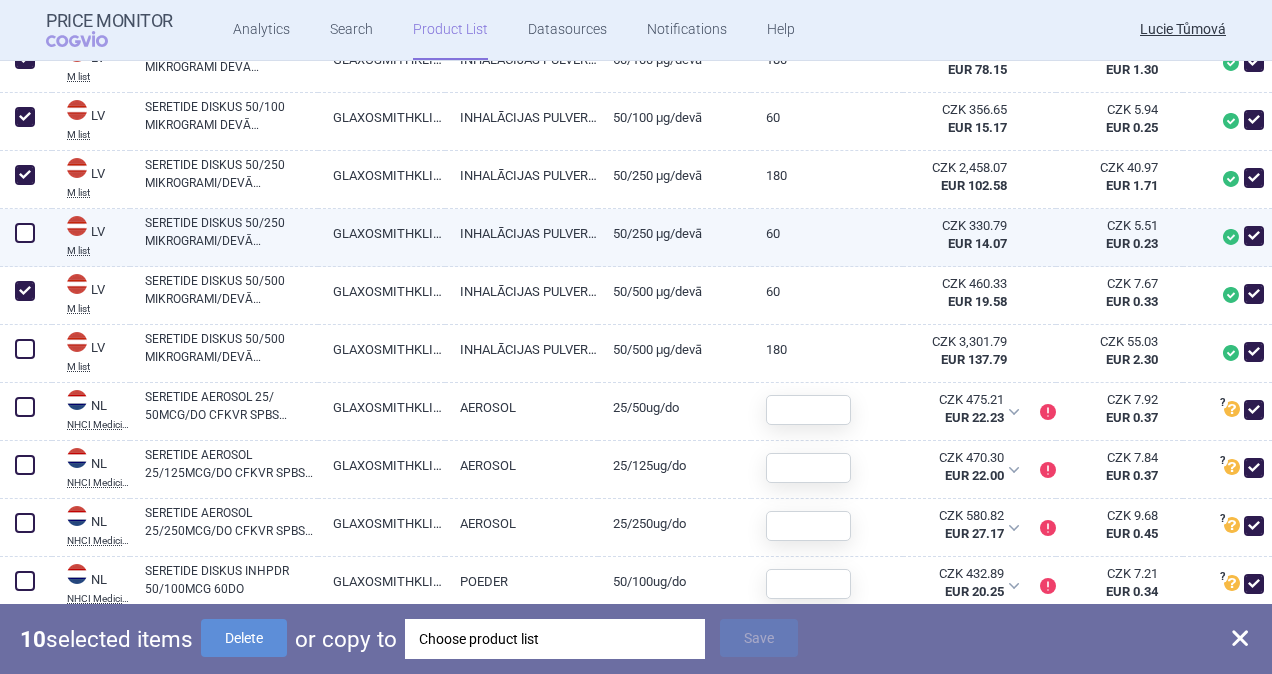 scroll, scrollTop: 2230, scrollLeft: 0, axis: vertical 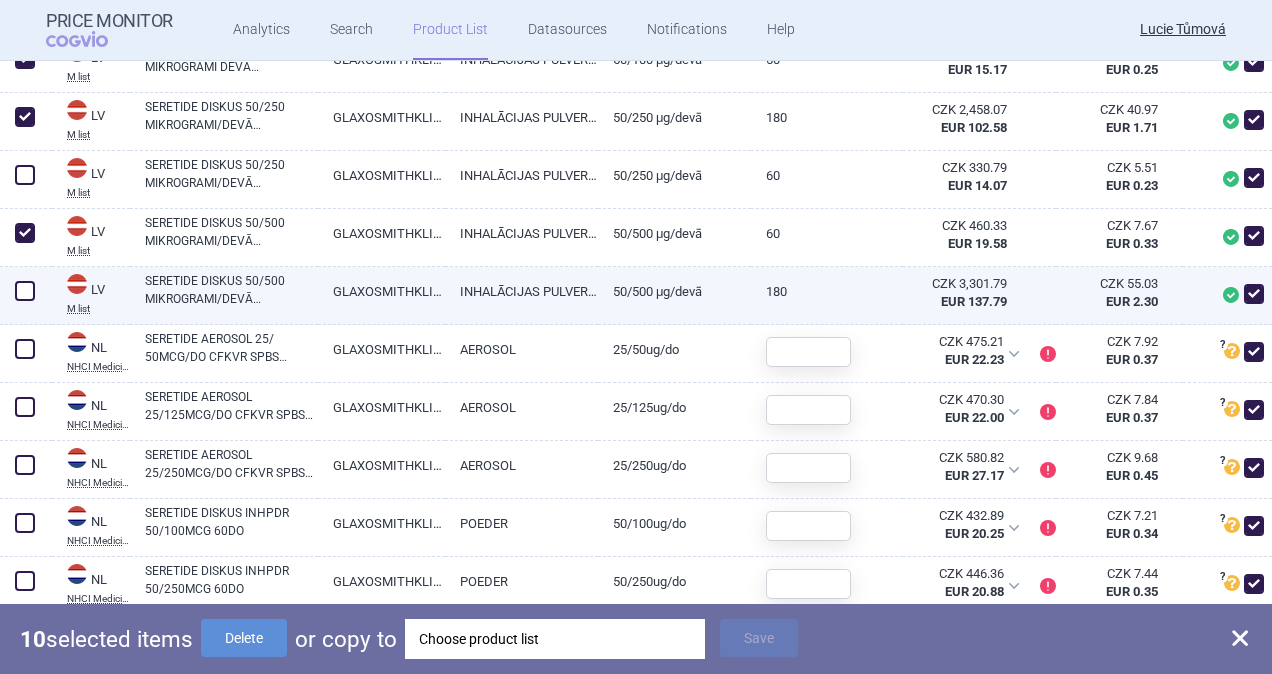 click at bounding box center [25, 291] 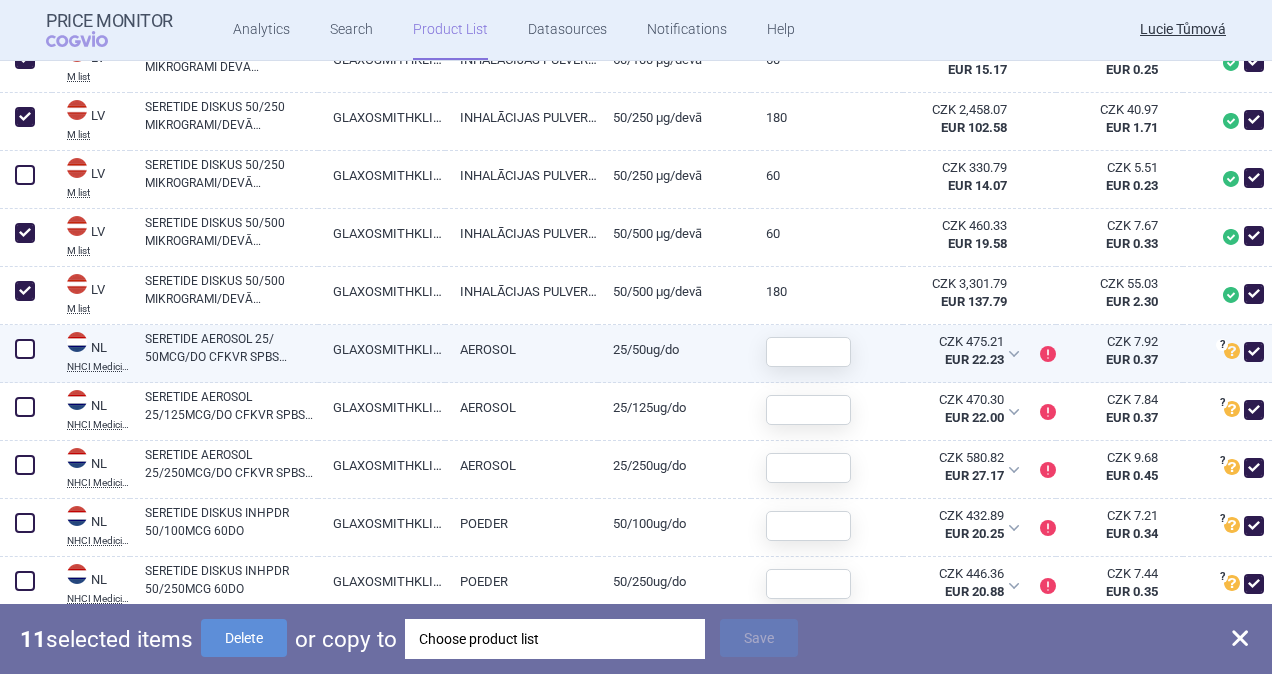 click at bounding box center [25, 349] 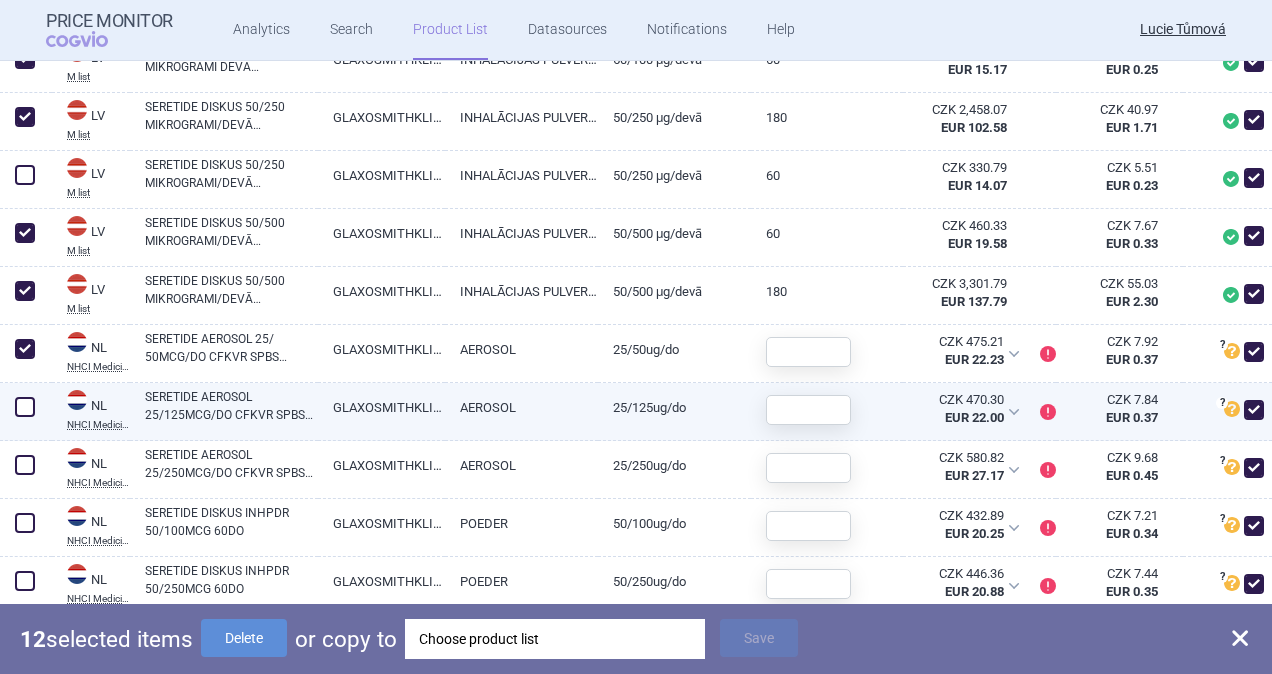 click at bounding box center (25, 407) 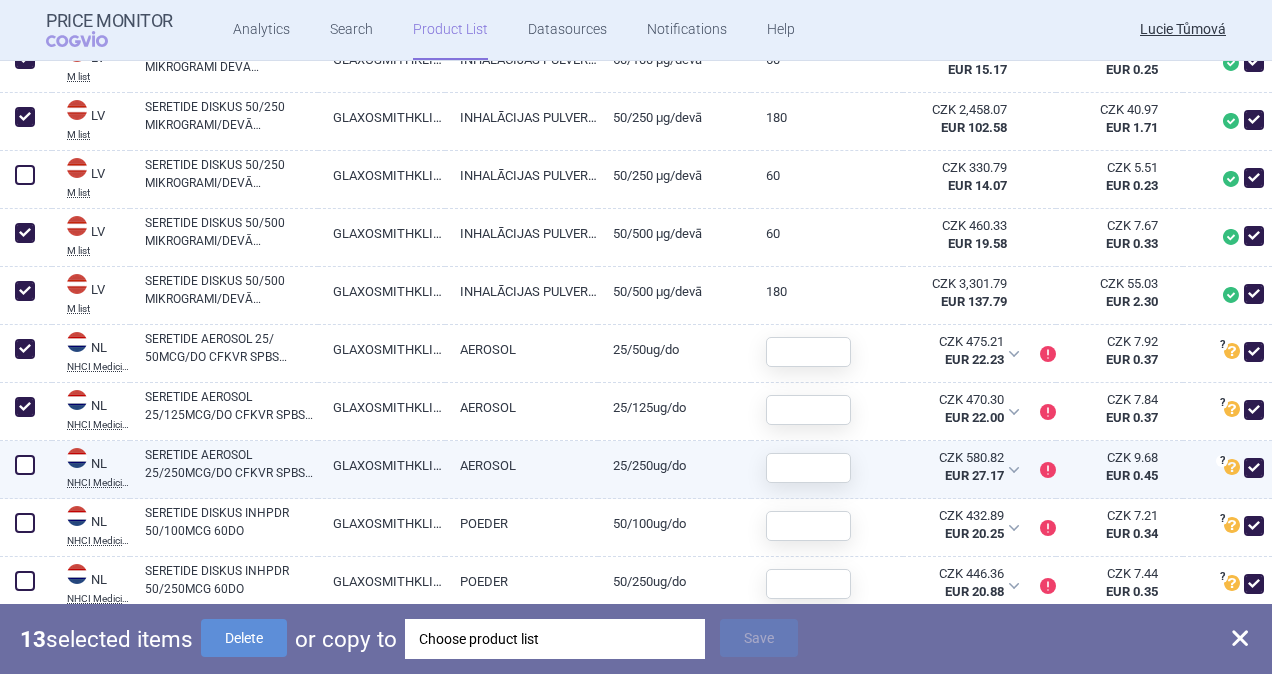 click at bounding box center [25, 465] 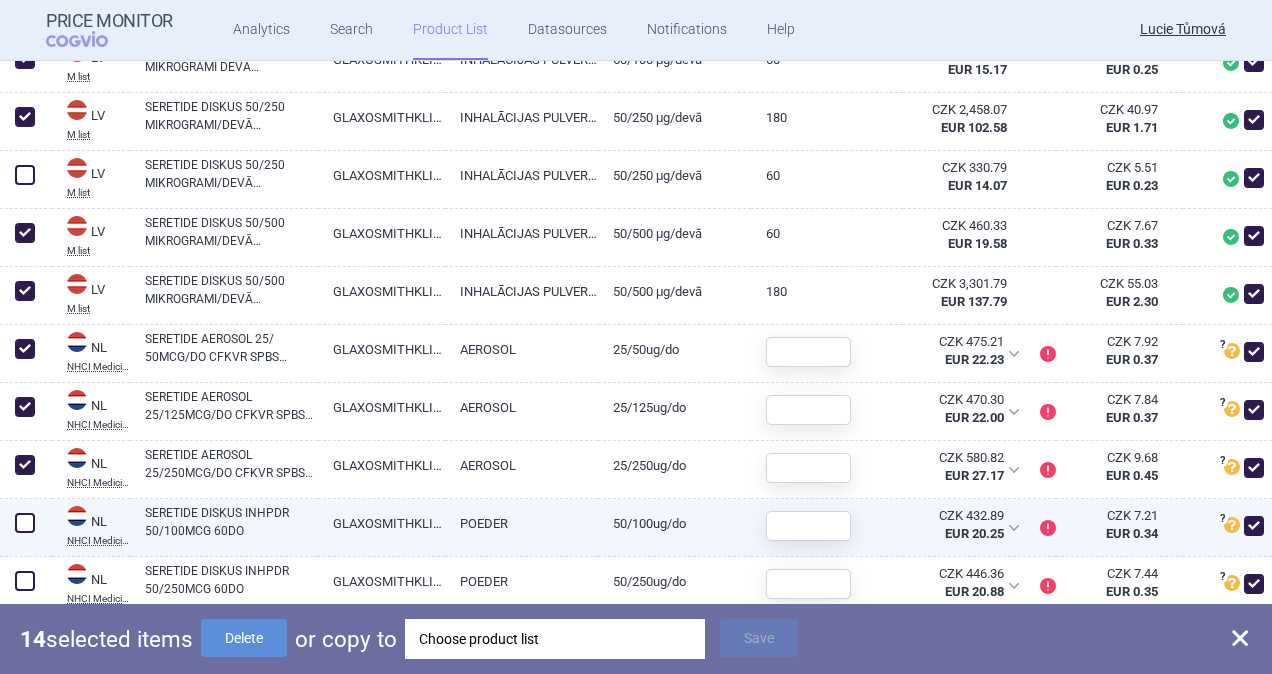 click at bounding box center (25, 523) 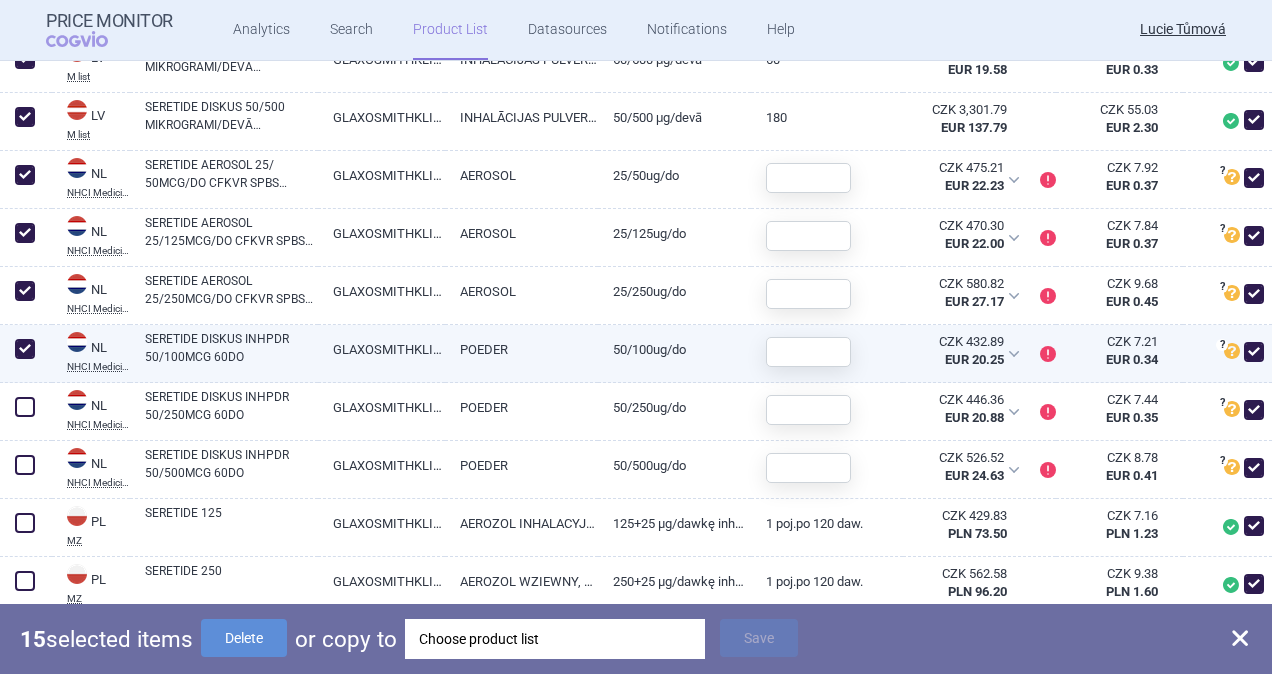 scroll, scrollTop: 2430, scrollLeft: 0, axis: vertical 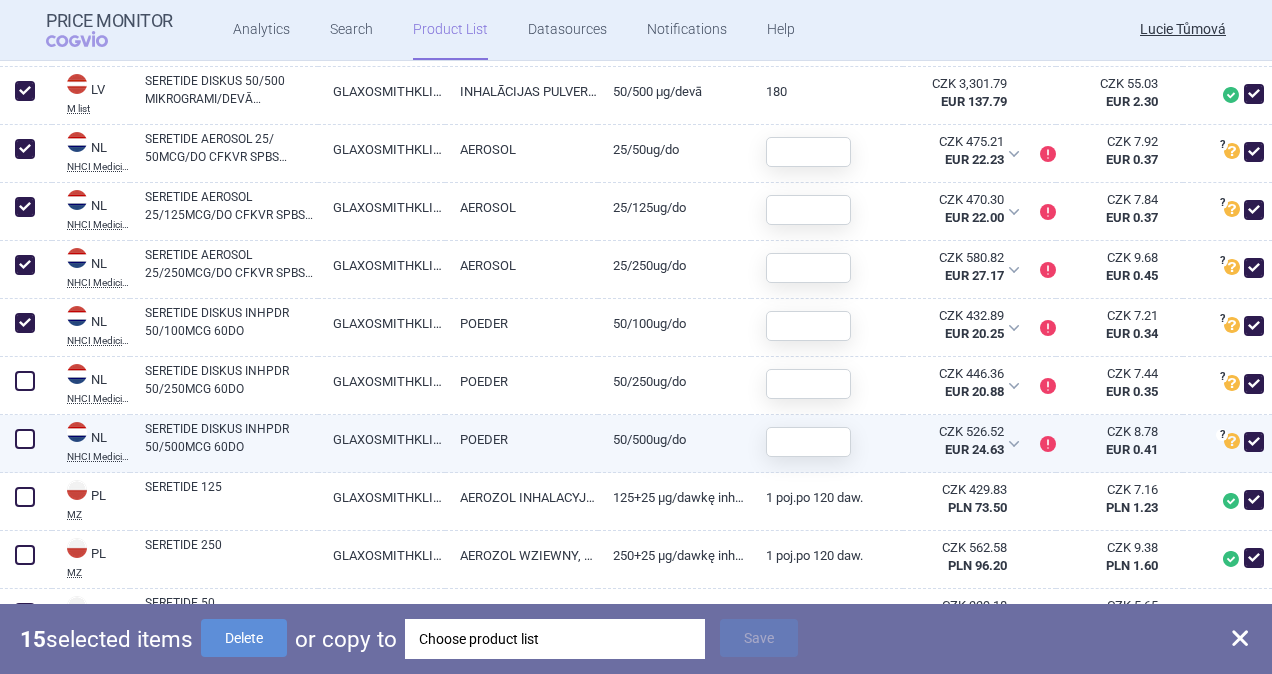 drag, startPoint x: 28, startPoint y: 440, endPoint x: 28, endPoint y: 479, distance: 39 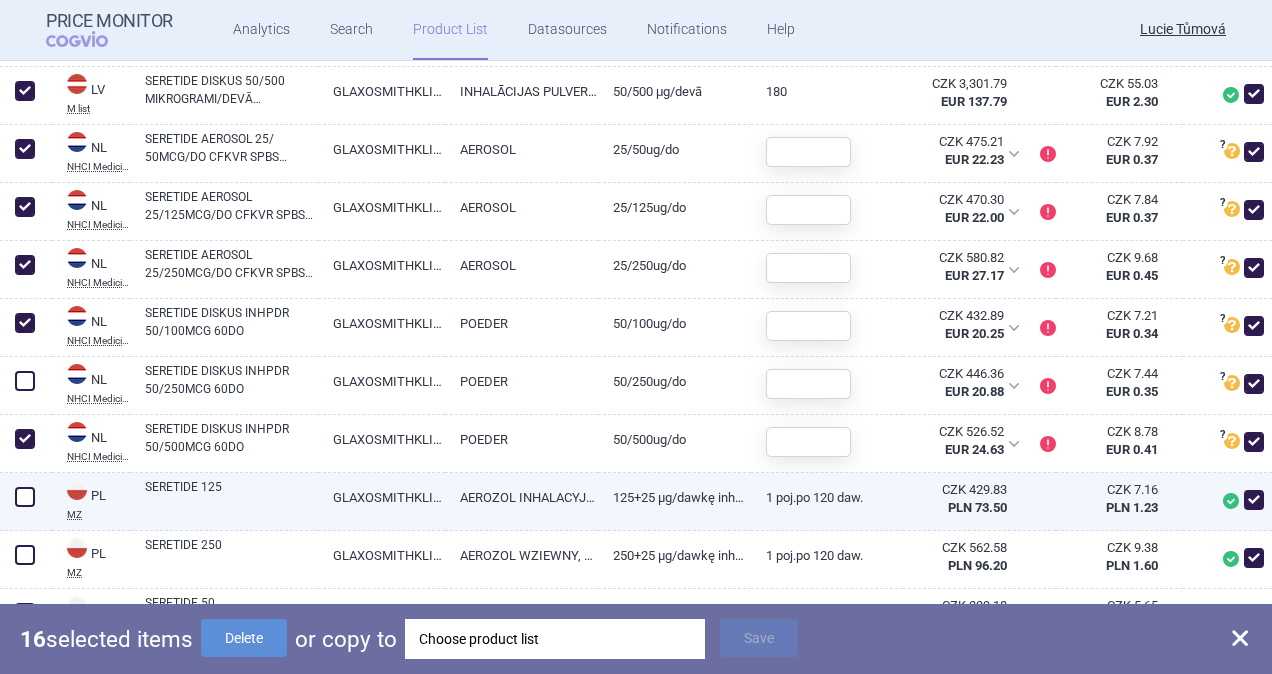 click at bounding box center (25, 497) 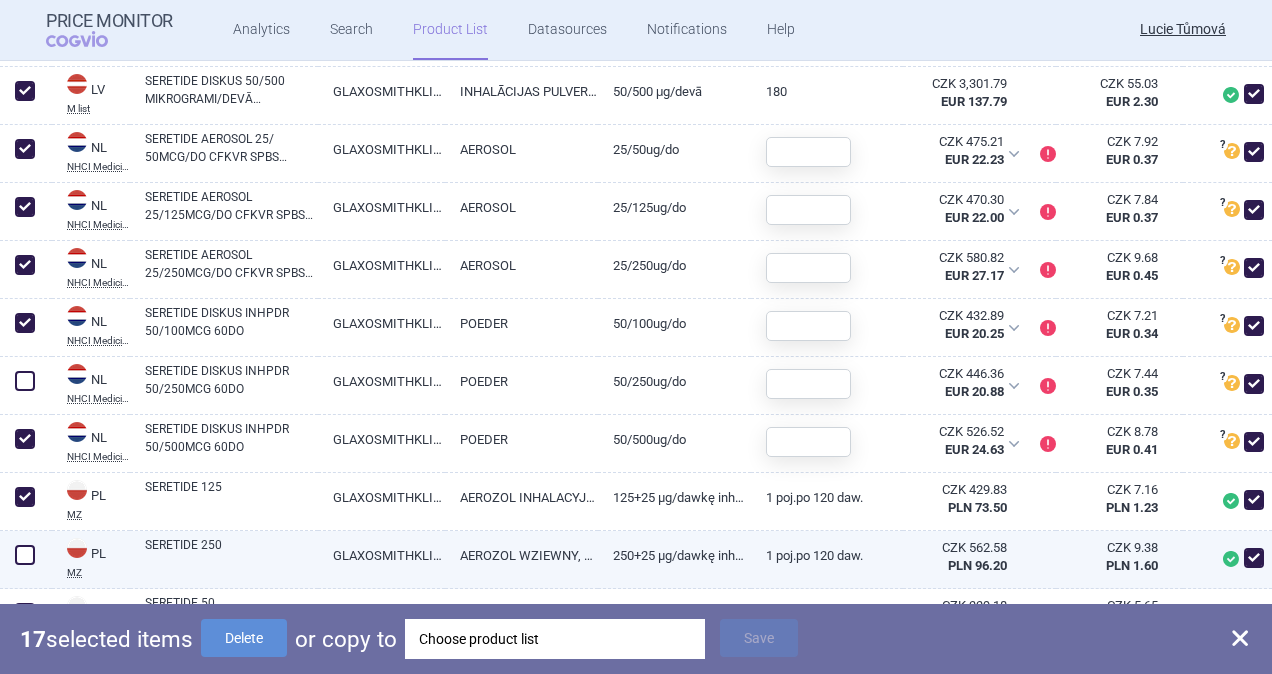 click at bounding box center (25, 555) 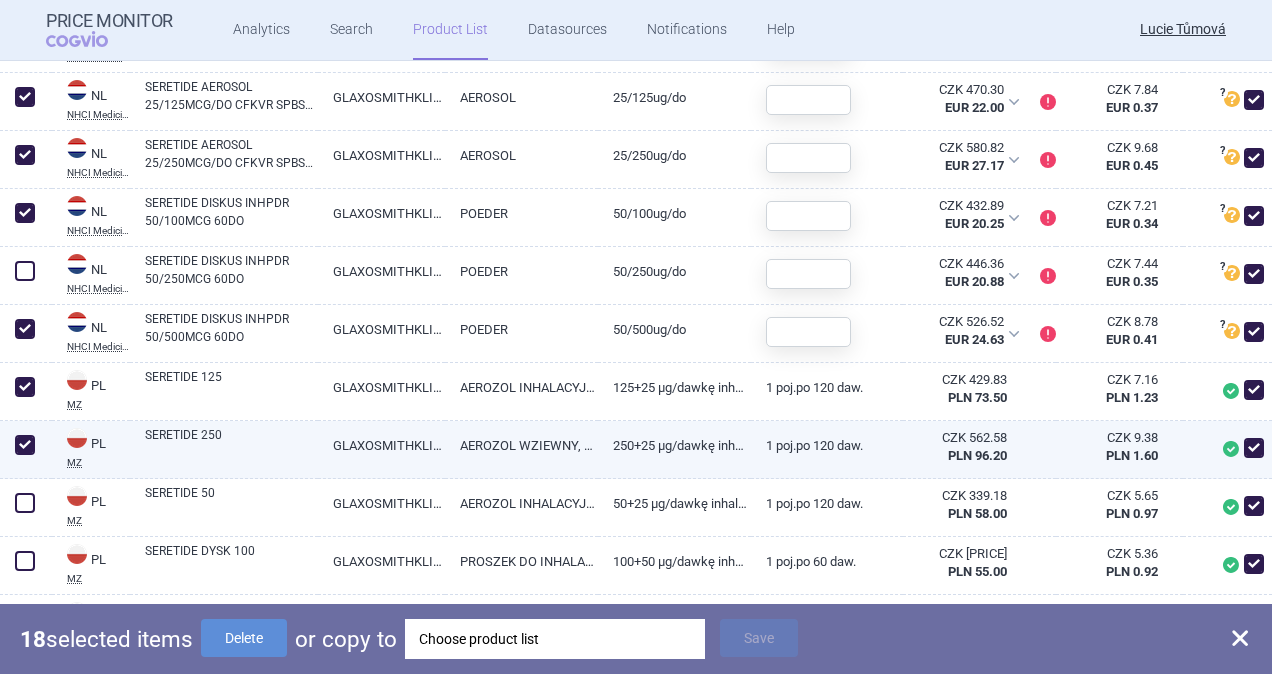 scroll, scrollTop: 2630, scrollLeft: 0, axis: vertical 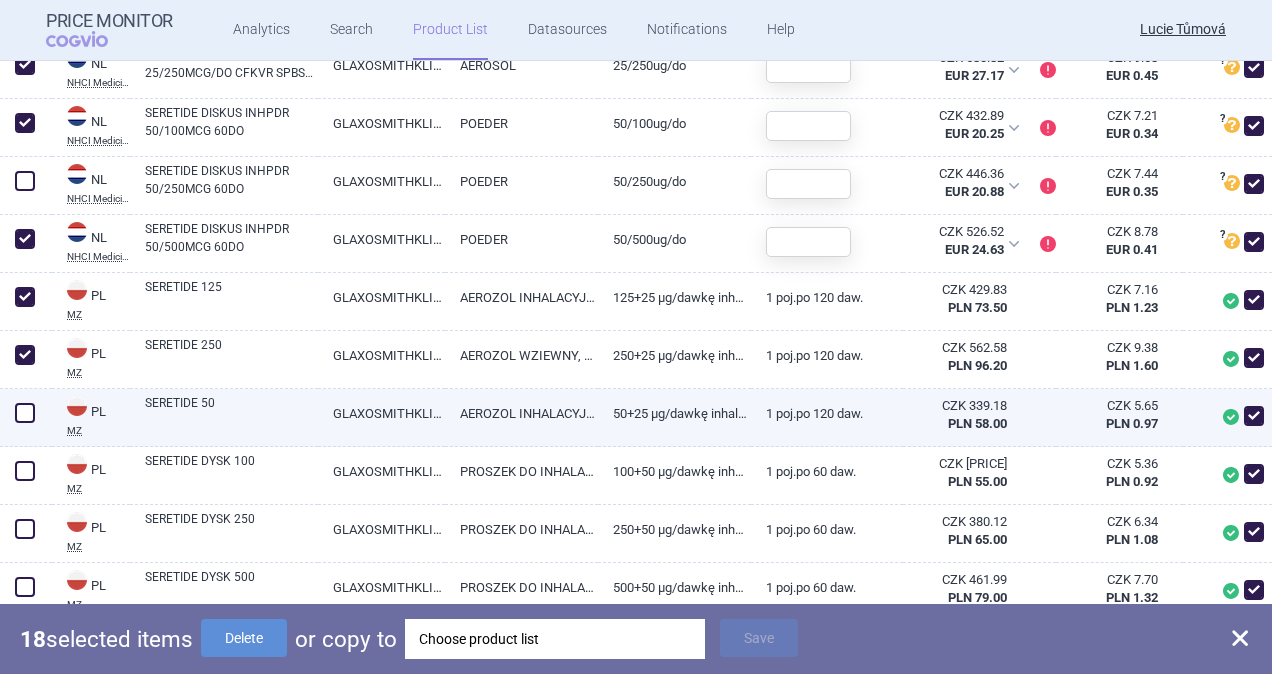 drag, startPoint x: 26, startPoint y: 419, endPoint x: 29, endPoint y: 433, distance: 14.3178215 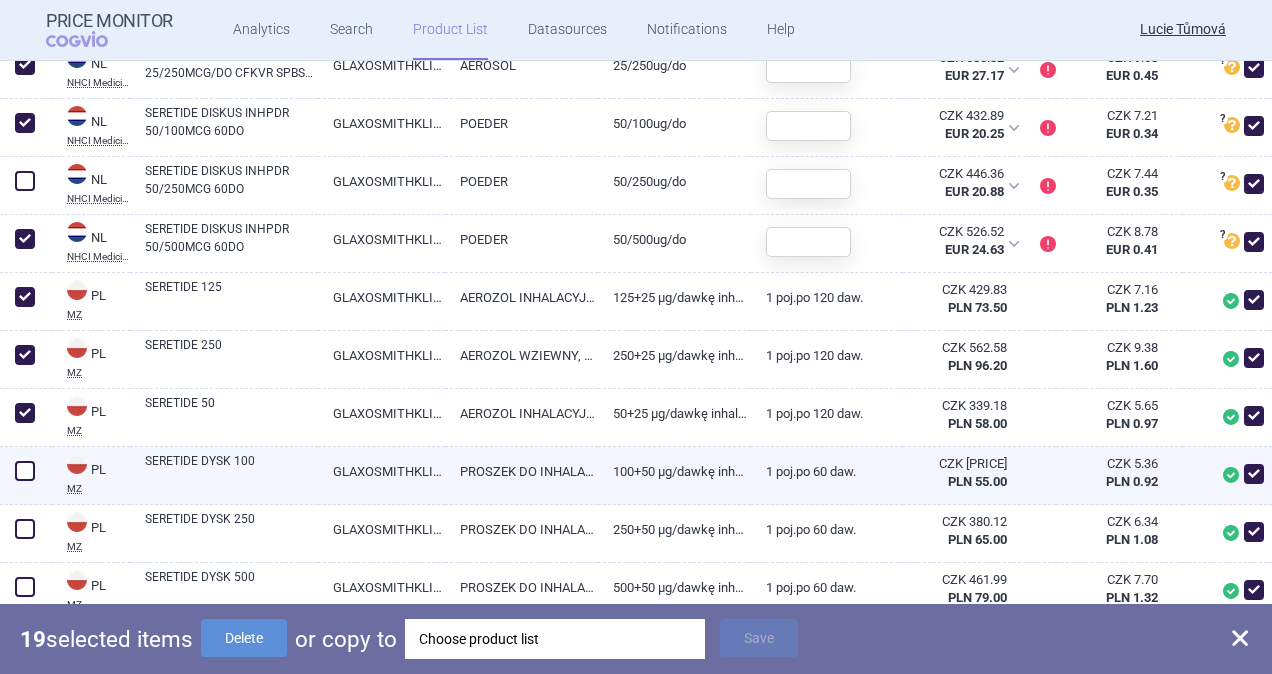 click at bounding box center [25, 471] 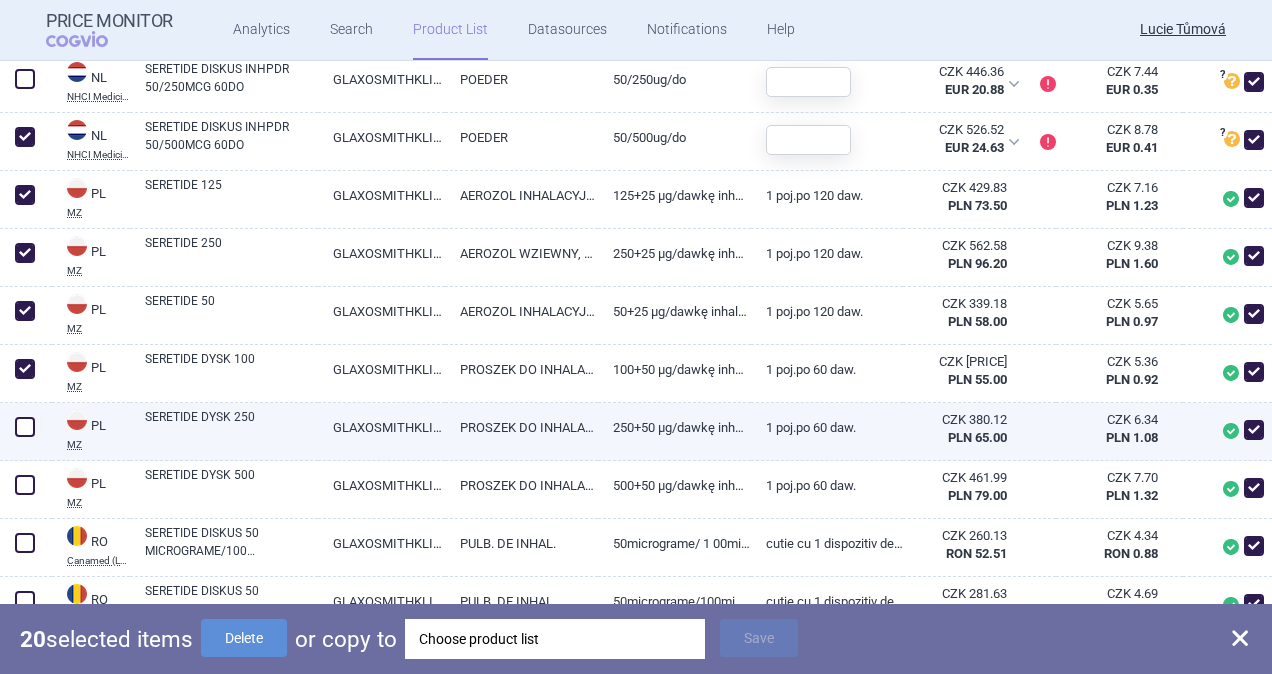 scroll, scrollTop: 2830, scrollLeft: 0, axis: vertical 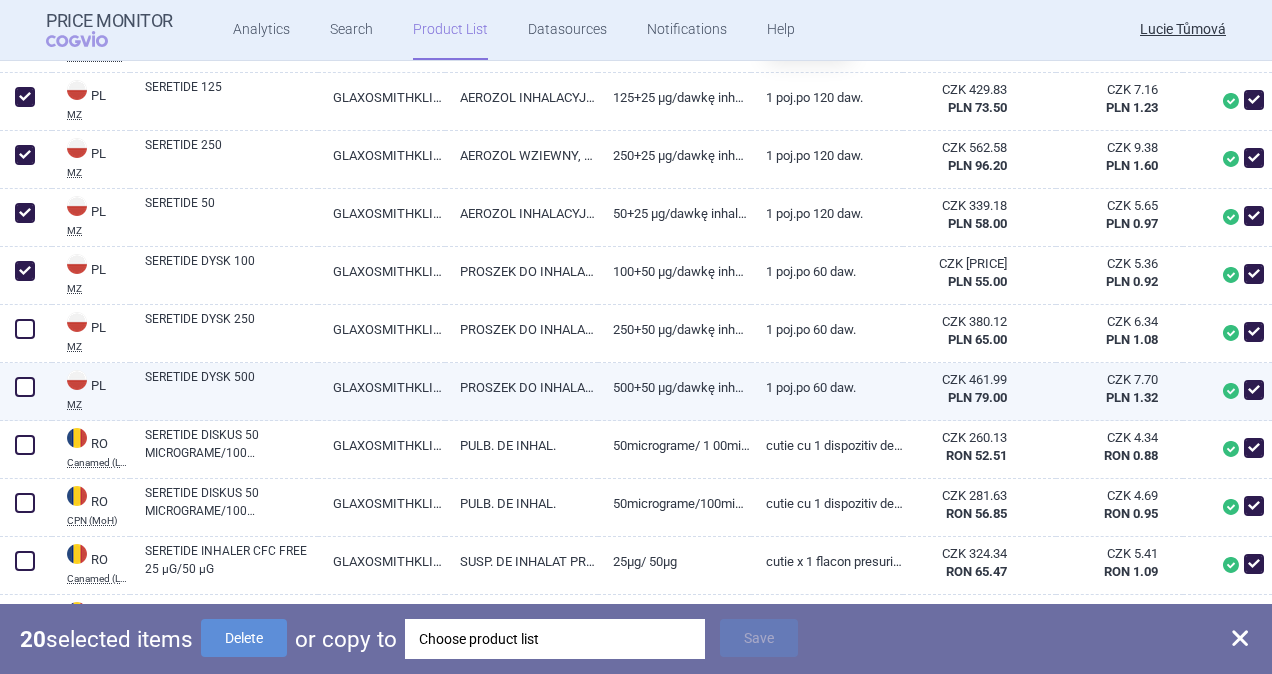click at bounding box center (25, 387) 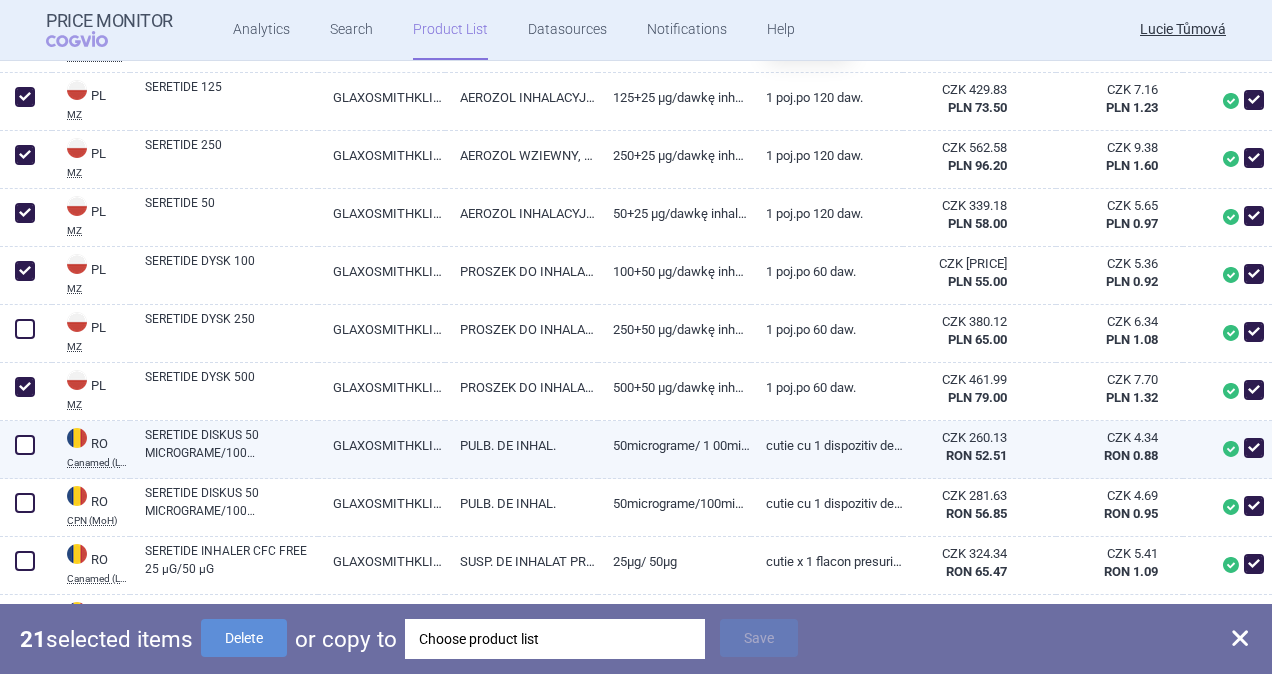 click at bounding box center [25, 445] 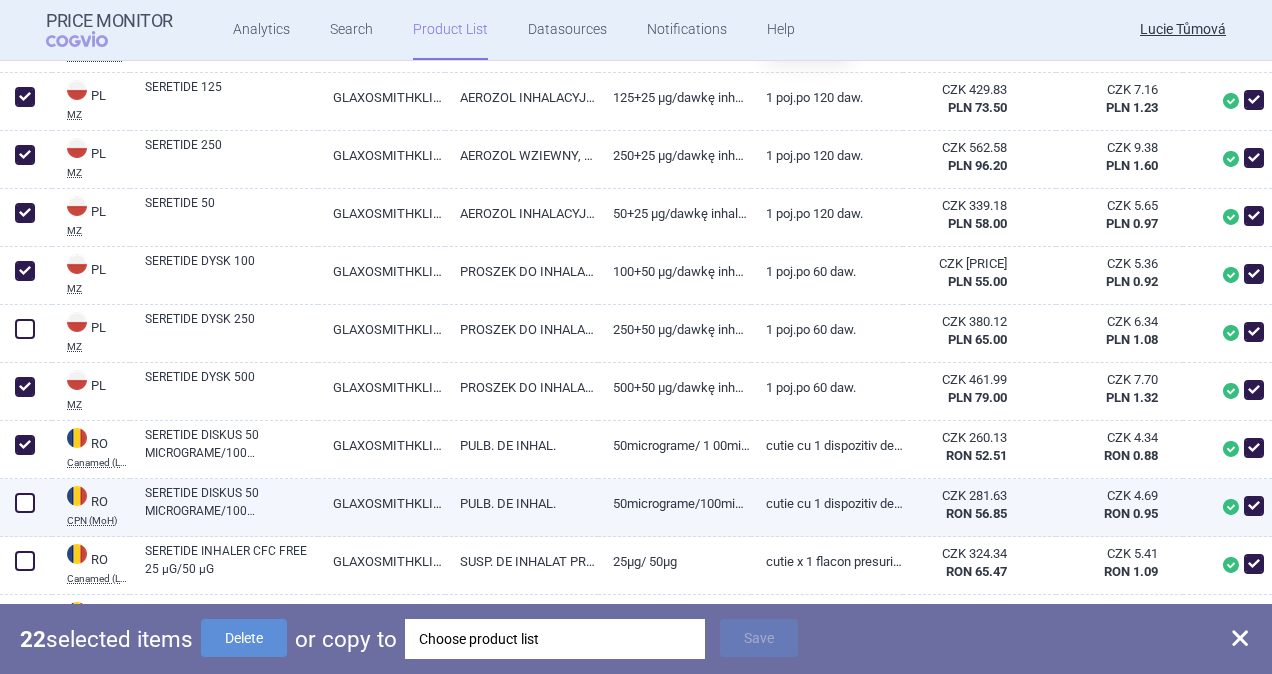 click at bounding box center (25, 503) 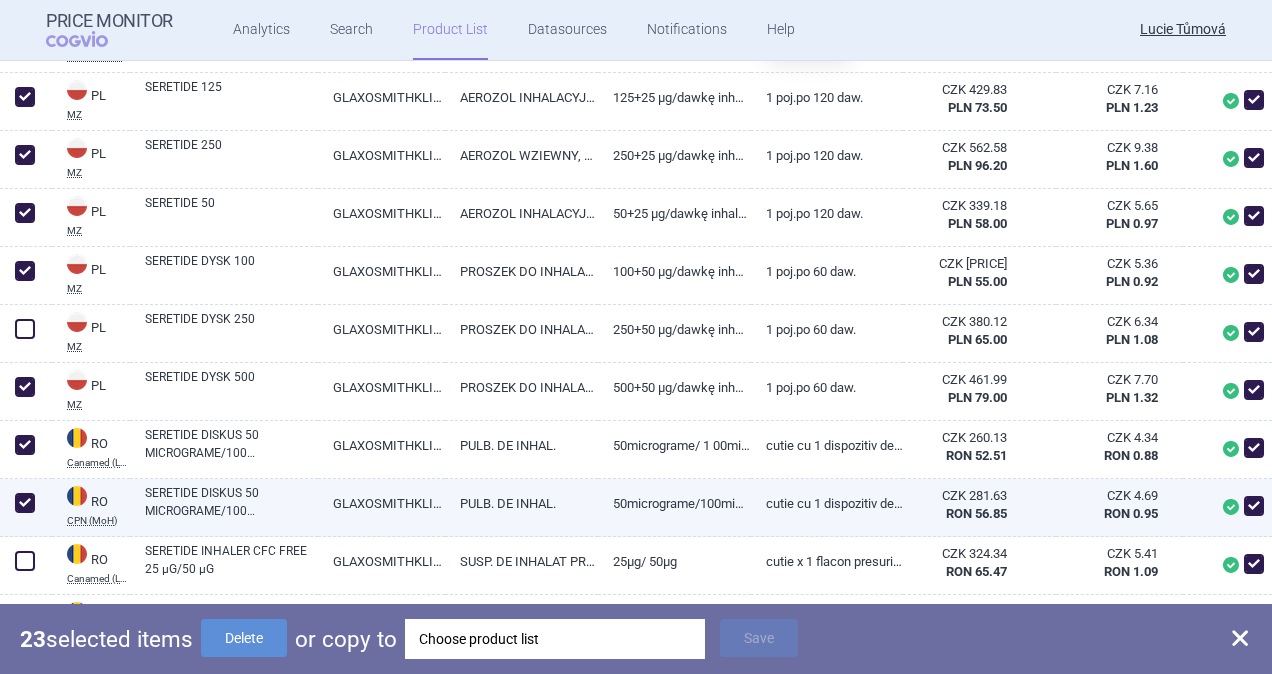 scroll, scrollTop: 2930, scrollLeft: 0, axis: vertical 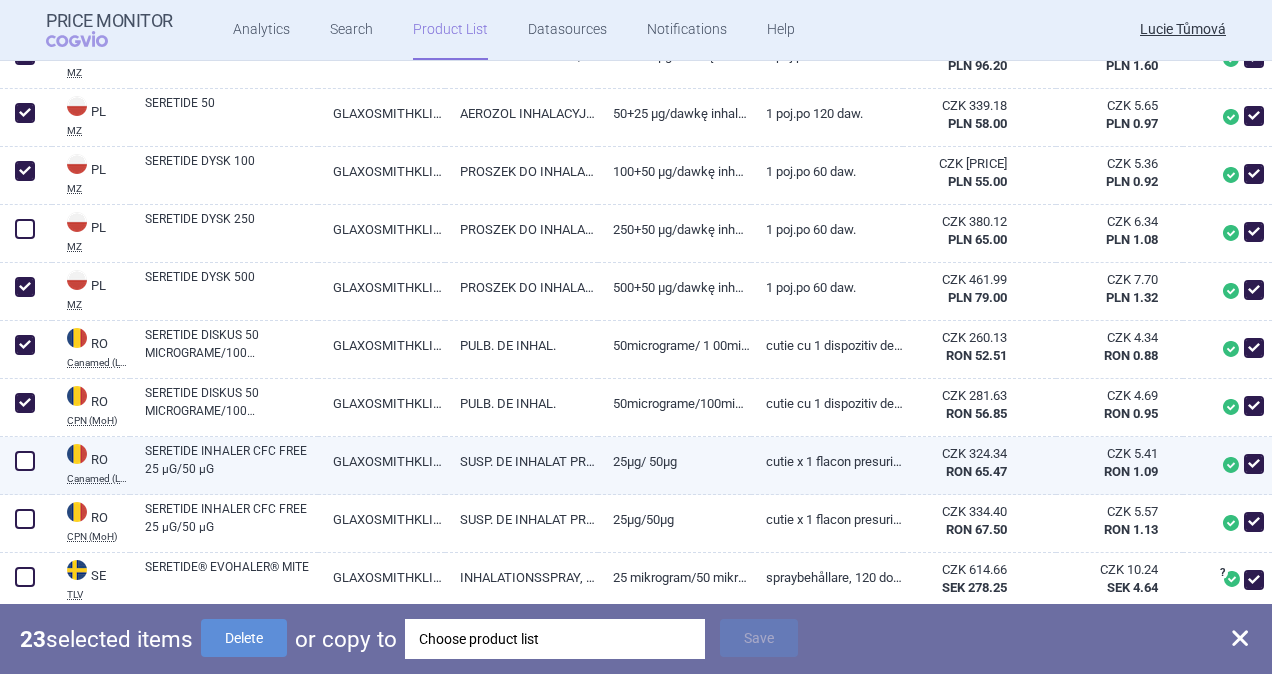 click at bounding box center (25, 461) 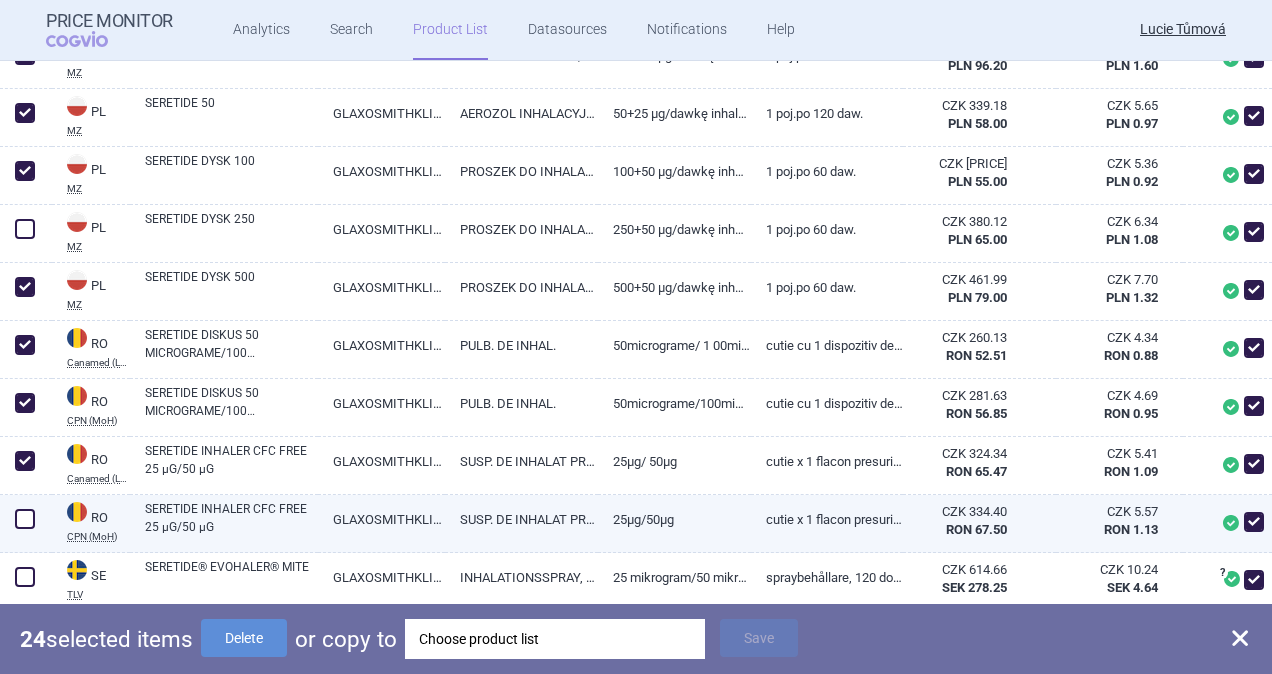 click at bounding box center [25, 519] 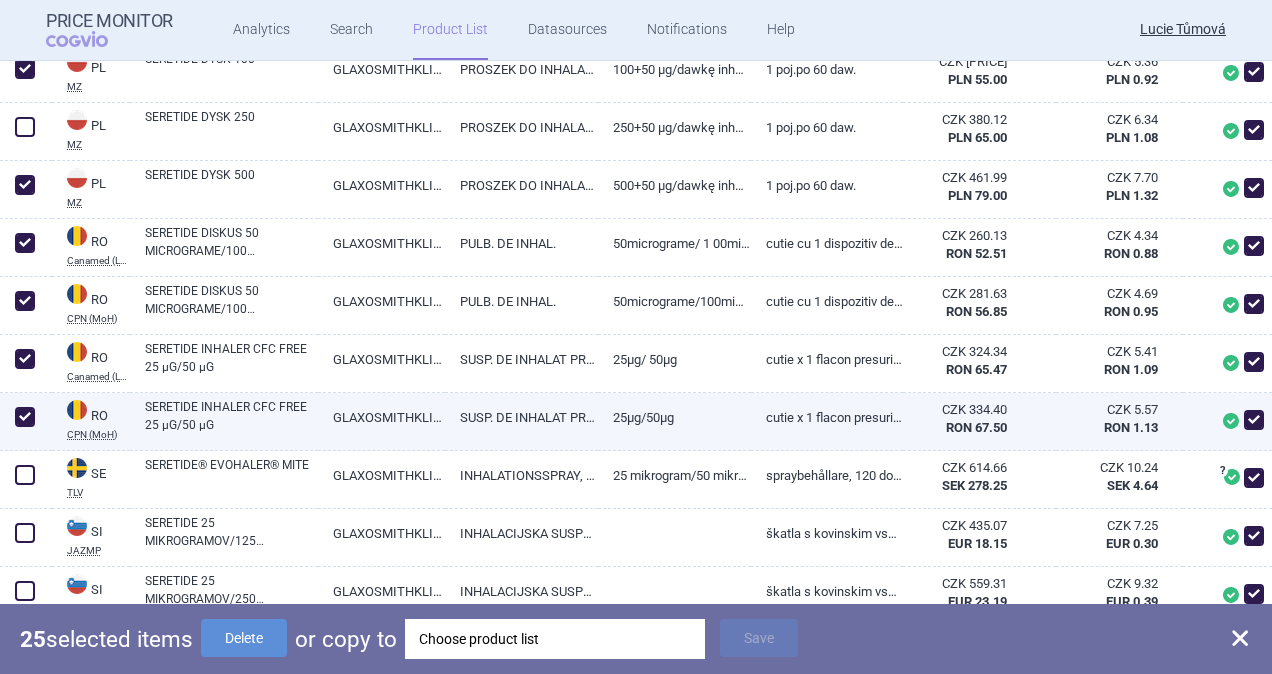 scroll, scrollTop: 3130, scrollLeft: 0, axis: vertical 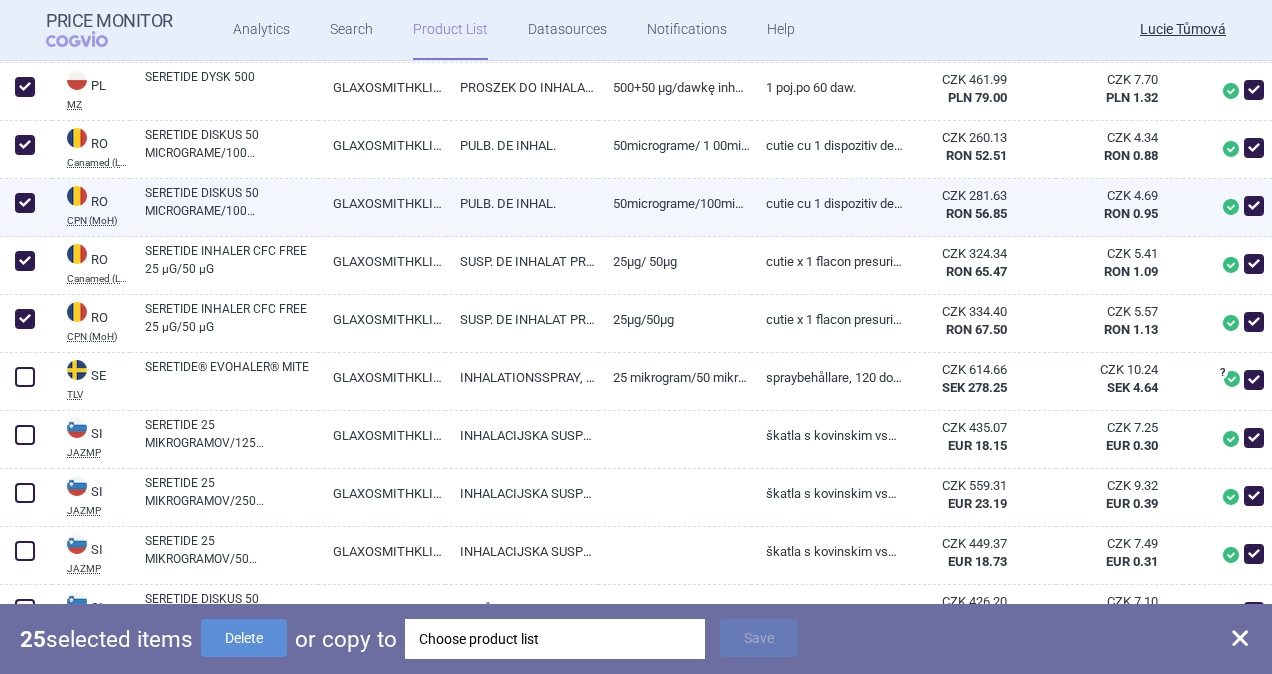 click on "SERETIDE DISKUS 50 MICROGRAME/100 MICROGRAME" at bounding box center (231, 202) 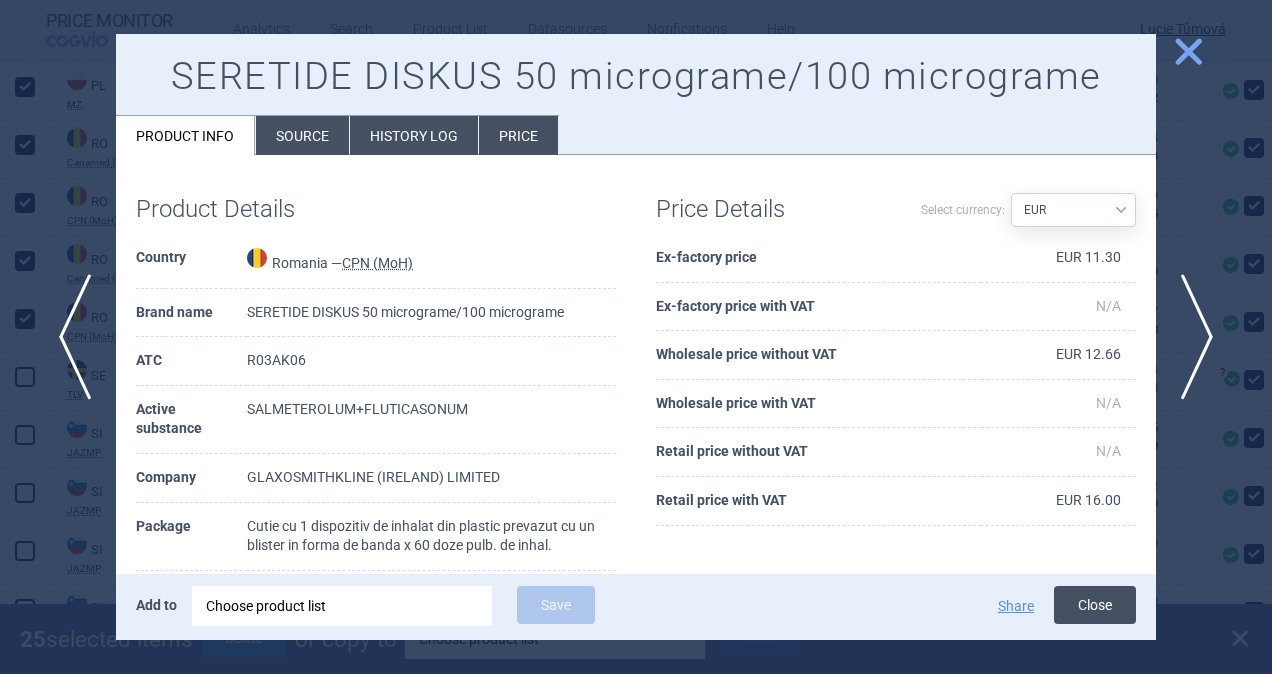 click on "Close" at bounding box center (1095, 605) 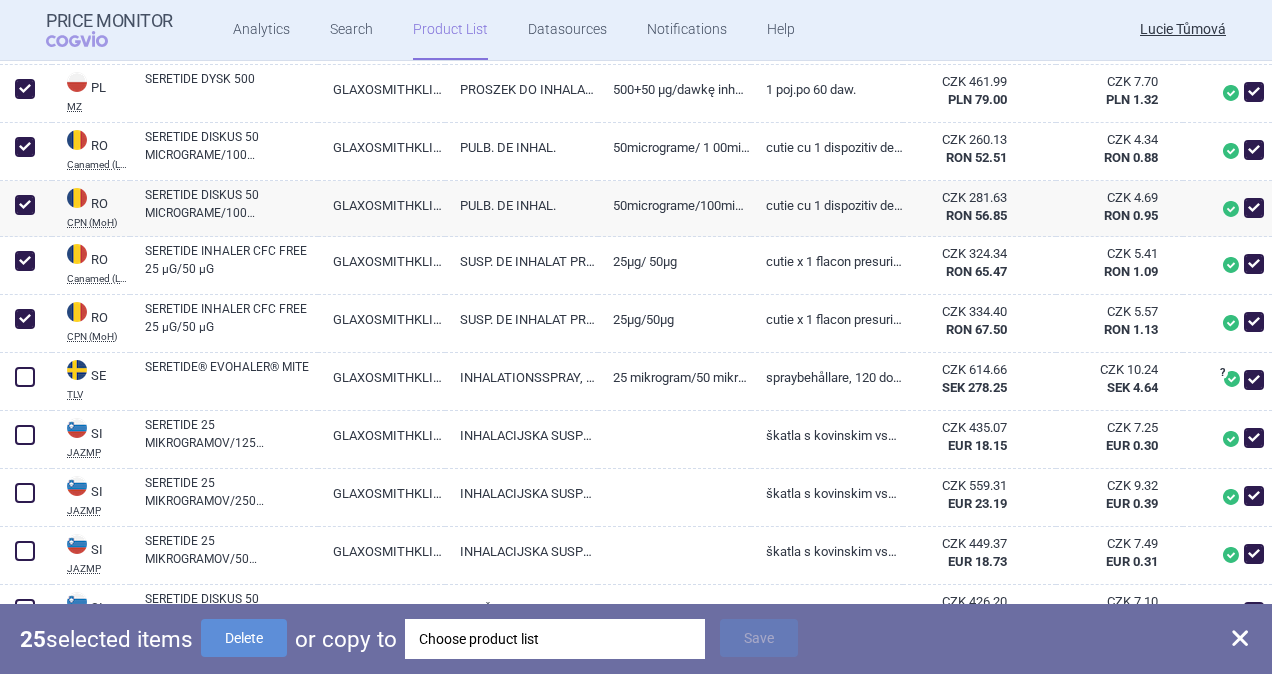 scroll, scrollTop: 3132, scrollLeft: 0, axis: vertical 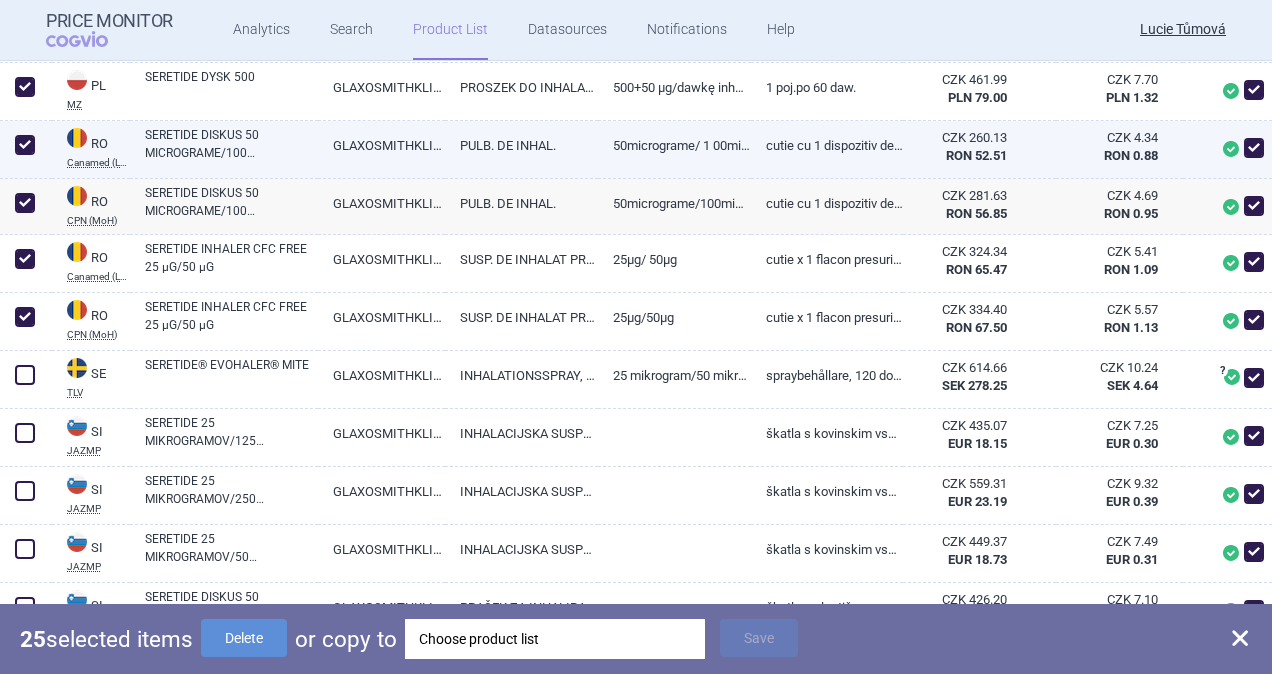 click on "SERETIDE DISKUS 50 MICROGRAME/100 MICROGRAME" at bounding box center [231, 144] 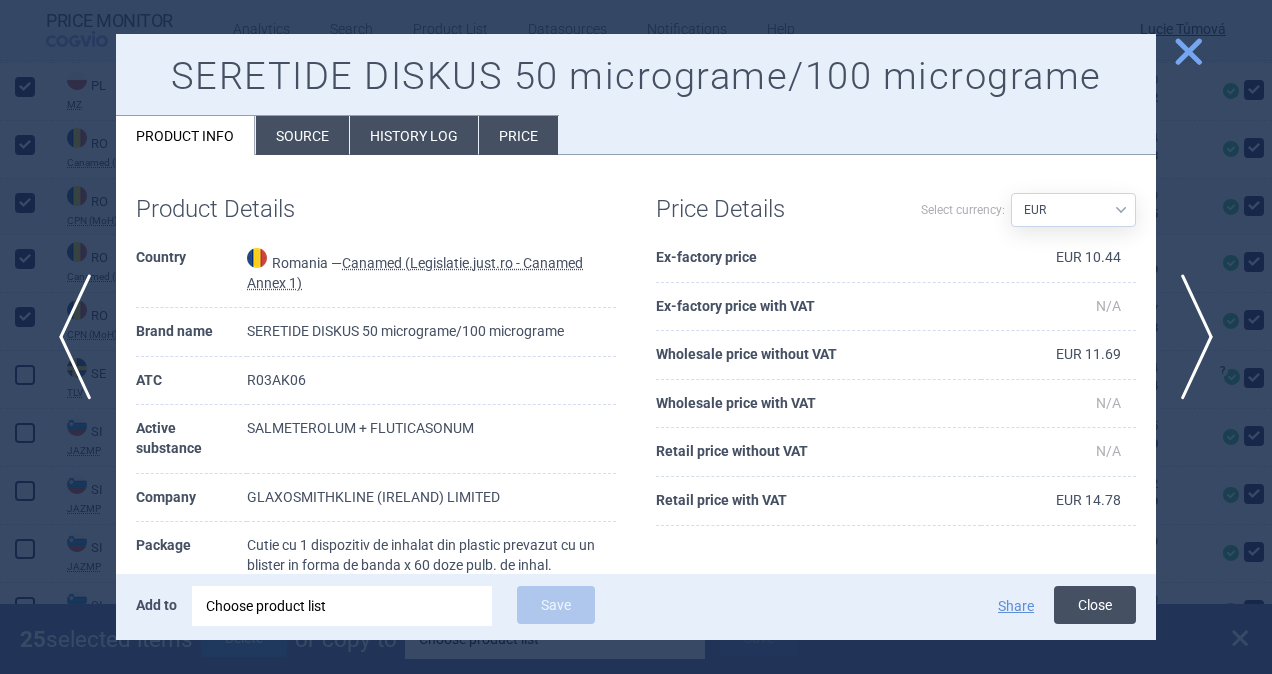 click on "Close" at bounding box center (1095, 605) 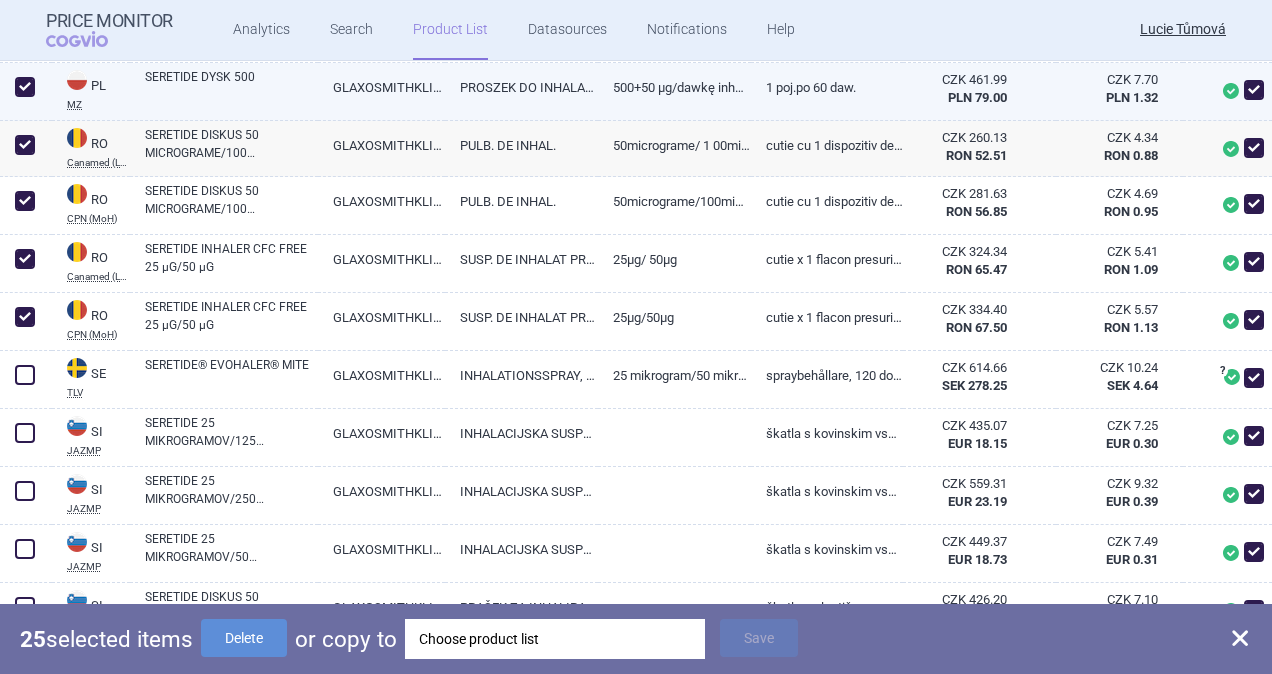scroll, scrollTop: 3132, scrollLeft: 0, axis: vertical 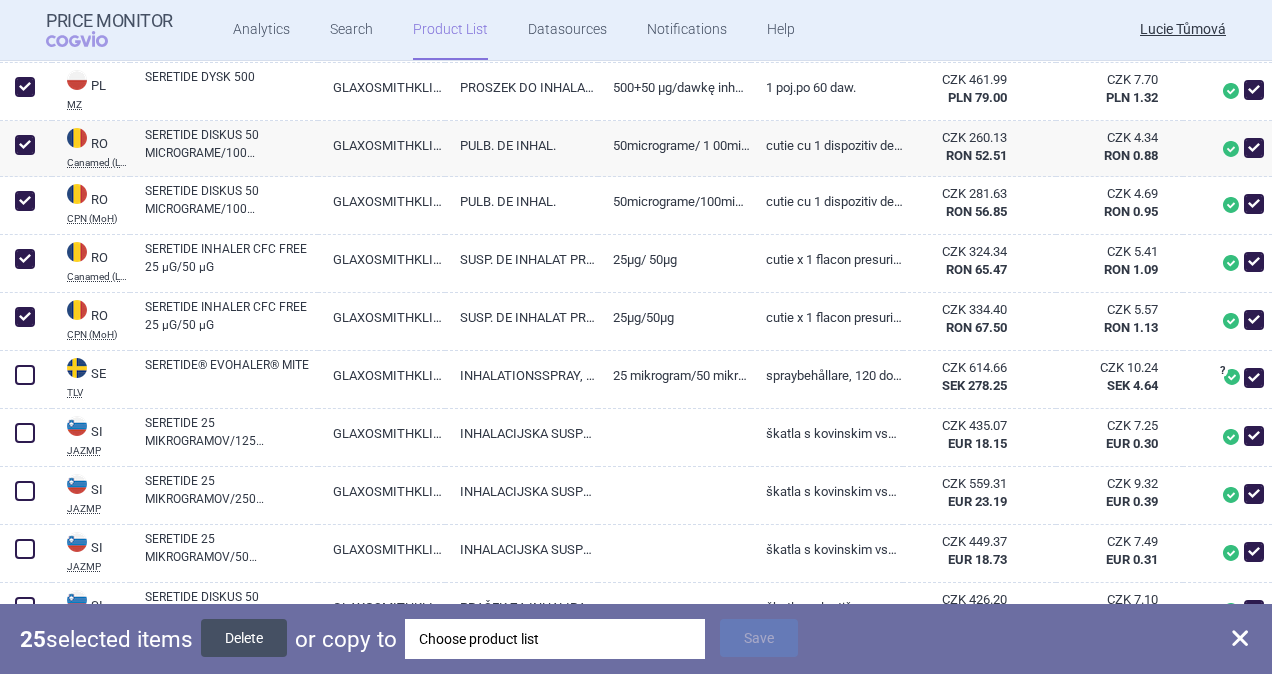 click on "Delete" at bounding box center [244, 638] 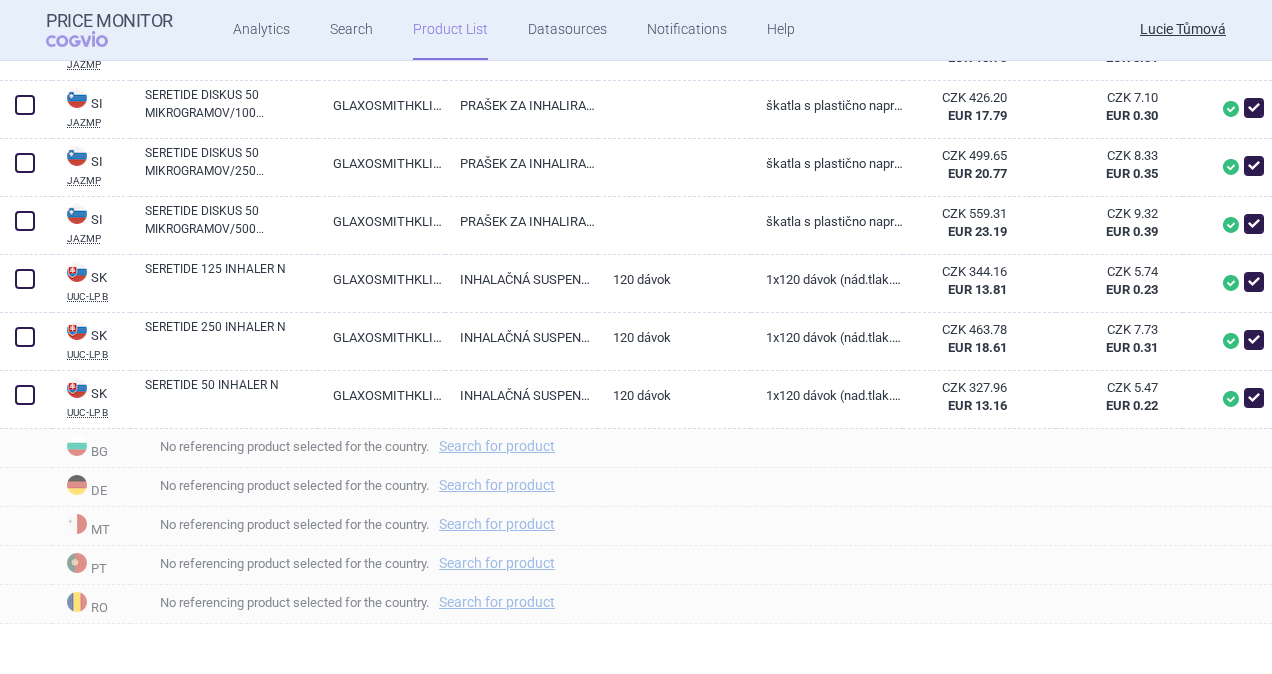 scroll, scrollTop: 1684, scrollLeft: 0, axis: vertical 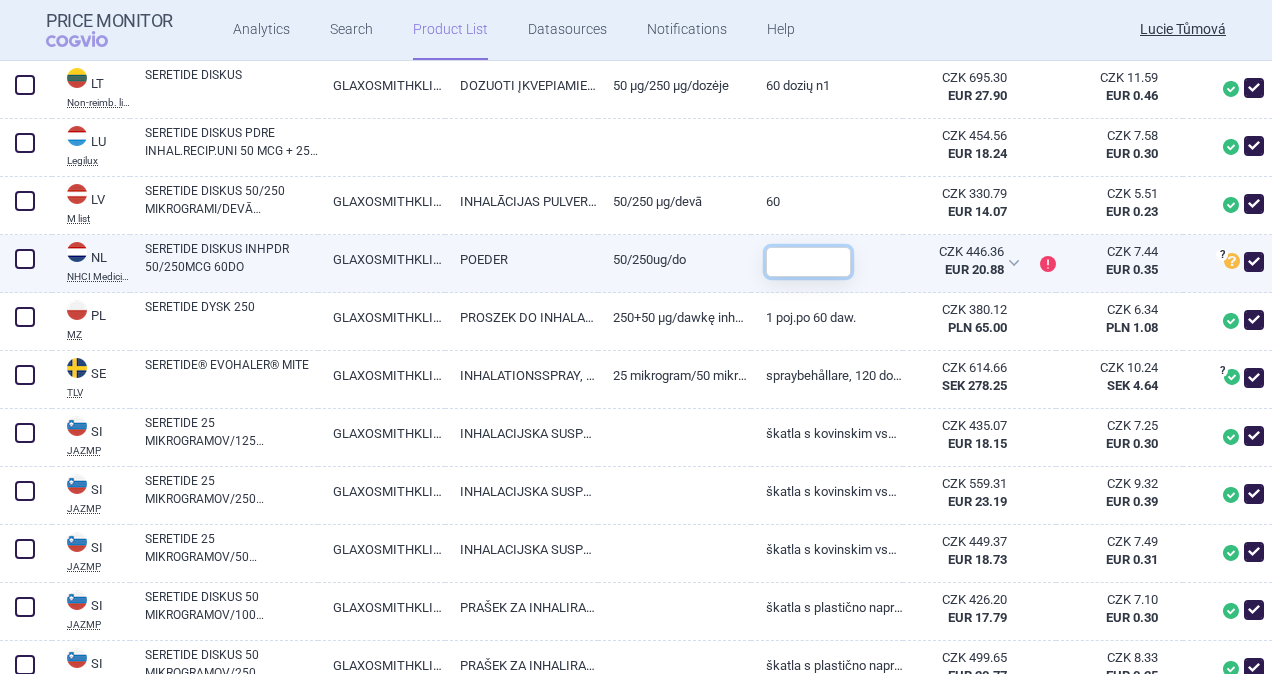 click at bounding box center (808, 262) 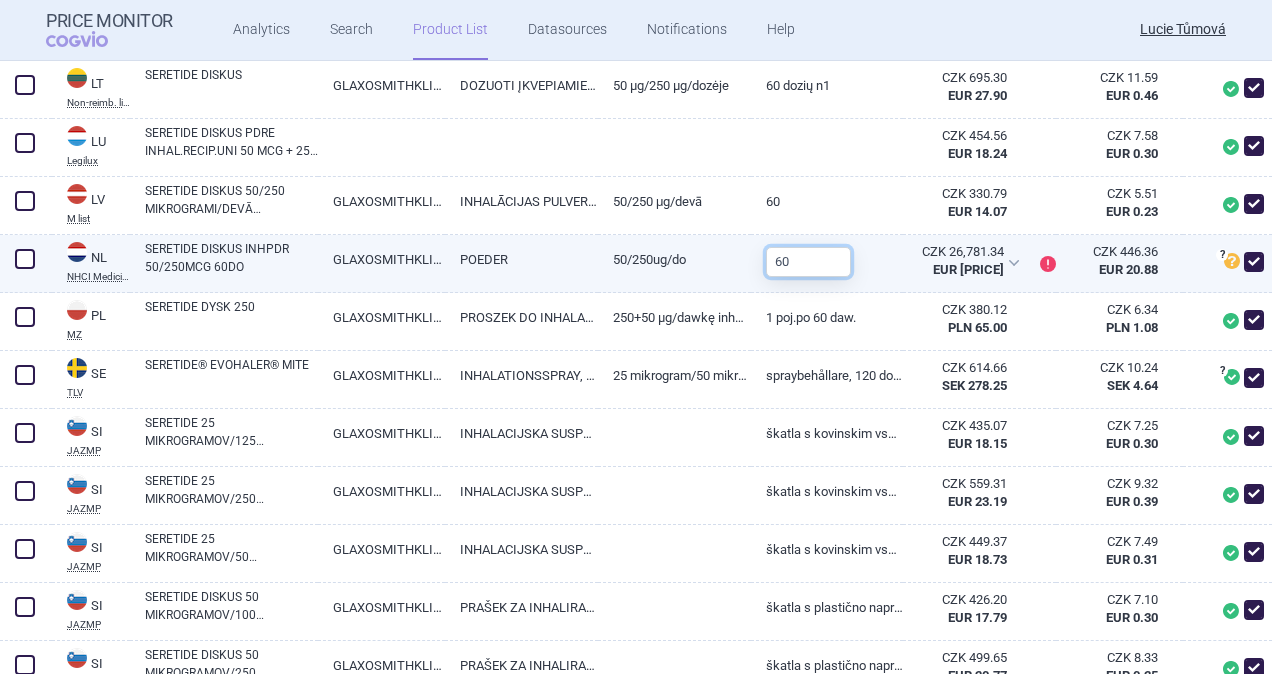 drag, startPoint x: 796, startPoint y: 254, endPoint x: 720, endPoint y: 254, distance: 76 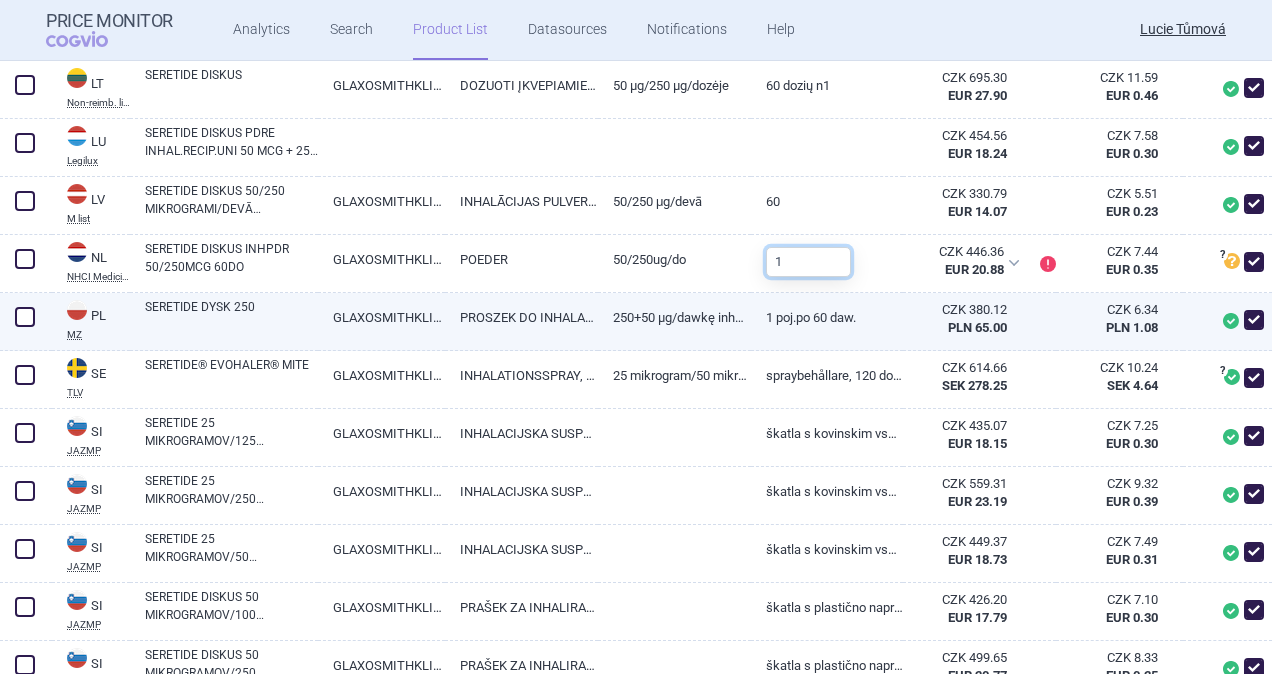 scroll, scrollTop: 1784, scrollLeft: 0, axis: vertical 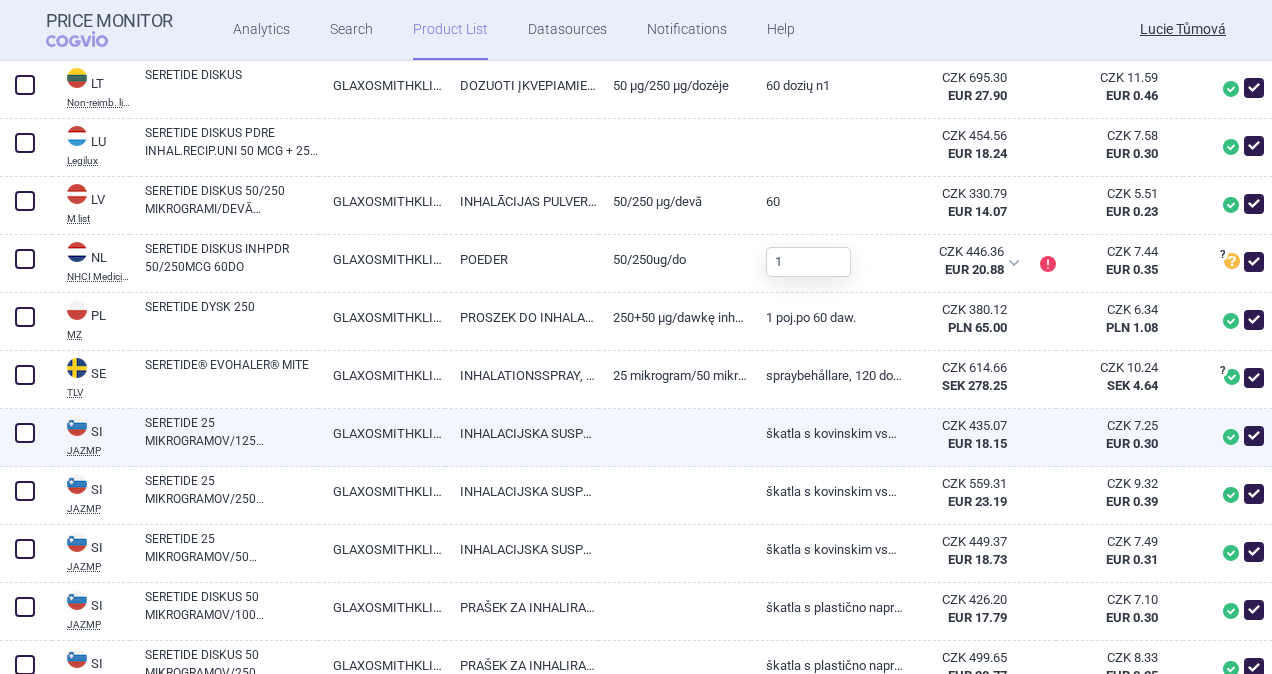 click at bounding box center [25, 433] 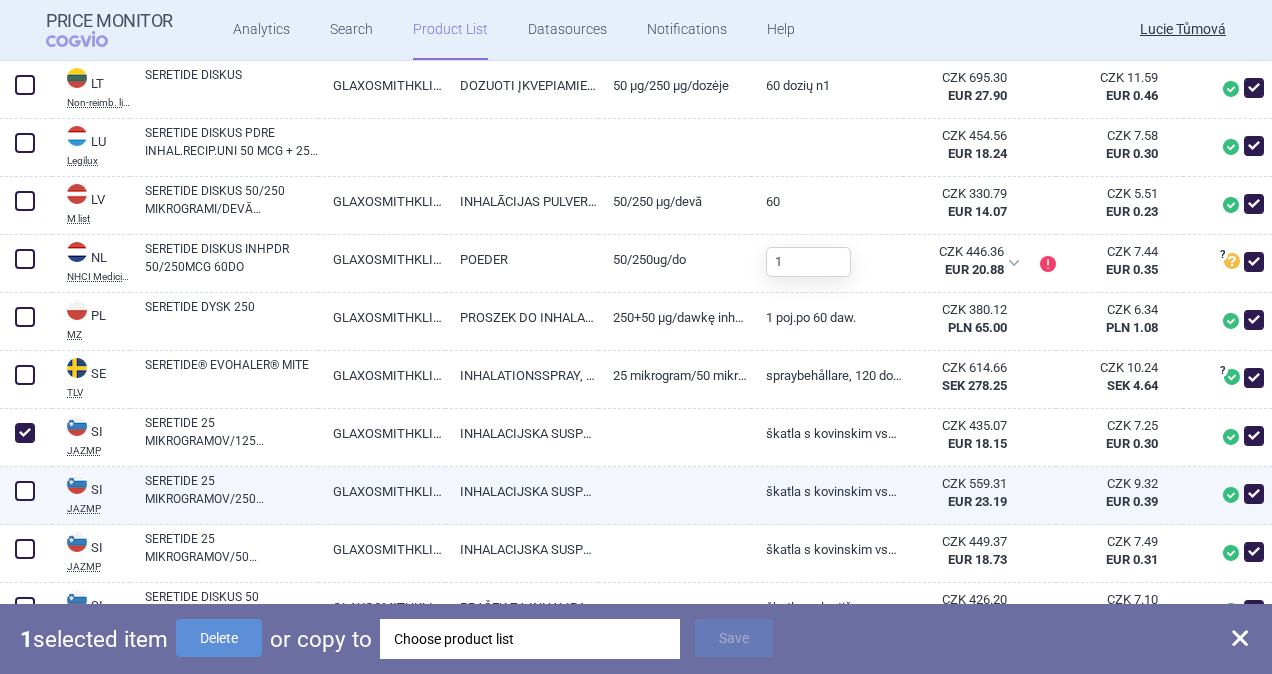 click at bounding box center (25, 491) 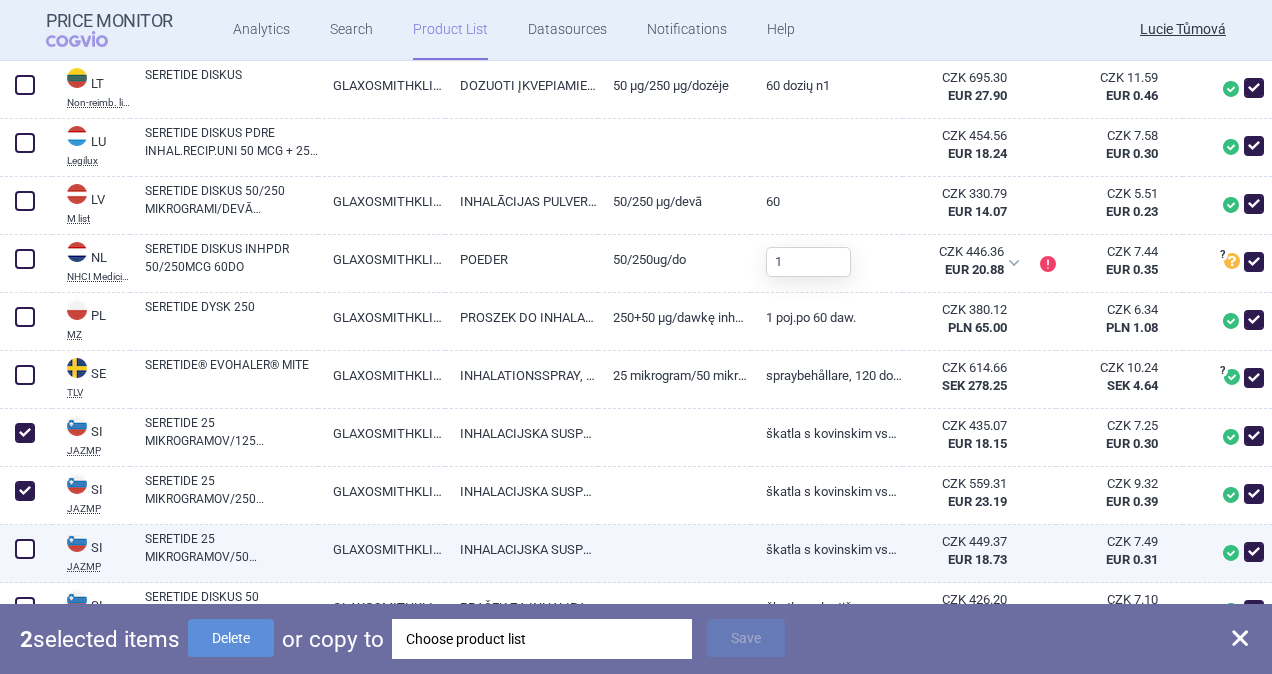 click at bounding box center [25, 549] 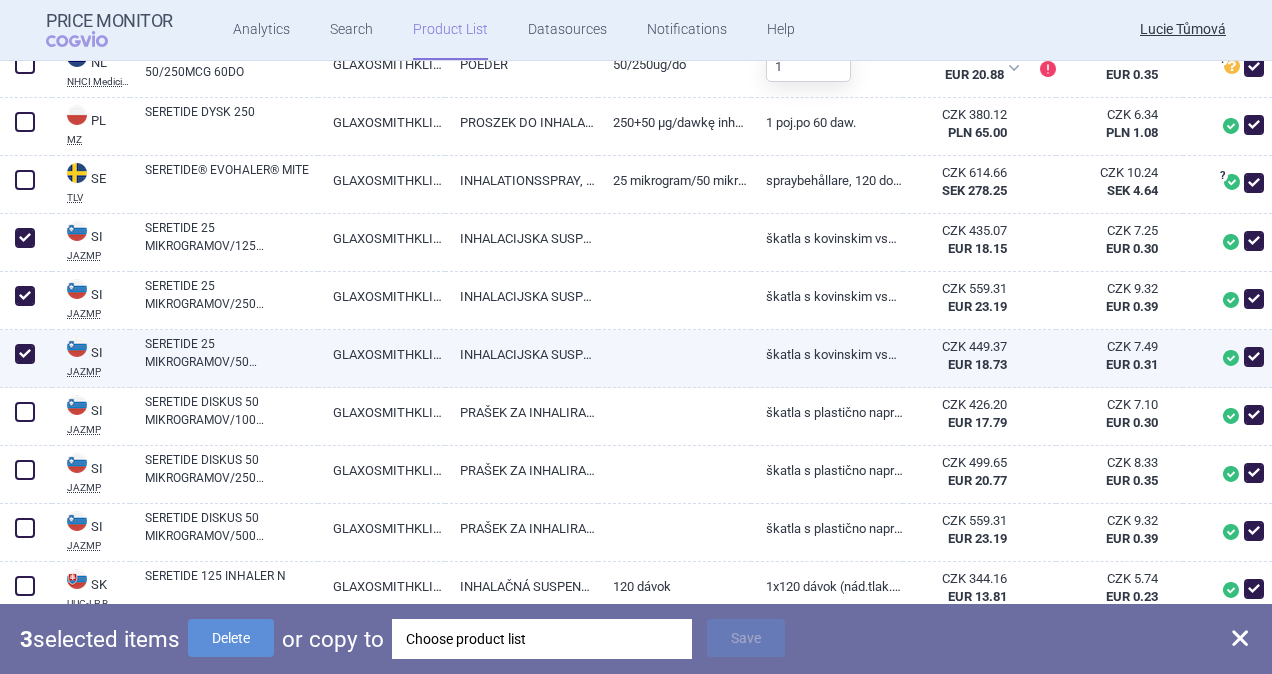scroll, scrollTop: 1884, scrollLeft: 0, axis: vertical 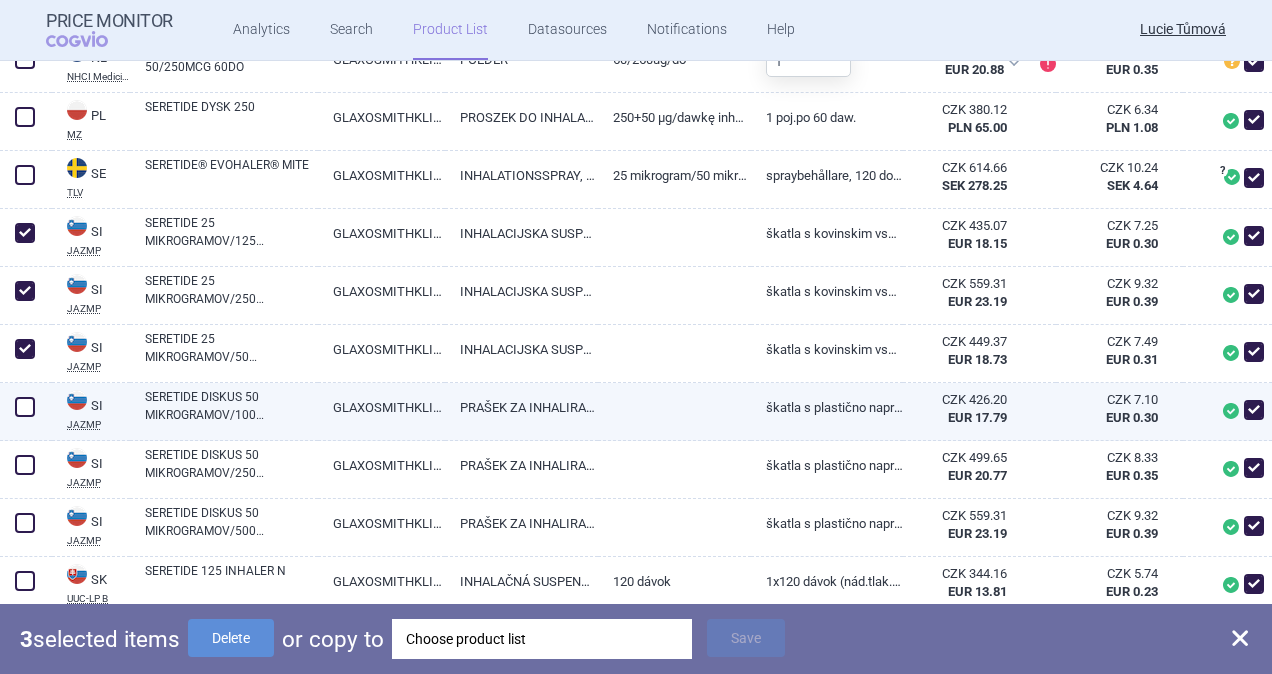 click at bounding box center [25, 407] 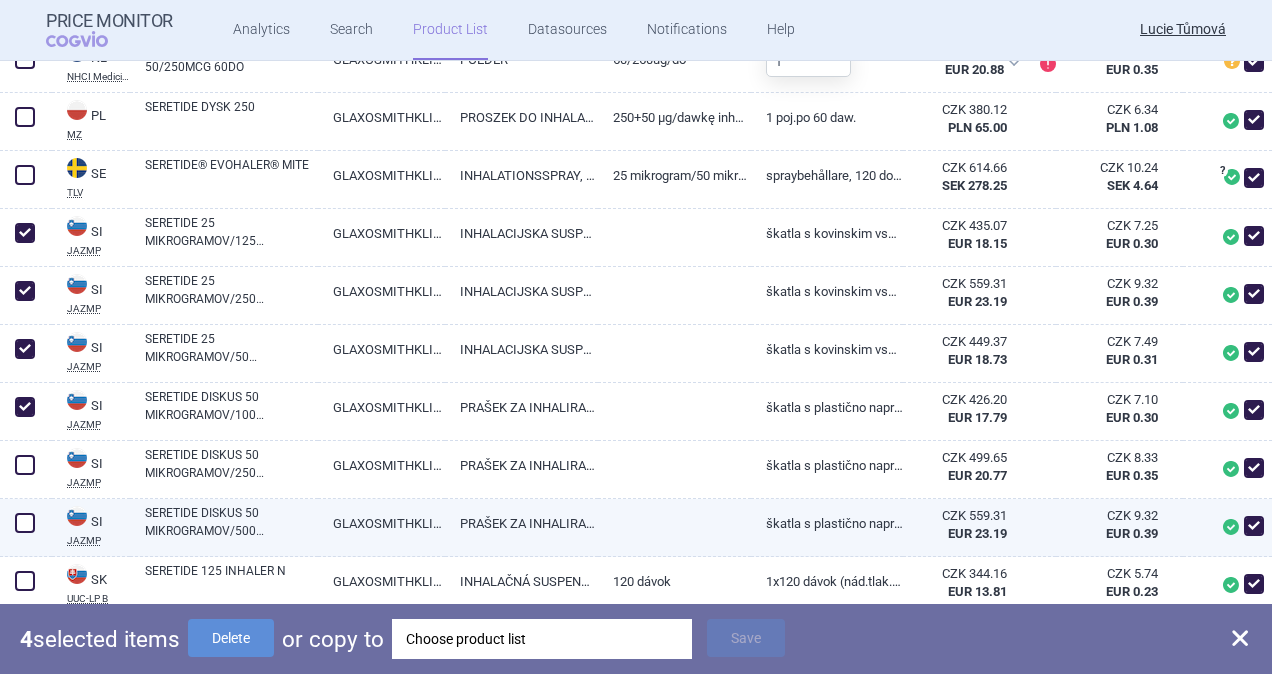 click at bounding box center [25, 523] 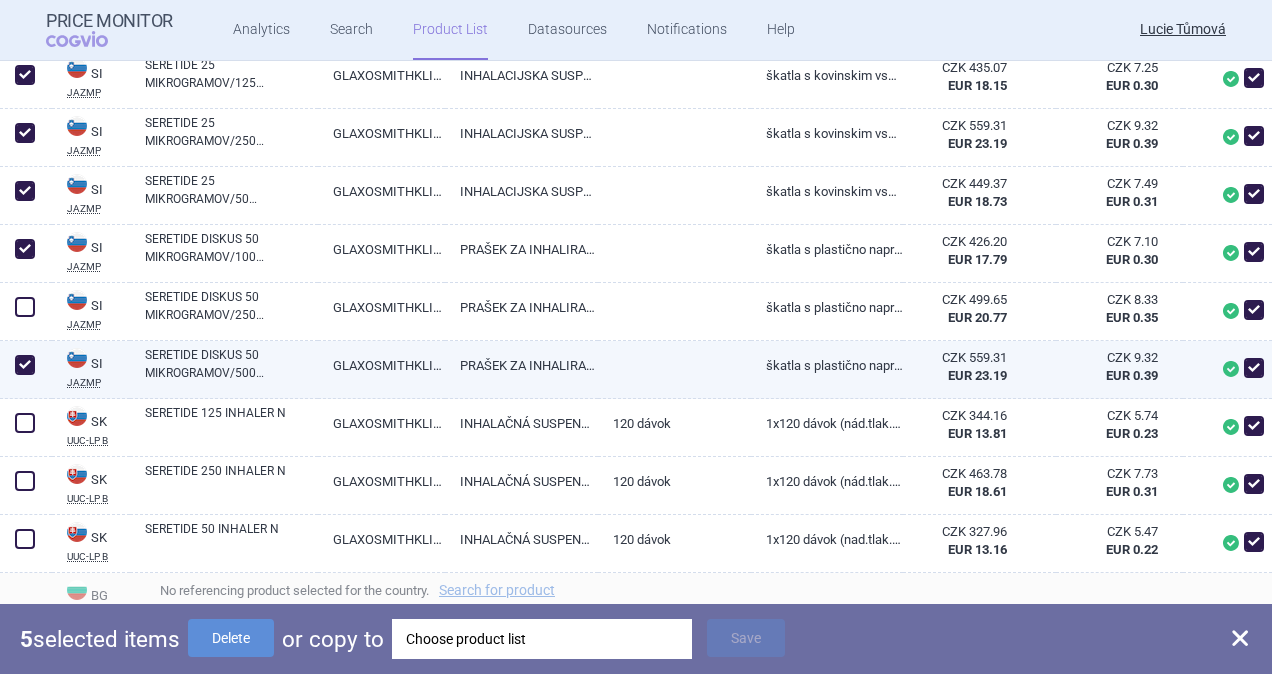 scroll, scrollTop: 2084, scrollLeft: 0, axis: vertical 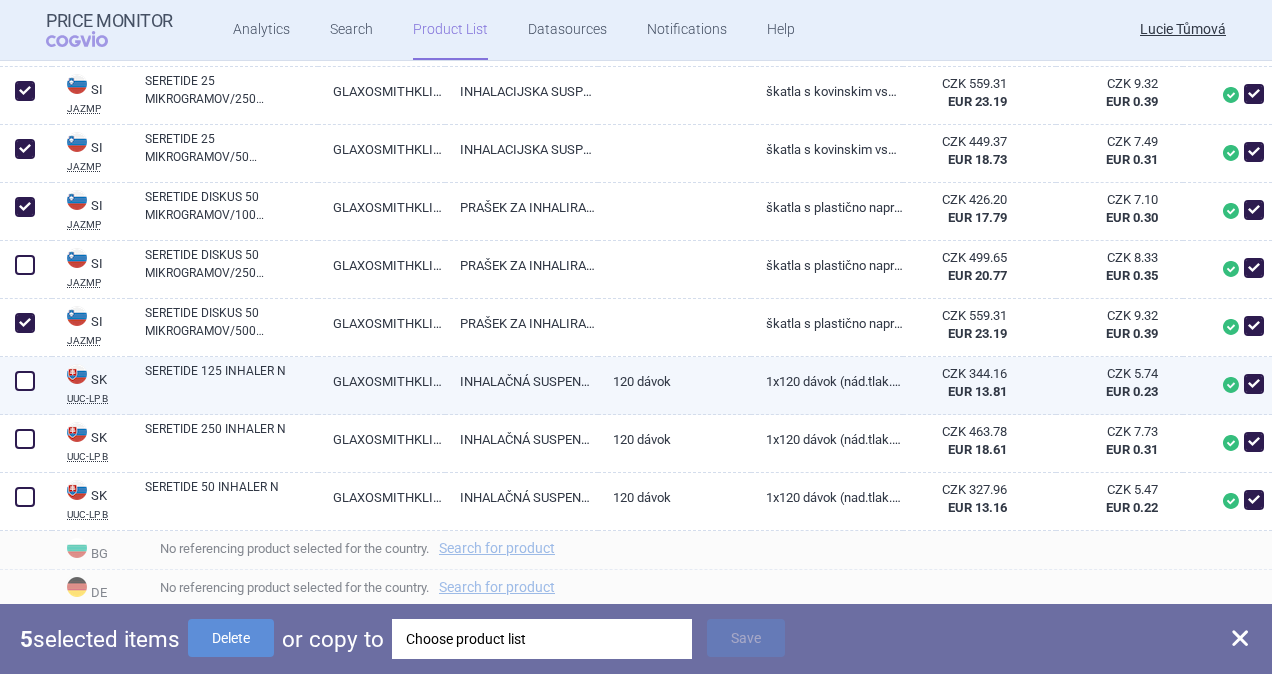 click at bounding box center (25, 381) 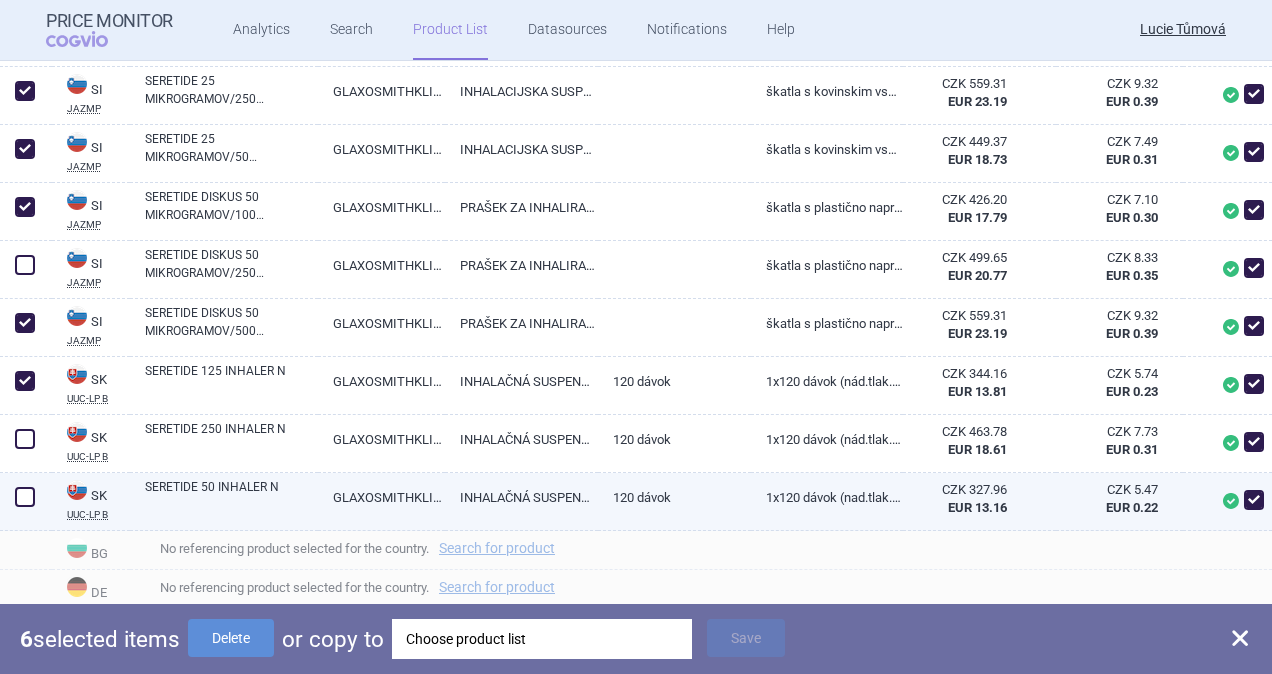 click at bounding box center [25, 497] 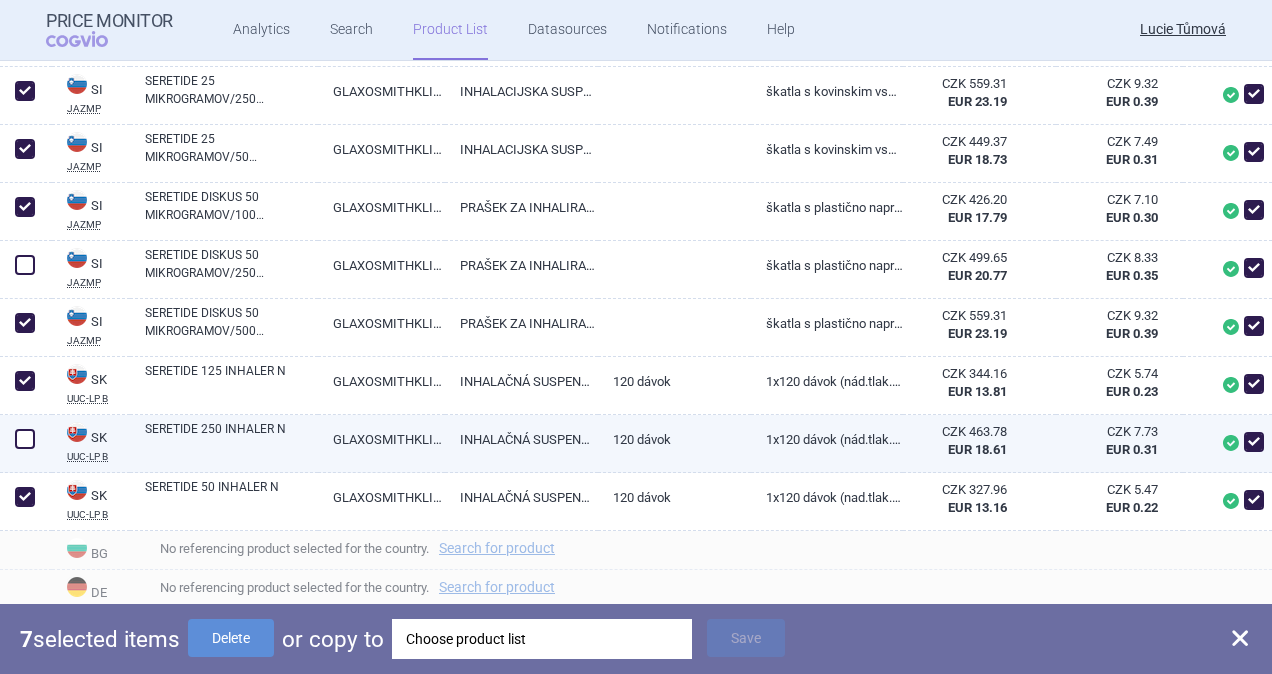 click at bounding box center [25, 439] 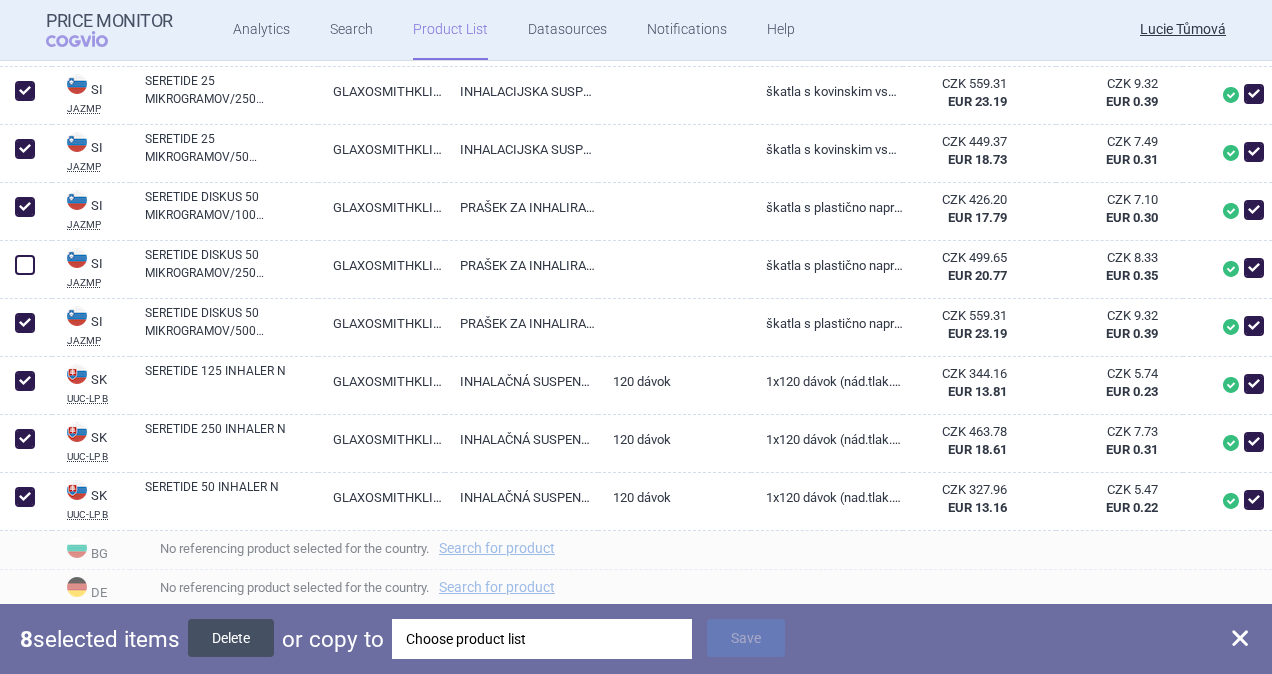click on "Delete" at bounding box center (231, 638) 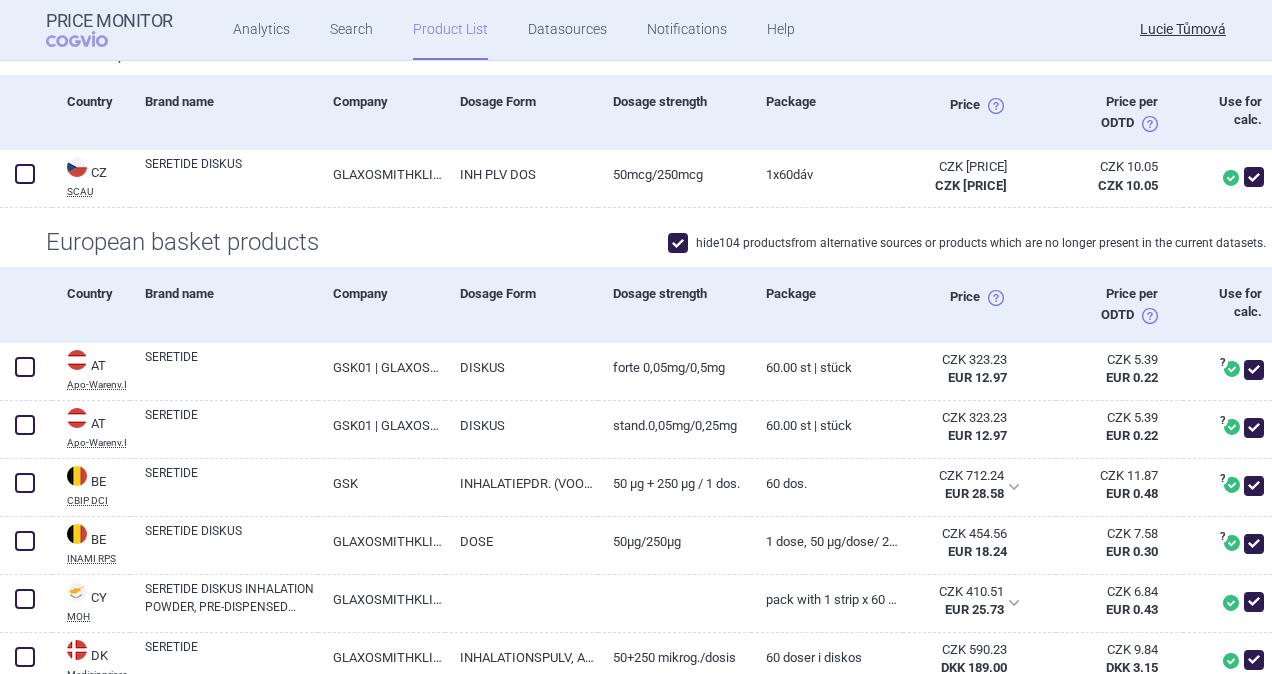 scroll, scrollTop: 0, scrollLeft: 0, axis: both 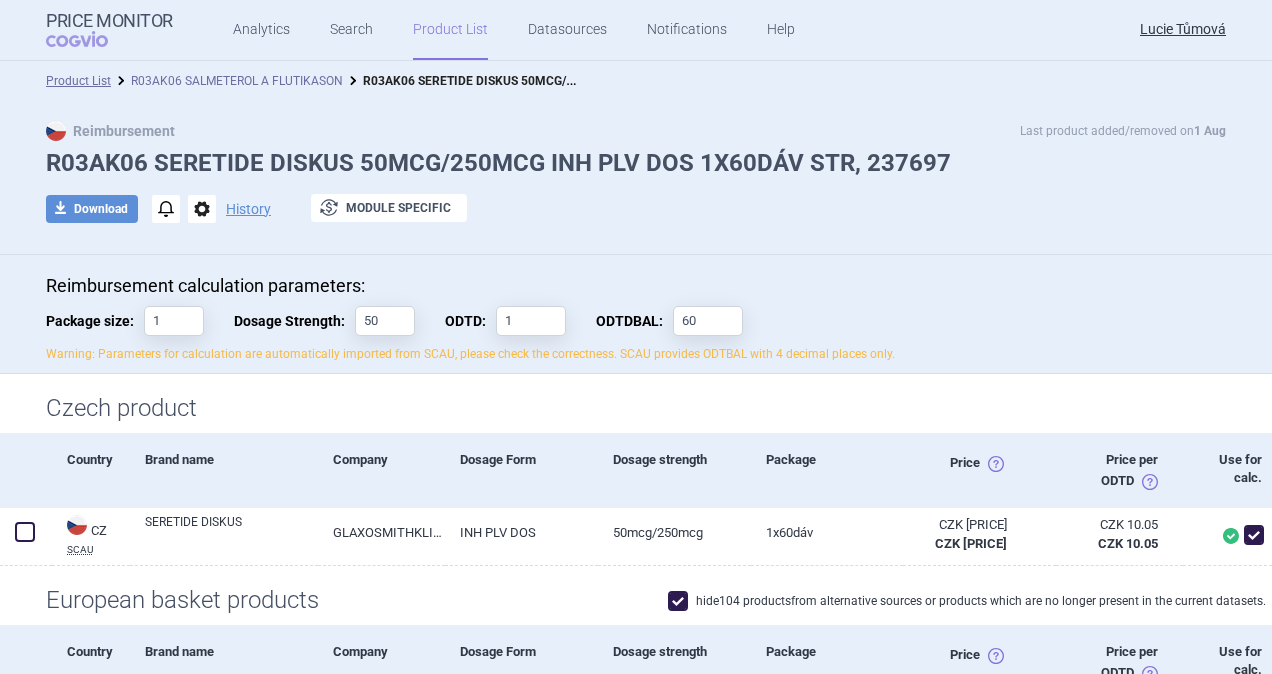 click on "R03AK06 SALMETEROL A FLUTIKASON" at bounding box center (237, 81) 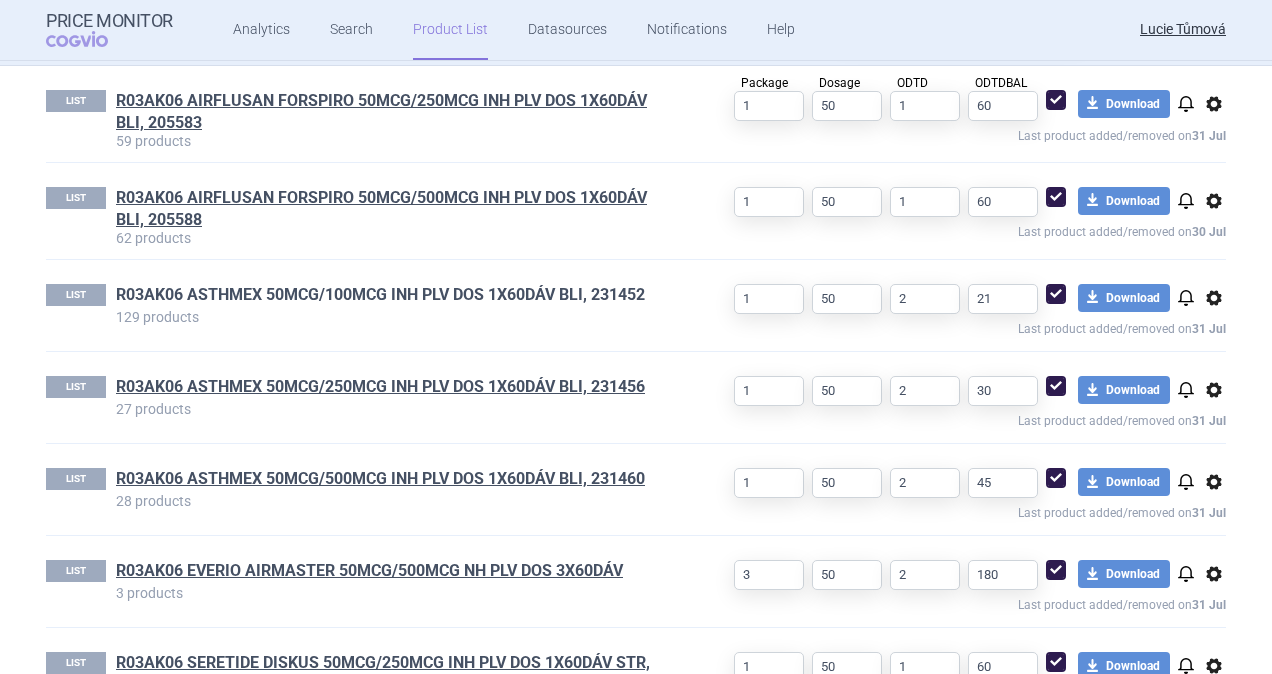 scroll, scrollTop: 1105, scrollLeft: 0, axis: vertical 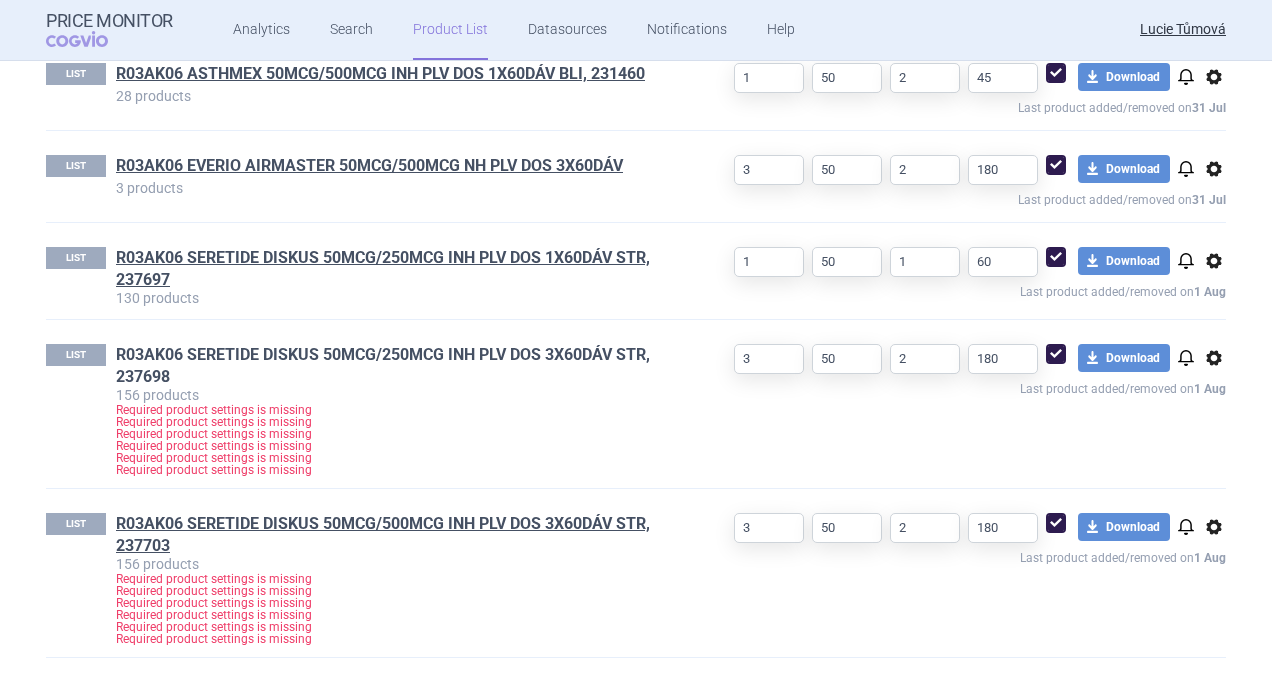 click on "R03AK06 SERETIDE DISKUS 50MCG/250MCG INH PLV DOS 3X60DÁV STR, 237698" at bounding box center (393, 366) 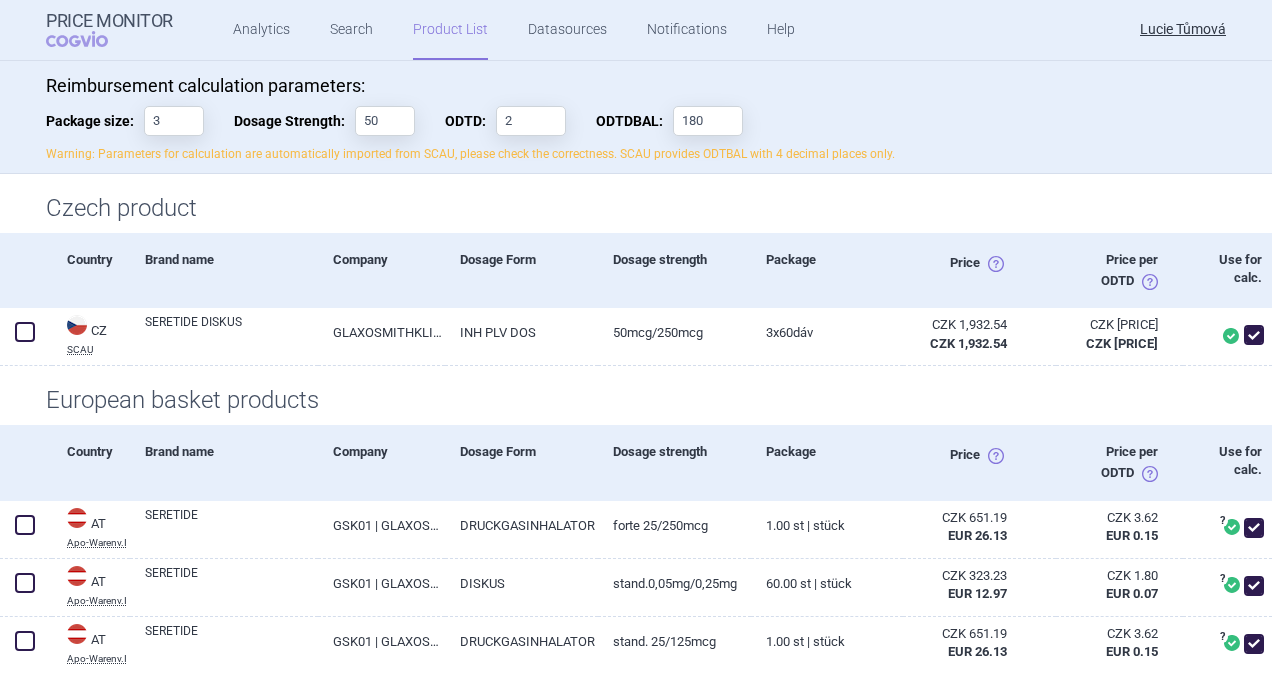 scroll, scrollTop: 400, scrollLeft: 0, axis: vertical 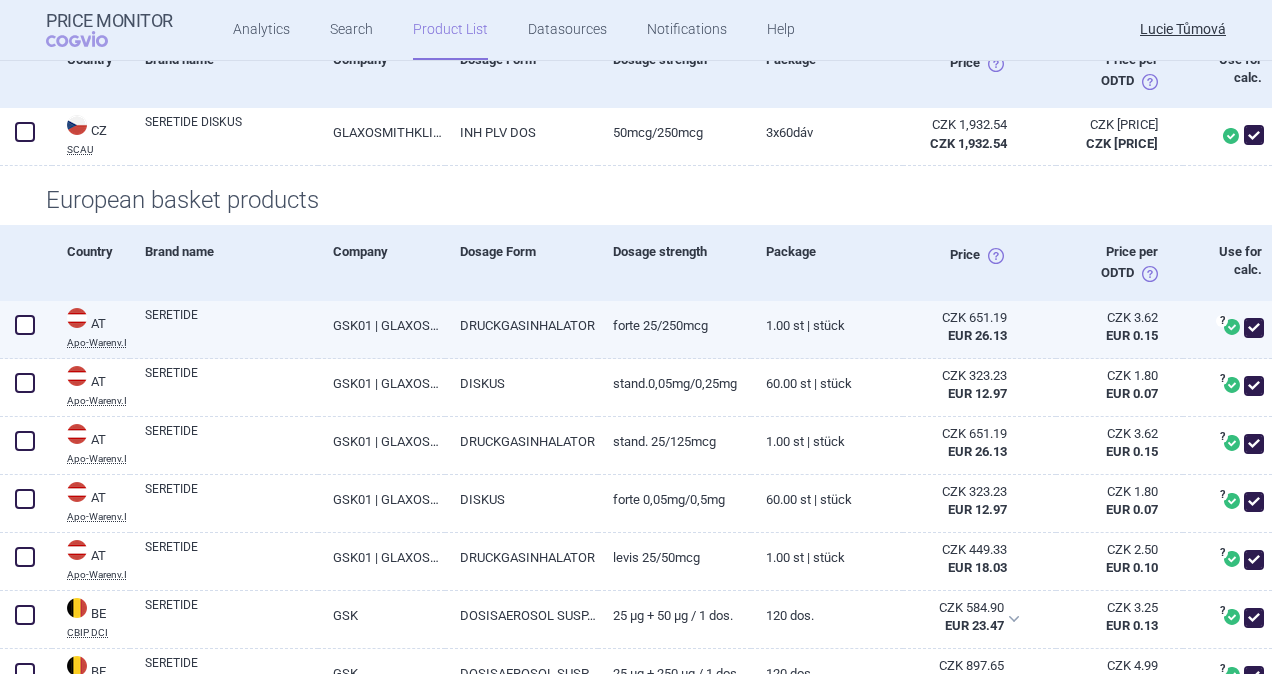 click at bounding box center [25, 325] 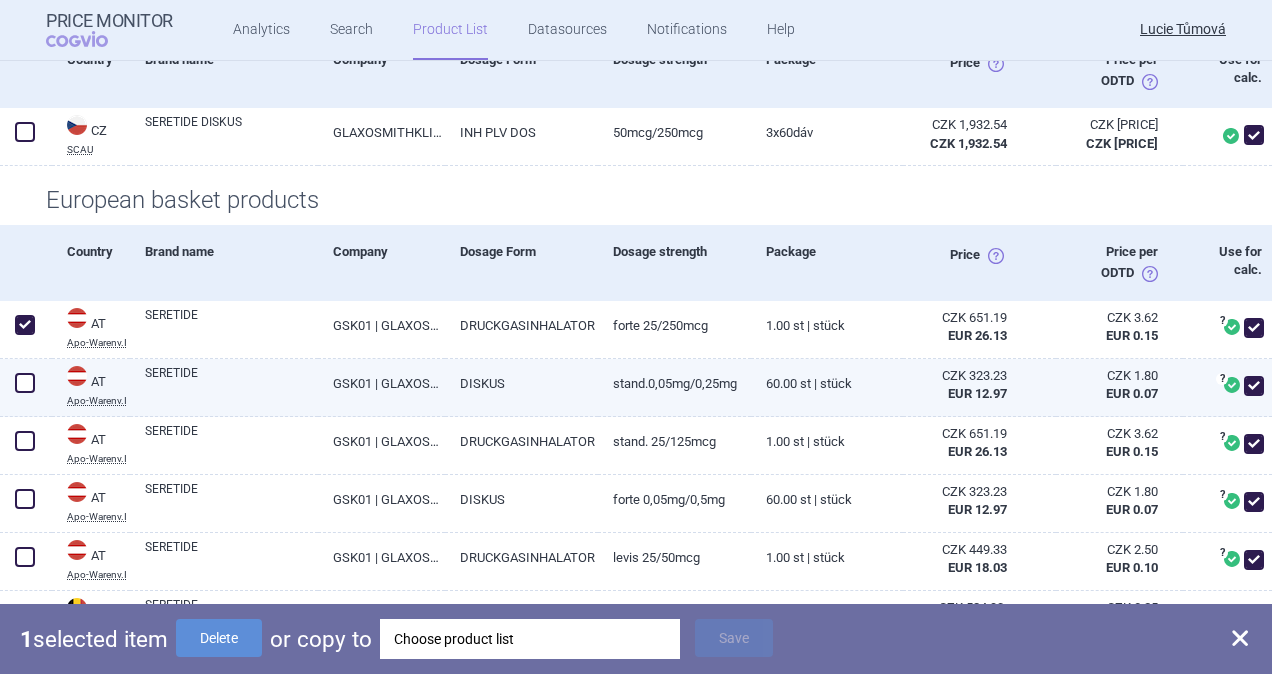 click at bounding box center [25, 383] 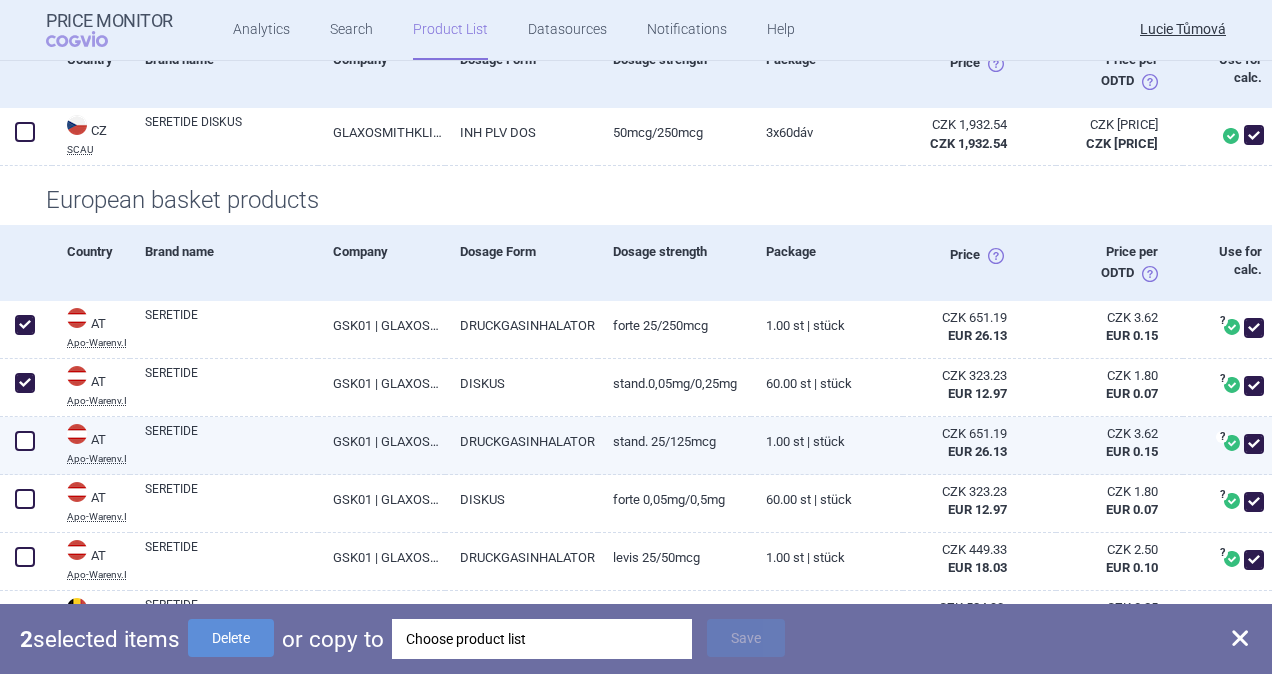 click at bounding box center (25, 441) 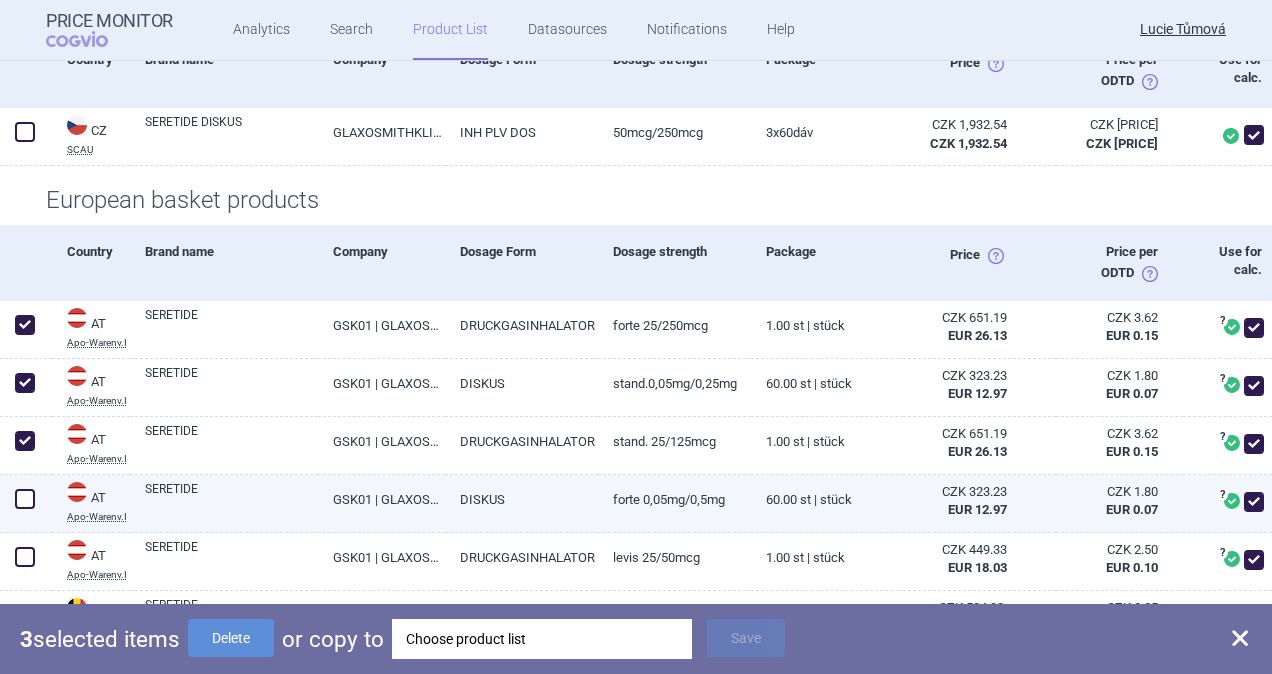 drag, startPoint x: 18, startPoint y: 510, endPoint x: 20, endPoint y: 529, distance: 19.104973 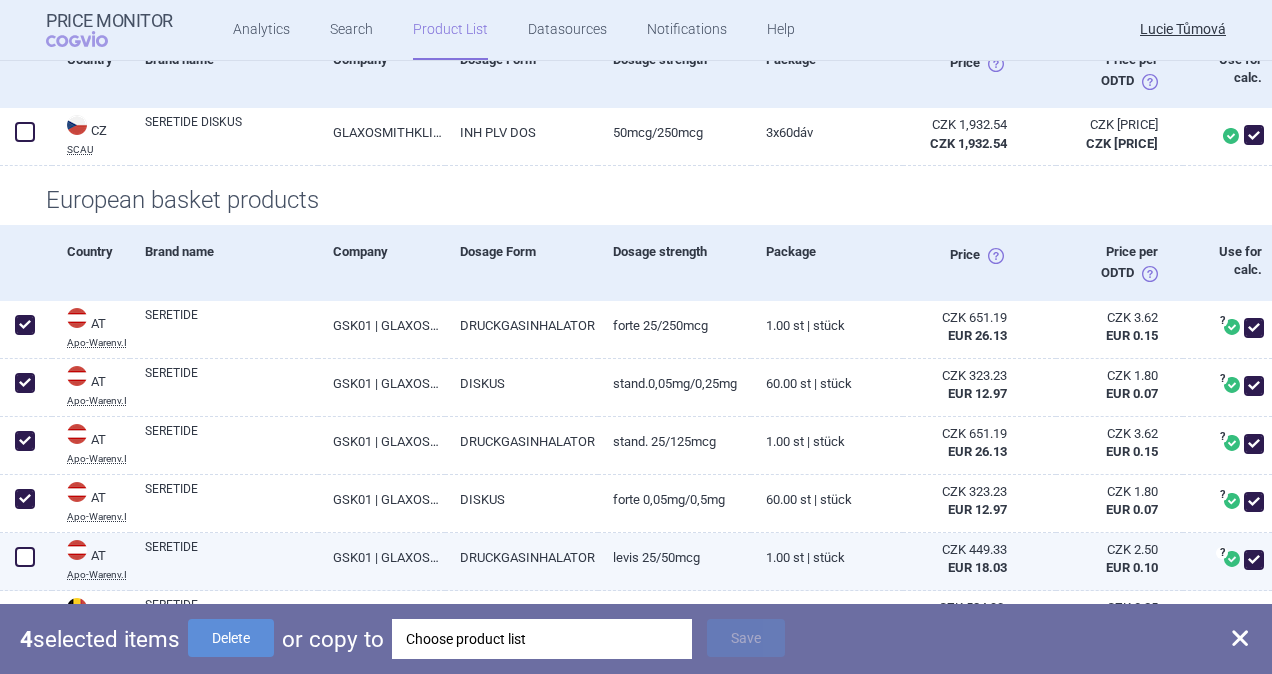 click at bounding box center [25, 557] 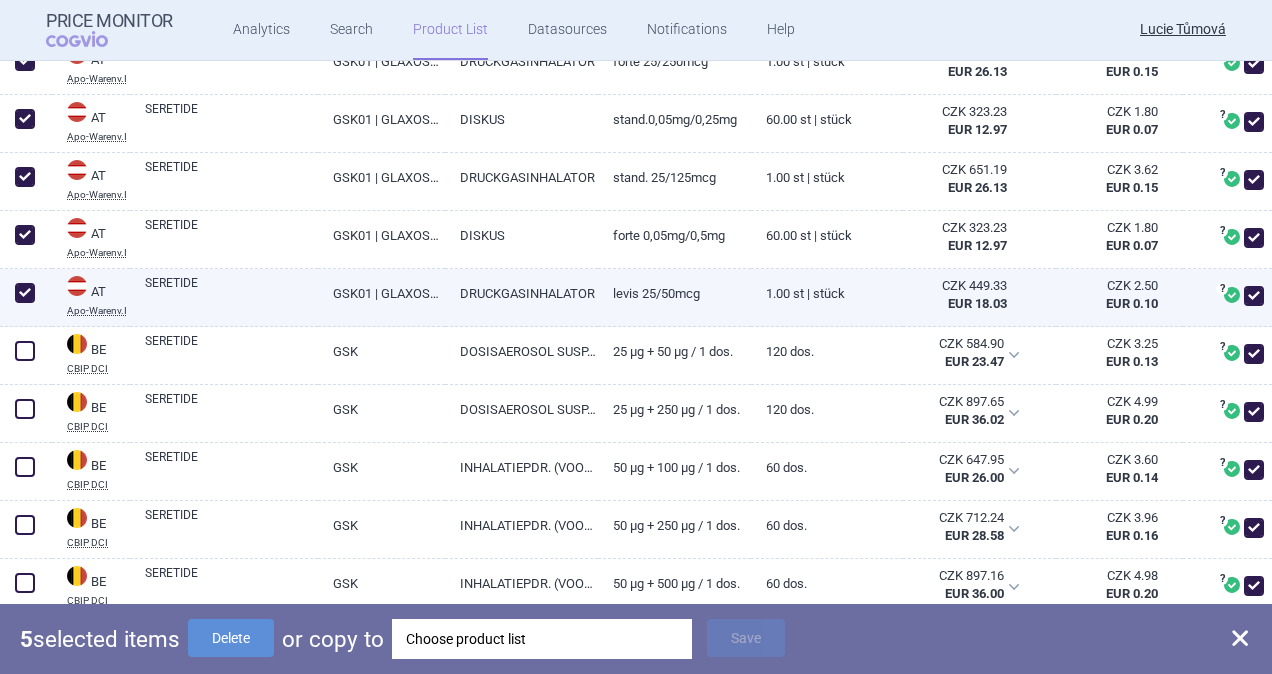 scroll, scrollTop: 700, scrollLeft: 0, axis: vertical 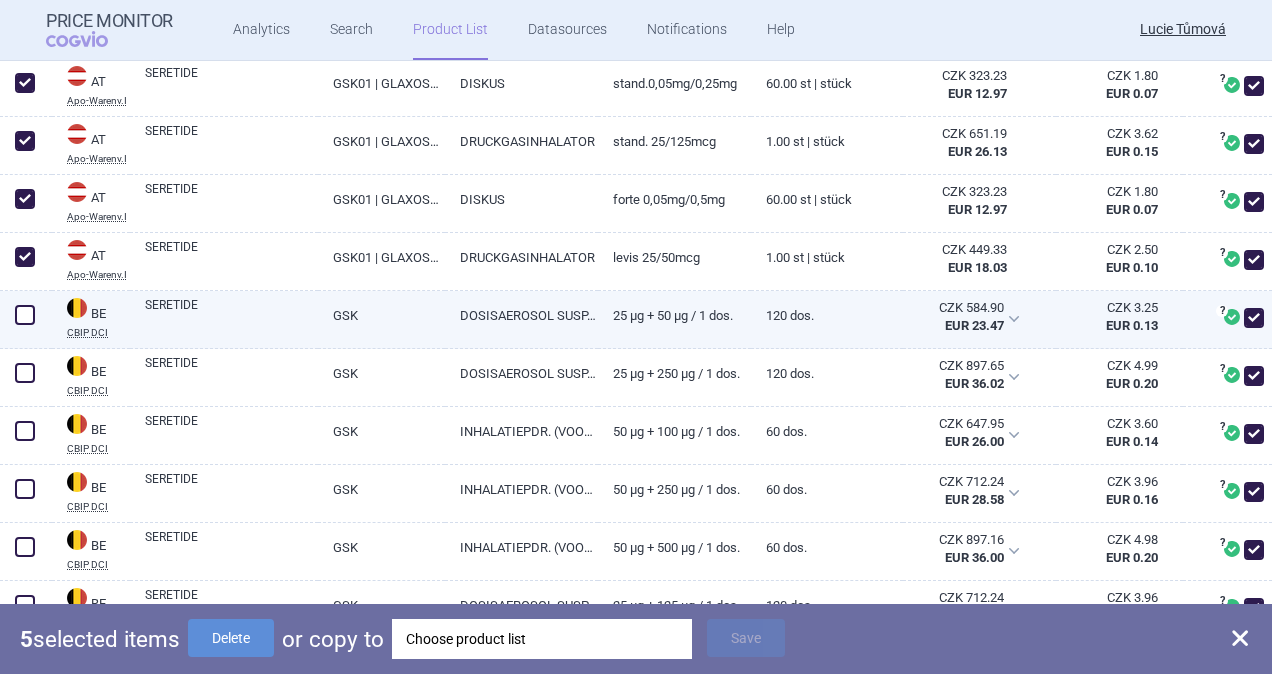 click at bounding box center [25, 315] 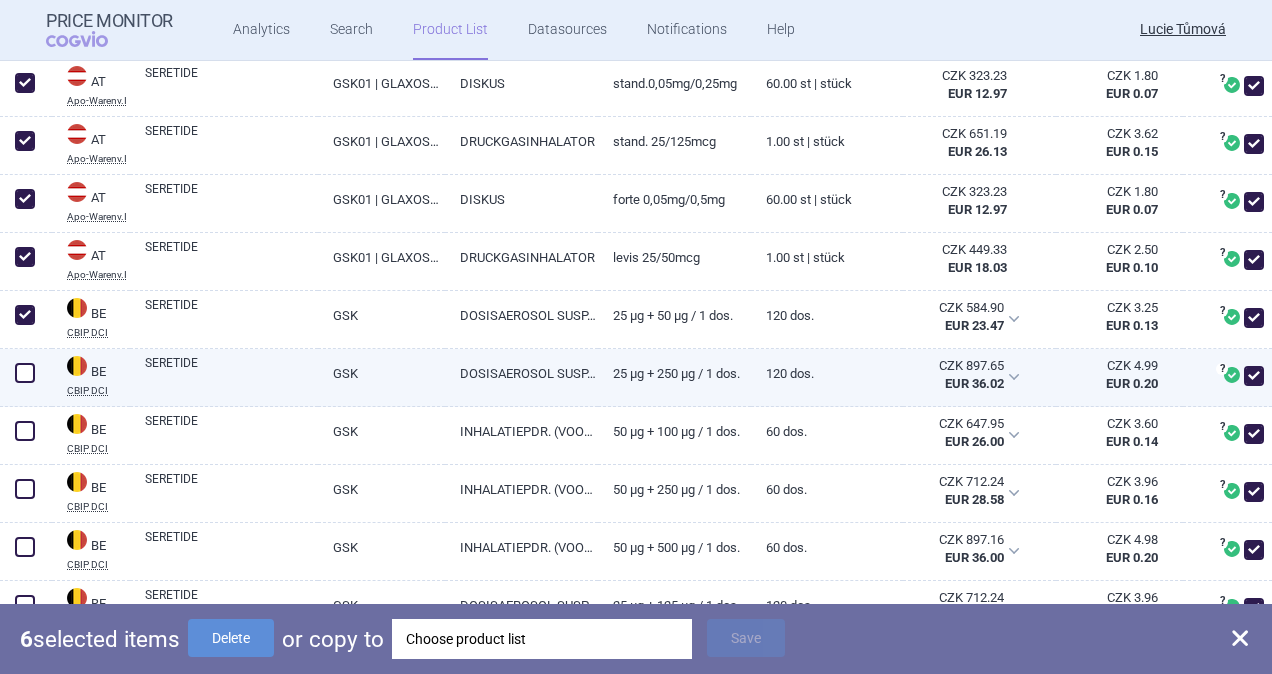 click at bounding box center [25, 373] 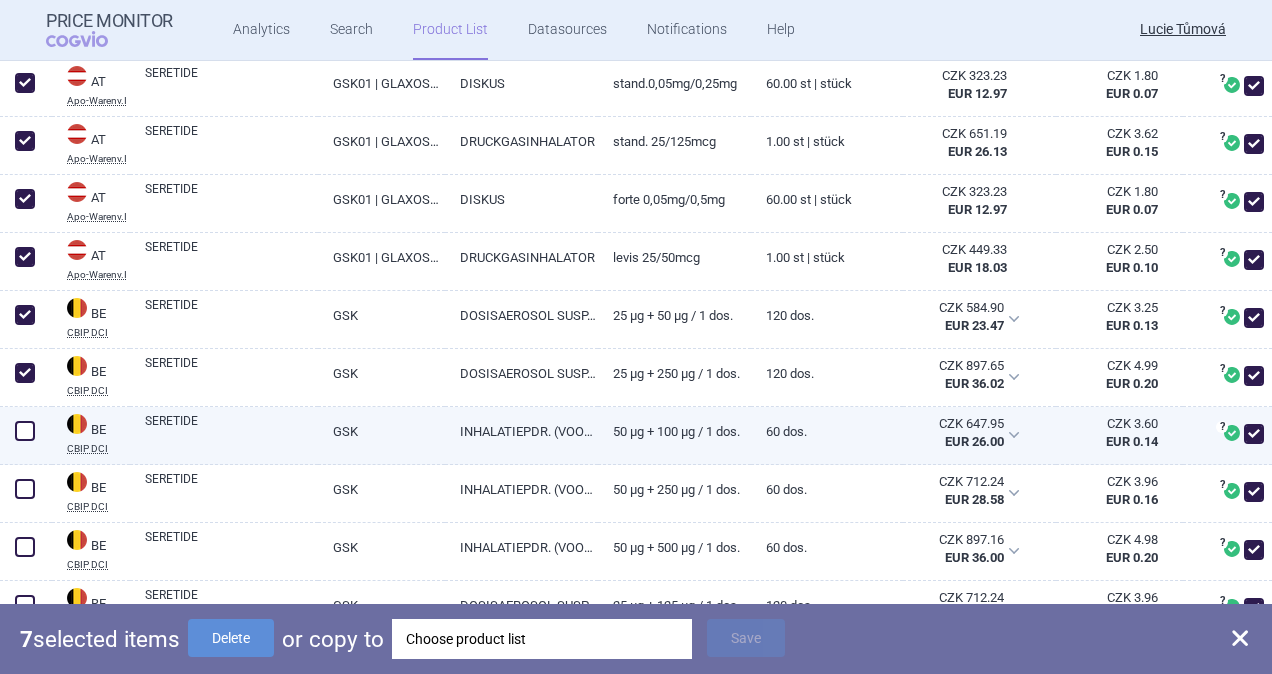 click at bounding box center (25, 431) 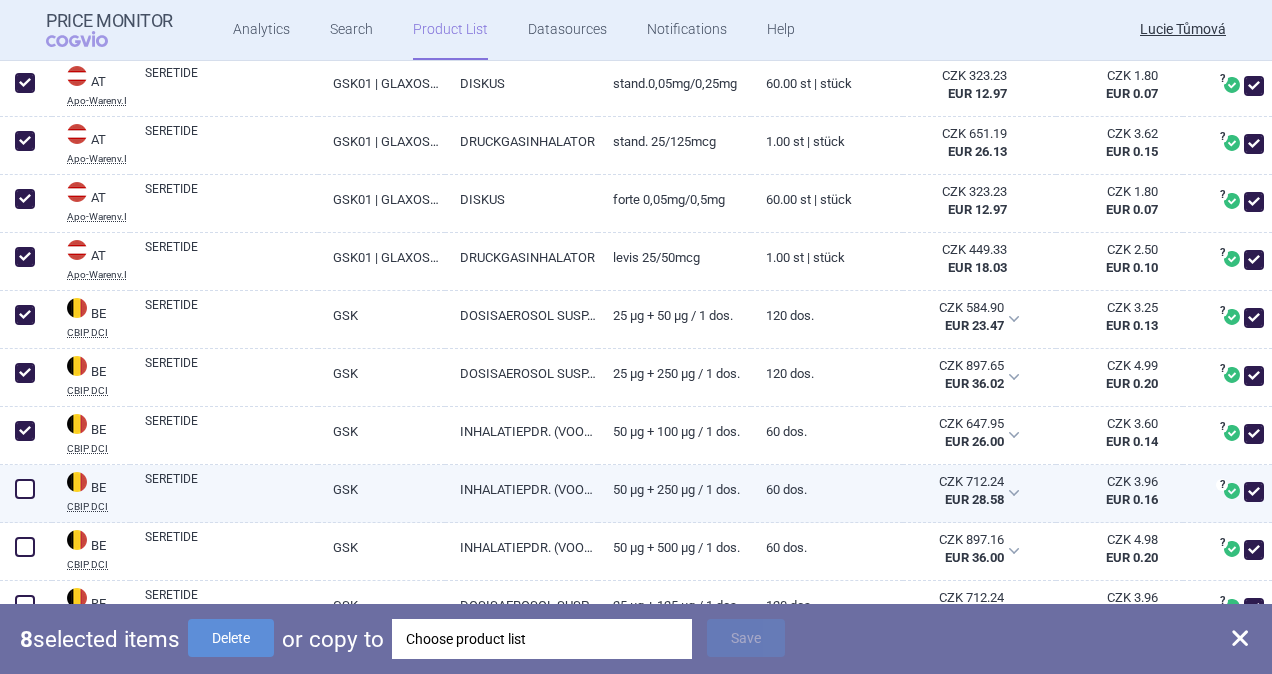 click at bounding box center [25, 489] 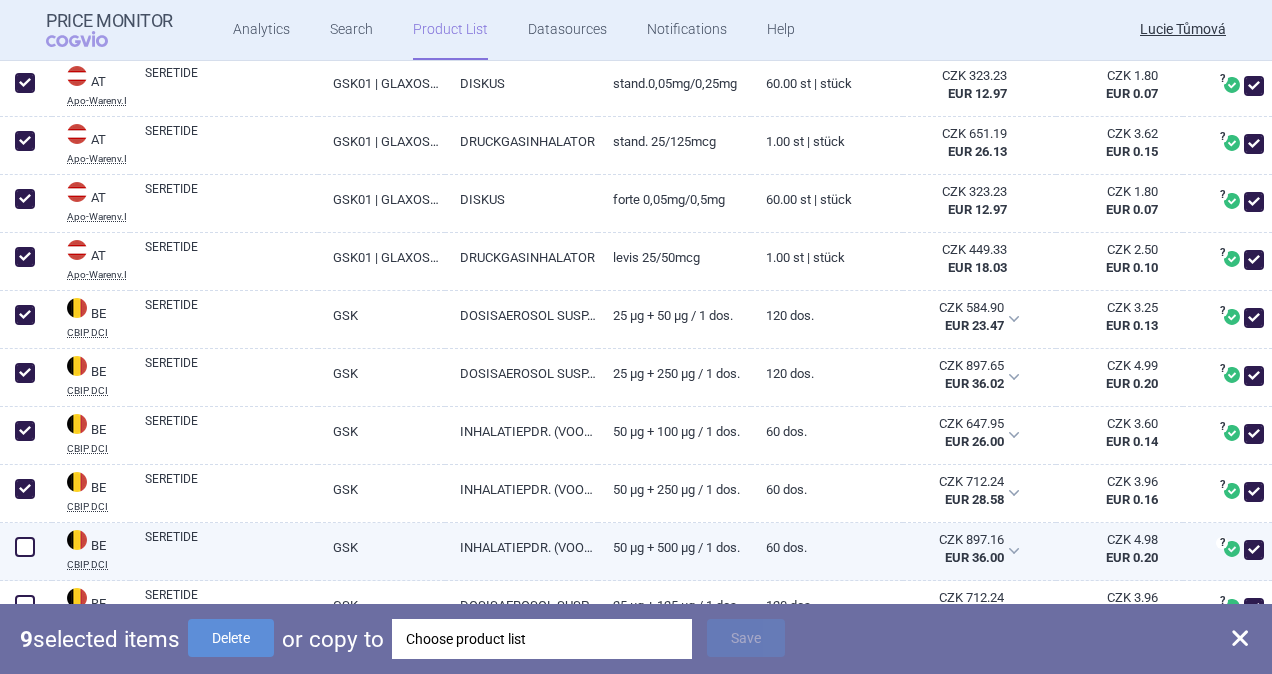 click at bounding box center [25, 547] 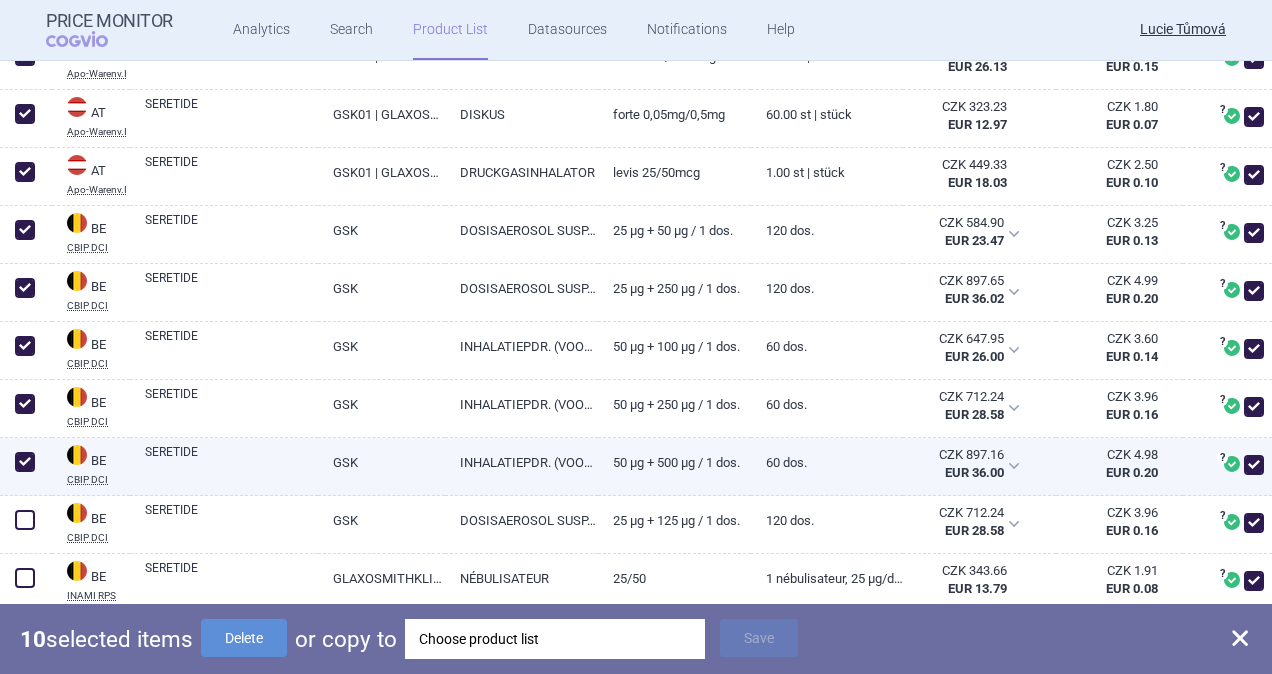 scroll, scrollTop: 900, scrollLeft: 0, axis: vertical 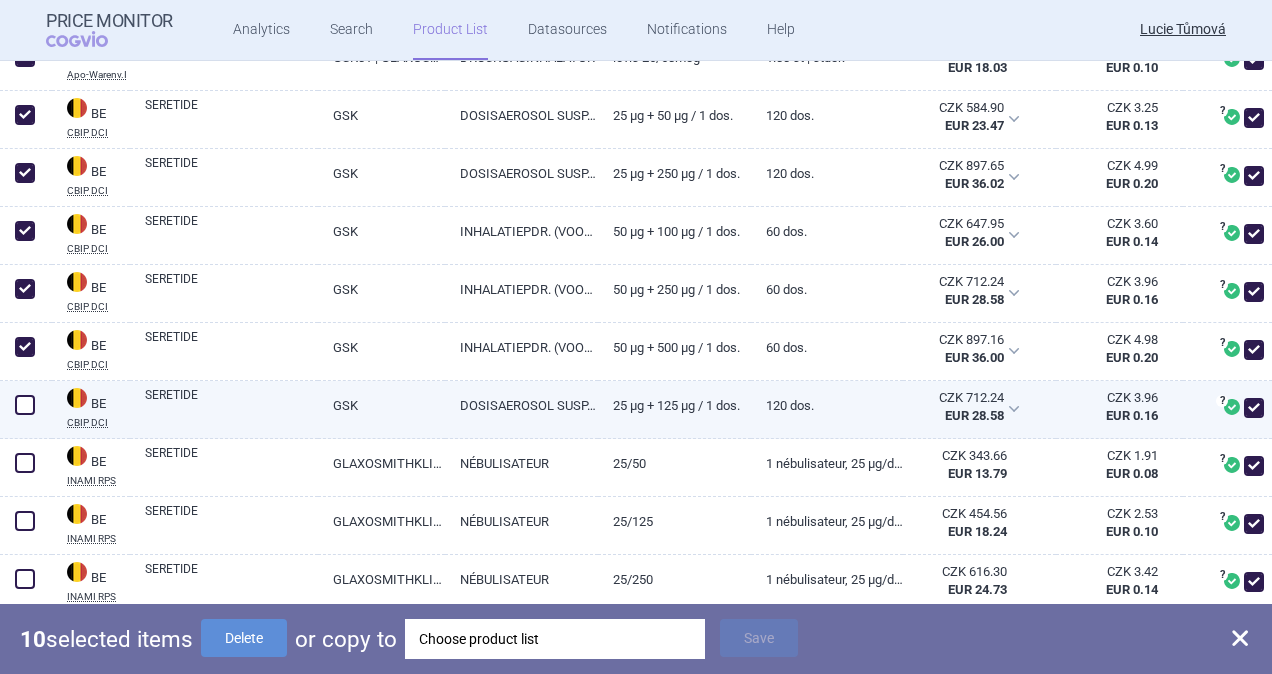 click at bounding box center [25, 405] 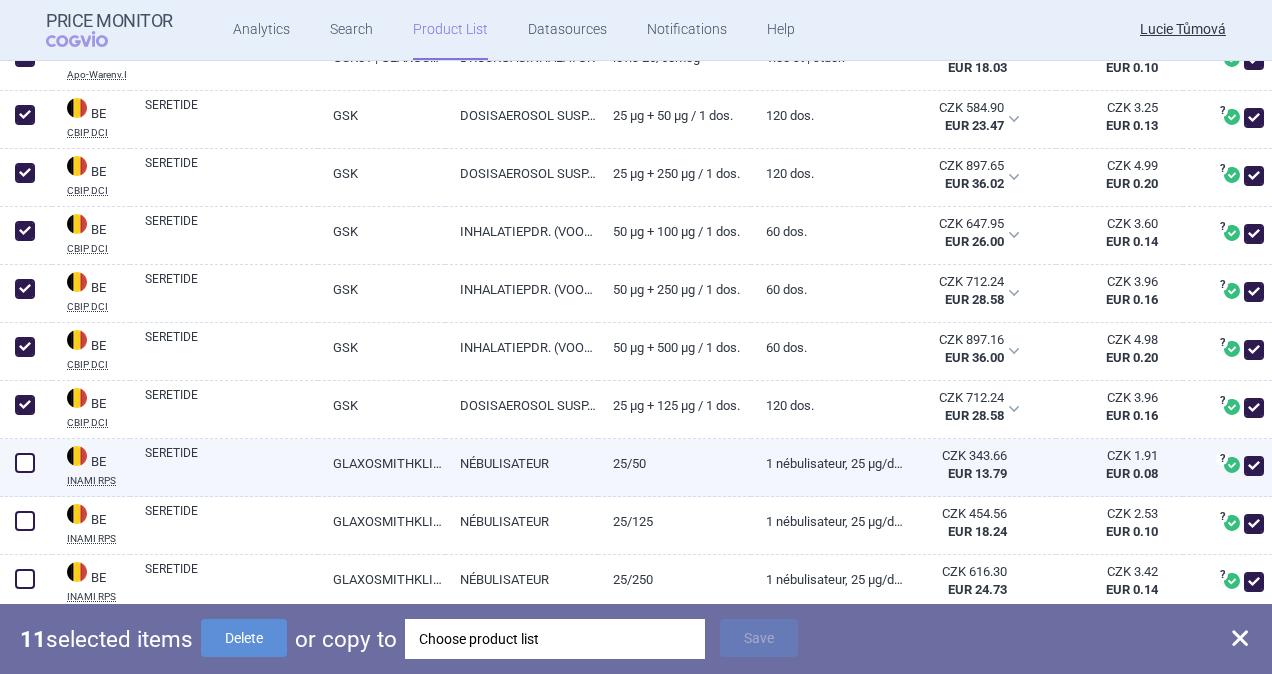 click at bounding box center (25, 463) 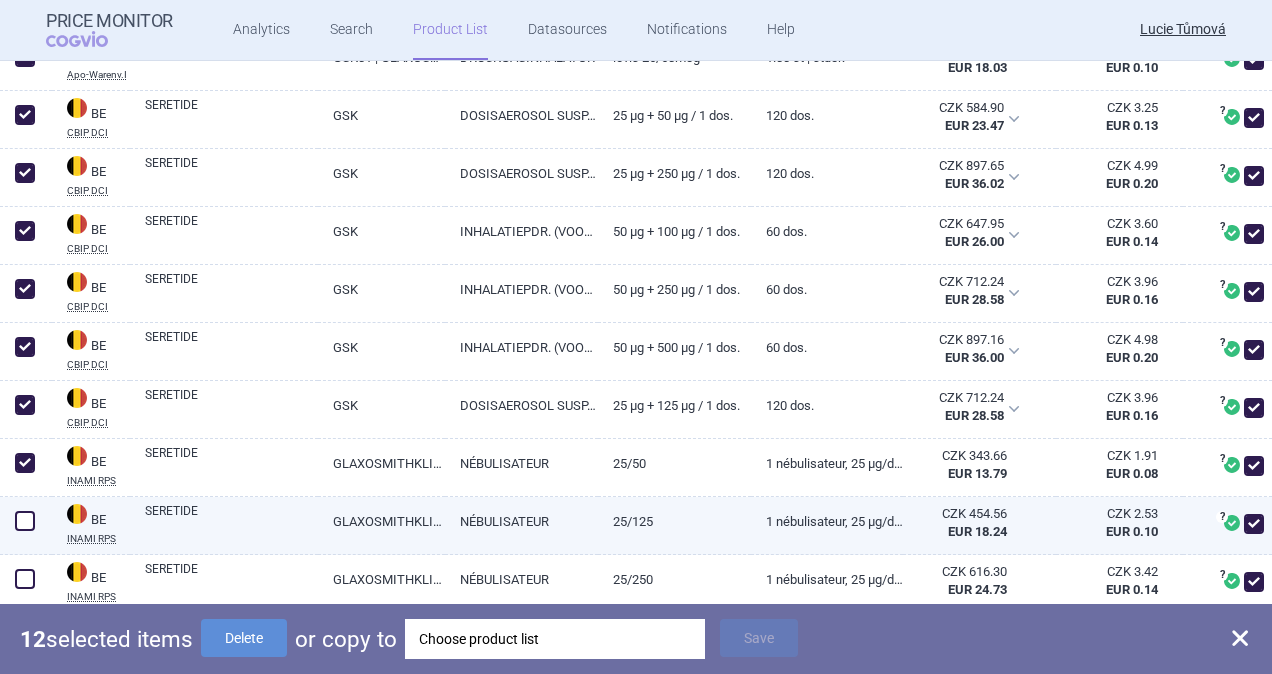 click at bounding box center (25, 521) 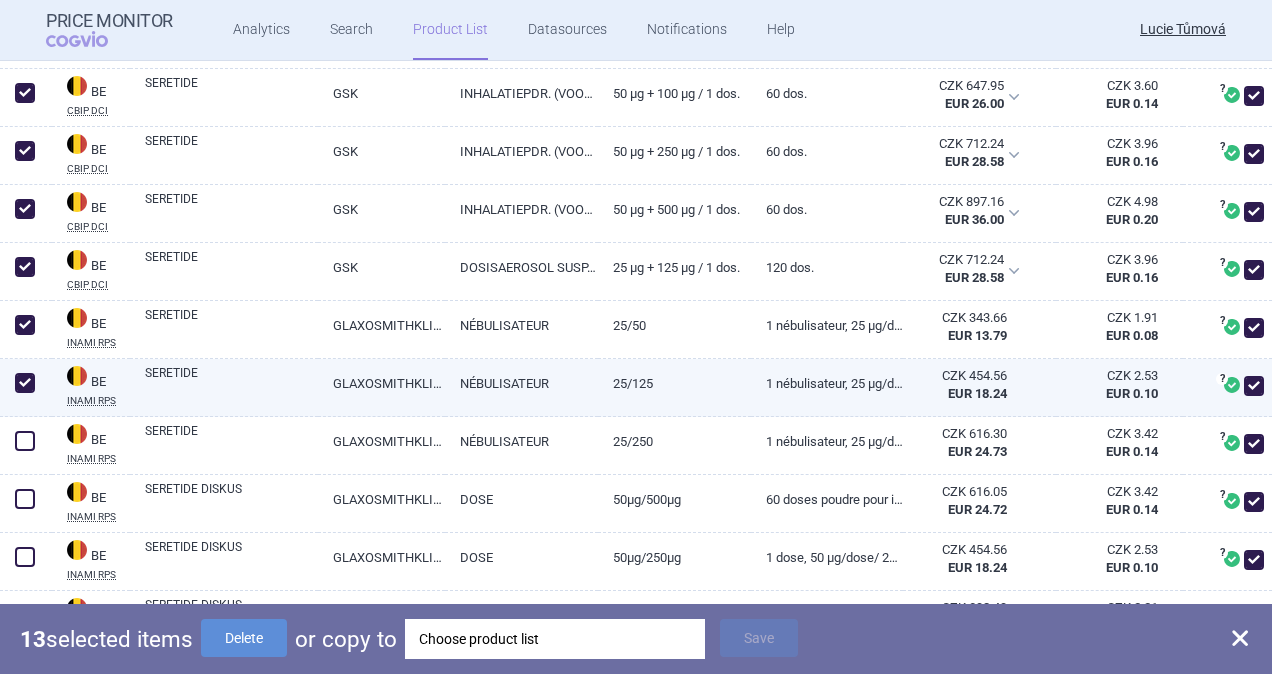 scroll, scrollTop: 1100, scrollLeft: 0, axis: vertical 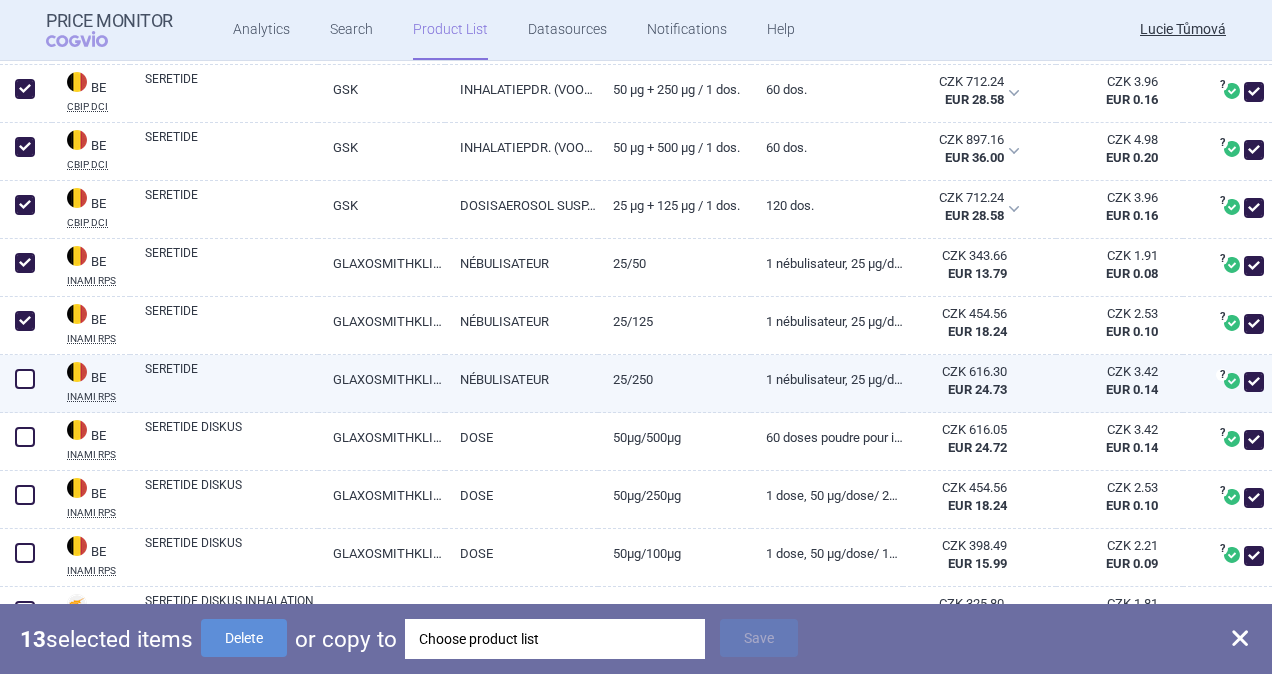 click at bounding box center (25, 379) 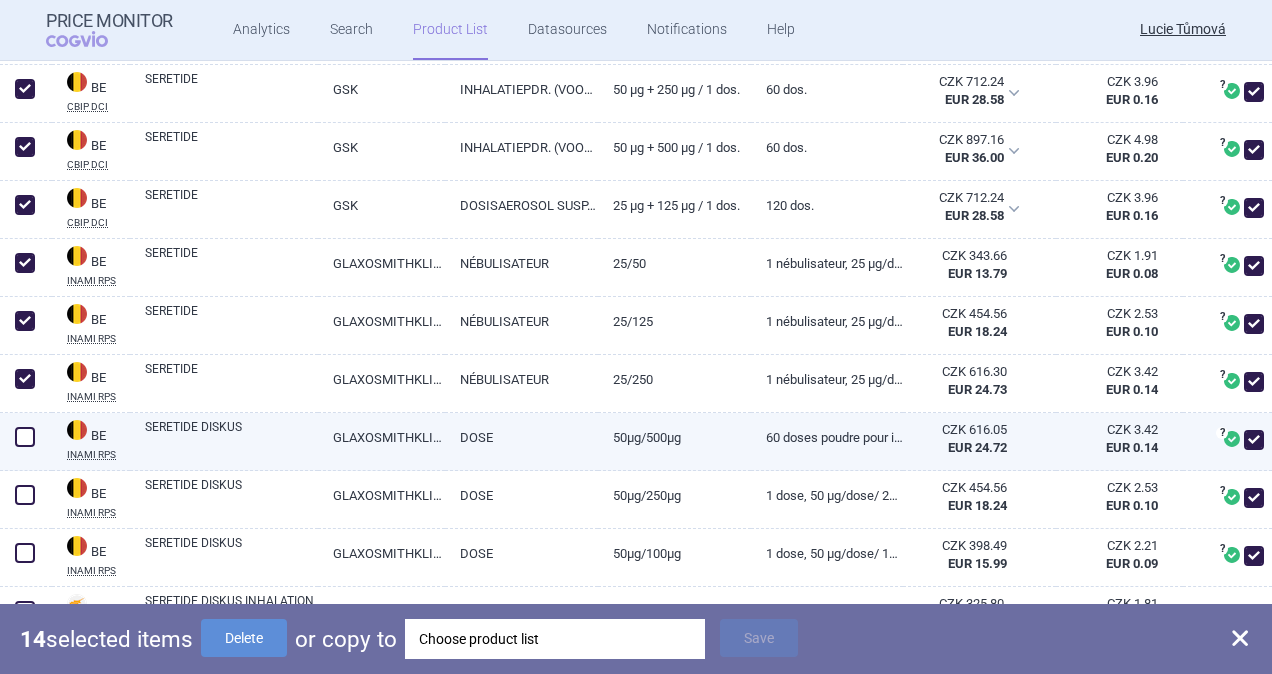 click at bounding box center [25, 437] 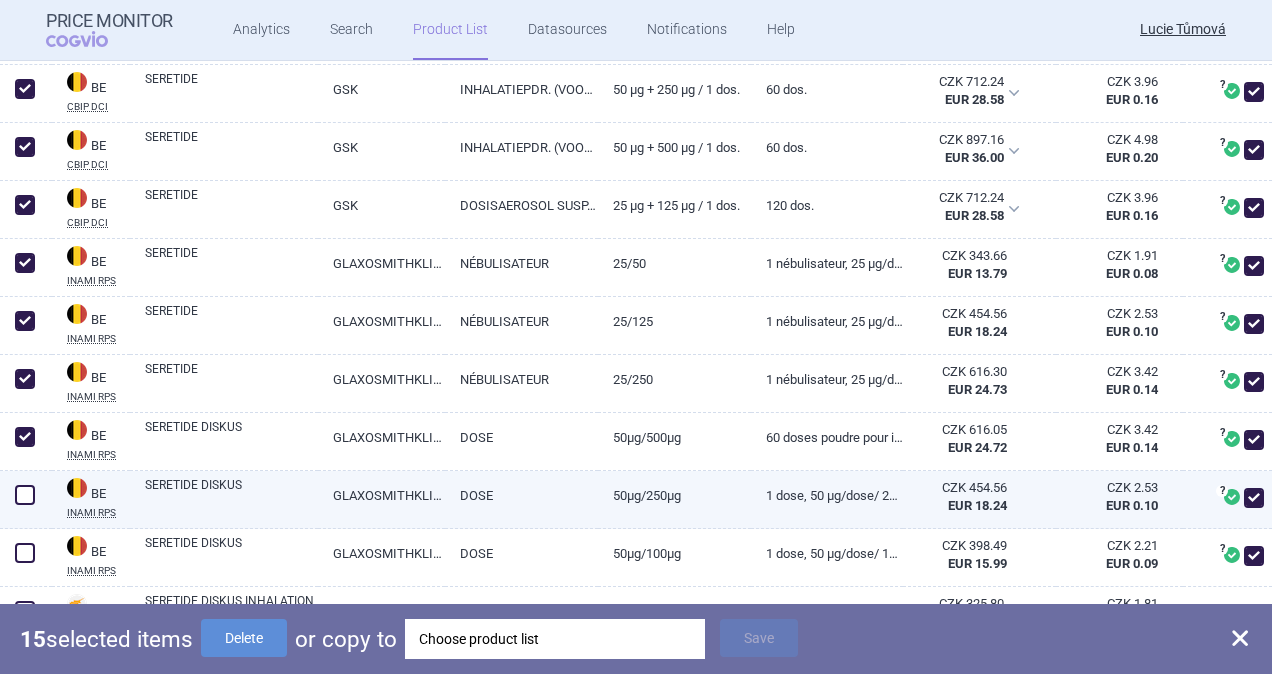 click on "SERETIDE DISKUS" at bounding box center (231, 494) 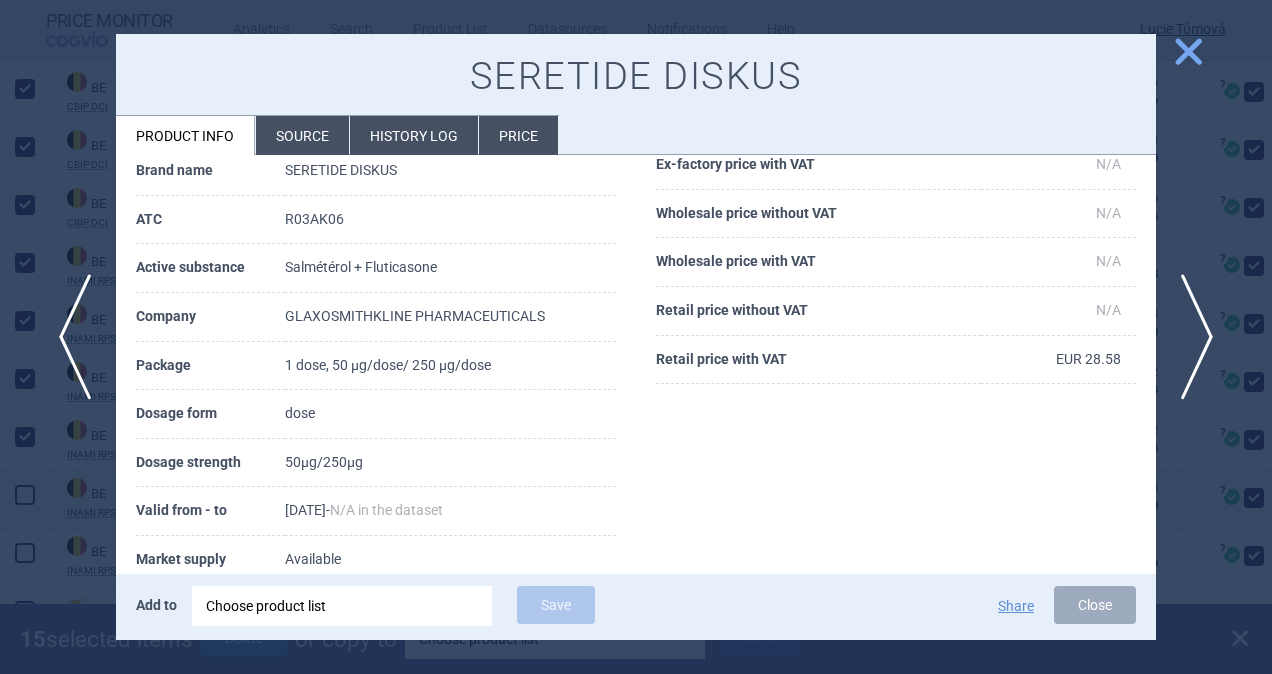 scroll, scrollTop: 300, scrollLeft: 0, axis: vertical 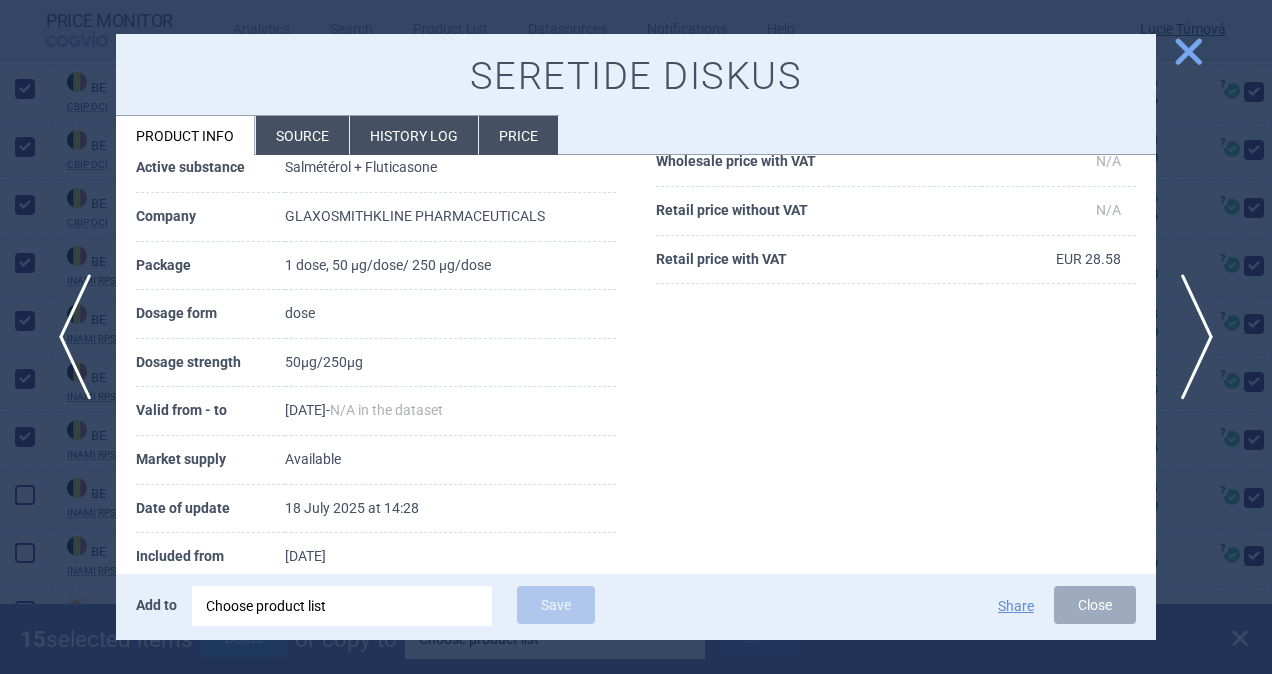 click on "Source" at bounding box center (302, 135) 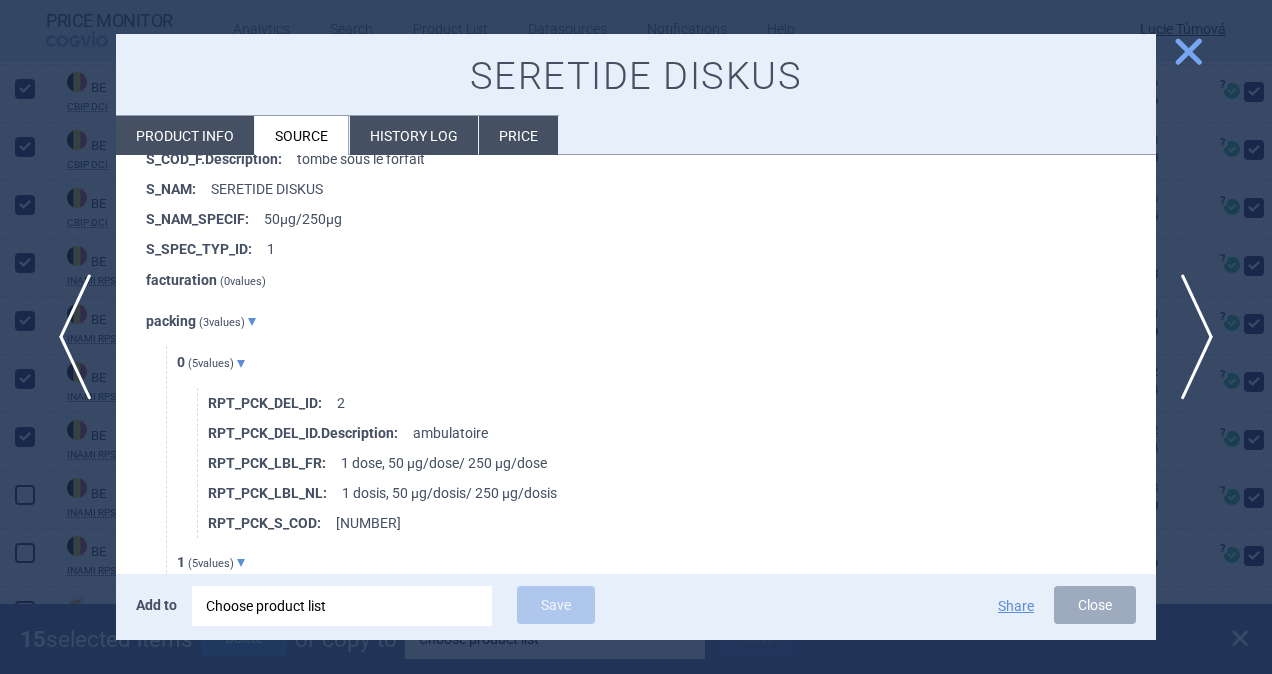 scroll, scrollTop: 1000, scrollLeft: 0, axis: vertical 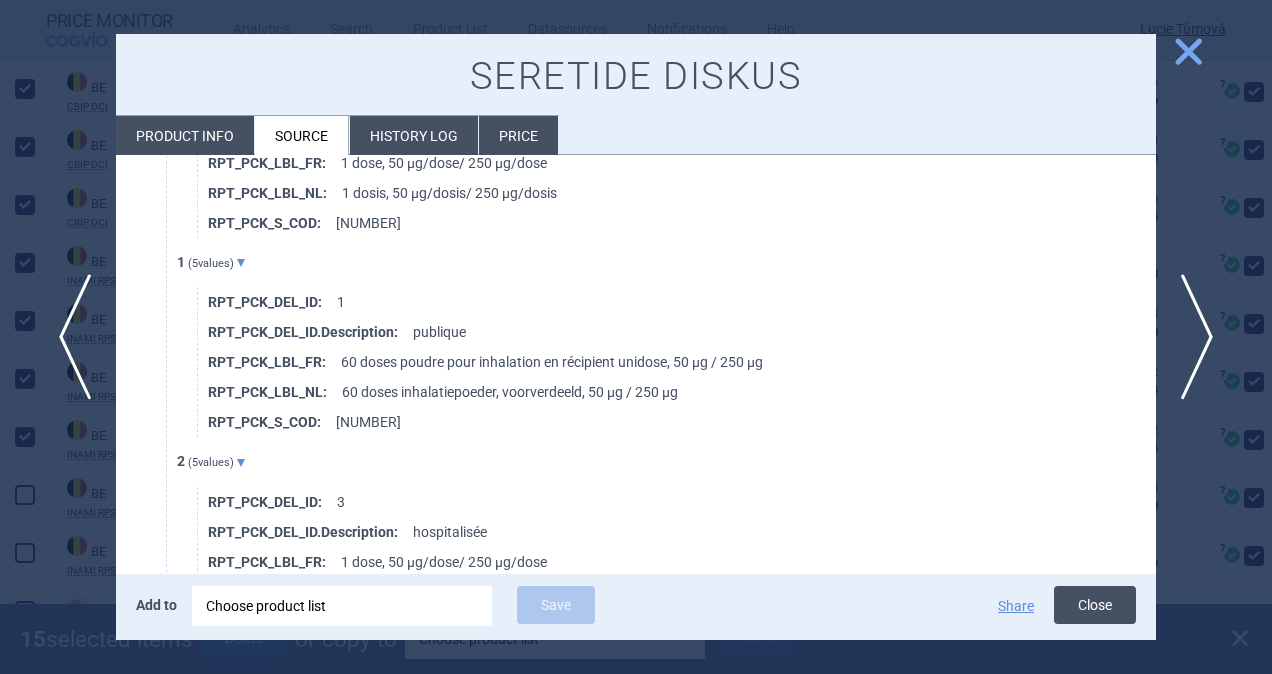 click on "Close" at bounding box center (1095, 605) 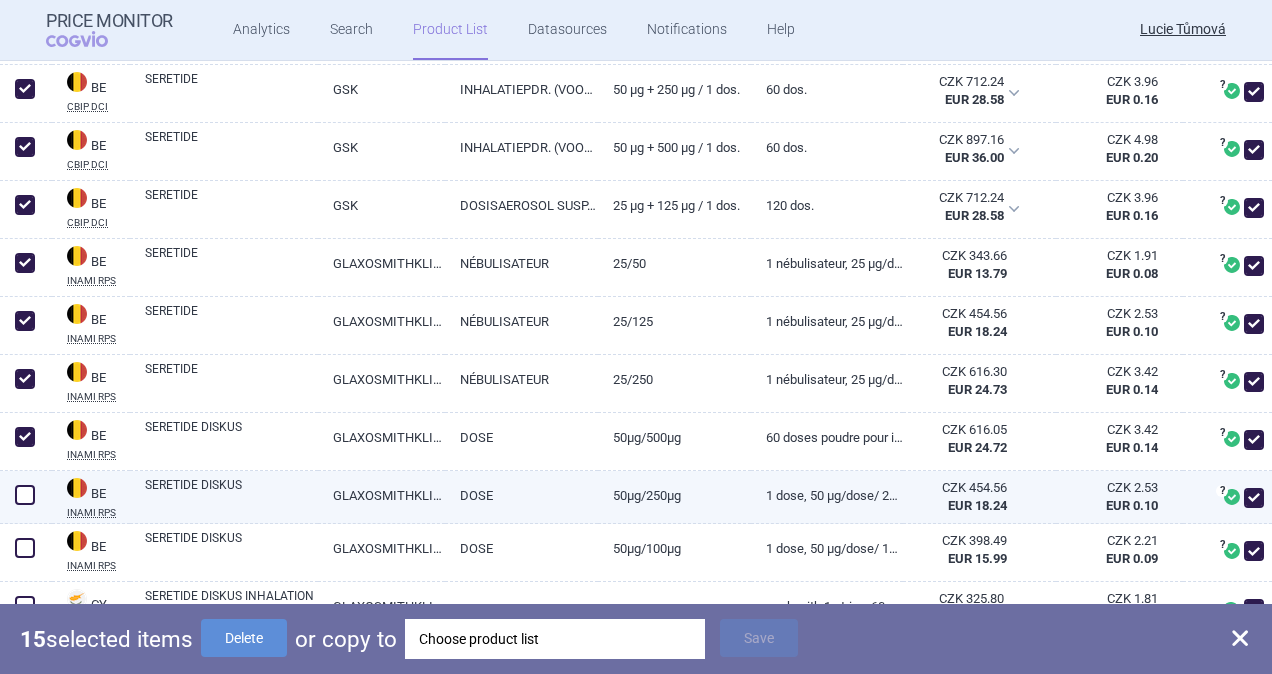 click at bounding box center [25, 495] 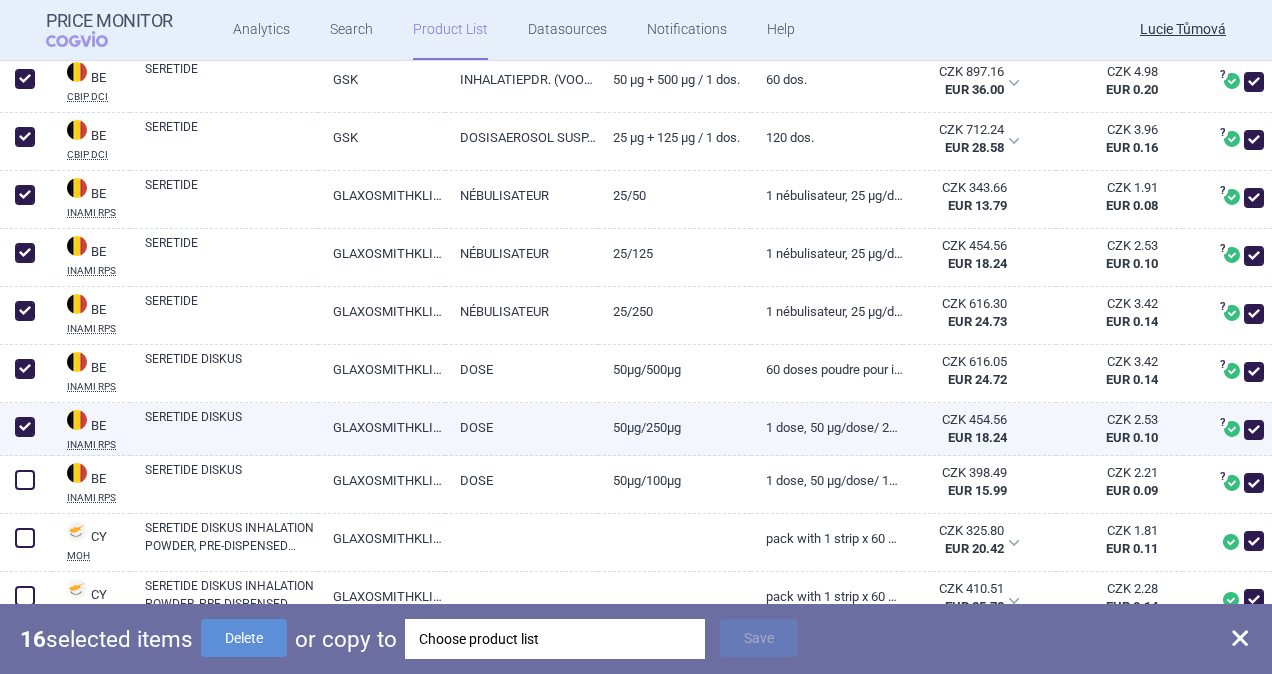 scroll, scrollTop: 1200, scrollLeft: 0, axis: vertical 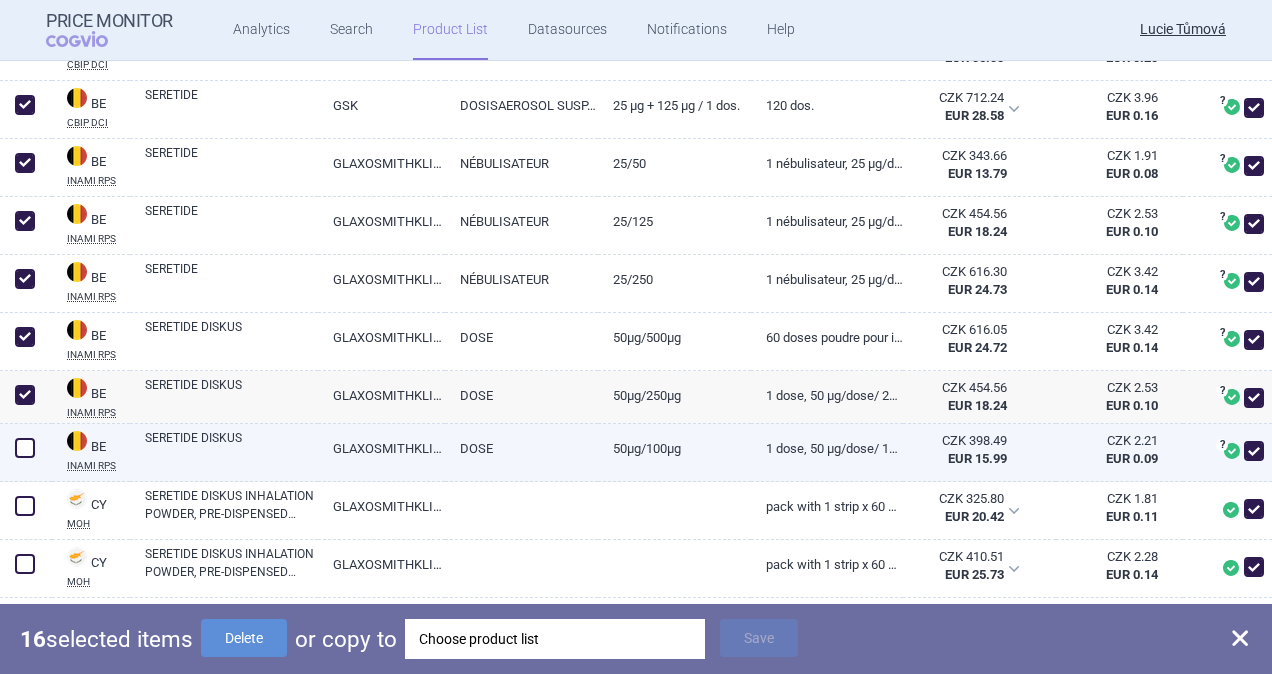 click at bounding box center [25, 448] 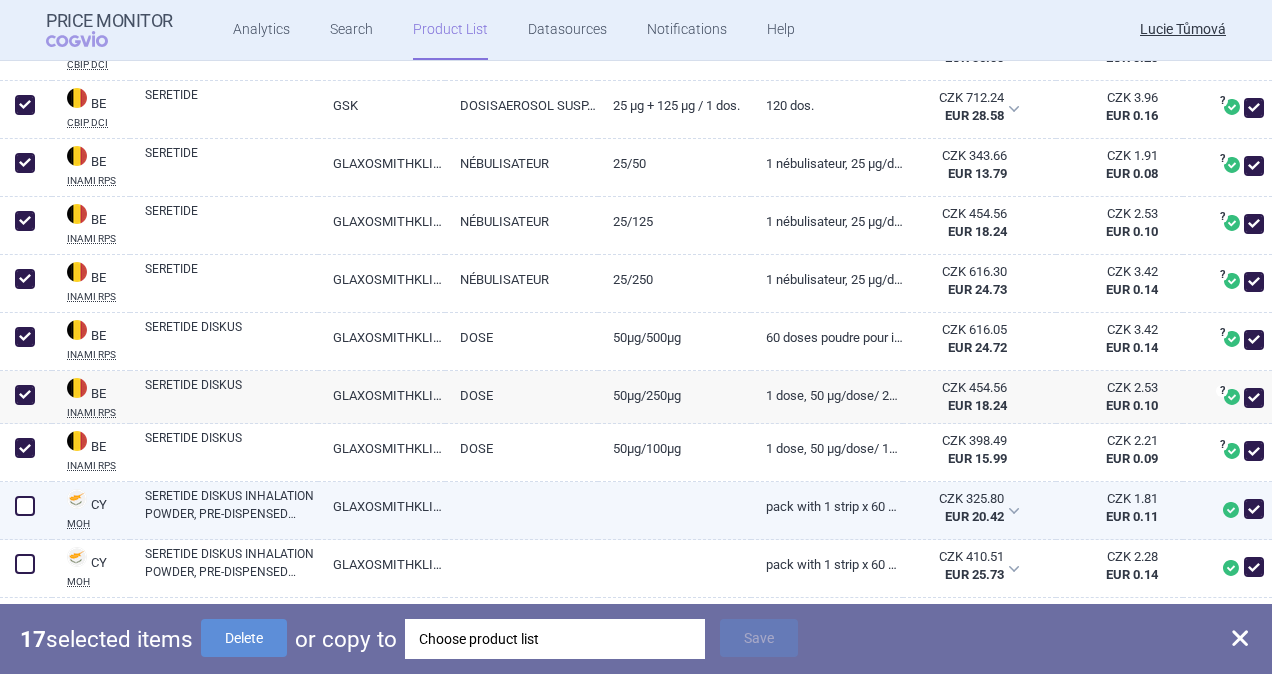 click at bounding box center (25, 506) 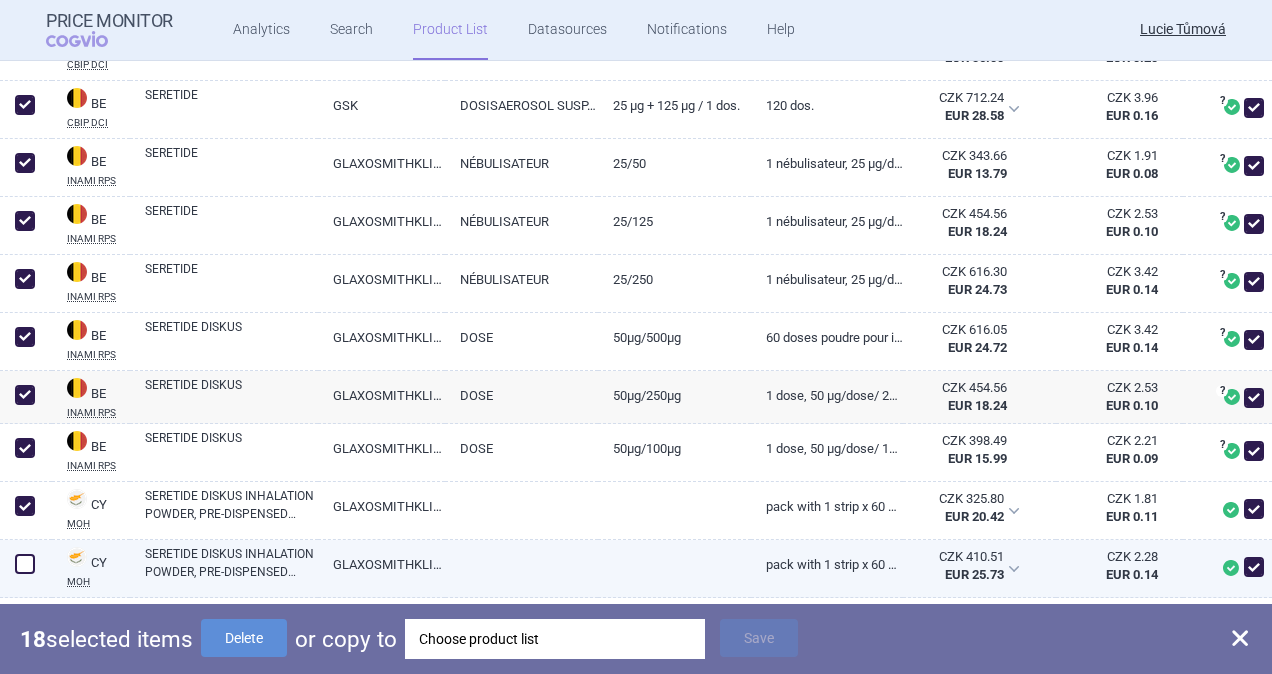 click at bounding box center (25, 564) 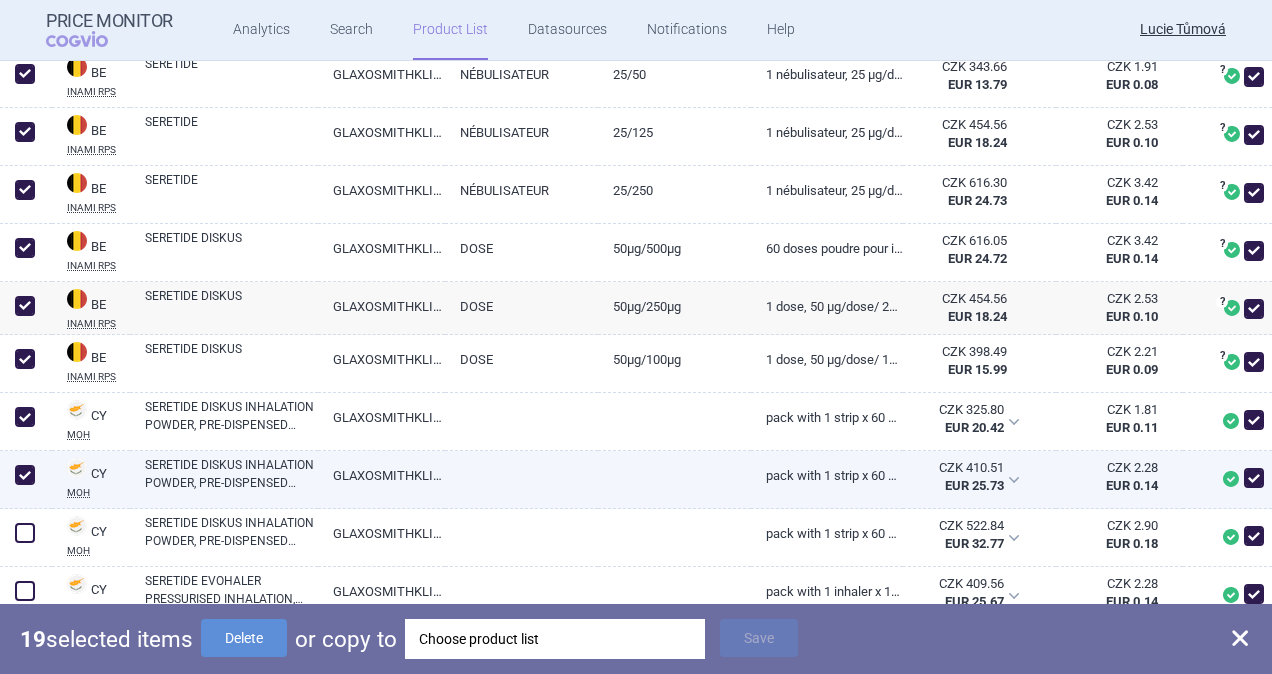 scroll, scrollTop: 1400, scrollLeft: 0, axis: vertical 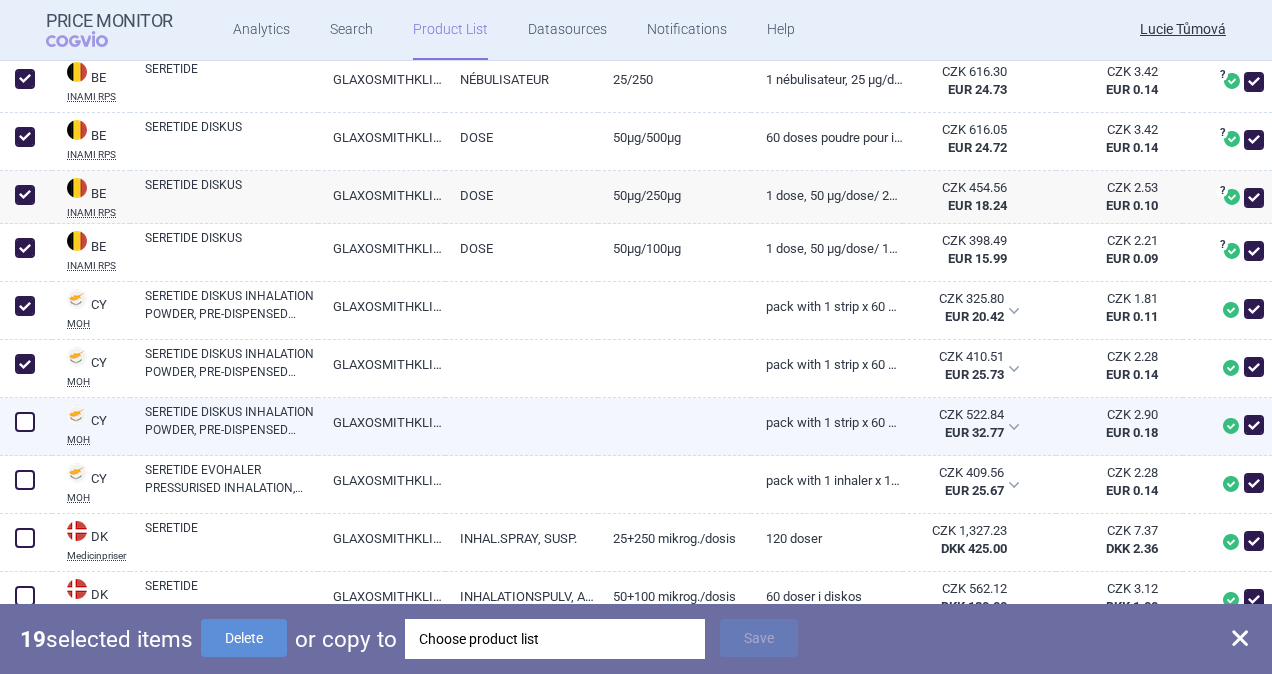 click at bounding box center (25, 422) 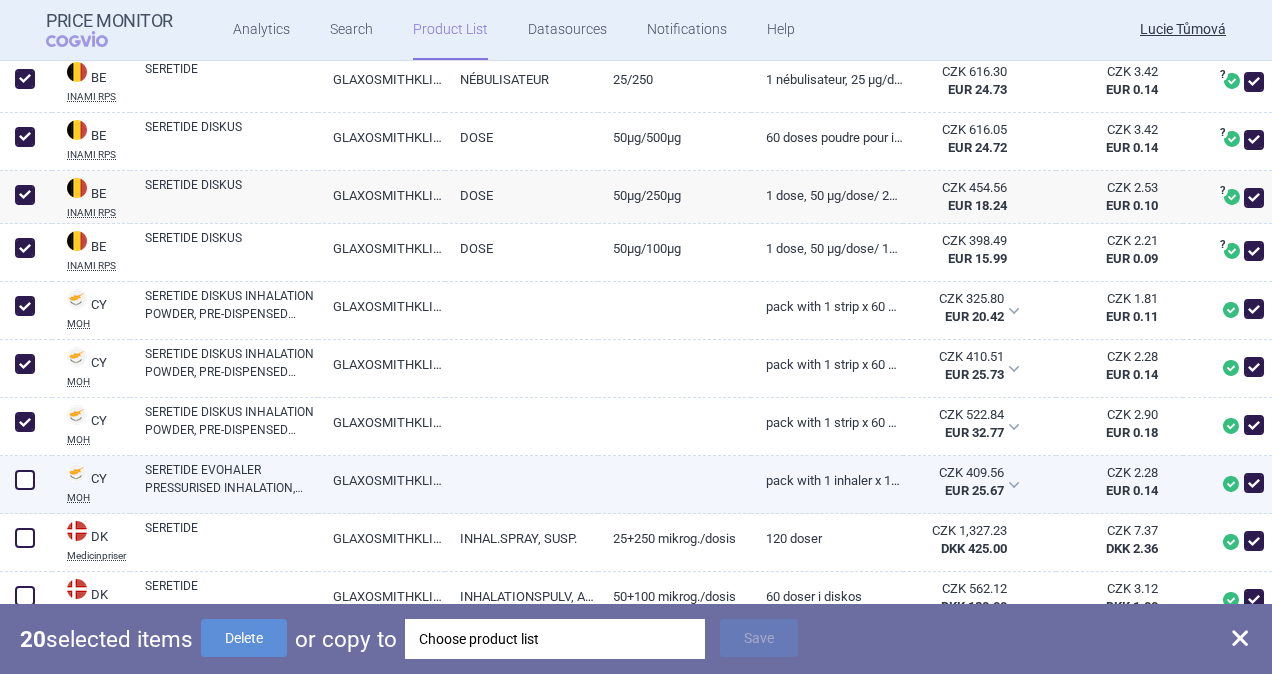 click on "SERETIDE EVOHALER PRESSURISED INHALATION, SUSPENSION 25MCG/50MCG" at bounding box center (231, 479) 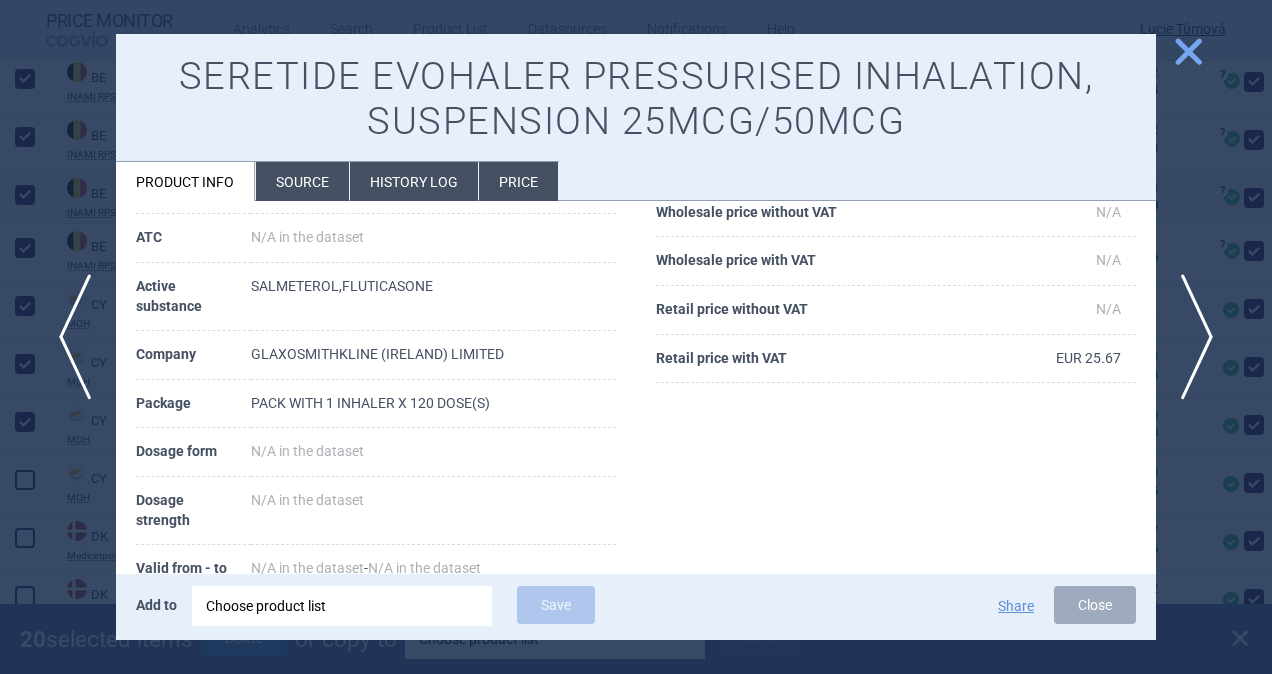 scroll, scrollTop: 88, scrollLeft: 0, axis: vertical 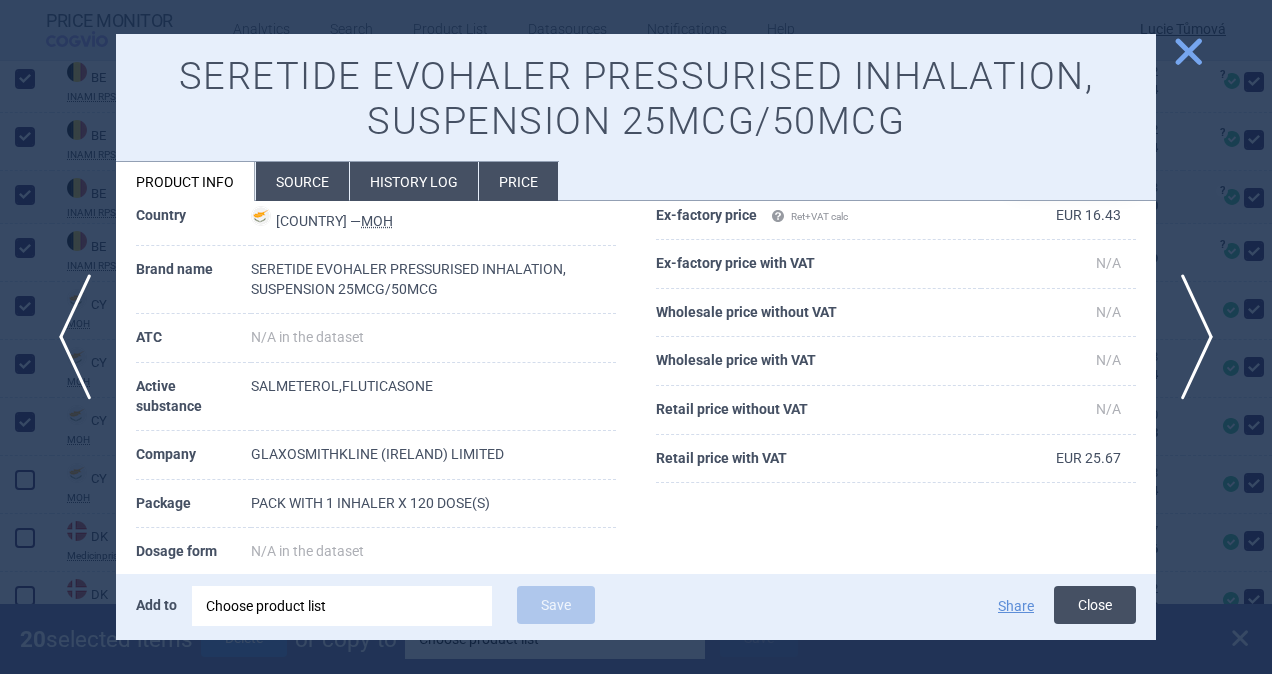click on "Close" at bounding box center [1095, 605] 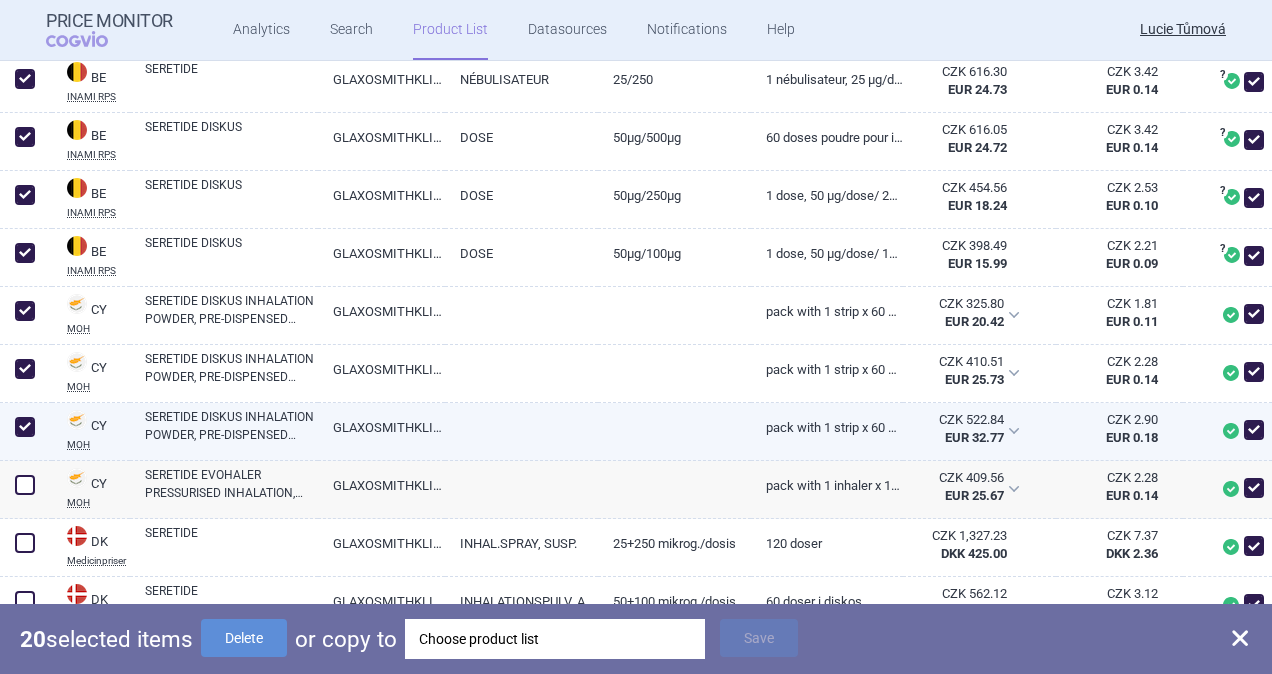 click on "GLAXOSMITHKLINE TRADING SERVICES LIMITED." at bounding box center (381, 427) 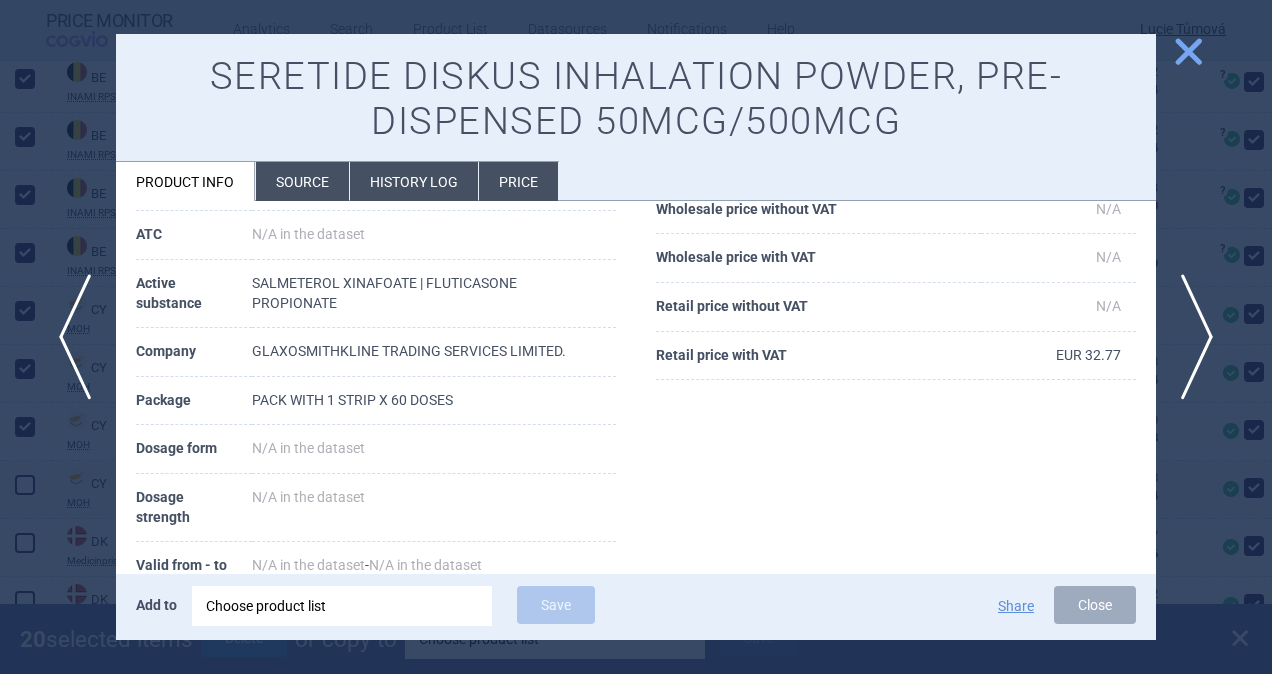 scroll, scrollTop: 200, scrollLeft: 0, axis: vertical 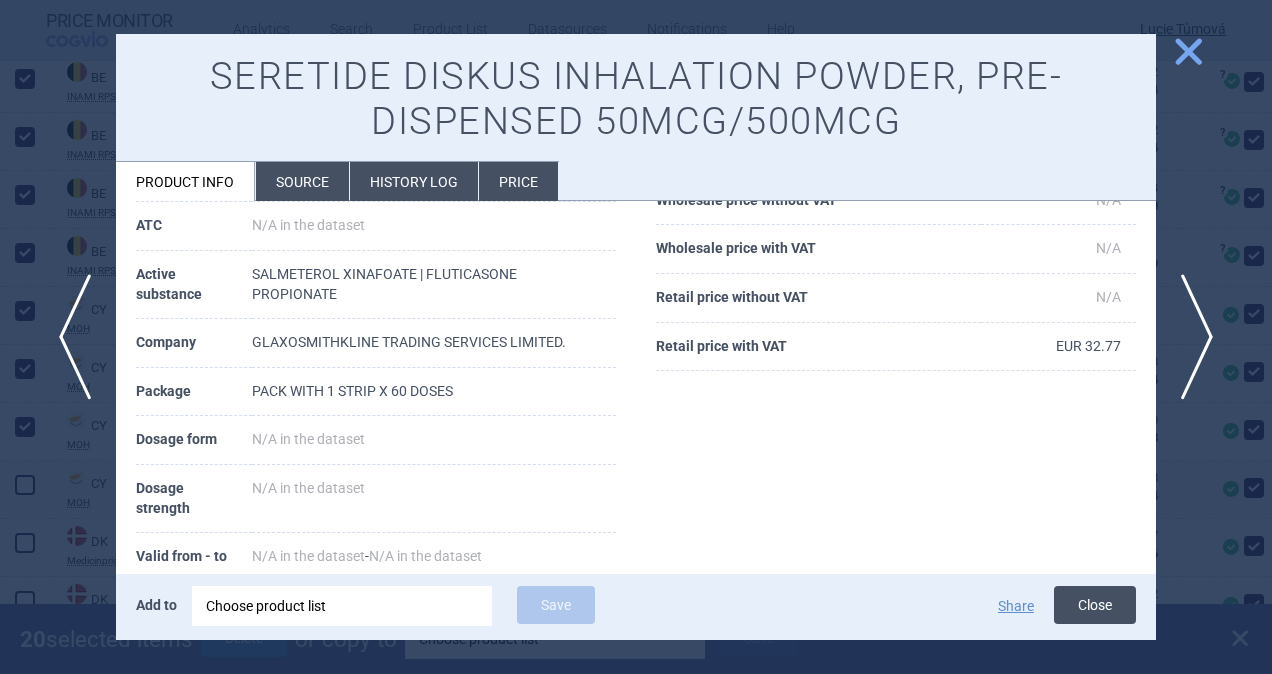 click on "Close" at bounding box center [1095, 605] 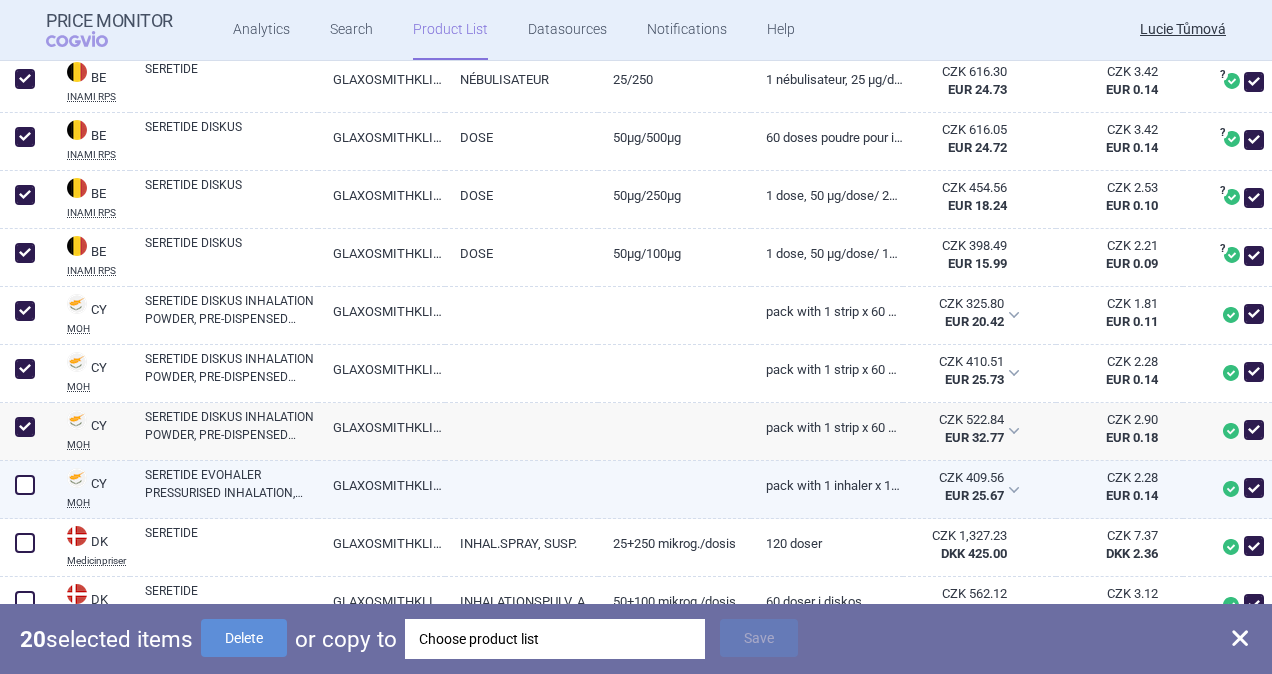 click at bounding box center [25, 485] 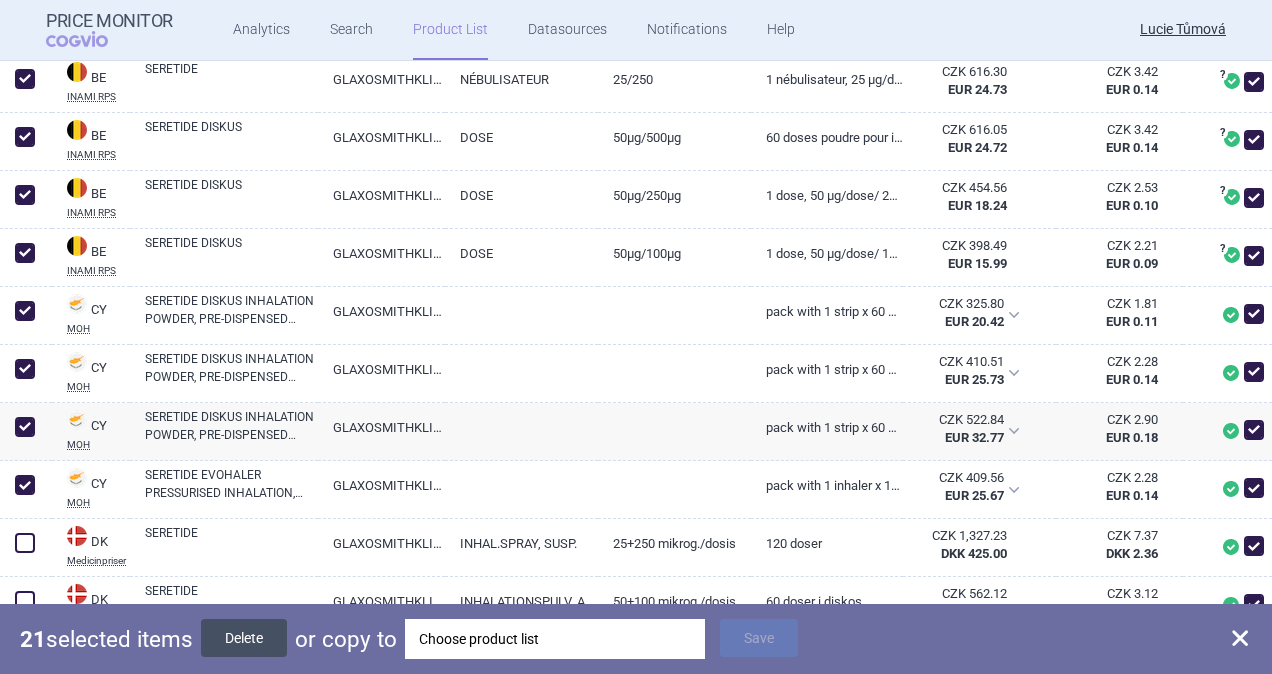 click on "Delete" at bounding box center (244, 638) 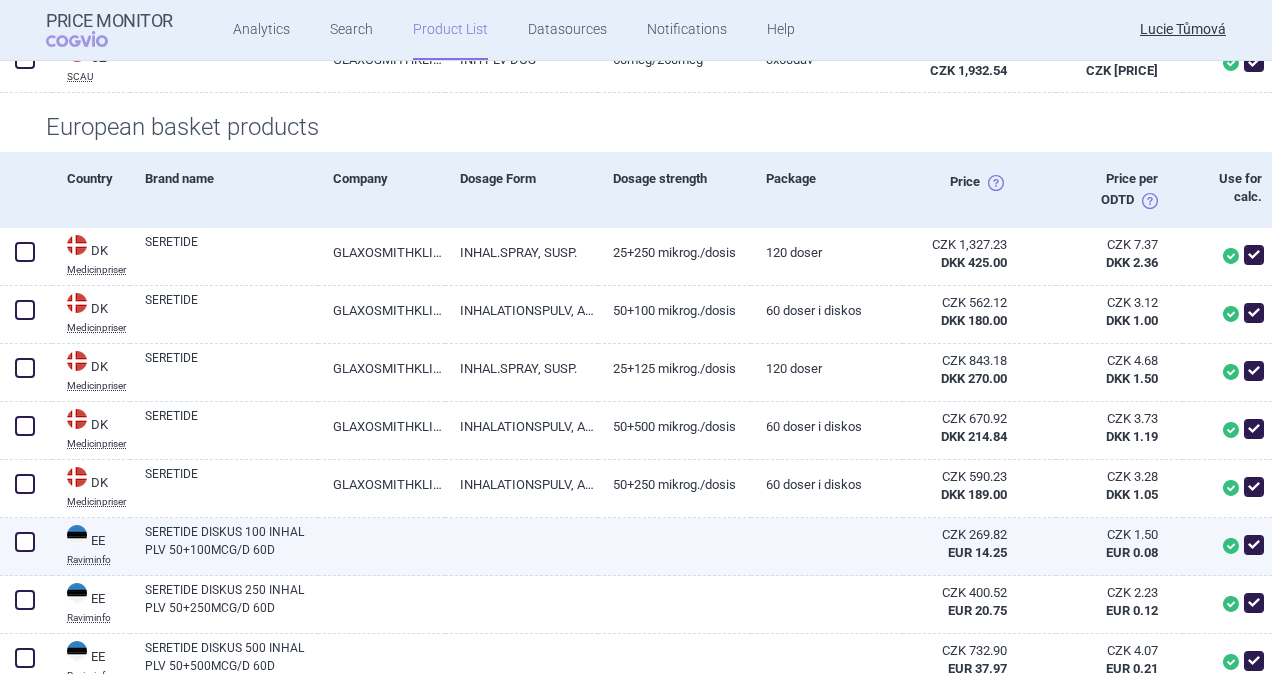 scroll, scrollTop: 482, scrollLeft: 0, axis: vertical 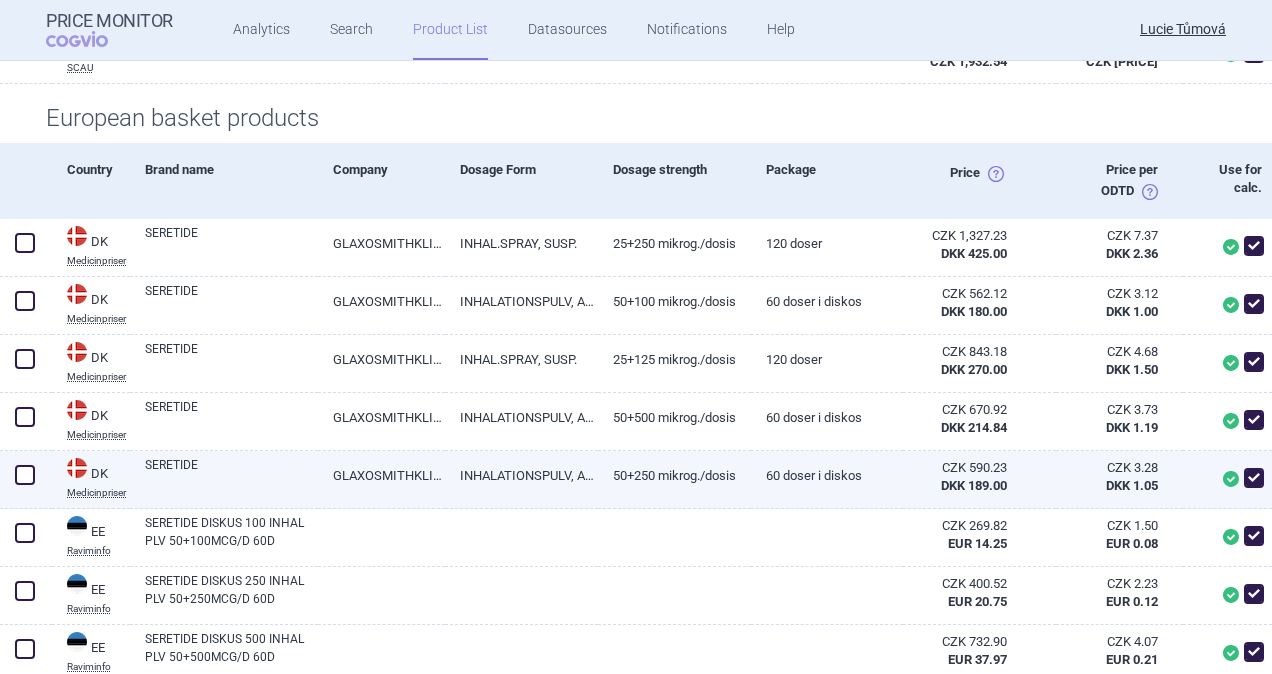 click at bounding box center [25, 475] 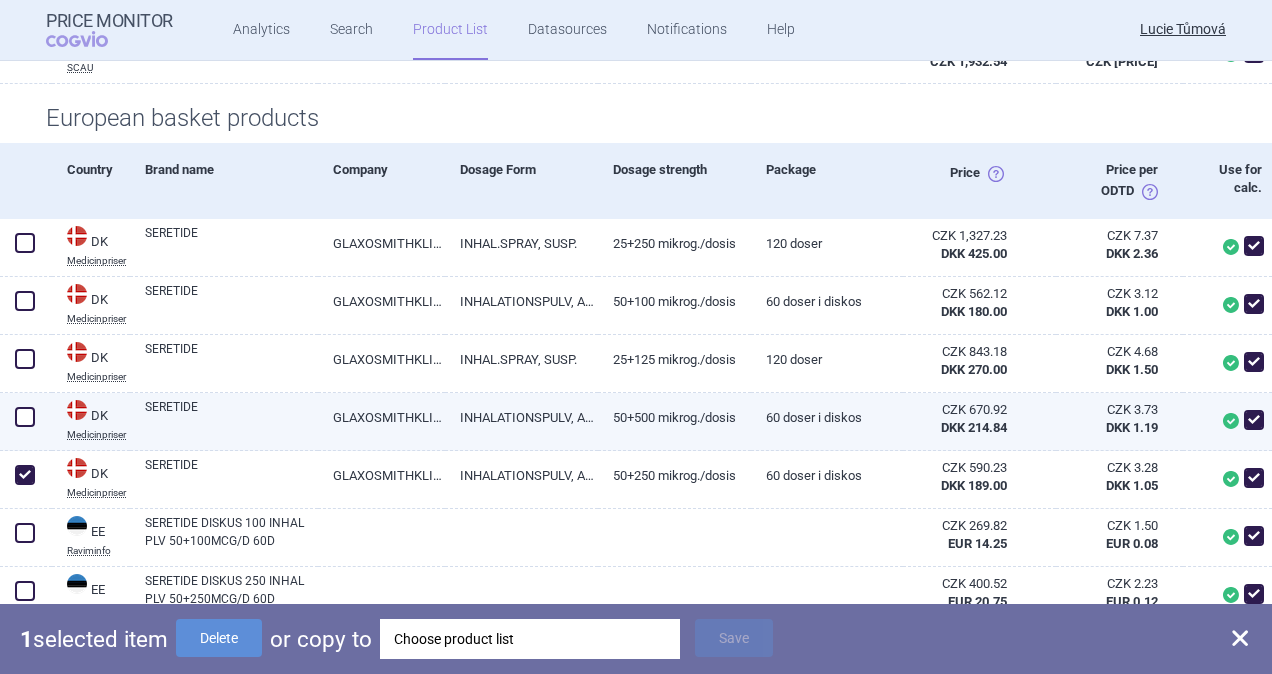 click at bounding box center (25, 417) 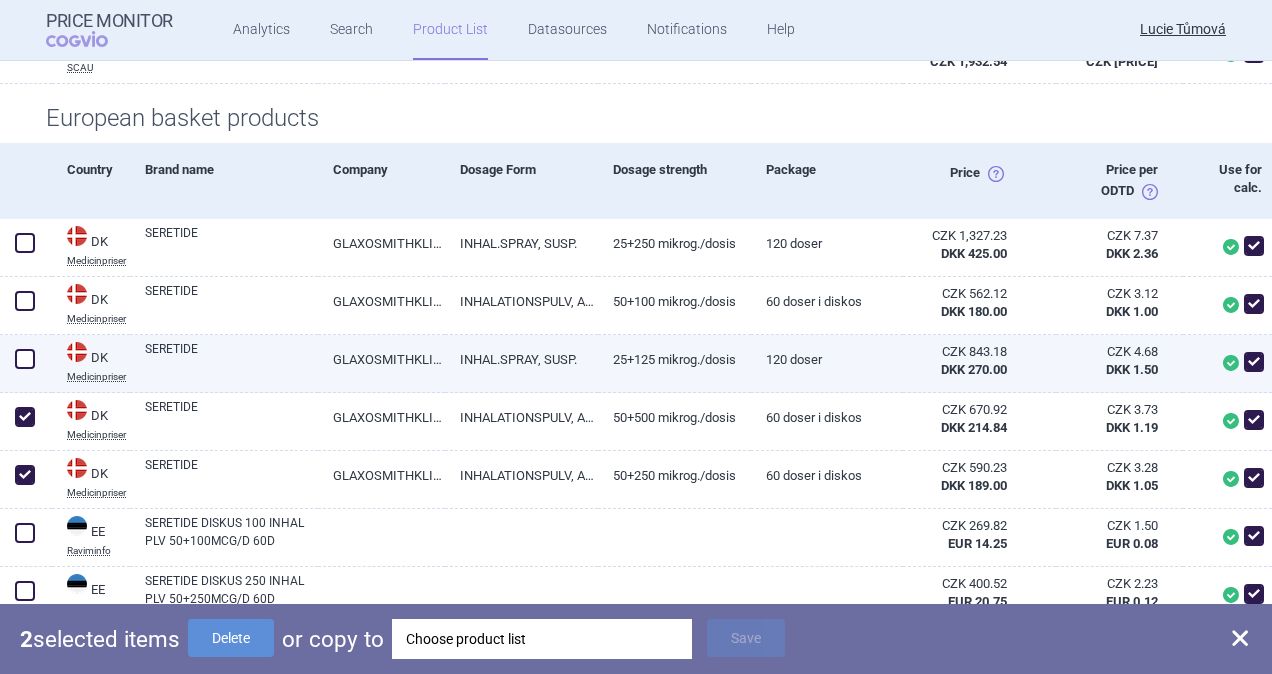 click at bounding box center (25, 359) 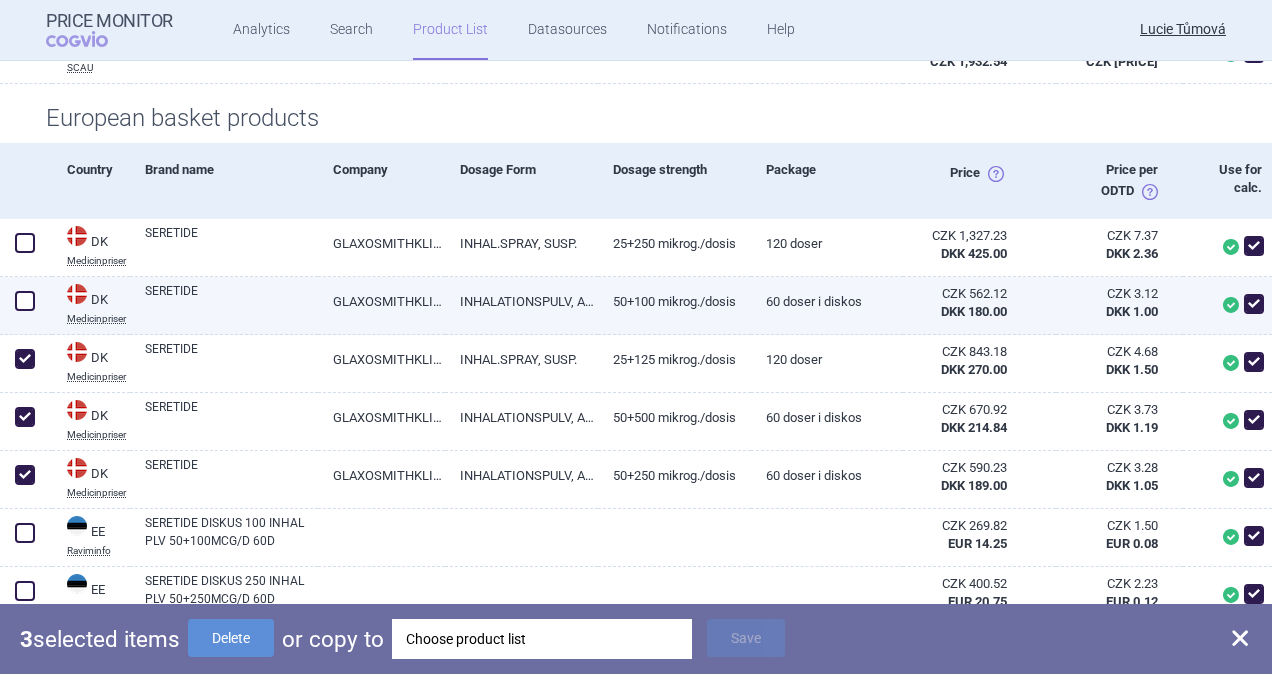 click at bounding box center (25, 301) 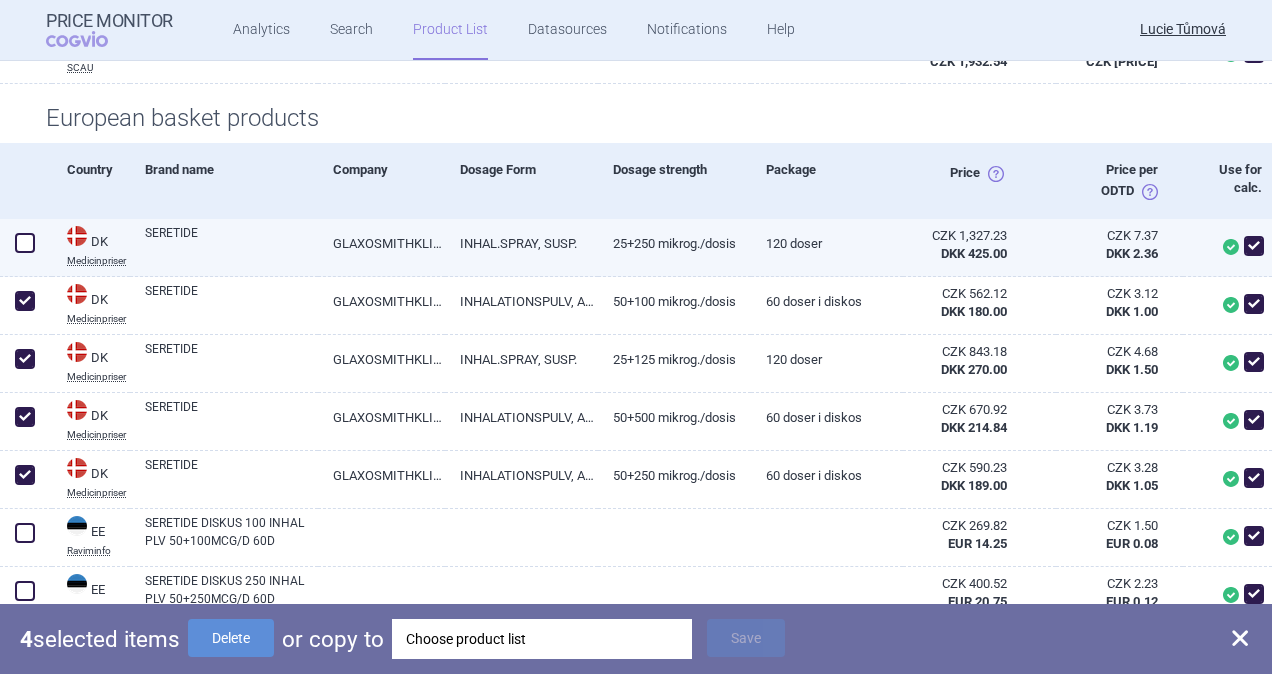 click at bounding box center (25, 243) 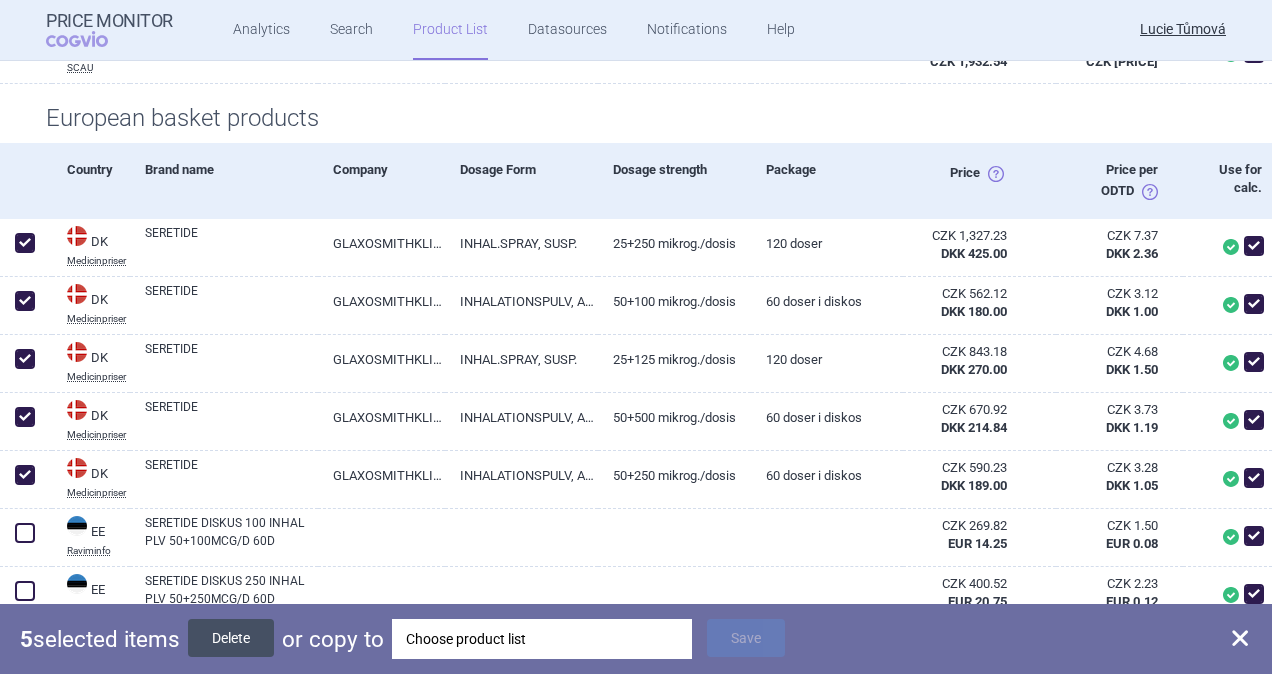 click on "Delete" at bounding box center (231, 638) 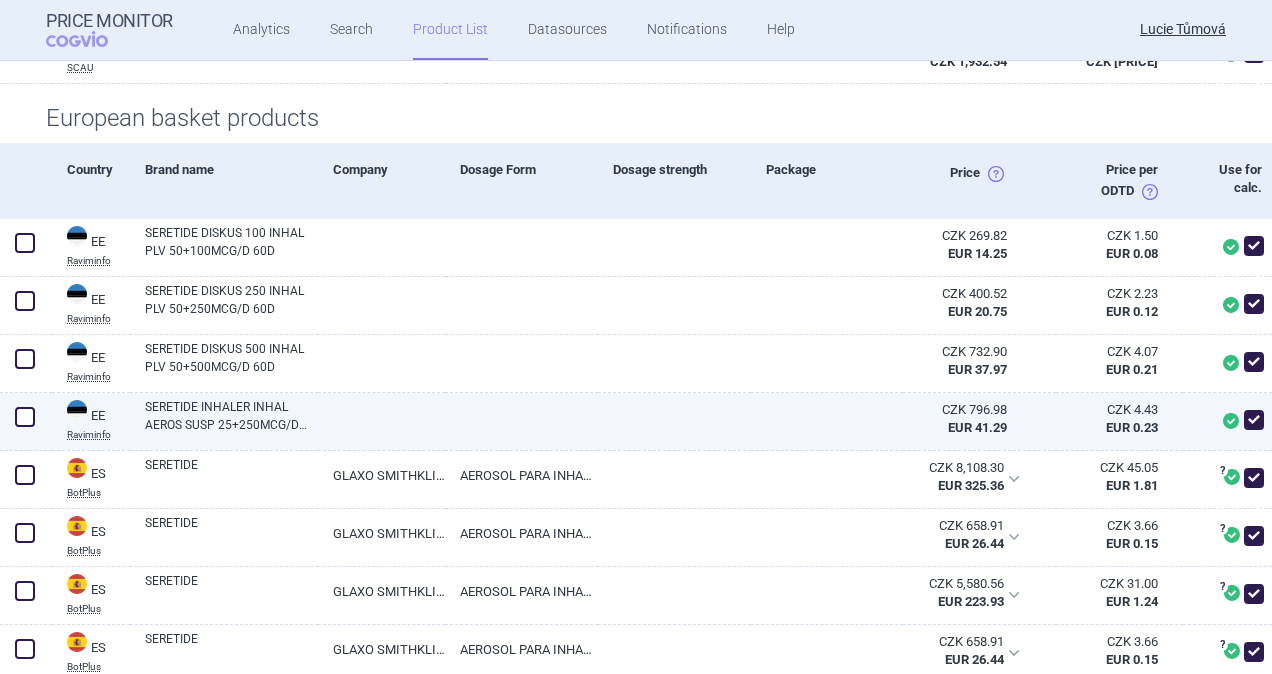 click at bounding box center (25, 417) 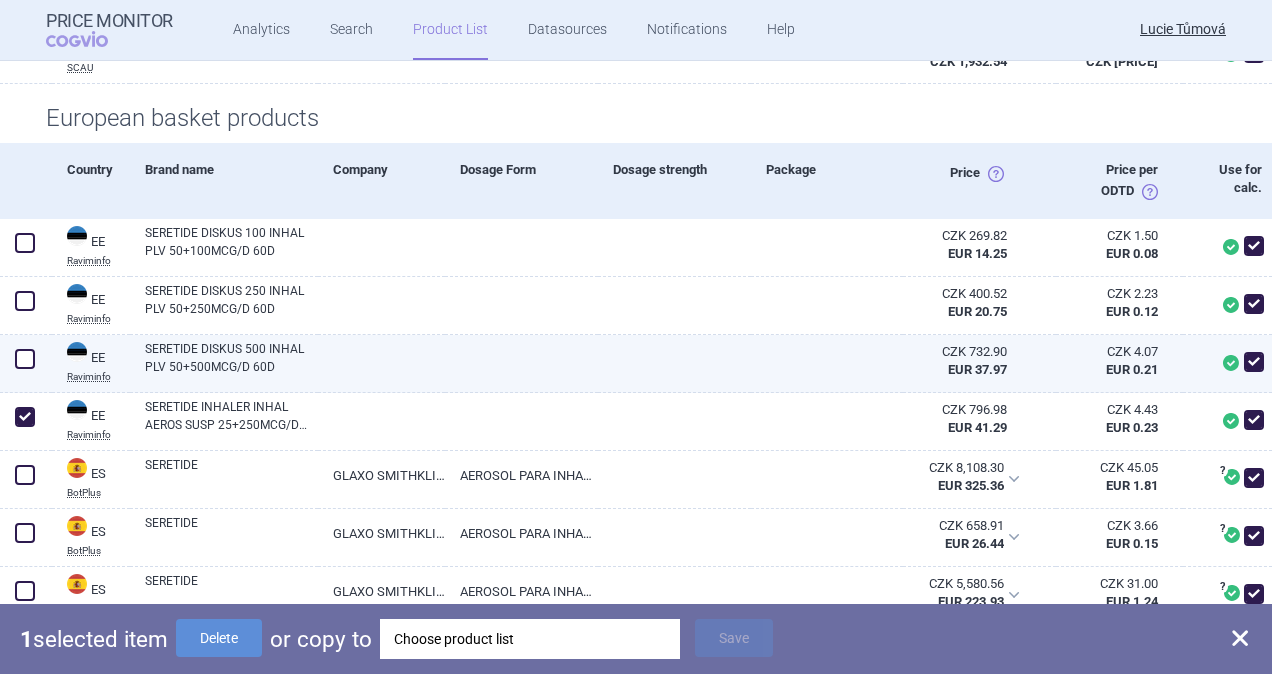 click at bounding box center [25, 359] 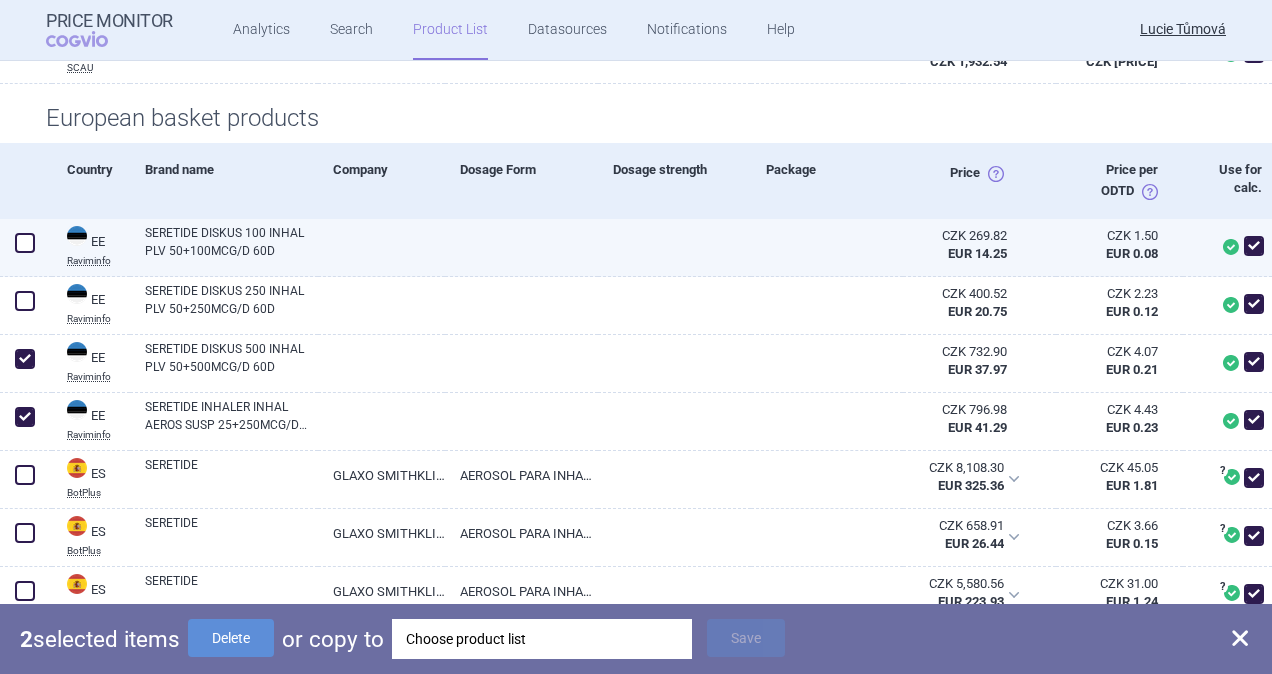 click at bounding box center [25, 243] 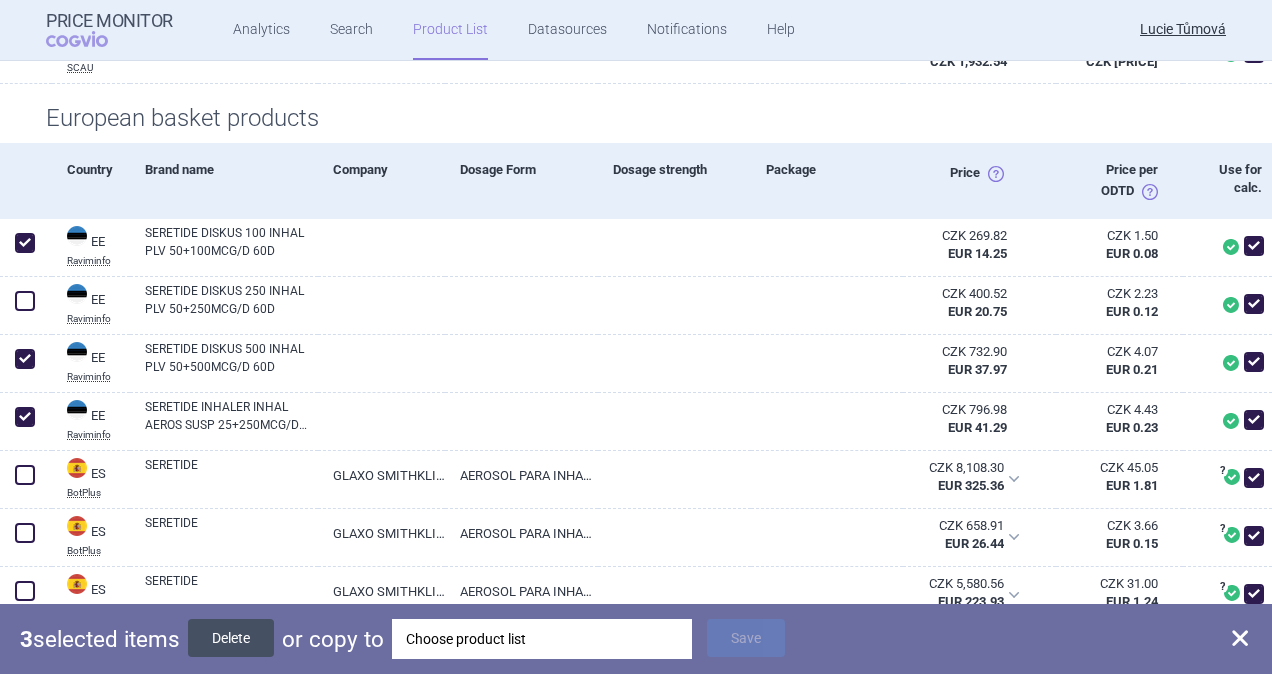 click on "Delete" at bounding box center (231, 638) 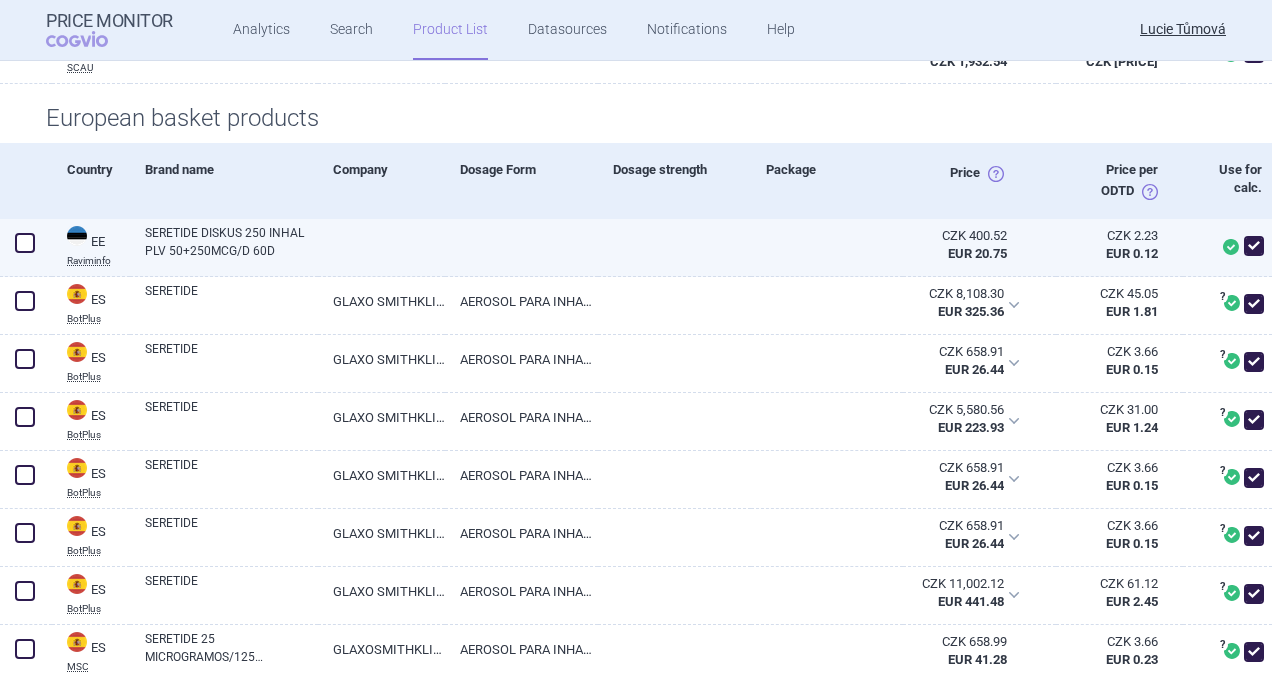 click on "SERETIDE DISKUS 250 INHAL PLV 50+250MCG/D 60D" at bounding box center [231, 242] 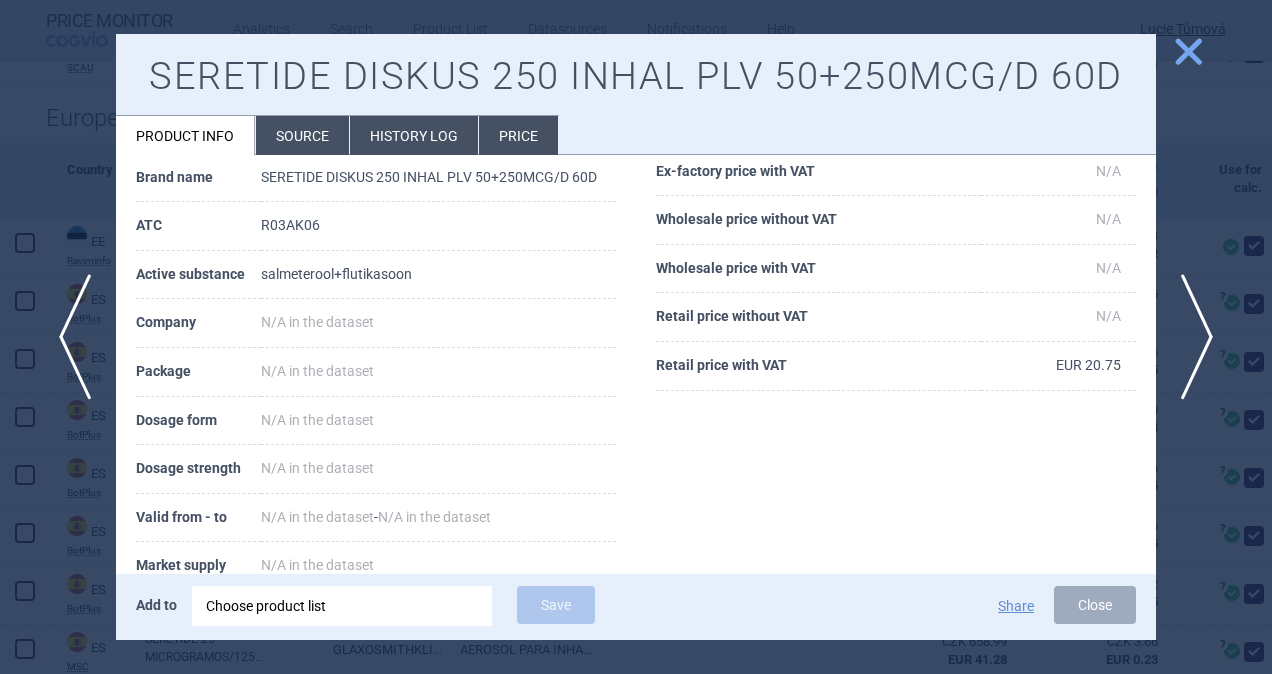 scroll, scrollTop: 0, scrollLeft: 0, axis: both 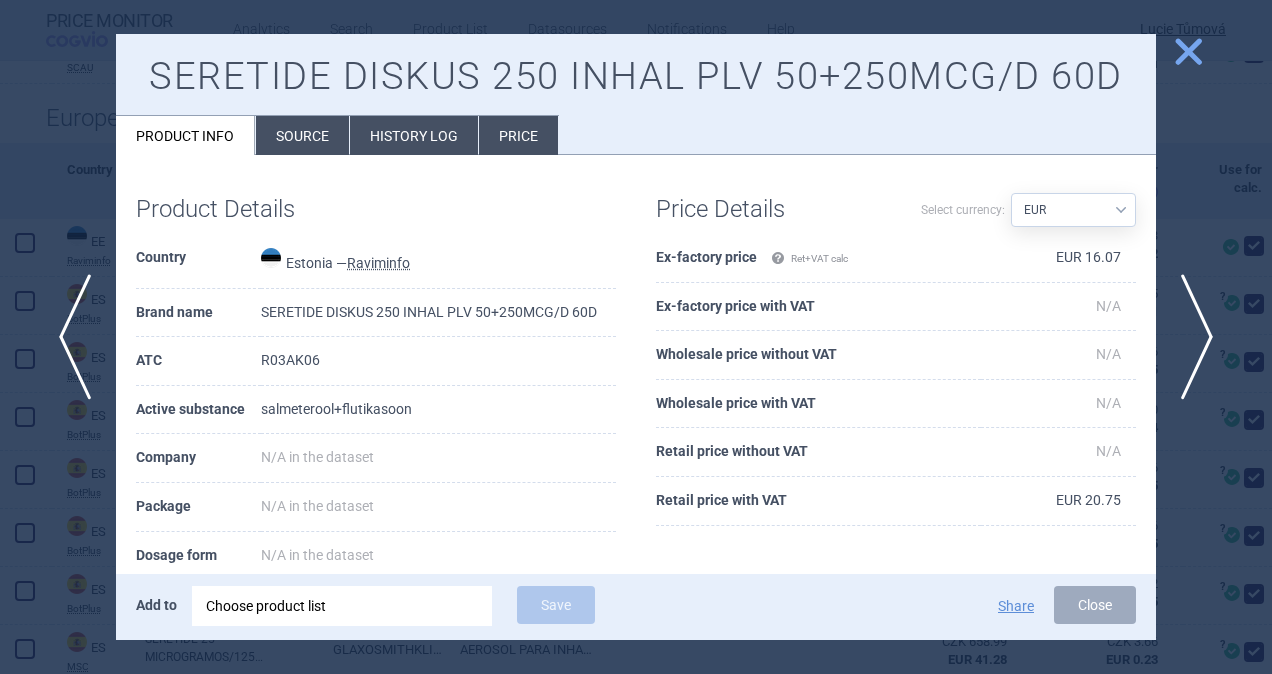 click on "Source" at bounding box center (302, 135) 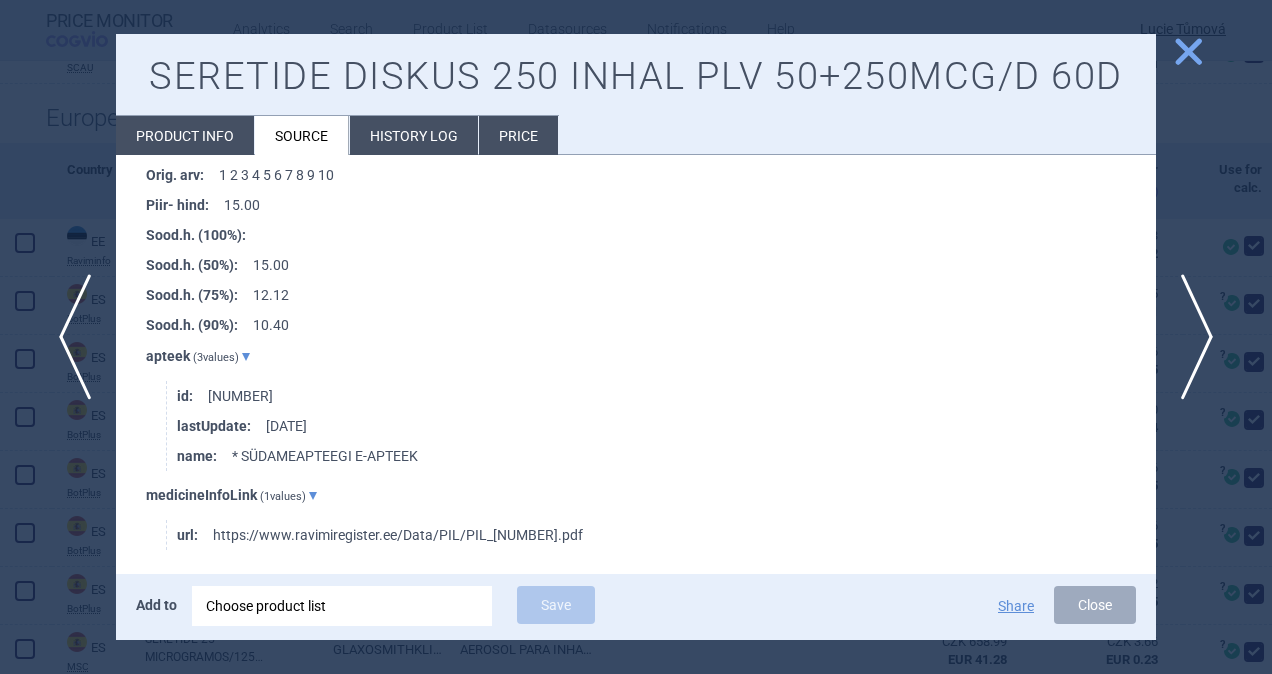 scroll, scrollTop: 174, scrollLeft: 0, axis: vertical 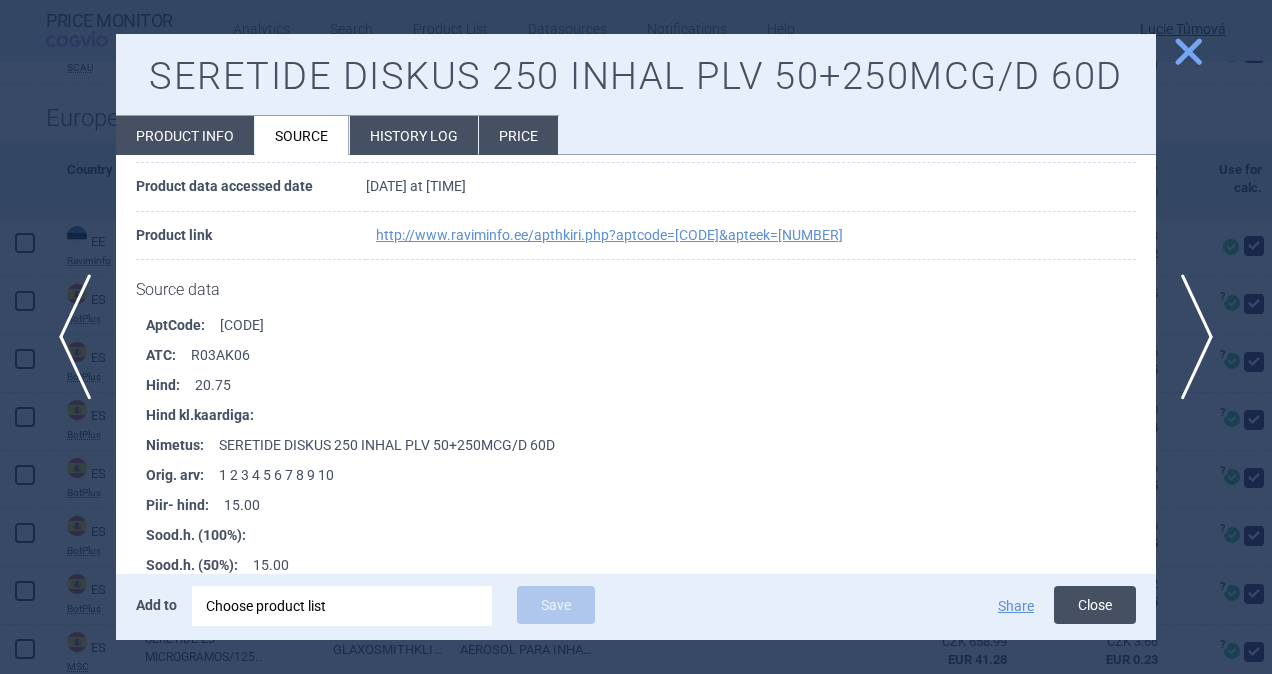 click on "Close" at bounding box center (1095, 605) 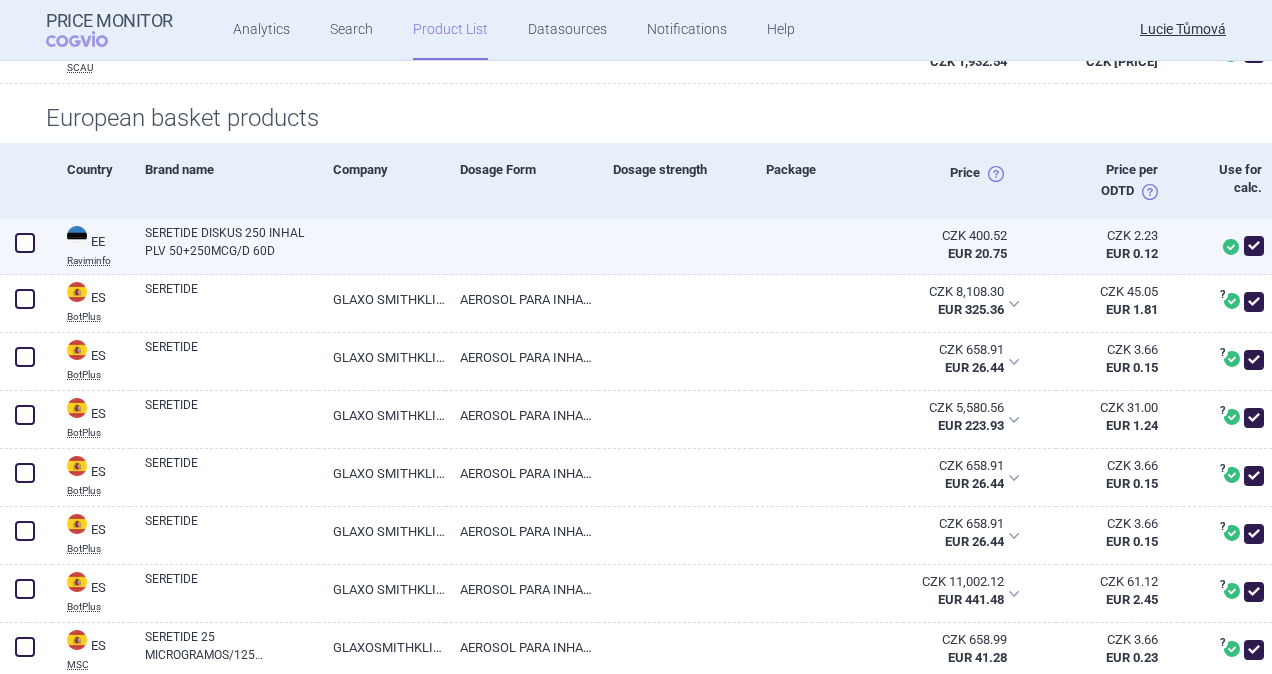click at bounding box center [25, 243] 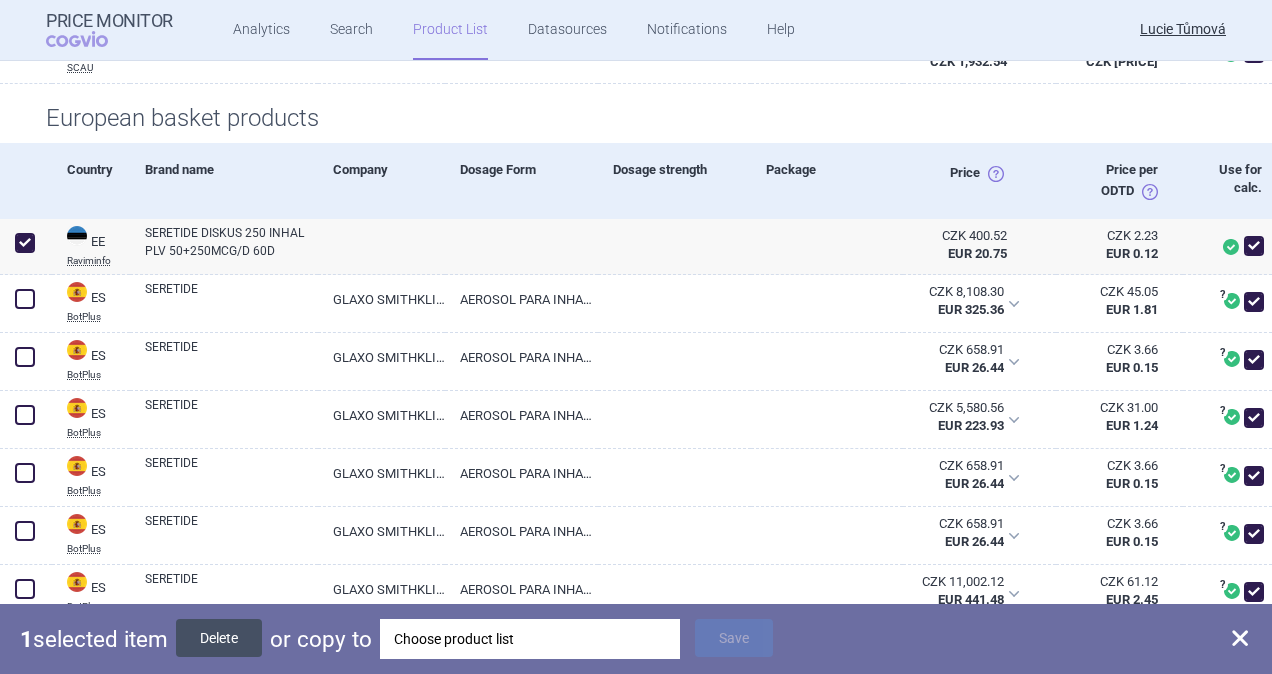 click on "Delete" at bounding box center (219, 638) 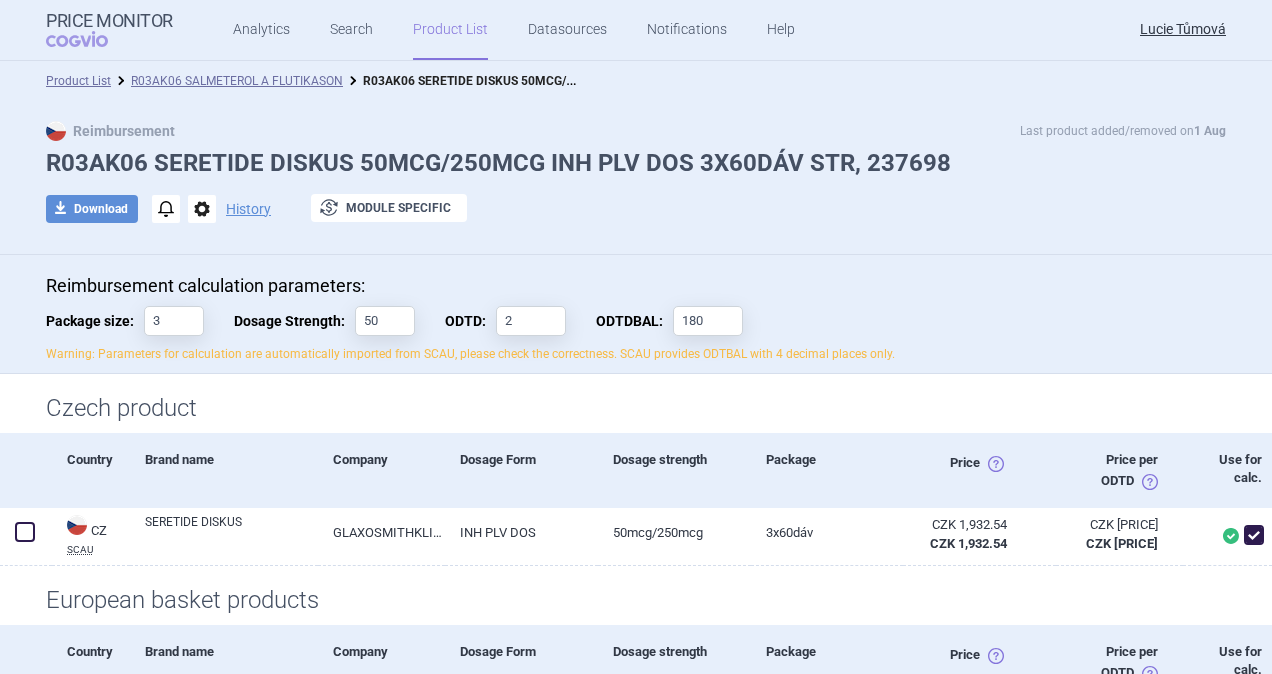 scroll, scrollTop: 200, scrollLeft: 0, axis: vertical 